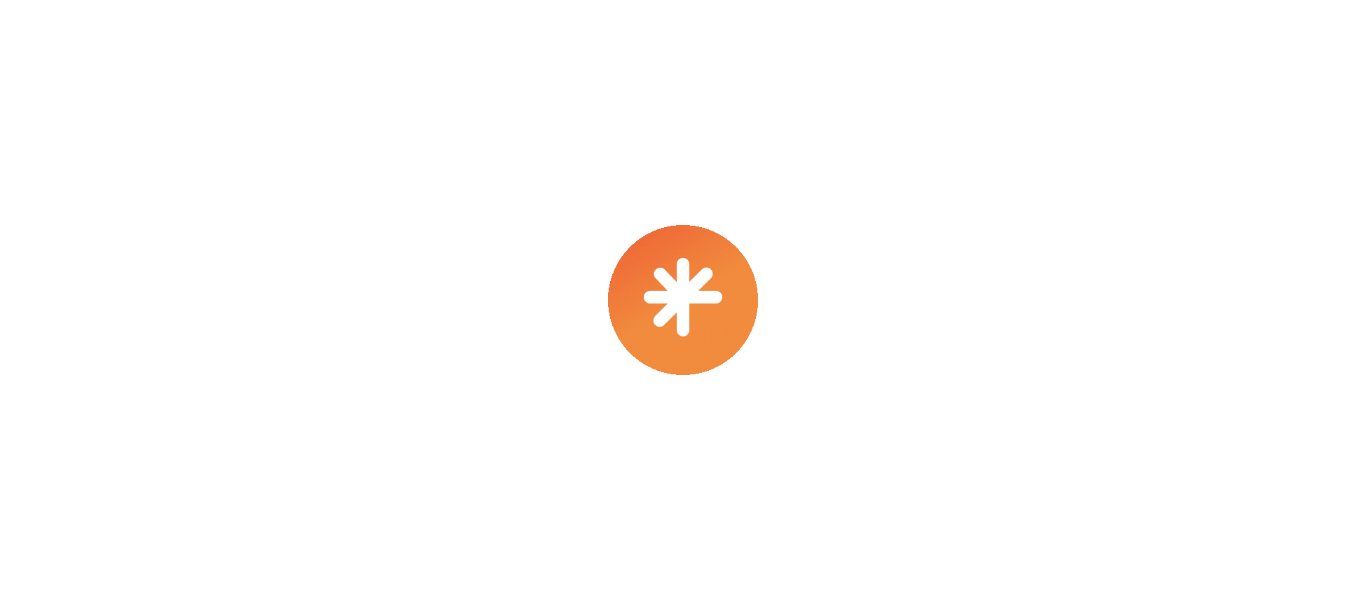 scroll, scrollTop: 0, scrollLeft: 0, axis: both 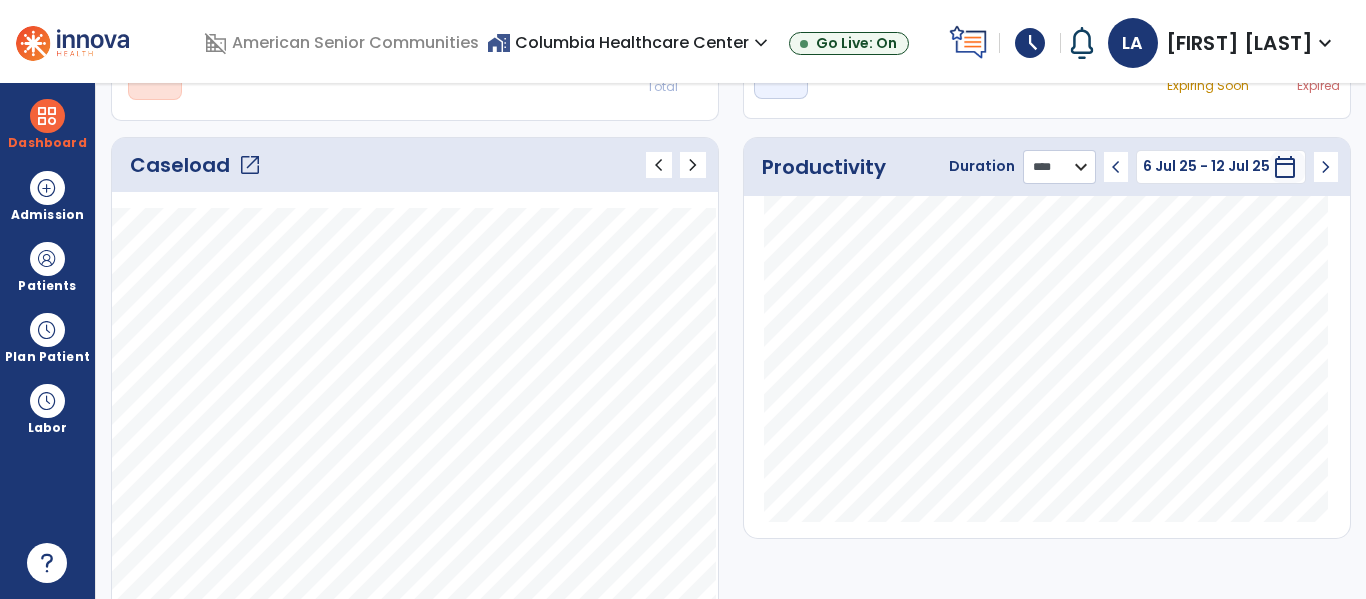 click on "******** **** ***" 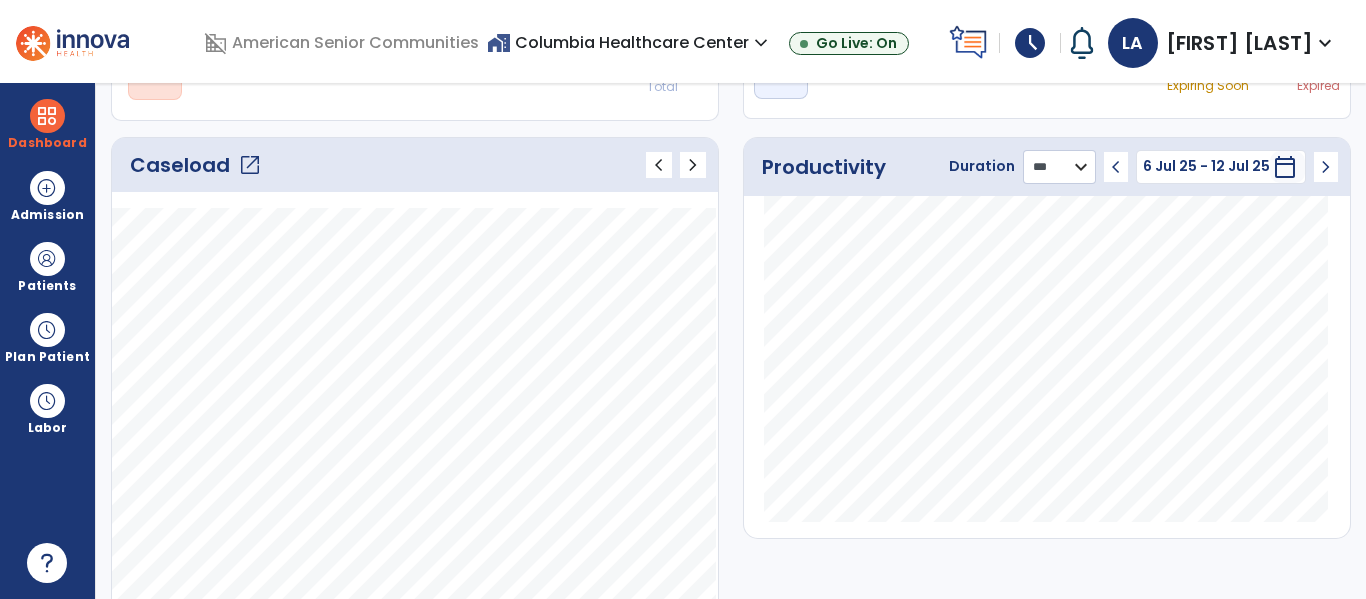 click on "******** **** ***" 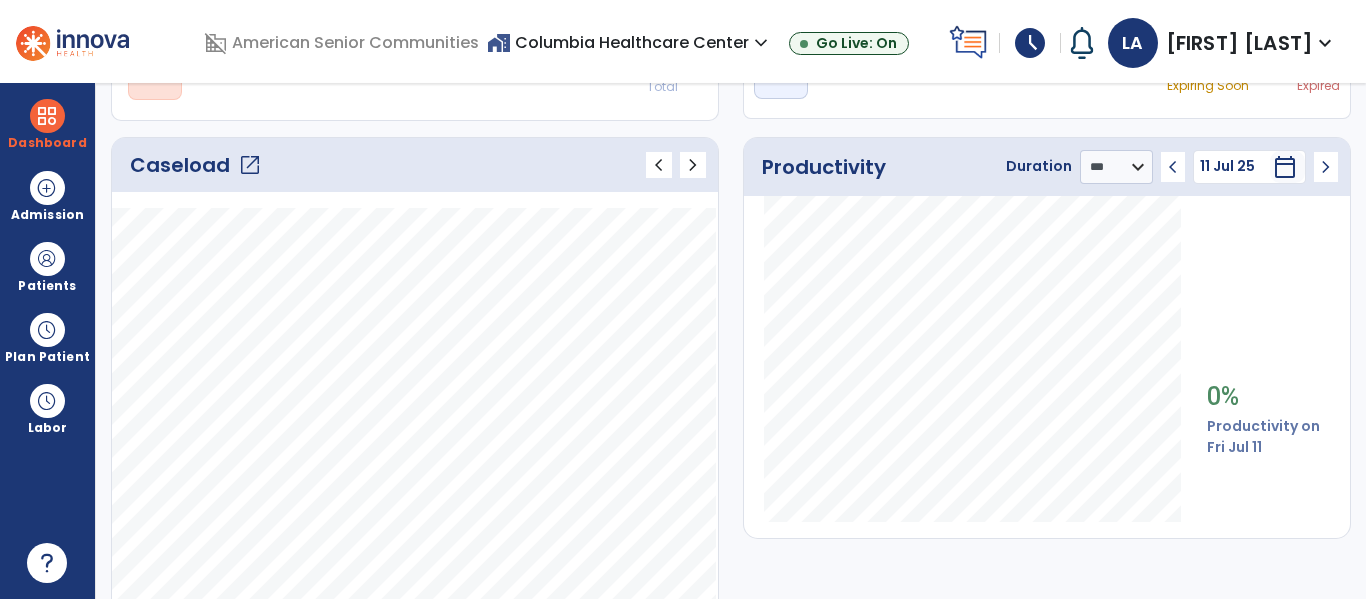 click on "chevron_left" 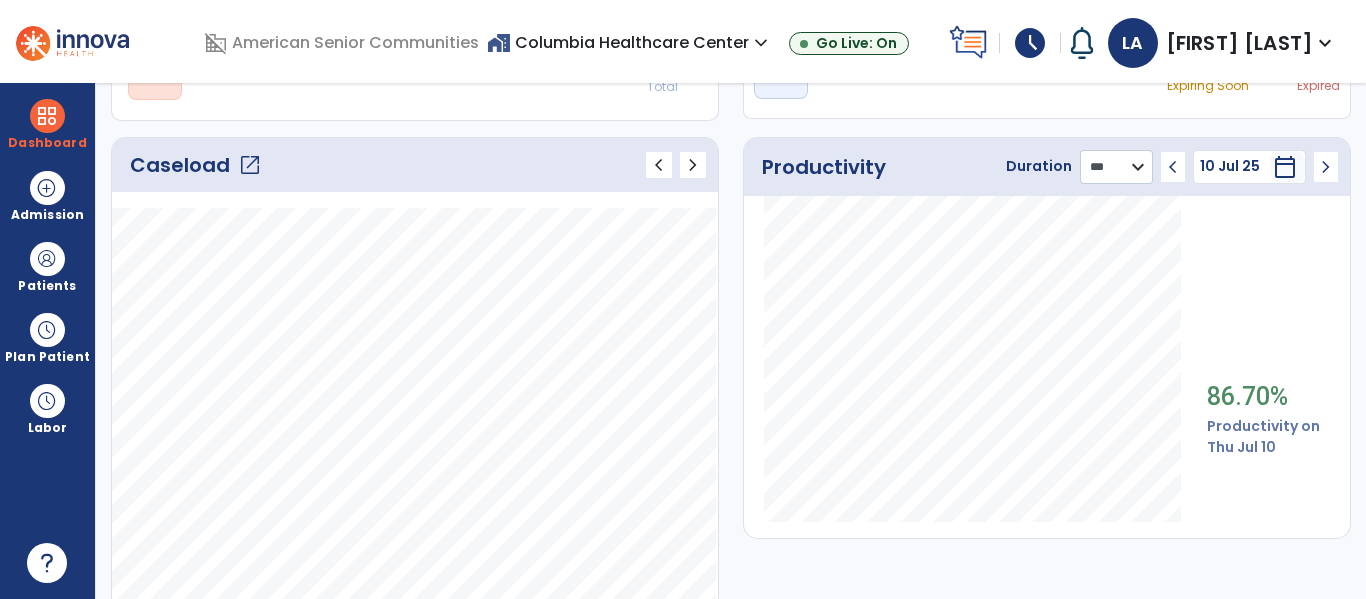 click on "******** **** ***" 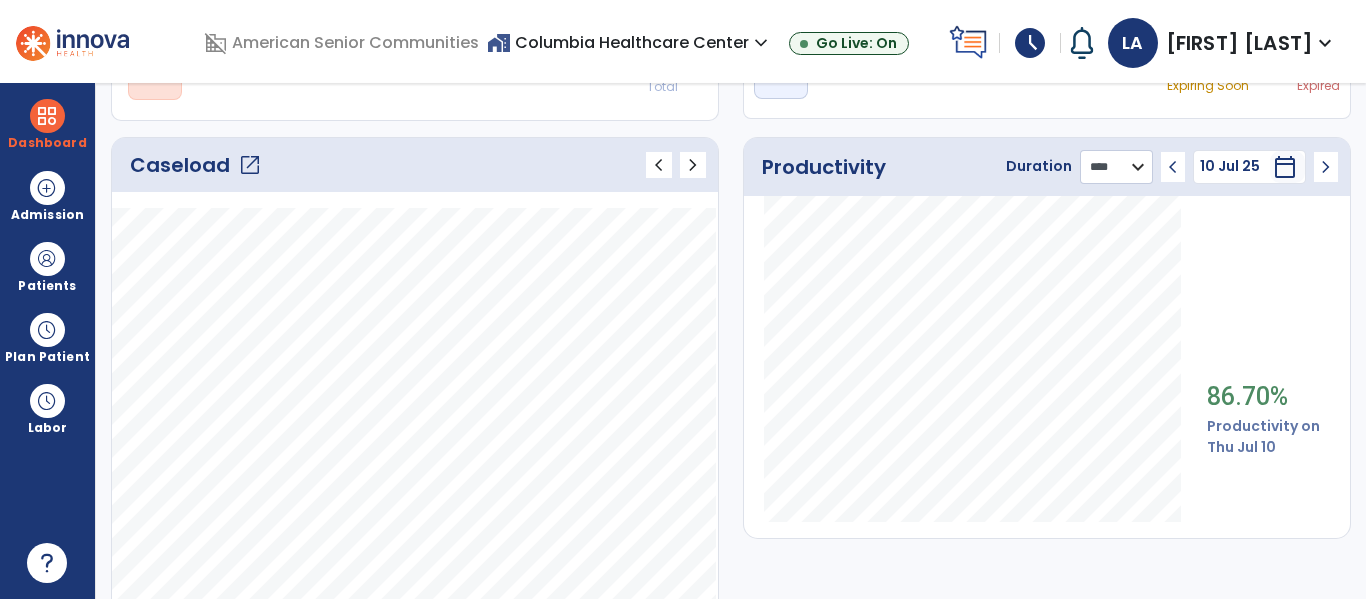 click on "******** **** ***" 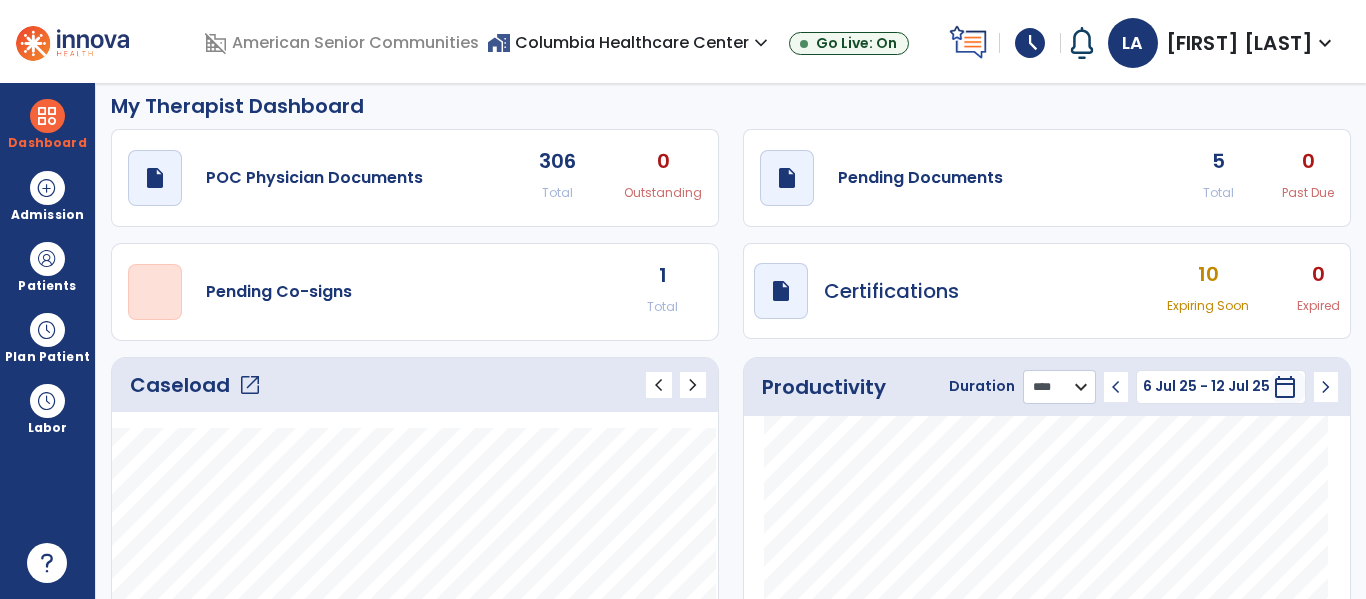 scroll, scrollTop: 0, scrollLeft: 0, axis: both 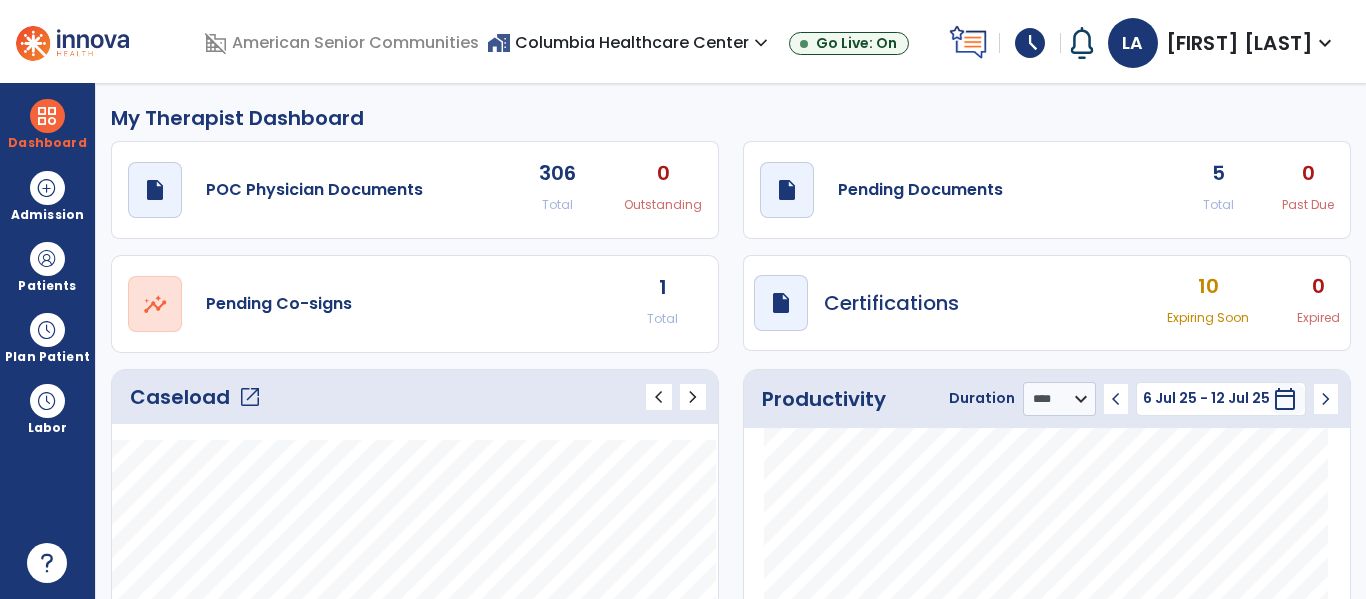 click on "open_in_new" 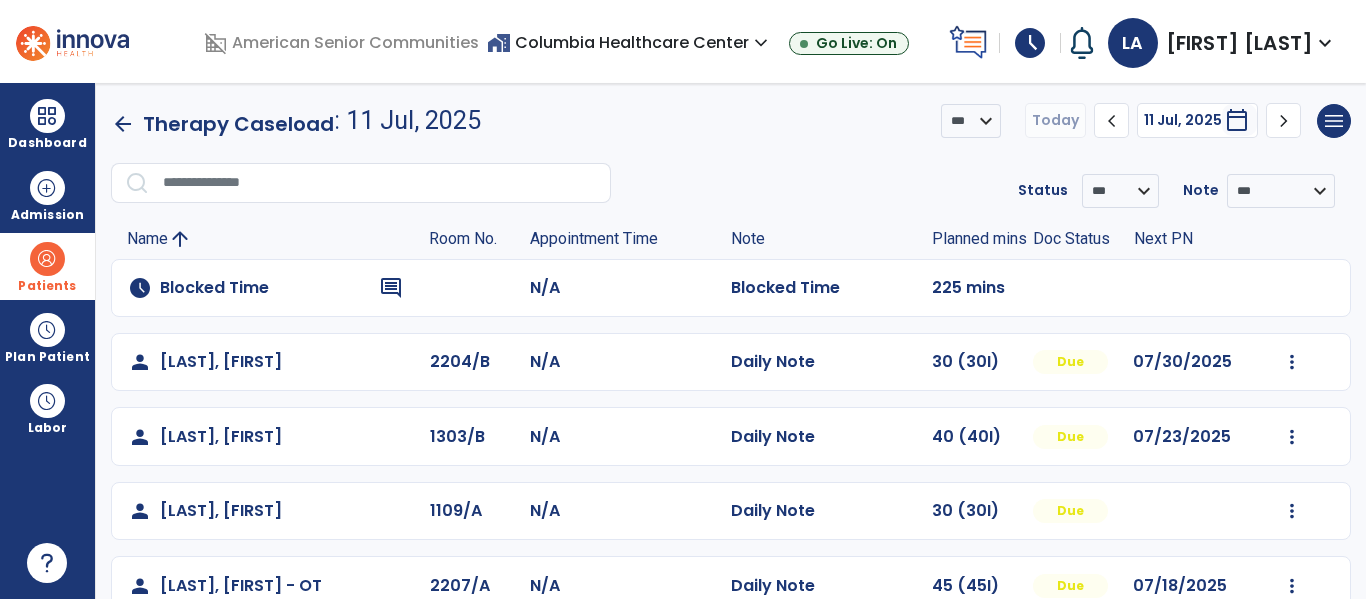 click at bounding box center (47, 259) 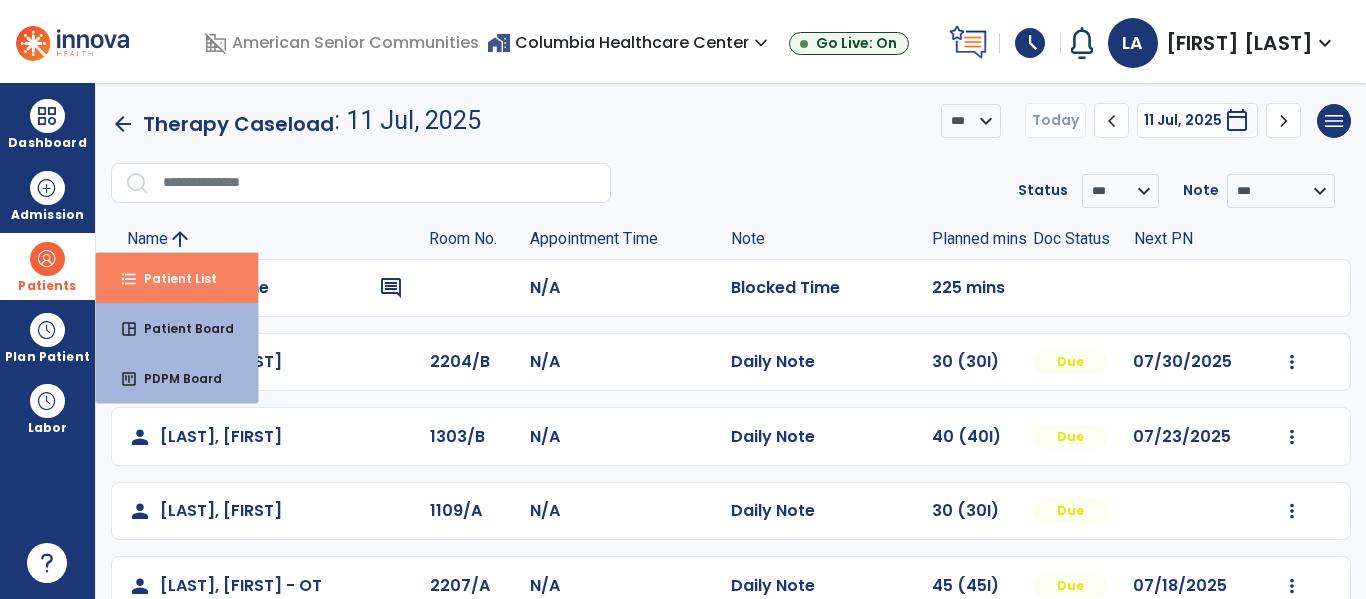 click on "format_list_bulleted  Patient List" at bounding box center (177, 278) 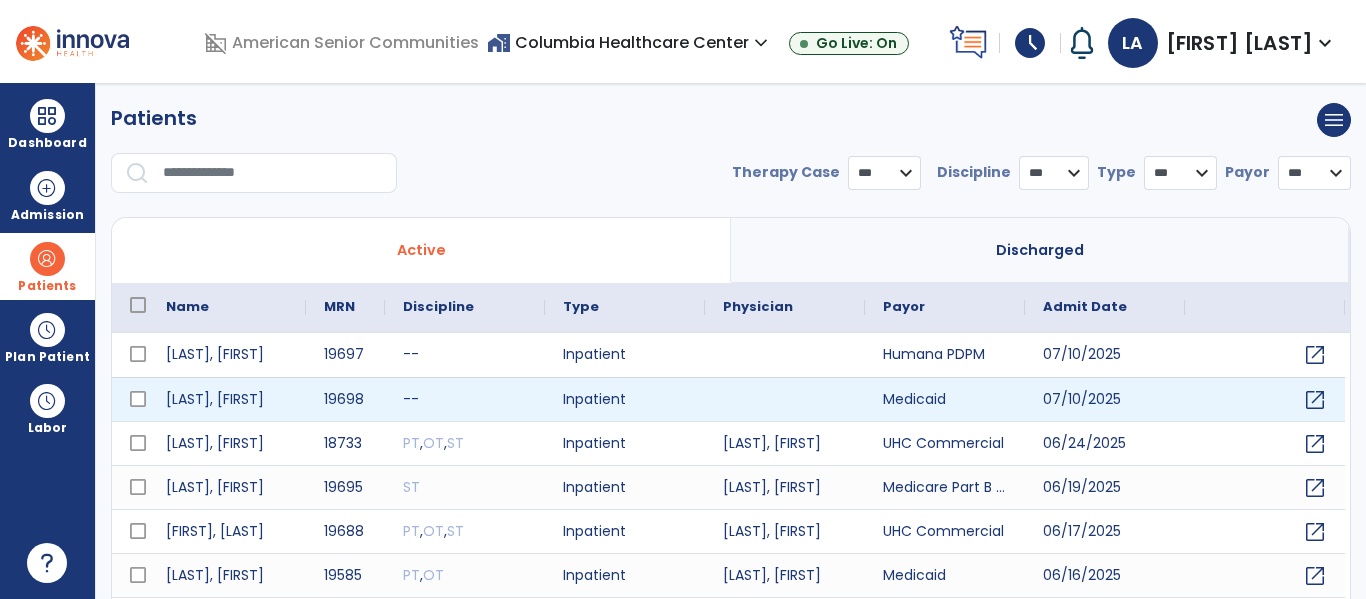 select on "***" 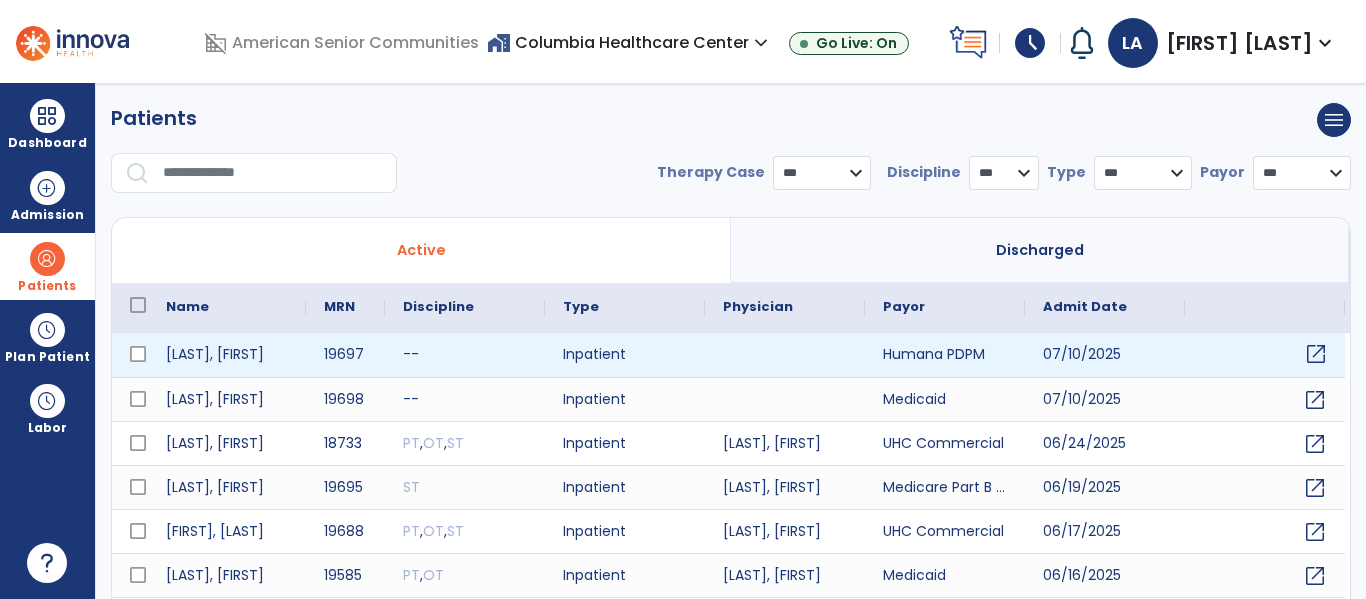 click on "open_in_new" at bounding box center [1316, 354] 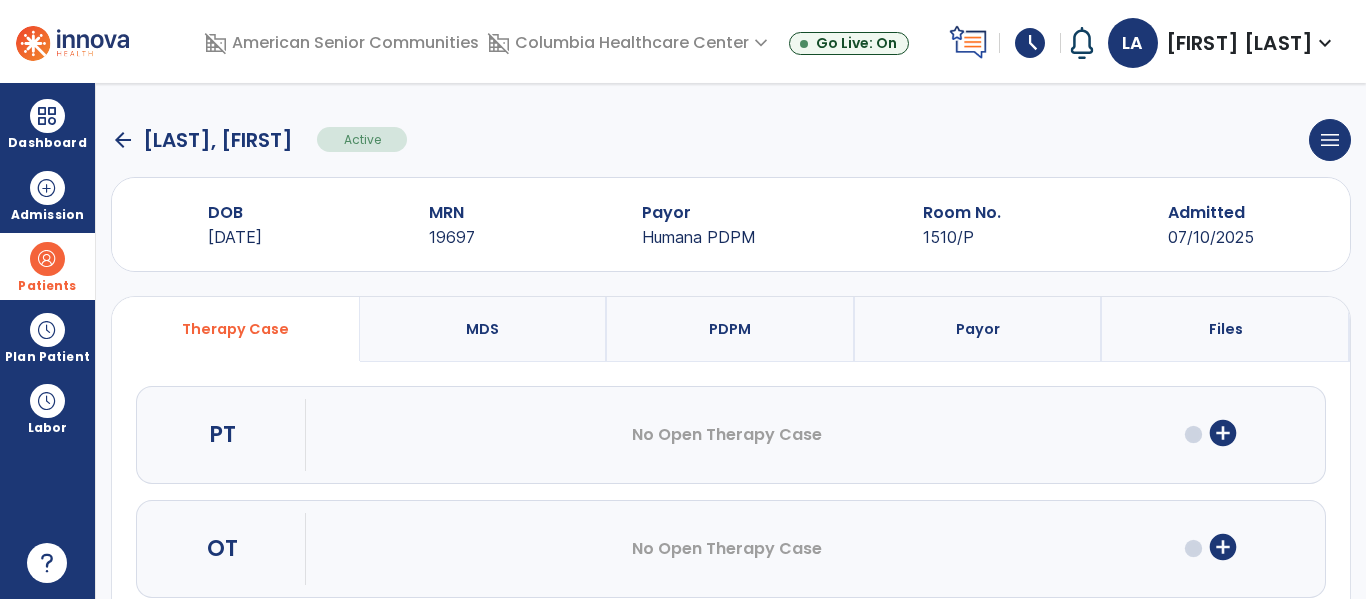 click on "add_circle" at bounding box center (1223, 547) 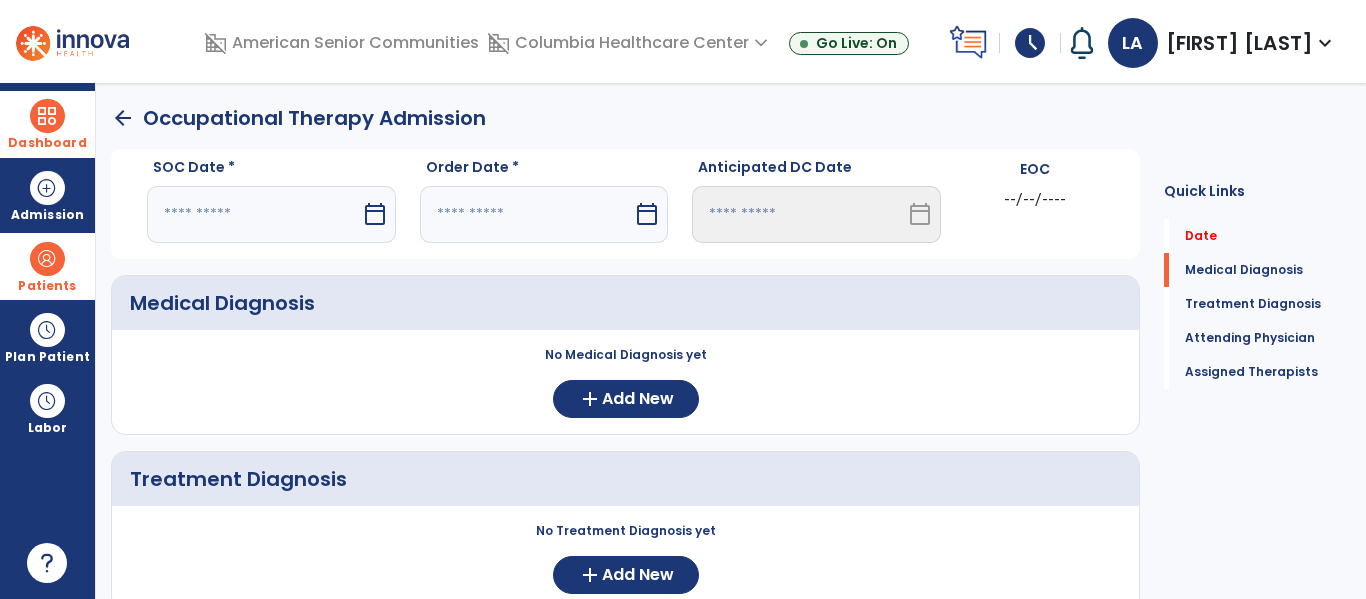 click on "Dashboard  dashboard  Therapist Dashboard Admission Patients  format_list_bulleted  Patient List  space_dashboard  Patient Board  insert_chart  PDPM Board Plan Patient  event_note  Planner  content_paste_go  Scheduler  content_paste_go  Whiteboard Labor  content_paste_go  Timecards" at bounding box center (48, 341) 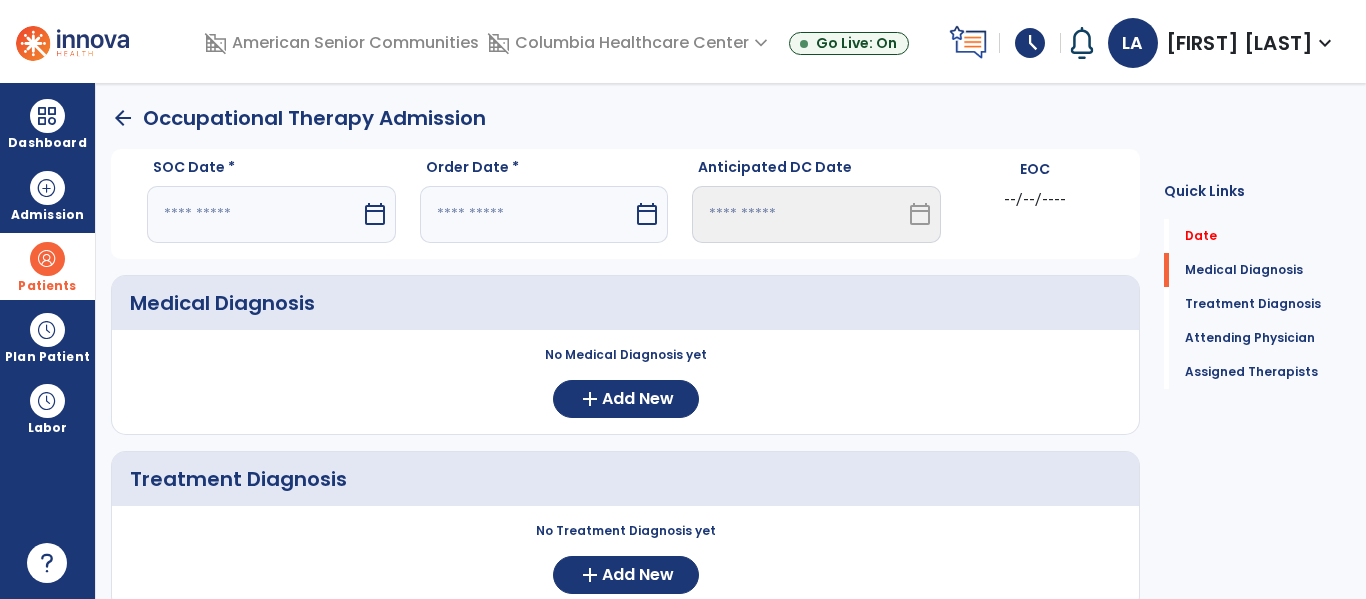 click on "calendar_today" at bounding box center (375, 214) 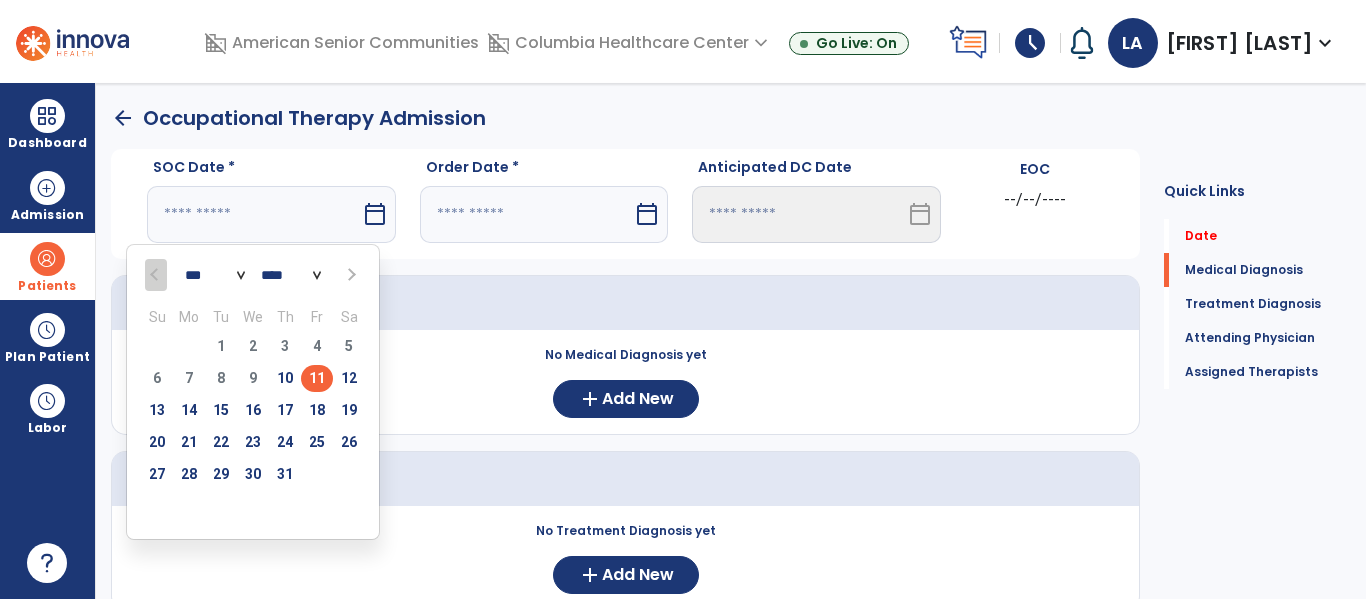 click on "11" at bounding box center [317, 378] 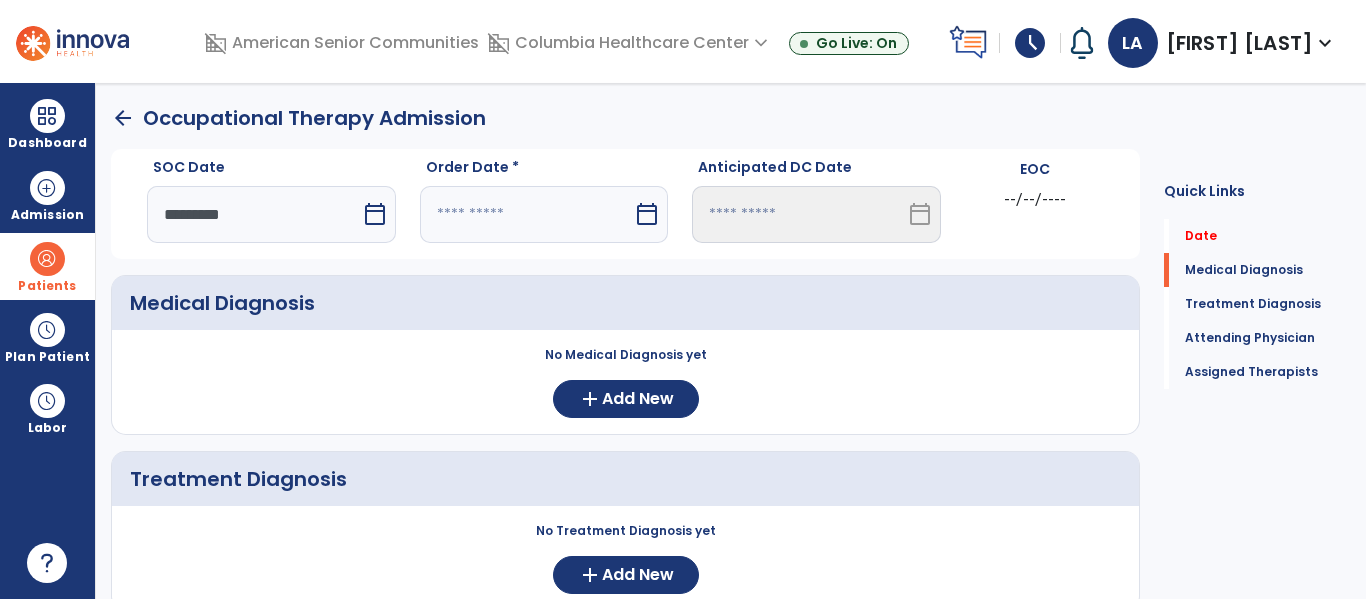 click on "calendar_today" at bounding box center (647, 214) 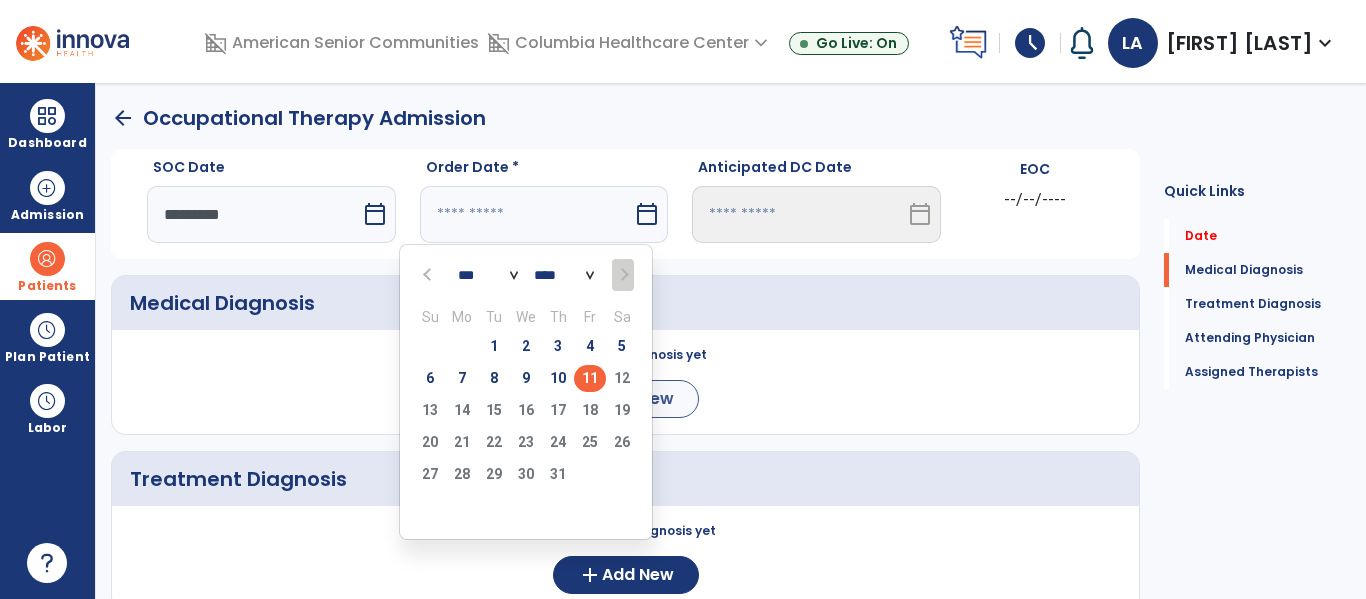 click on "11" at bounding box center [590, 378] 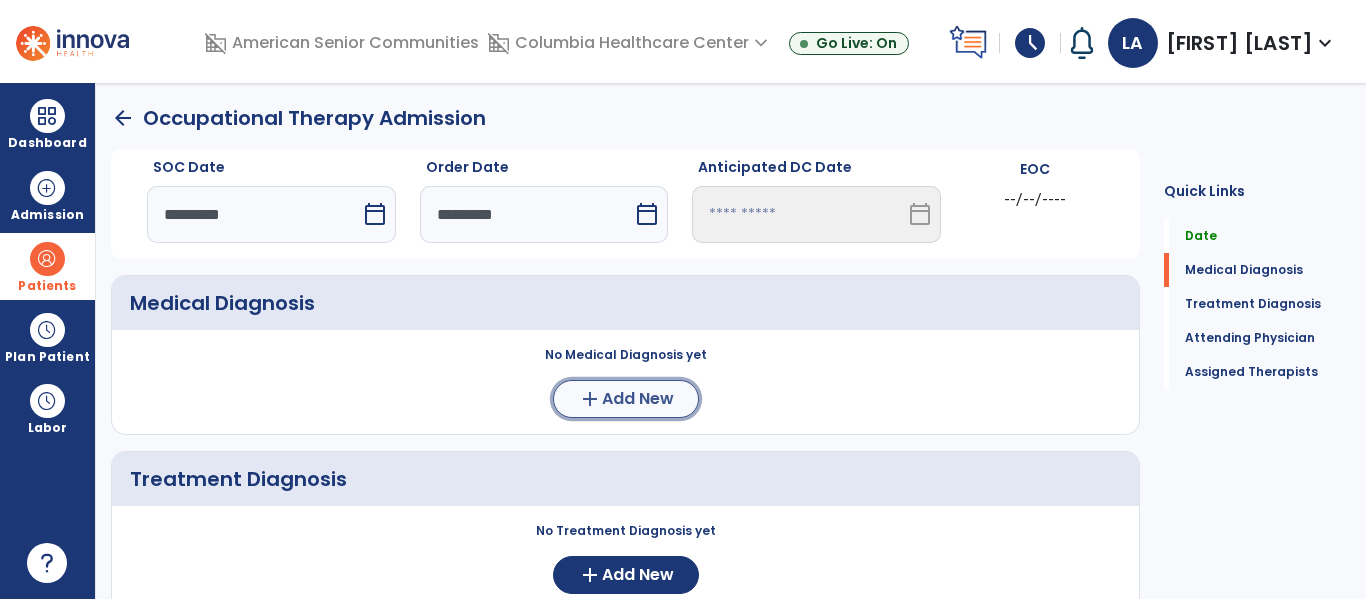 click on "Add New" 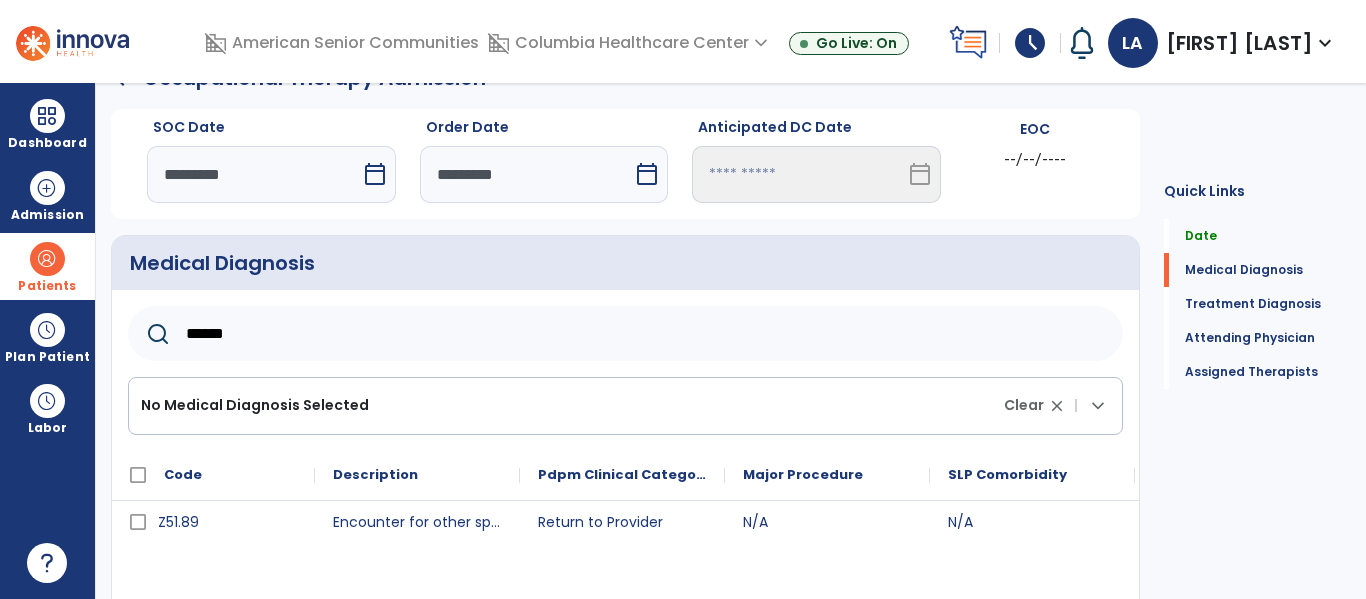 scroll, scrollTop: 77, scrollLeft: 0, axis: vertical 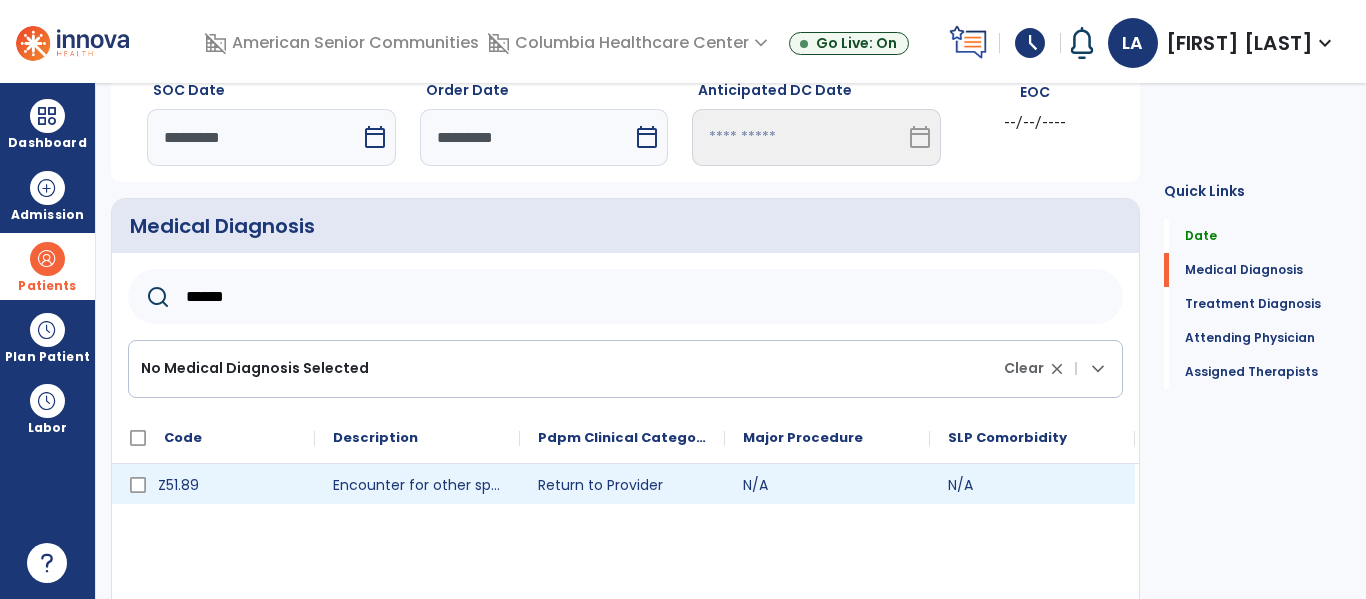 type on "******" 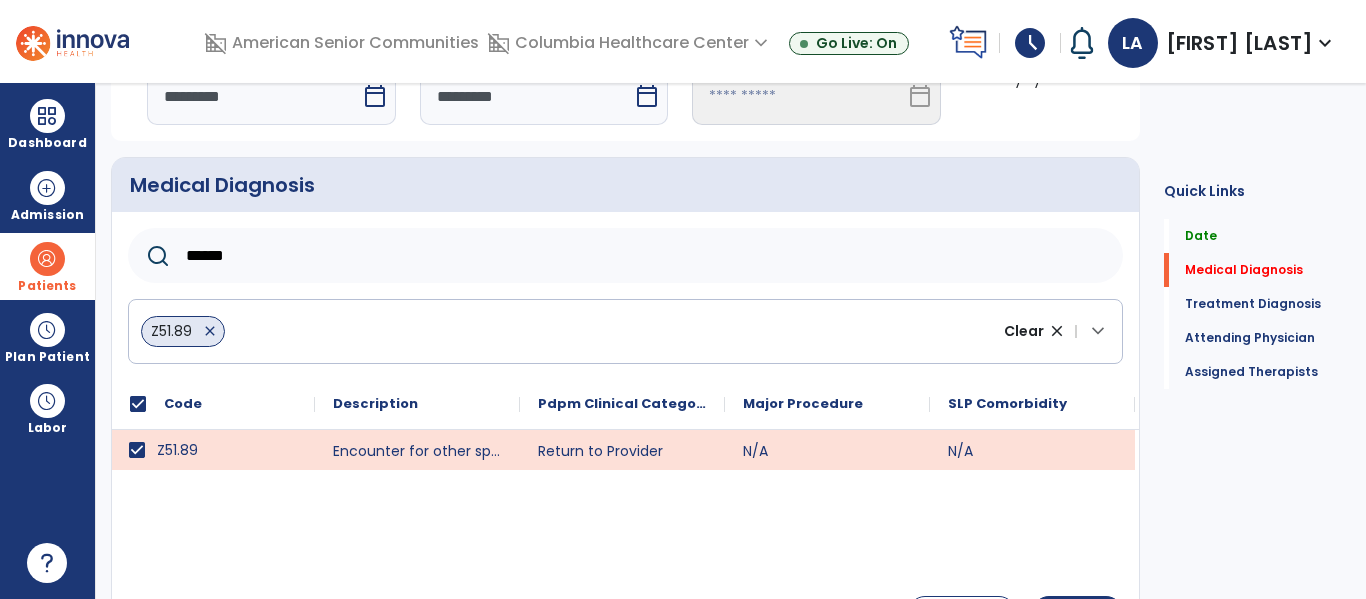 scroll, scrollTop: 232, scrollLeft: 0, axis: vertical 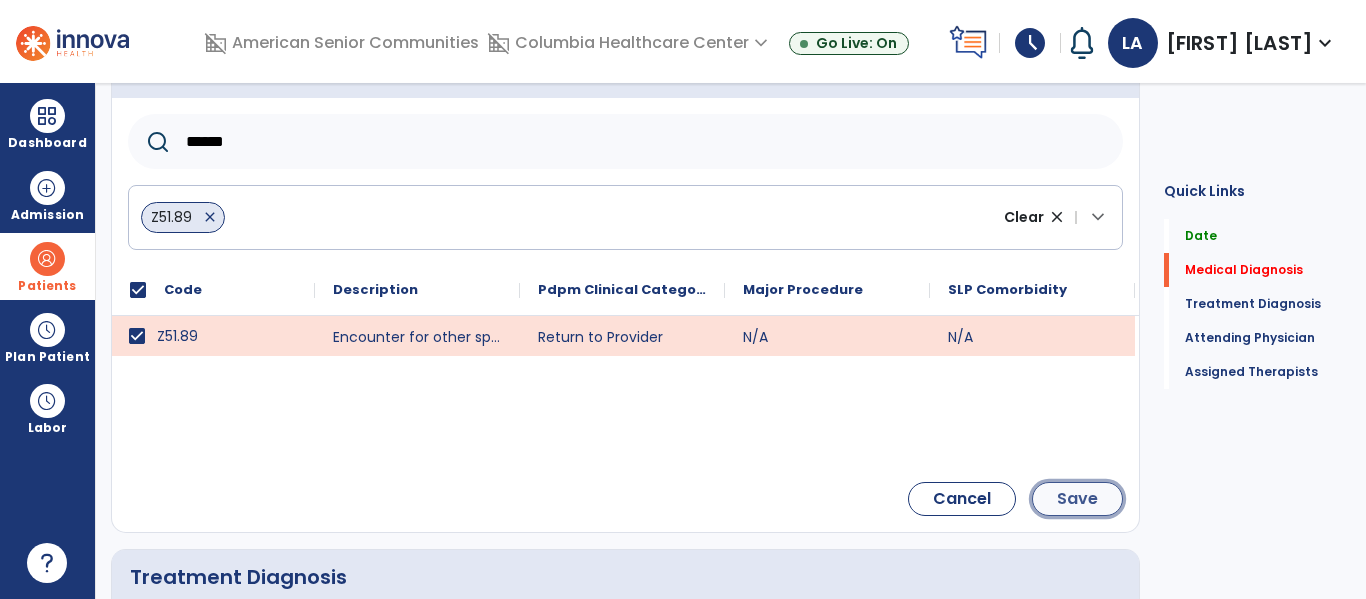 click on "Save" 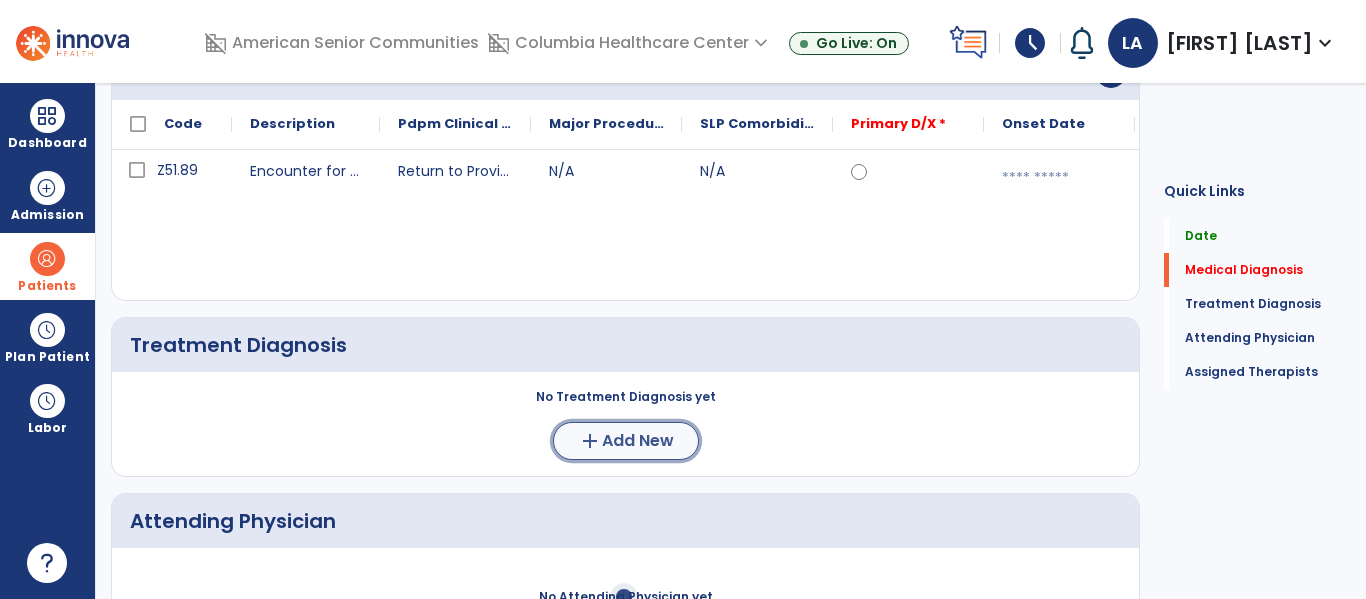 click on "Add New" 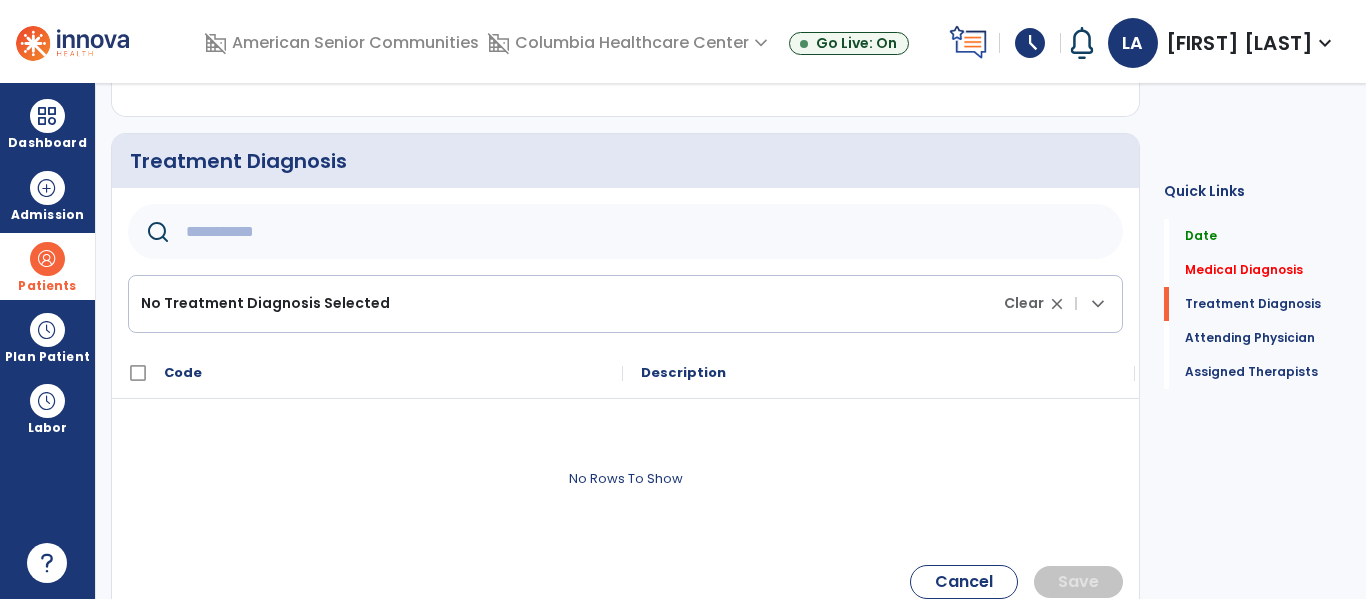 scroll, scrollTop: 414, scrollLeft: 0, axis: vertical 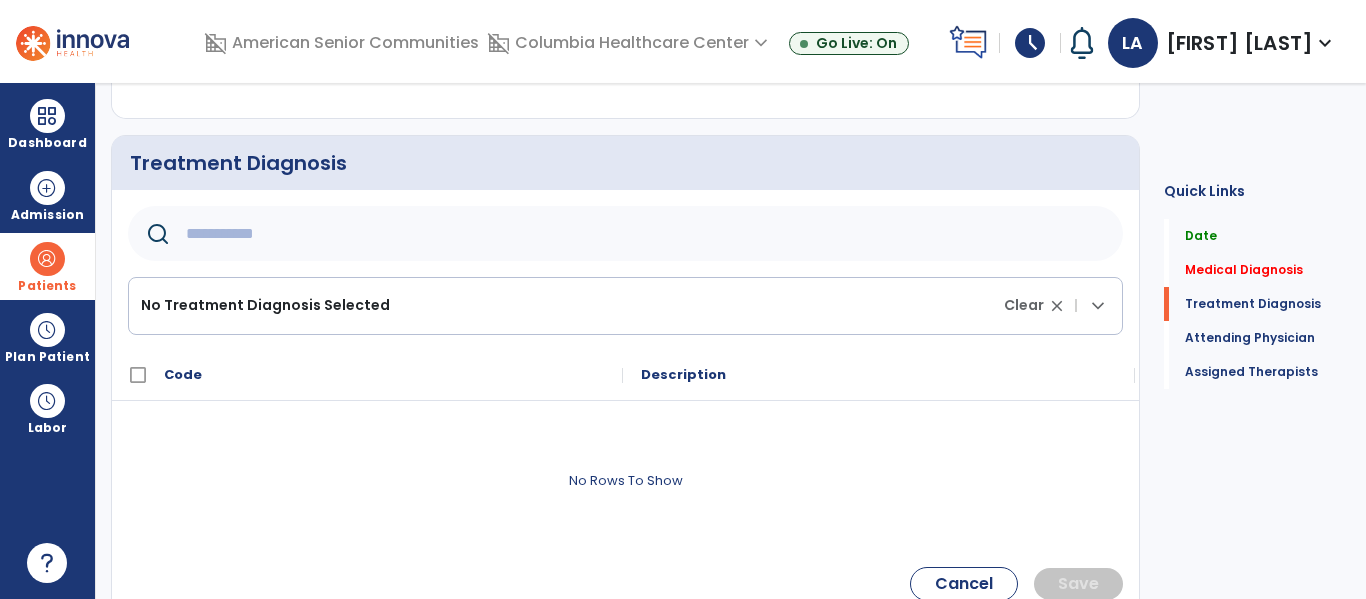 click 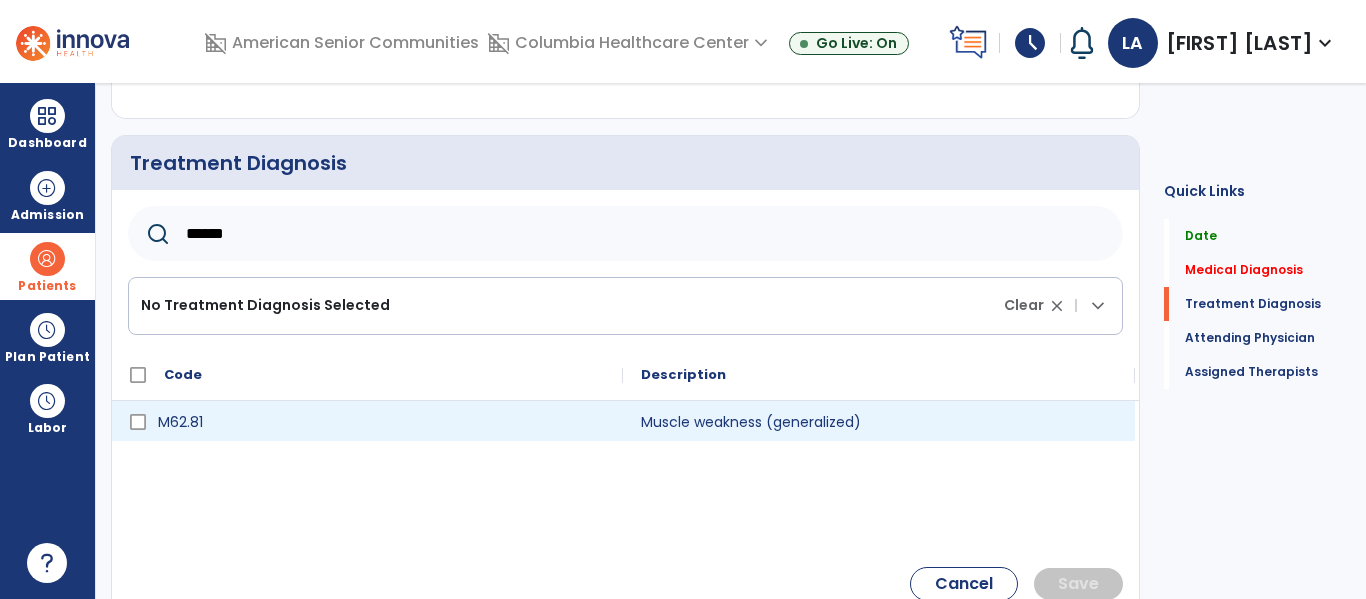 type on "******" 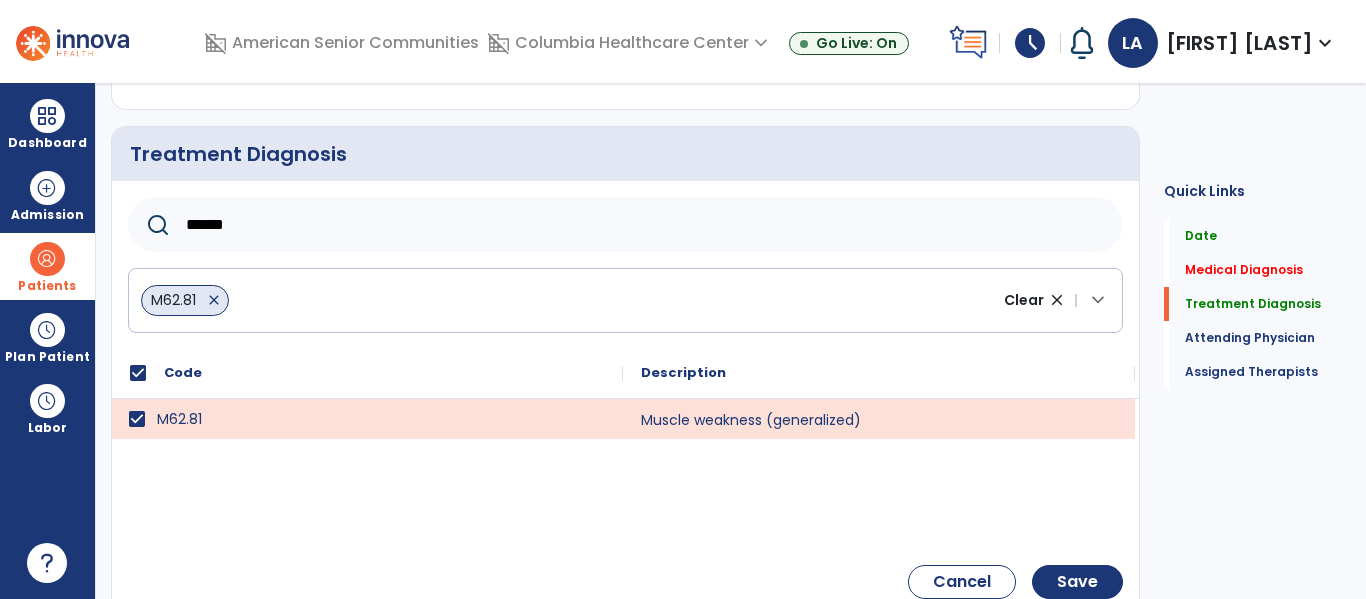 scroll, scrollTop: 424, scrollLeft: 0, axis: vertical 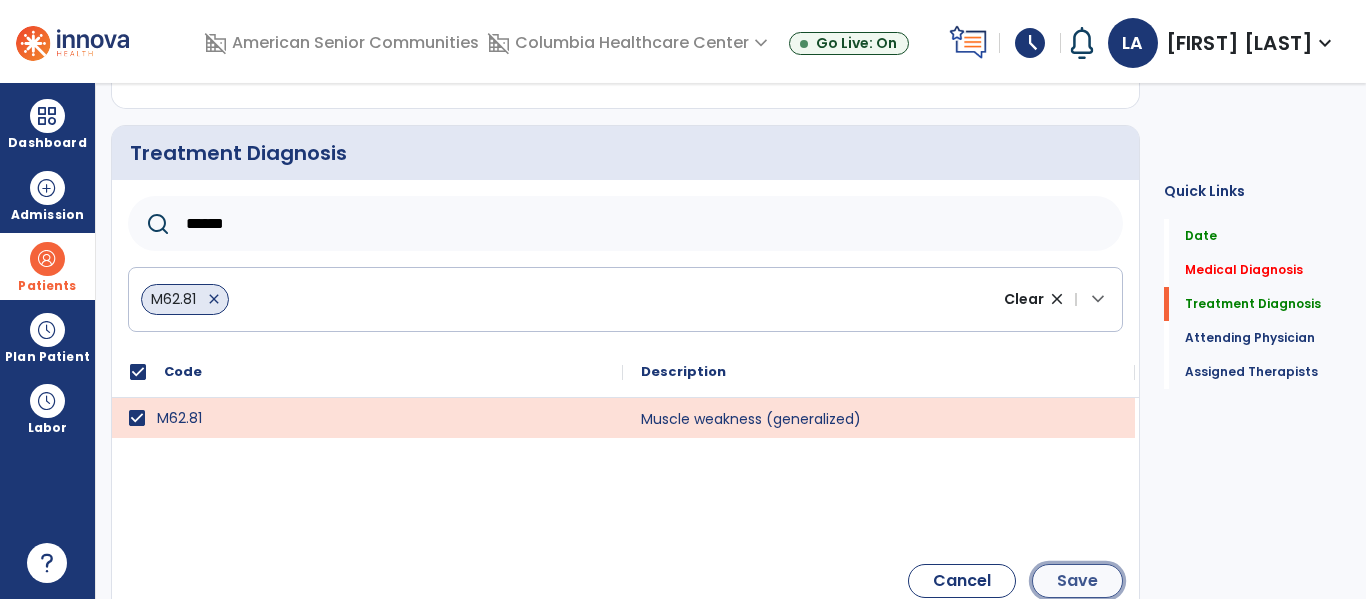 click on "Save" 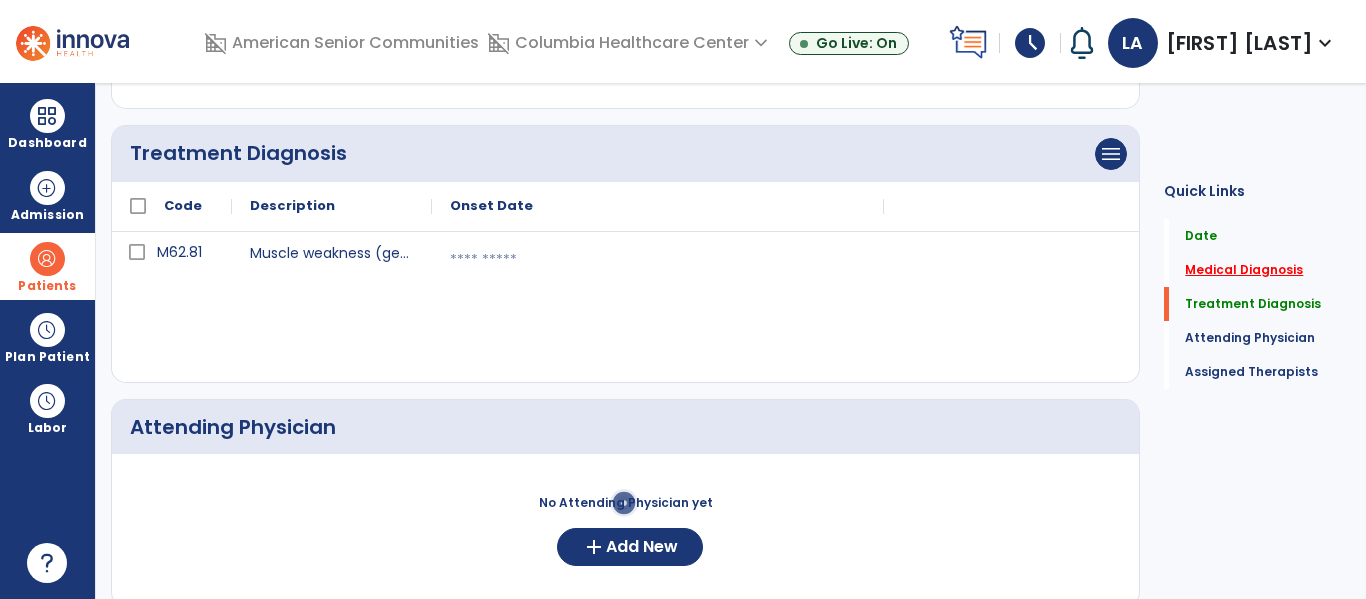 click on "Medical Diagnosis" 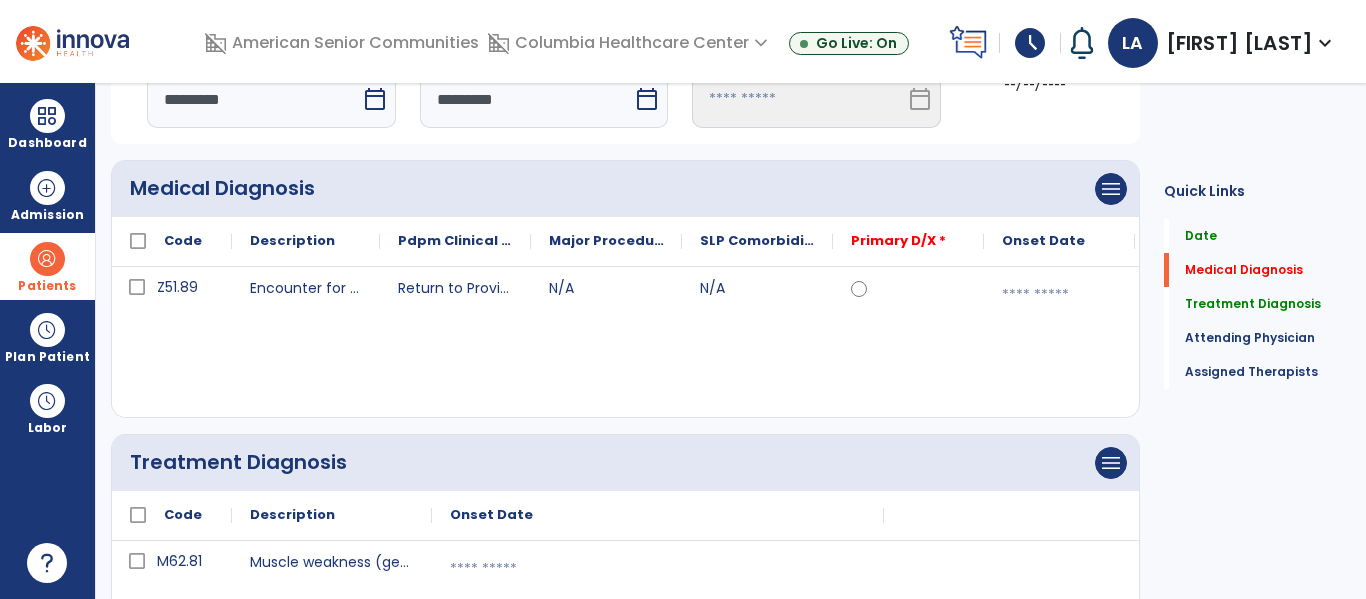 scroll, scrollTop: 63, scrollLeft: 0, axis: vertical 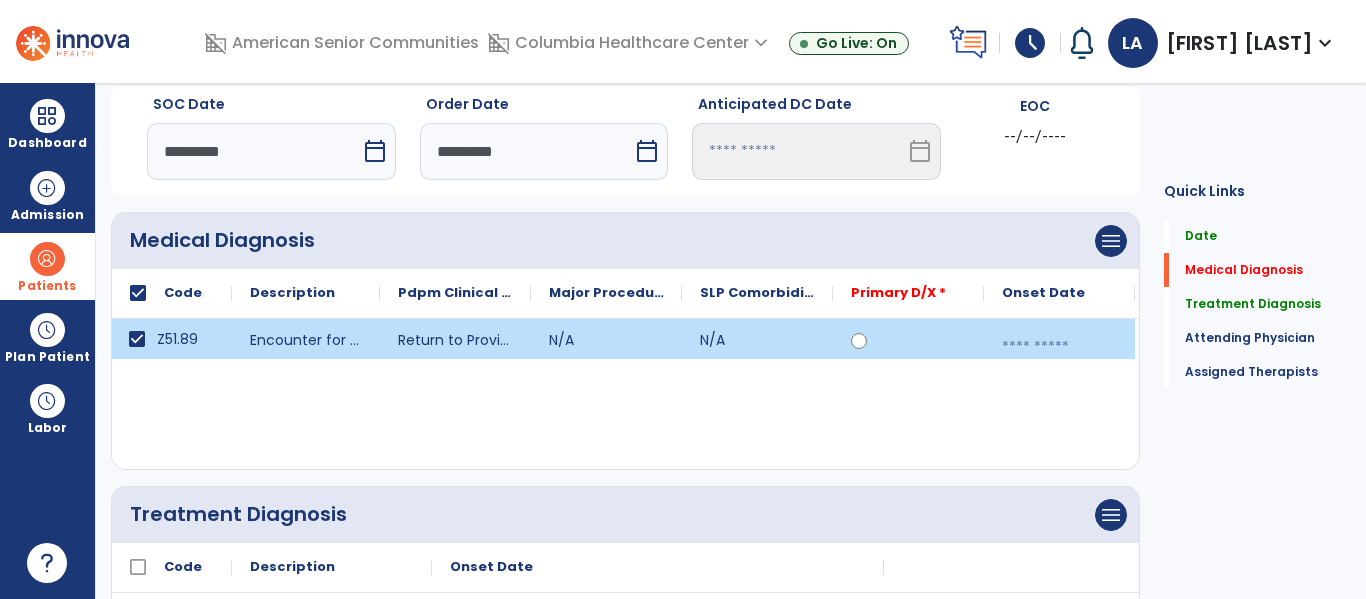 click on "Primary D/X *" 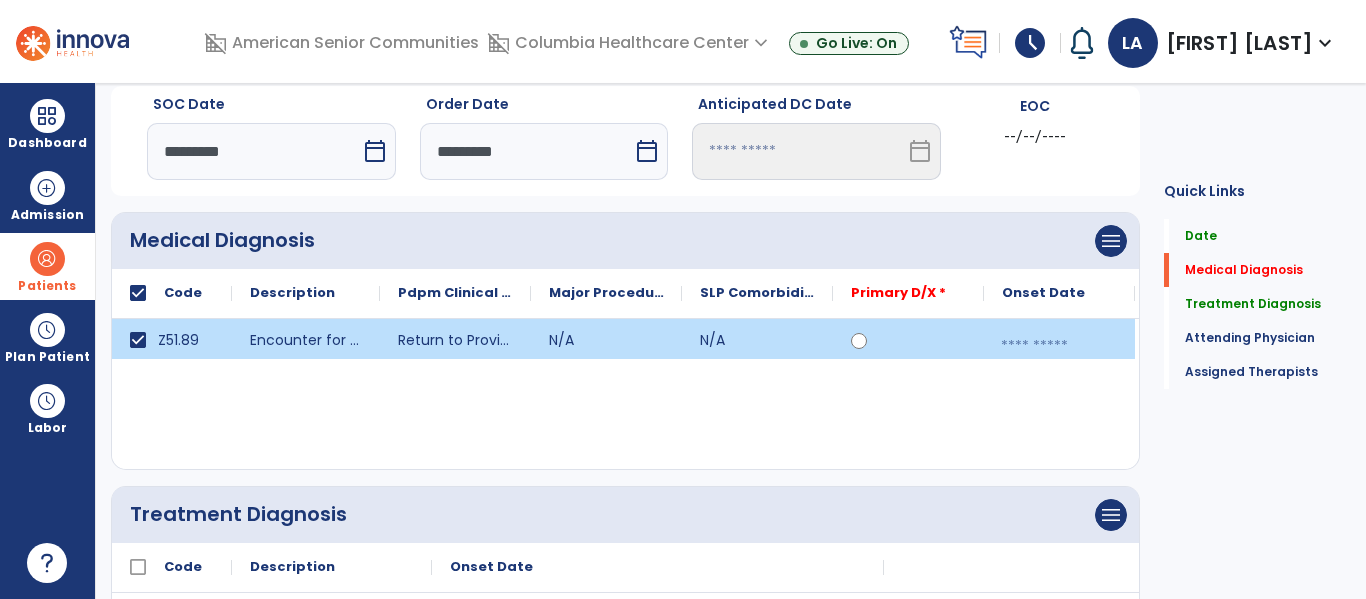 click at bounding box center (1059, 346) 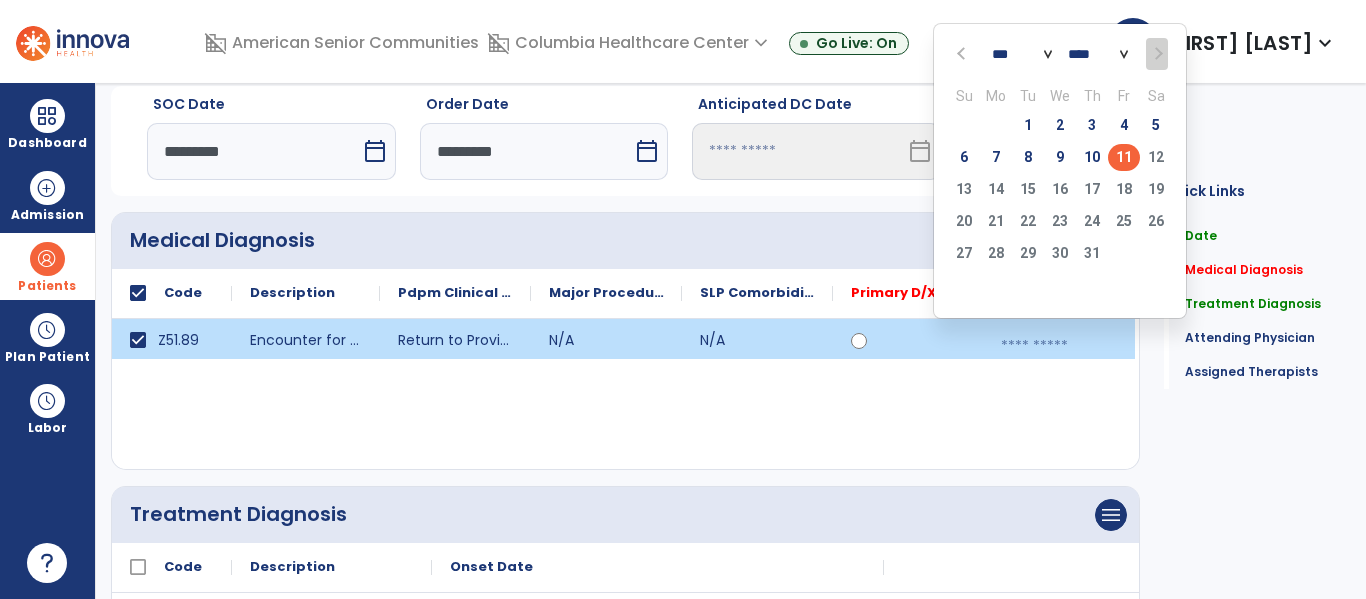 click on "11" 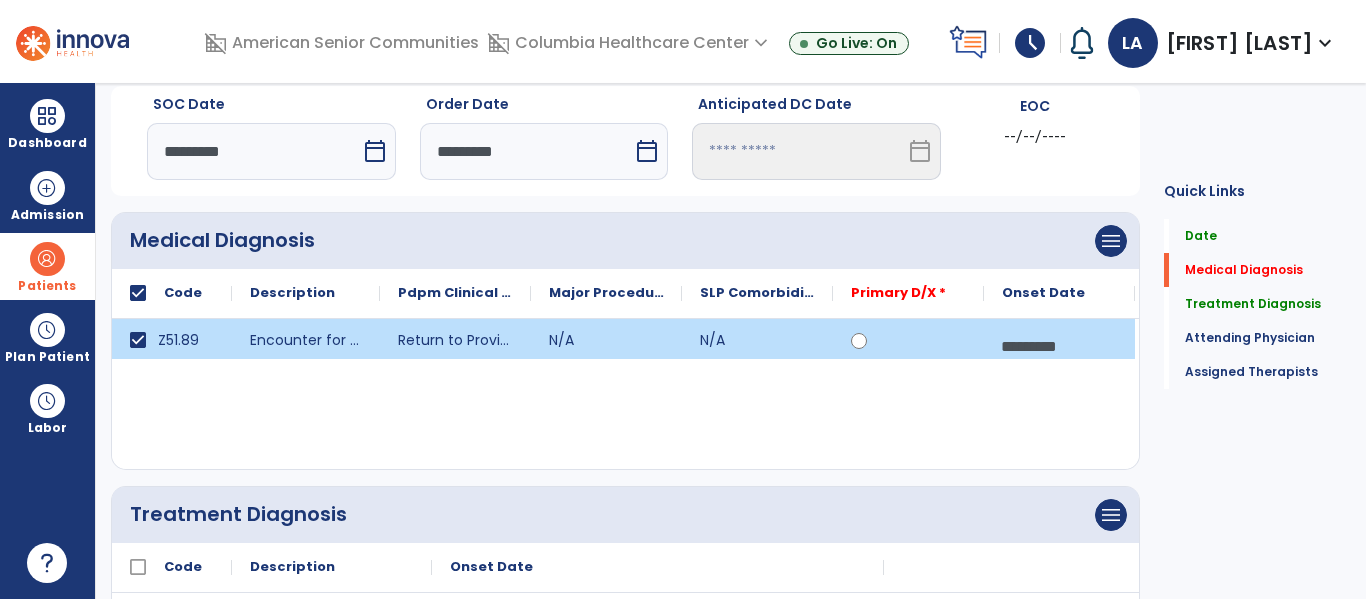 click on "Quick Links  Date   Date   Medical Diagnosis   Medical Diagnosis   Treatment Diagnosis   Treatment Diagnosis   Attending Physician   Attending Physician   Assigned Therapists   Assigned Therapists" 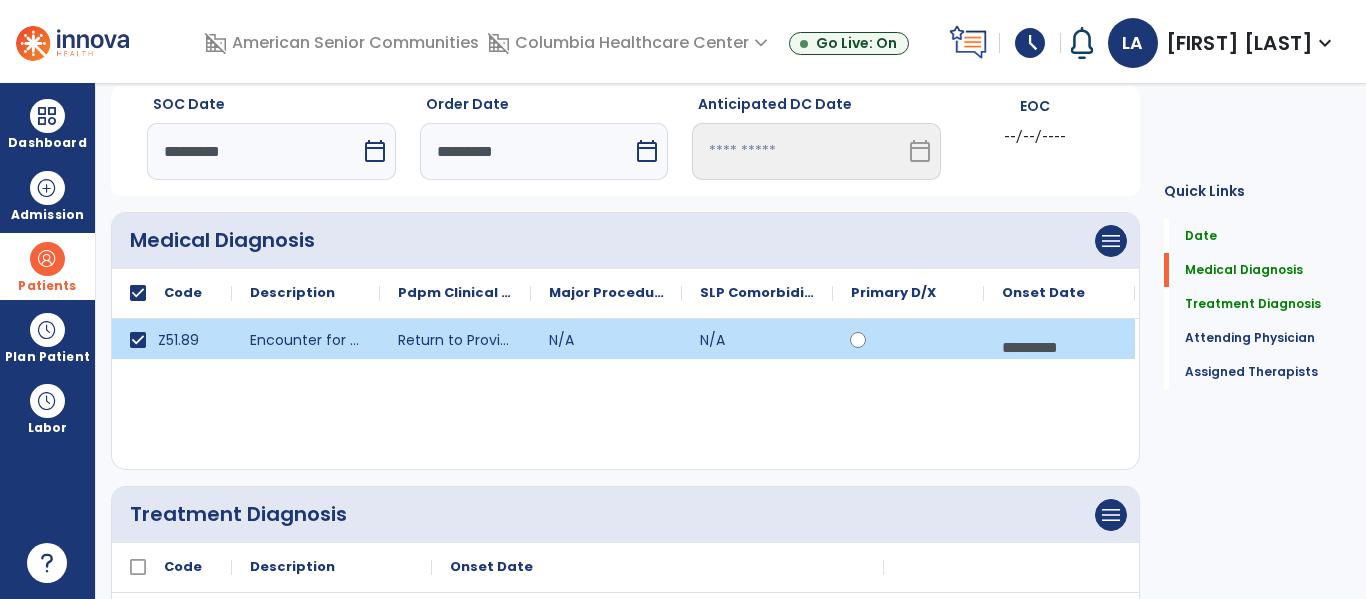 click on "Z51.89 Encounter for other specified aftercare Return to Provider N/A N/A *********  calendar_today" 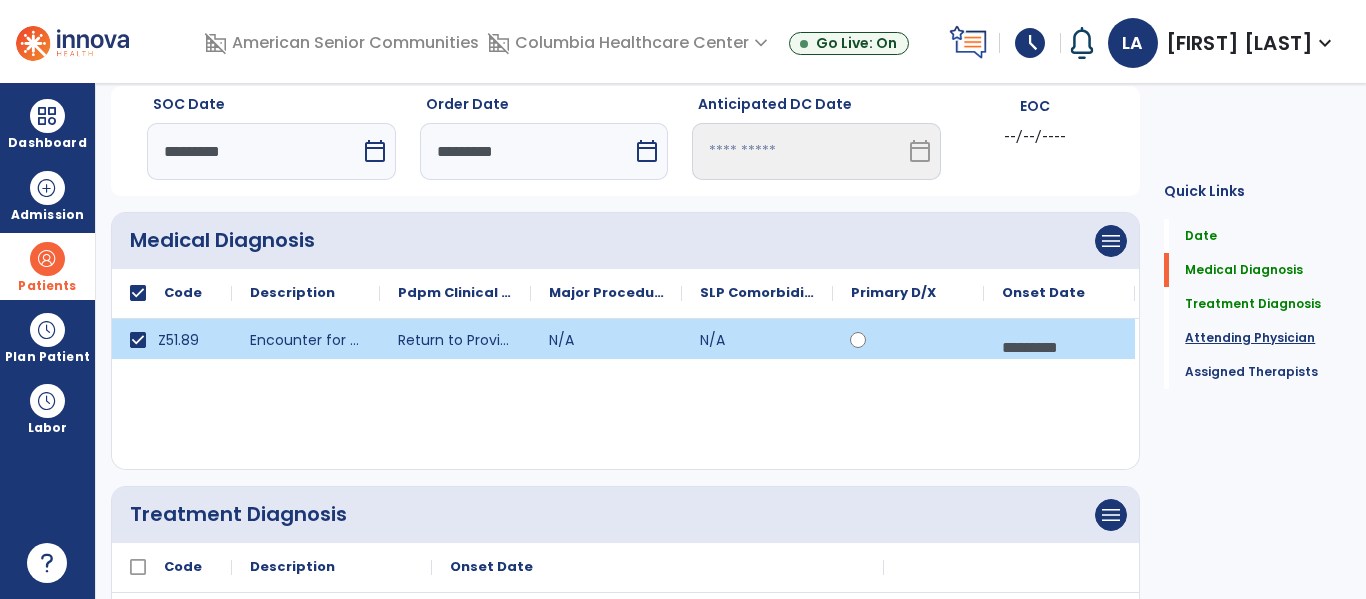 click on "Attending Physician" 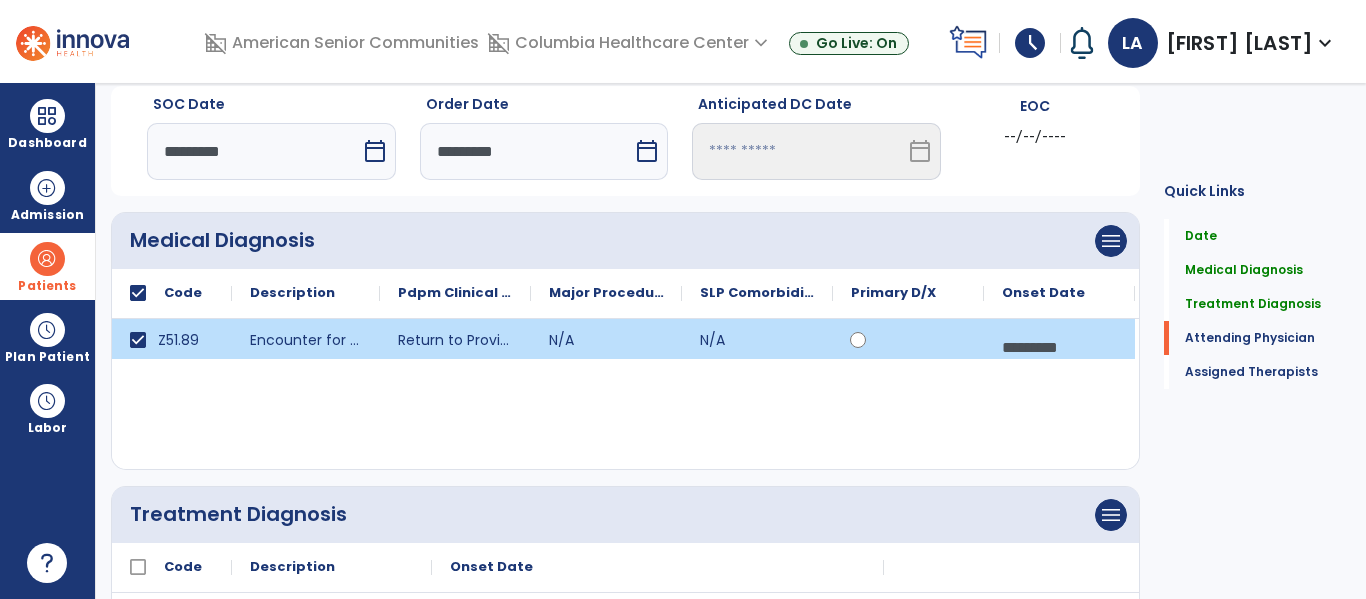 scroll, scrollTop: 165, scrollLeft: 0, axis: vertical 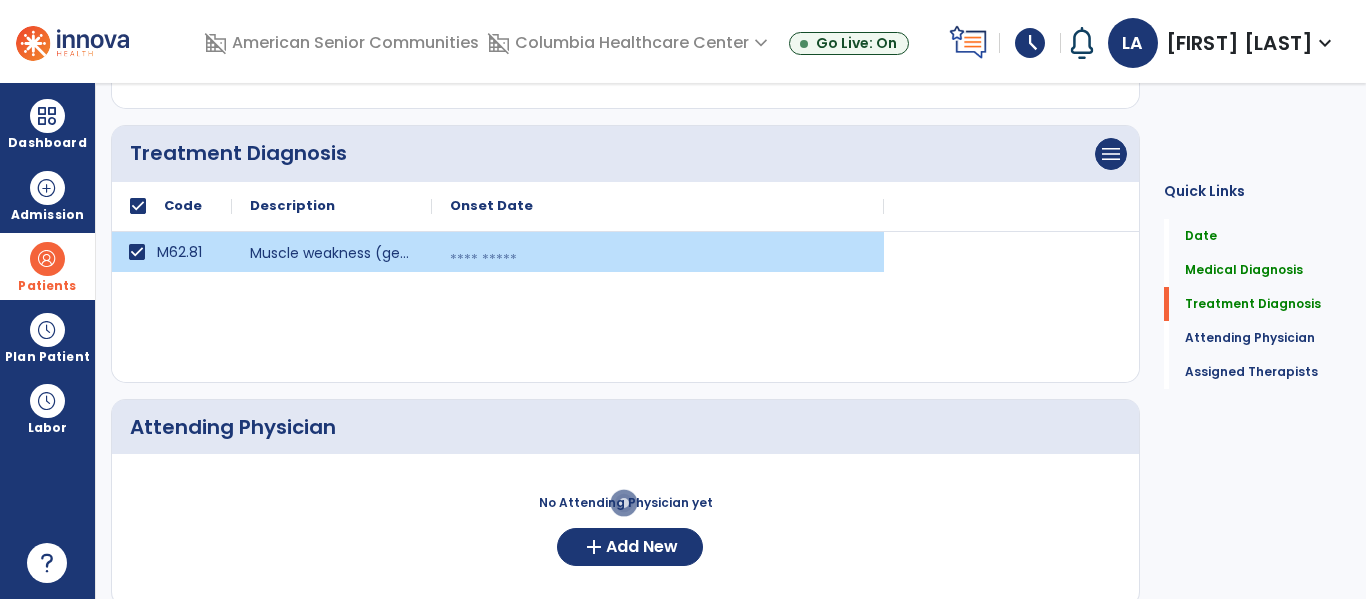 click at bounding box center (658, 260) 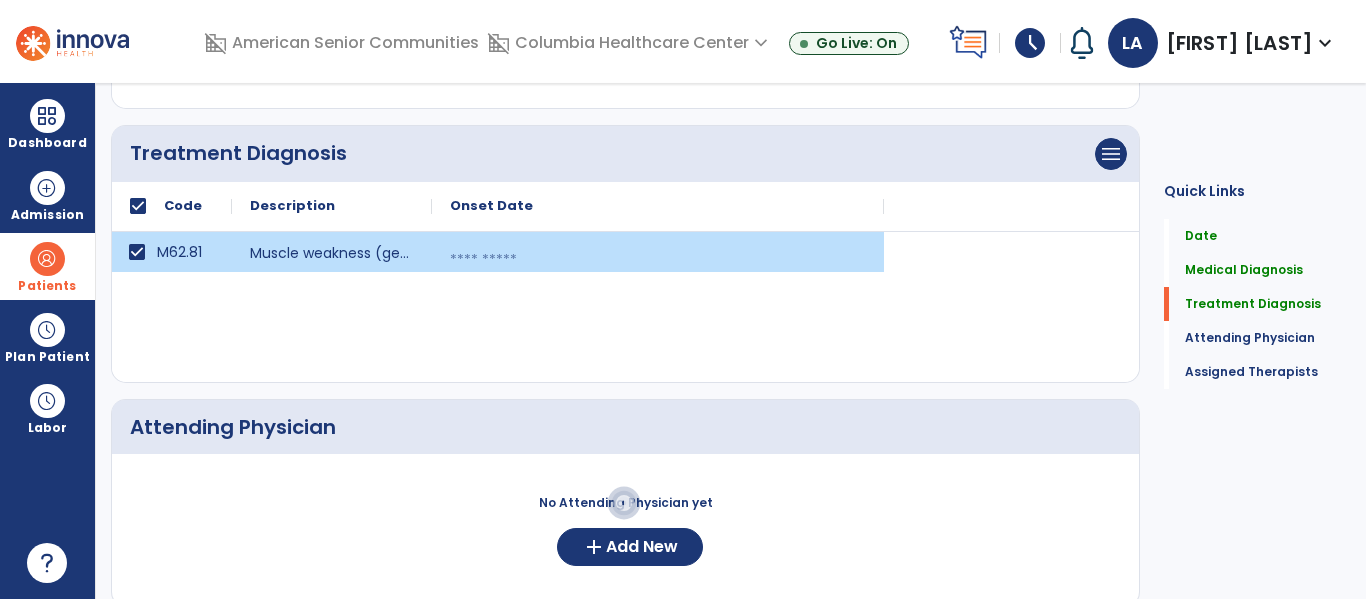 select on "*" 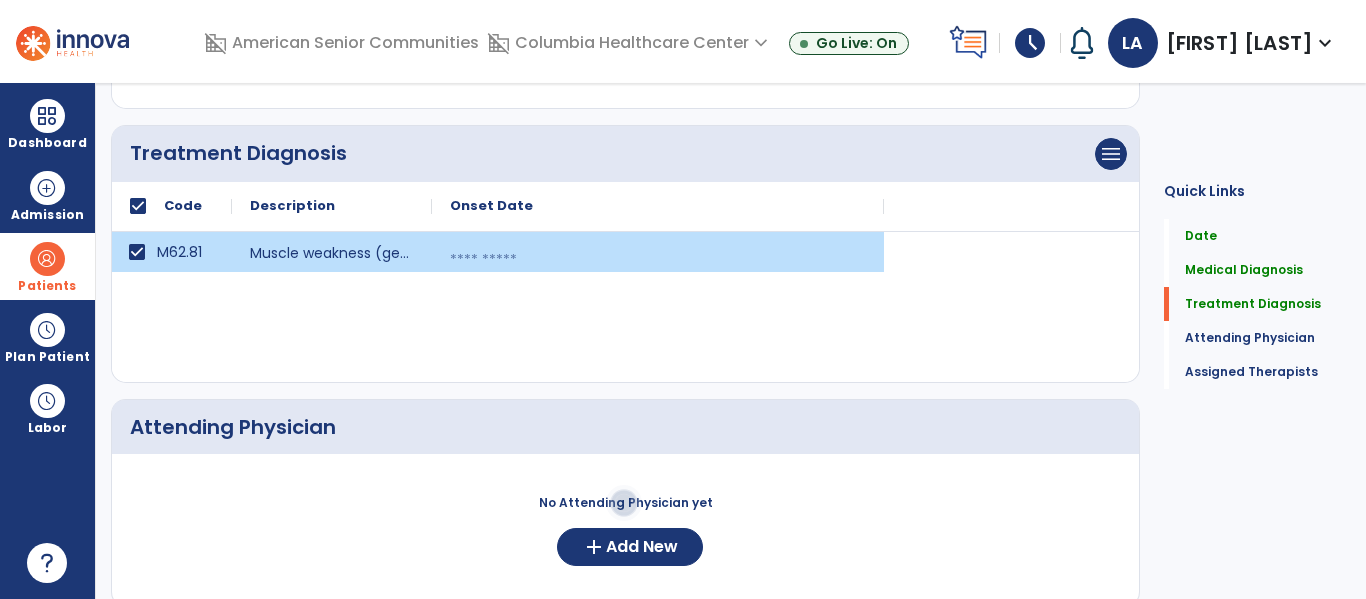 select on "****" 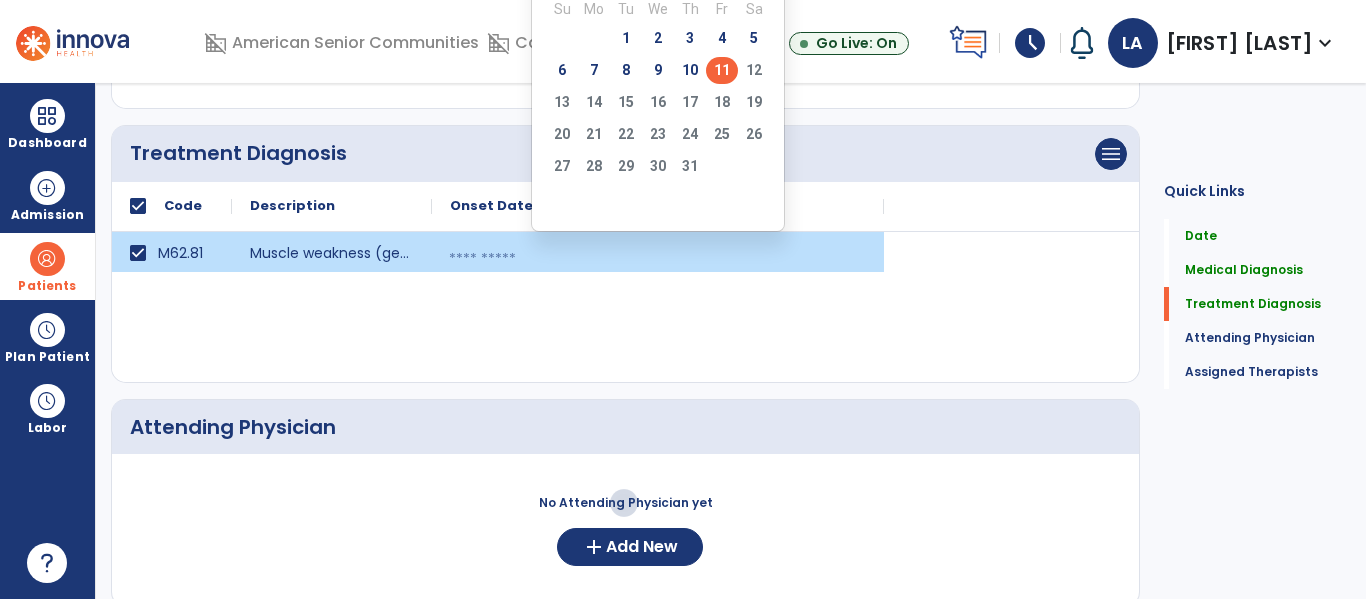 click on "11" 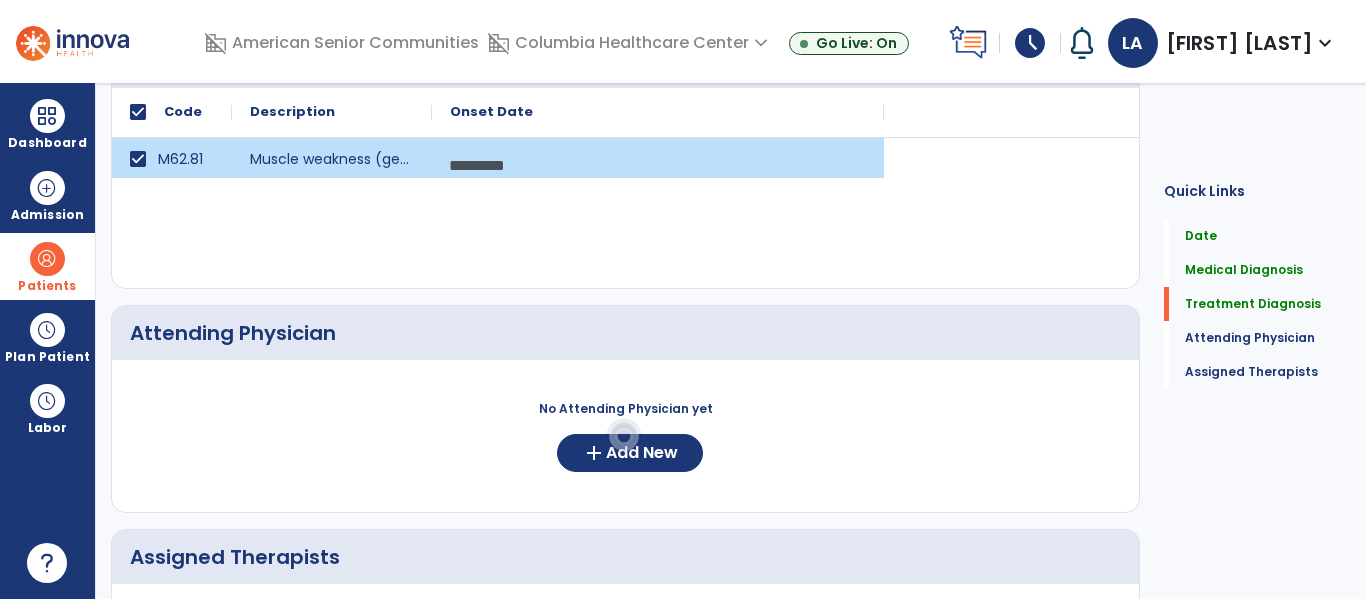 scroll, scrollTop: 531, scrollLeft: 0, axis: vertical 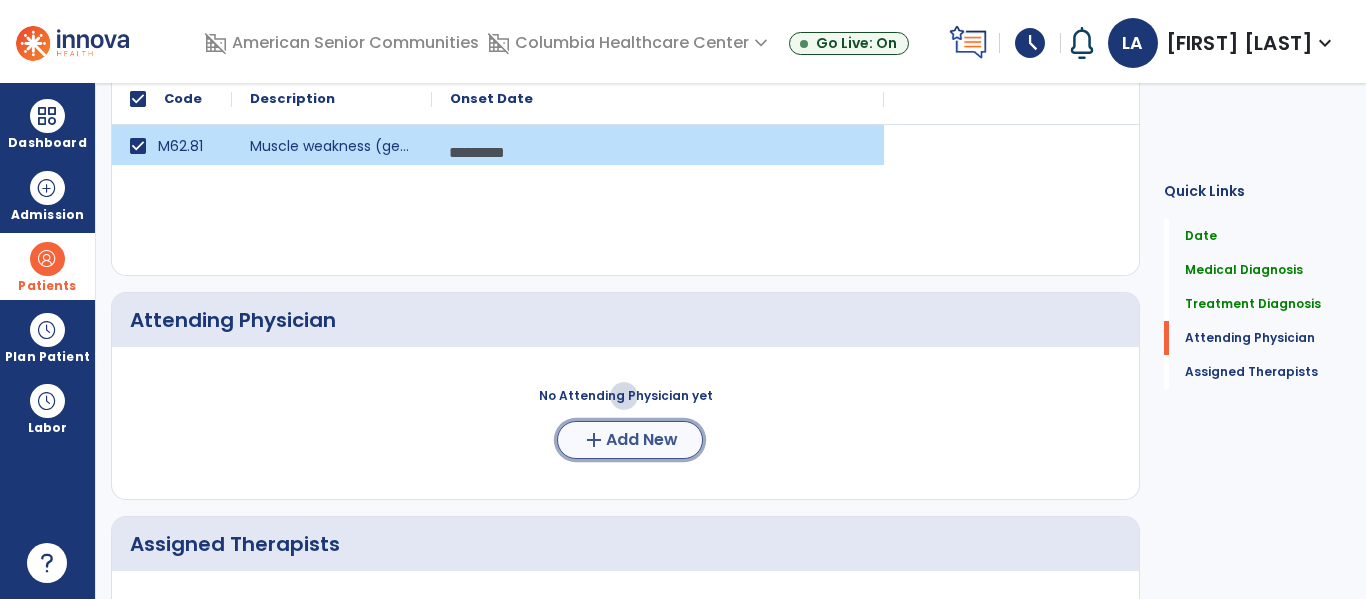 click on "Add New" 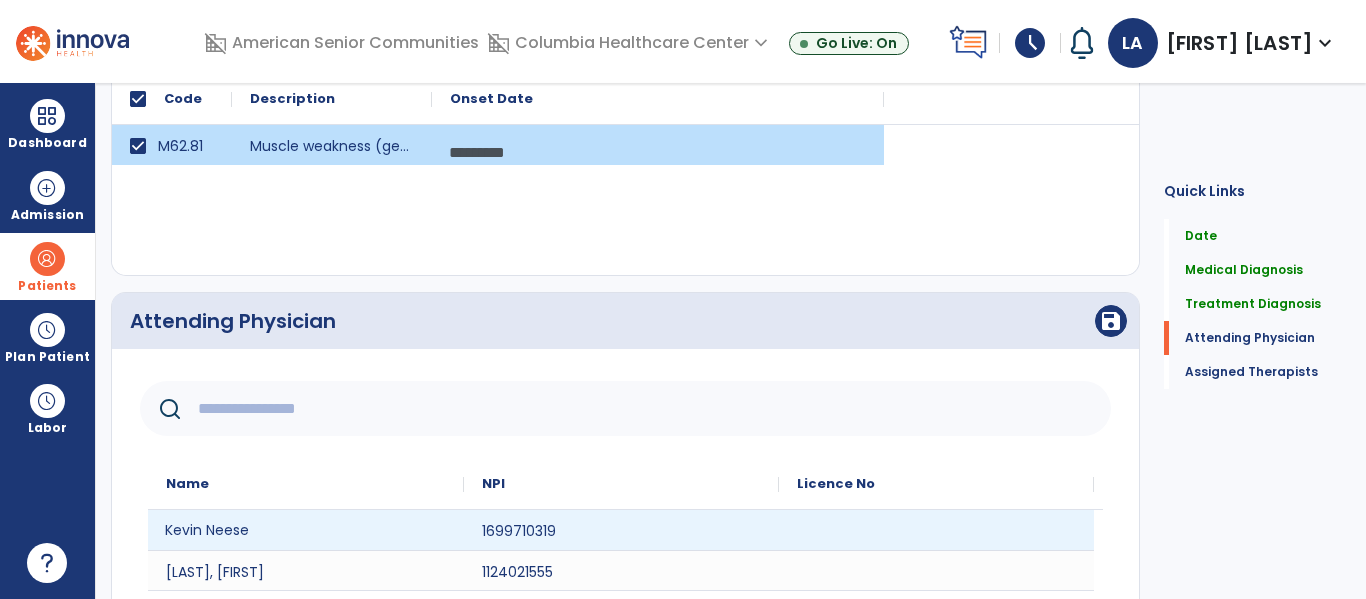 click on "Kevin Neese" 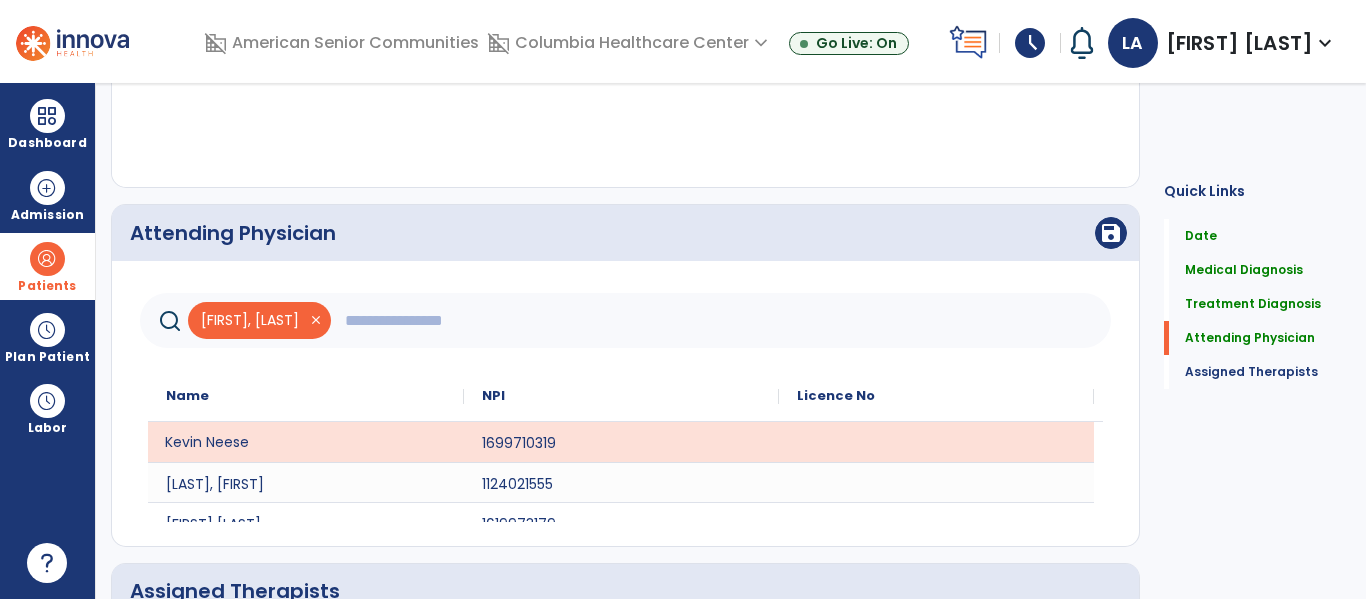 scroll, scrollTop: 628, scrollLeft: 0, axis: vertical 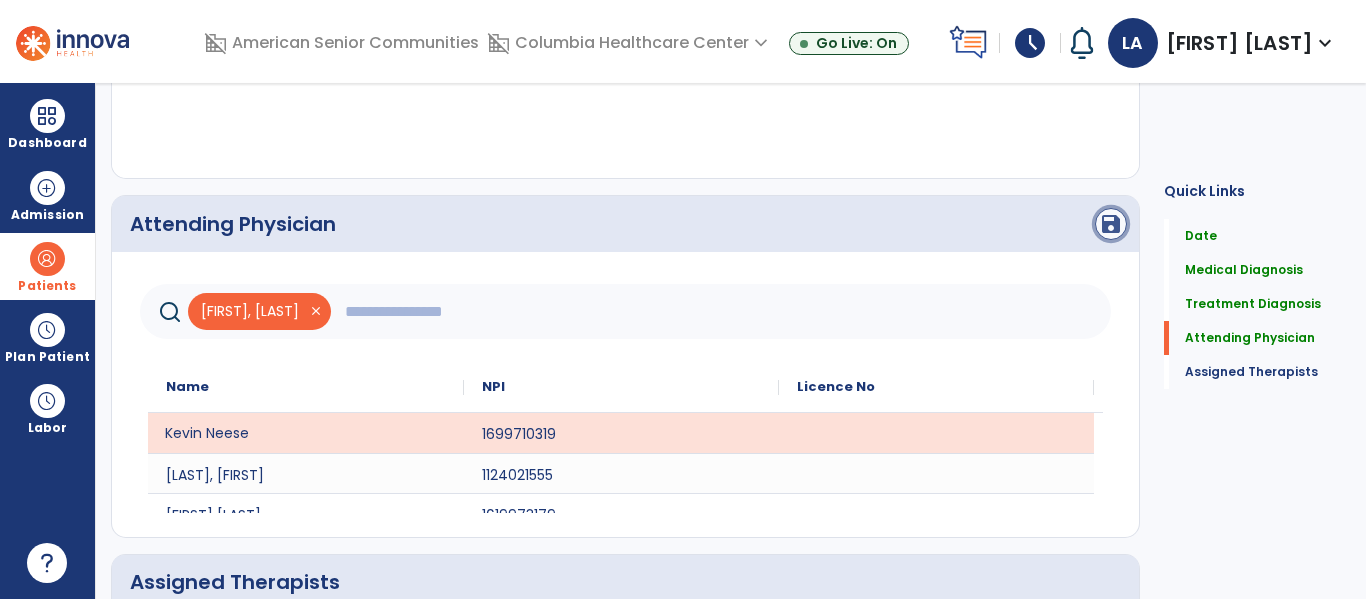 click on "save" 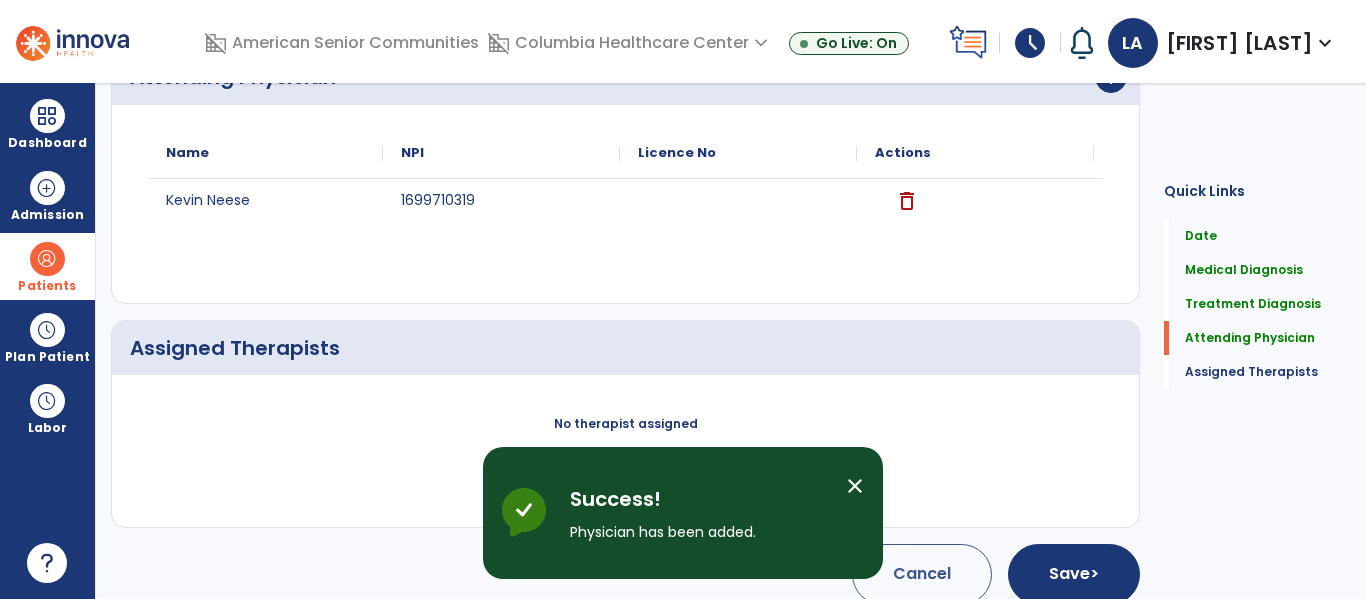 scroll, scrollTop: 797, scrollLeft: 0, axis: vertical 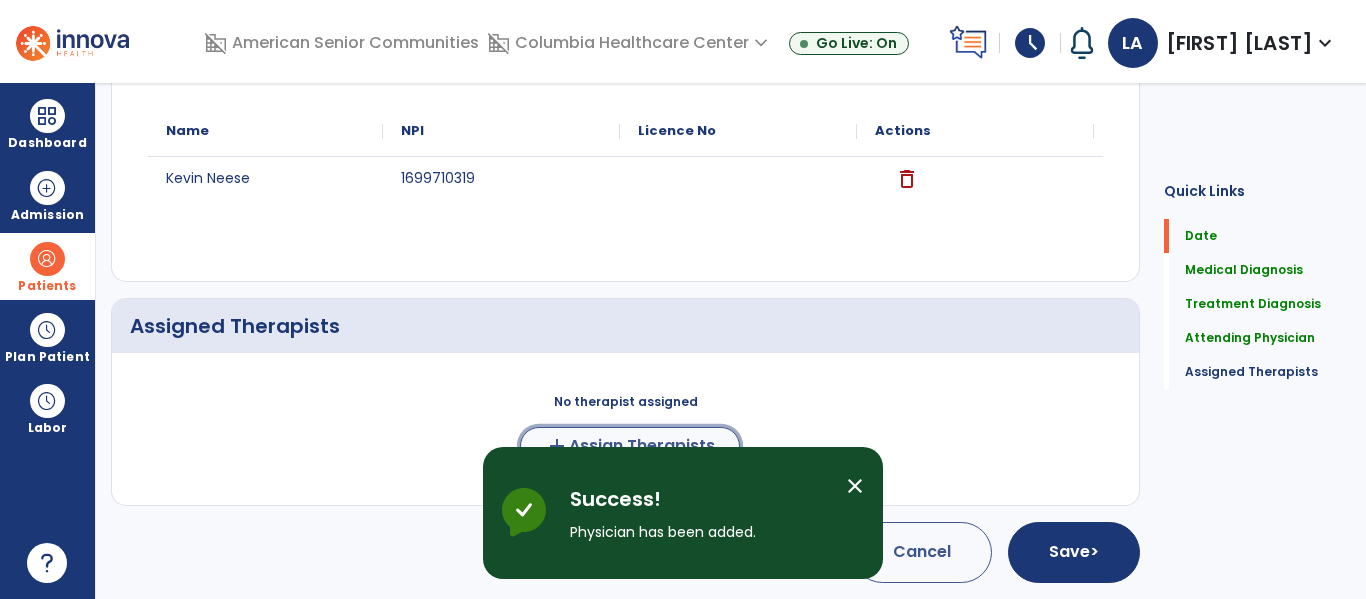 click on "Assign Therapists" 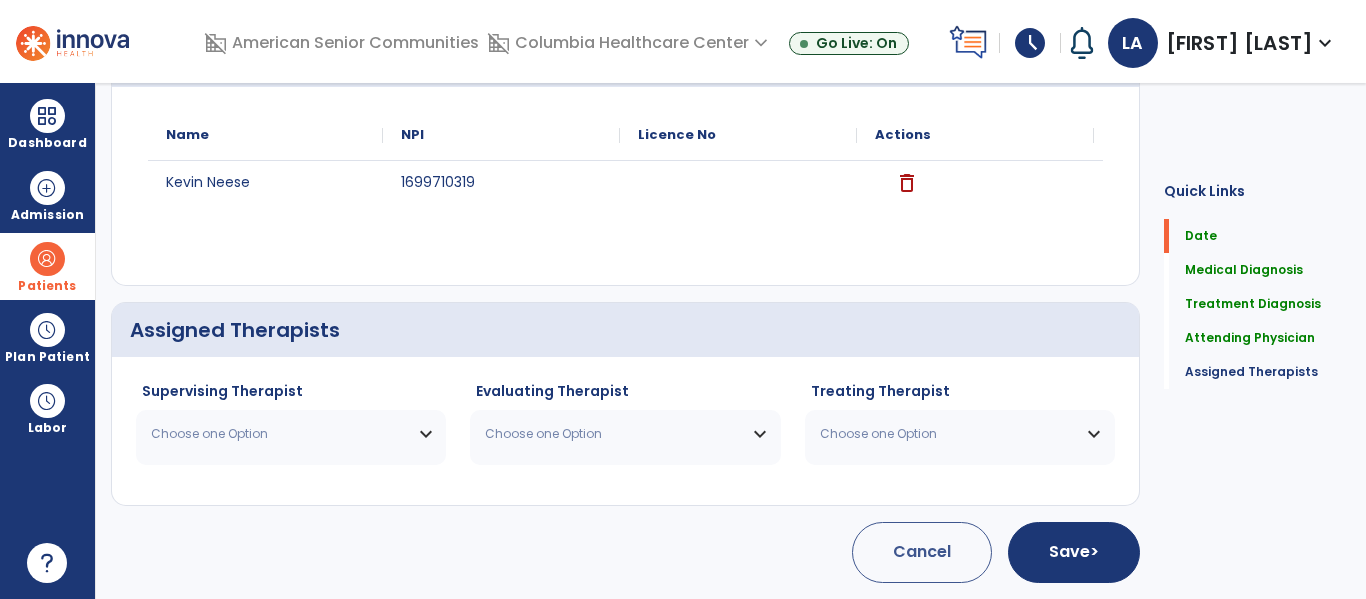 scroll, scrollTop: 793, scrollLeft: 0, axis: vertical 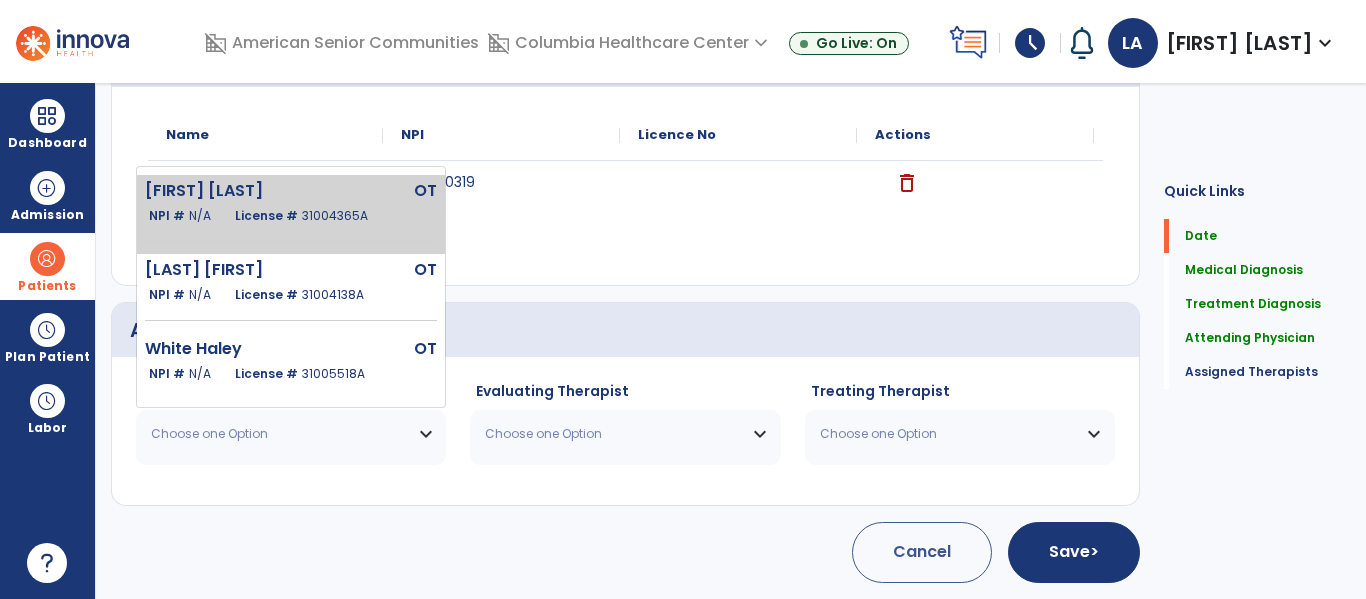 click on "License # [LICENSE_NUMBER]" 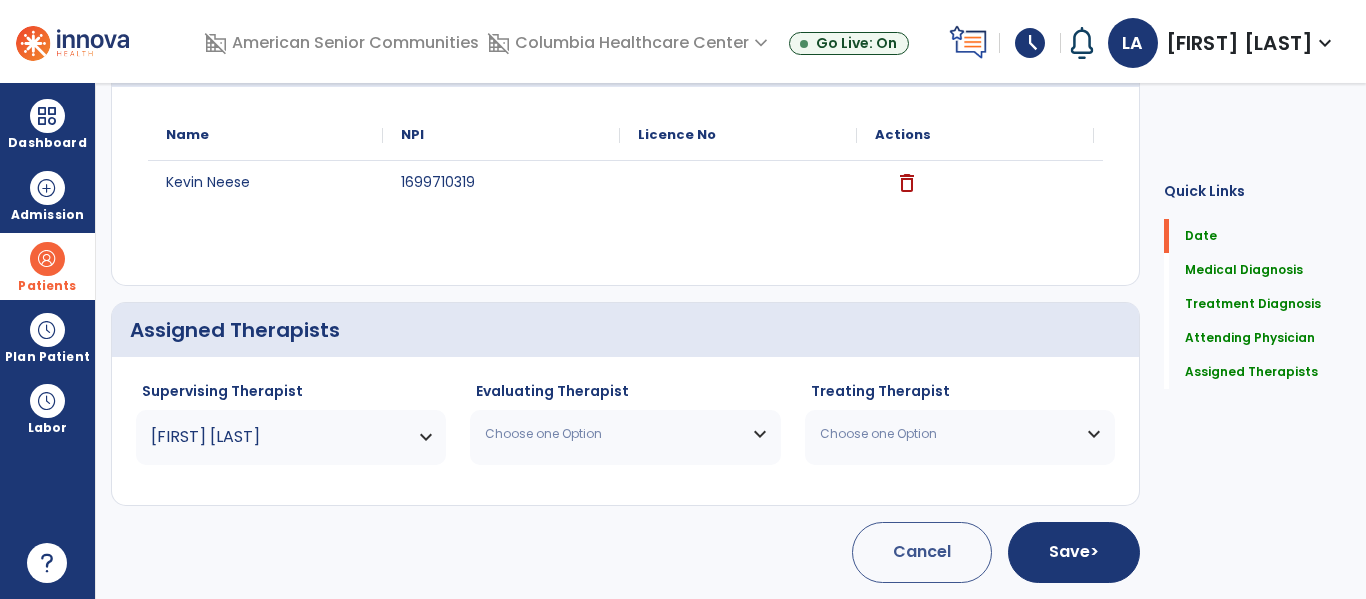 click on "Choose one Option" at bounding box center (612, 434) 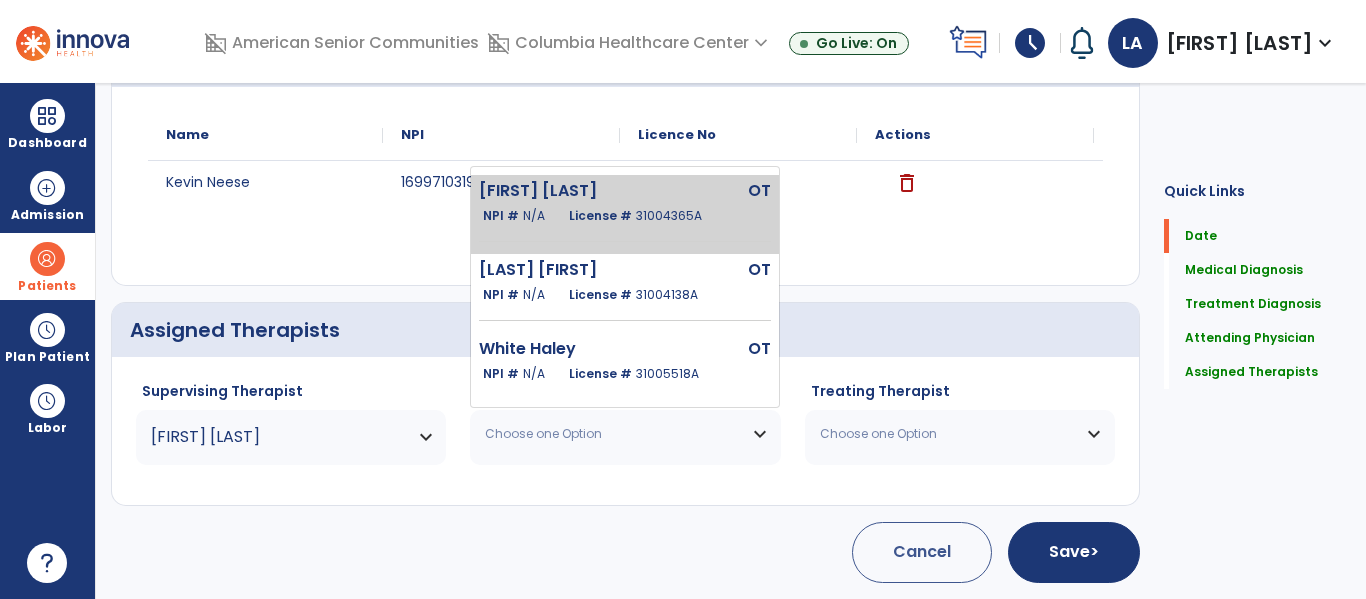 click on "[FIRST] [LAST]   NPI #  N/A   License #  31004365A" 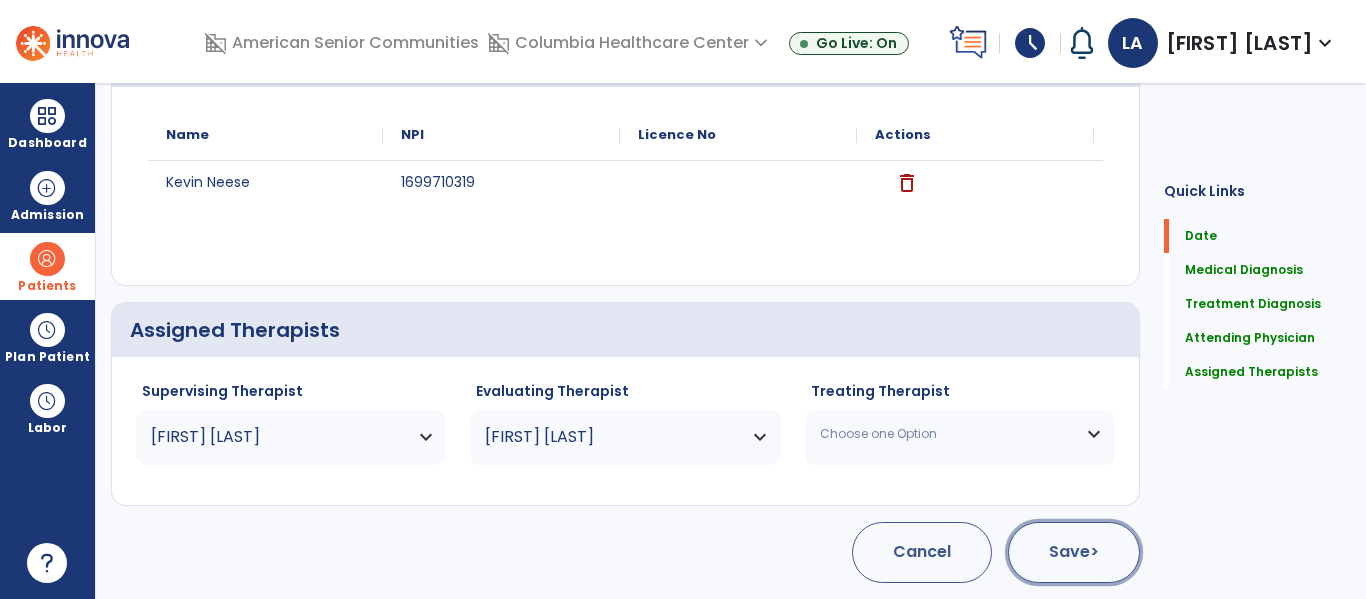 click on ">" 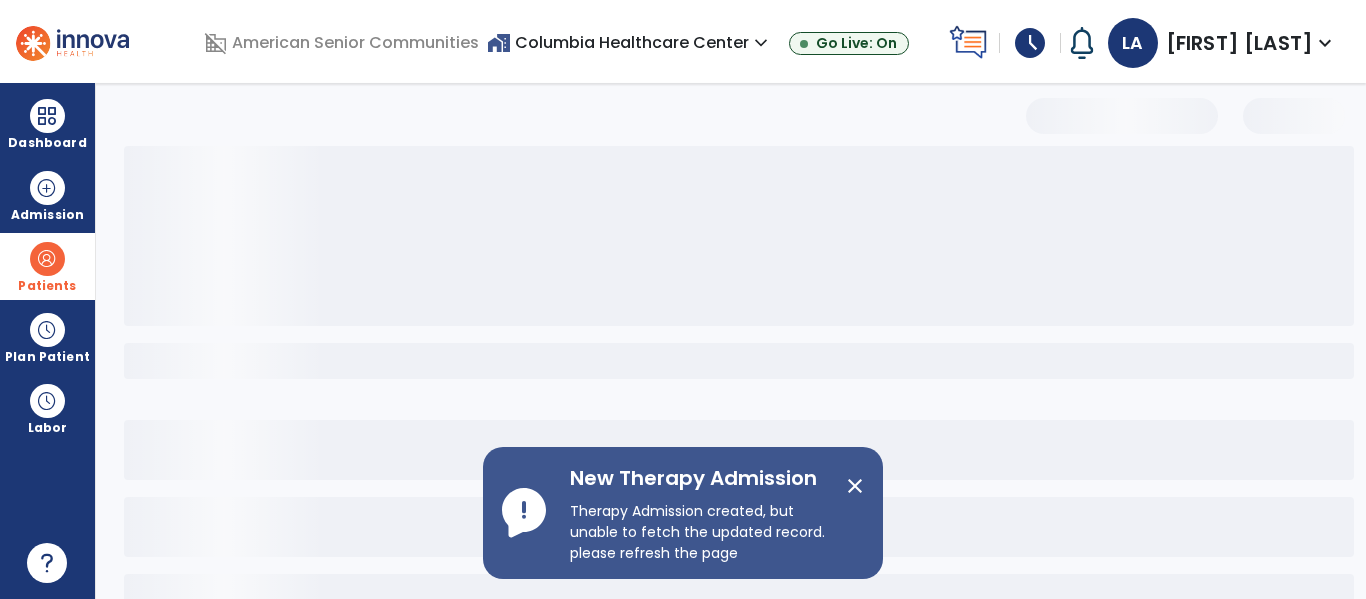 scroll, scrollTop: 144, scrollLeft: 0, axis: vertical 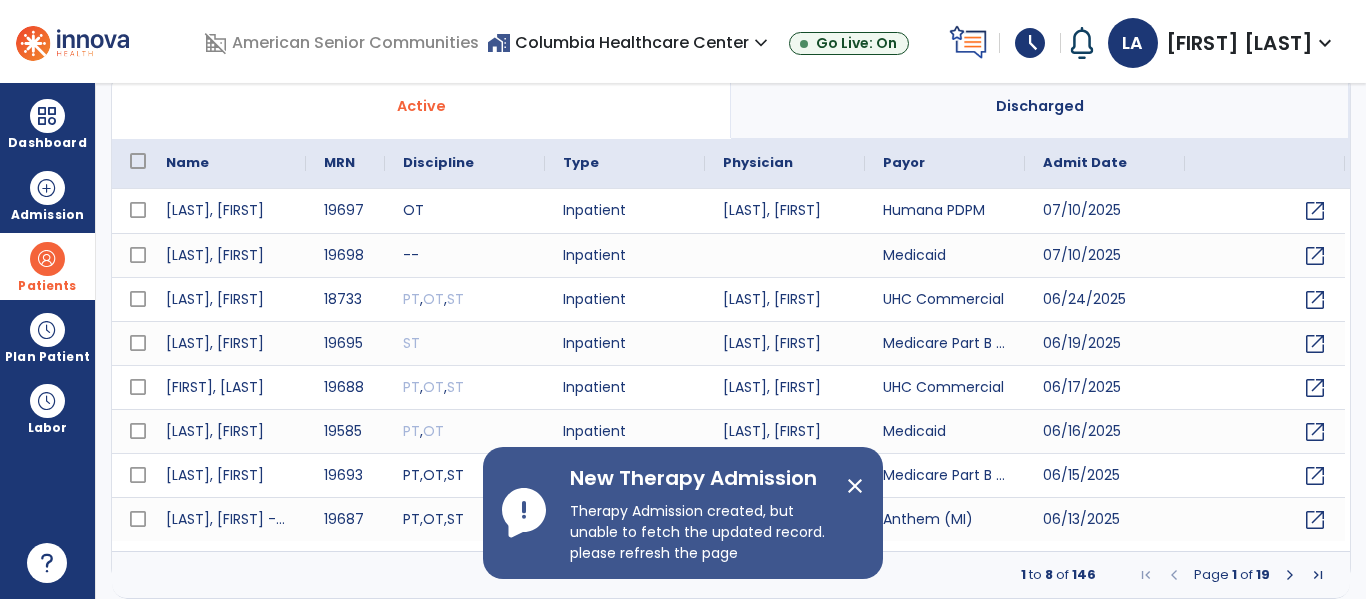 select on "***" 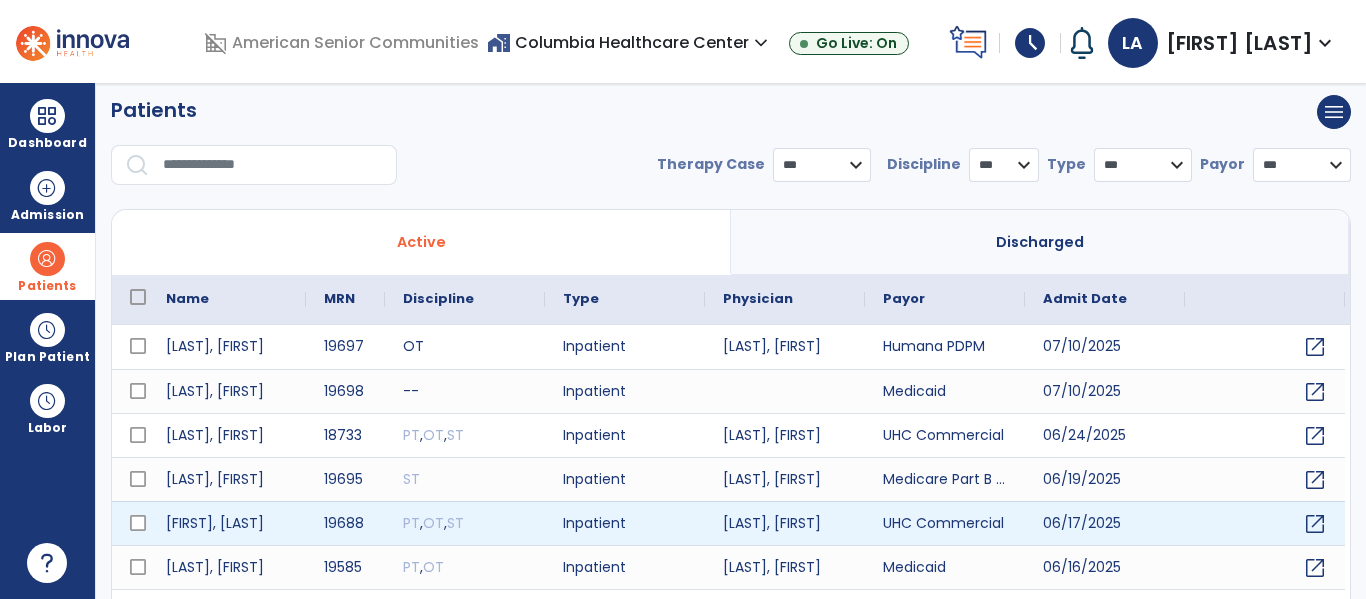 scroll, scrollTop: 0, scrollLeft: 0, axis: both 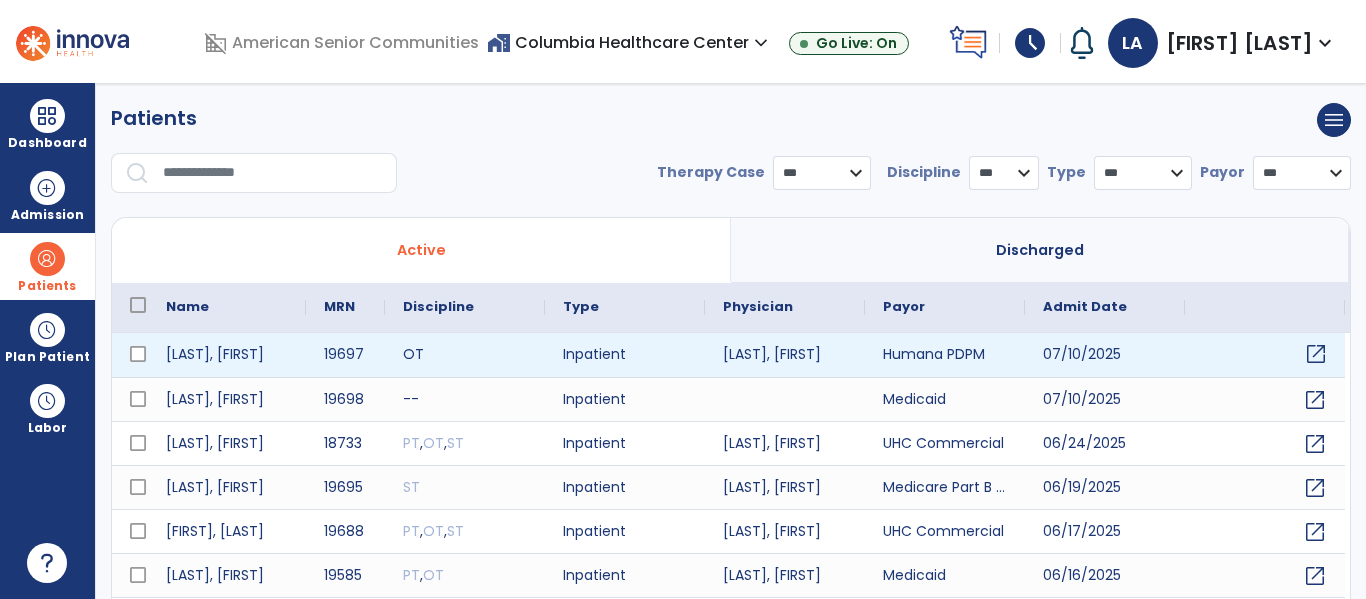 click on "open_in_new" at bounding box center [1316, 354] 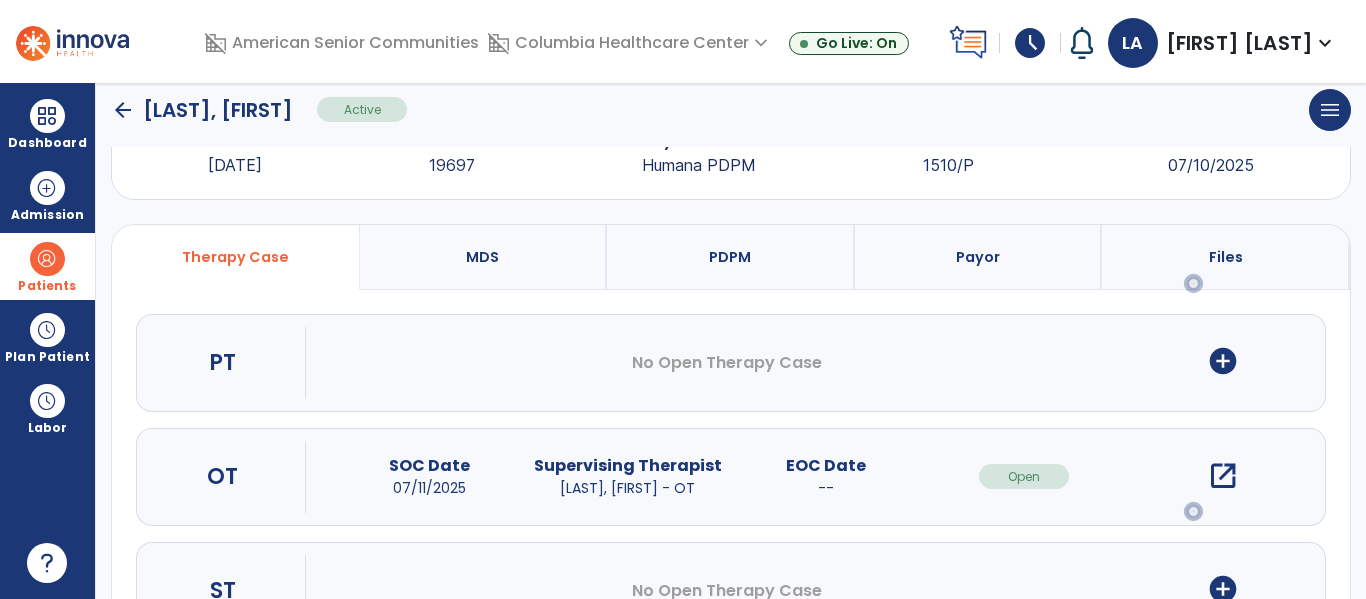 scroll, scrollTop: 162, scrollLeft: 0, axis: vertical 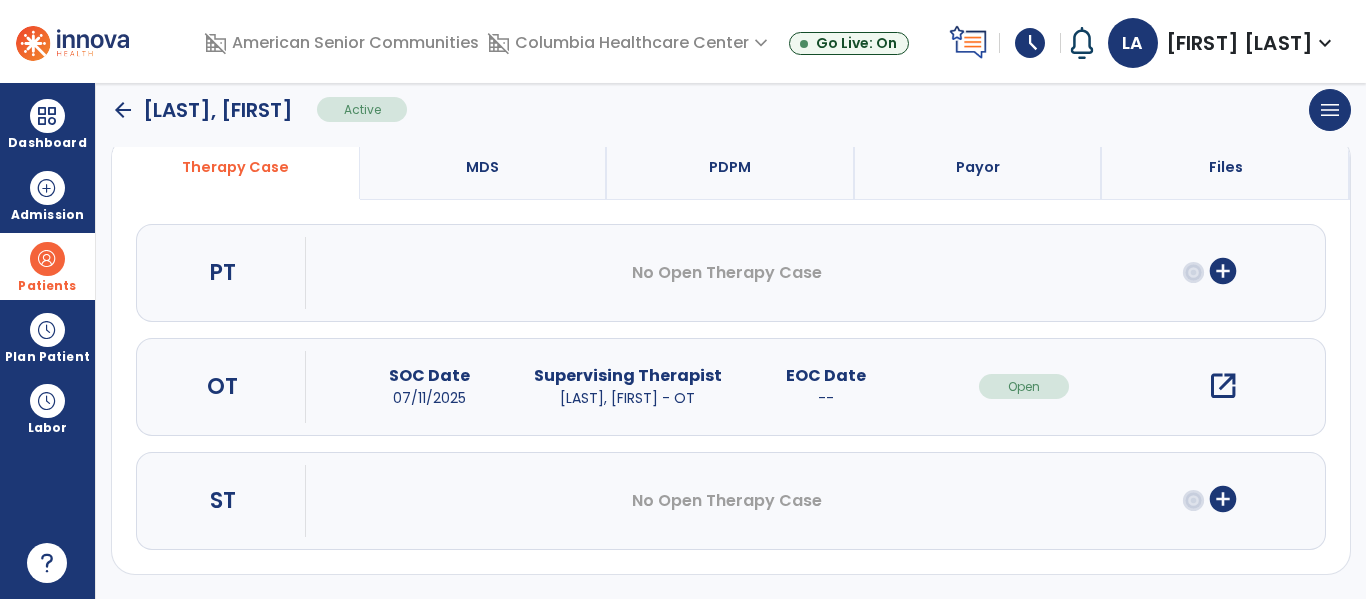 click on "open_in_new" at bounding box center [1223, 386] 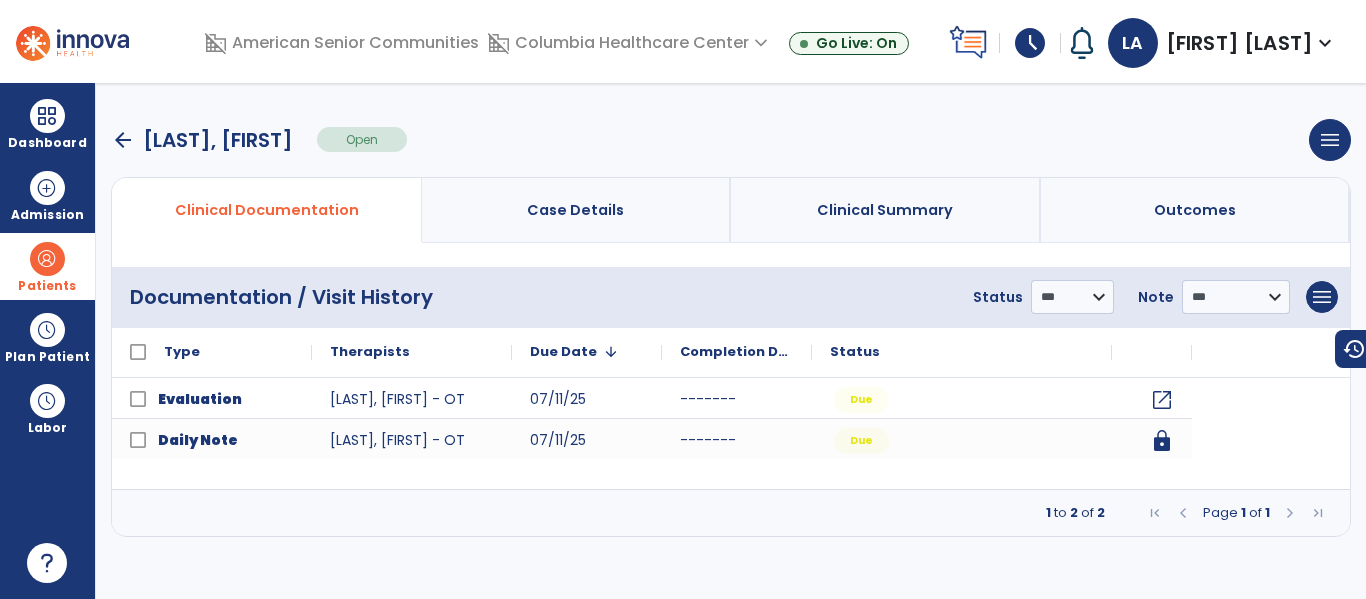scroll, scrollTop: 0, scrollLeft: 0, axis: both 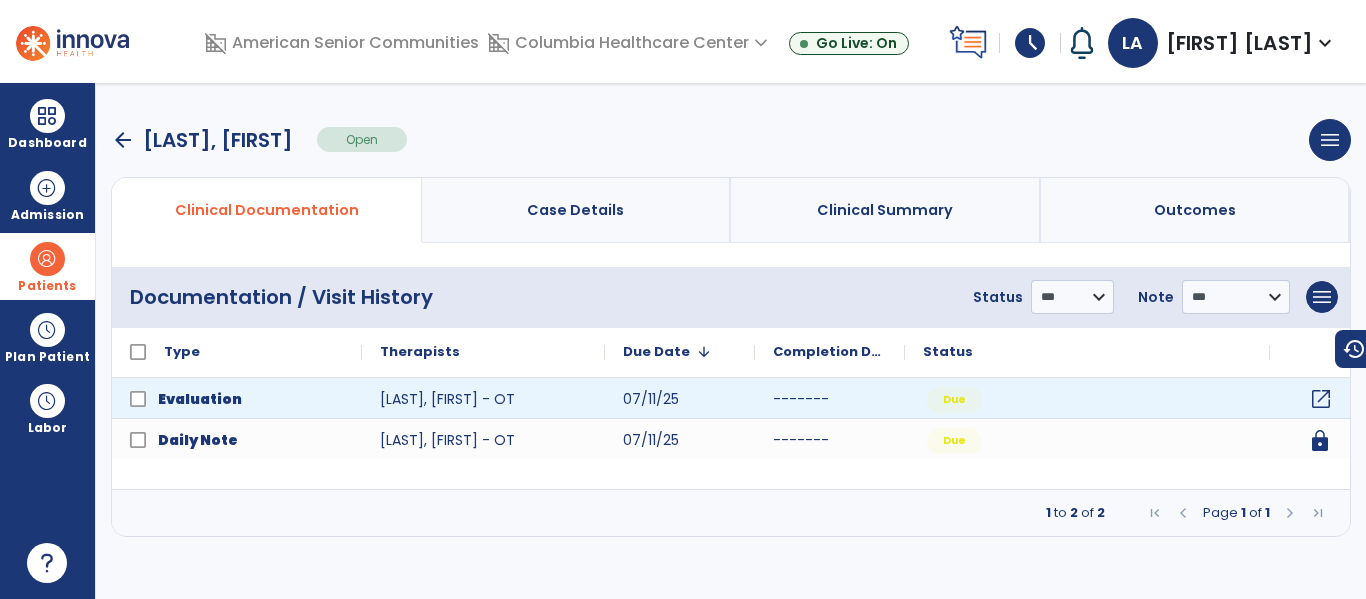 click on "open_in_new" 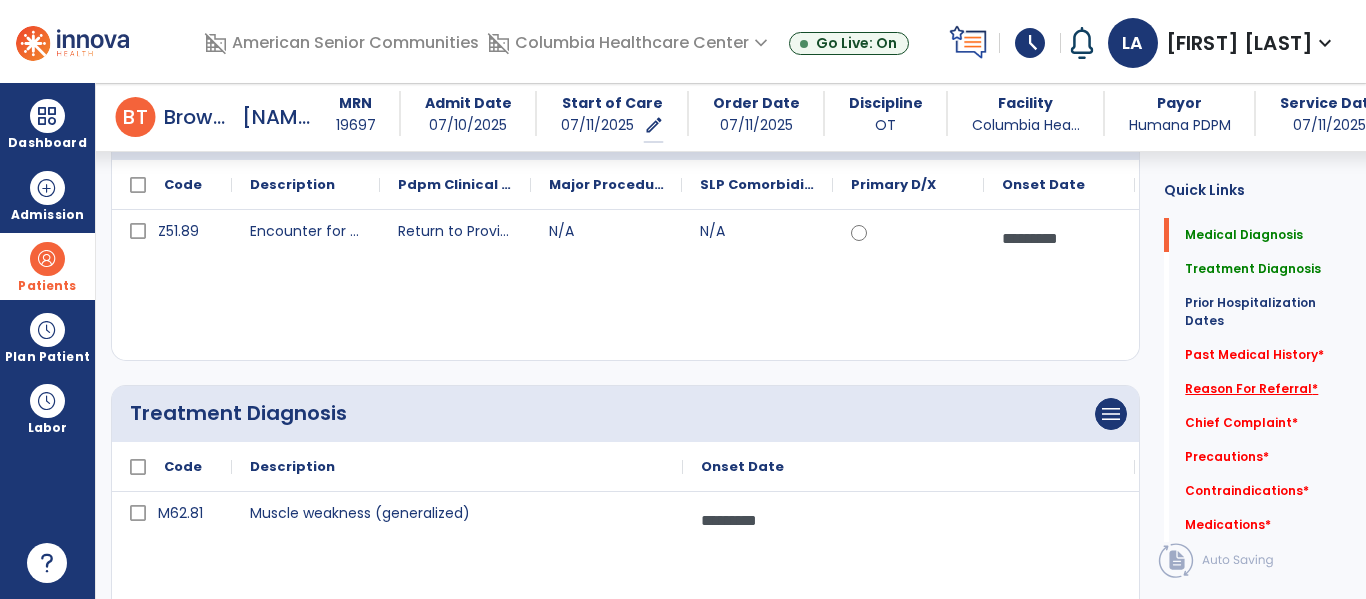 scroll, scrollTop: 250, scrollLeft: 0, axis: vertical 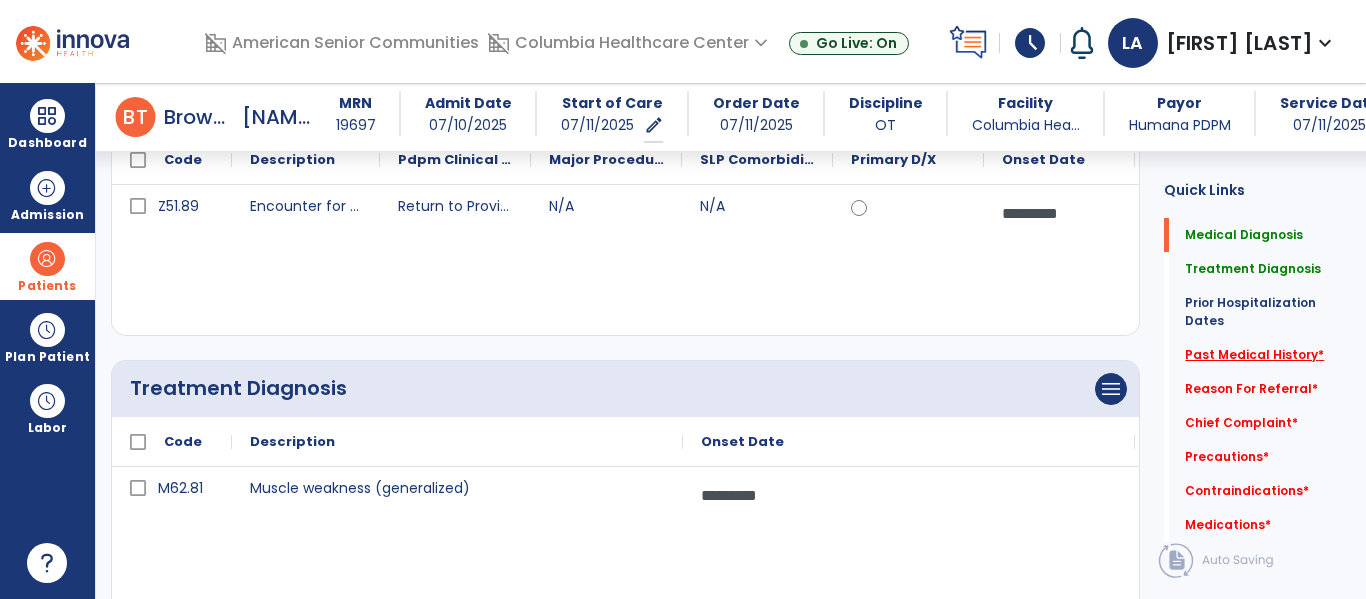 click on "Past Medical History   *" 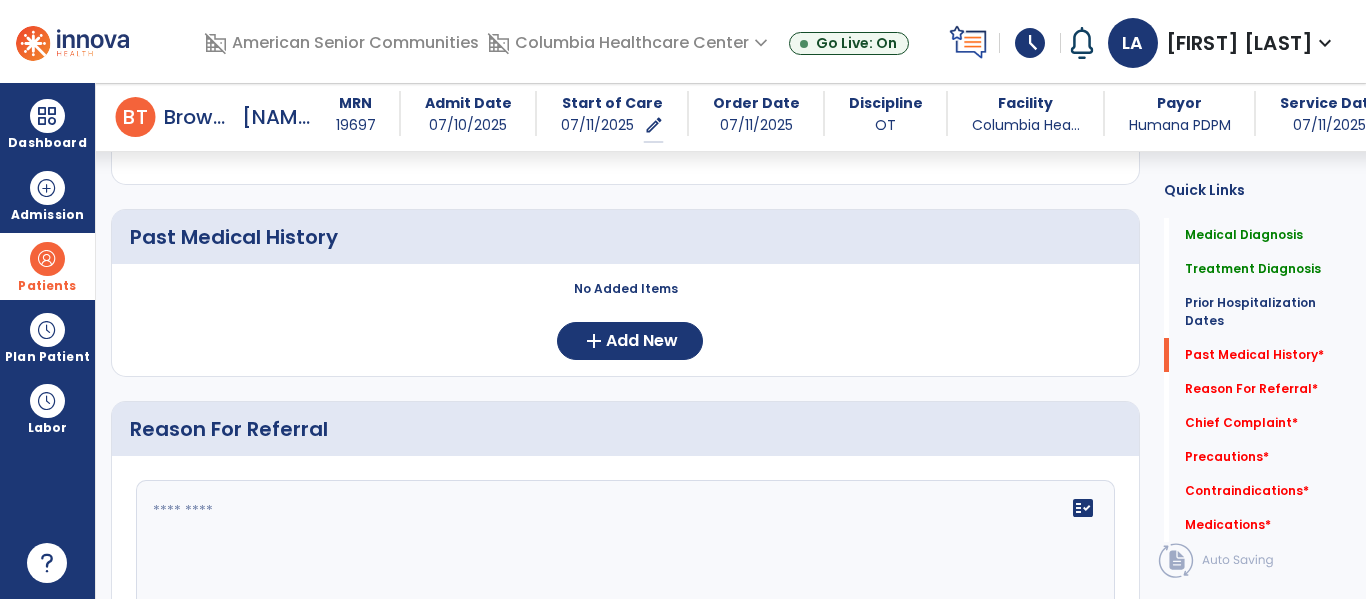 scroll, scrollTop: 936, scrollLeft: 0, axis: vertical 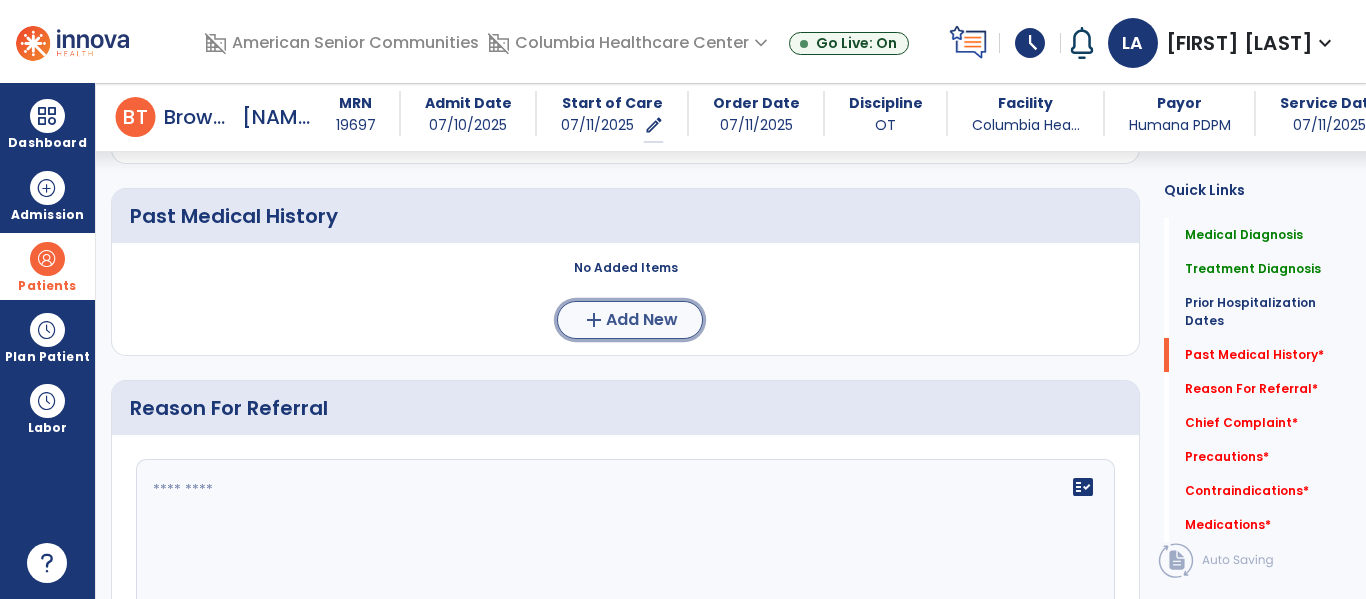 click on "Add New" 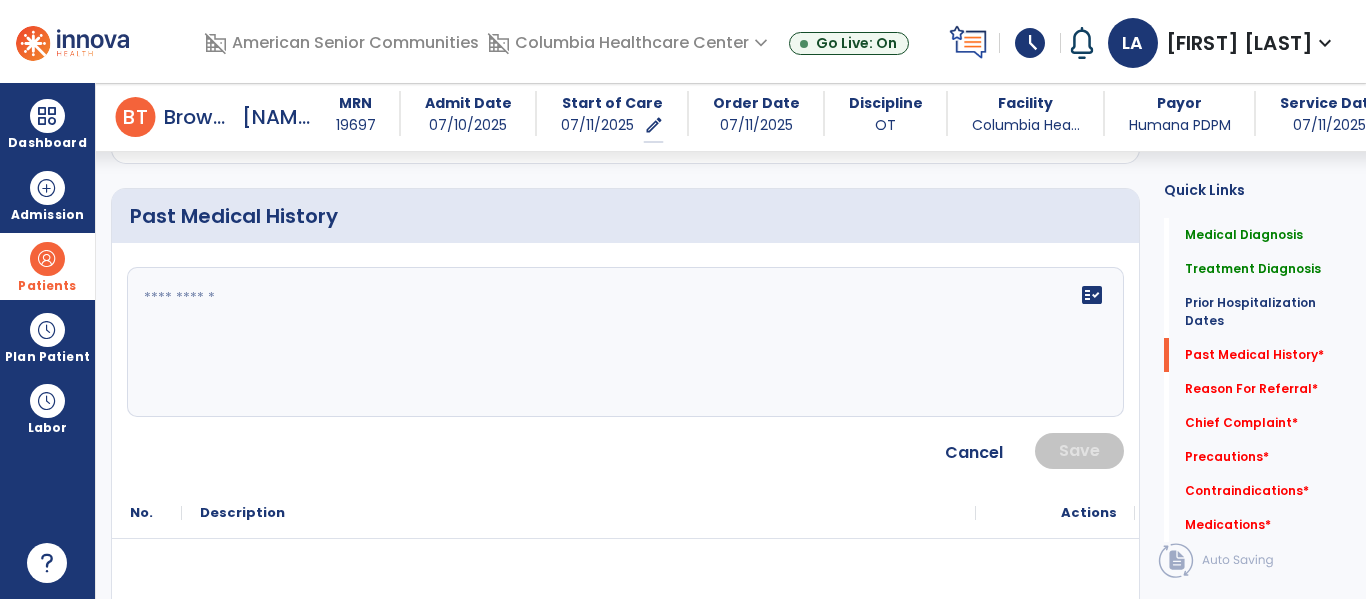 click on "fact_check" 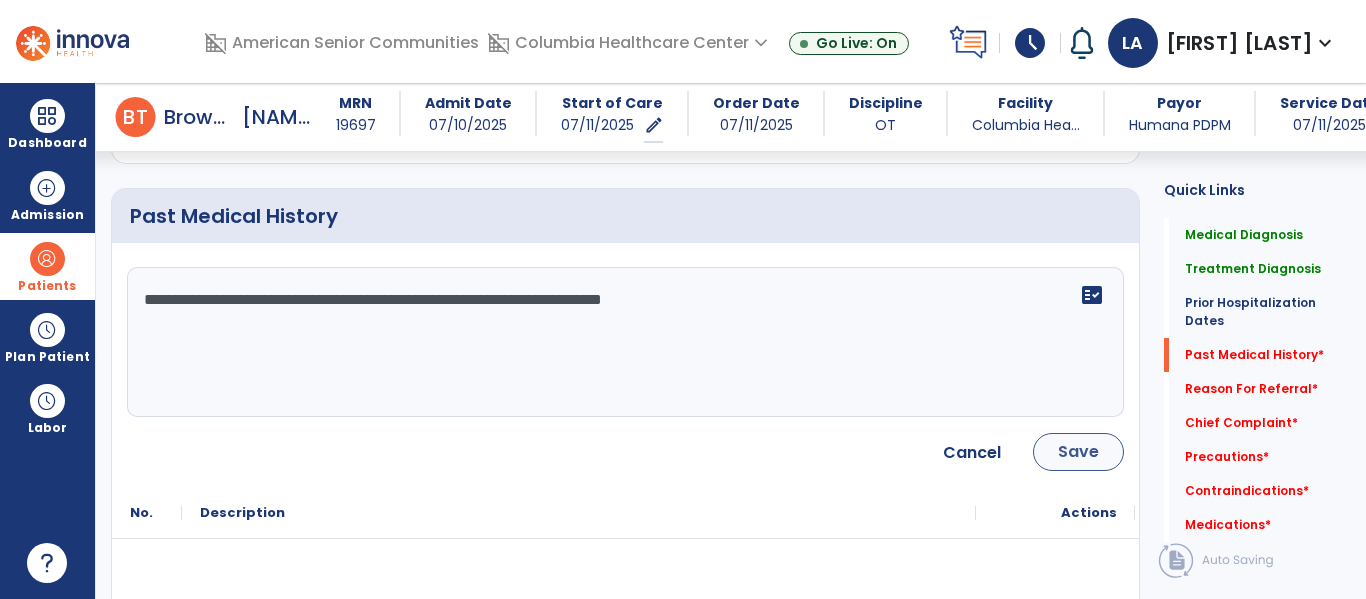 type on "**********" 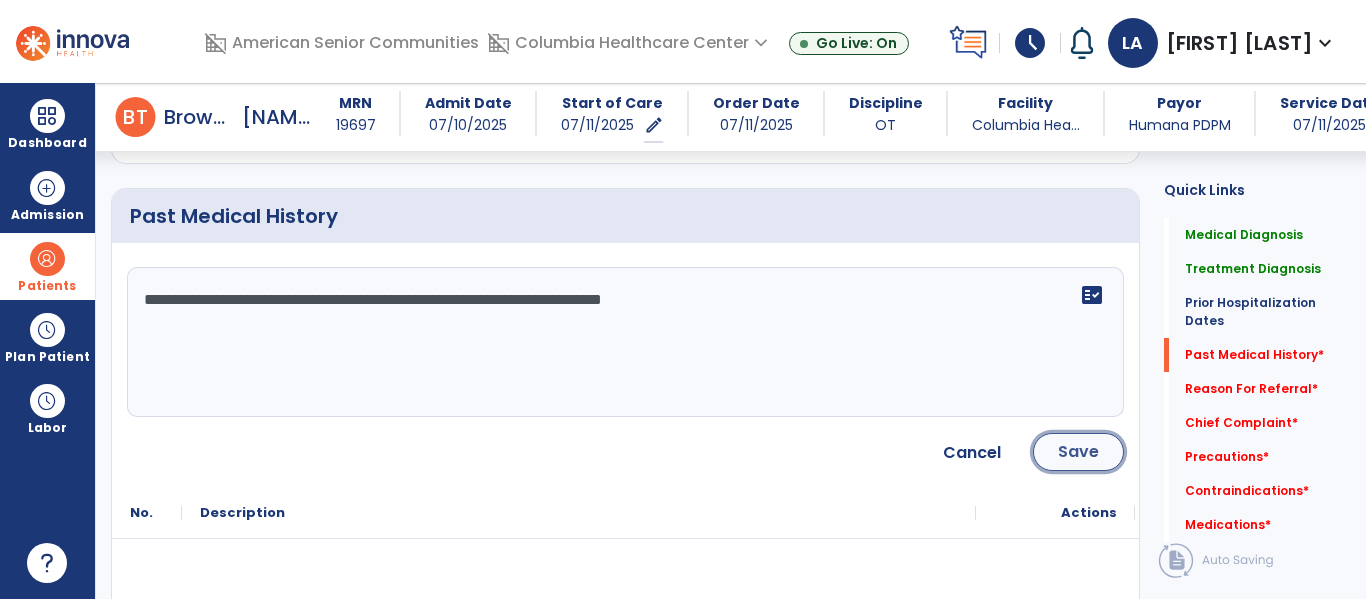 click on "Save" 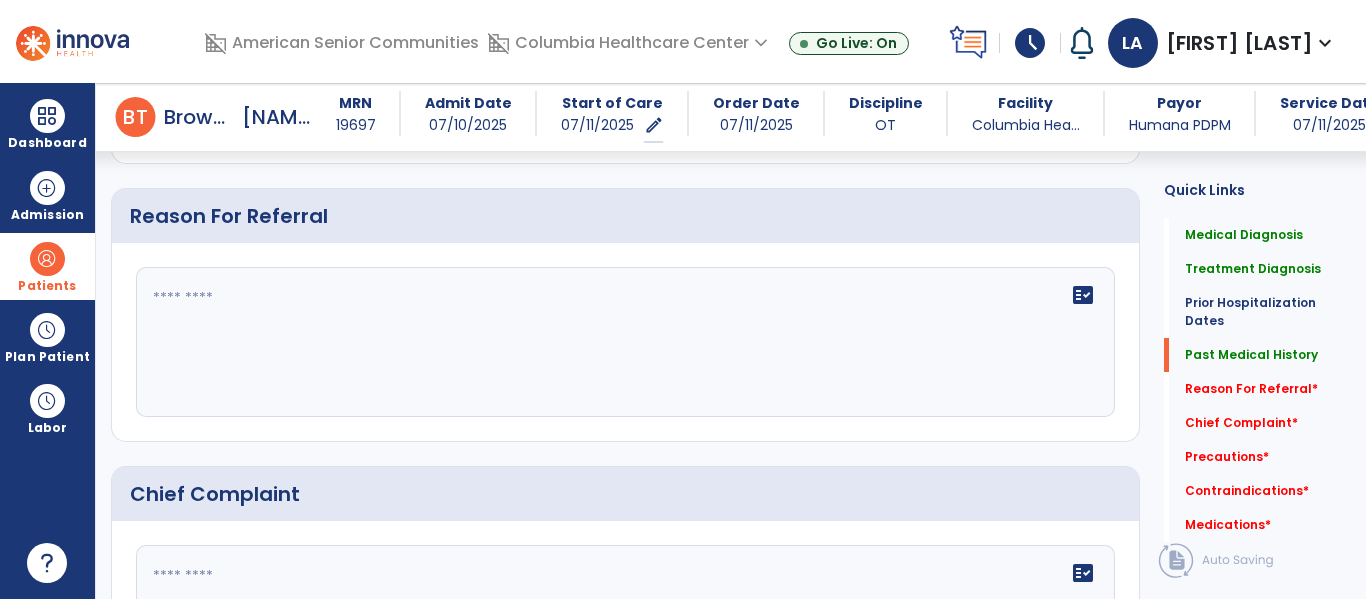 scroll, scrollTop: 1242, scrollLeft: 0, axis: vertical 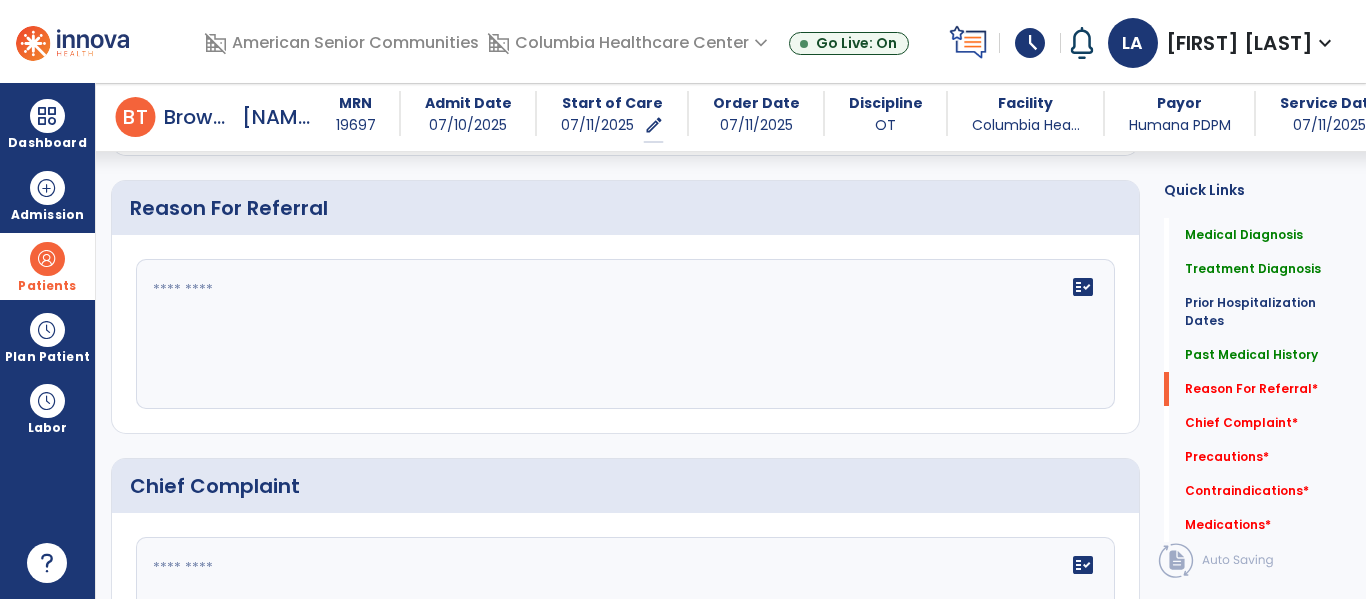 click on "fact_check" 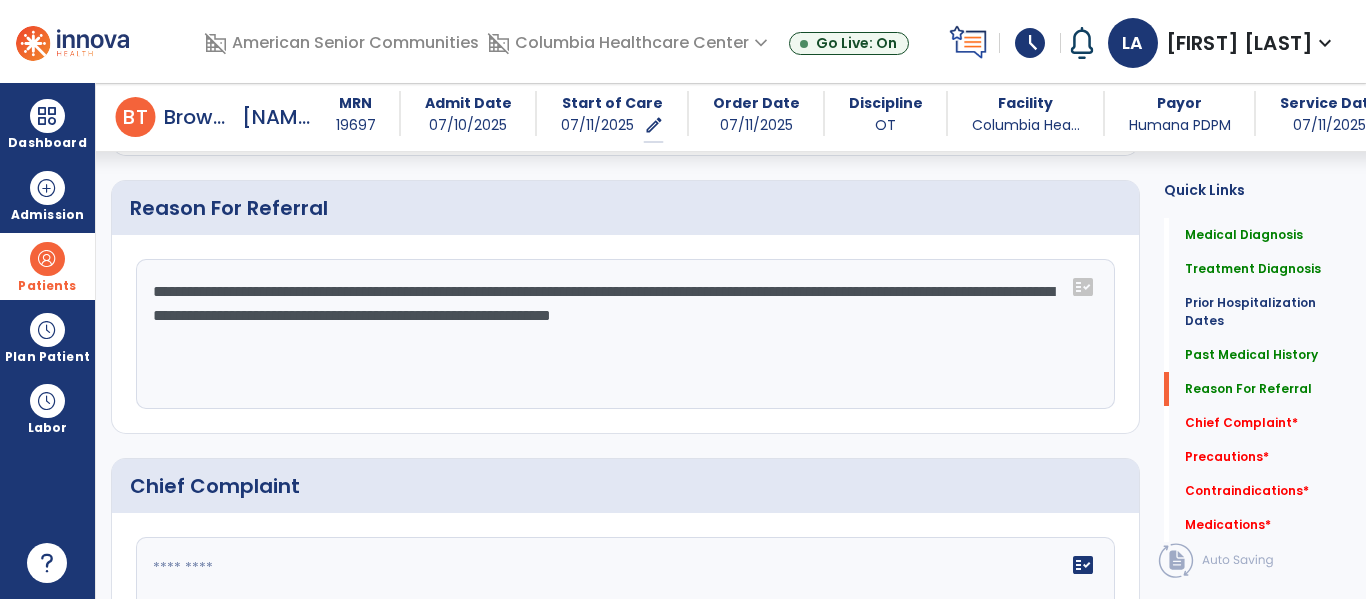 click on "**********" 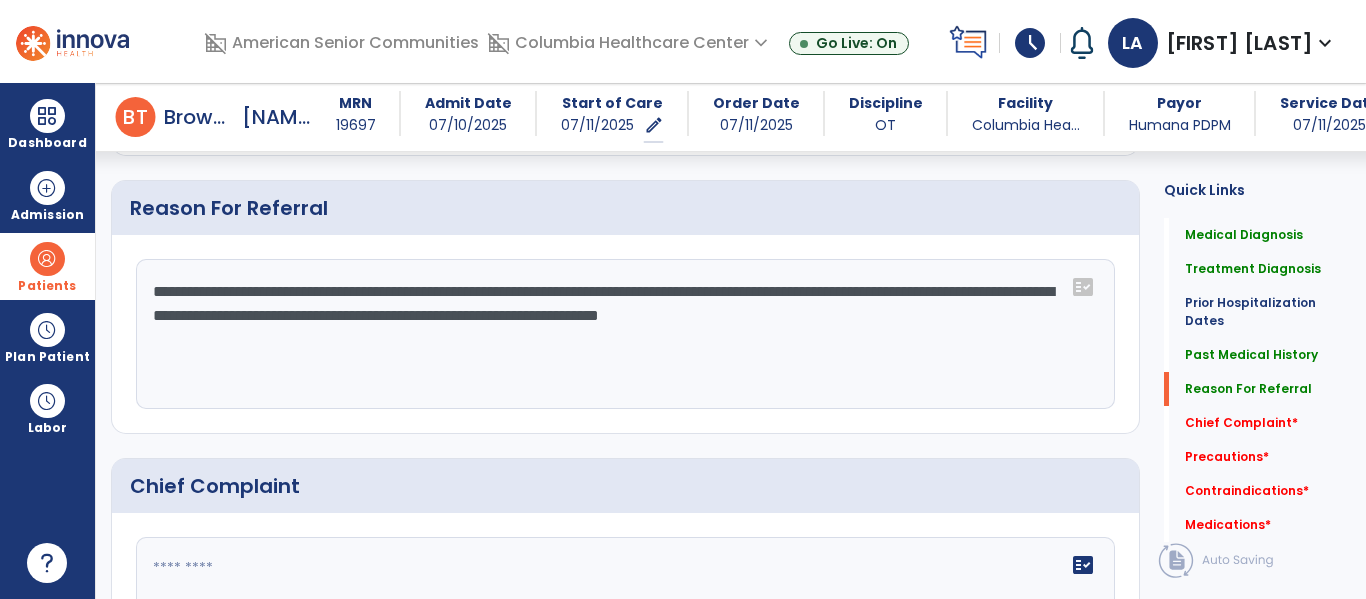 drag, startPoint x: 771, startPoint y: 320, endPoint x: 515, endPoint y: 329, distance: 256.15814 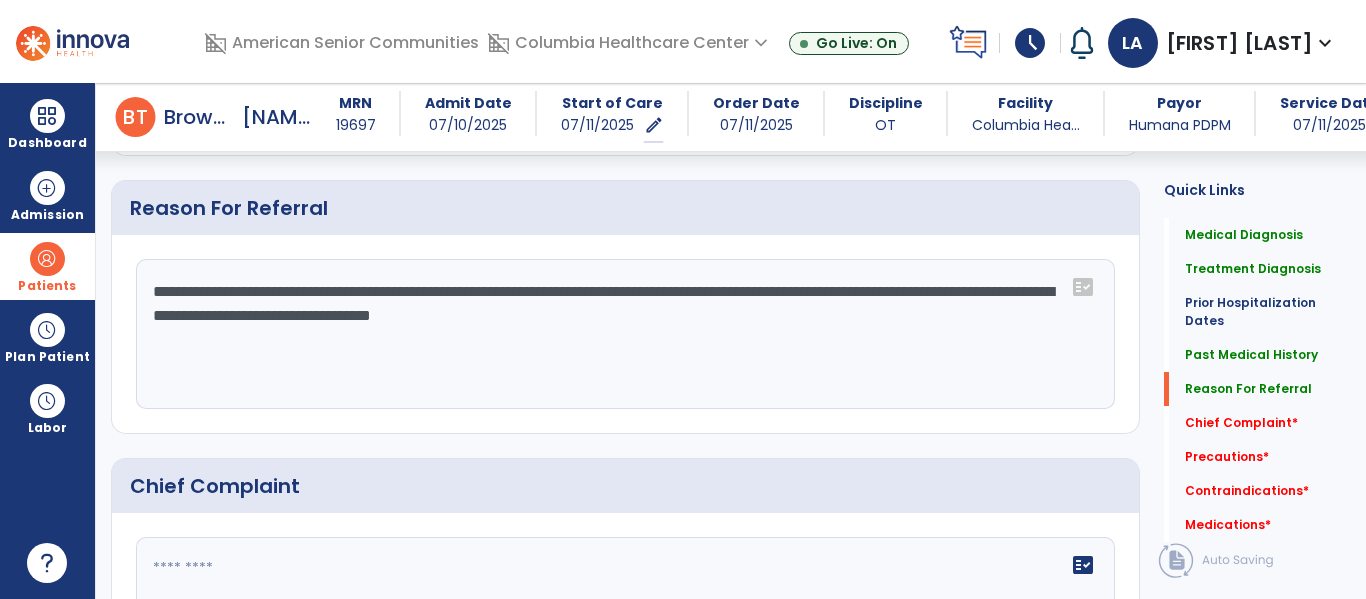 click on "**********" 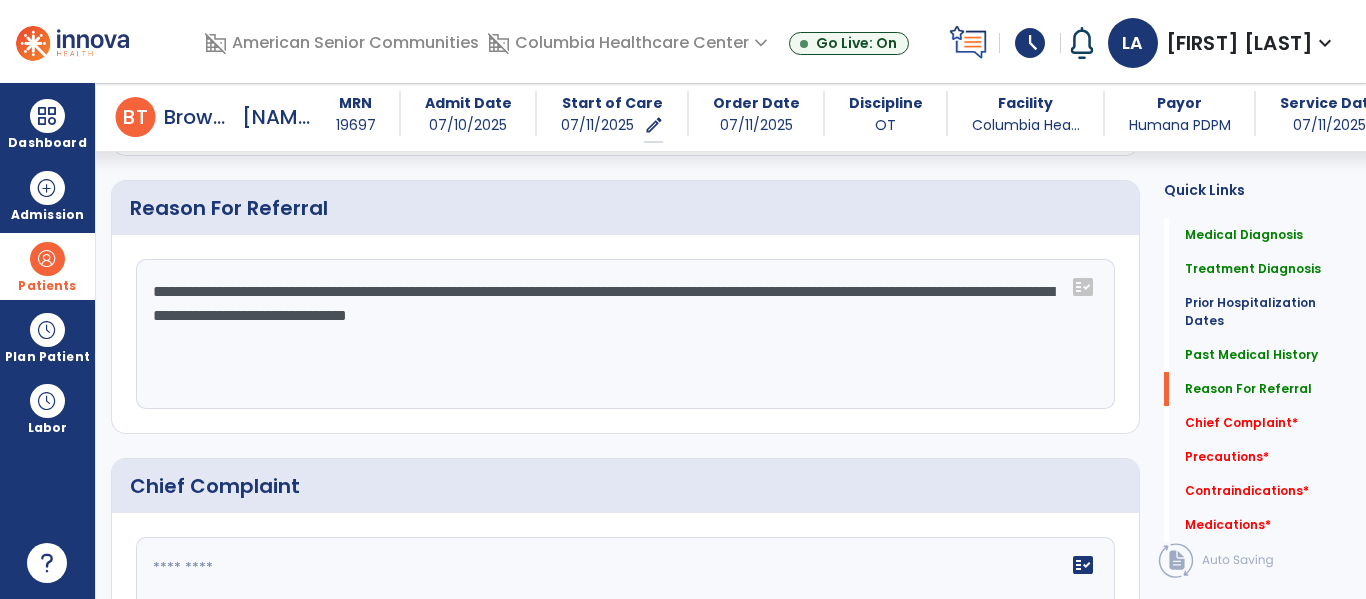 click on "**********" 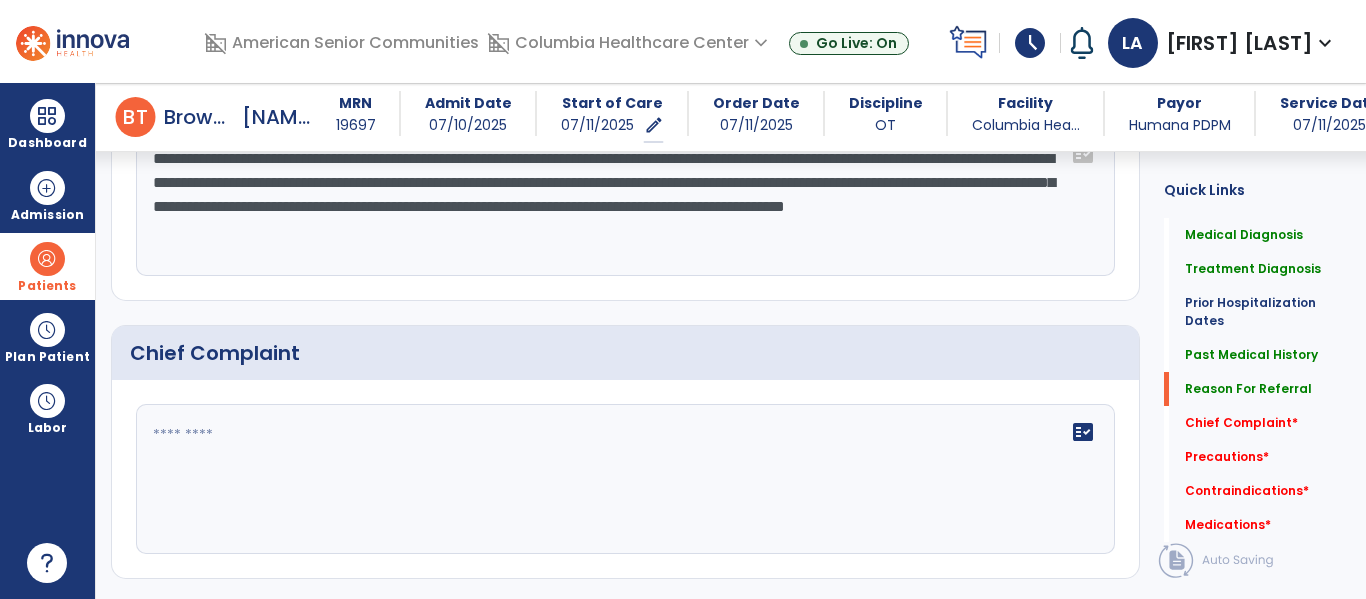 scroll, scrollTop: 1376, scrollLeft: 0, axis: vertical 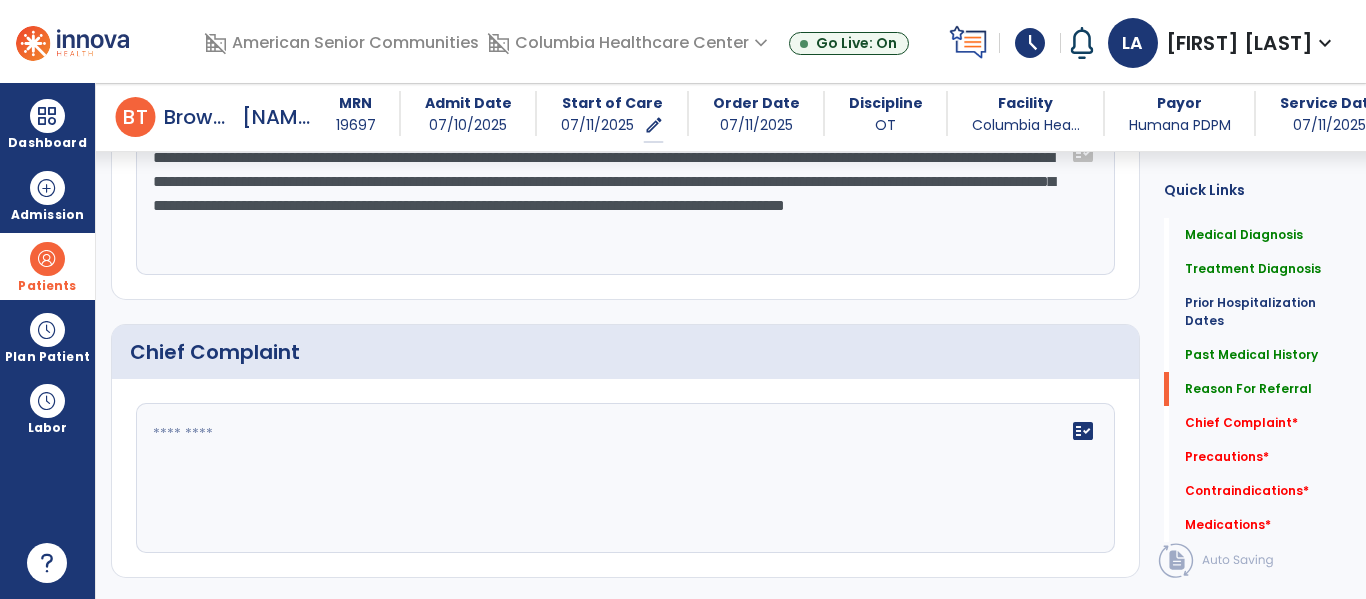 type on "**********" 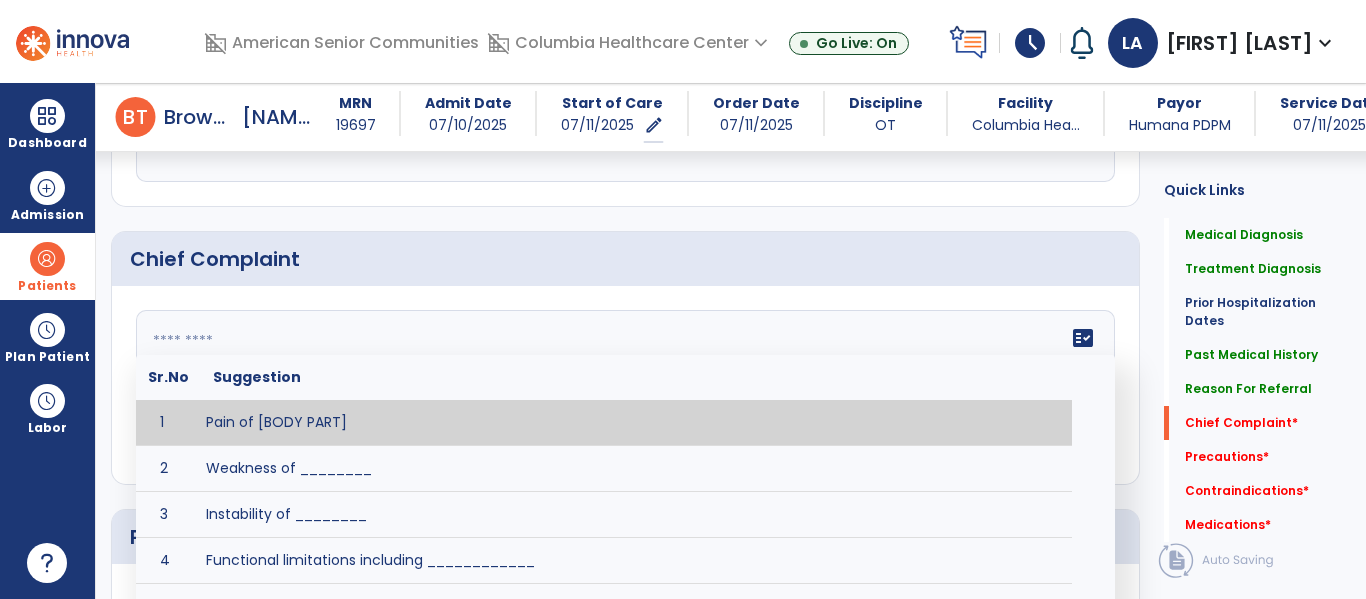 scroll, scrollTop: 1470, scrollLeft: 0, axis: vertical 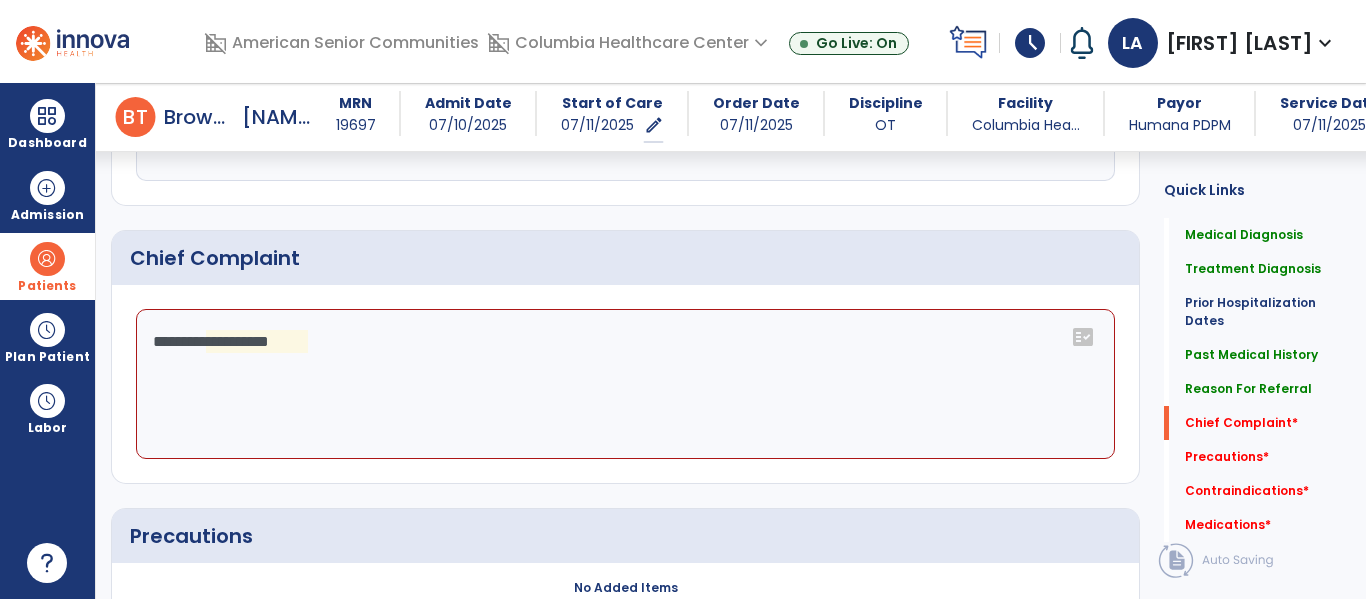 click on "**********" 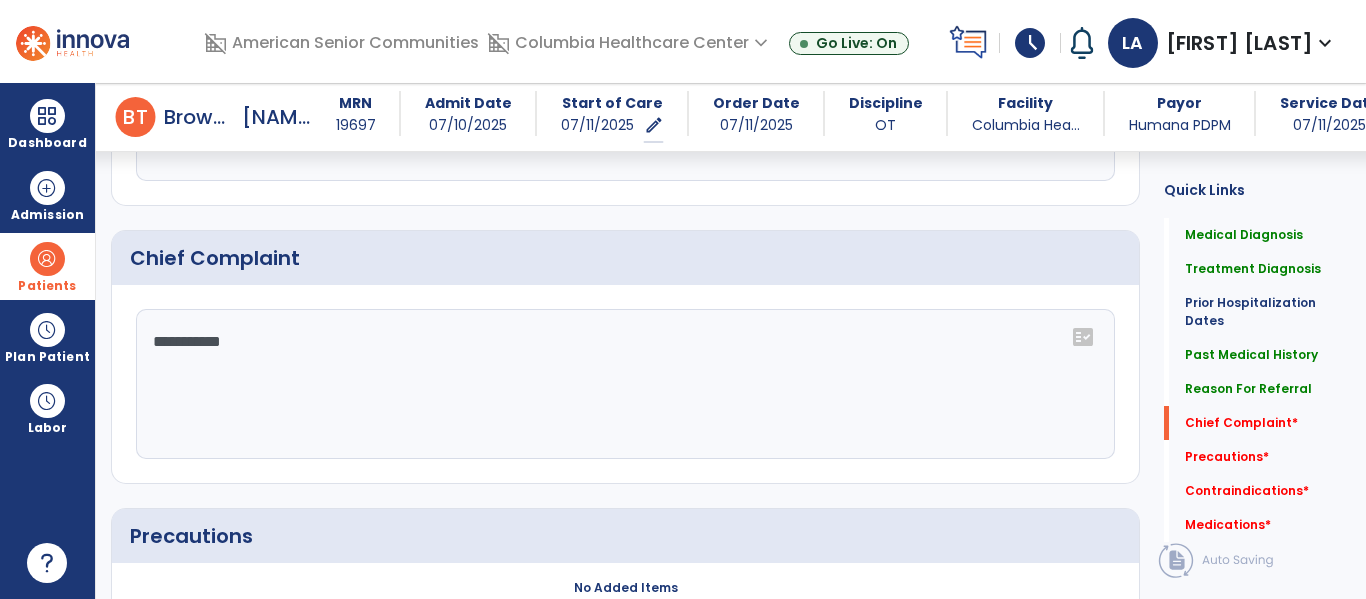 type on "**********" 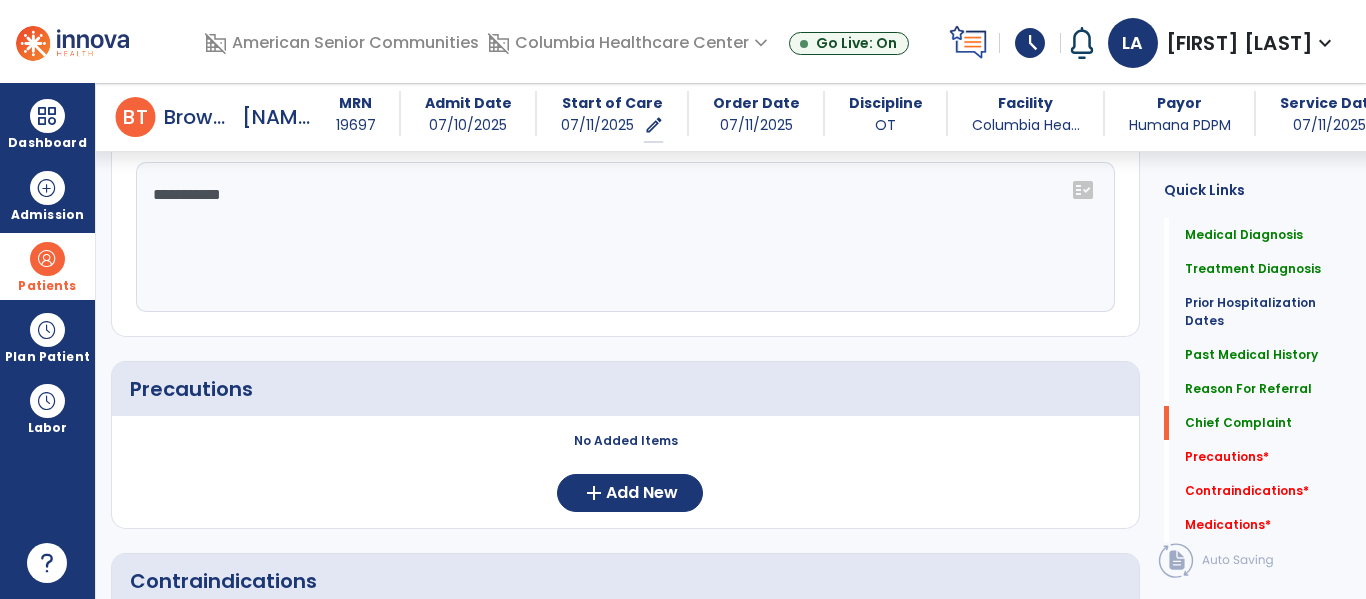 scroll, scrollTop: 1618, scrollLeft: 0, axis: vertical 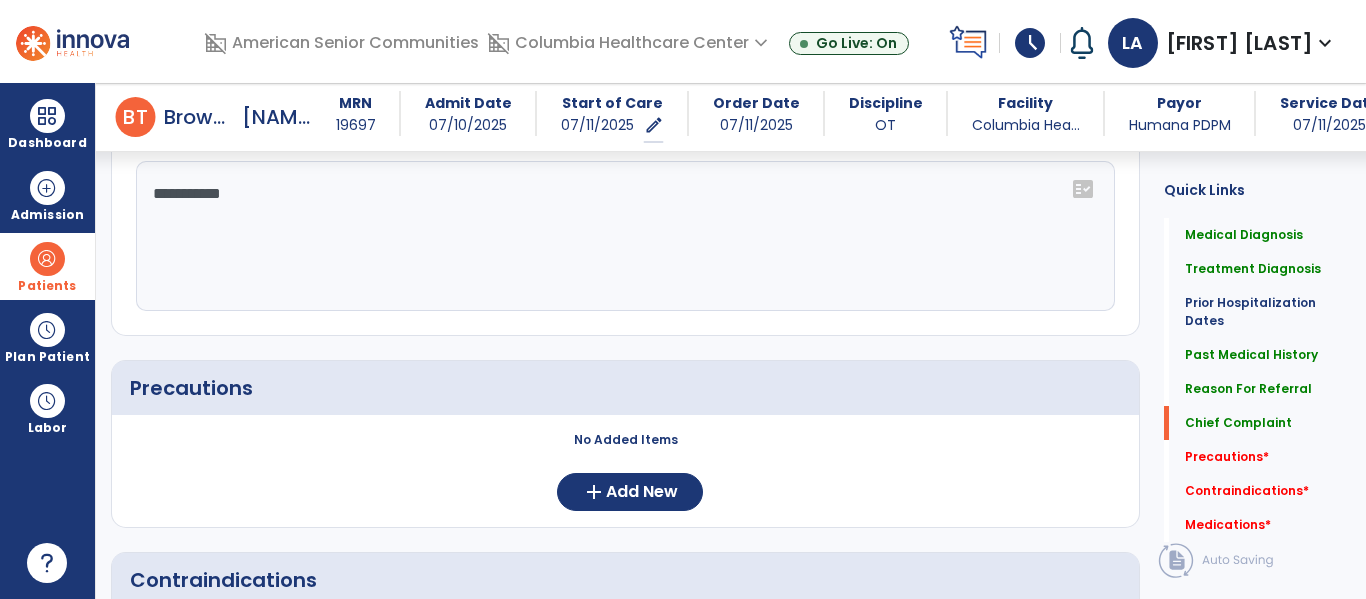 click on "No Added Items  add  Add New" 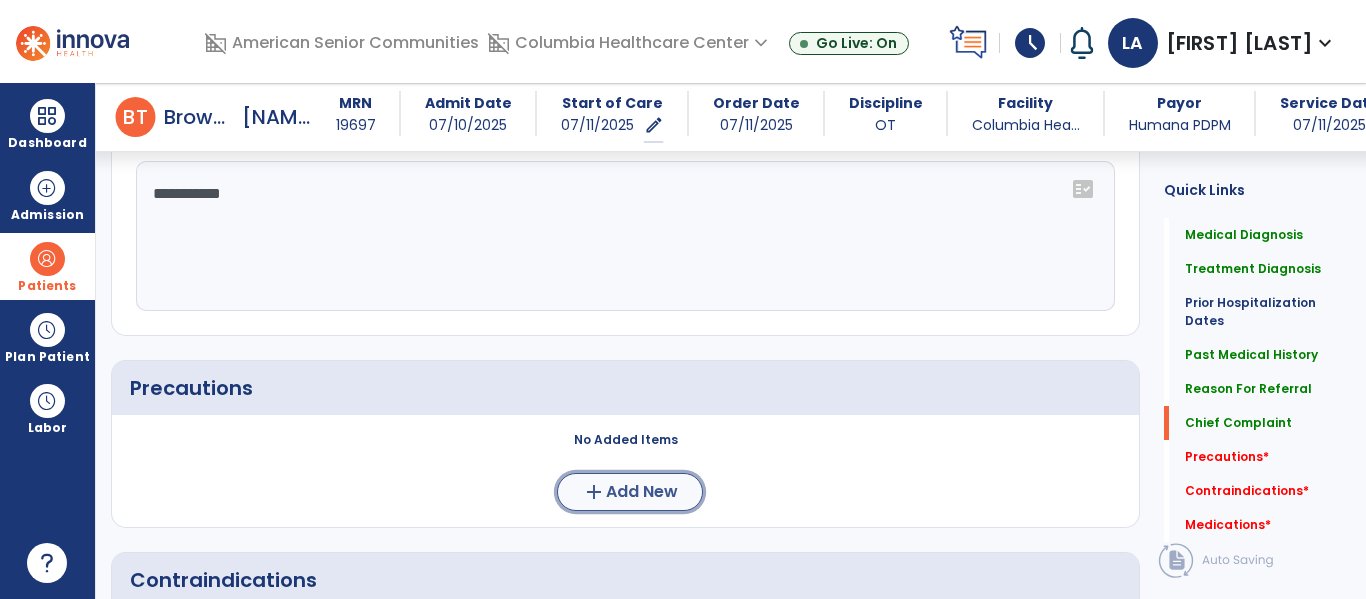 click on "Add New" 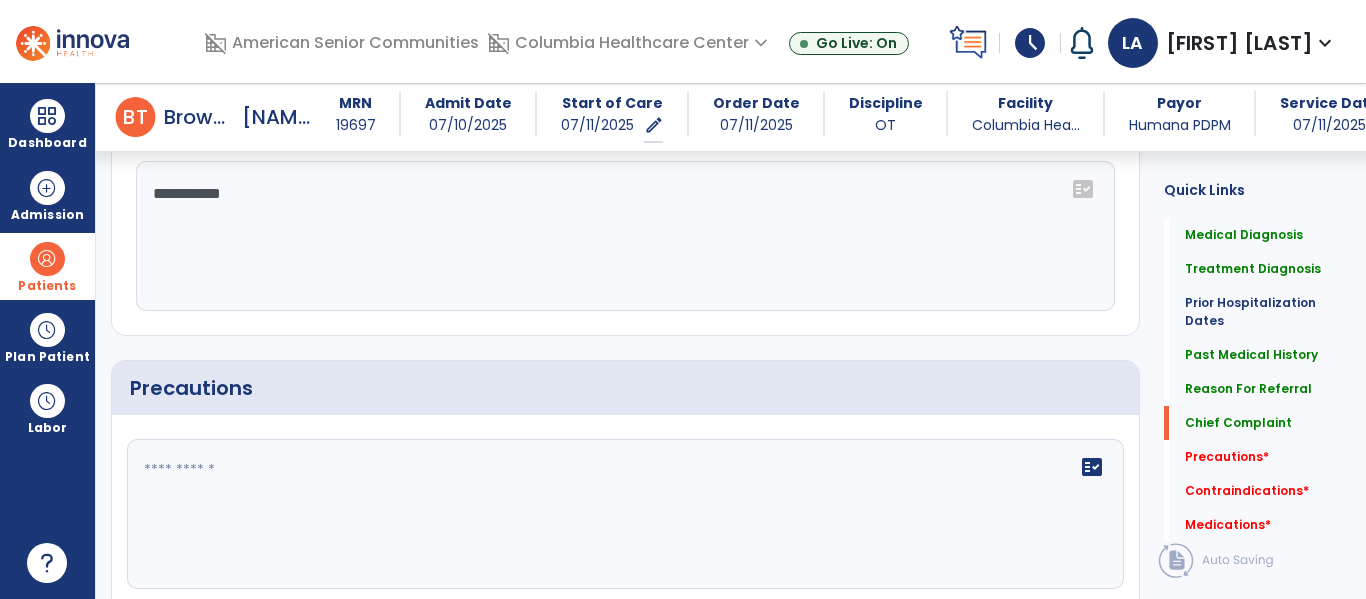 click 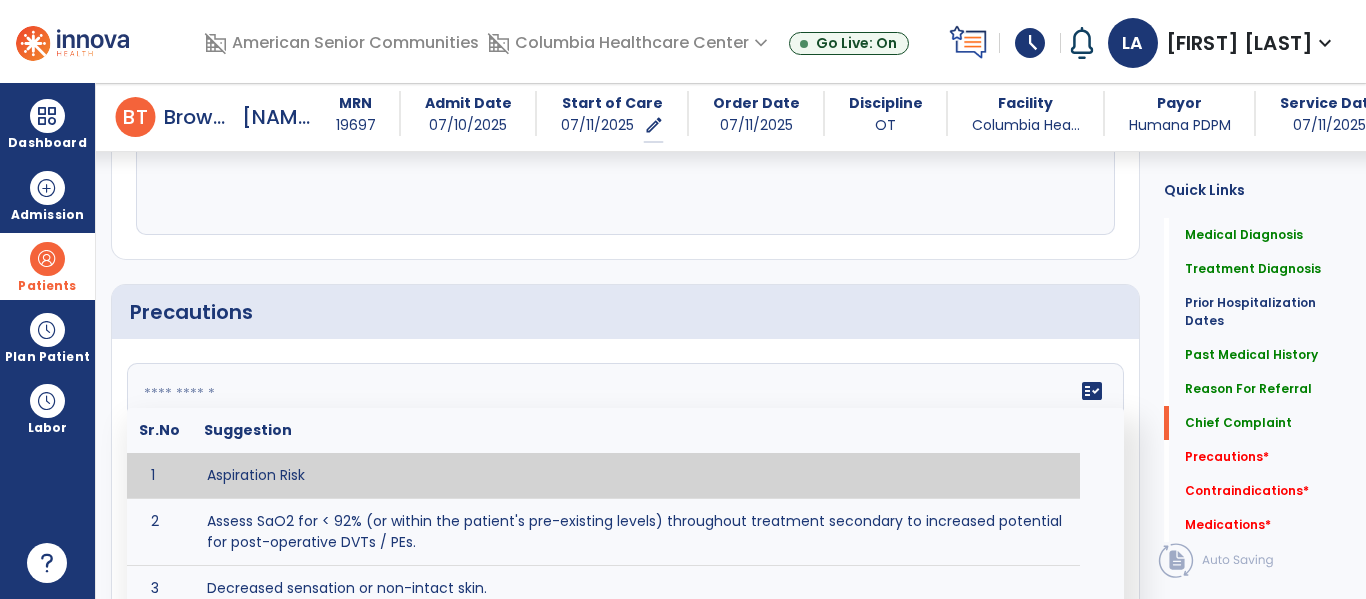scroll, scrollTop: 1726, scrollLeft: 0, axis: vertical 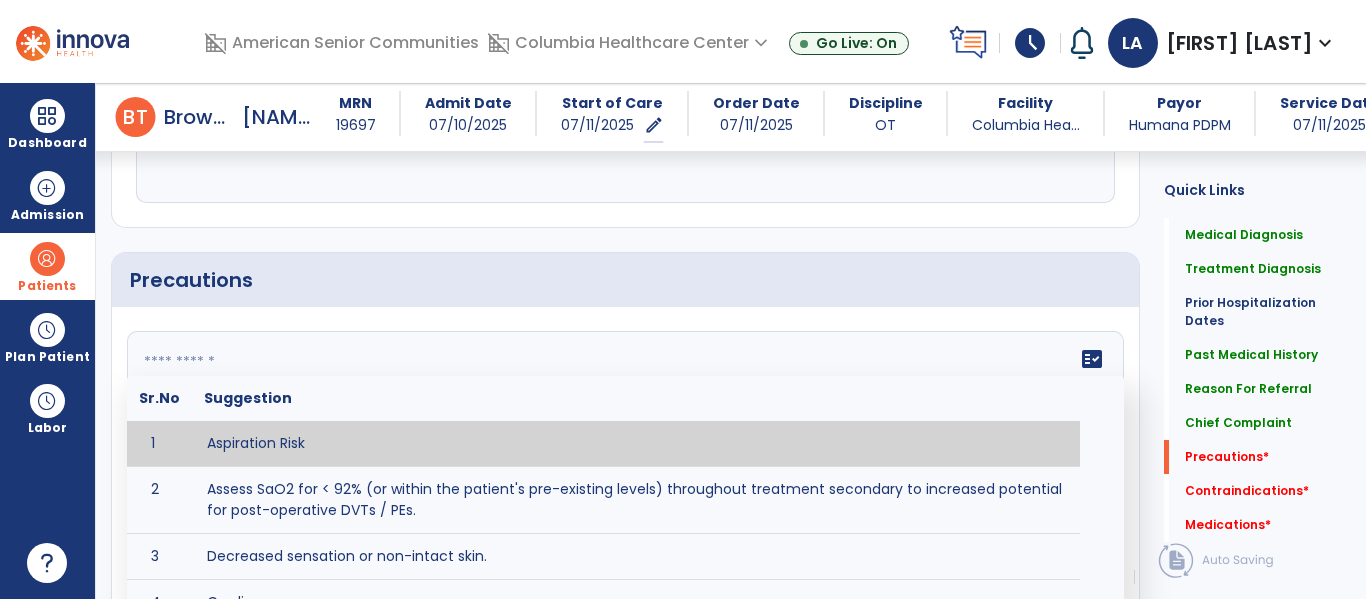 type on "*" 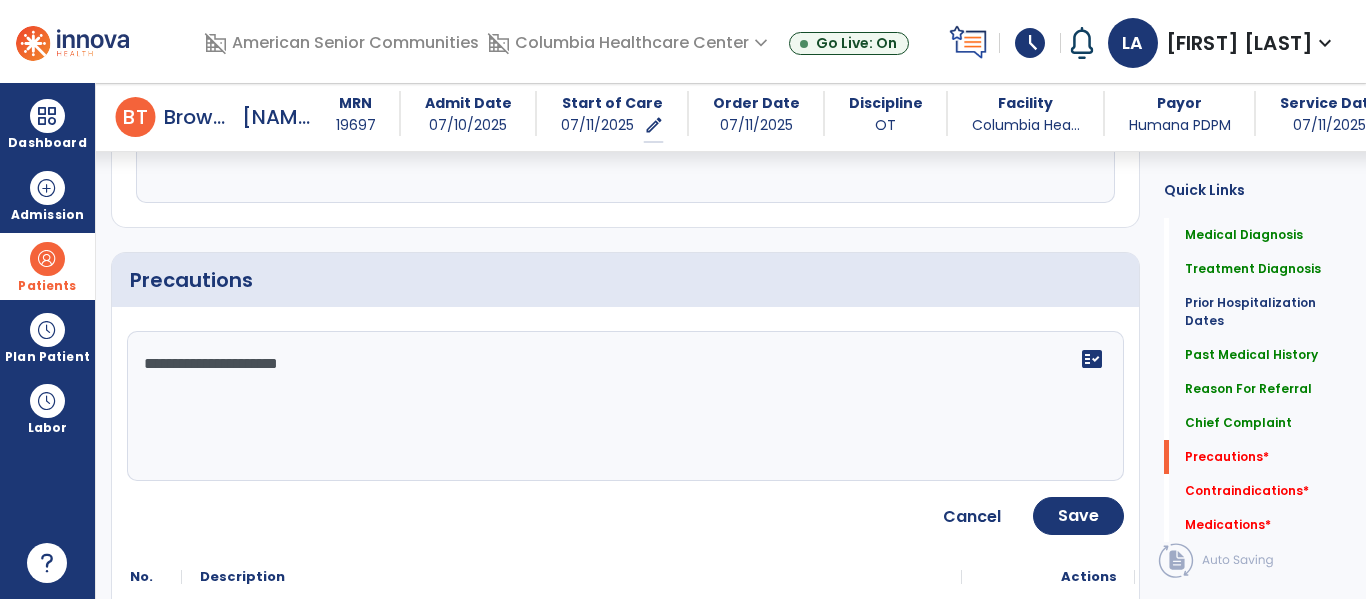 type on "**********" 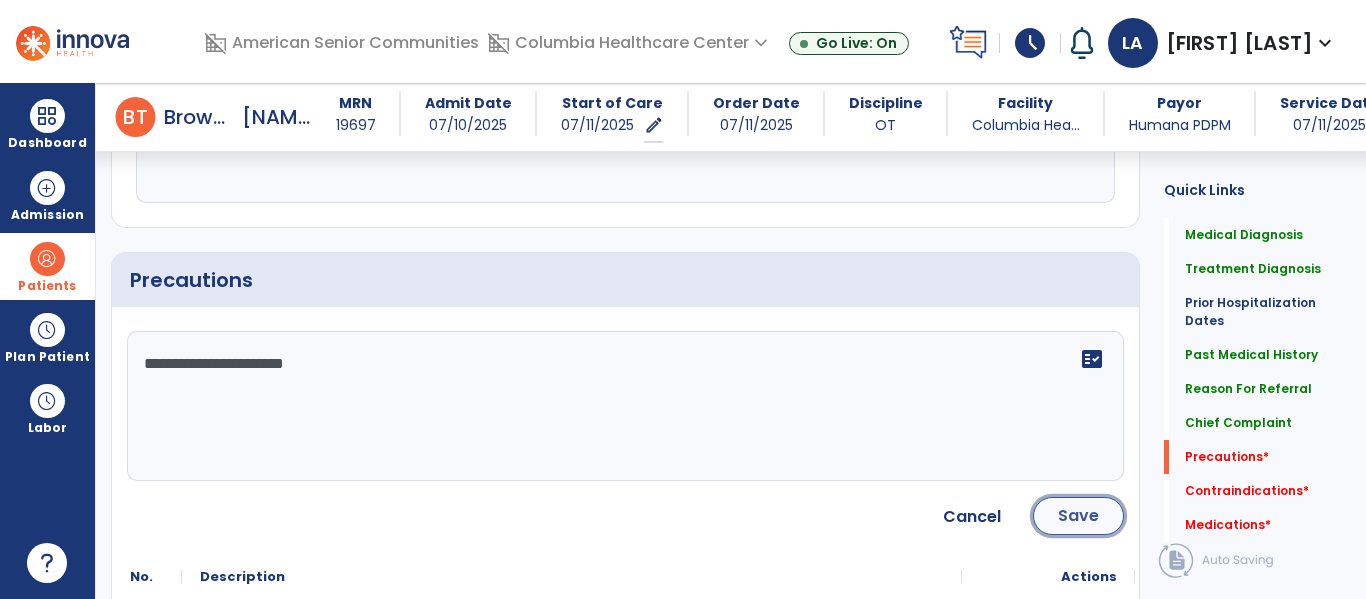 click on "Save" 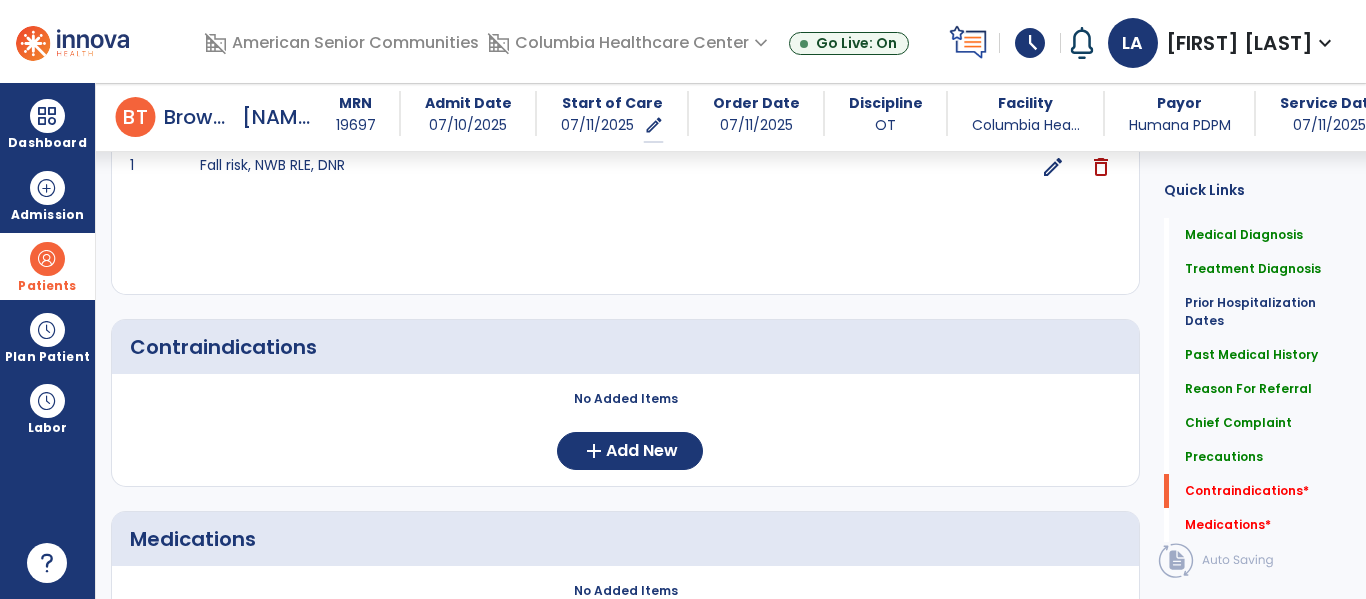 scroll, scrollTop: 2082, scrollLeft: 0, axis: vertical 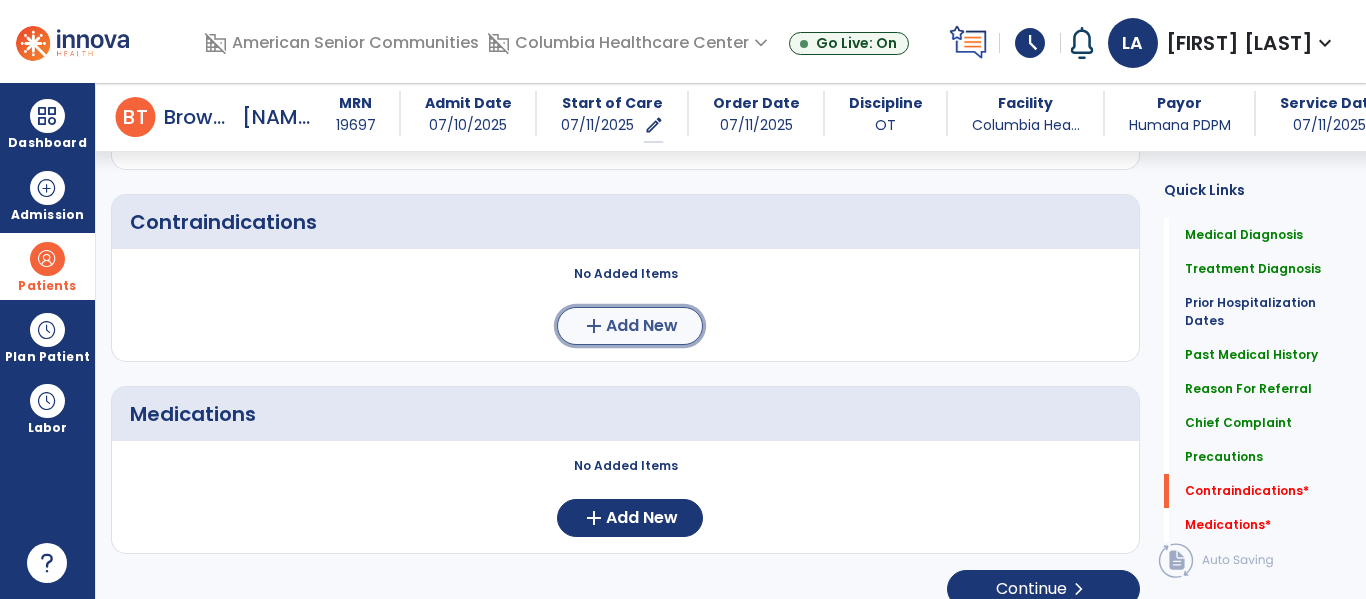 click on "add  Add New" 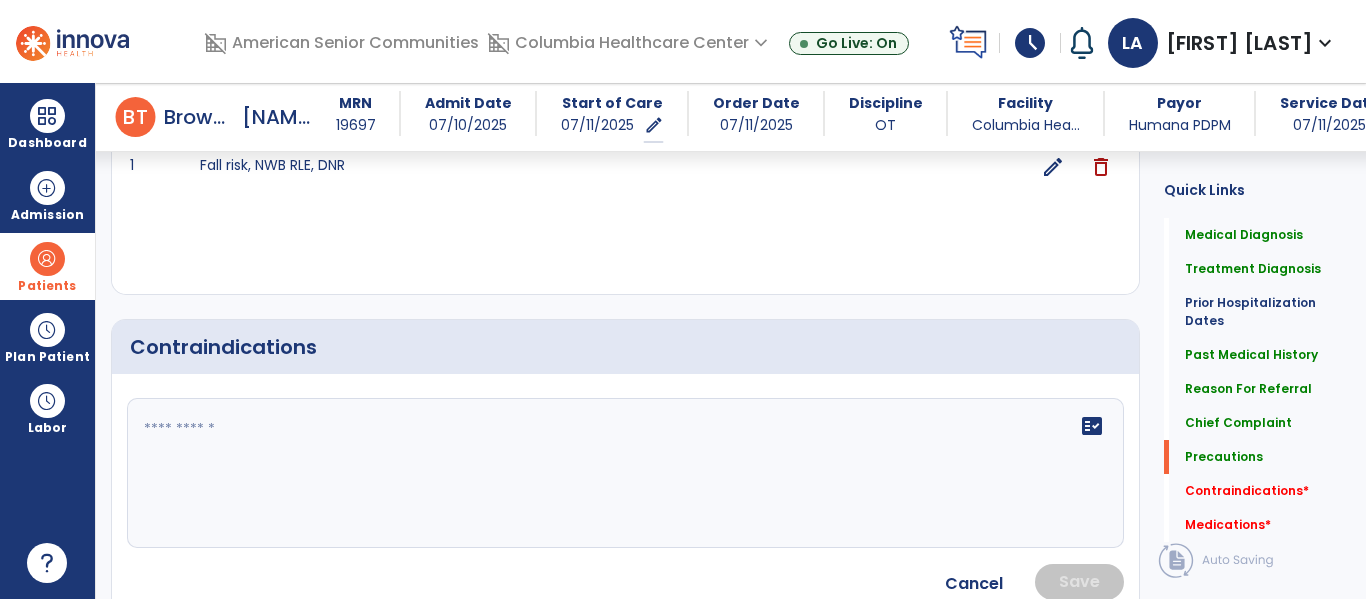scroll, scrollTop: 1967, scrollLeft: 0, axis: vertical 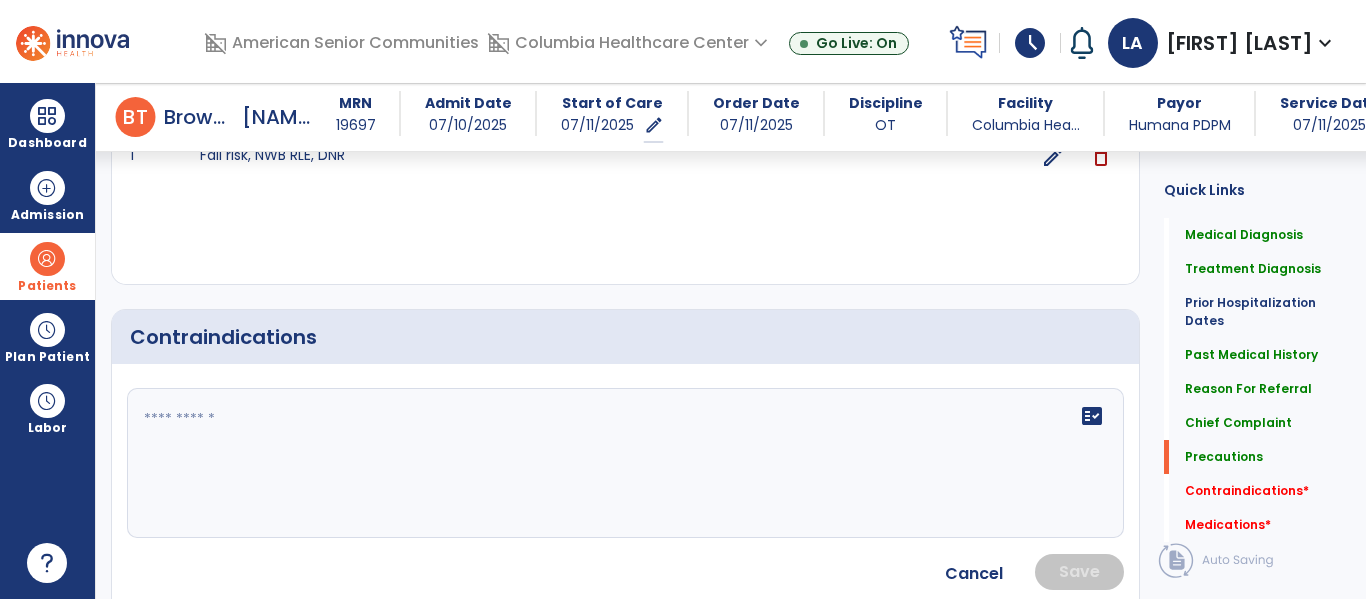 click on "fact_check" 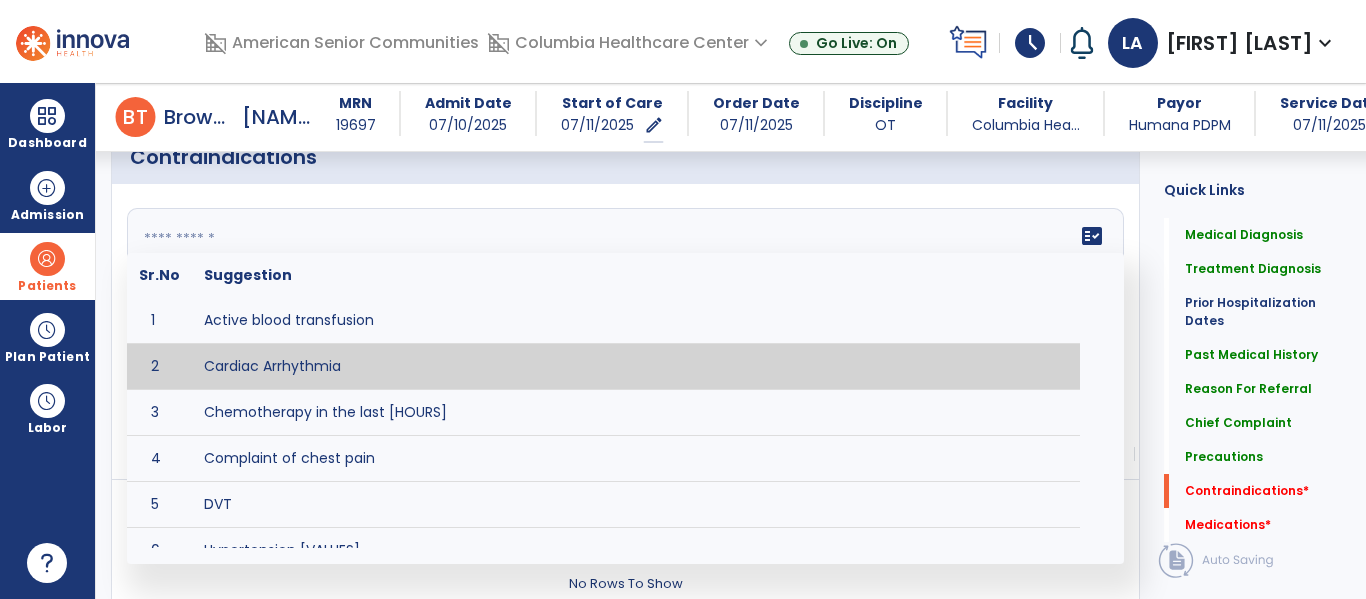 scroll, scrollTop: 2116, scrollLeft: 0, axis: vertical 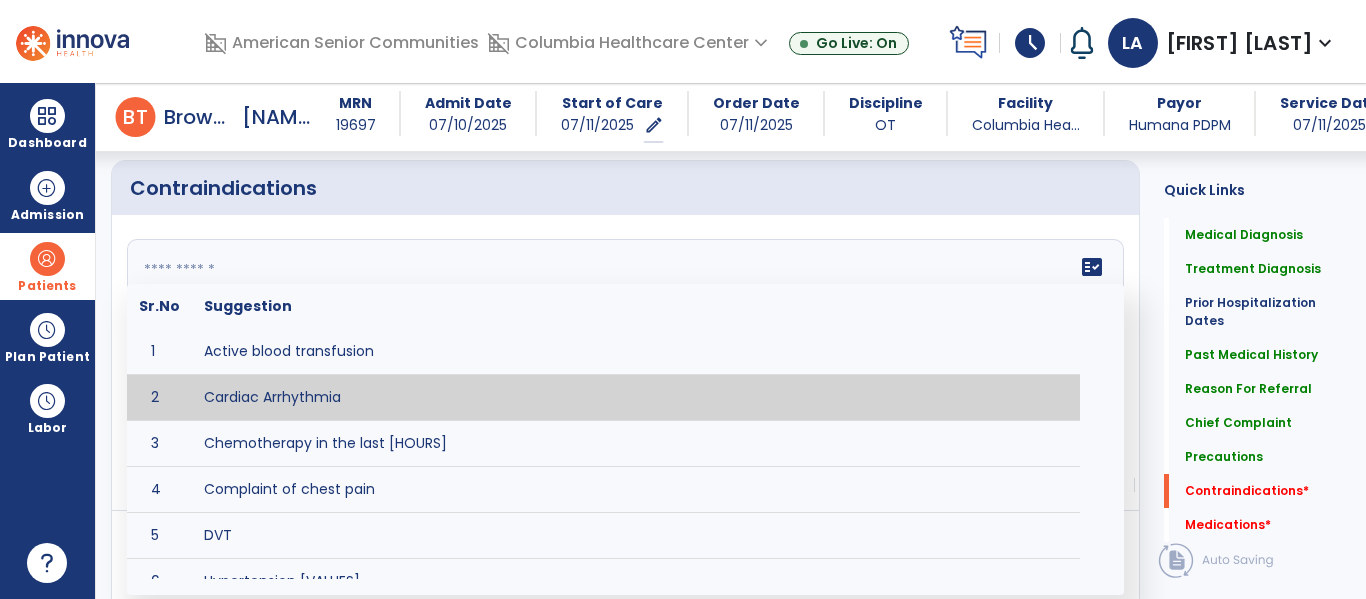 click 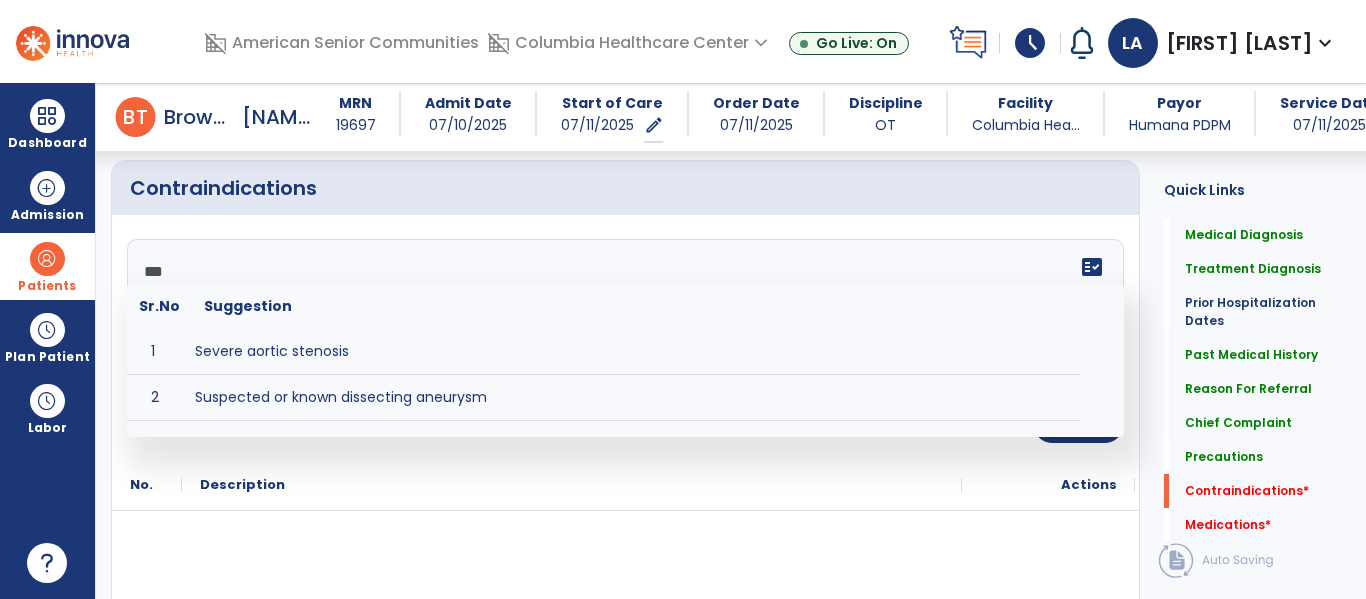 type on "****" 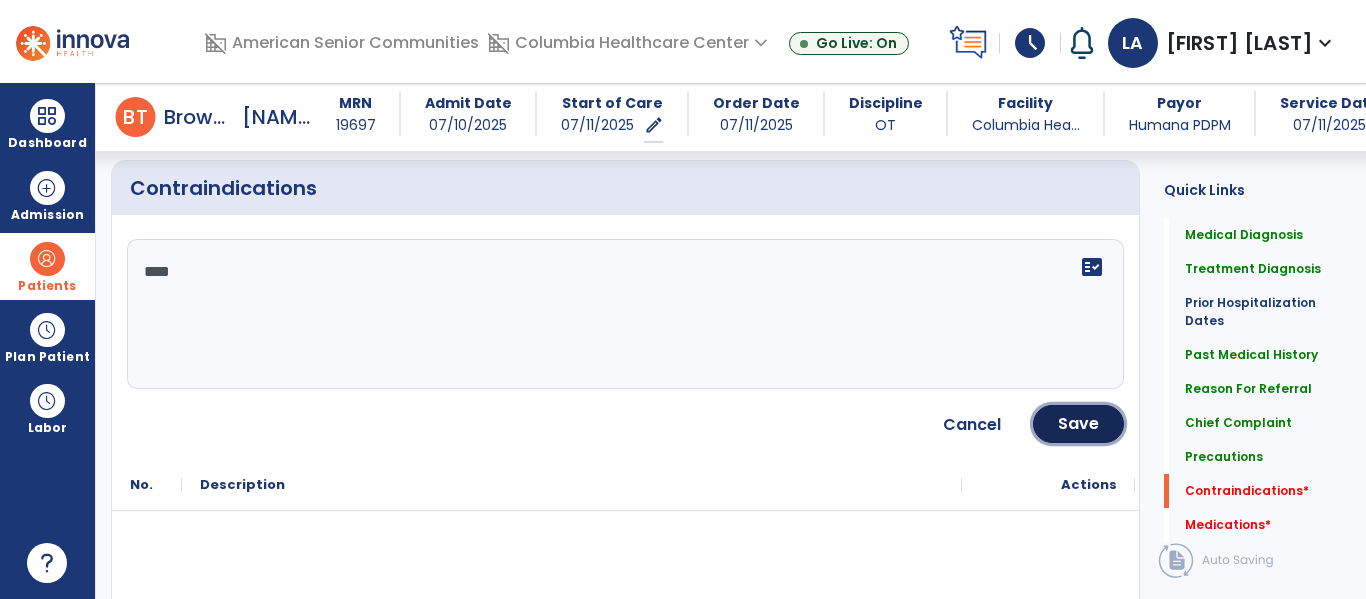 drag, startPoint x: 1081, startPoint y: 426, endPoint x: 1037, endPoint y: 421, distance: 44.28318 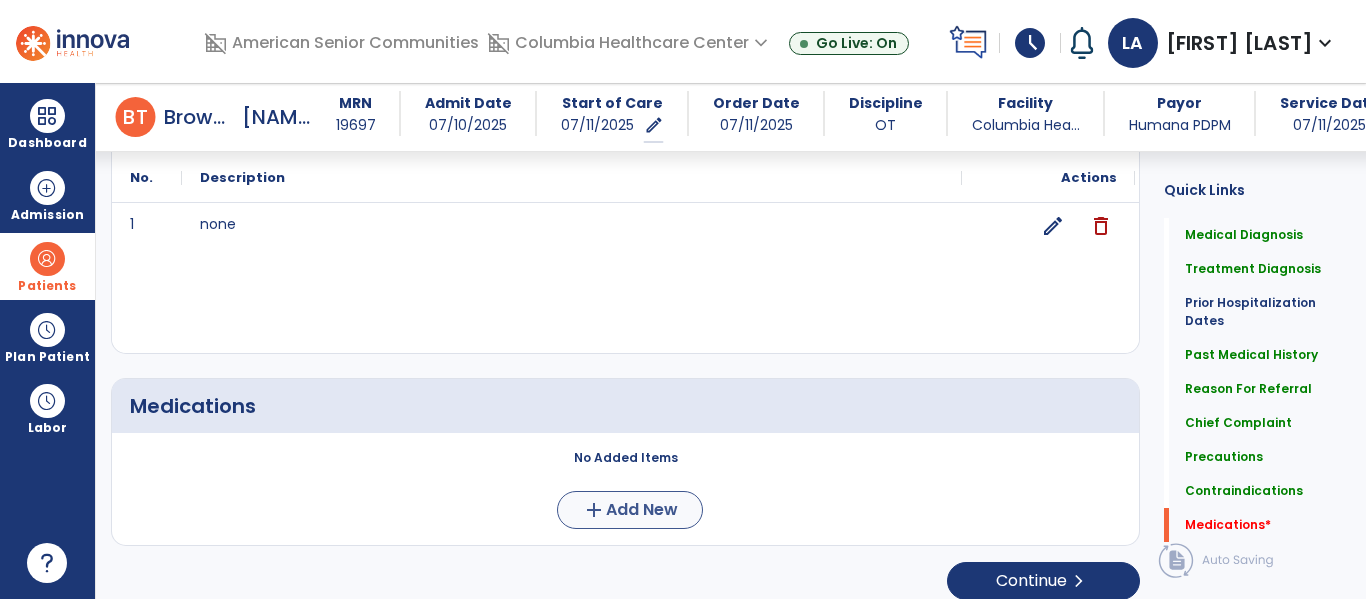 scroll, scrollTop: 2213, scrollLeft: 0, axis: vertical 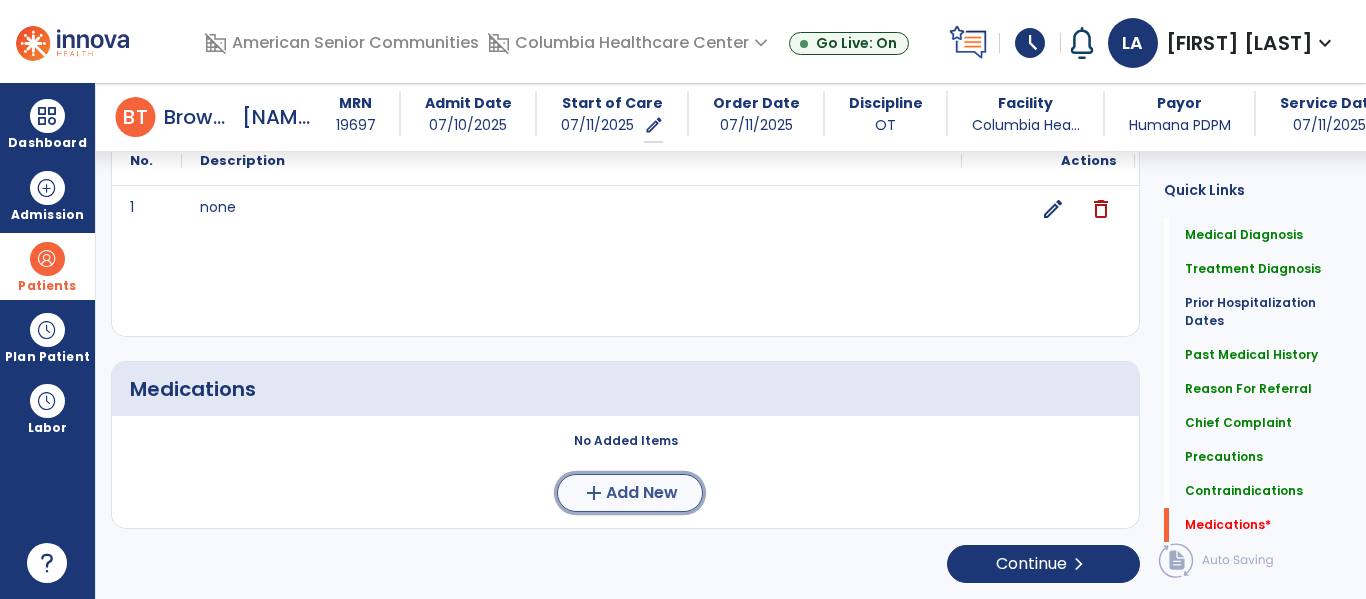 click on "Add New" 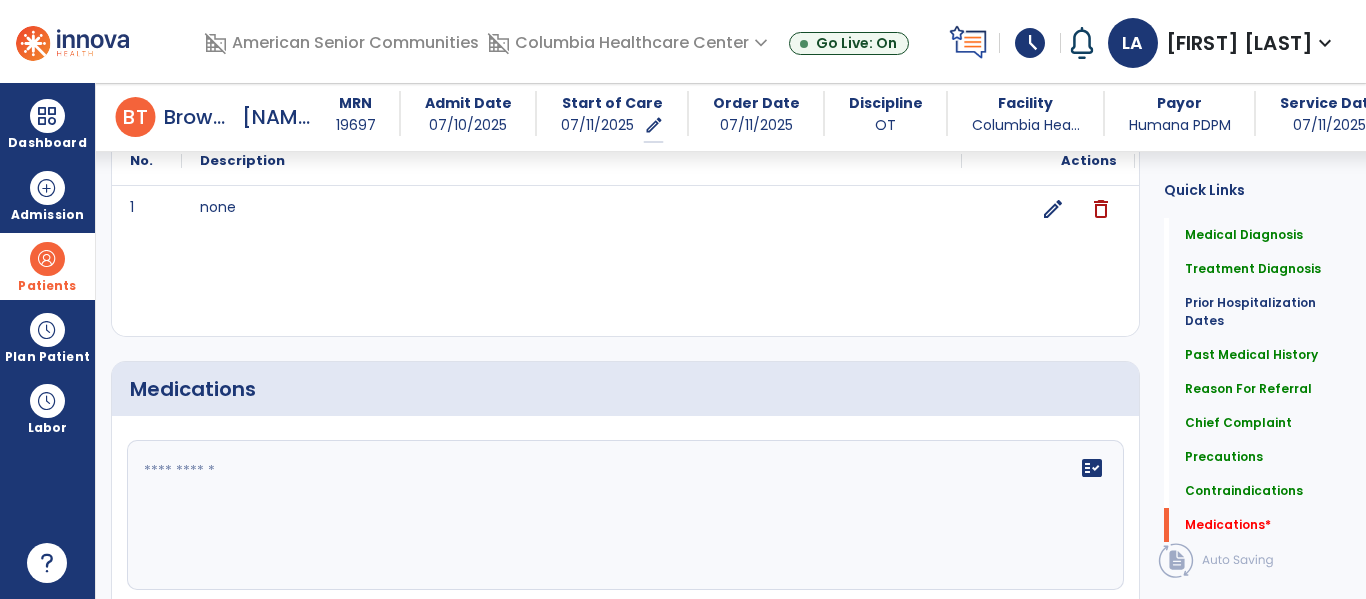 click 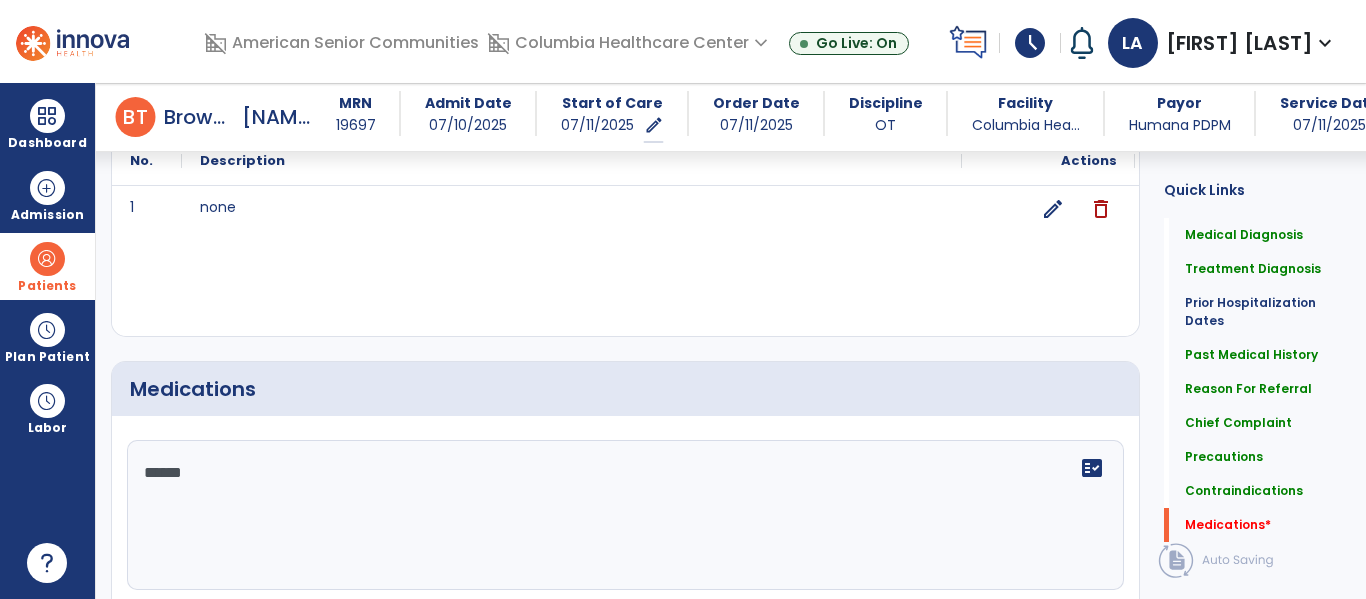 type on "*******" 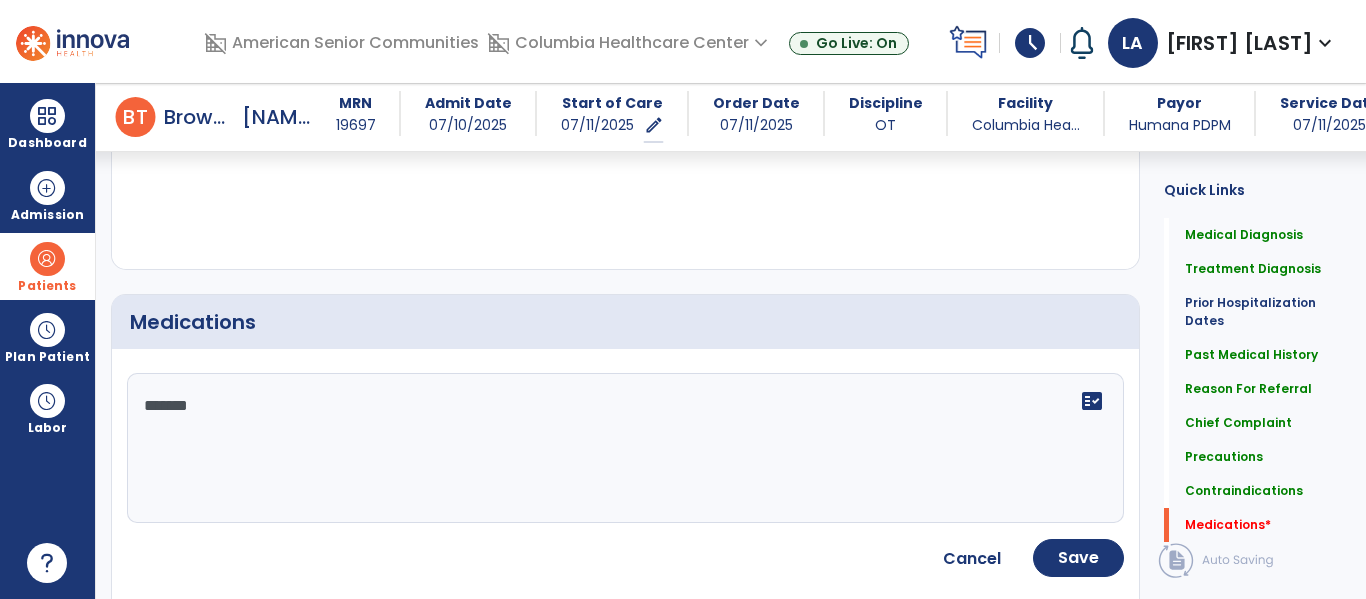 scroll, scrollTop: 2309, scrollLeft: 0, axis: vertical 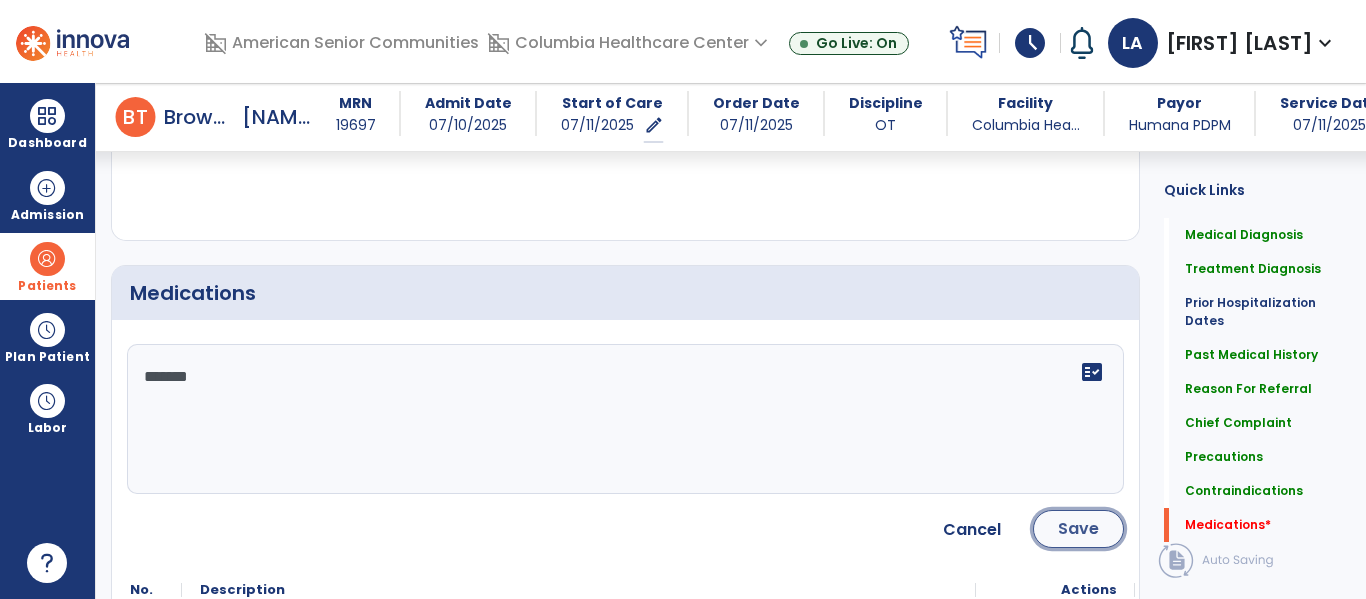 click on "Save" 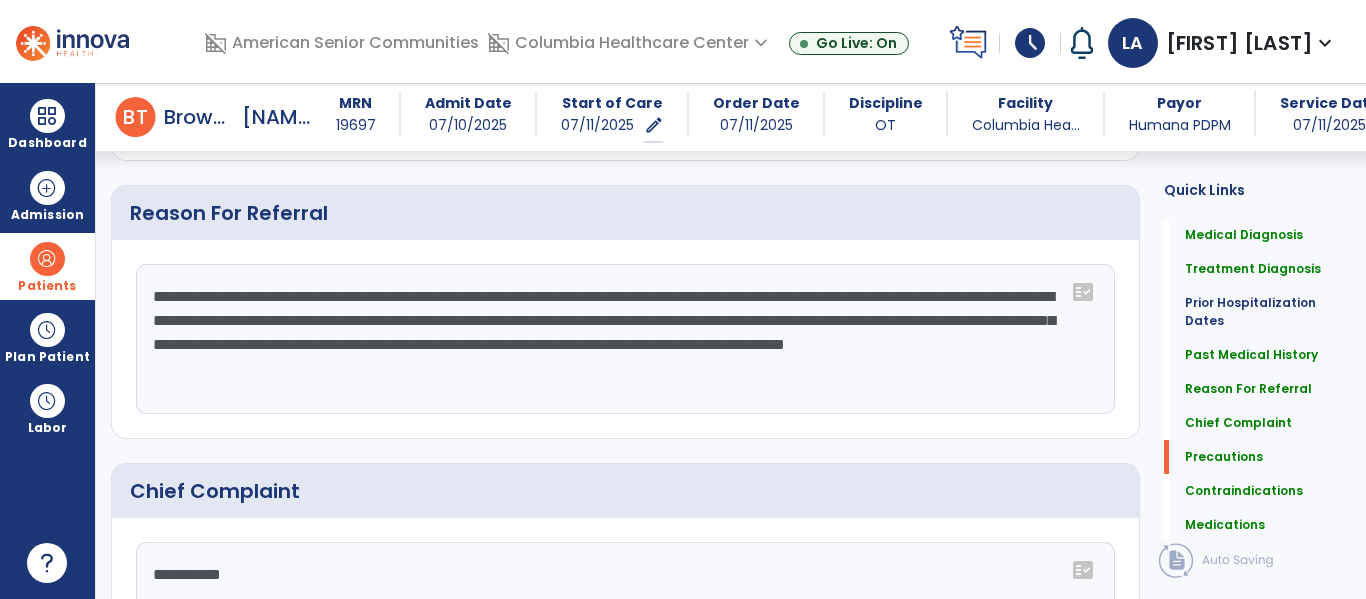 scroll, scrollTop: 2319, scrollLeft: 0, axis: vertical 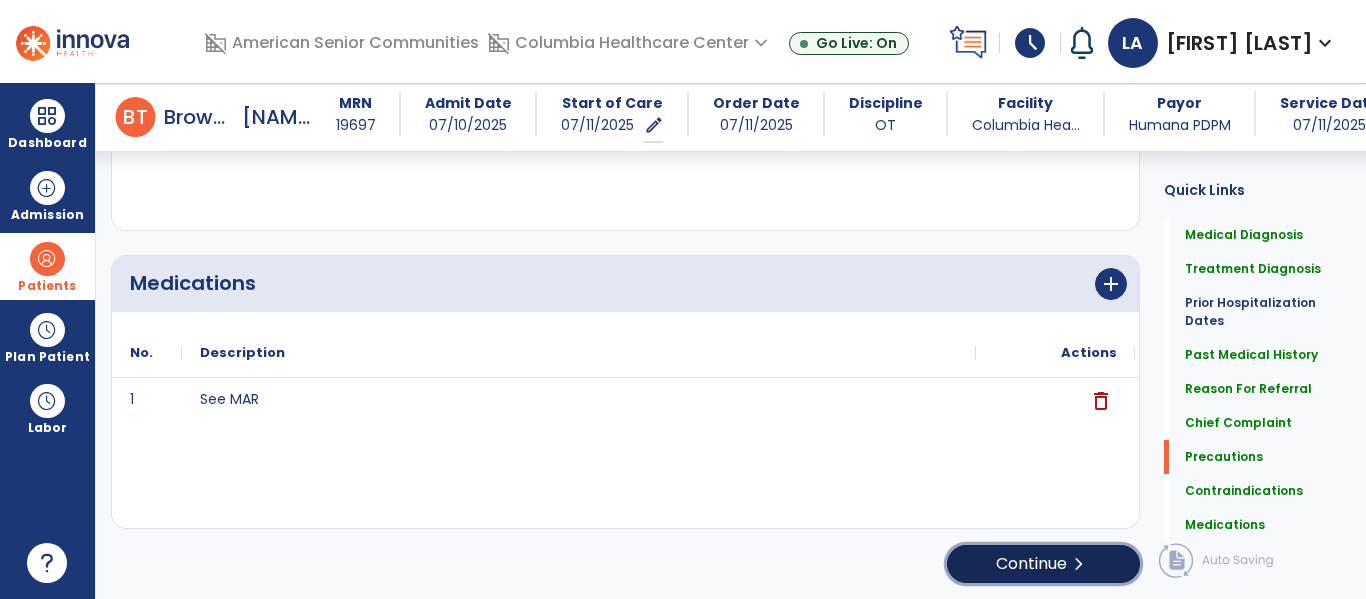 click on "Continue  chevron_right" 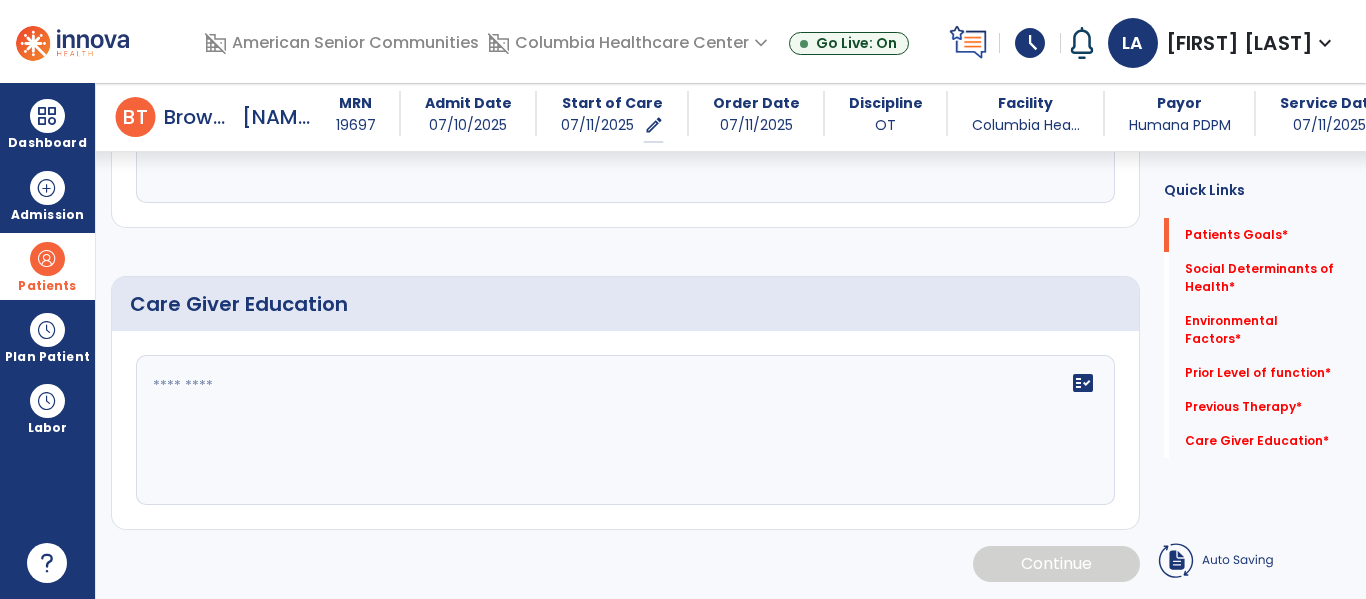 scroll, scrollTop: 105, scrollLeft: 0, axis: vertical 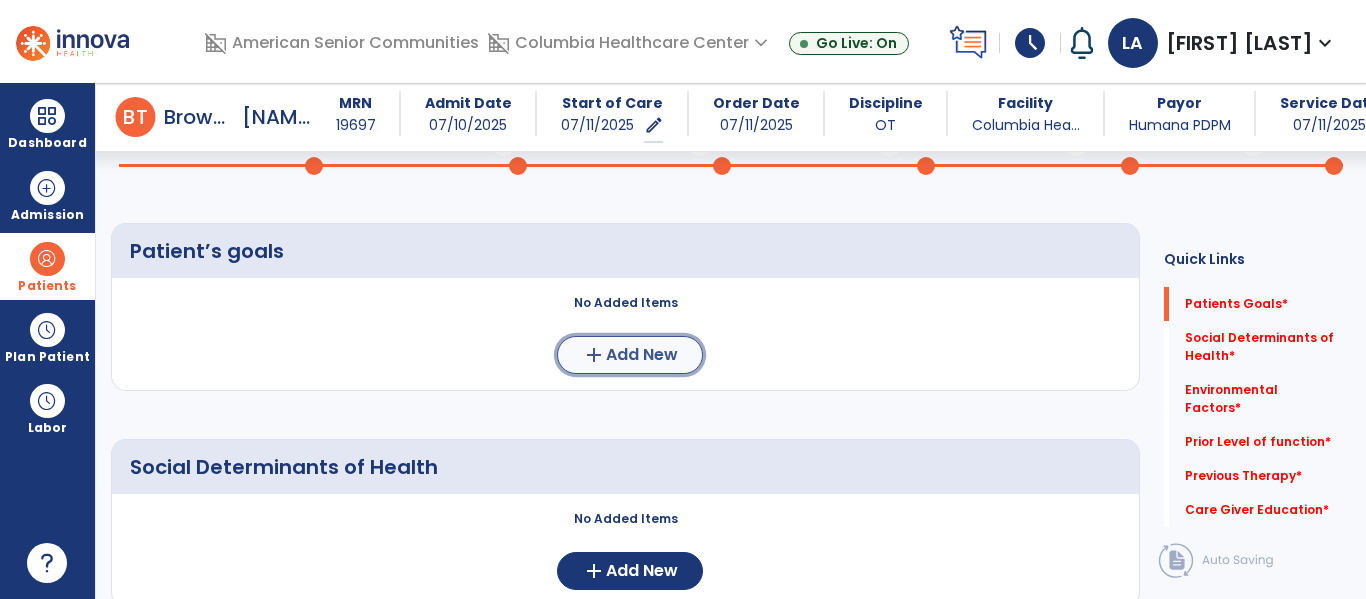 click on "Add New" 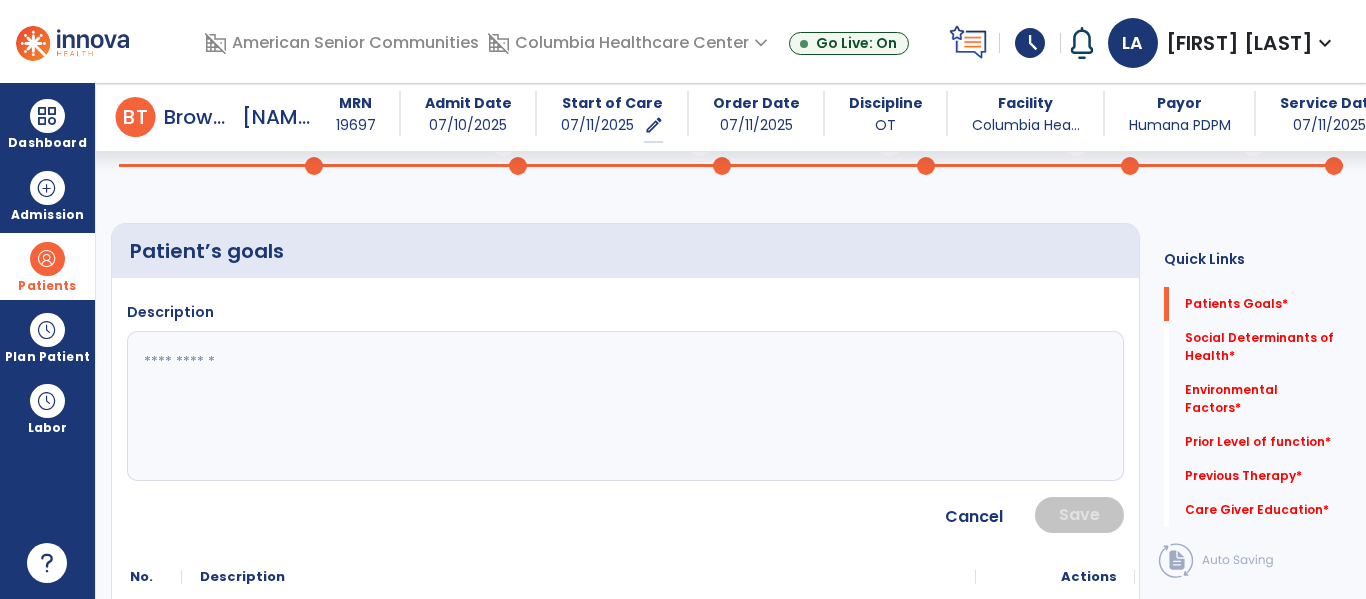 click 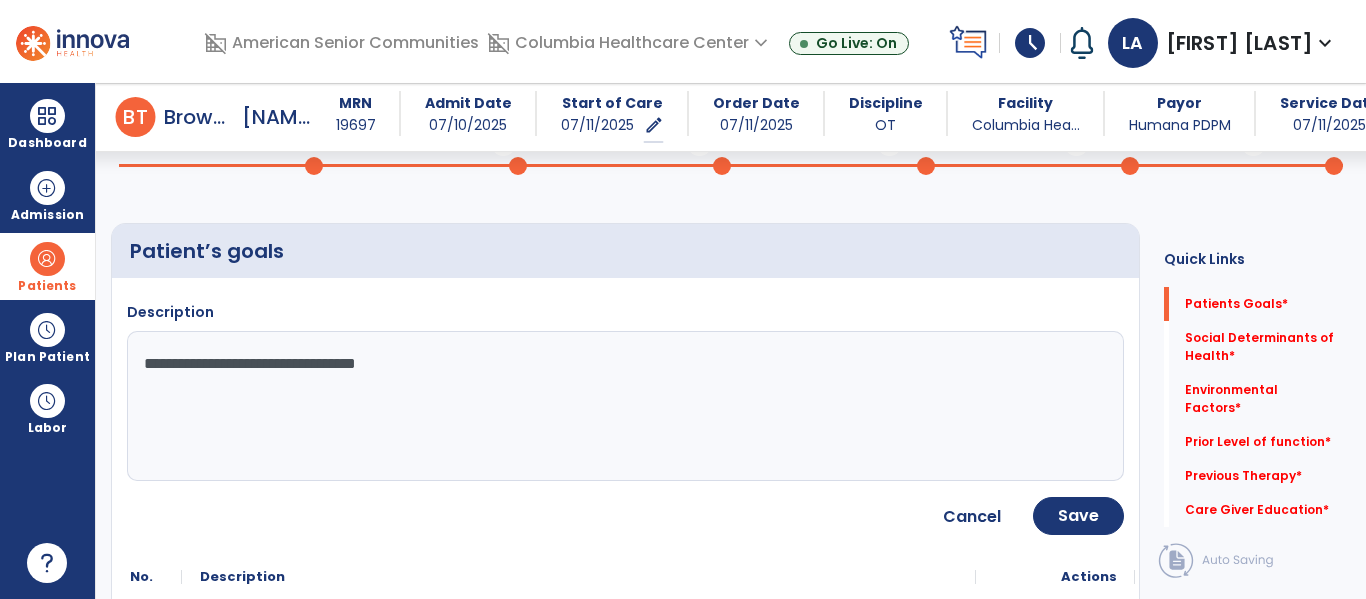 type on "**********" 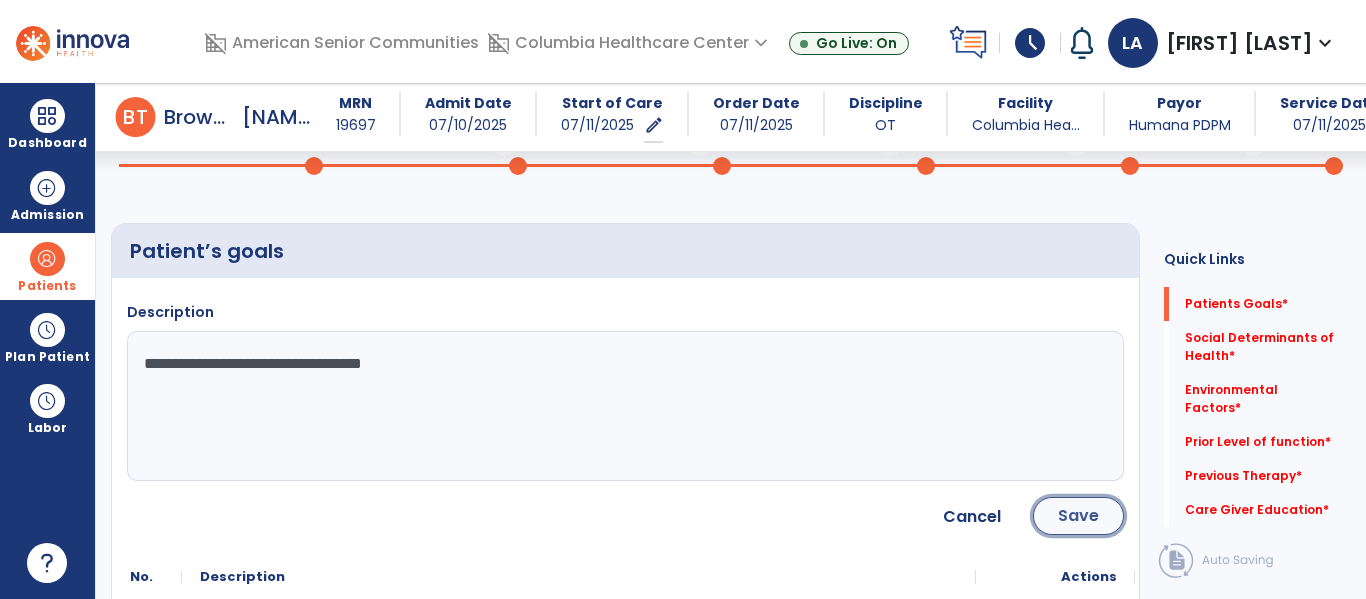 click on "Save" 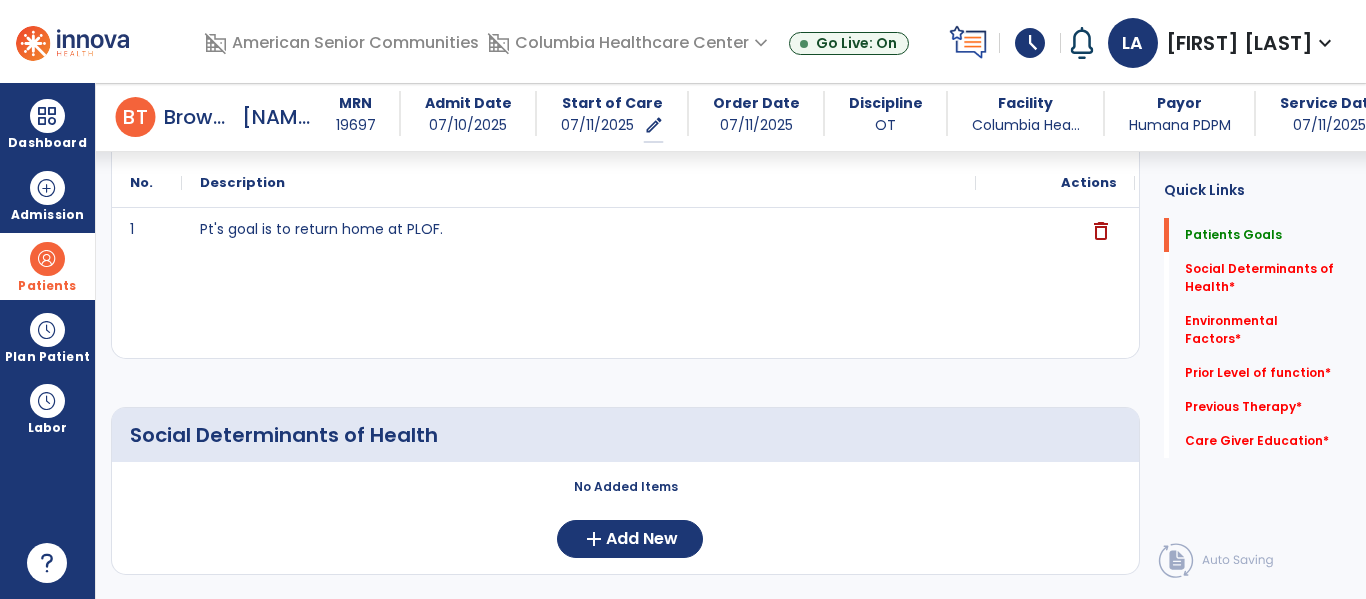 scroll, scrollTop: 419, scrollLeft: 0, axis: vertical 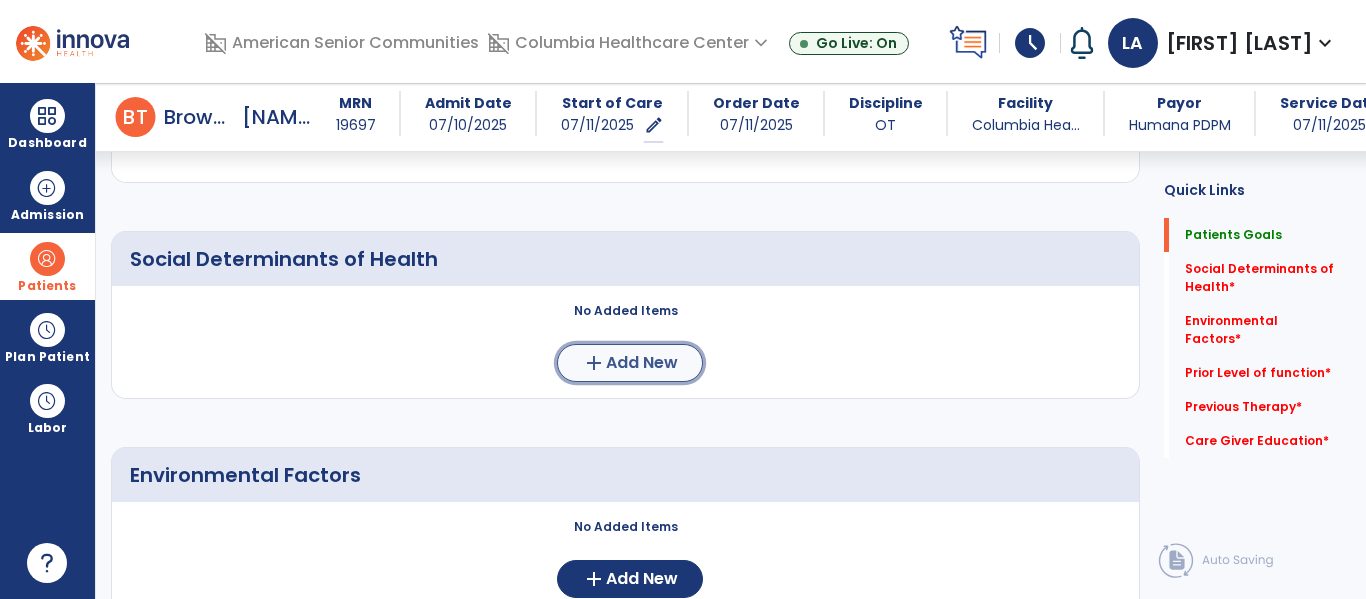 click on "Add New" 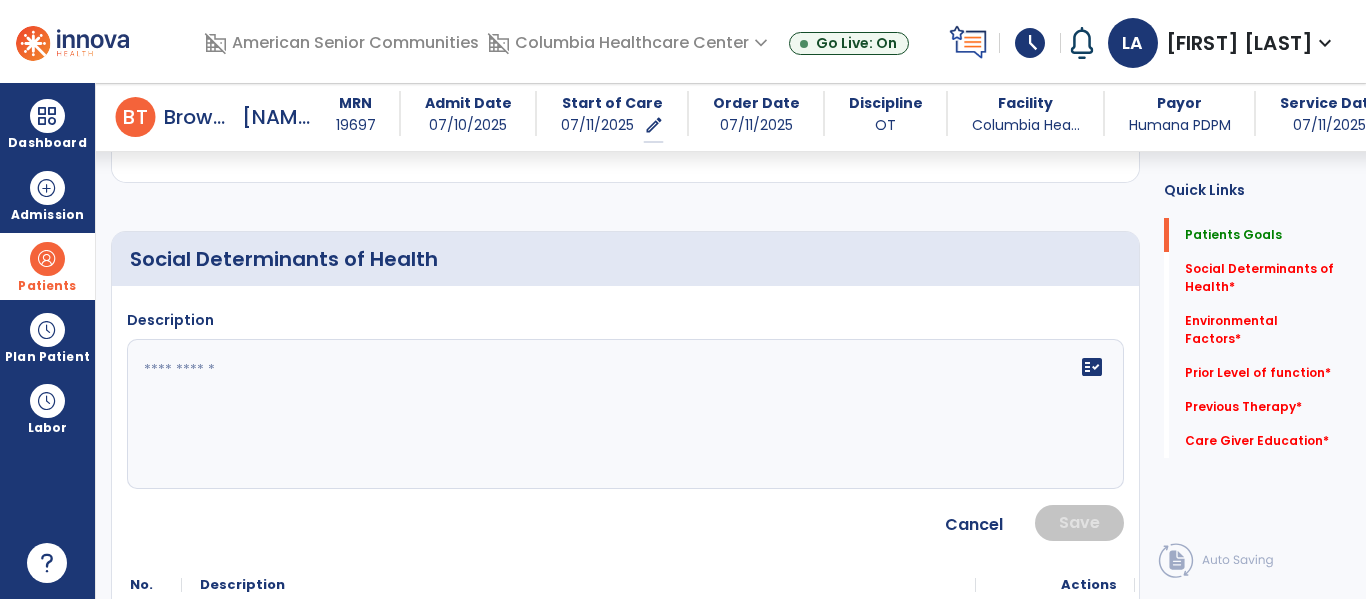 click 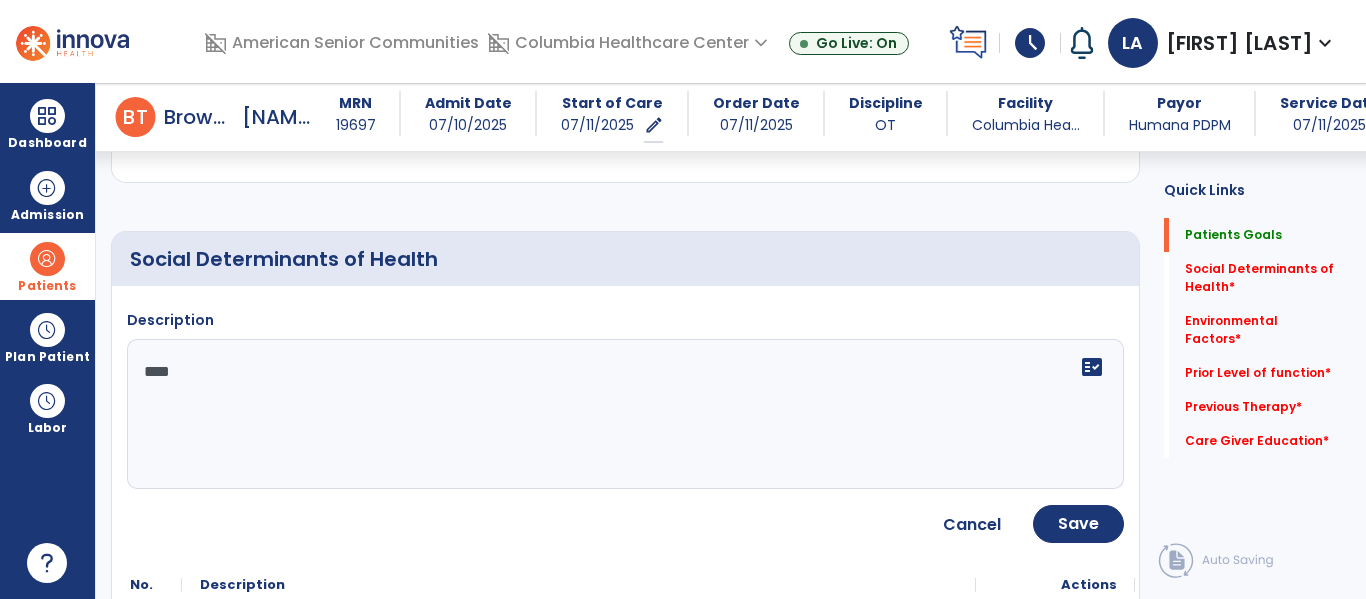 type on "****" 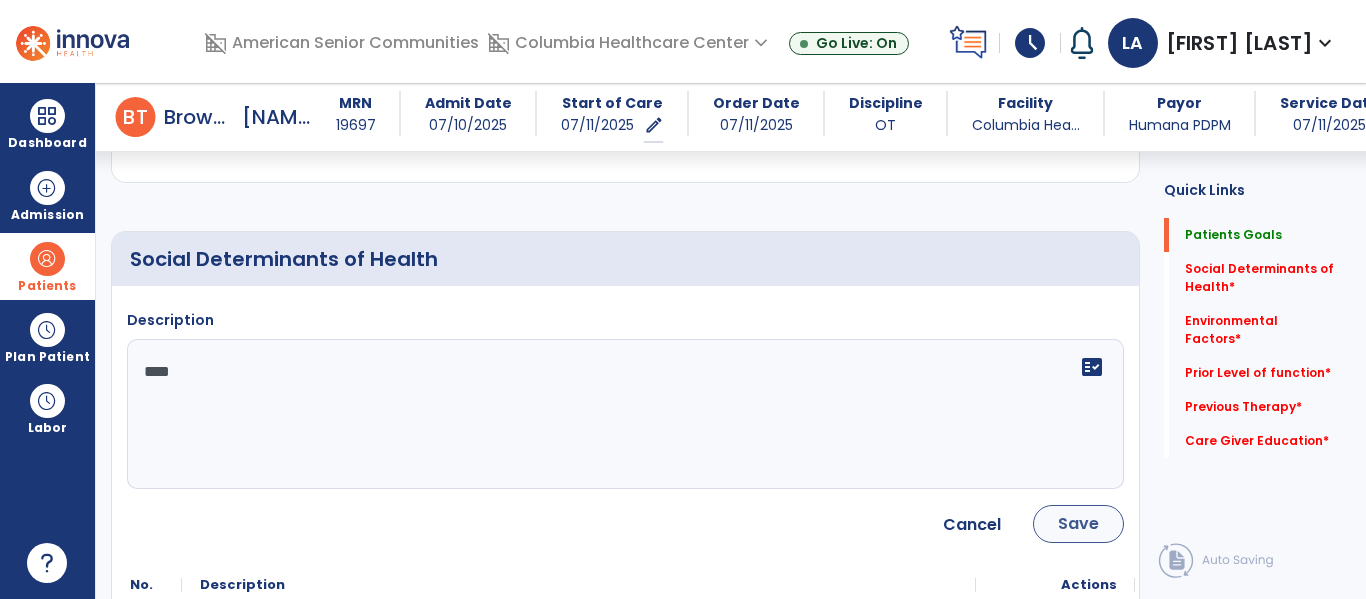 drag, startPoint x: 1101, startPoint y: 503, endPoint x: 1085, endPoint y: 526, distance: 28.01785 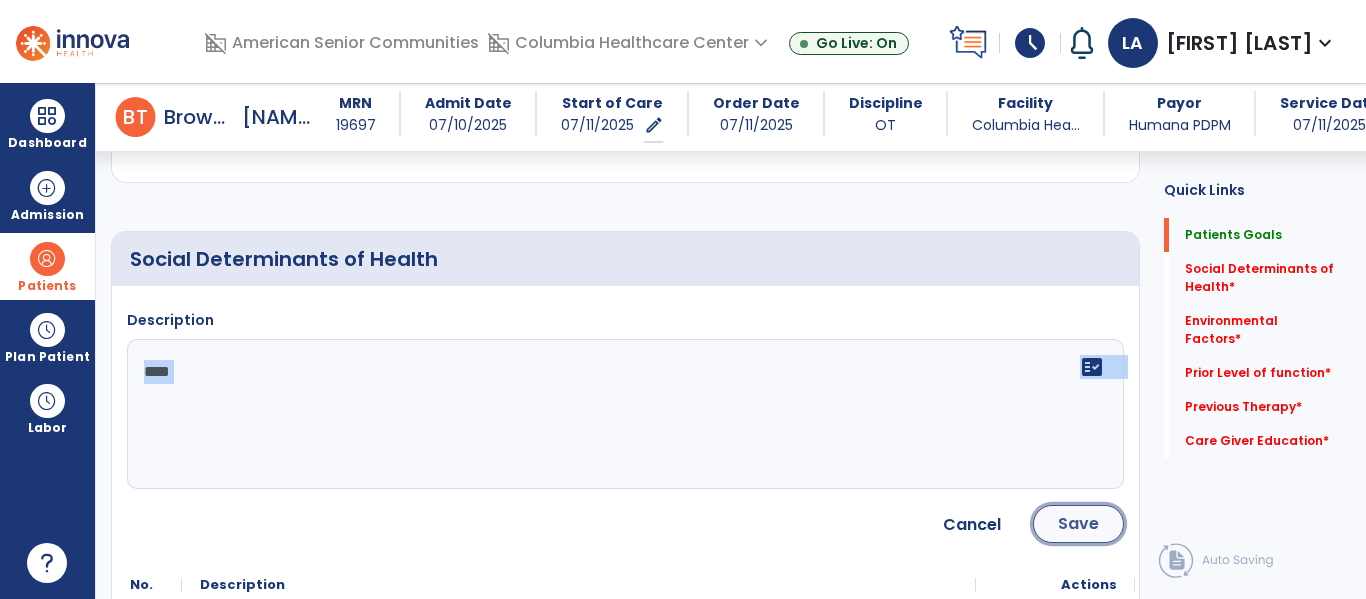click on "Save" 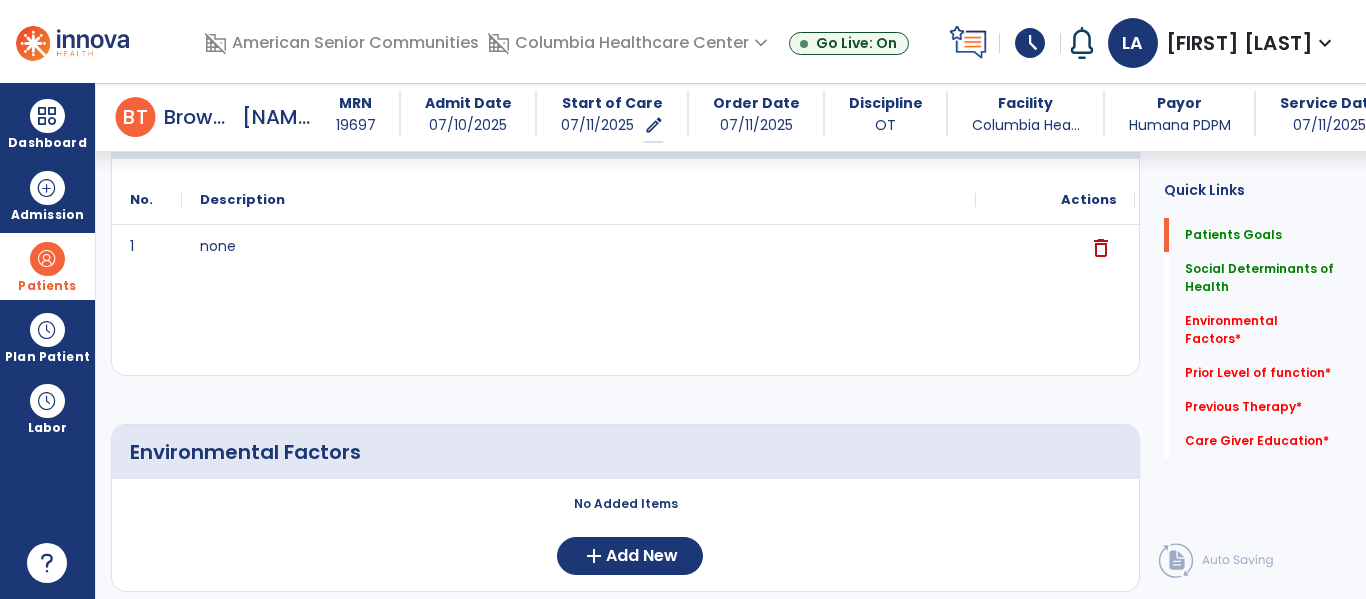 scroll, scrollTop: 556, scrollLeft: 0, axis: vertical 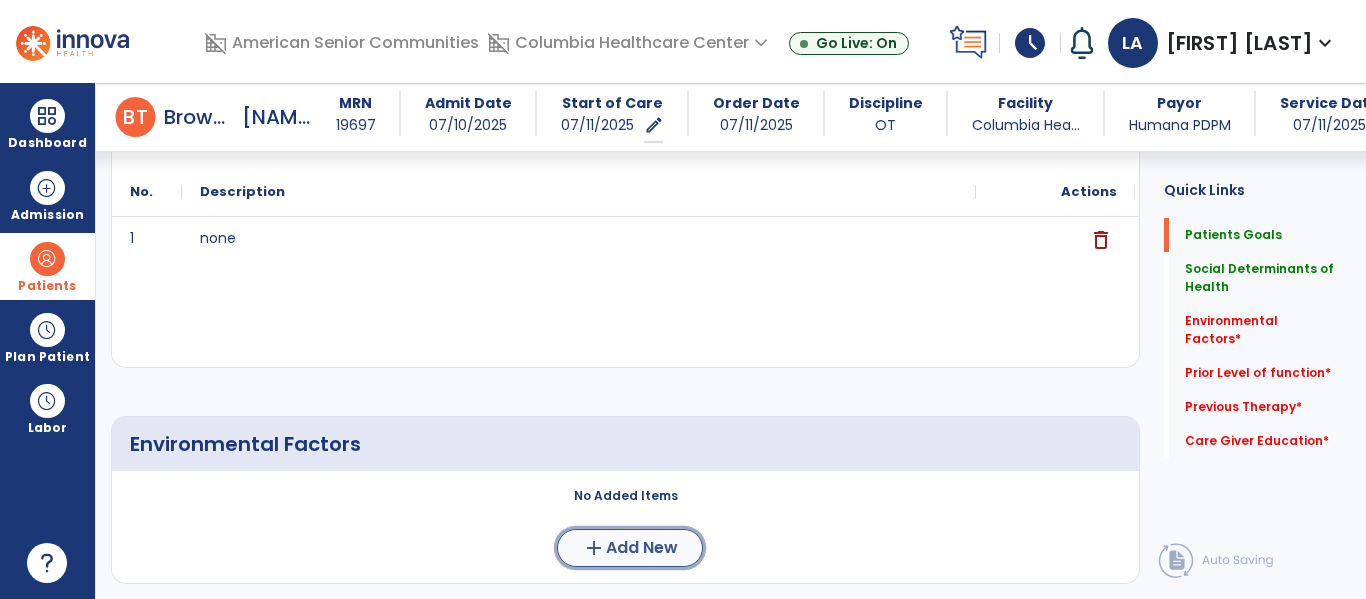 click on "Add New" 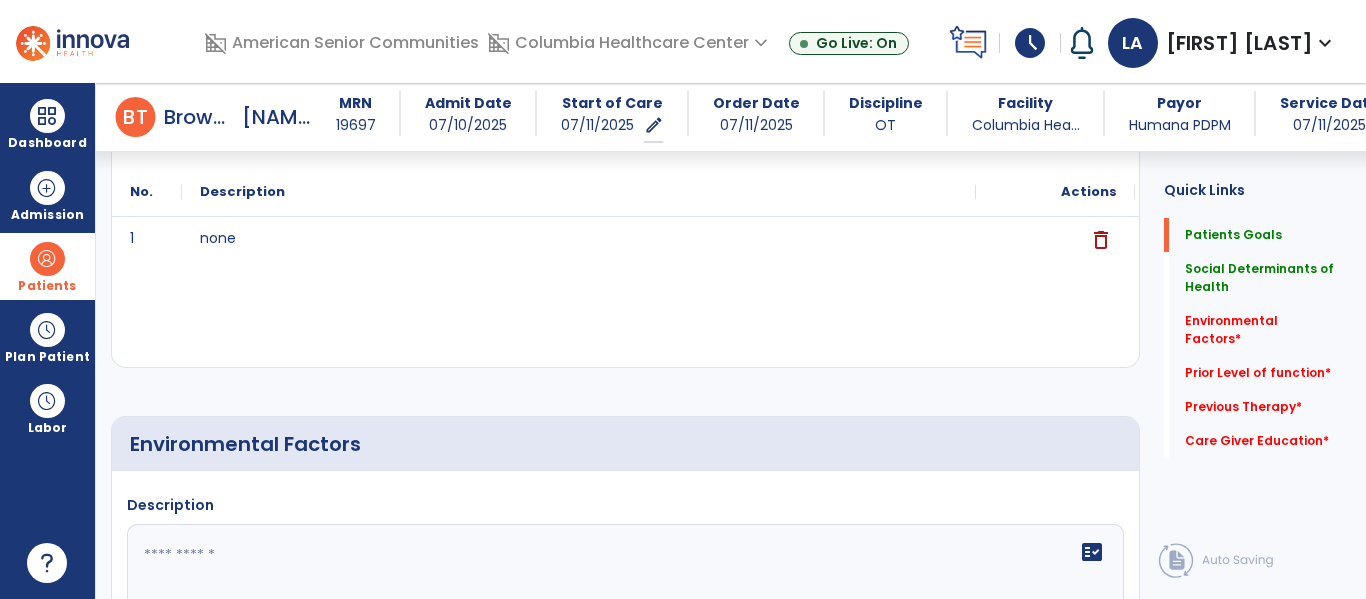 scroll, scrollTop: 760, scrollLeft: 0, axis: vertical 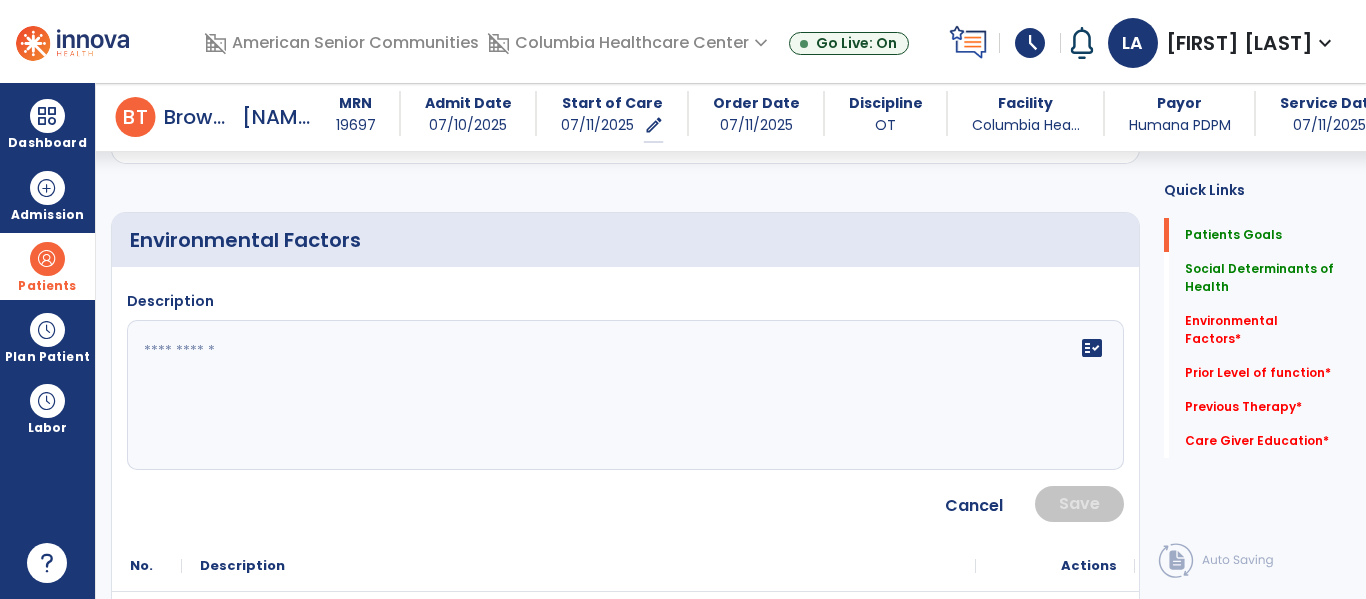 click on "fact_check" 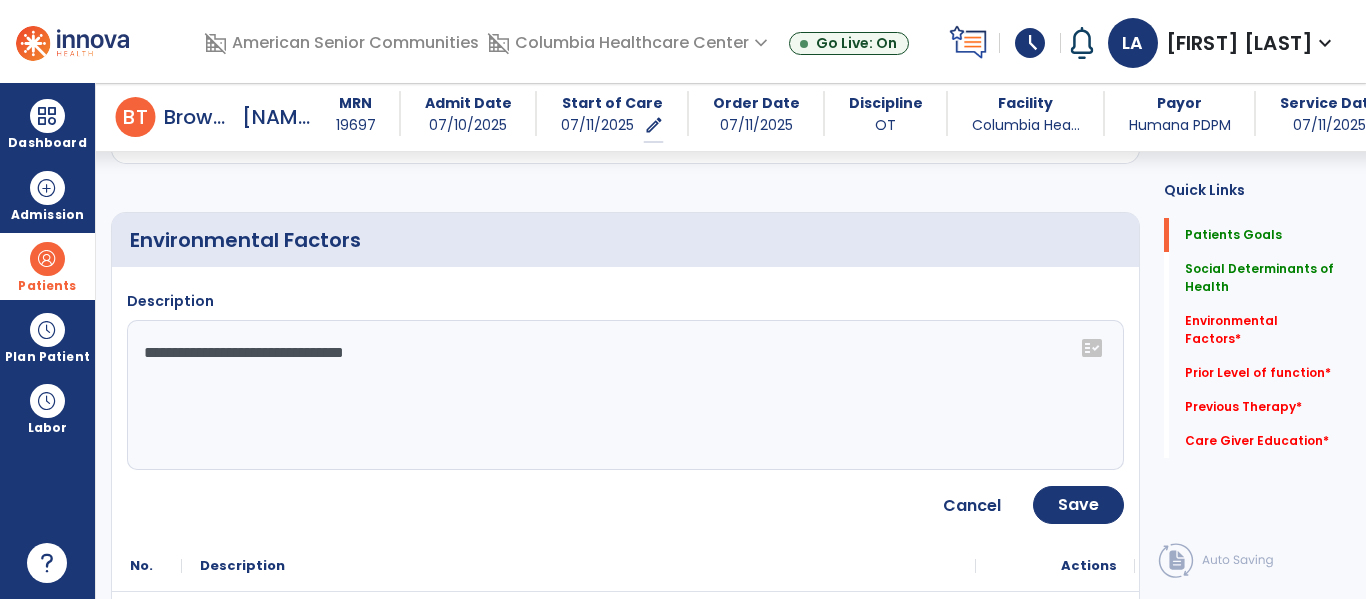 click on "**********" 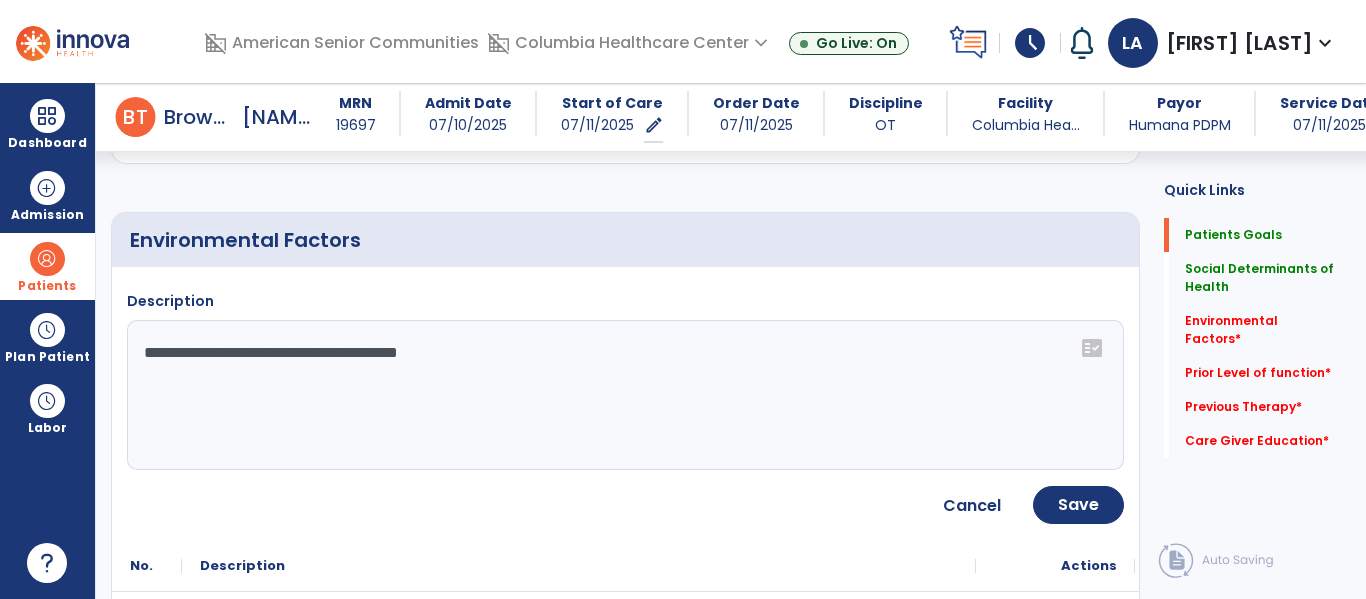 click on "**********" 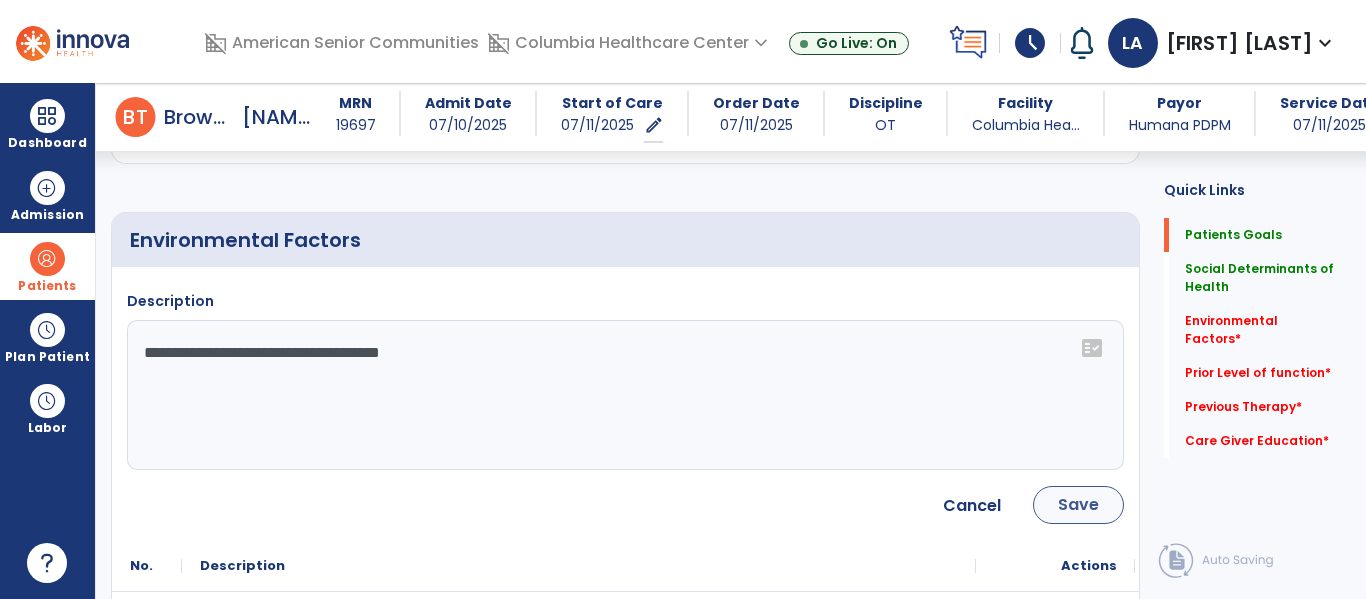 type on "**********" 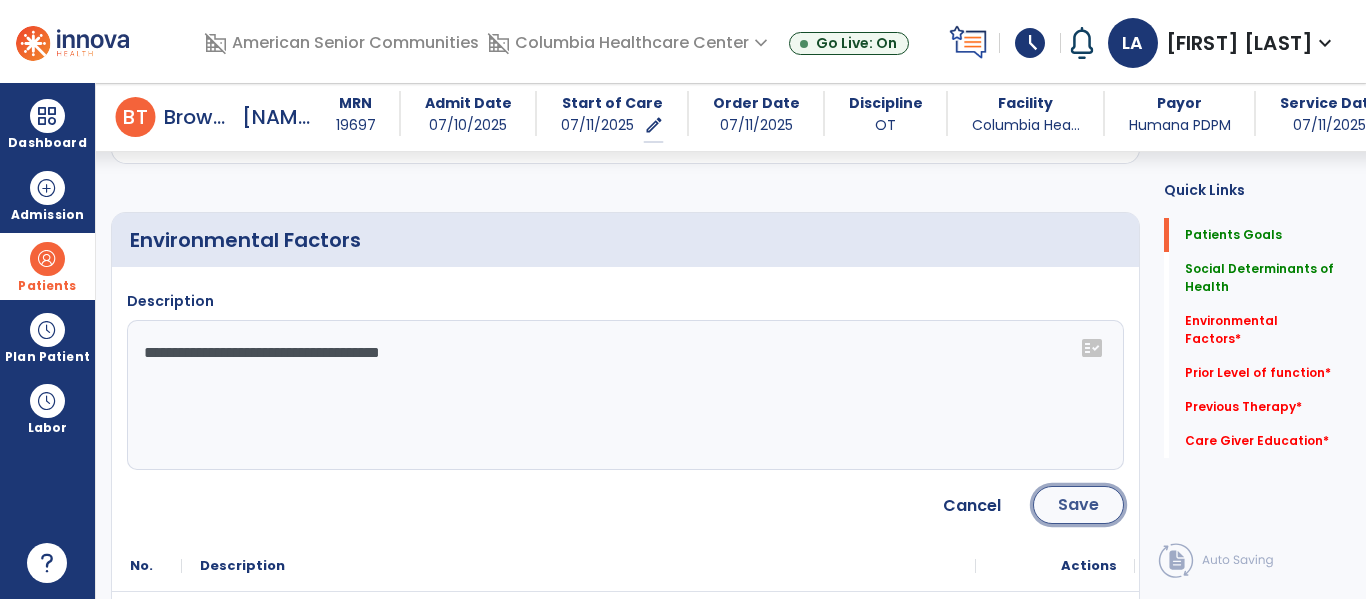 click on "Save" 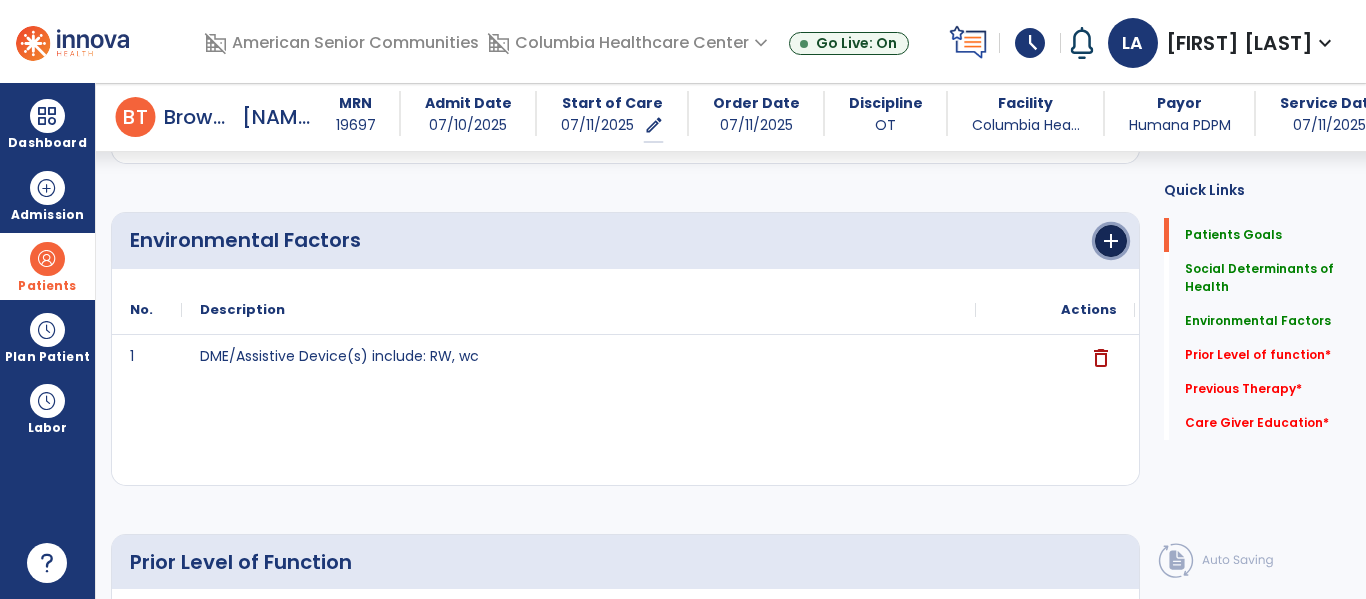 click on "add" 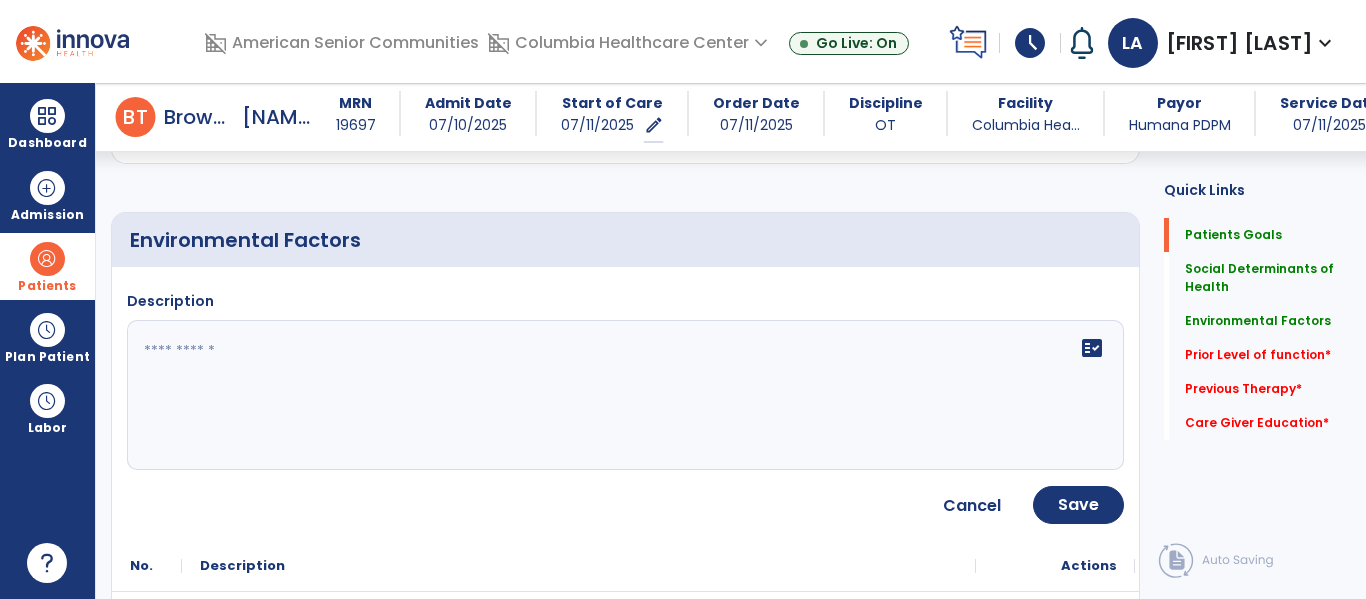 click on "fact_check" 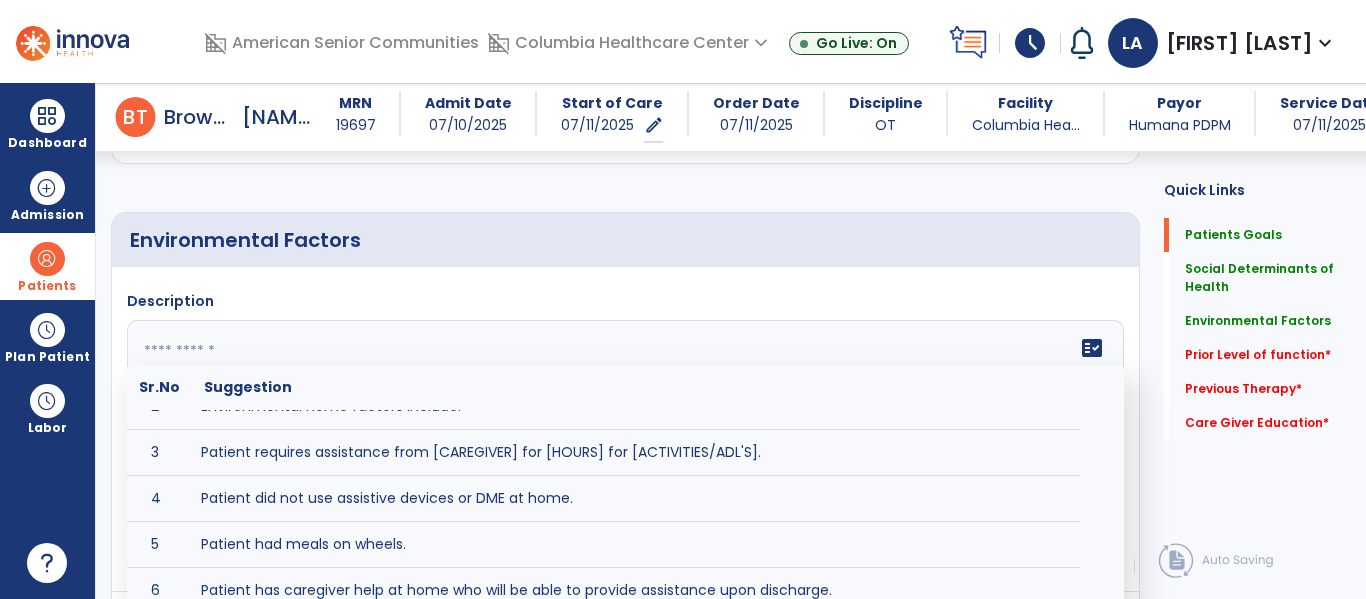 scroll, scrollTop: 63, scrollLeft: 0, axis: vertical 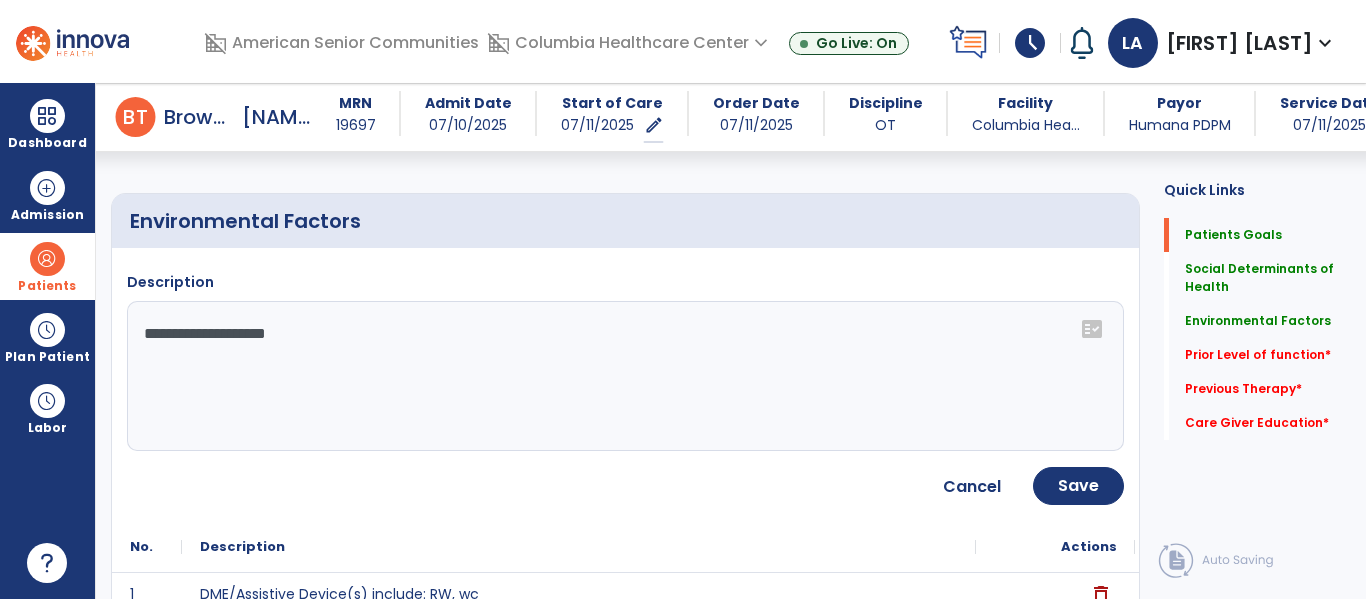 click on "**********" 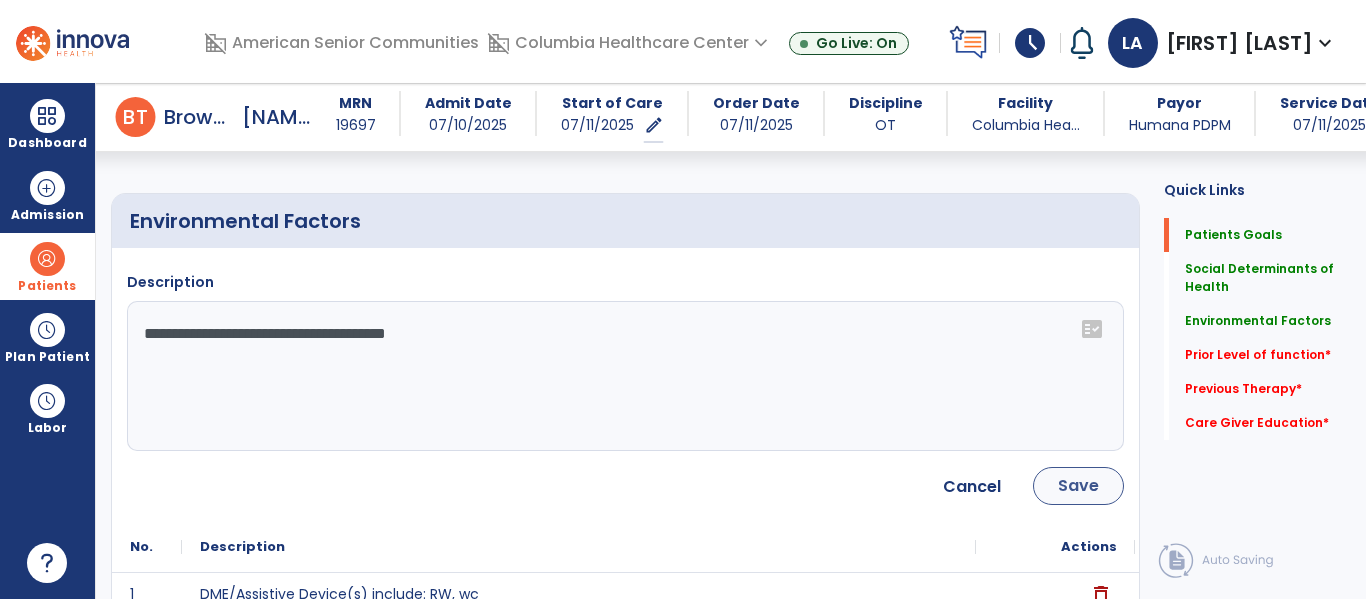 type on "**********" 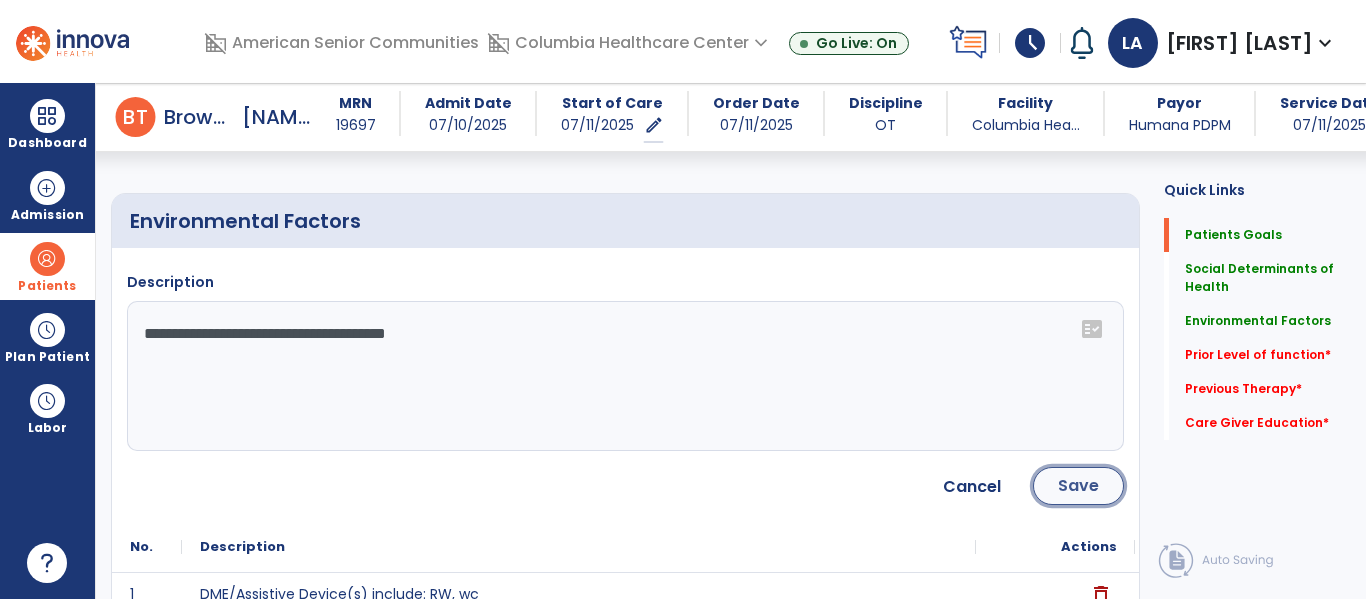 click on "Save" 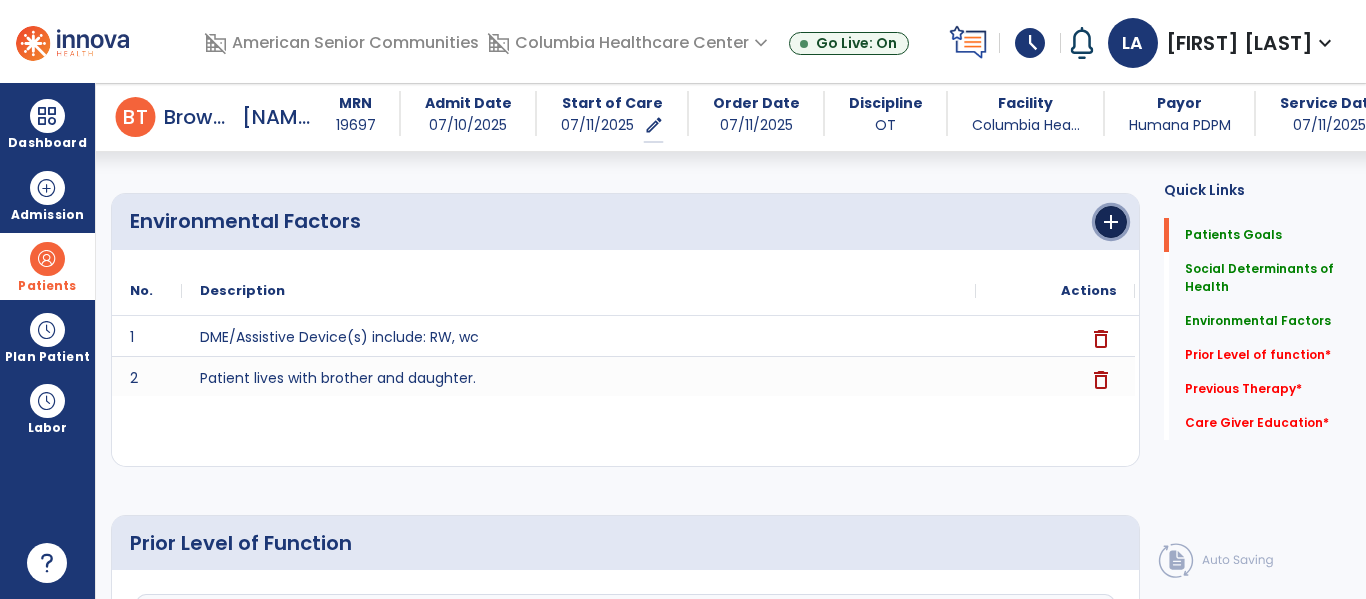 click on "add" 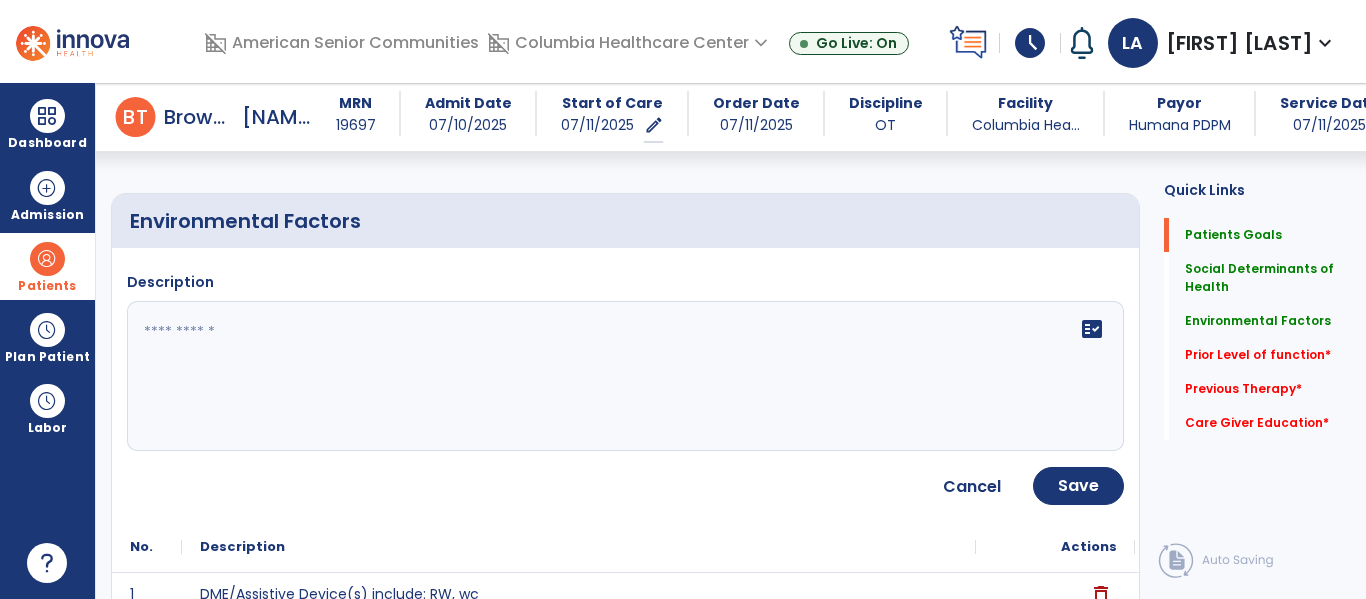 click on "fact_check" 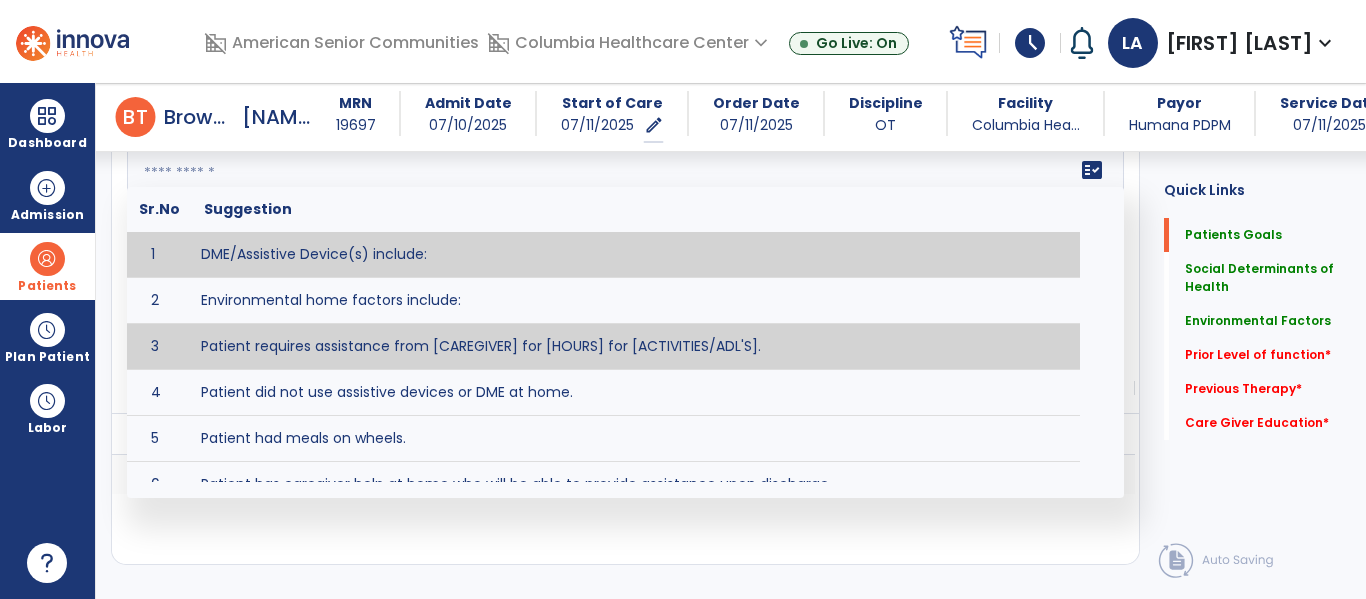 scroll, scrollTop: 941, scrollLeft: 0, axis: vertical 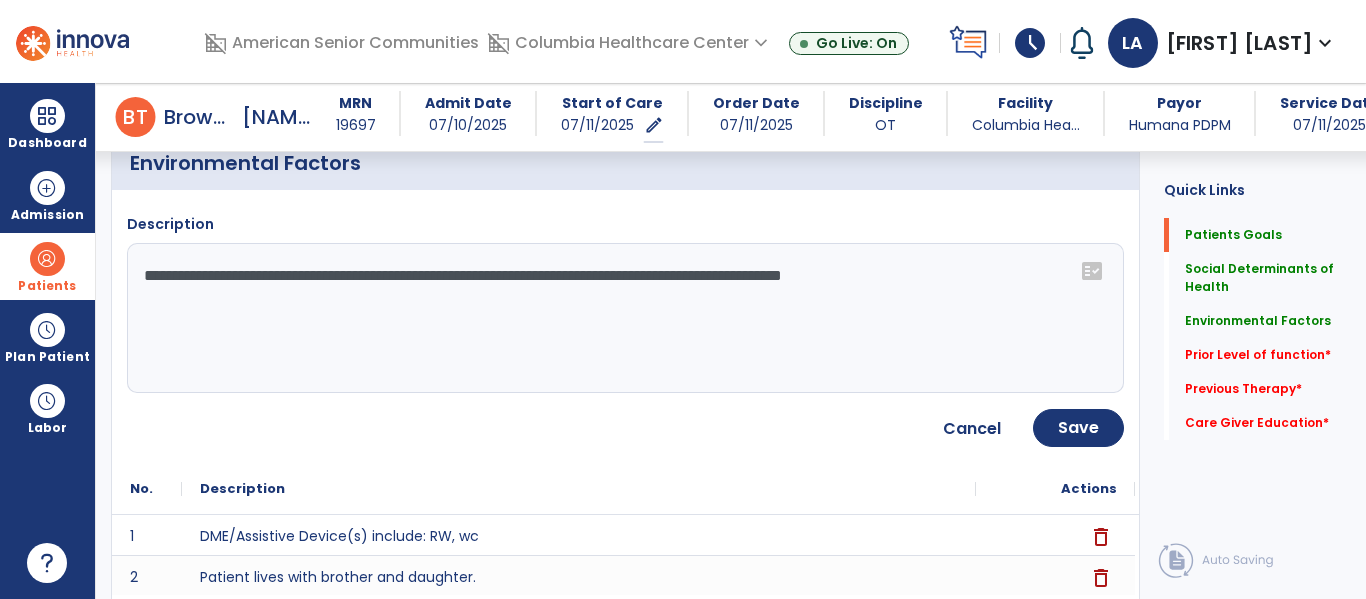drag, startPoint x: 610, startPoint y: 277, endPoint x: 366, endPoint y: 266, distance: 244.24782 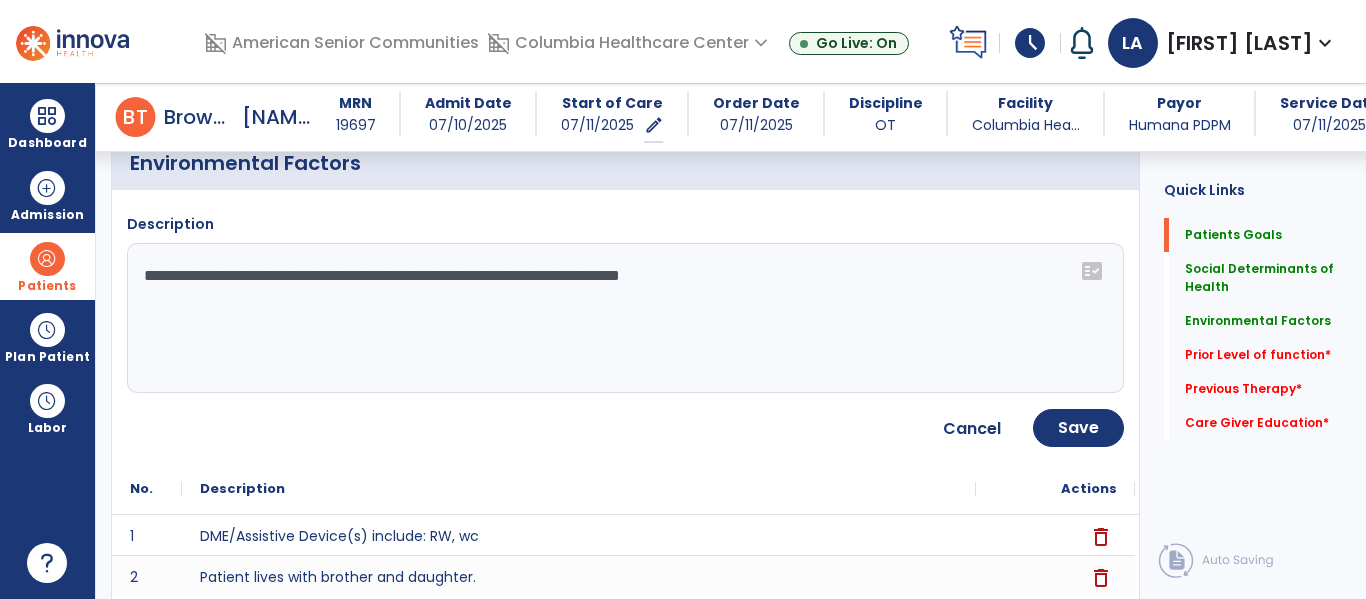 drag, startPoint x: 787, startPoint y: 275, endPoint x: 623, endPoint y: 284, distance: 164.24677 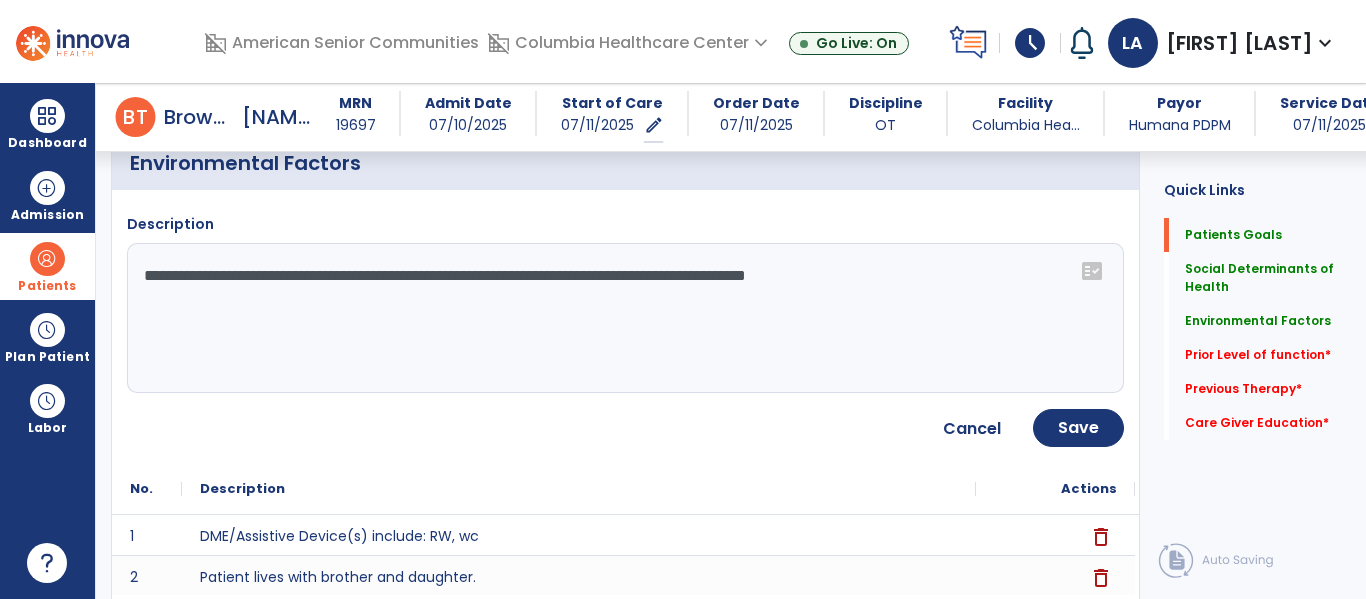 click on "**********" 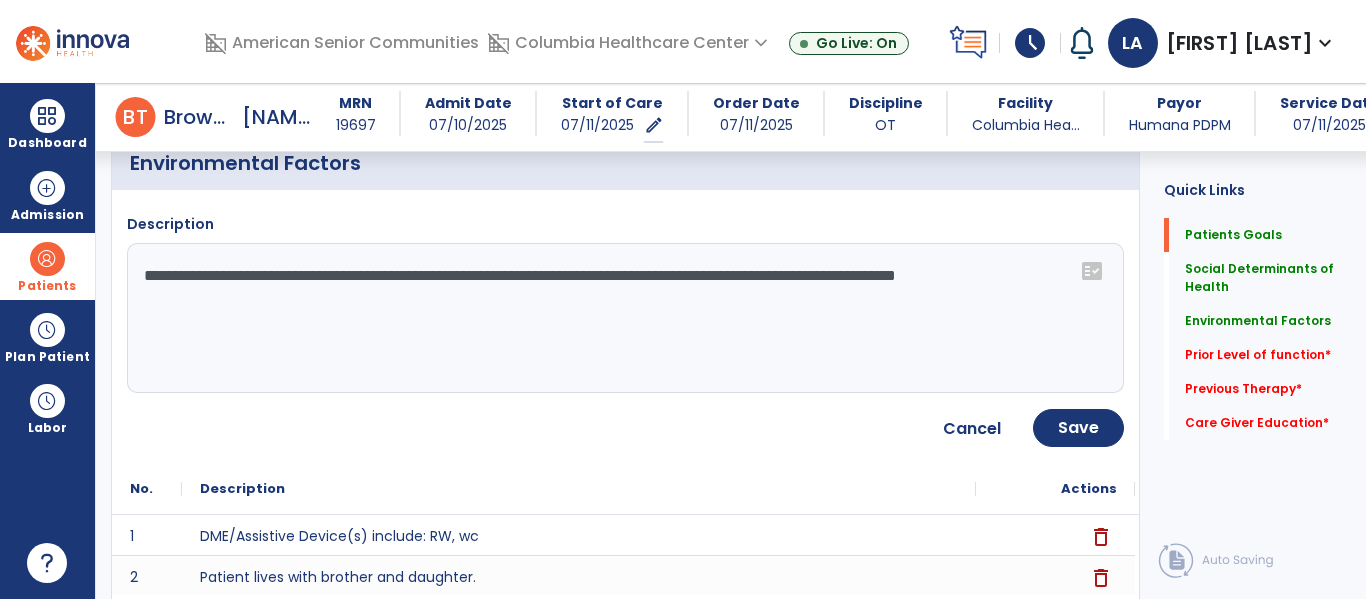 click on "**********" 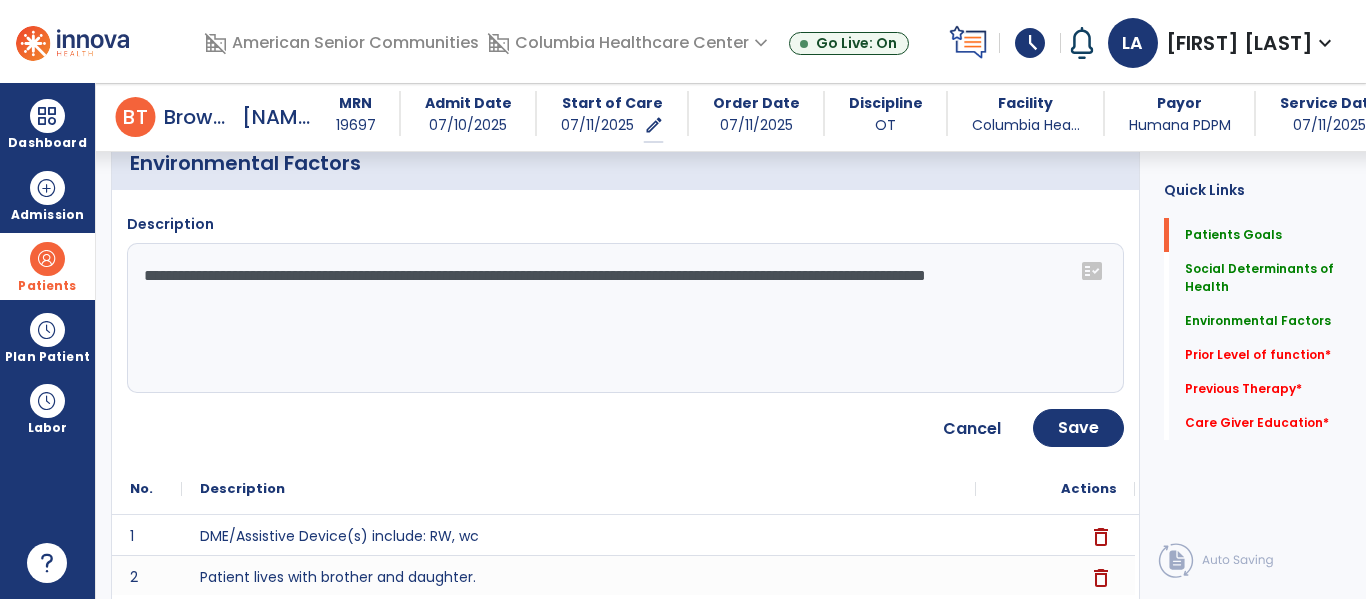type on "**********" 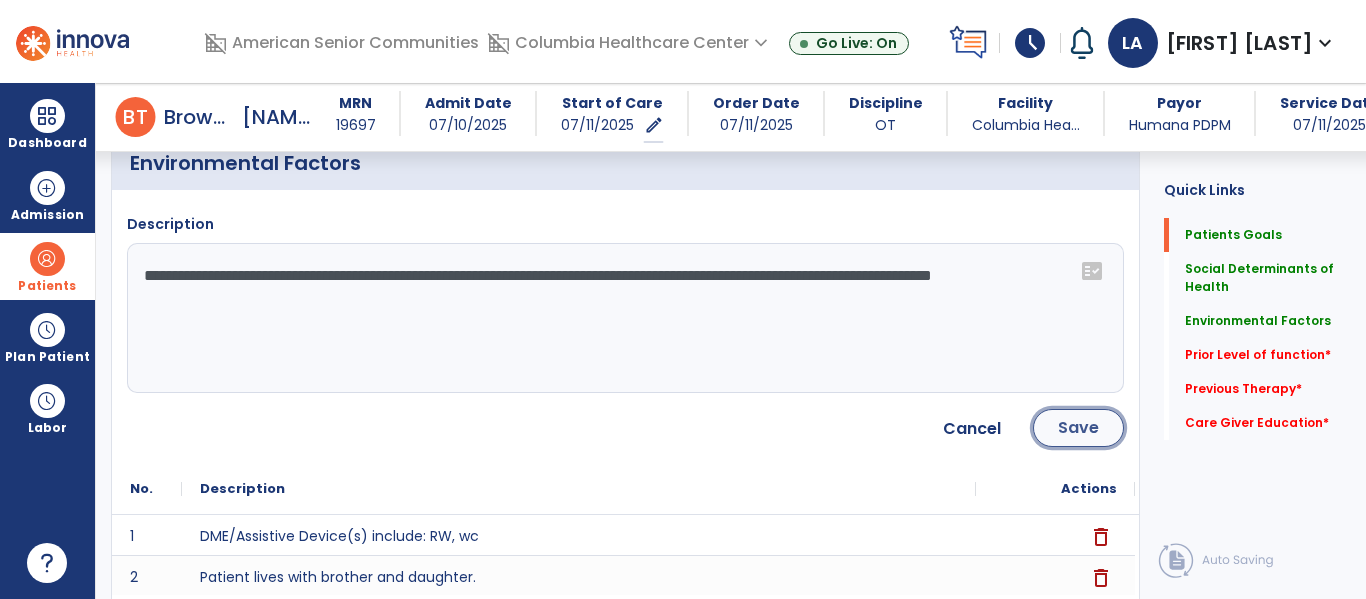 click on "Save" 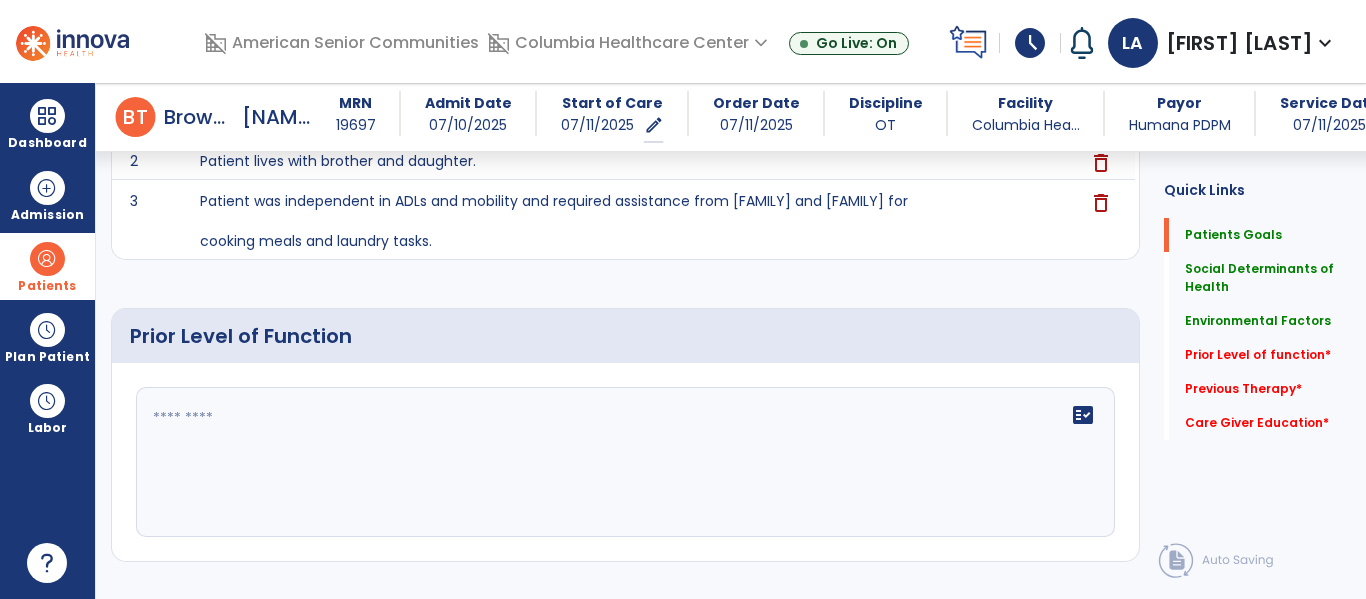 scroll, scrollTop: 997, scrollLeft: 0, axis: vertical 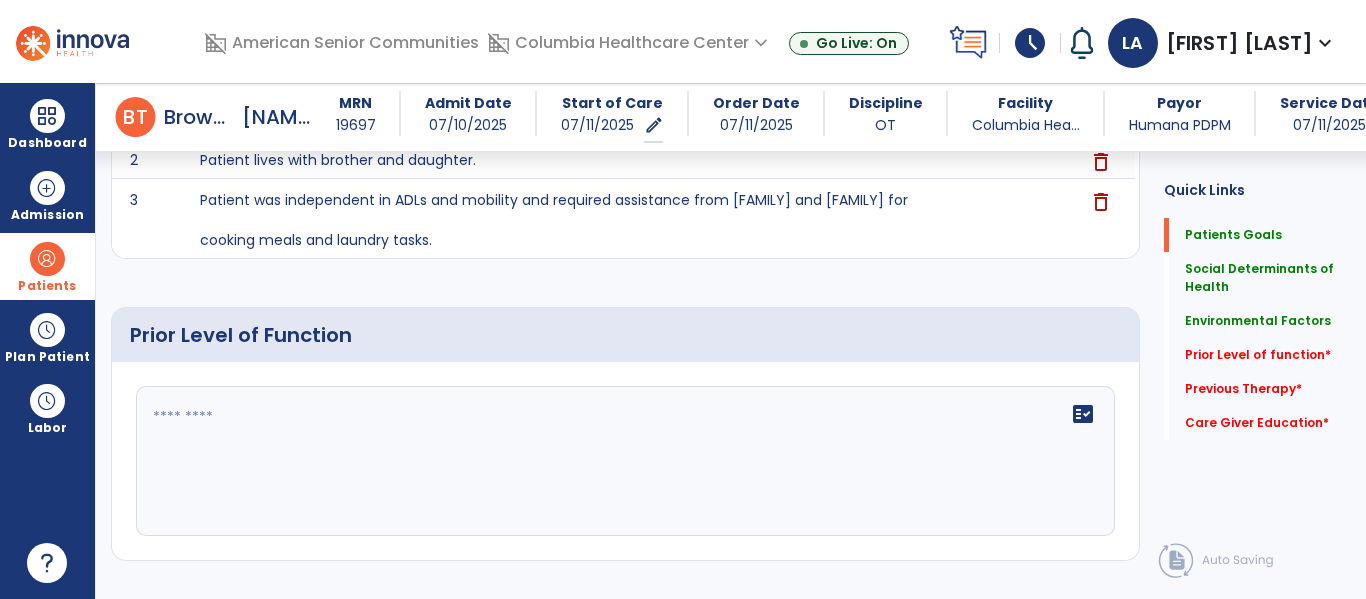 click on "fact_check" 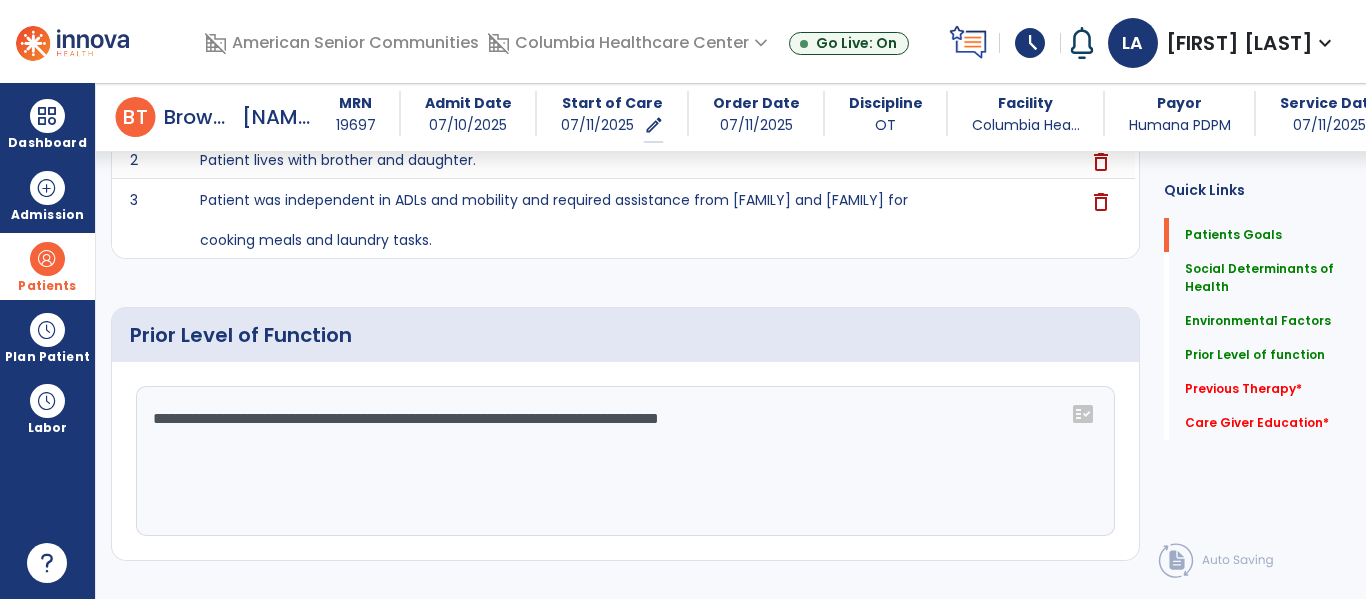 click on "**********" 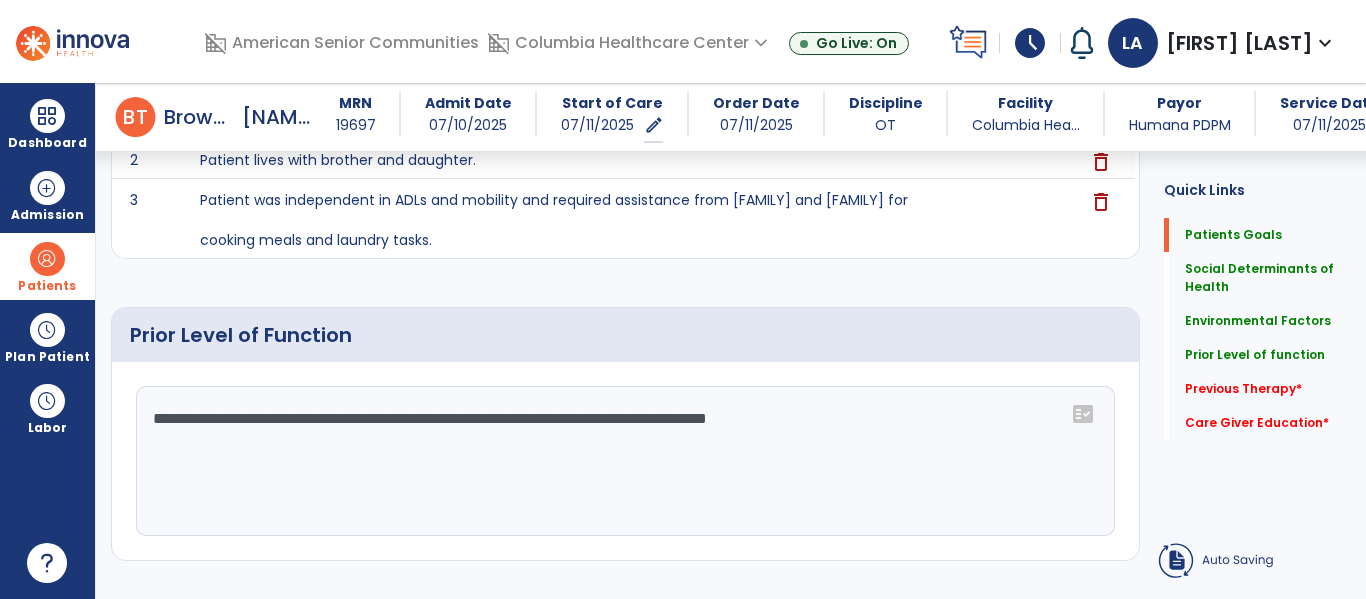 drag, startPoint x: 893, startPoint y: 421, endPoint x: 770, endPoint y: 434, distance: 123.68508 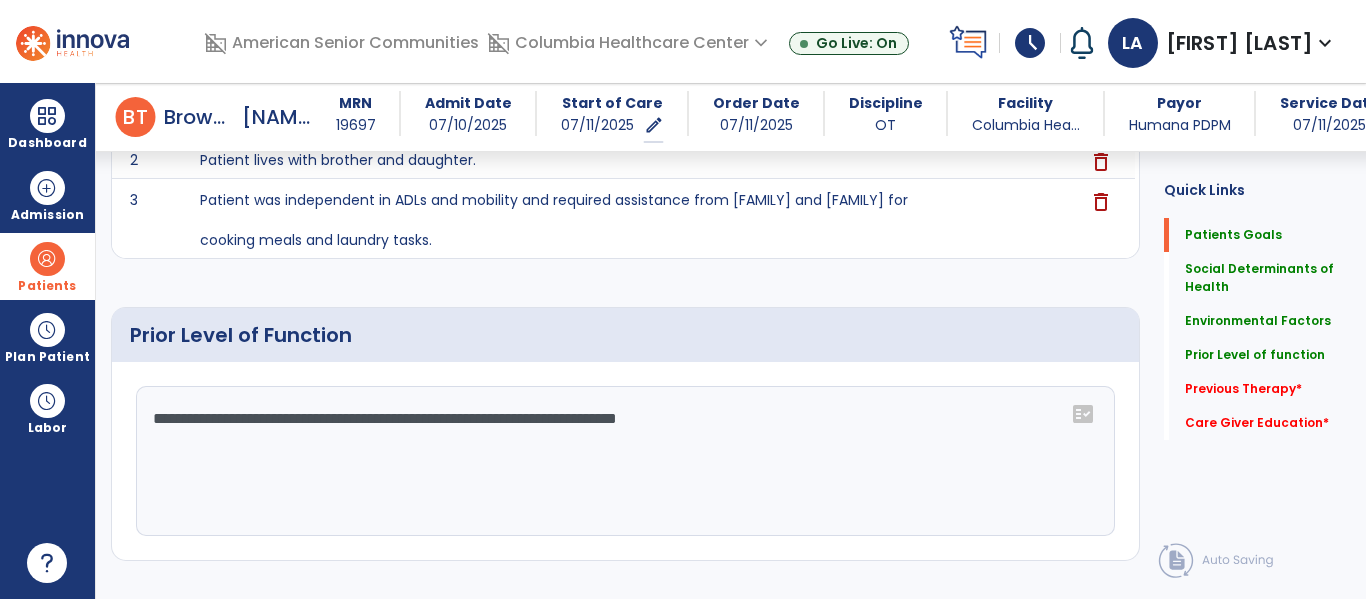 click on "**********" 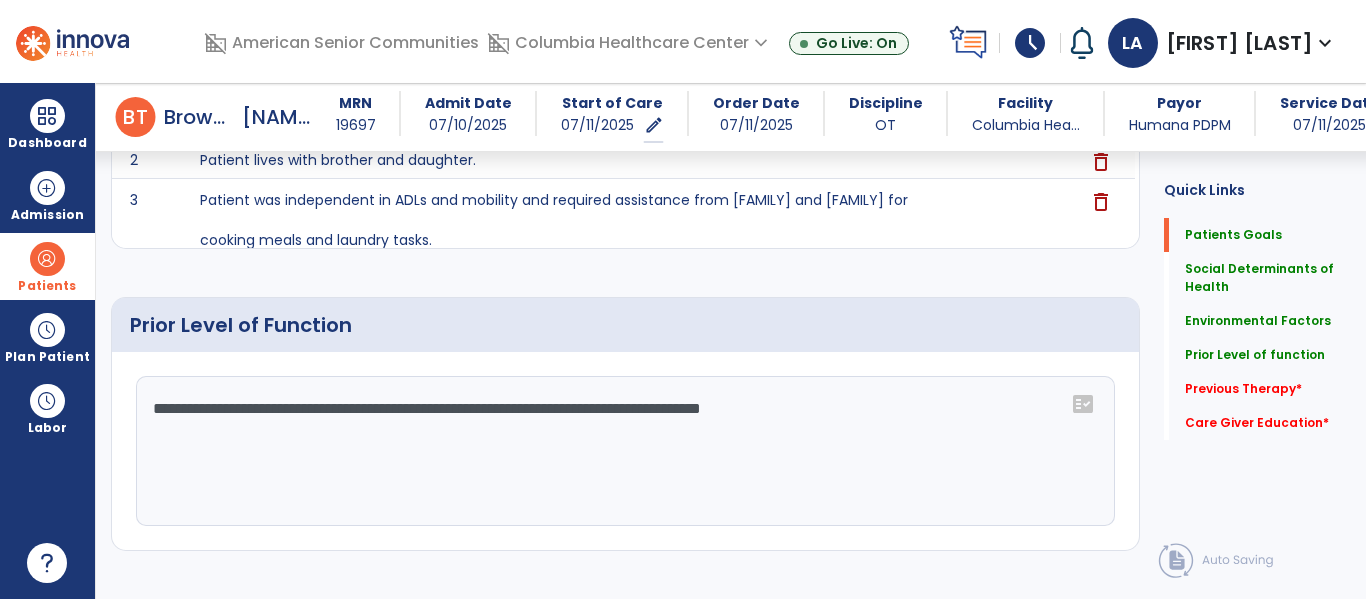 click on "**********" 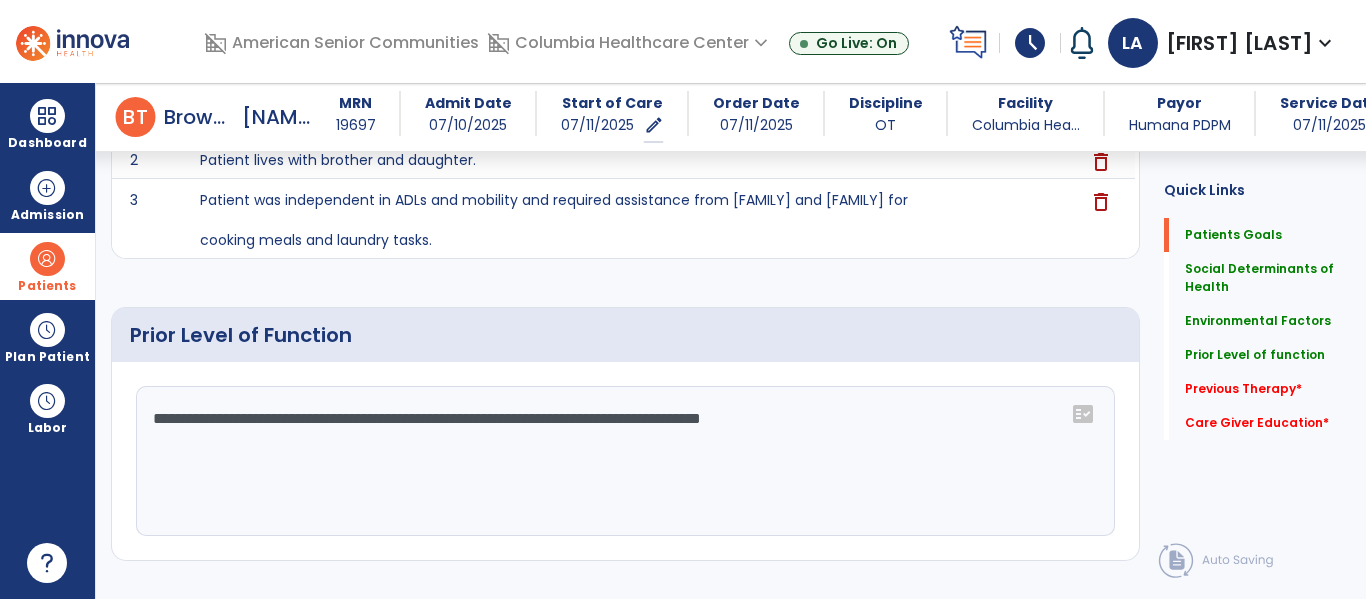 click on "**********" 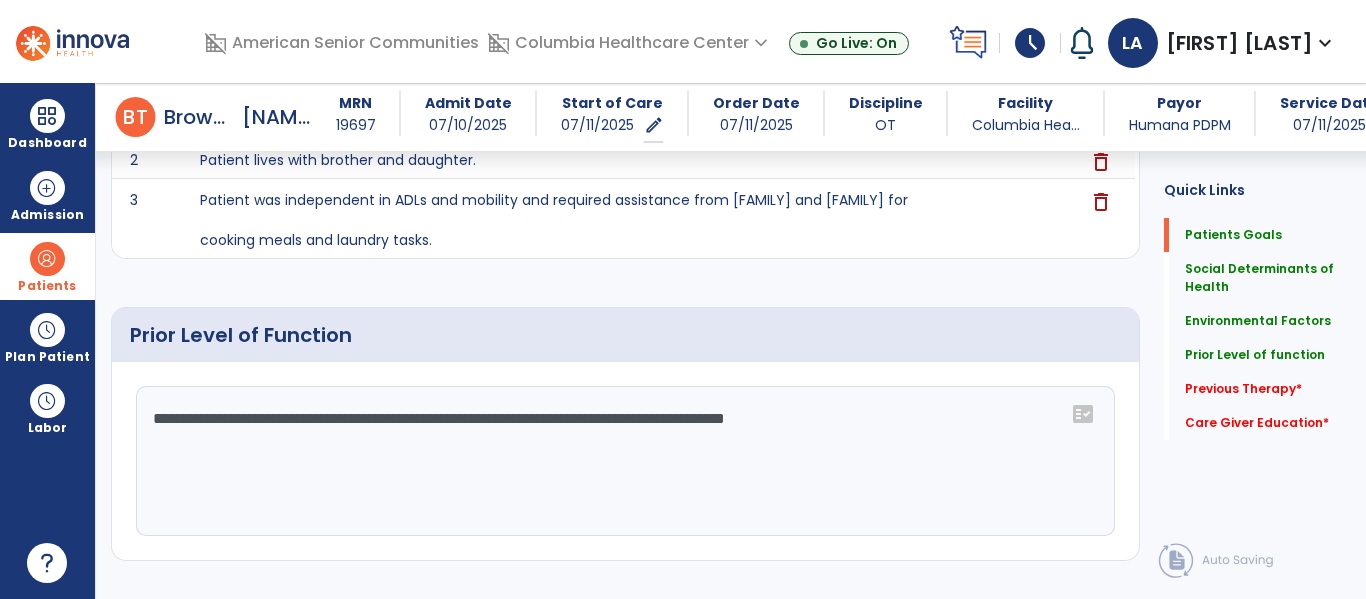 click on "**********" 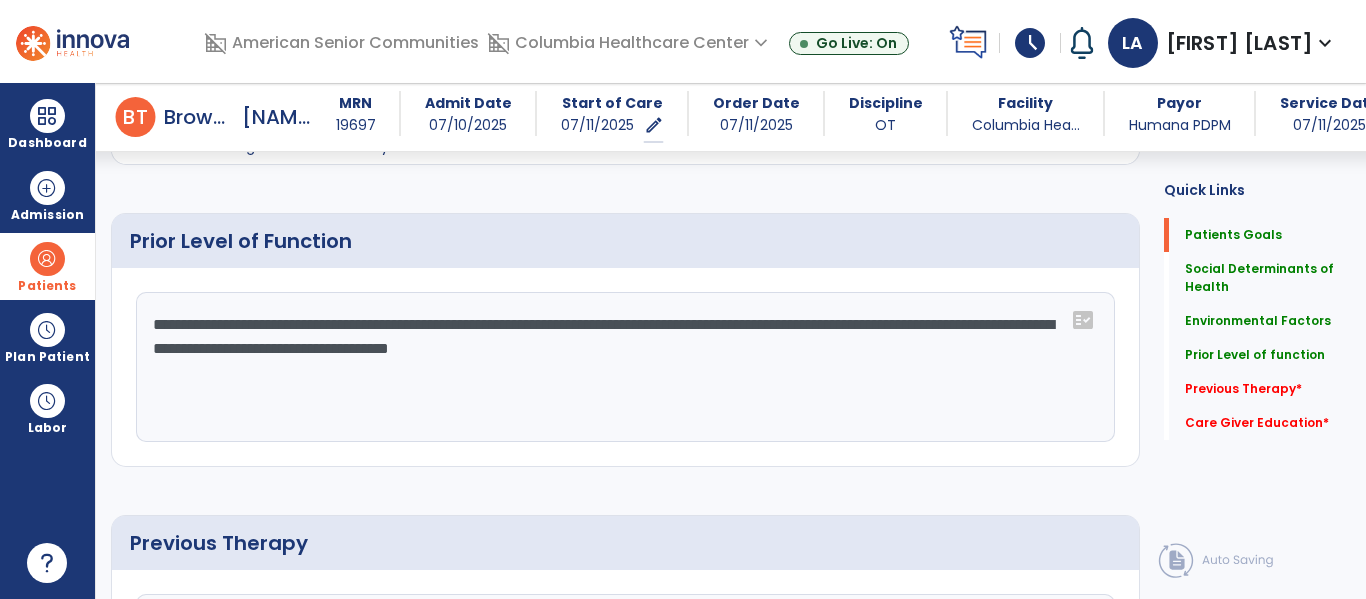 scroll, scrollTop: 1099, scrollLeft: 0, axis: vertical 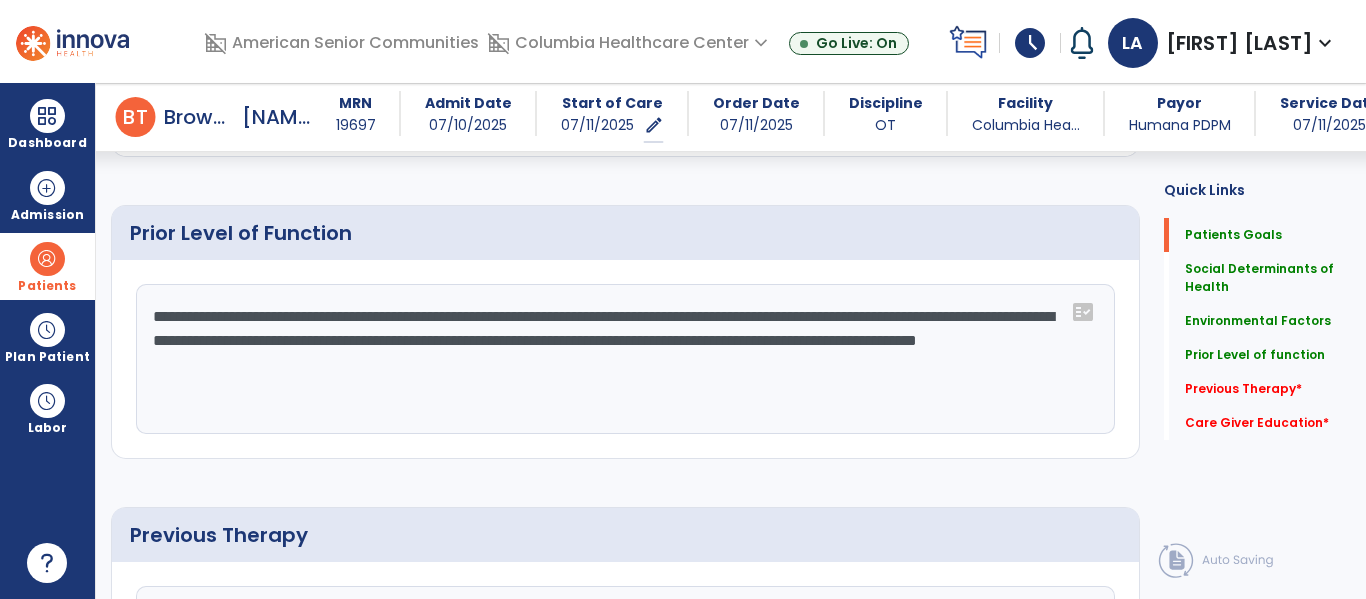 type on "**********" 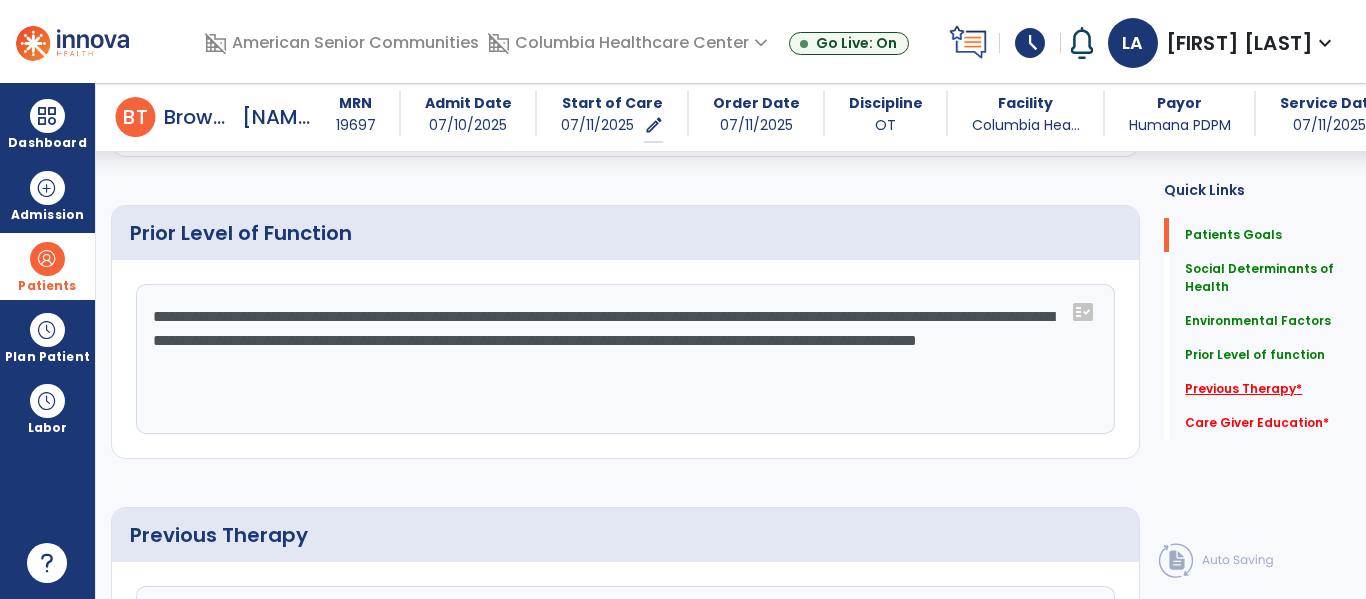 click on "Previous Therapy   *" 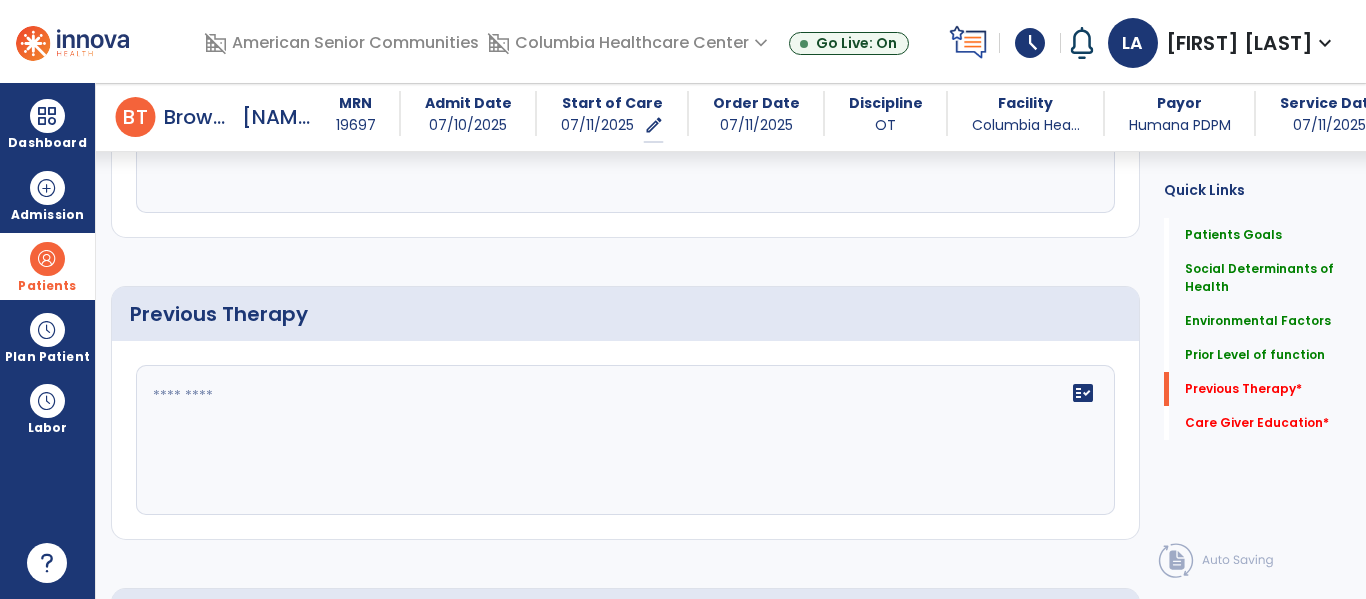 scroll, scrollTop: 1420, scrollLeft: 0, axis: vertical 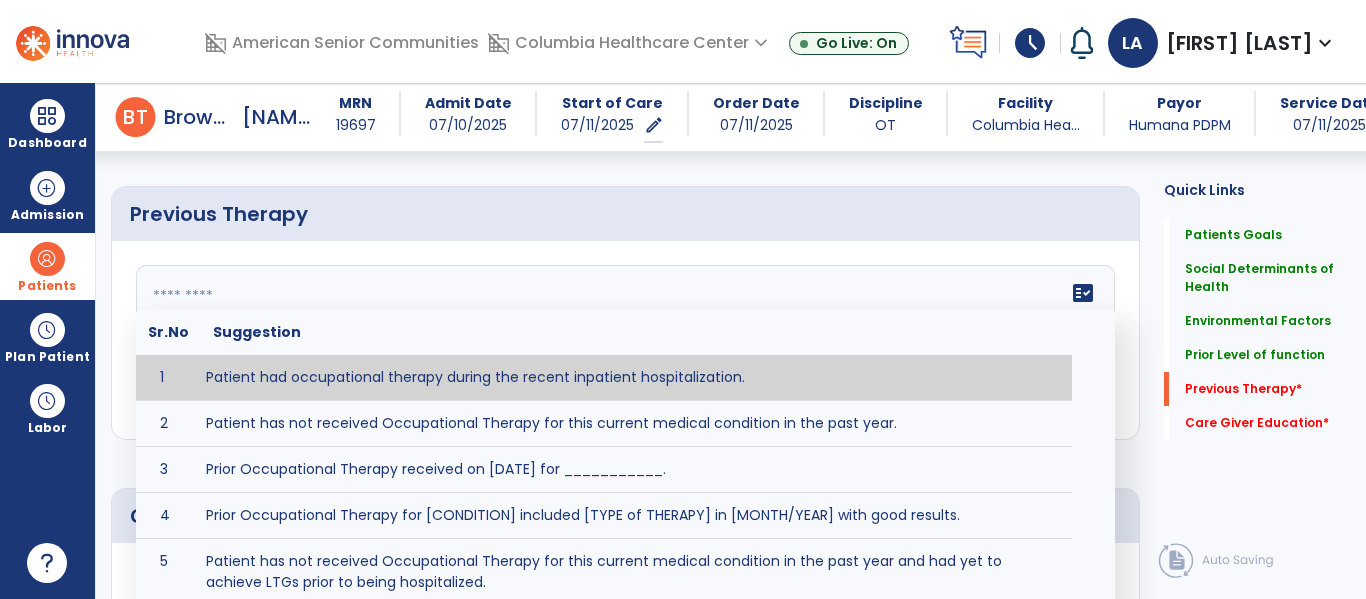 click on "fact_check  Sr.No Suggestion 1 Patient had occupational therapy during the recent inpatient hospitalization. 2 Patient has not received Occupational Therapy for this current medical condition in the past year. 3 Prior Occupational Therapy received on [DATE] for ___________. 4 Prior Occupational Therapy for [CONDITION] included [TYPE of THERAPY] in [MONTH/YEAR] with good results. 5 Patient has not received Occupational Therapy for this current medical condition in the past year and had yet to achieve LTGs prior to being hospitalized. 6 Prior to this recent hospitalization, the patient had been on therapy case load for [TIME]and was still working to achieve LTGs before being hospitalized." 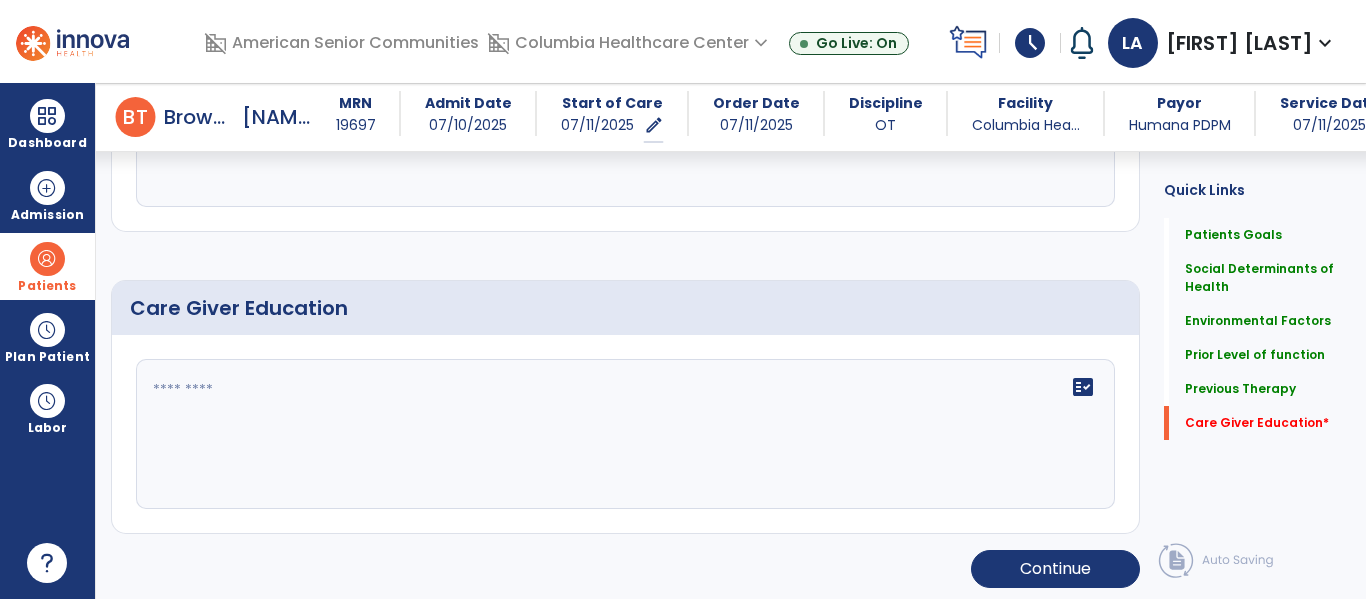 scroll, scrollTop: 1633, scrollLeft: 0, axis: vertical 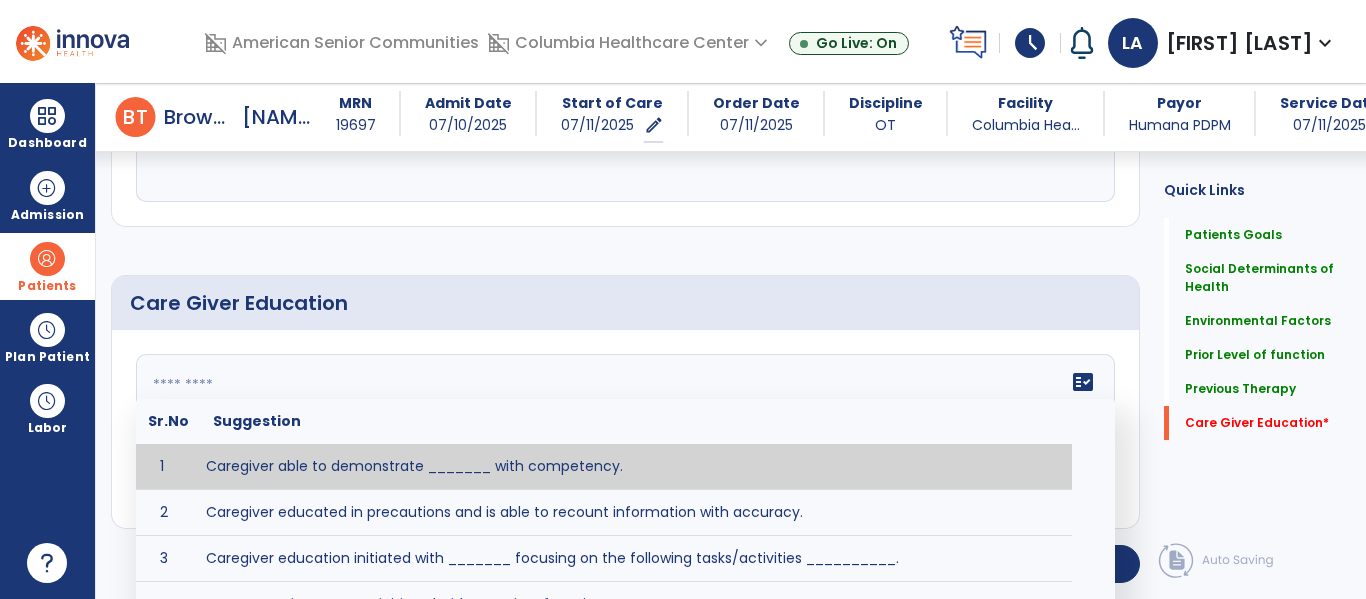click on "fact_check  Sr.No Suggestion 1 Caregiver able to demonstrate _______ with competency. 2 Caregiver educated in precautions and is able to recount information with accuracy. 3 Caregiver education initiated with _______ focusing on the following tasks/activities __________. 4 Home exercise program initiated with caregiver focusing on __________. 5 Patient educated in precautions and is able to recount information with [VALUE]% accuracy." 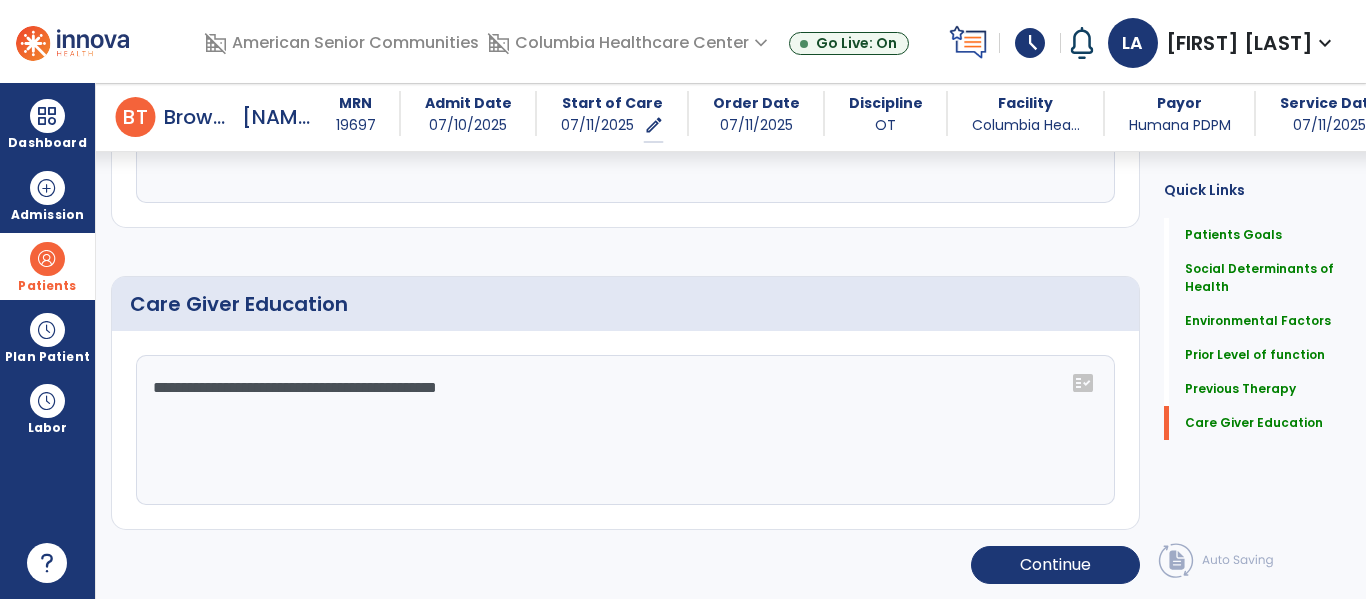 scroll, scrollTop: 1633, scrollLeft: 0, axis: vertical 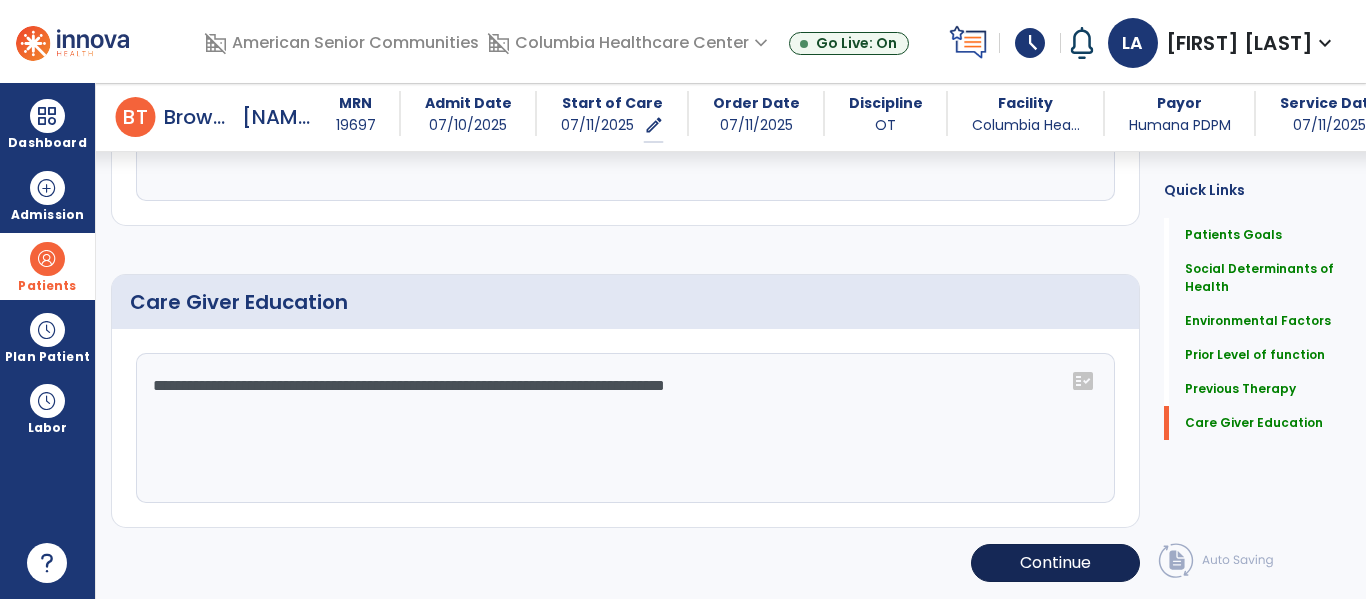 type on "**********" 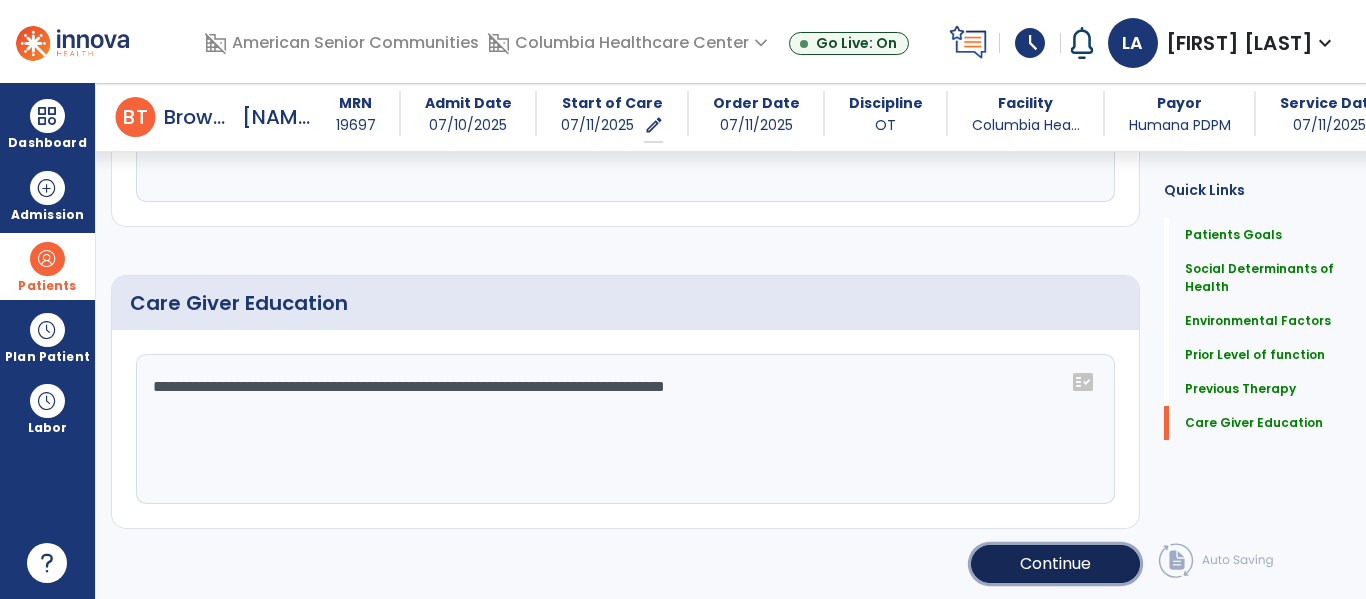 click on "Continue" 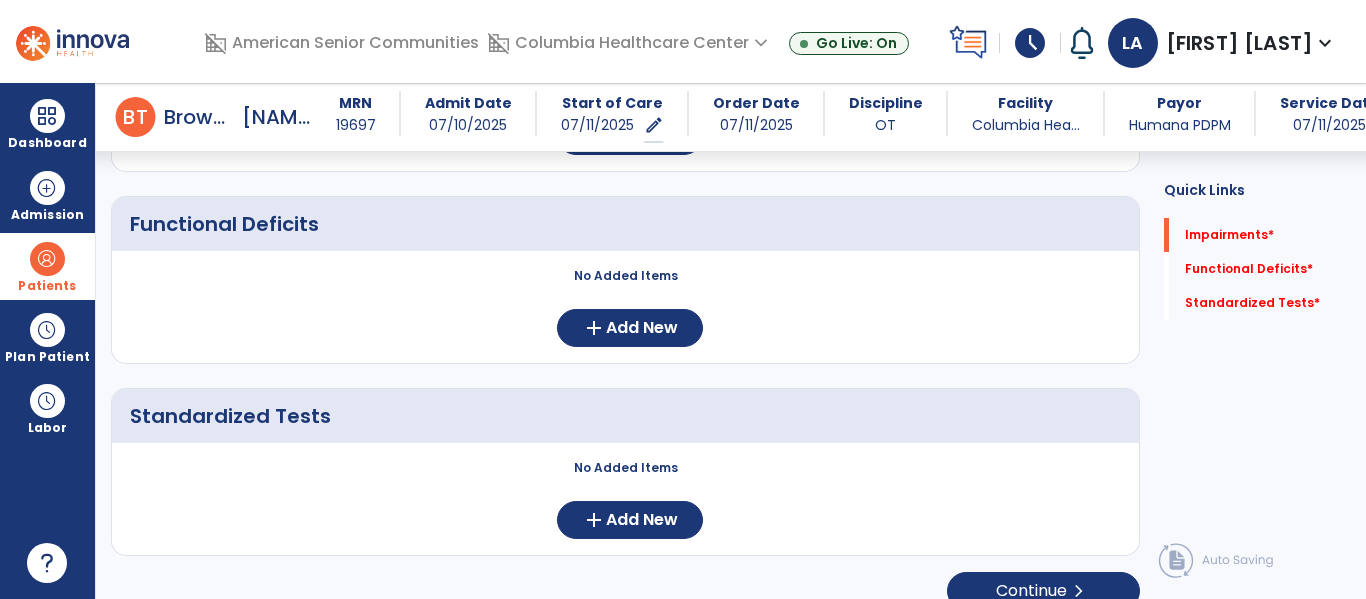 scroll, scrollTop: 0, scrollLeft: 0, axis: both 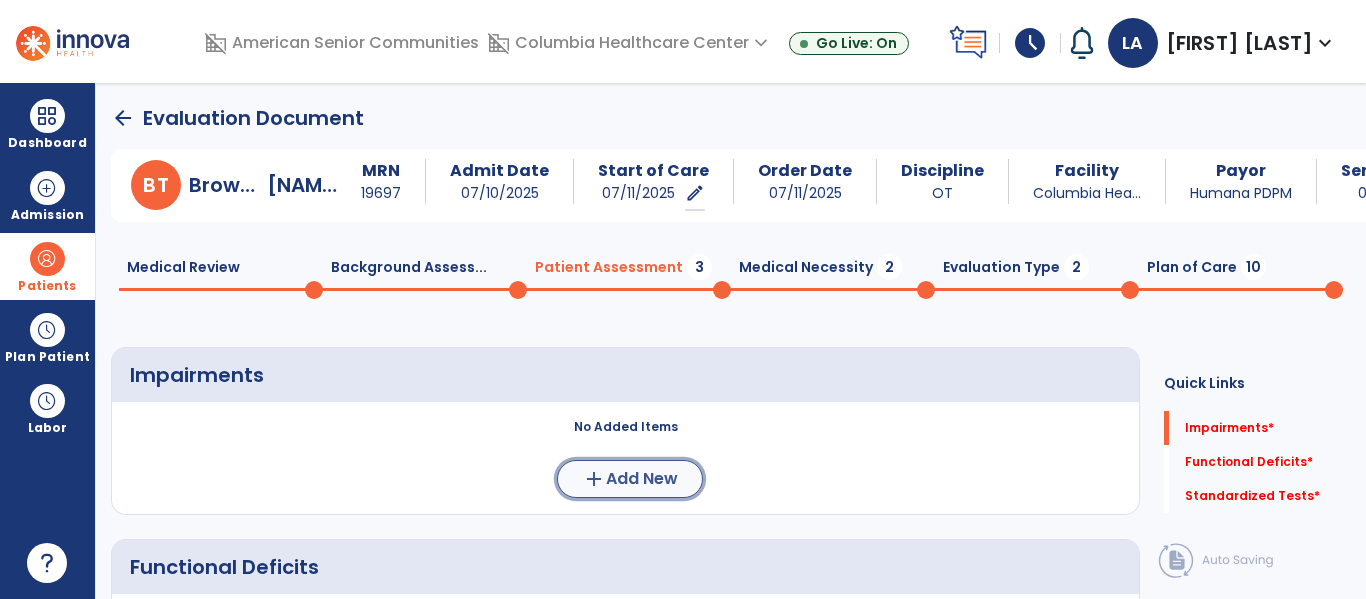 click on "Add New" 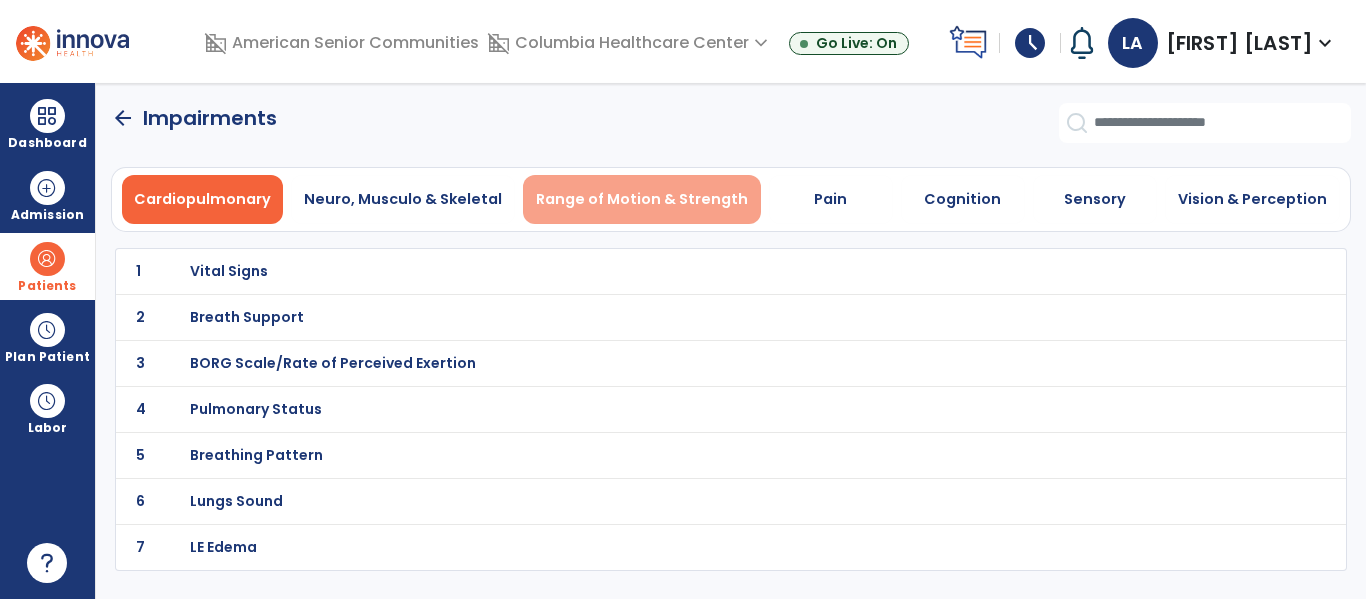 click on "Range of Motion & Strength" at bounding box center (642, 199) 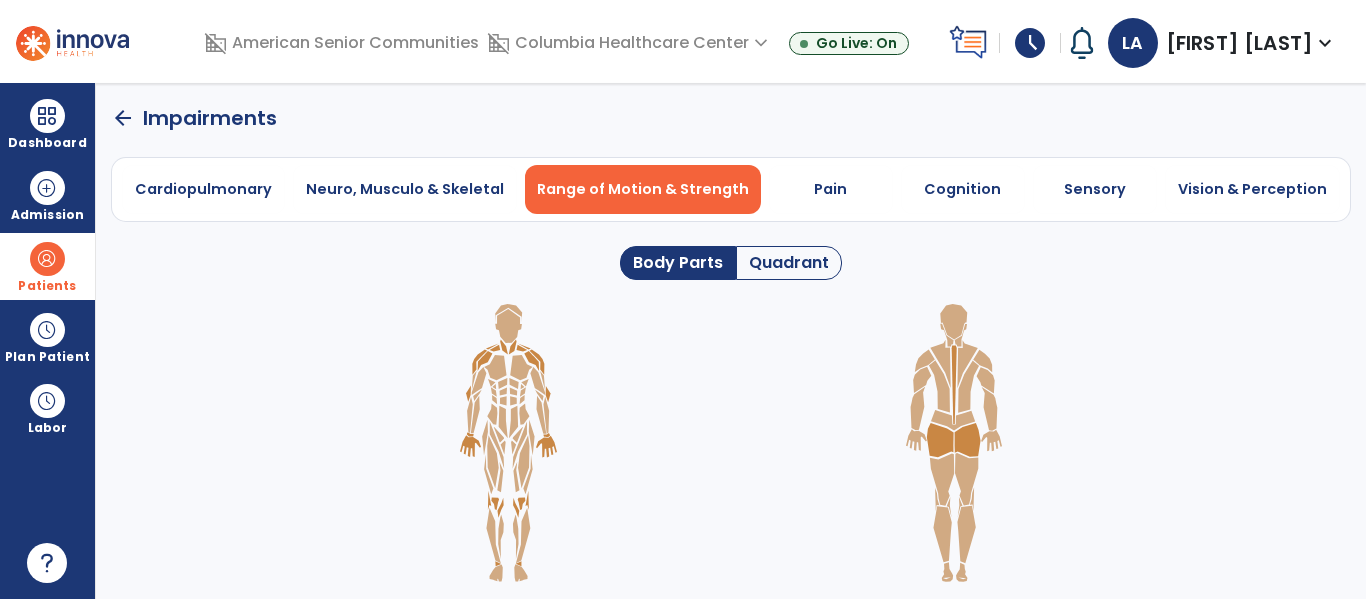 drag, startPoint x: 803, startPoint y: 261, endPoint x: 815, endPoint y: 280, distance: 22.472204 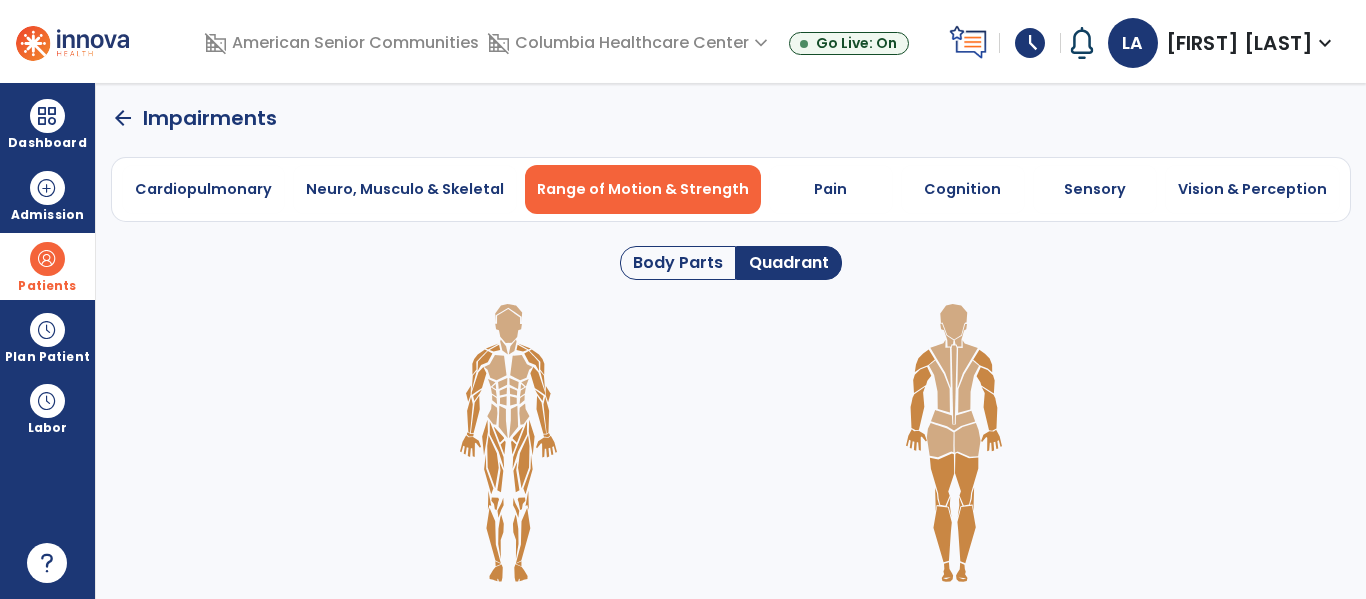 click 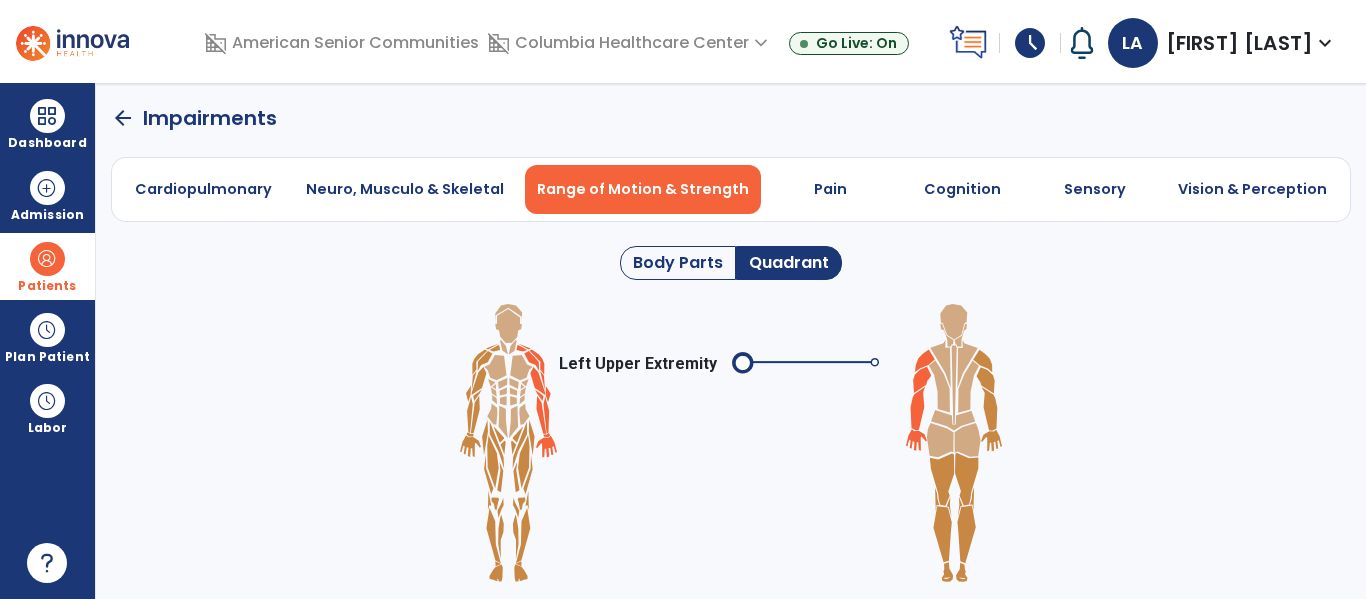 click 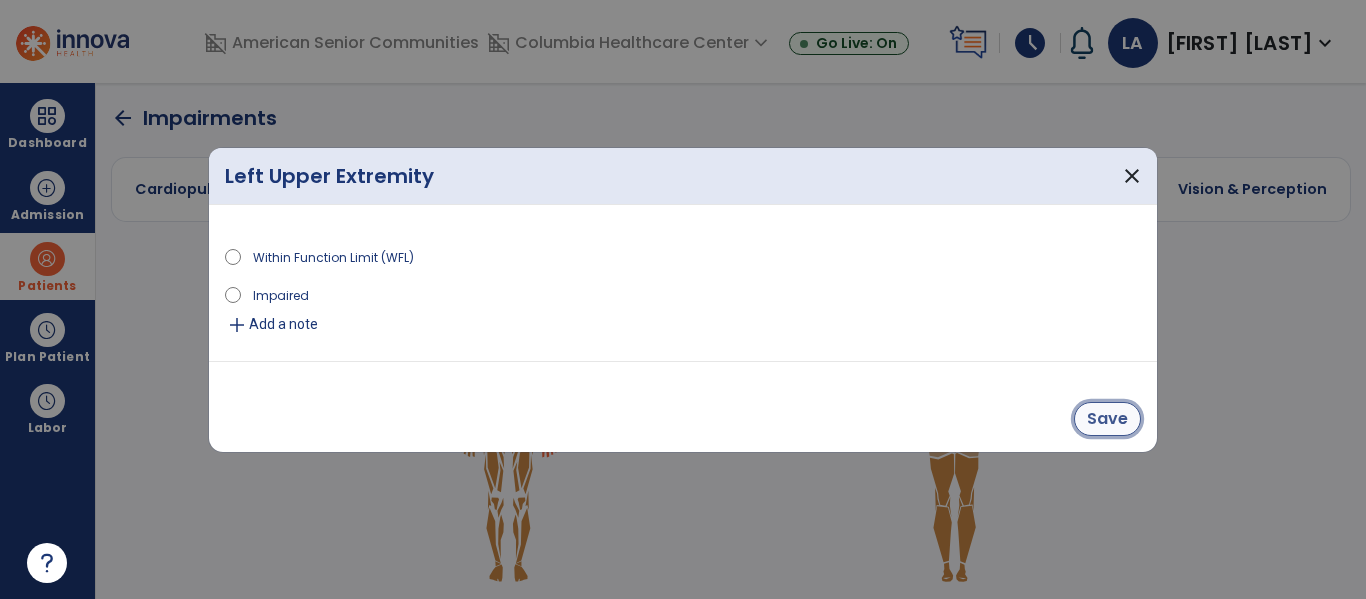 click on "Save" at bounding box center [1107, 419] 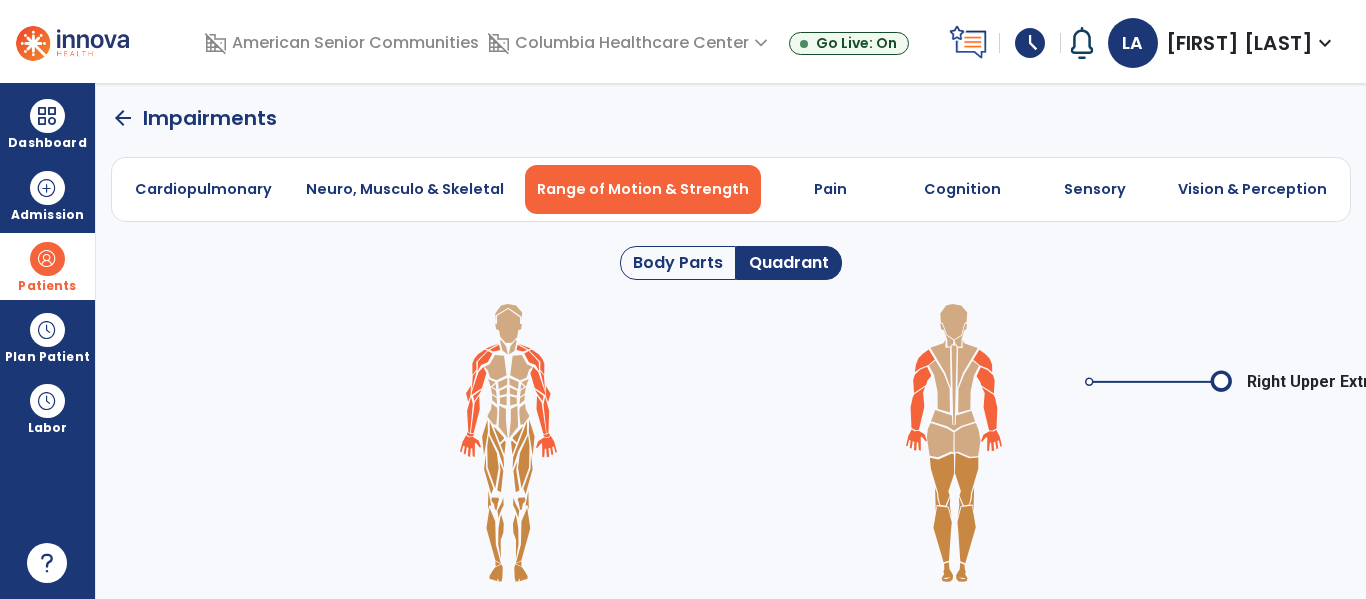 click 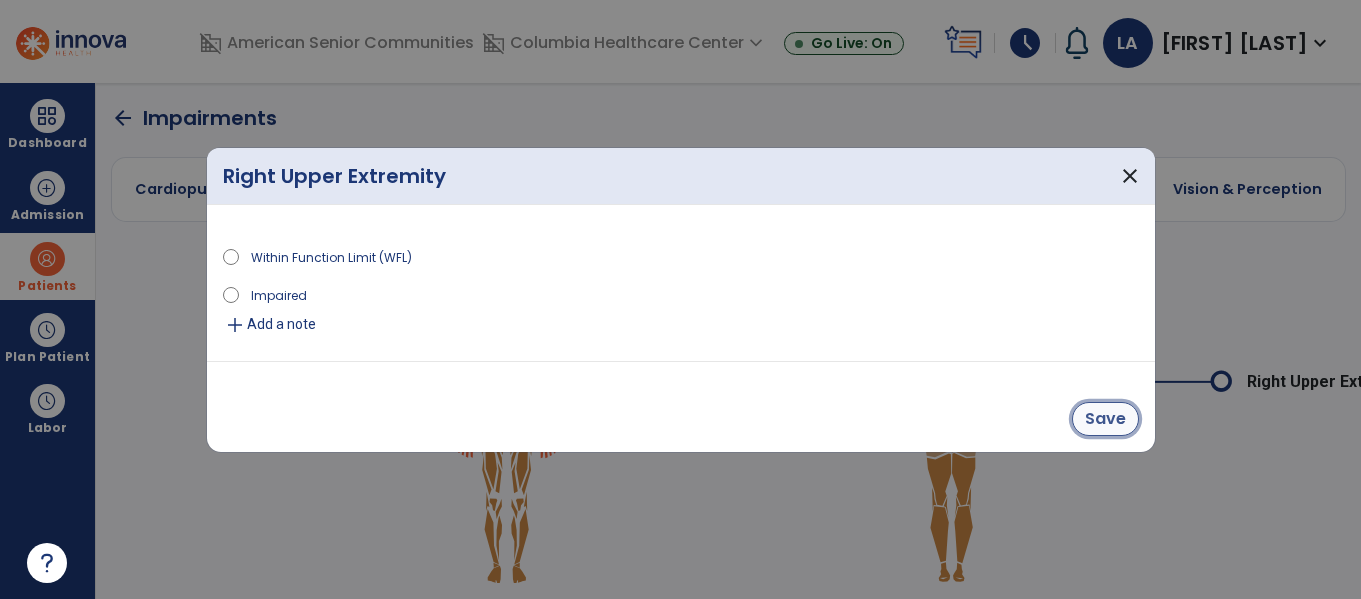 click on "Save" at bounding box center (1105, 419) 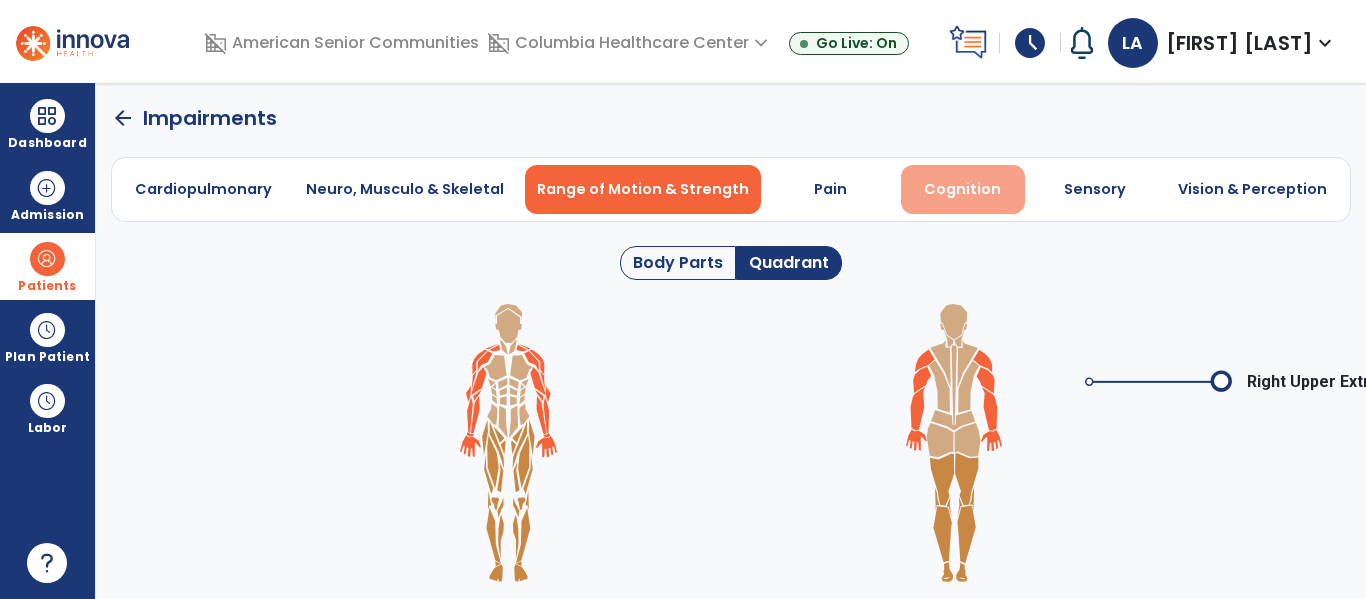 click on "Cognition" at bounding box center (963, 189) 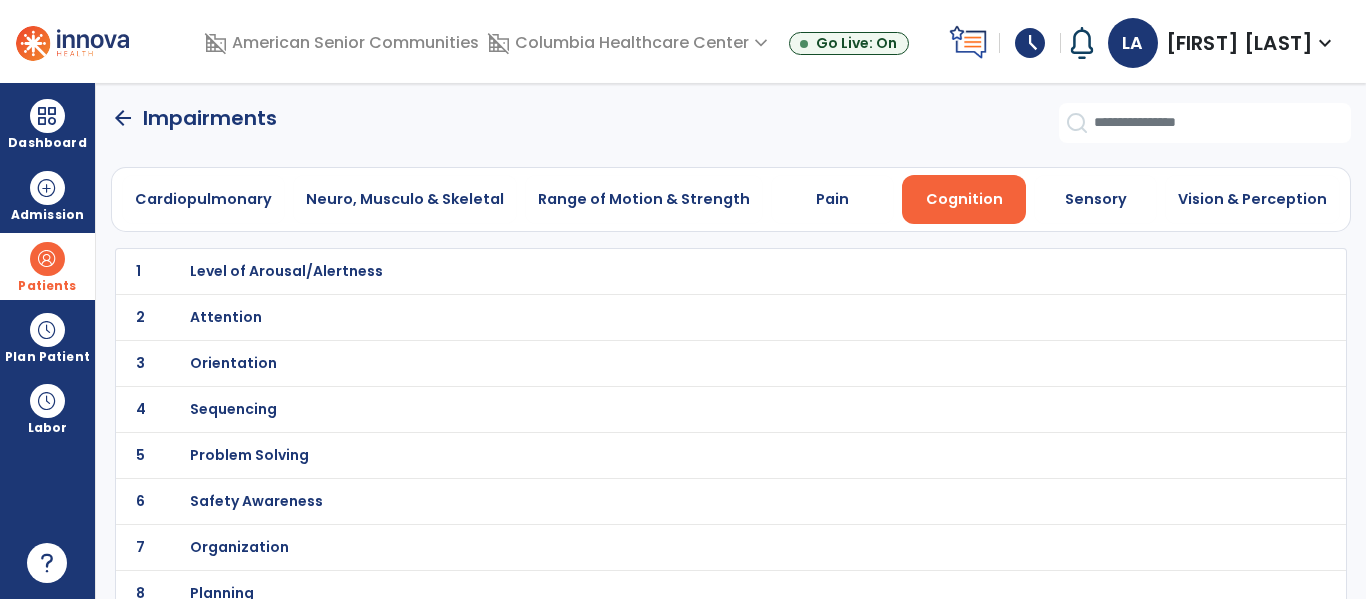 click on "Level of Arousal/Alertness" at bounding box center [286, 271] 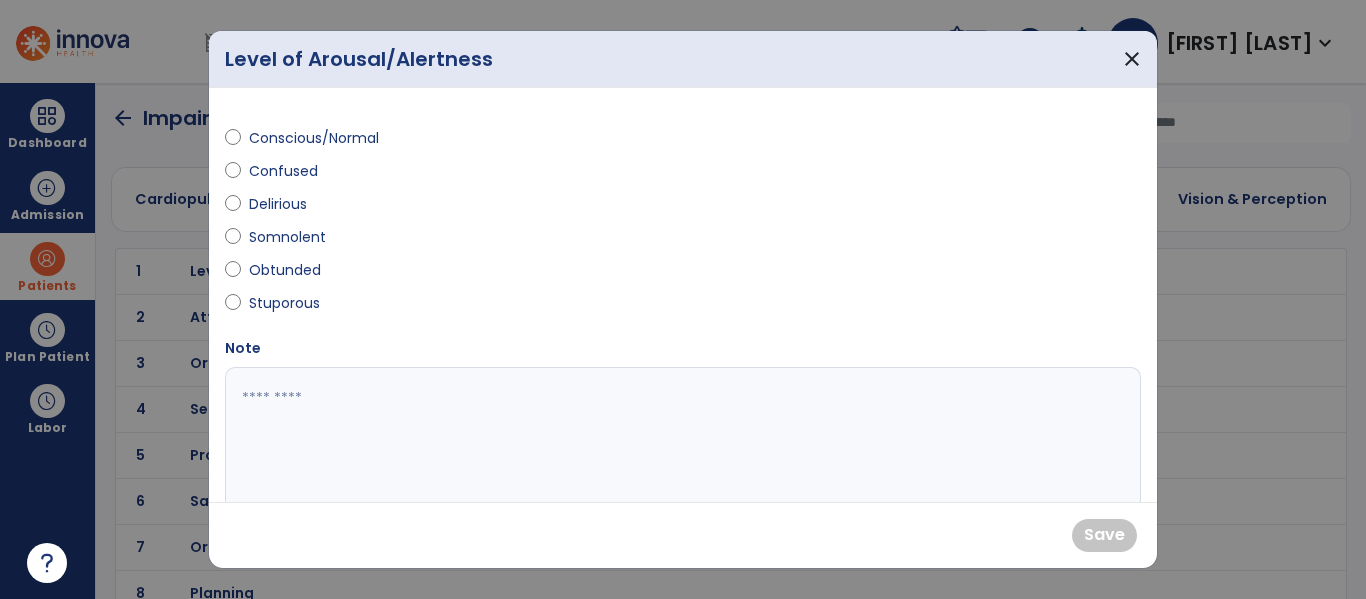 drag, startPoint x: 318, startPoint y: 137, endPoint x: 463, endPoint y: 245, distance: 180.801 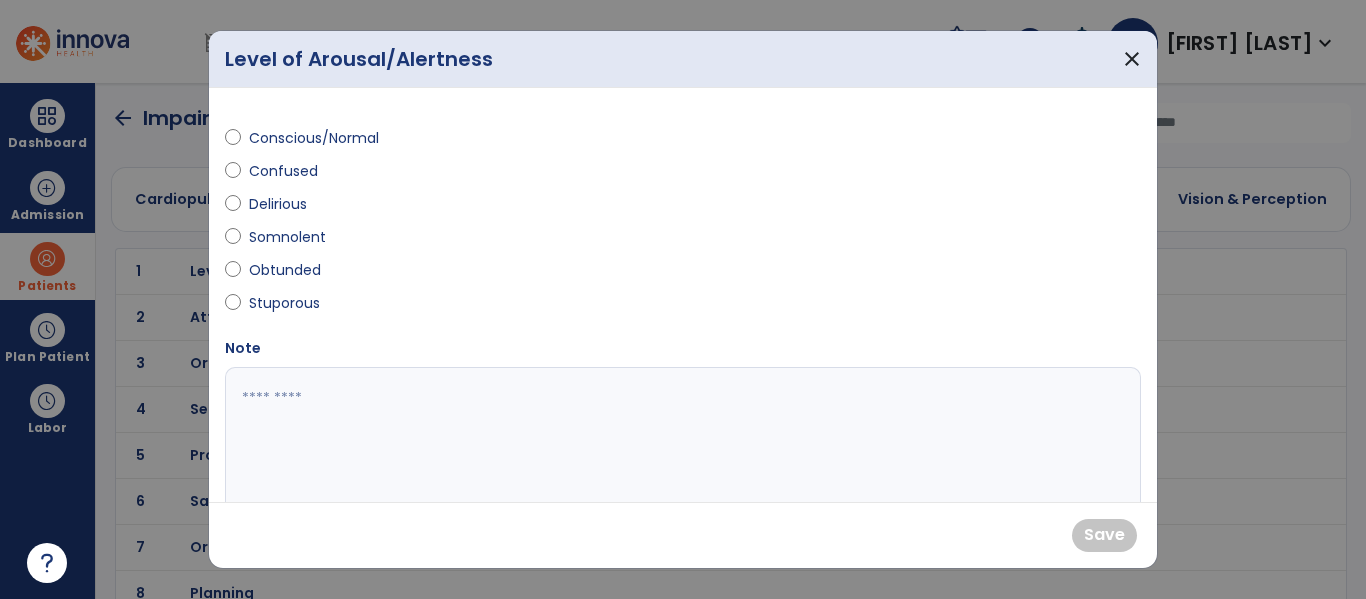 click on "Conscious/Normal" at bounding box center [314, 138] 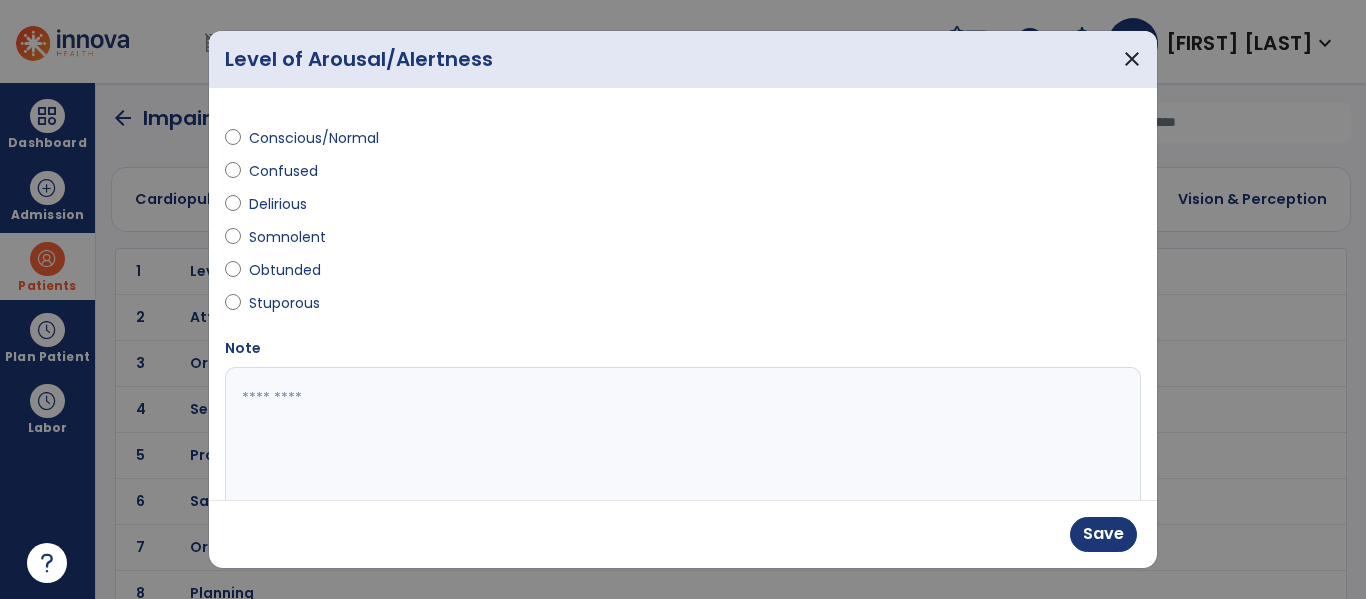 click at bounding box center (680, 442) 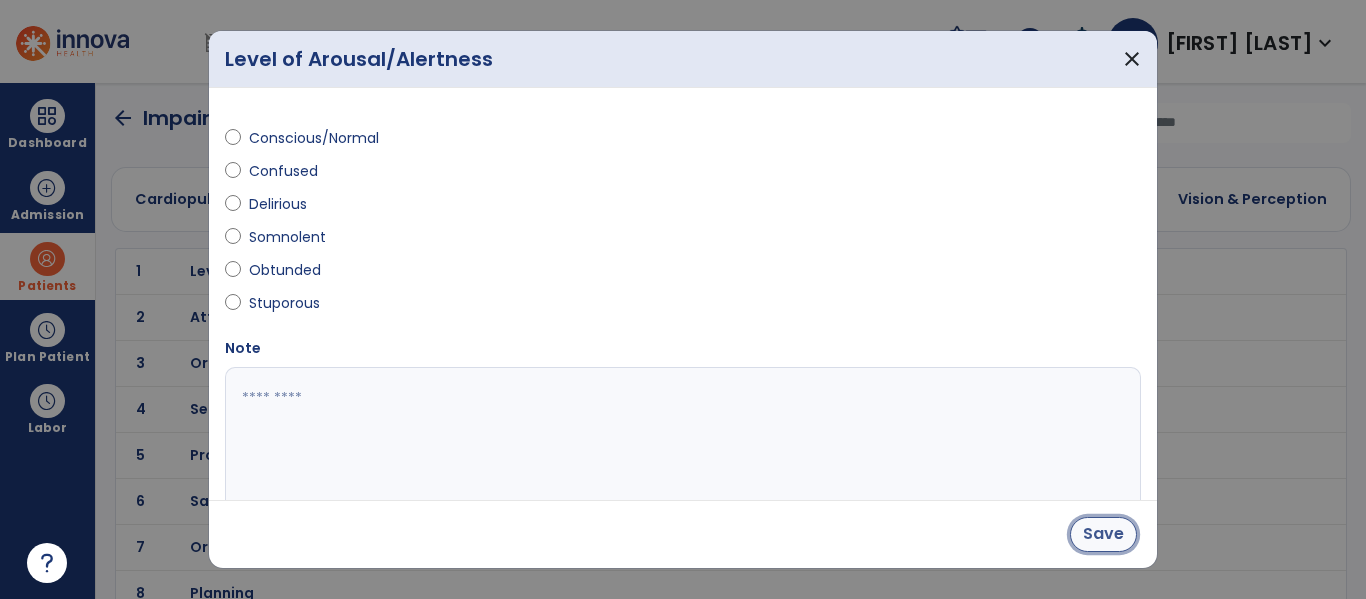 click on "Save" at bounding box center [1103, 534] 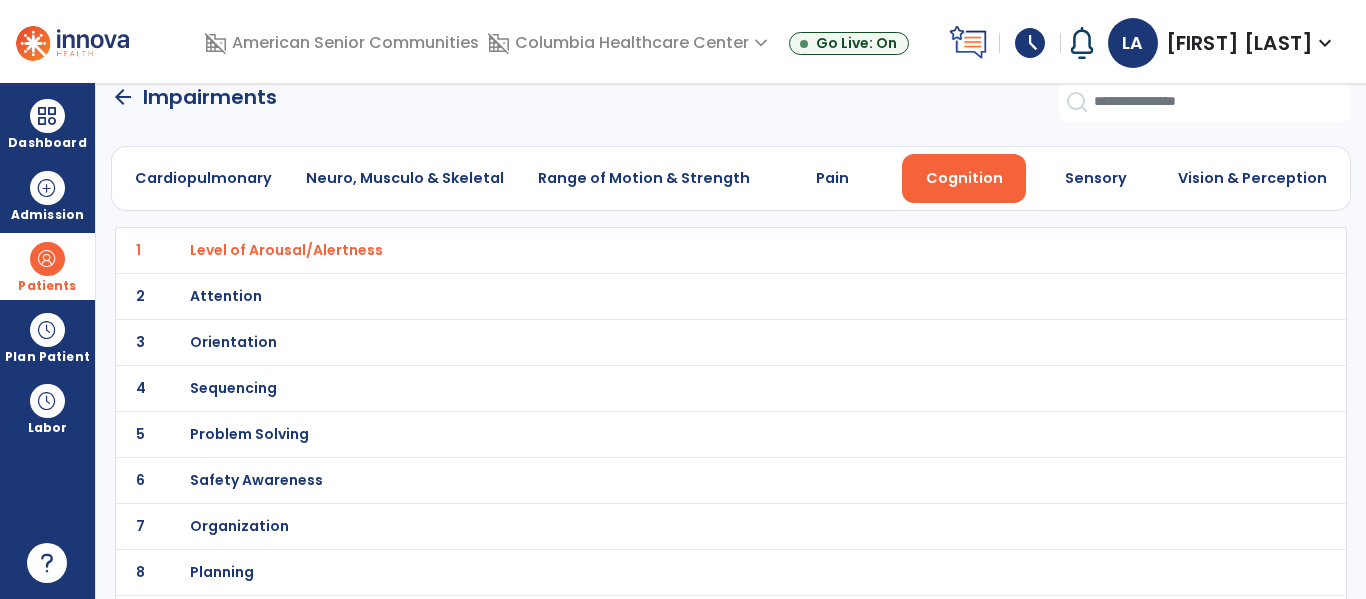 scroll, scrollTop: 54, scrollLeft: 0, axis: vertical 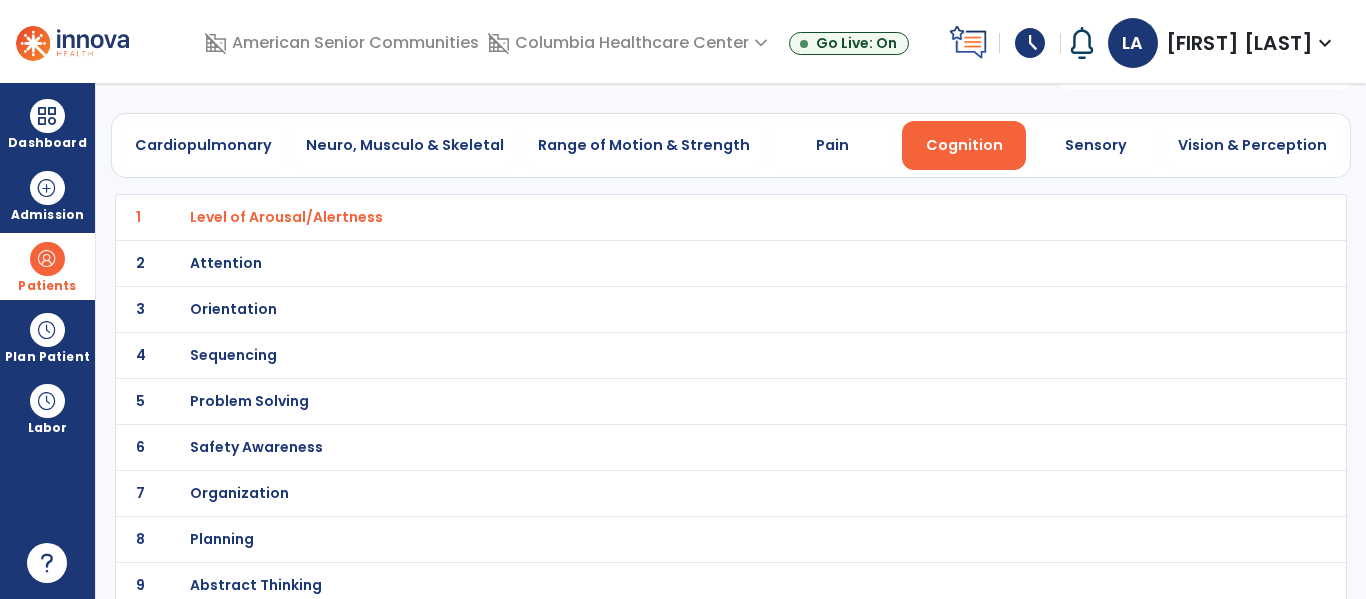 click on "Orientation" at bounding box center (286, 217) 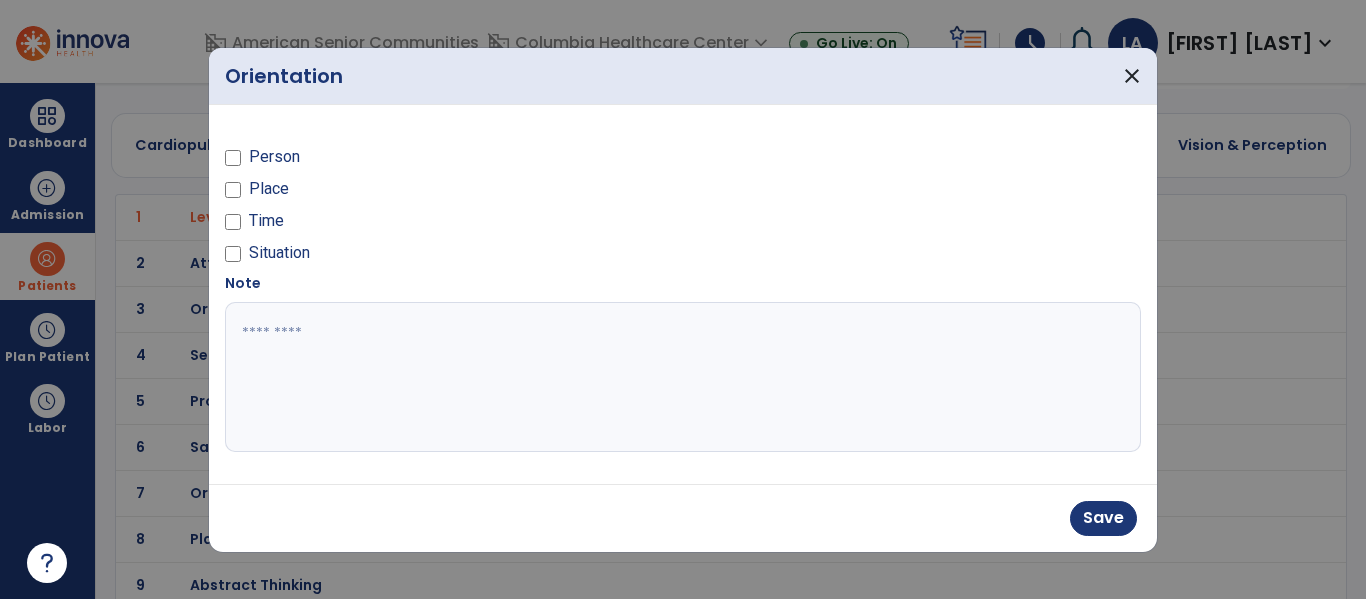 click on "Place" at bounding box center (269, 189) 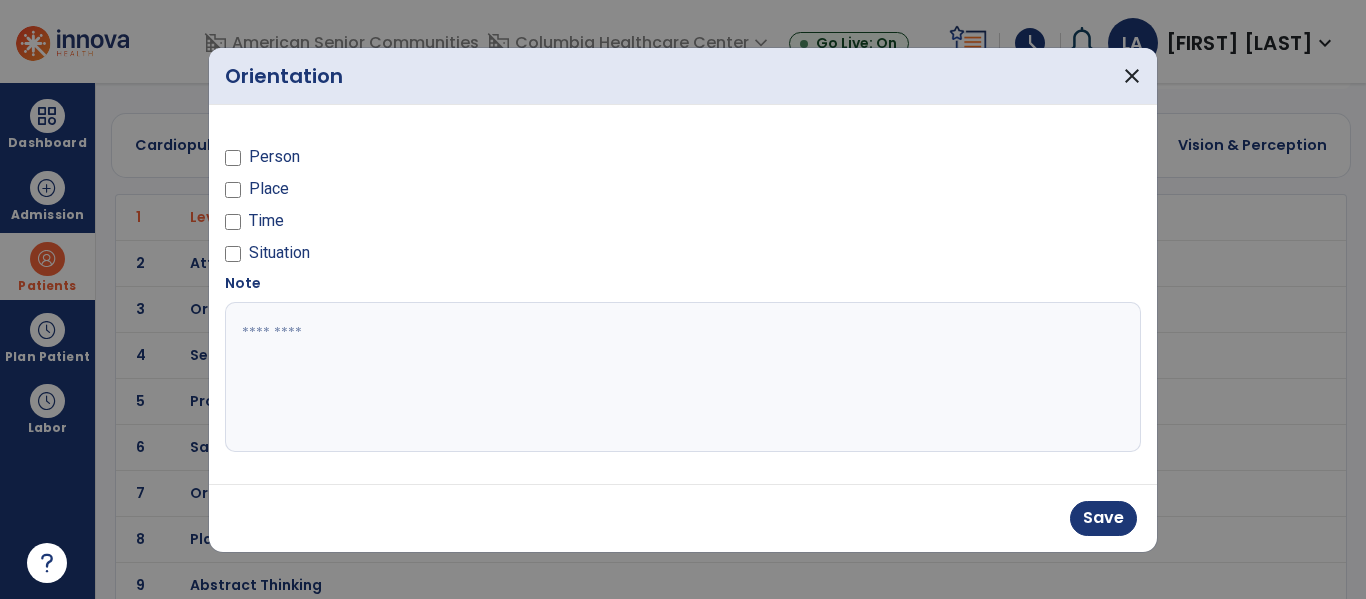 click on "Time" at bounding box center (266, 221) 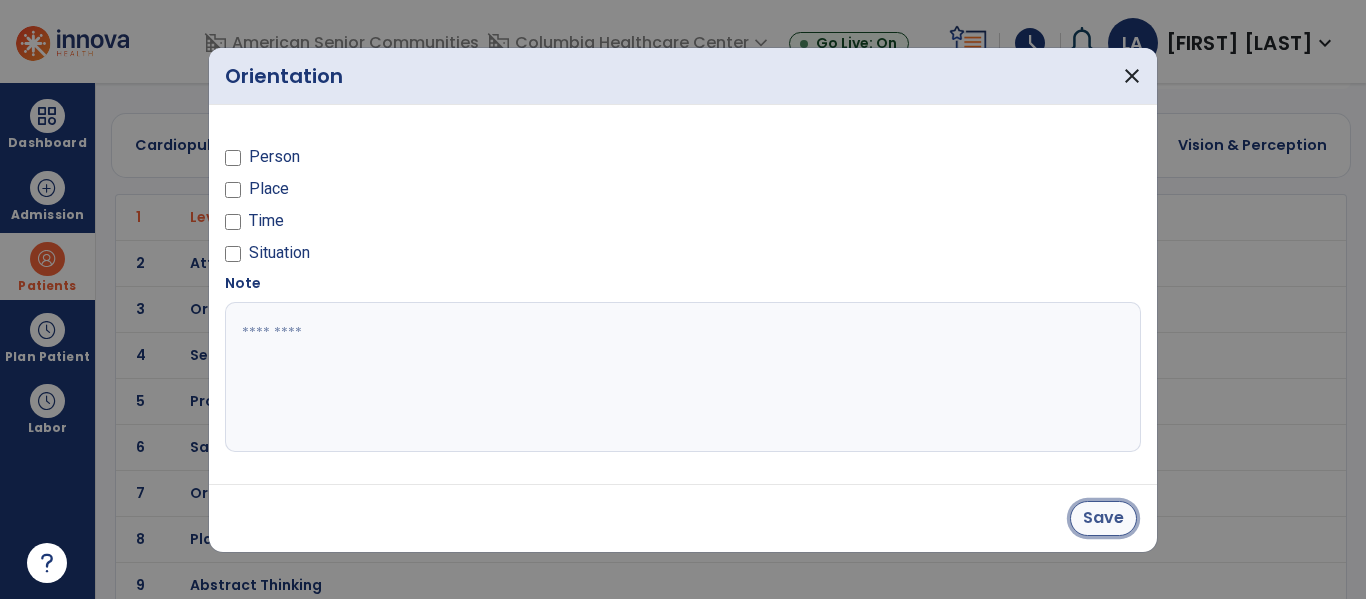 click on "Save" at bounding box center (1103, 518) 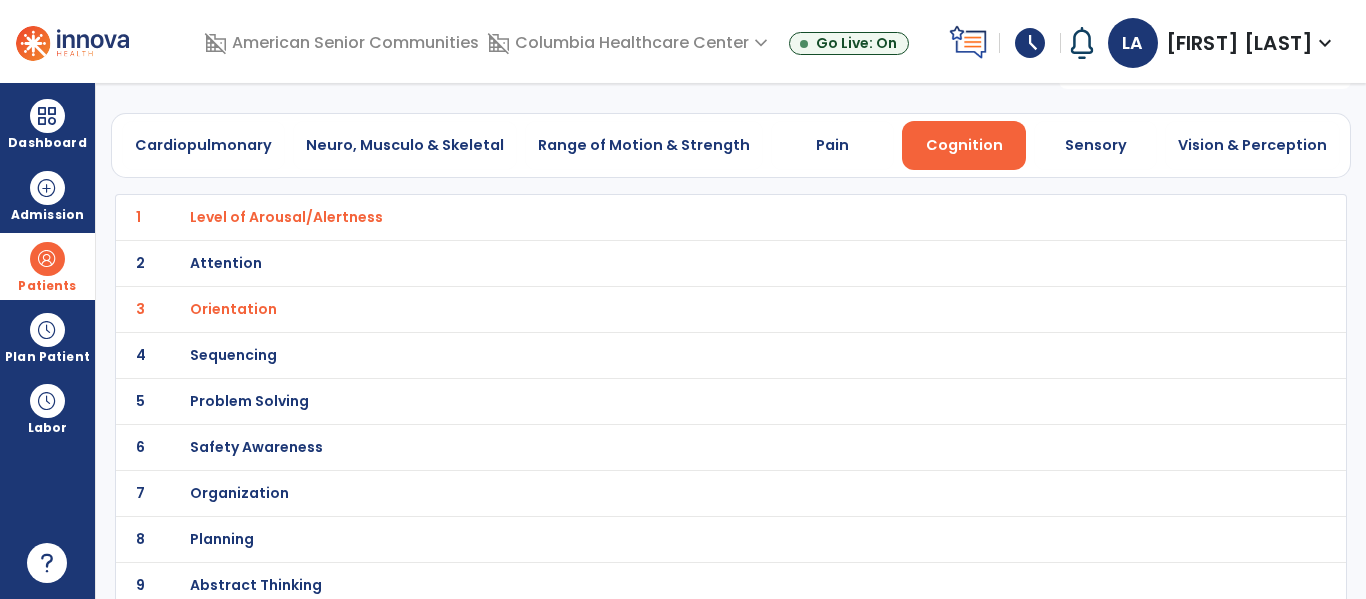 click on "Problem Solving" at bounding box center (286, 217) 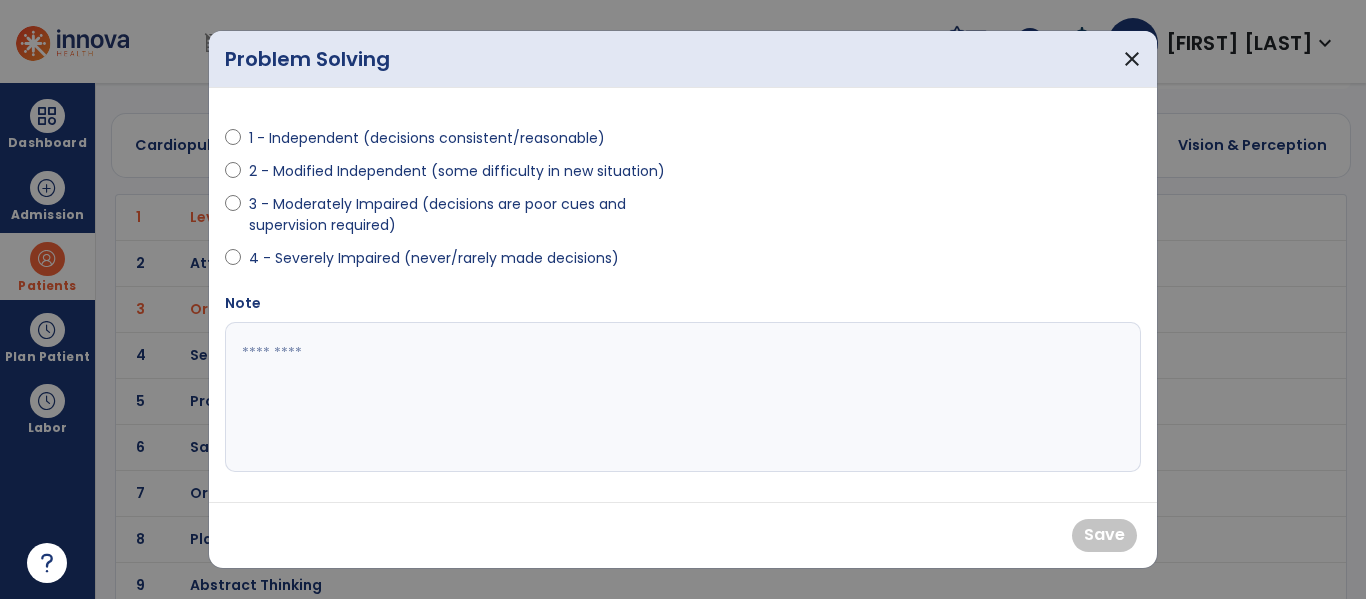 click on "3 - Moderately Impaired (decisions are poor cues and supervision required)" at bounding box center (460, 215) 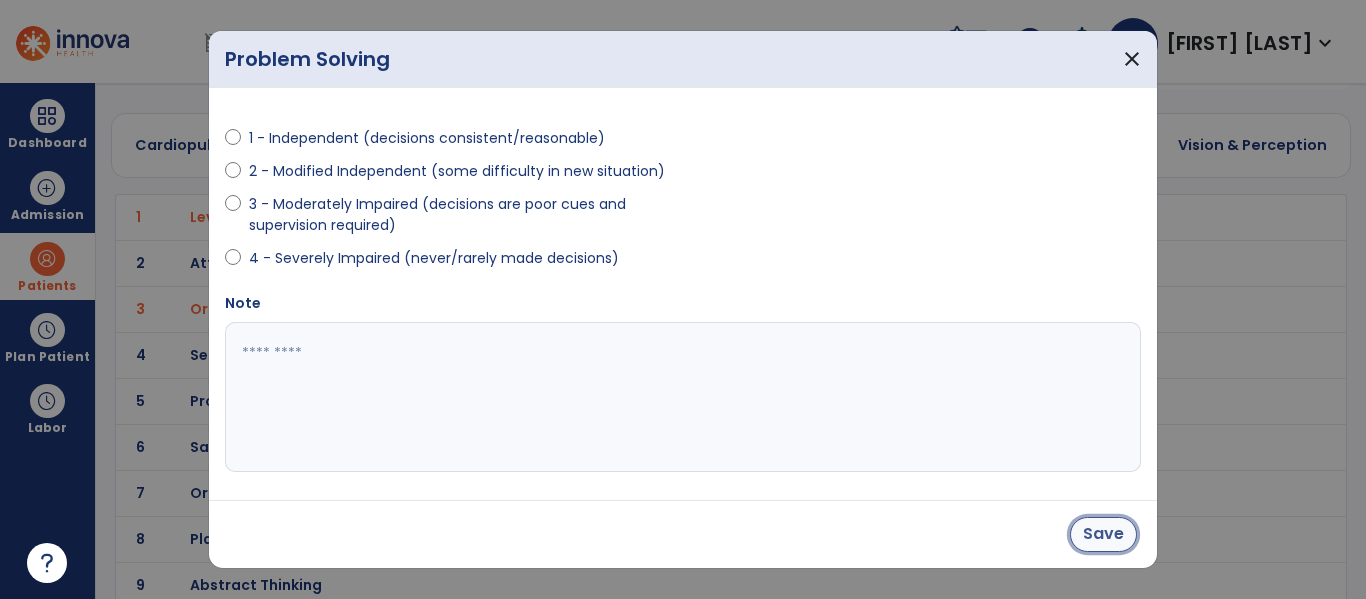 click on "Save" at bounding box center [1103, 534] 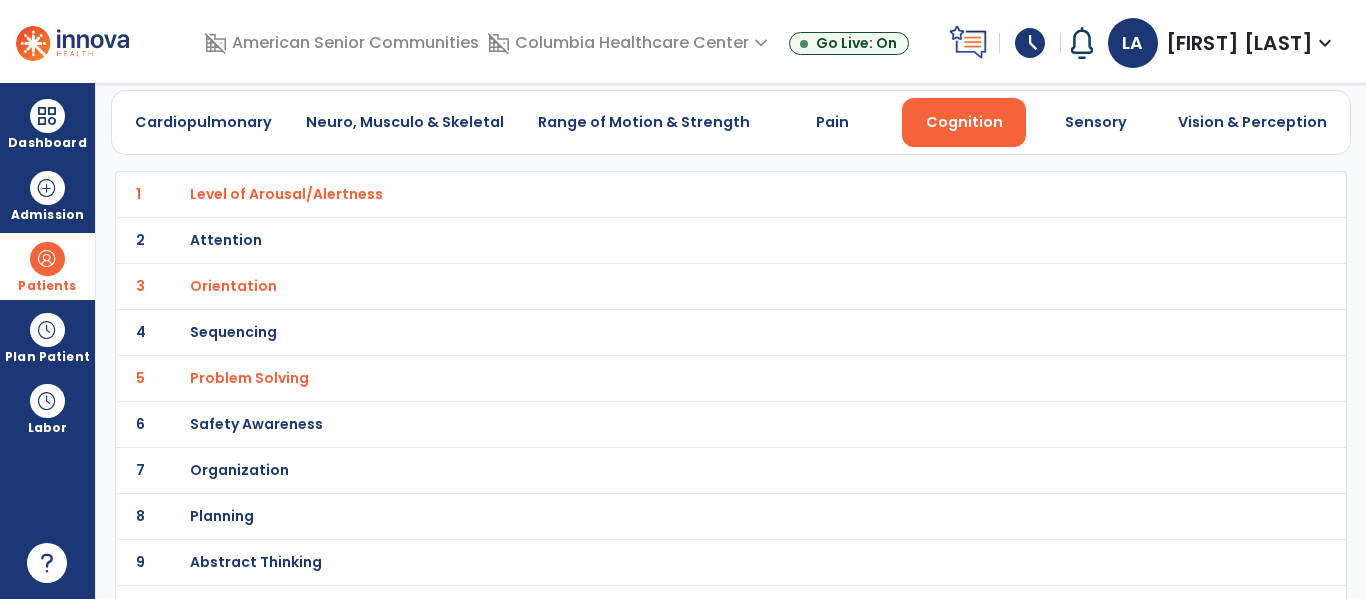 scroll, scrollTop: 85, scrollLeft: 0, axis: vertical 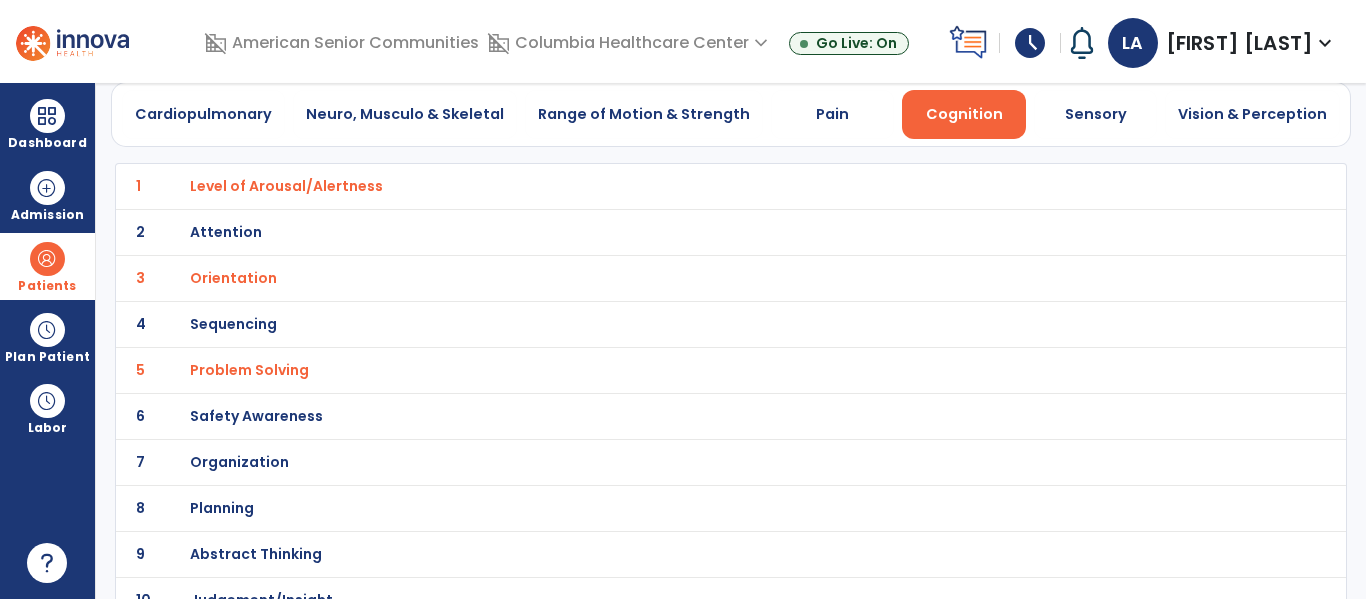 click on "Safety Awareness" at bounding box center (286, 186) 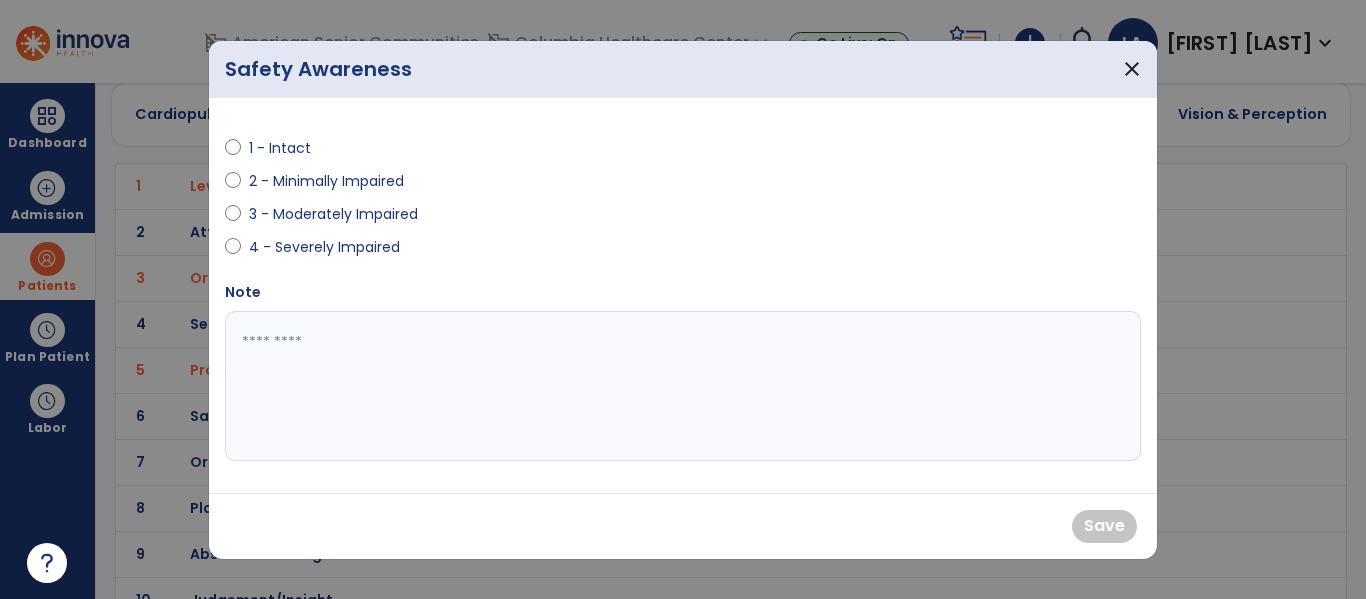 click on "3 - Moderately Impaired" at bounding box center (333, 214) 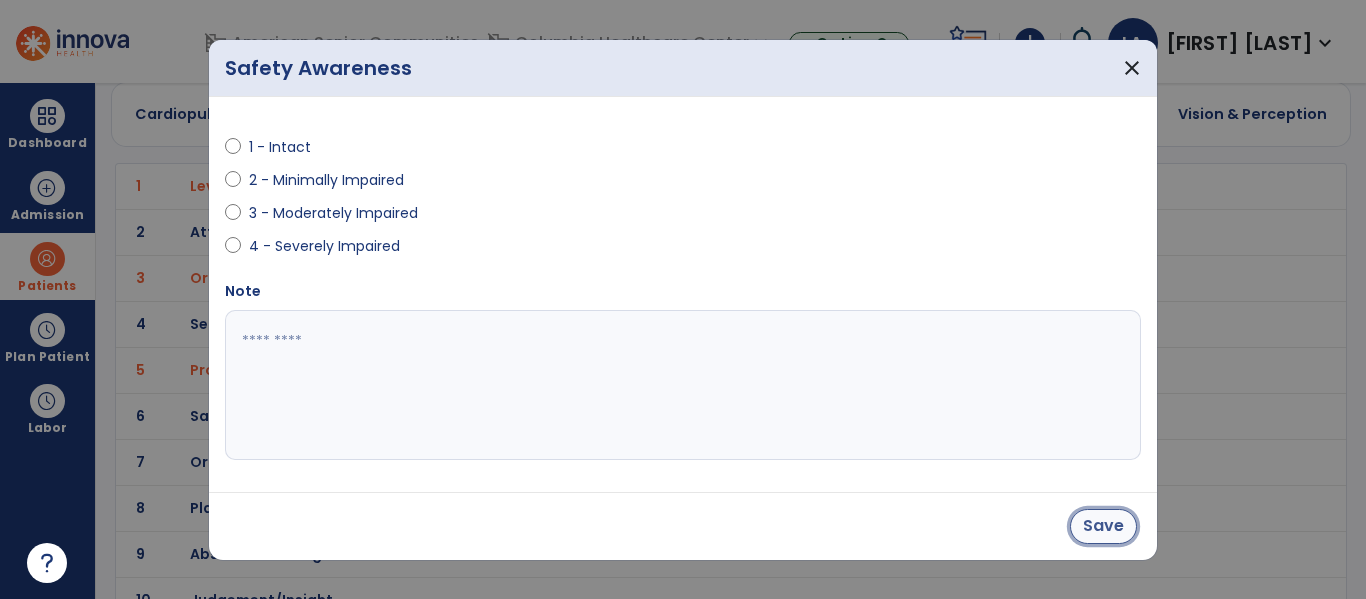 click on "Save" at bounding box center (1103, 526) 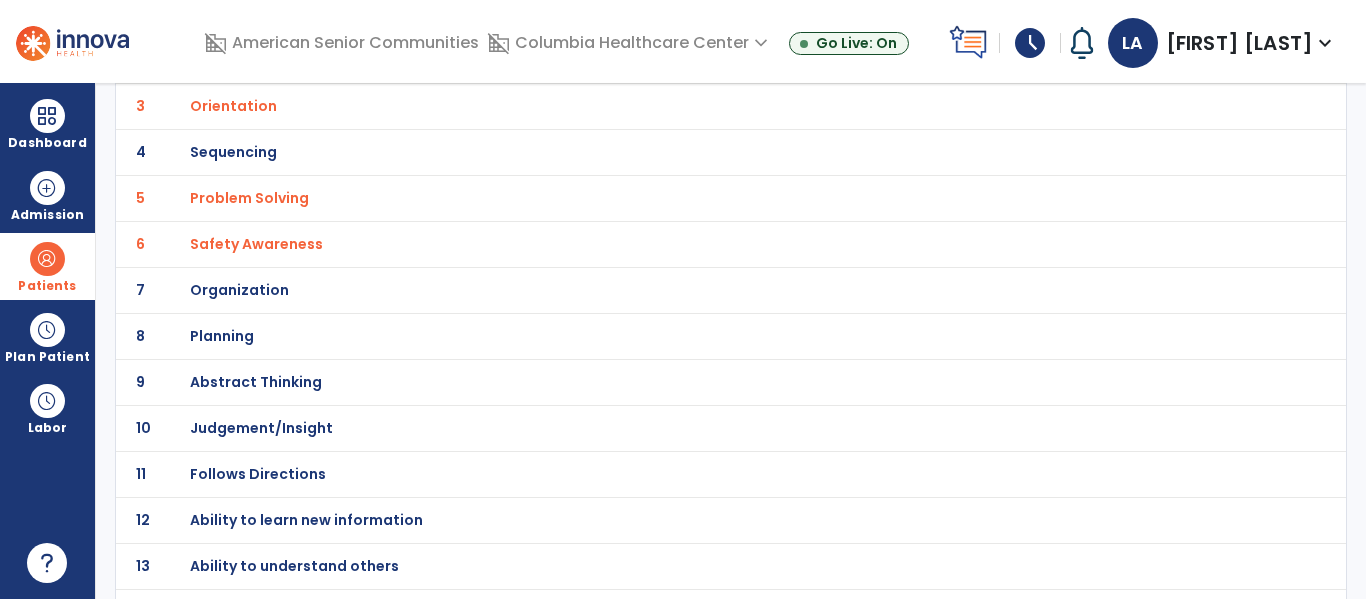 scroll, scrollTop: 258, scrollLeft: 0, axis: vertical 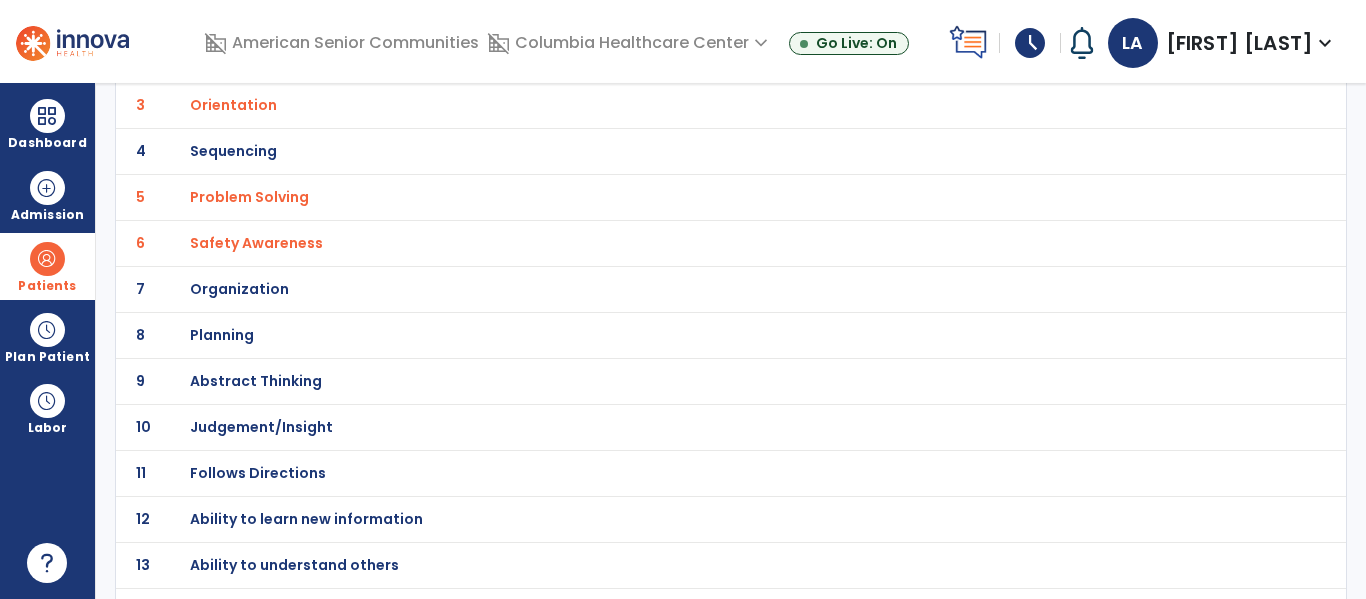 click on "Judgement/Insight" at bounding box center (286, 13) 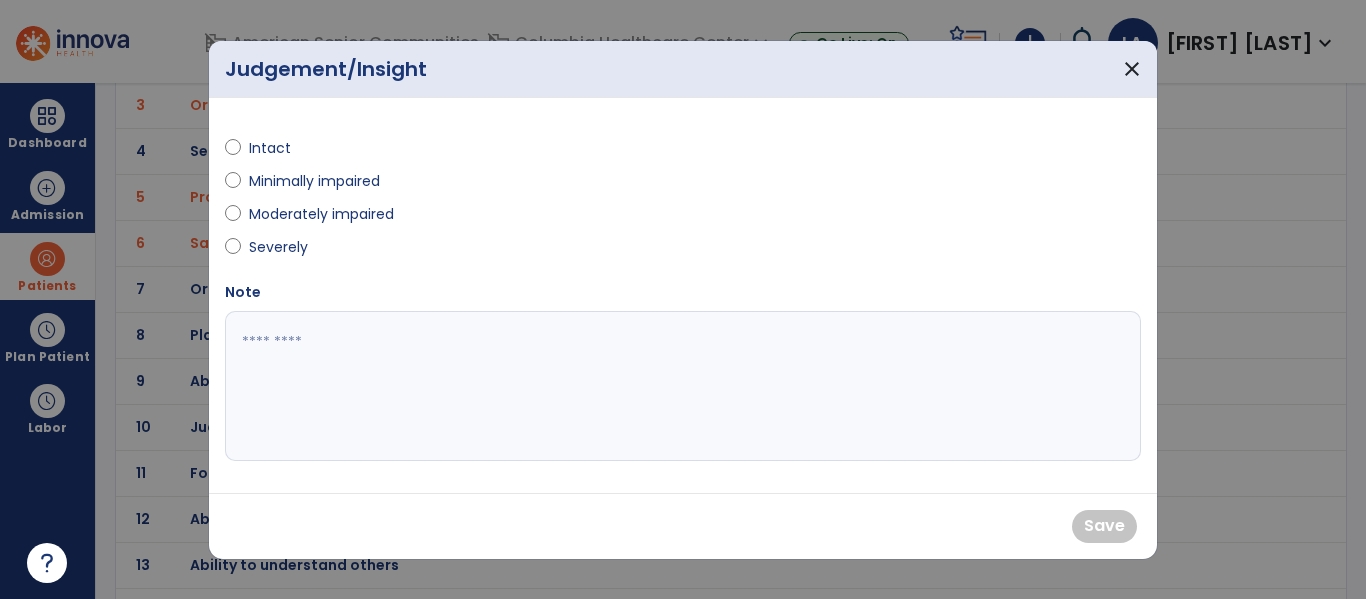 click on "Moderately impaired" at bounding box center (321, 214) 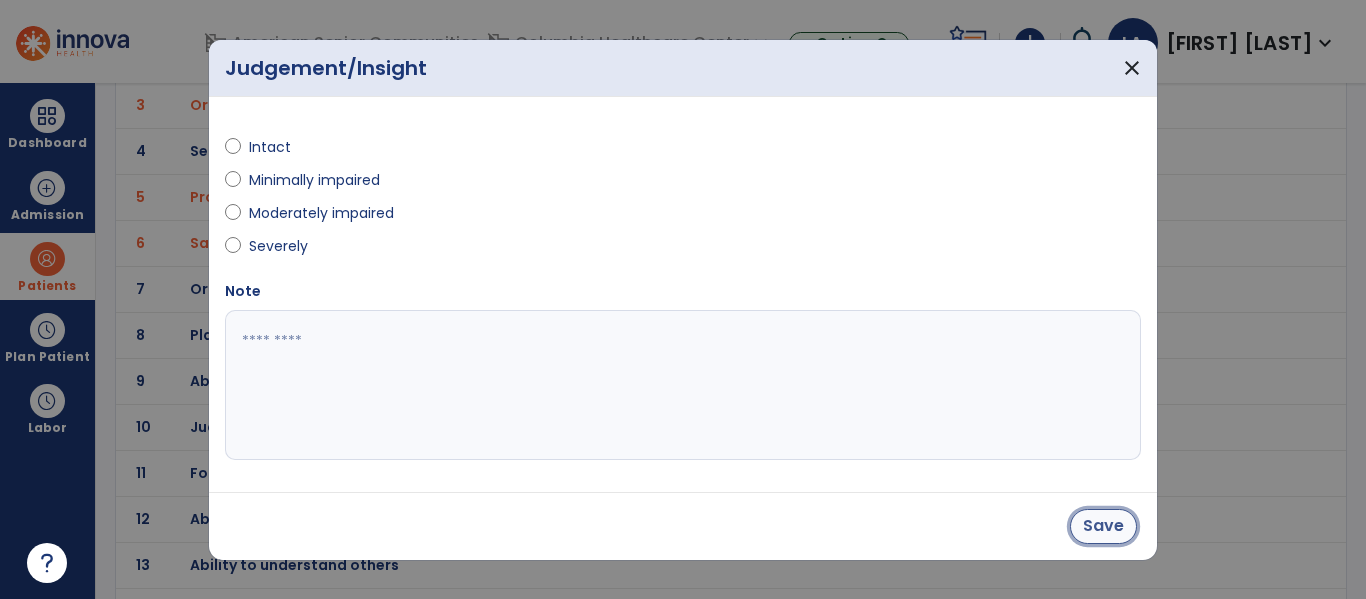 click on "Save" at bounding box center (1103, 526) 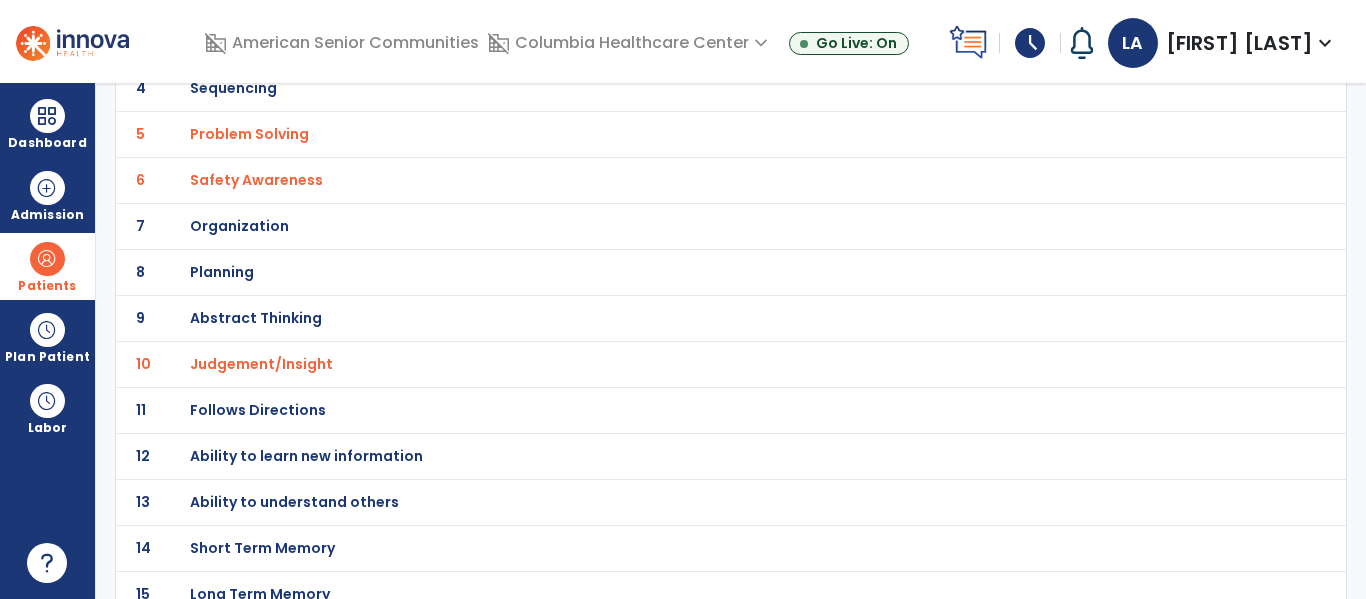 scroll, scrollTop: 340, scrollLeft: 0, axis: vertical 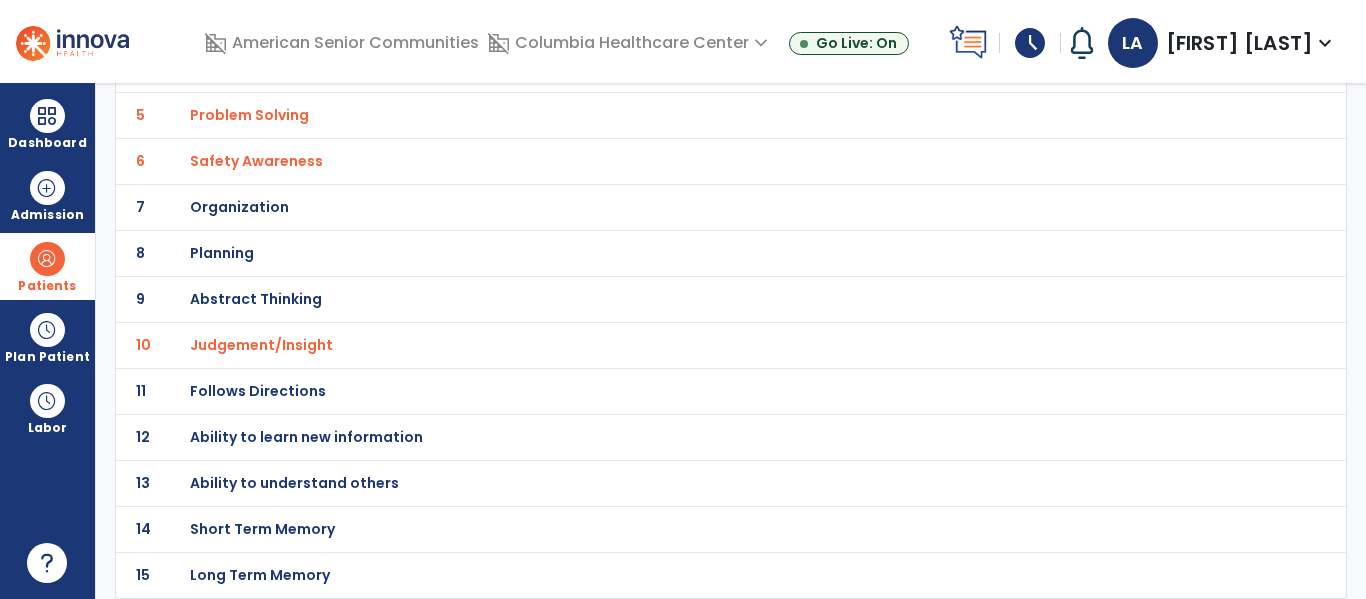click on "Follows Directions" at bounding box center [286, -69] 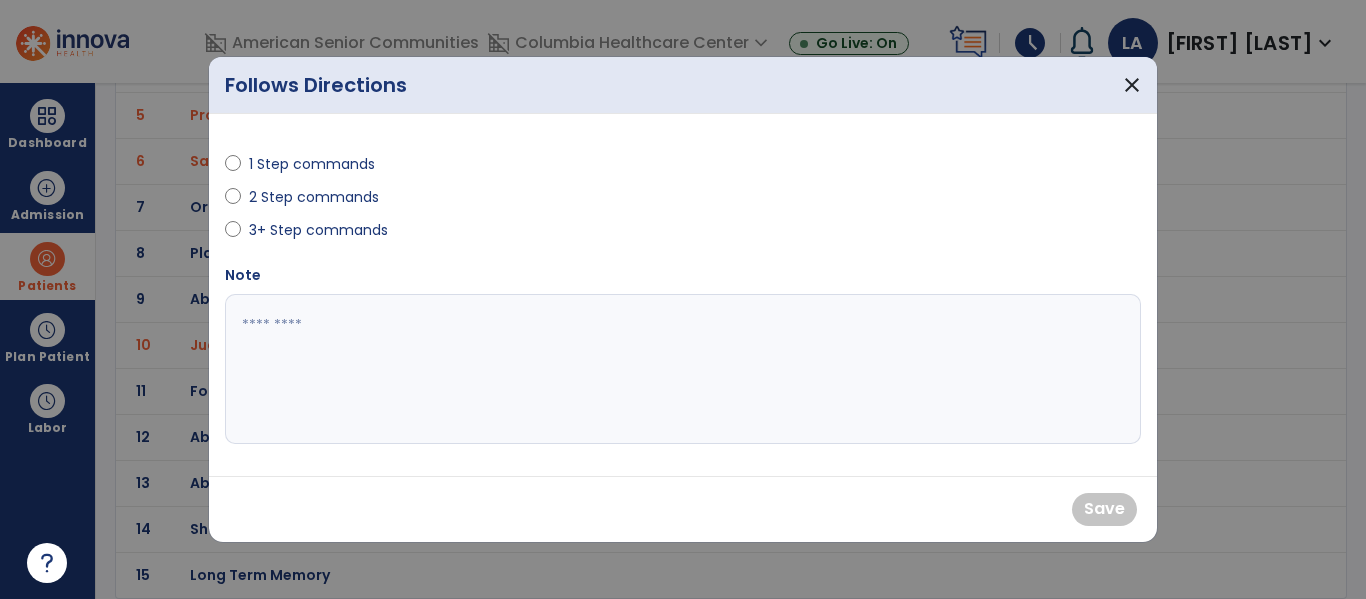 click on "2 Step commands" at bounding box center (314, 197) 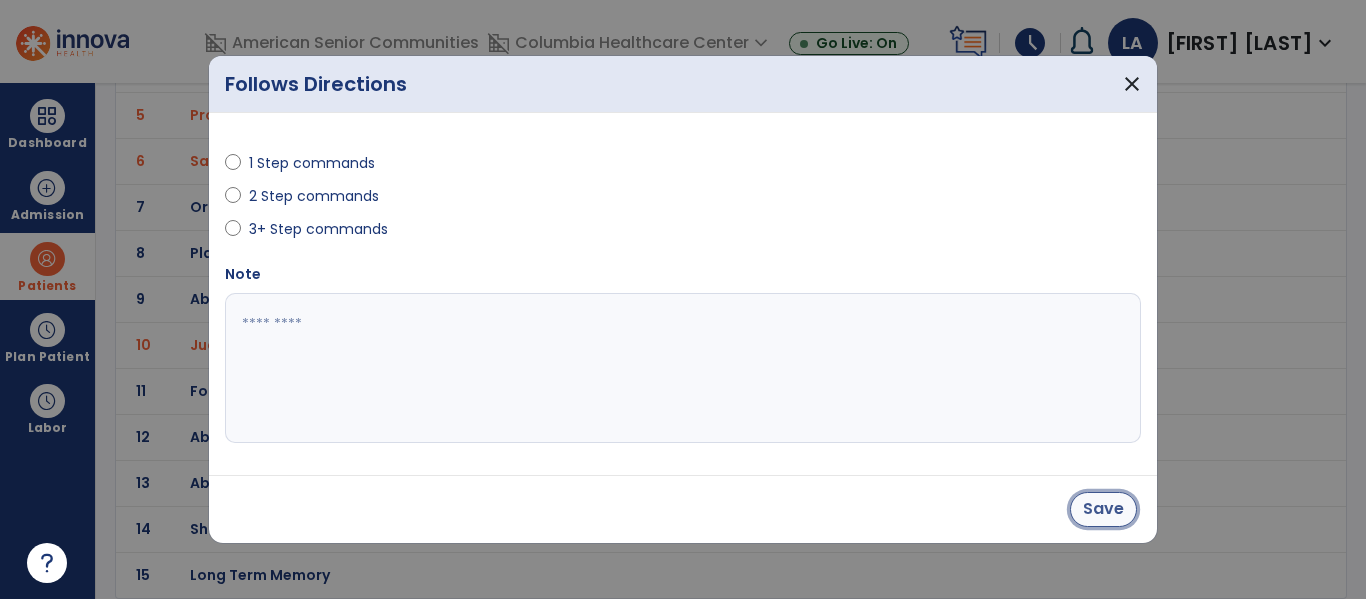 click on "Save" at bounding box center [1103, 509] 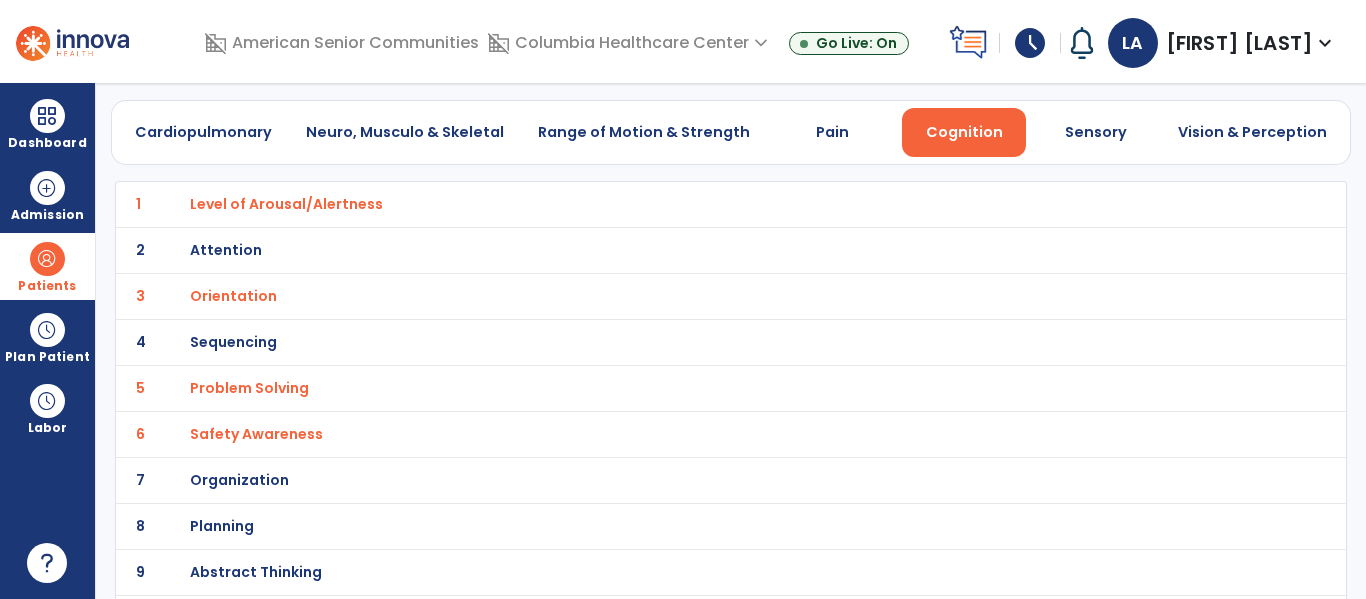 scroll, scrollTop: 0, scrollLeft: 0, axis: both 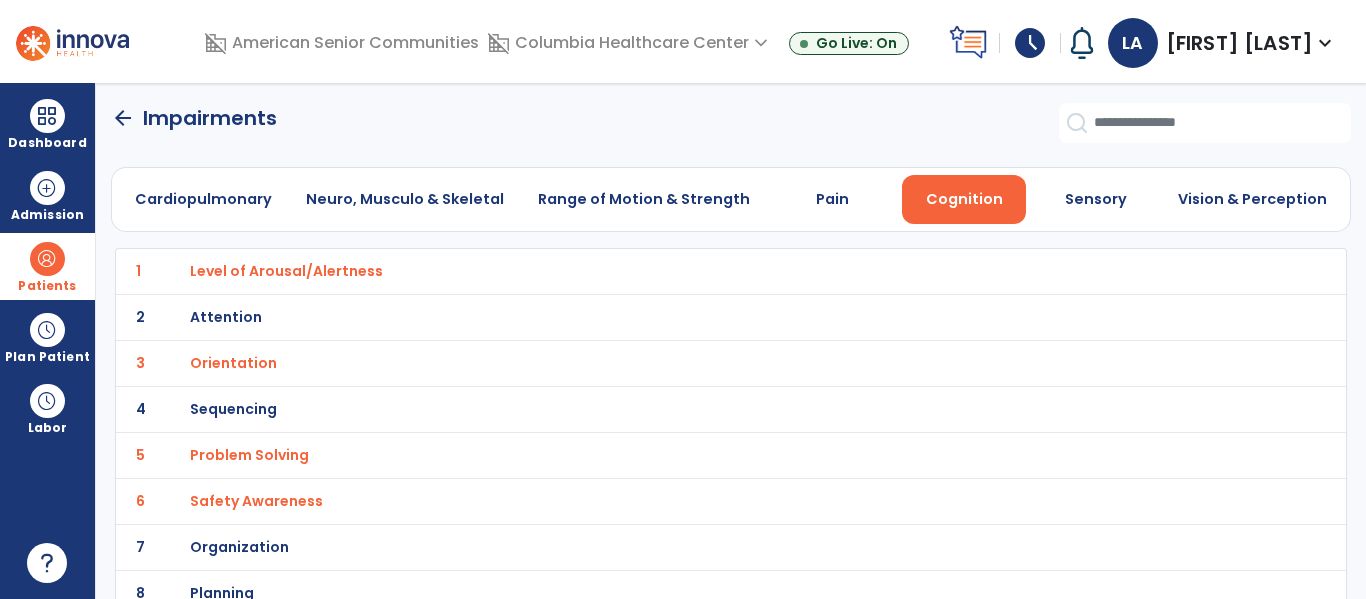 click on "arrow_back" 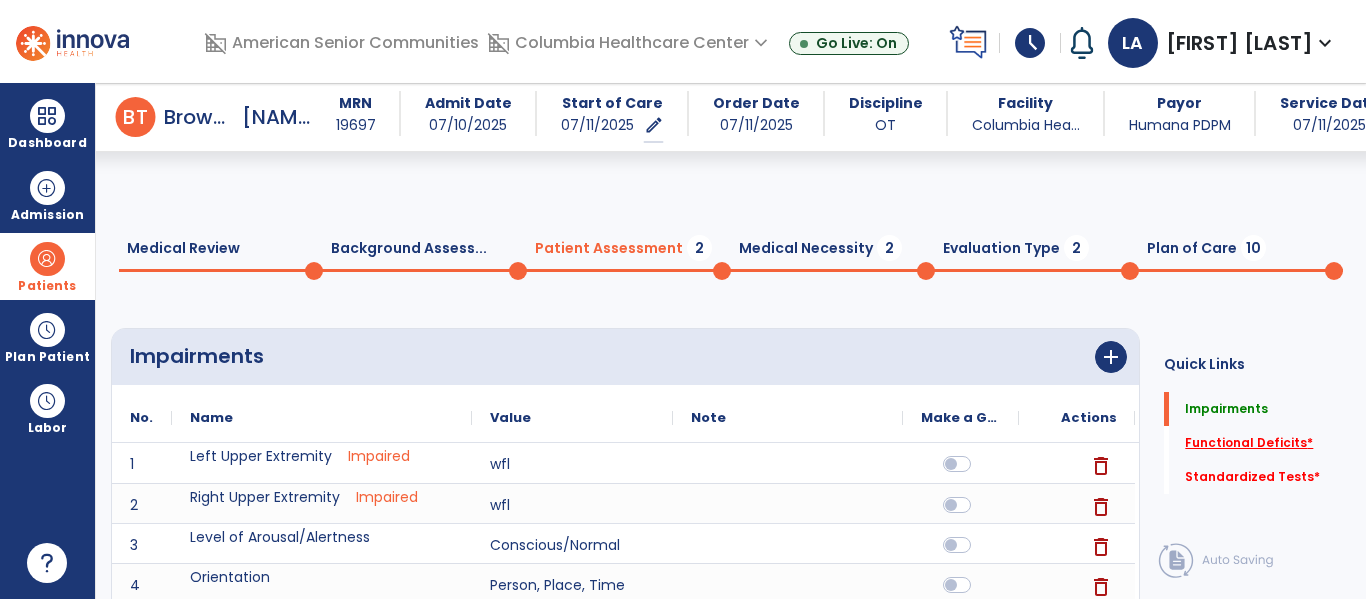 scroll, scrollTop: 171, scrollLeft: 0, axis: vertical 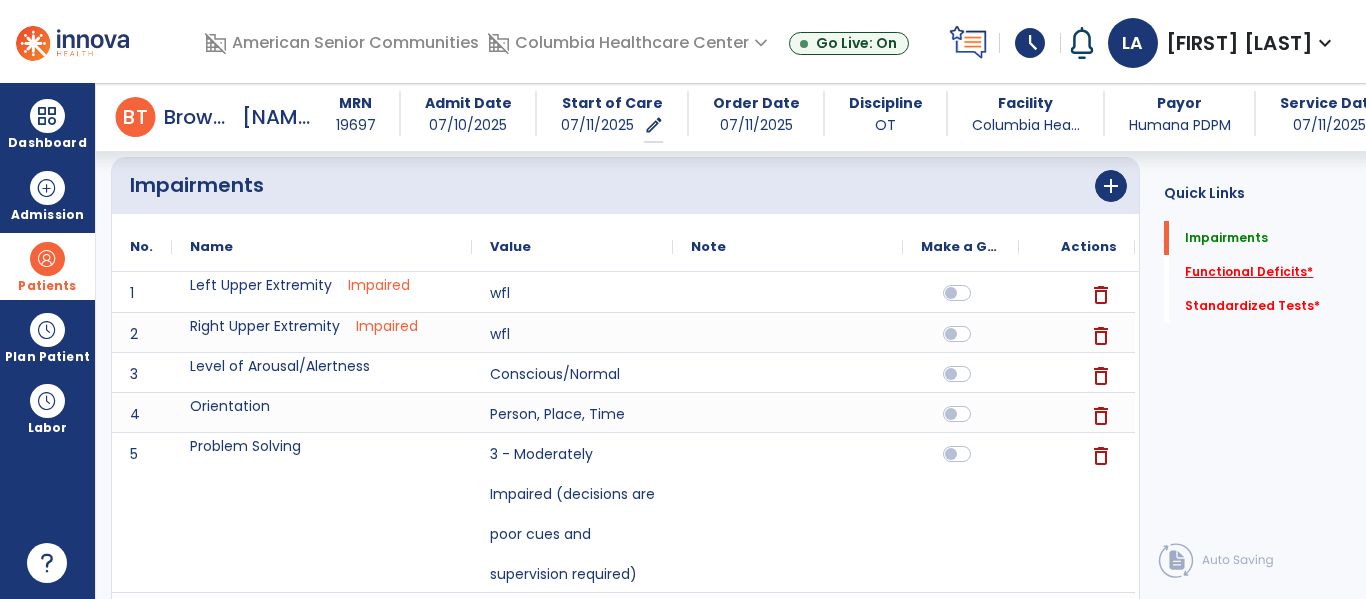 click on "Functional Deficits   *" 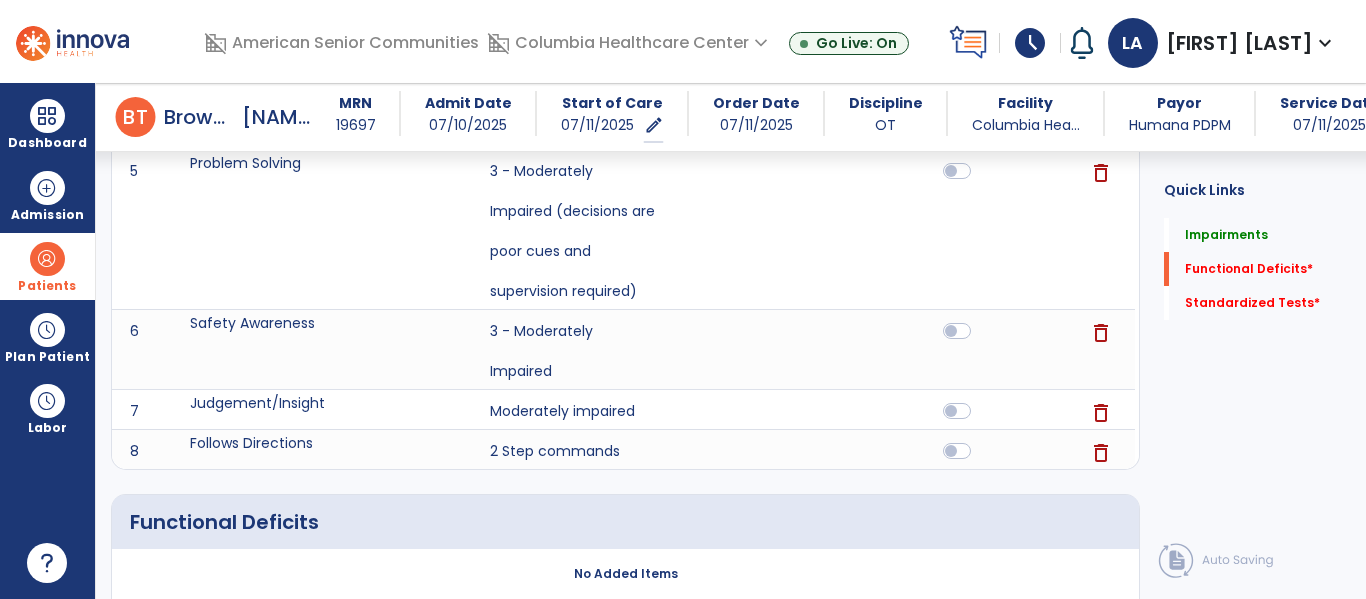scroll, scrollTop: 692, scrollLeft: 0, axis: vertical 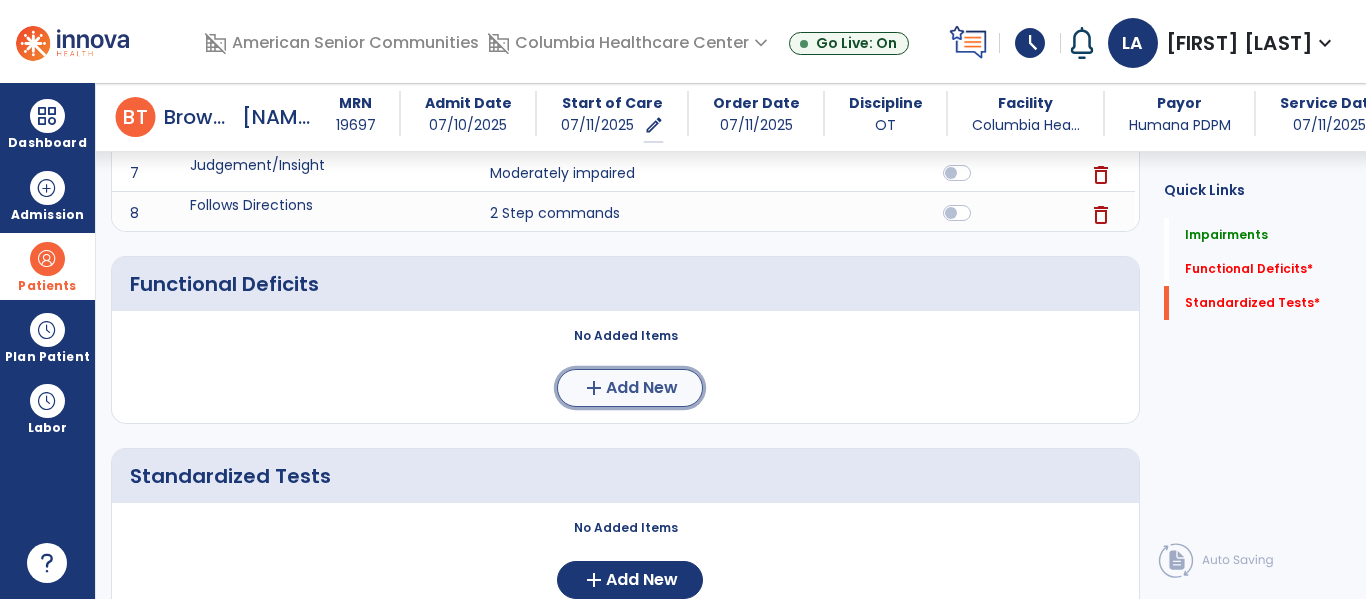click on "Add New" 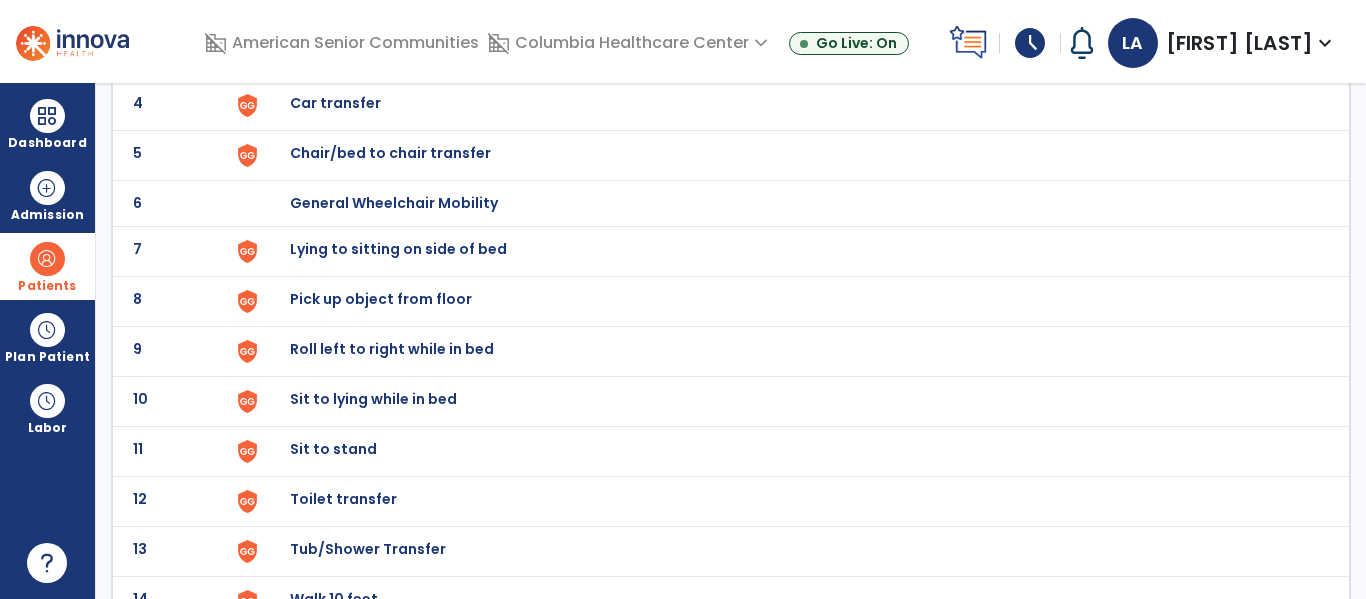scroll, scrollTop: 325, scrollLeft: 0, axis: vertical 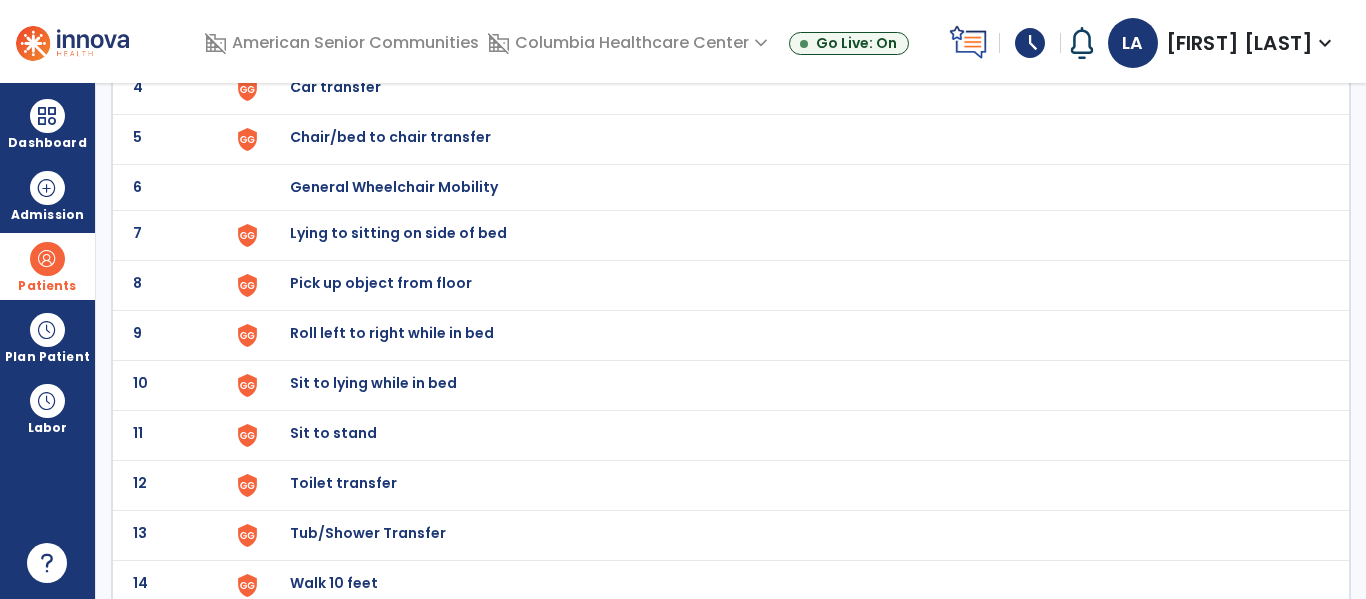 click on "Sit to lying while in bed" at bounding box center (336, -63) 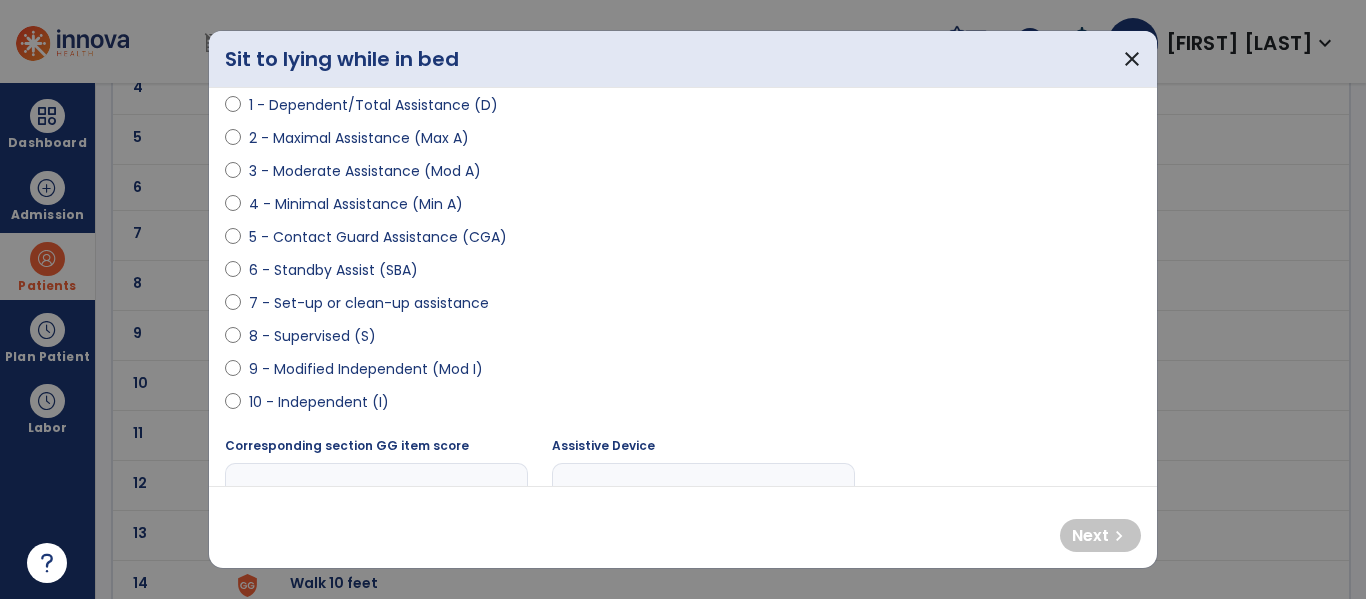 scroll, scrollTop: 243, scrollLeft: 0, axis: vertical 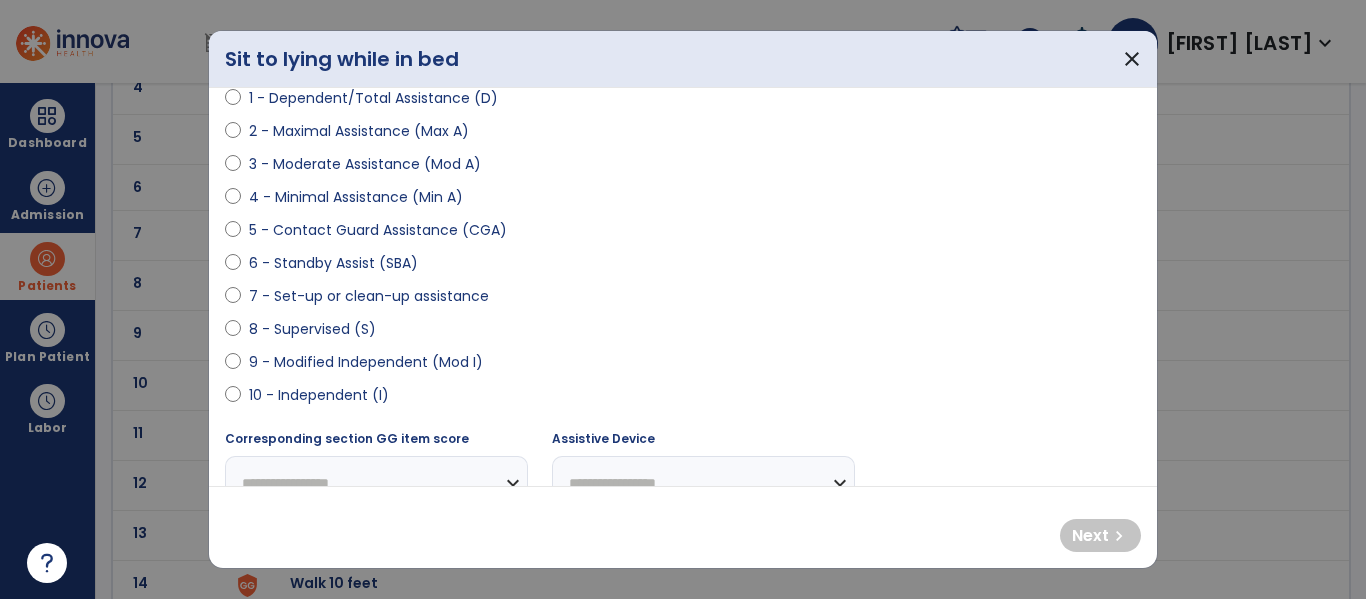 click on "8 - Supervised (S)" at bounding box center (312, 329) 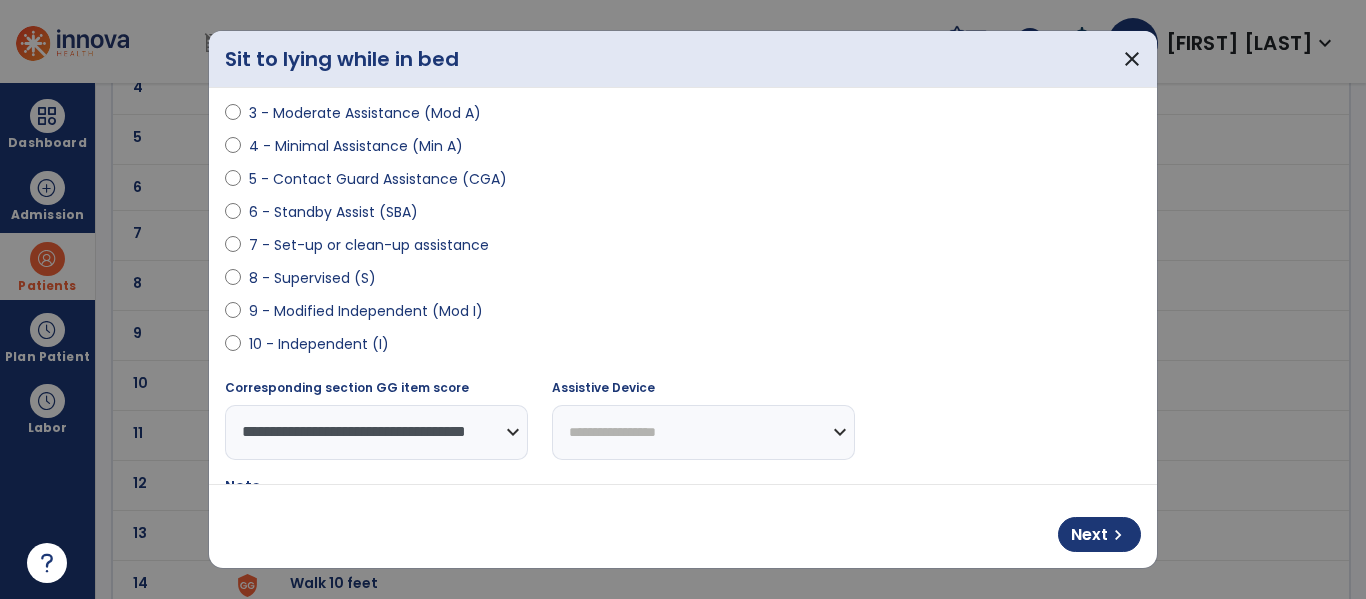 scroll, scrollTop: 335, scrollLeft: 0, axis: vertical 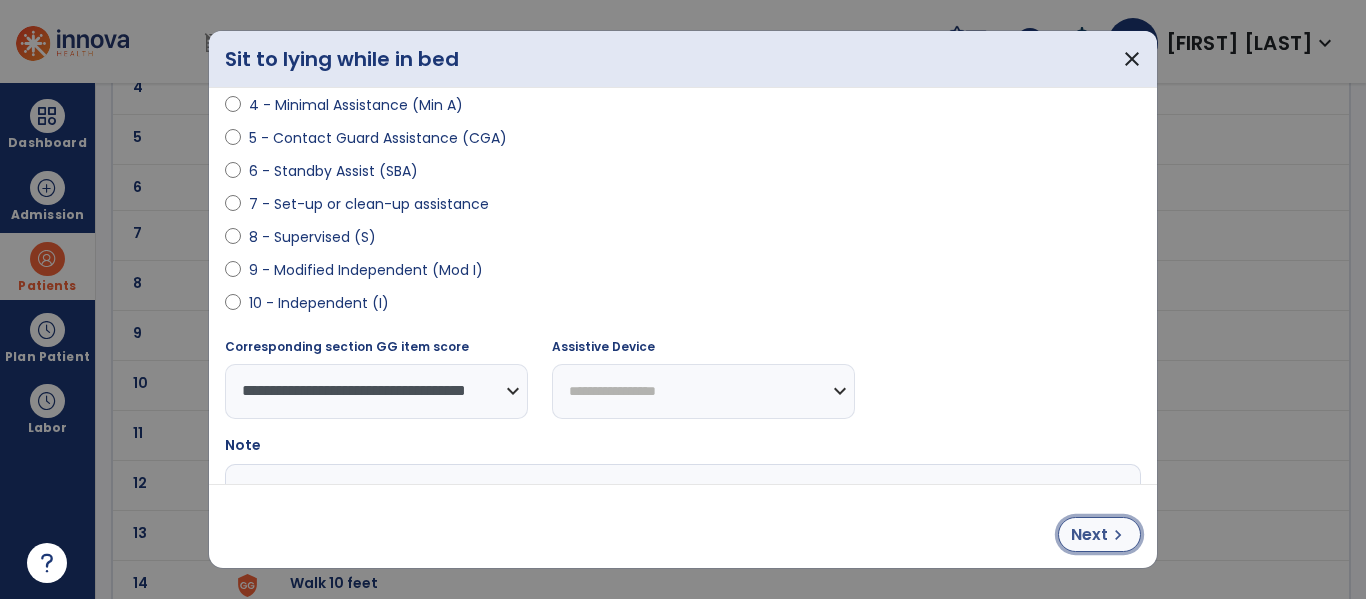 click on "Next" at bounding box center [1089, 535] 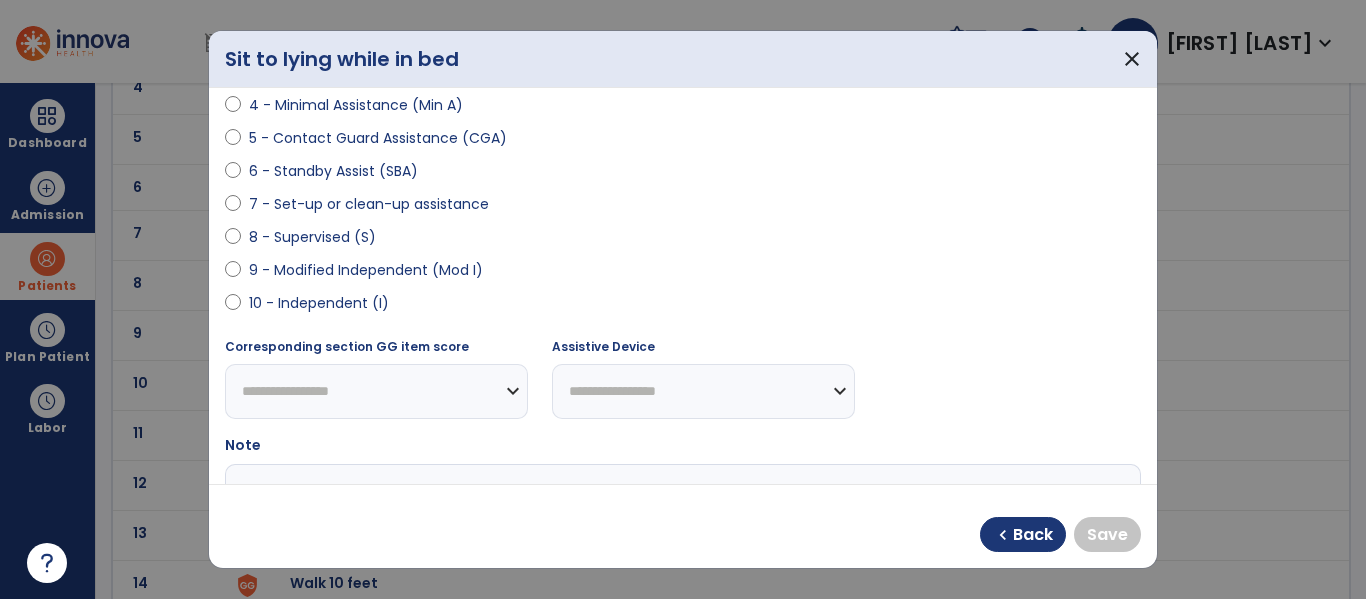 click on "10 - Independent (I)" at bounding box center [319, 303] 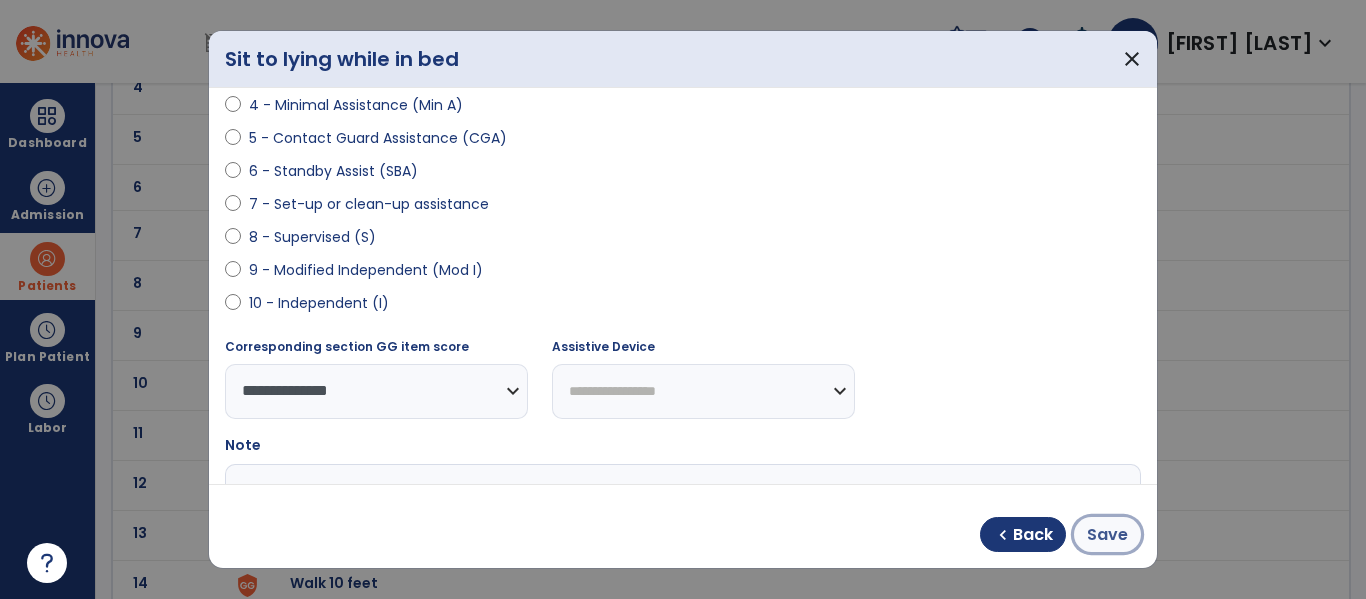 click on "Save" at bounding box center (1107, 535) 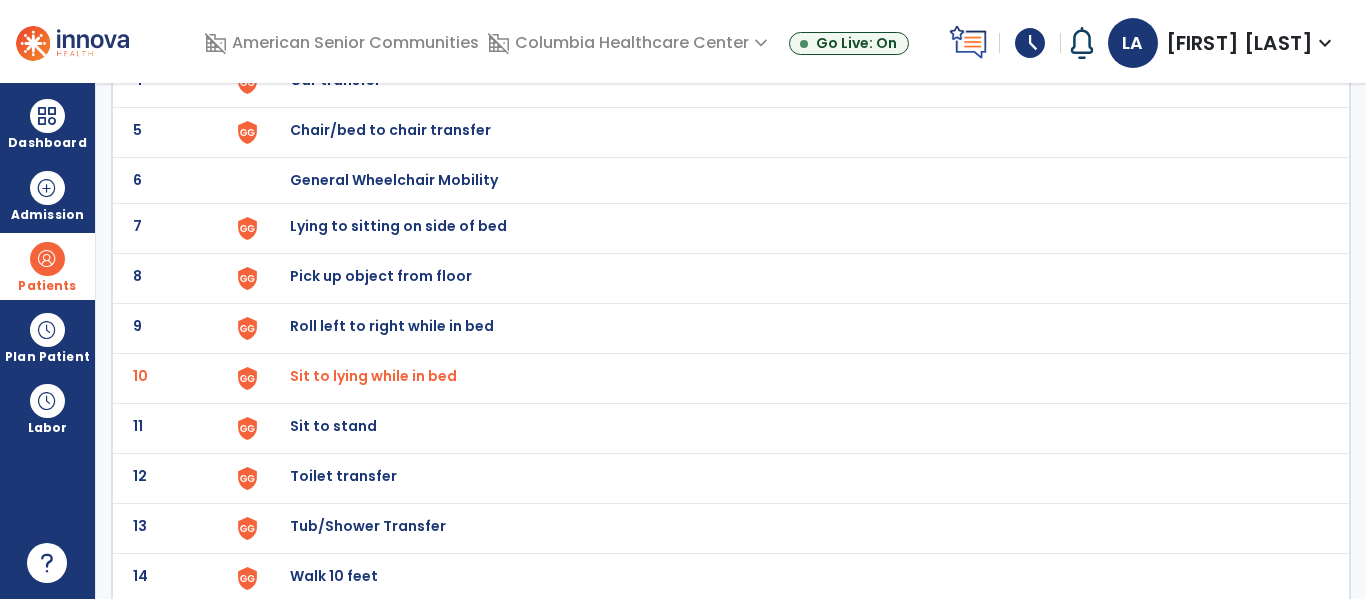 scroll, scrollTop: 315, scrollLeft: 0, axis: vertical 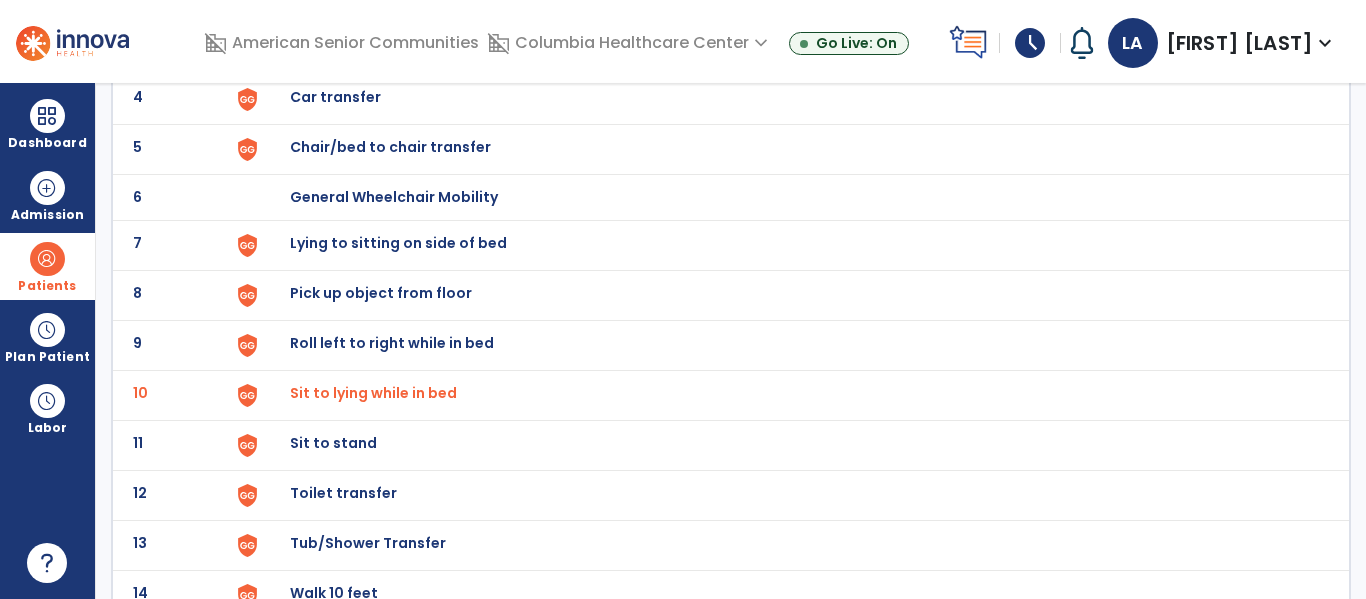 click on "Lying to sitting on side of bed" at bounding box center [336, -53] 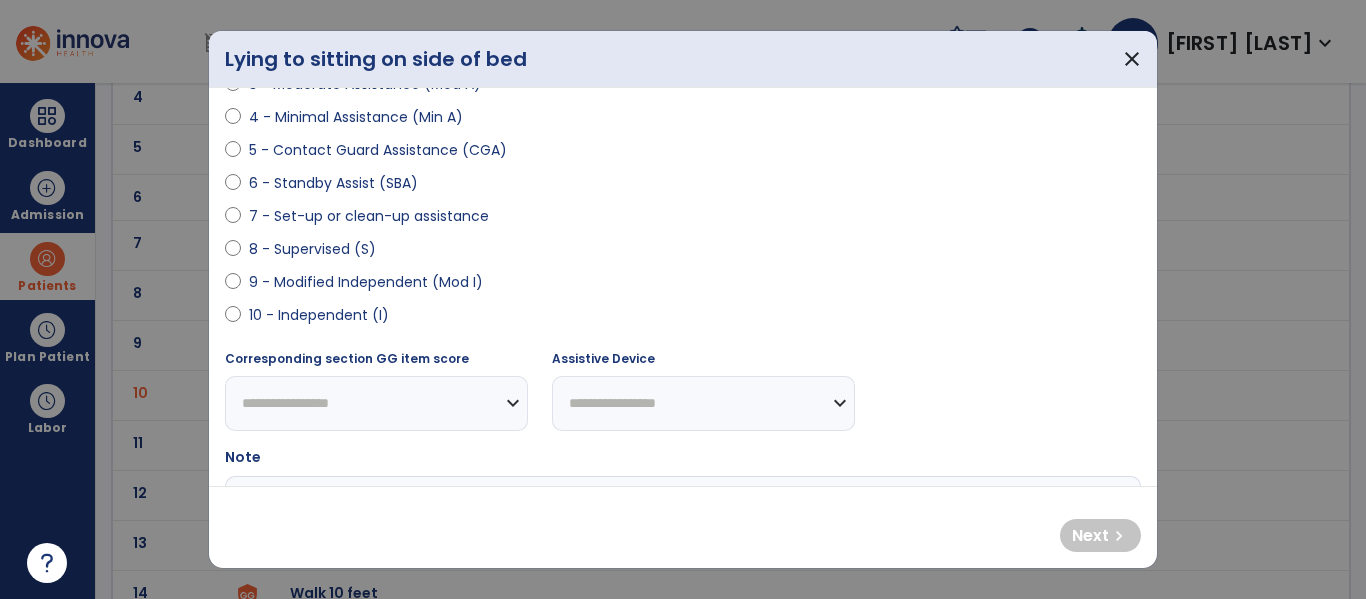 scroll, scrollTop: 313, scrollLeft: 0, axis: vertical 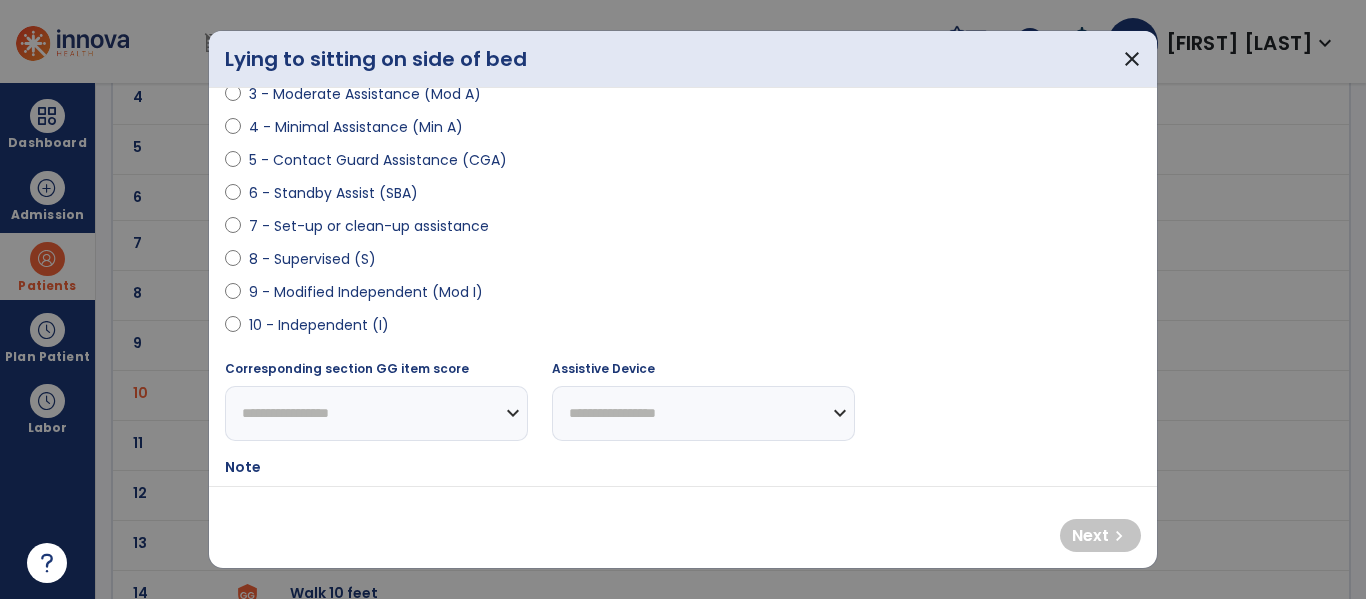 drag, startPoint x: 340, startPoint y: 259, endPoint x: 385, endPoint y: 271, distance: 46.572525 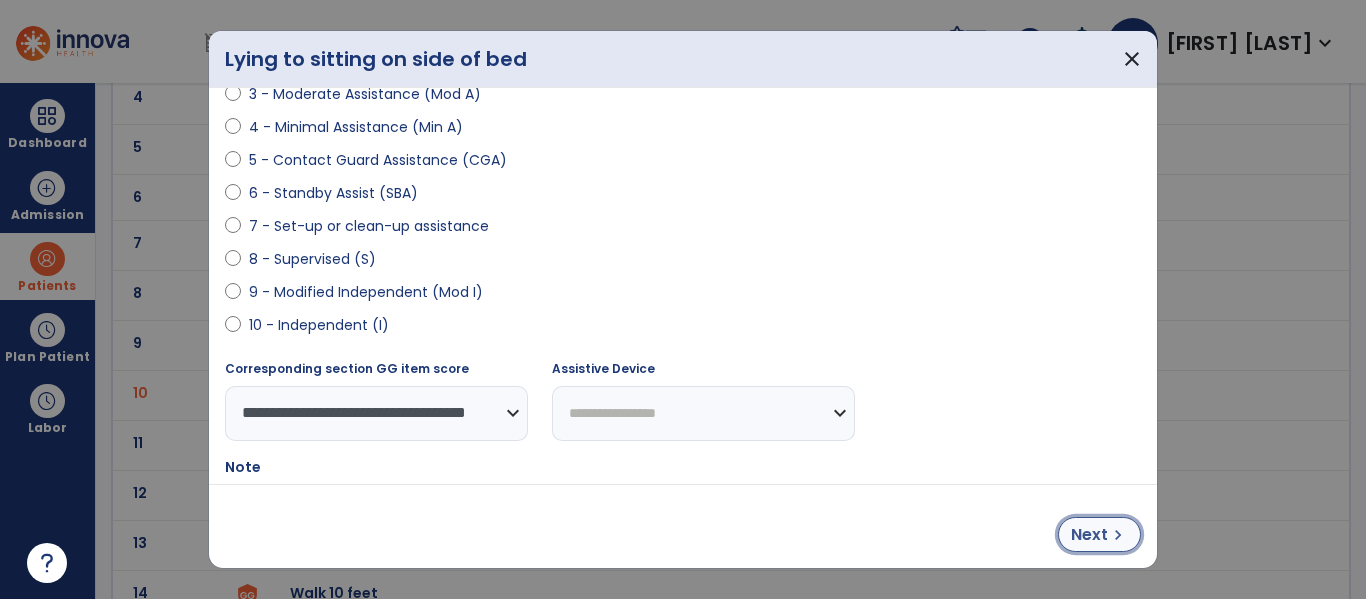 click on "Next" at bounding box center (1089, 535) 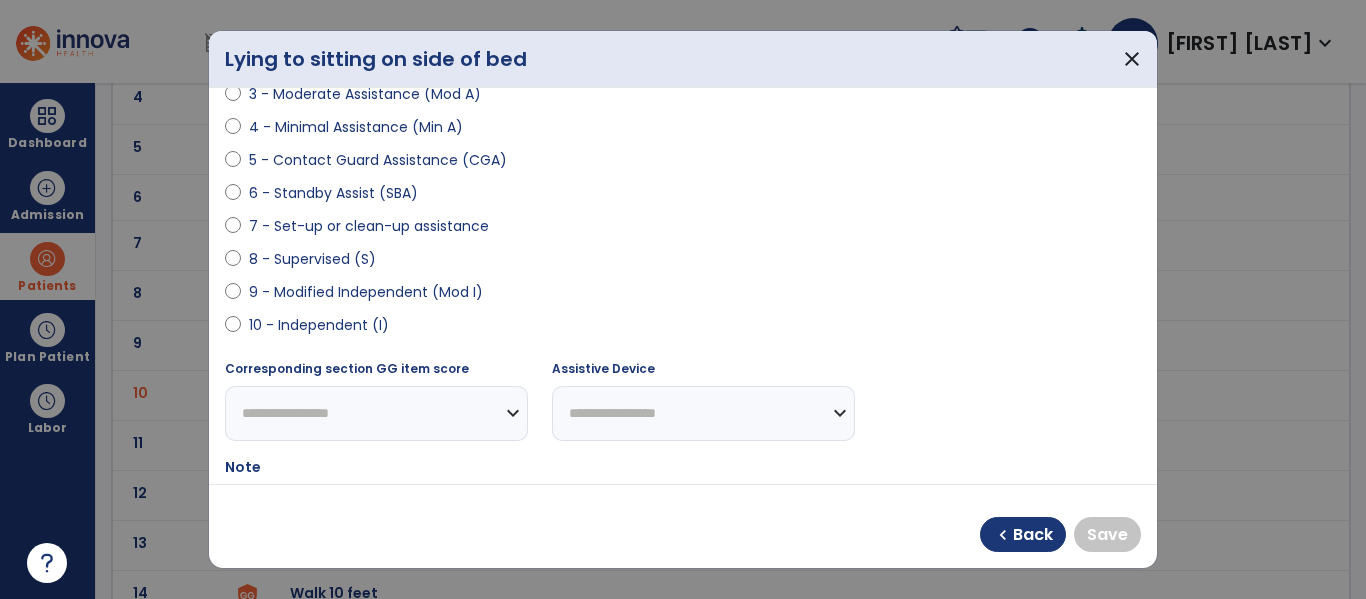 click on "10 - Independent (I)" at bounding box center [319, 325] 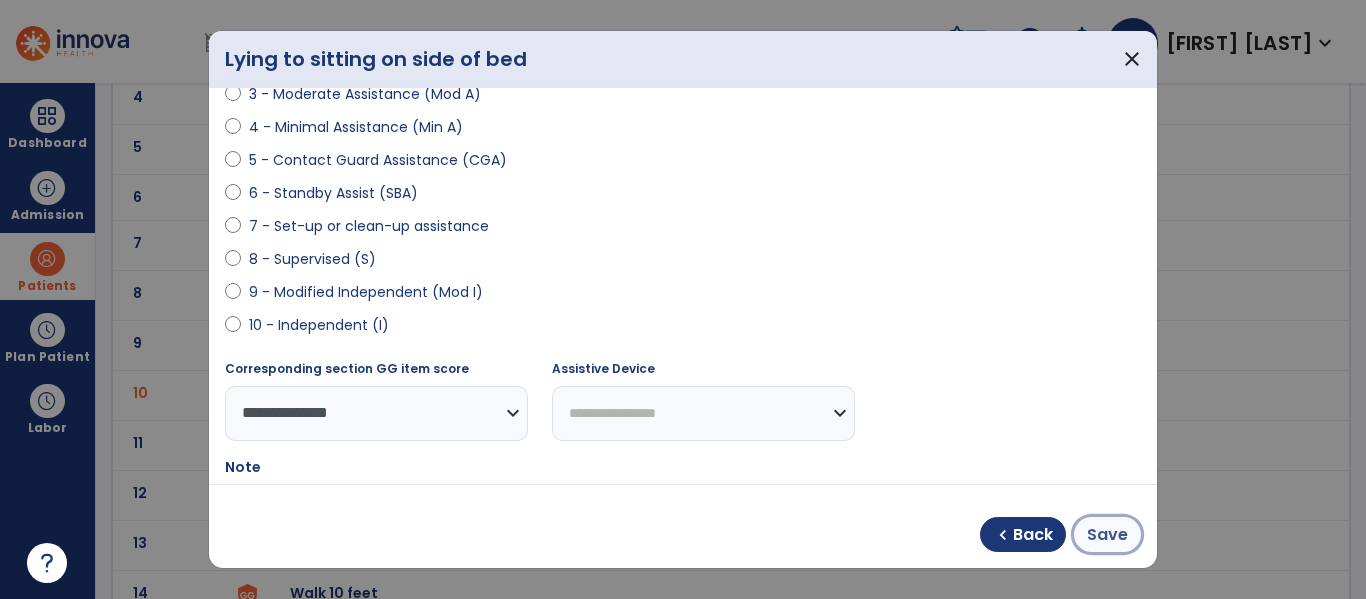 click on "Save" at bounding box center (1107, 535) 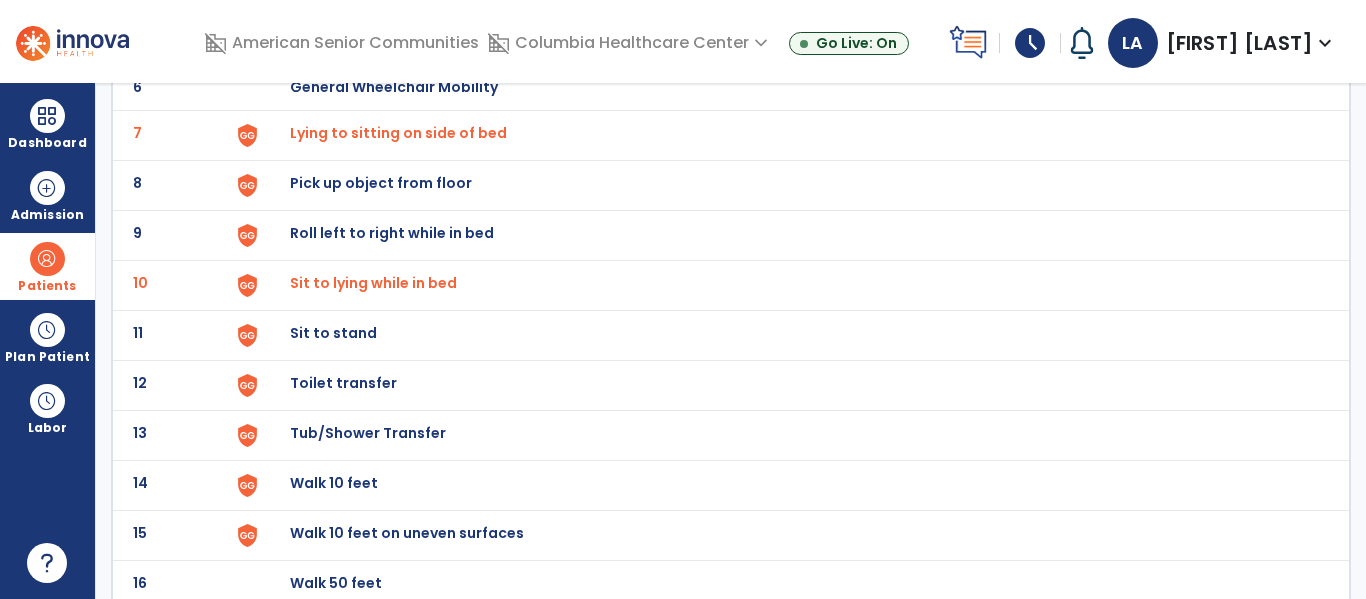 scroll, scrollTop: 433, scrollLeft: 0, axis: vertical 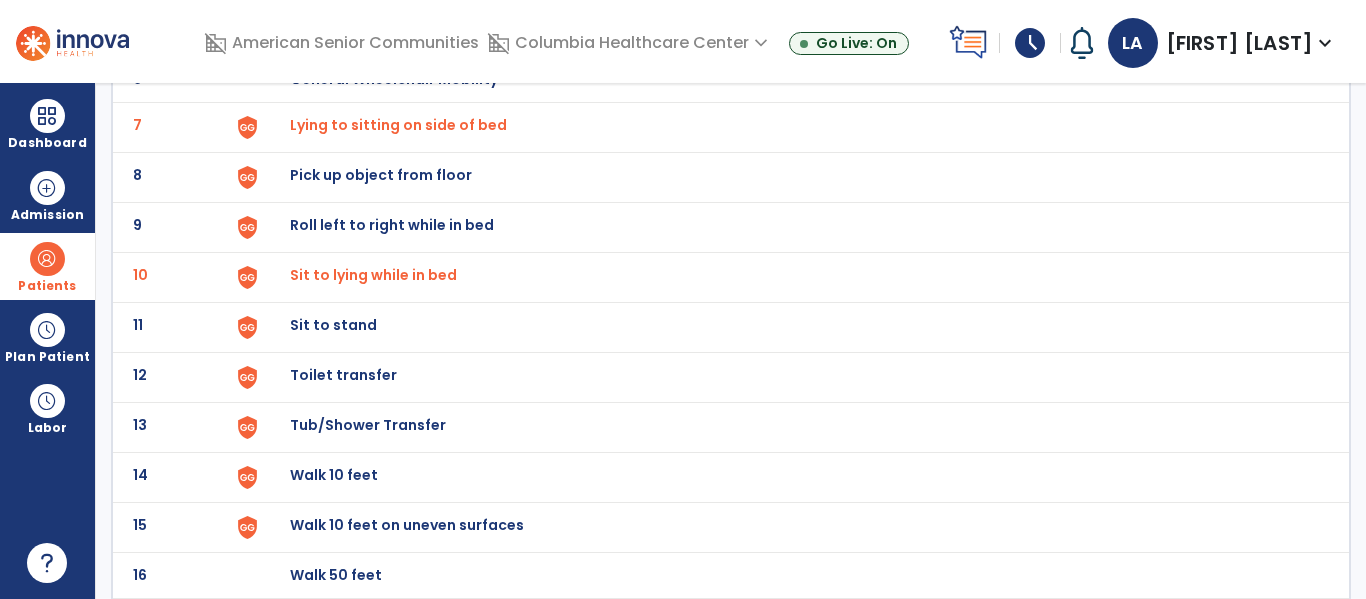 click on "Toilet transfer" at bounding box center [336, -171] 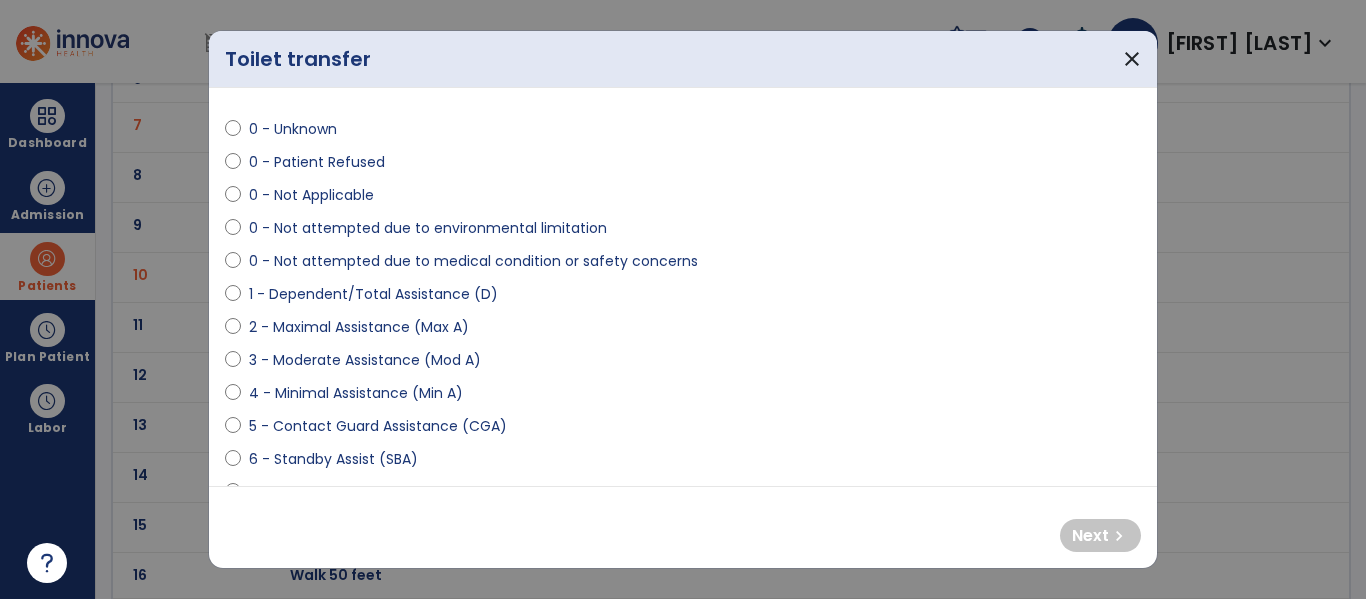 scroll, scrollTop: 134, scrollLeft: 0, axis: vertical 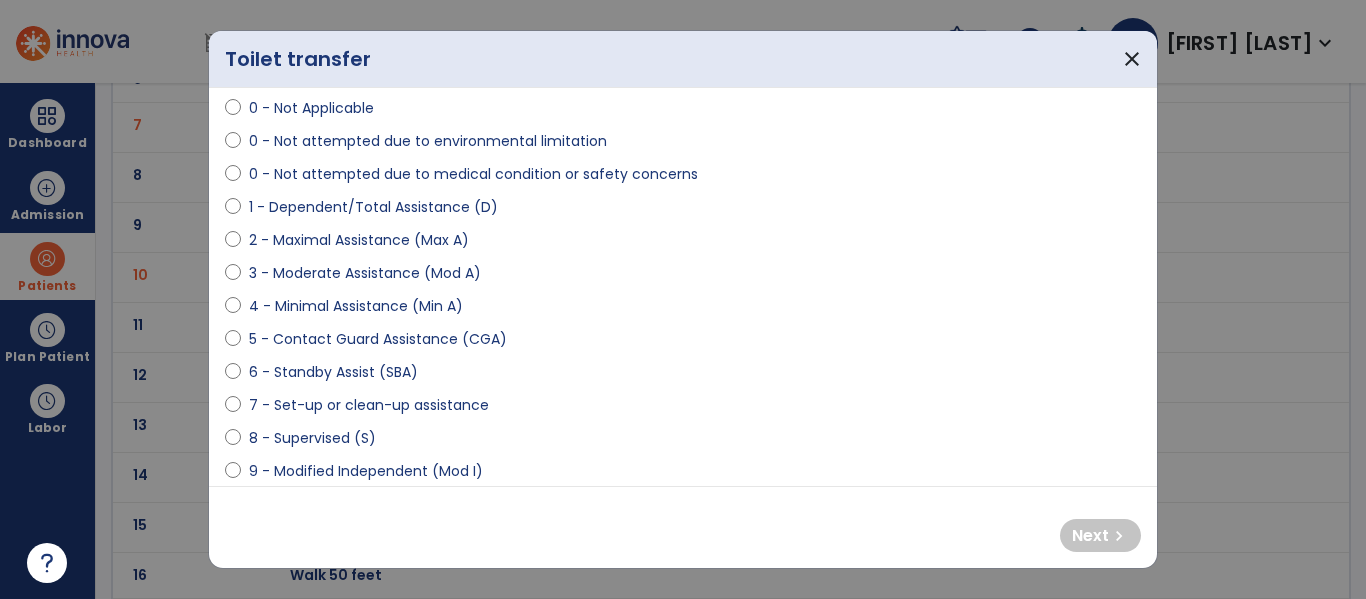 click on "3 - Moderate Assistance (Mod A)" at bounding box center (365, 273) 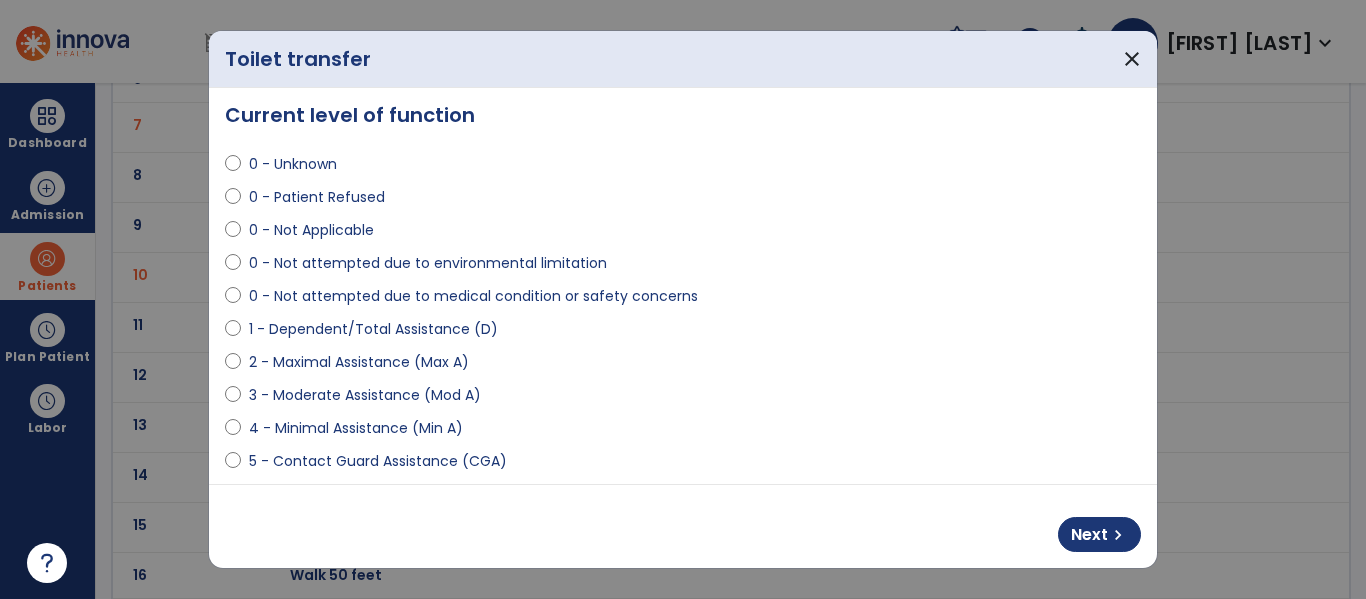 scroll, scrollTop: 0, scrollLeft: 0, axis: both 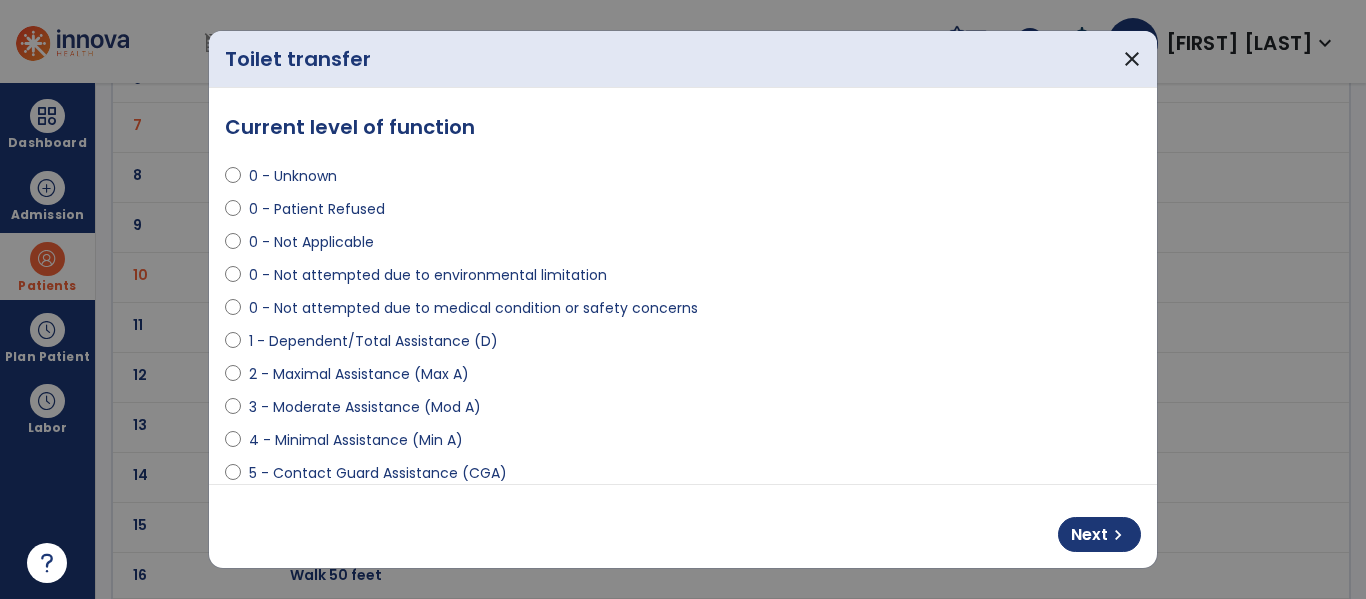 select on "**********" 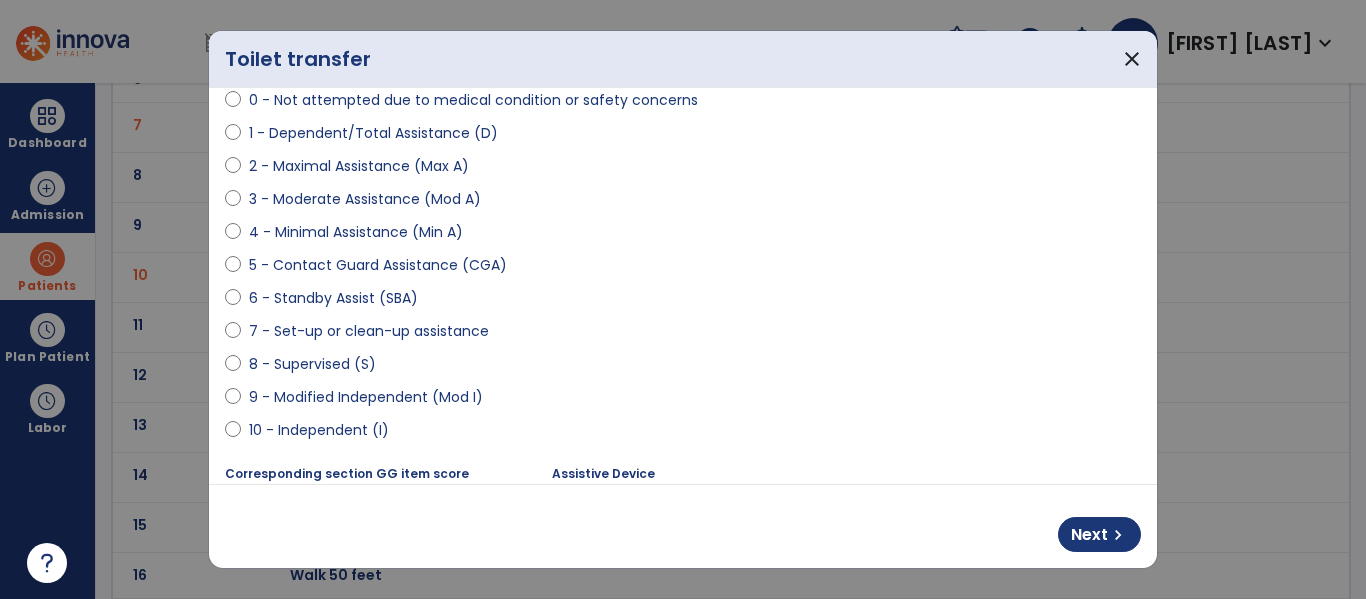 scroll, scrollTop: 213, scrollLeft: 0, axis: vertical 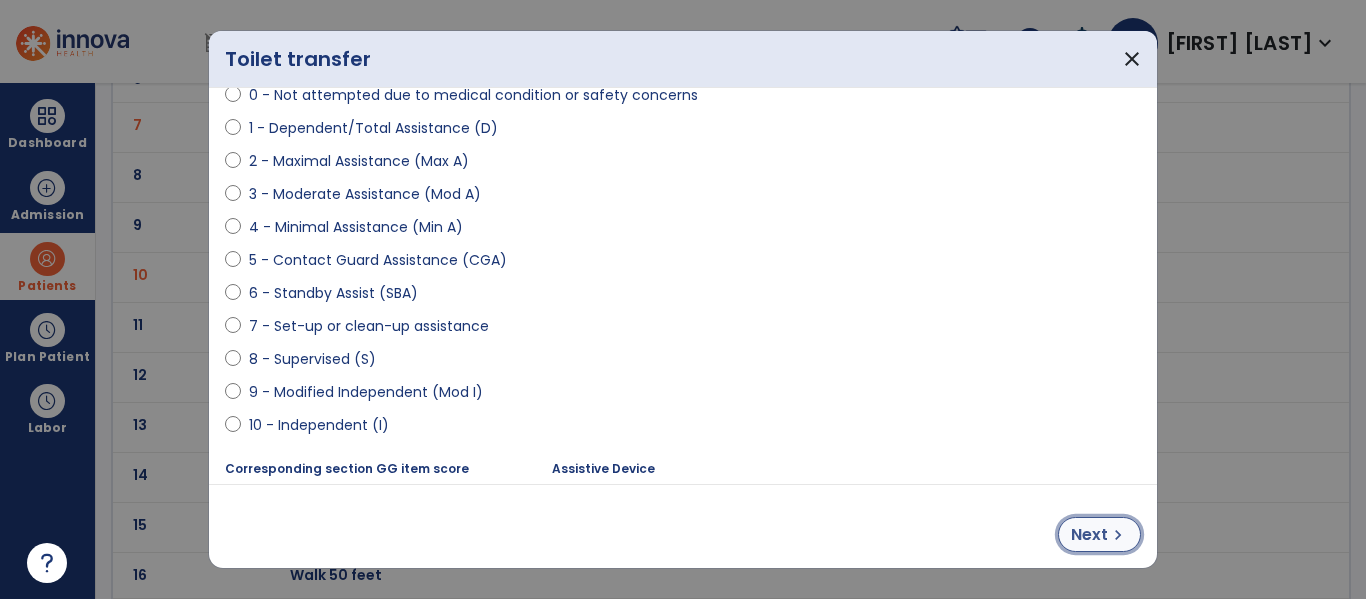 click on "Next" at bounding box center [1089, 535] 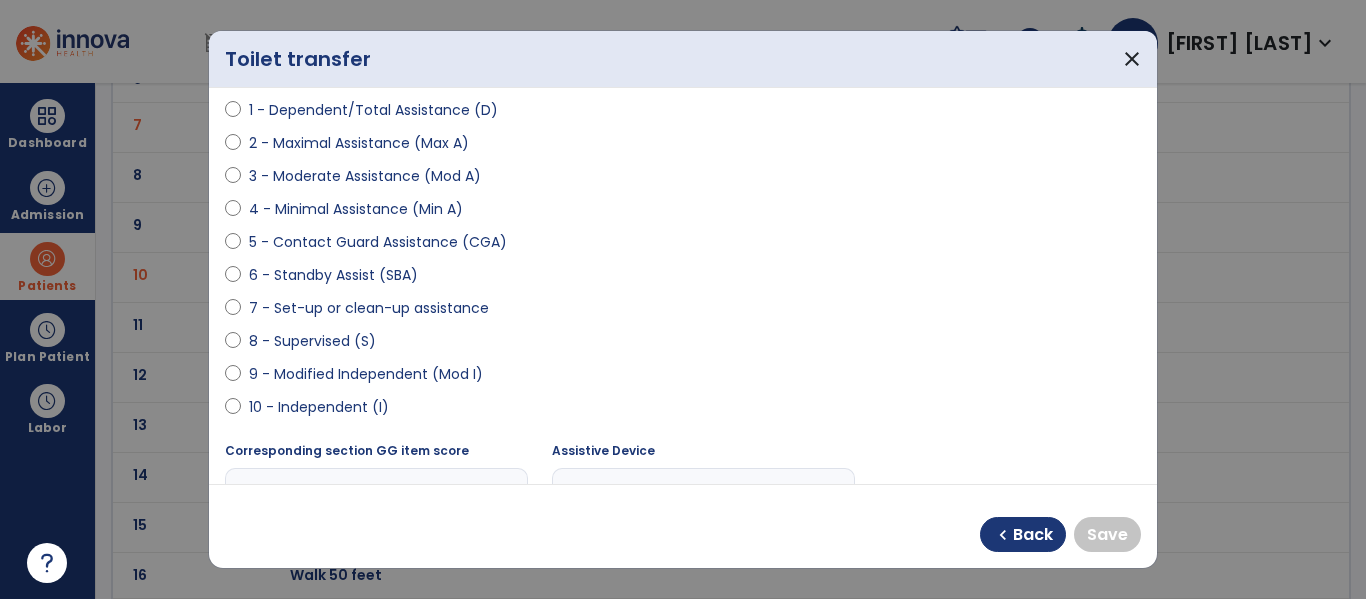 scroll, scrollTop: 290, scrollLeft: 0, axis: vertical 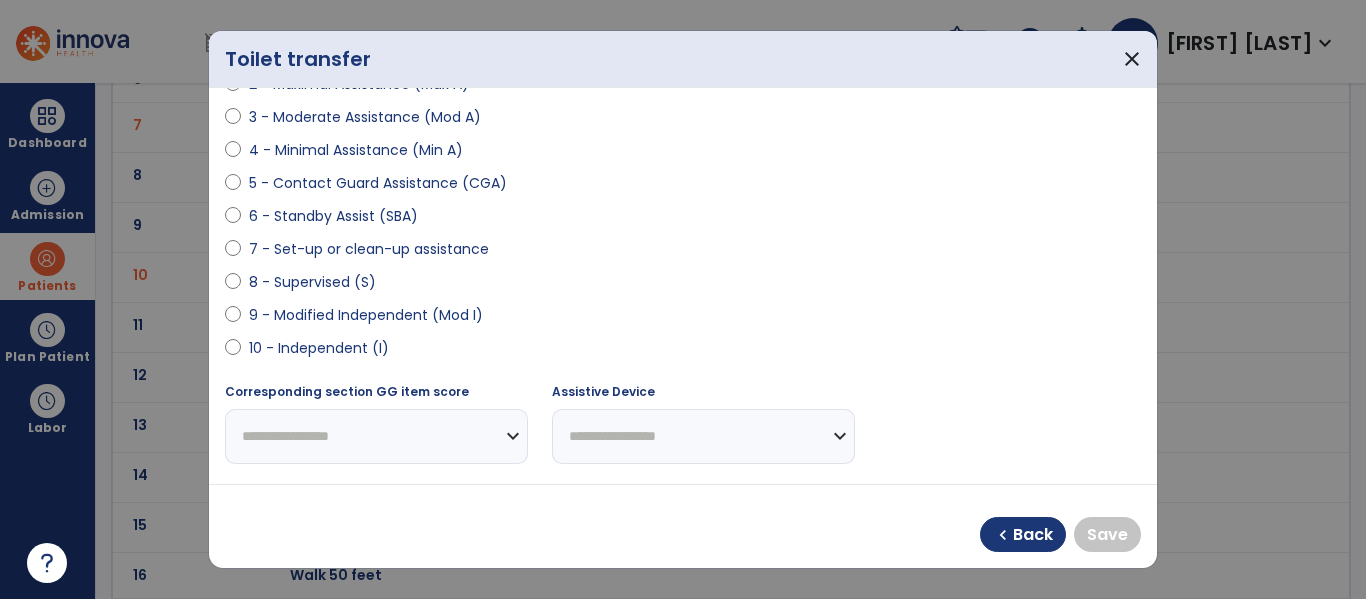 click on "10 - Independent (I)" at bounding box center (319, 348) 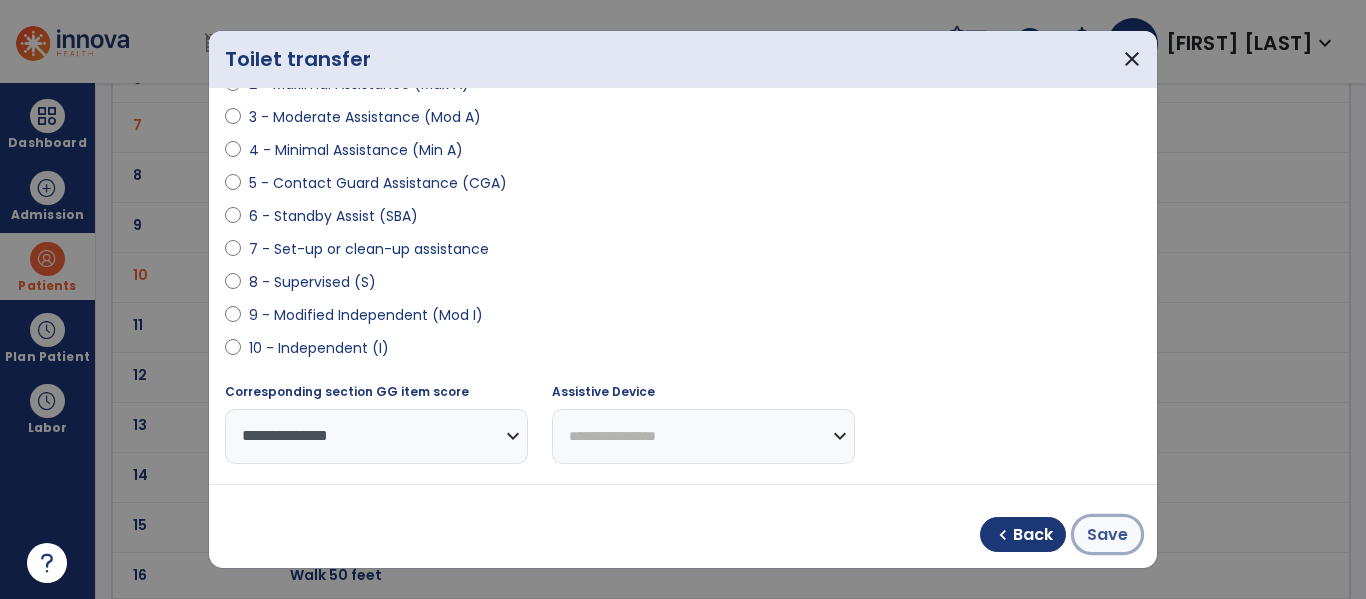 click on "Save" at bounding box center (1107, 535) 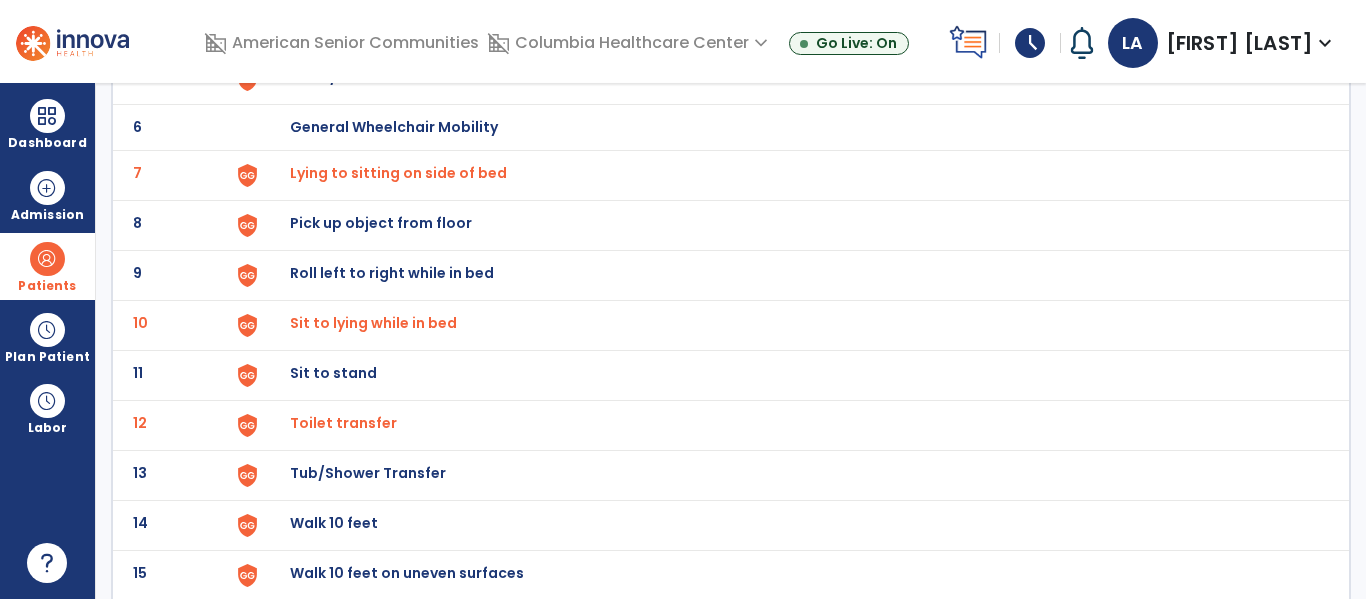 scroll, scrollTop: 0, scrollLeft: 0, axis: both 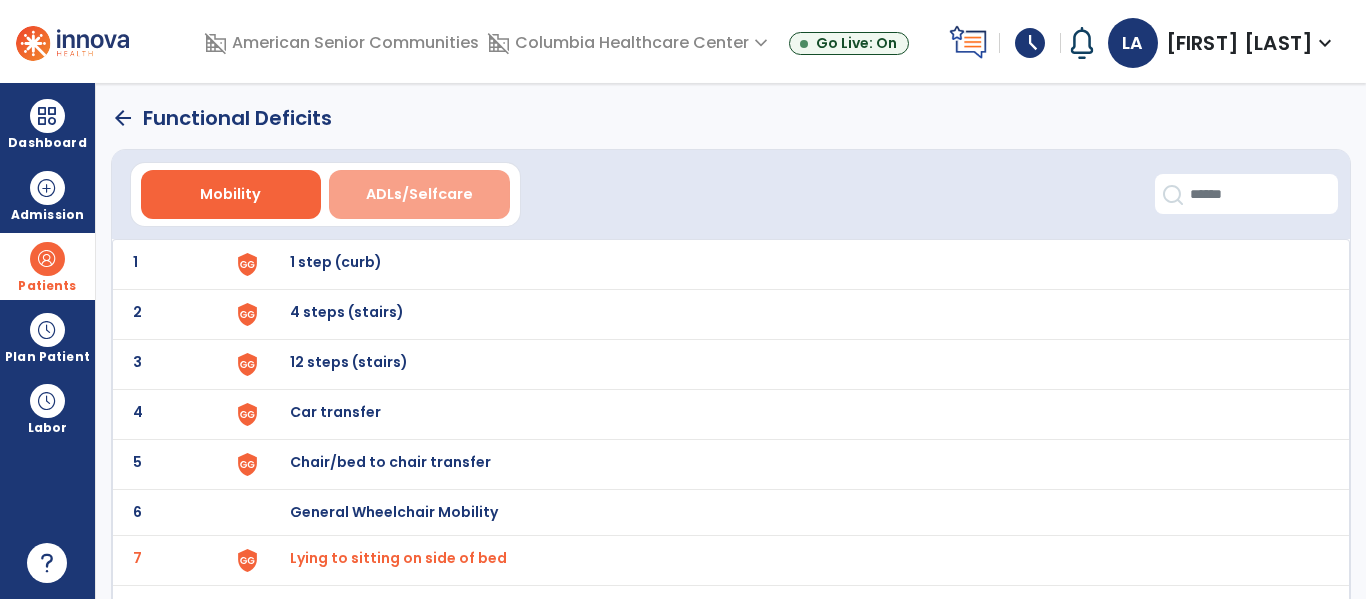 click on "ADLs/Selfcare" at bounding box center (419, 194) 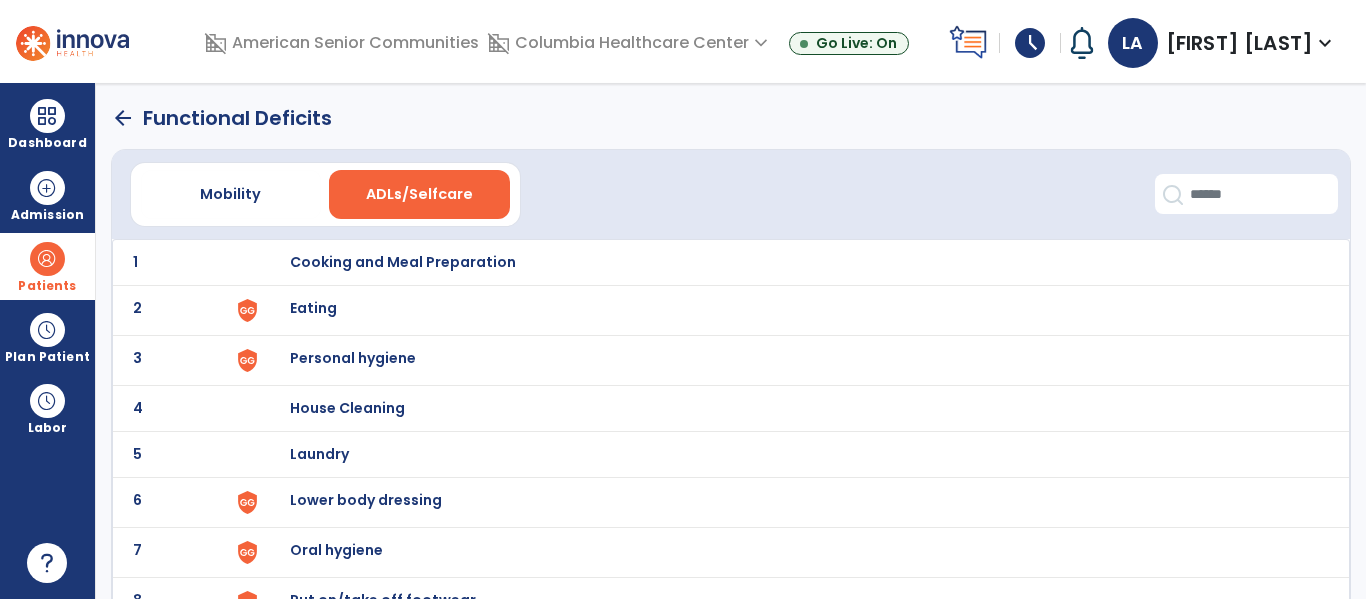 click on "Eating" at bounding box center [403, 262] 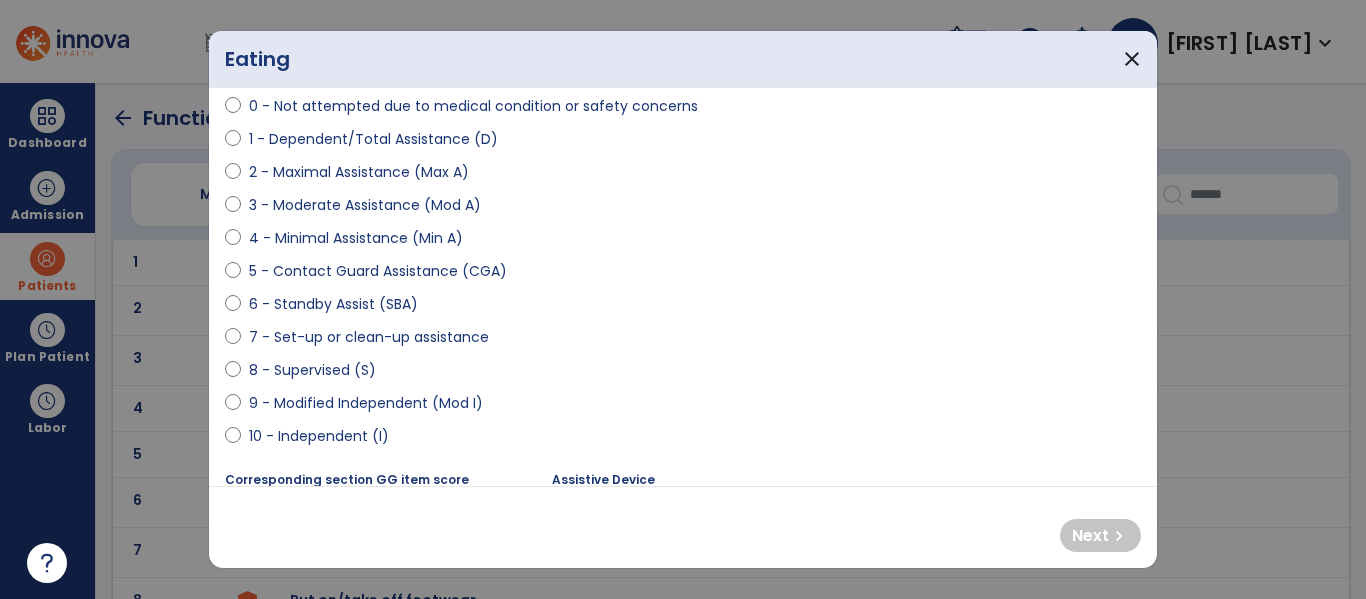 scroll, scrollTop: 213, scrollLeft: 0, axis: vertical 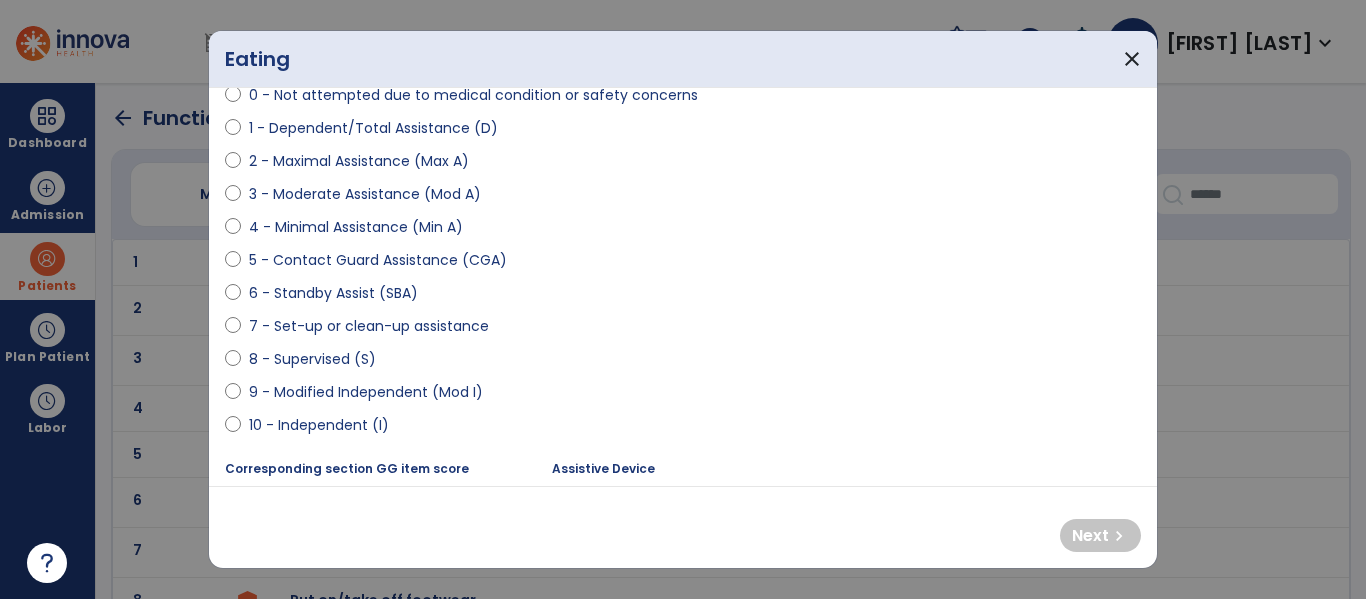 click on "10 - Independent (I)" at bounding box center (319, 425) 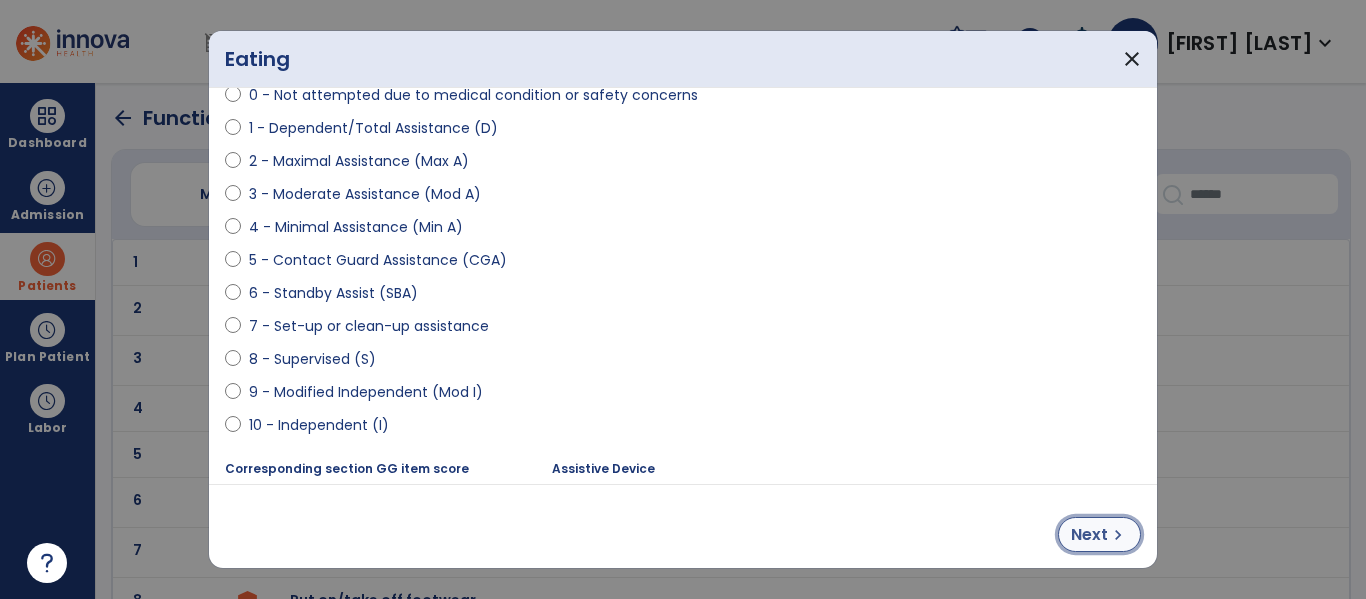 click on "Next" at bounding box center [1089, 535] 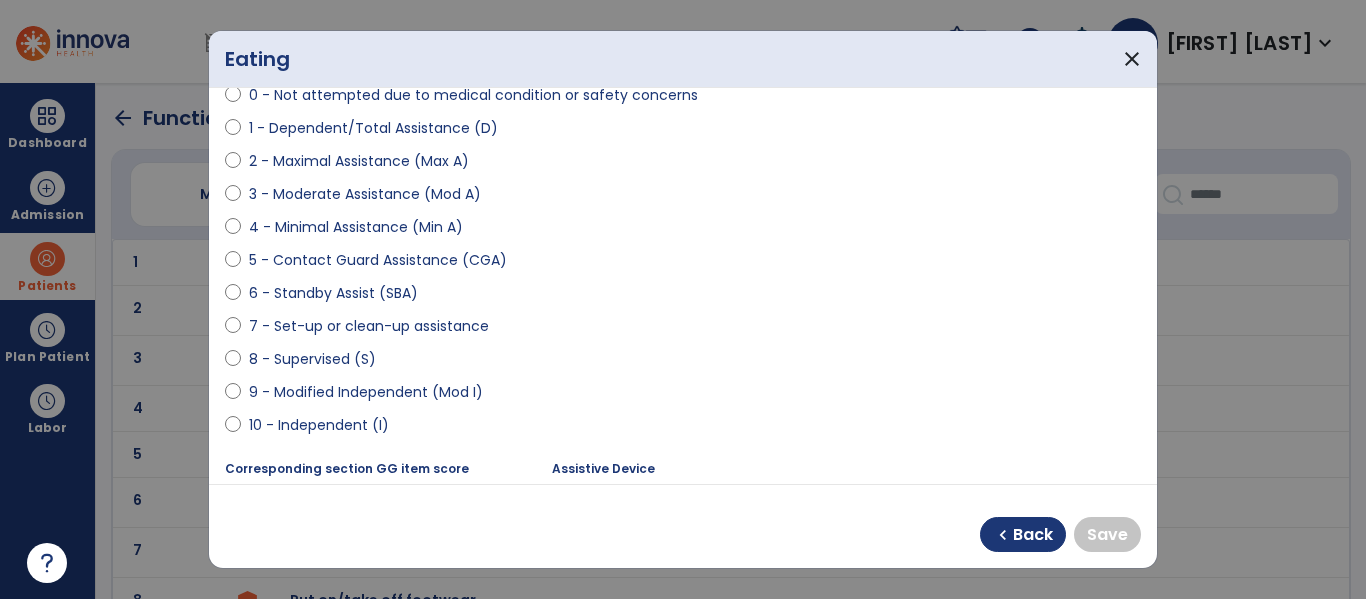 click on "10 - Independent (I)" at bounding box center (319, 425) 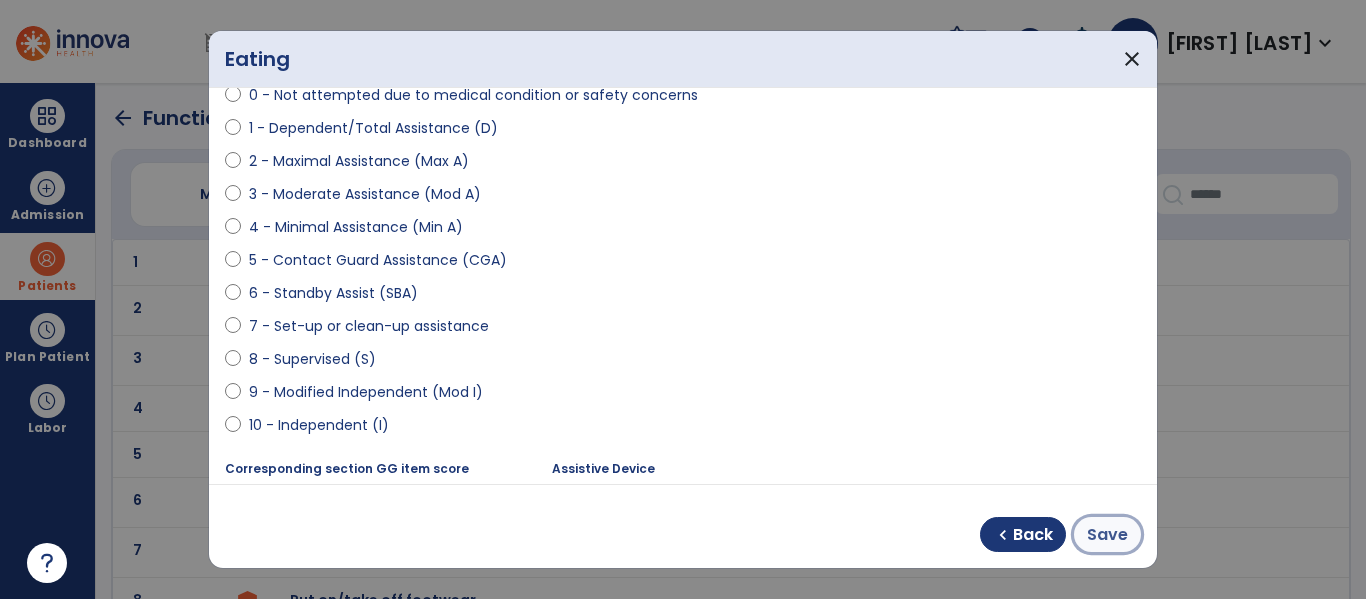 click on "Save" at bounding box center (1107, 535) 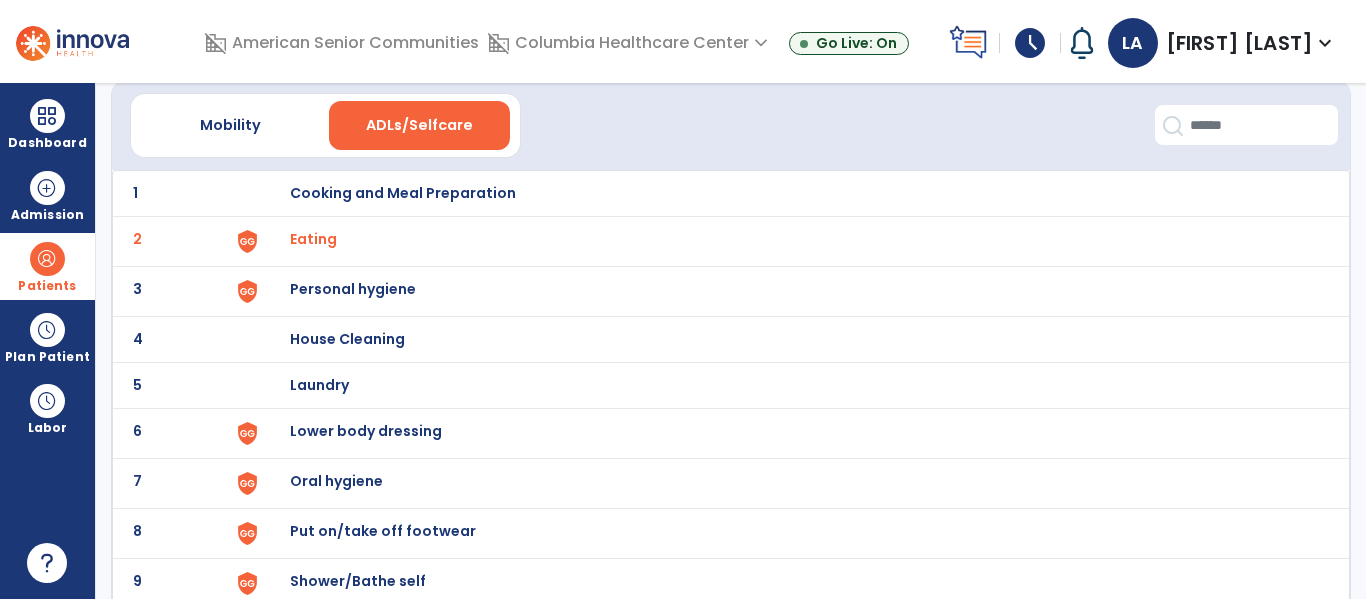 scroll, scrollTop: 82, scrollLeft: 0, axis: vertical 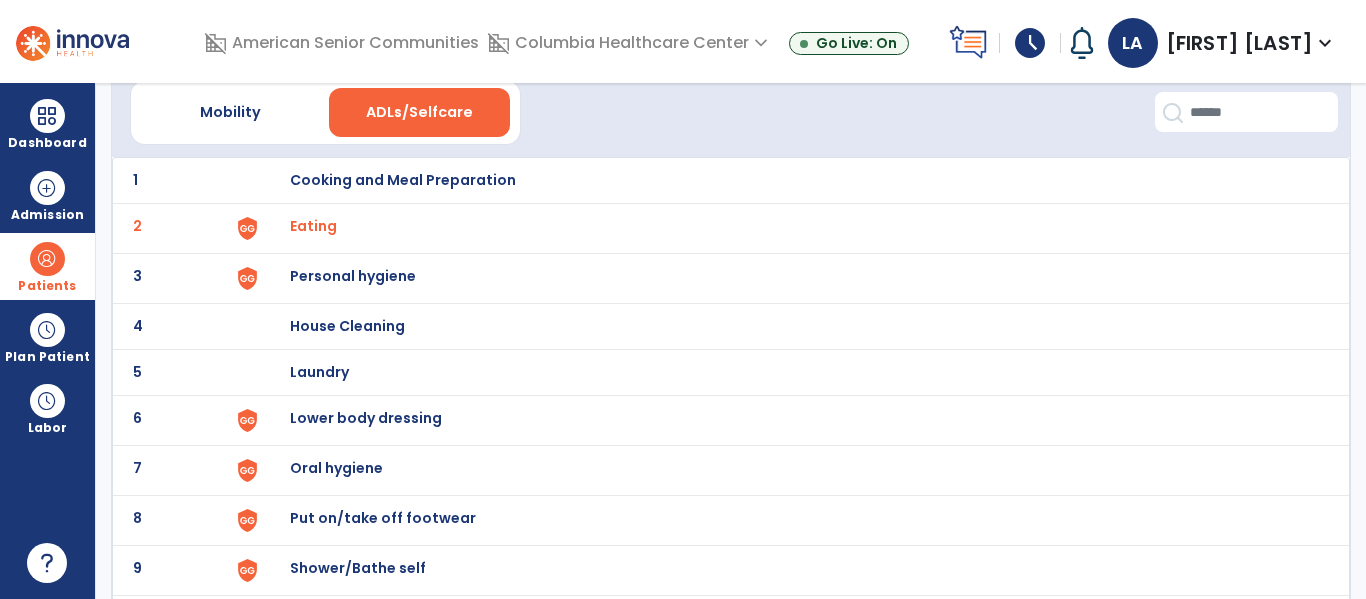 click on "Personal hygiene" at bounding box center [403, 180] 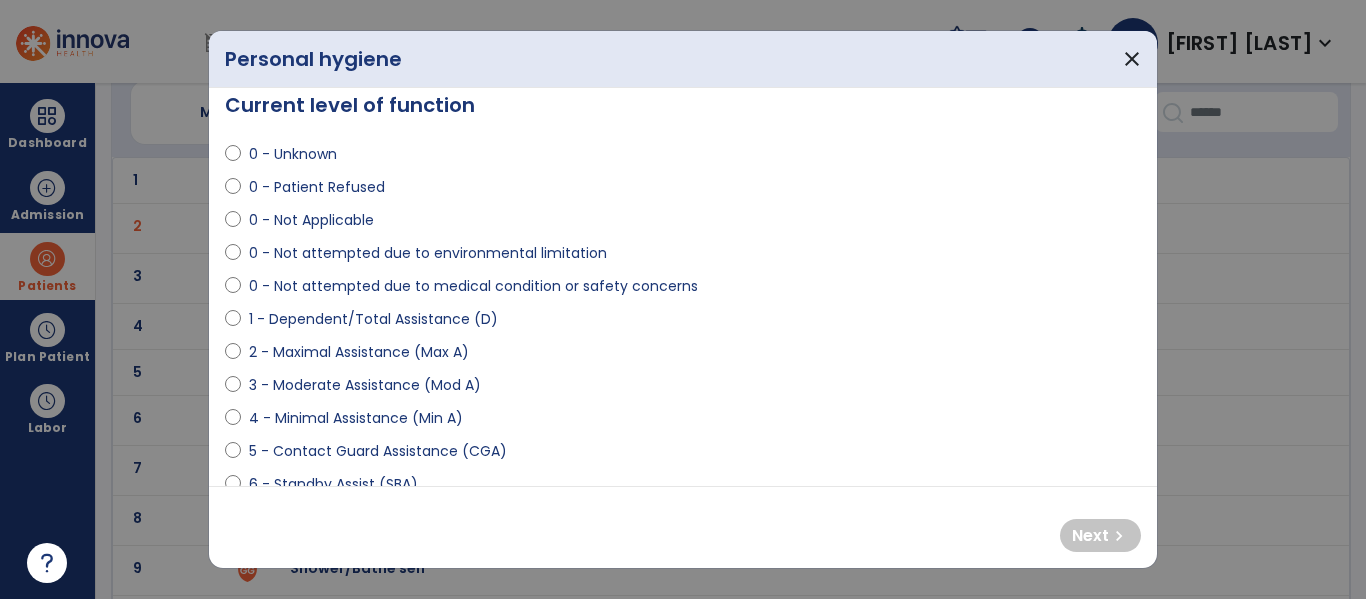 scroll, scrollTop: 33, scrollLeft: 0, axis: vertical 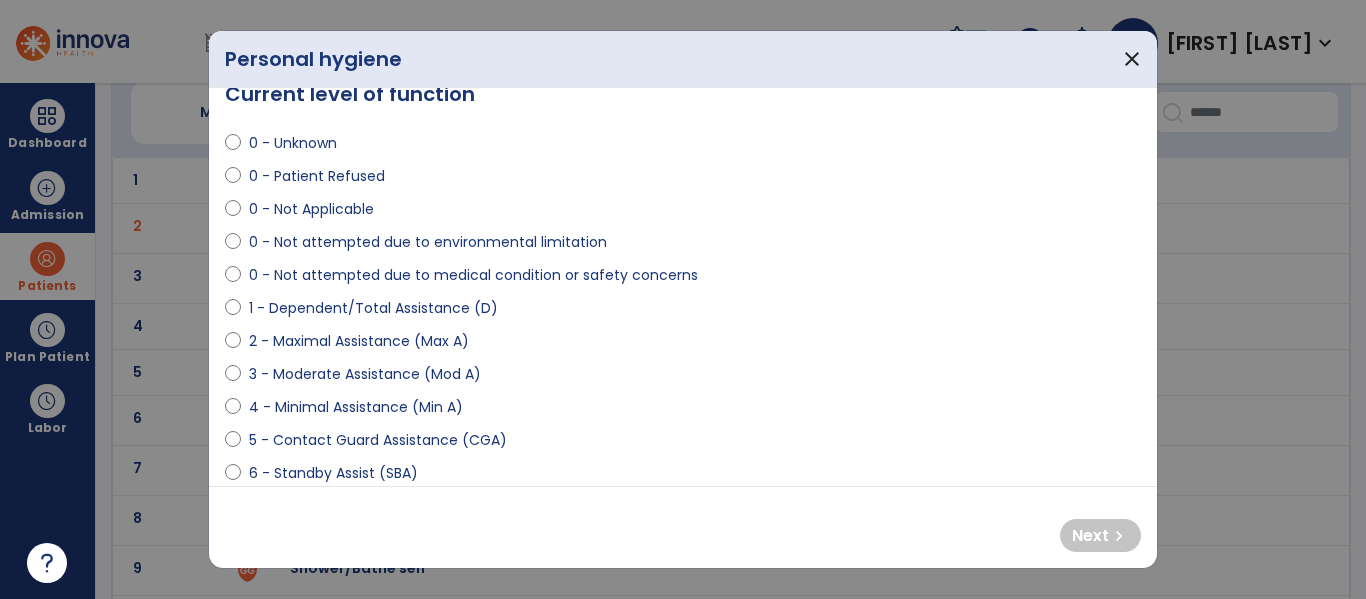 click on "3 - Moderate Assistance (Mod A)" at bounding box center [365, 374] 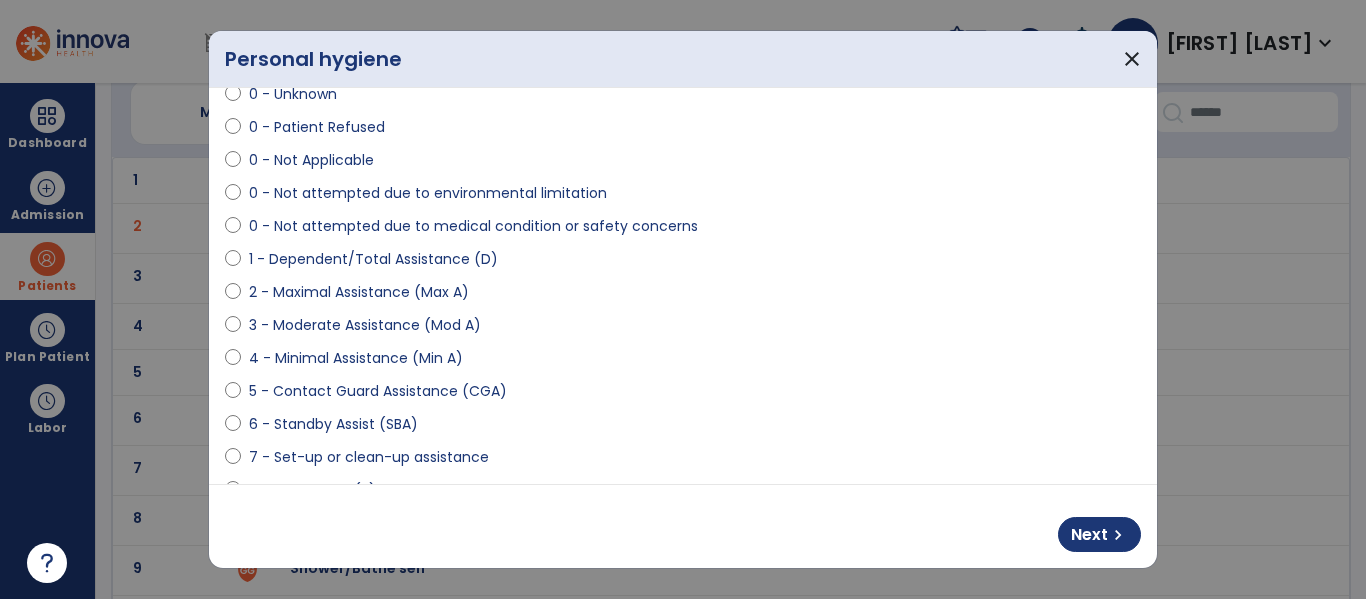 scroll, scrollTop: 89, scrollLeft: 0, axis: vertical 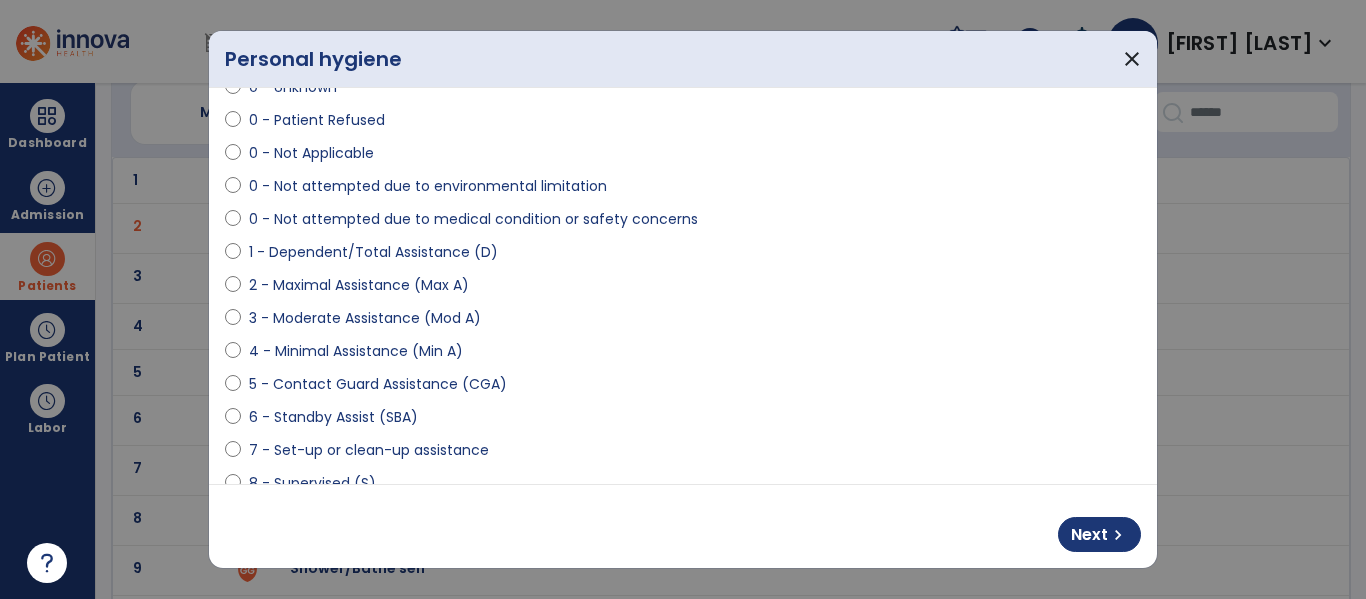 click on "4 - Minimal Assistance (Min A)" at bounding box center (356, 351) 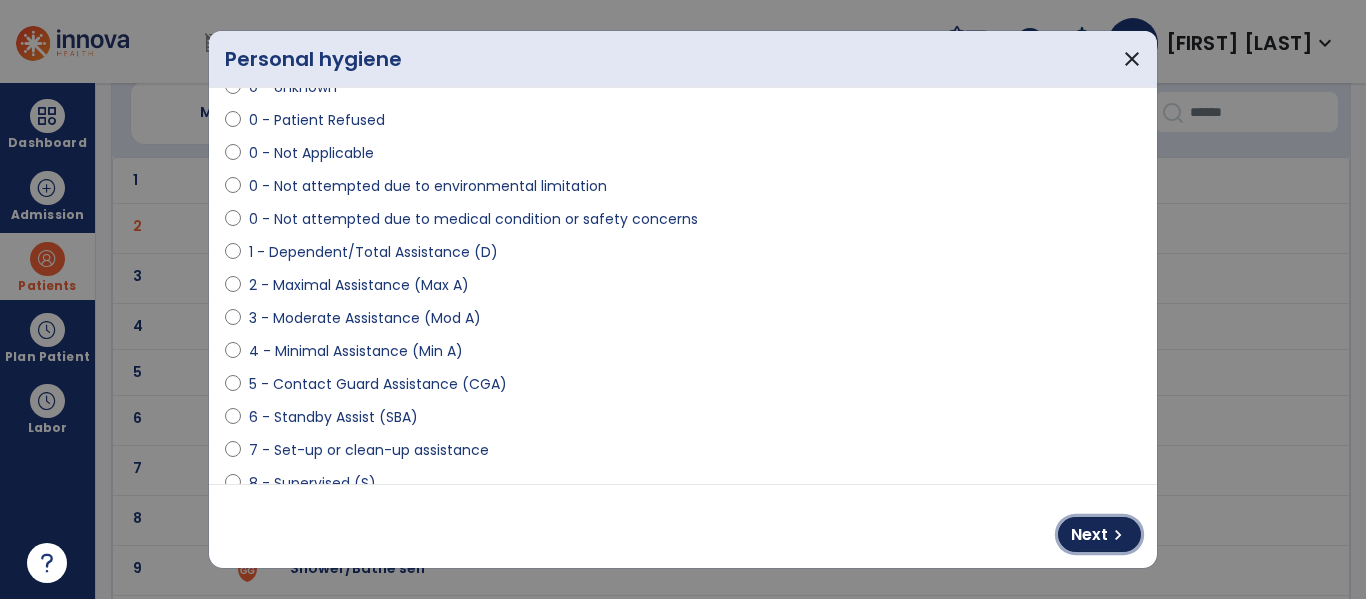 drag, startPoint x: 1081, startPoint y: 530, endPoint x: 1015, endPoint y: 511, distance: 68.68042 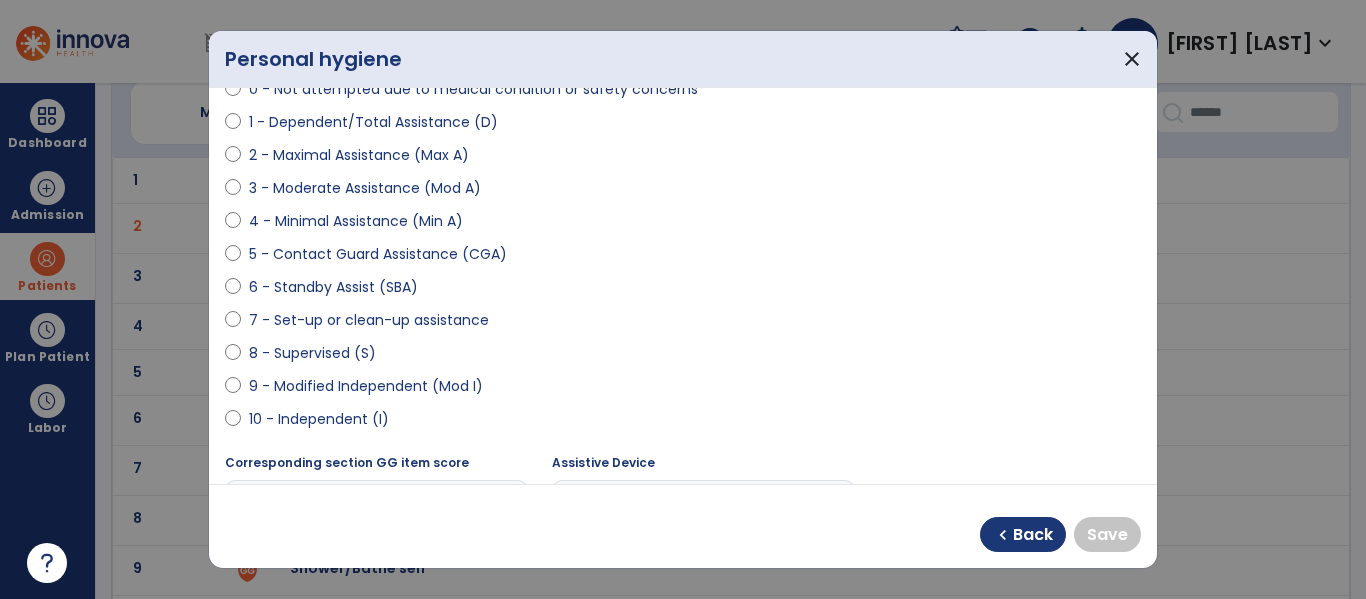 scroll, scrollTop: 224, scrollLeft: 0, axis: vertical 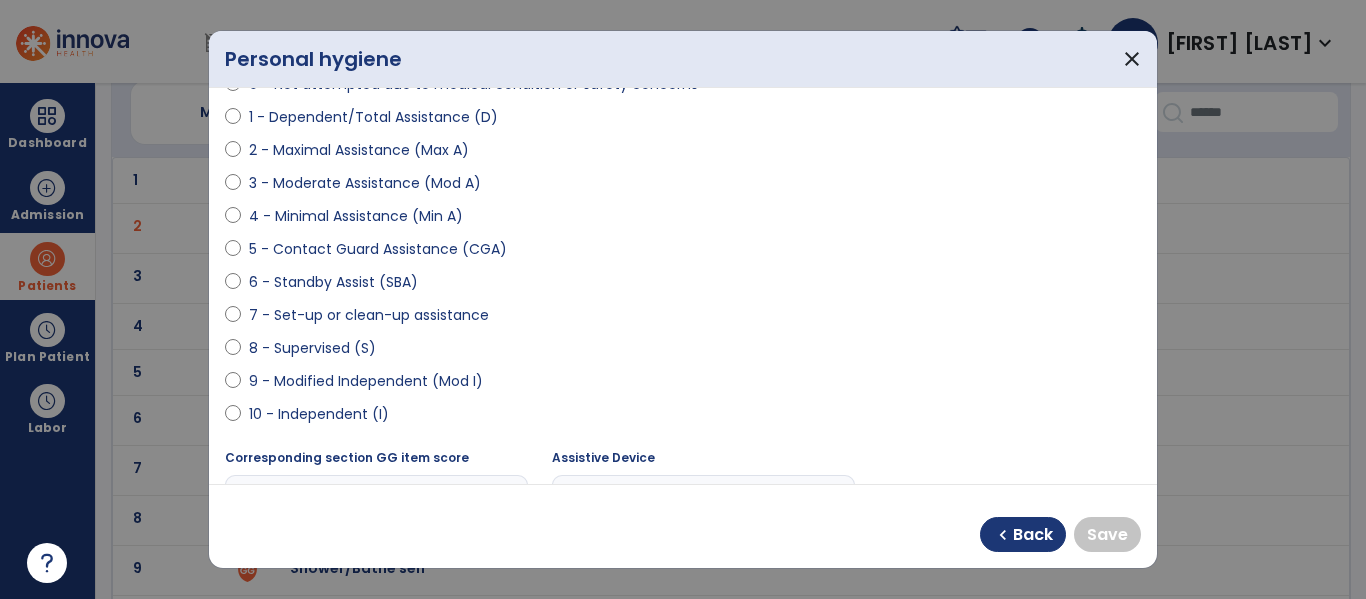 drag, startPoint x: 343, startPoint y: 409, endPoint x: 411, endPoint y: 420, distance: 68.88396 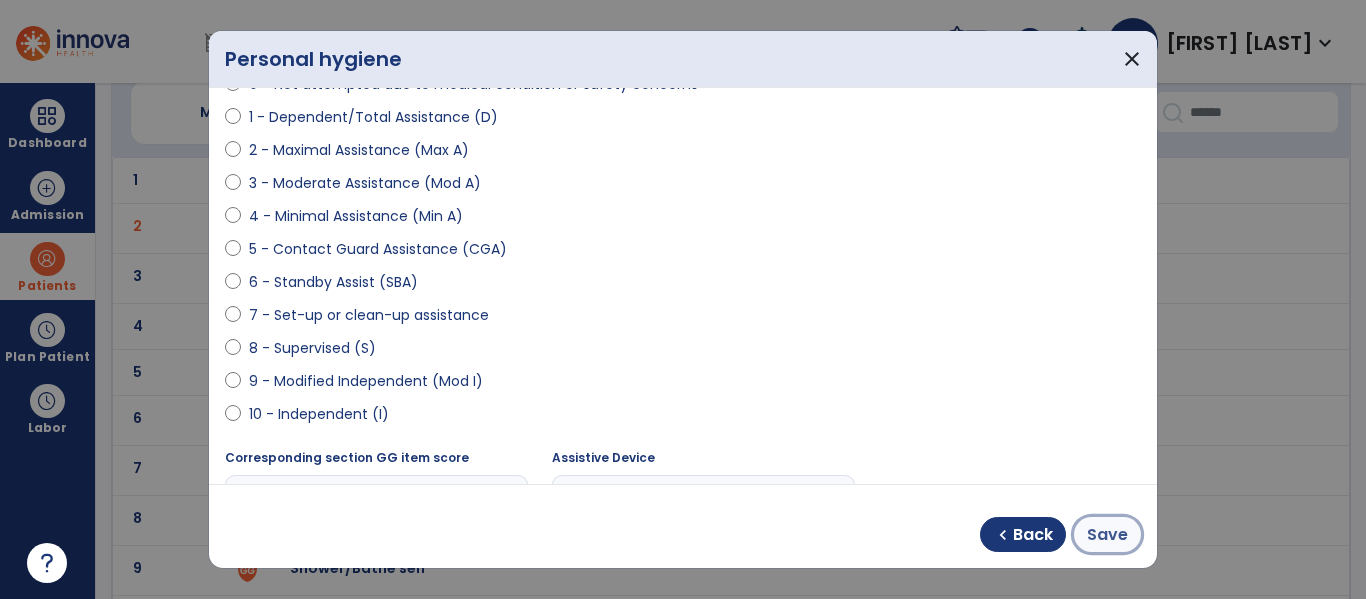 click on "Save" at bounding box center (1107, 535) 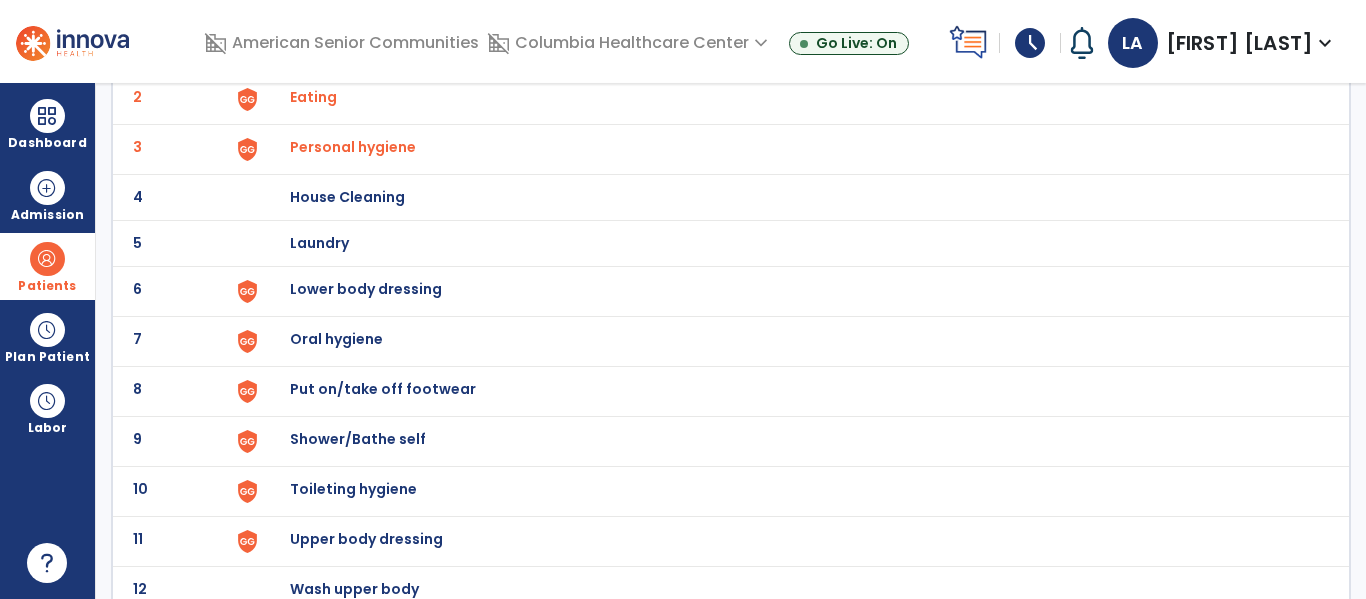 scroll, scrollTop: 229, scrollLeft: 0, axis: vertical 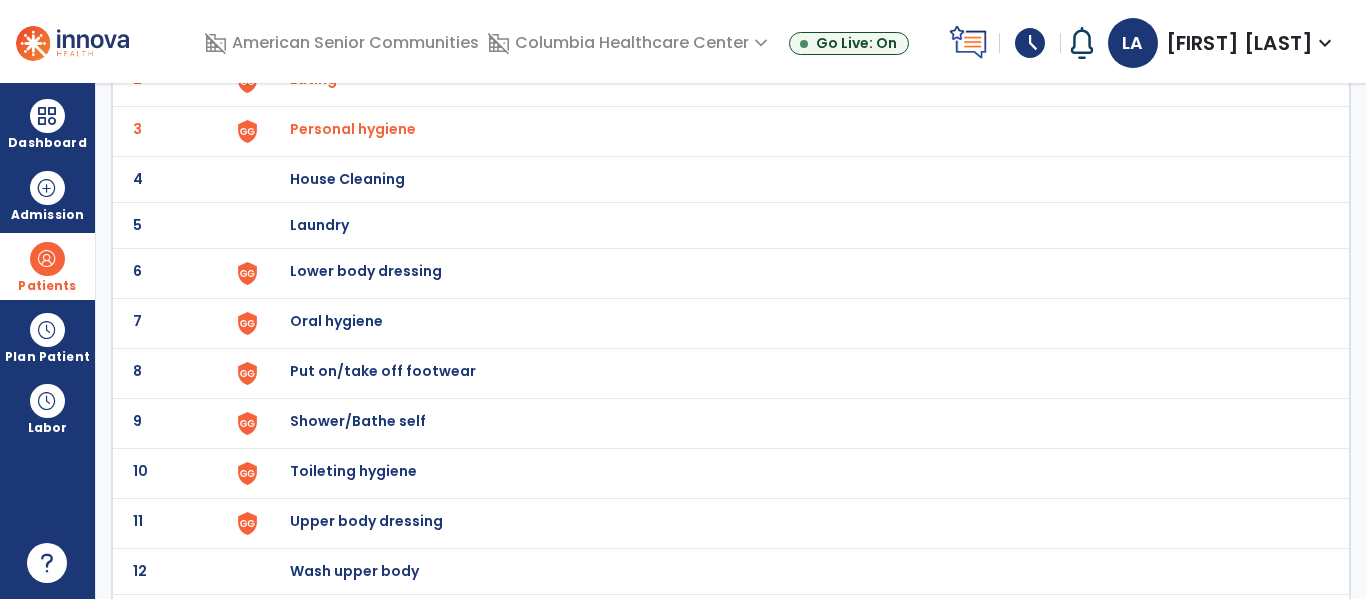 click on "Lower body dressing" at bounding box center [403, 33] 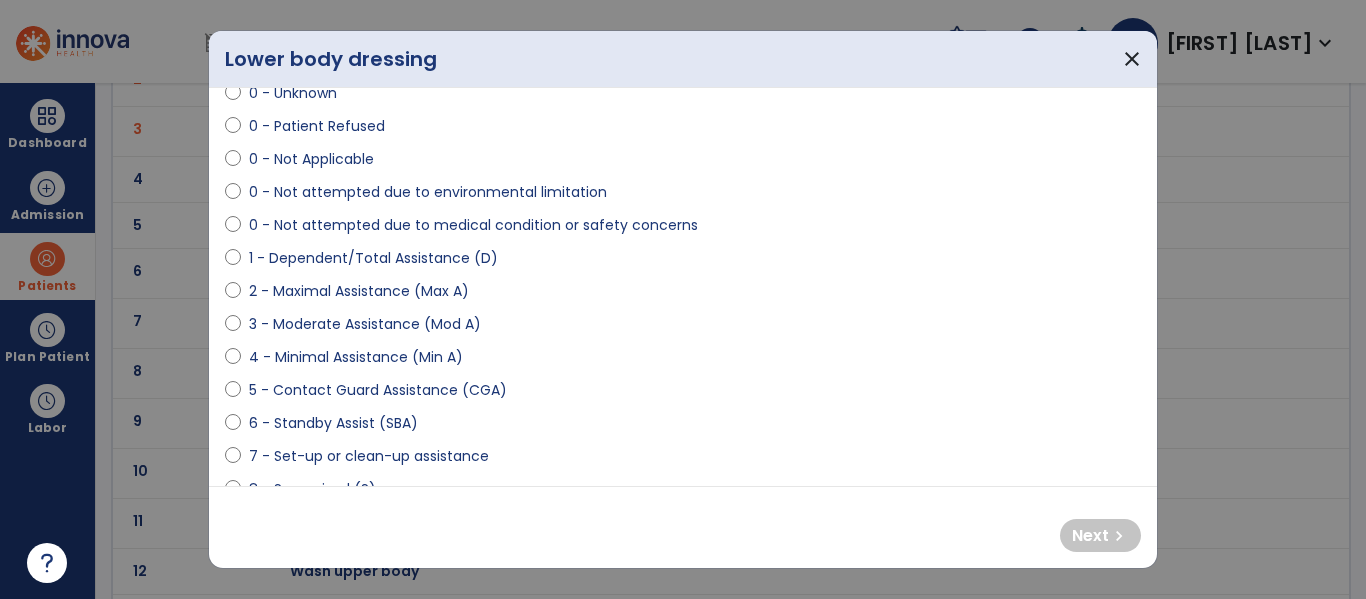 scroll, scrollTop: 87, scrollLeft: 0, axis: vertical 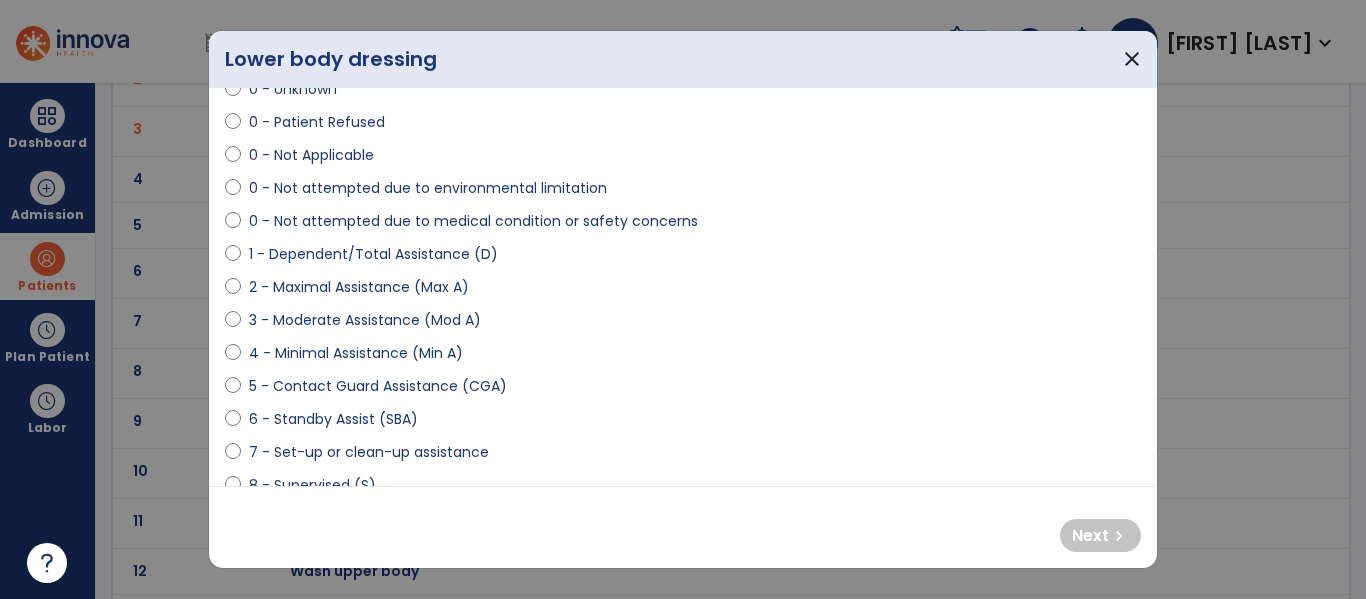 click on "2 - Maximal Assistance (Max A)" at bounding box center [359, 287] 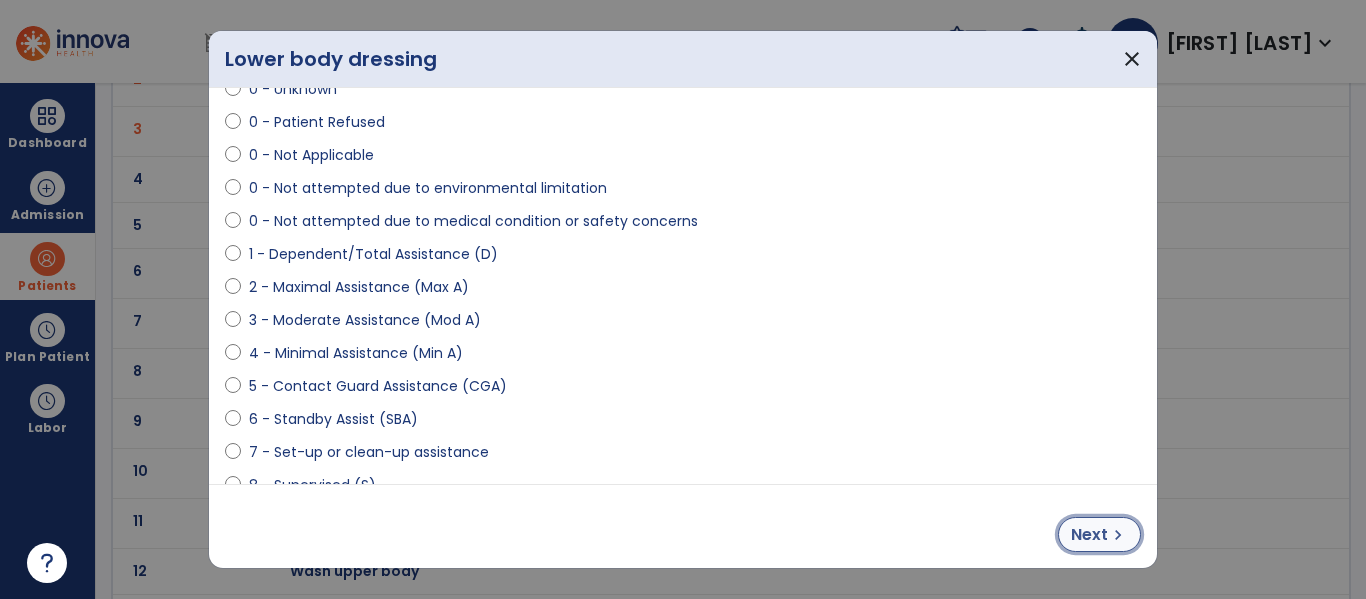 click on "Next" at bounding box center (1089, 535) 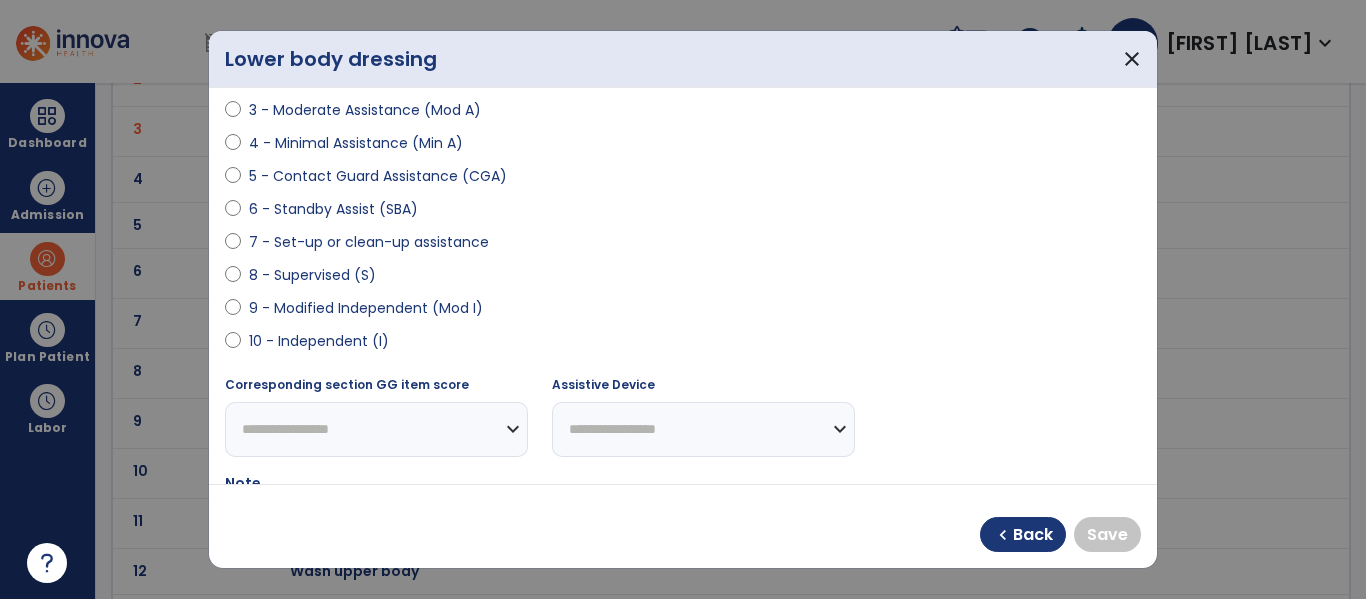 scroll, scrollTop: 300, scrollLeft: 0, axis: vertical 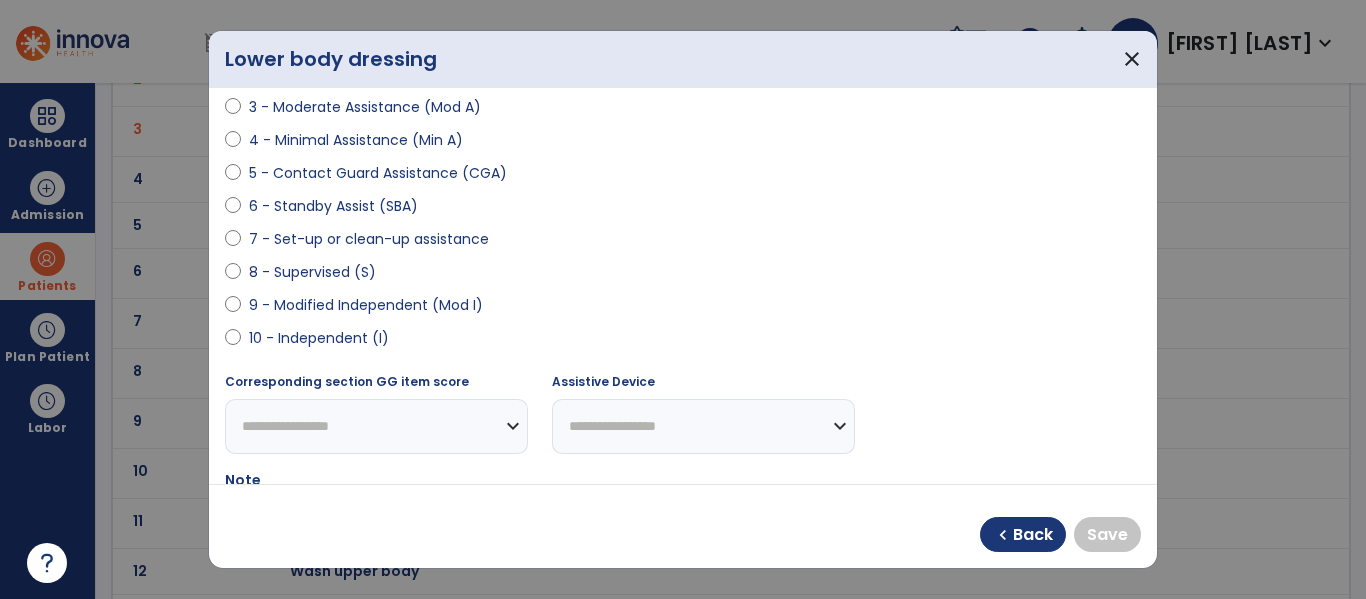 drag, startPoint x: 348, startPoint y: 337, endPoint x: 651, endPoint y: 433, distance: 317.8443 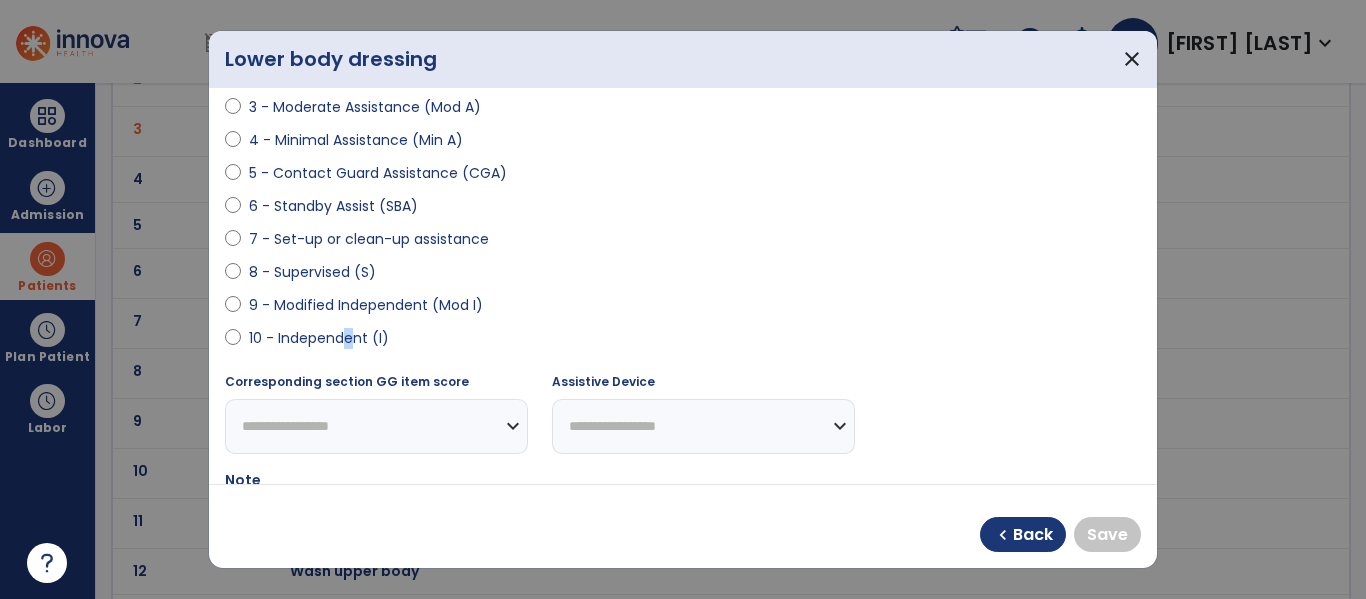 select on "**********" 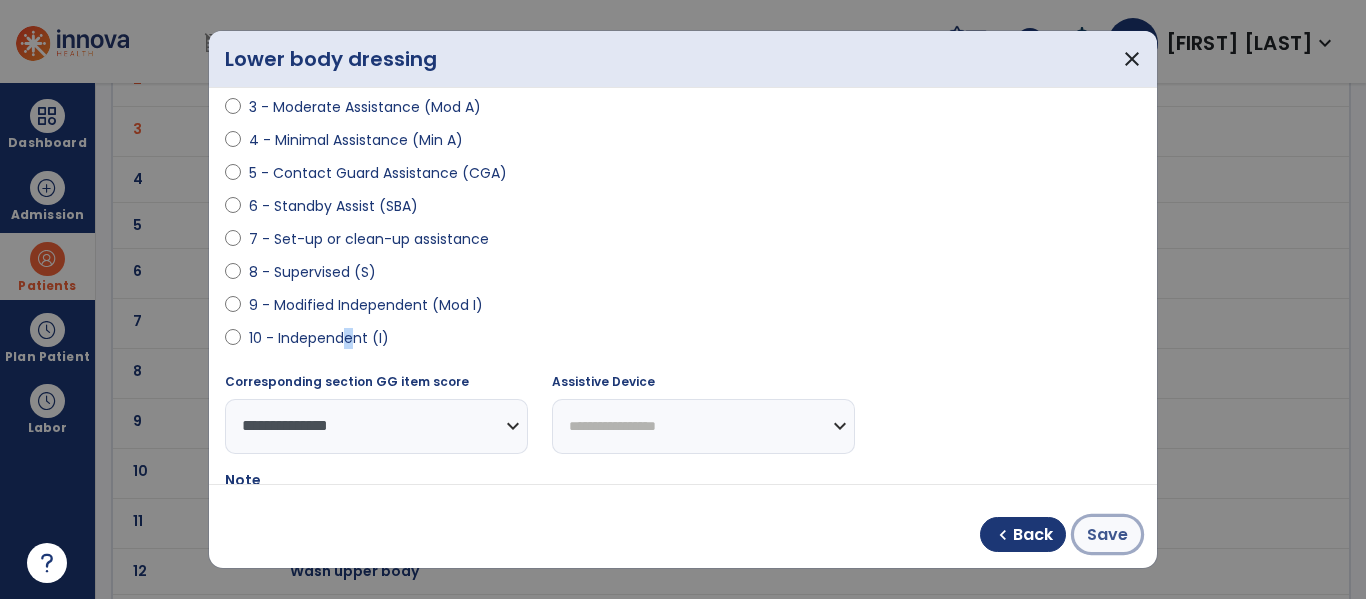click on "Save" at bounding box center [1107, 535] 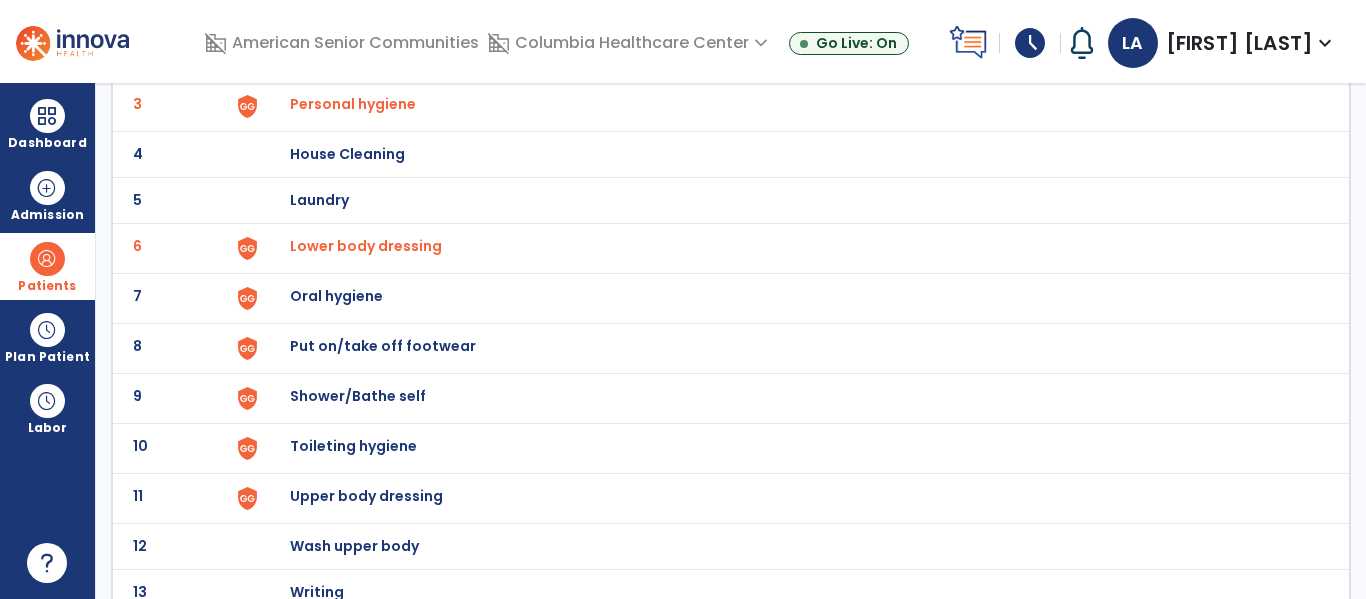 scroll, scrollTop: 272, scrollLeft: 0, axis: vertical 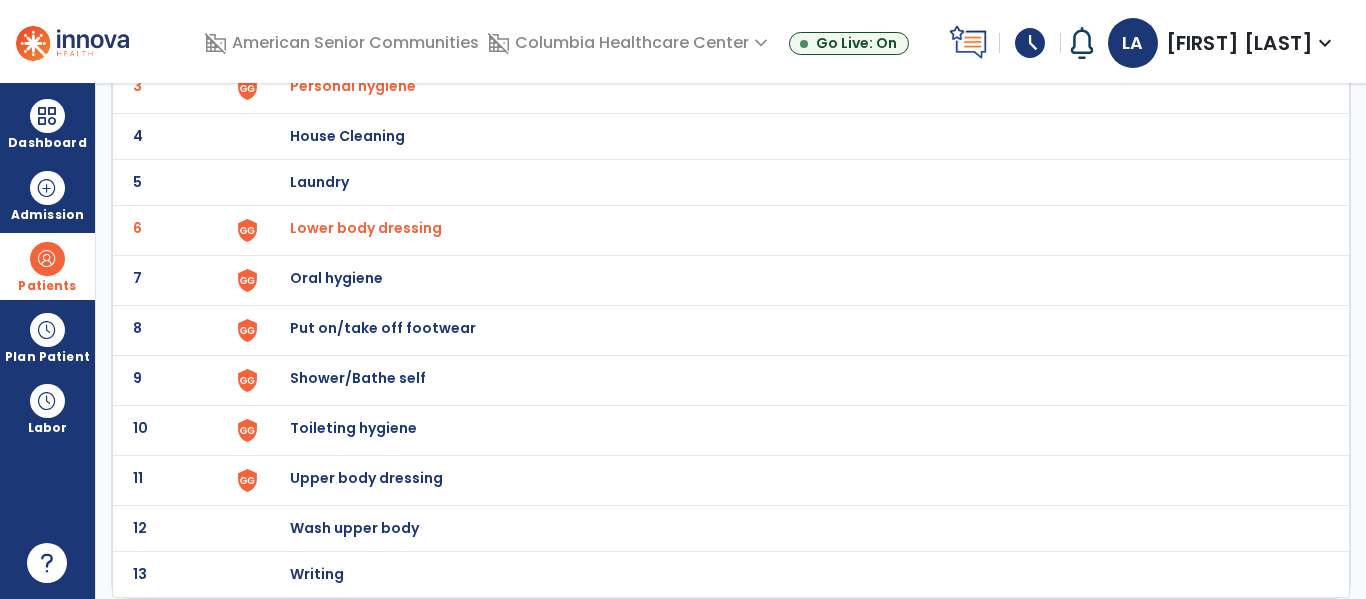 click on "Oral hygiene" at bounding box center (403, -10) 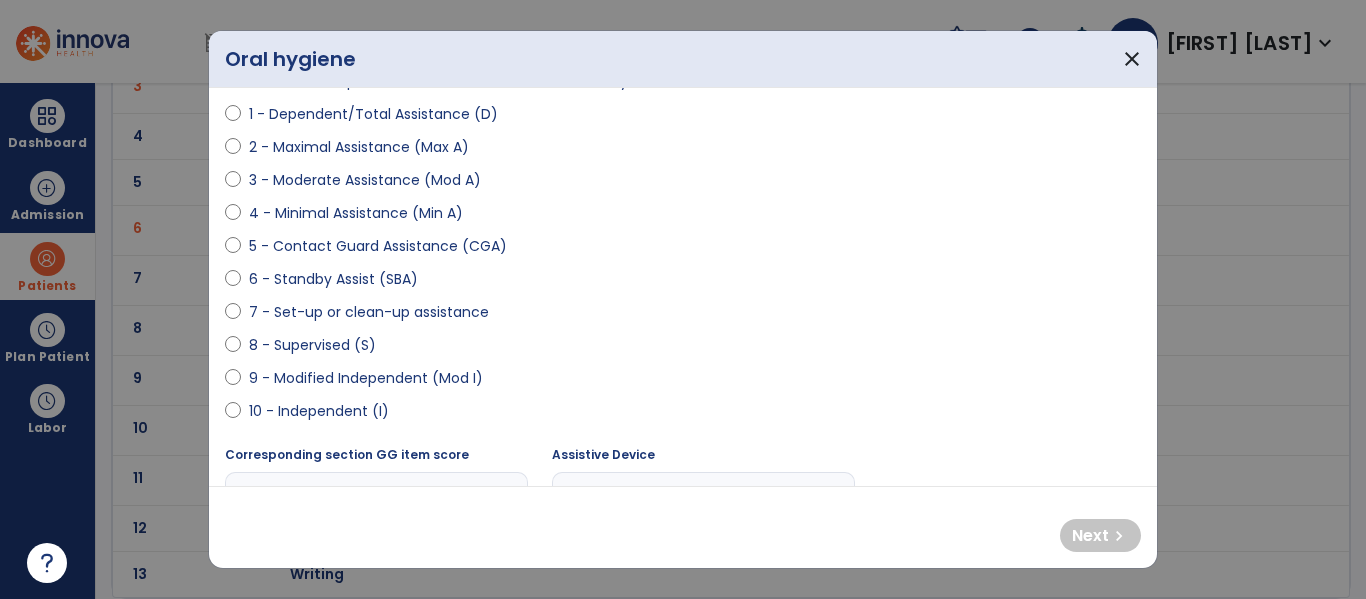 scroll, scrollTop: 245, scrollLeft: 0, axis: vertical 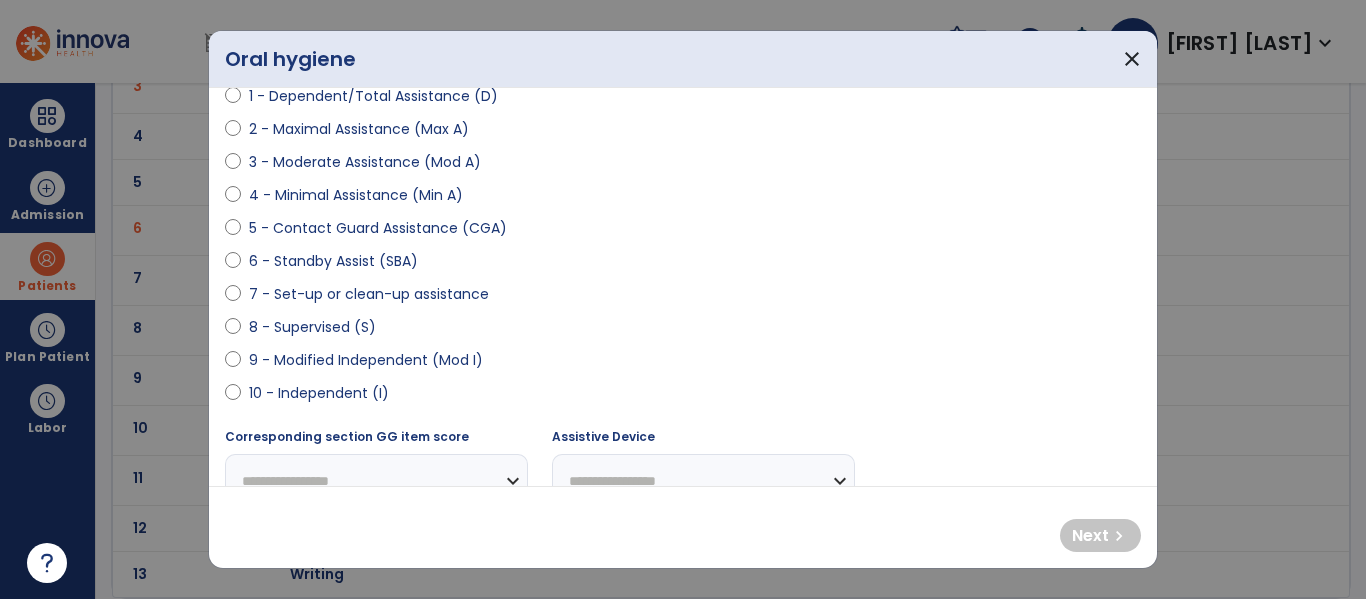 click on "10 - Independent (I)" at bounding box center [319, 393] 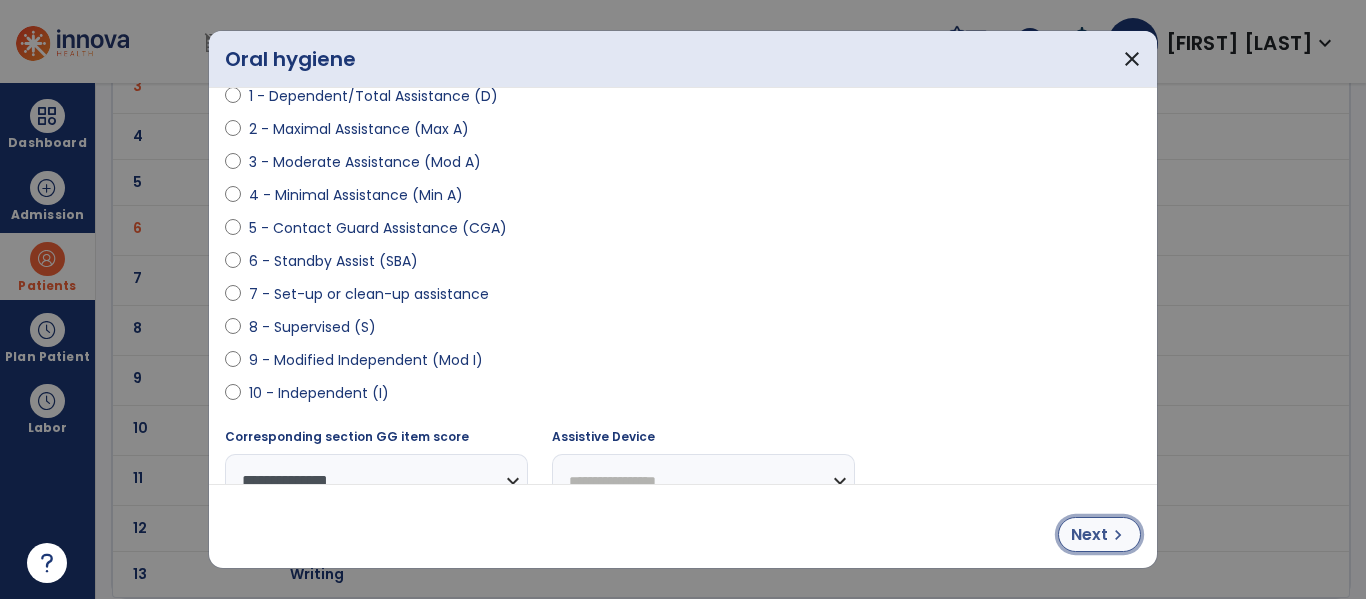click on "Next" at bounding box center [1089, 535] 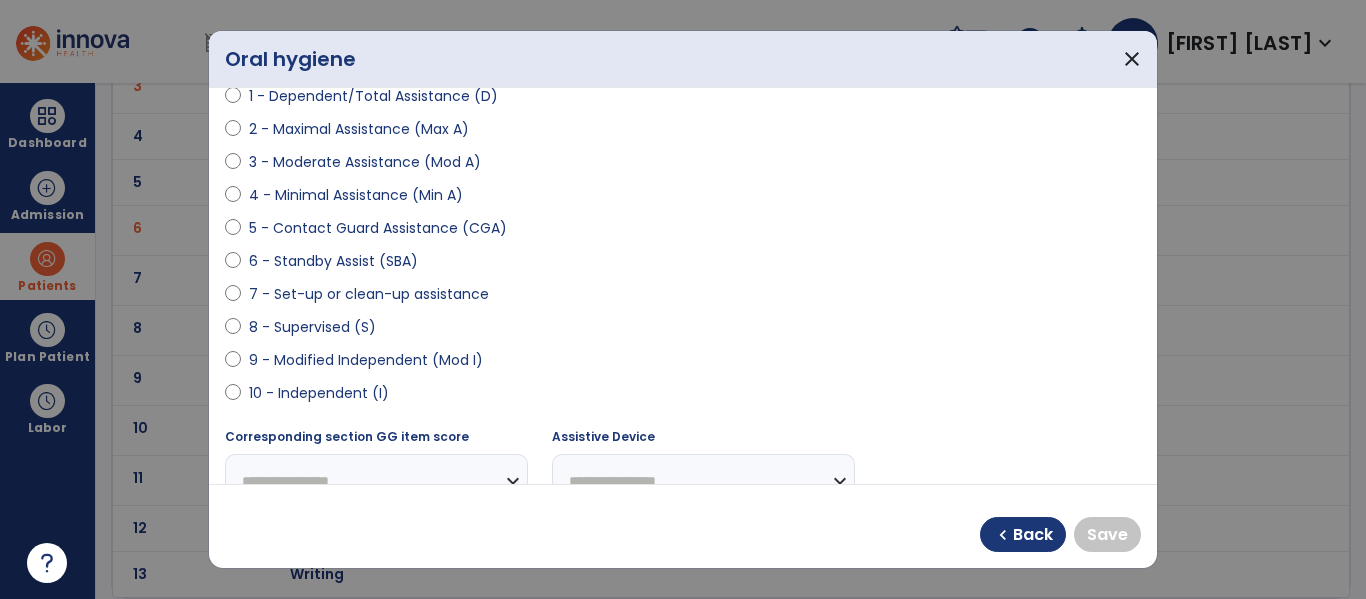 click on "10 - Independent (I)" at bounding box center (319, 393) 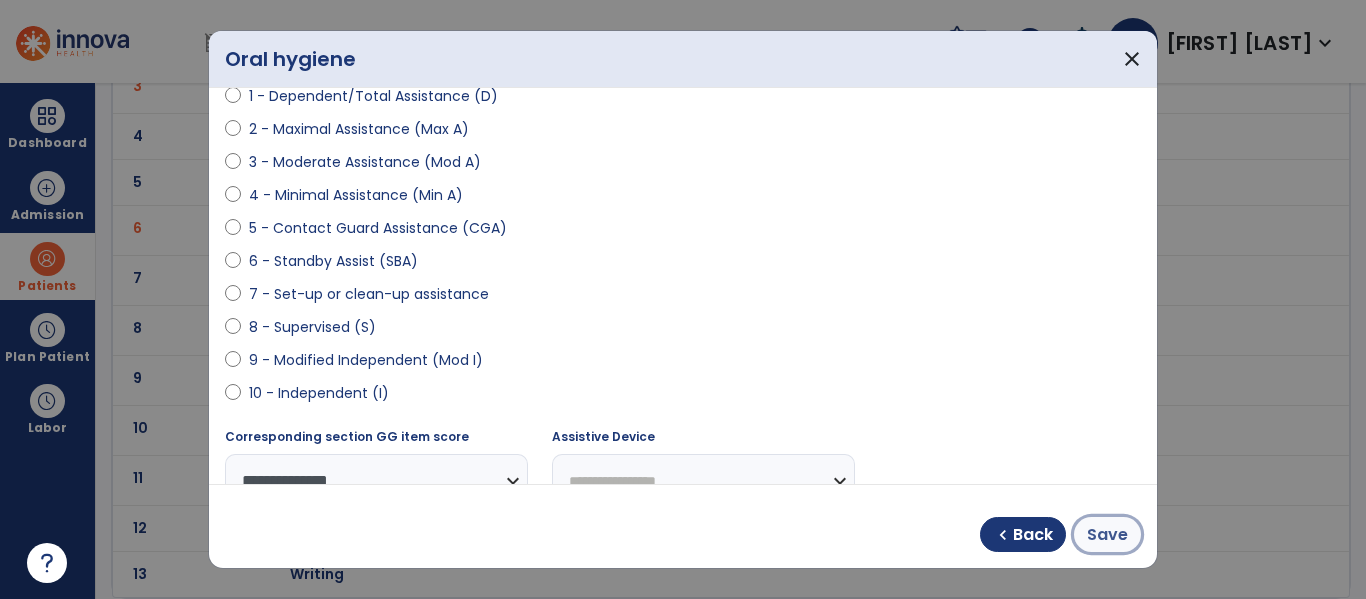 click on "Save" at bounding box center (1107, 535) 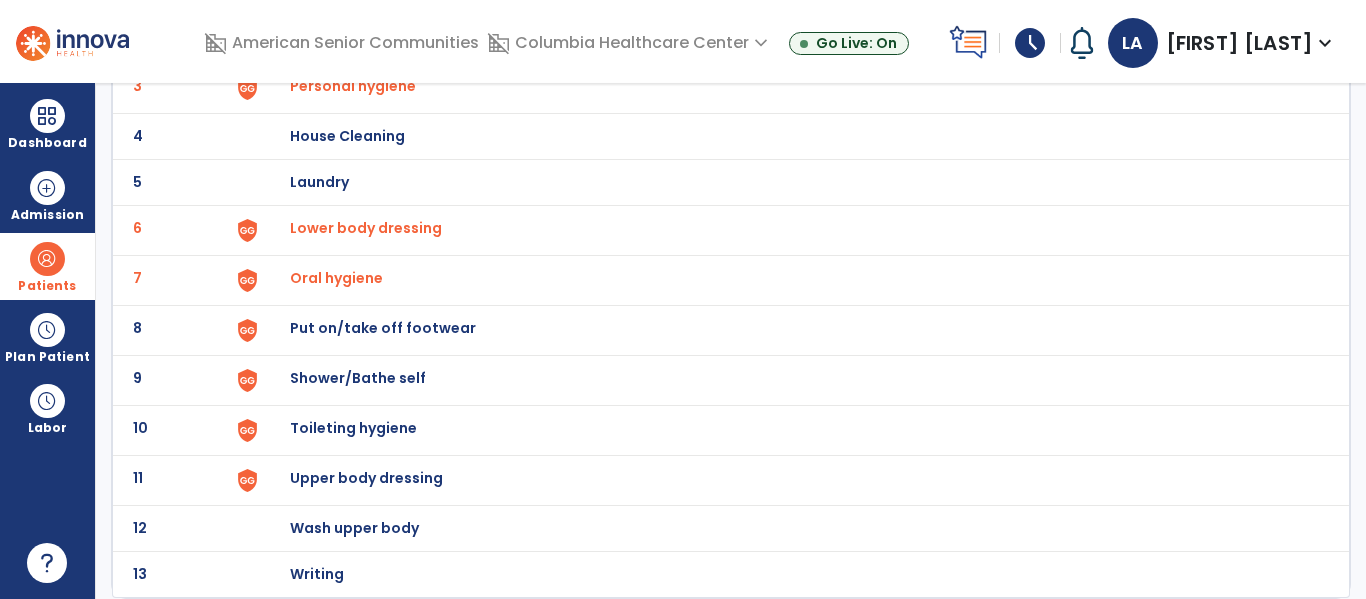 click on "Put on/take off footwear" at bounding box center [403, -10] 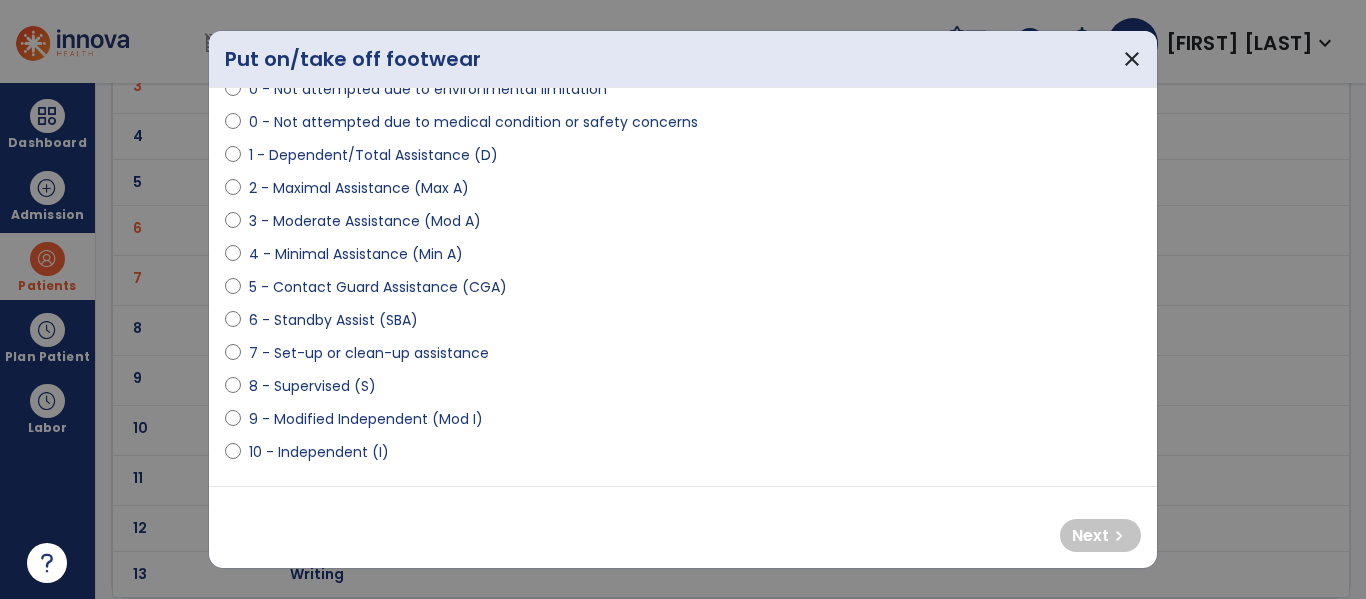 scroll, scrollTop: 208, scrollLeft: 0, axis: vertical 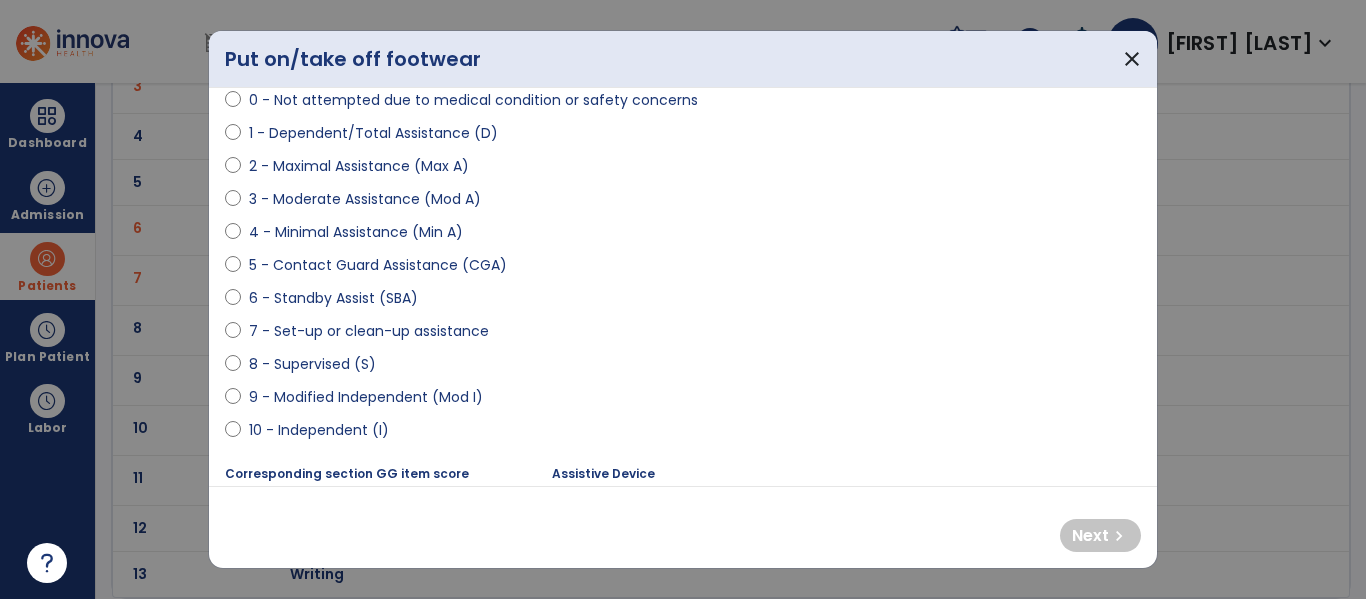 click on "6 - Standby Assist (SBA)" at bounding box center [333, 298] 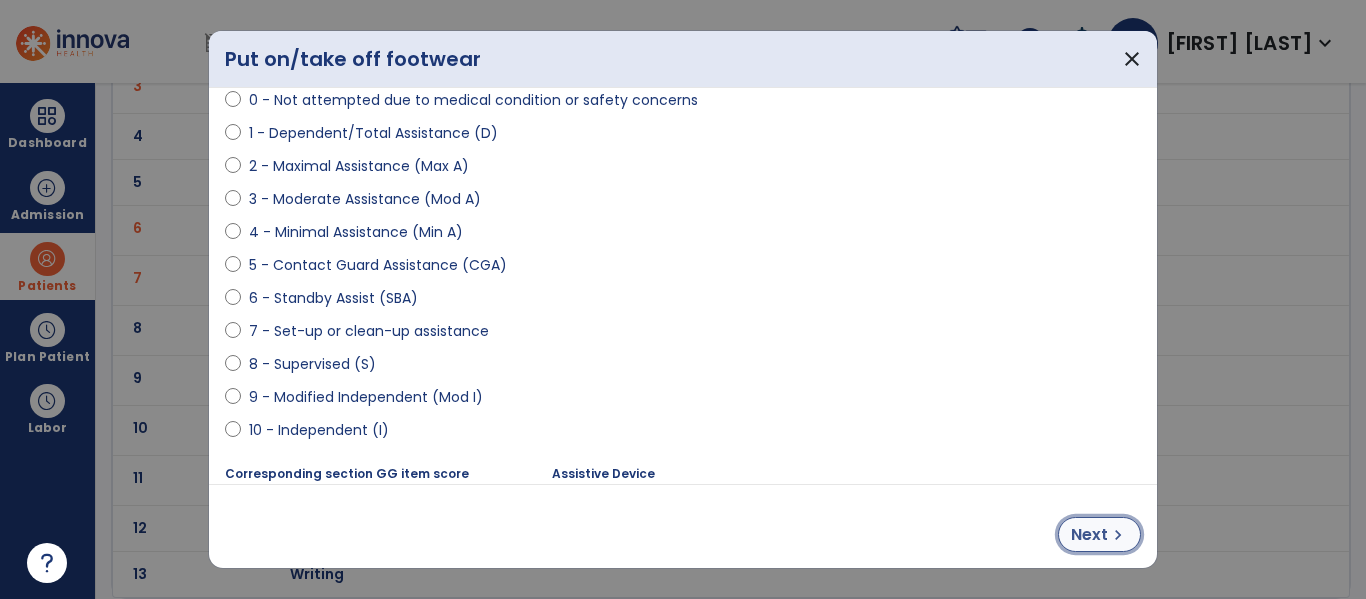 click on "Next" at bounding box center [1089, 535] 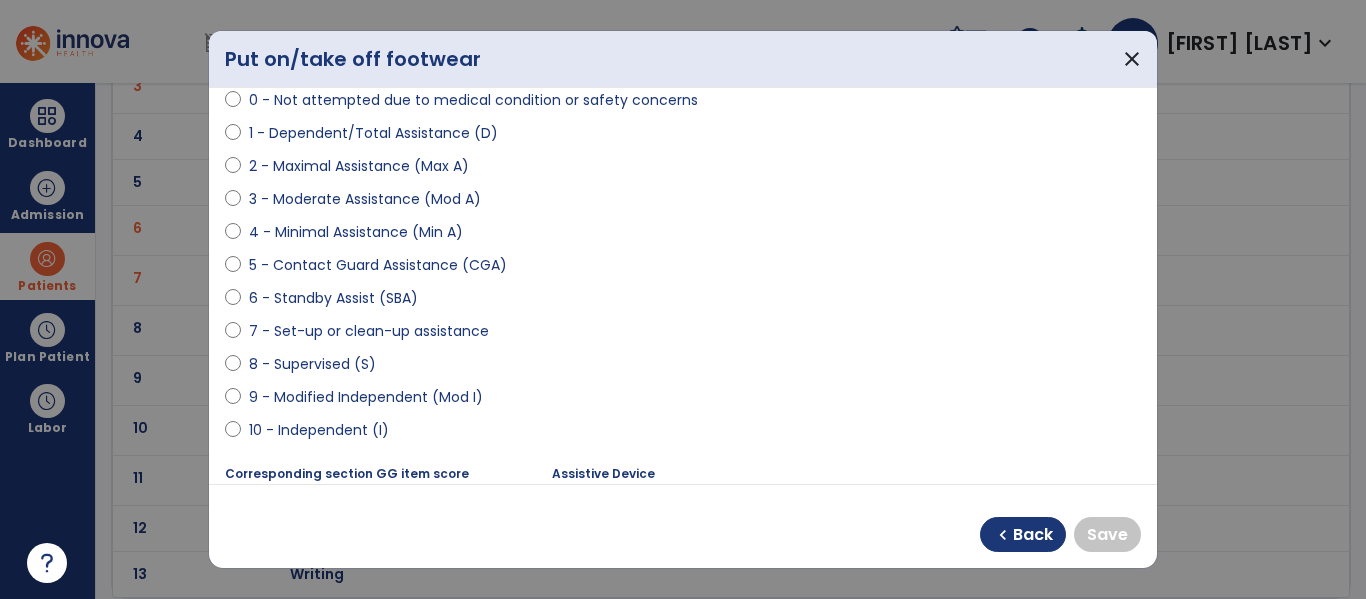 click on "10 - Independent (I)" at bounding box center [319, 430] 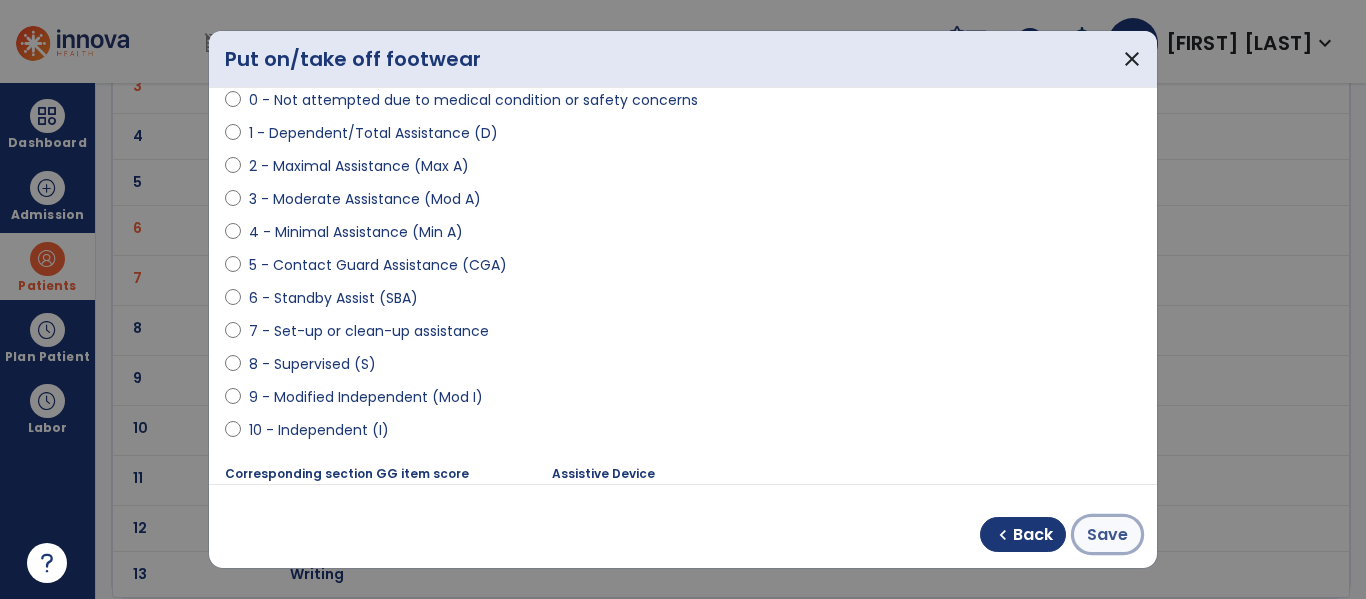 click on "Save" at bounding box center (1107, 535) 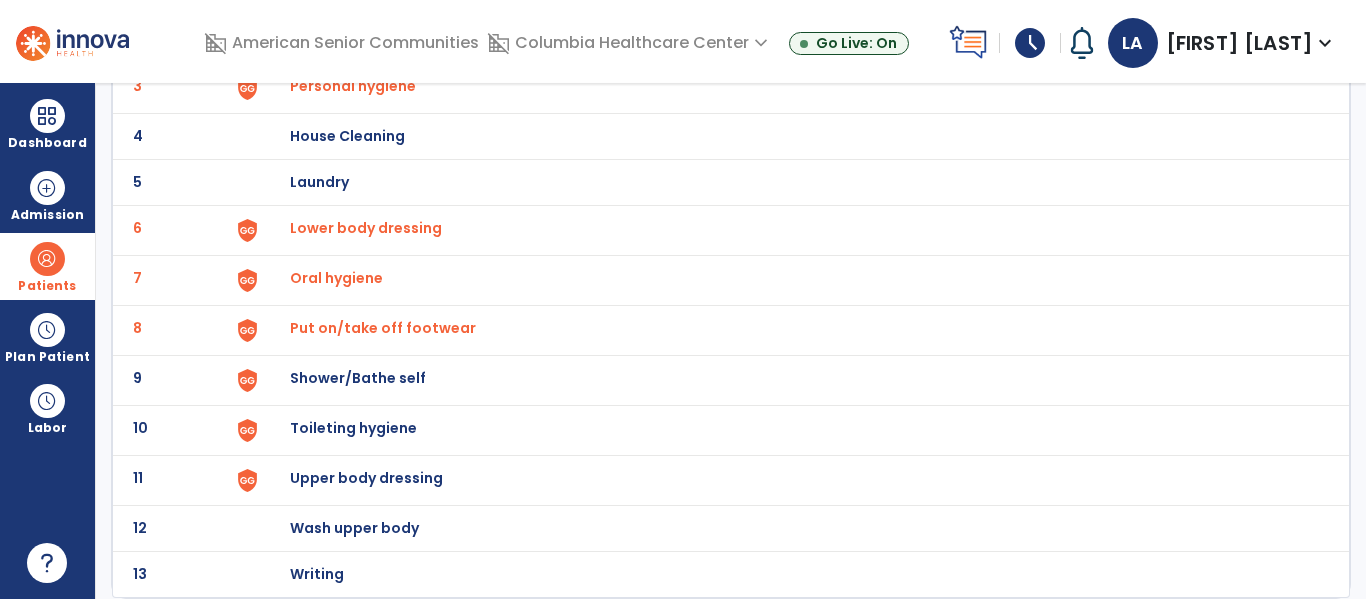 click on "Shower/Bathe self" at bounding box center (403, -10) 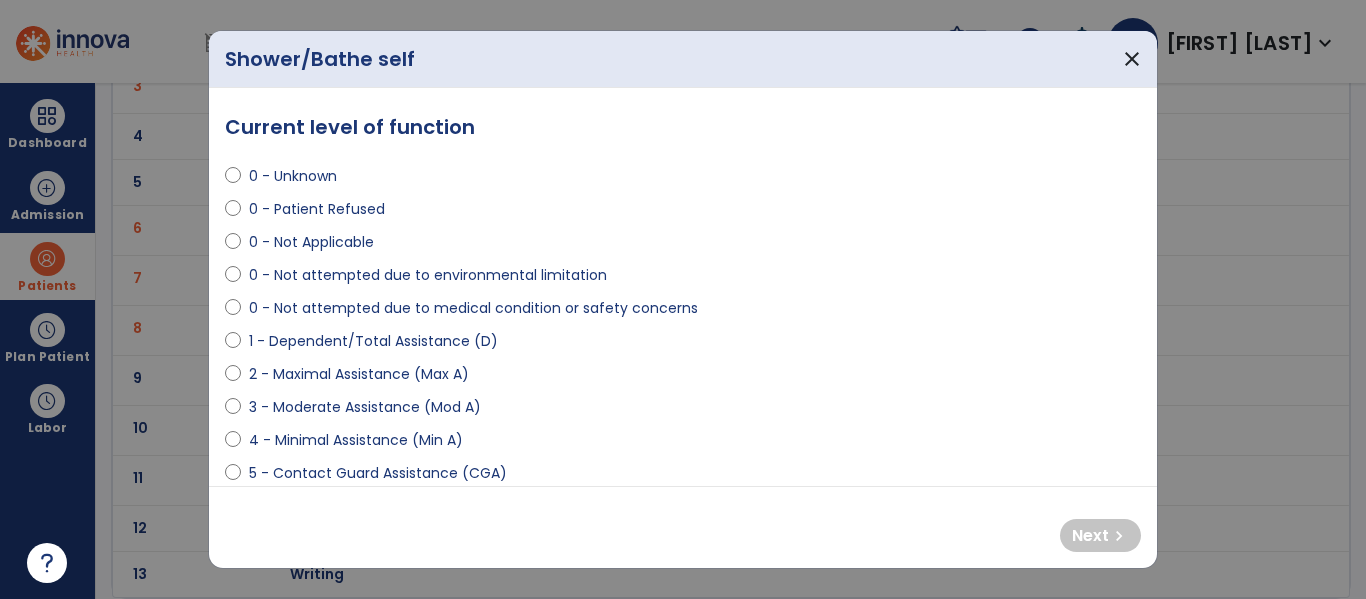 click on "2 - Maximal Assistance (Max A)" at bounding box center (359, 374) 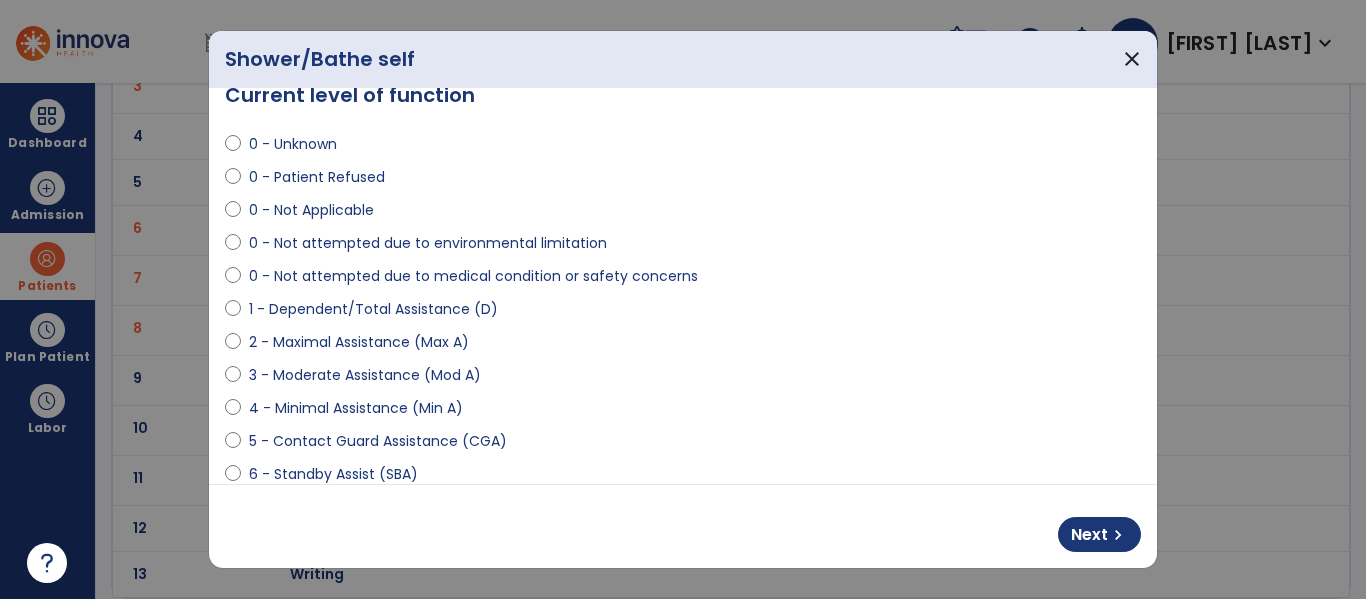 scroll, scrollTop: 62, scrollLeft: 0, axis: vertical 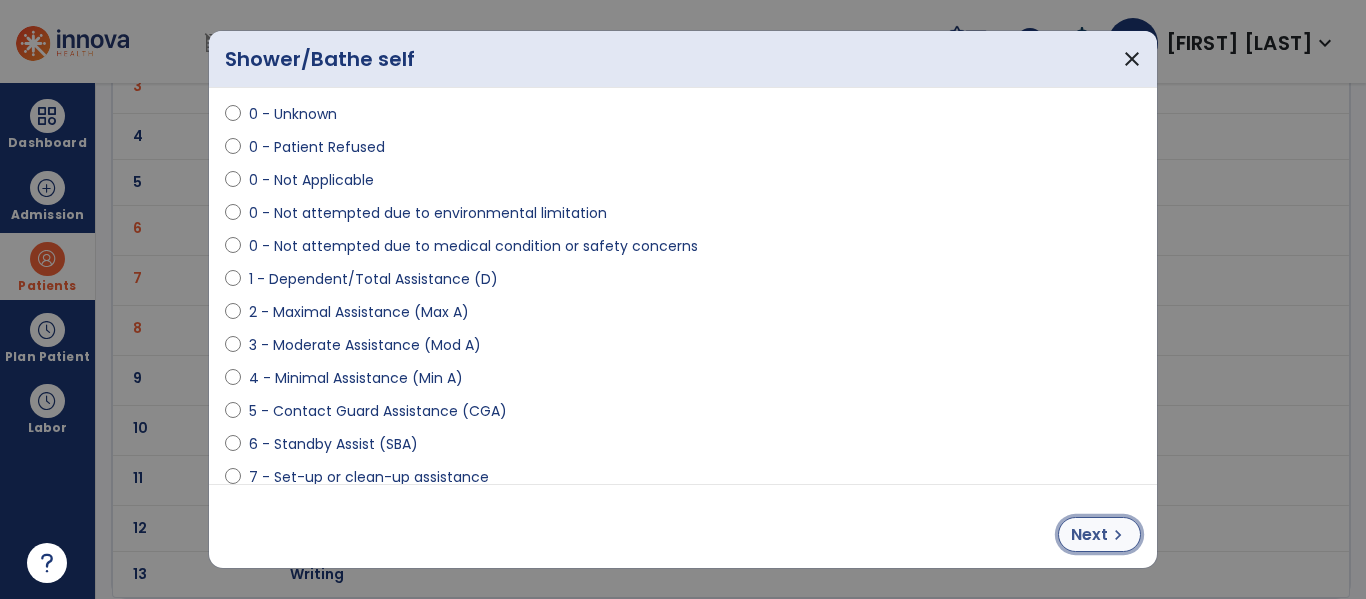click on "Next" at bounding box center [1089, 535] 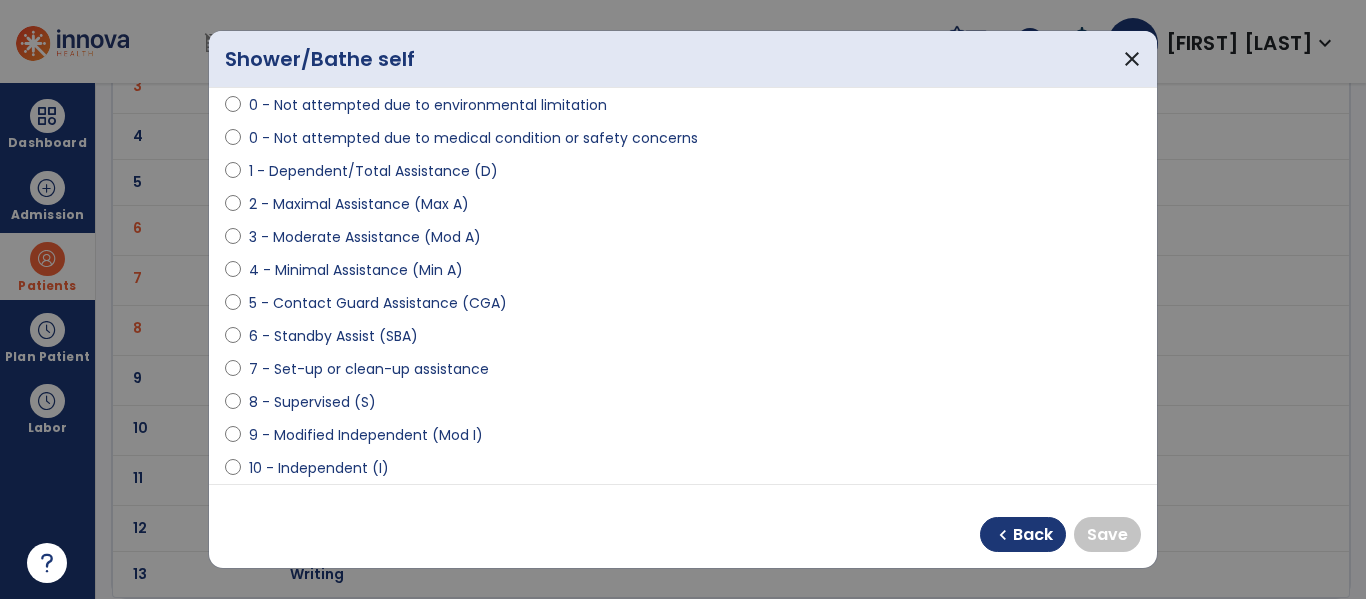scroll, scrollTop: 235, scrollLeft: 0, axis: vertical 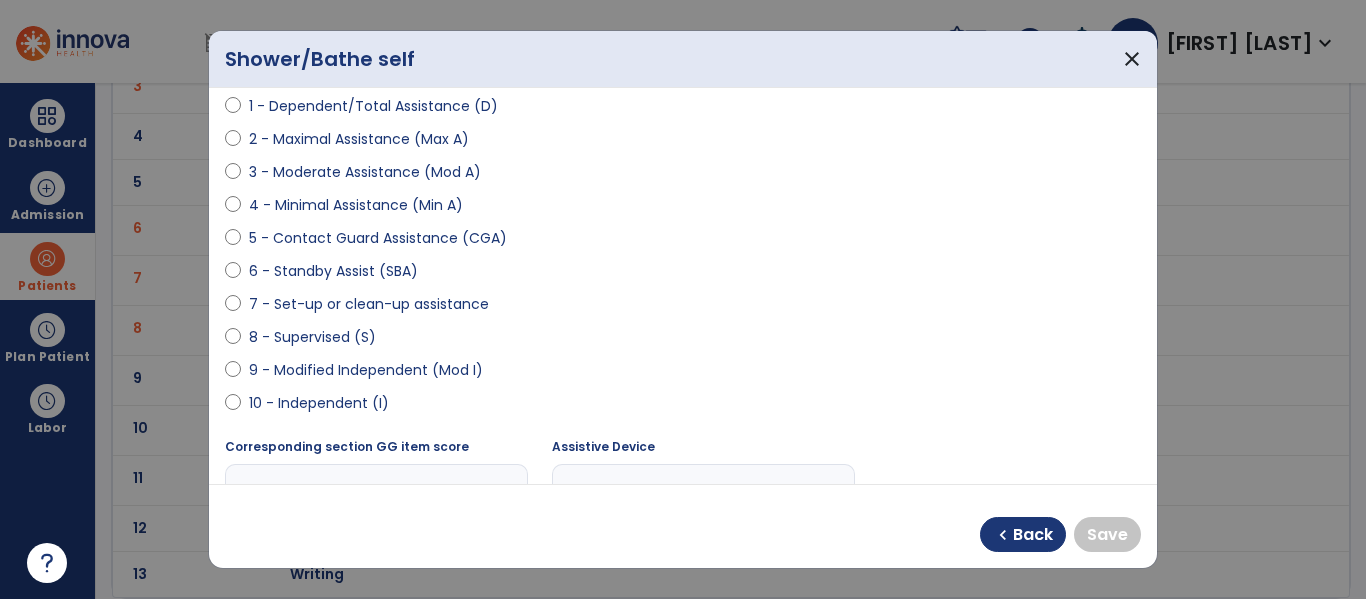 click on "10 - Independent (I)" at bounding box center [319, 403] 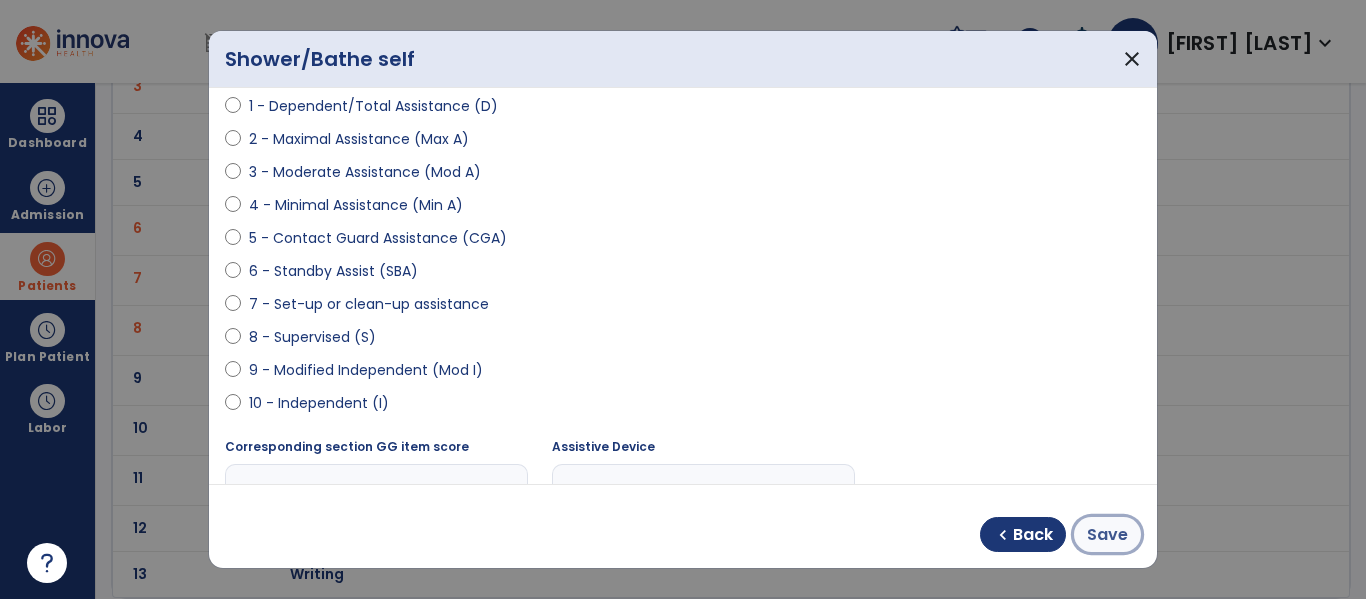 click on "Save" at bounding box center (1107, 535) 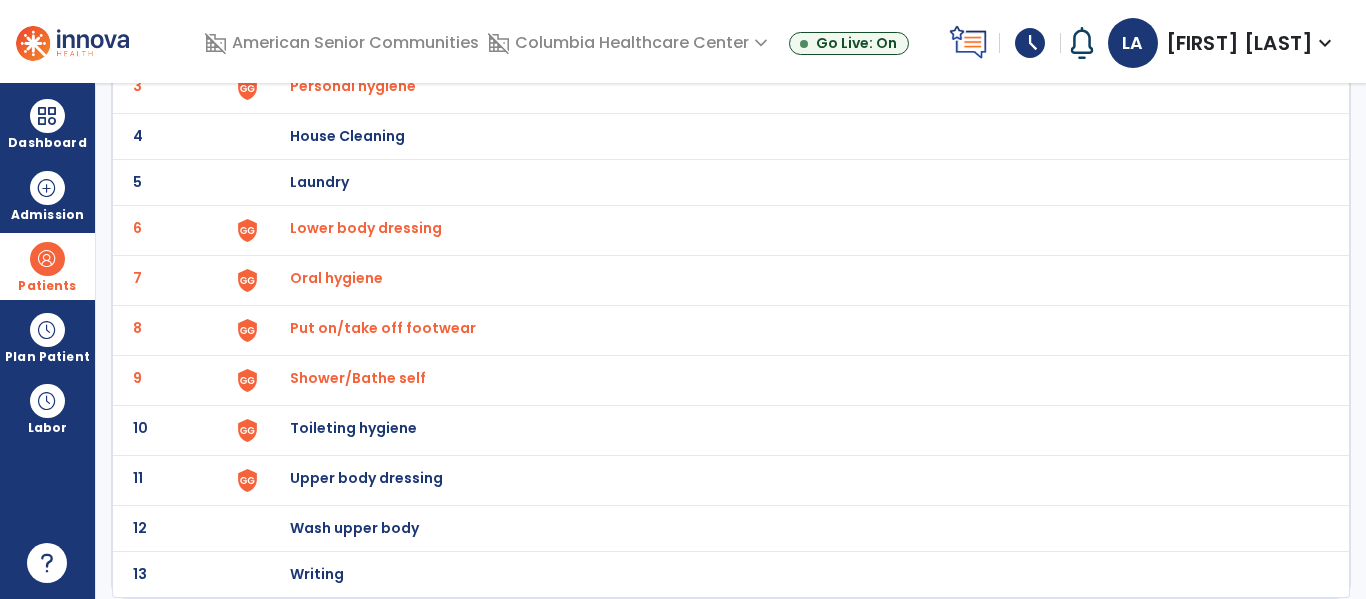 click on "Toileting hygiene" at bounding box center (403, -10) 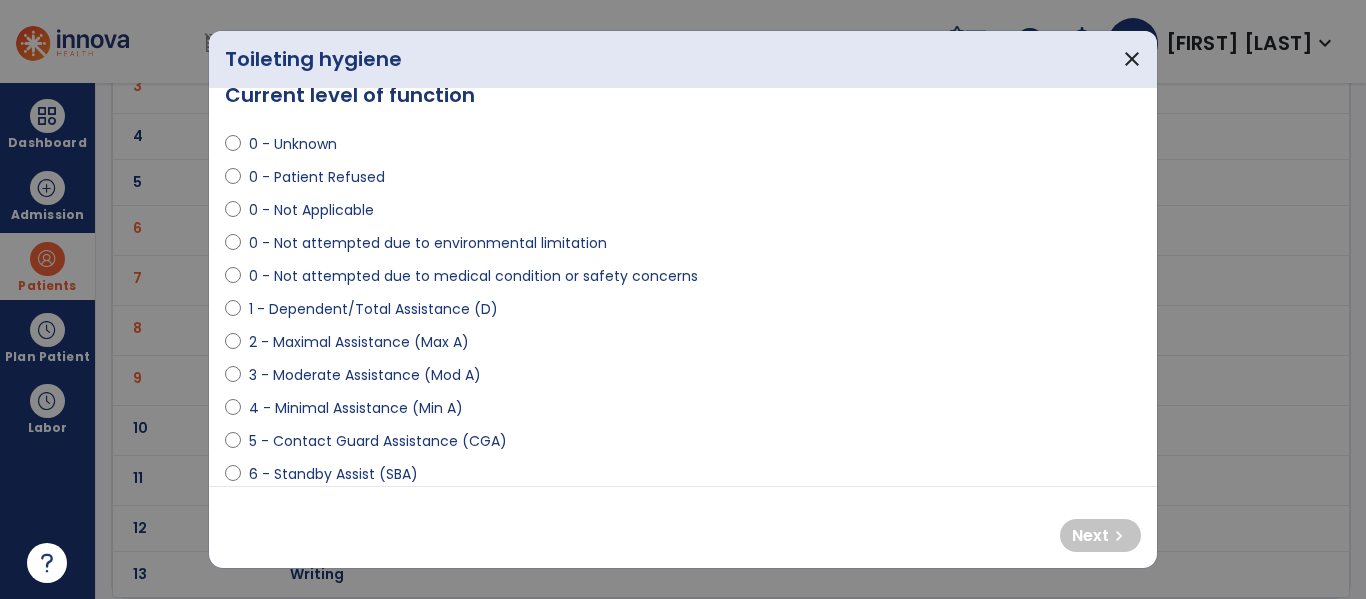 scroll, scrollTop: 57, scrollLeft: 0, axis: vertical 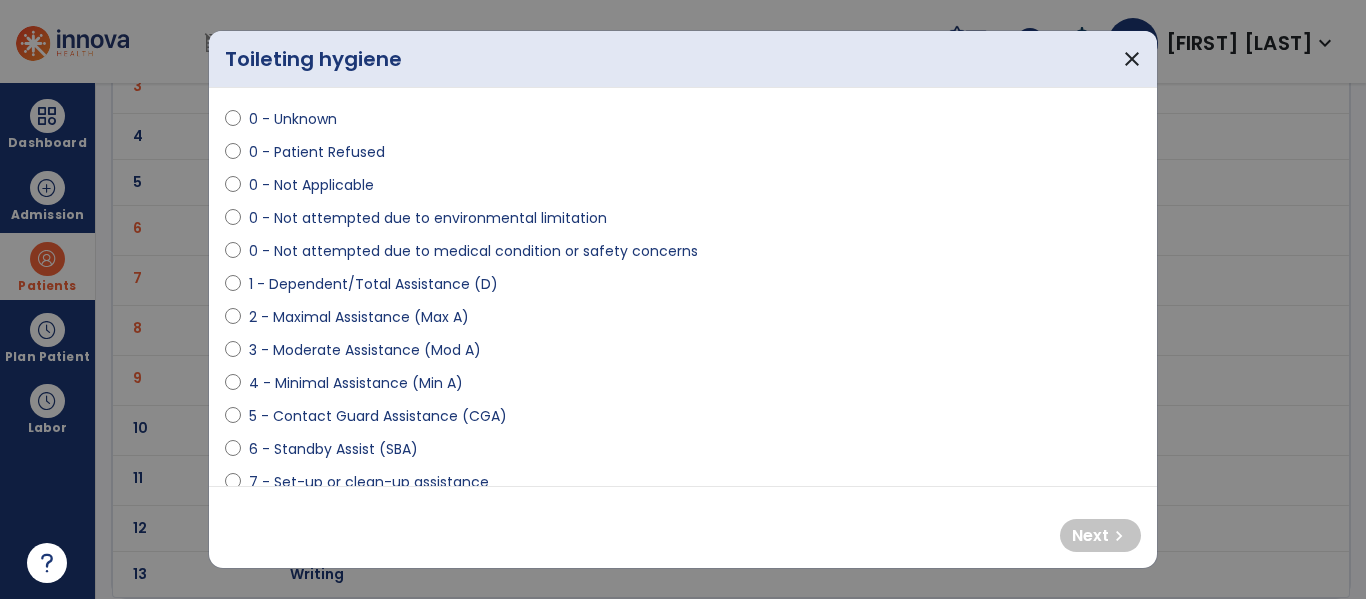click on "3 - Moderate Assistance (Mod A)" at bounding box center [365, 350] 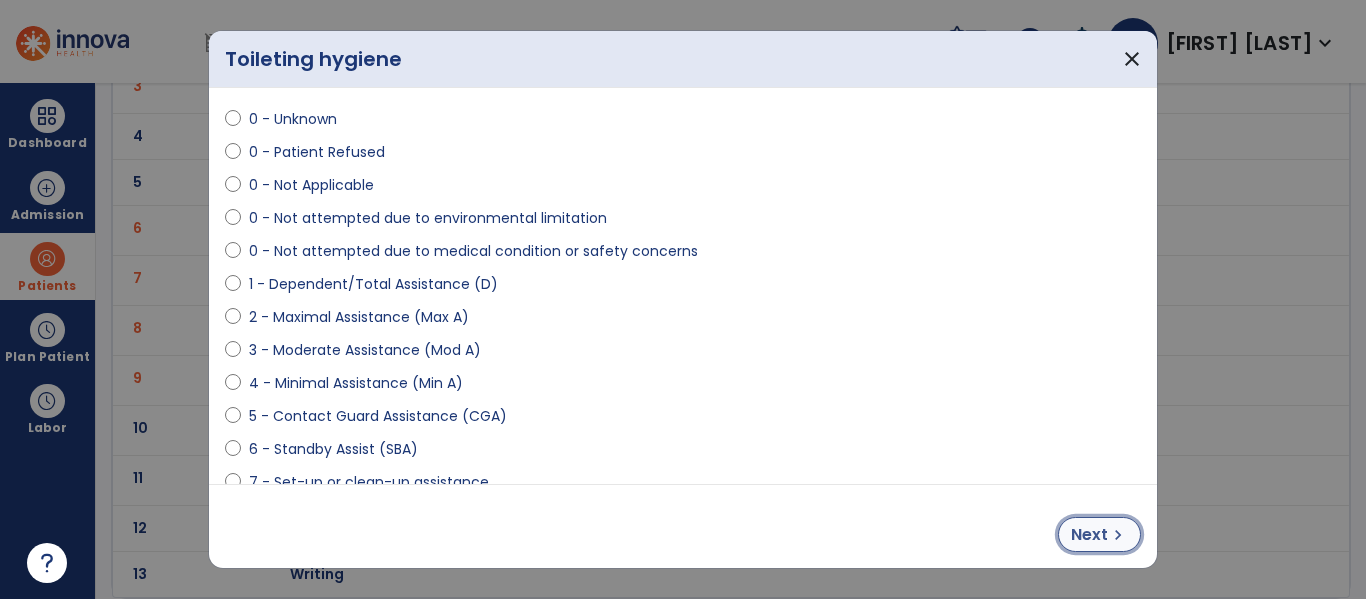 click on "Next" at bounding box center (1089, 535) 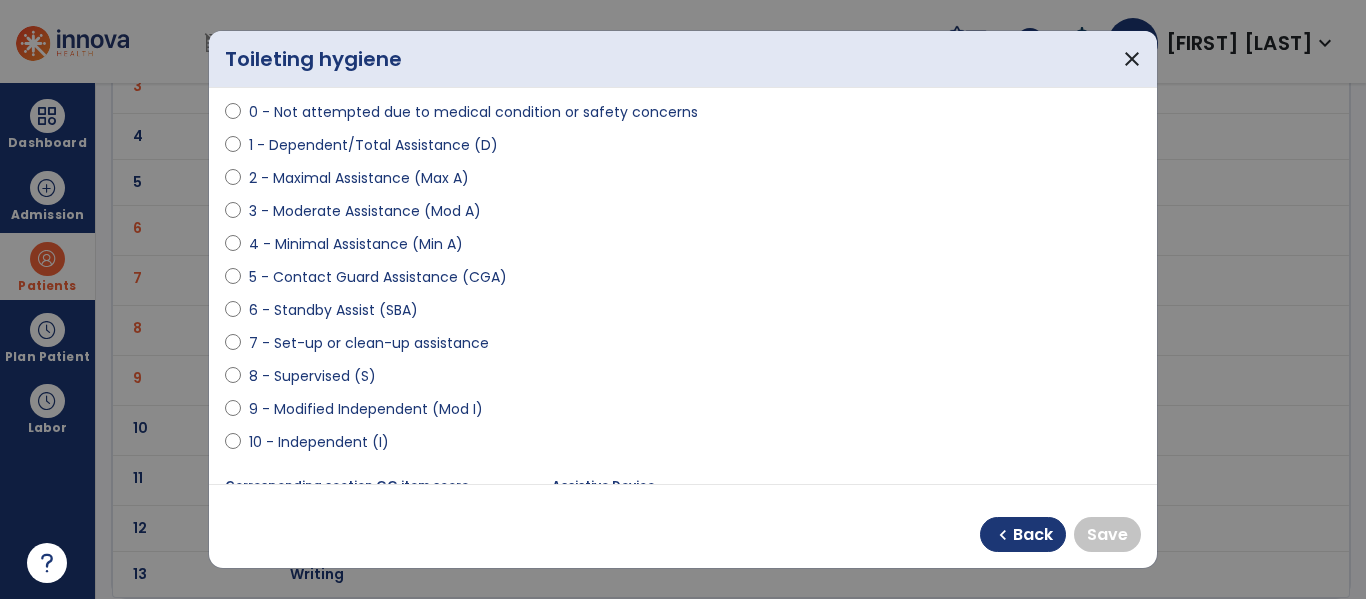 scroll, scrollTop: 218, scrollLeft: 0, axis: vertical 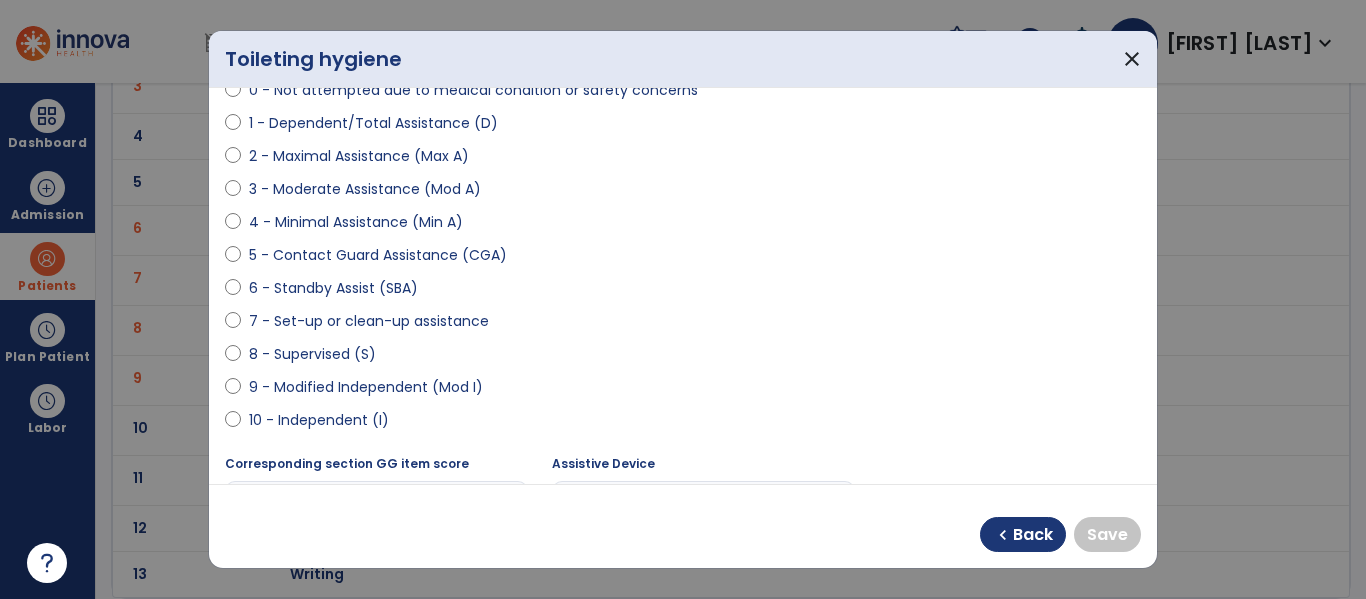 click on "10 - Independent (I)" at bounding box center [319, 420] 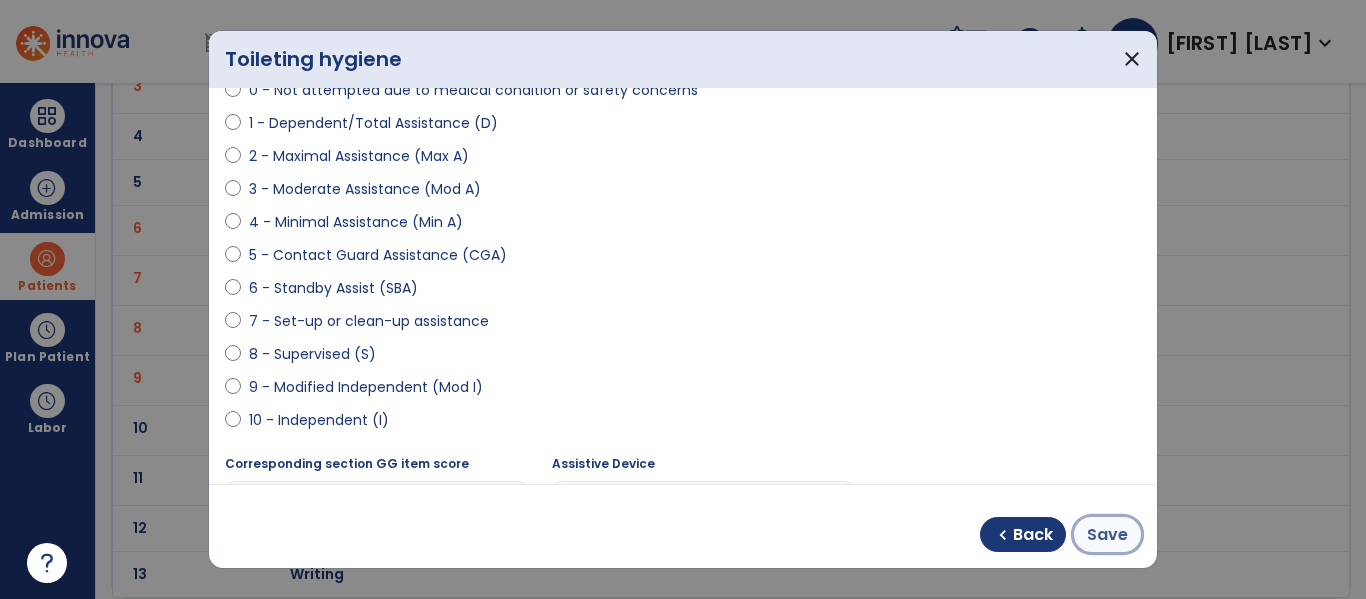 click on "Save" at bounding box center [1107, 535] 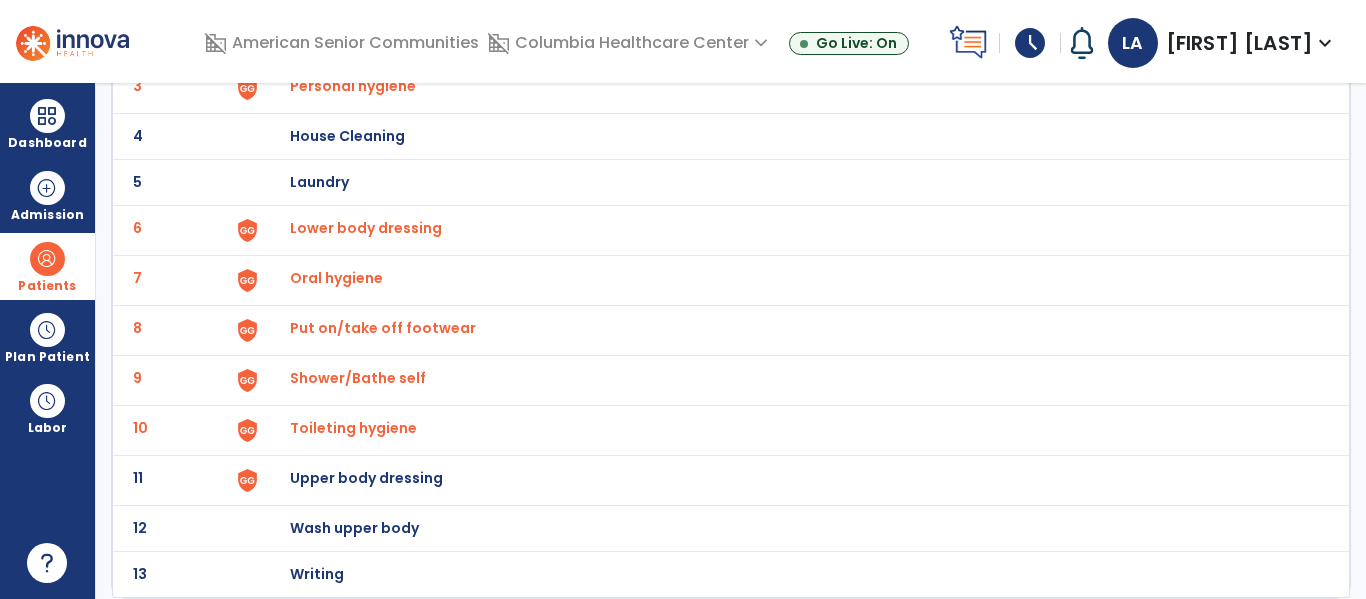 click on "Upper body dressing" at bounding box center (403, -10) 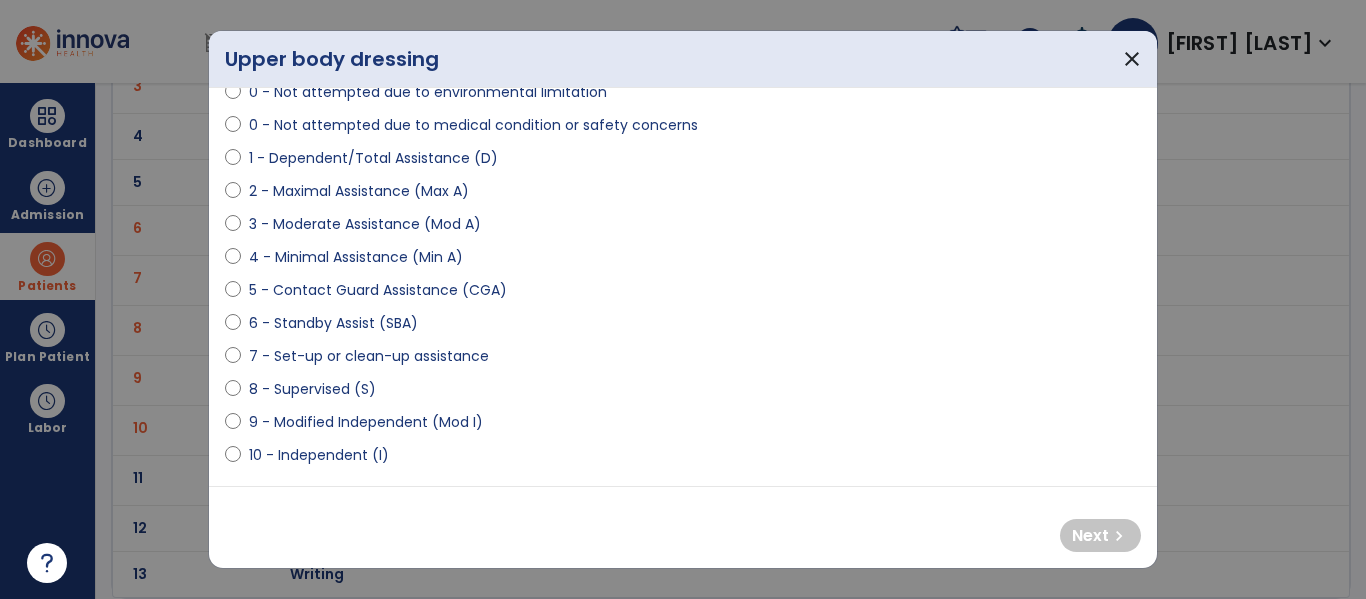 scroll, scrollTop: 196, scrollLeft: 0, axis: vertical 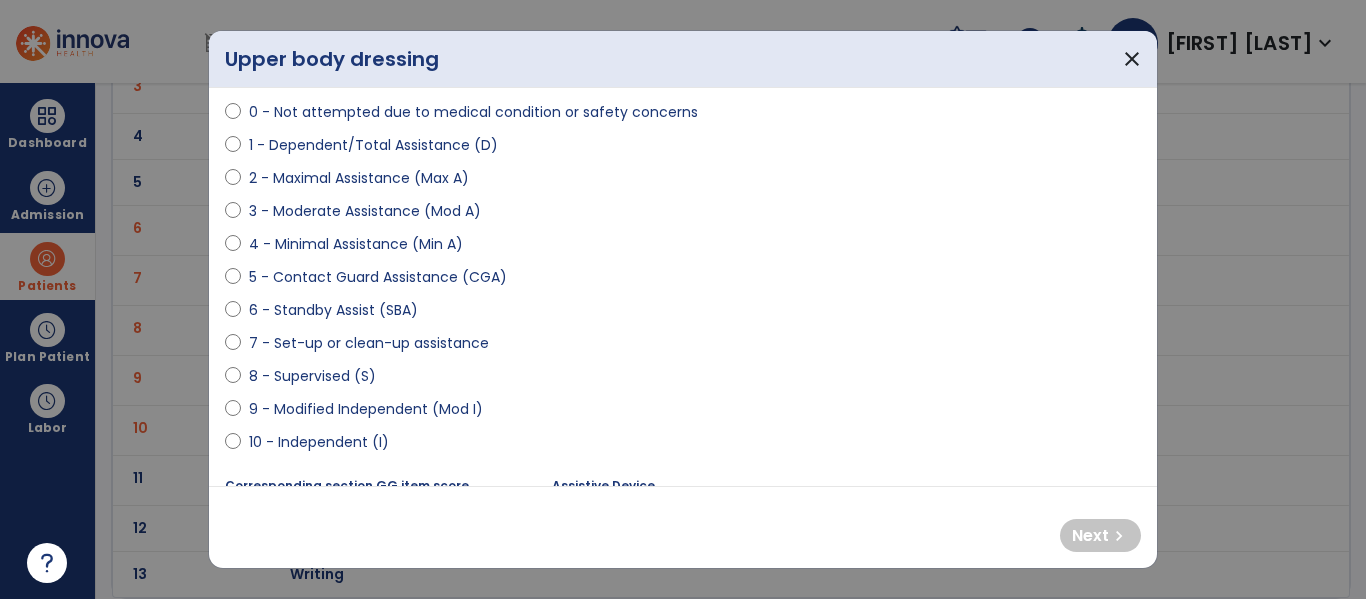 click on "9 - Modified Independent (Mod I)" at bounding box center (366, 409) 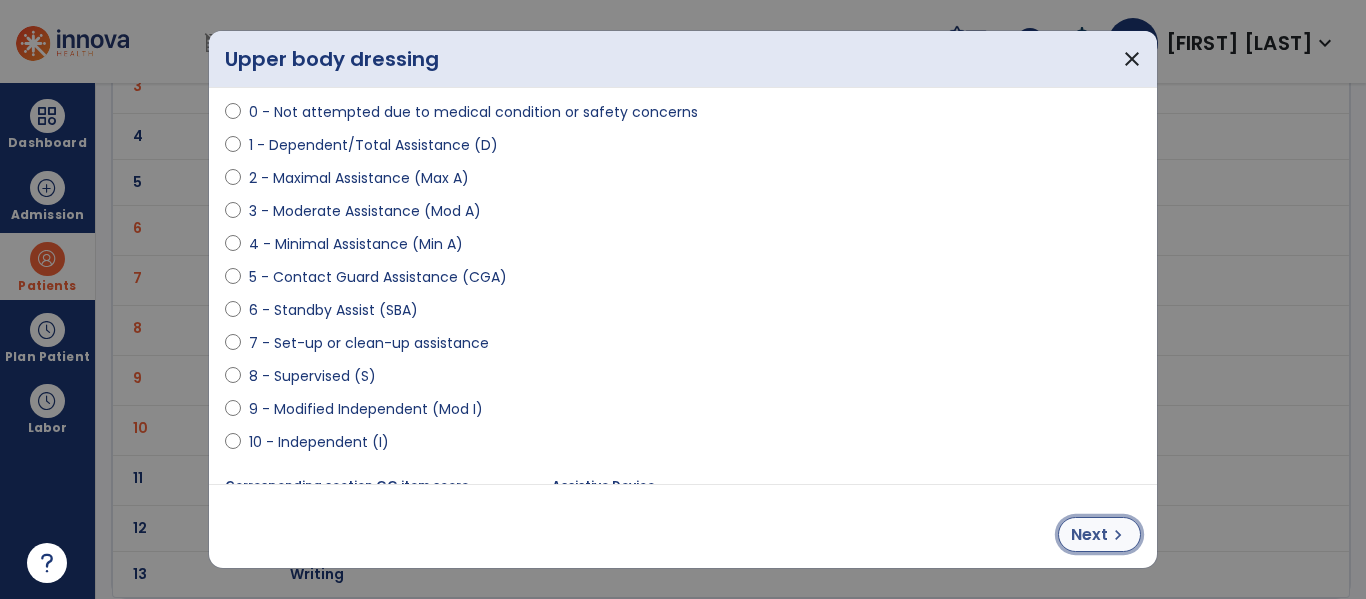 click on "Next" at bounding box center [1089, 535] 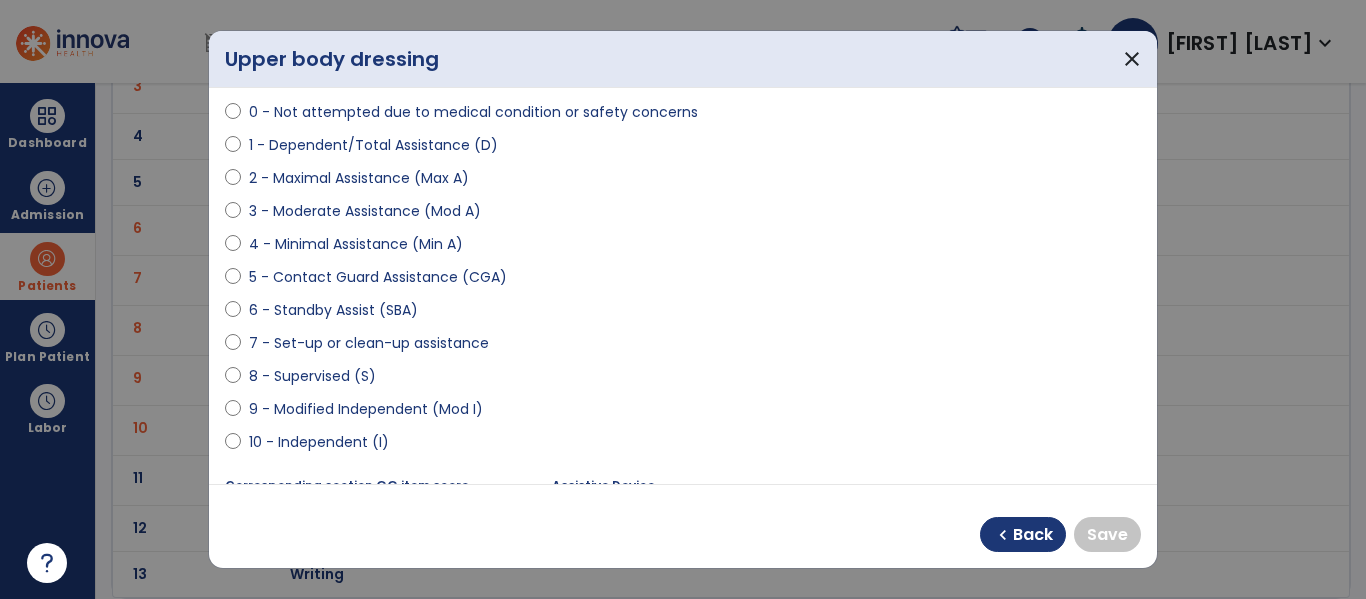 click on "10 - Independent (I)" at bounding box center (319, 442) 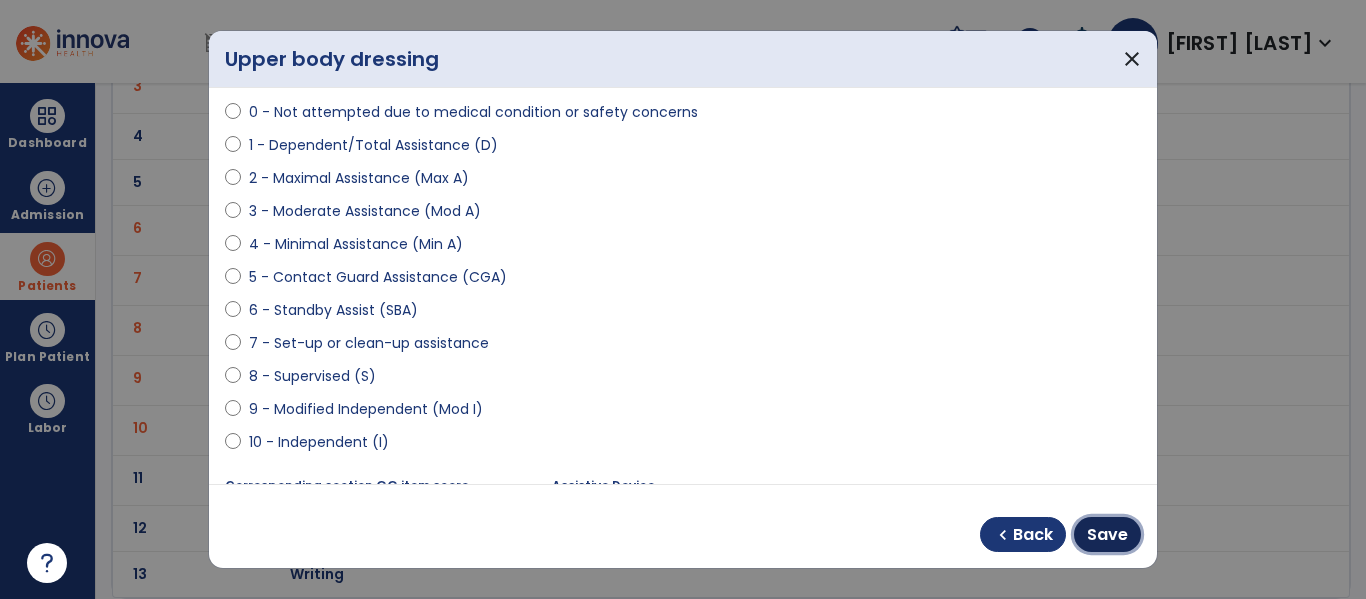 click on "Save" at bounding box center (1107, 535) 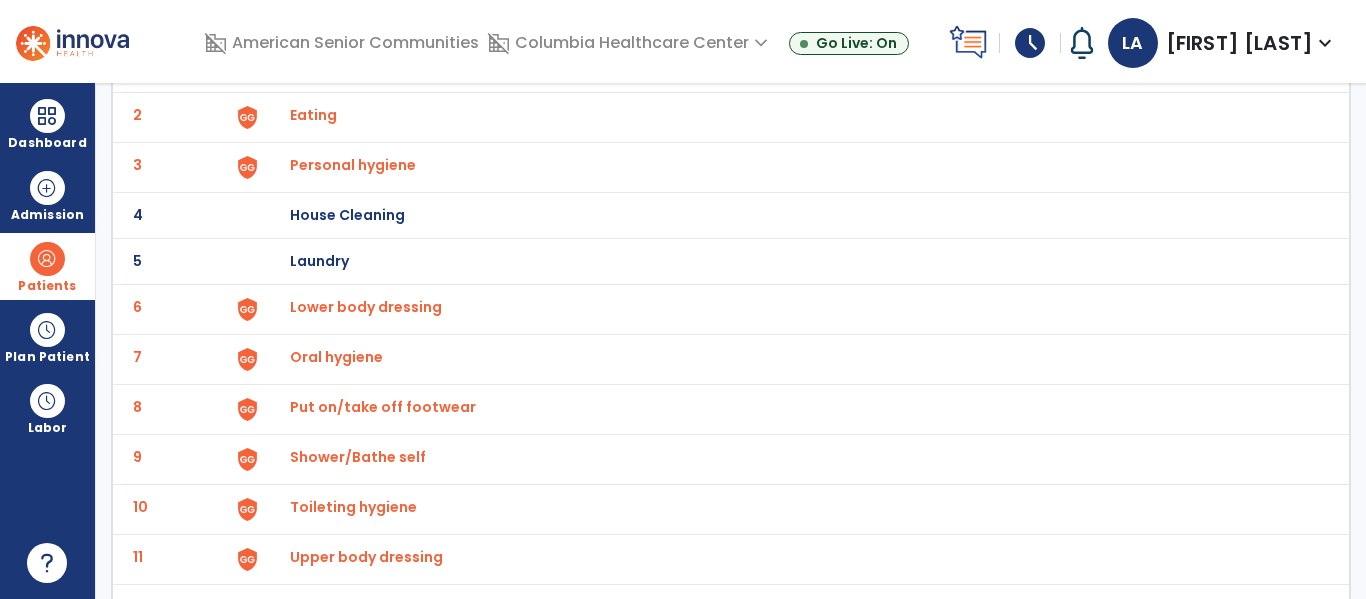 scroll, scrollTop: 98, scrollLeft: 0, axis: vertical 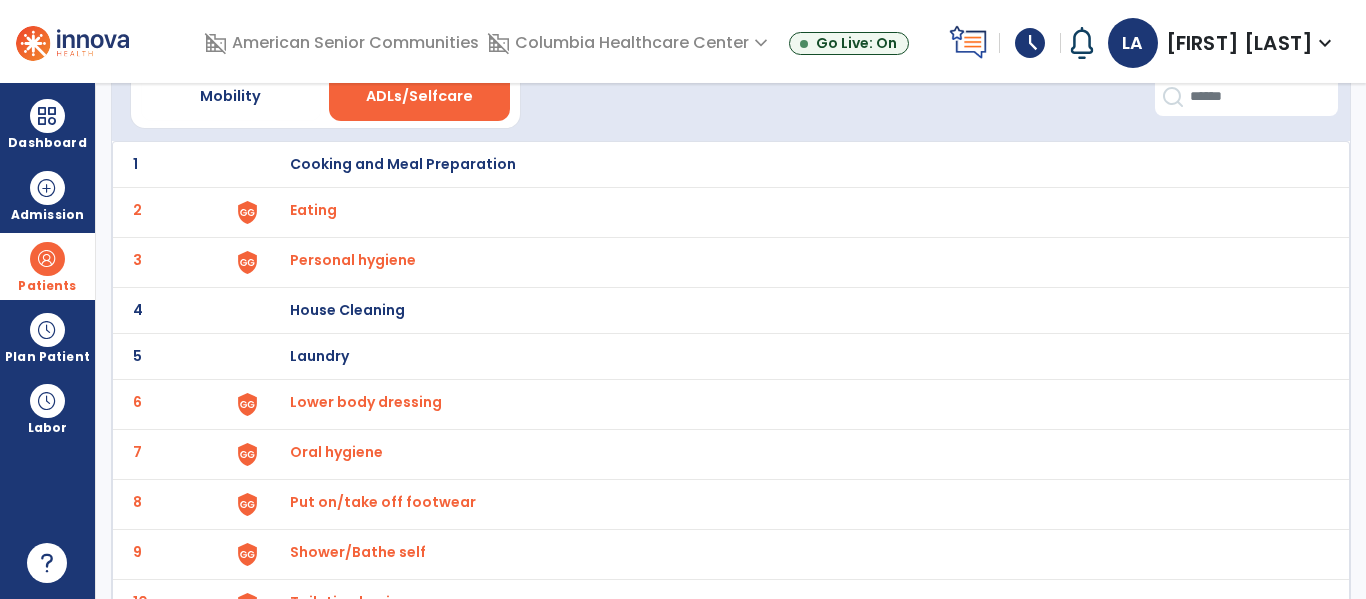 click on "Lower body dressing" at bounding box center (313, 210) 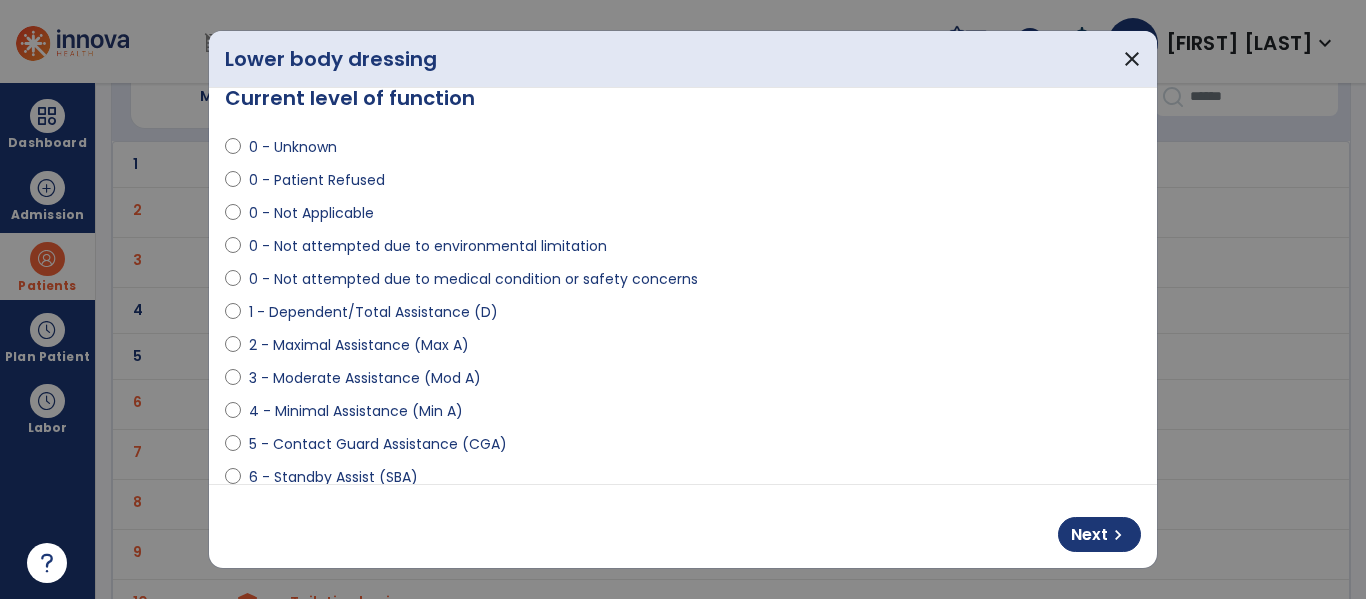 scroll, scrollTop: 67, scrollLeft: 0, axis: vertical 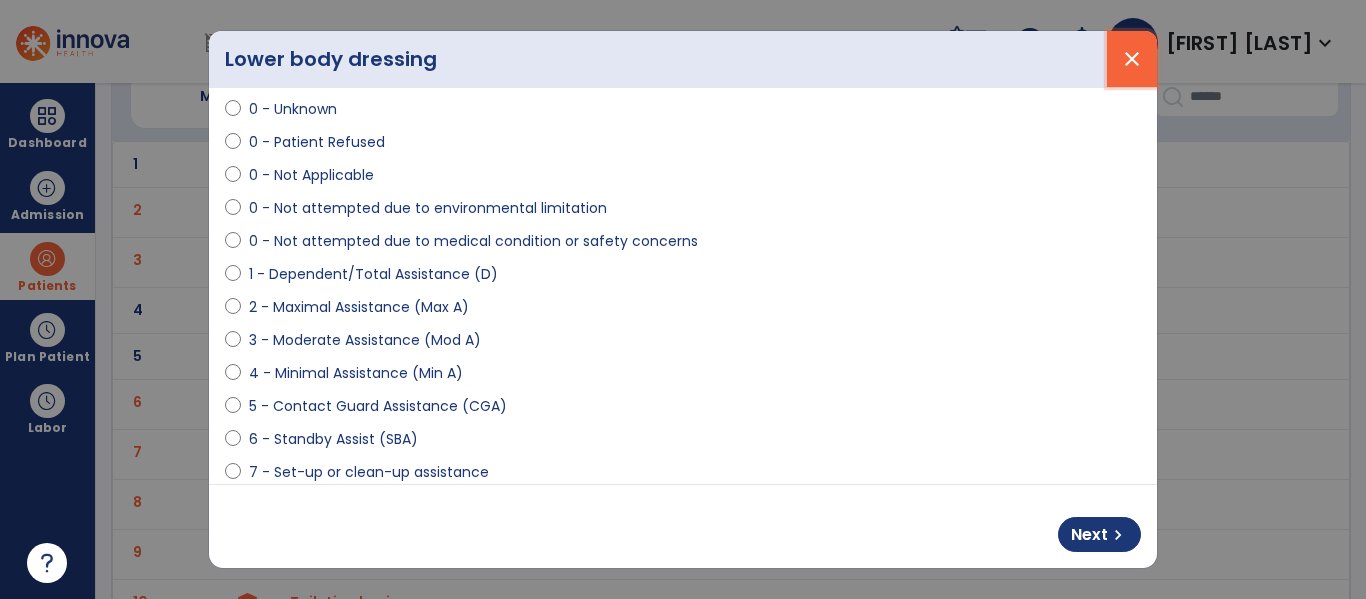 click on "close" at bounding box center [1132, 59] 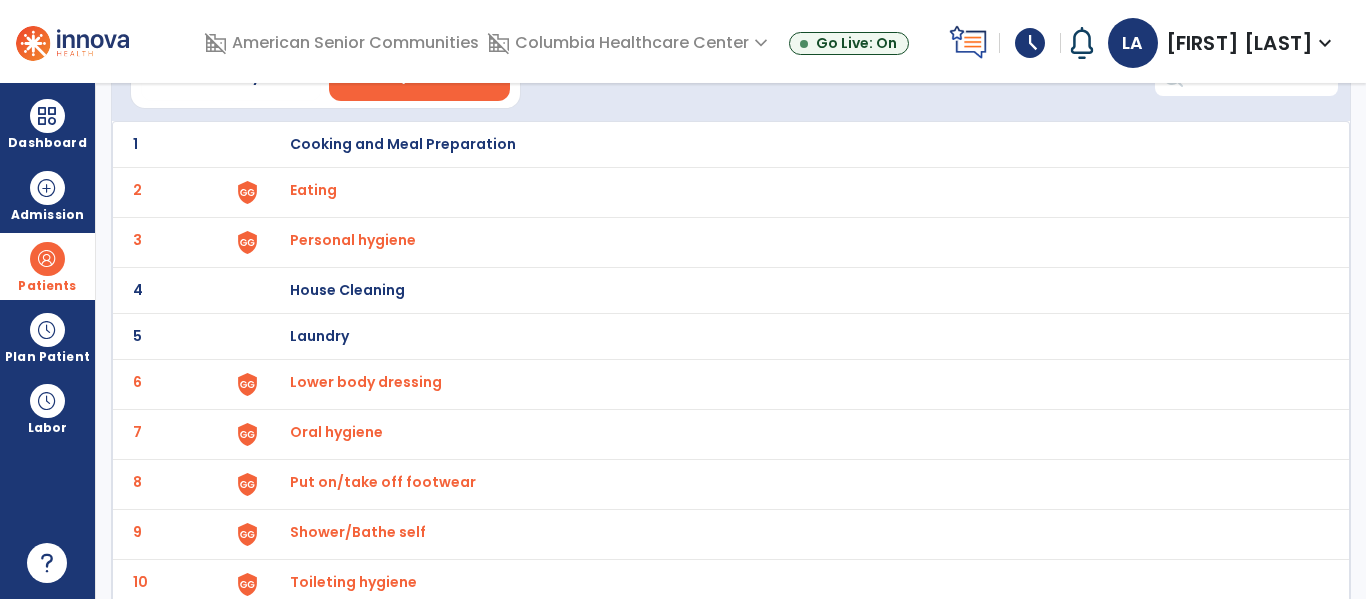 scroll, scrollTop: 0, scrollLeft: 0, axis: both 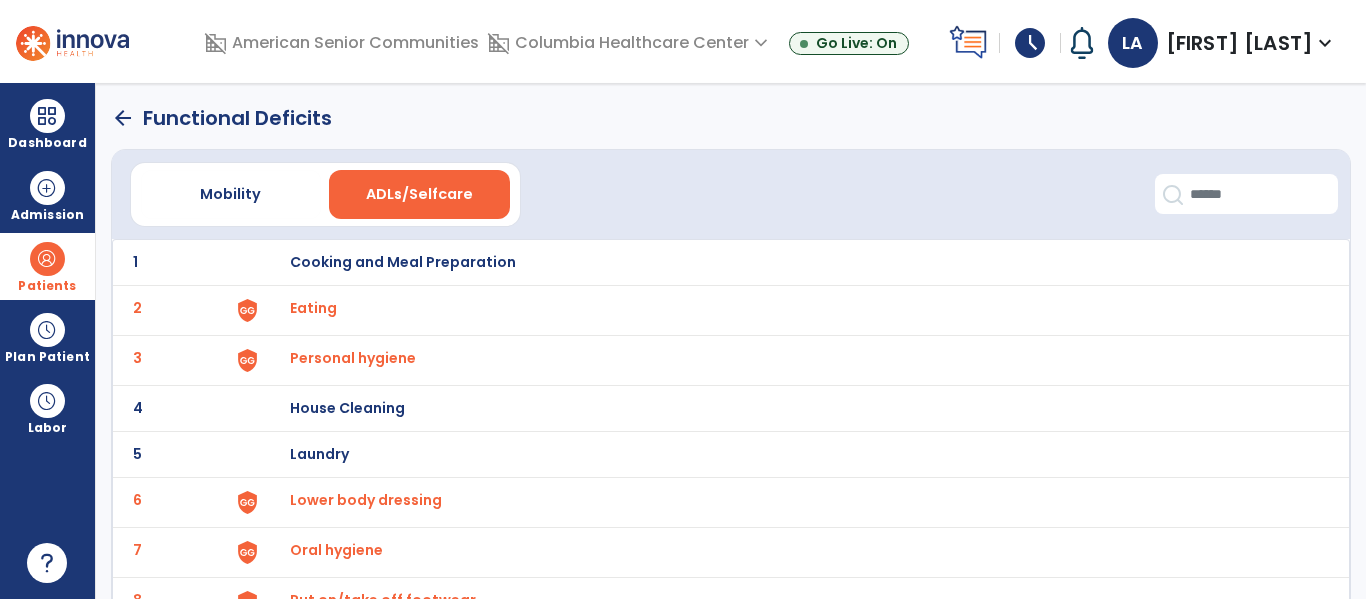 click on "arrow_back" 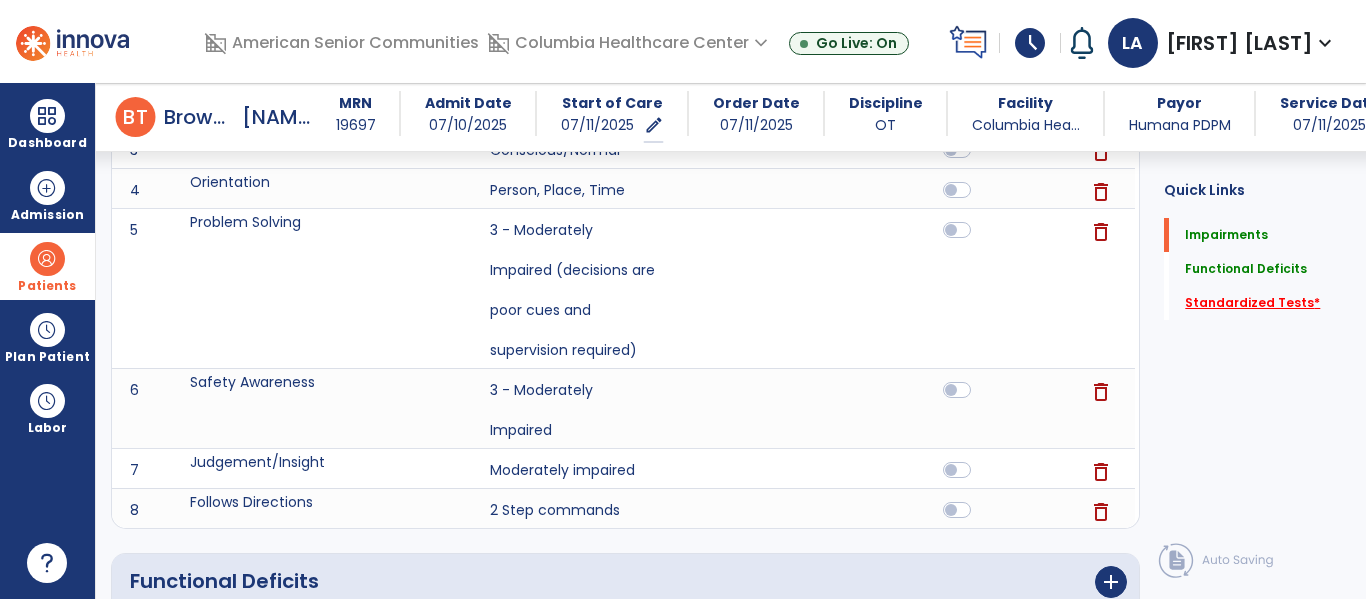 click on "Standardized Tests   *" 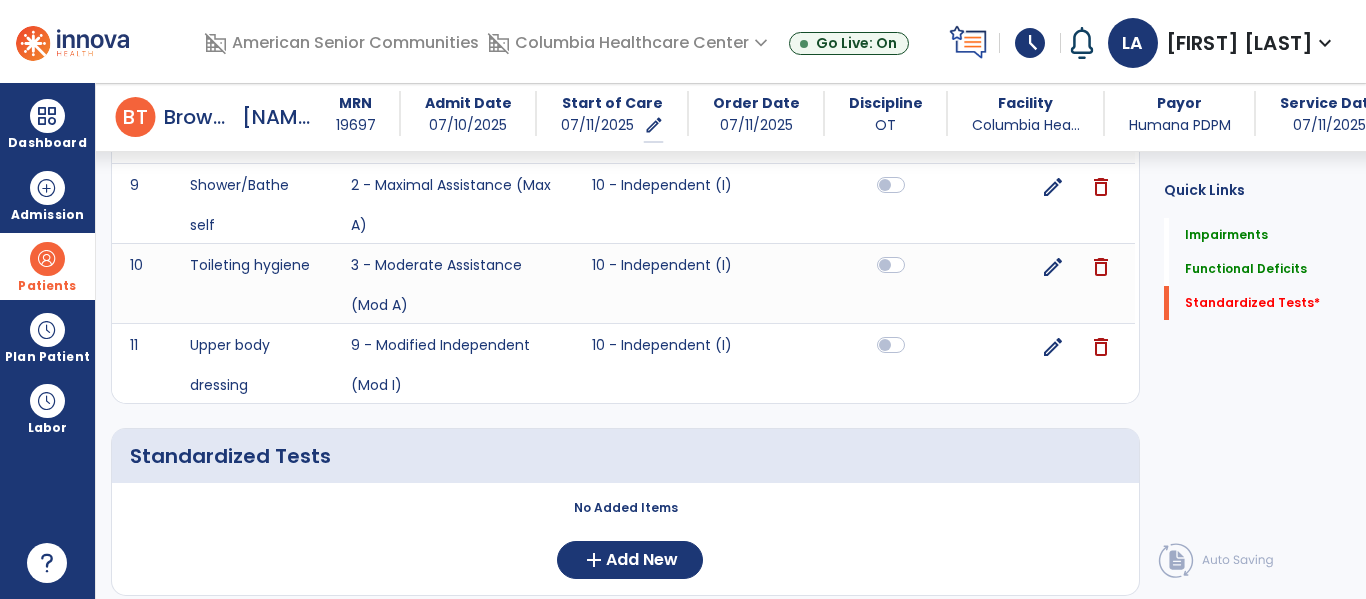 scroll, scrollTop: 1527, scrollLeft: 0, axis: vertical 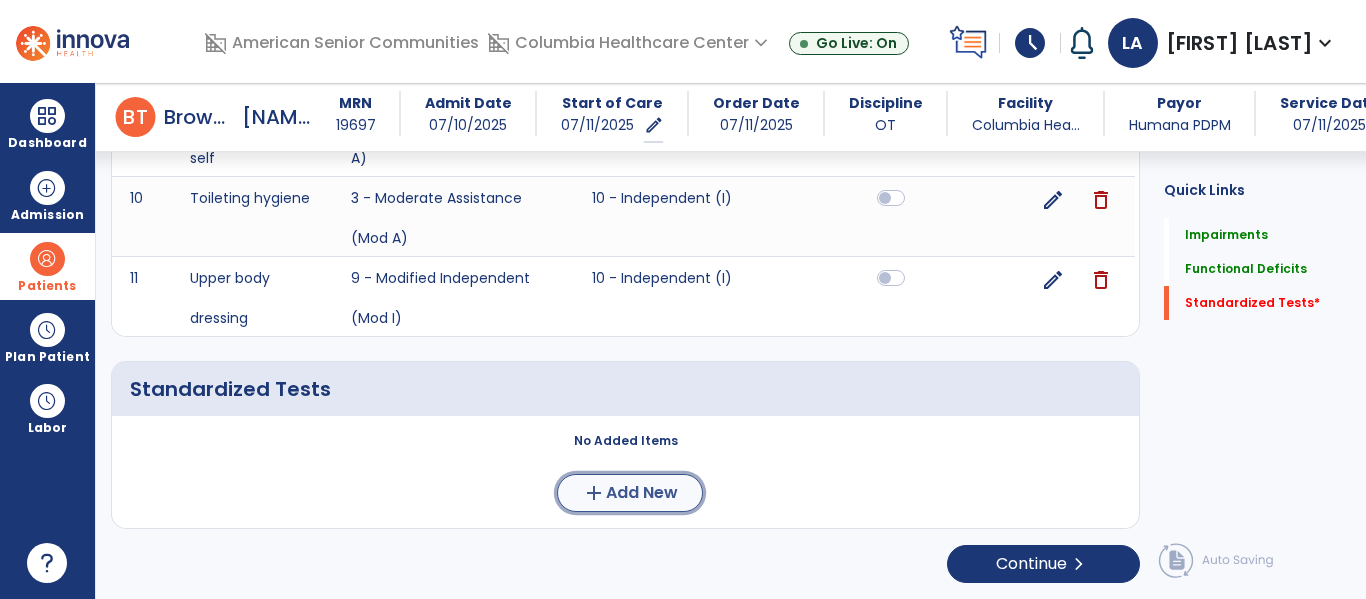 click on "Add New" 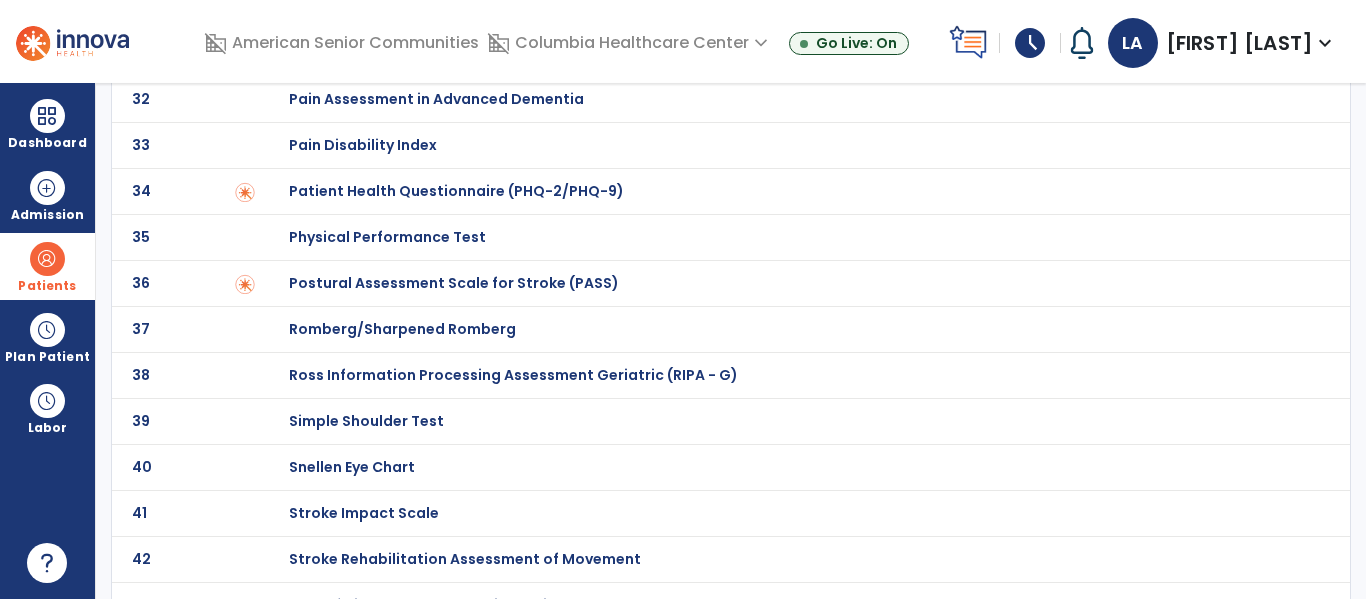 scroll, scrollTop: 0, scrollLeft: 0, axis: both 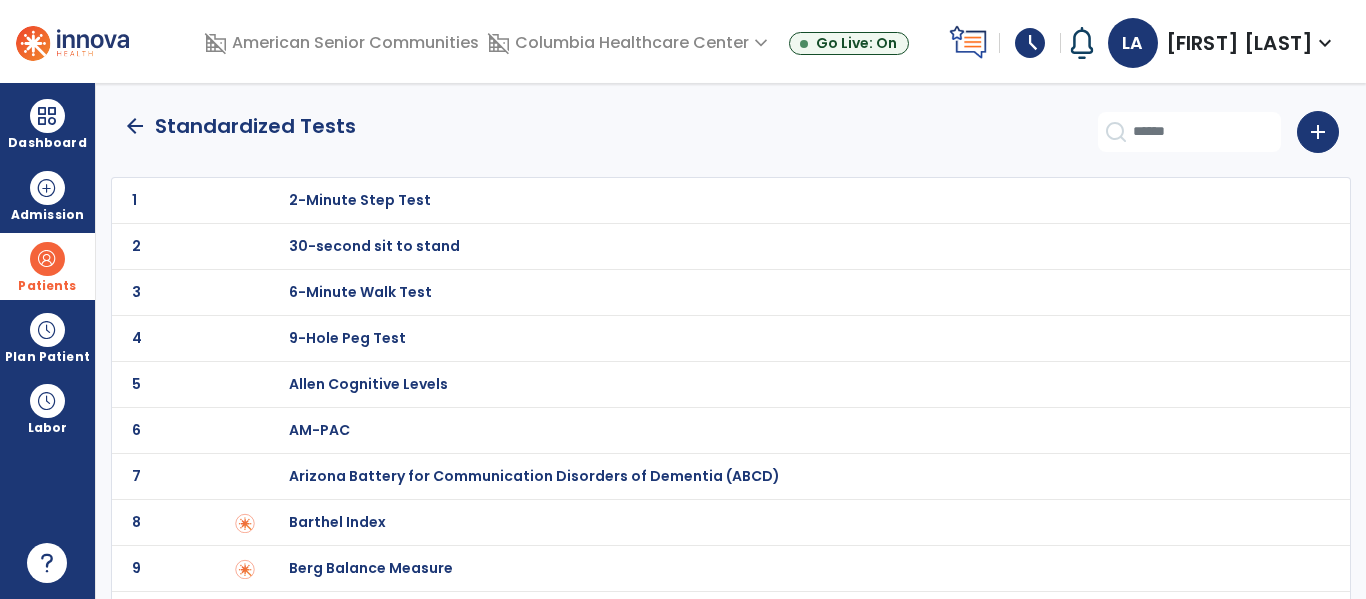 click on "Barthel Index" at bounding box center (360, 200) 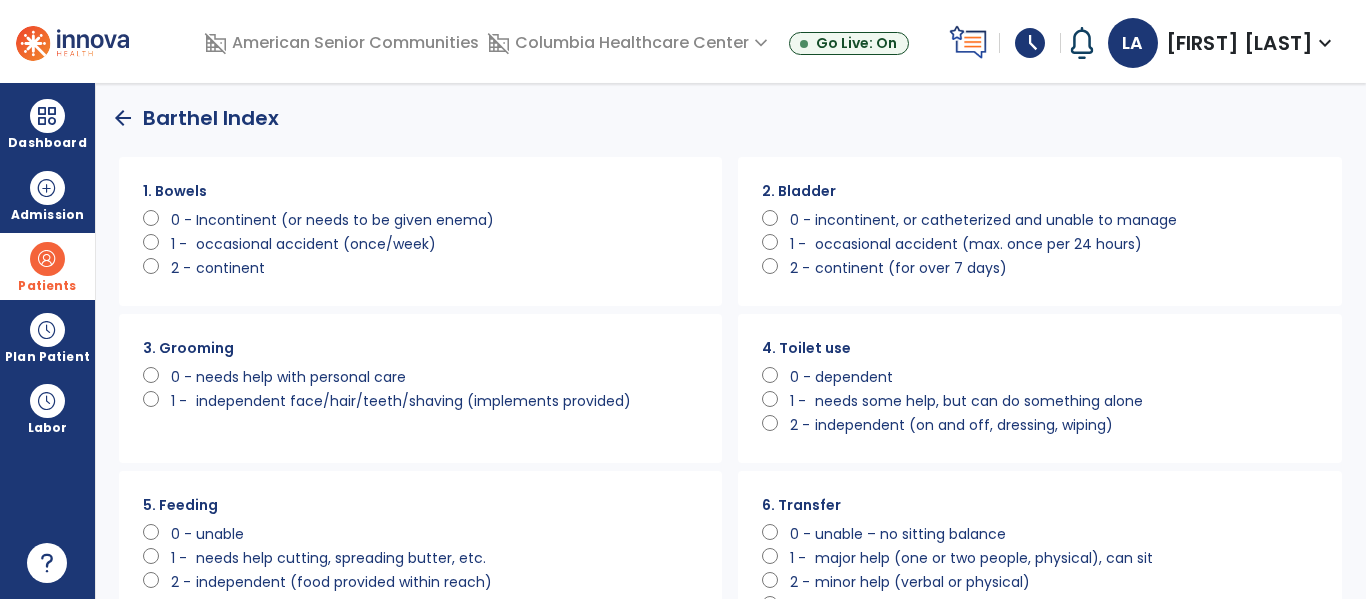 click on "continent (for over 7 days)" 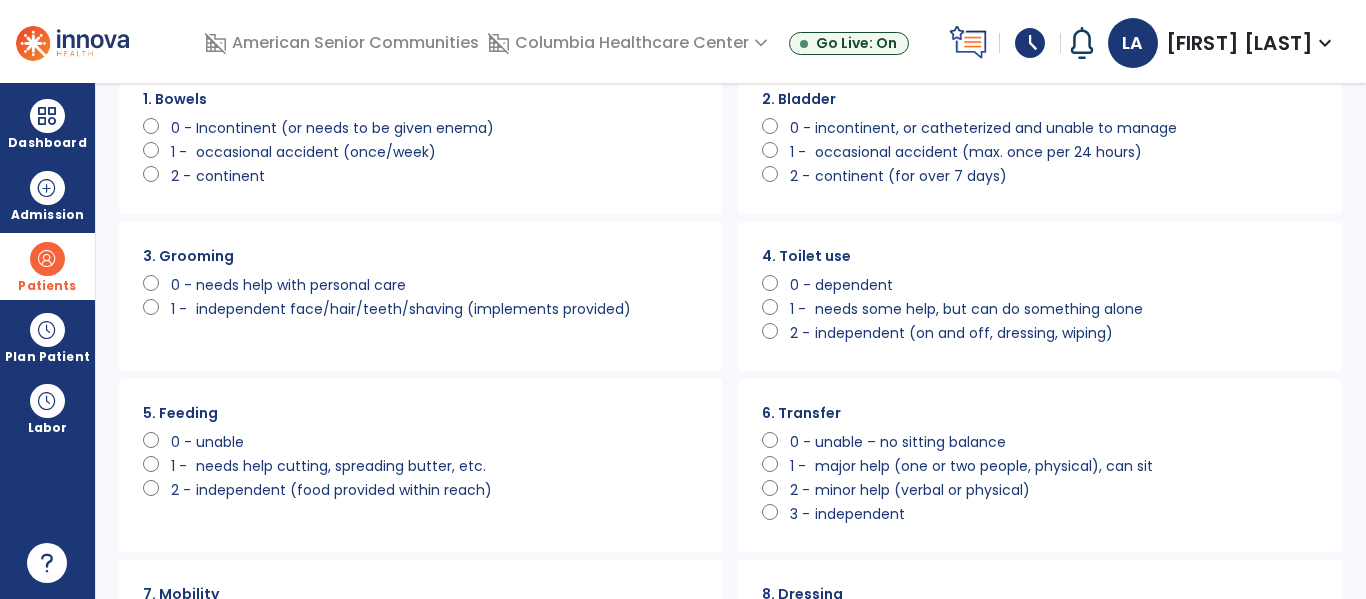 scroll, scrollTop: 93, scrollLeft: 0, axis: vertical 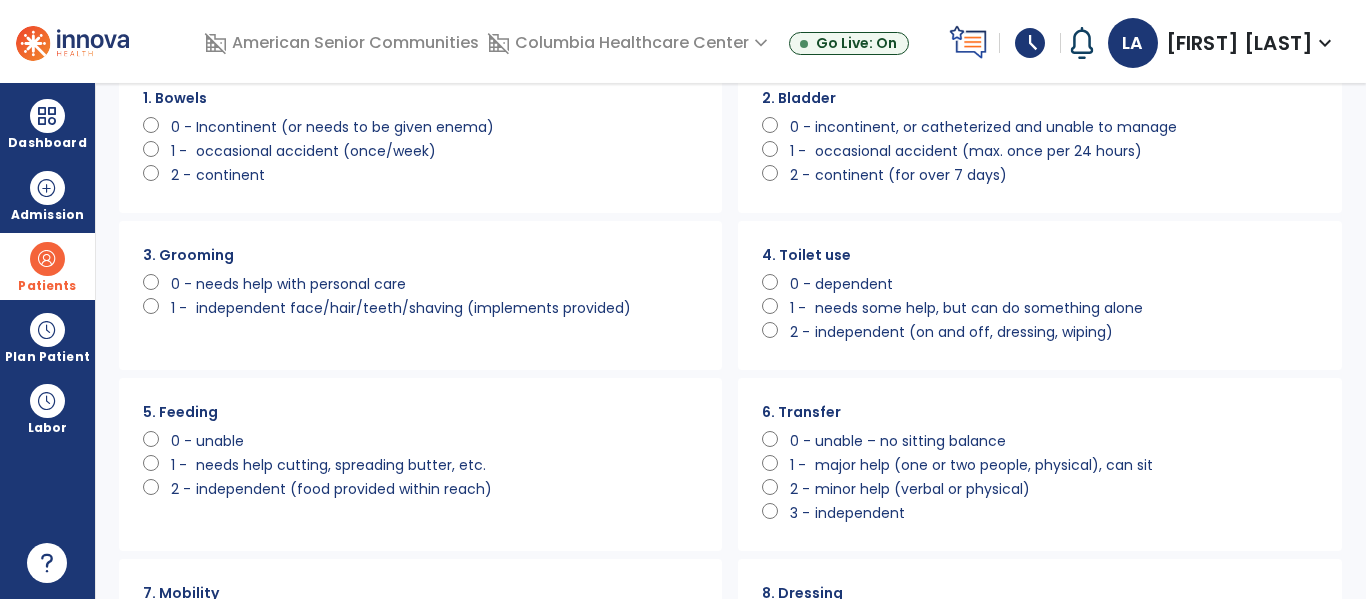 click on "needs help with personal care" 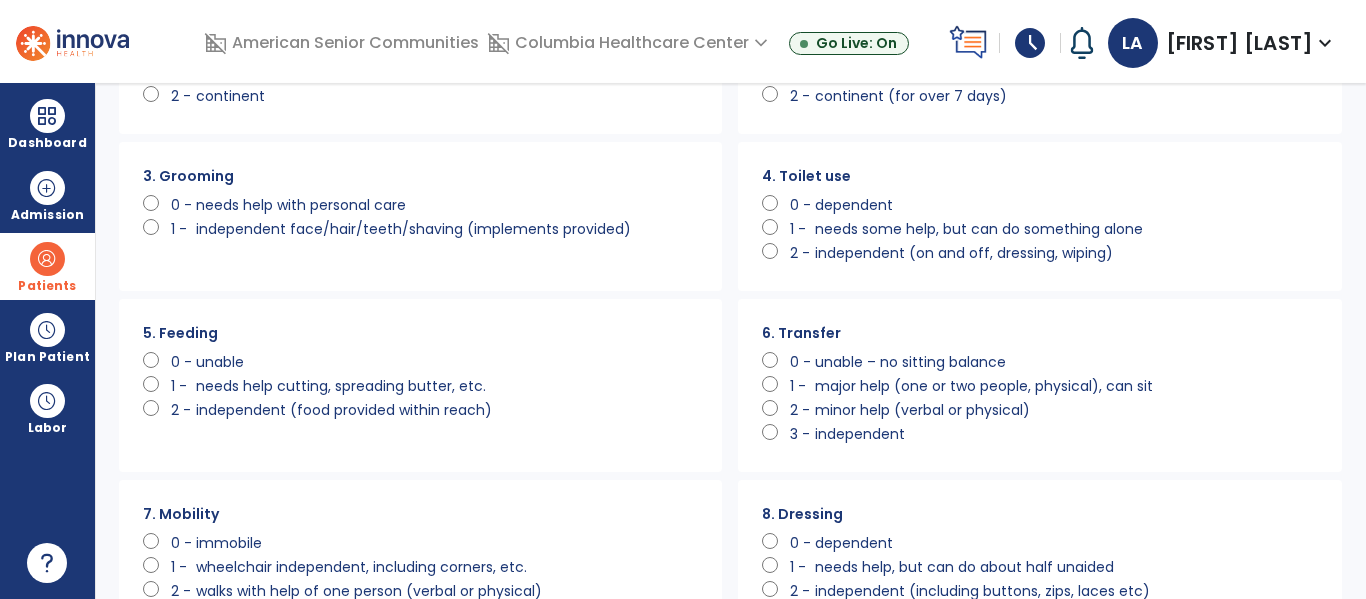 scroll, scrollTop: 205, scrollLeft: 0, axis: vertical 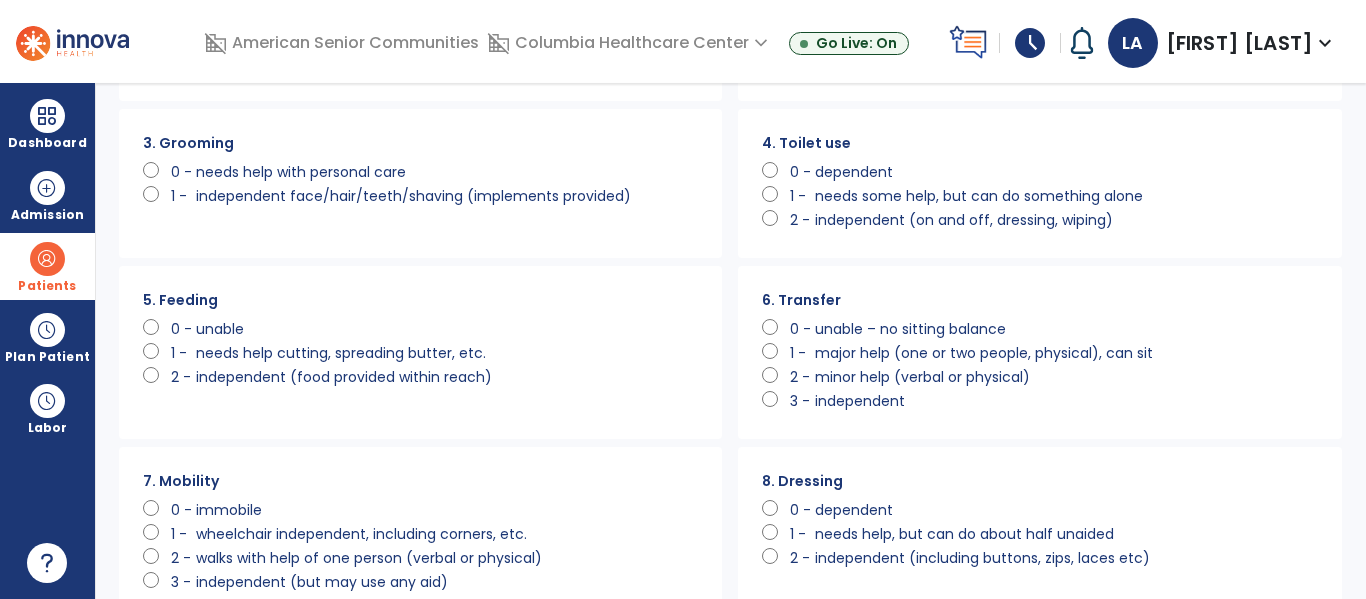 click on "independent (food provided within reach)" 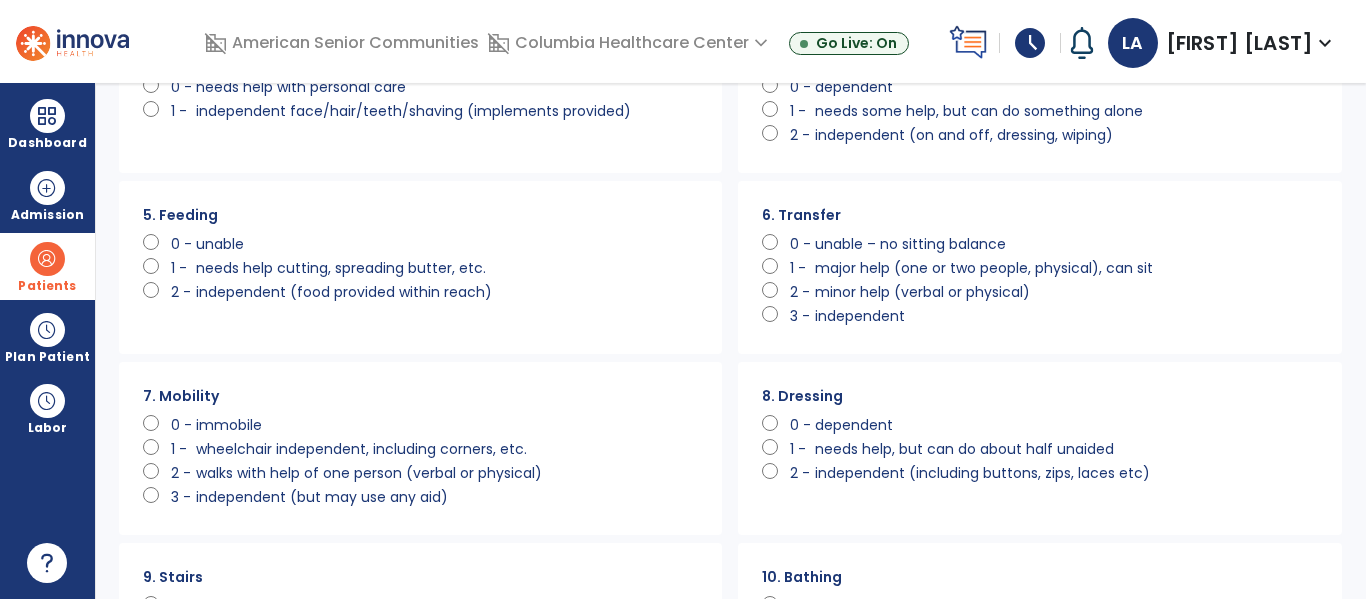 scroll, scrollTop: 309, scrollLeft: 0, axis: vertical 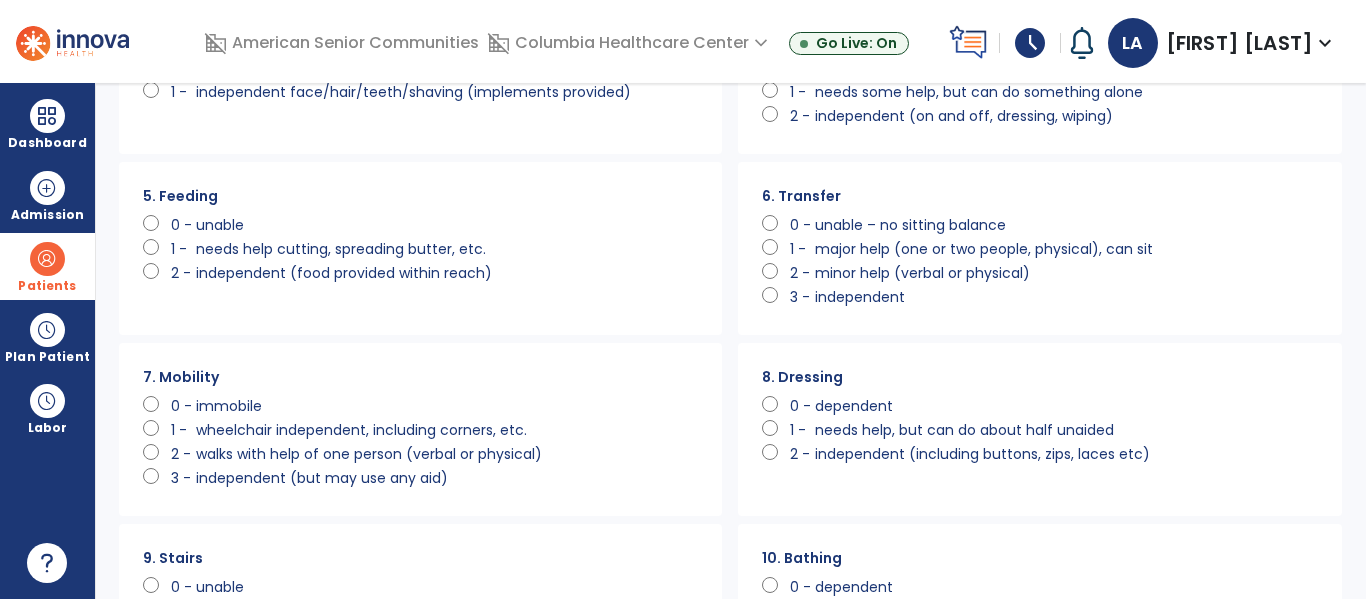 click on "wheelchair independent, including corners, etc." 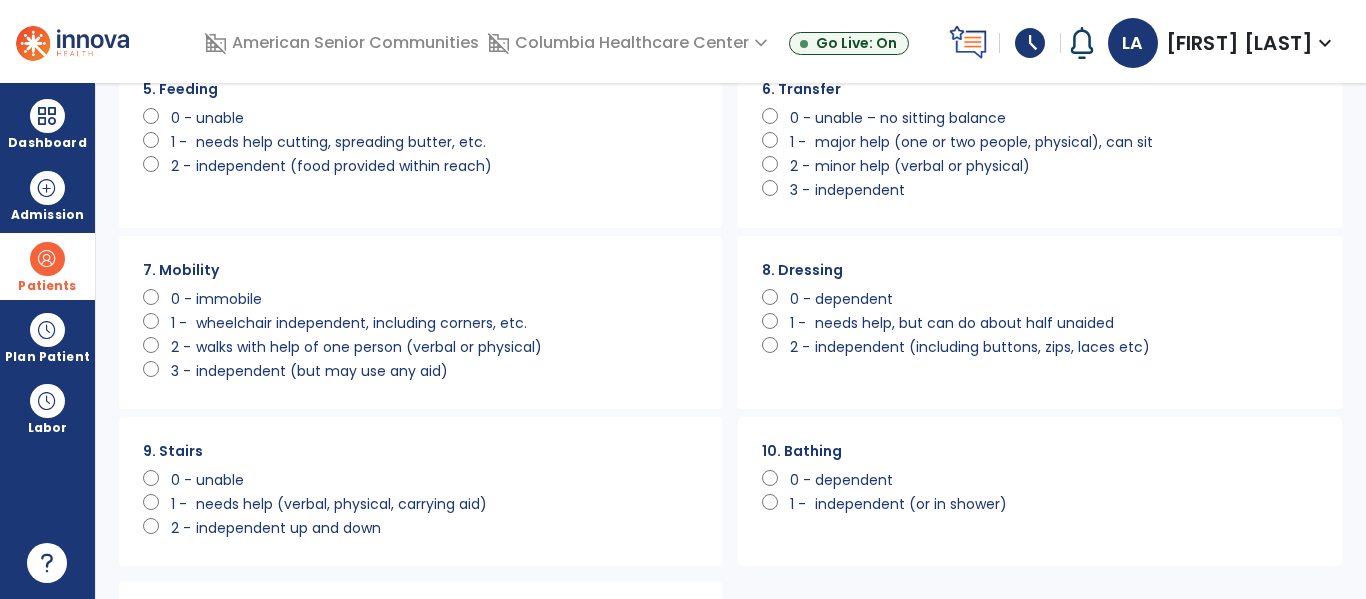 scroll, scrollTop: 448, scrollLeft: 0, axis: vertical 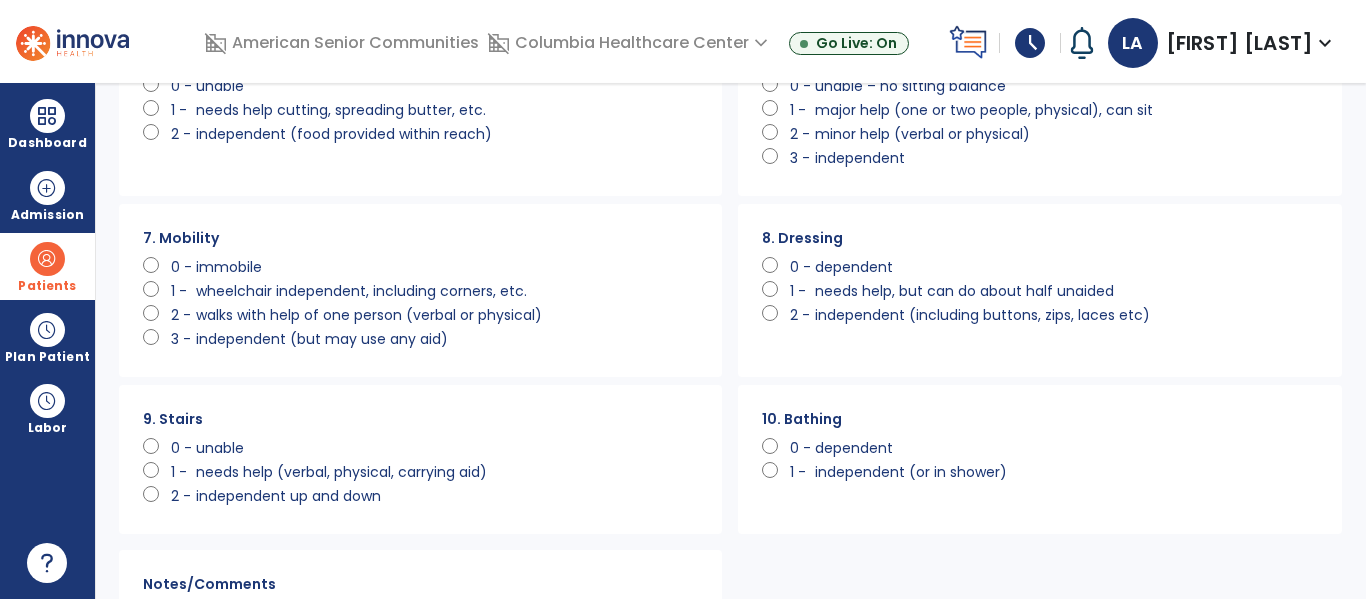 click on "unable" 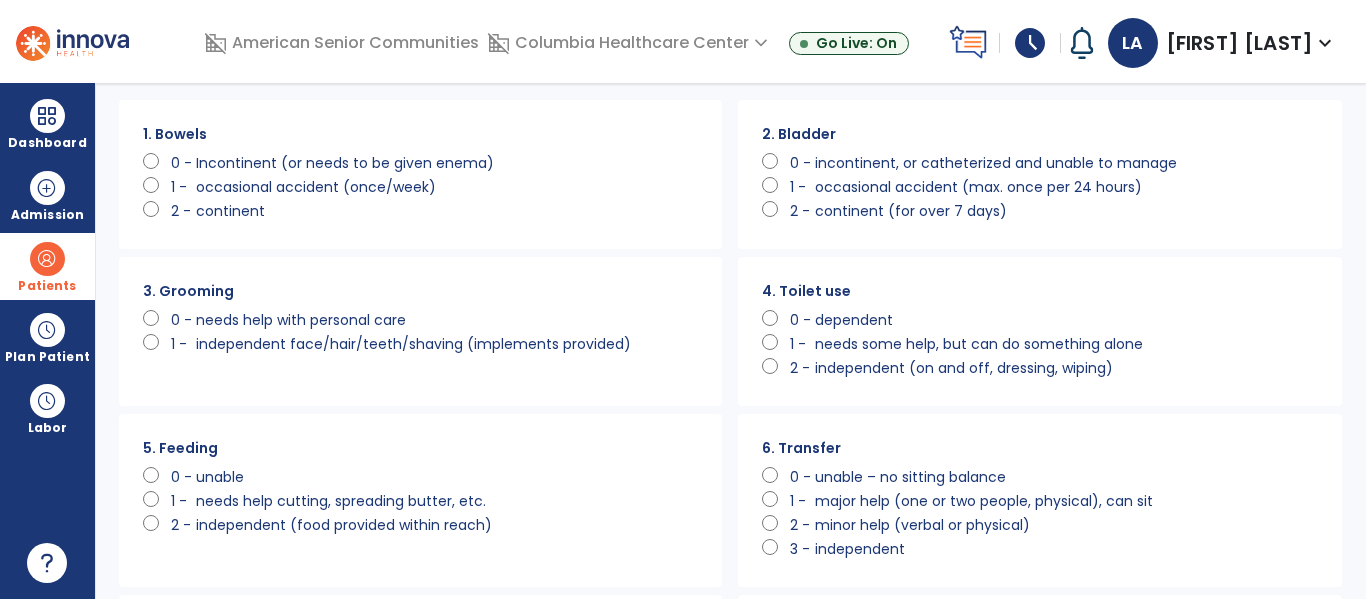 scroll, scrollTop: 101, scrollLeft: 0, axis: vertical 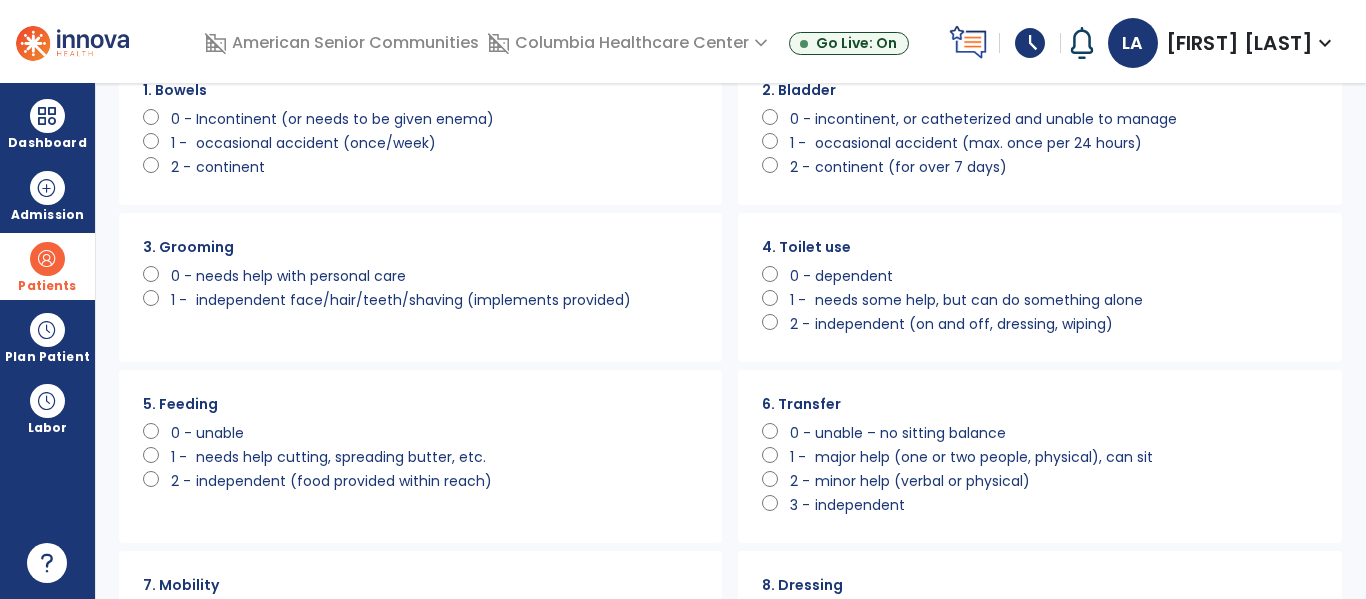 click on "needs some help, but can do something alone" 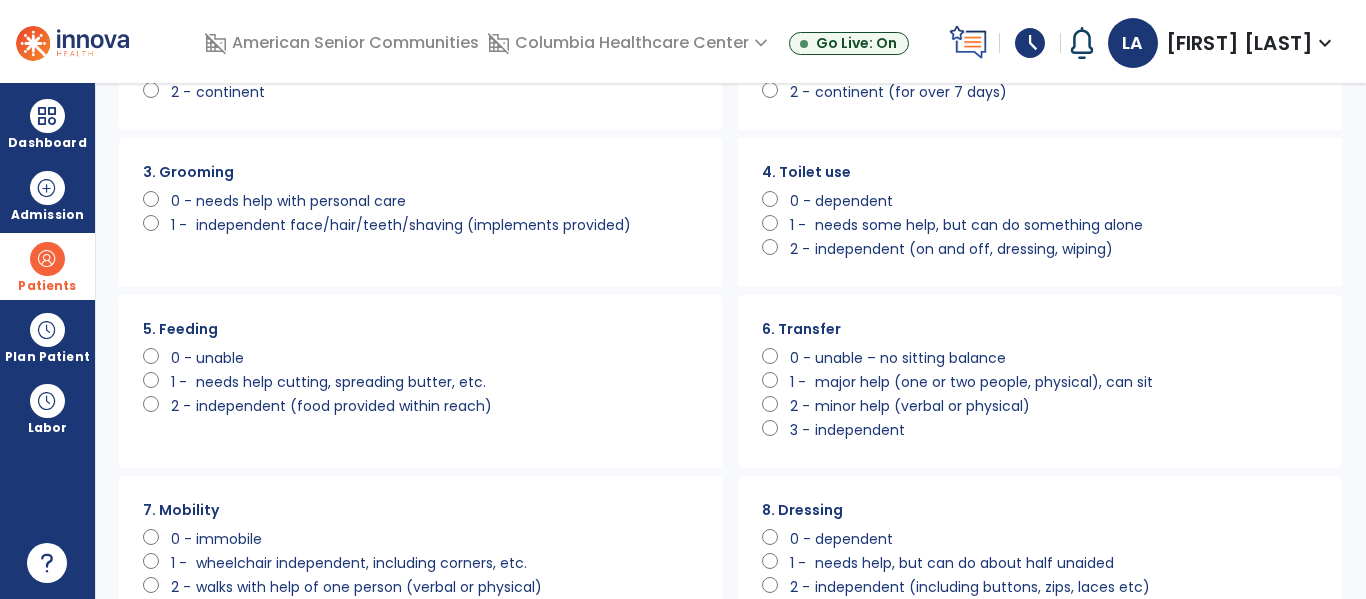 scroll, scrollTop: 177, scrollLeft: 0, axis: vertical 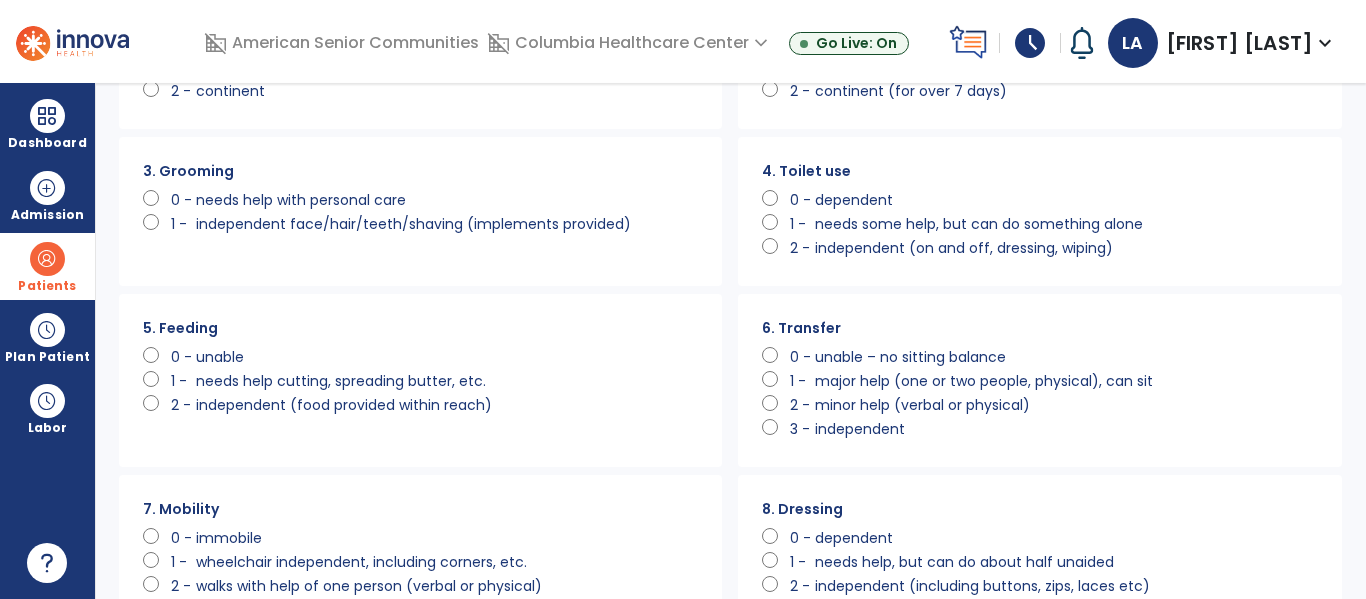 click on "major help (one or two people, physical), can sit" 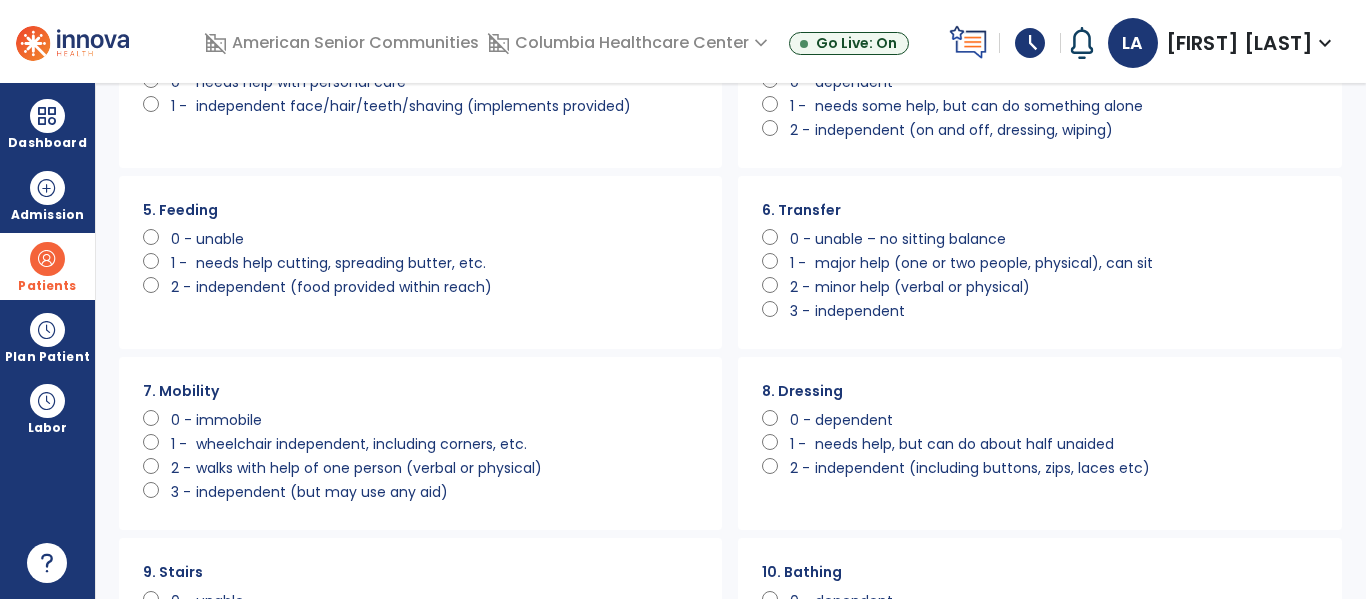 scroll, scrollTop: 309, scrollLeft: 0, axis: vertical 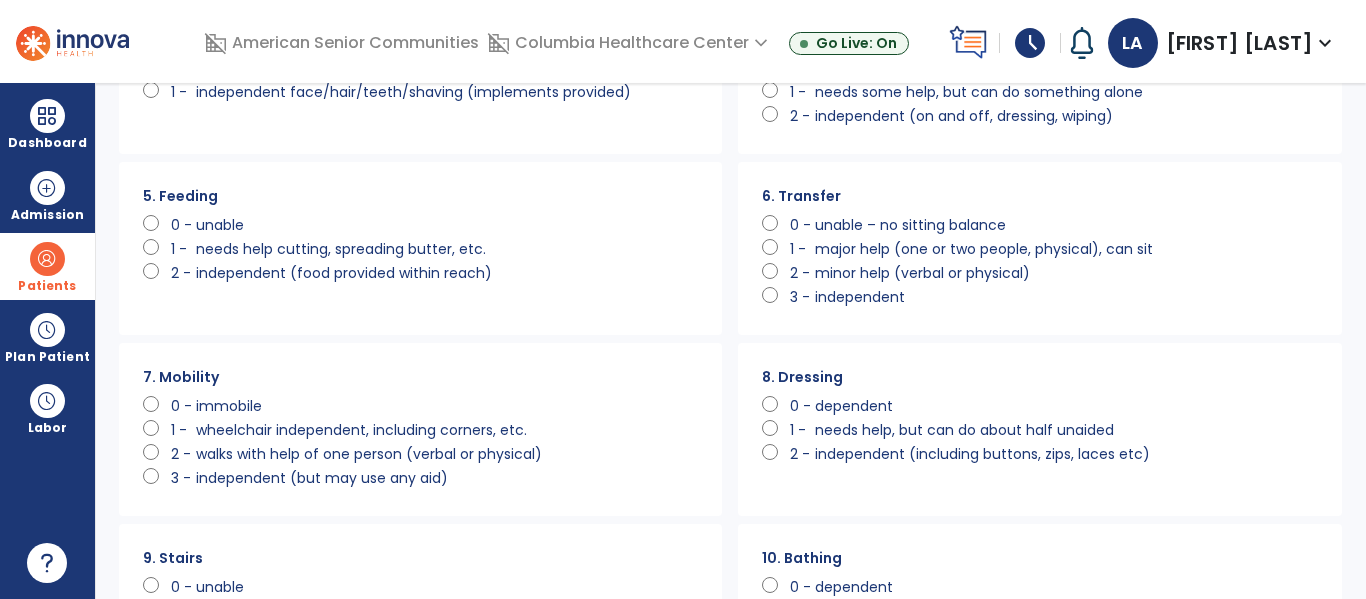 click on "needs help, but can do about half unaided" 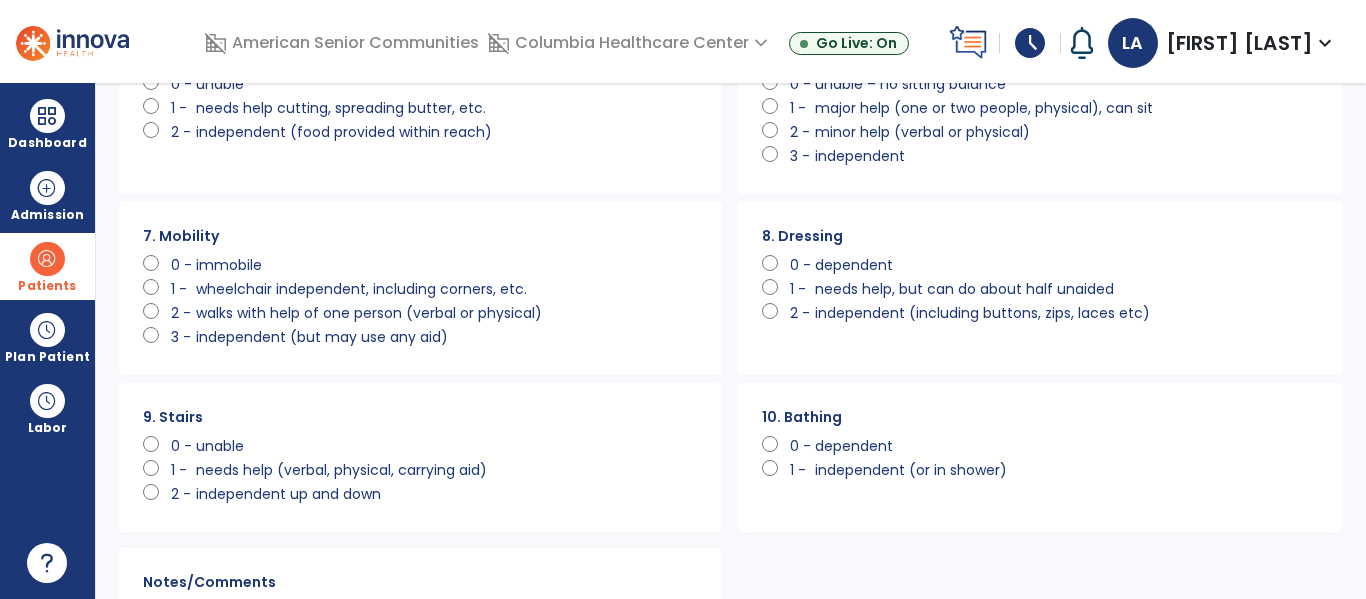 scroll, scrollTop: 468, scrollLeft: 0, axis: vertical 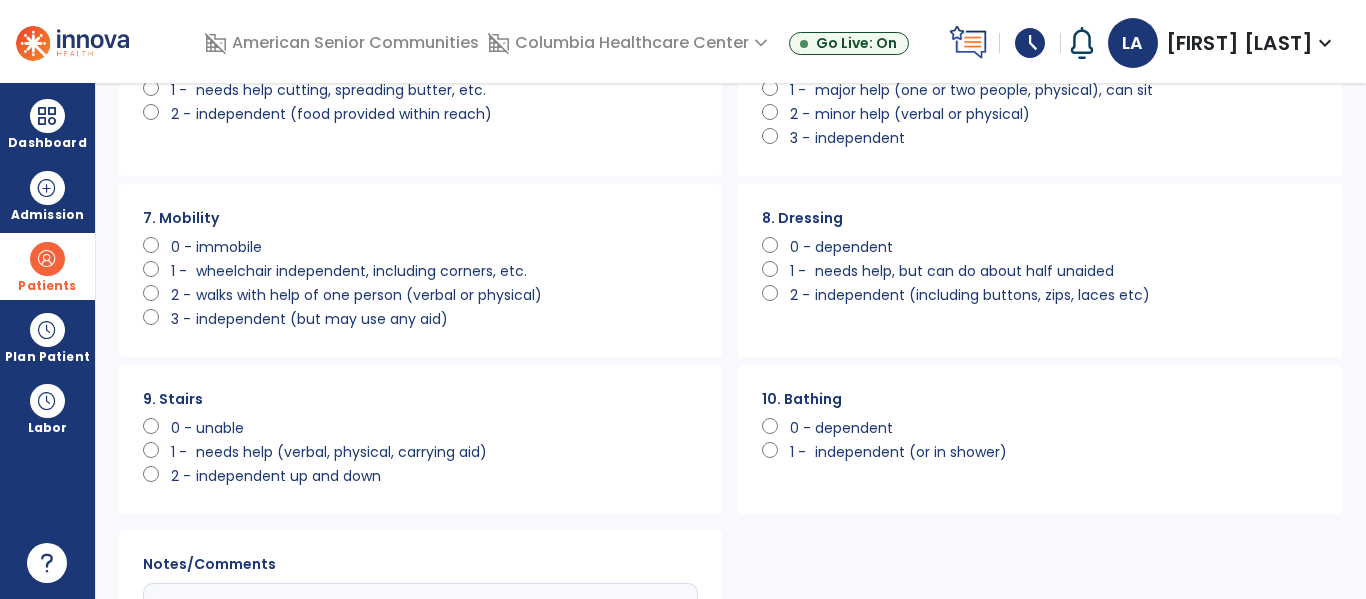 click on "dependent" 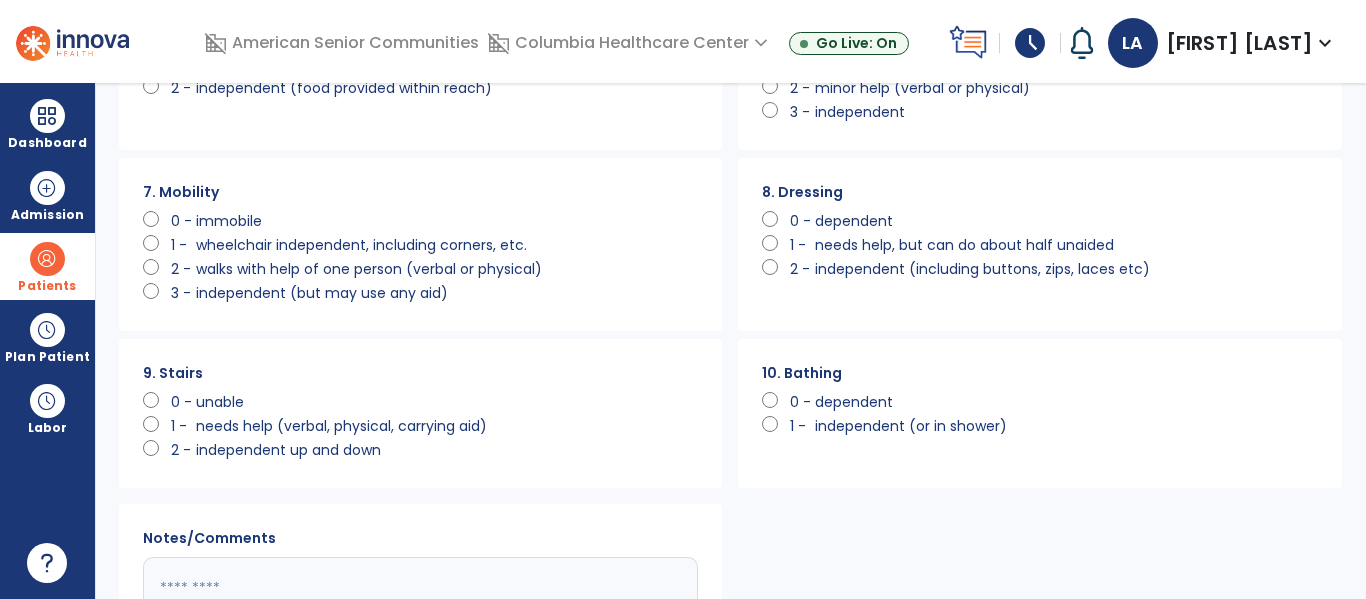 scroll, scrollTop: 0, scrollLeft: 0, axis: both 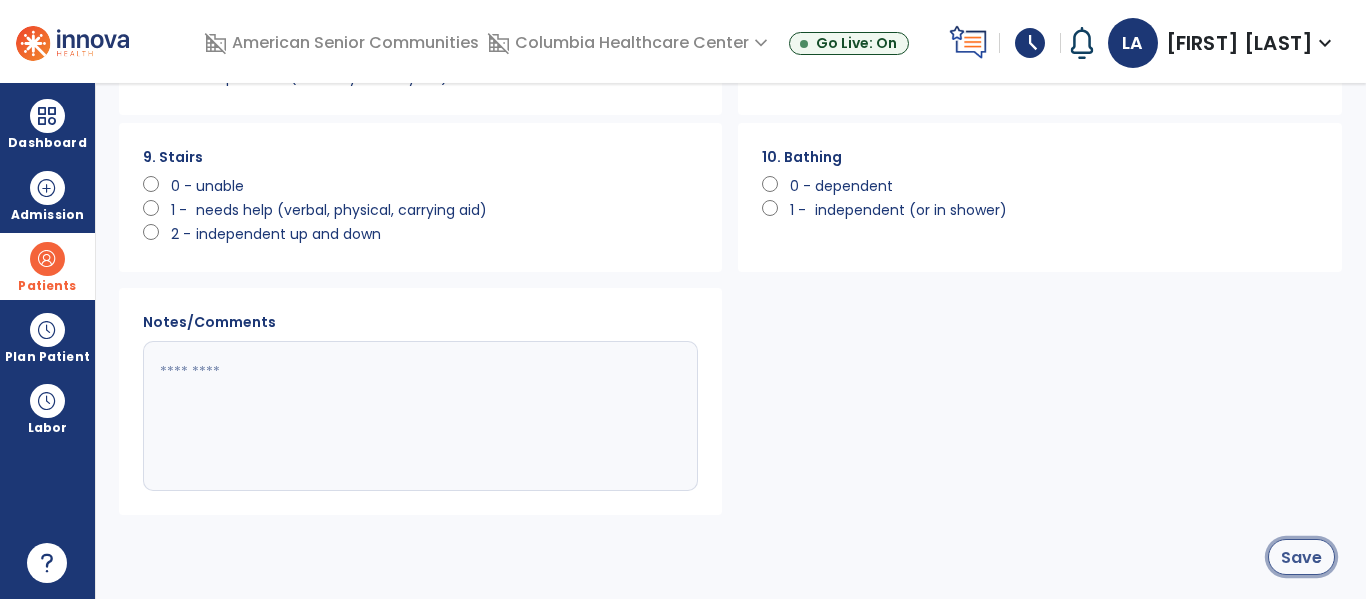 click on "Save" 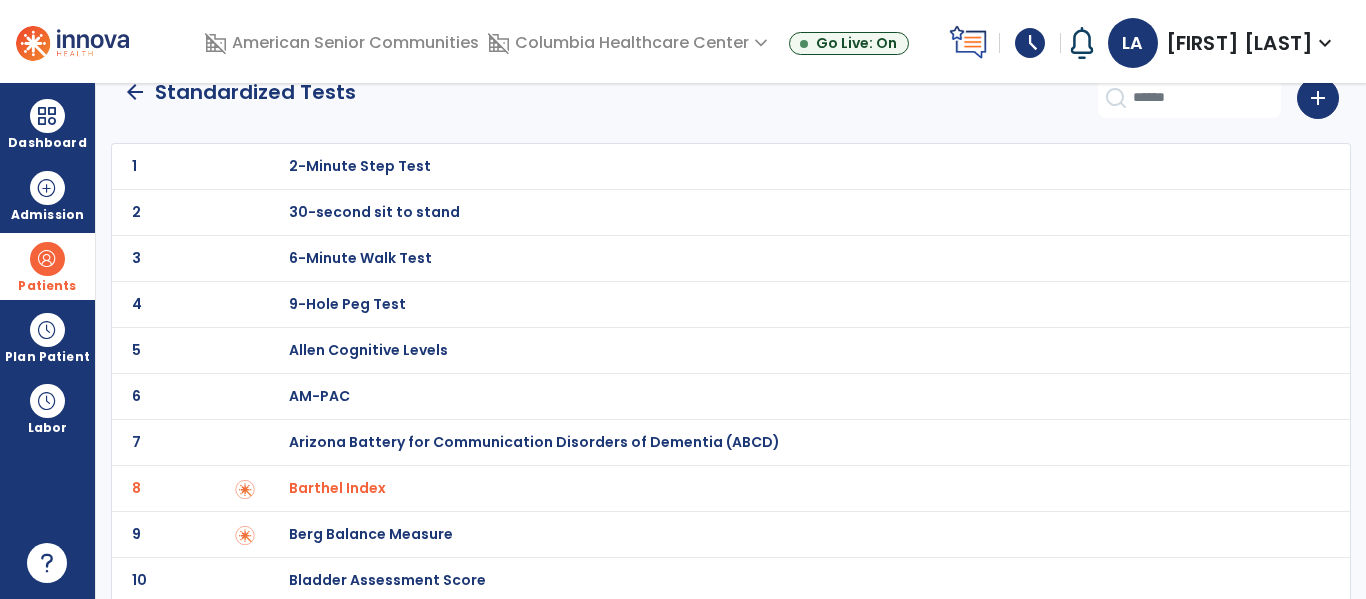 scroll, scrollTop: 0, scrollLeft: 0, axis: both 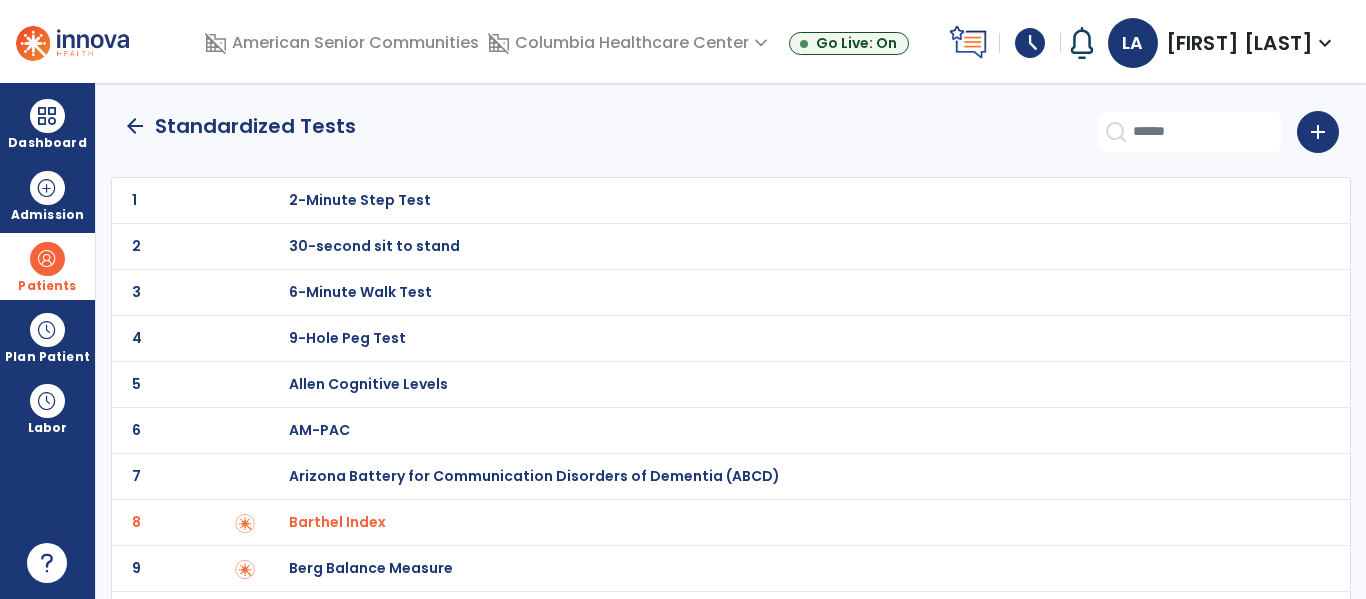 click on "arrow_back" 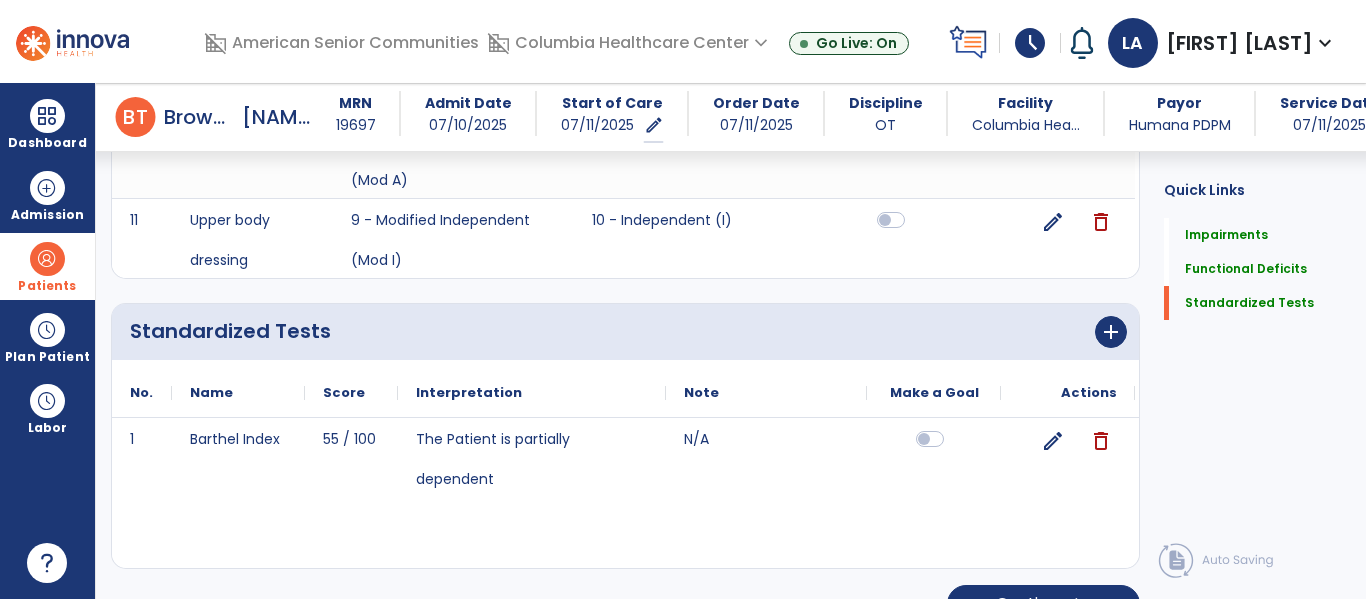scroll, scrollTop: 1625, scrollLeft: 0, axis: vertical 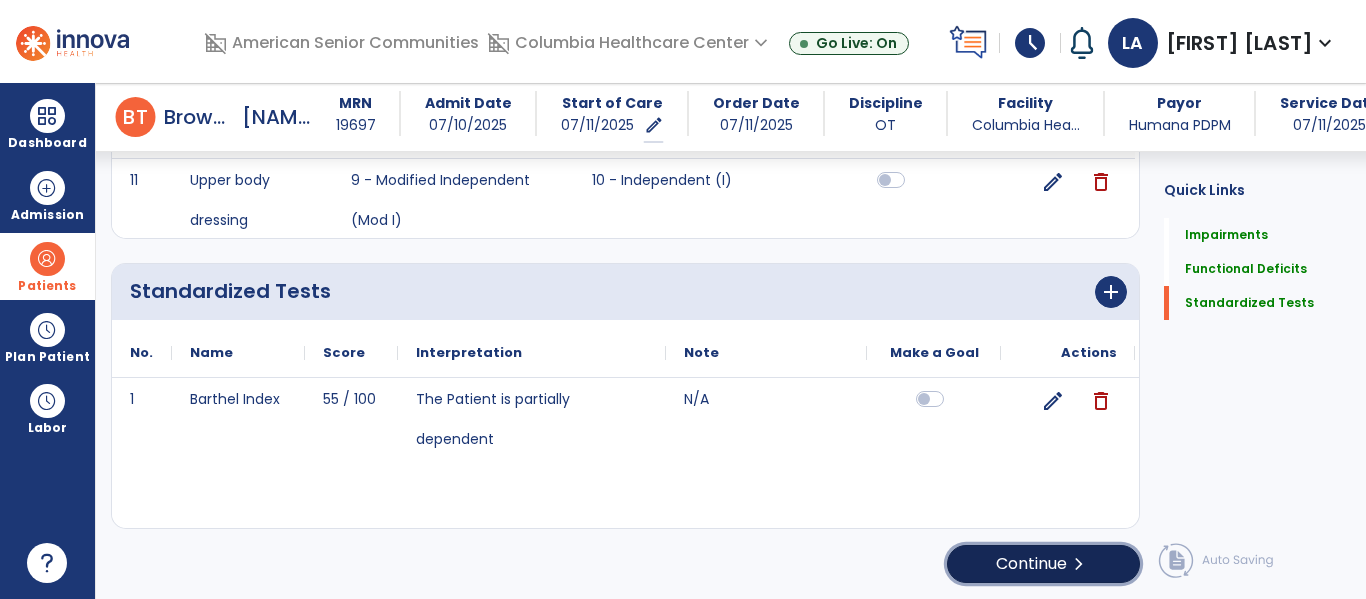 click on "Continue  chevron_right" 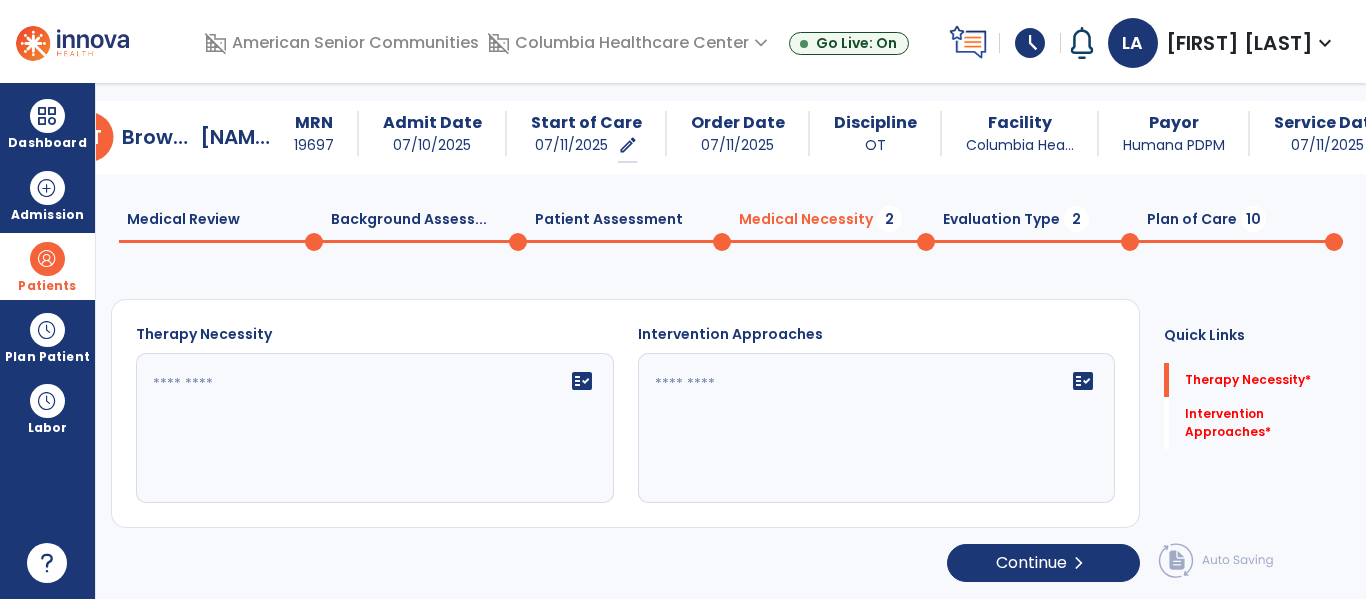 scroll, scrollTop: 29, scrollLeft: 0, axis: vertical 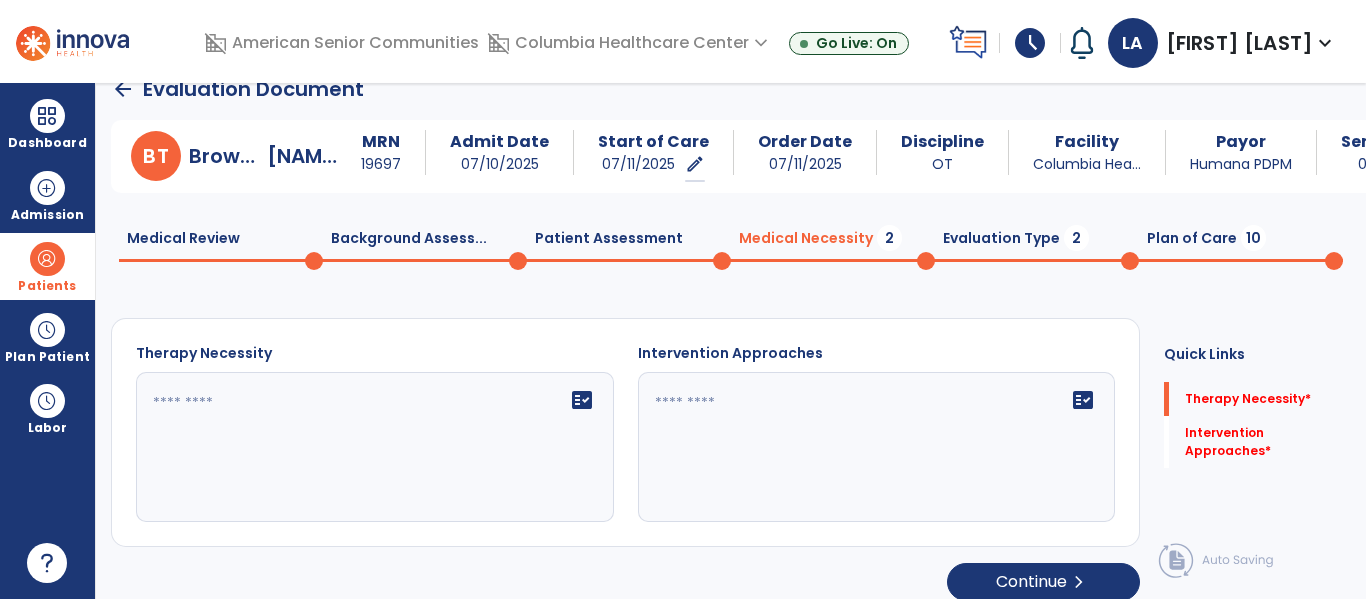click on "fact_check" 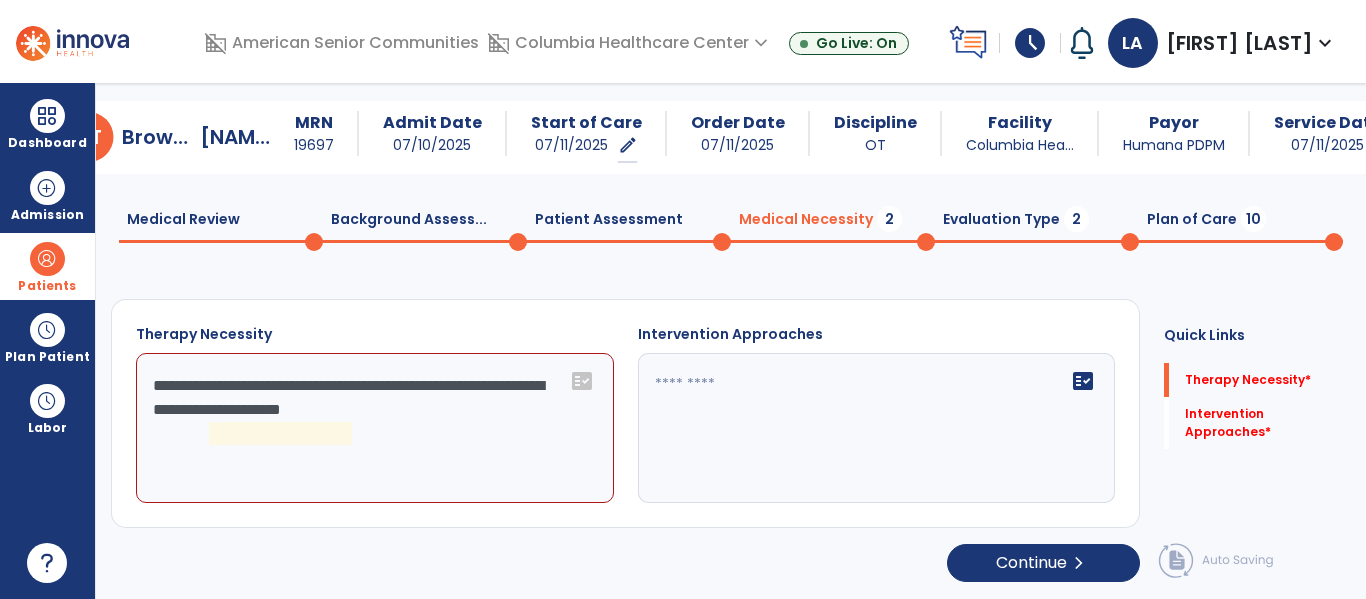 scroll, scrollTop: 29, scrollLeft: 0, axis: vertical 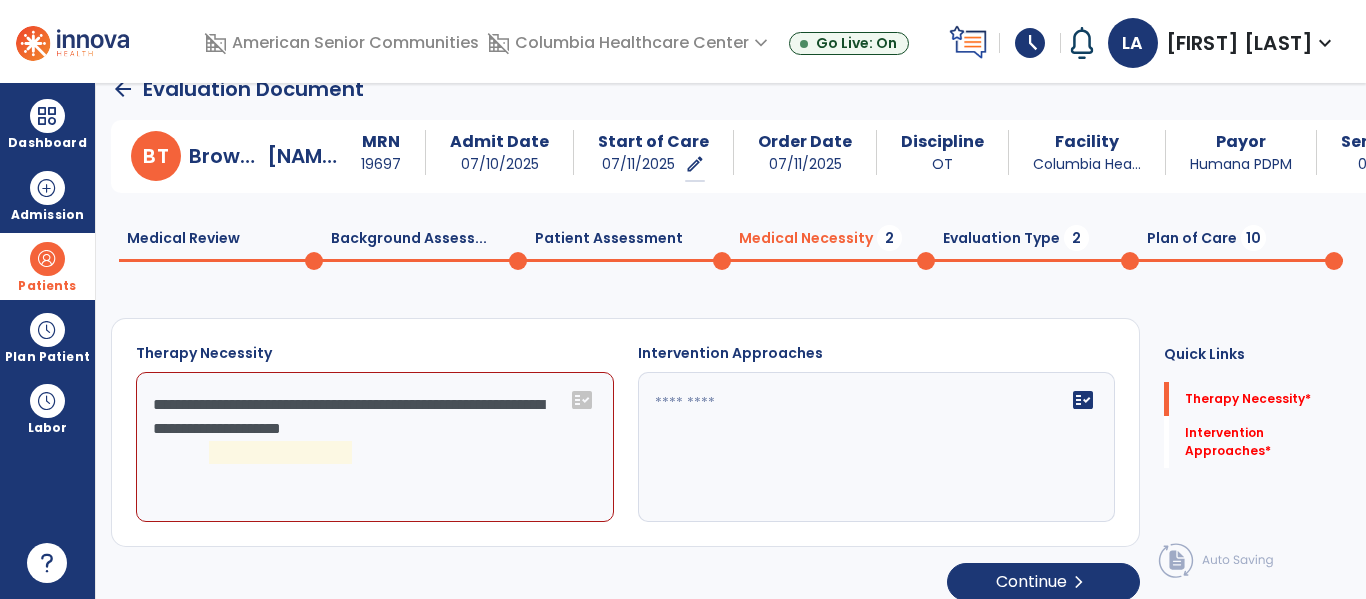 click on "**********" 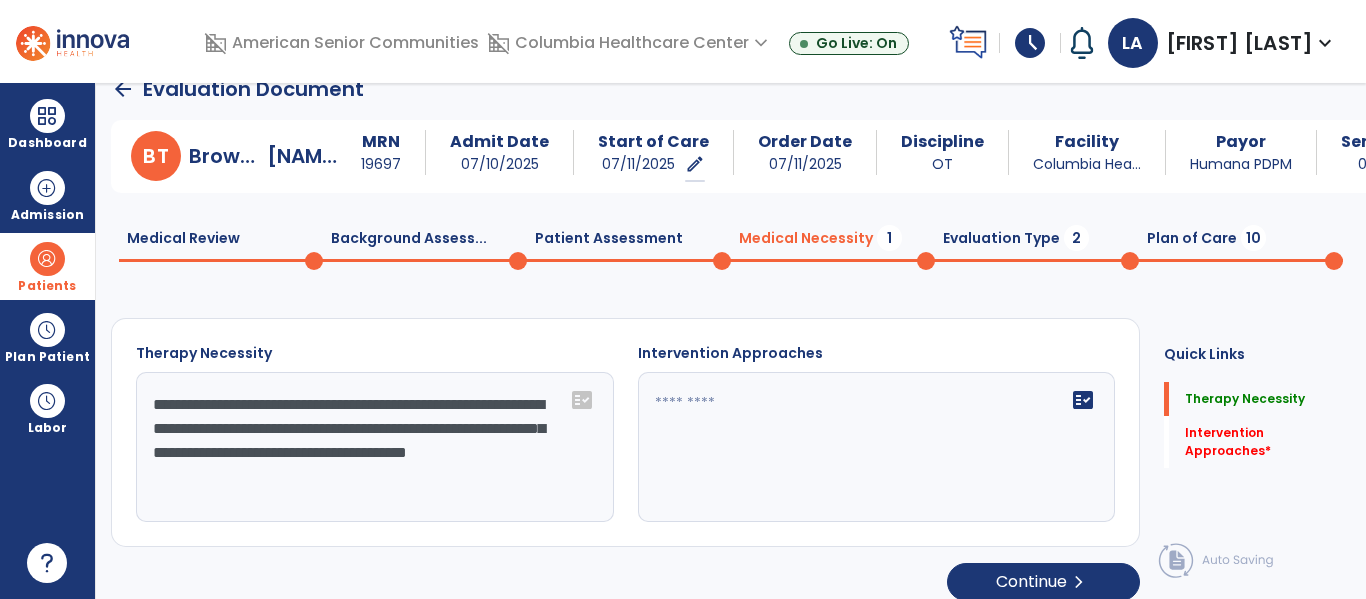 type on "**********" 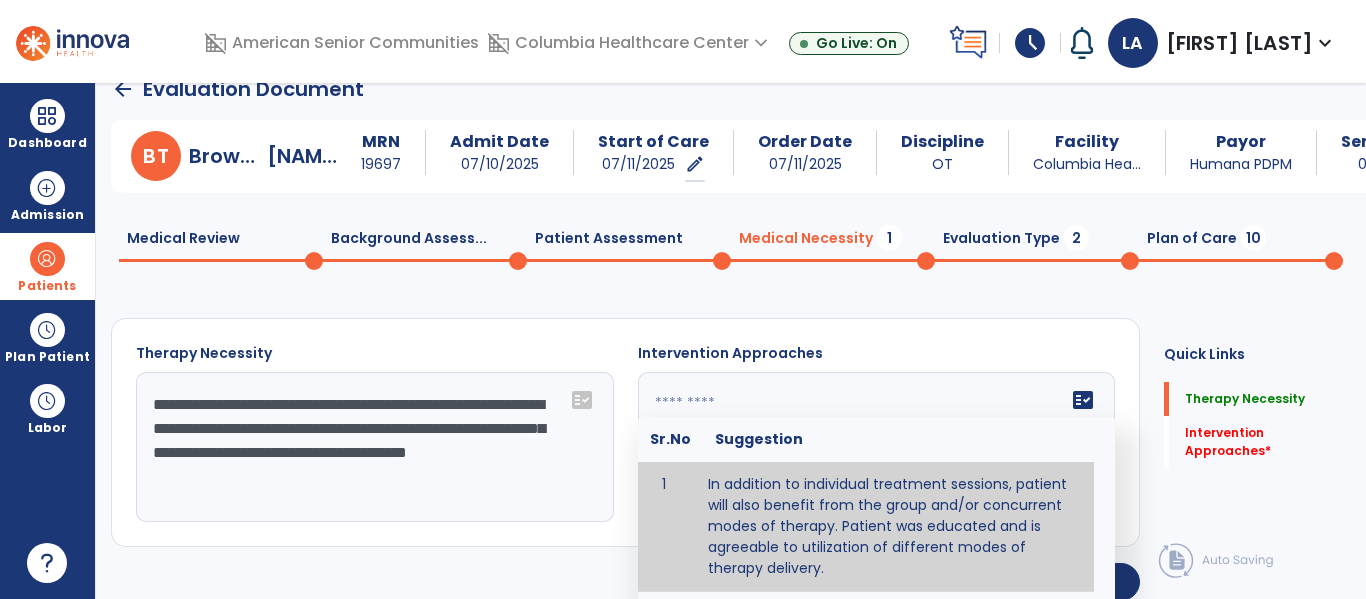 type on "**********" 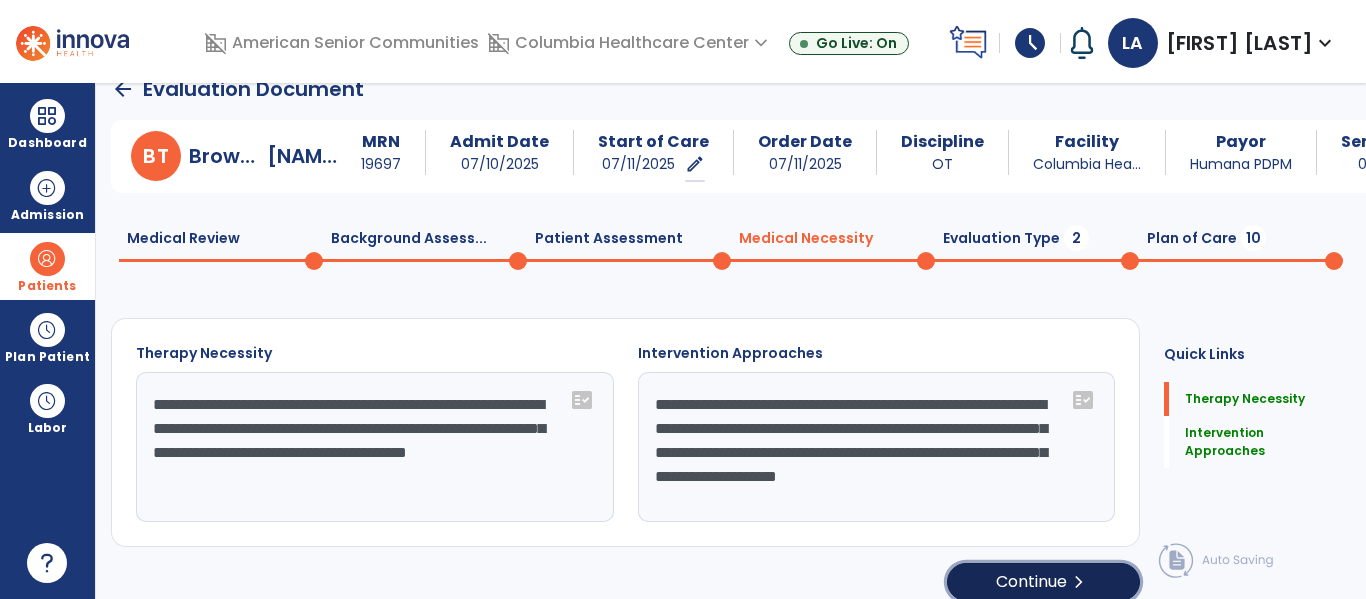 click on "Continue  chevron_right" 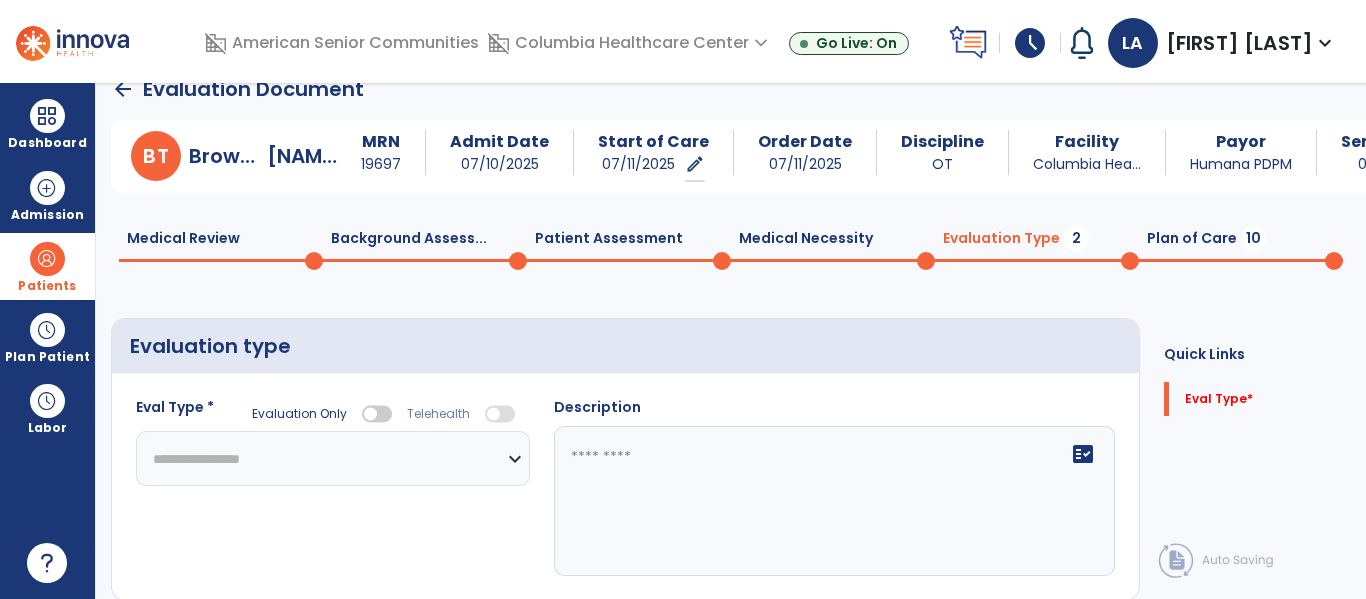 click on "**********" 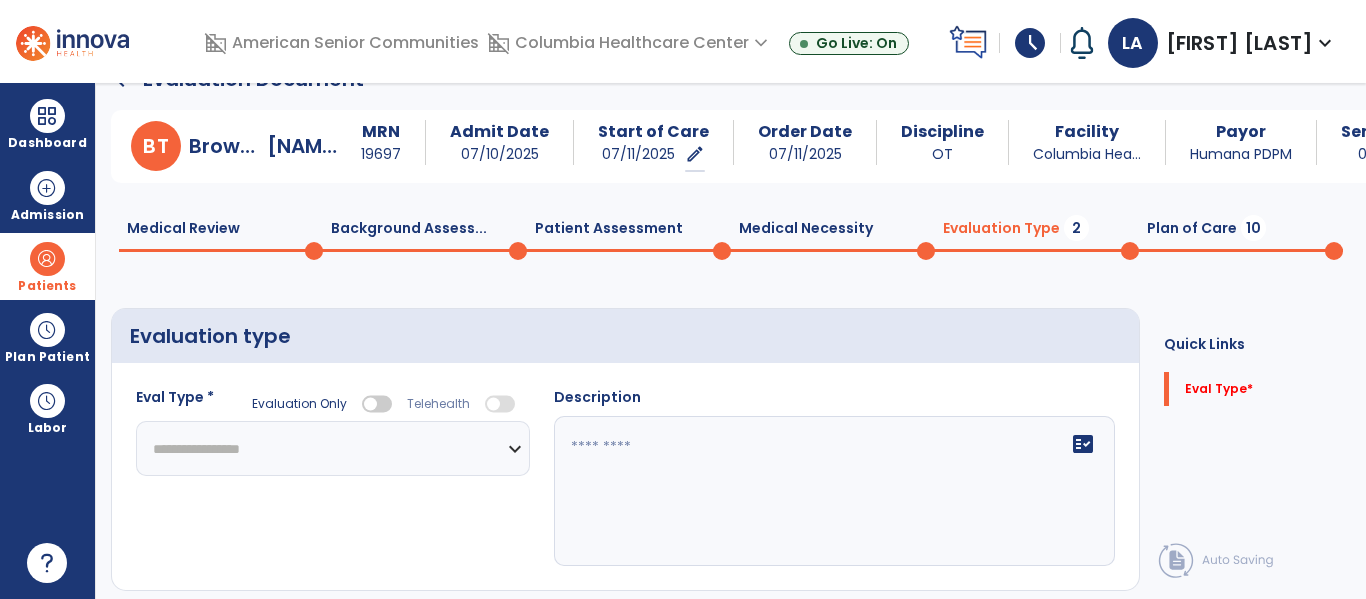 click on "**********" 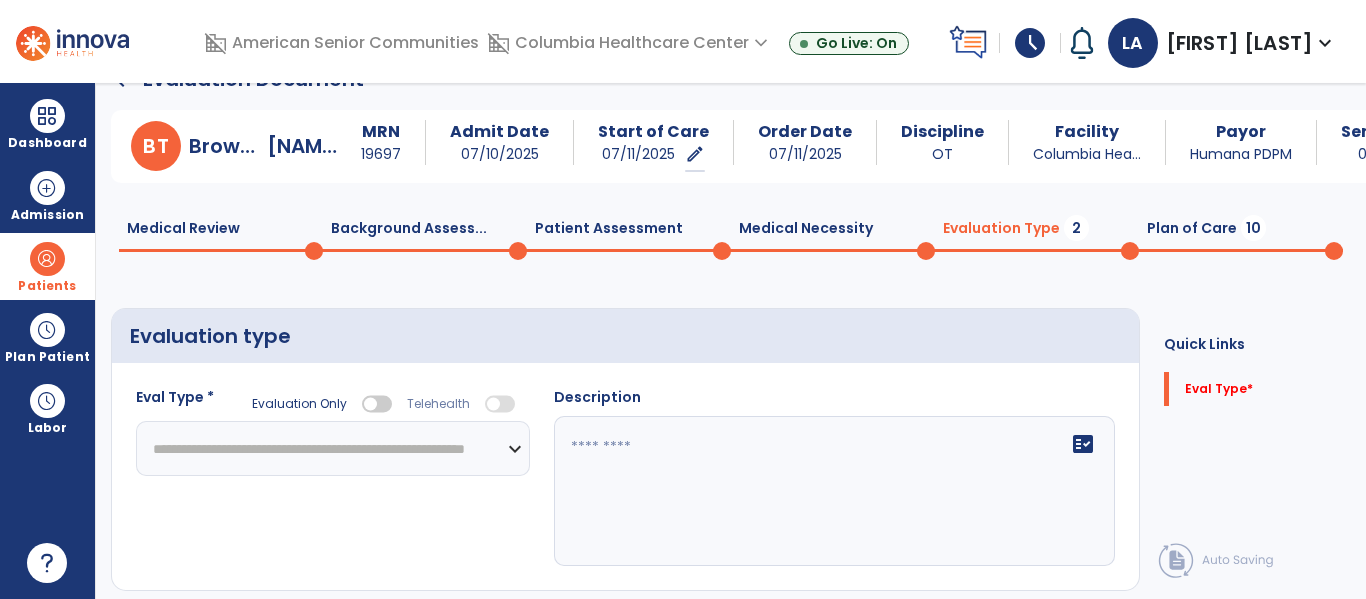 click on "**********" 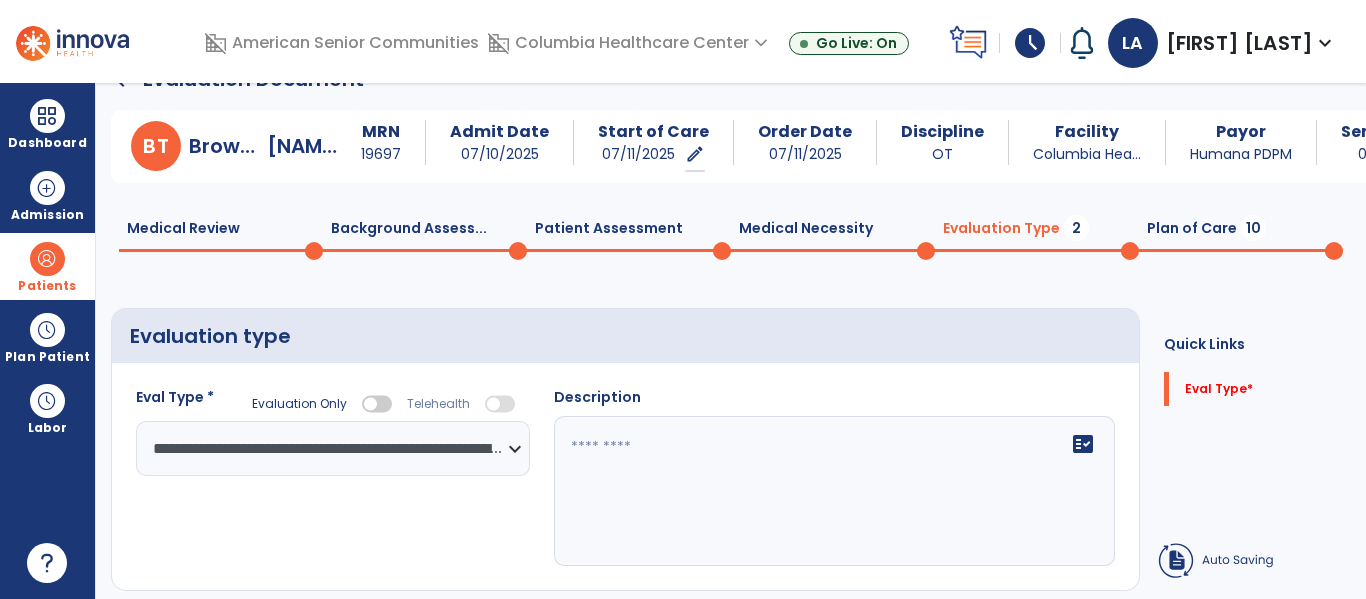 click 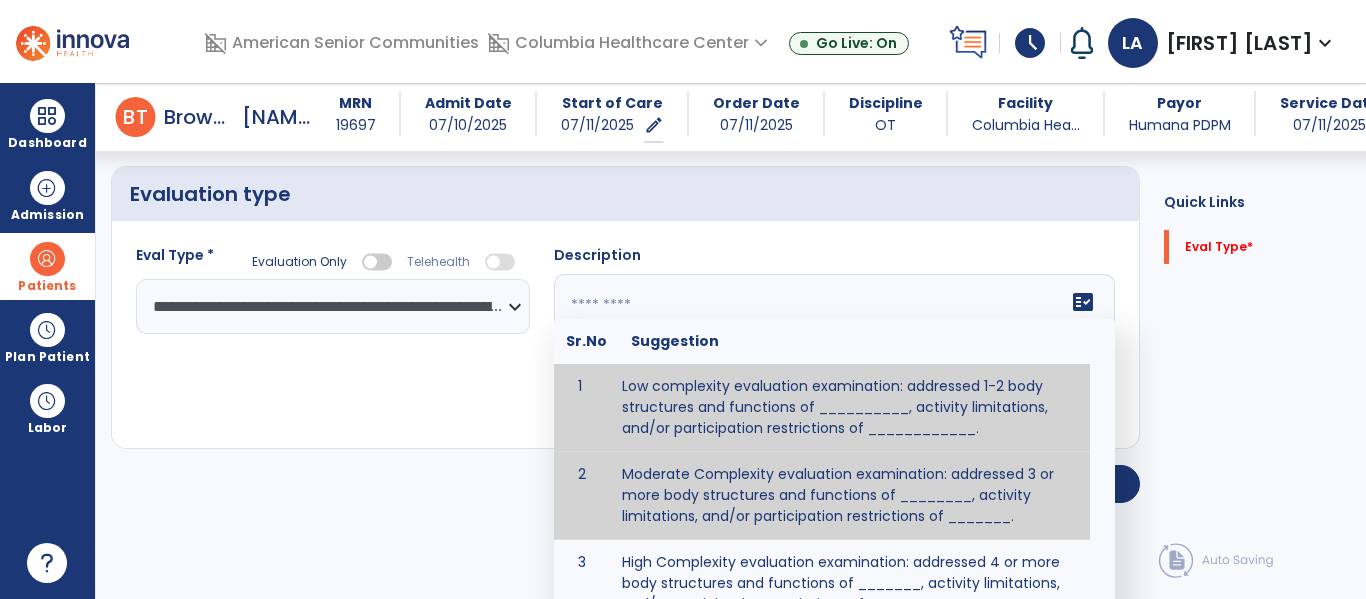 scroll, scrollTop: 193, scrollLeft: 0, axis: vertical 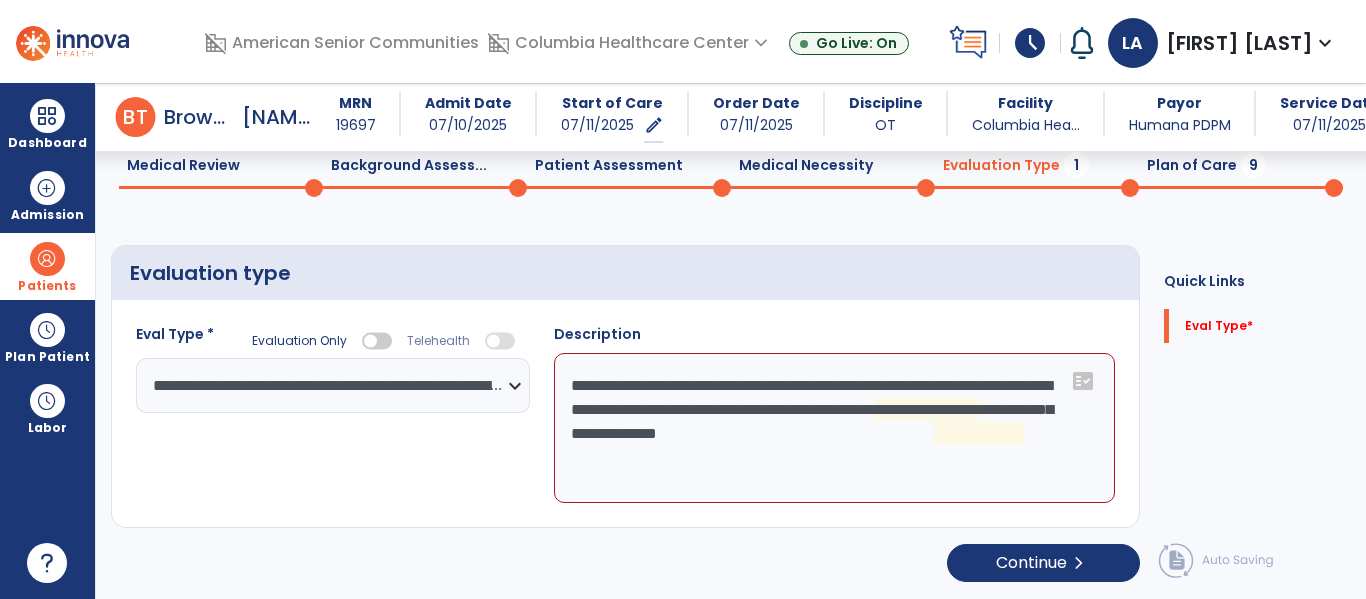 click on "**********" 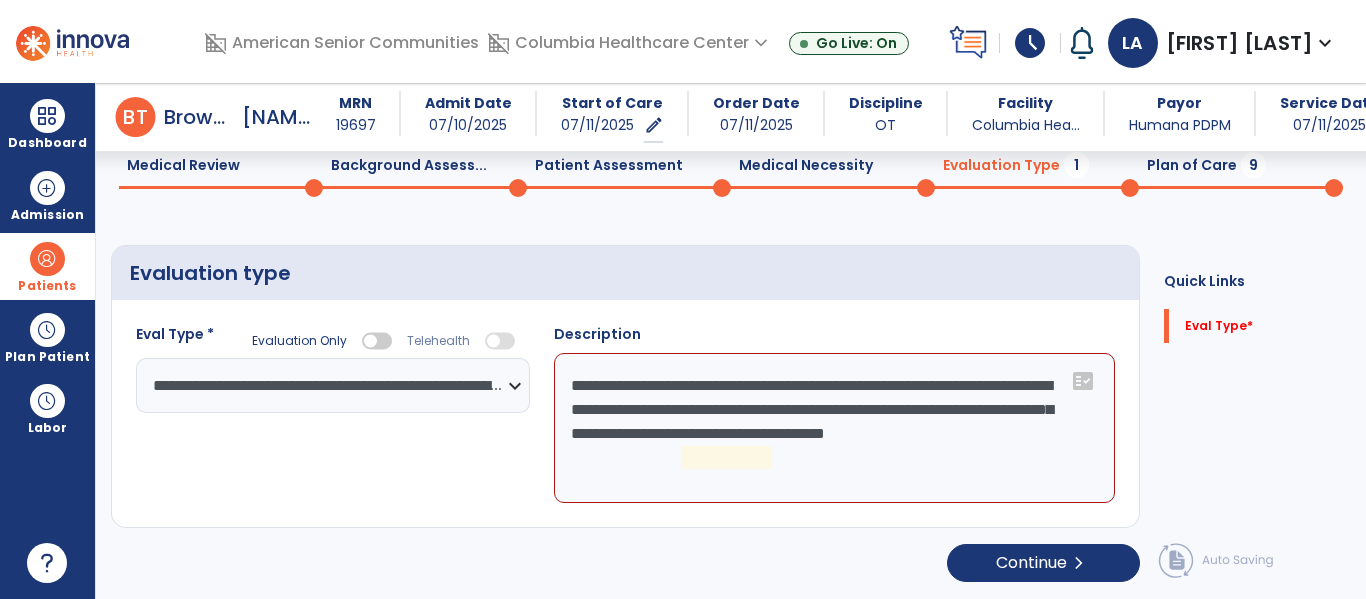 type on "**********" 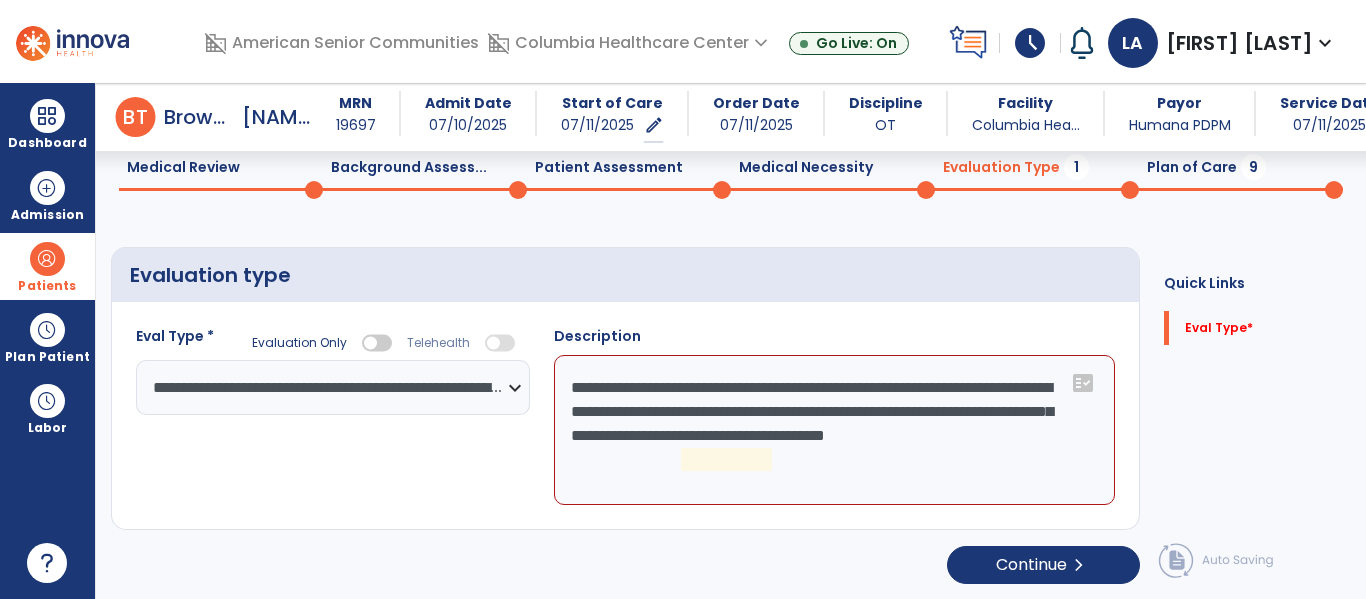 scroll, scrollTop: 83, scrollLeft: 0, axis: vertical 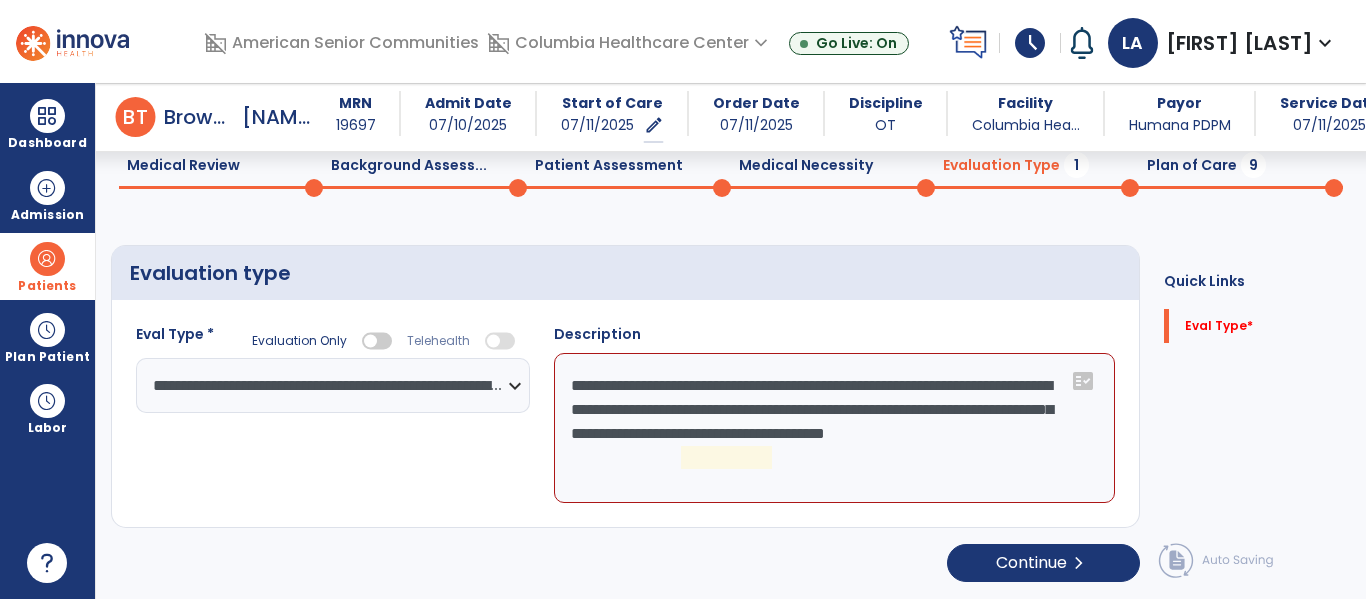 drag, startPoint x: 839, startPoint y: 484, endPoint x: 420, endPoint y: 373, distance: 433.45358 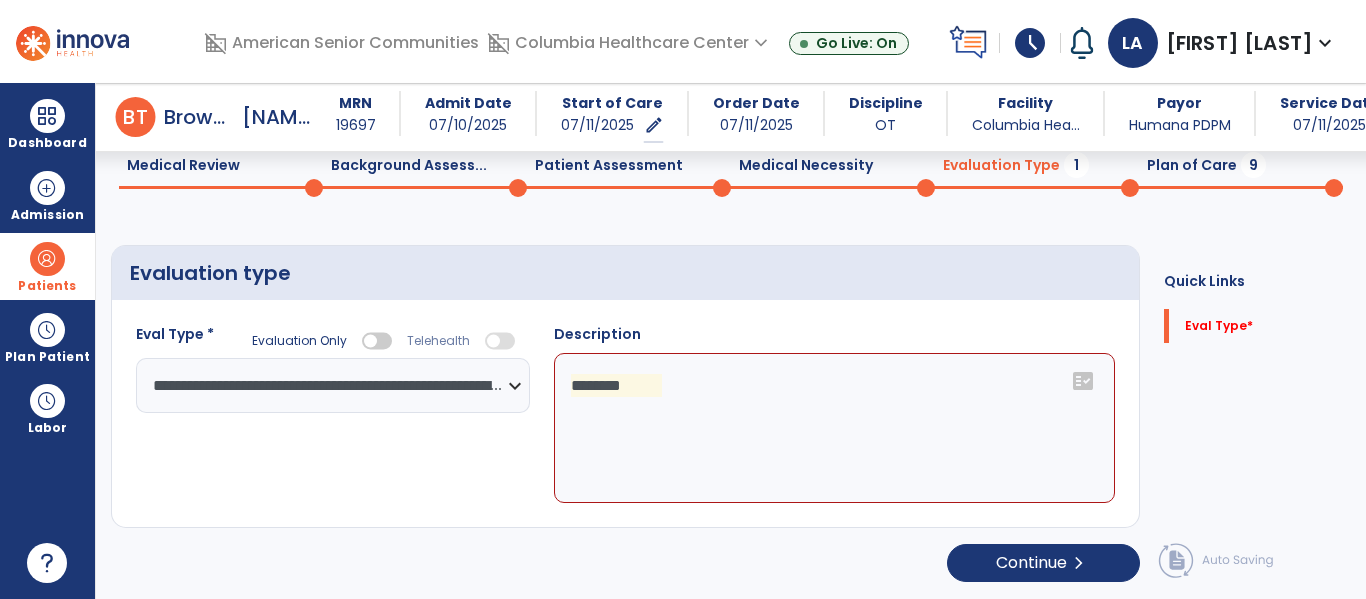 click on "**********" 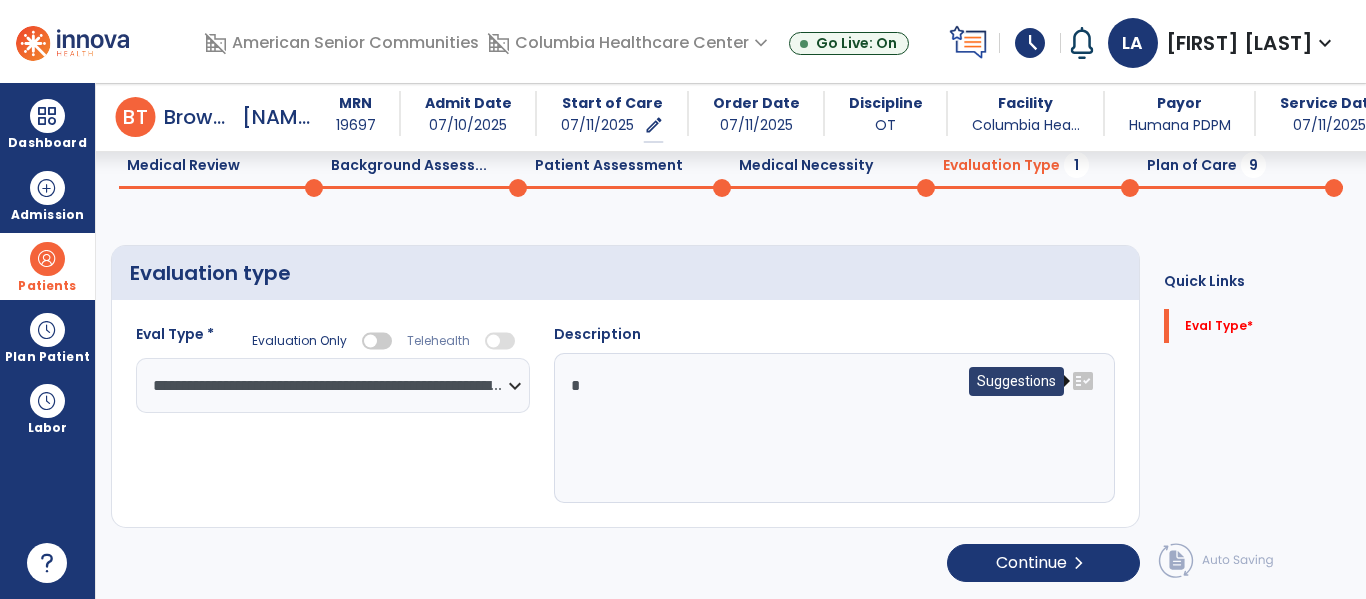 click on "fact_check" 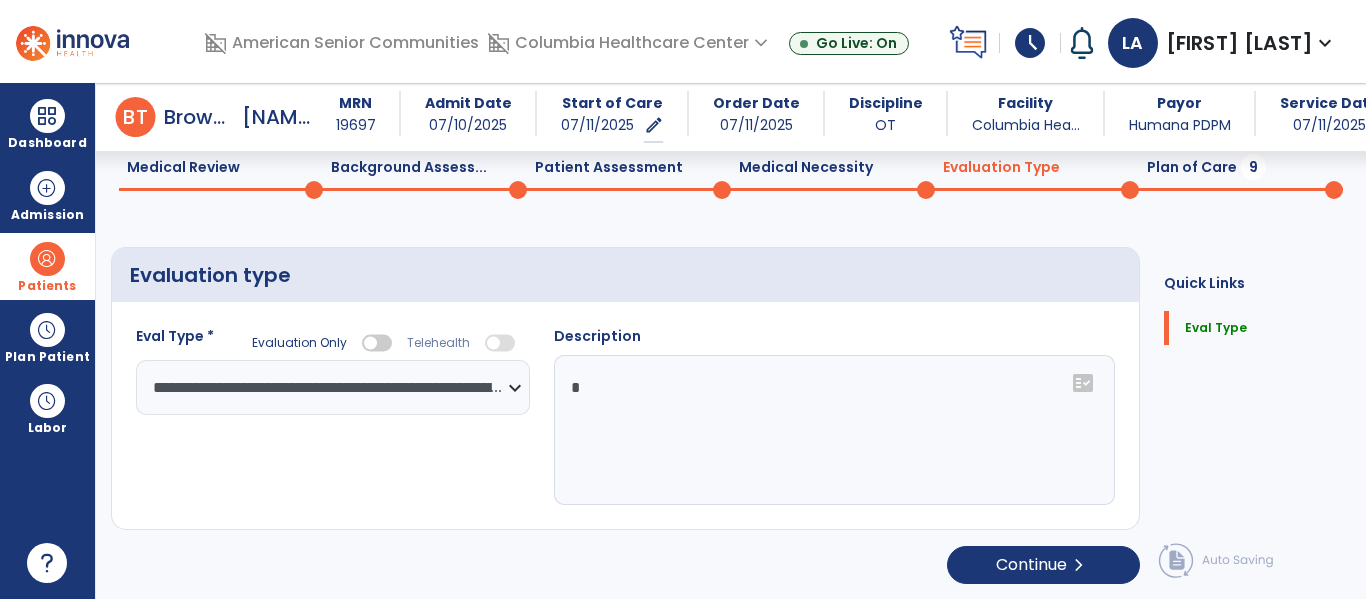 scroll, scrollTop: 83, scrollLeft: 0, axis: vertical 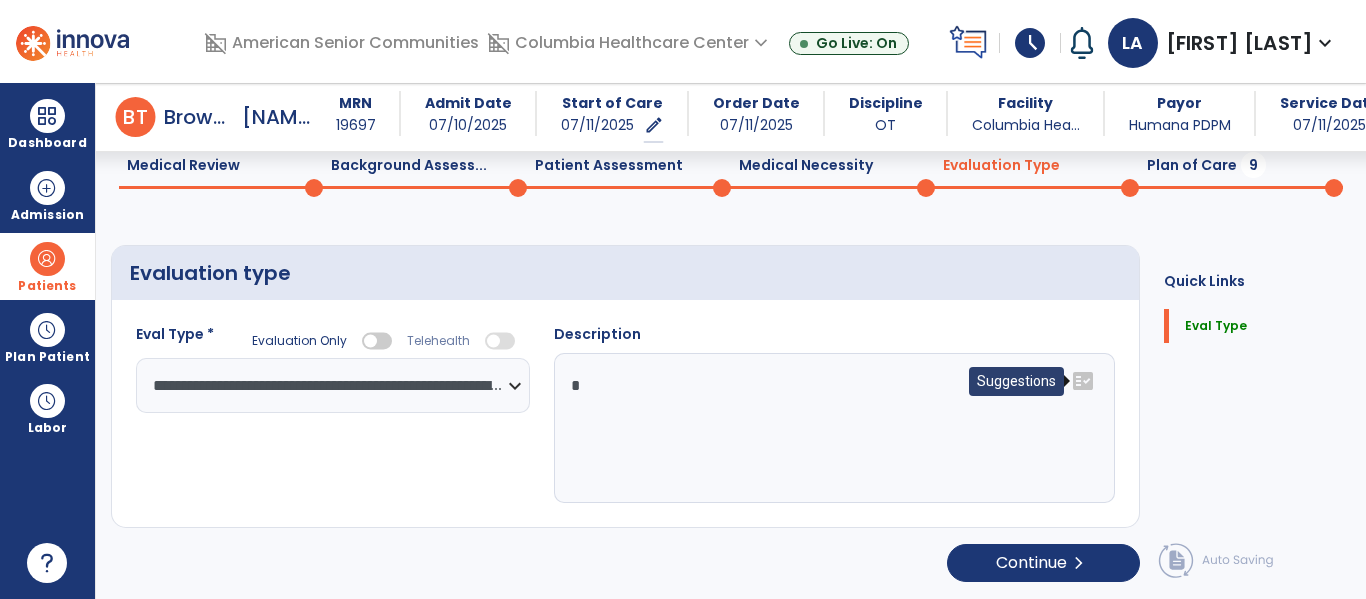 click on "fact_check" 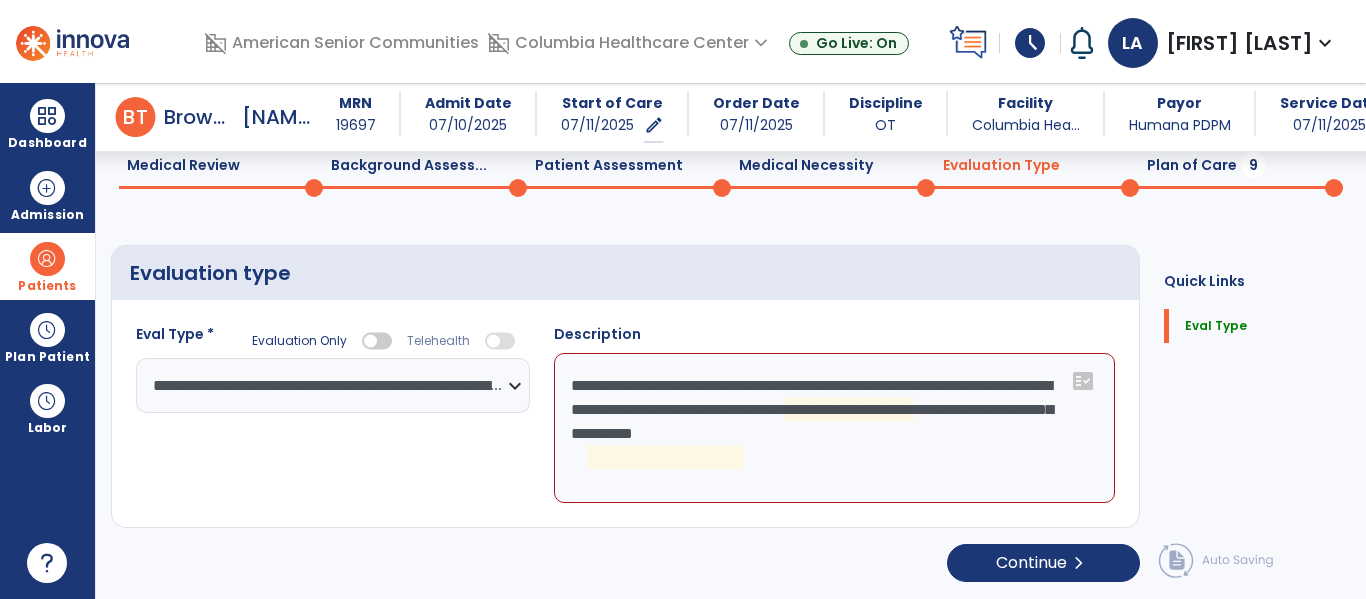 click on "**********" 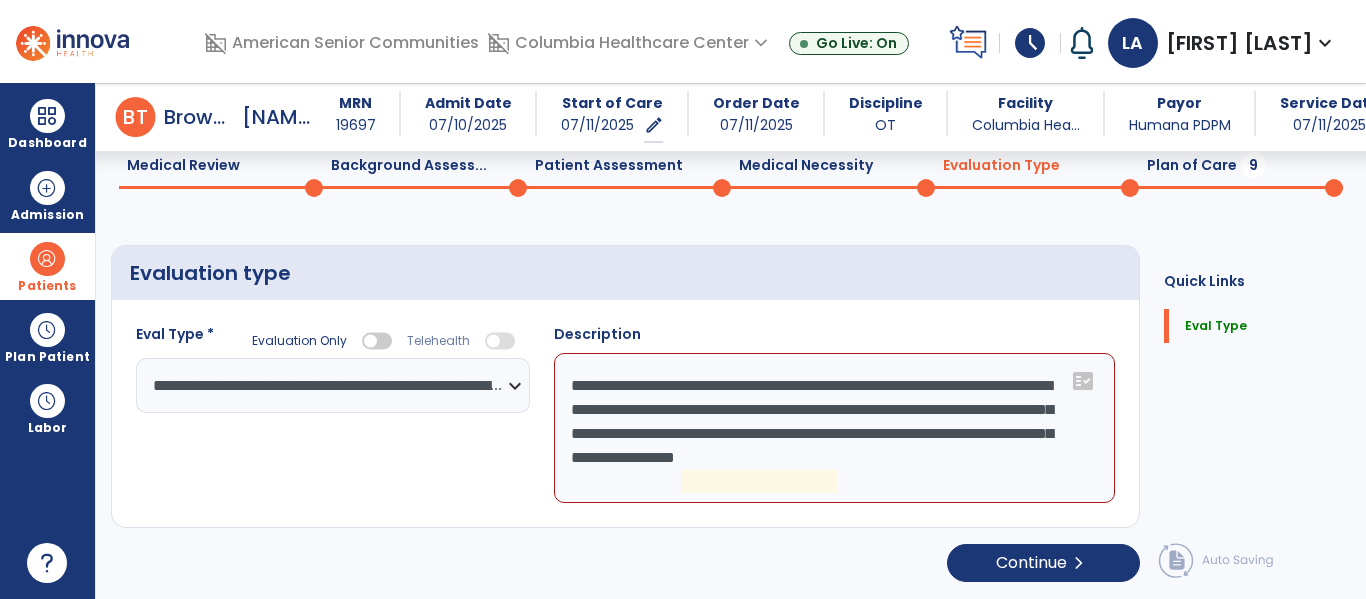 click on "**********" 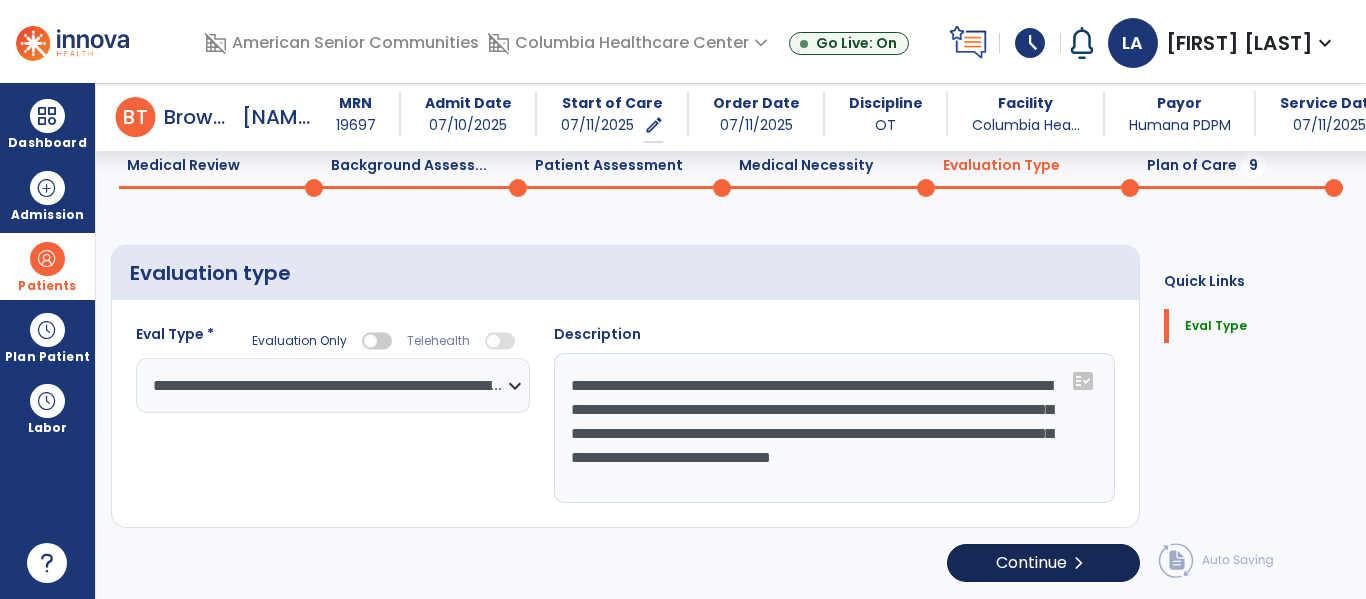 type on "**********" 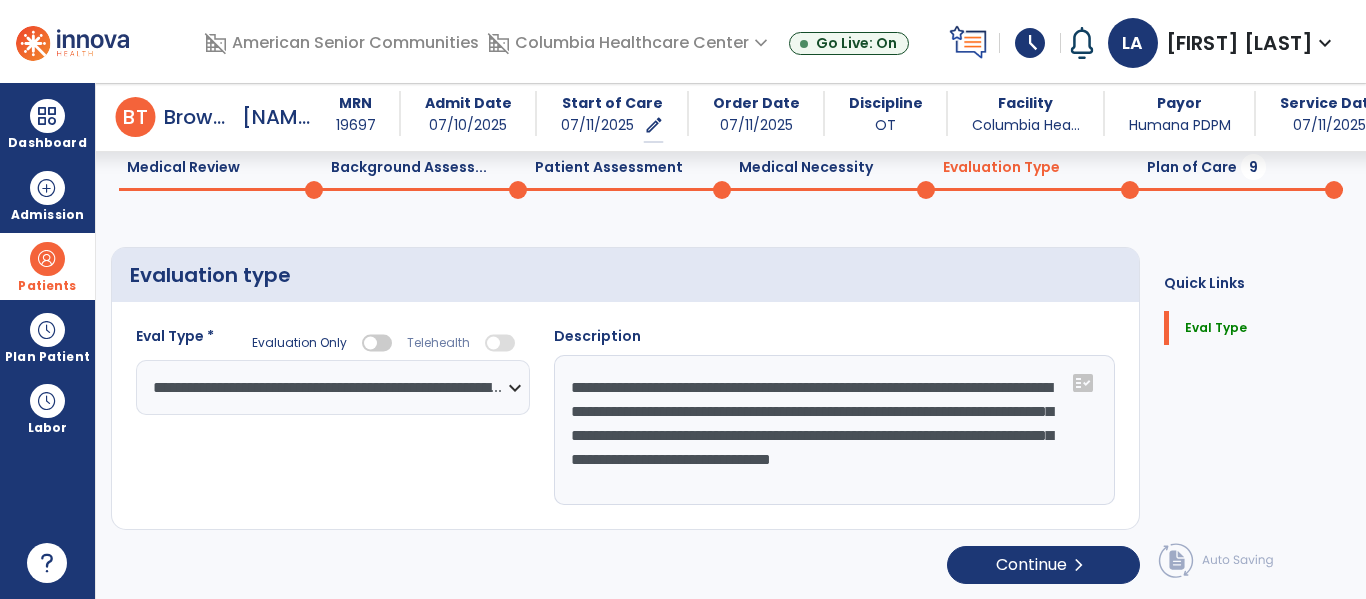 scroll, scrollTop: 82, scrollLeft: 0, axis: vertical 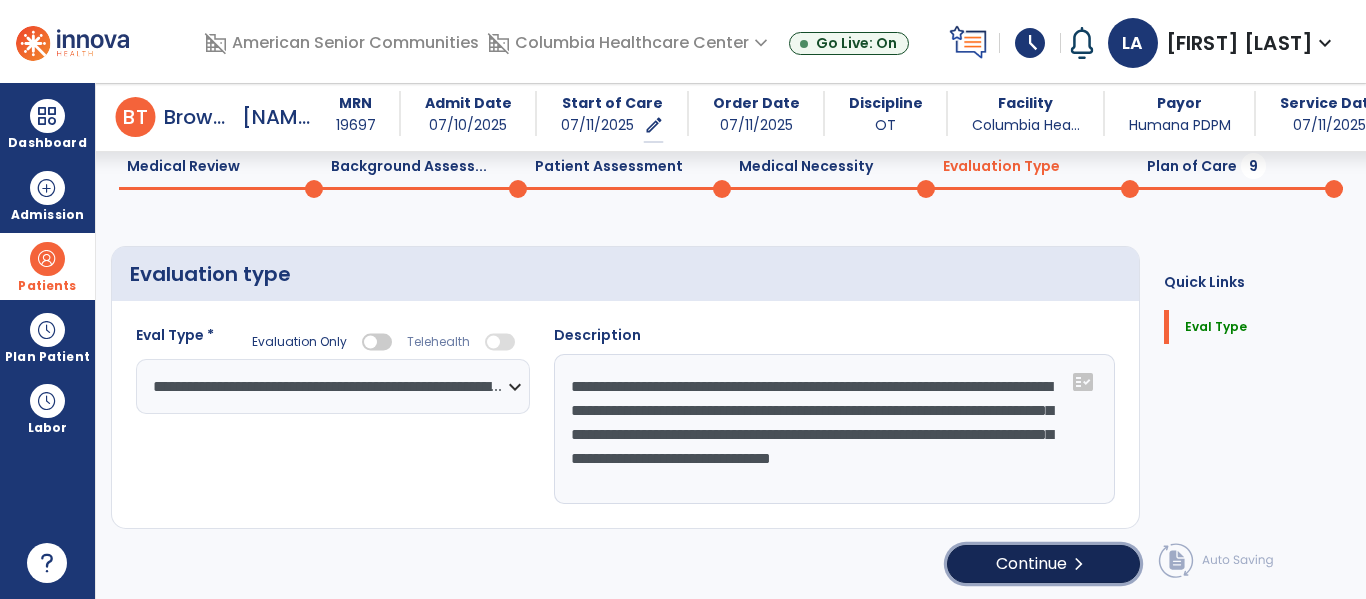 click on "Continue  chevron_right" 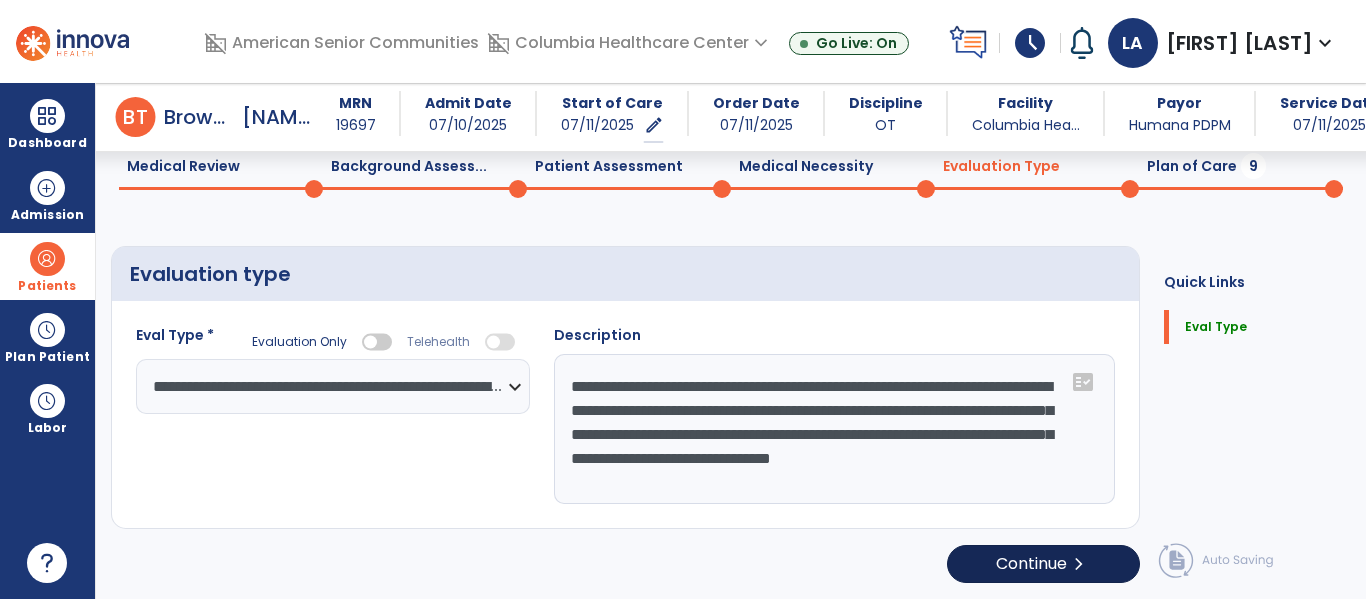select on "*****" 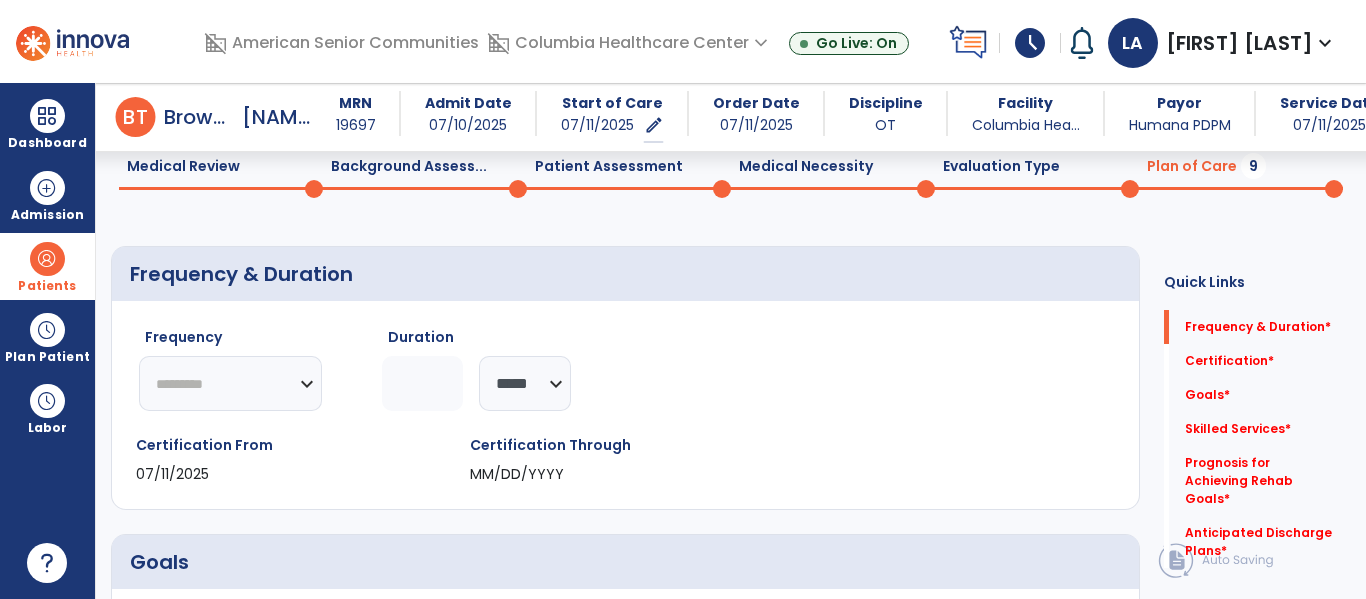 click on "********* ** ** ** ** ** ** **" 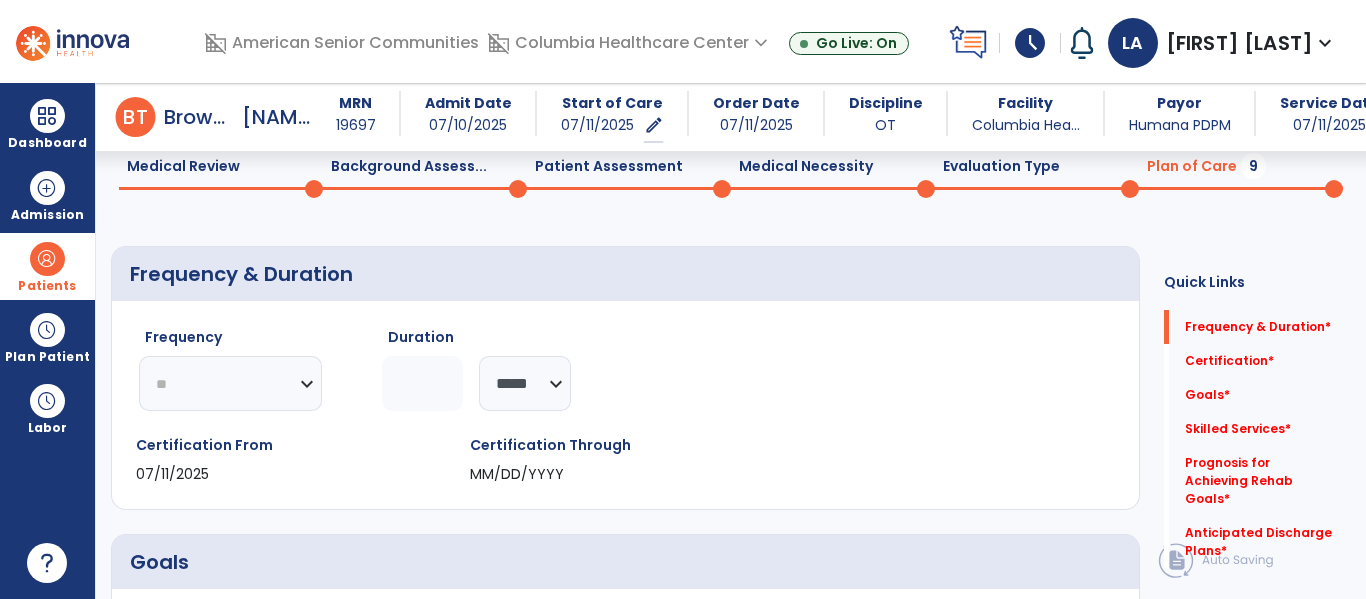 click on "********* ** ** ** ** ** ** **" 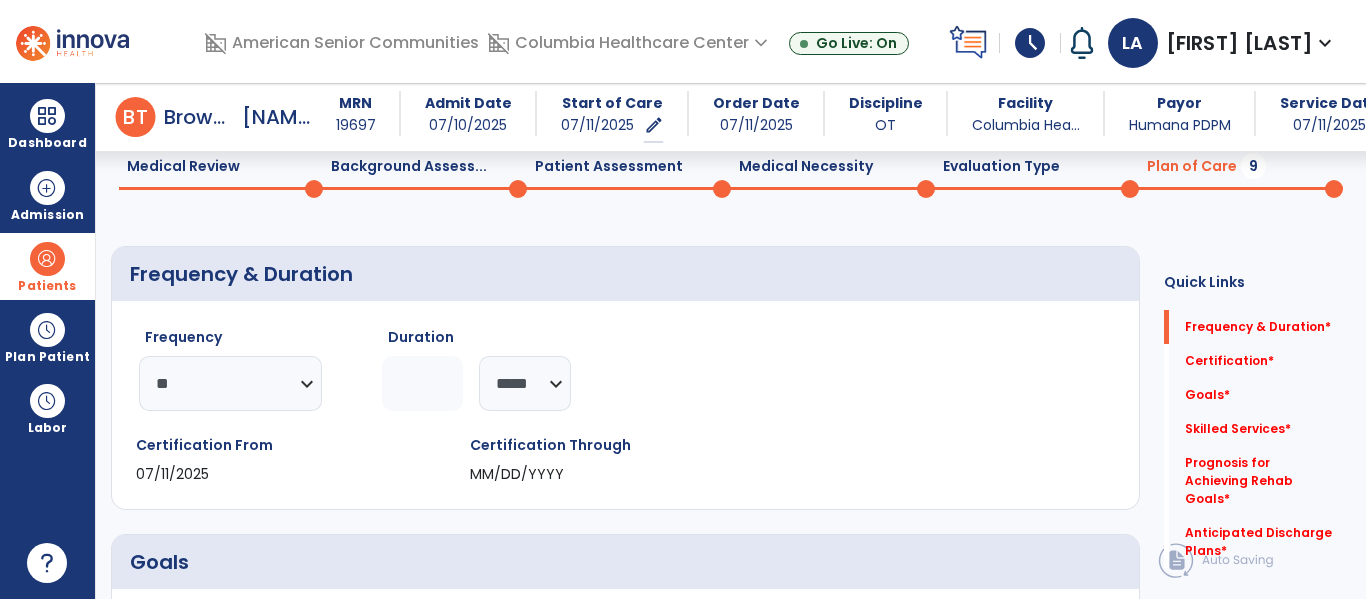click 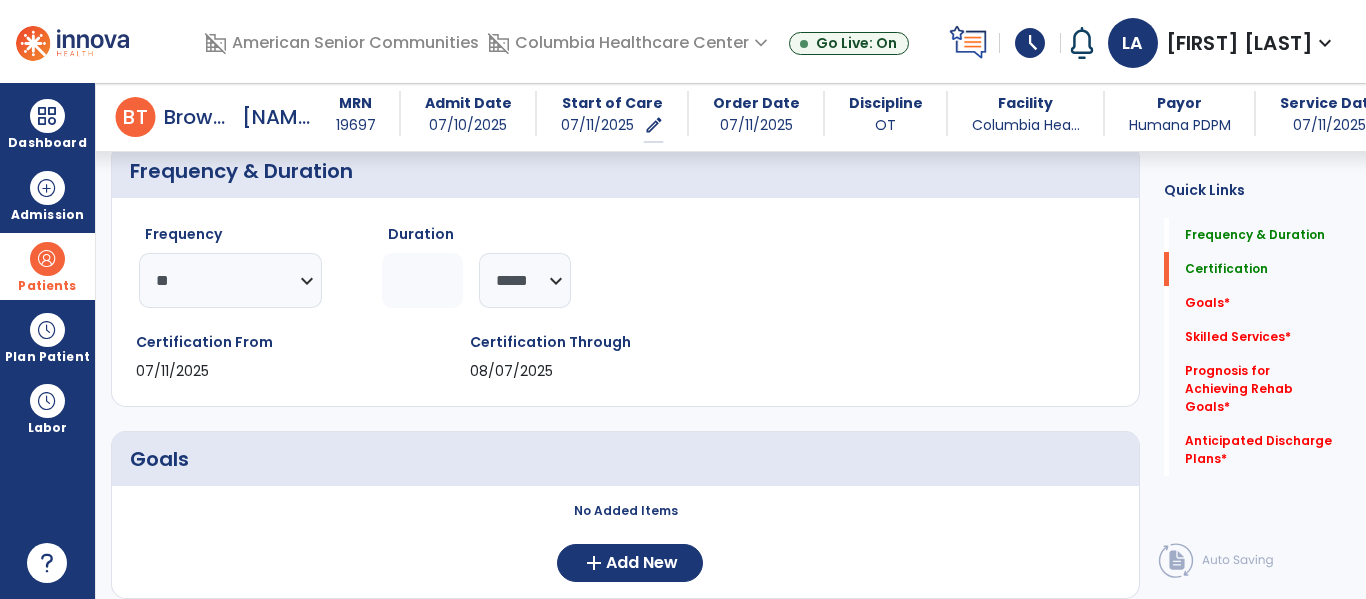 scroll, scrollTop: 249, scrollLeft: 0, axis: vertical 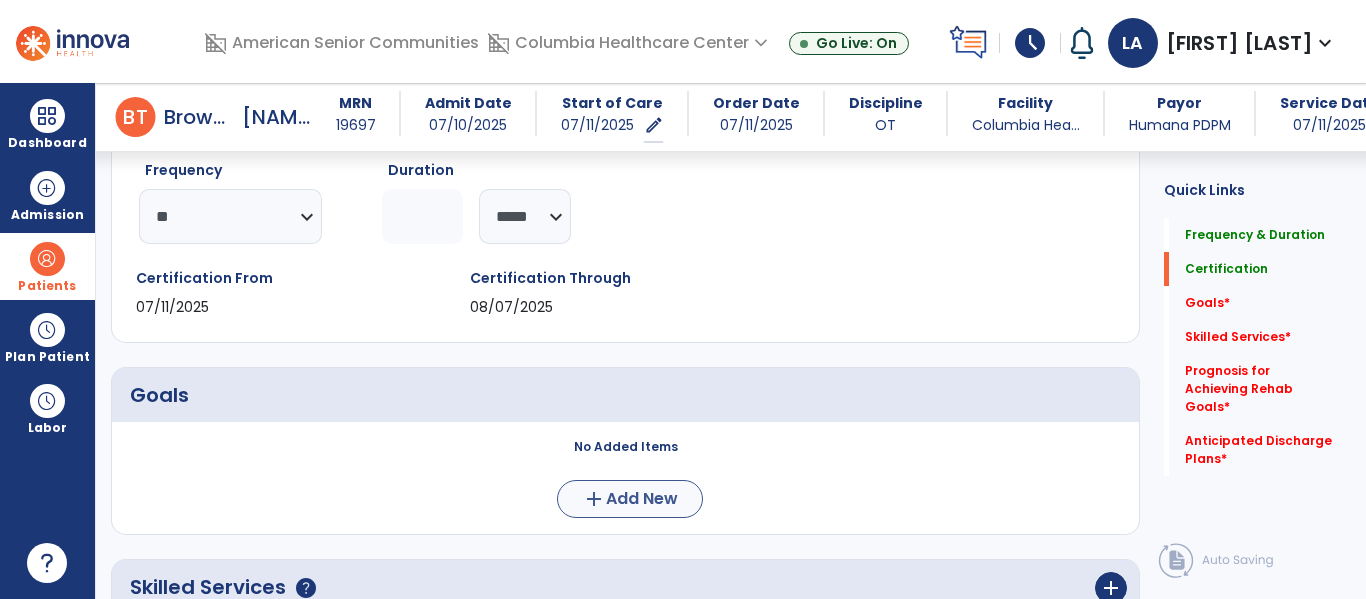 type on "*" 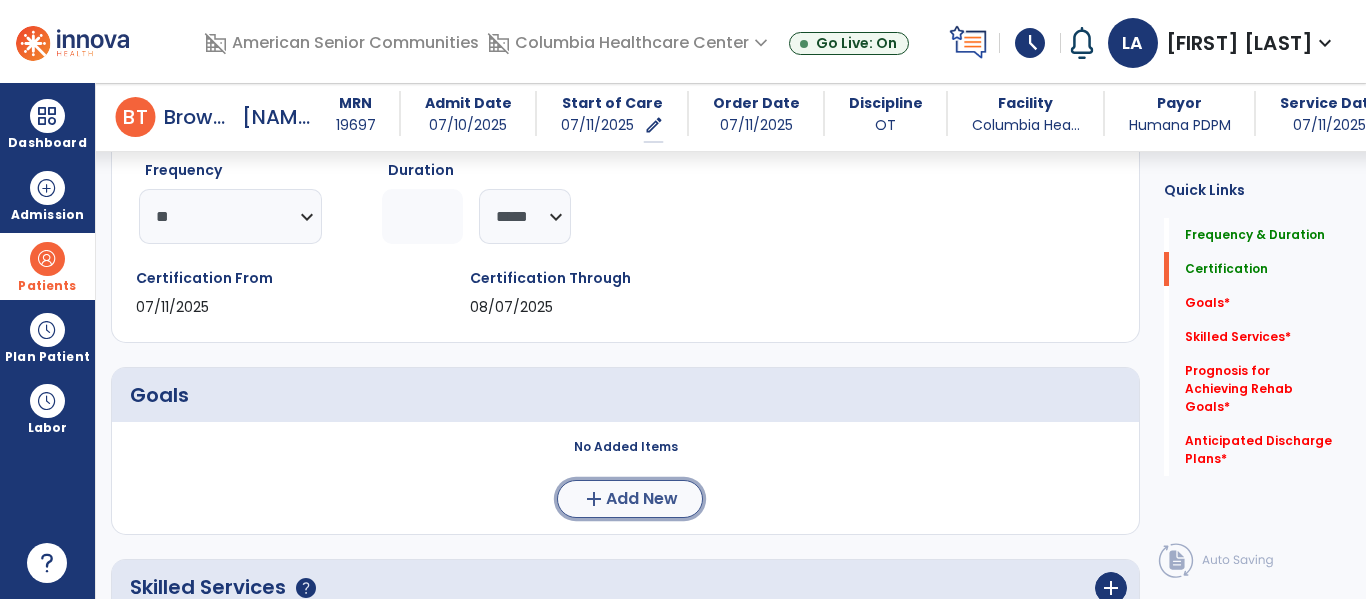 click on "Add New" at bounding box center [642, 499] 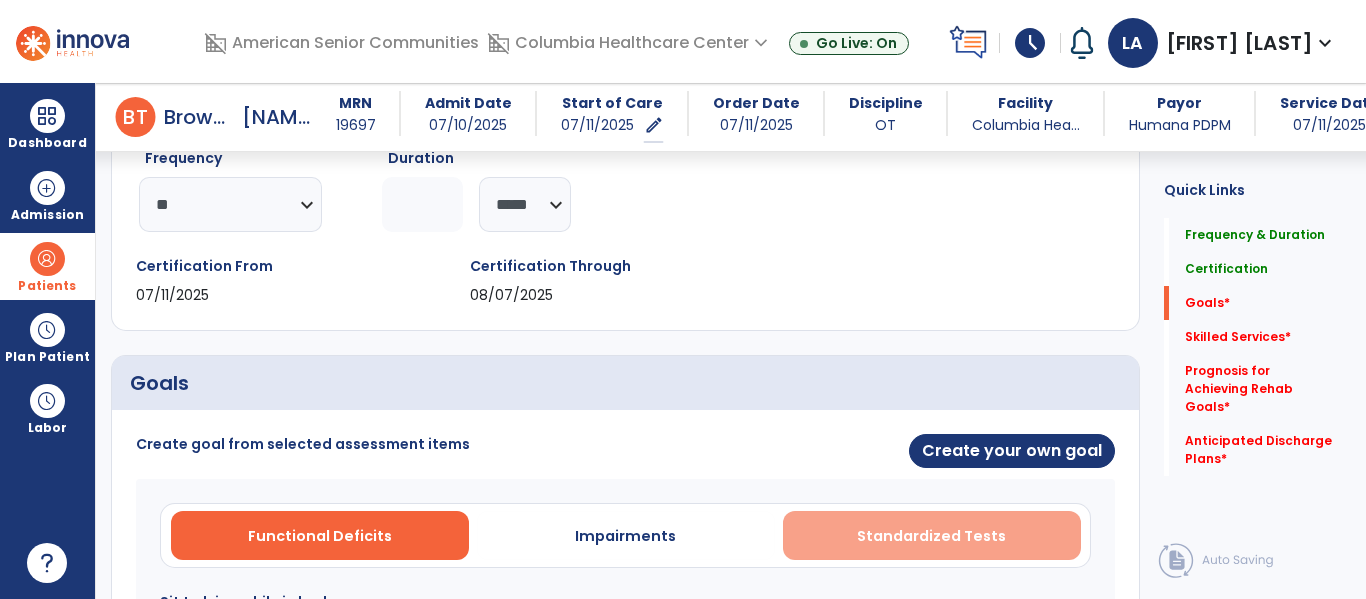 scroll, scrollTop: 397, scrollLeft: 0, axis: vertical 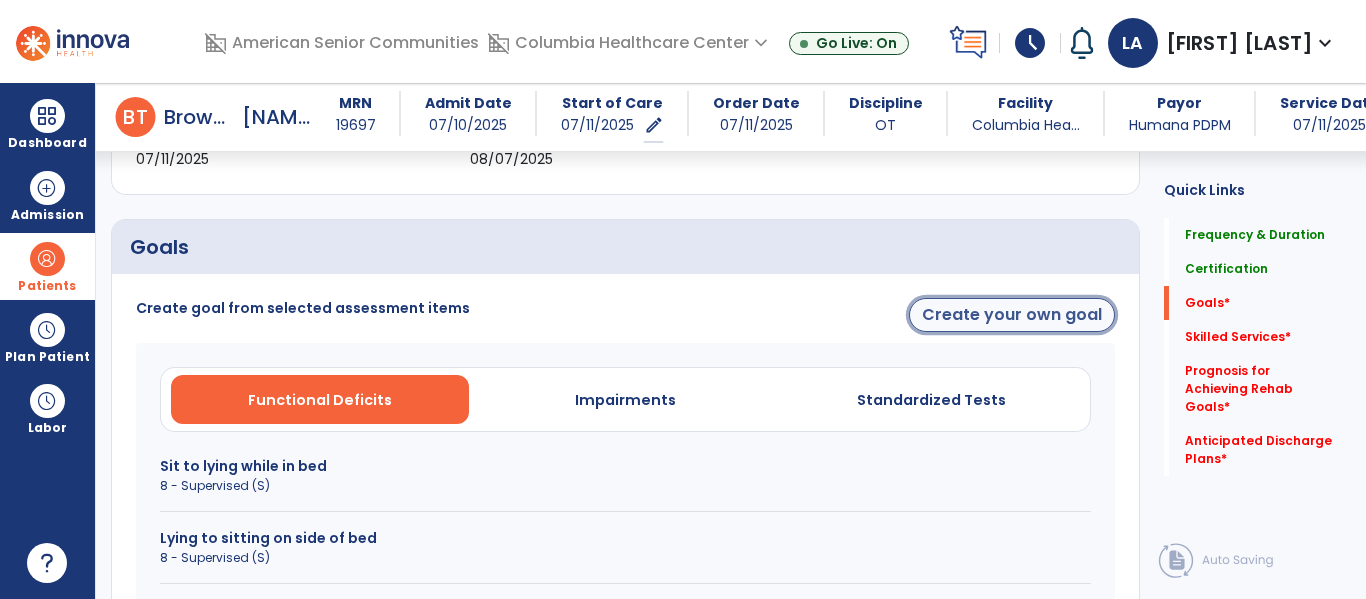 click on "Create your own goal" at bounding box center [1012, 315] 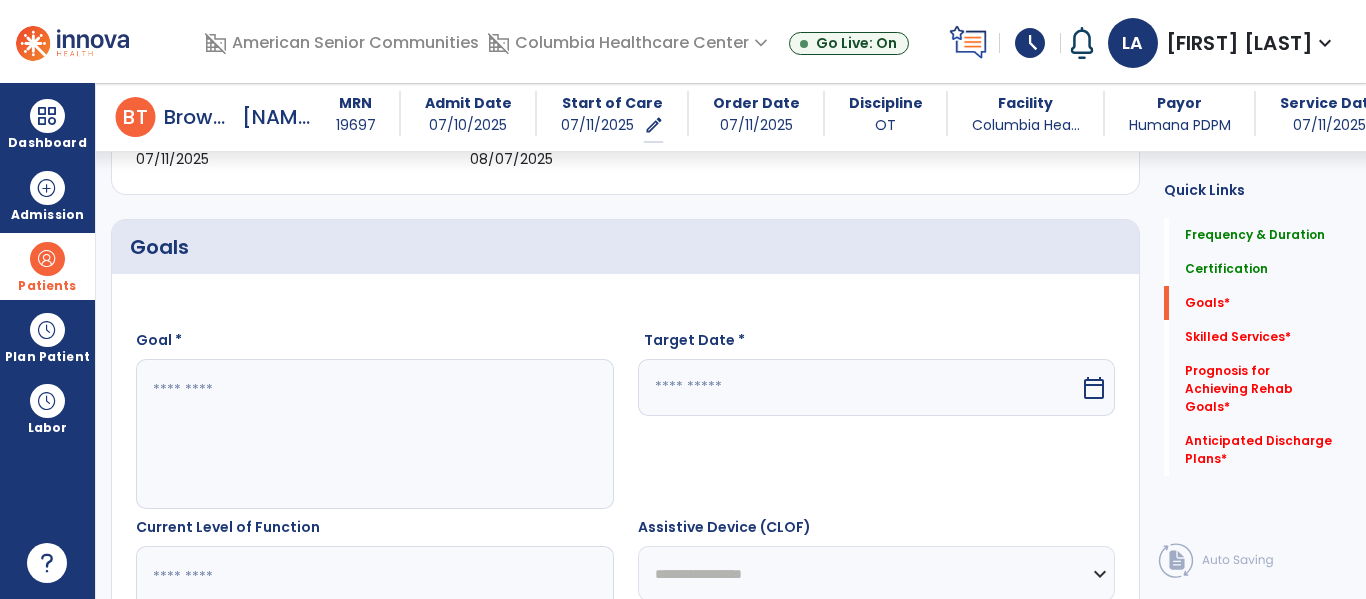 click at bounding box center (374, 434) 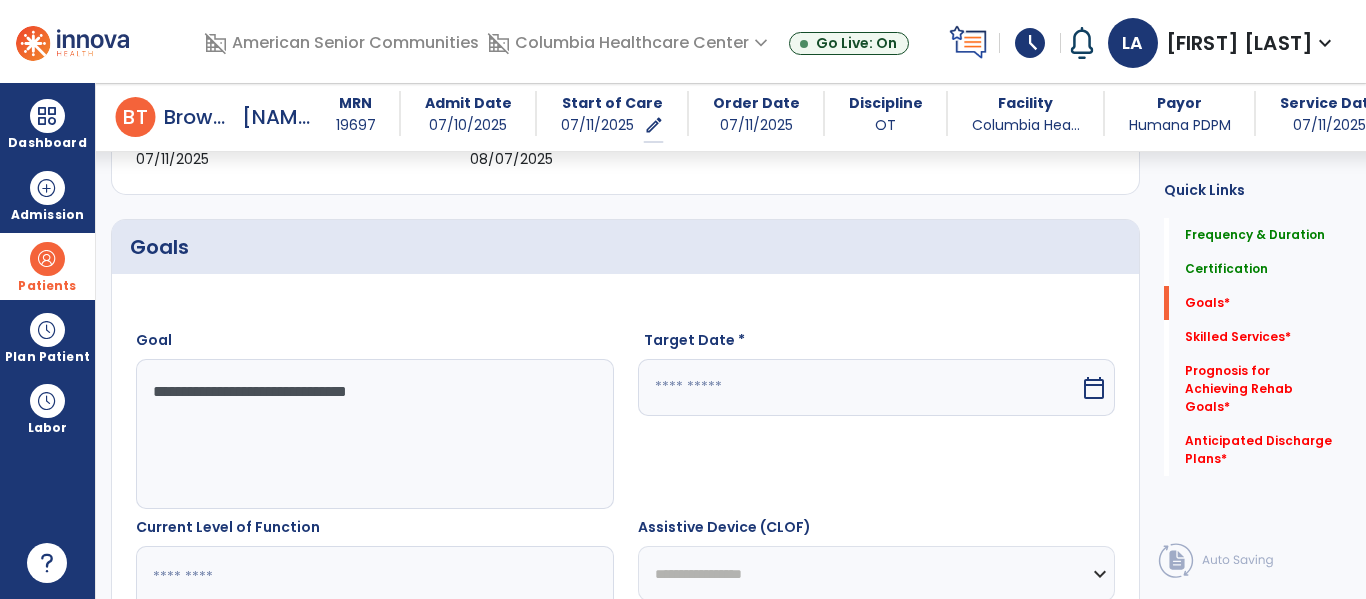 type on "**********" 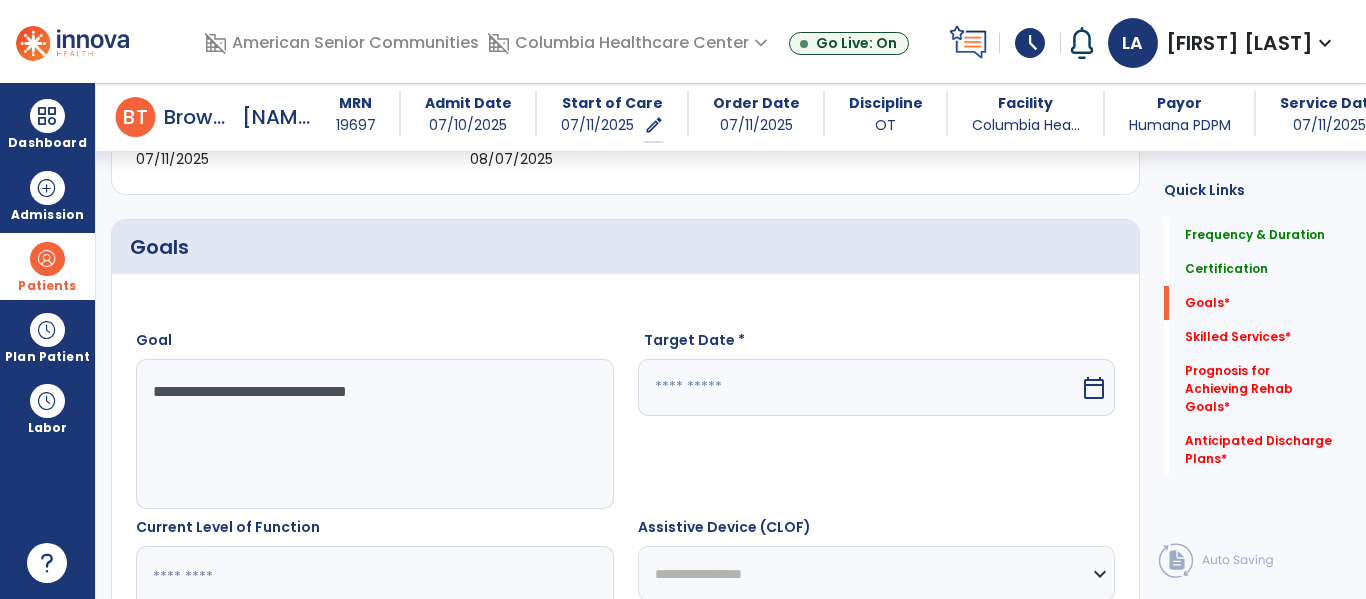 click on "calendar_today" at bounding box center [1094, 388] 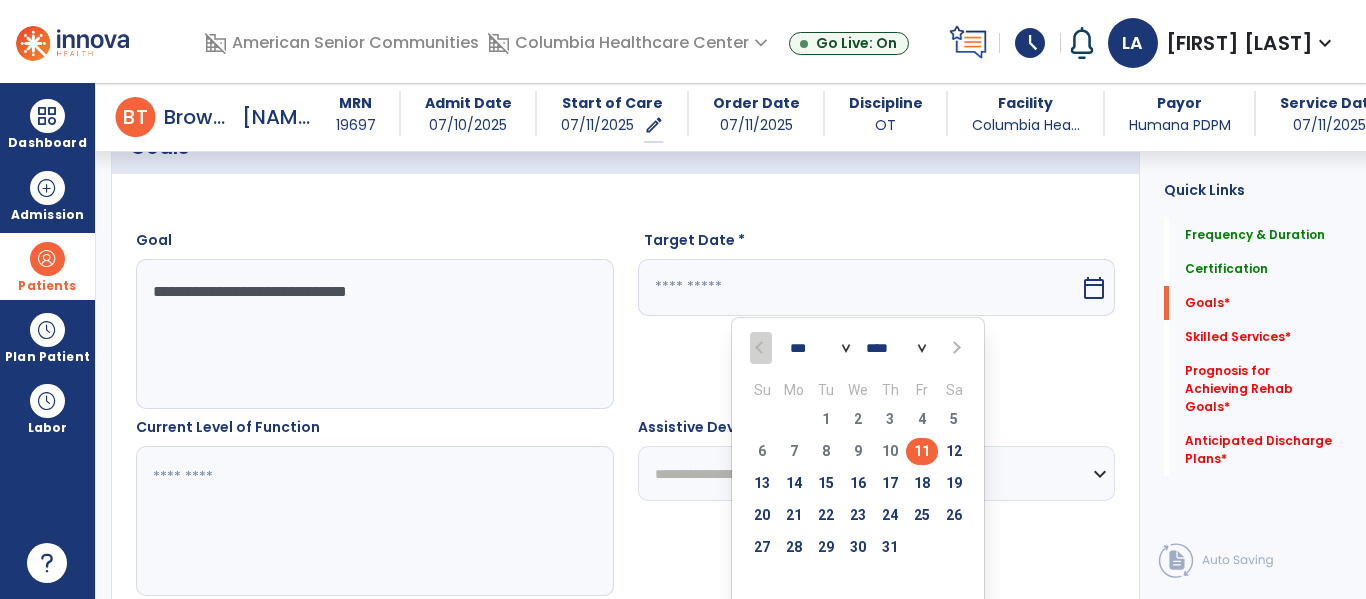 scroll, scrollTop: 529, scrollLeft: 0, axis: vertical 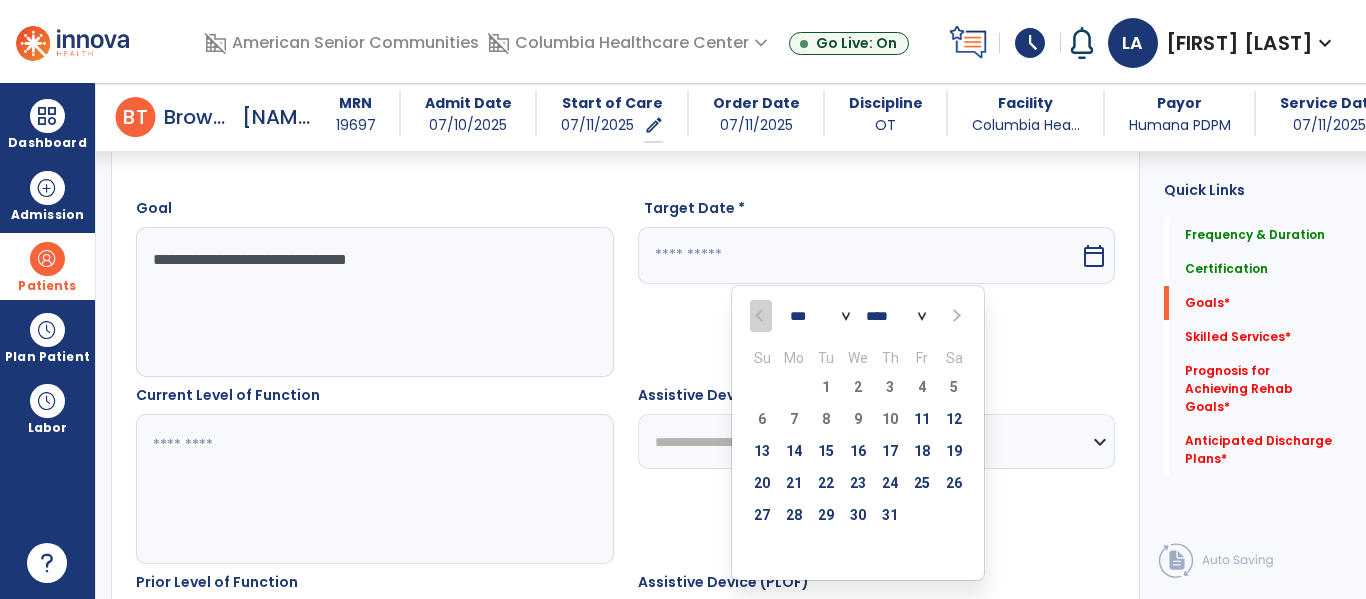 click at bounding box center [955, 316] 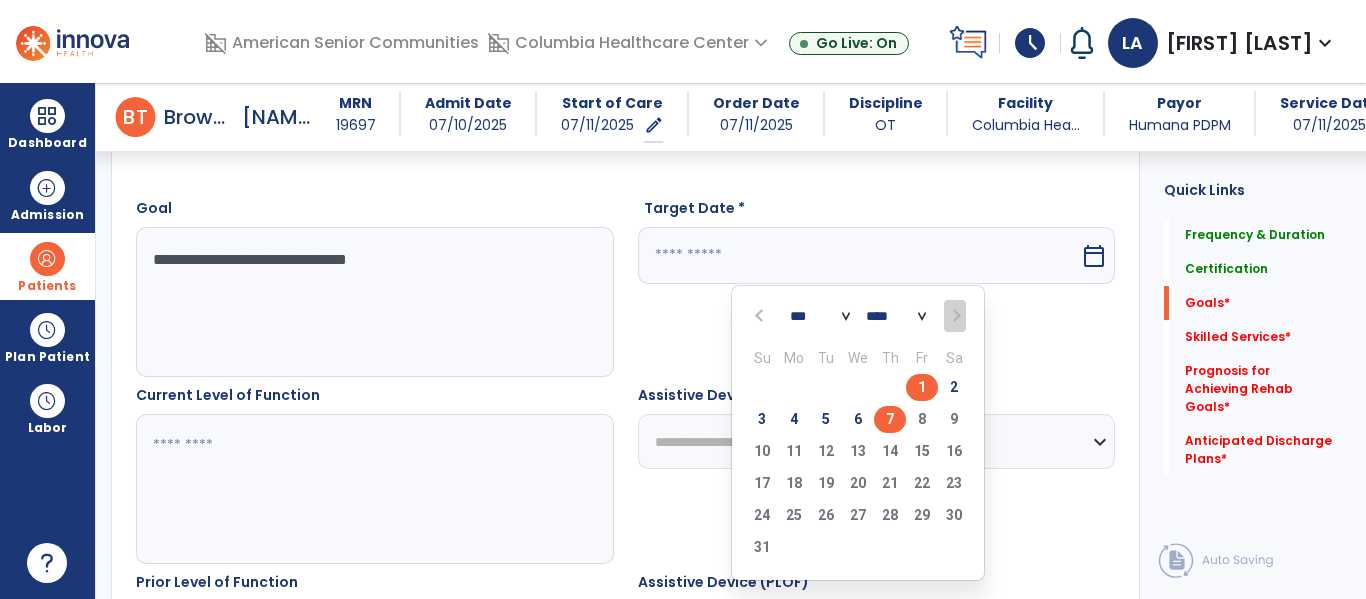 click on "7" at bounding box center (890, 419) 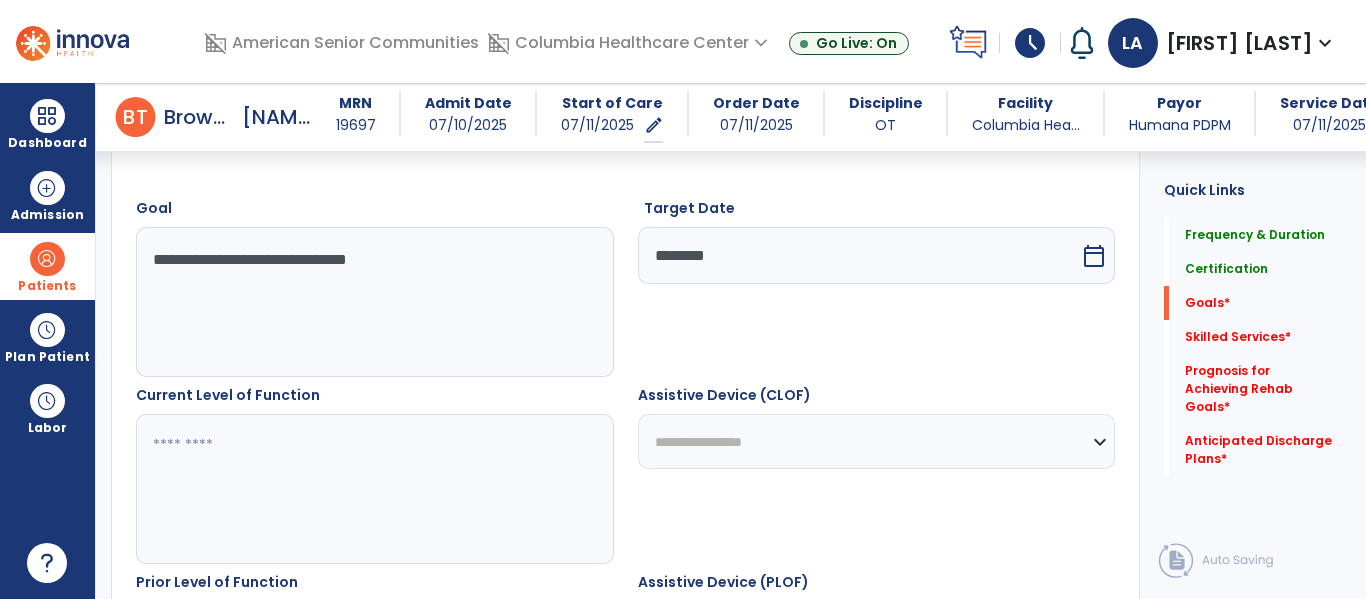 click at bounding box center [374, 489] 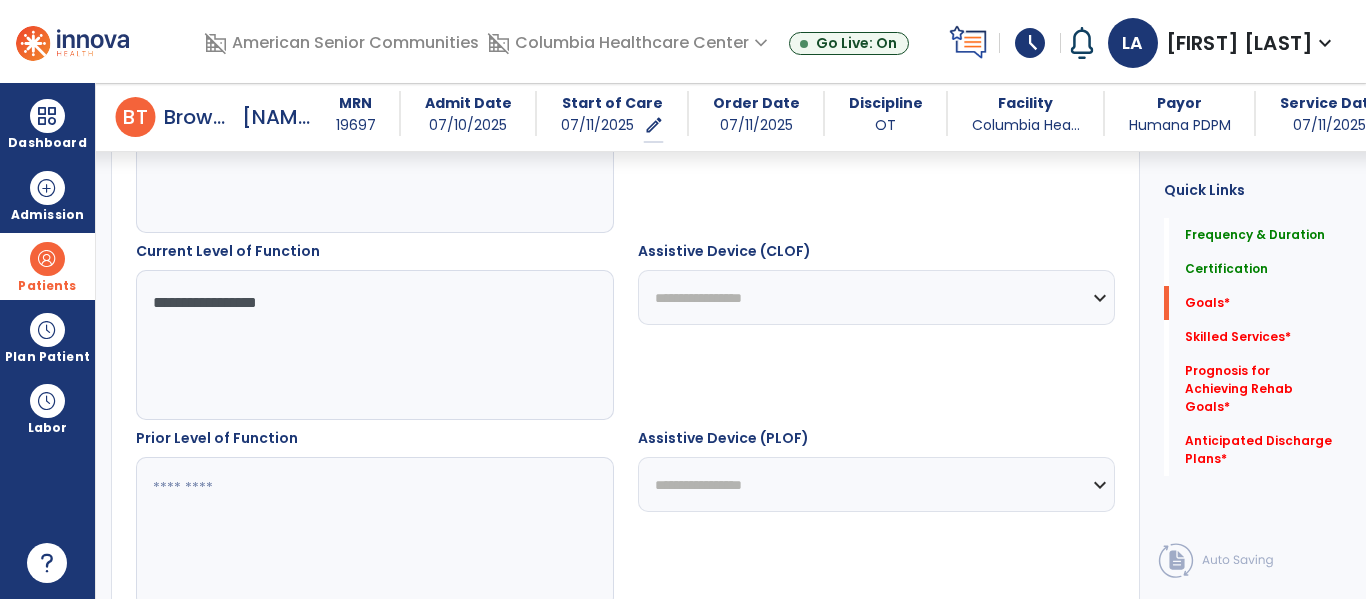 scroll, scrollTop: 766, scrollLeft: 0, axis: vertical 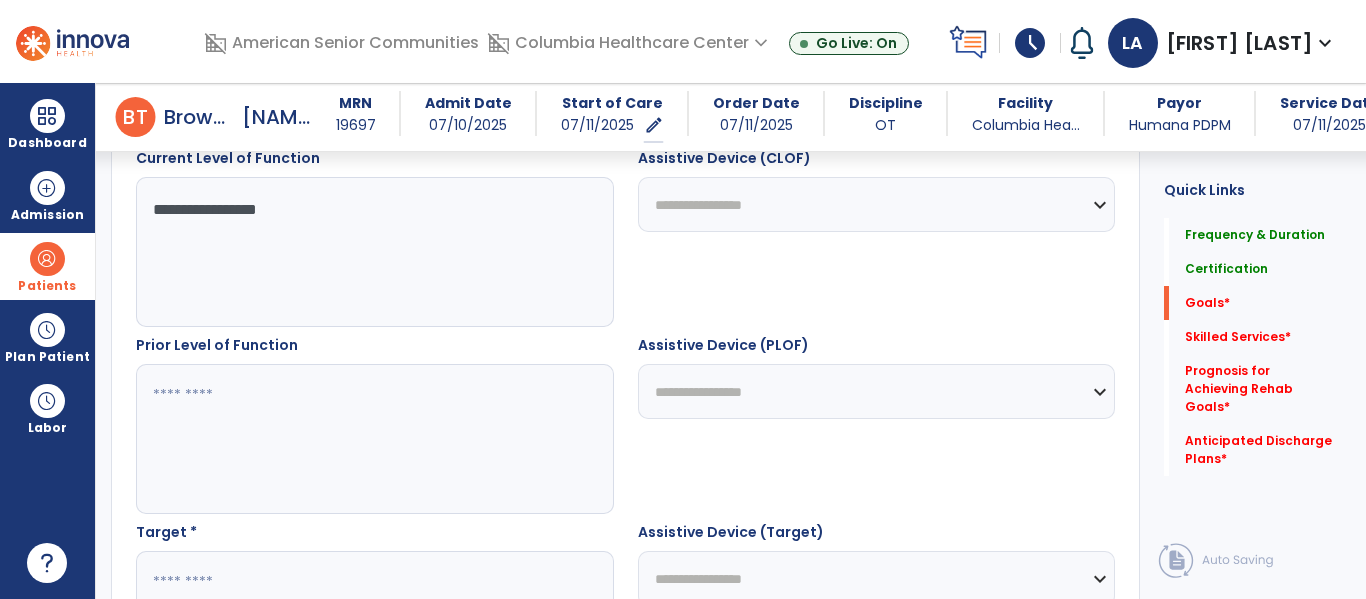 type on "**********" 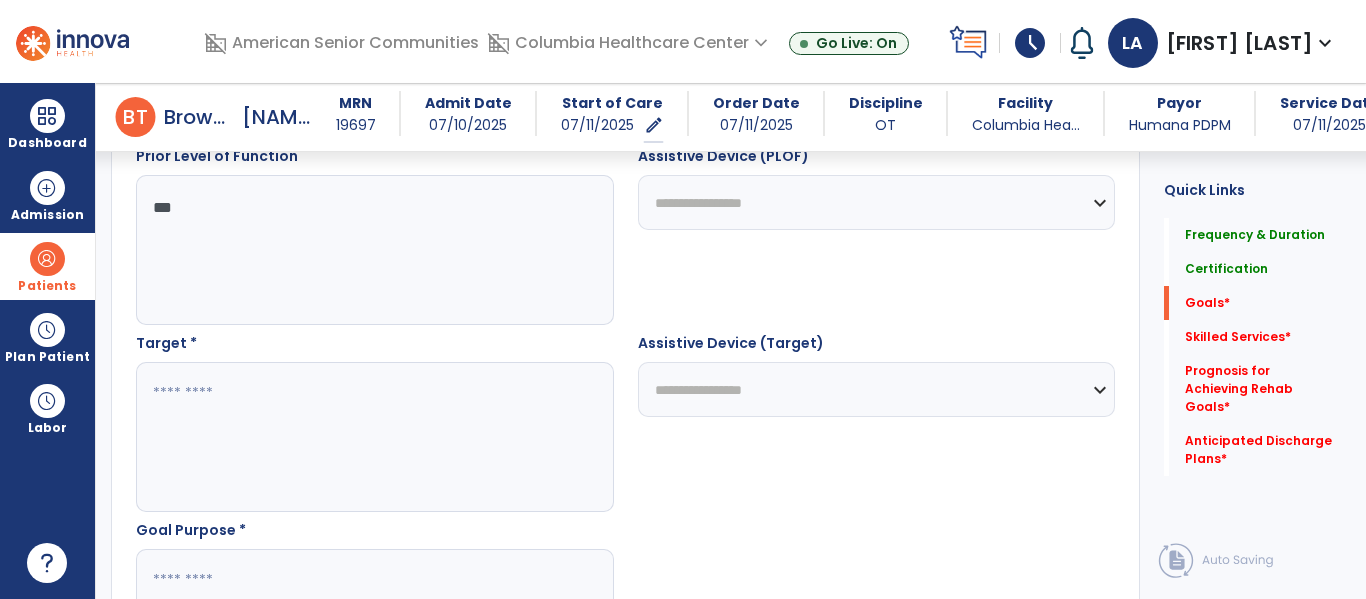 scroll, scrollTop: 1044, scrollLeft: 0, axis: vertical 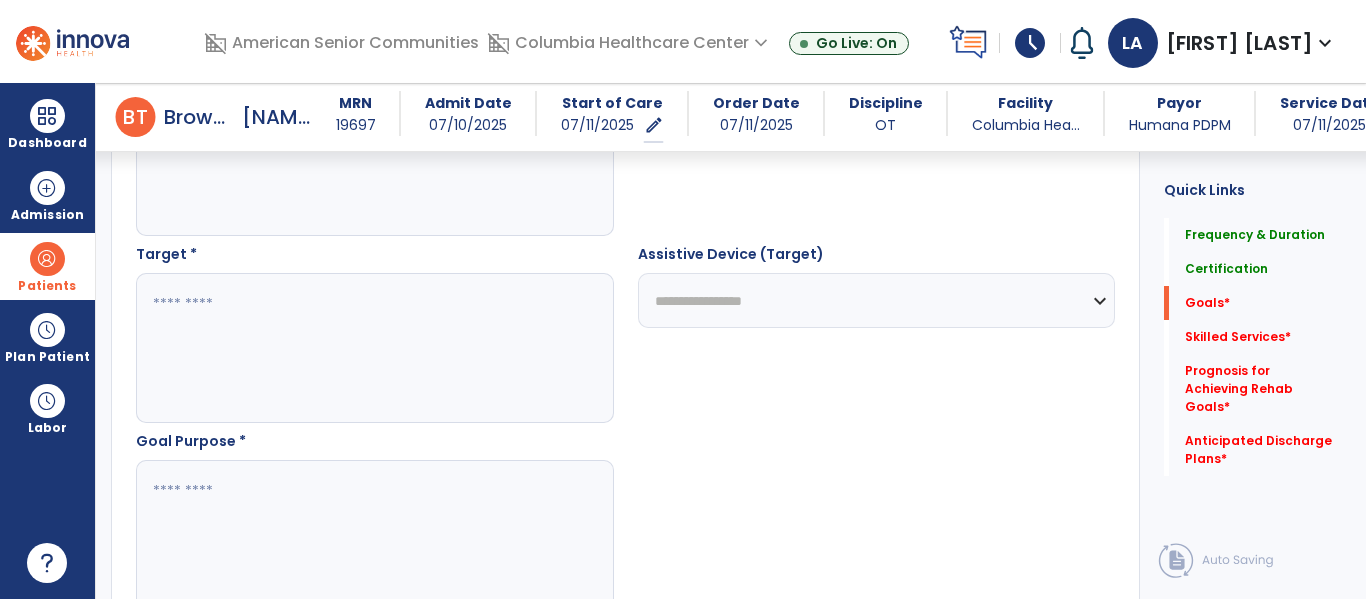 type on "***" 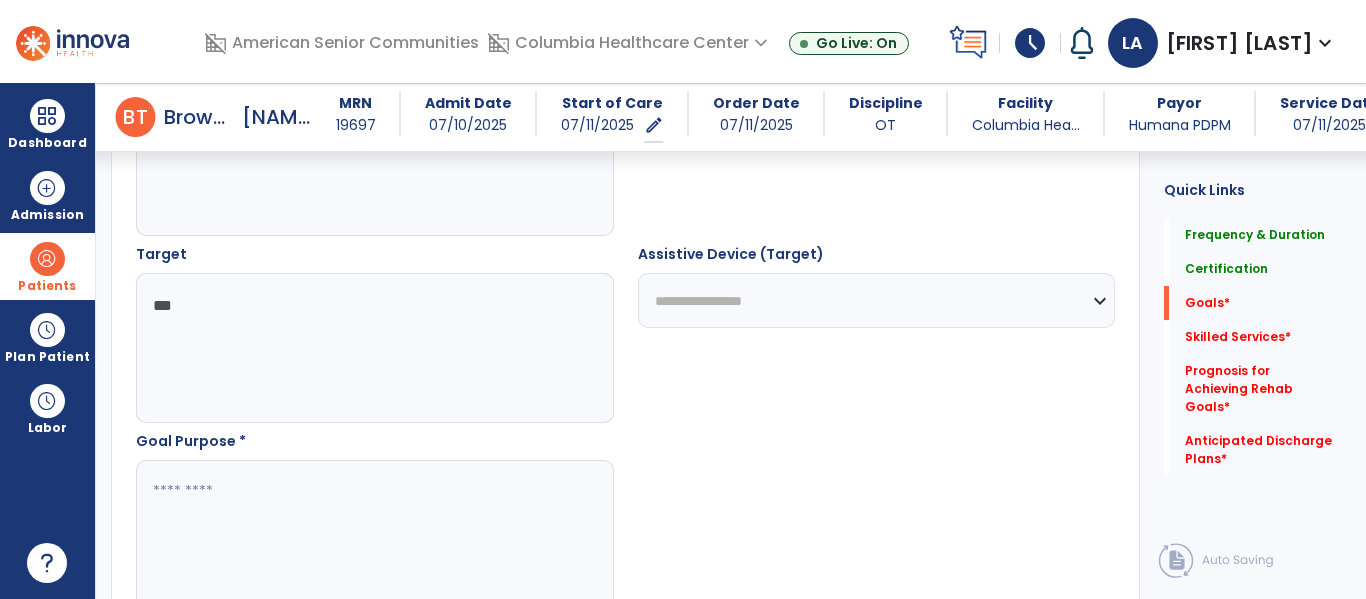type on "***" 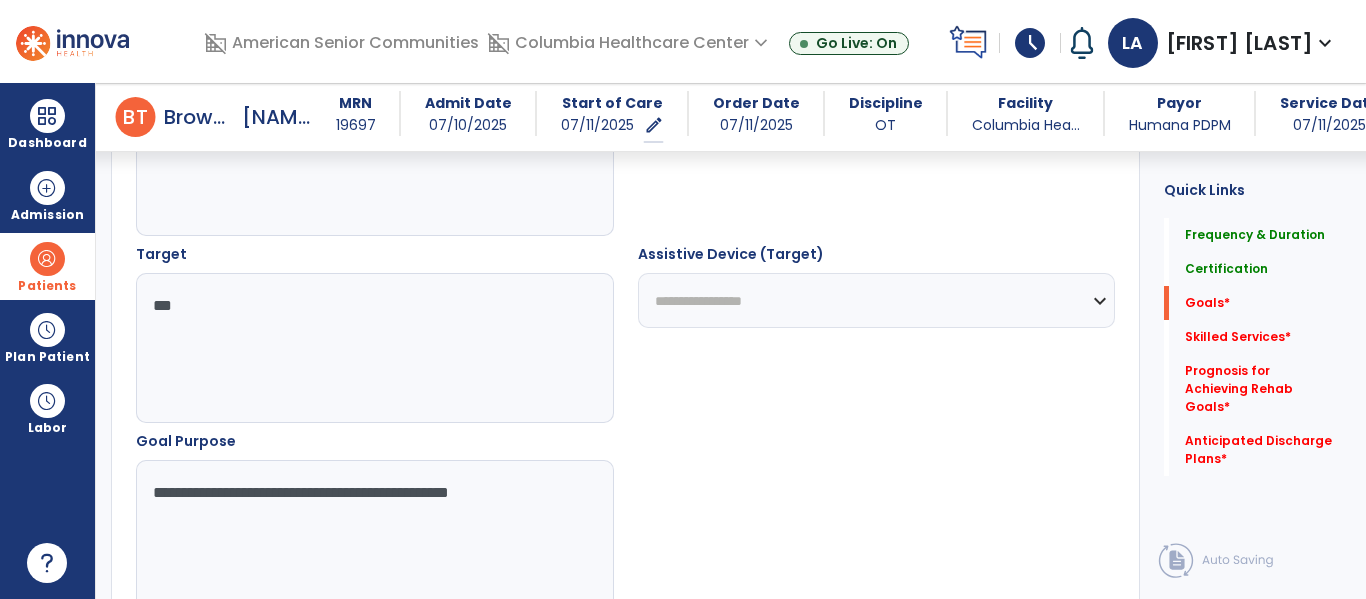 type on "**********" 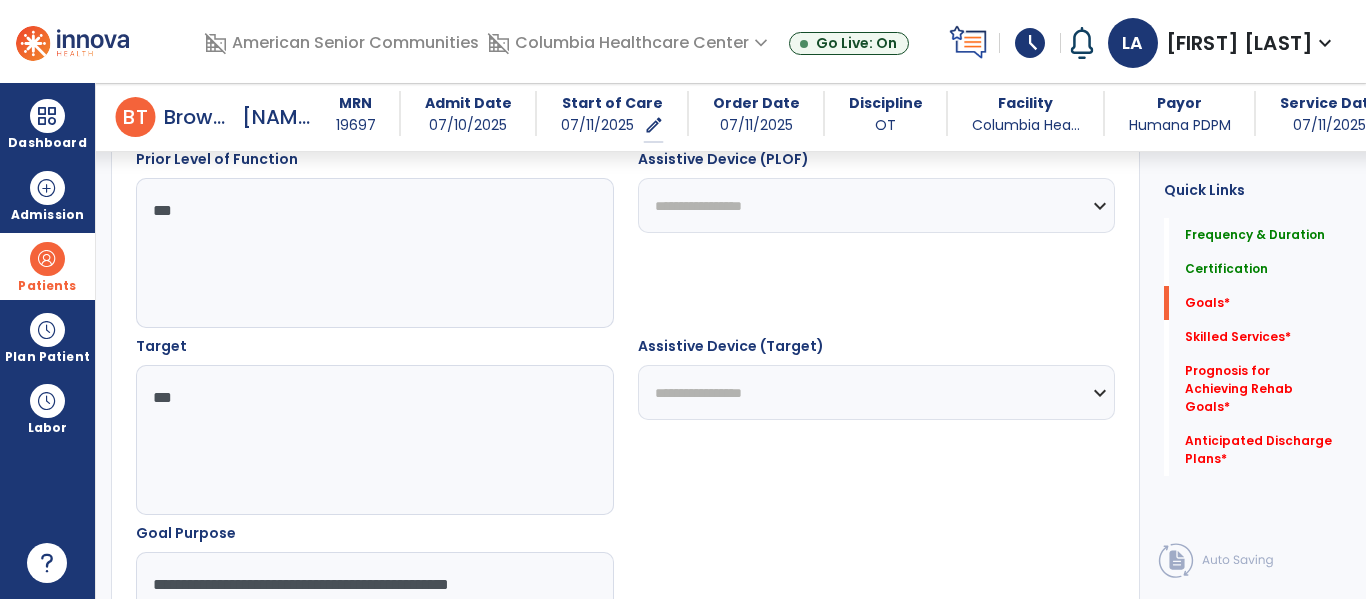 scroll, scrollTop: 1343, scrollLeft: 0, axis: vertical 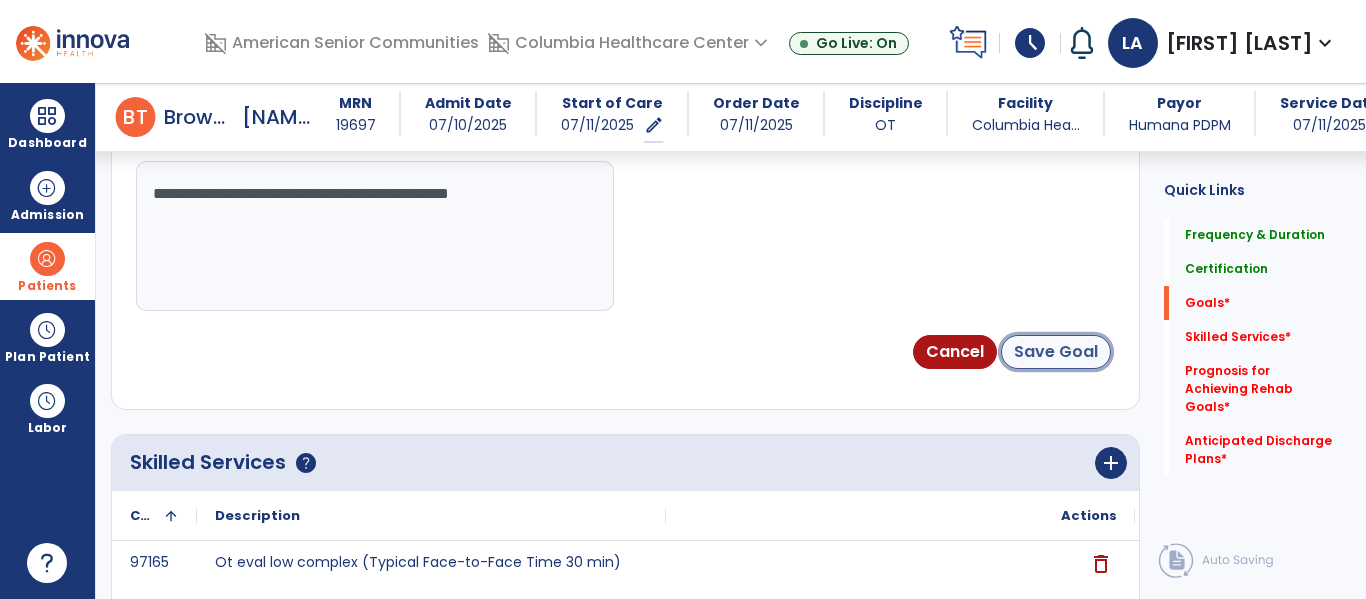 click on "Save Goal" at bounding box center (1056, 352) 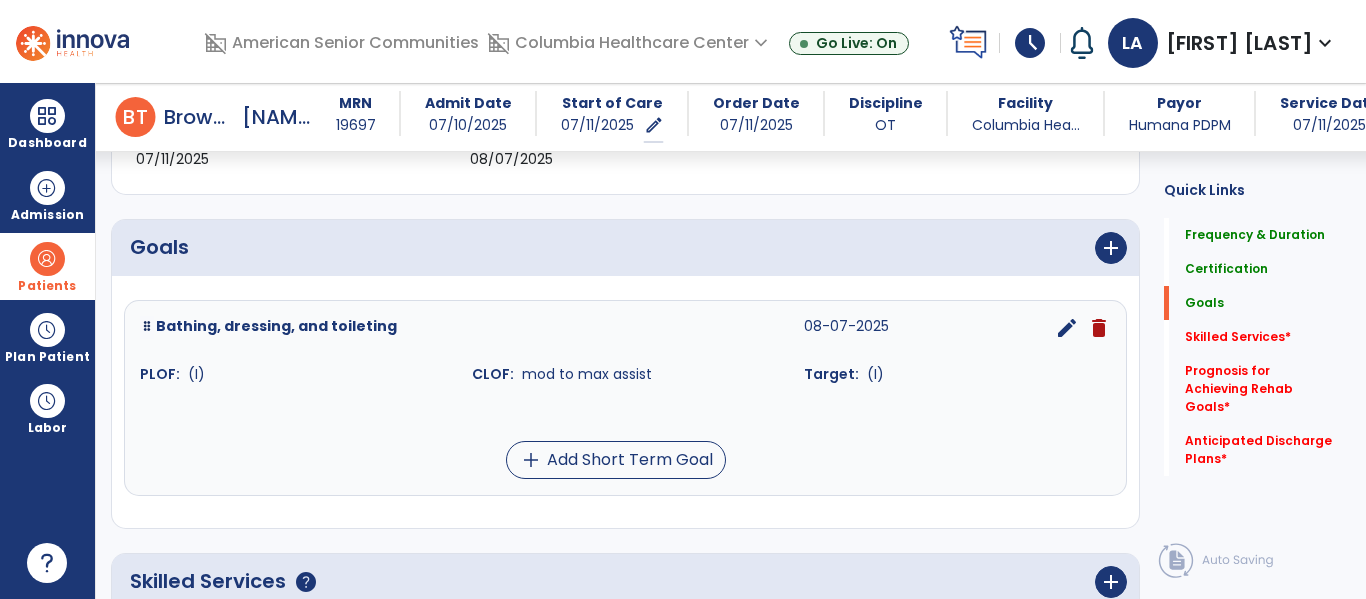 scroll, scrollTop: 420, scrollLeft: 0, axis: vertical 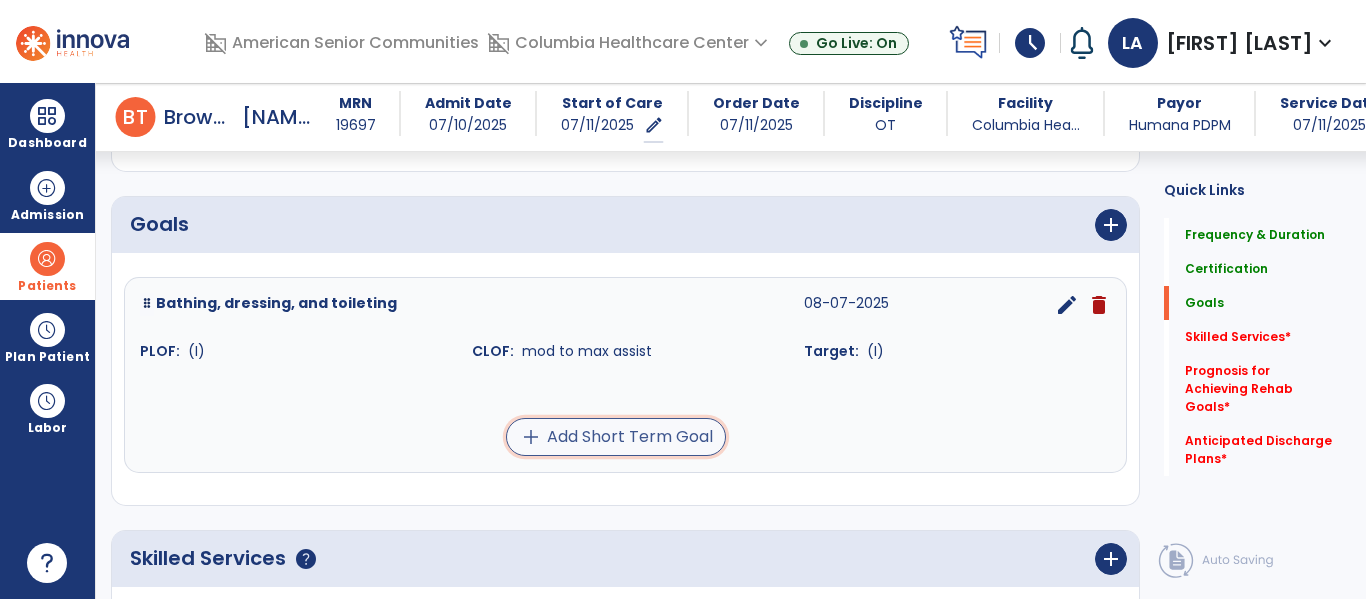 click on "add  Add Short Term Goal" at bounding box center [616, 437] 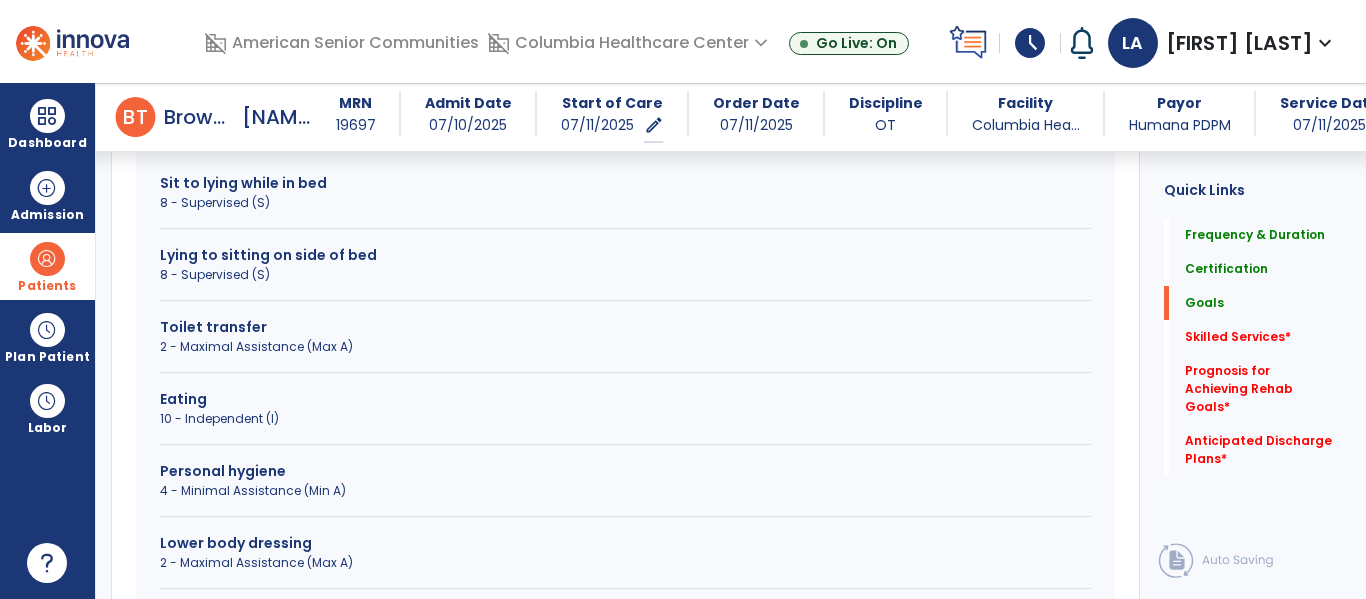 scroll, scrollTop: 682, scrollLeft: 0, axis: vertical 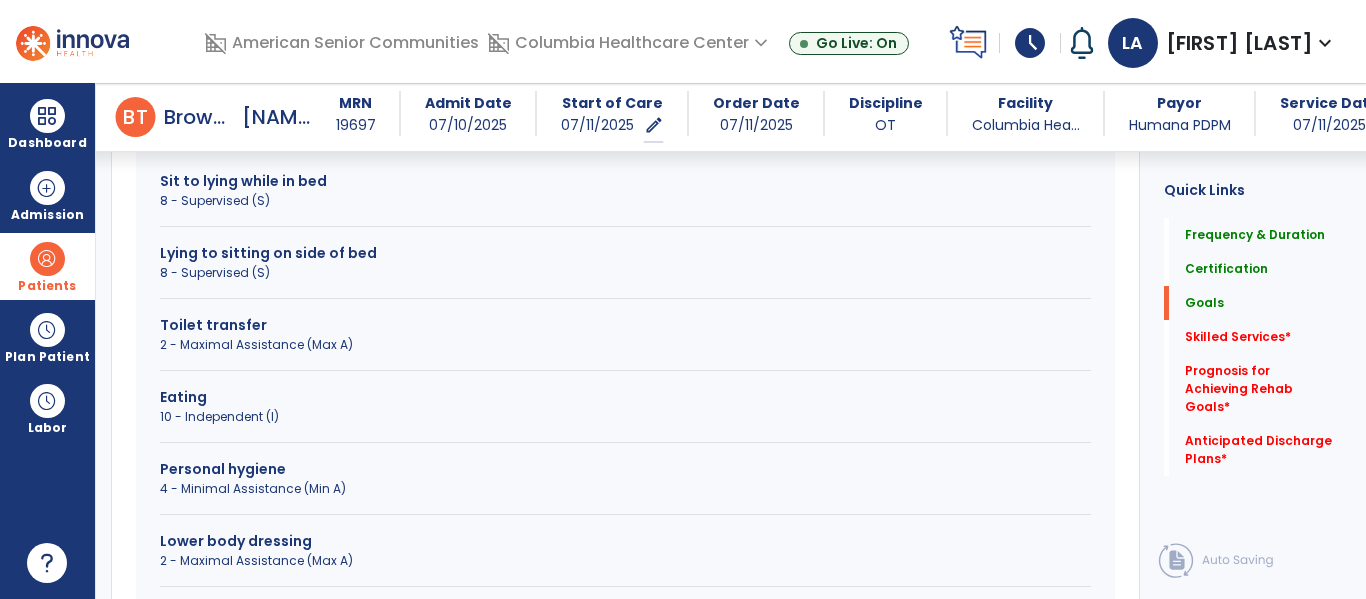 click on "2 - Maximal Assistance (Max A)" at bounding box center [625, 345] 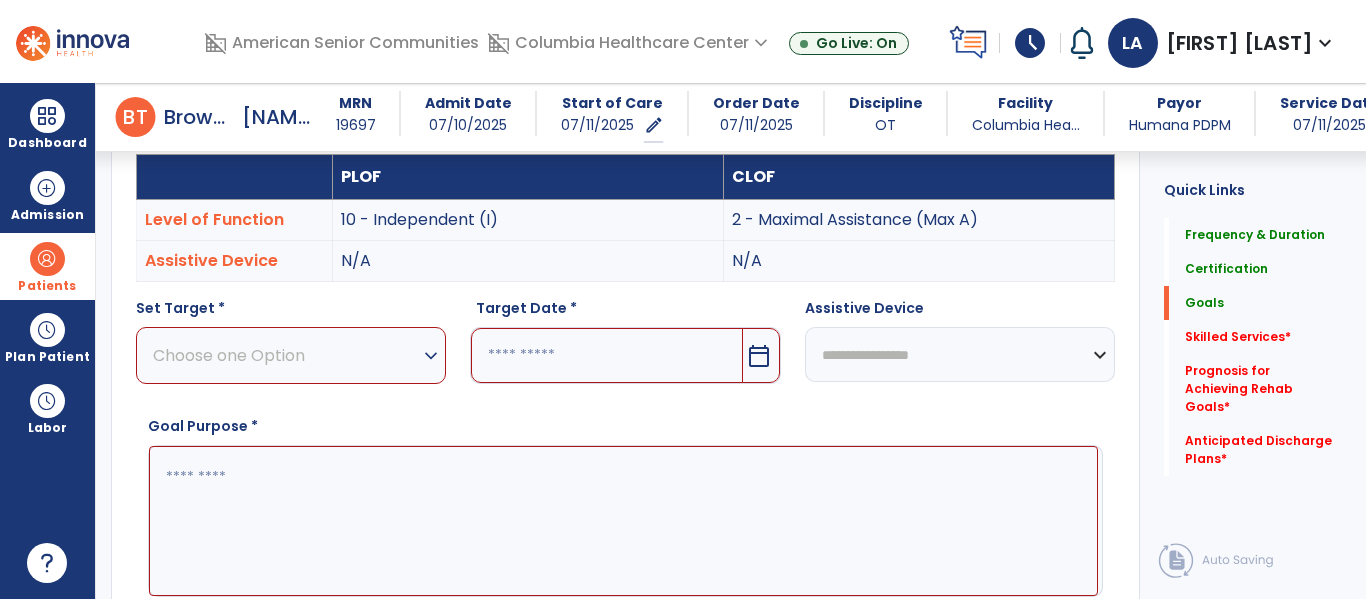 scroll, scrollTop: 545, scrollLeft: 0, axis: vertical 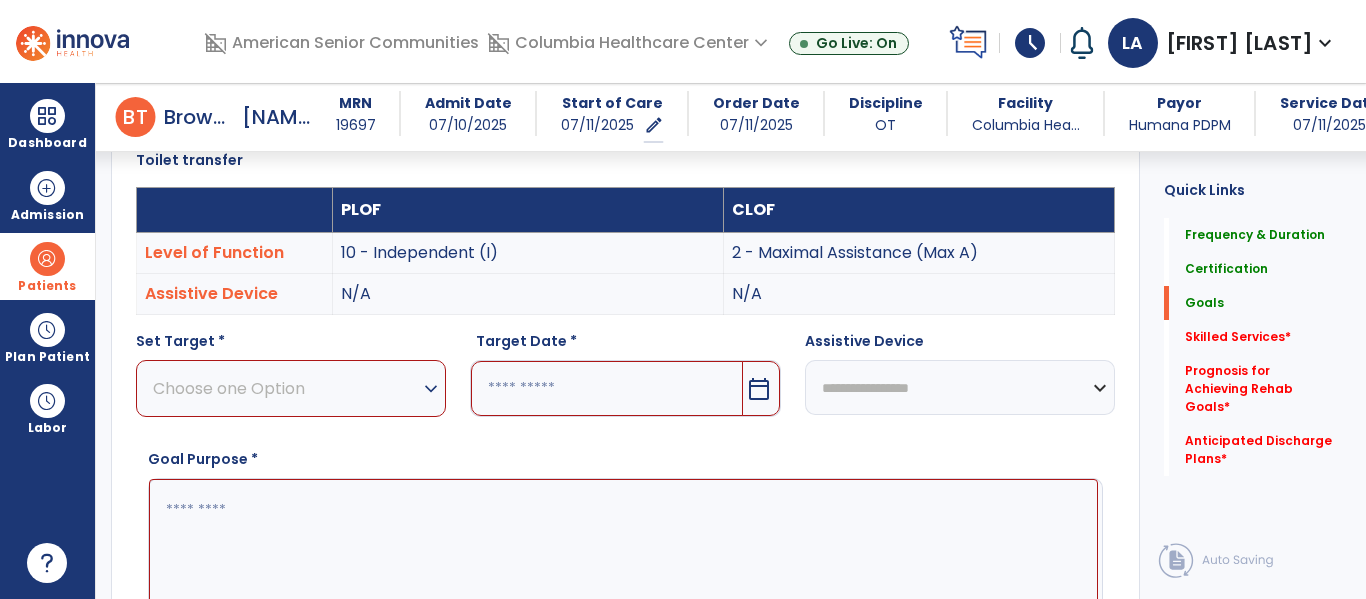 click on "expand_more" at bounding box center [431, 389] 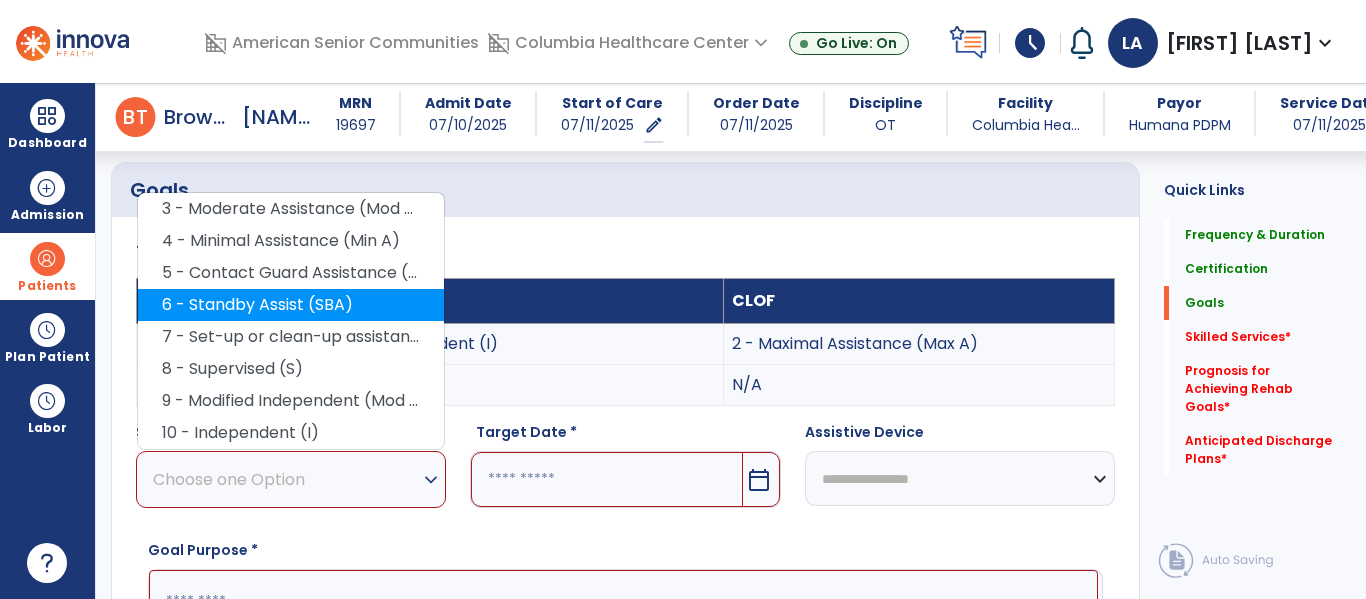 scroll, scrollTop: 398, scrollLeft: 0, axis: vertical 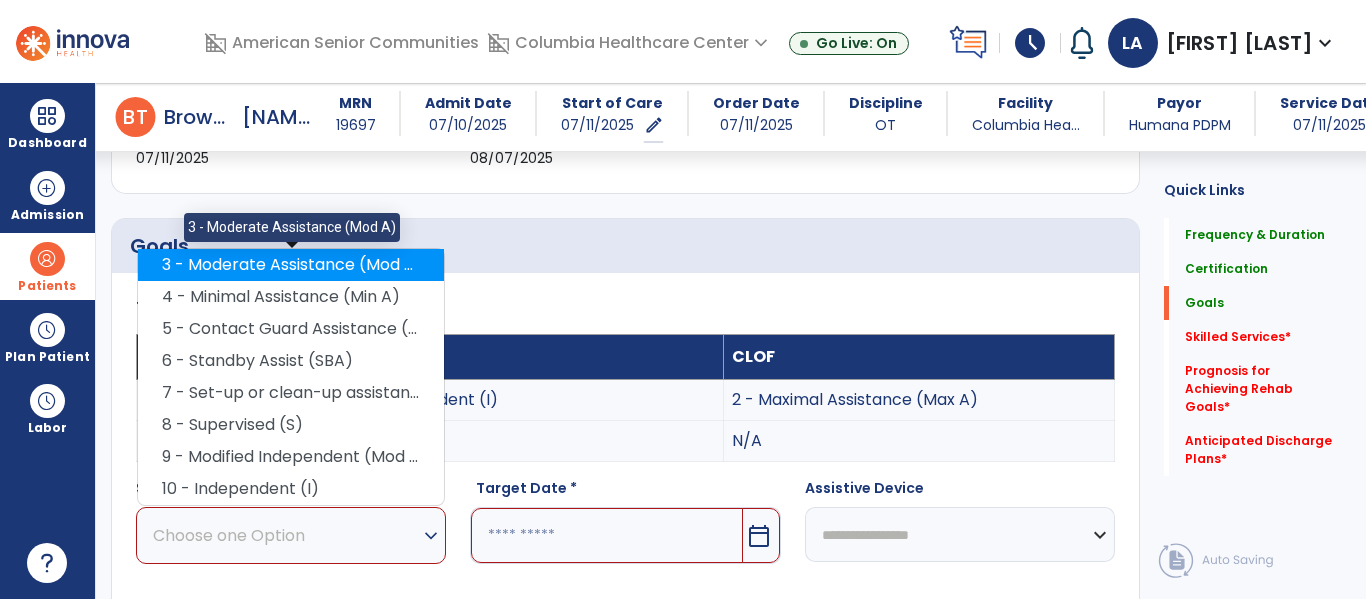 click on "3 - Moderate Assistance (Mod A)" at bounding box center (291, 265) 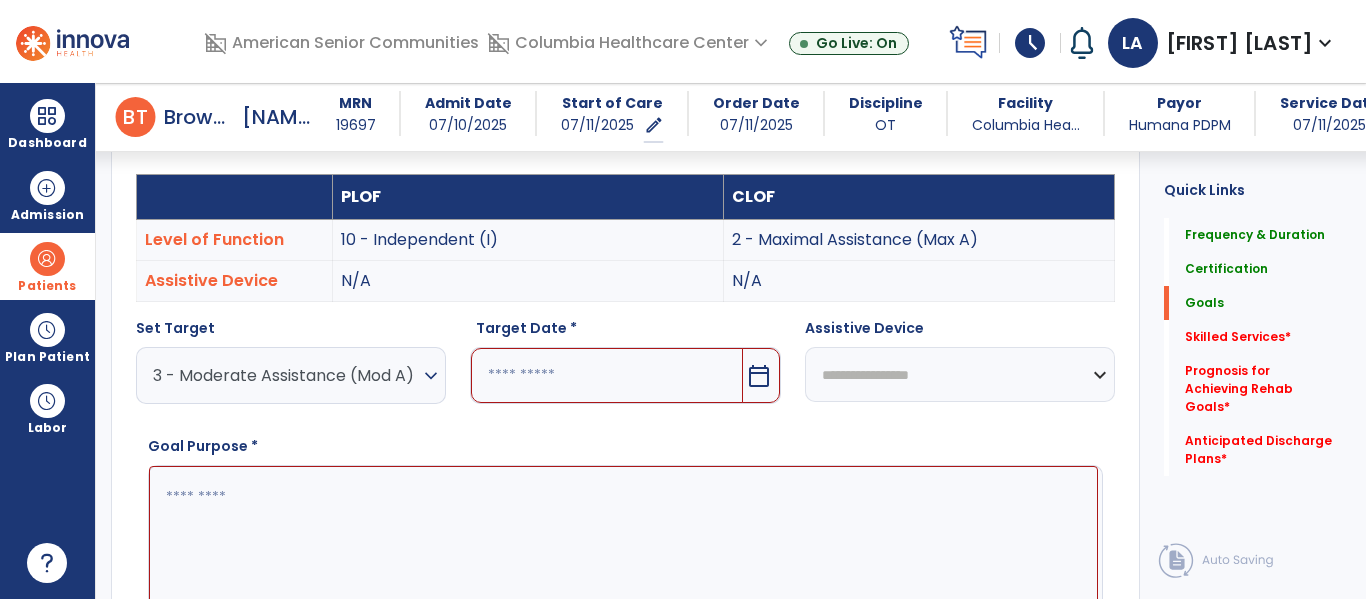 click on "calendar_today" at bounding box center (759, 376) 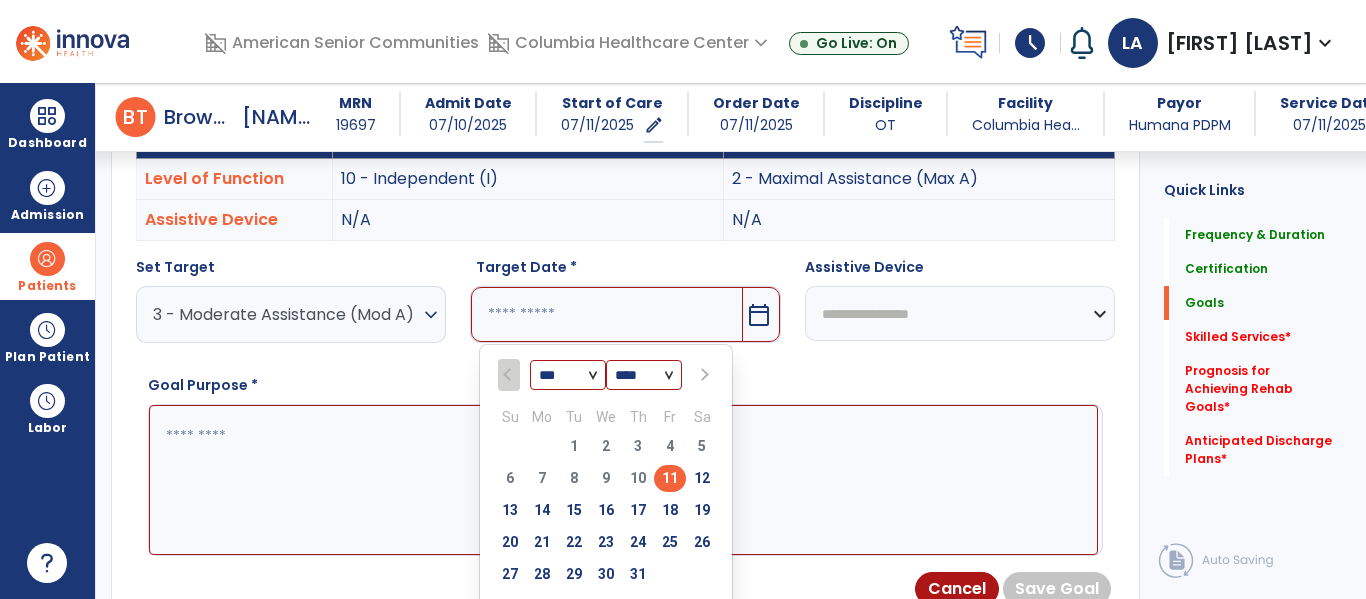 scroll, scrollTop: 679, scrollLeft: 0, axis: vertical 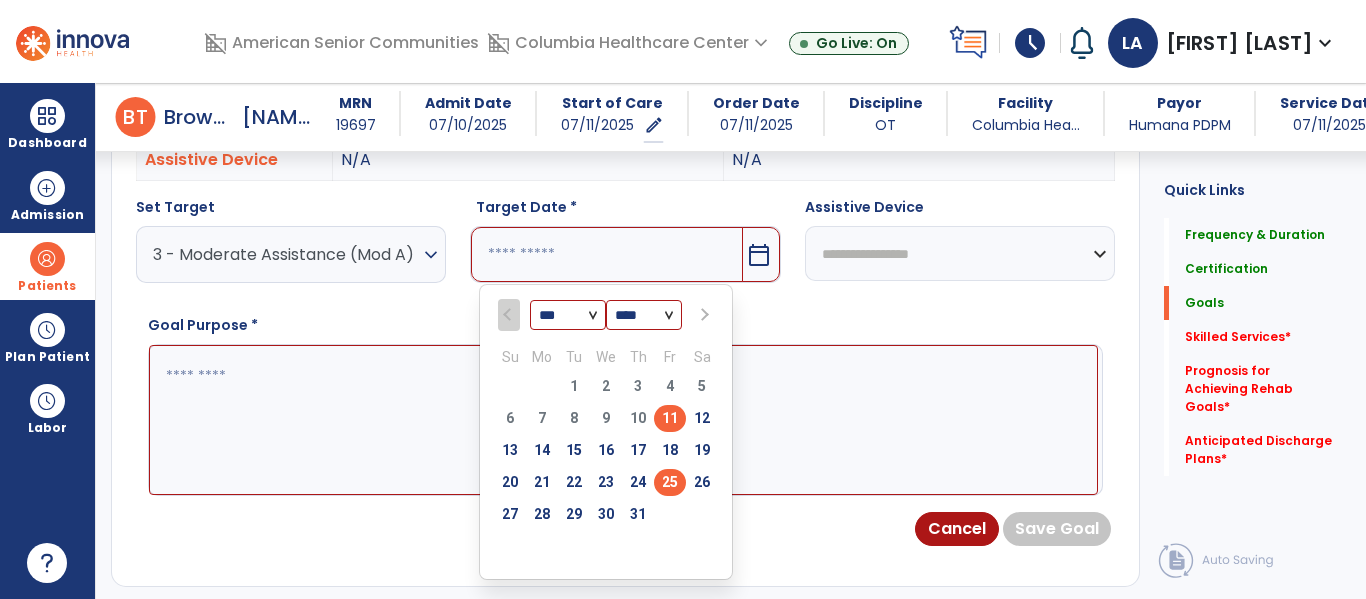 click on "25" at bounding box center [670, 482] 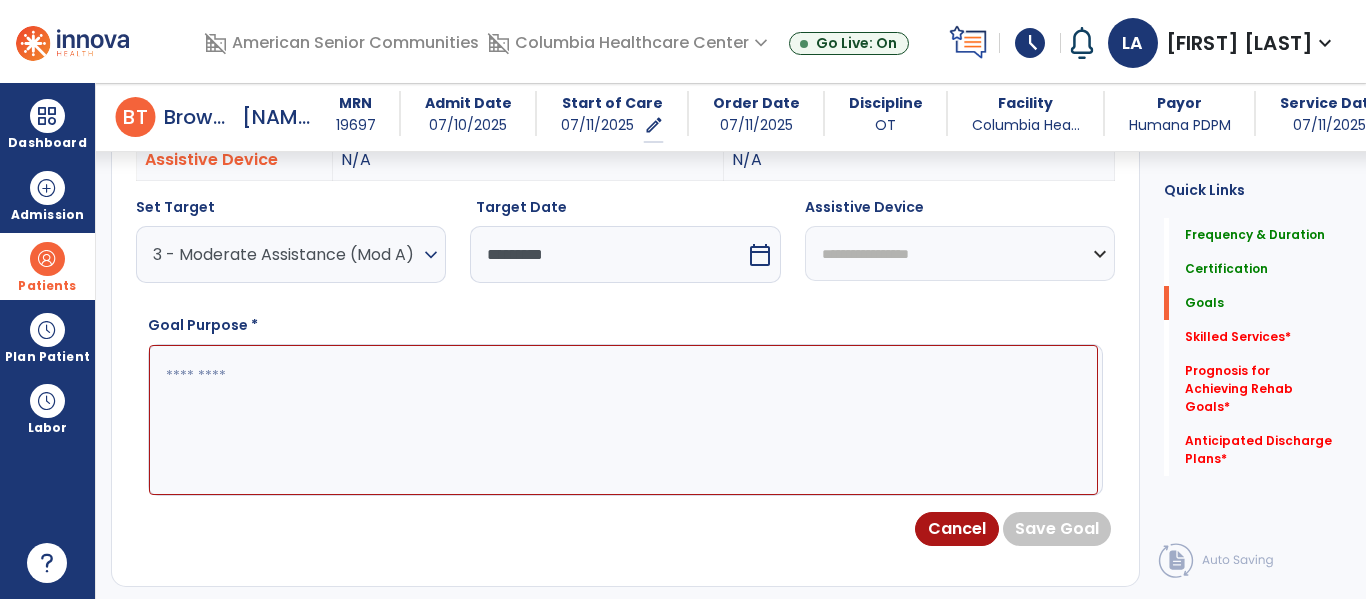 click at bounding box center [623, 420] 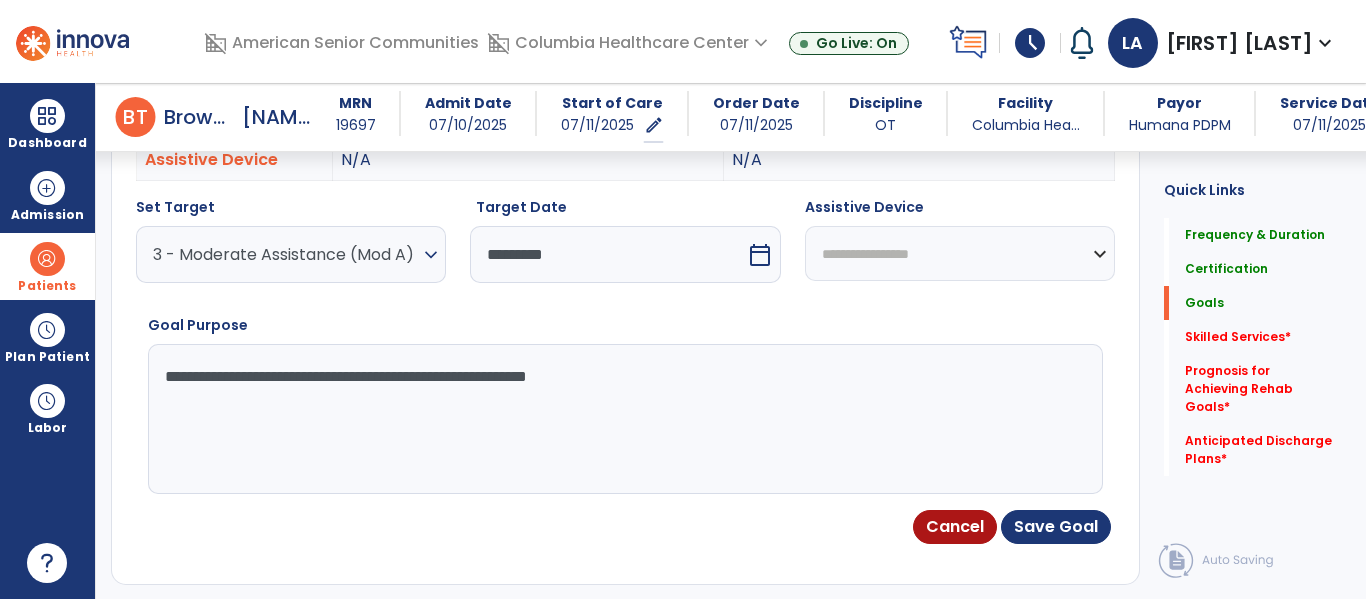 type on "**********" 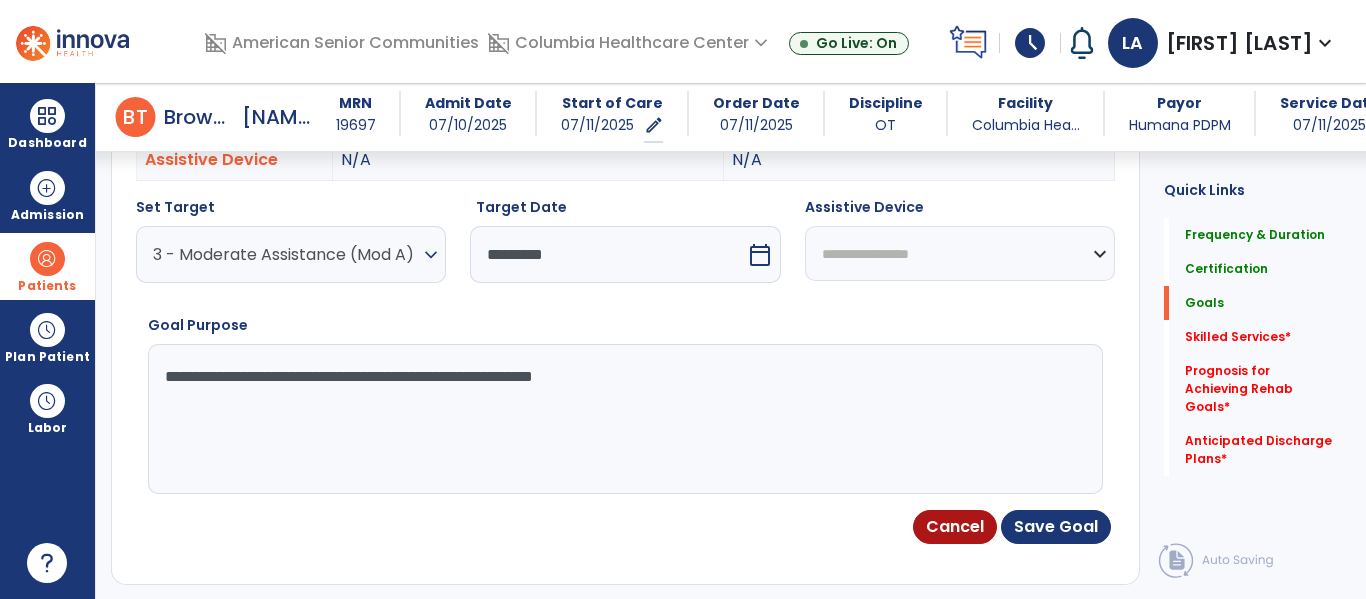 drag, startPoint x: 651, startPoint y: 374, endPoint x: 155, endPoint y: 356, distance: 496.3265 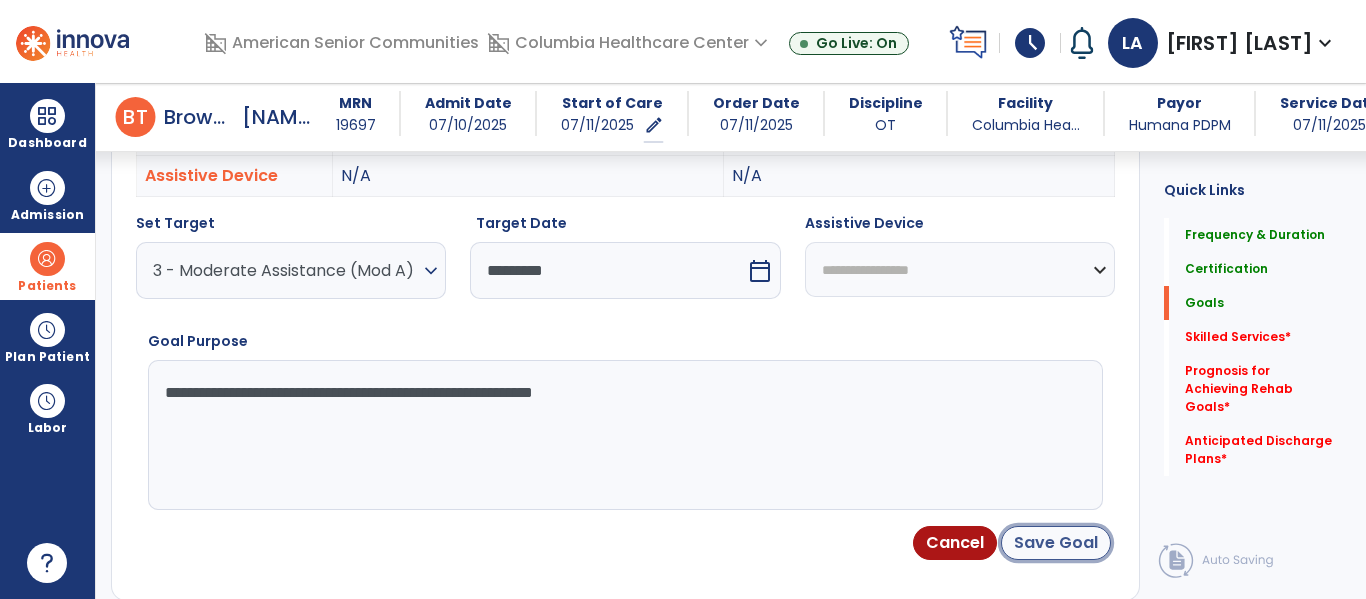 click on "Save Goal" at bounding box center [1056, 543] 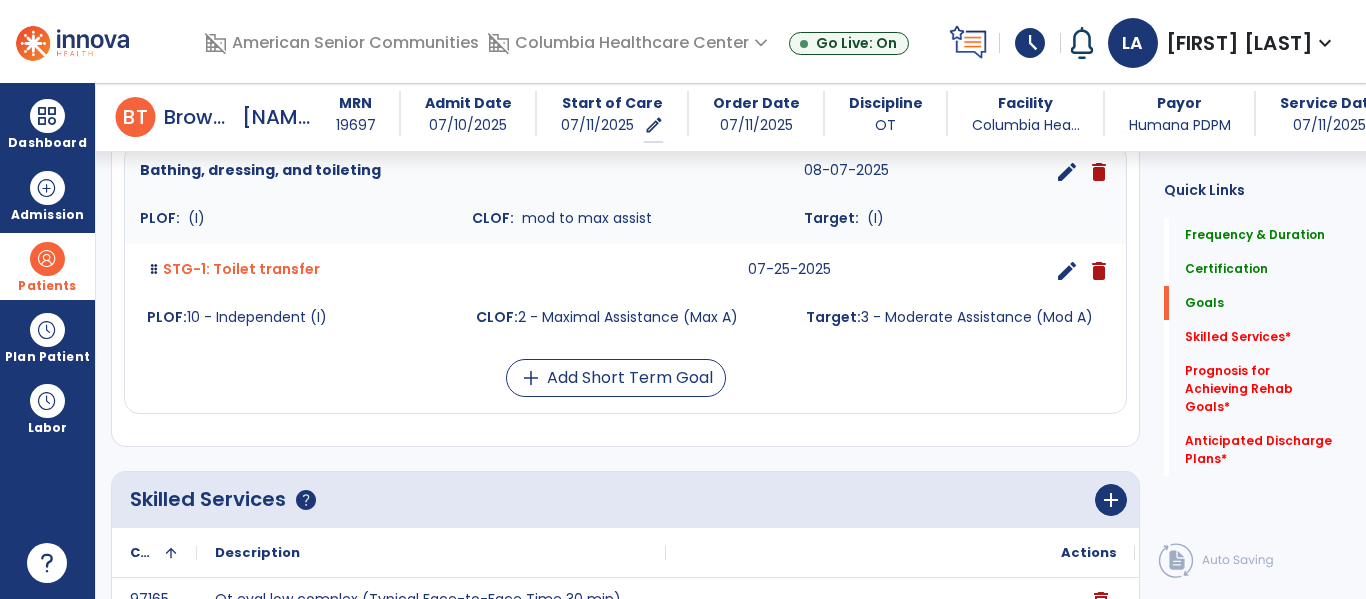 scroll, scrollTop: 509, scrollLeft: 0, axis: vertical 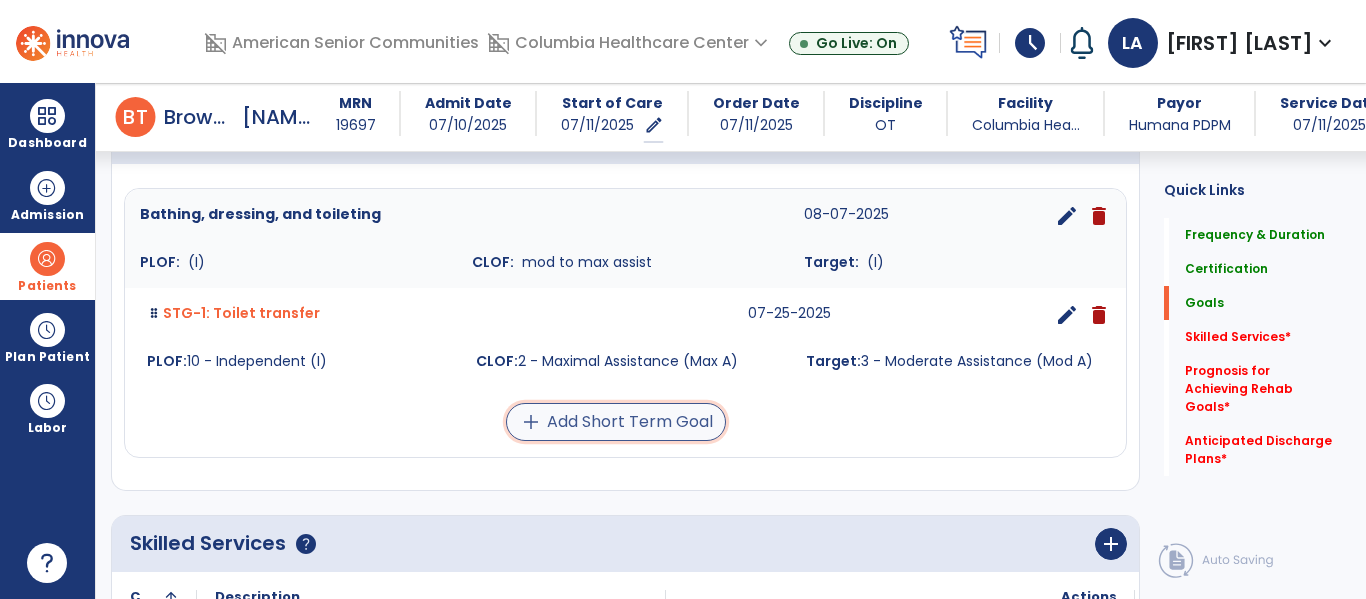 click on "add  Add Short Term Goal" at bounding box center [616, 422] 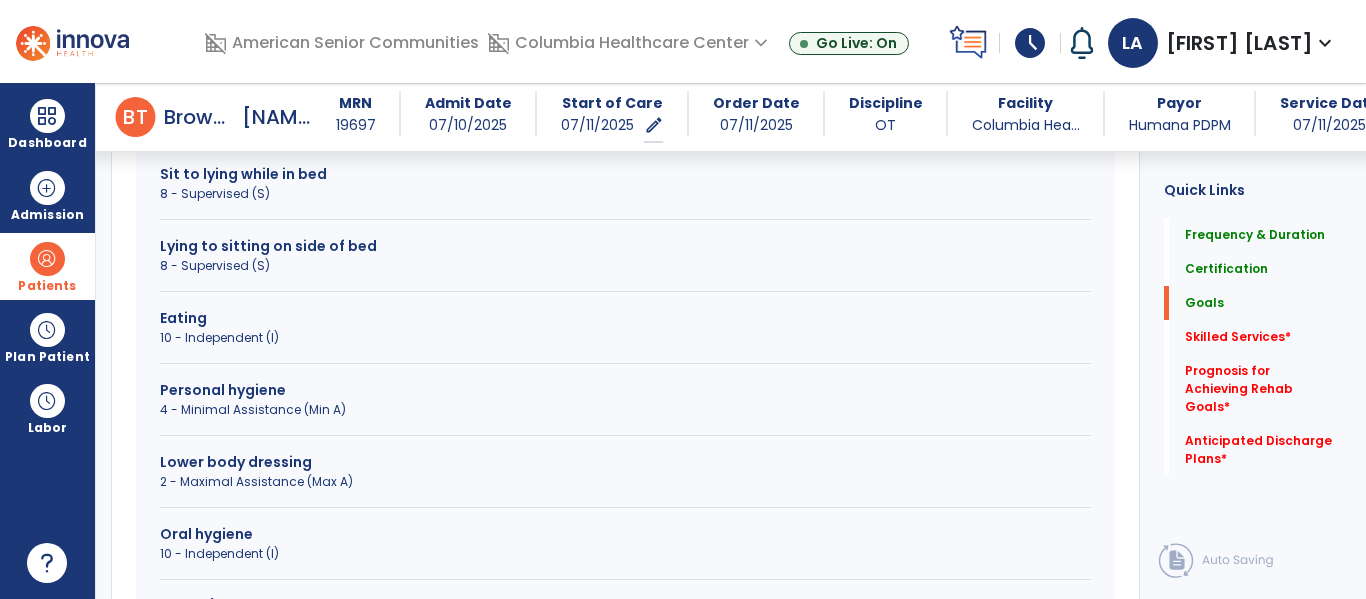 scroll, scrollTop: 698, scrollLeft: 0, axis: vertical 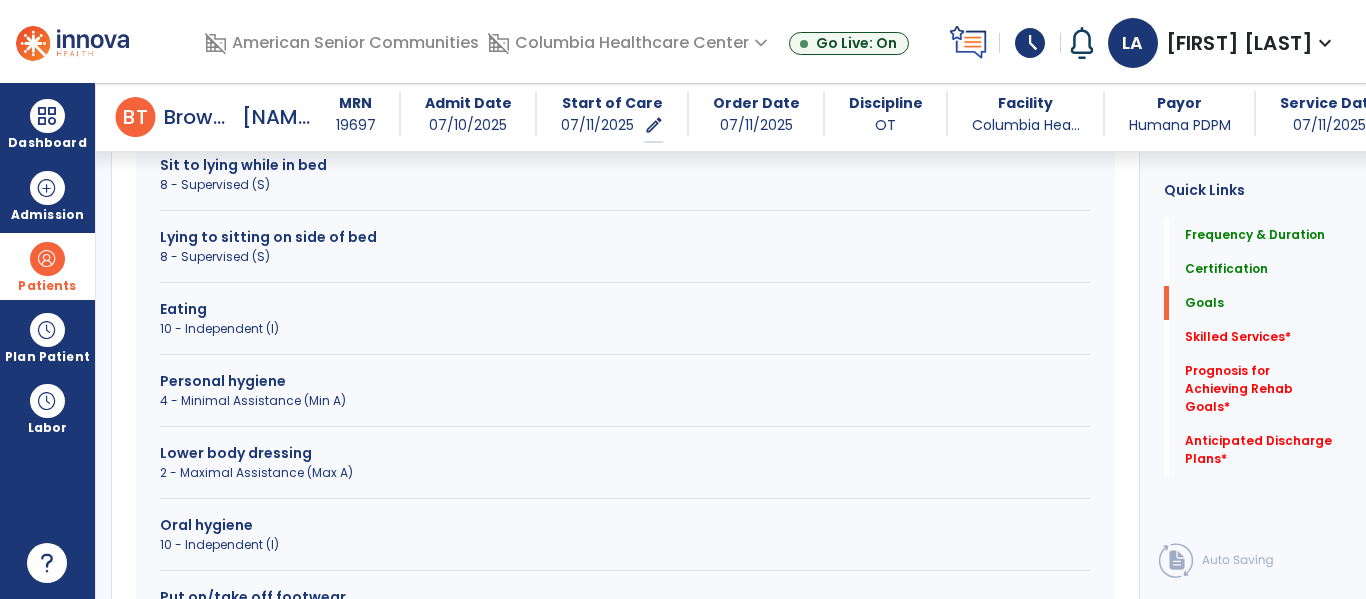 click on "Lower body dressing 2 - Maximal Assistance (Max A)" at bounding box center (625, 471) 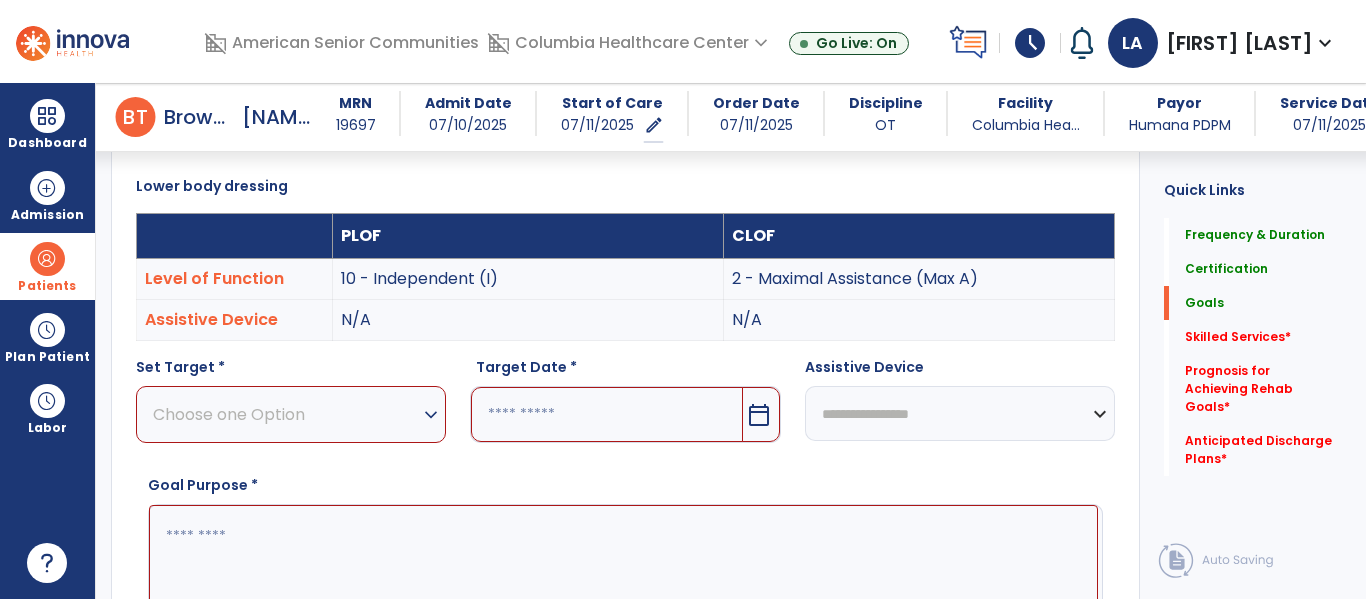 scroll, scrollTop: 488, scrollLeft: 0, axis: vertical 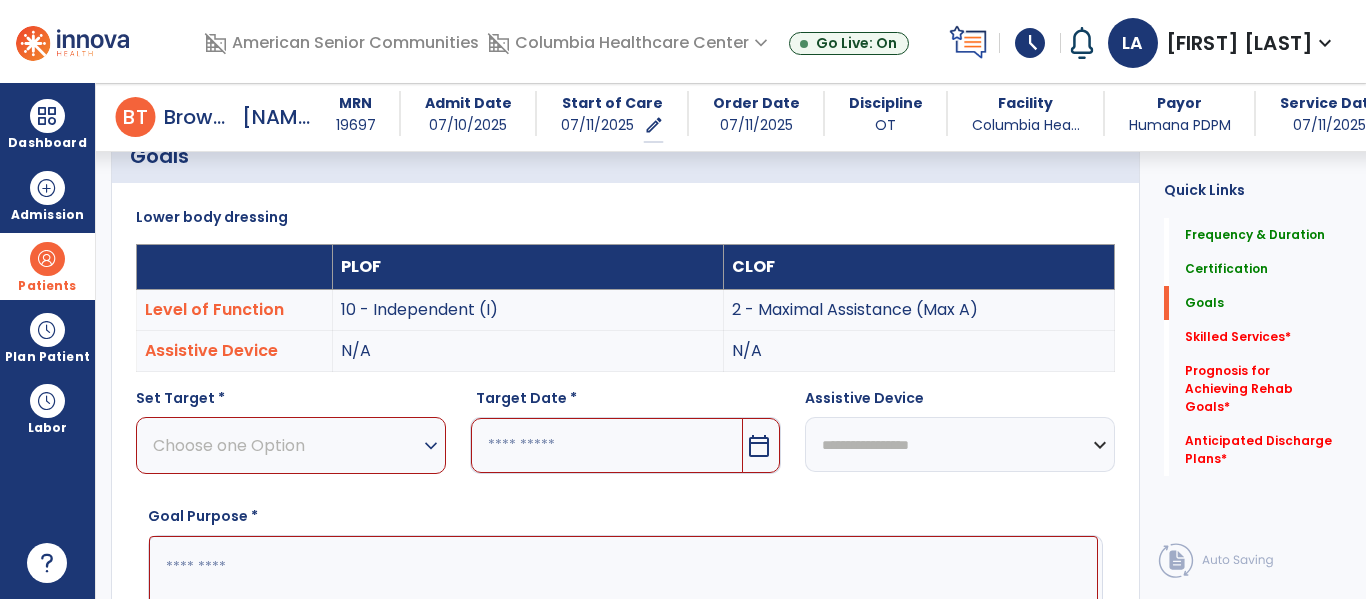 click on "expand_more" at bounding box center [431, 446] 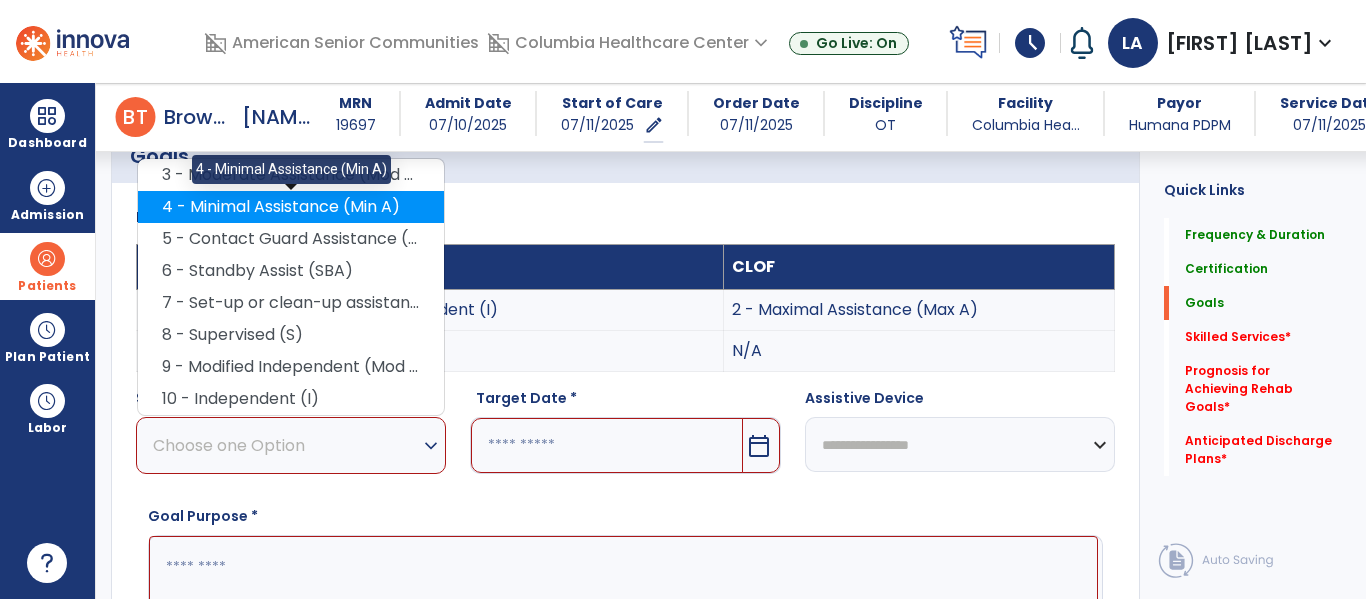 scroll, scrollTop: 476, scrollLeft: 0, axis: vertical 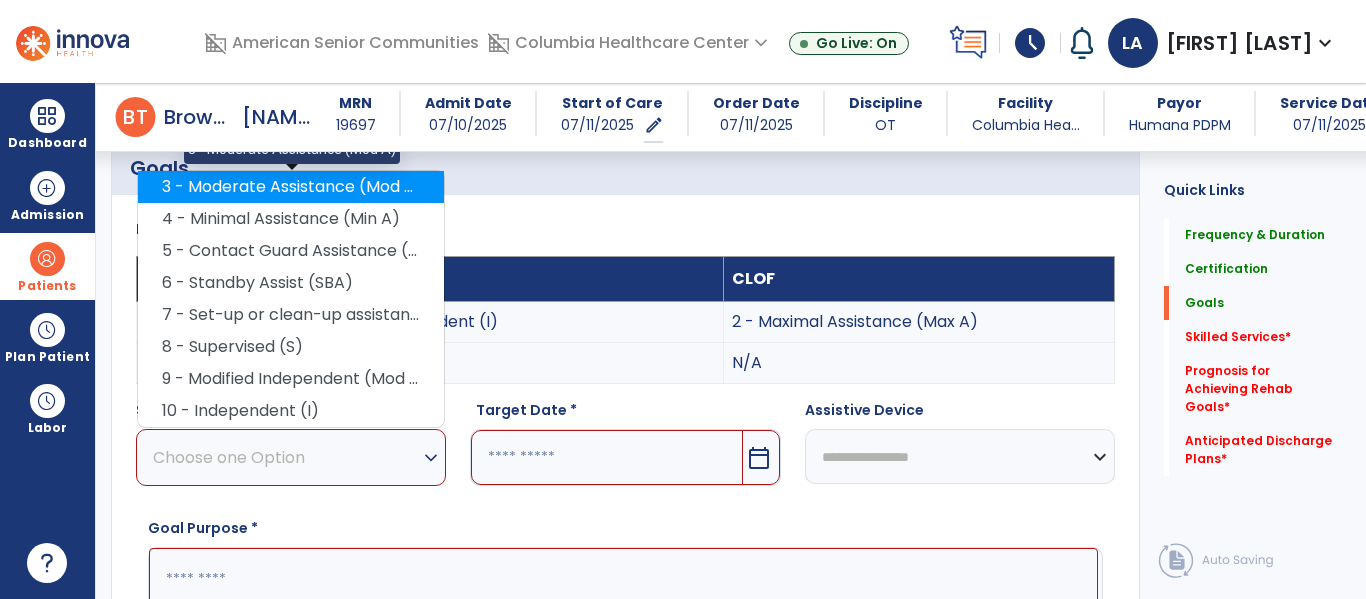 click on "3 - Moderate Assistance (Mod A)" at bounding box center [291, 187] 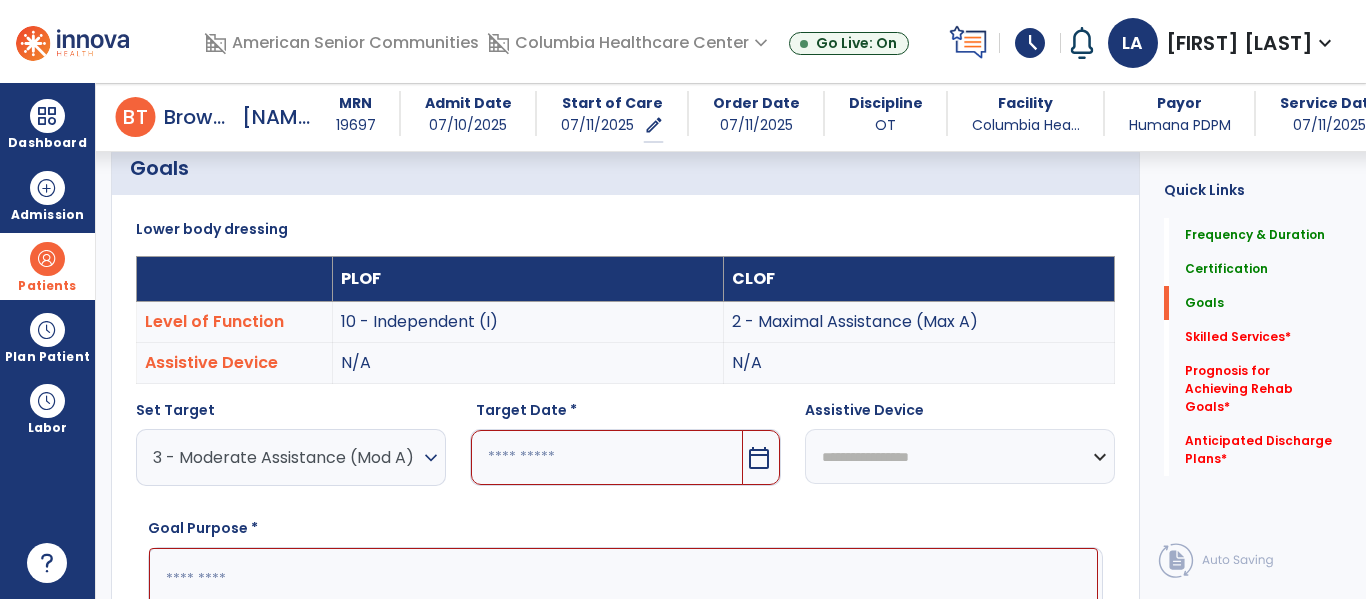 click on "calendar_today" at bounding box center [759, 458] 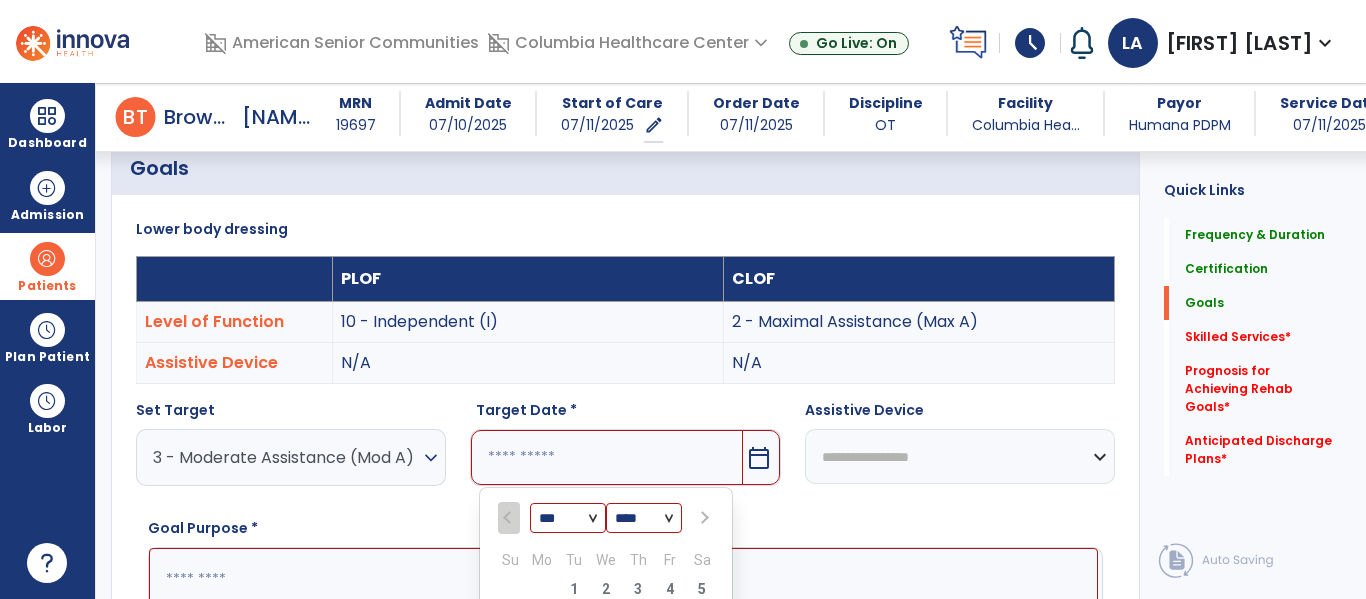 scroll, scrollTop: 760, scrollLeft: 0, axis: vertical 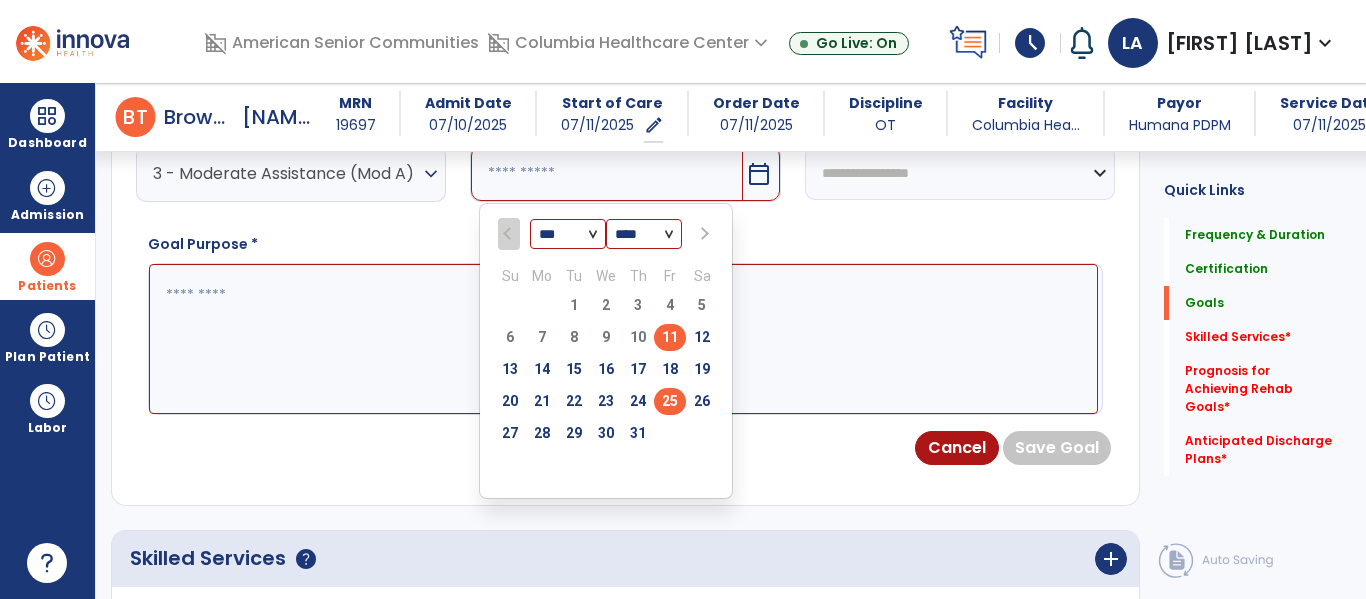 click on "25" at bounding box center [670, 401] 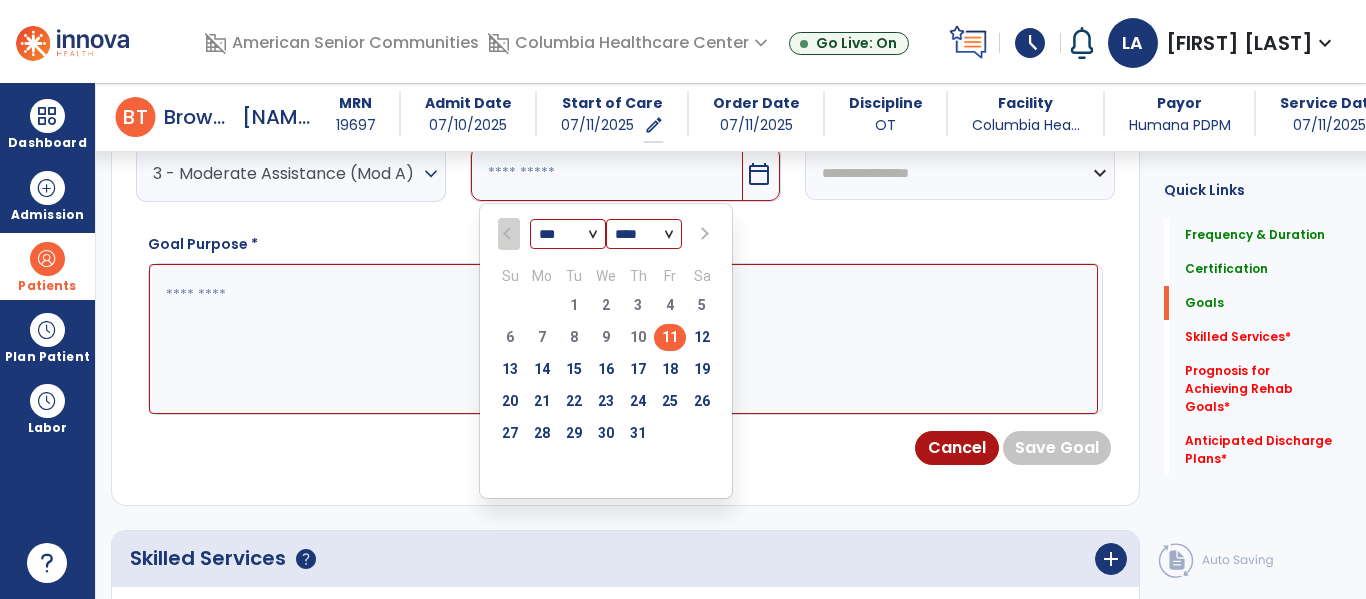 type on "*********" 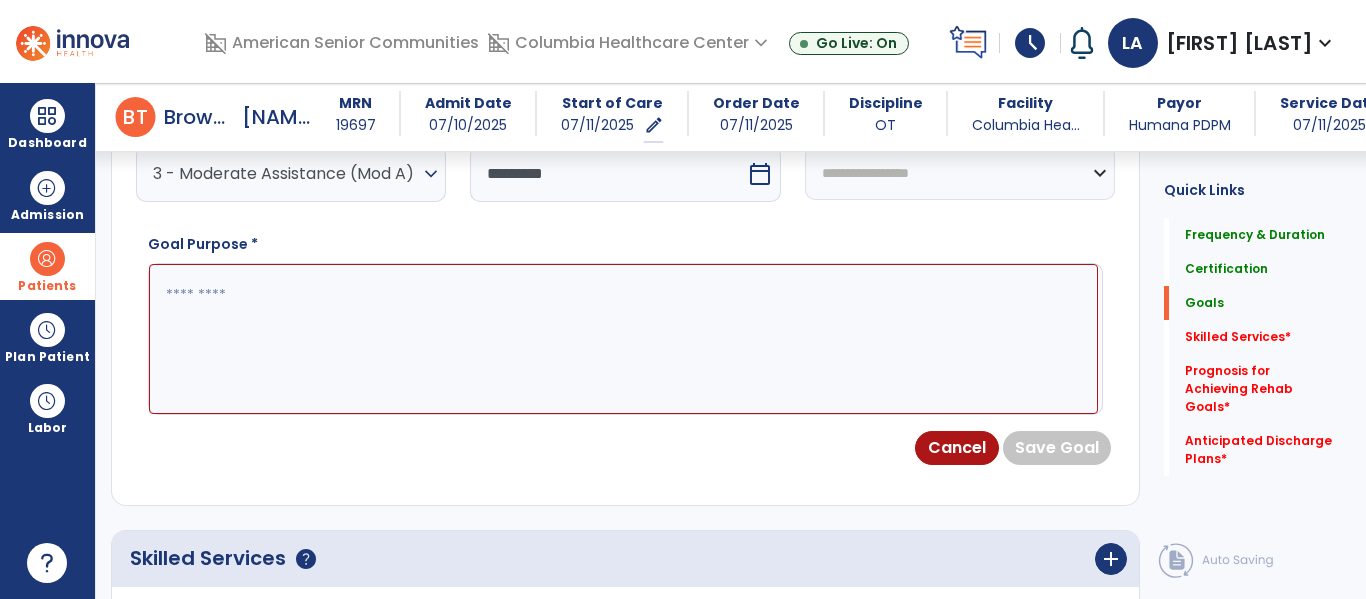 click at bounding box center [623, 339] 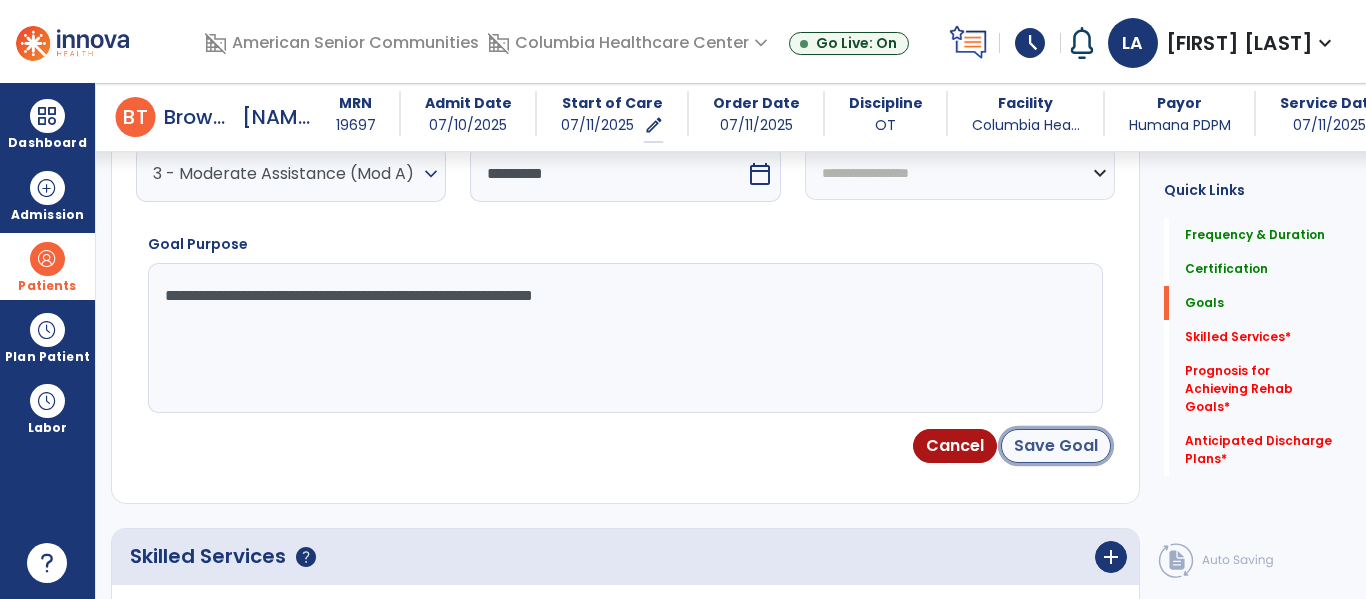 click on "Save Goal" at bounding box center (1056, 446) 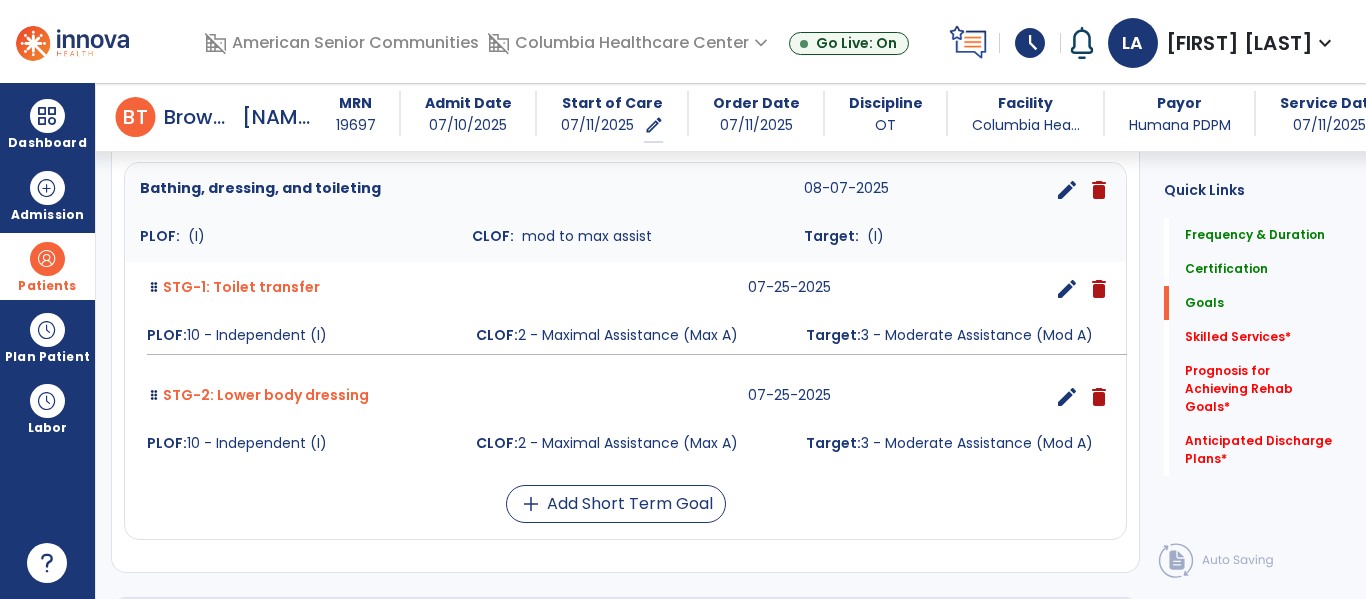 scroll, scrollTop: 575, scrollLeft: 0, axis: vertical 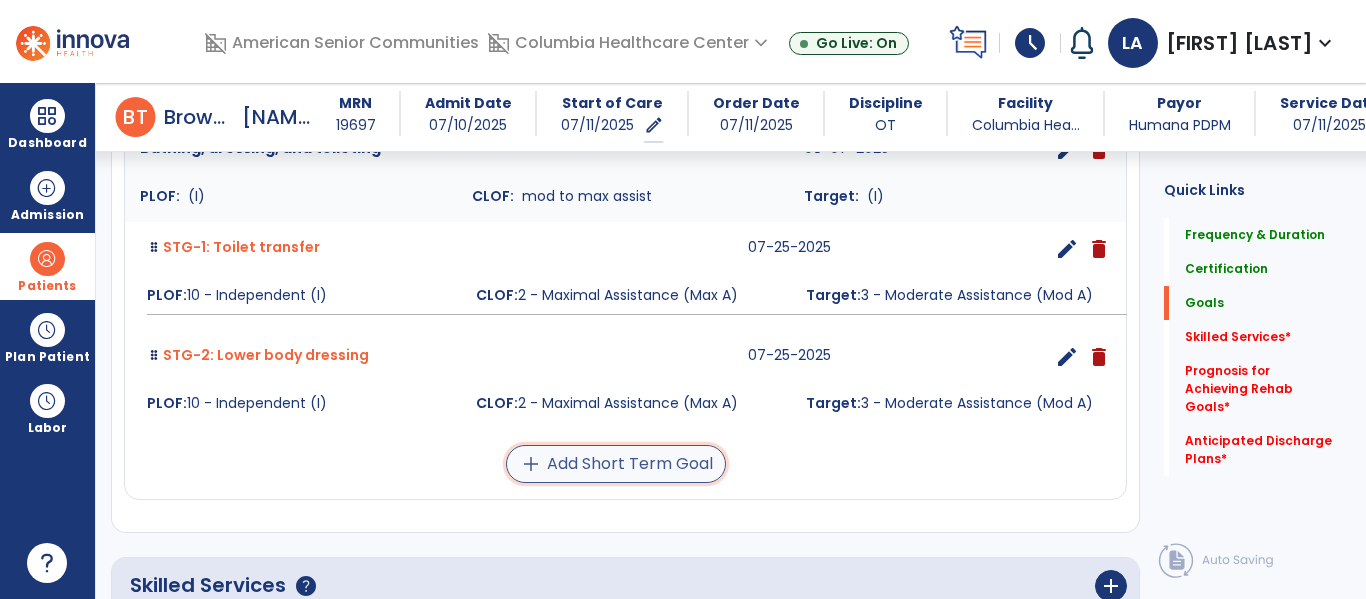 click on "add  Add Short Term Goal" at bounding box center (616, 464) 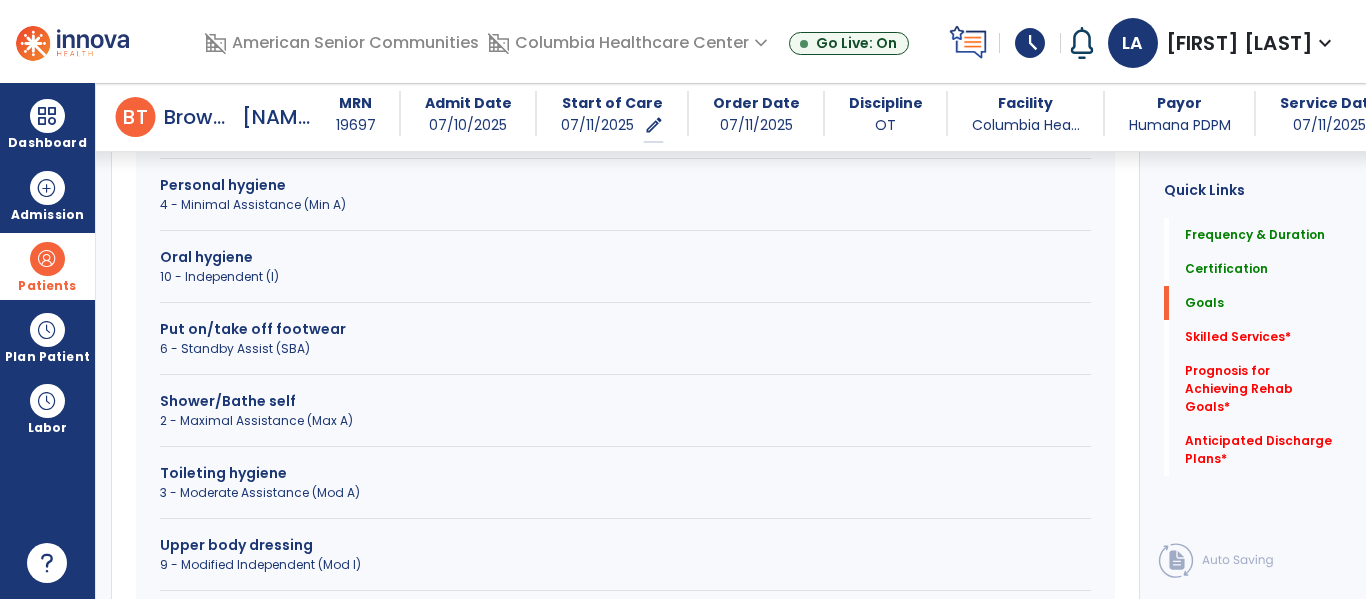 click on "Shower/Bathe self" at bounding box center (625, 401) 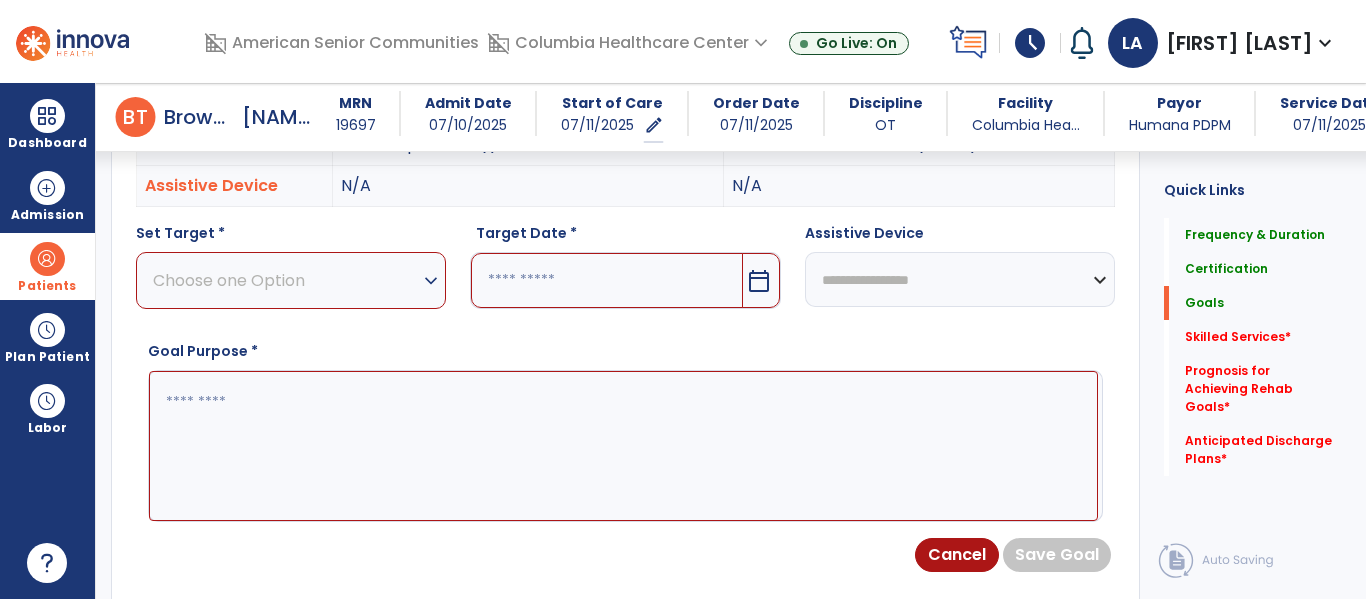 scroll, scrollTop: 640, scrollLeft: 0, axis: vertical 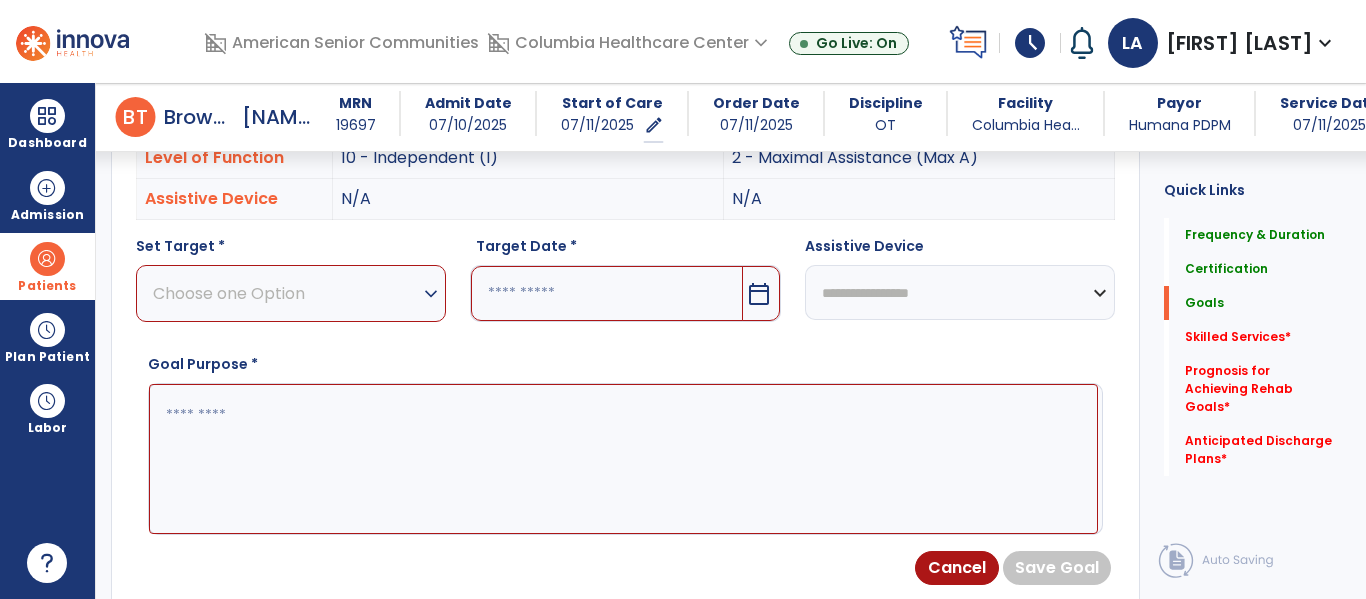 click on "Choose one Option   expand_more" at bounding box center (291, 293) 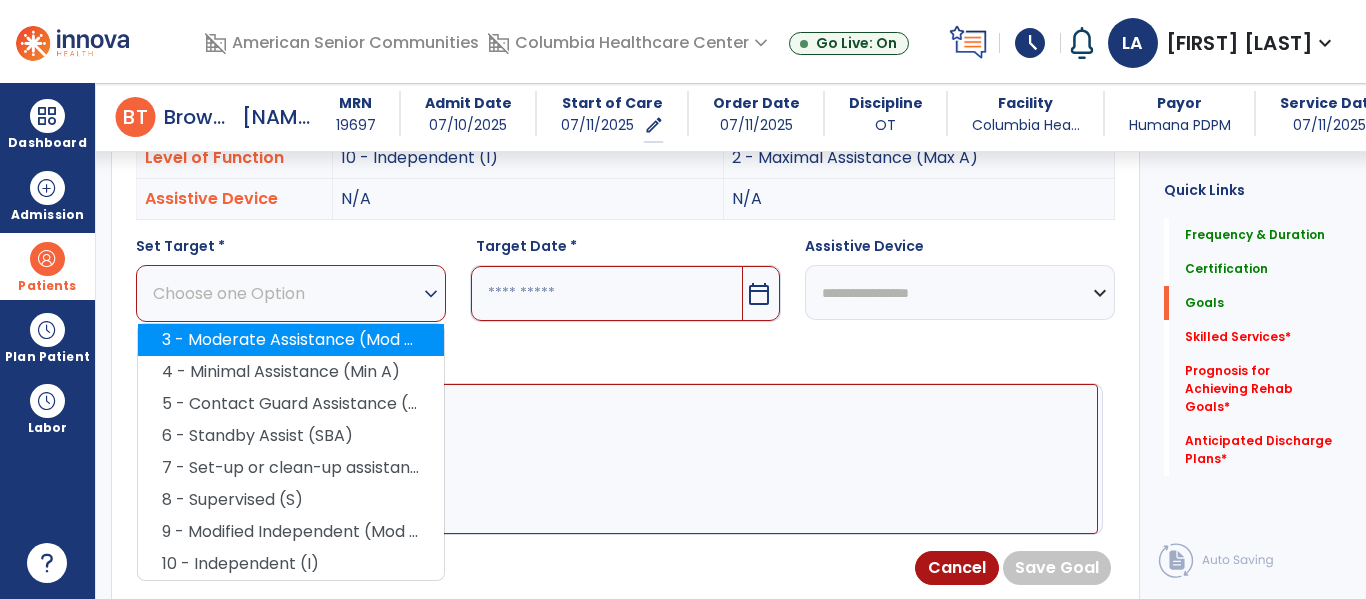 click on "3 - Moderate Assistance (Mod A)" at bounding box center [291, 340] 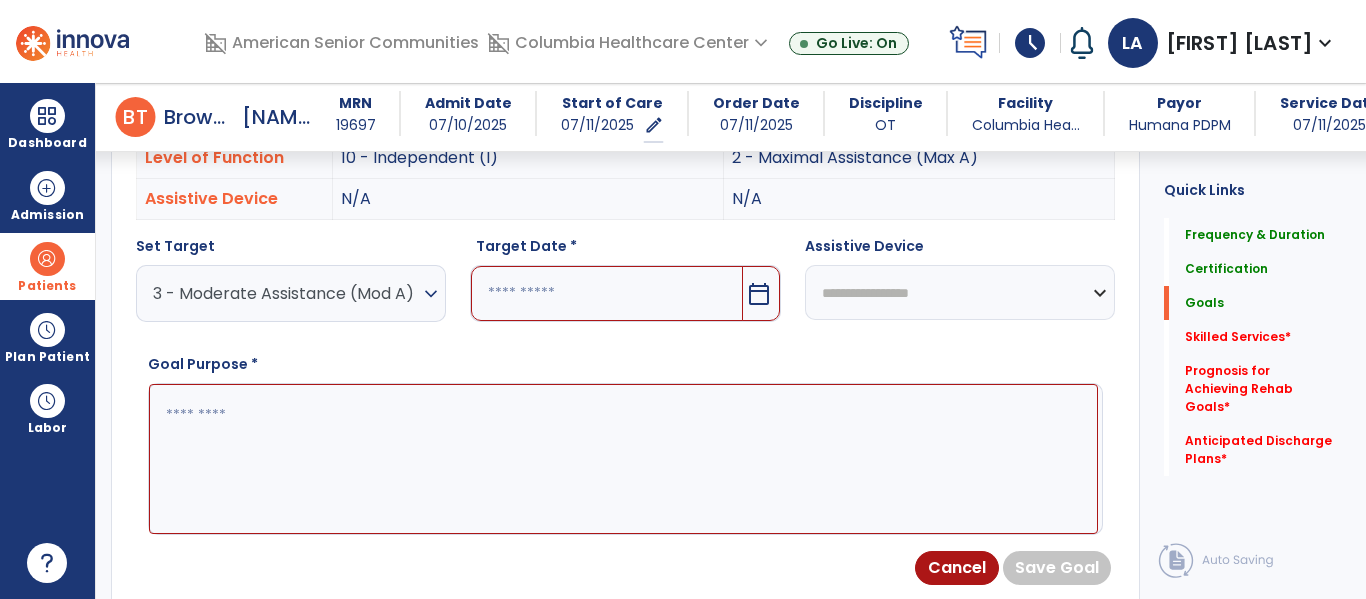 click on "calendar_today" at bounding box center (761, 293) 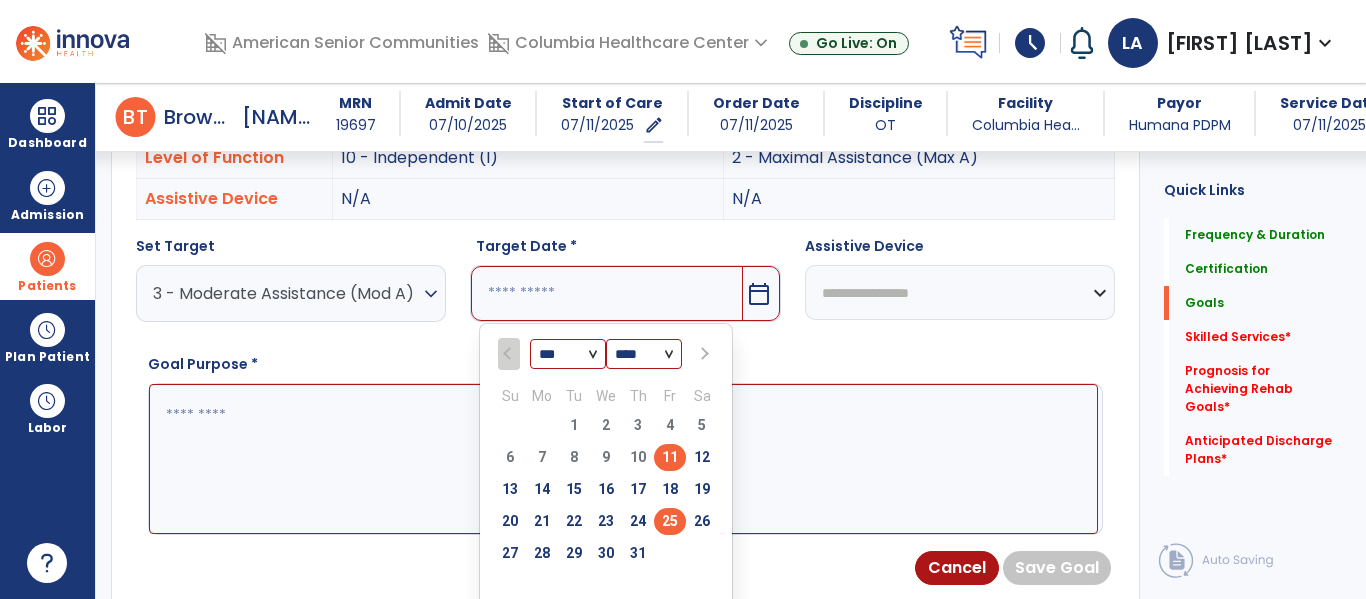 click on "25" at bounding box center [670, 521] 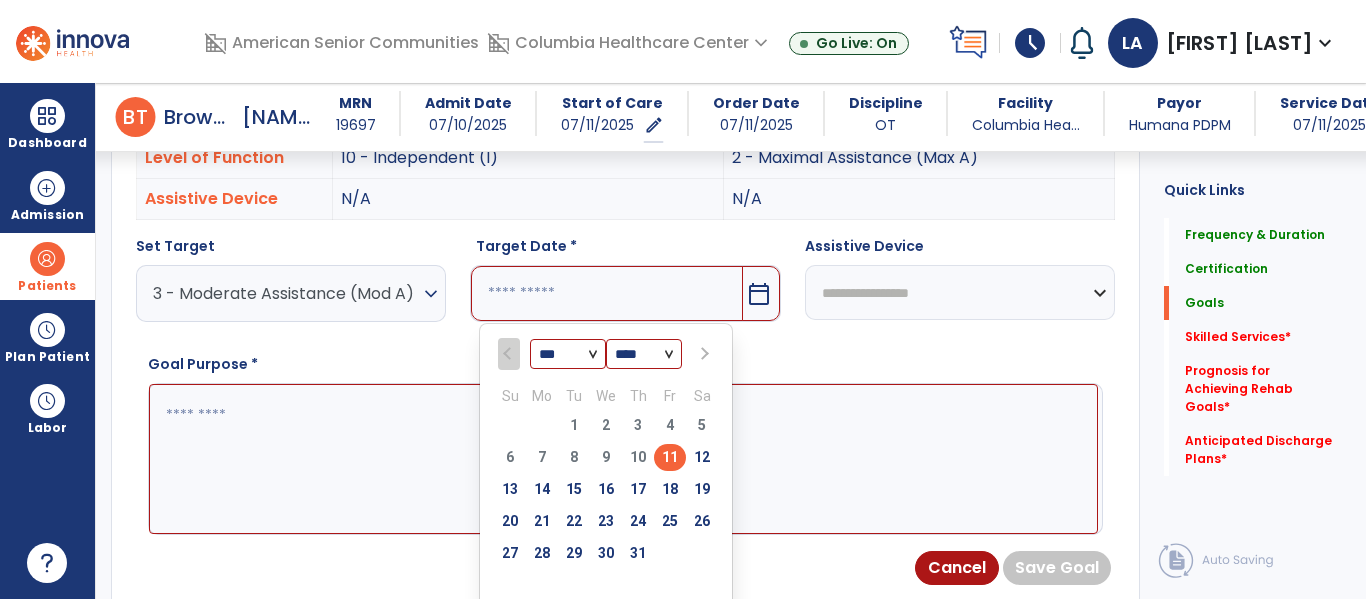 type on "*********" 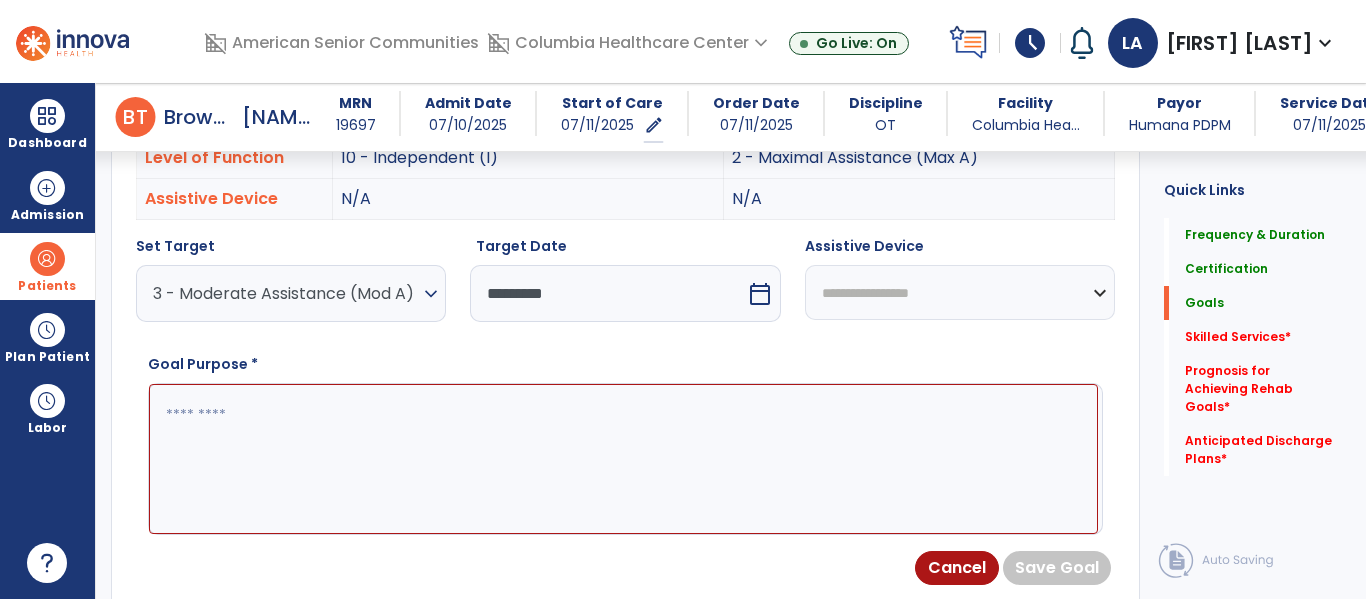 click at bounding box center (623, 459) 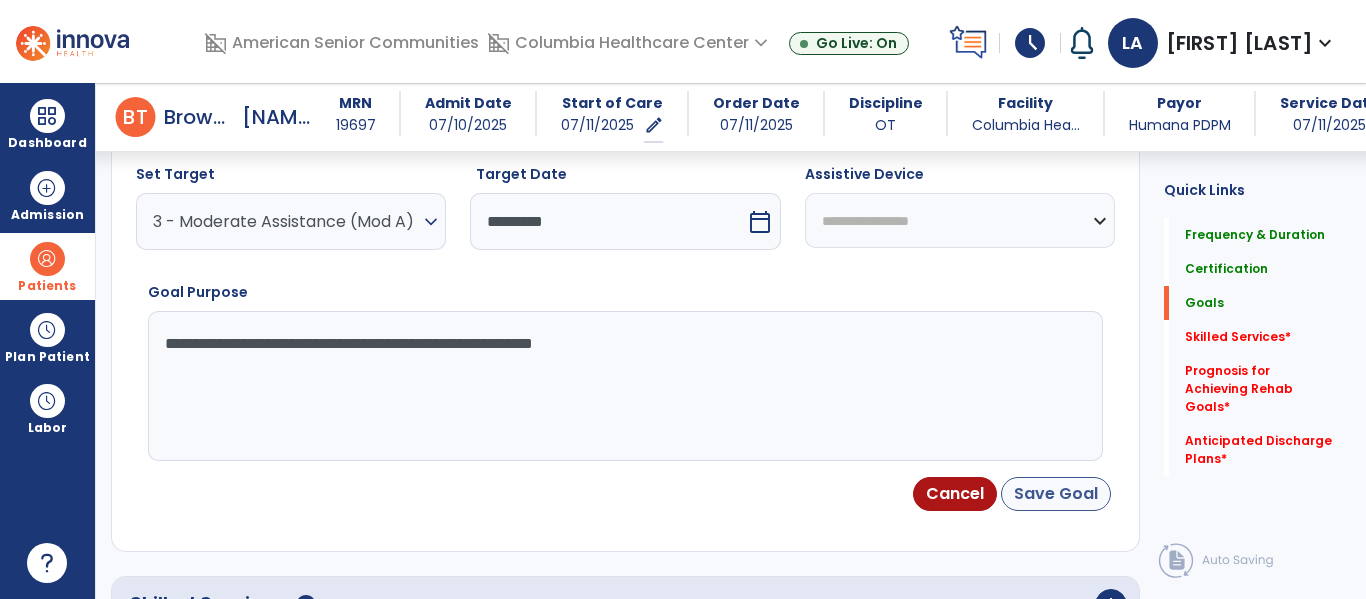 type on "**********" 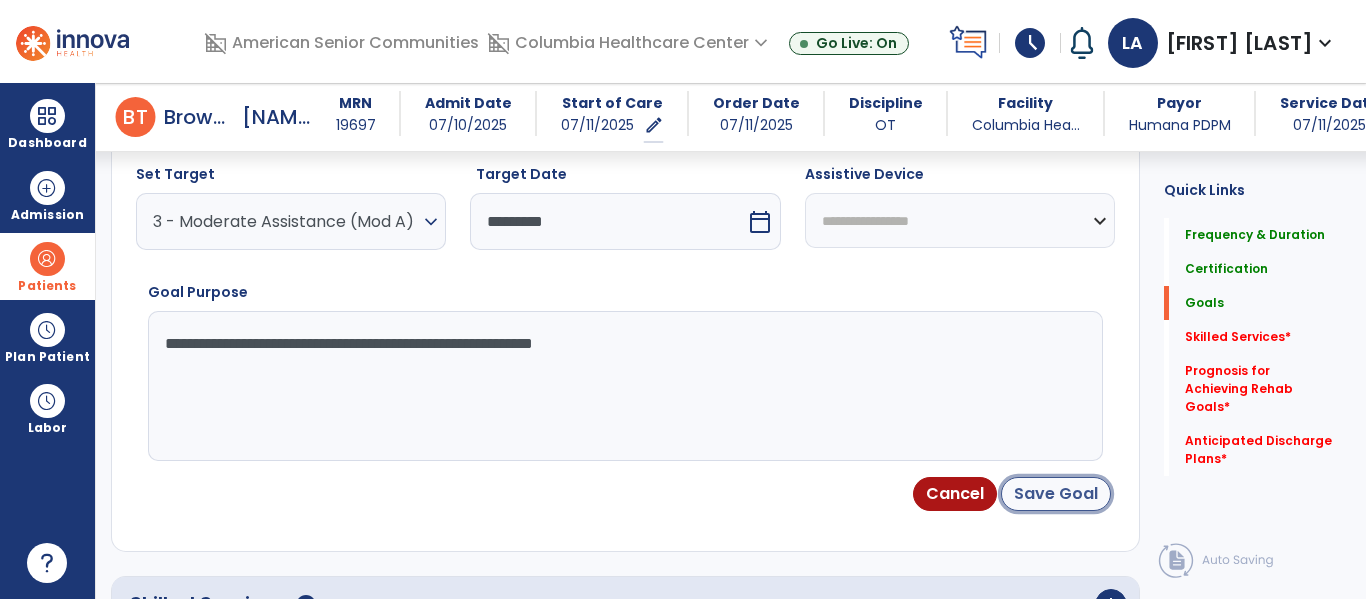 click on "Save Goal" at bounding box center (1056, 494) 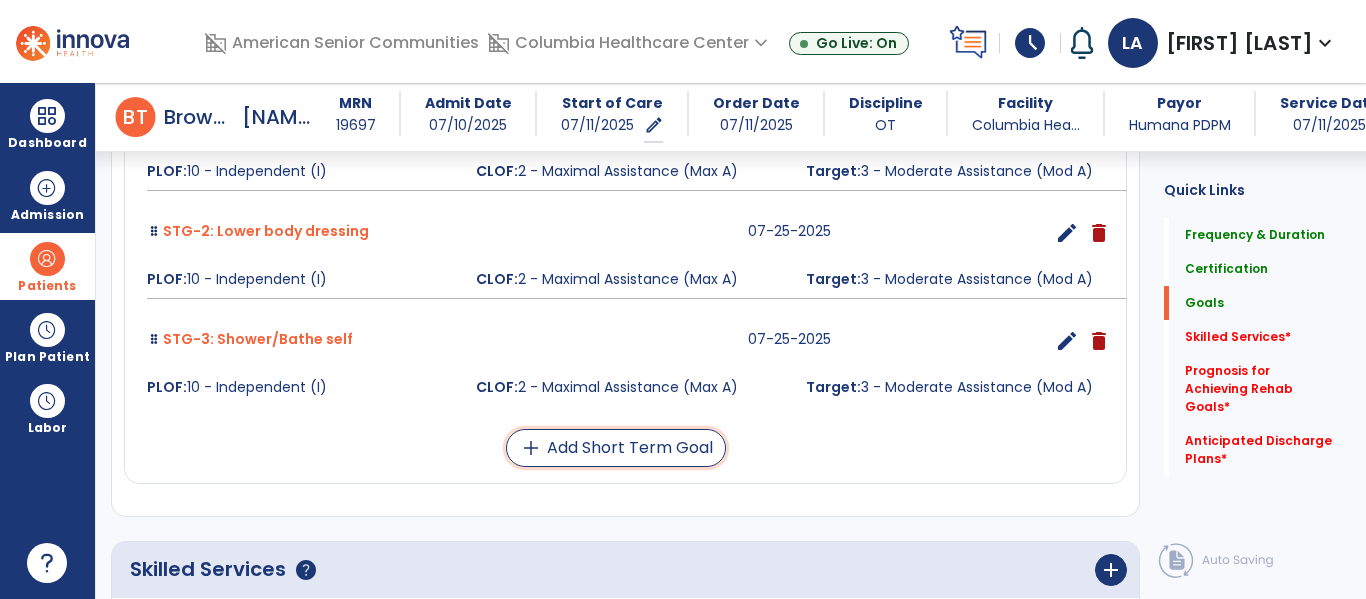 click on "add  Add Short Term Goal" at bounding box center (616, 448) 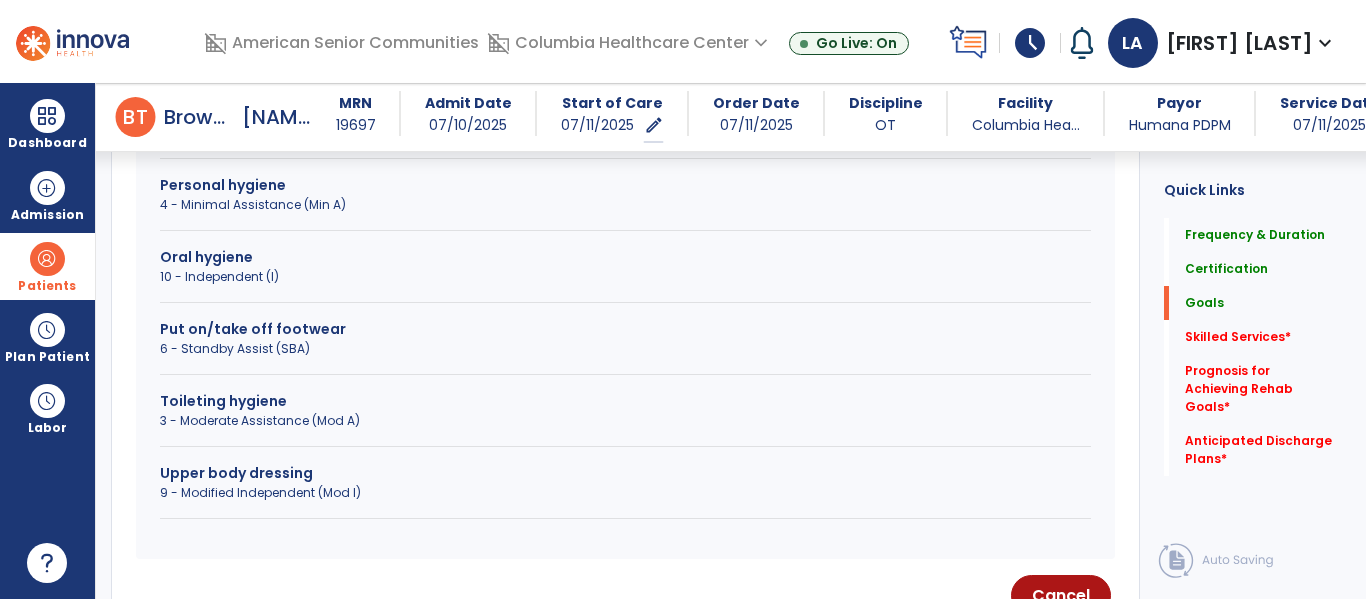 scroll, scrollTop: 920, scrollLeft: 0, axis: vertical 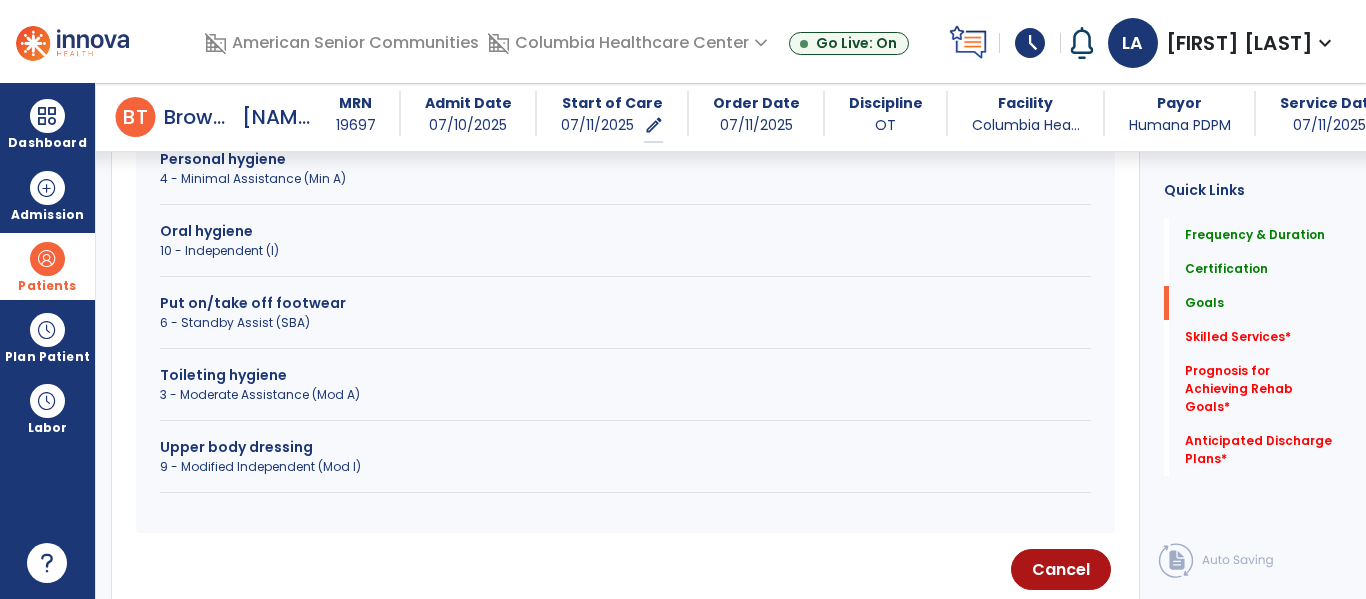 click on "3 - Moderate Assistance (Mod A)" at bounding box center [625, 395] 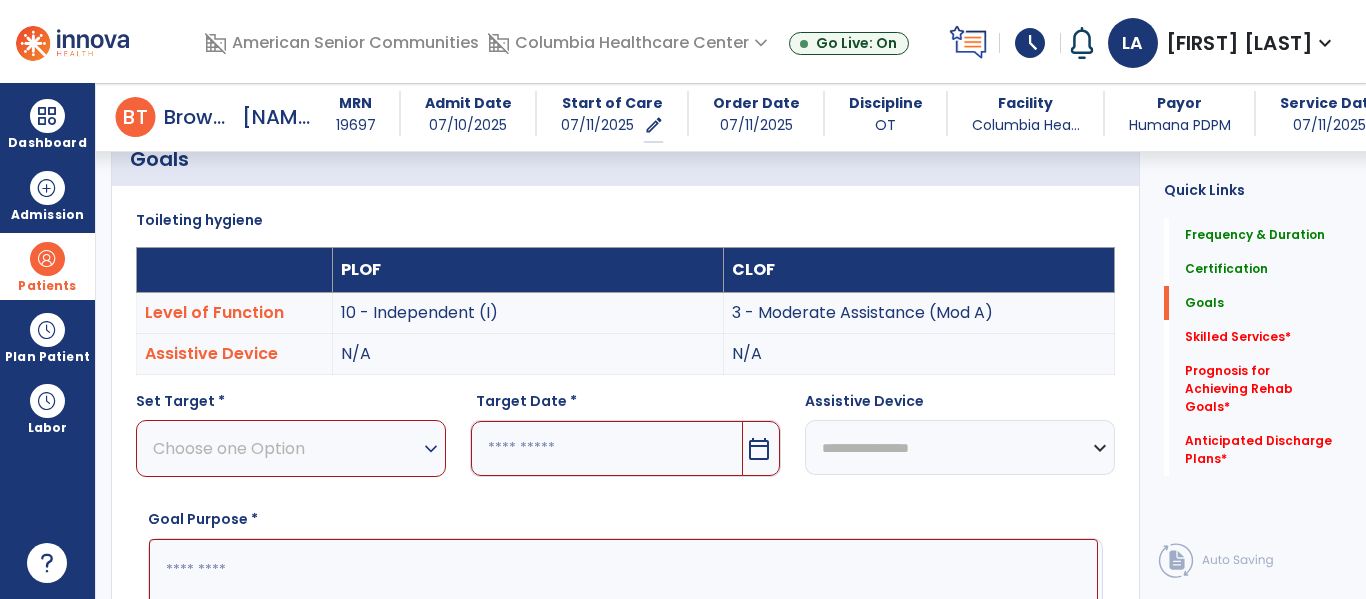 scroll, scrollTop: 493, scrollLeft: 0, axis: vertical 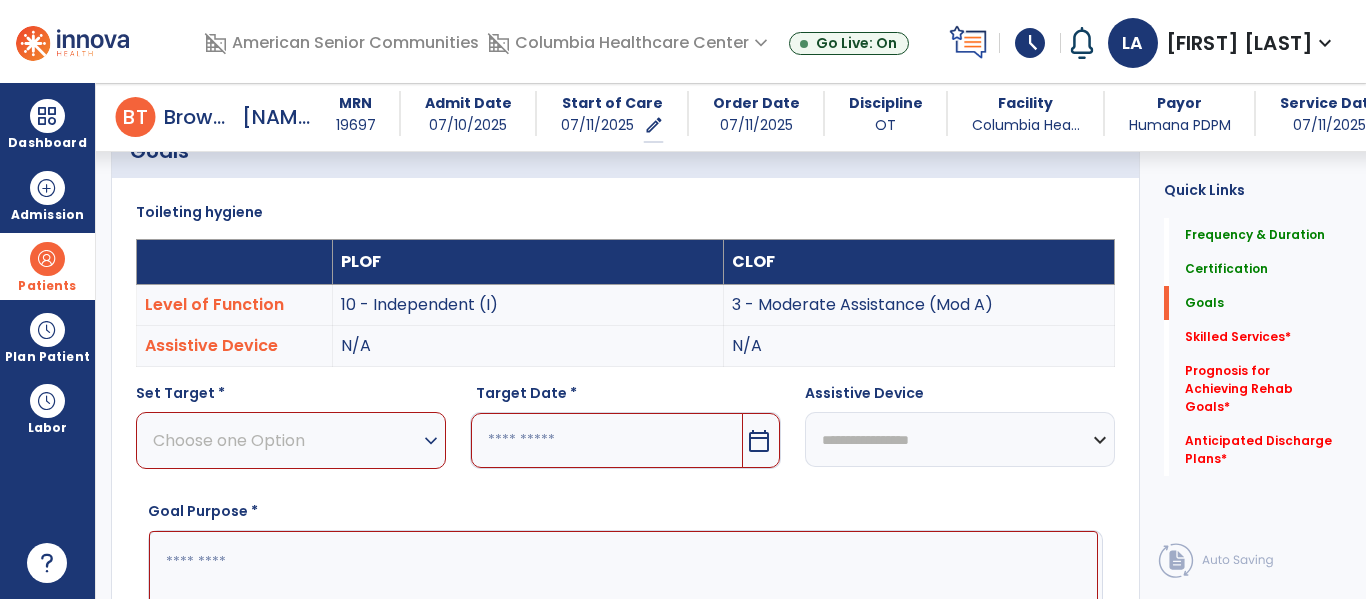 click on "expand_more" at bounding box center [431, 441] 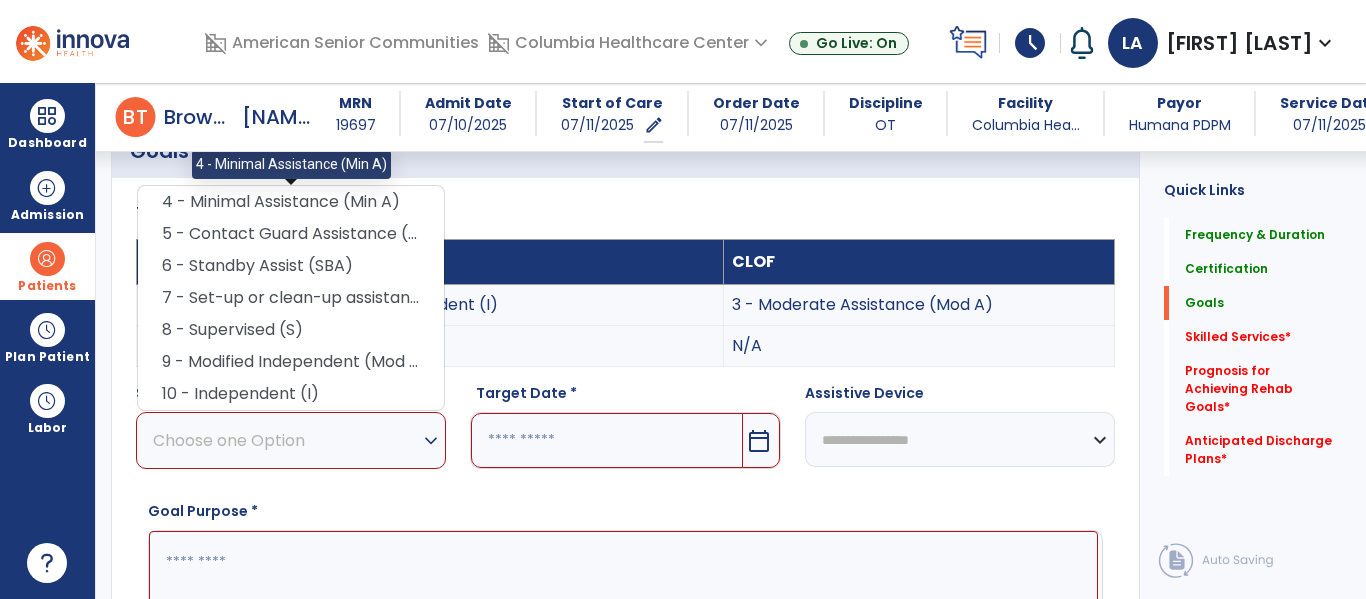 click on "4 - Minimal Assistance (Min A)" at bounding box center (291, 202) 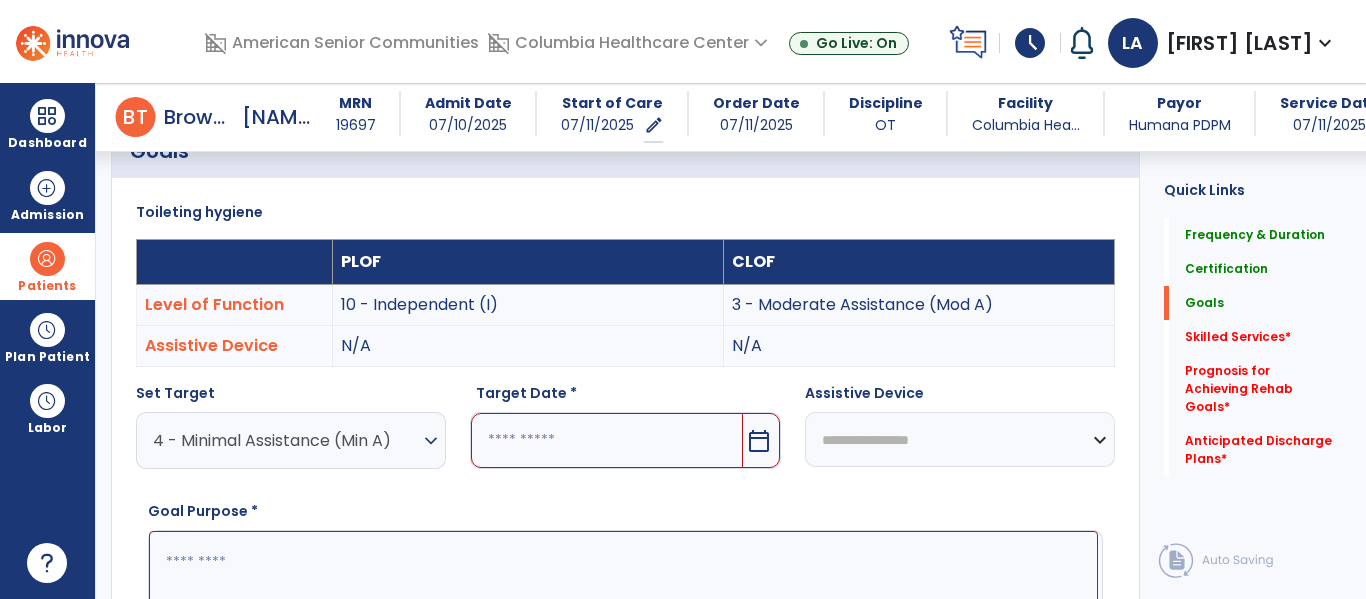 click at bounding box center [606, 440] 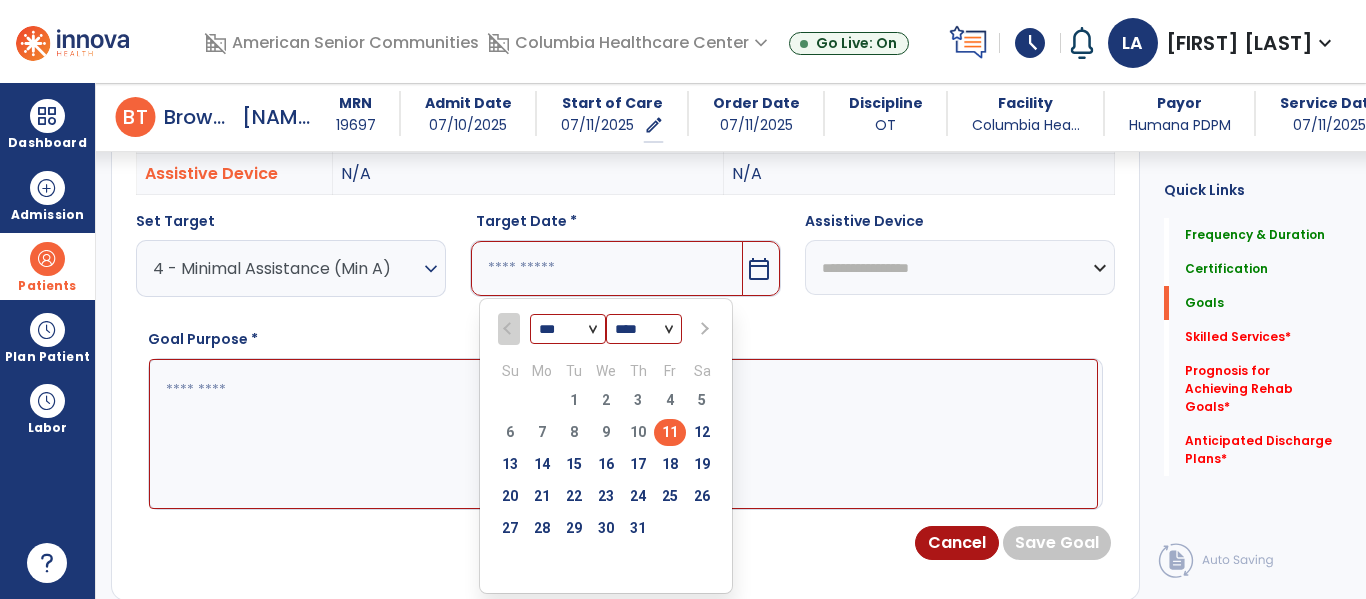 scroll, scrollTop: 677, scrollLeft: 0, axis: vertical 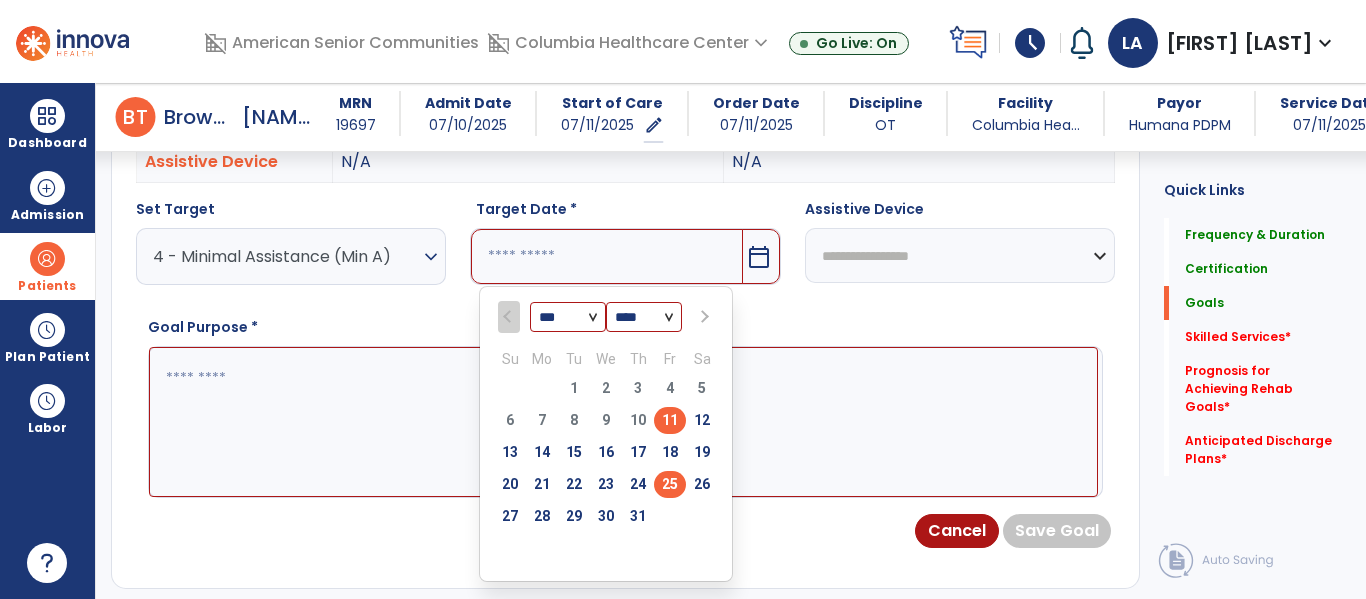 click on "25" at bounding box center (670, 484) 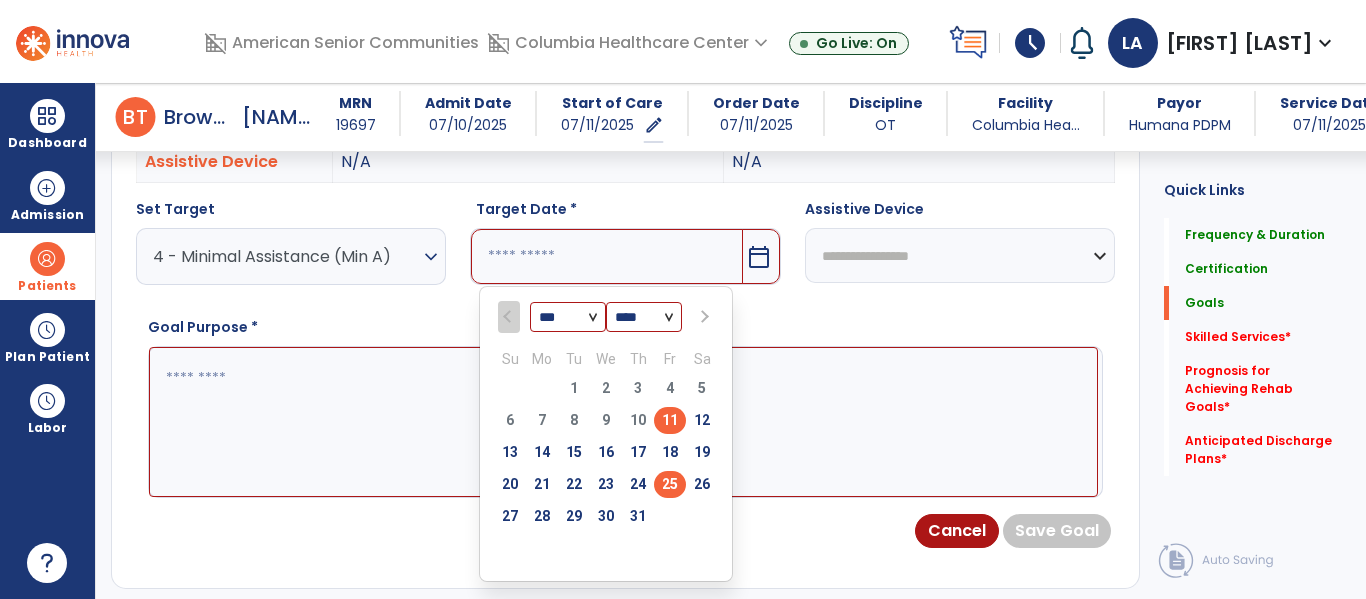 type on "*********" 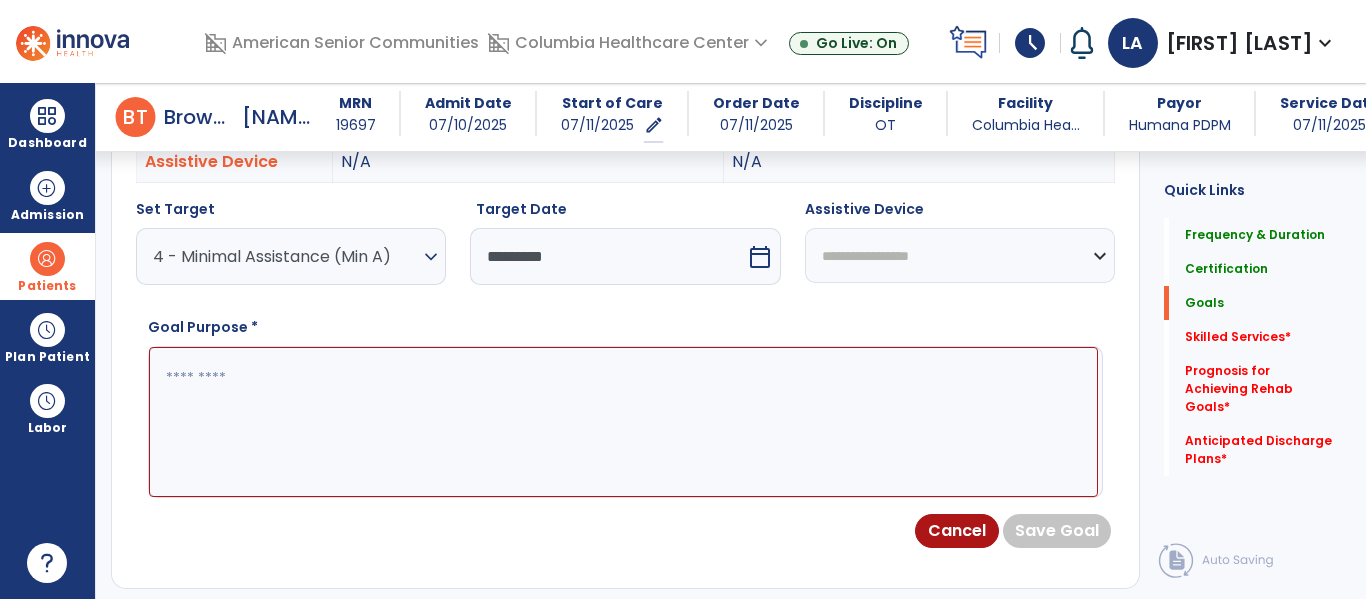 click at bounding box center (623, 422) 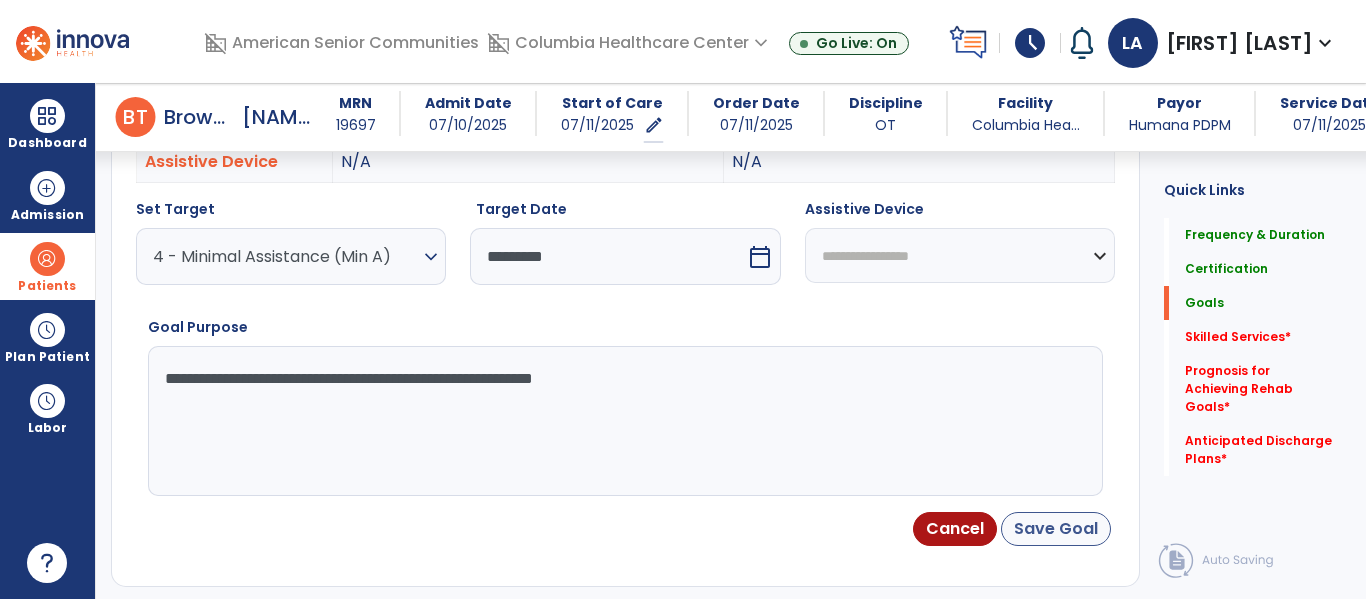 type on "**********" 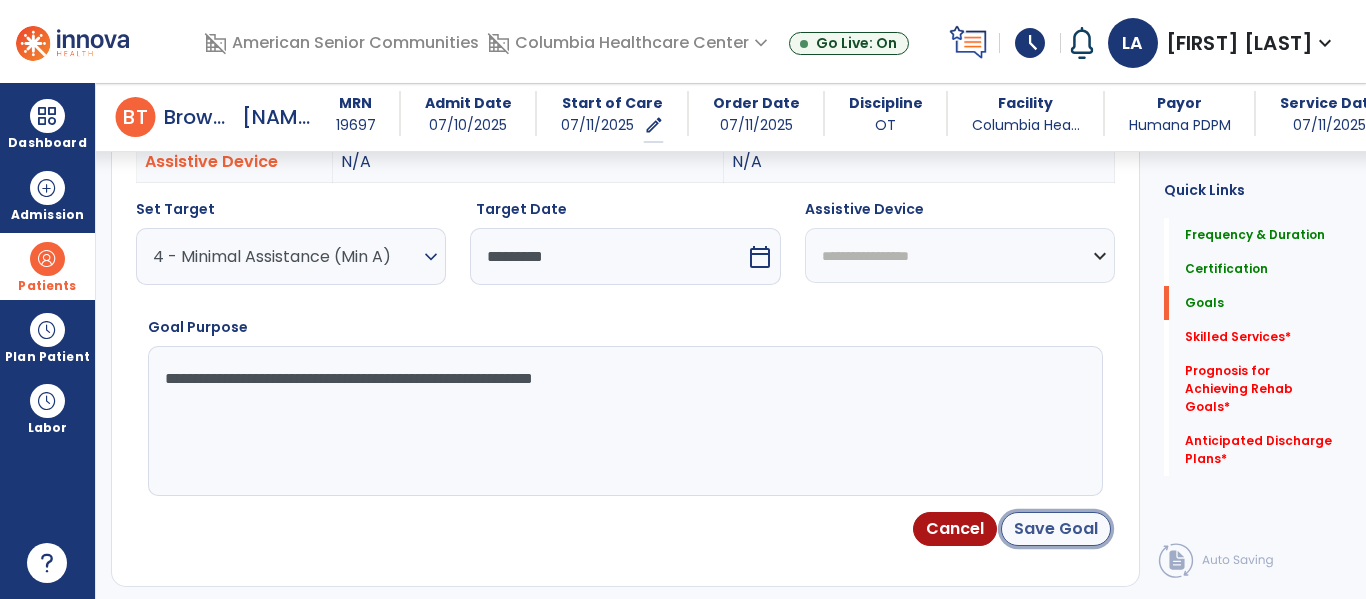 click on "Save Goal" at bounding box center (1056, 529) 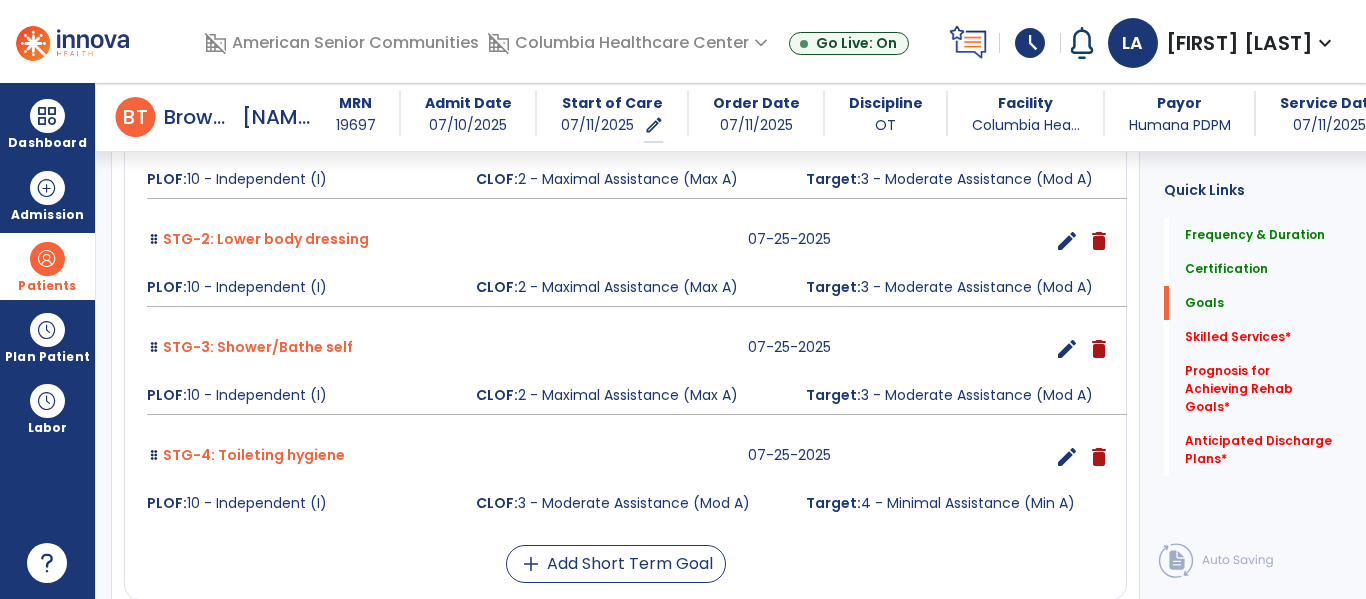 scroll, scrollTop: 702, scrollLeft: 0, axis: vertical 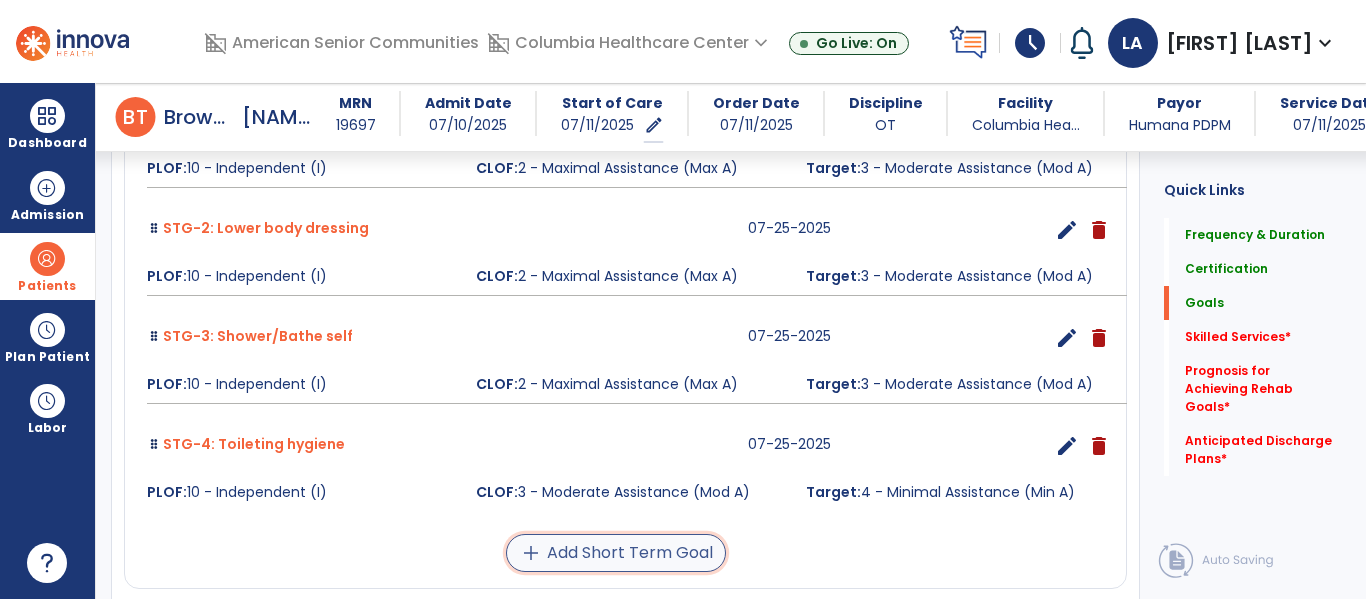 click on "add  Add Short Term Goal" at bounding box center [616, 553] 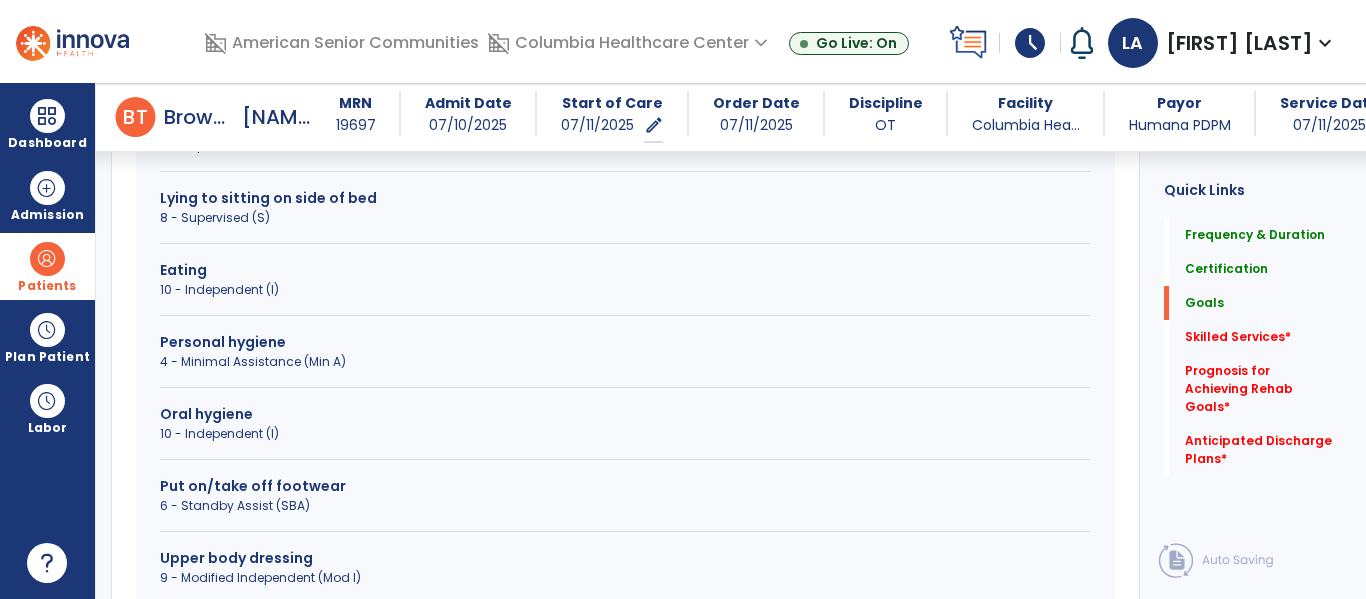 scroll, scrollTop: 759, scrollLeft: 0, axis: vertical 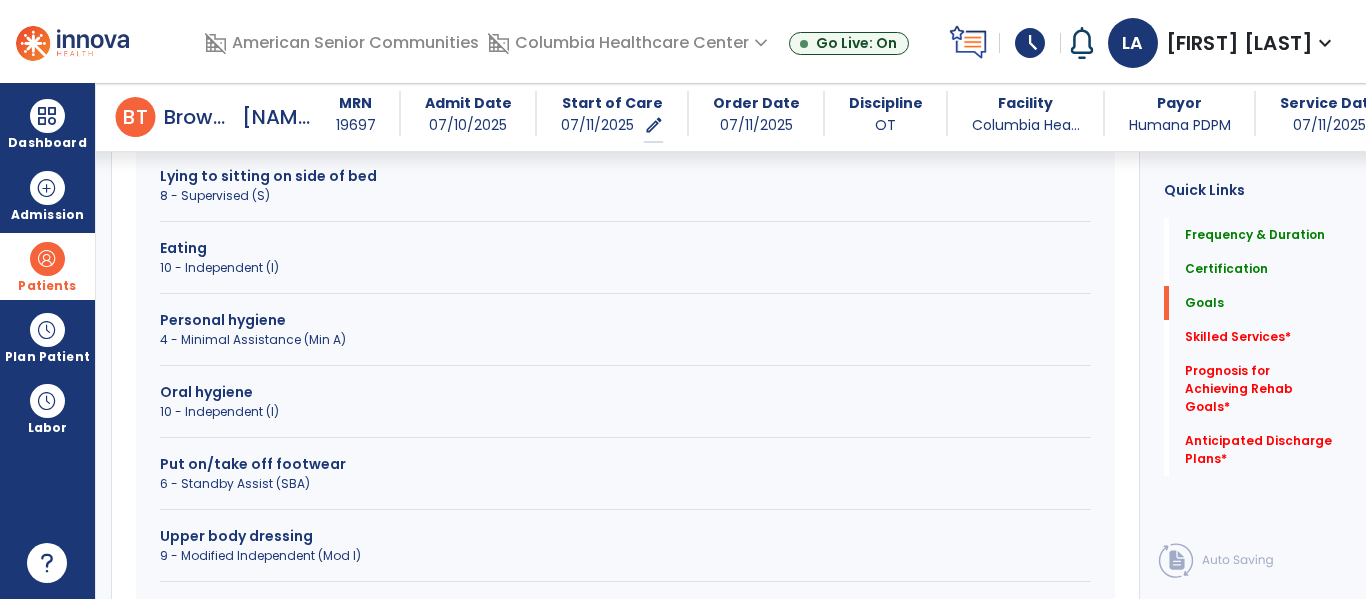 click on "Put on/take off footwear" at bounding box center [625, 464] 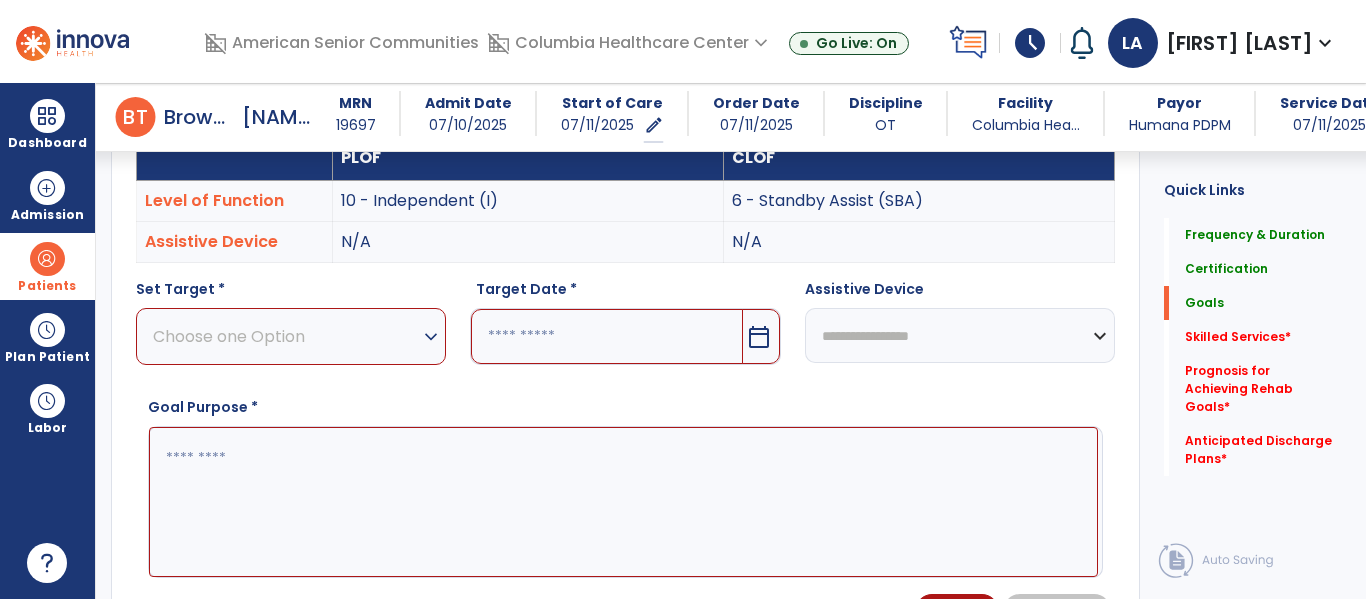 scroll, scrollTop: 544, scrollLeft: 0, axis: vertical 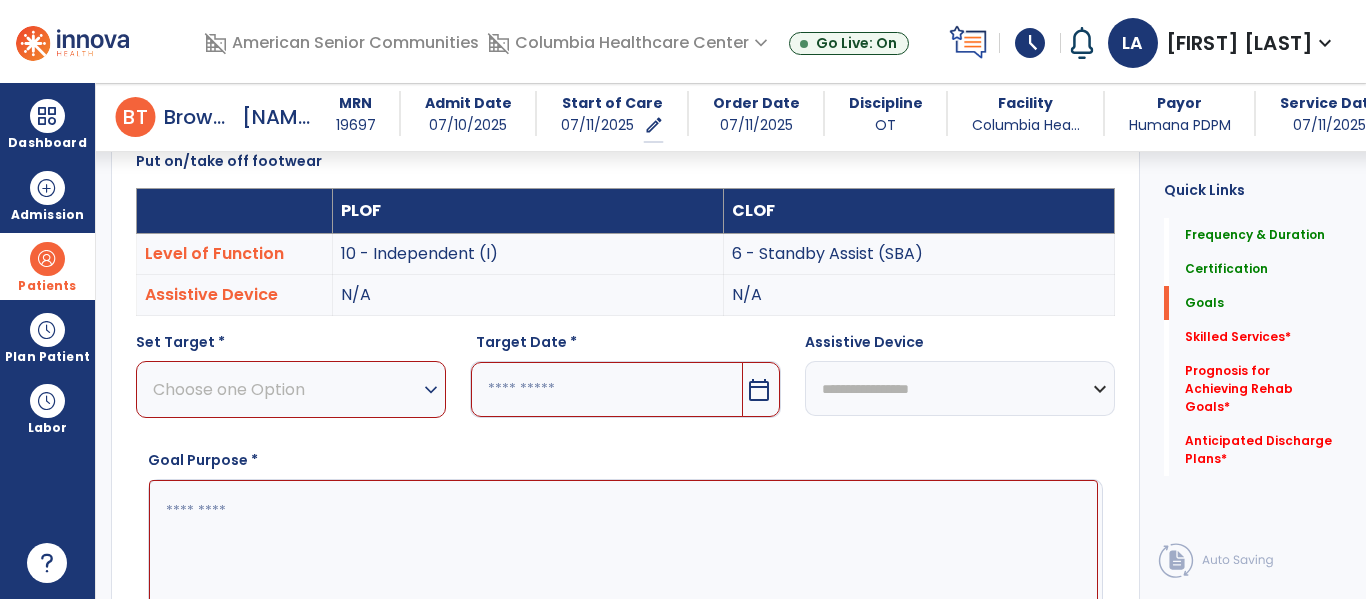 click on "expand_more" at bounding box center [431, 390] 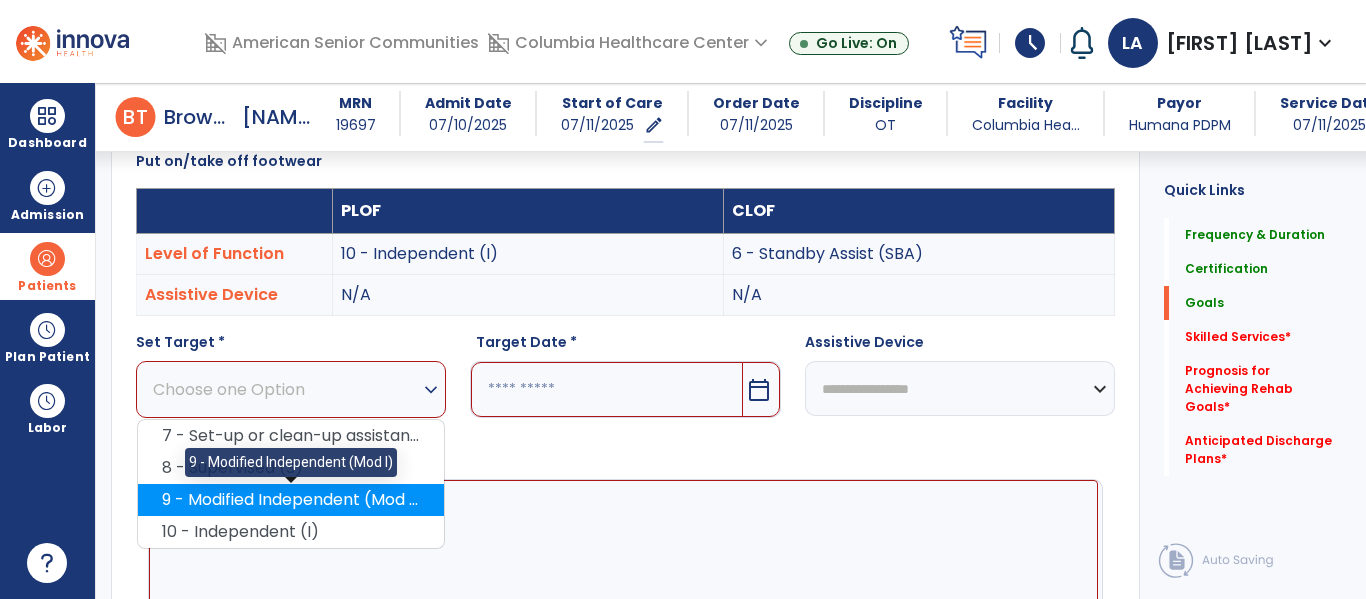 click on "9 - Modified Independent (Mod I)" at bounding box center (291, 500) 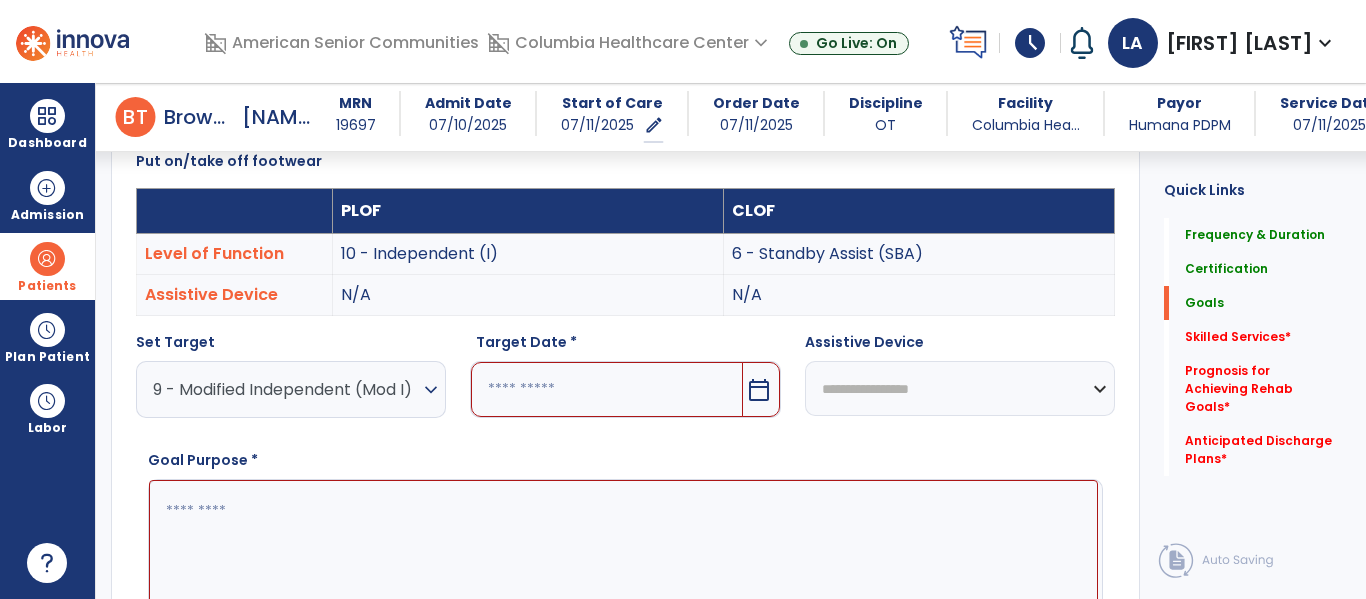 click on "calendar_today" at bounding box center (759, 390) 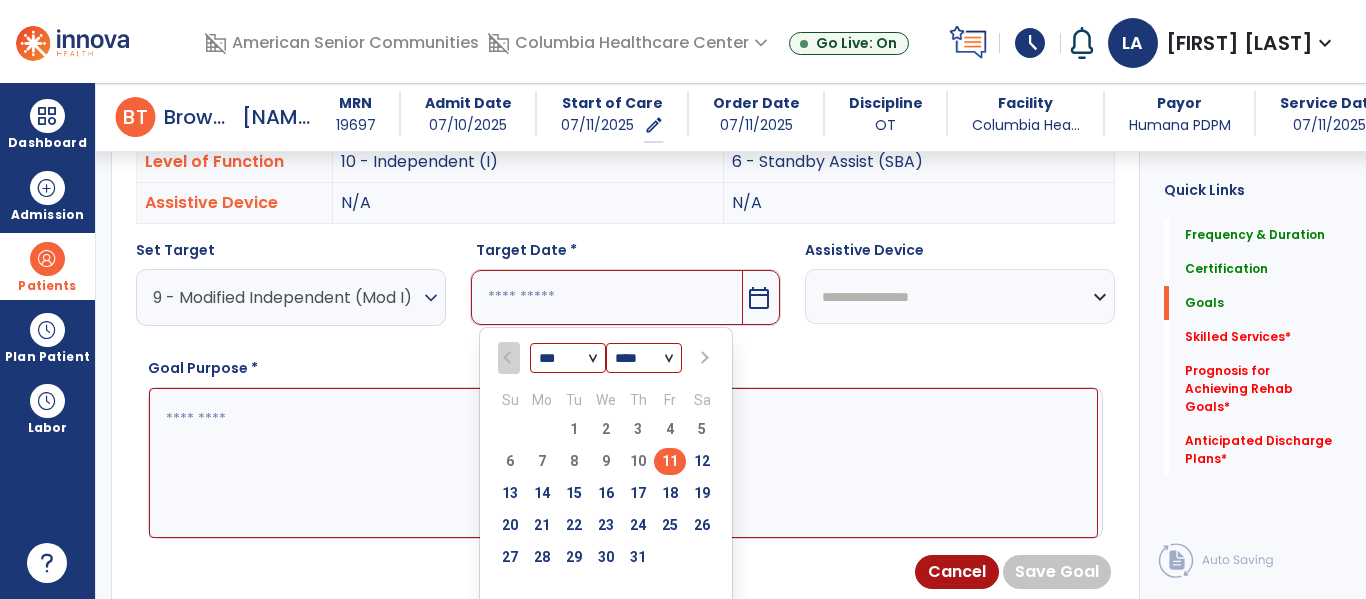 scroll, scrollTop: 645, scrollLeft: 0, axis: vertical 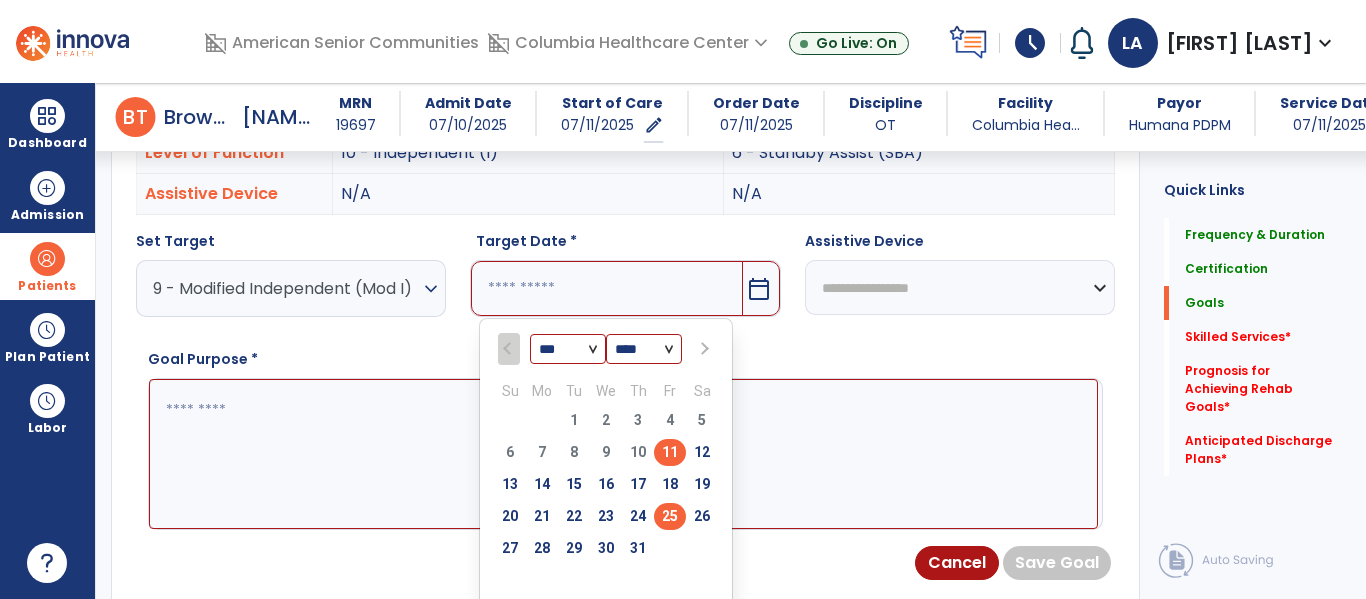 click on "25" at bounding box center (670, 516) 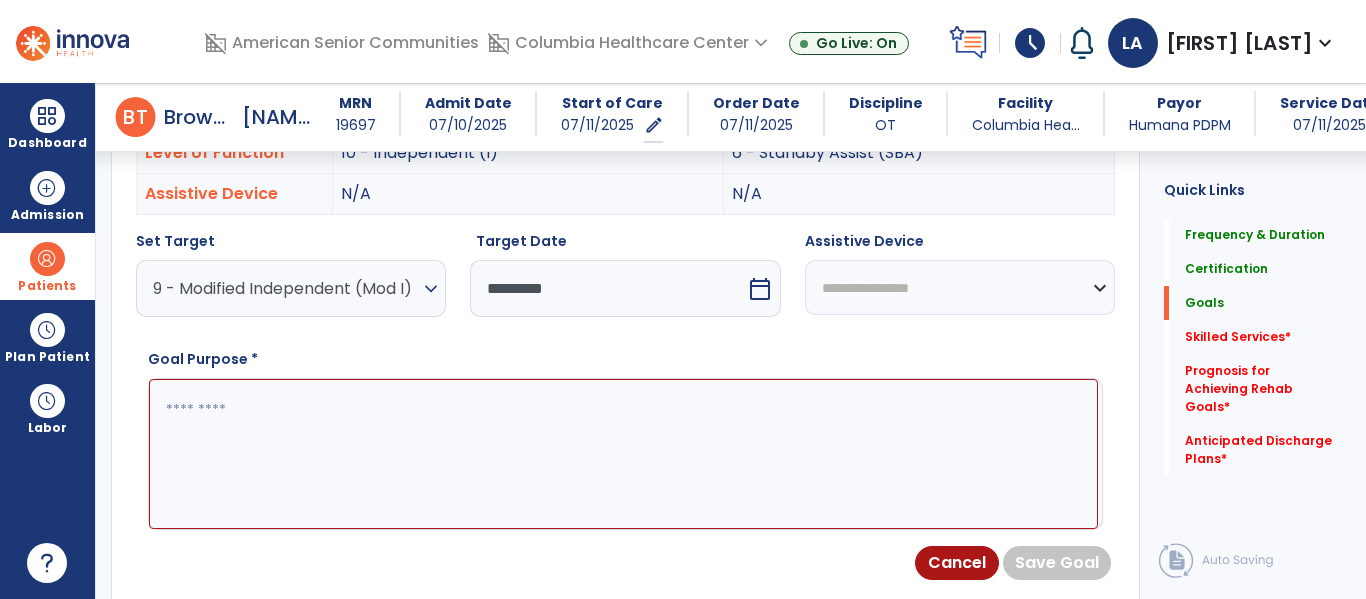 click at bounding box center (623, 454) 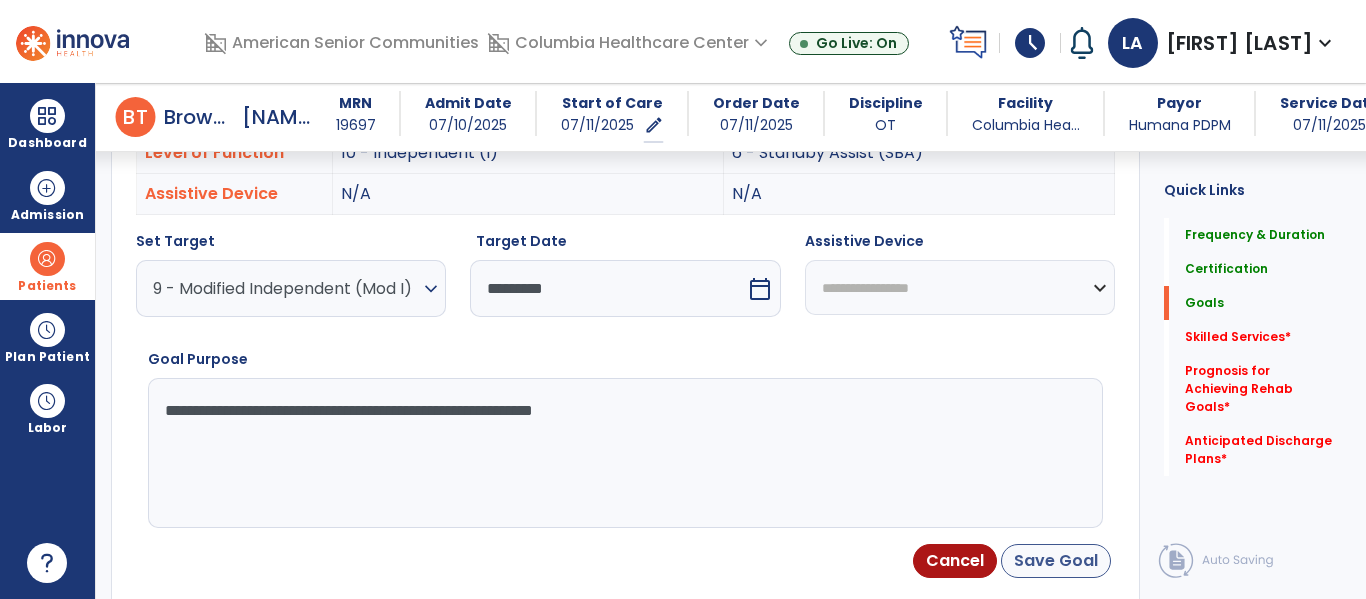 type on "**********" 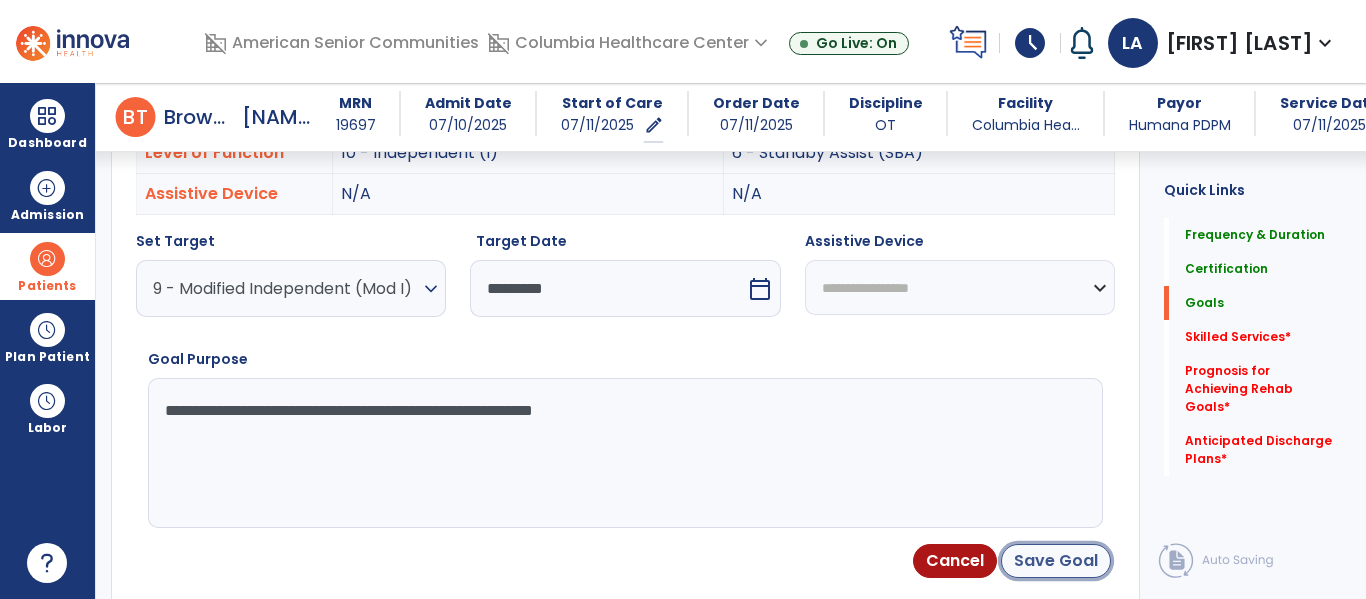 click on "Save Goal" at bounding box center (1056, 561) 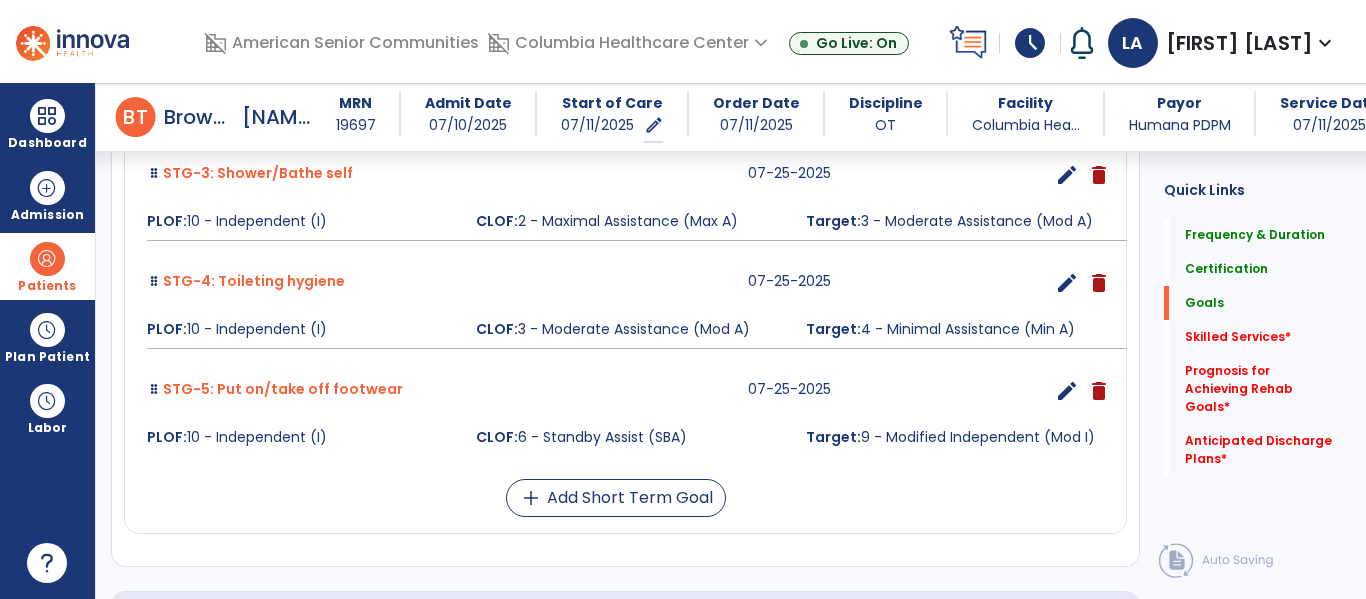 scroll, scrollTop: 886, scrollLeft: 0, axis: vertical 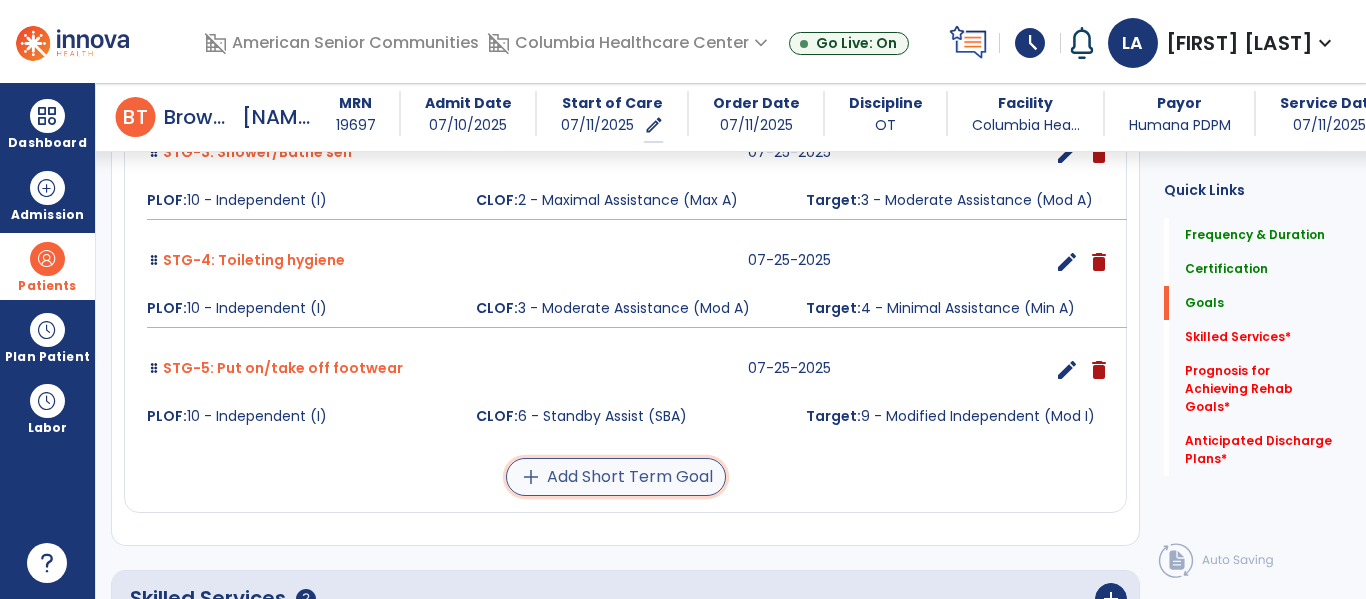 click on "add  Add Short Term Goal" at bounding box center [616, 477] 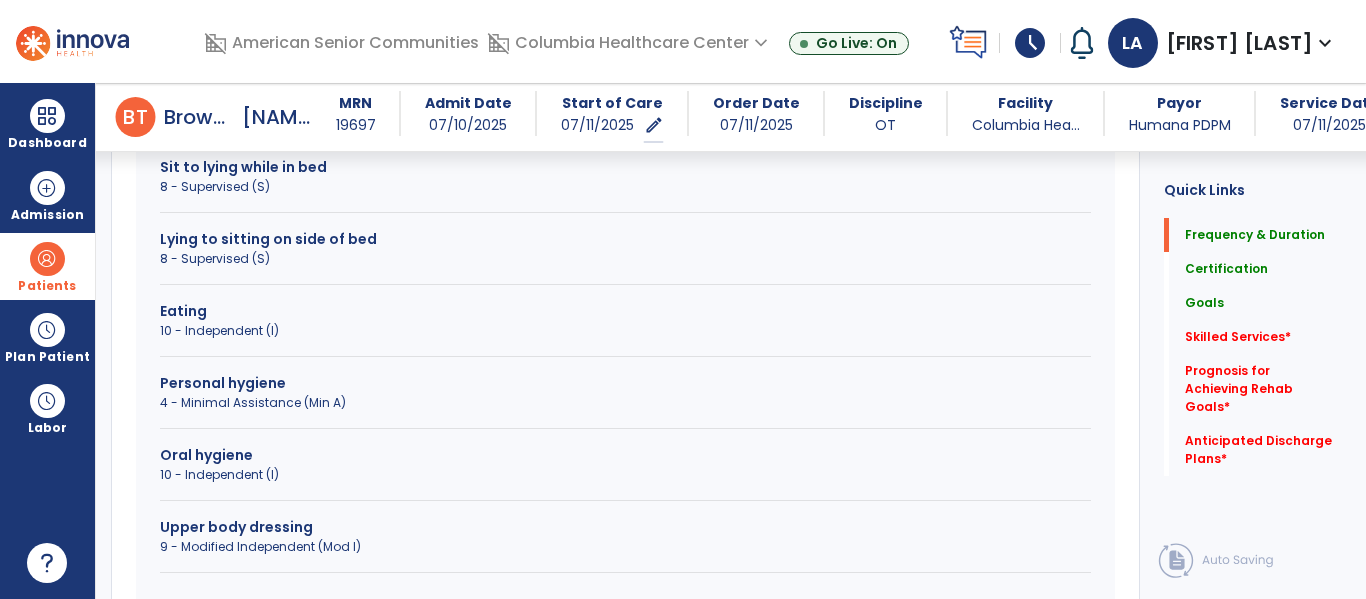 scroll, scrollTop: 289, scrollLeft: 0, axis: vertical 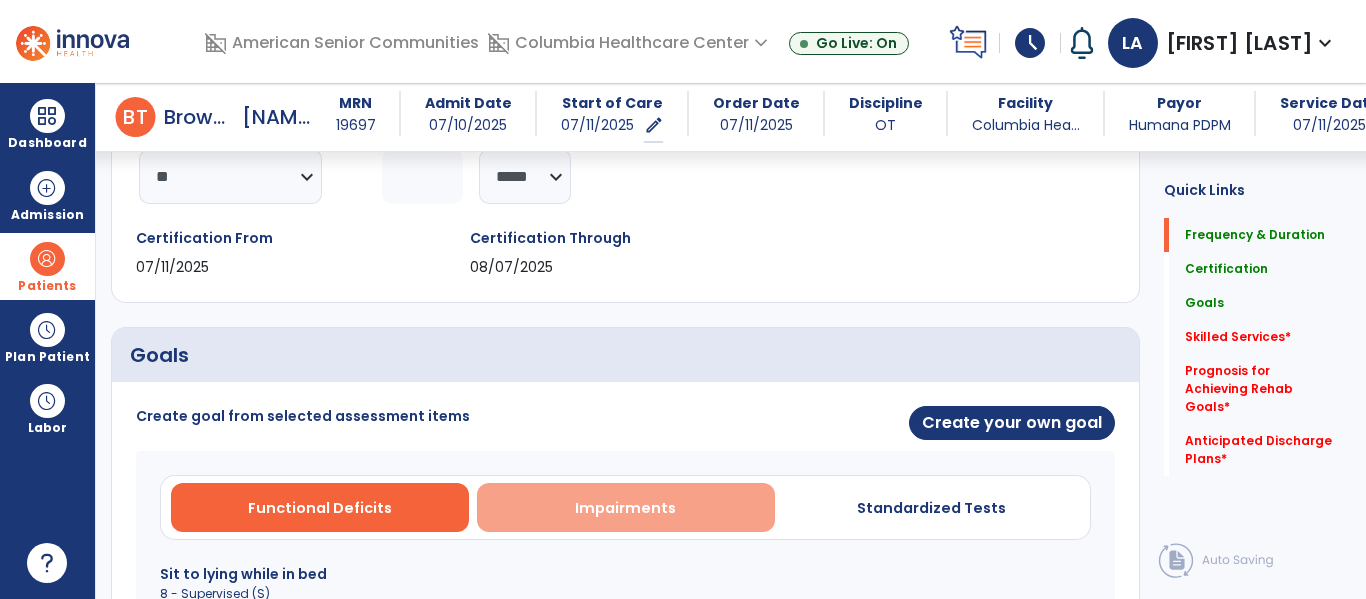 click on "Impairments" at bounding box center [625, 508] 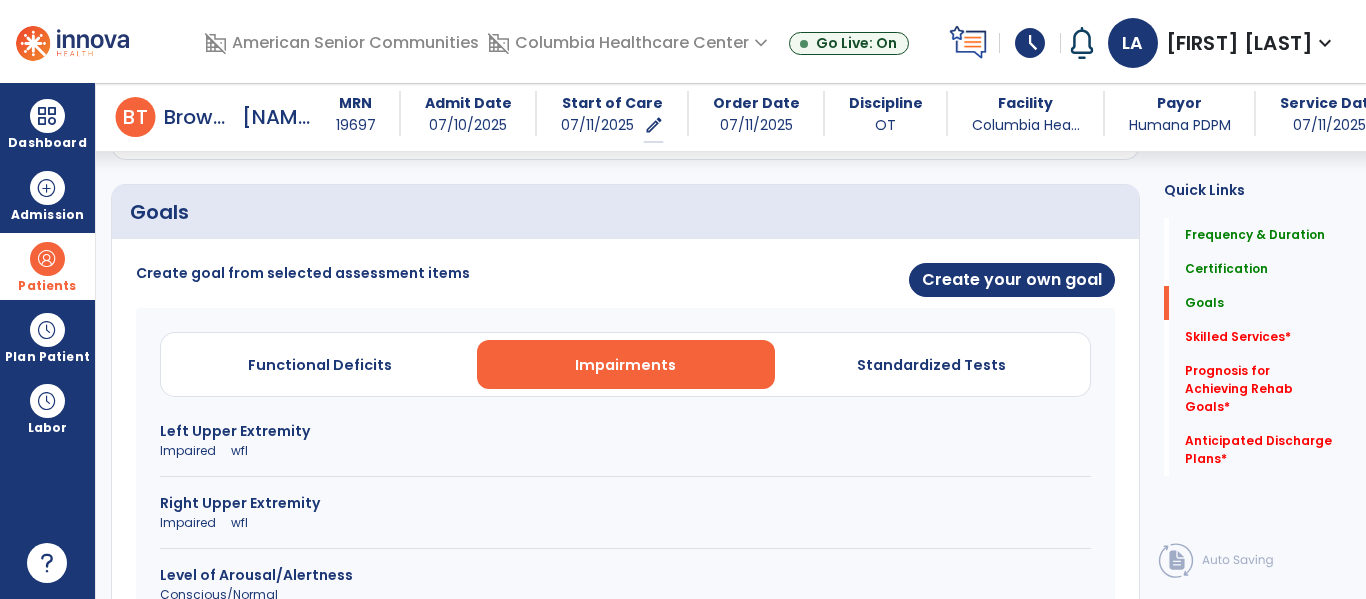 scroll, scrollTop: 406, scrollLeft: 0, axis: vertical 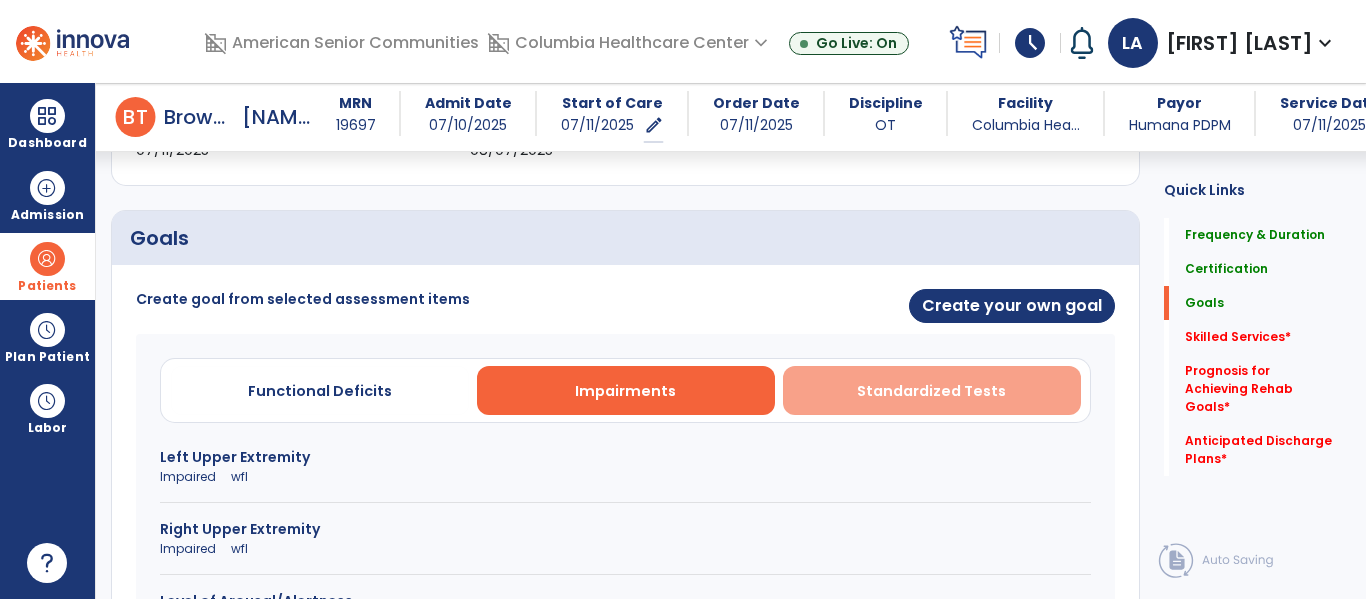 click on "Standardized Tests" at bounding box center [931, 391] 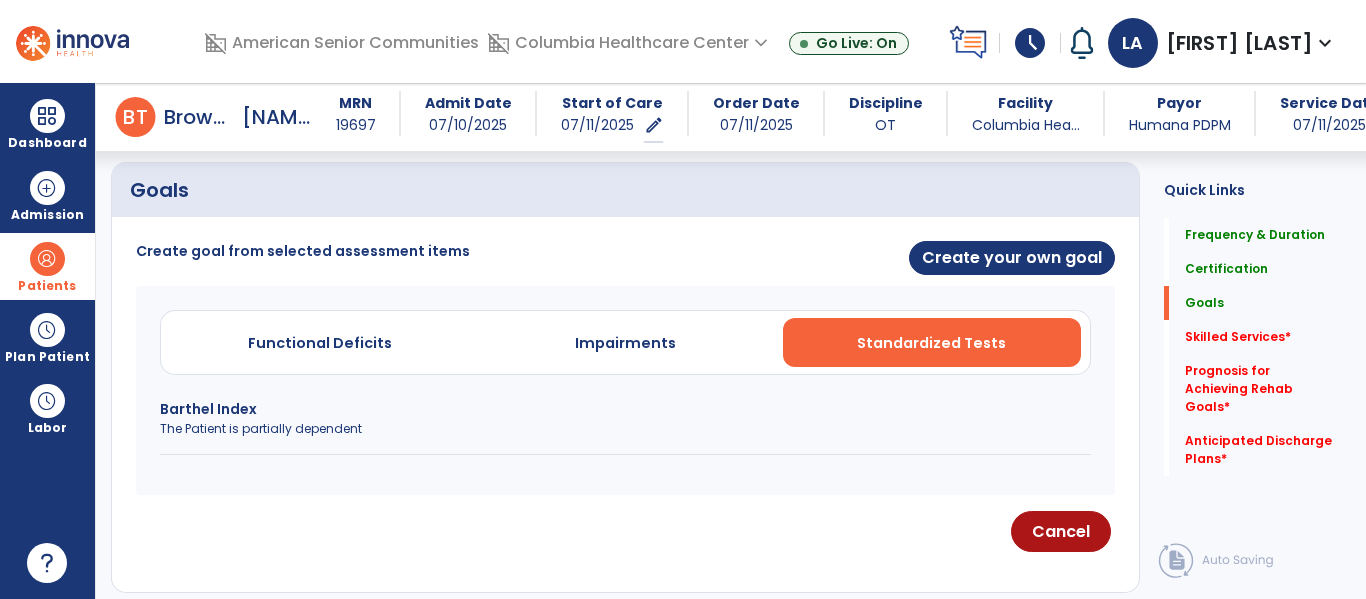 scroll, scrollTop: 467, scrollLeft: 0, axis: vertical 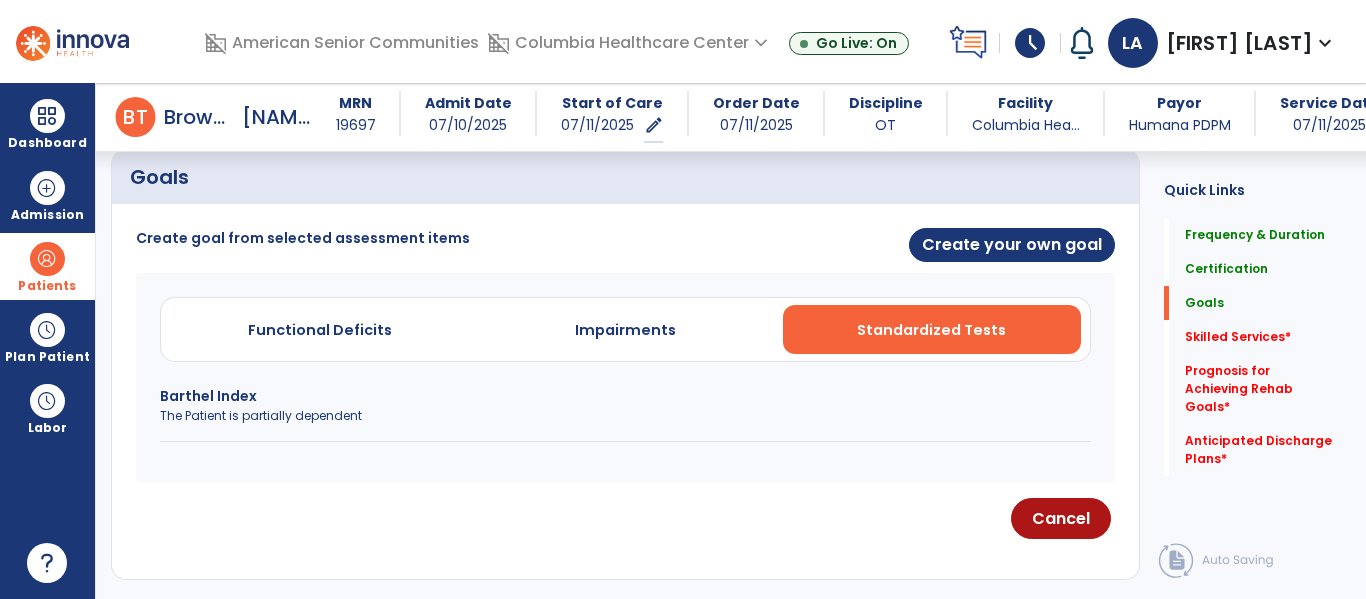 click on "The Patient is partially dependent" at bounding box center (625, 416) 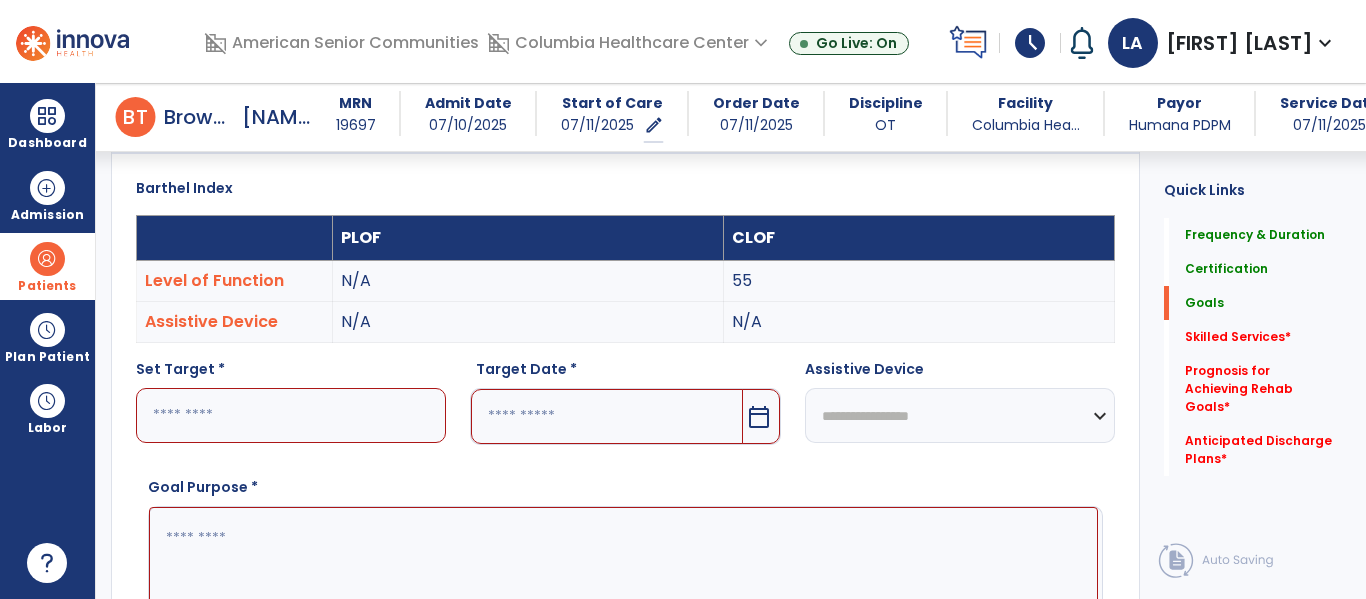 scroll, scrollTop: 469, scrollLeft: 0, axis: vertical 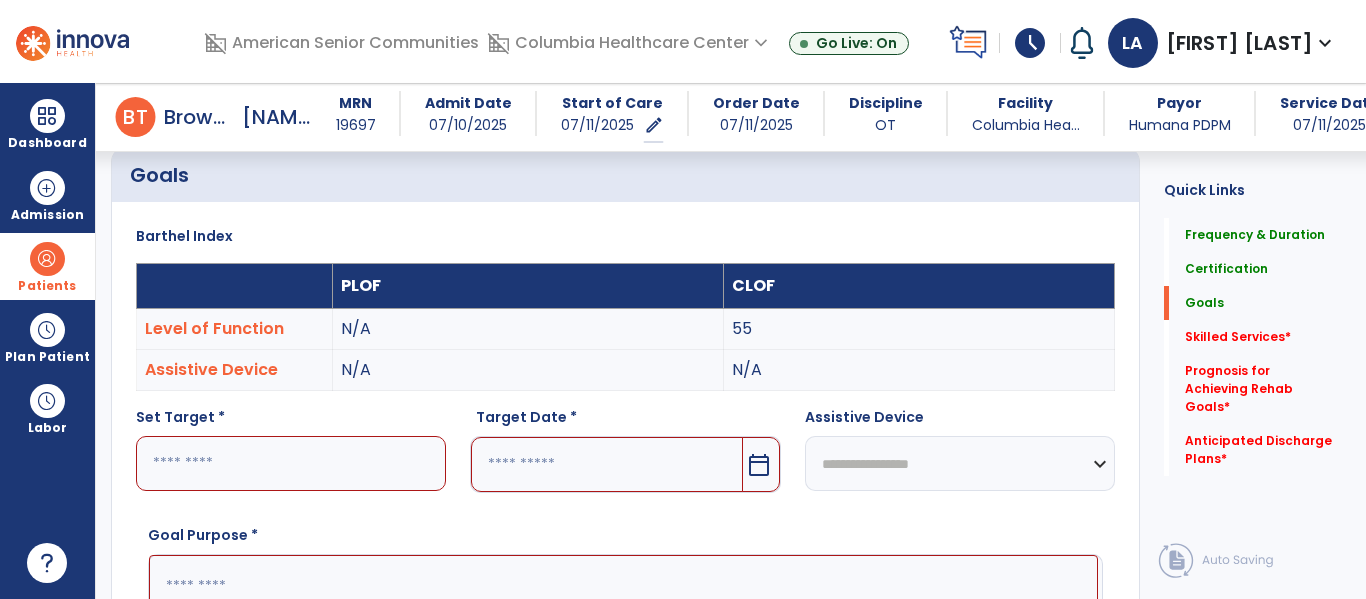 click at bounding box center [291, 463] 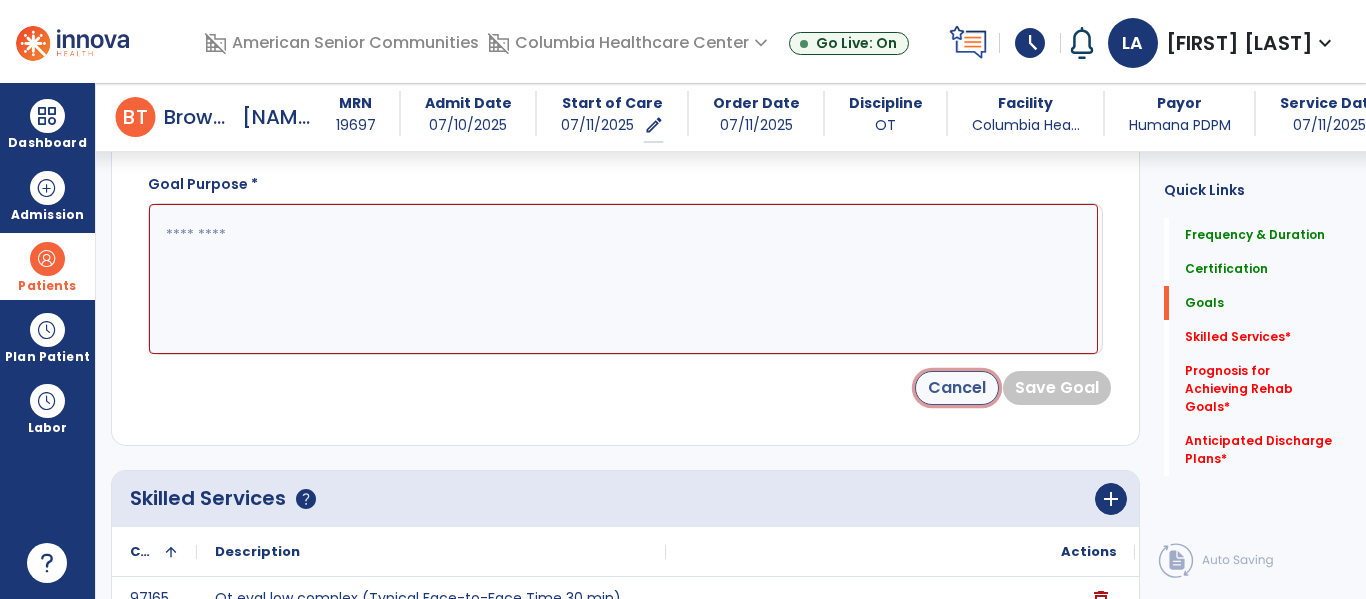 click on "Cancel" at bounding box center [957, 388] 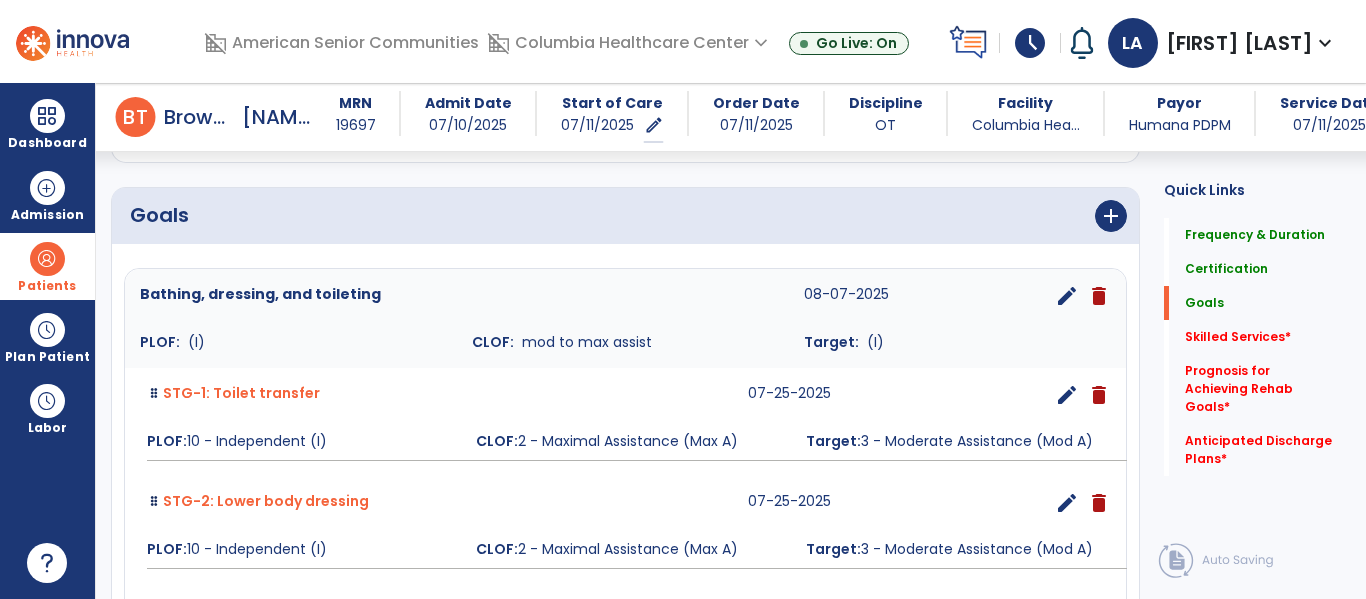 scroll, scrollTop: 420, scrollLeft: 0, axis: vertical 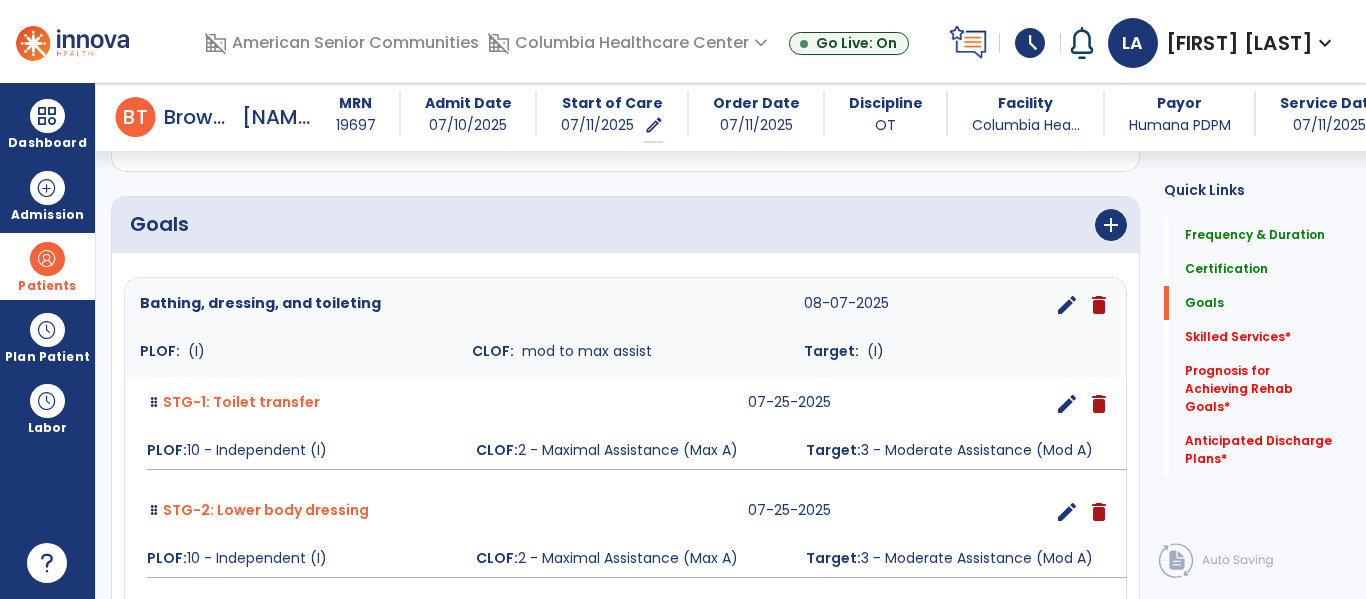 click on "add" at bounding box center (884, 225) 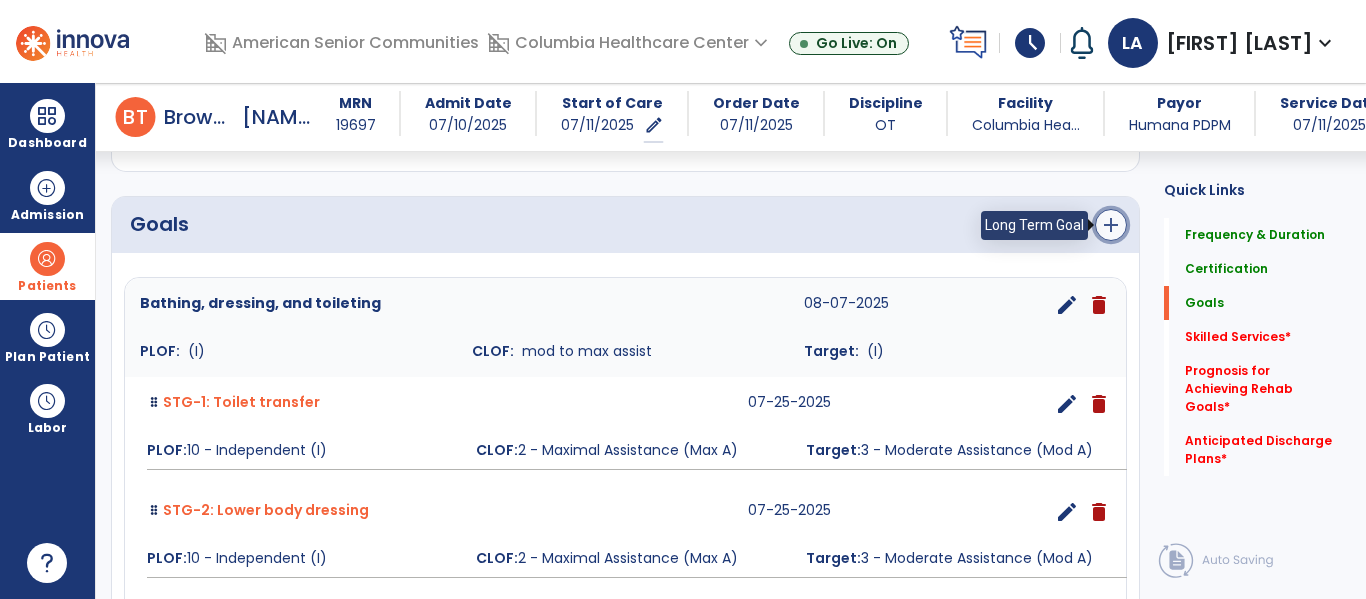 click on "add" at bounding box center [1111, 225] 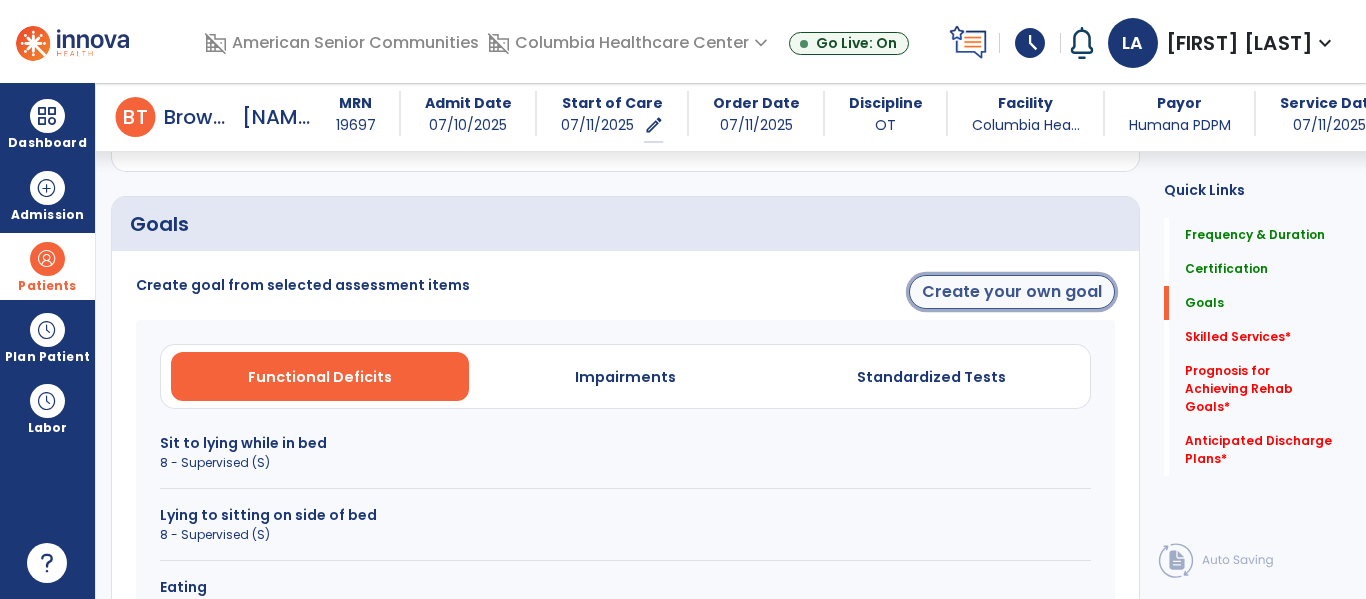 click on "Create your own goal" at bounding box center [1012, 292] 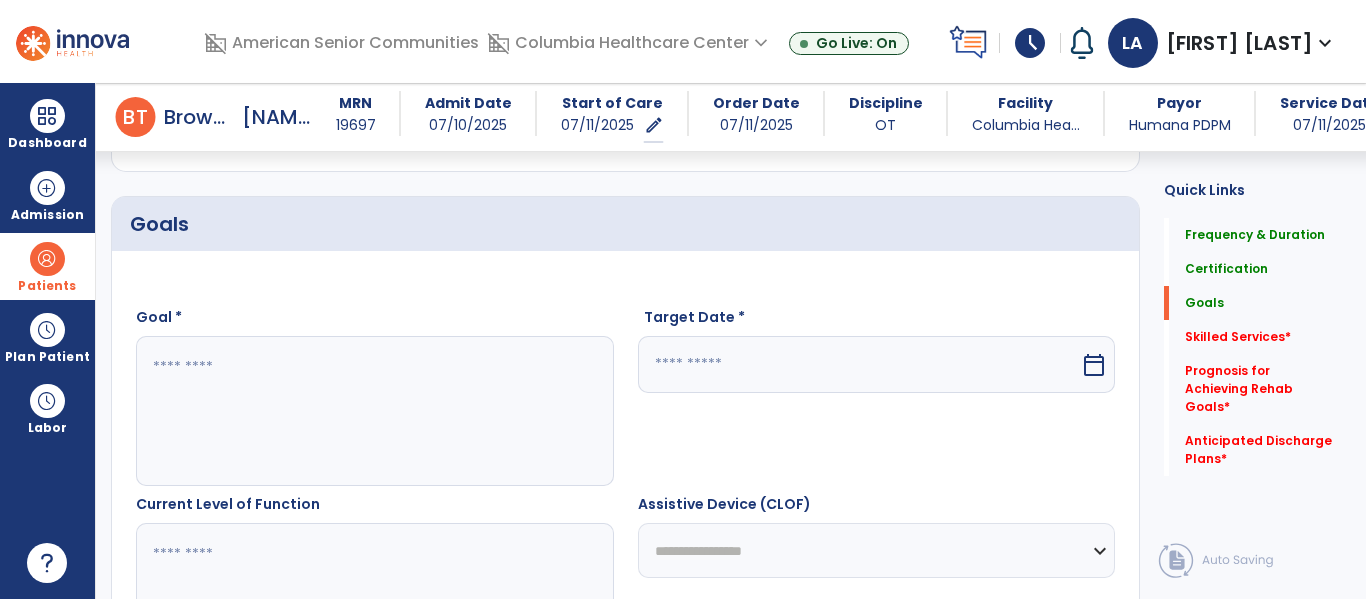 click at bounding box center [374, 411] 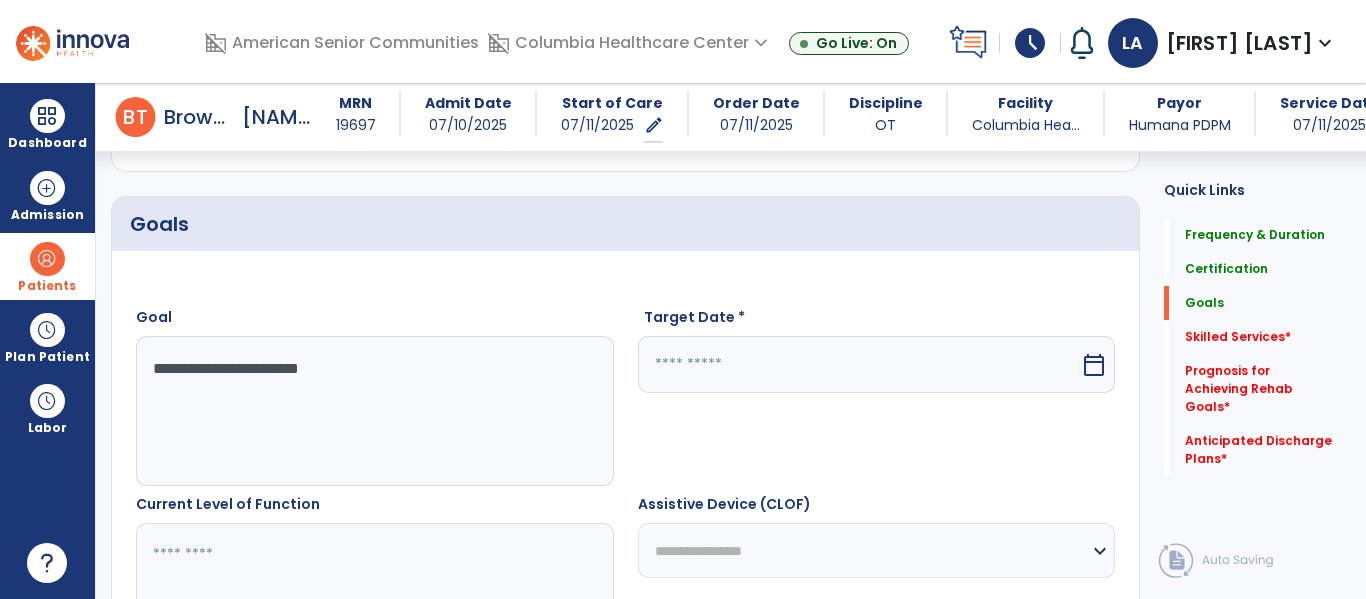type on "**********" 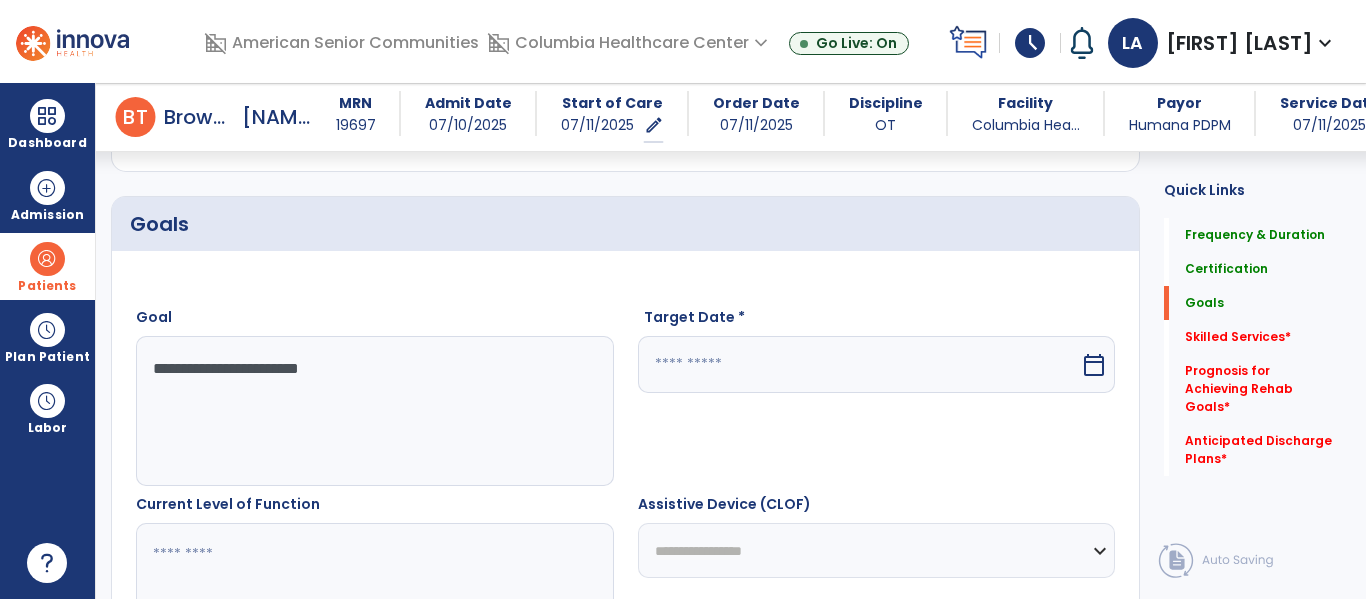 click on "calendar_today" at bounding box center (1094, 365) 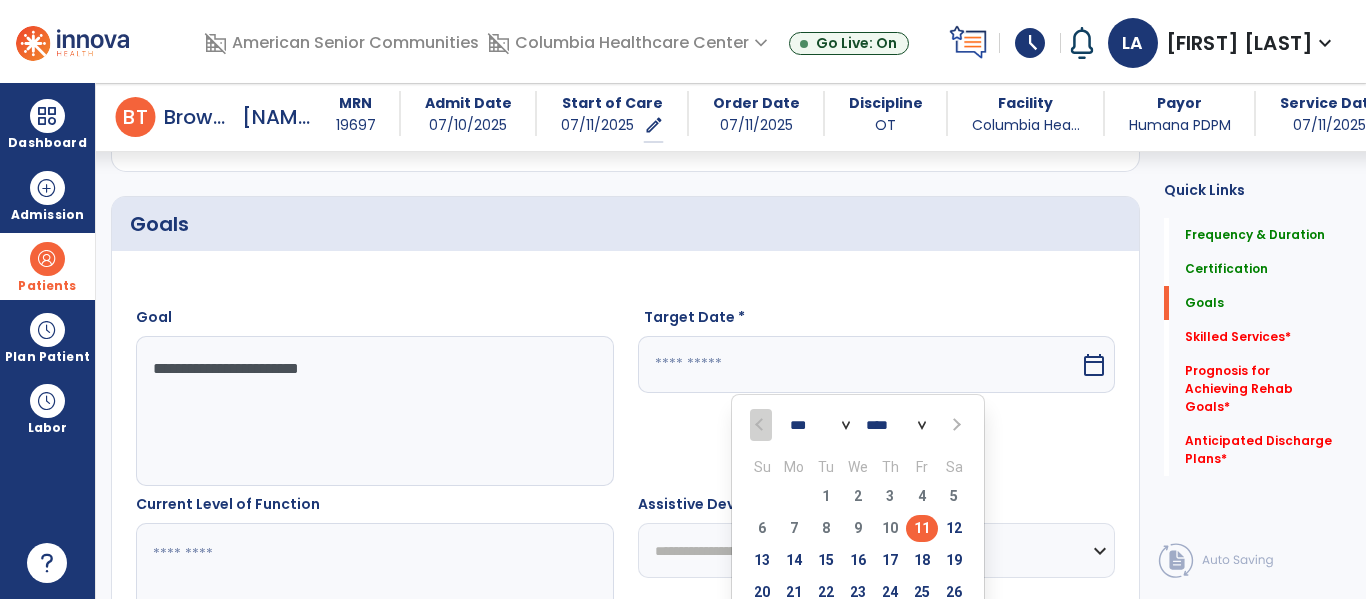 click at bounding box center (955, 425) 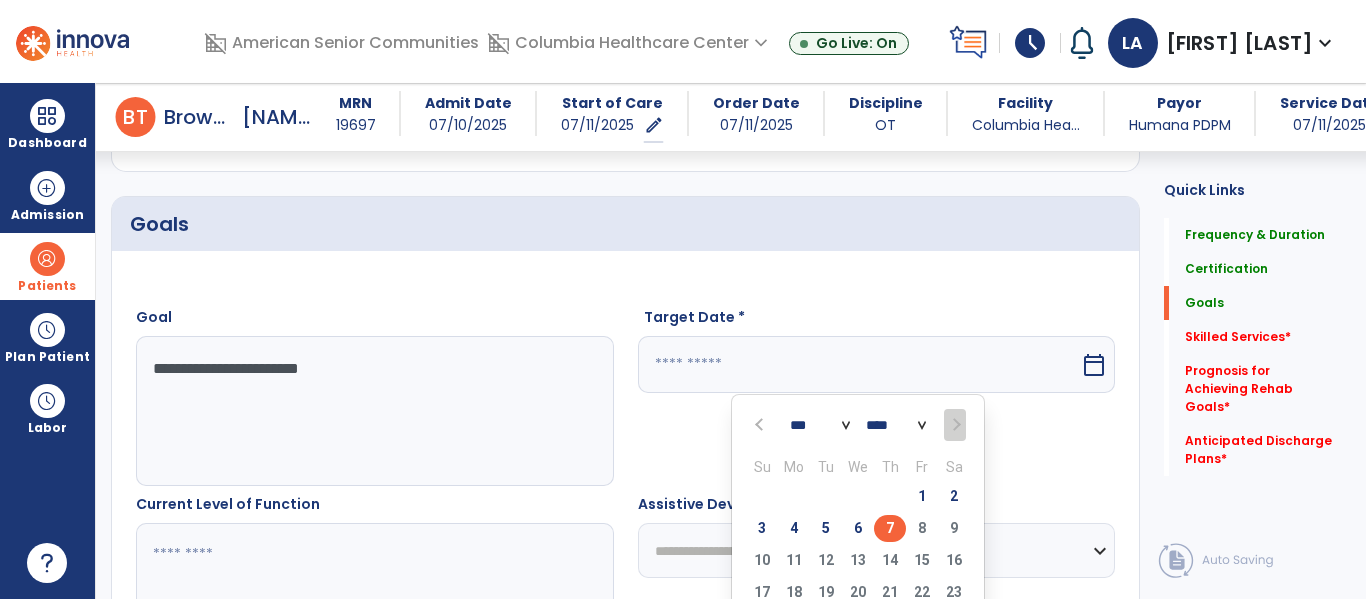 click on "7" at bounding box center [890, 528] 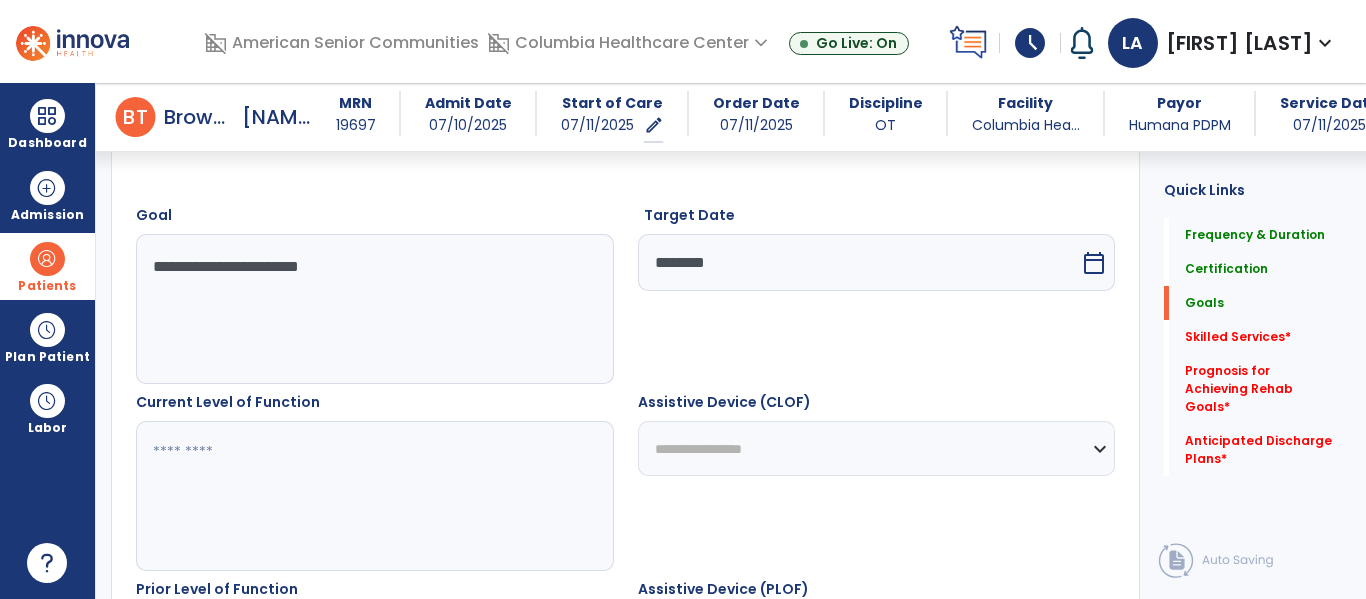 scroll, scrollTop: 561, scrollLeft: 0, axis: vertical 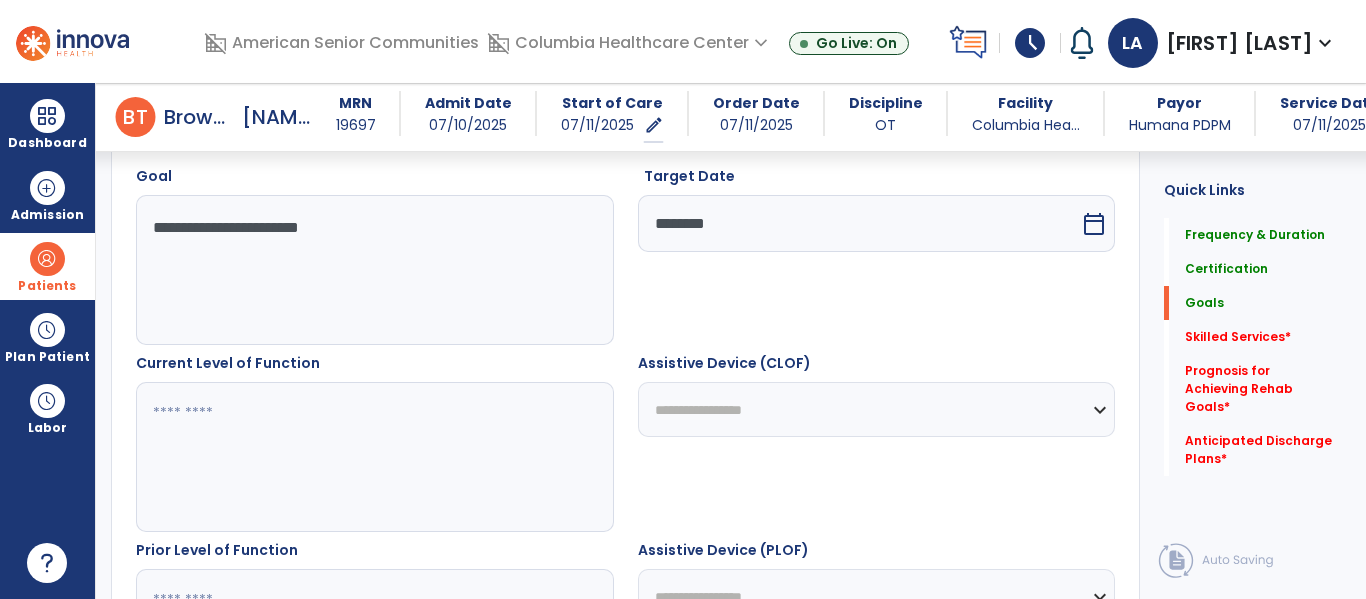 click at bounding box center (374, 457) 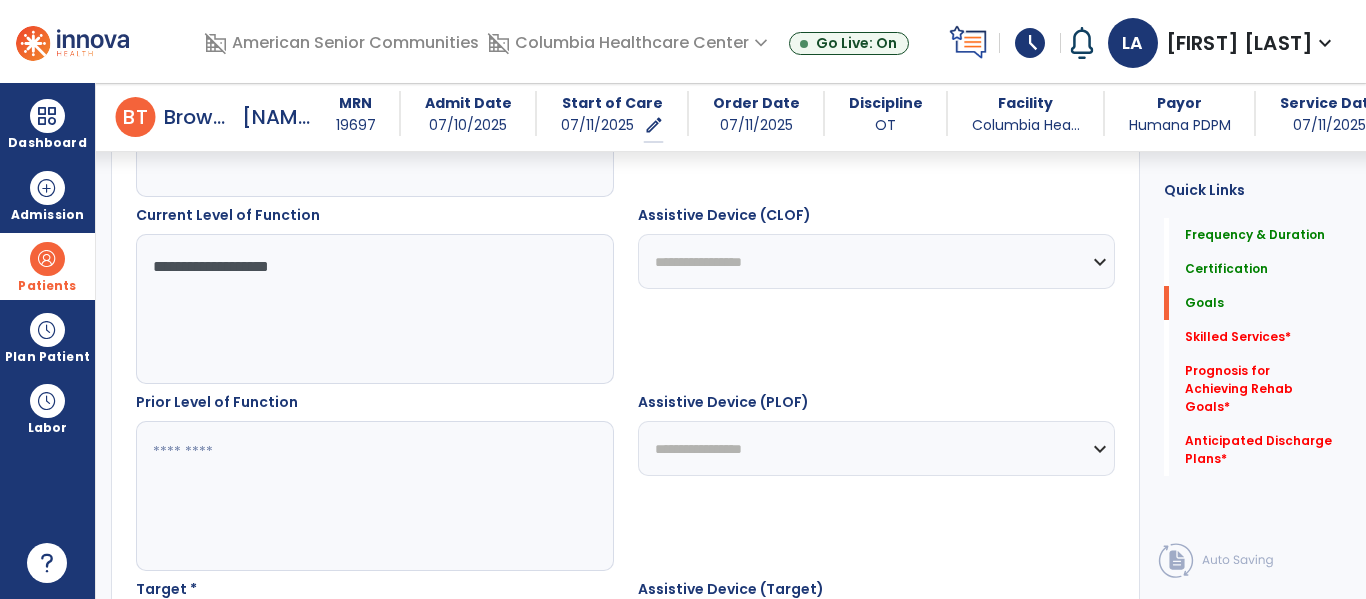 scroll, scrollTop: 835, scrollLeft: 0, axis: vertical 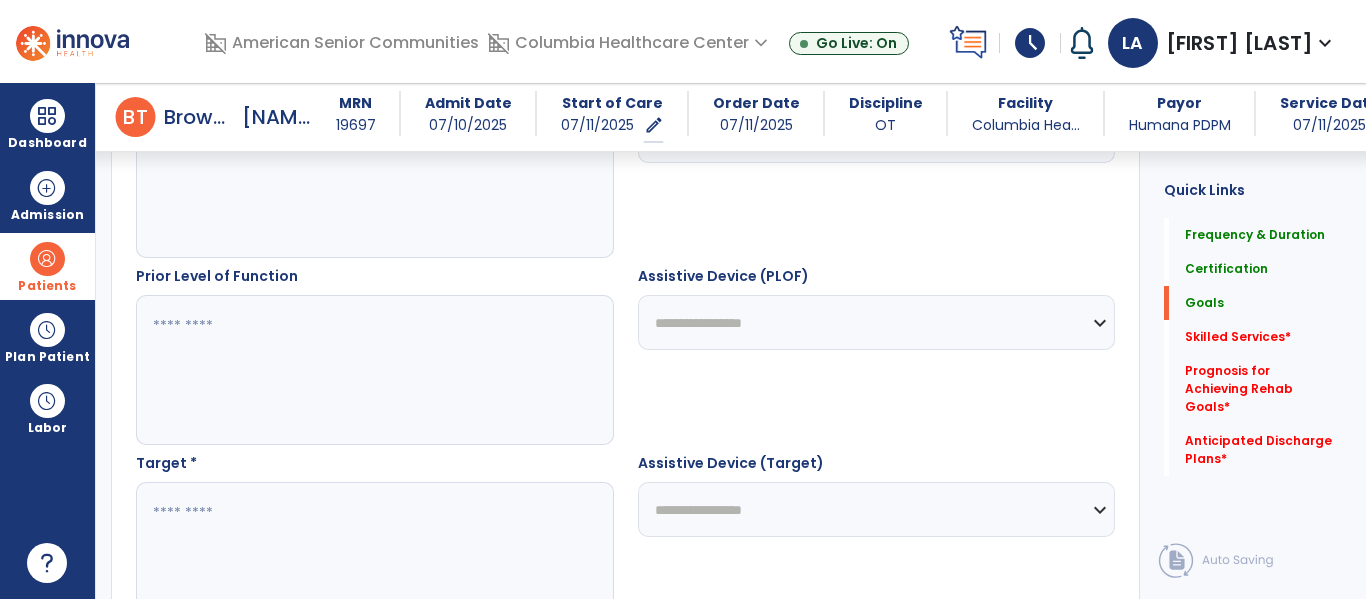 type on "**********" 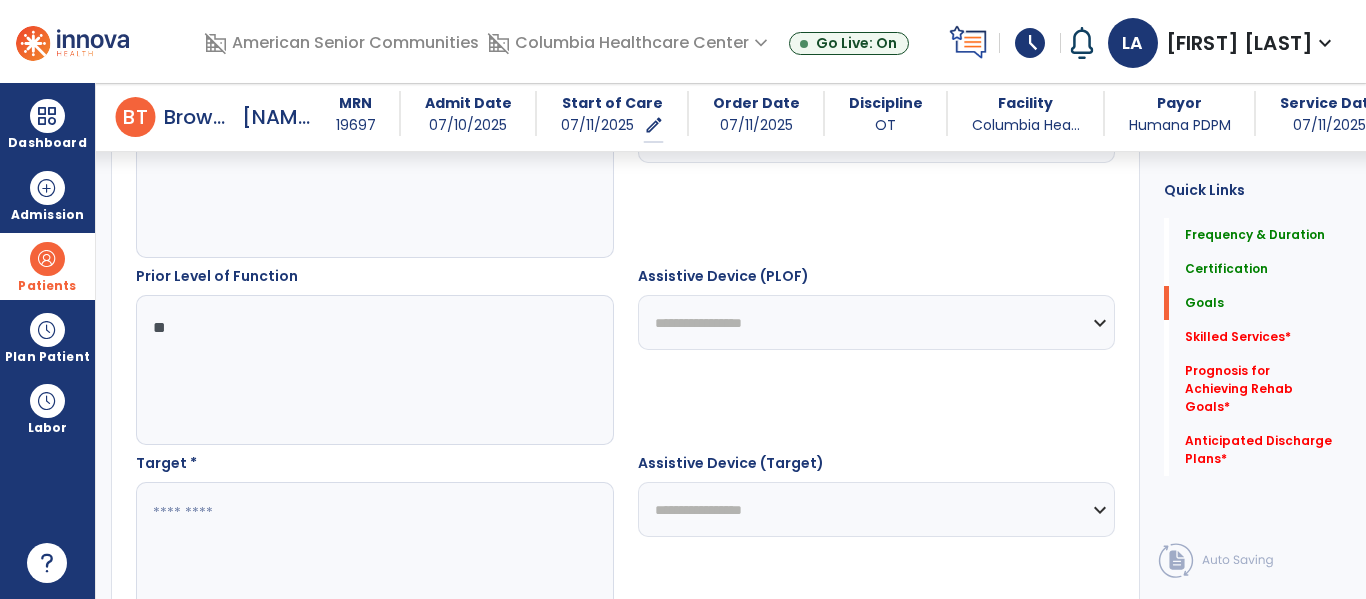 type on "*" 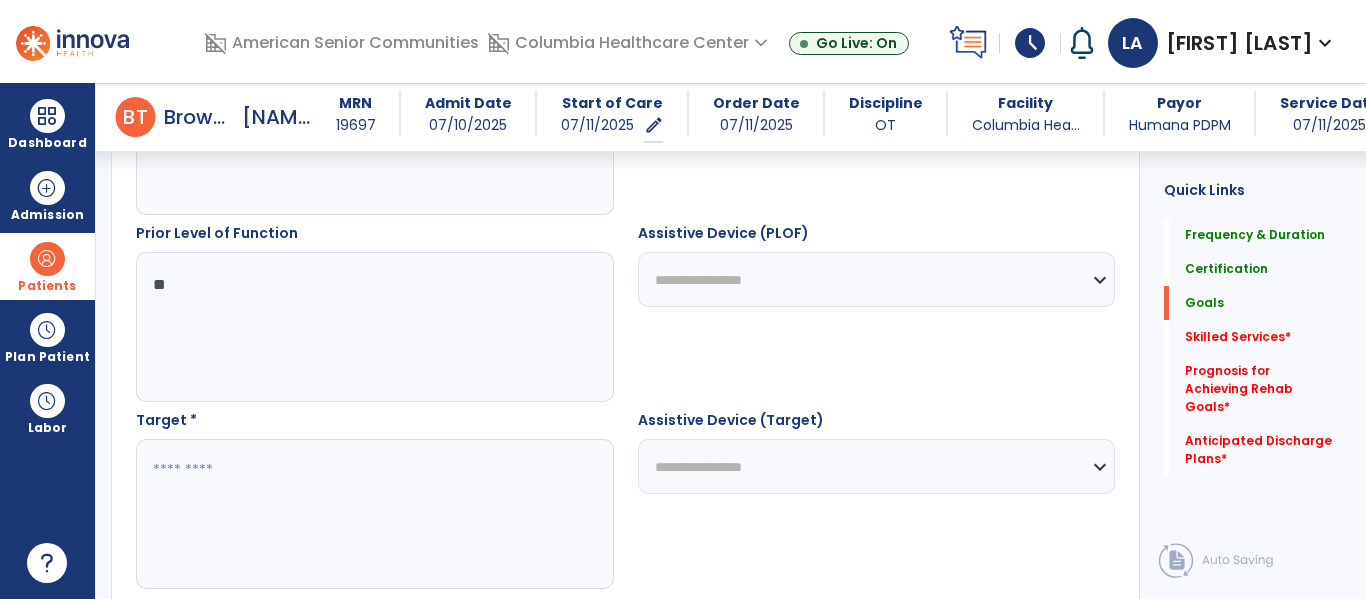 scroll, scrollTop: 901, scrollLeft: 0, axis: vertical 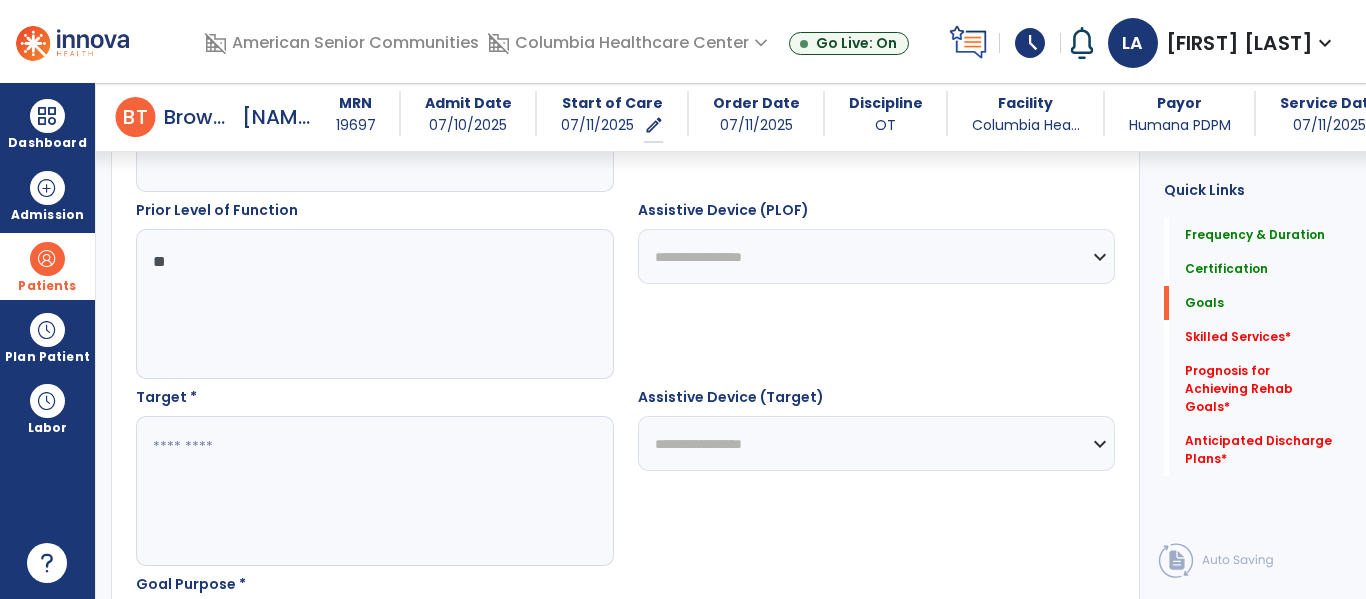 type on "**" 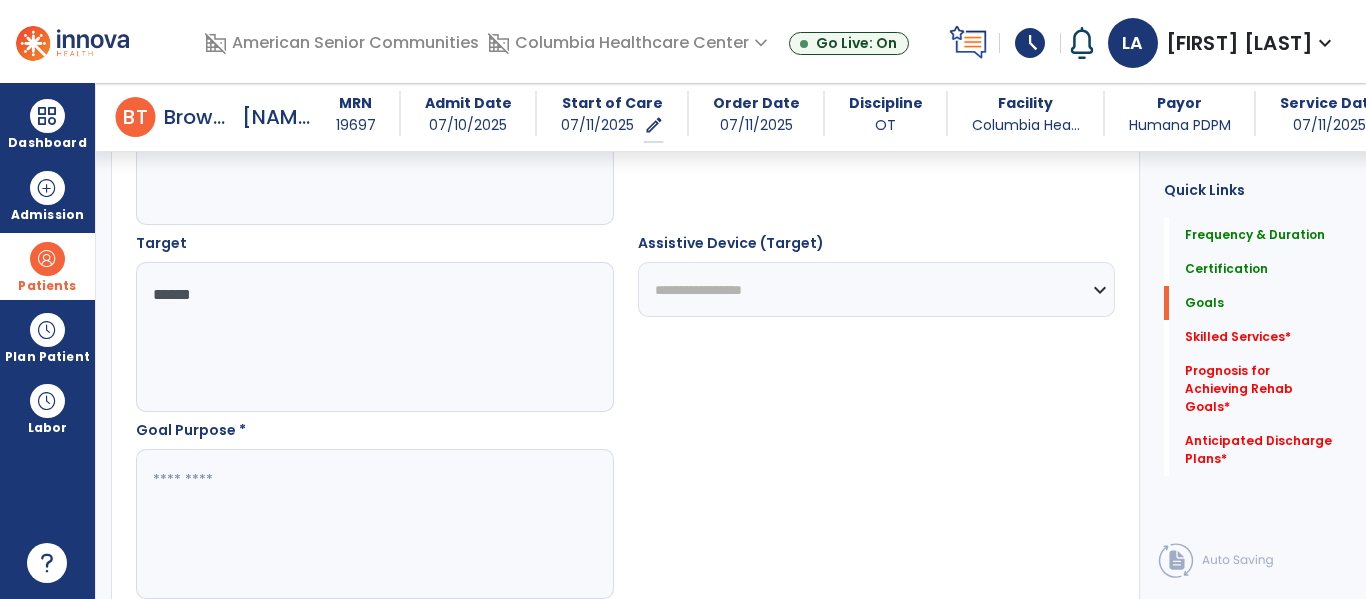 scroll, scrollTop: 1254, scrollLeft: 0, axis: vertical 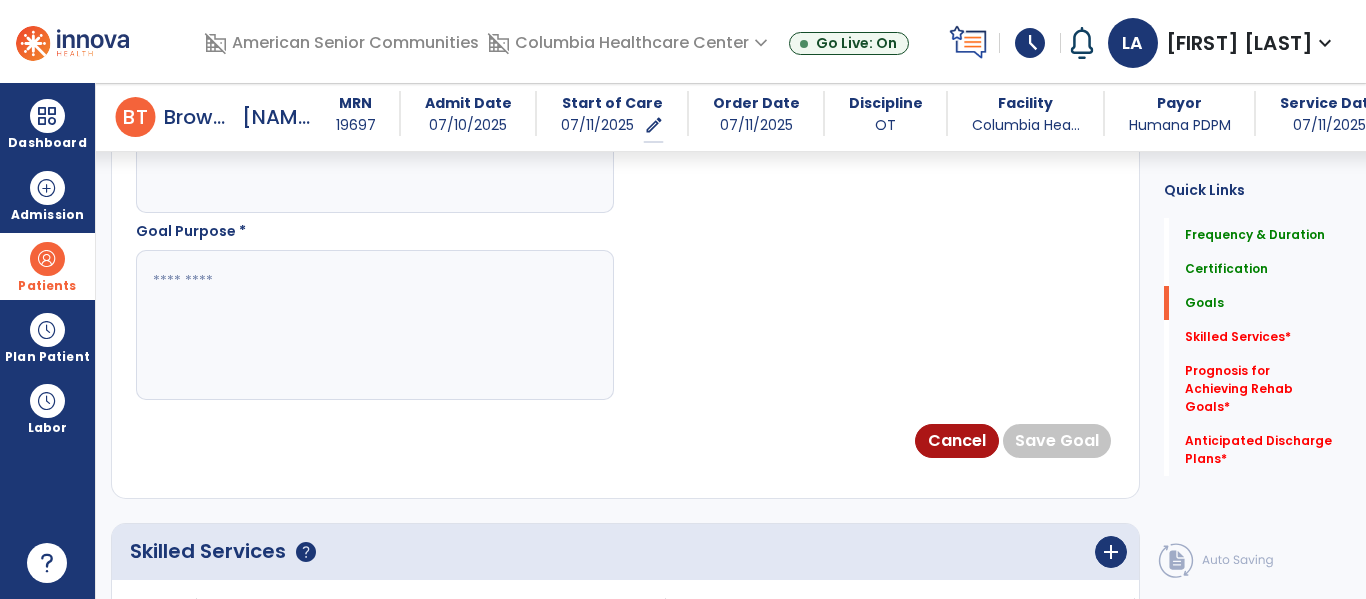 type on "******" 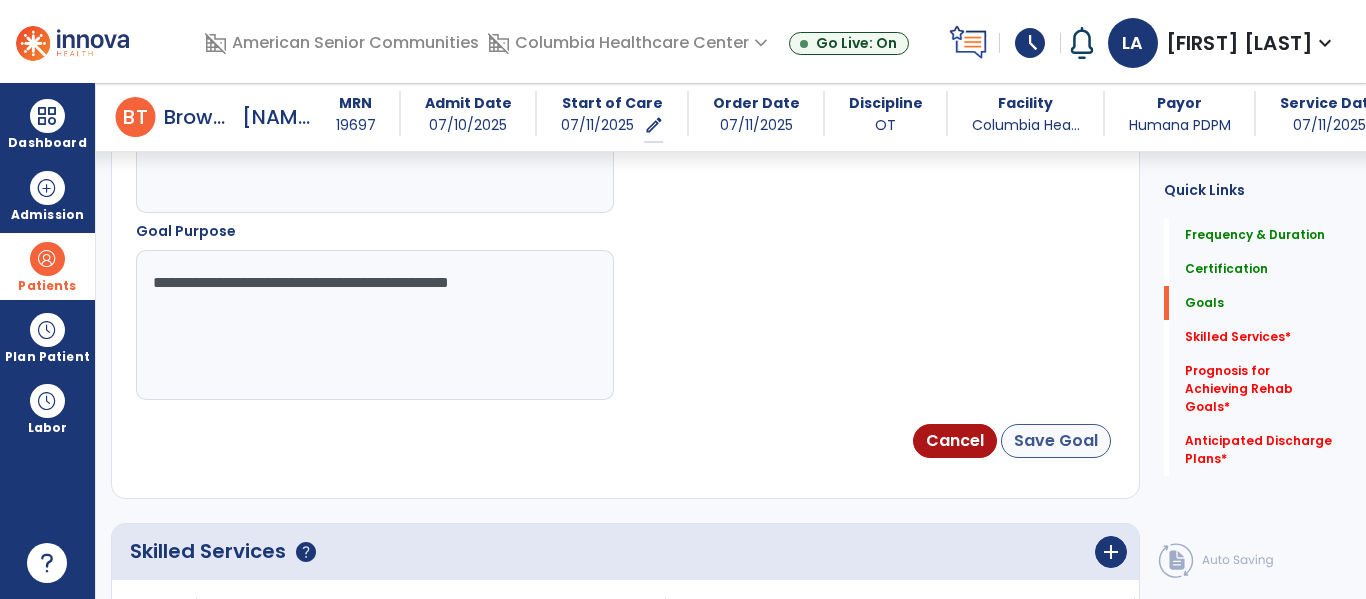 type on "**********" 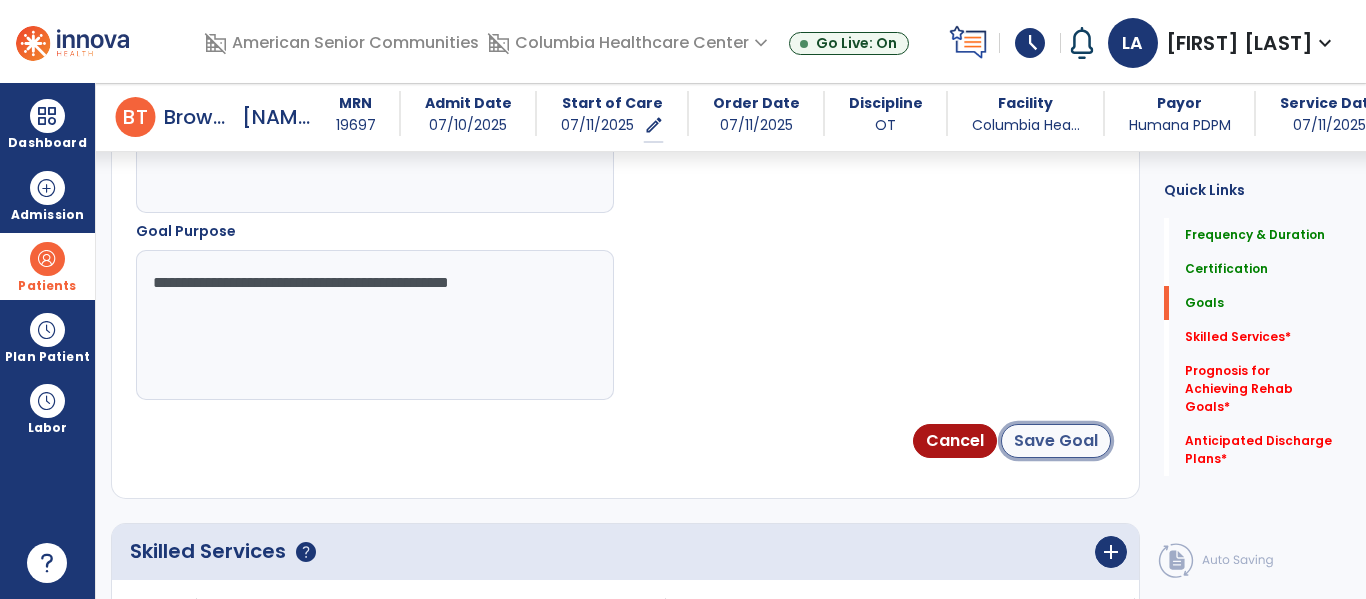 click on "Save Goal" at bounding box center [1056, 441] 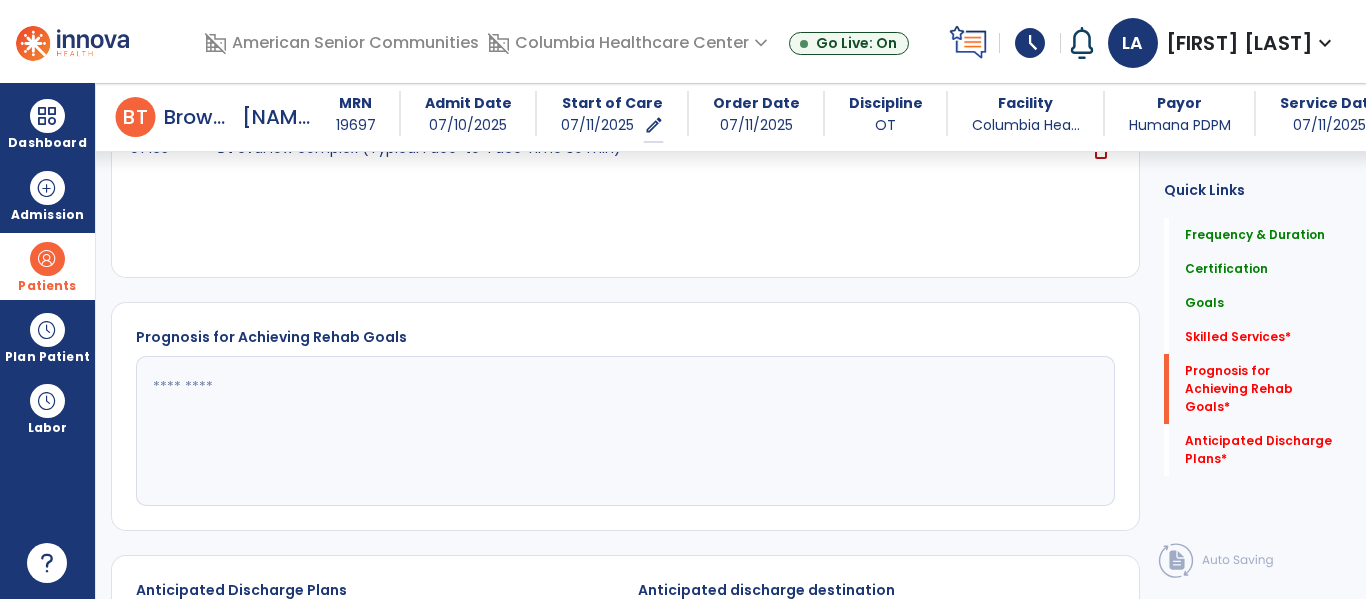 scroll, scrollTop: 1495, scrollLeft: 0, axis: vertical 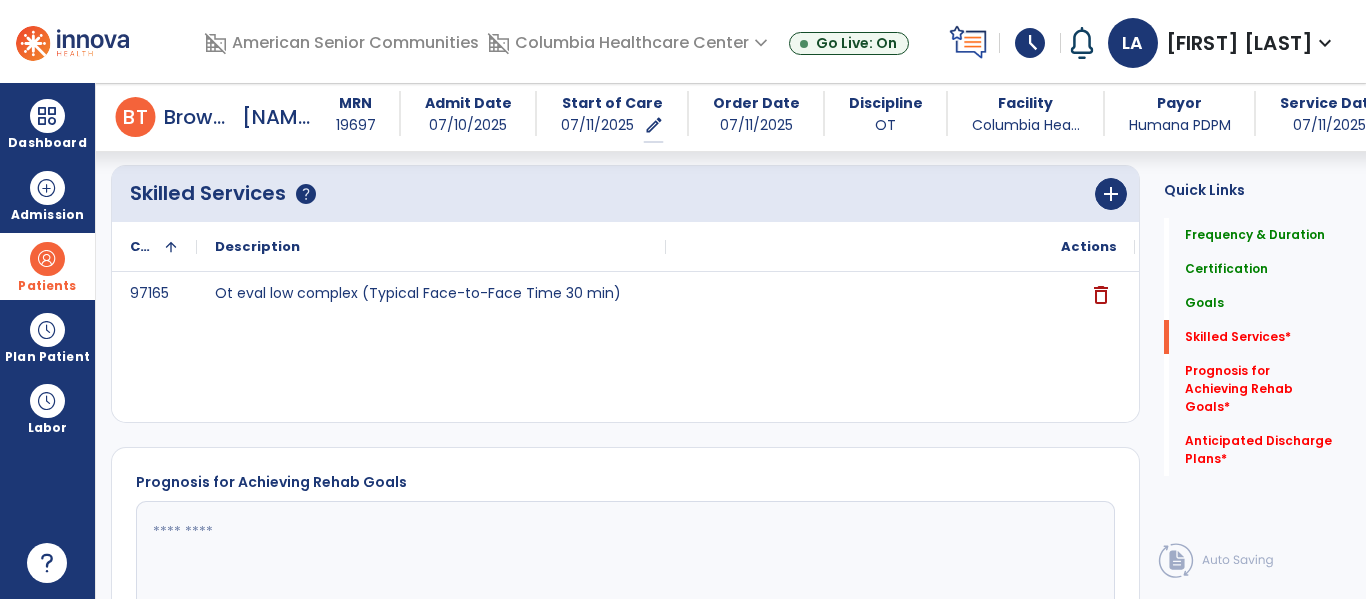 click on "add" 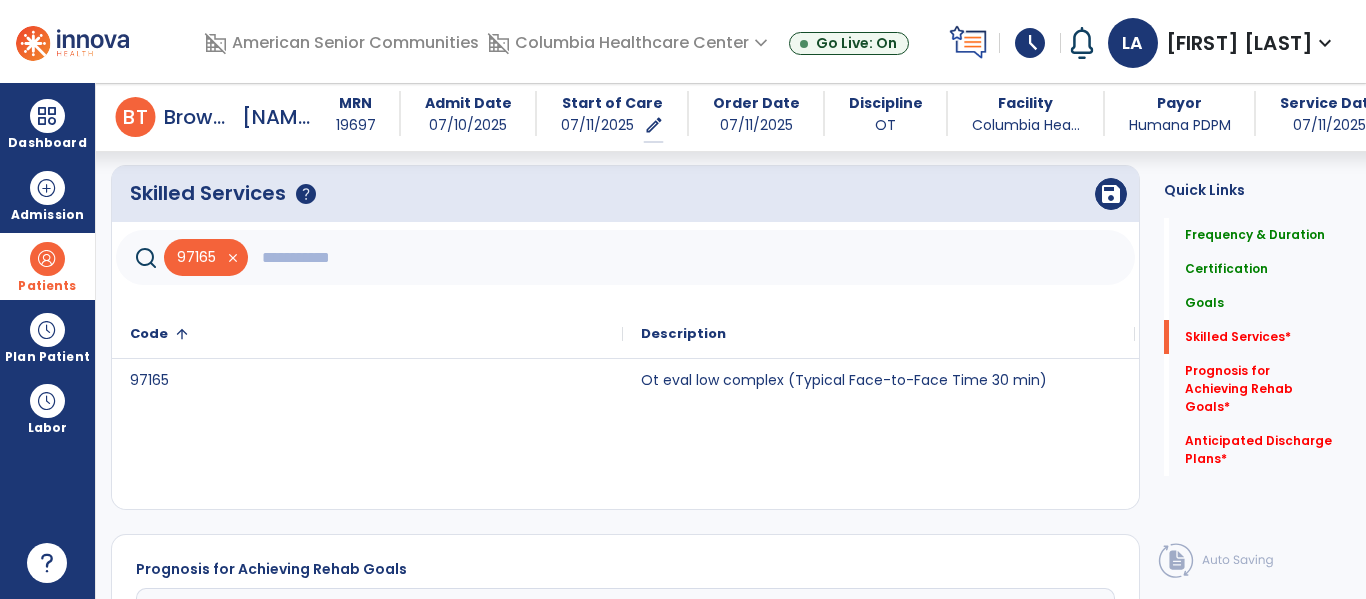 click 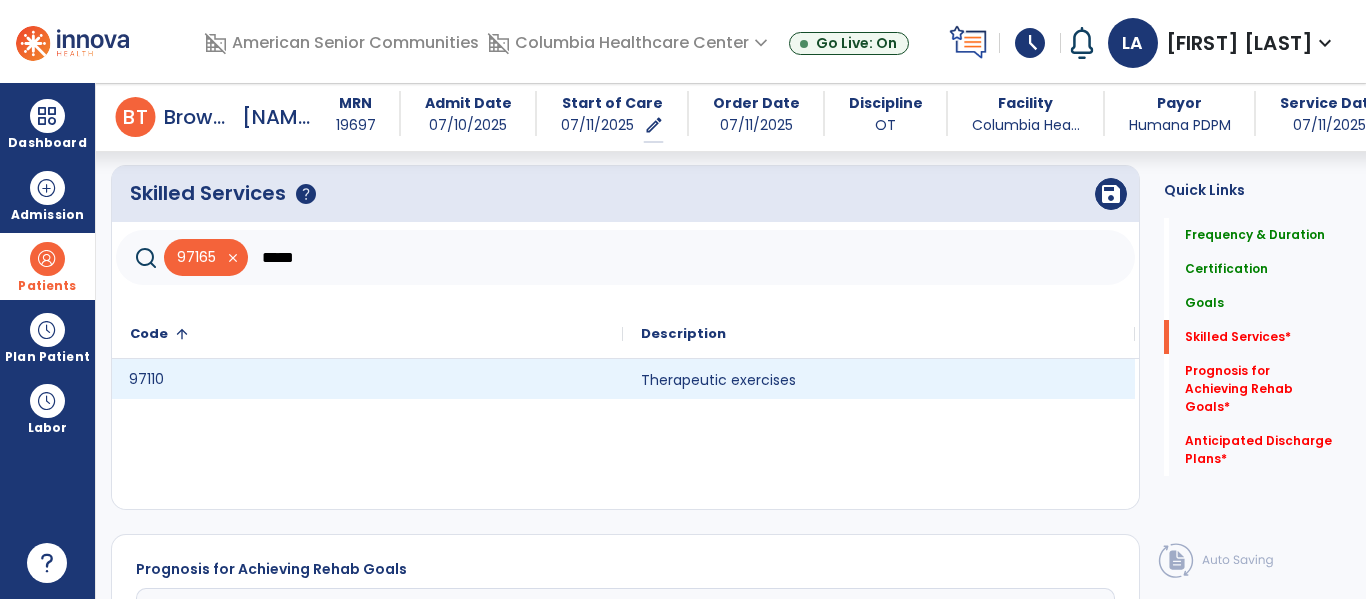 click on "97110" 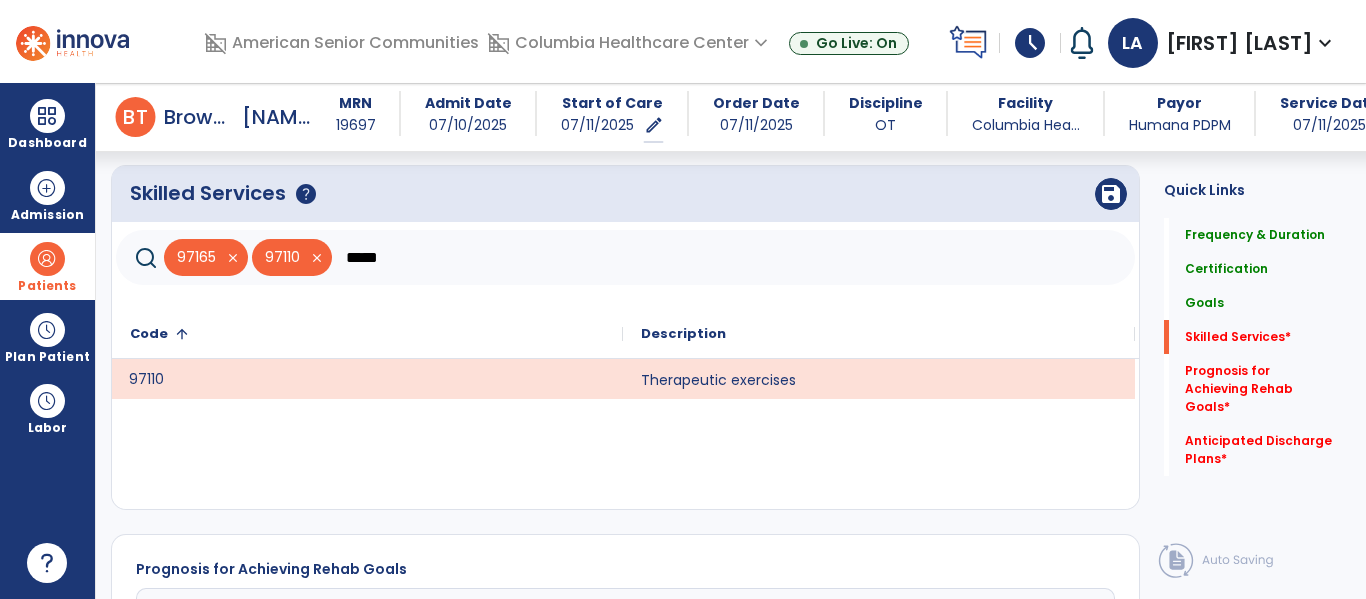 click on "*****" 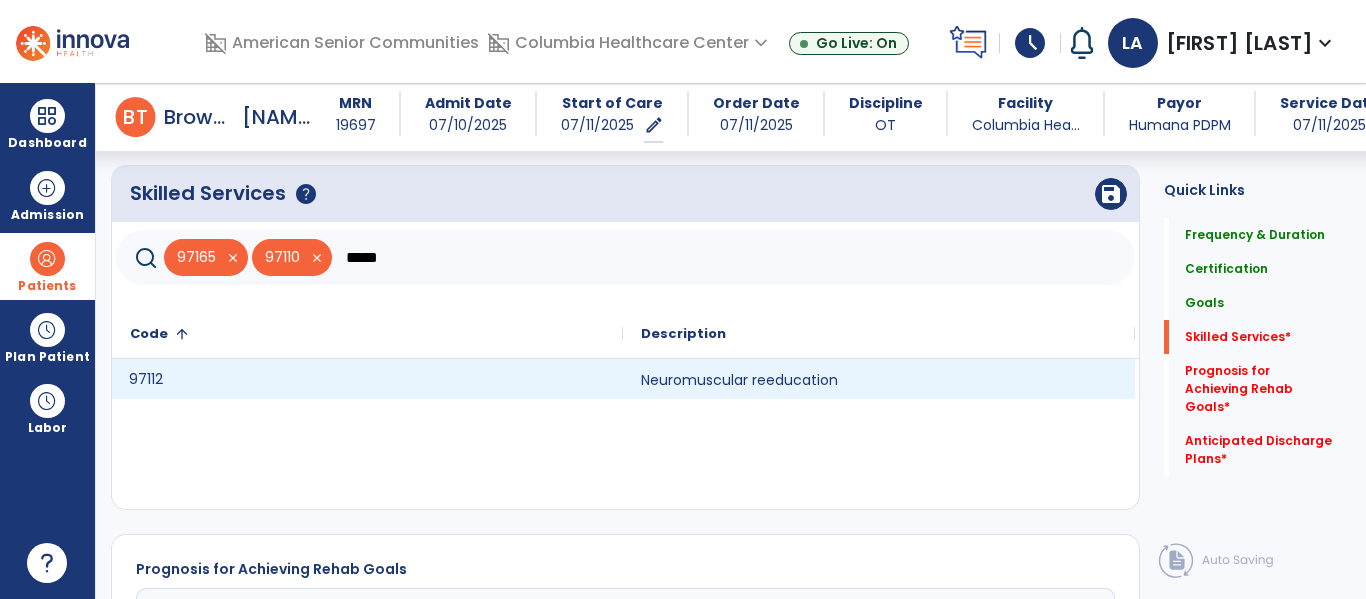click on "97112" 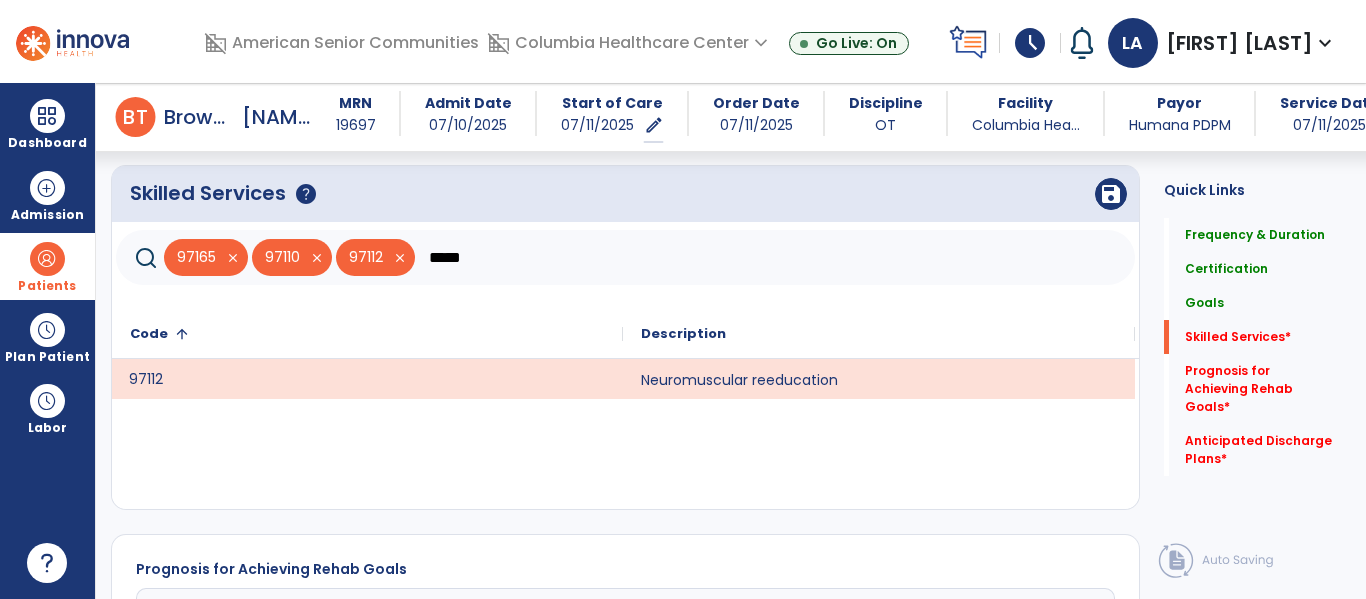 click on "*****" 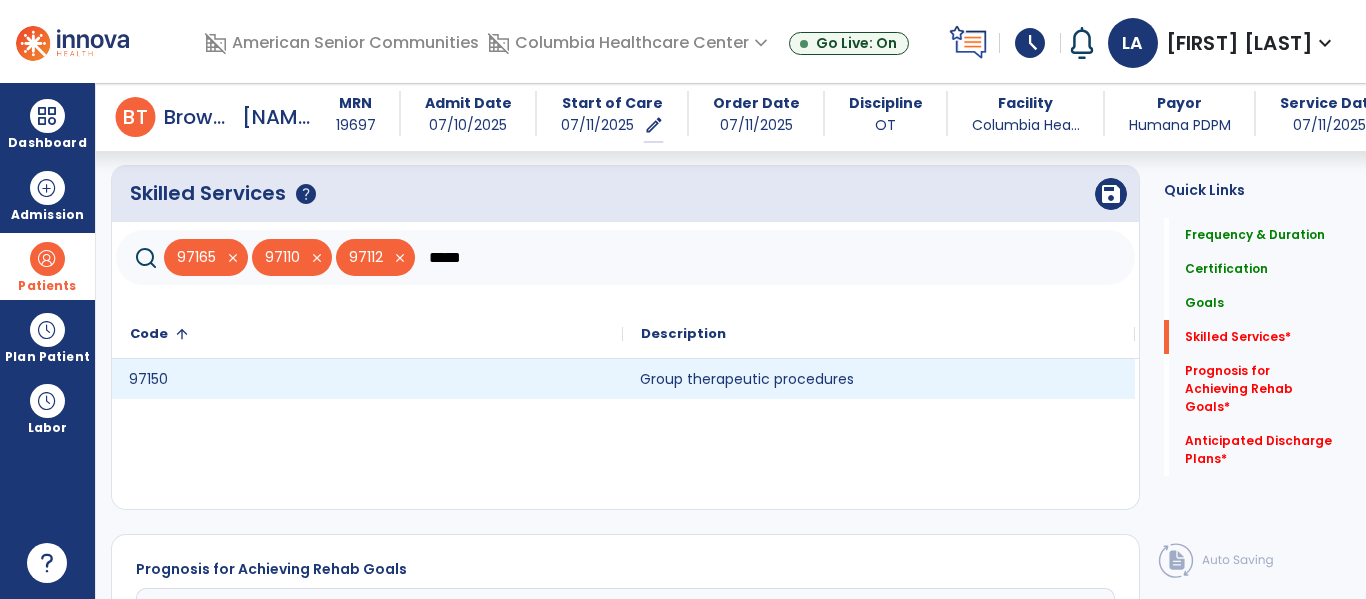 click on "Group therapeutic procedures" 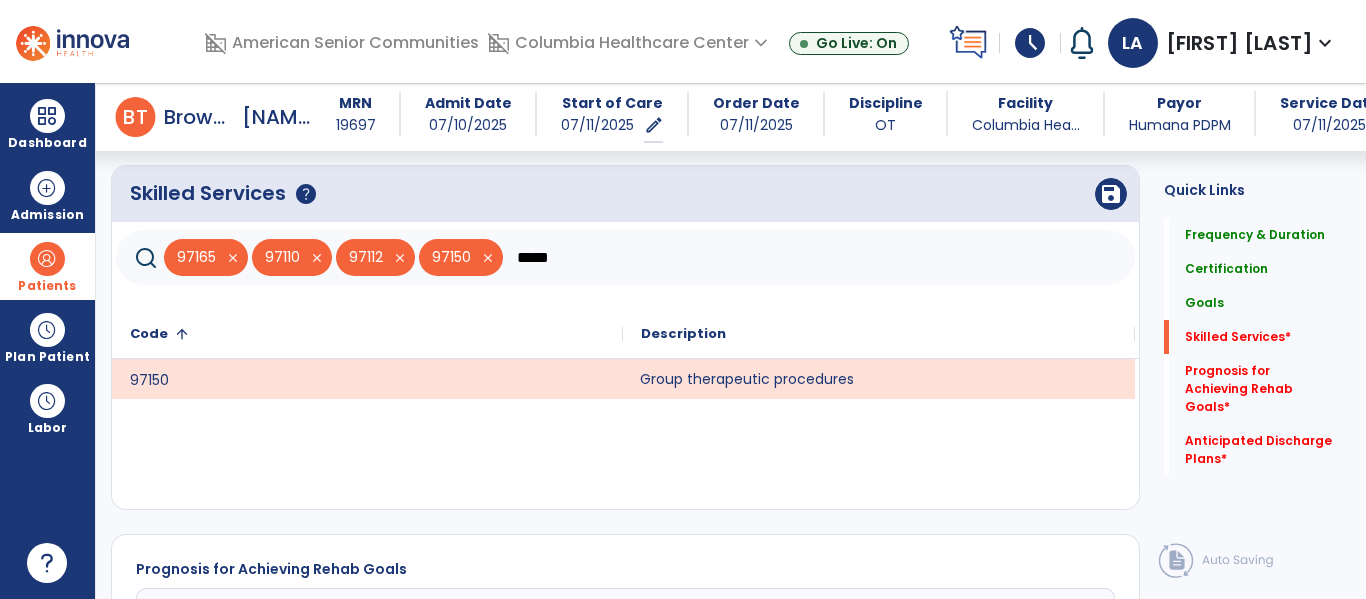 click on "*****" 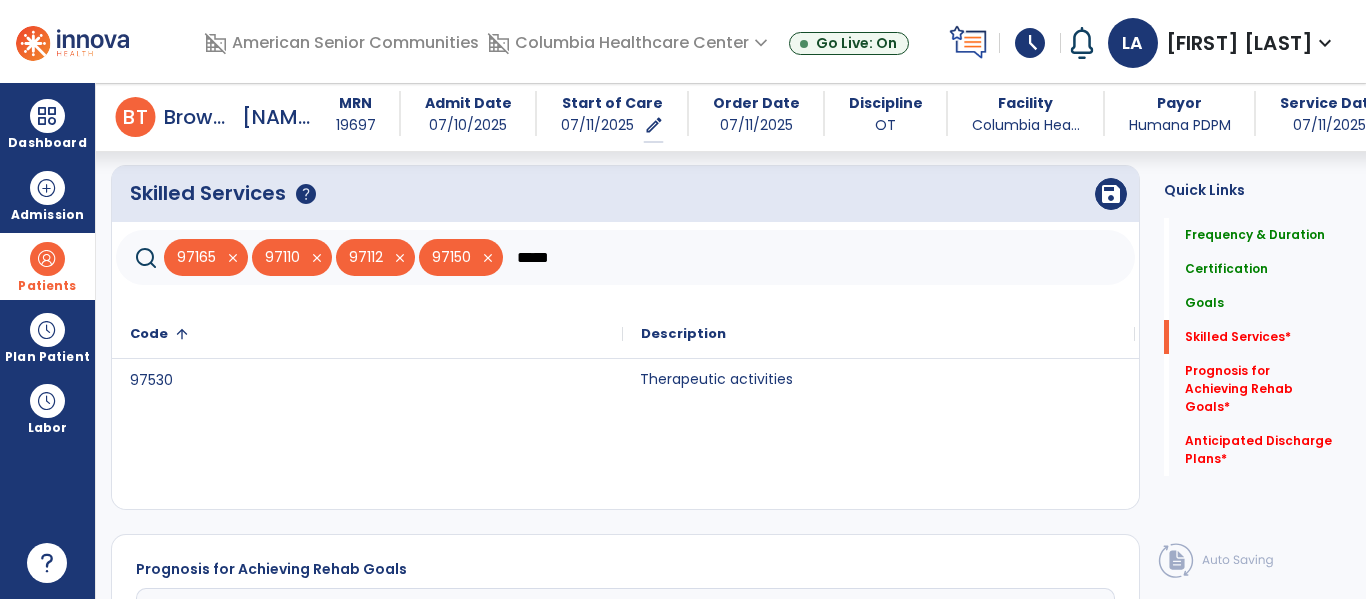 click on "Therapeutic activities" 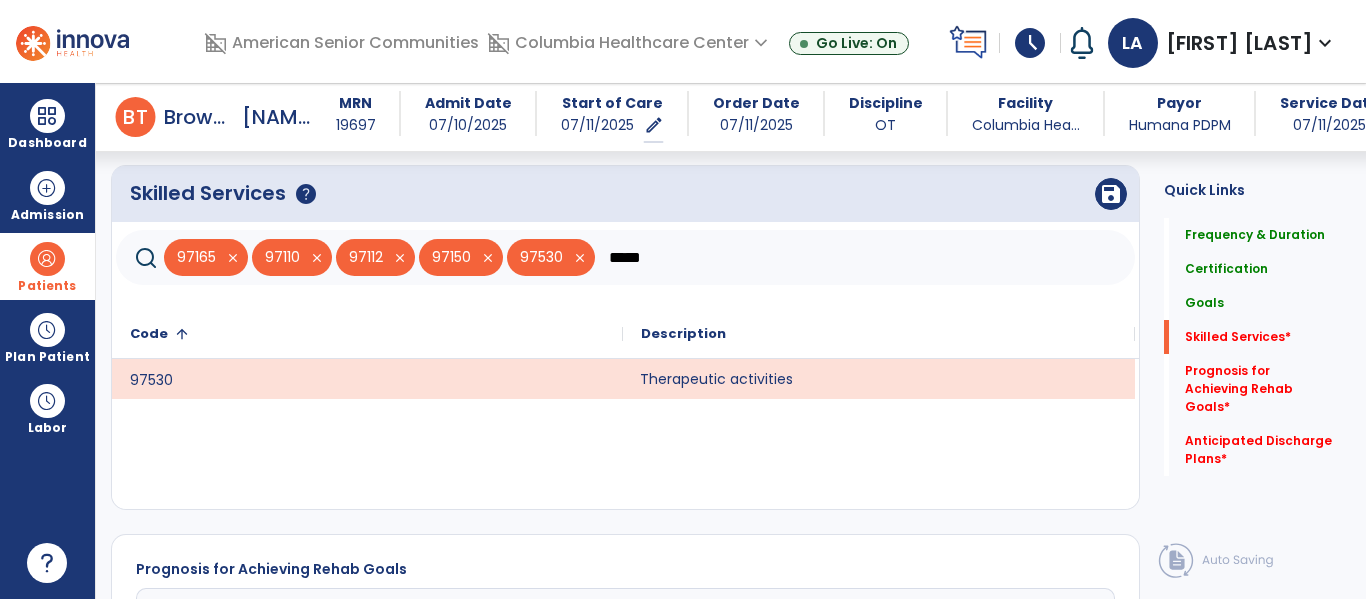 click on "*****" 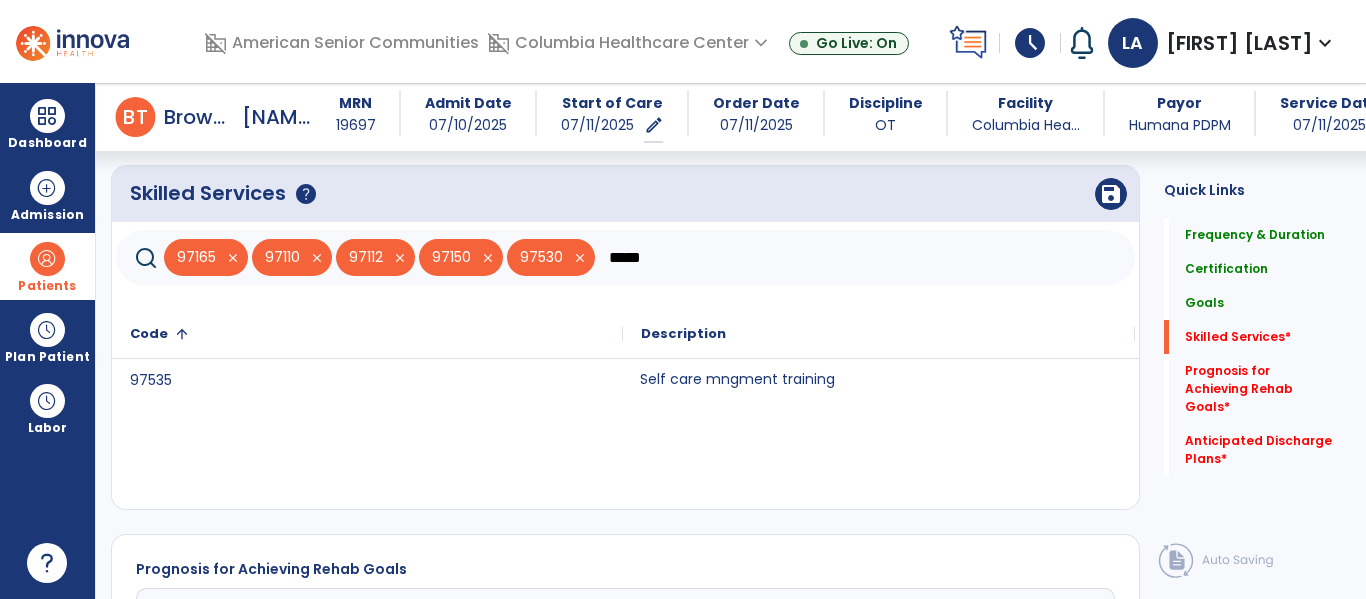 type on "*****" 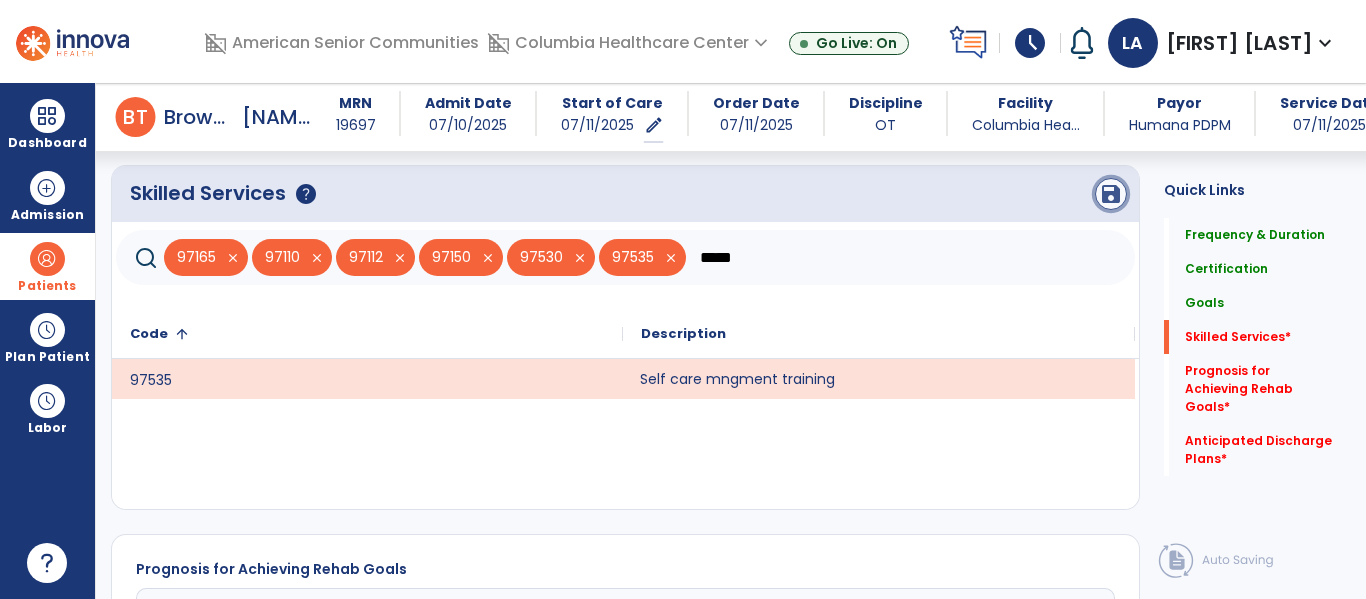 click on "save" 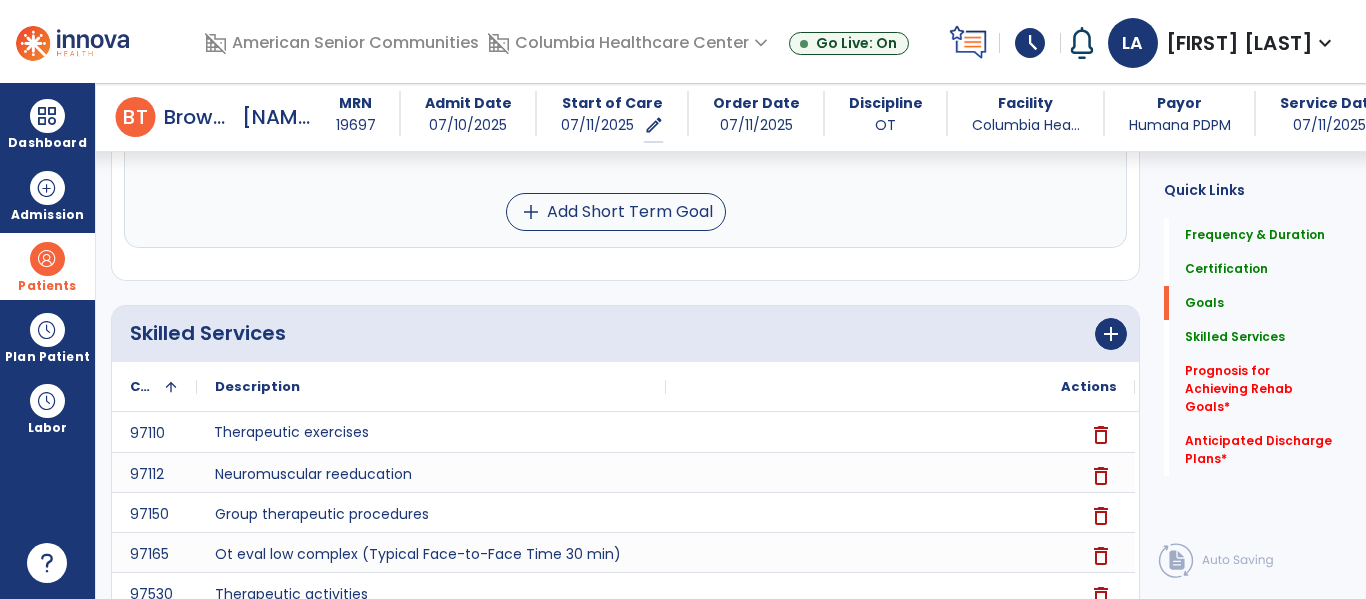 scroll, scrollTop: 1388, scrollLeft: 0, axis: vertical 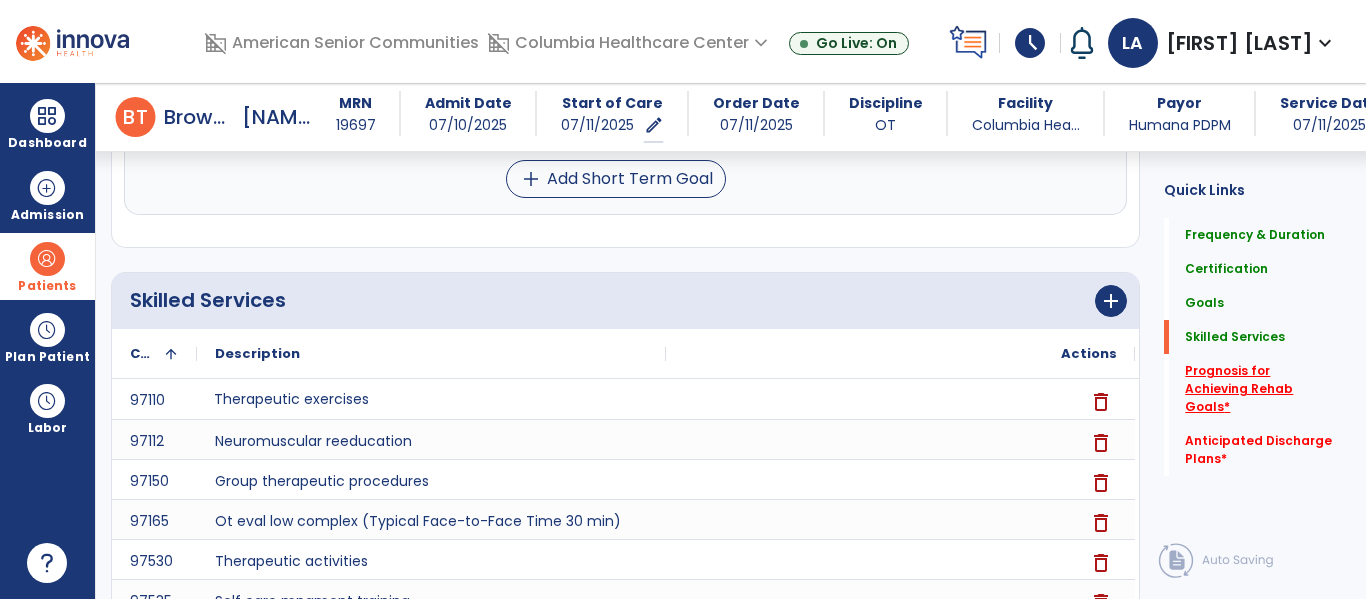 click on "*" 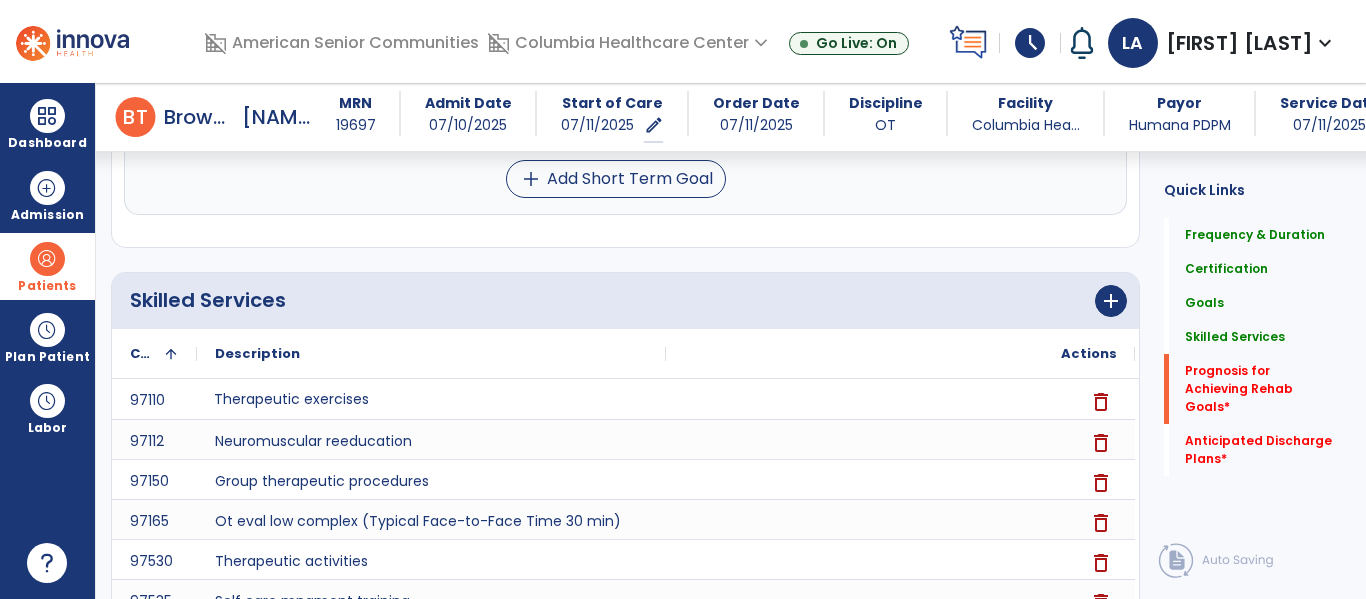 scroll, scrollTop: 41, scrollLeft: 0, axis: vertical 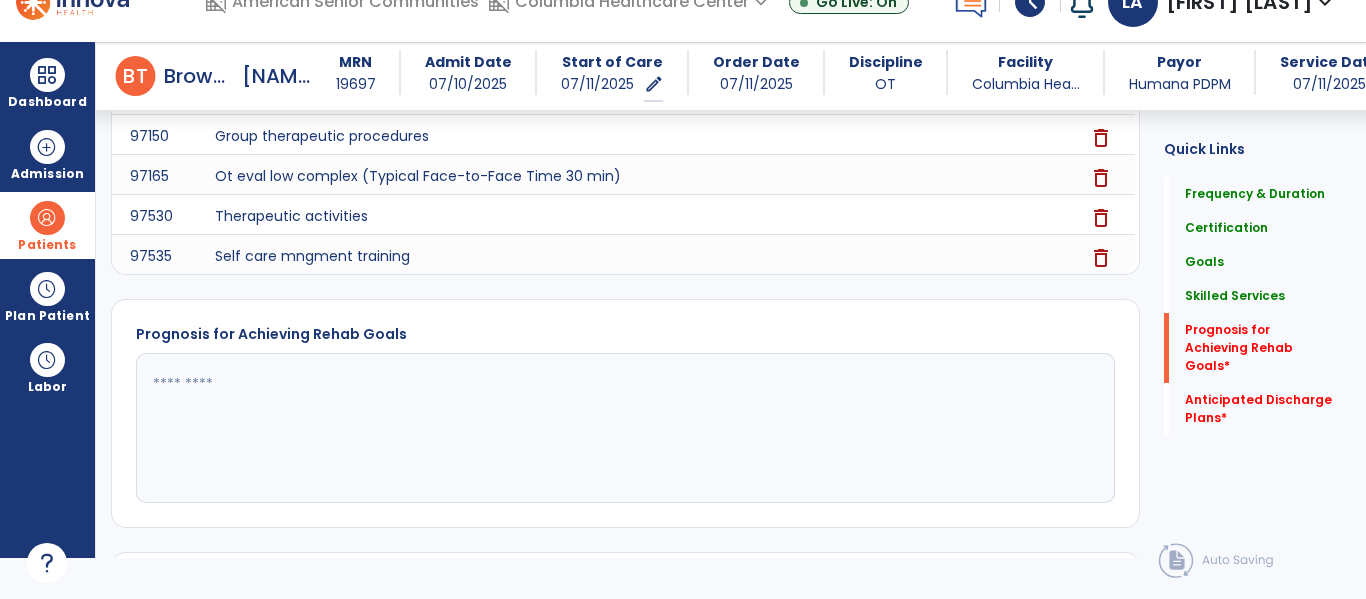 click 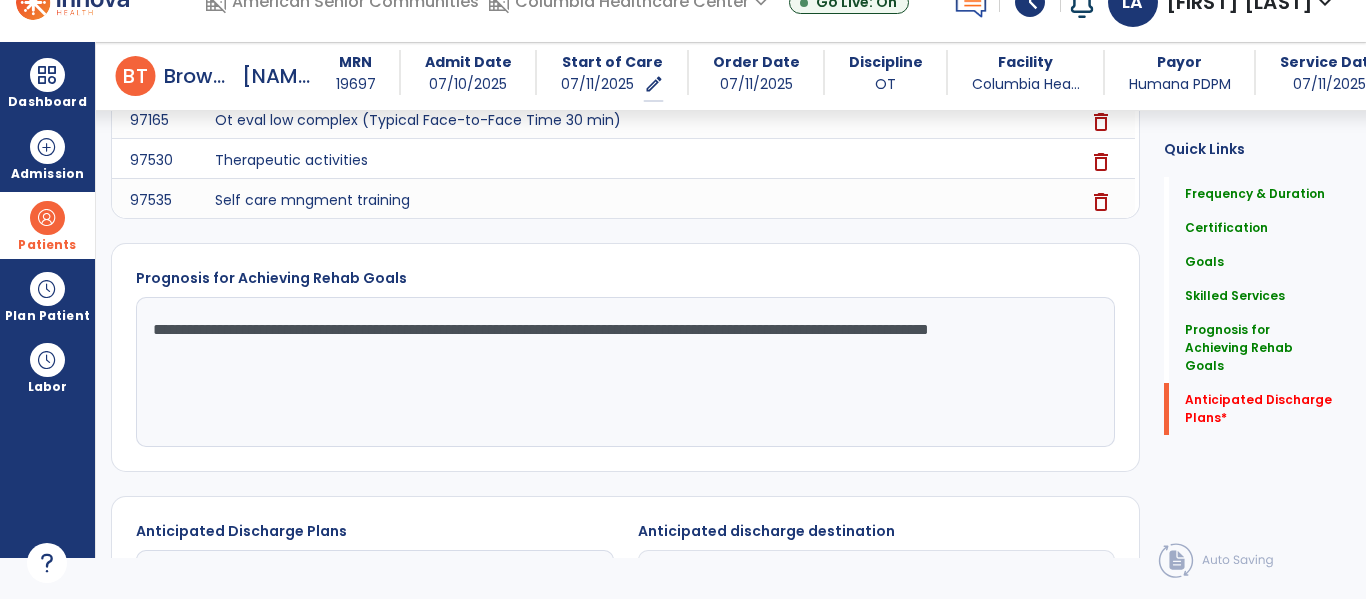 scroll, scrollTop: 1839, scrollLeft: 0, axis: vertical 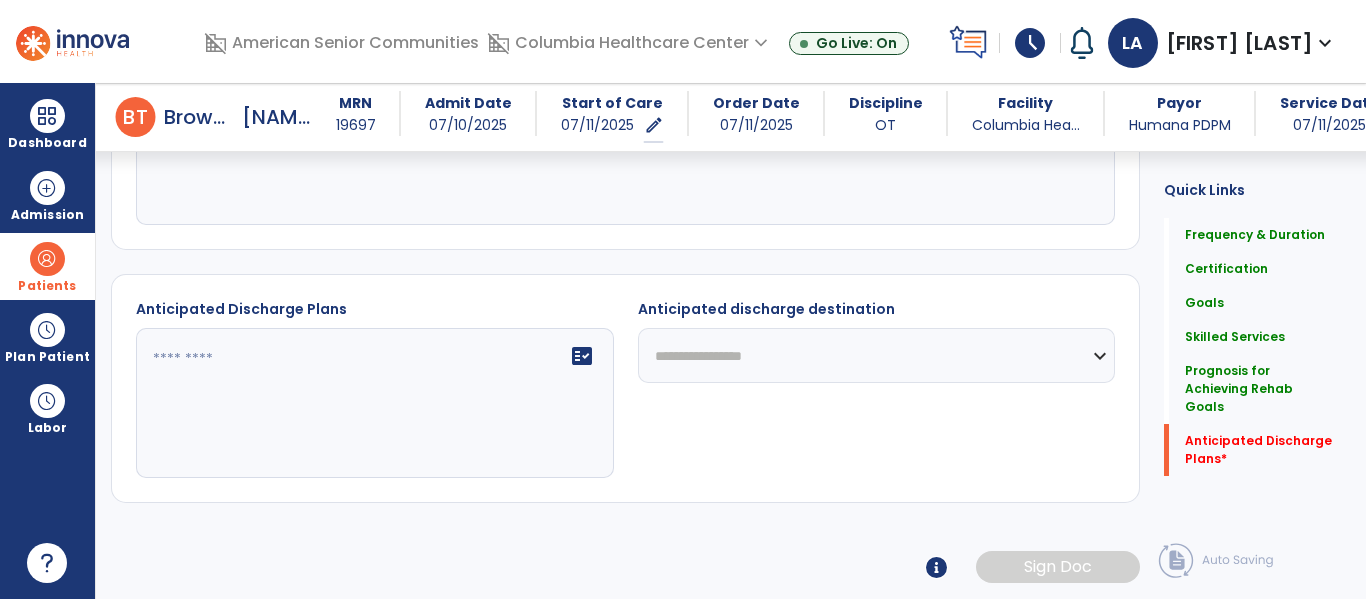 type on "**********" 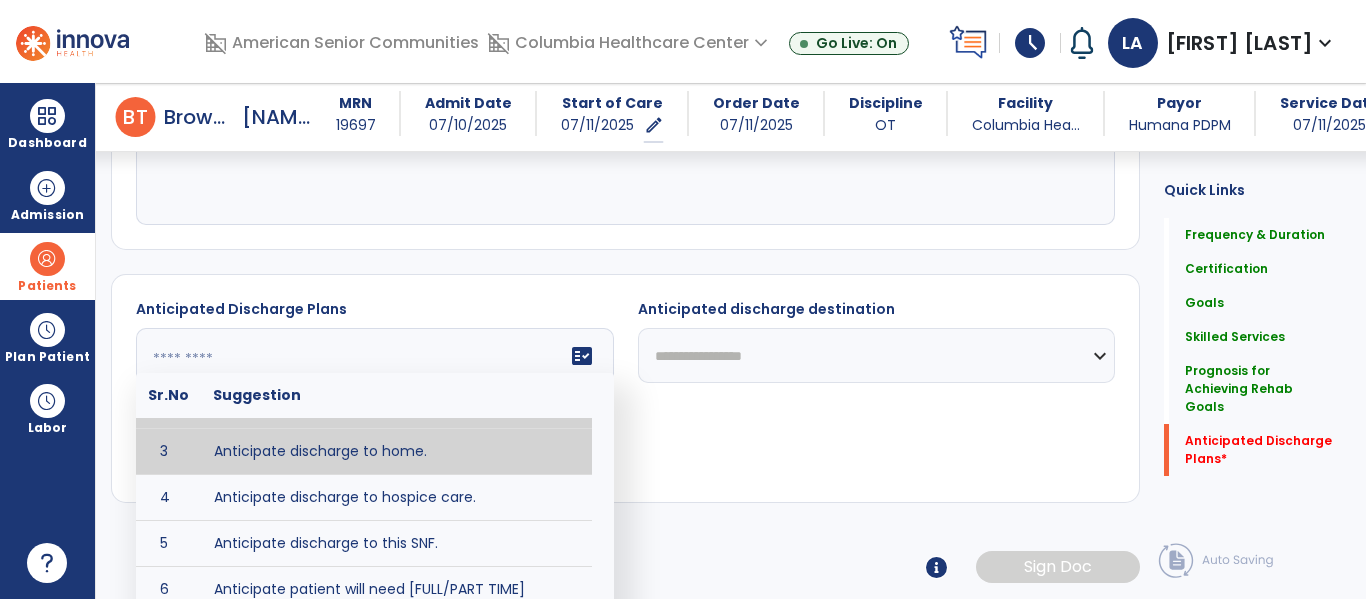scroll, scrollTop: 83, scrollLeft: 0, axis: vertical 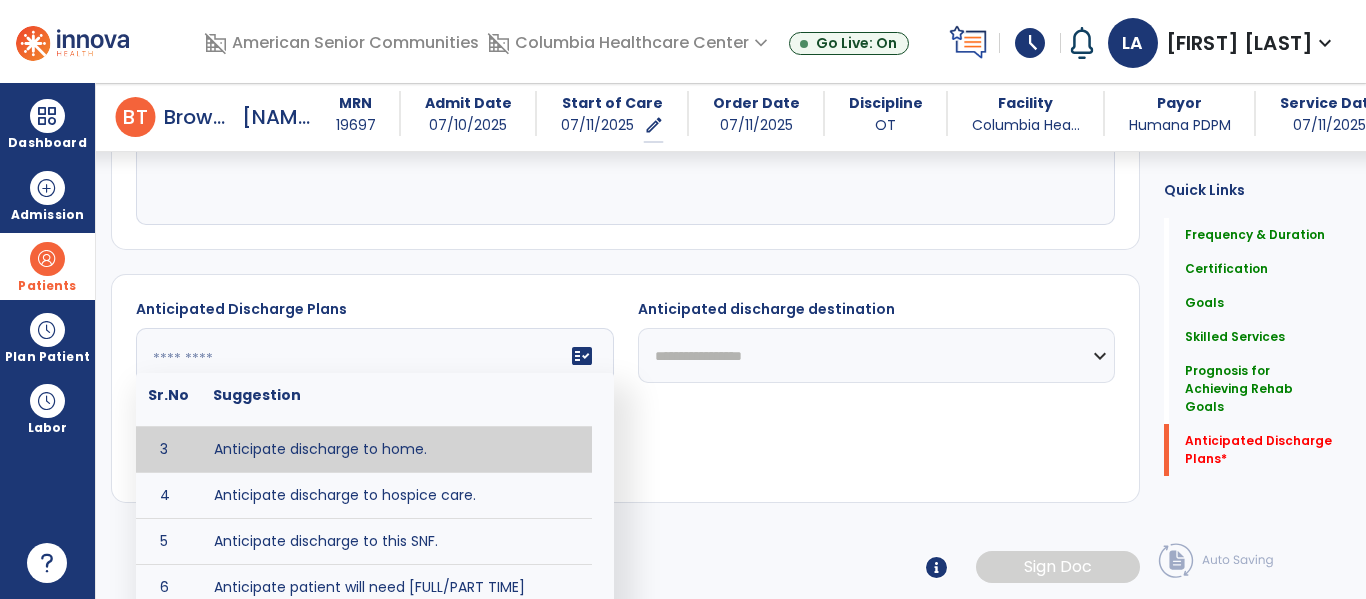 type on "**********" 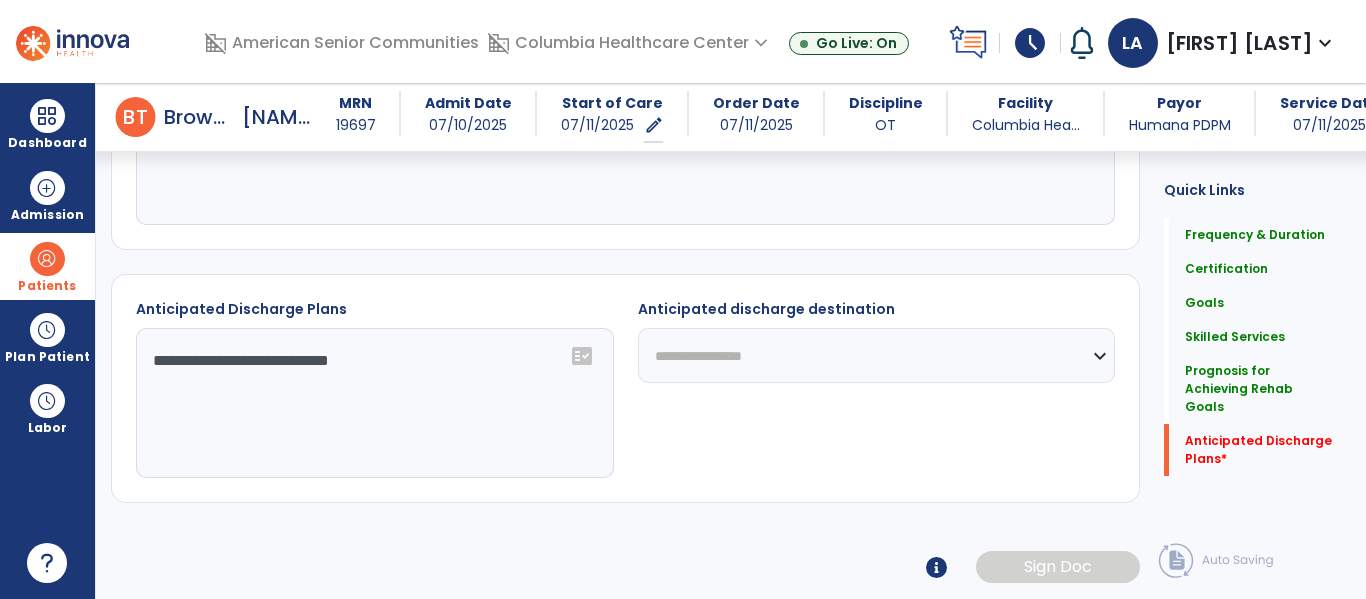 click on "**********" 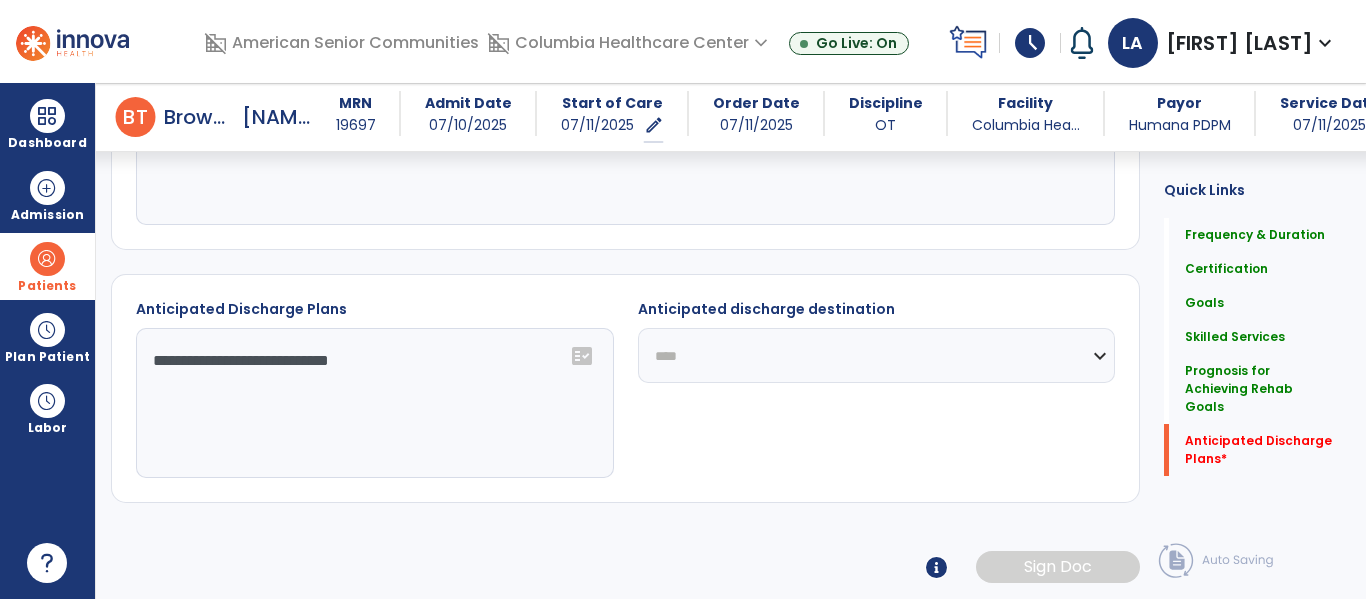 click on "**********" 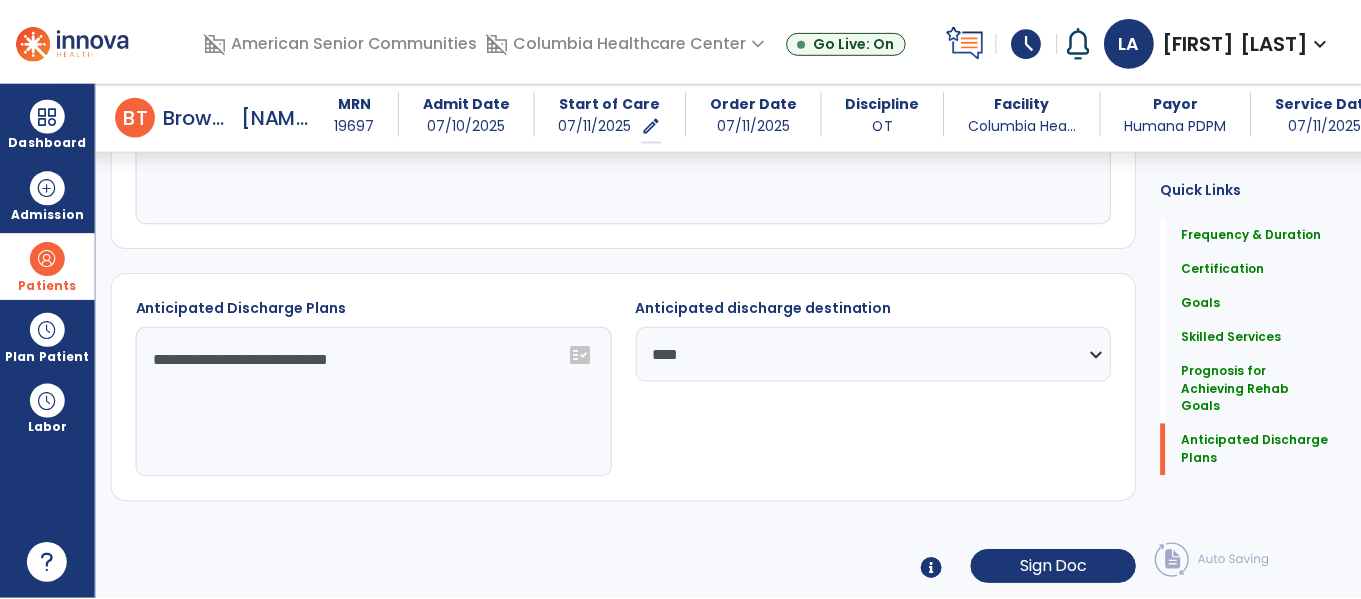 scroll, scrollTop: 2013, scrollLeft: 0, axis: vertical 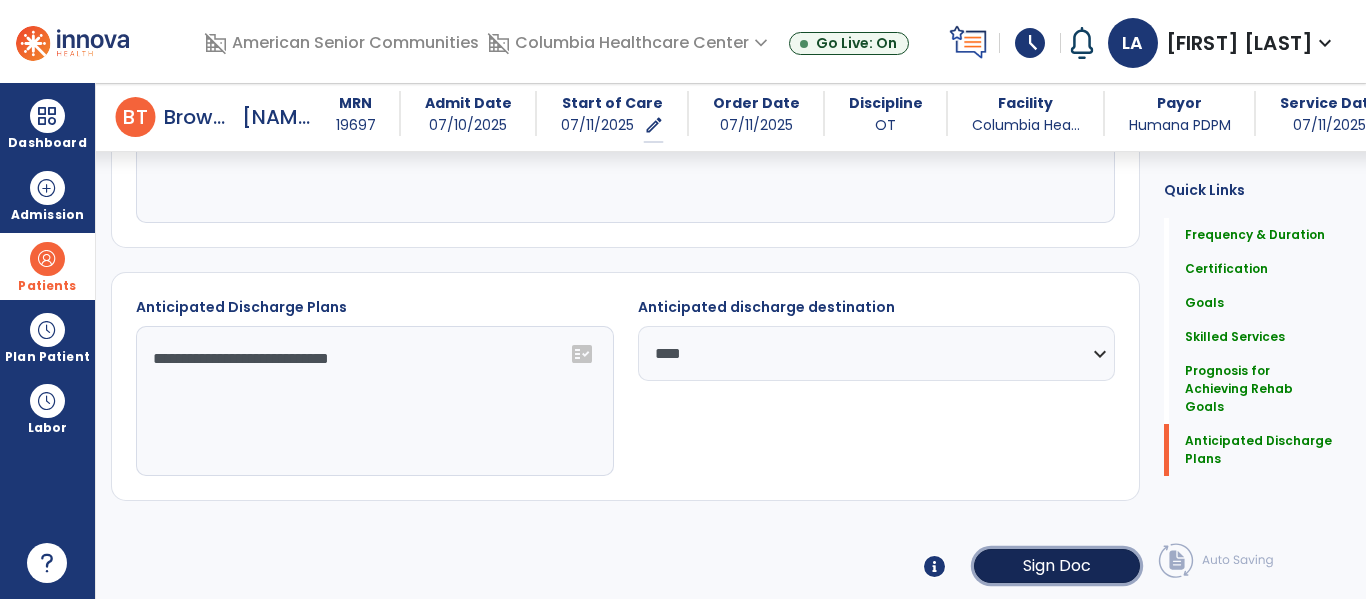 click on "Sign Doc" 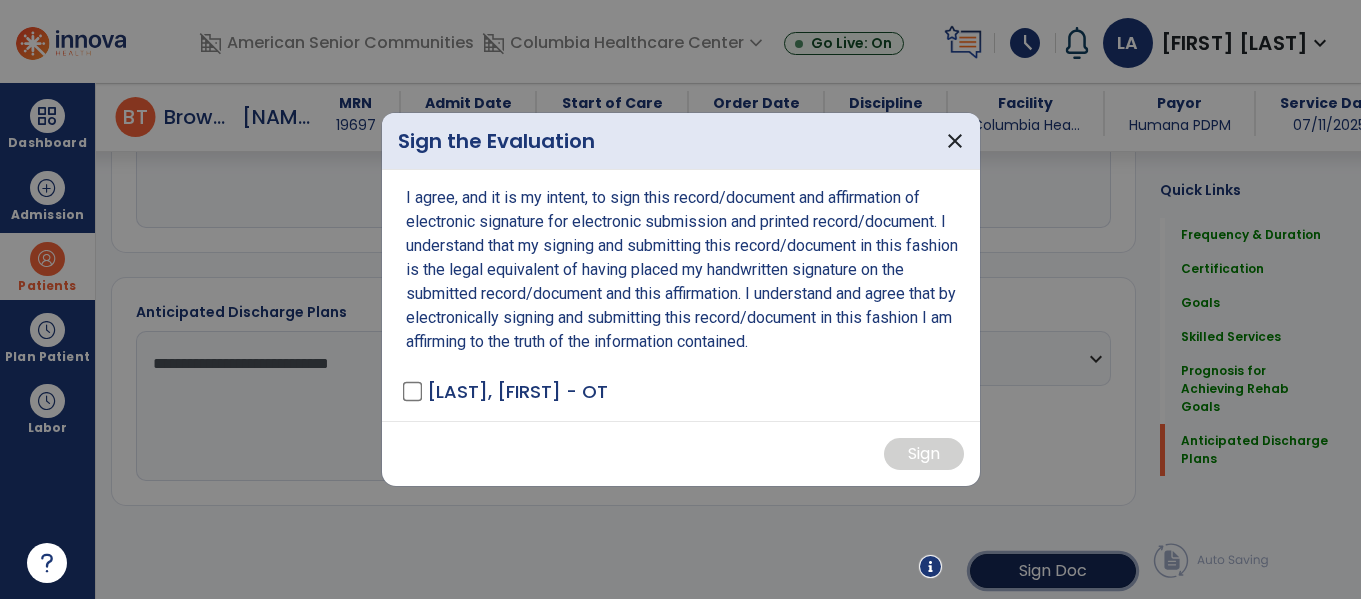 scroll, scrollTop: 2013, scrollLeft: 0, axis: vertical 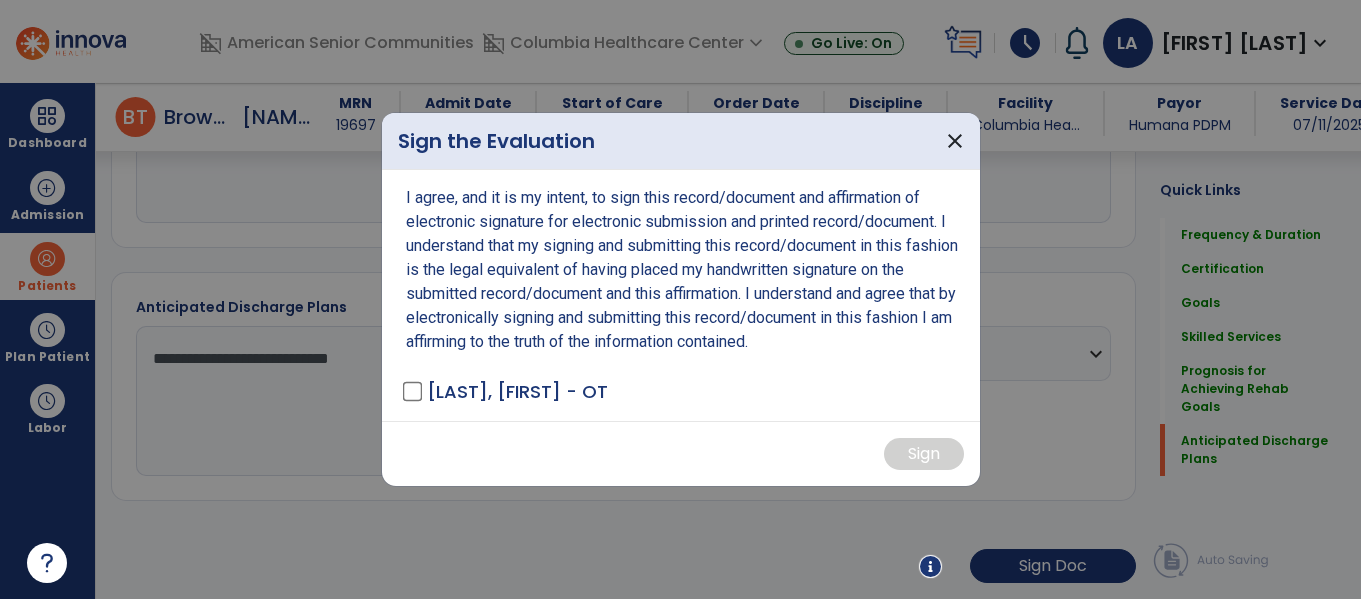 click on "I agree, and it is my intent, to sign this record/document and affirmation of electronic signature for electronic submission and printed record/document. I understand that my signing and submitting this record/document in this fashion is the legal equivalent of having placed my handwritten signature on the submitted record/document and this affirmation. I understand and agree that by electronically signing and submitting this record/document in this fashion I am affirming to the truth of the information contained.  [LAST], [FIRST]  - OT" at bounding box center [681, 295] 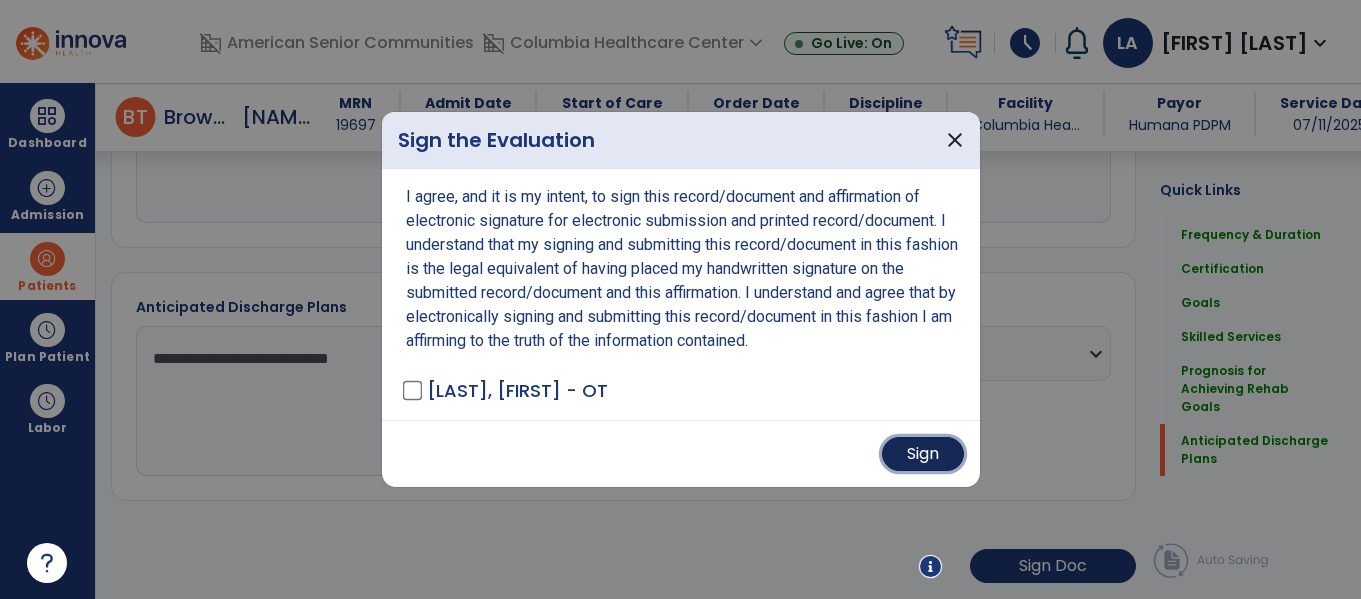 click on "Sign" at bounding box center [923, 454] 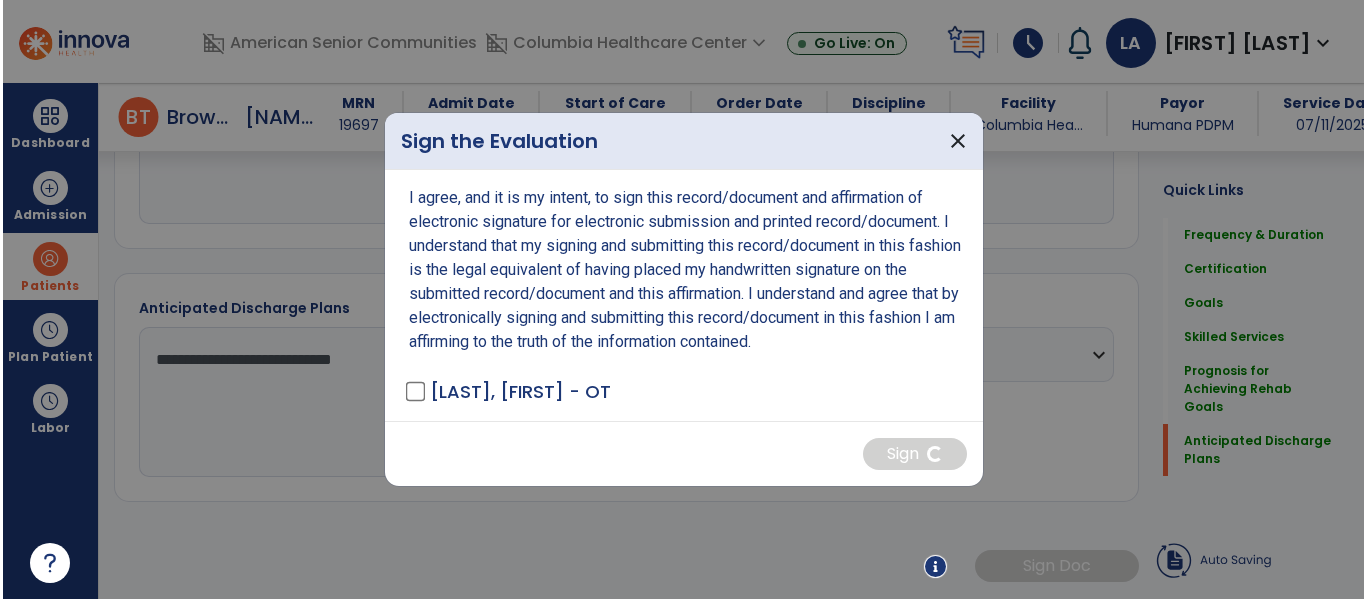 scroll, scrollTop: 2012, scrollLeft: 0, axis: vertical 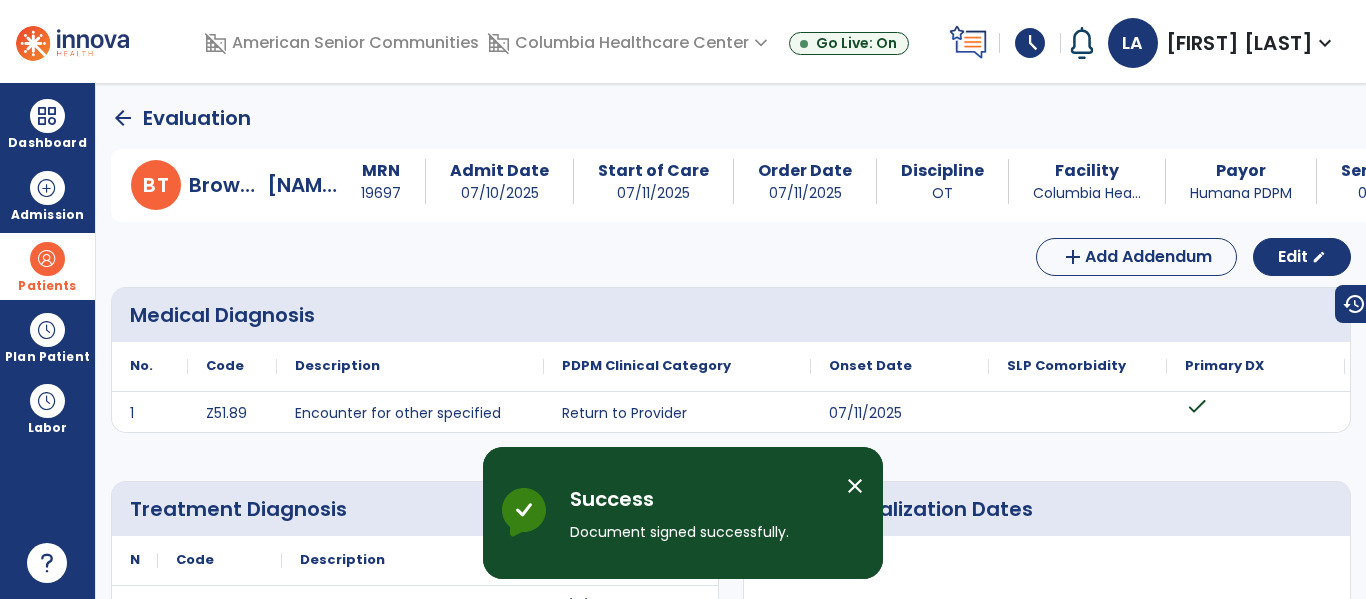 click on "arrow_back" 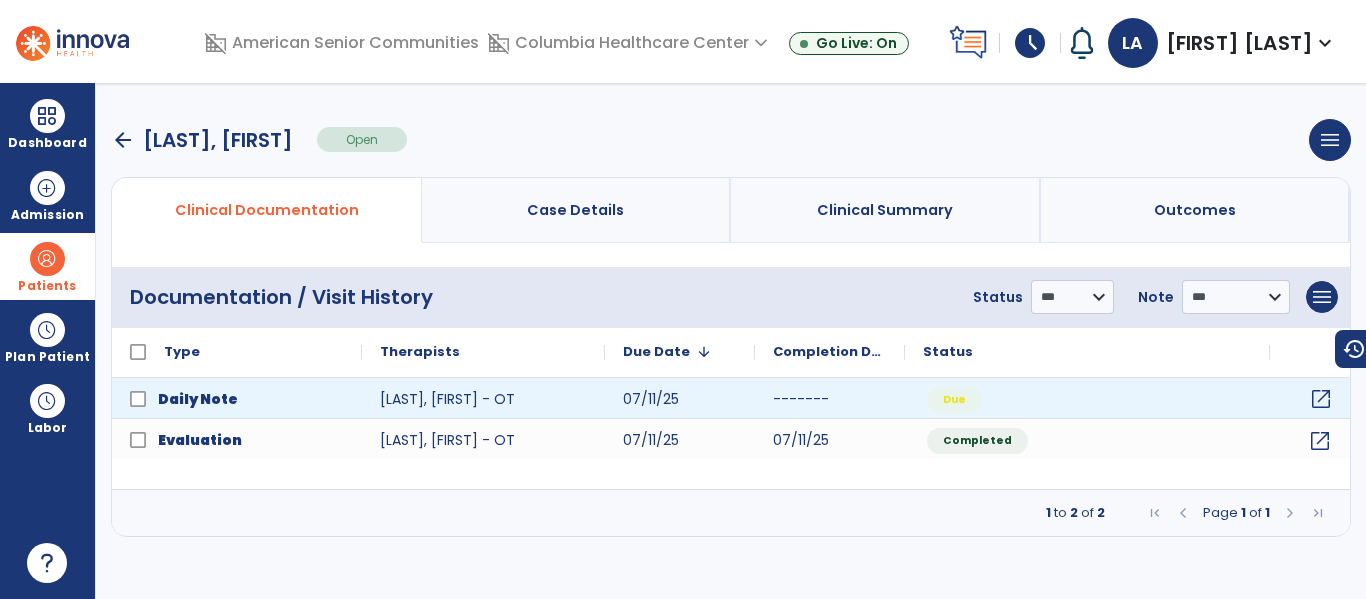 click on "open_in_new" 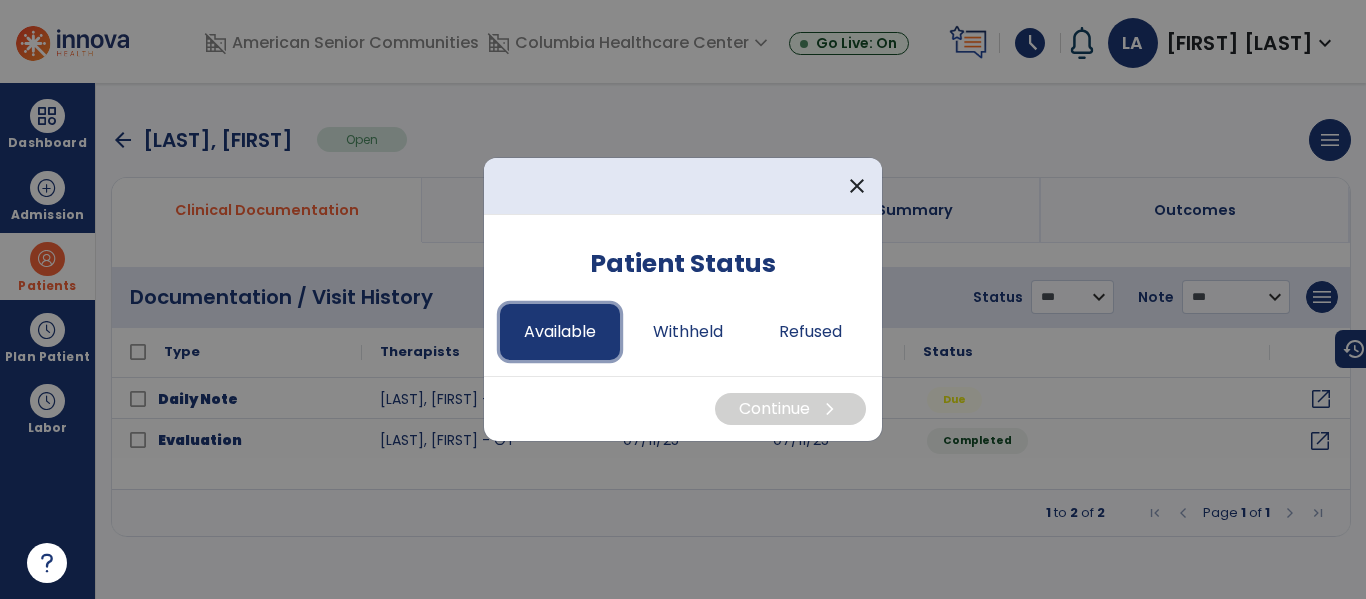 click on "Available" at bounding box center (560, 332) 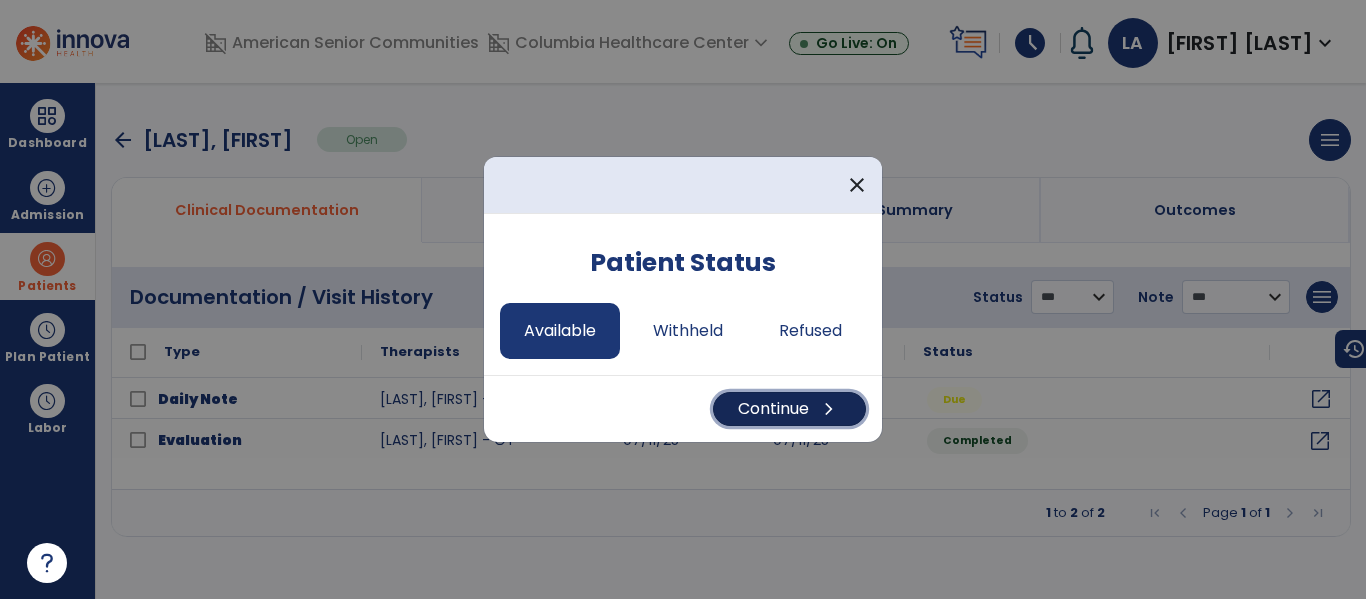click on "Continue   chevron_right" at bounding box center [789, 409] 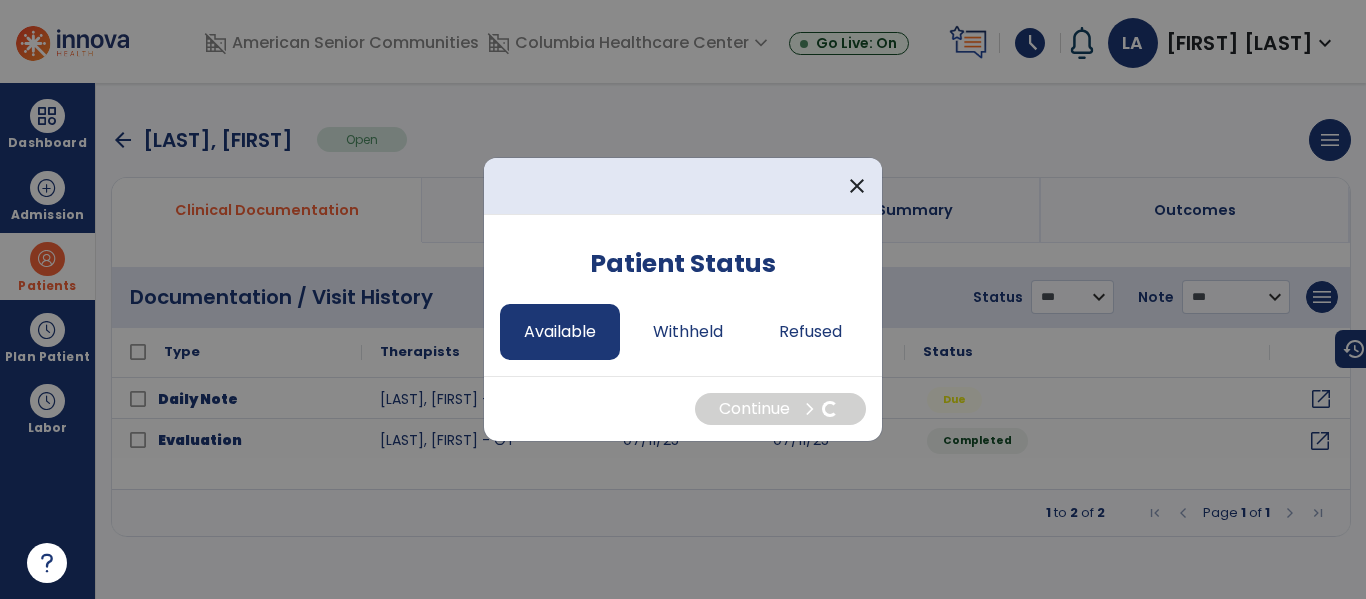 select on "*" 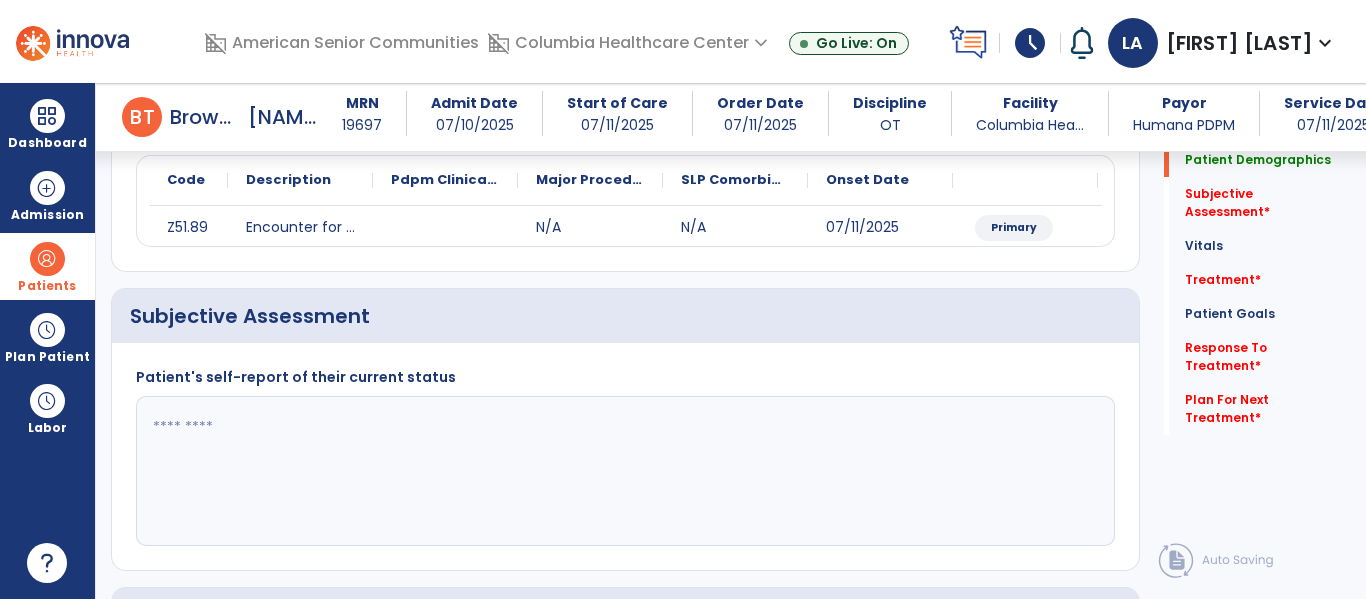 scroll, scrollTop: 248, scrollLeft: 0, axis: vertical 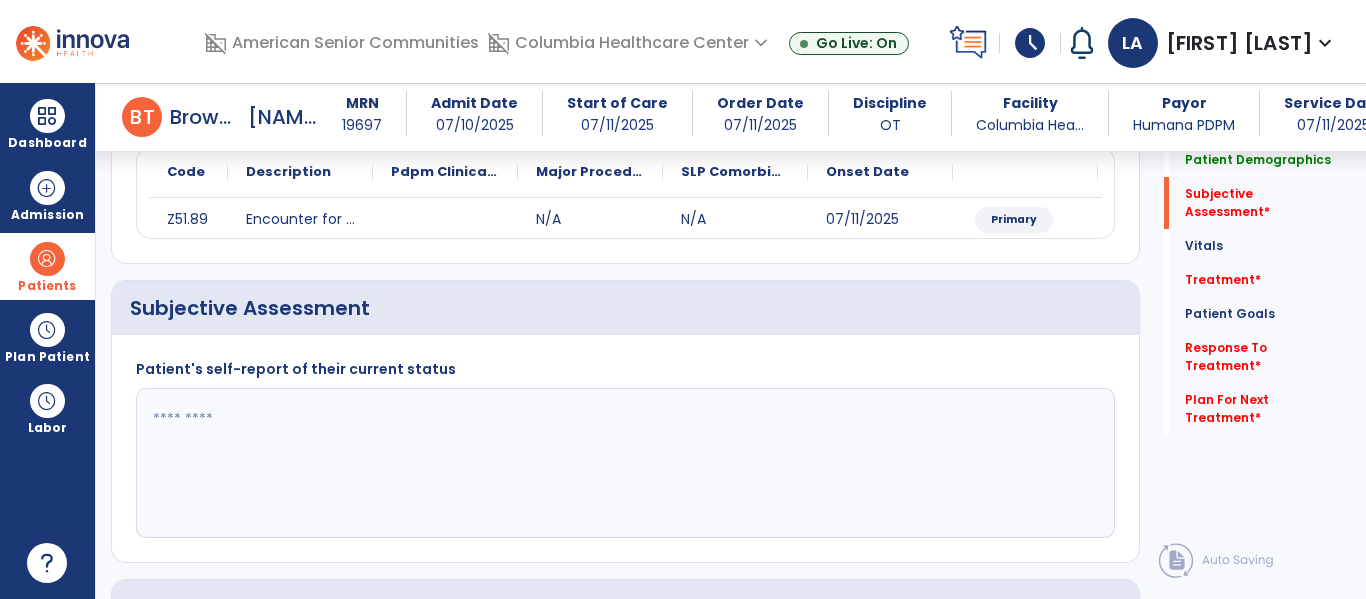 click 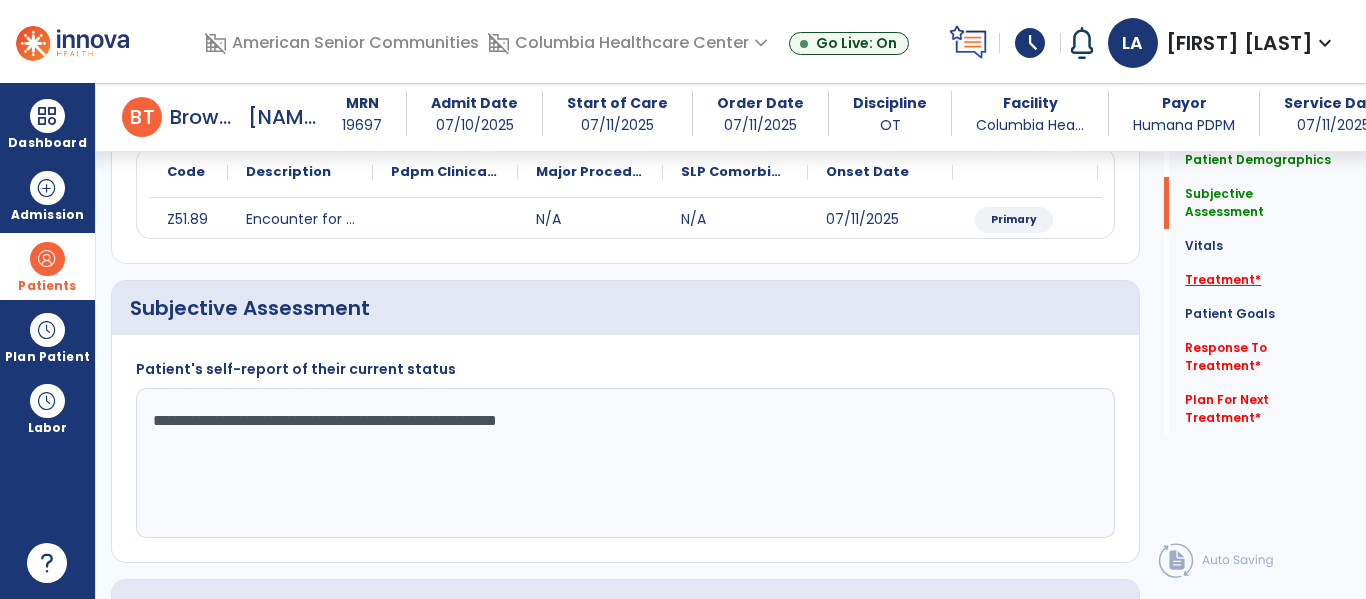 type on "**********" 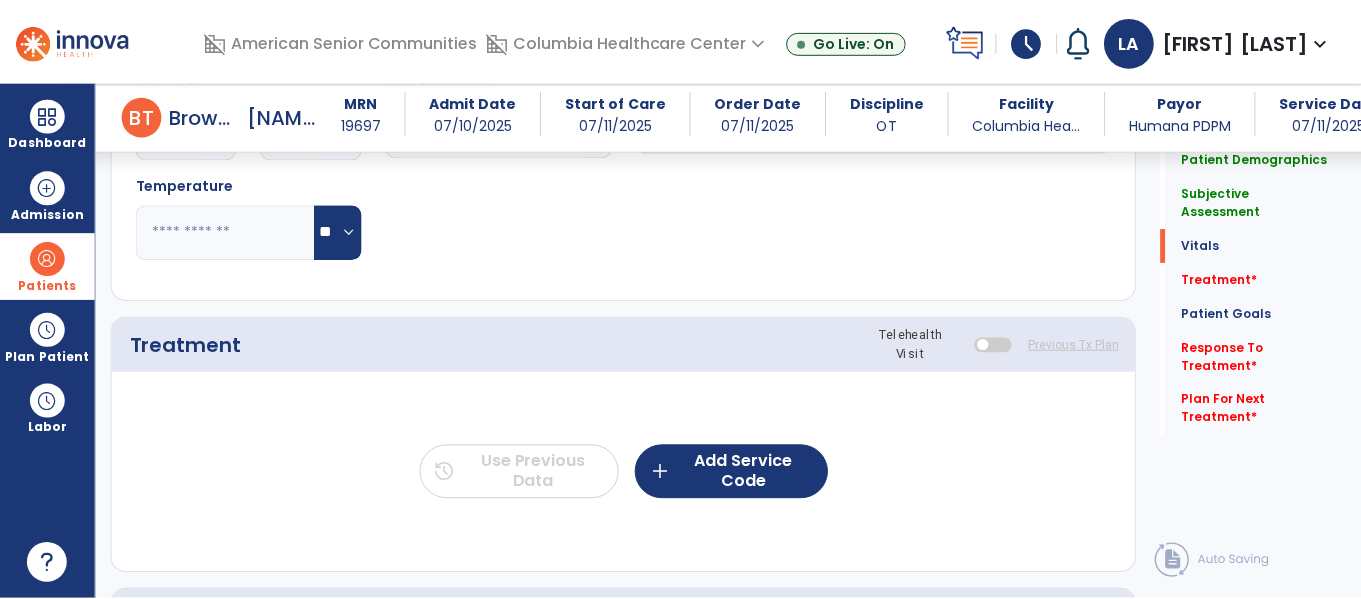 scroll, scrollTop: 1036, scrollLeft: 0, axis: vertical 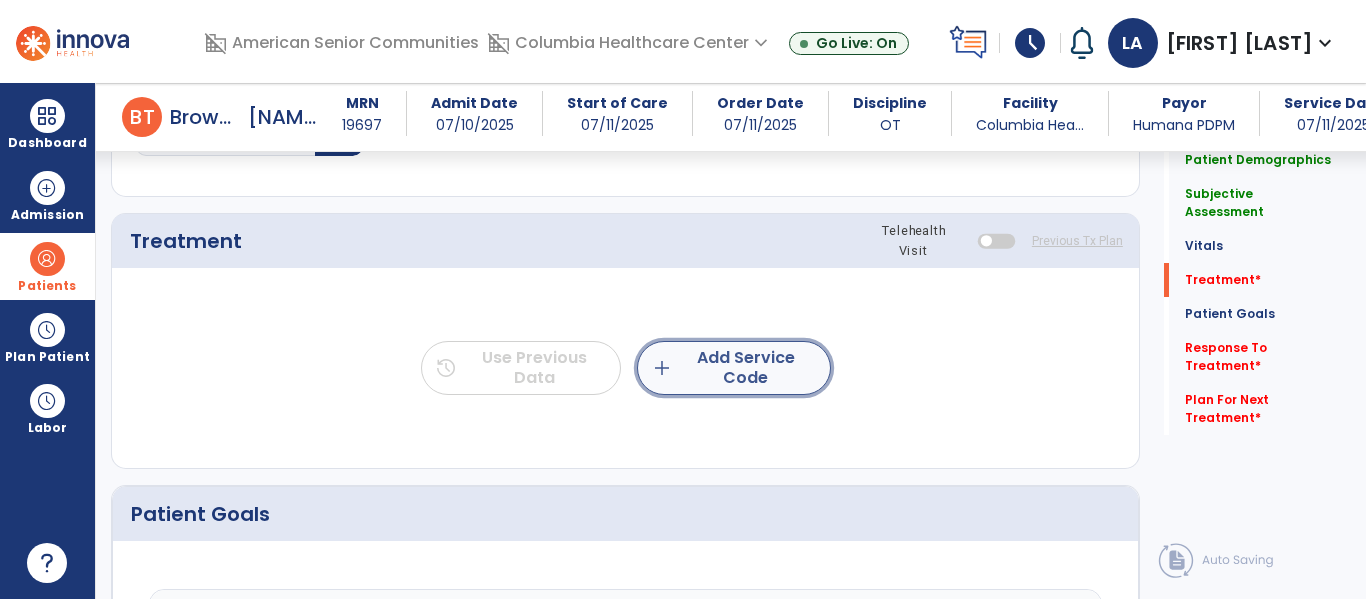 click on "add  Add Service Code" 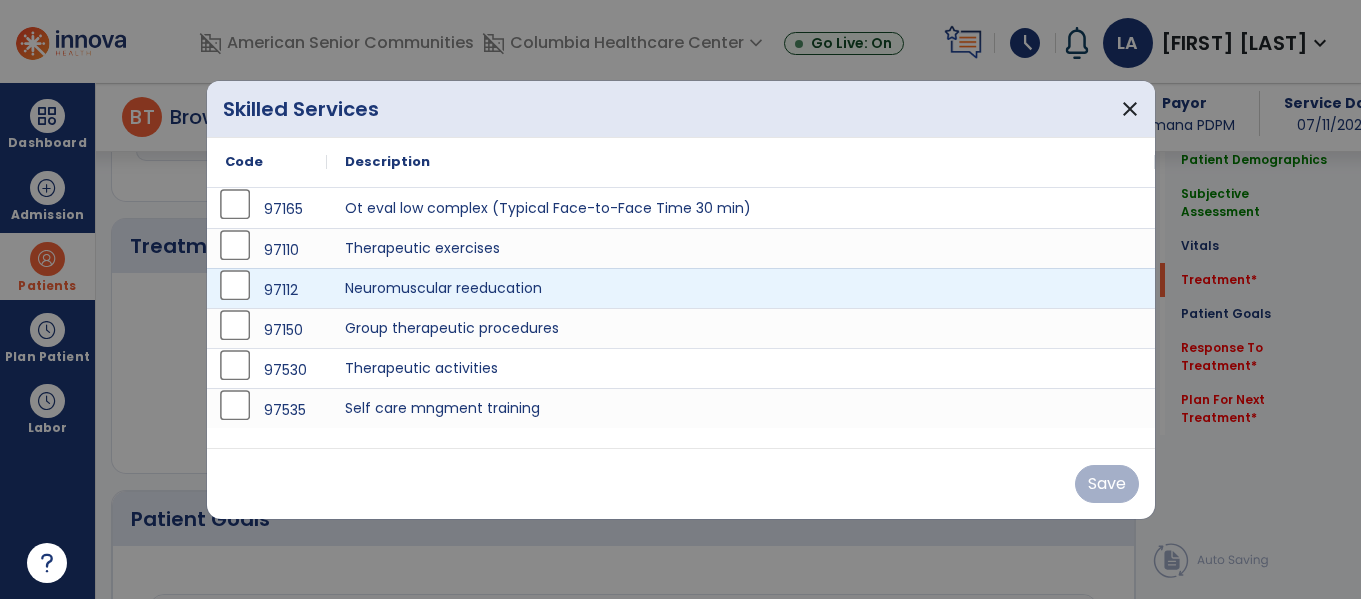 scroll, scrollTop: 1036, scrollLeft: 0, axis: vertical 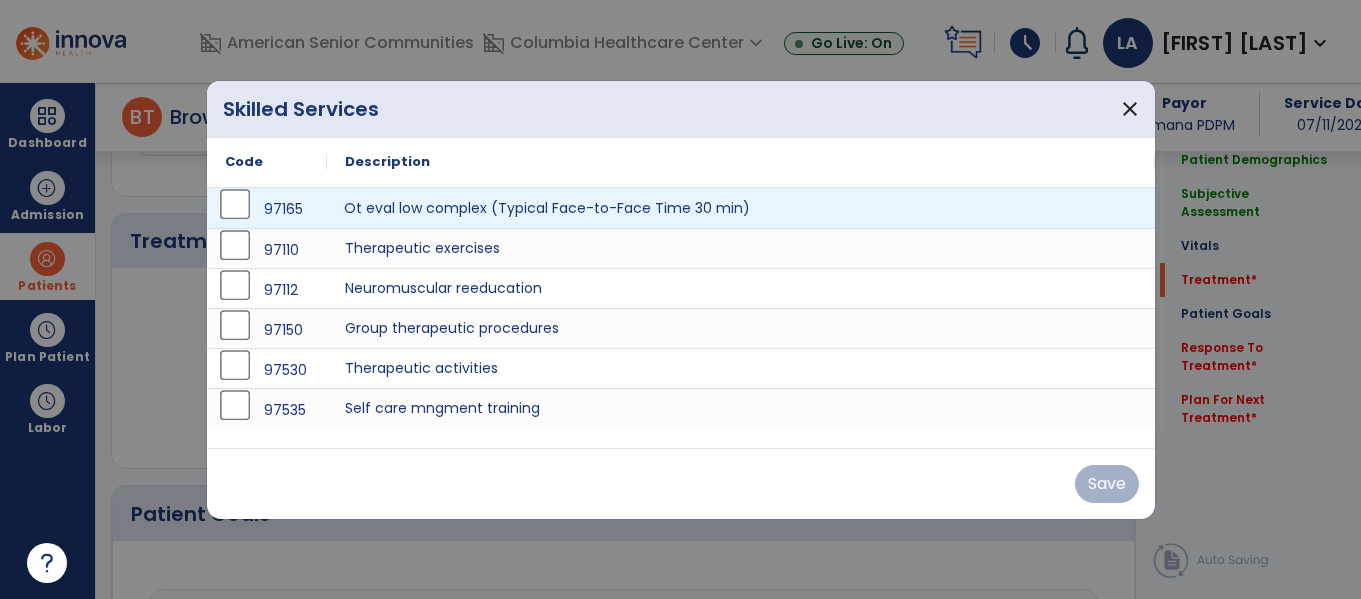 click on "Ot eval low complex (Typical Face-to-Face Time 30 min)" at bounding box center (741, 208) 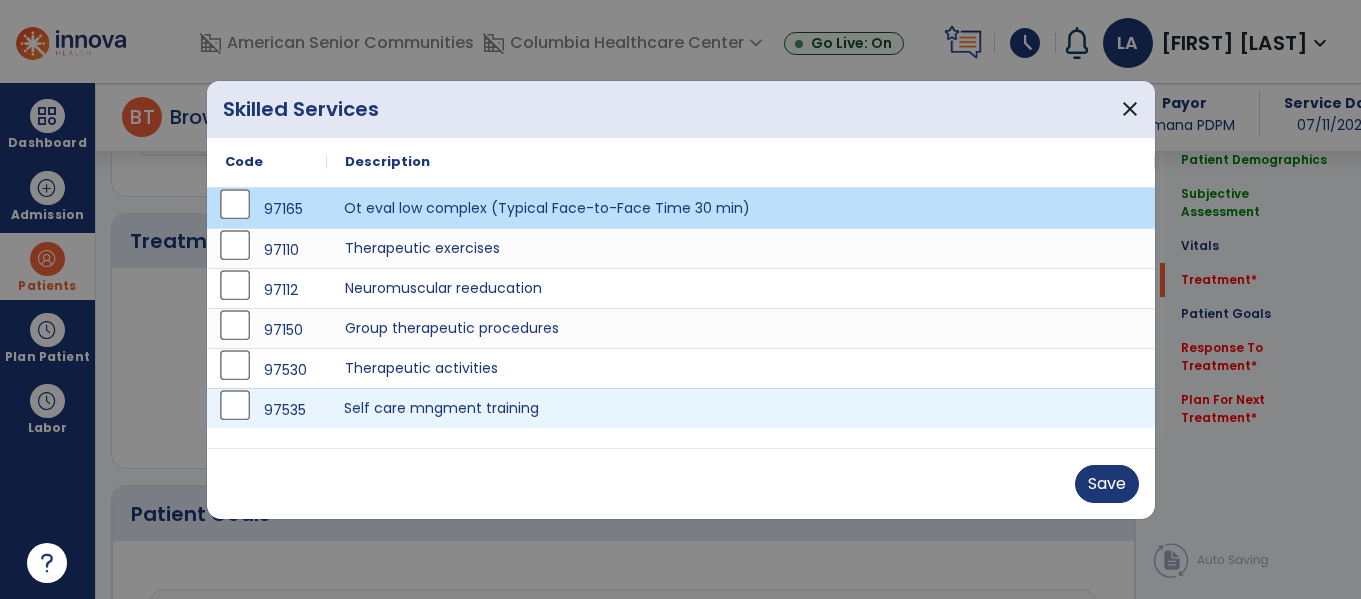 click on "Self care mngment training" at bounding box center (741, 408) 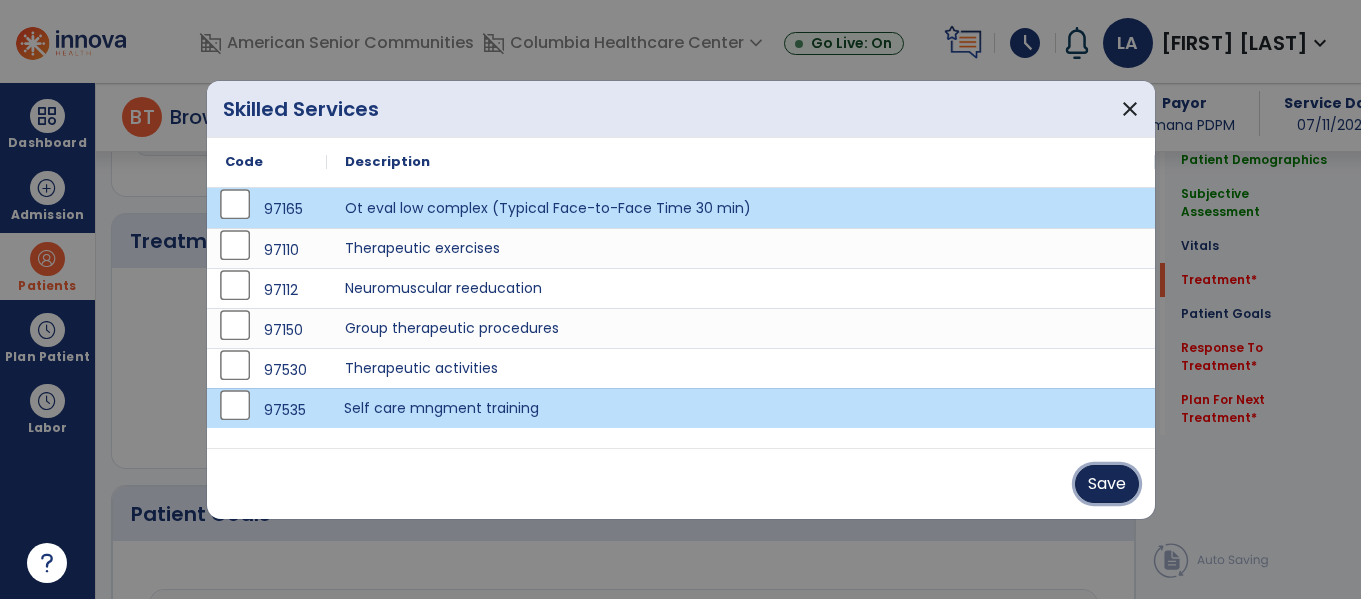 click on "Save" at bounding box center (1107, 484) 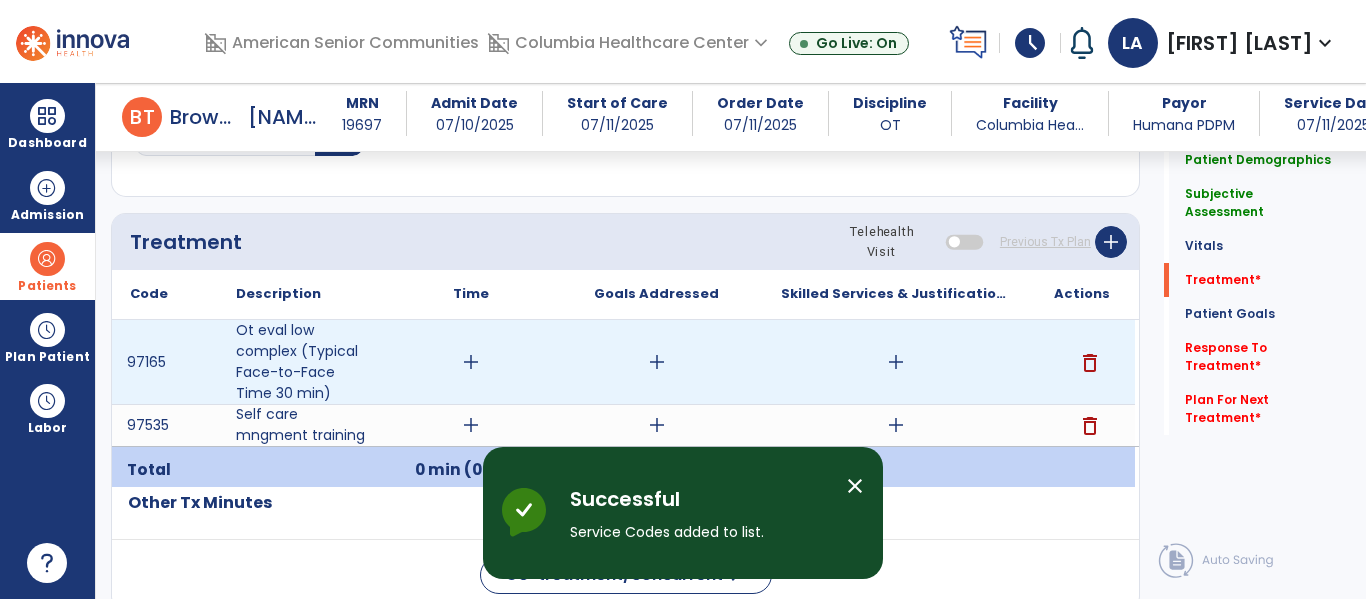 click on "add" at bounding box center (471, 362) 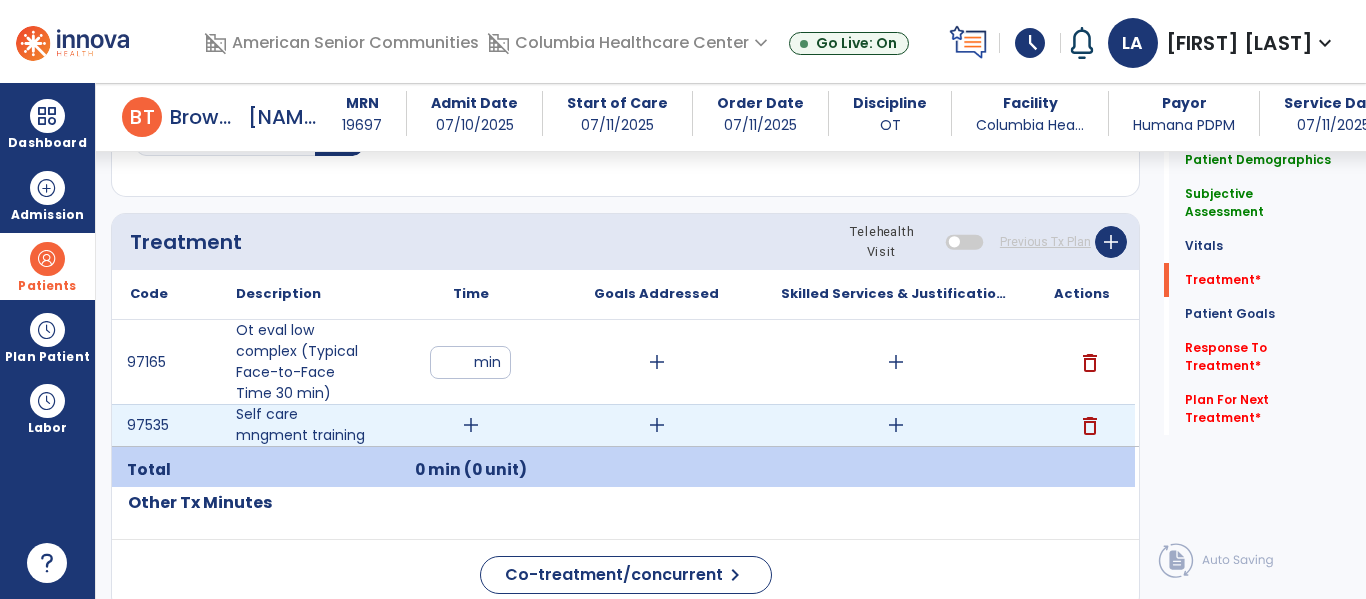 type on "**" 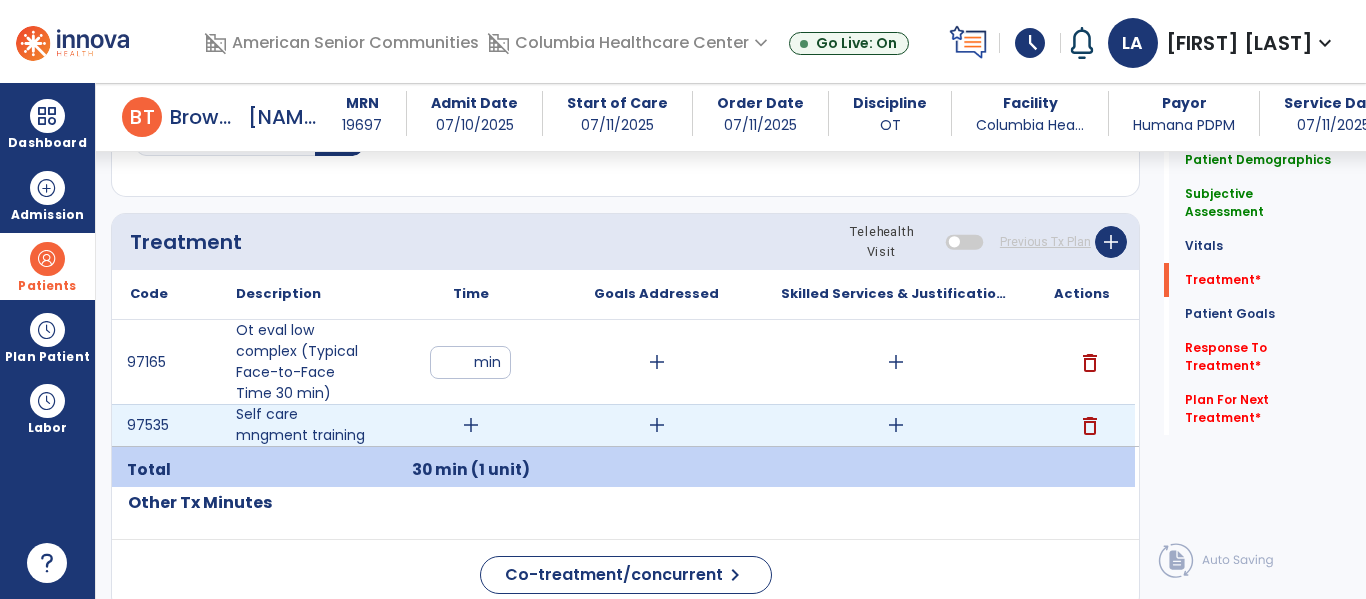 click on "add" at bounding box center (471, 425) 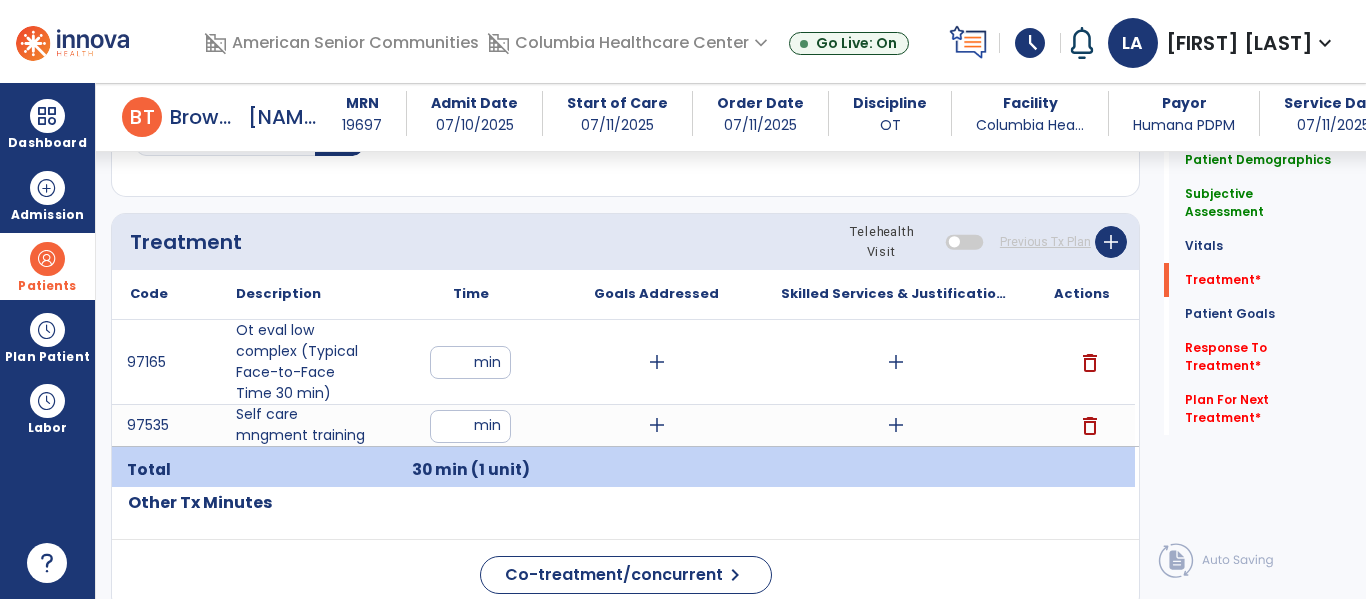 type on "**" 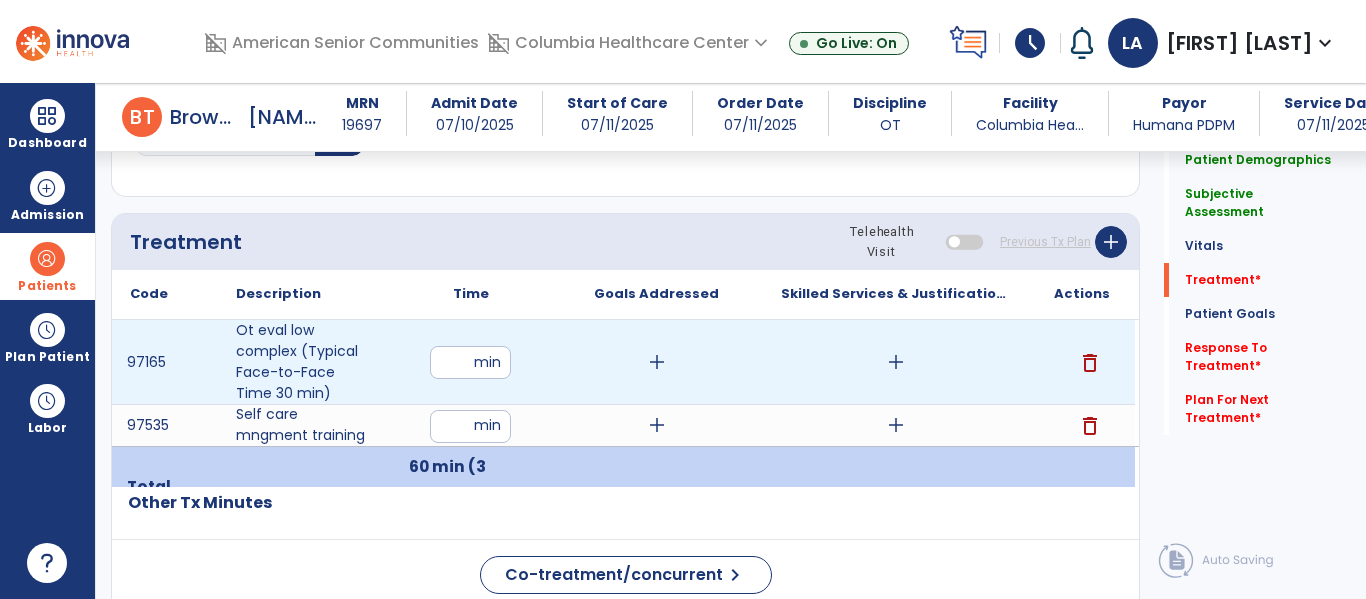 click on "add" at bounding box center [896, 362] 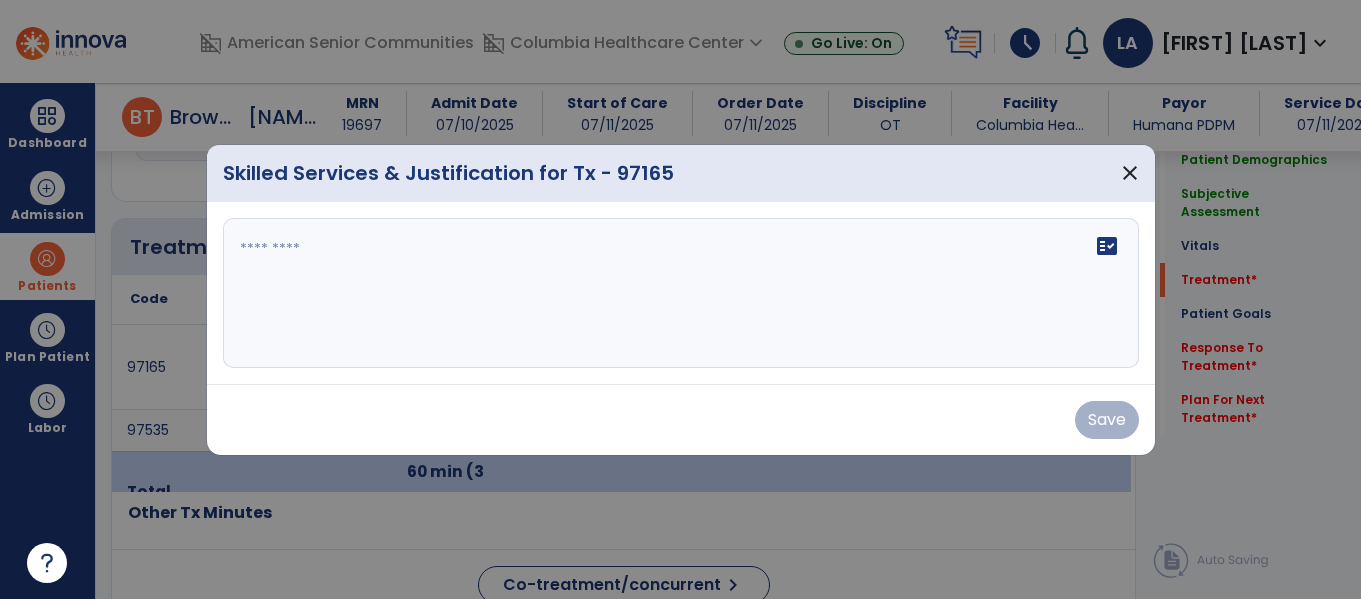 click at bounding box center [681, 293] 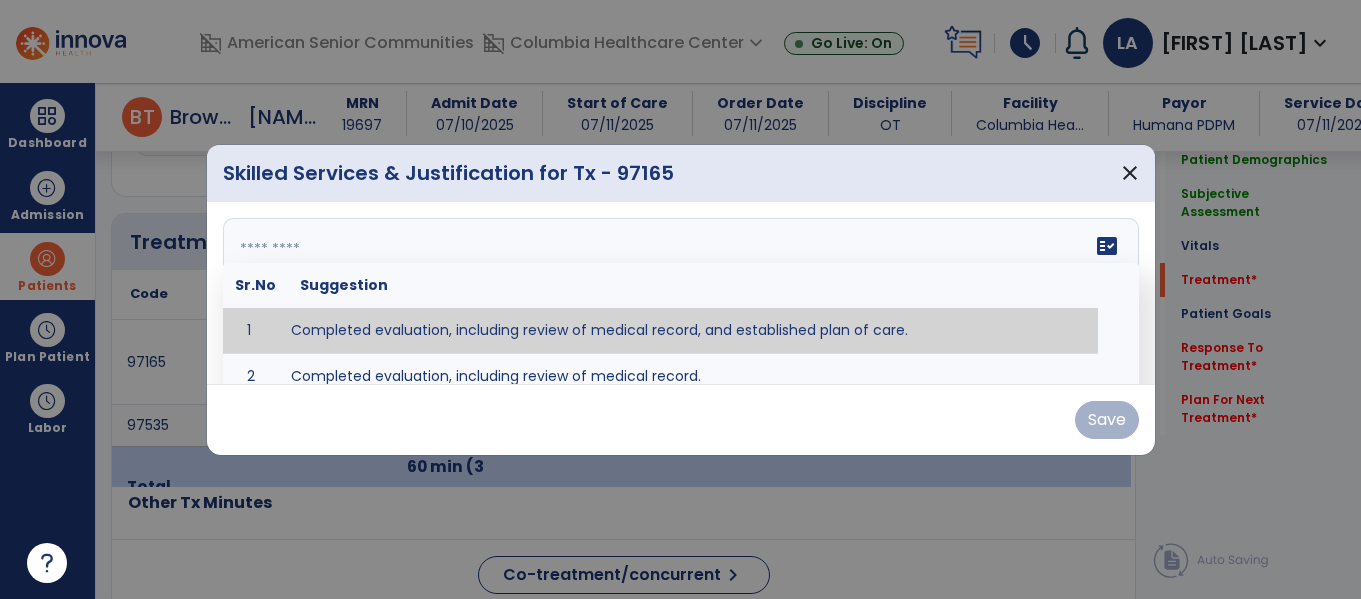 scroll, scrollTop: 1036, scrollLeft: 0, axis: vertical 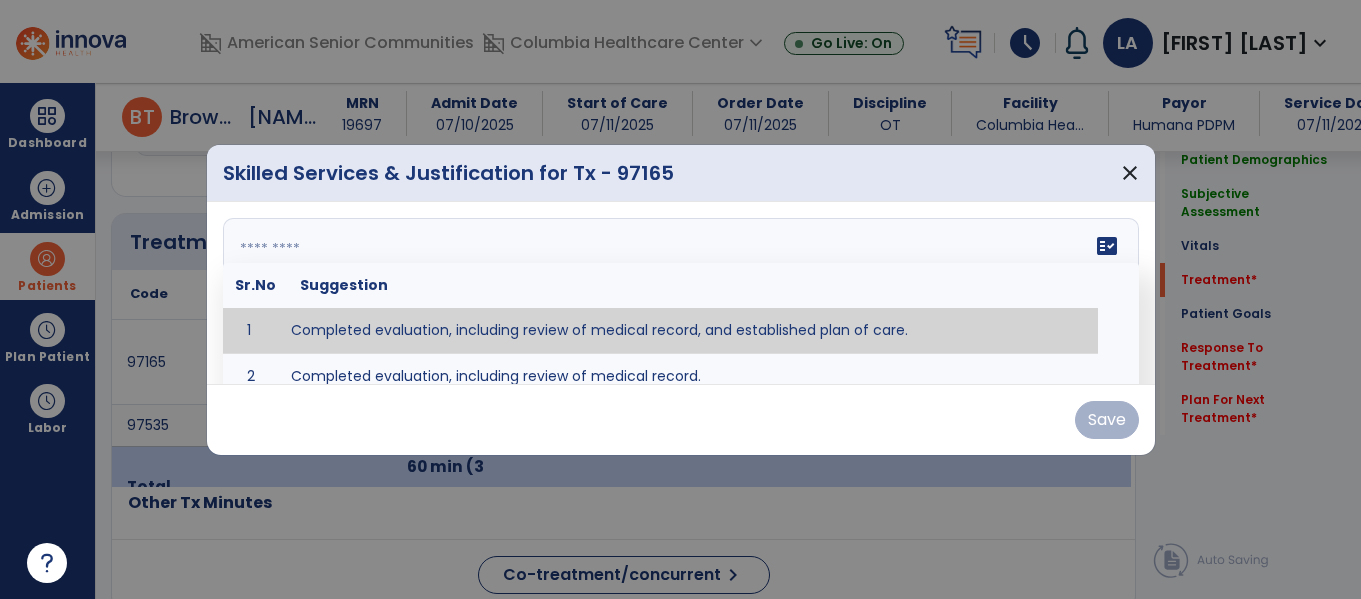 type on "**********" 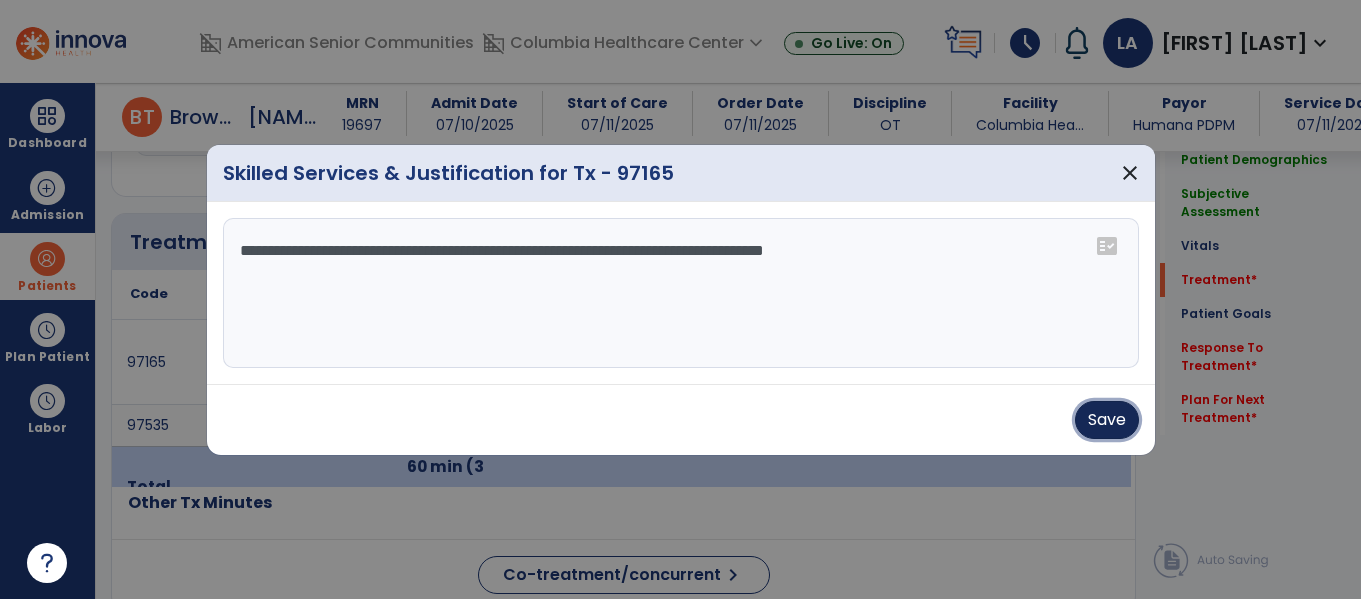 click on "Save" at bounding box center [1107, 420] 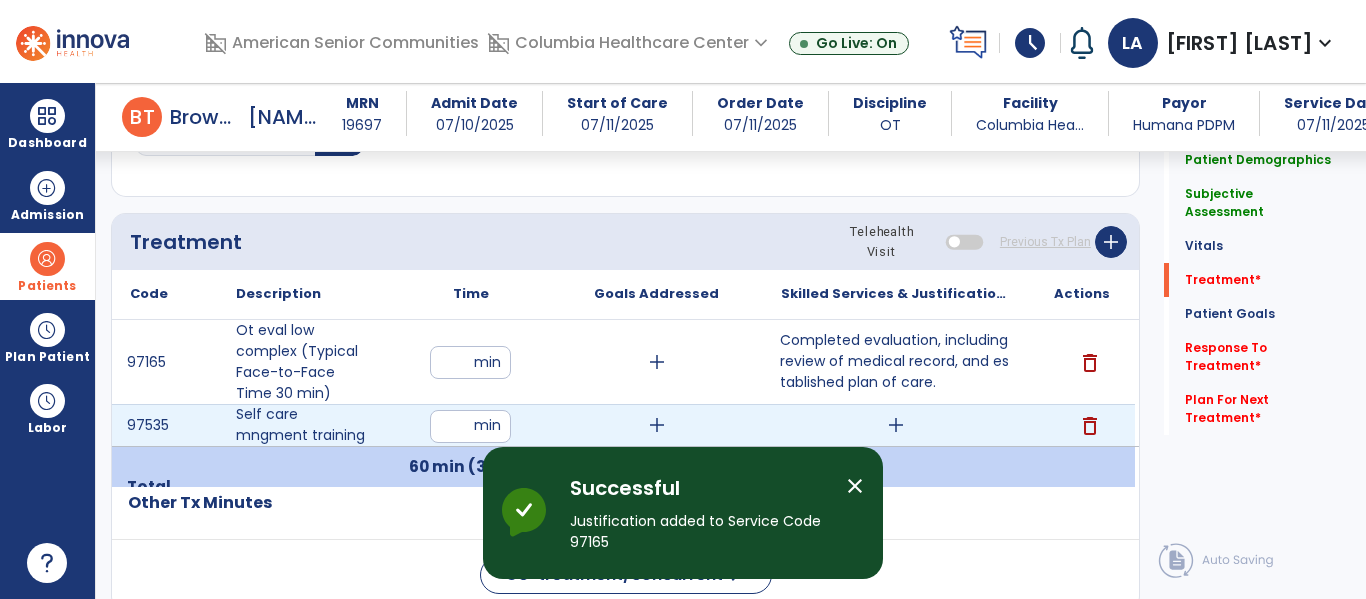 click on "add" at bounding box center (896, 425) 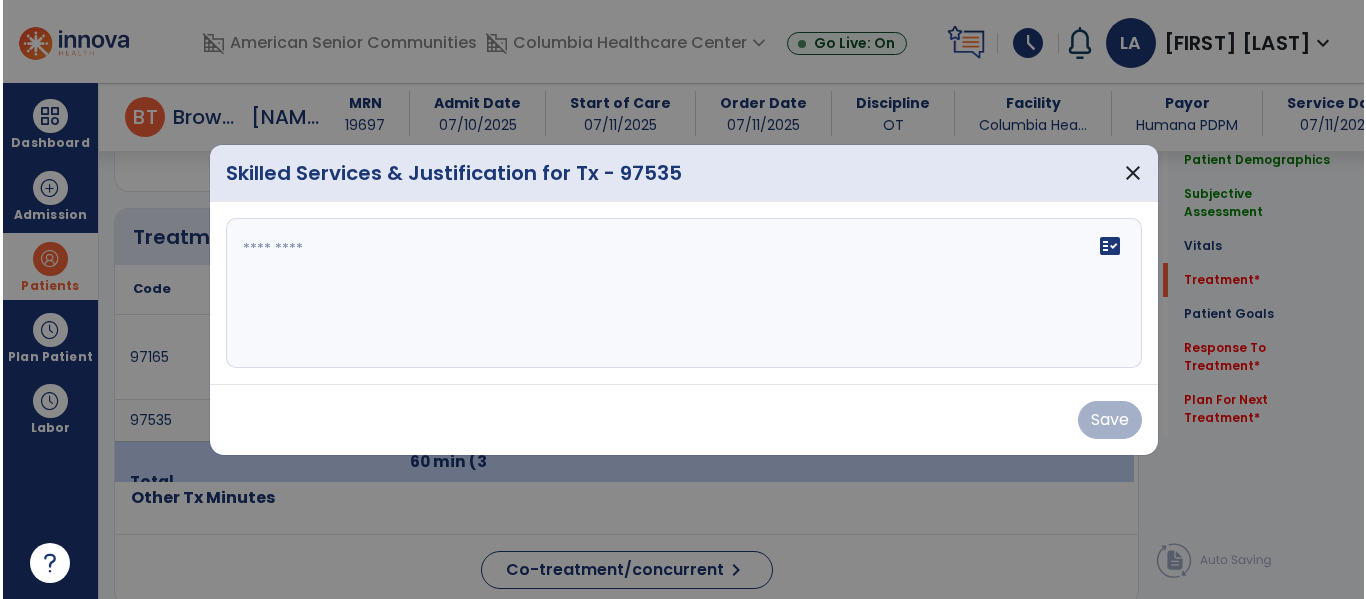 scroll, scrollTop: 1036, scrollLeft: 0, axis: vertical 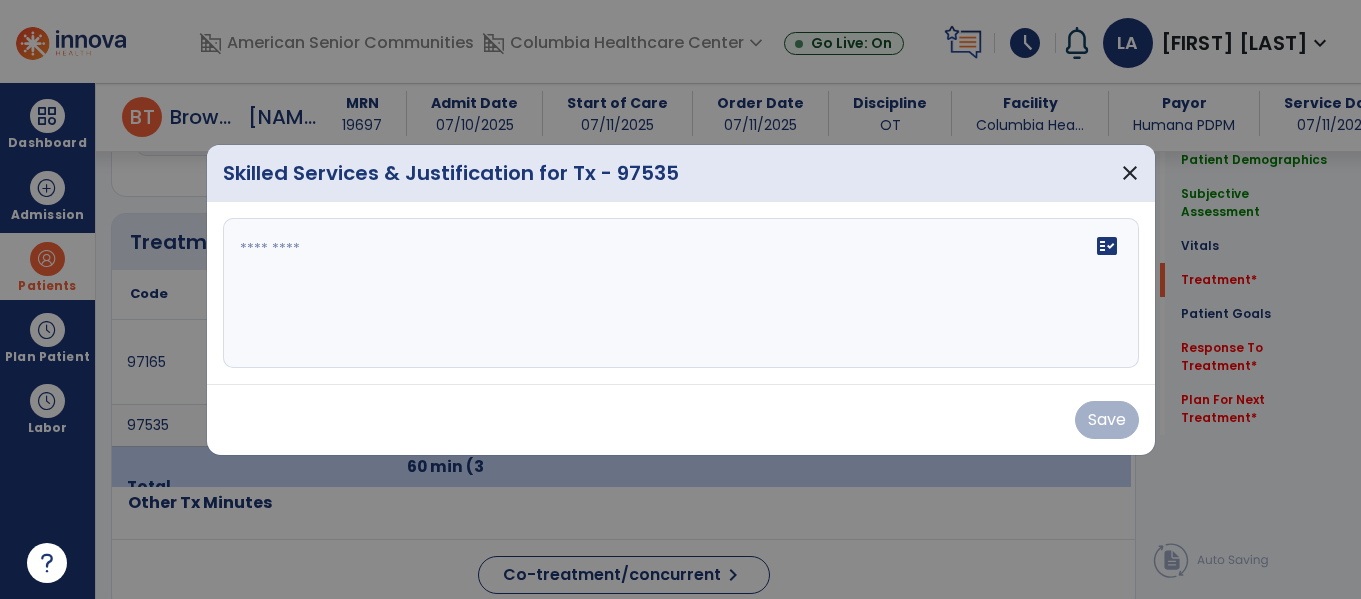 click on "fact_check" at bounding box center (681, 293) 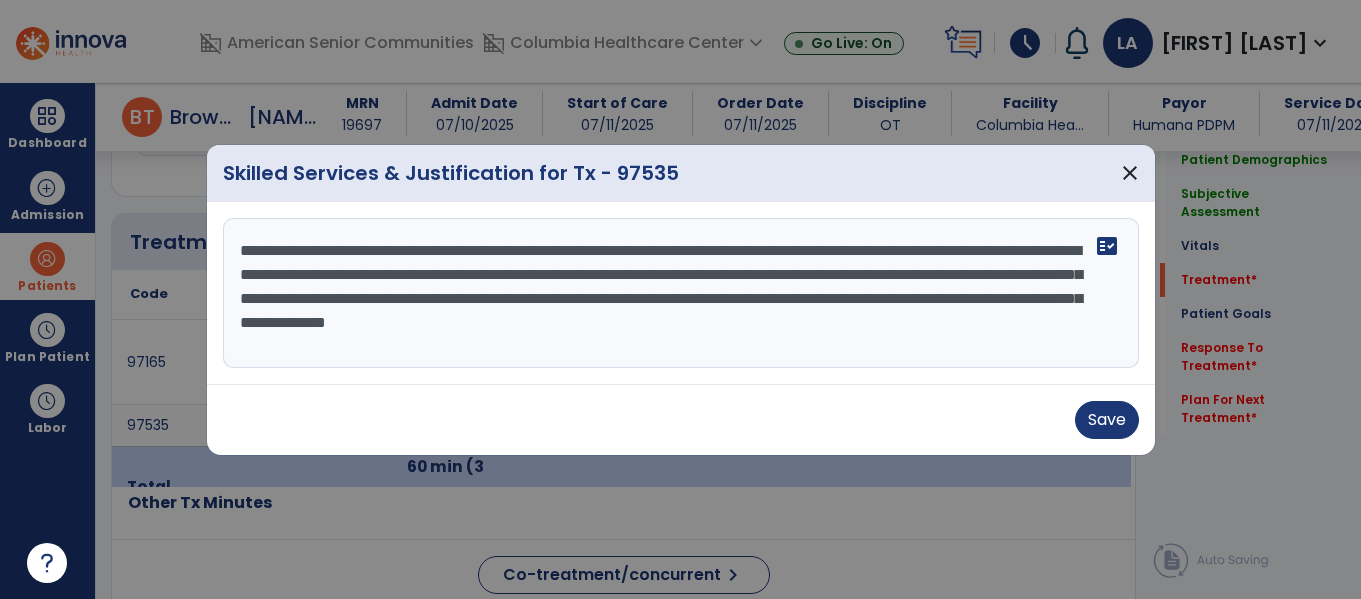 click on "**********" at bounding box center [681, 293] 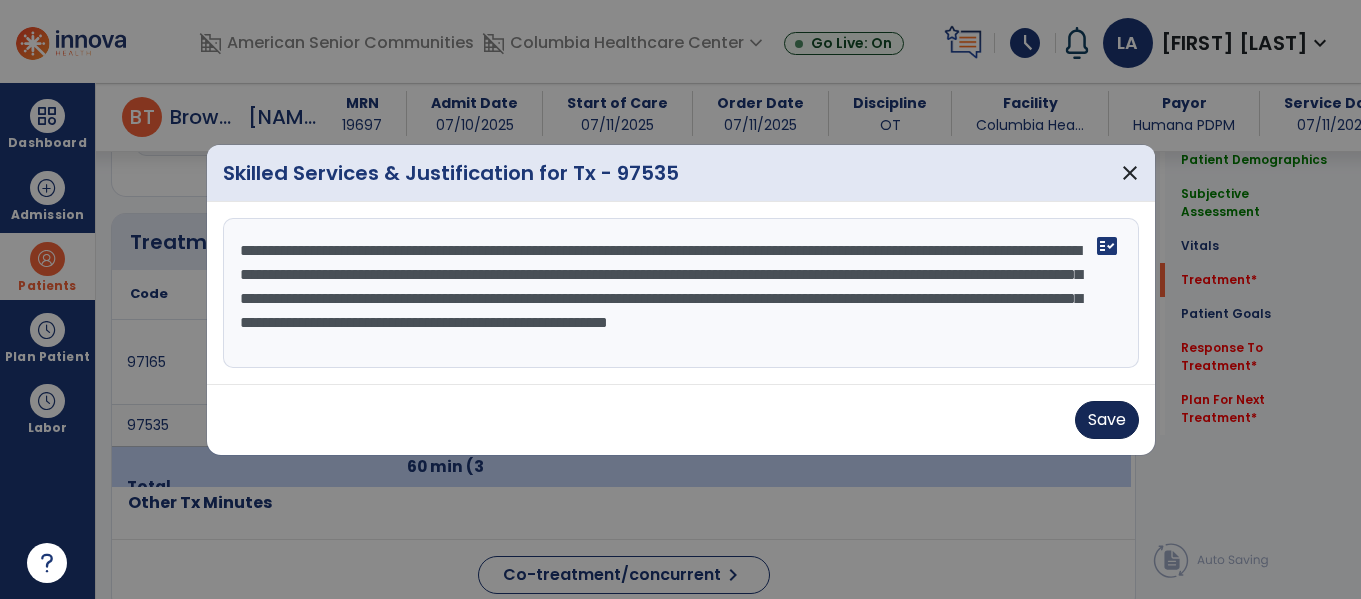 type on "**********" 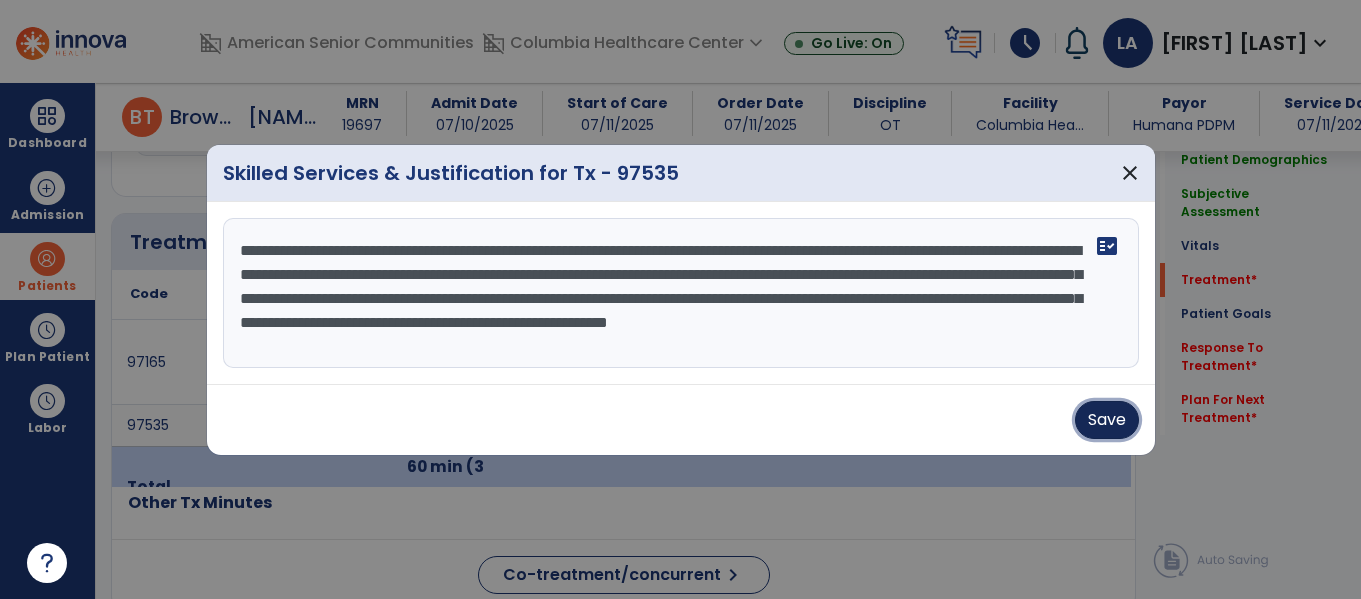 click on "Save" at bounding box center [1107, 420] 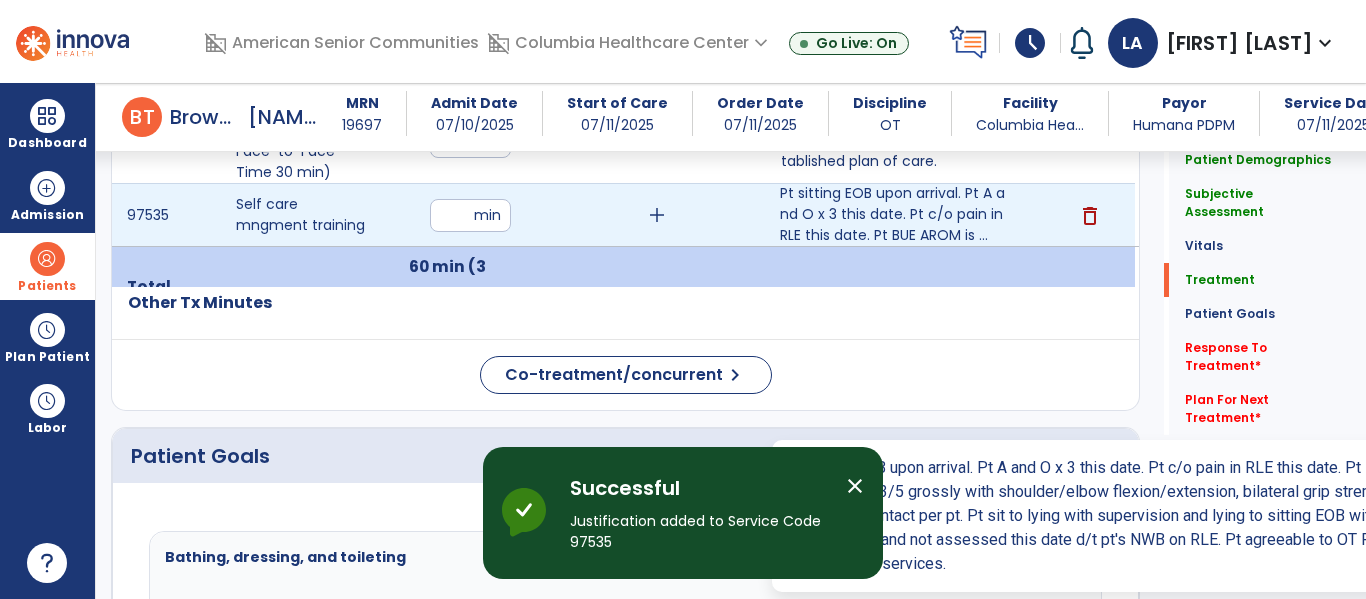 scroll, scrollTop: 1281, scrollLeft: 0, axis: vertical 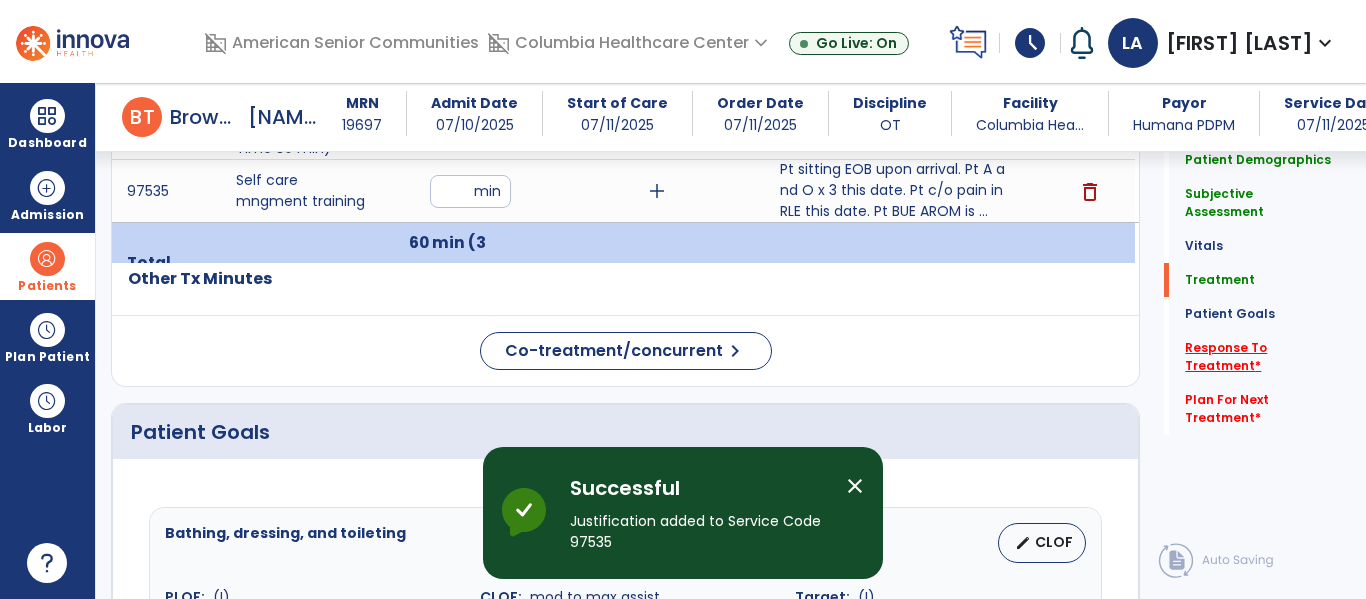 click on "Response To Treatment   *" 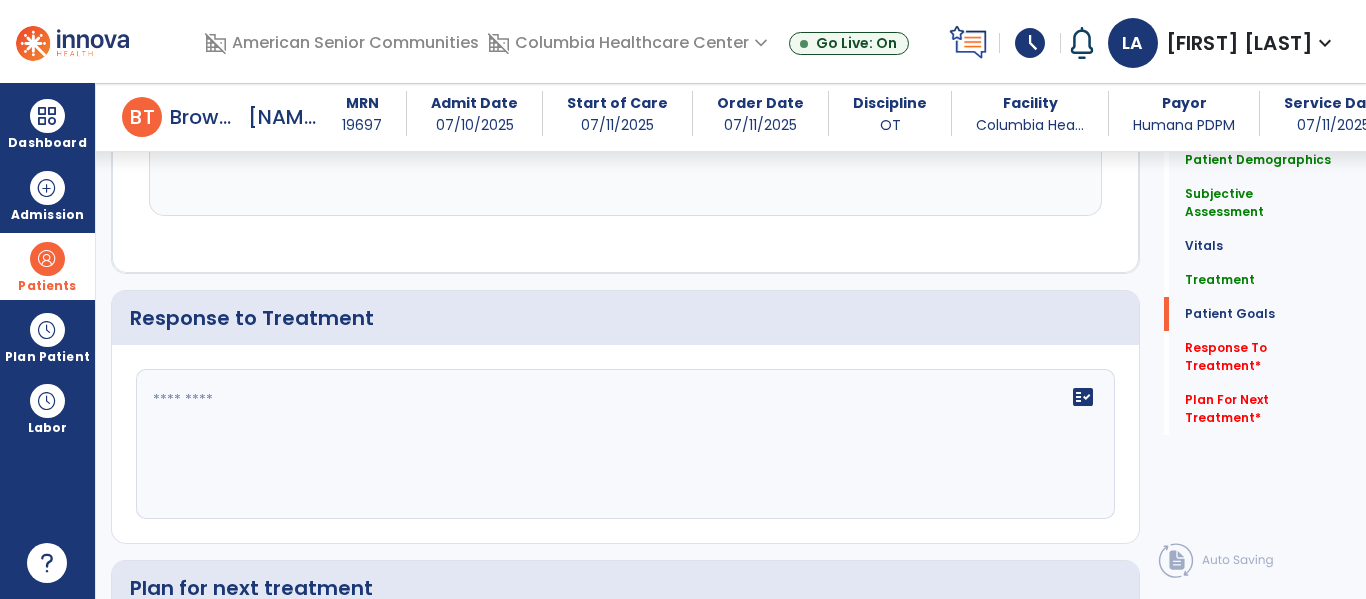 scroll, scrollTop: 2590, scrollLeft: 0, axis: vertical 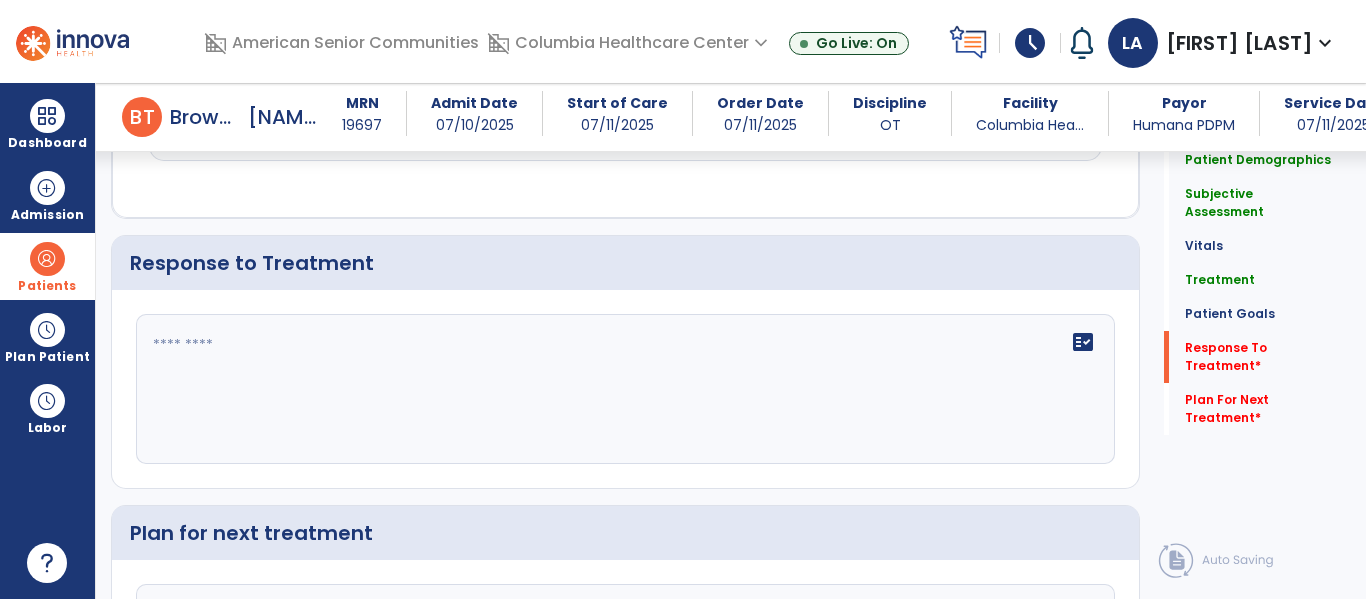 click on "fact_check" 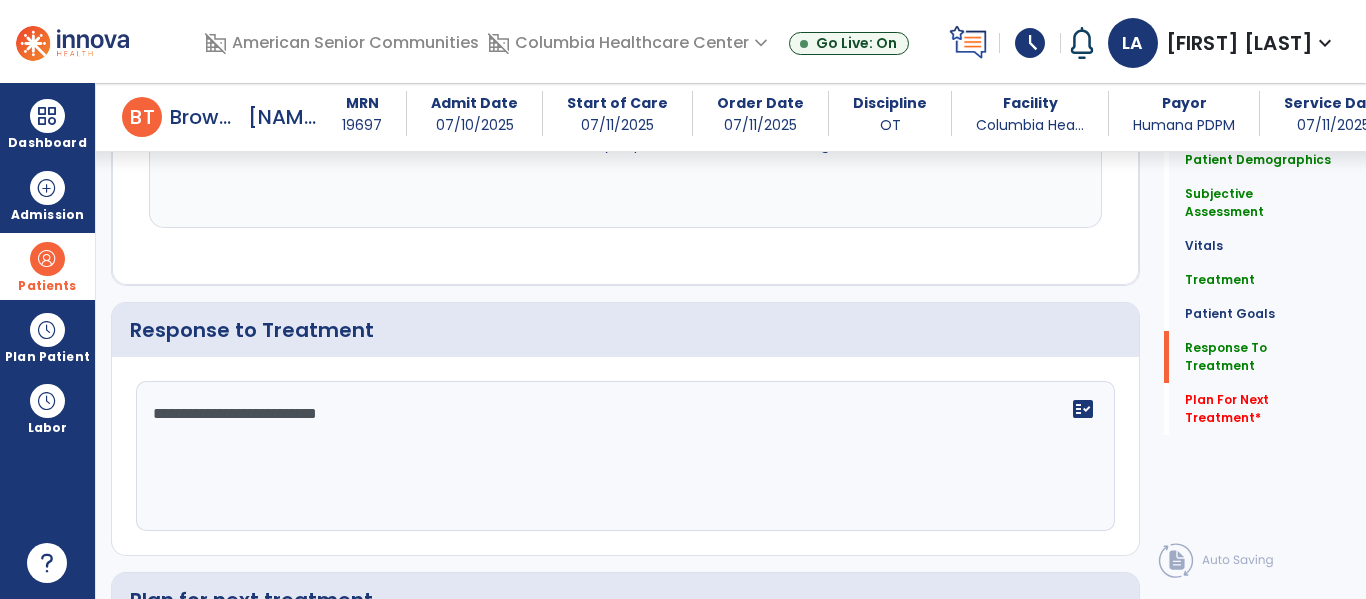 scroll, scrollTop: 2590, scrollLeft: 0, axis: vertical 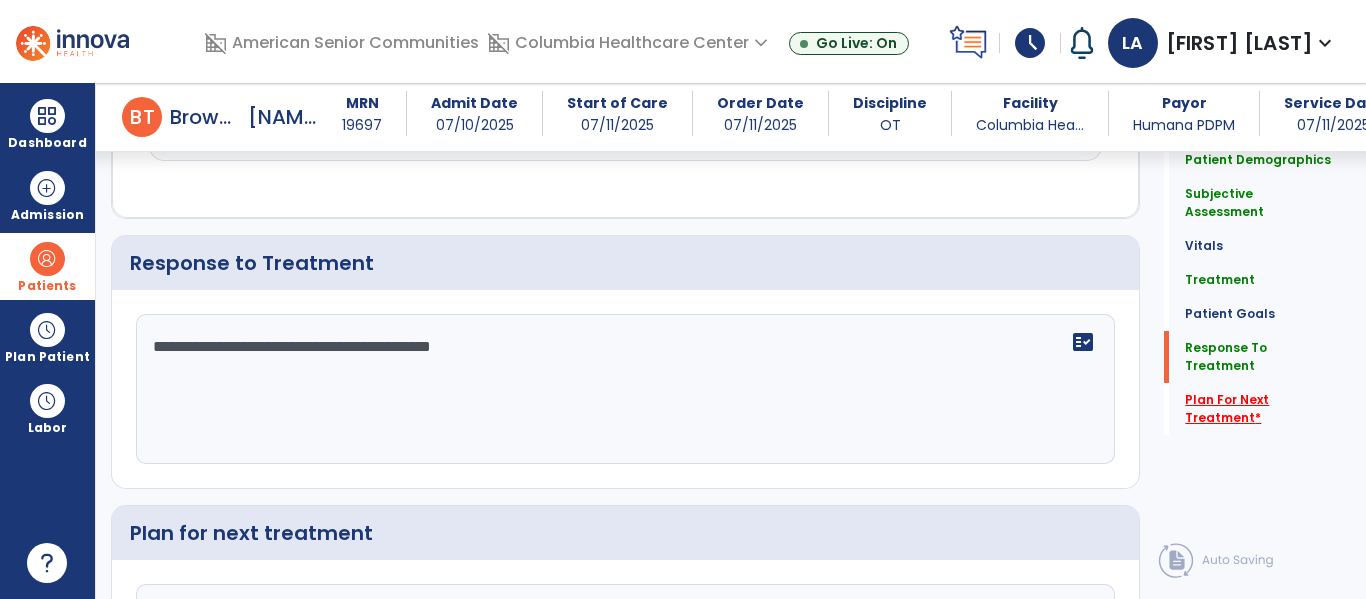 type on "**********" 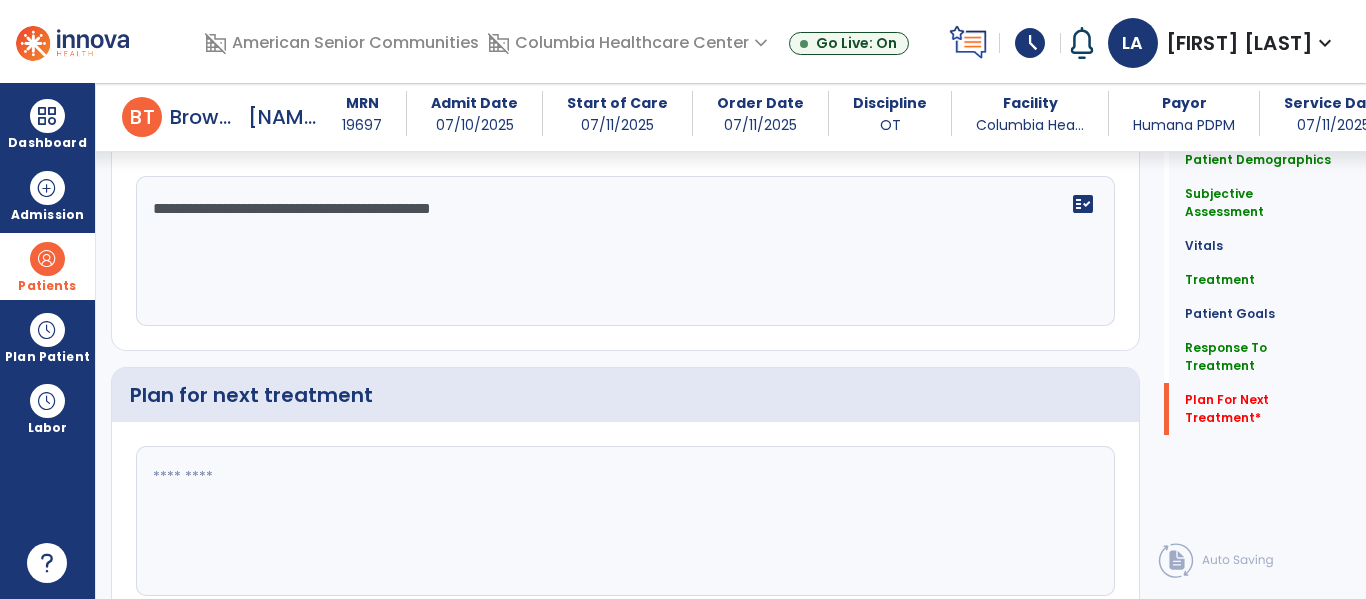 click 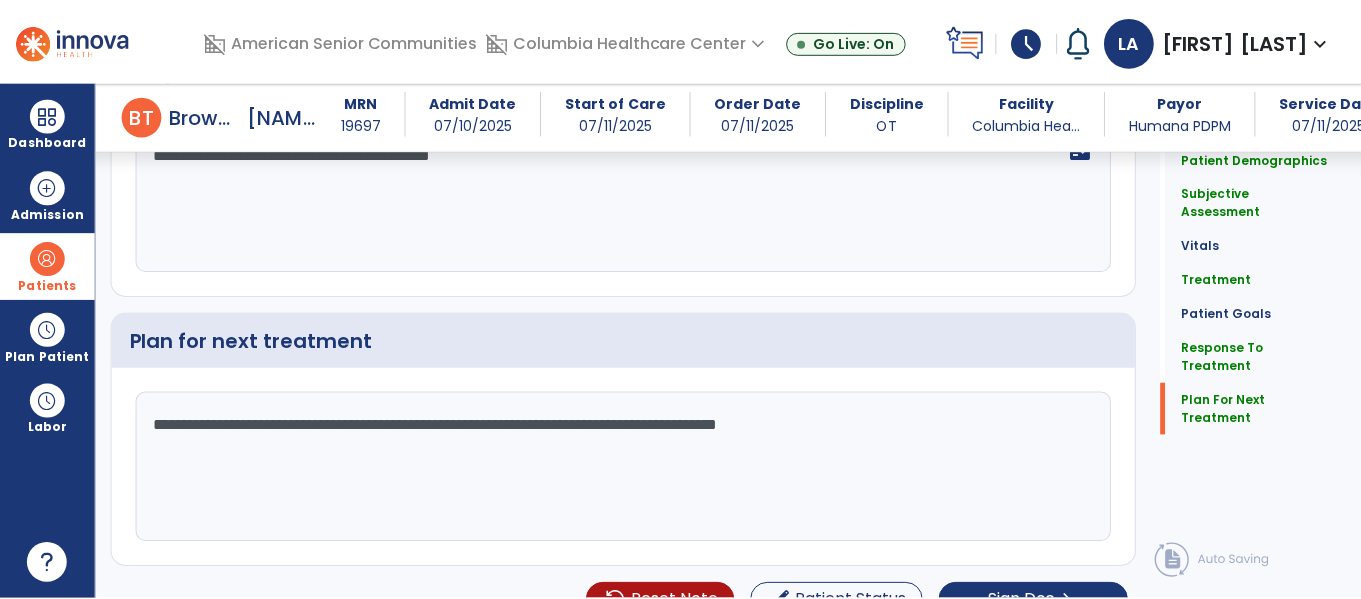 scroll, scrollTop: 2795, scrollLeft: 0, axis: vertical 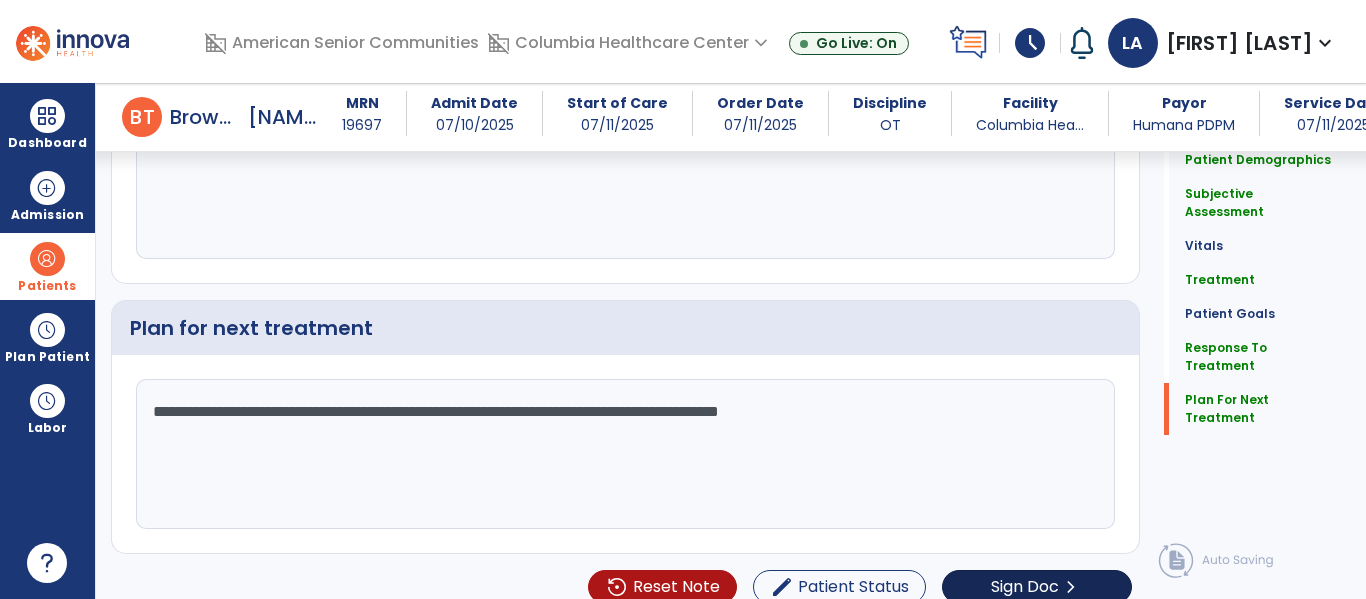 type on "**********" 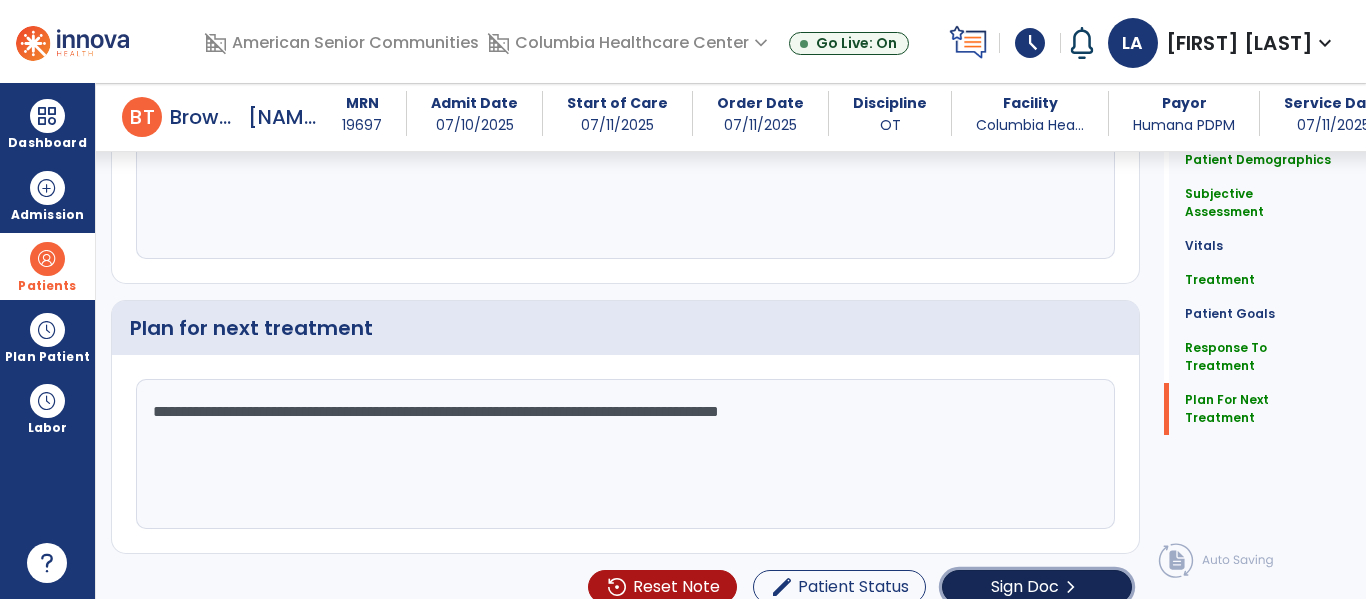 click on "Sign Doc" 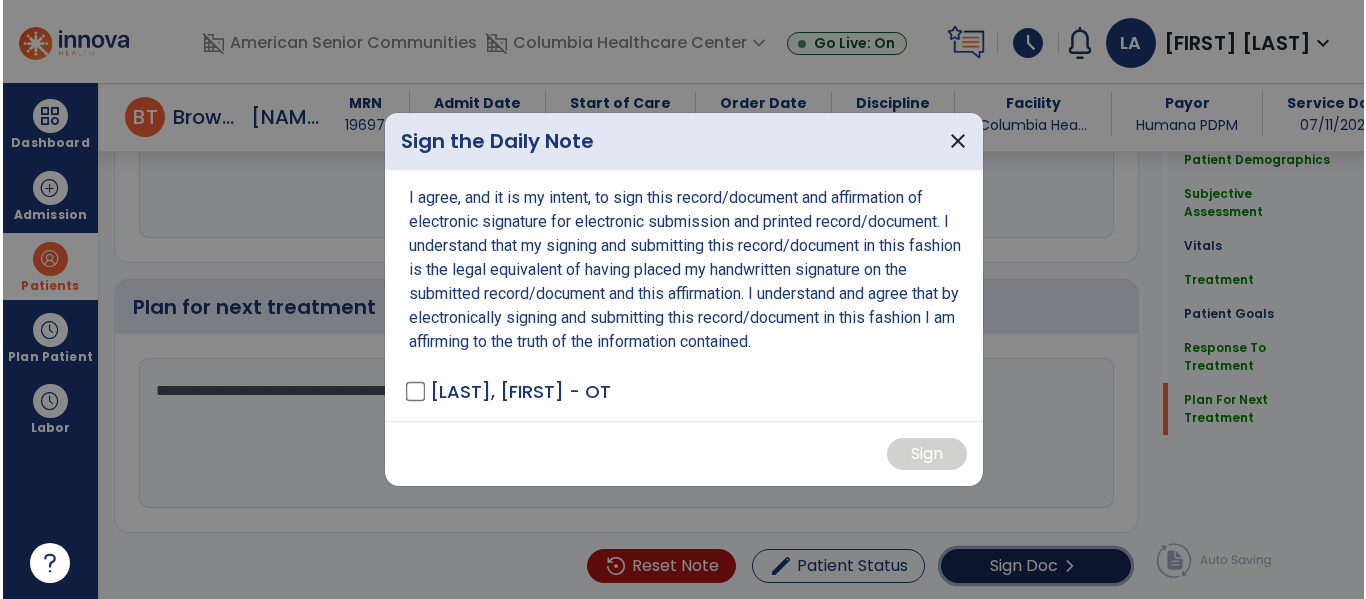 scroll, scrollTop: 2816, scrollLeft: 0, axis: vertical 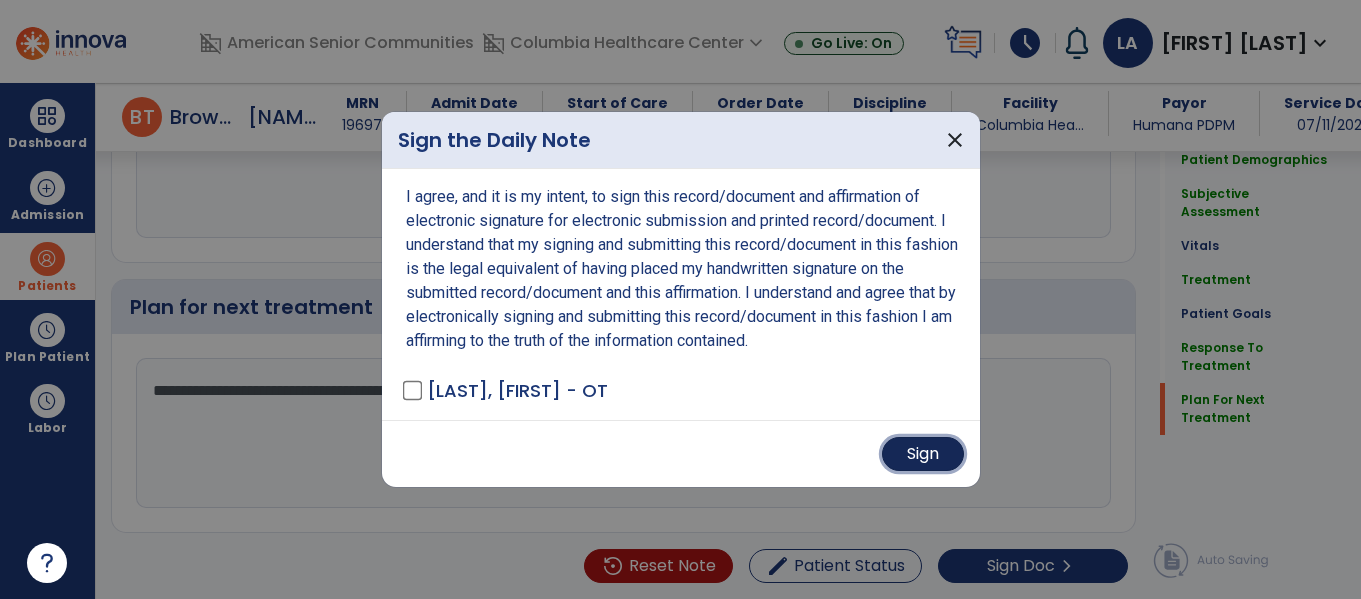 click on "Sign" at bounding box center [923, 454] 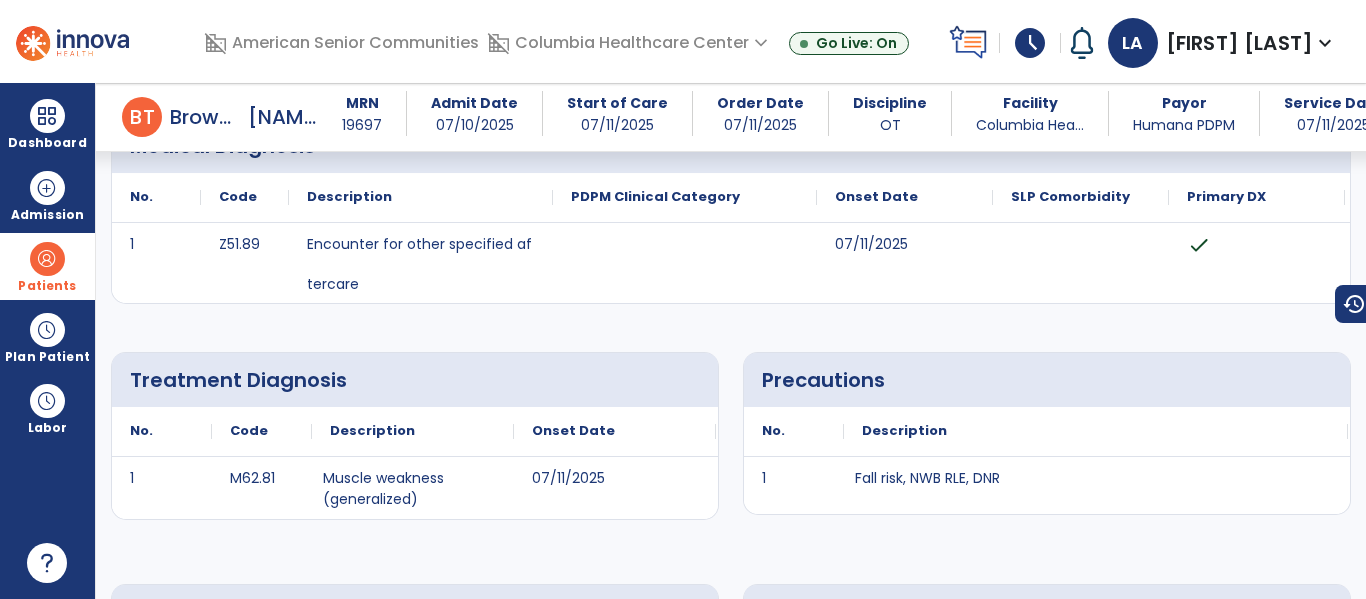 scroll, scrollTop: 276, scrollLeft: 0, axis: vertical 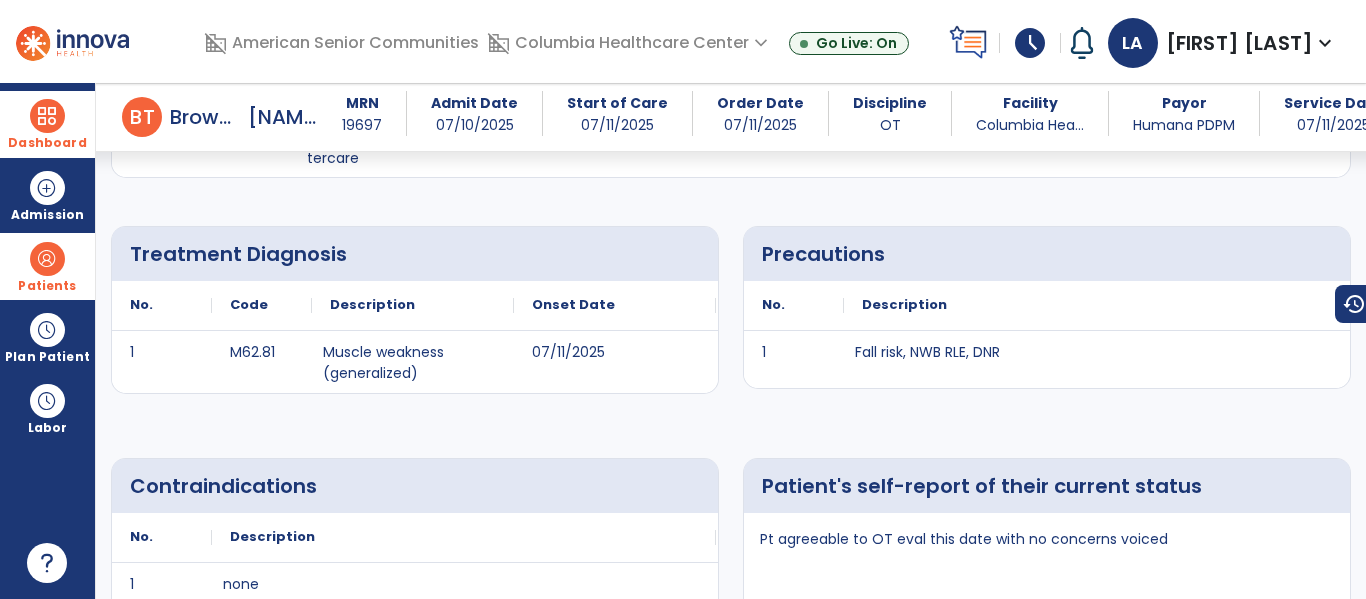 click at bounding box center (47, 116) 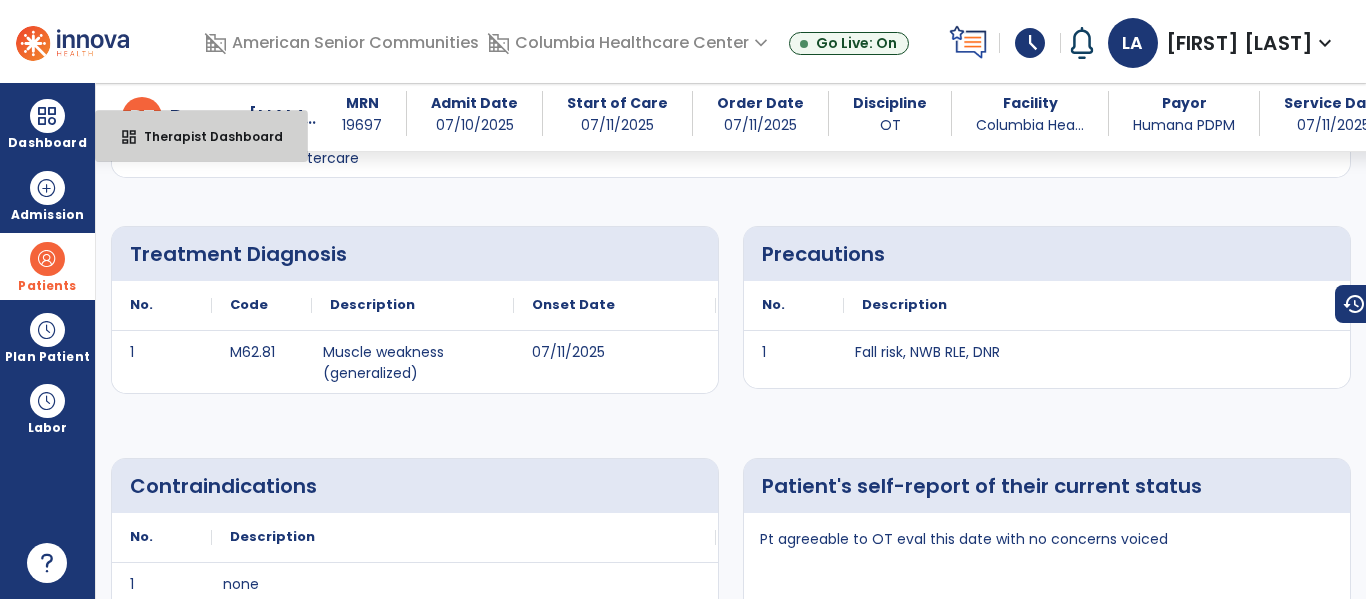 click on "Therapist Dashboard" at bounding box center [205, 136] 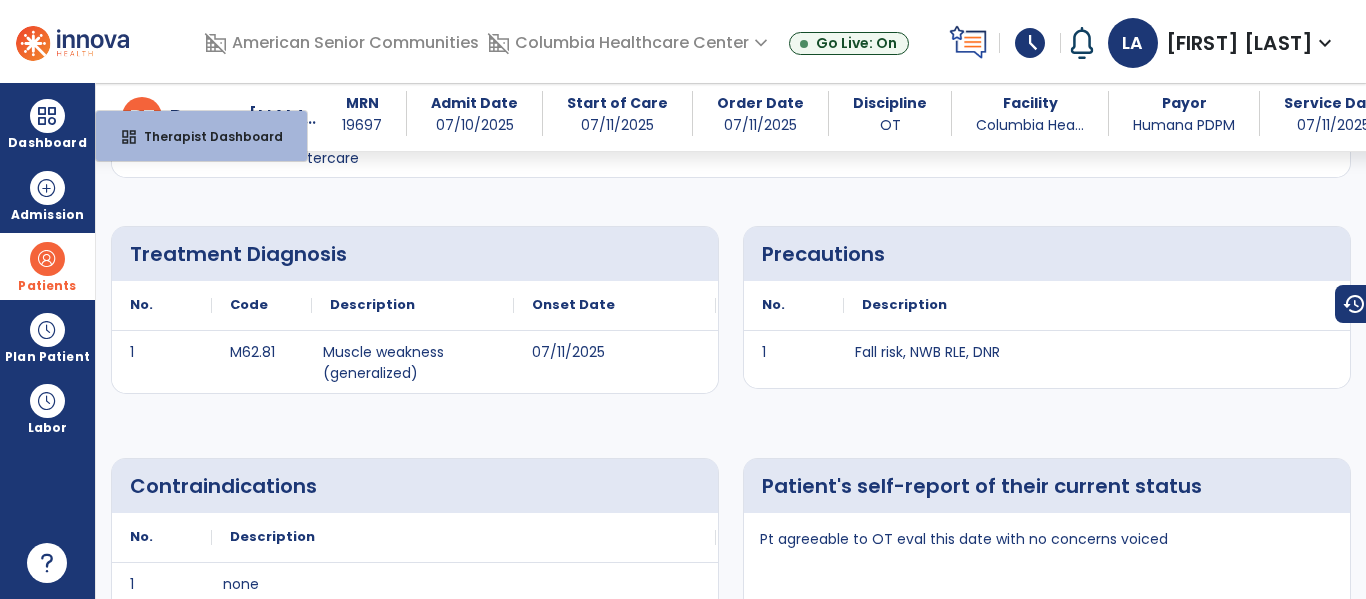 select on "****" 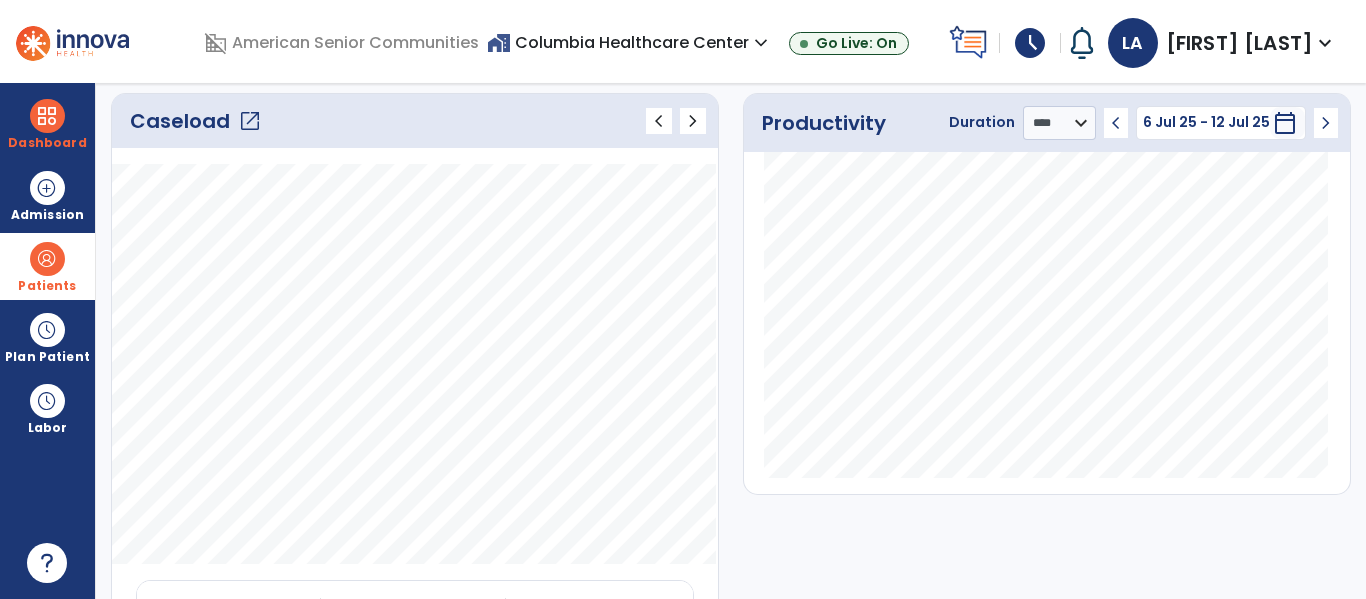 click on "open_in_new" 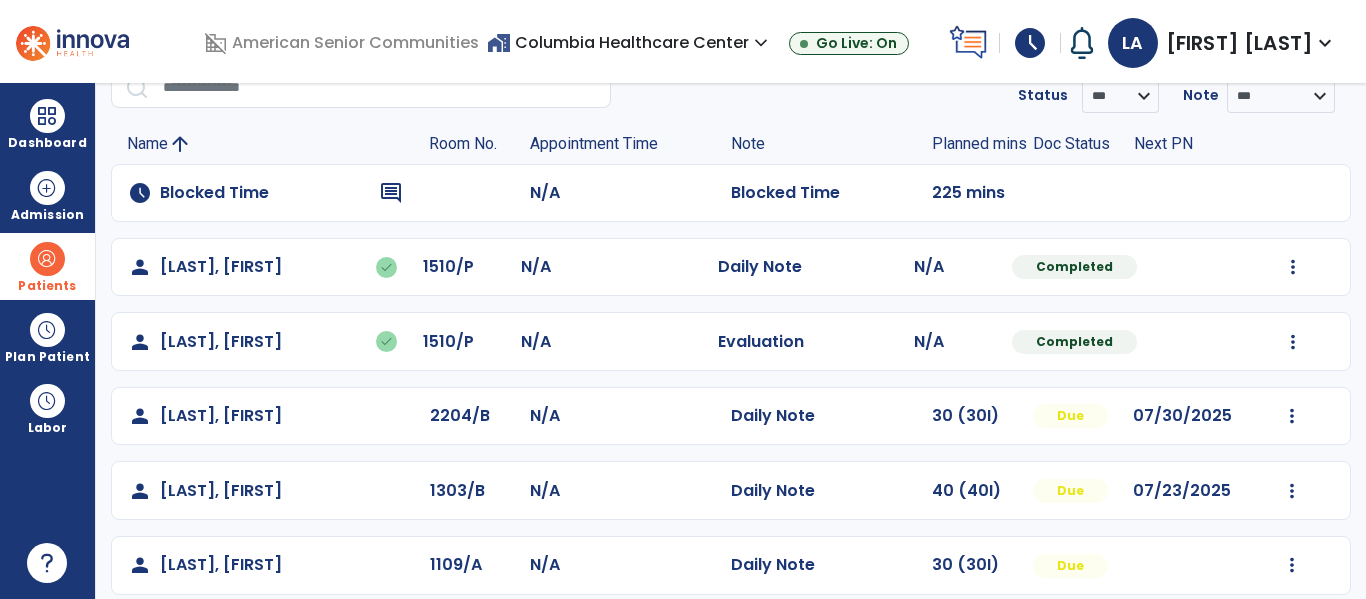 scroll, scrollTop: 98, scrollLeft: 0, axis: vertical 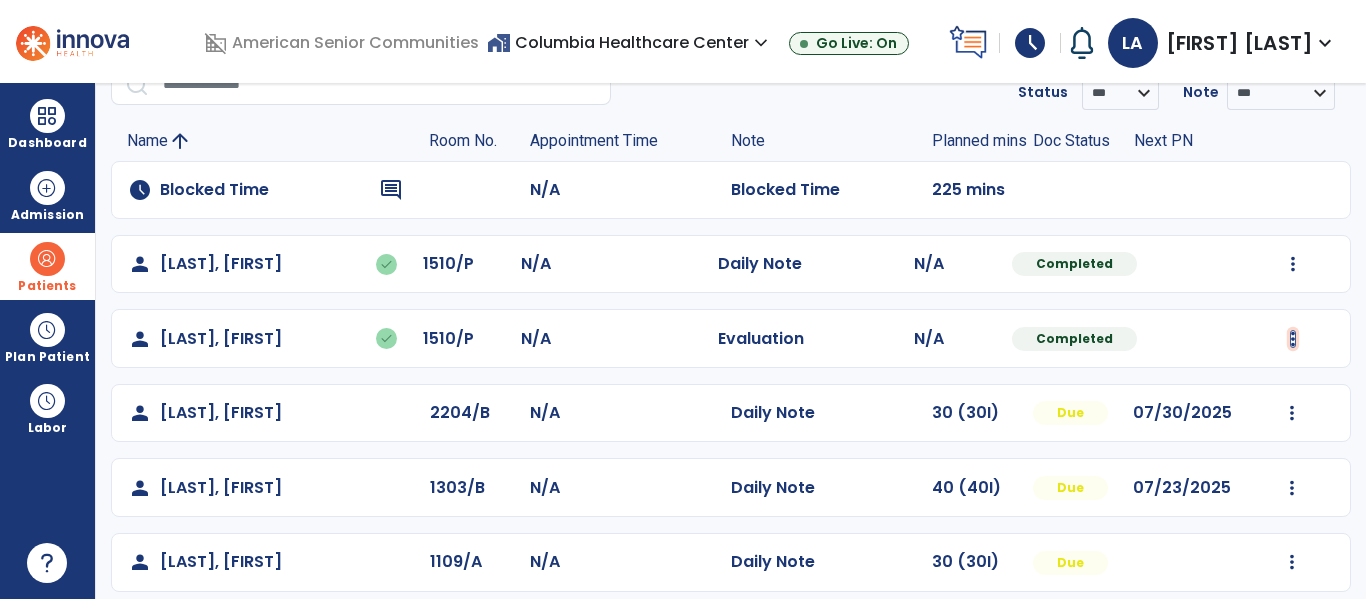 click at bounding box center [1293, 264] 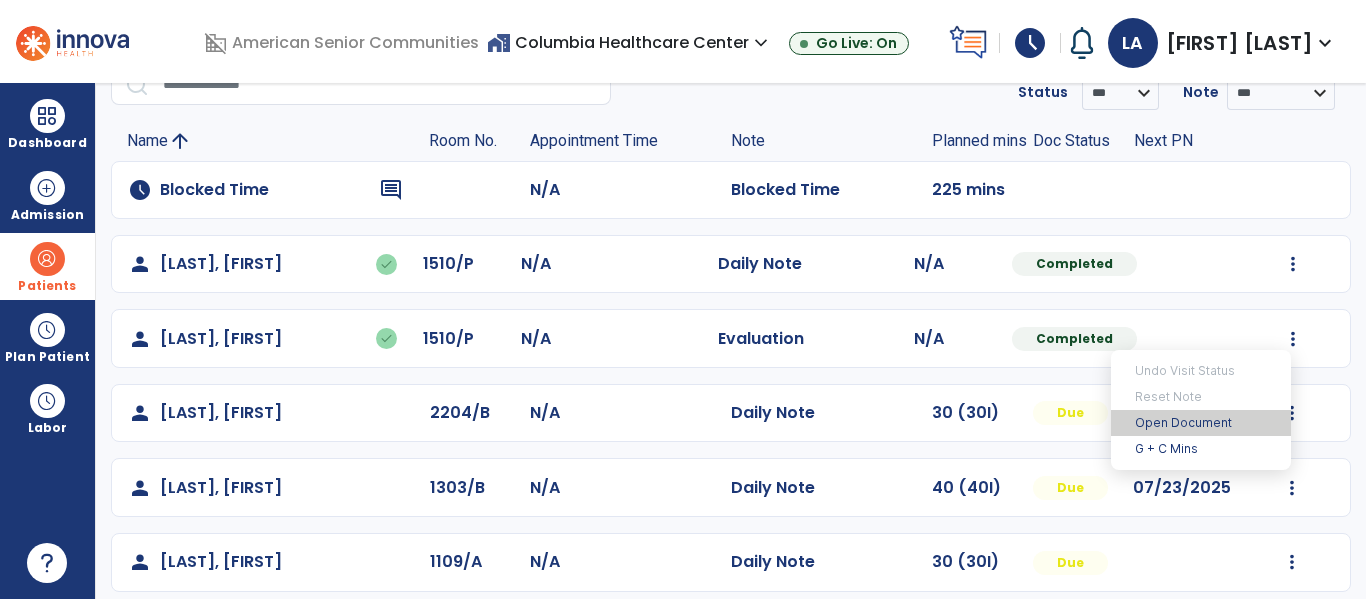 click on "Open Document" at bounding box center (1201, 423) 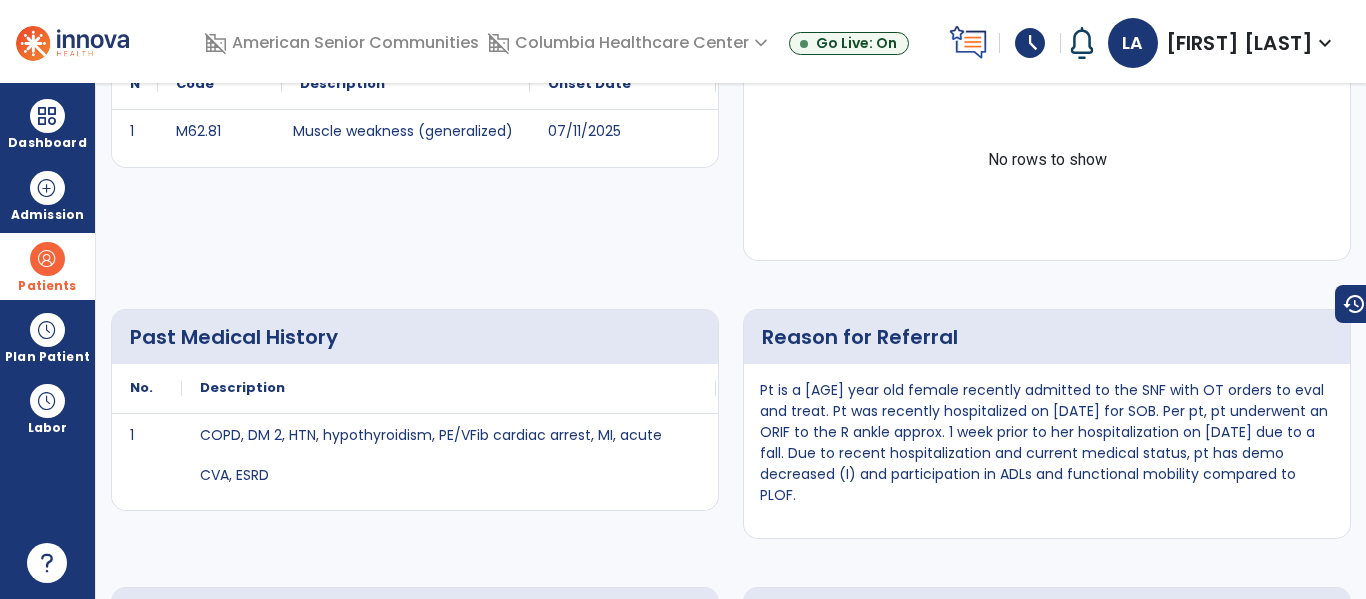 scroll, scrollTop: 0, scrollLeft: 0, axis: both 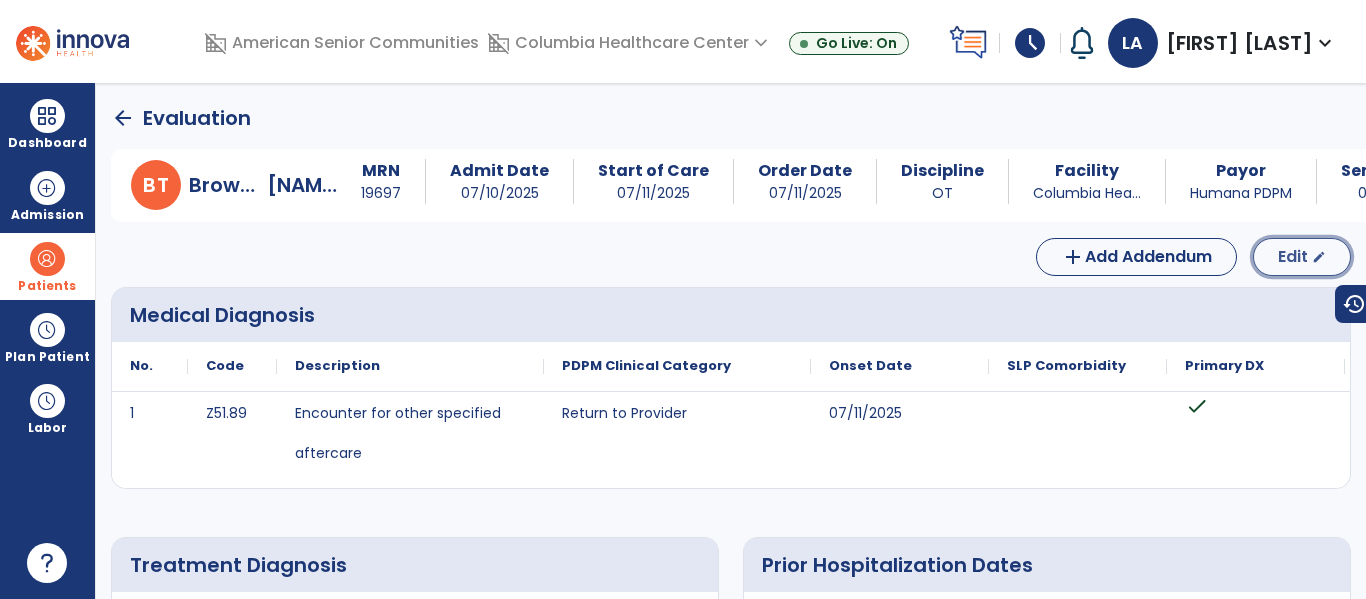 click on "Edit" 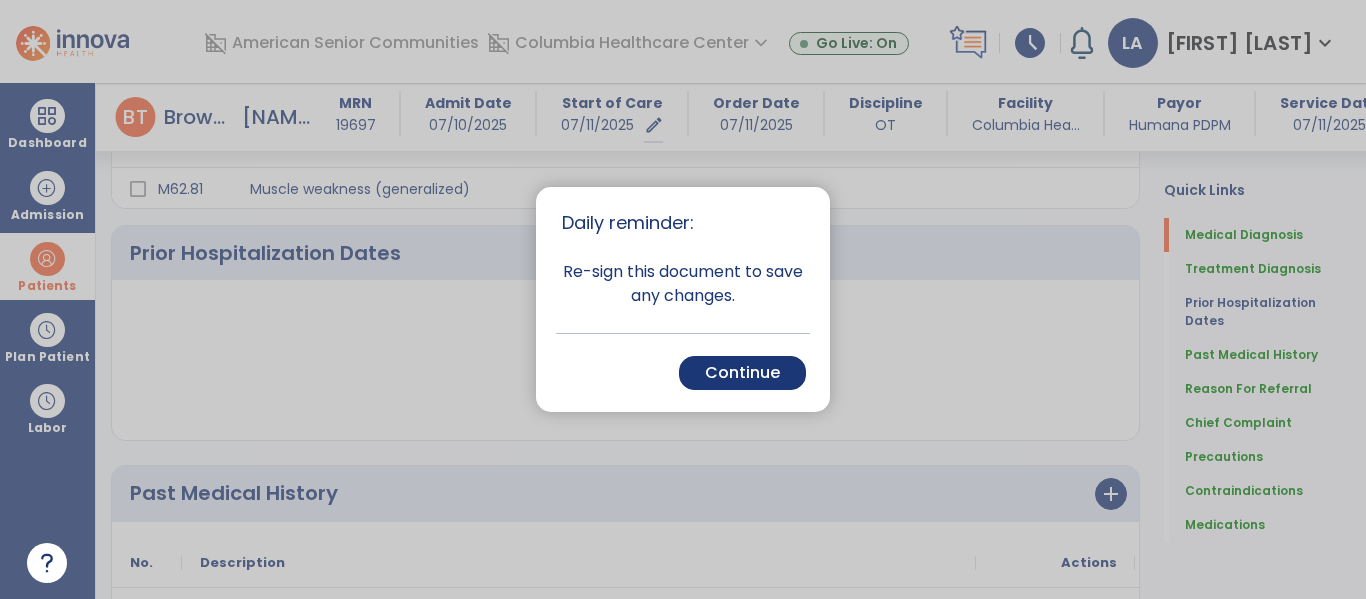 scroll, scrollTop: 583, scrollLeft: 0, axis: vertical 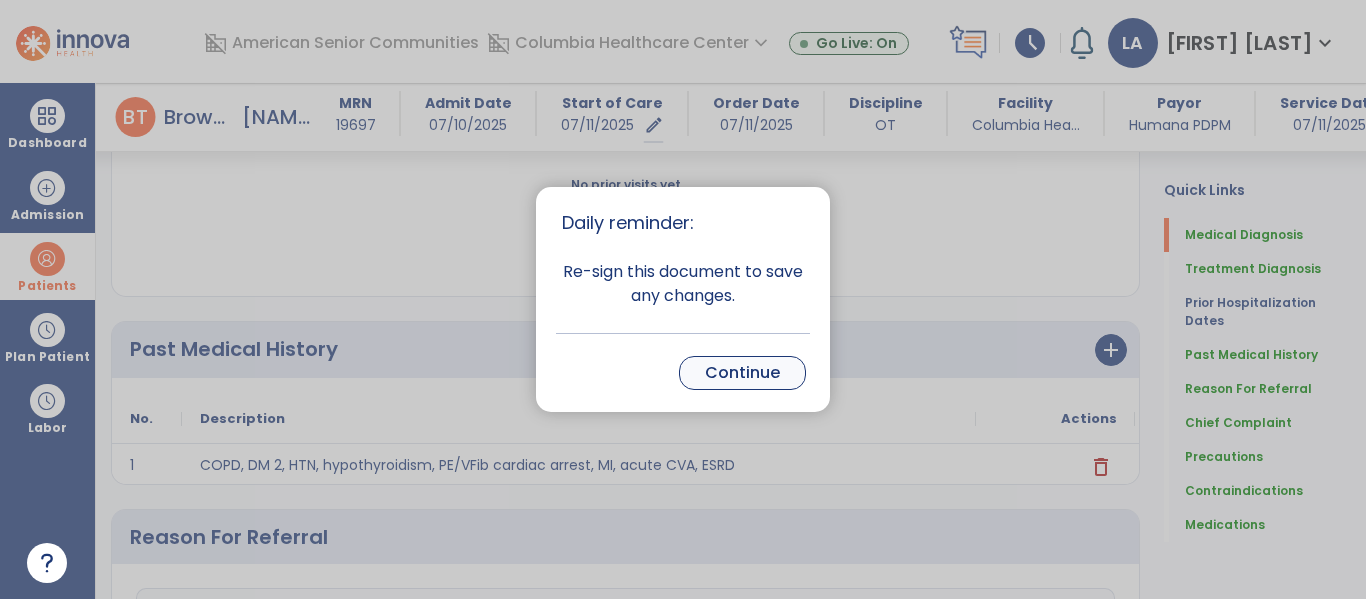 click on "Continue" at bounding box center (742, 373) 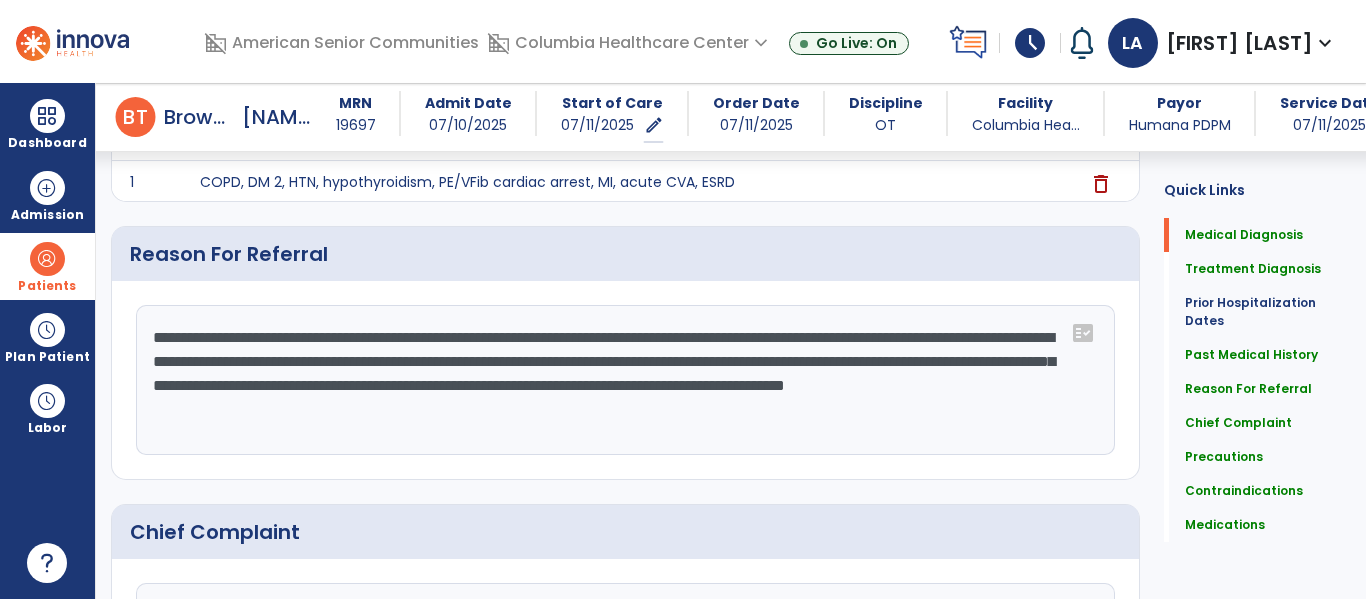 scroll, scrollTop: 871, scrollLeft: 0, axis: vertical 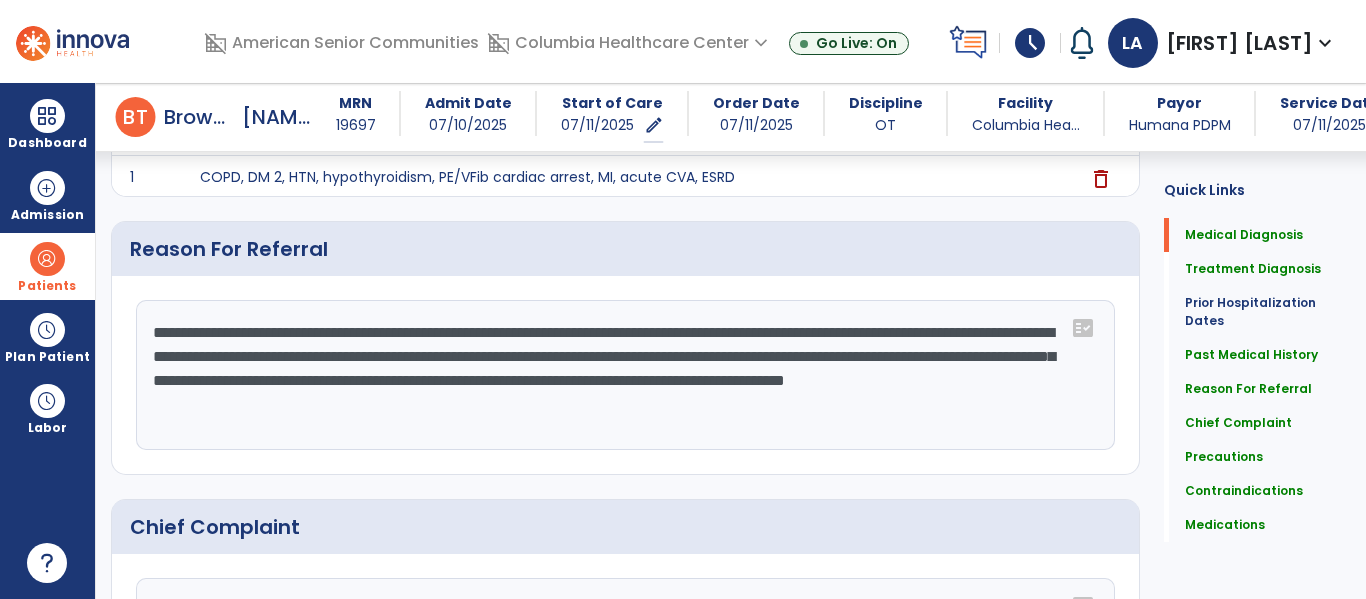 click on "**********" 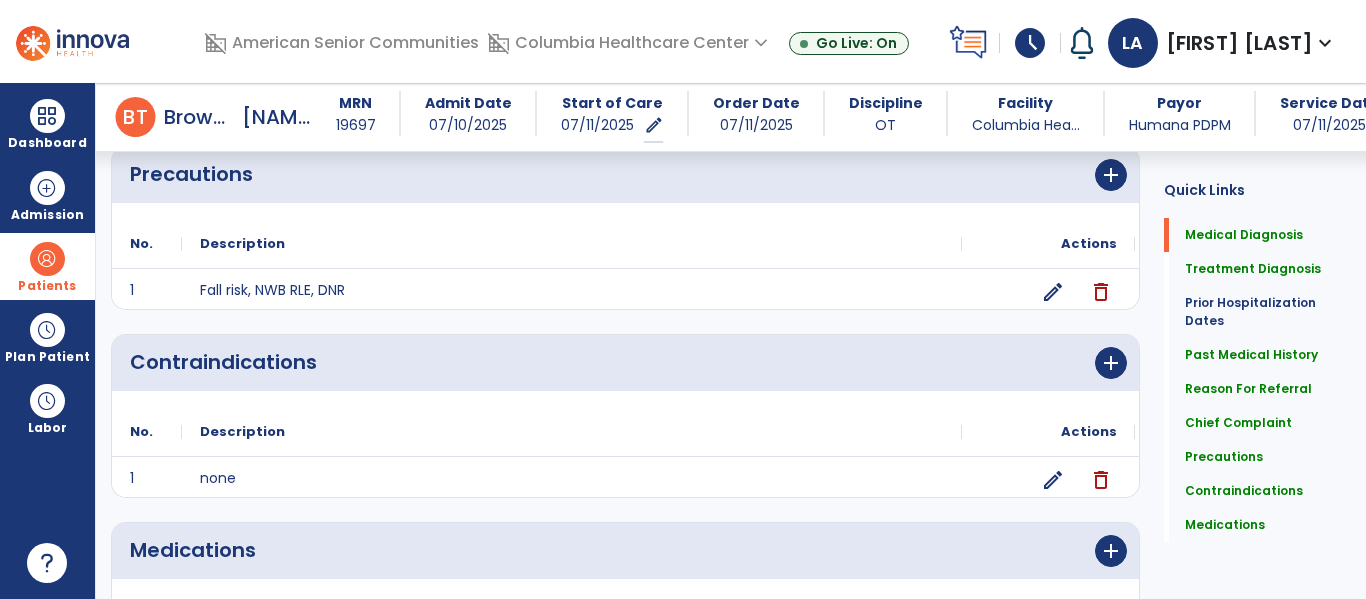 scroll, scrollTop: 1509, scrollLeft: 0, axis: vertical 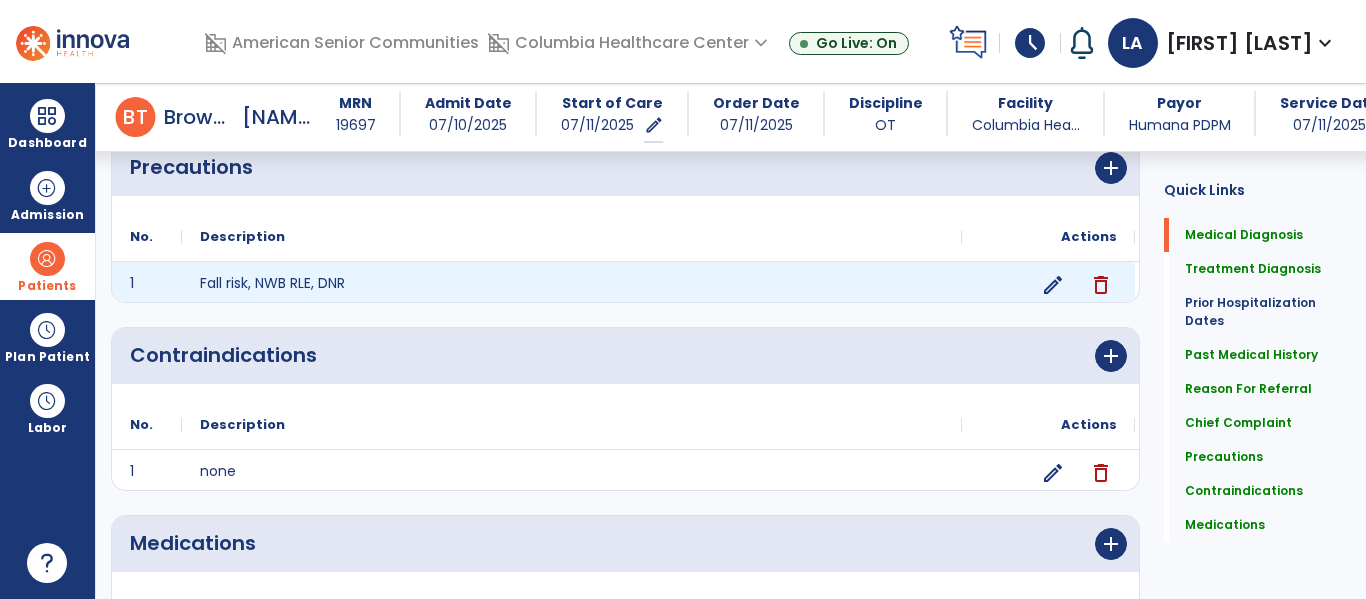type on "**********" 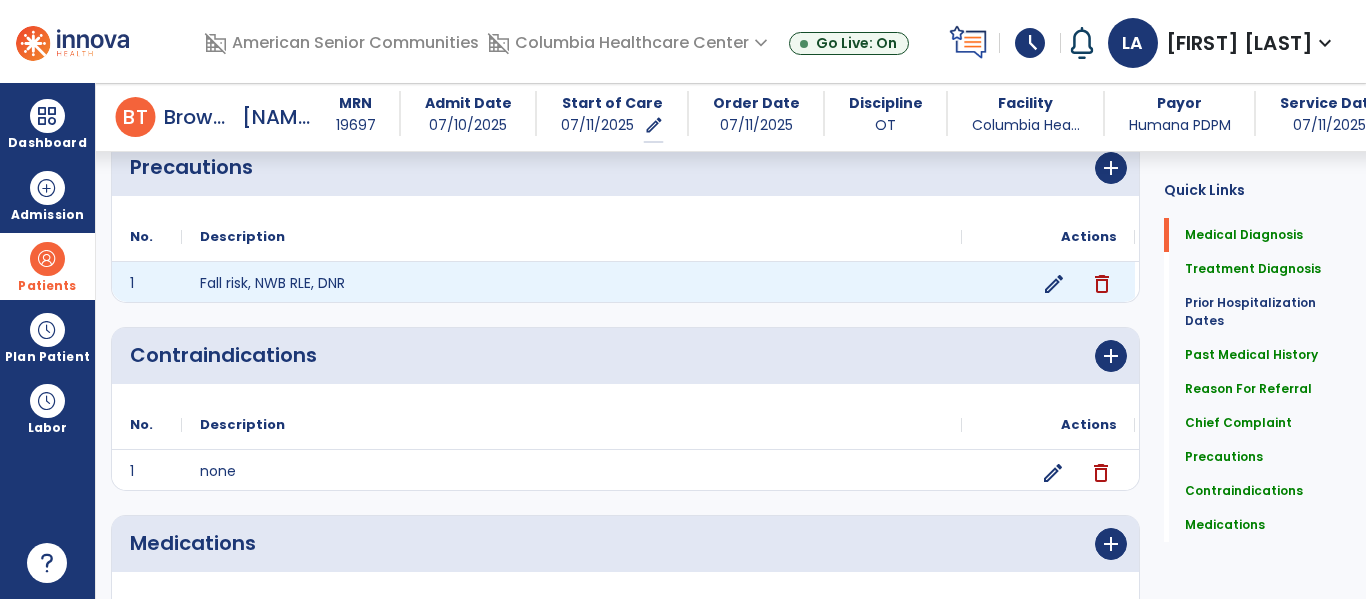 click on "edit" 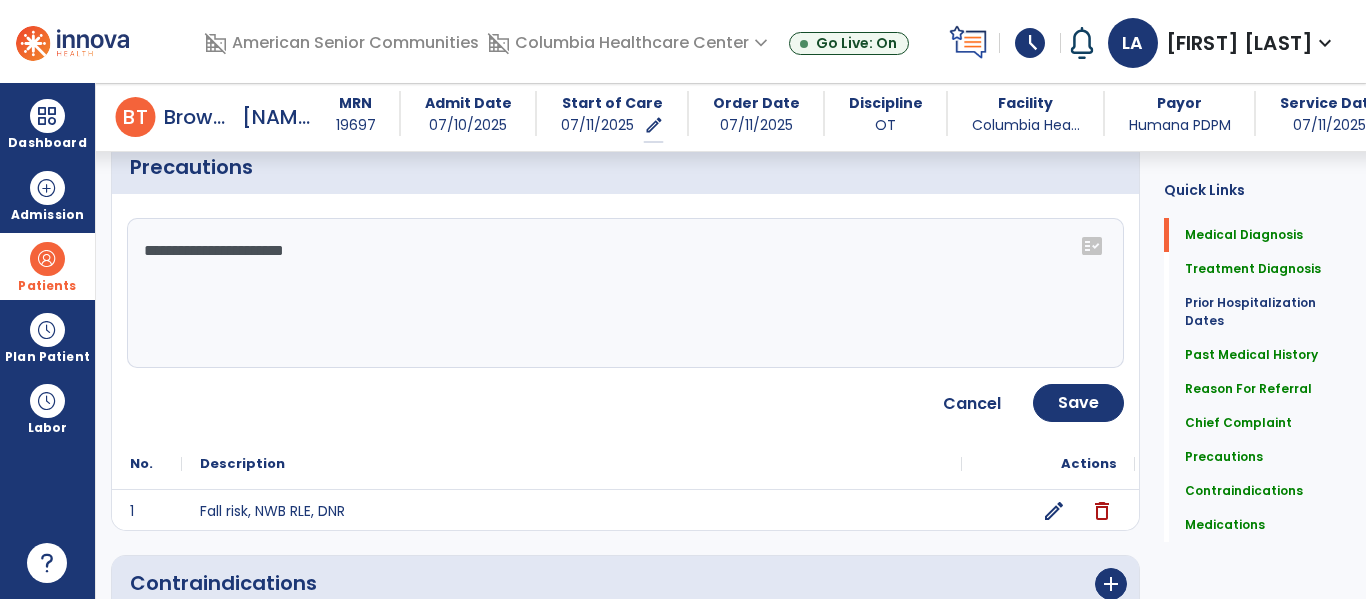 click on "**********" 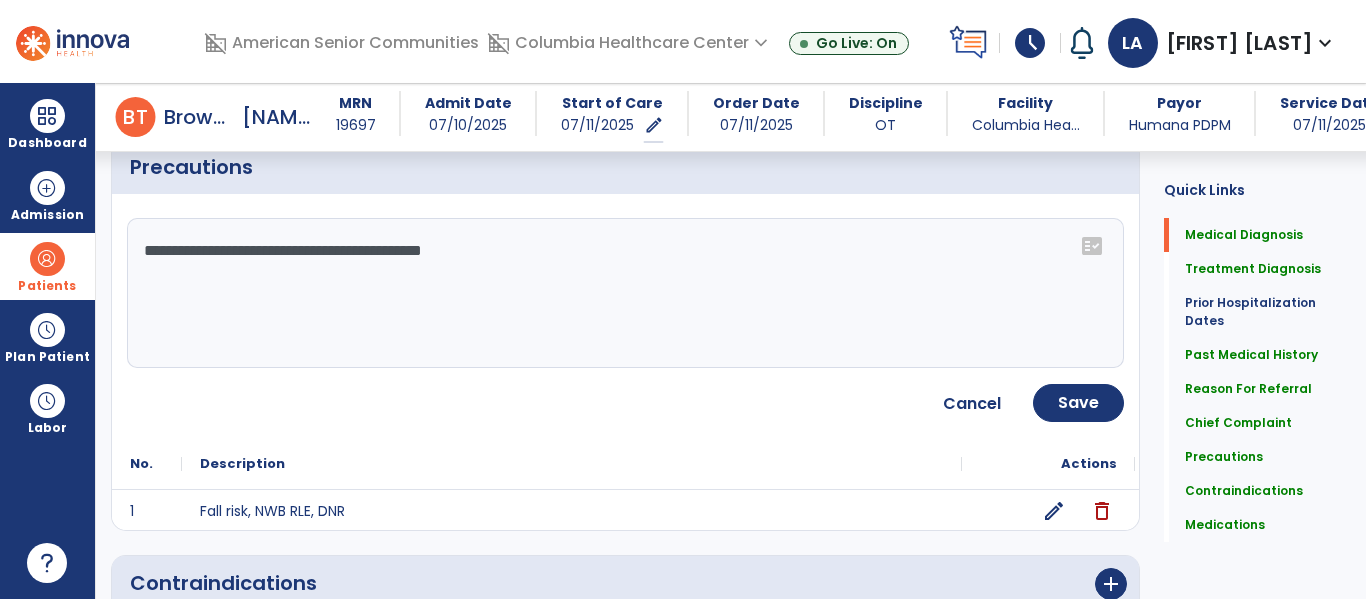 click on "**********" 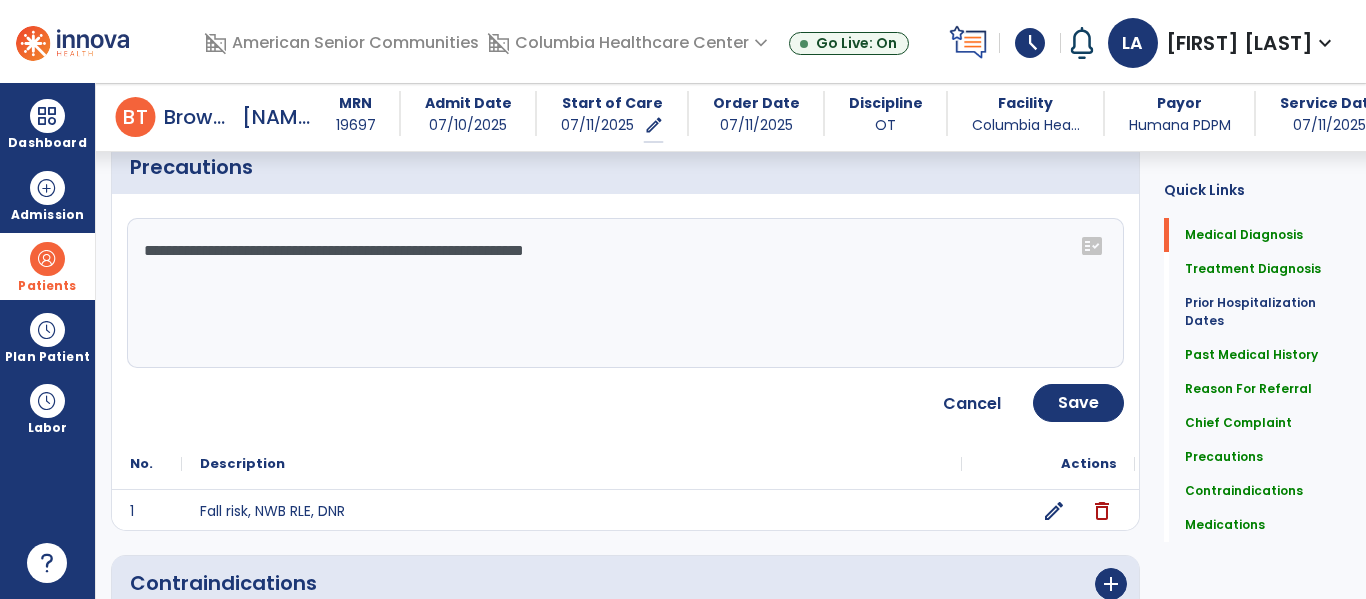 type on "**********" 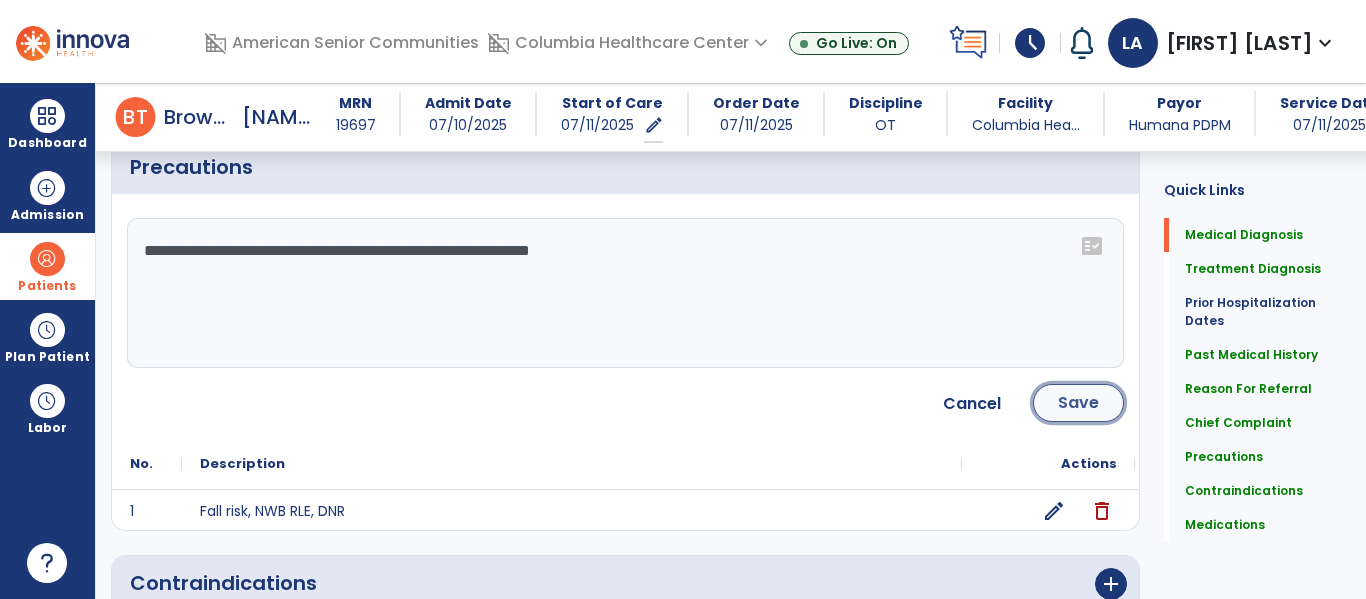 click on "Save" 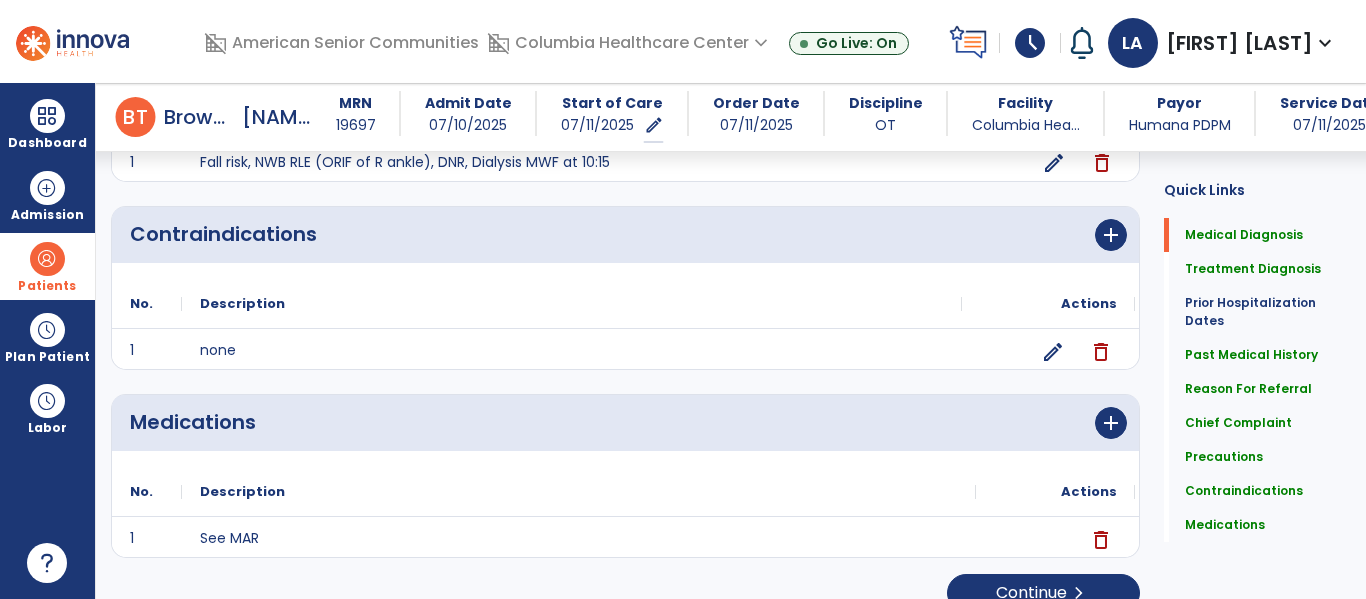 scroll, scrollTop: 1659, scrollLeft: 0, axis: vertical 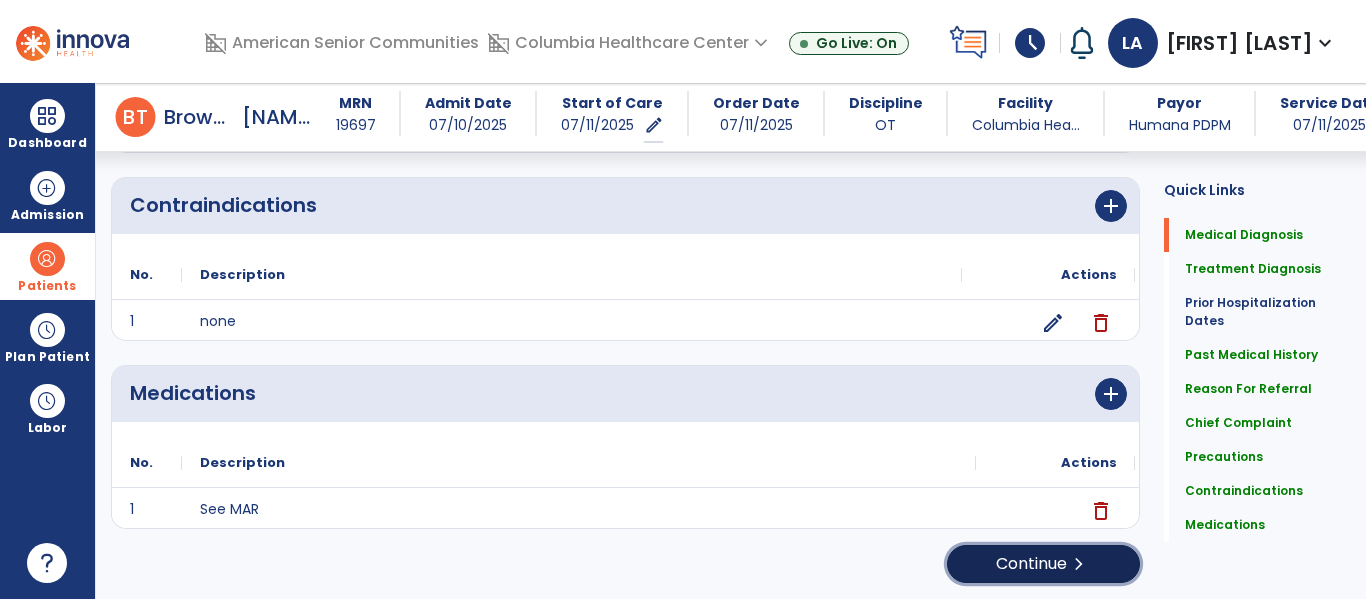 click on "Continue  chevron_right" 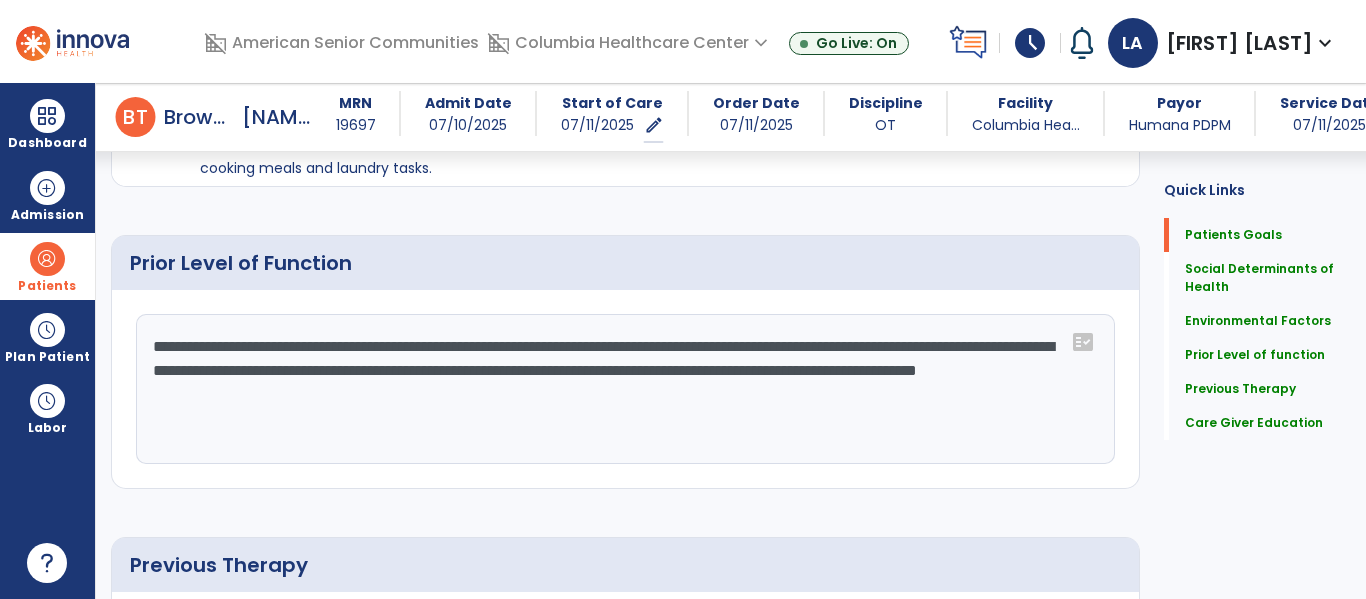 scroll, scrollTop: 901, scrollLeft: 0, axis: vertical 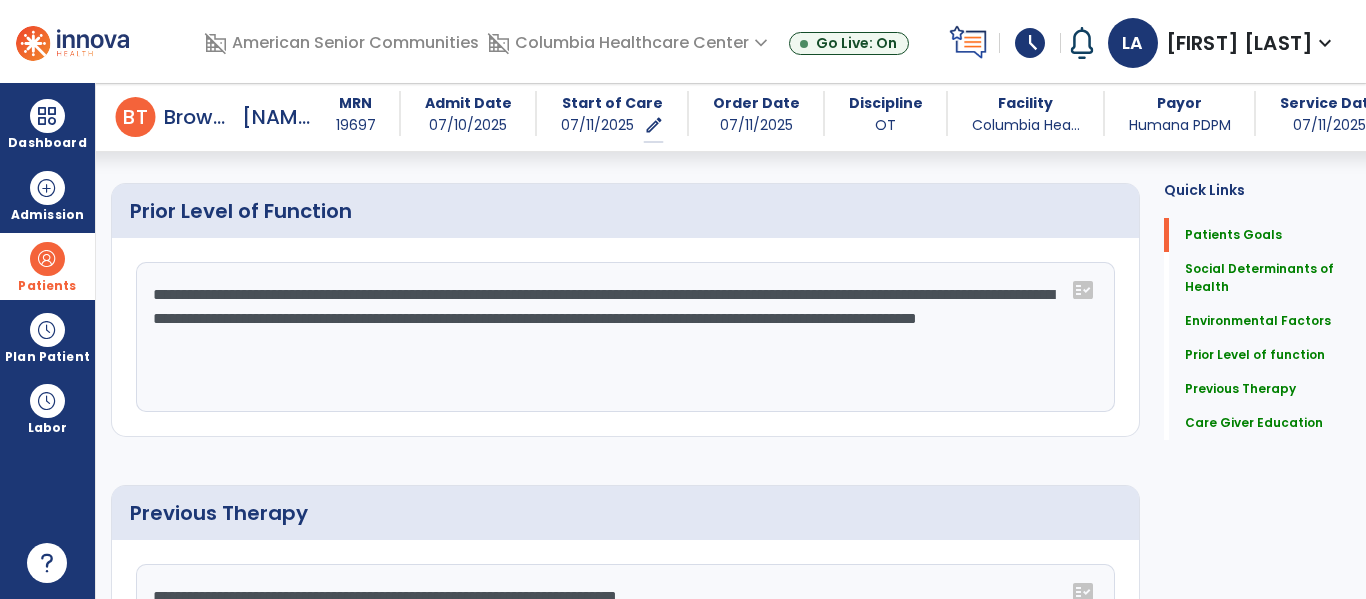 click on "**********" 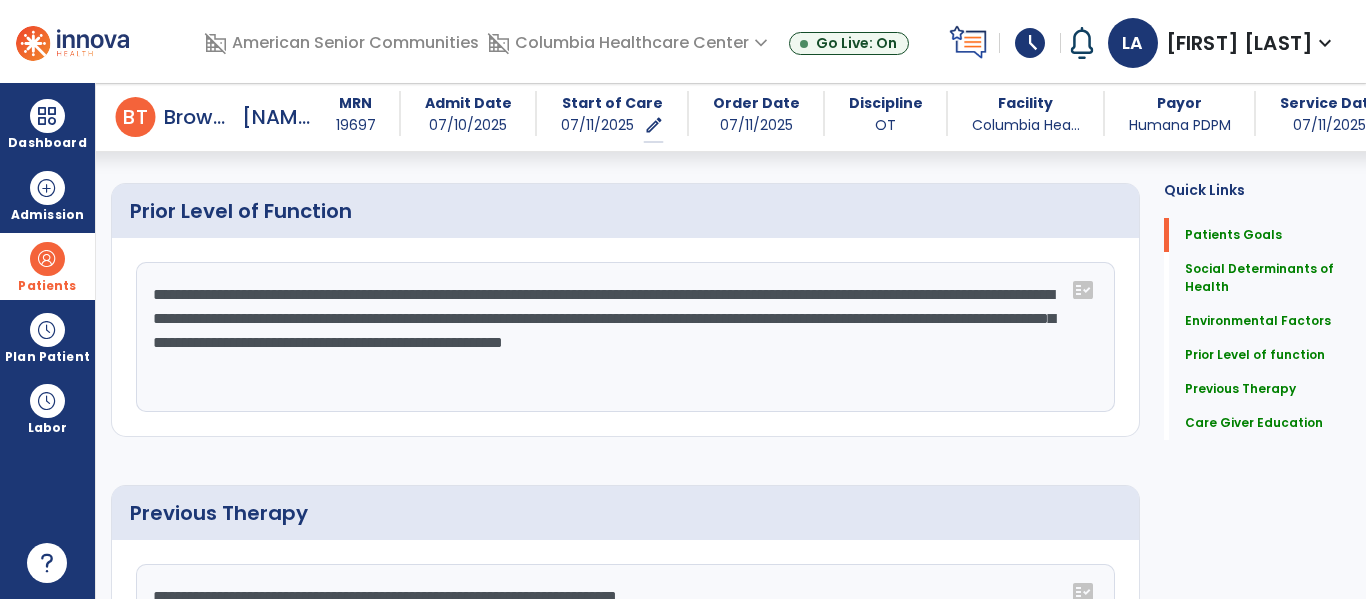 click on "**********" 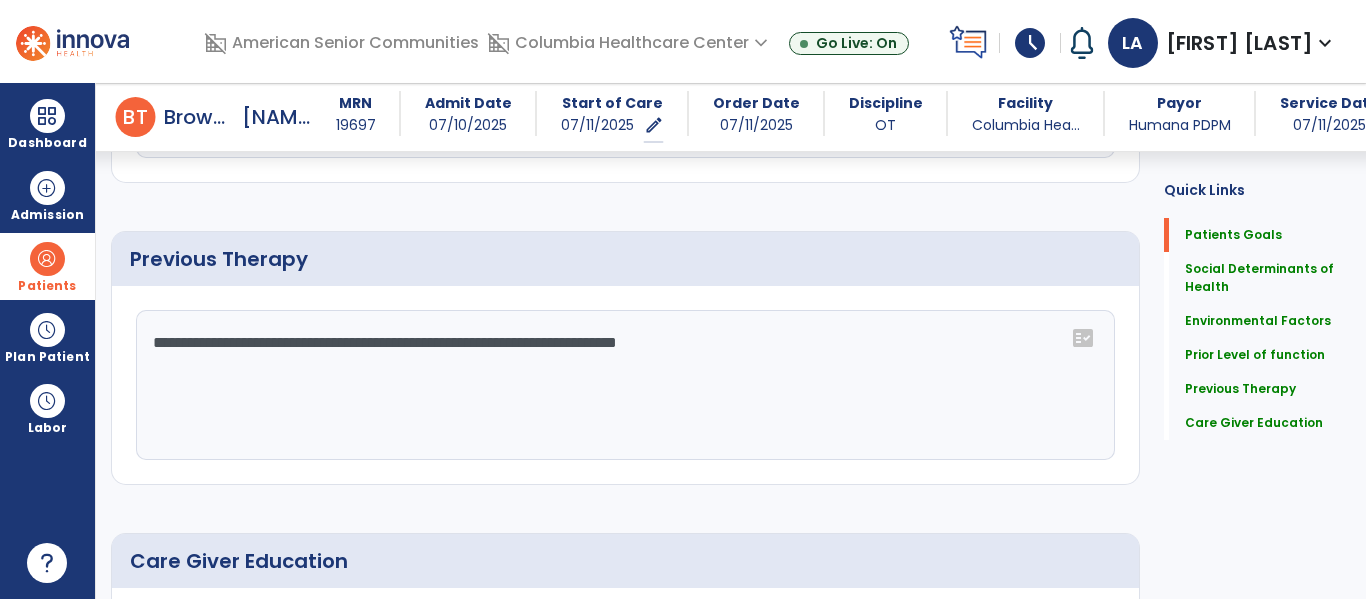 scroll, scrollTop: 1163, scrollLeft: 0, axis: vertical 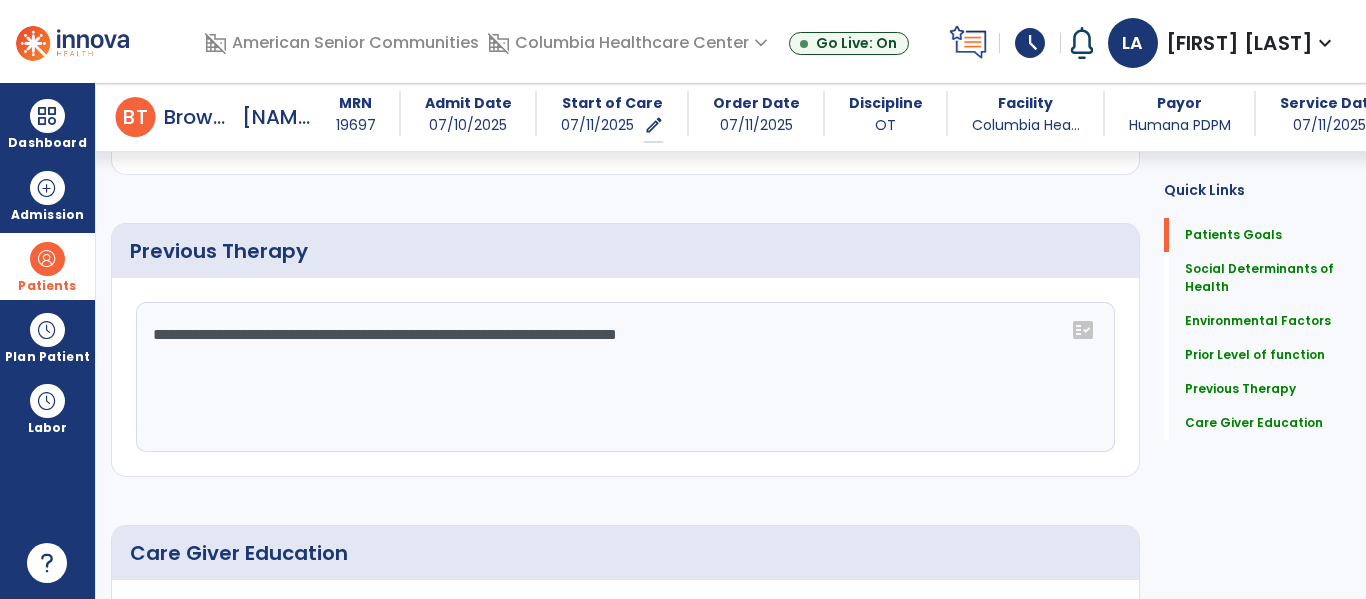 type on "**********" 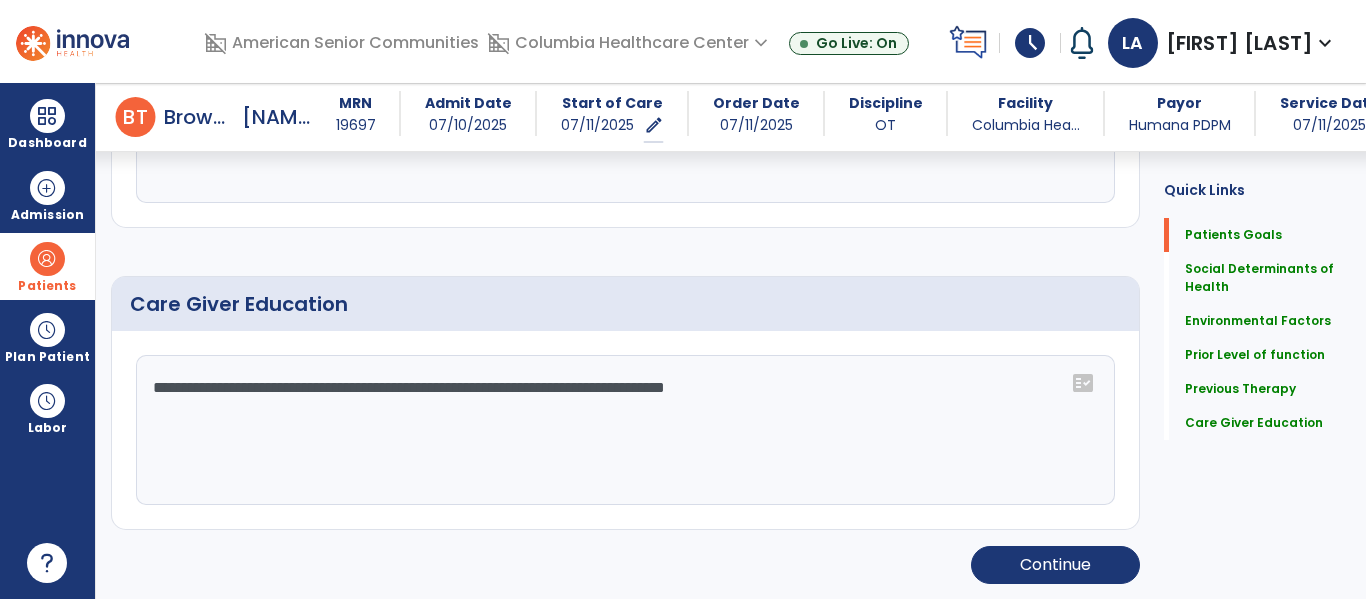 scroll, scrollTop: 1413, scrollLeft: 0, axis: vertical 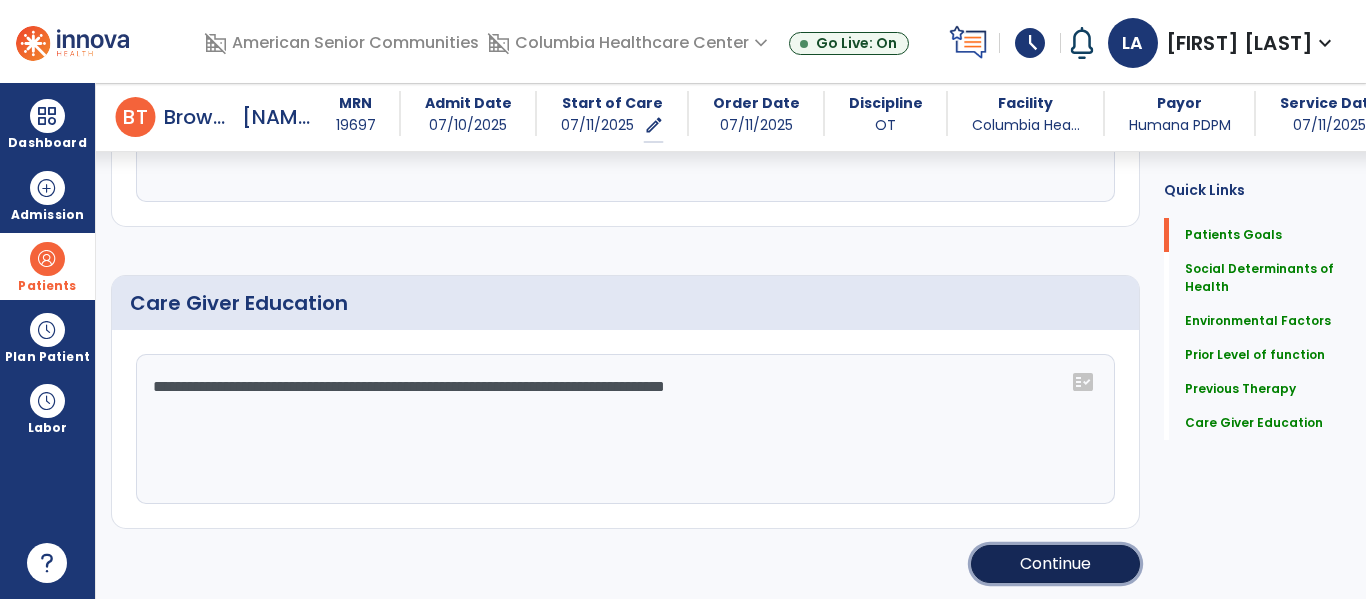 click on "Continue" 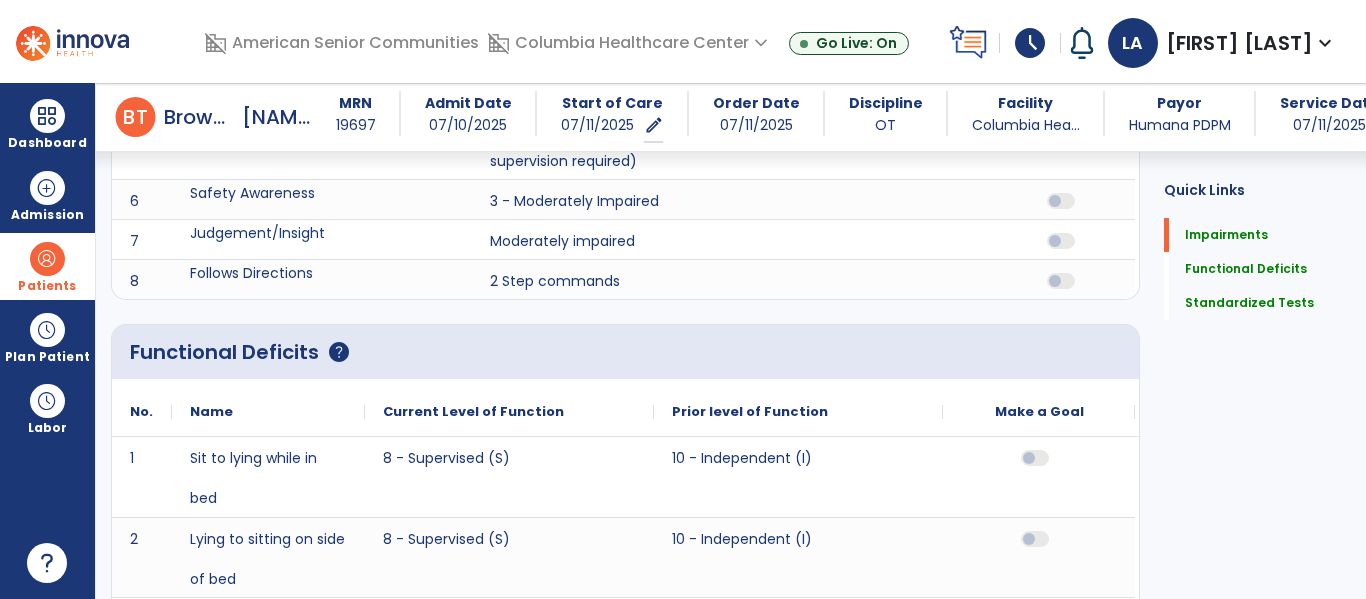 scroll, scrollTop: 590, scrollLeft: 0, axis: vertical 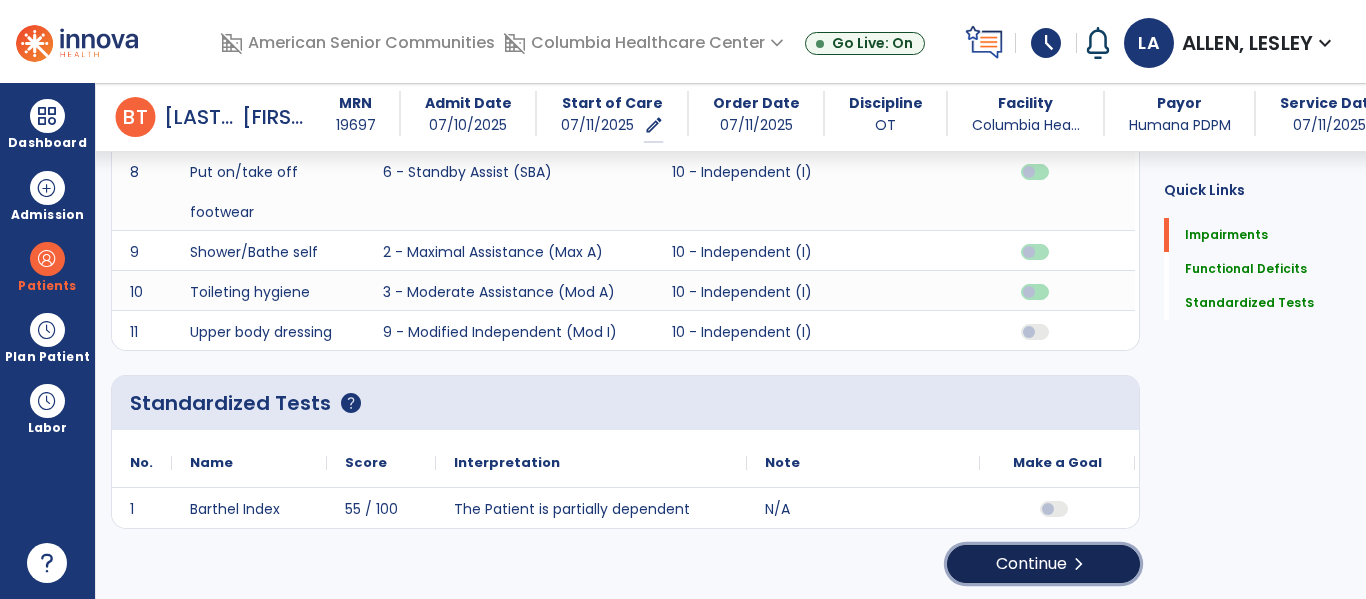 click on "Continue  chevron_right" 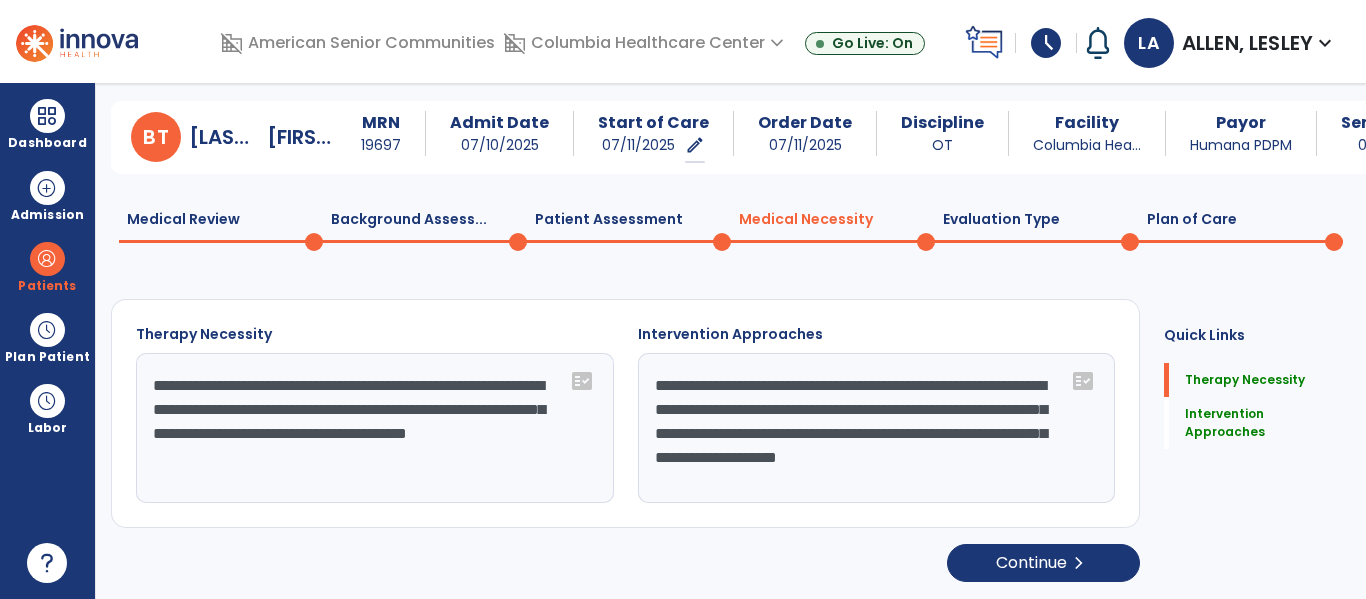 scroll, scrollTop: 29, scrollLeft: 0, axis: vertical 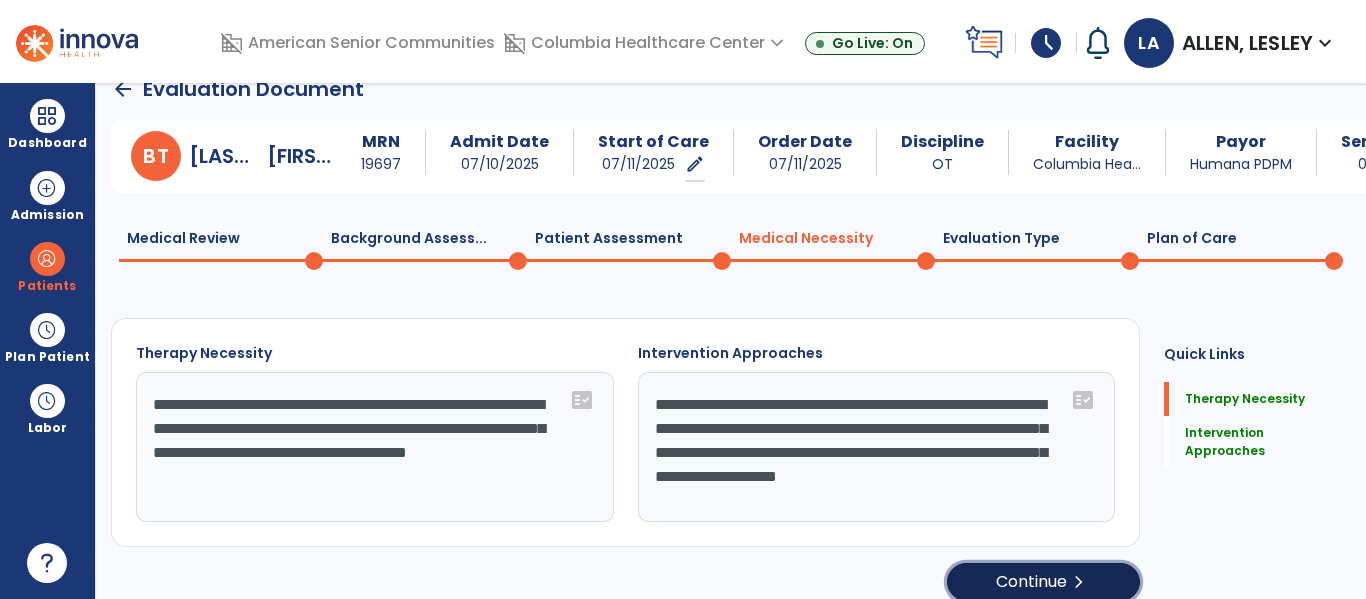 click on "Continue  chevron_right" 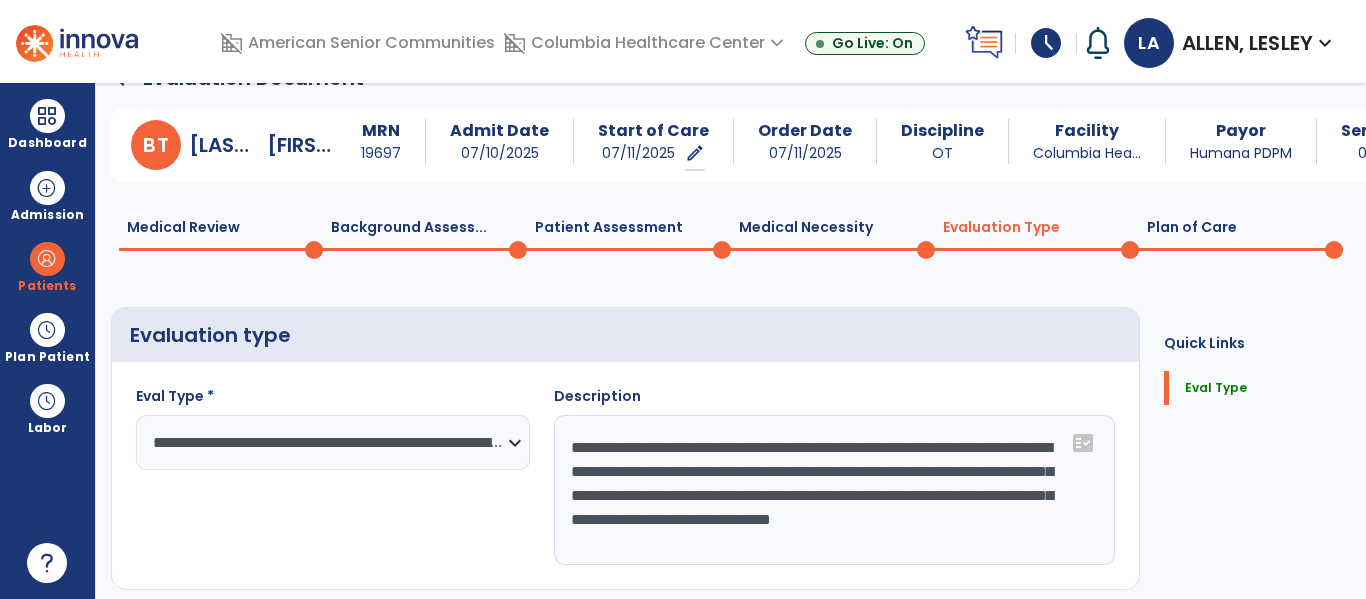 scroll, scrollTop: 82, scrollLeft: 0, axis: vertical 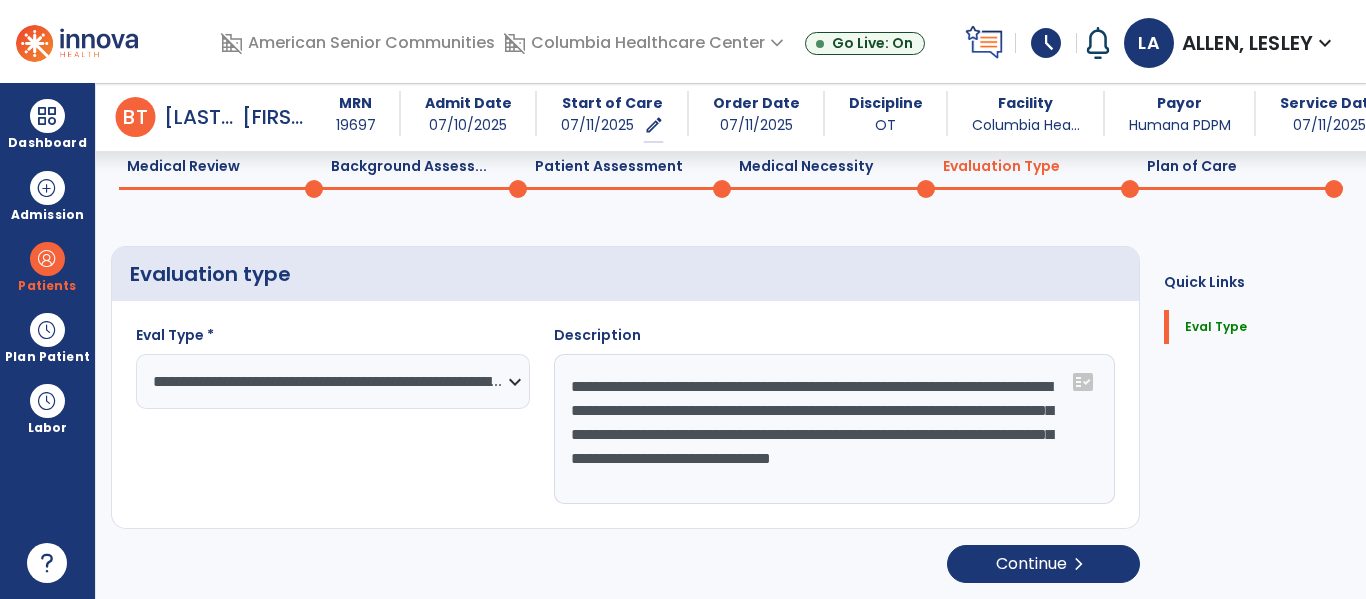 click on "**********" 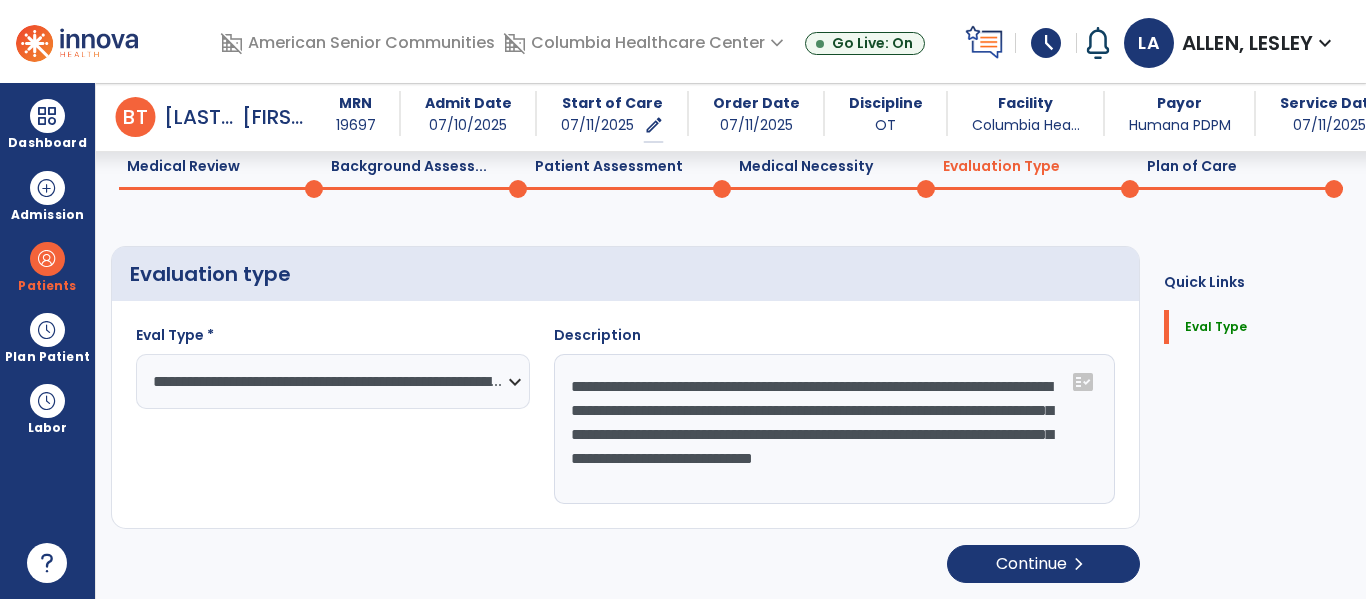 type on "**********" 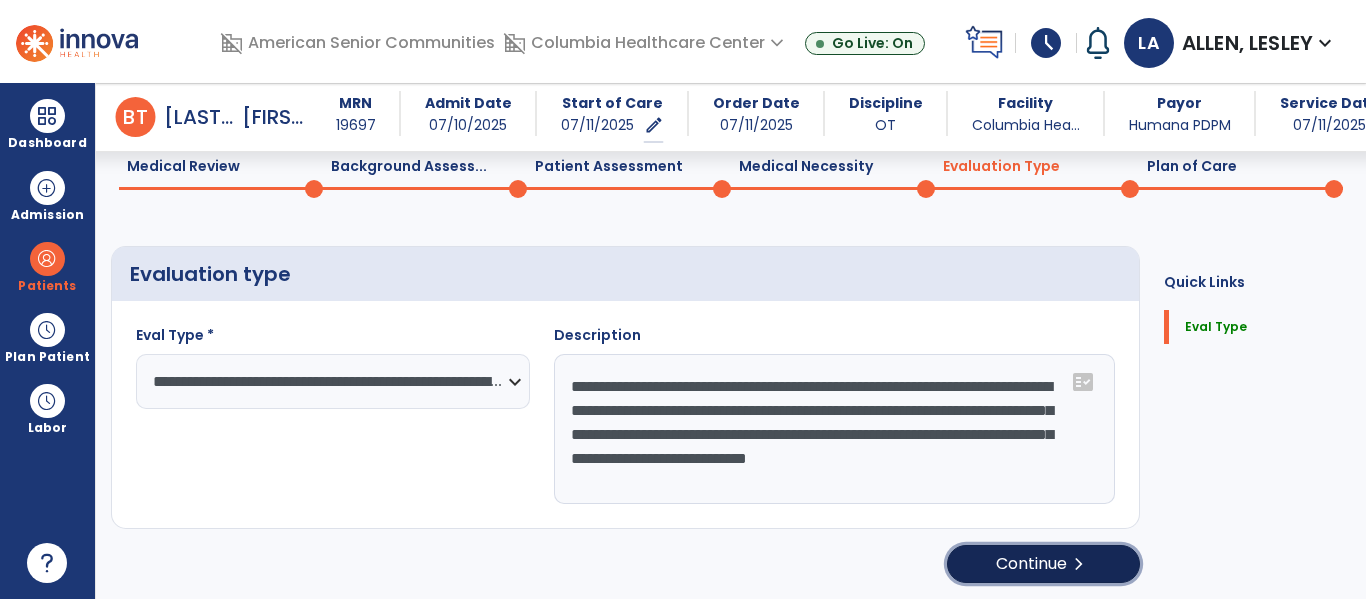 click on "Continue  chevron_right" 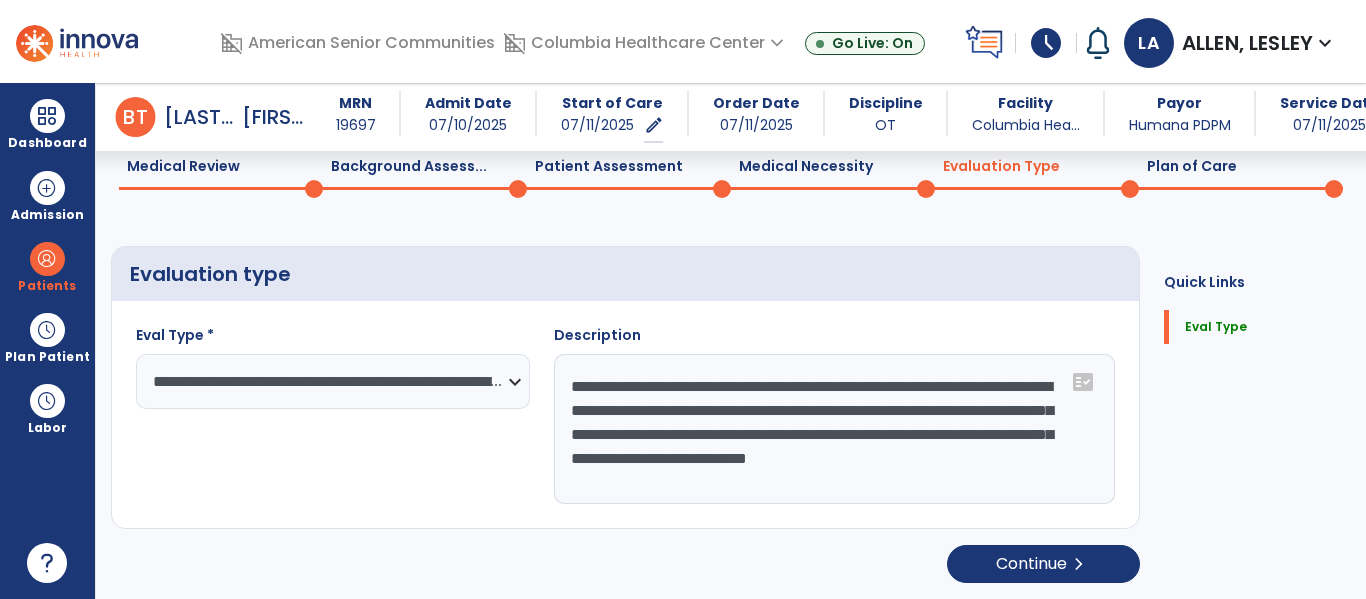 select on "**" 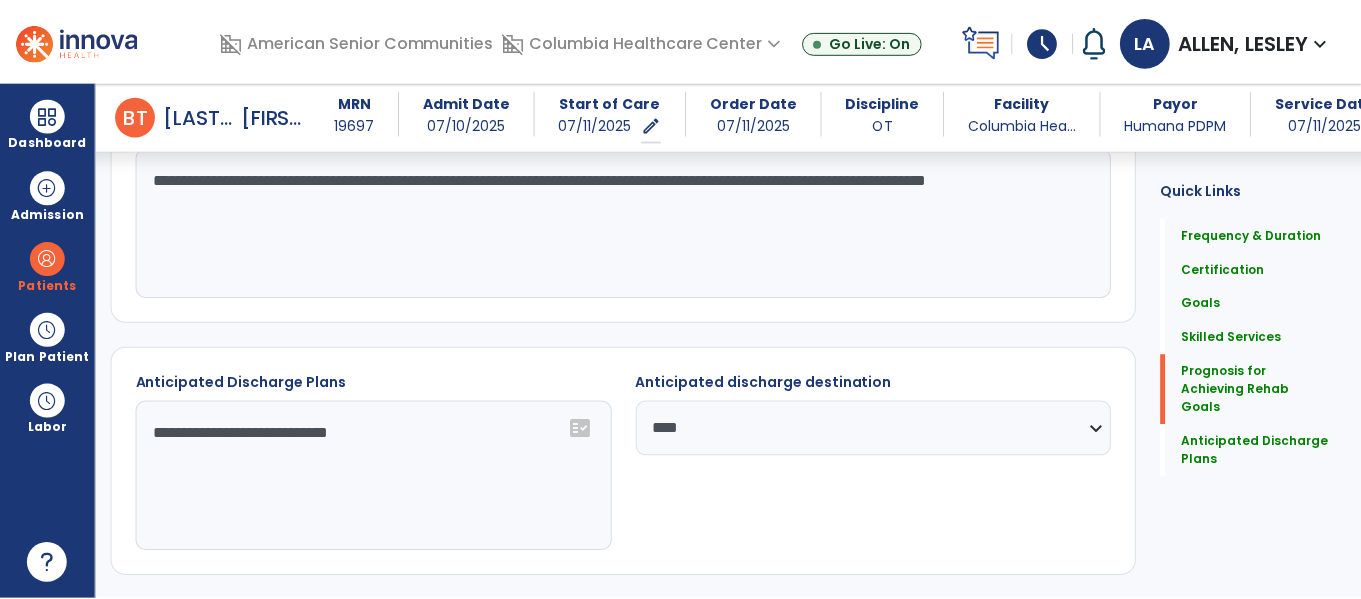 scroll, scrollTop: 1914, scrollLeft: 0, axis: vertical 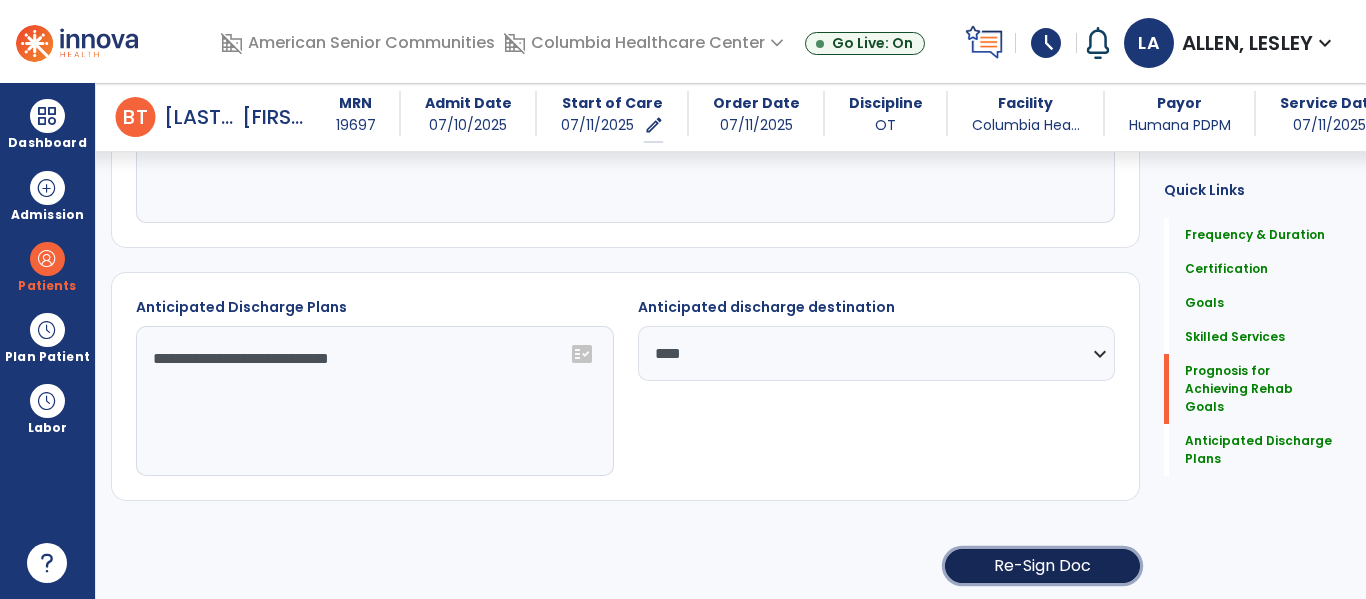click on "Re-Sign Doc" 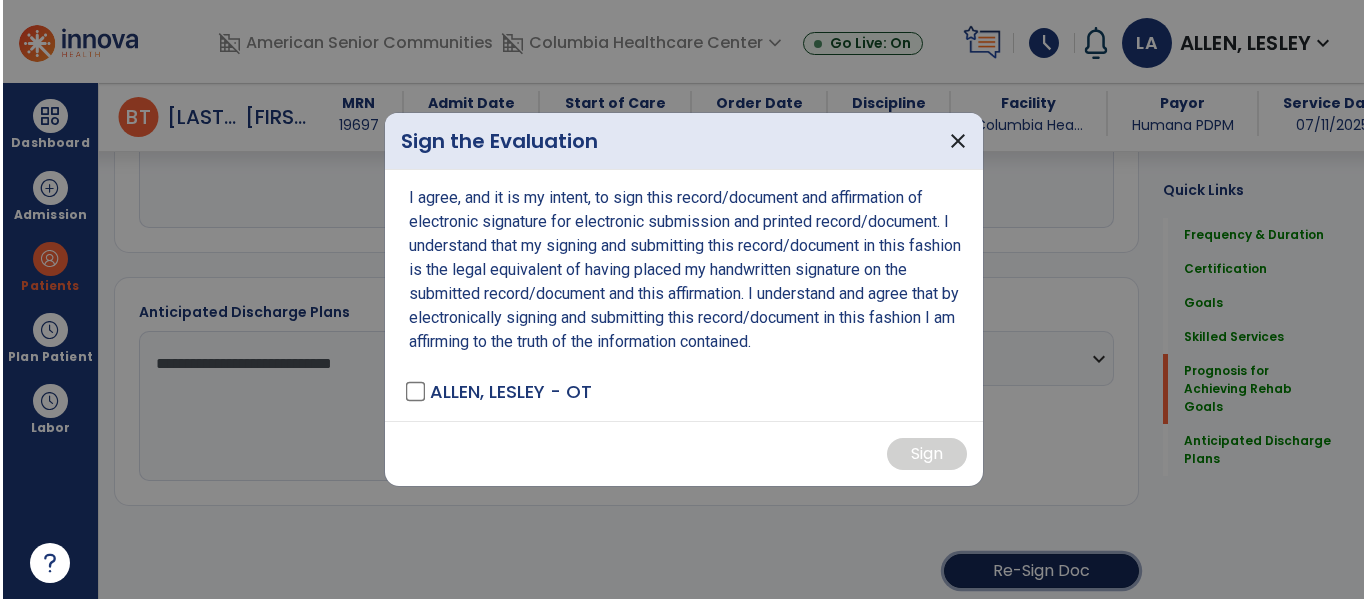 scroll, scrollTop: 1914, scrollLeft: 0, axis: vertical 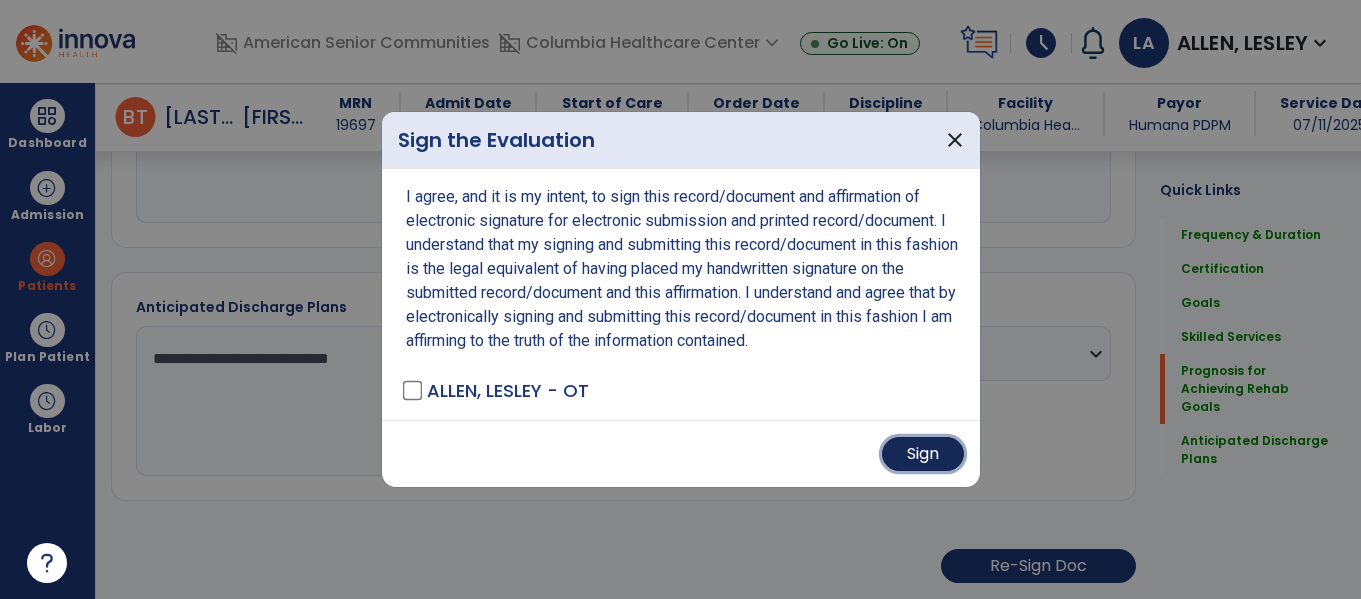 click on "Sign" at bounding box center (923, 454) 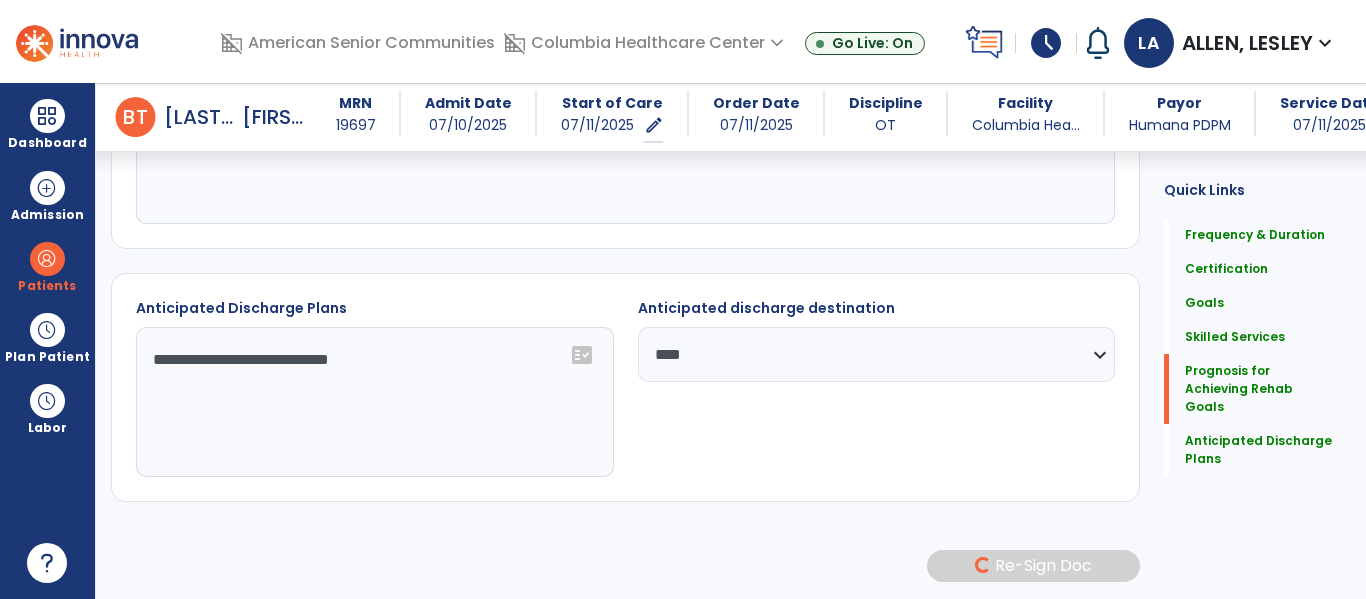 scroll, scrollTop: 1913, scrollLeft: 0, axis: vertical 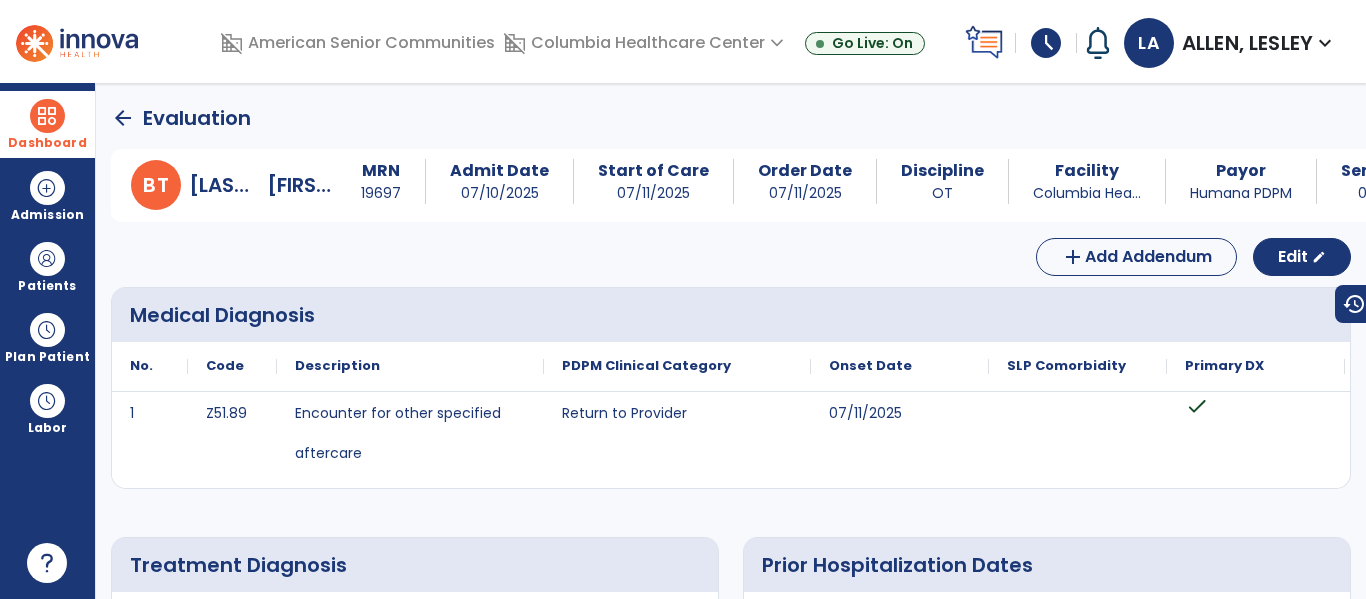 click at bounding box center [47, 116] 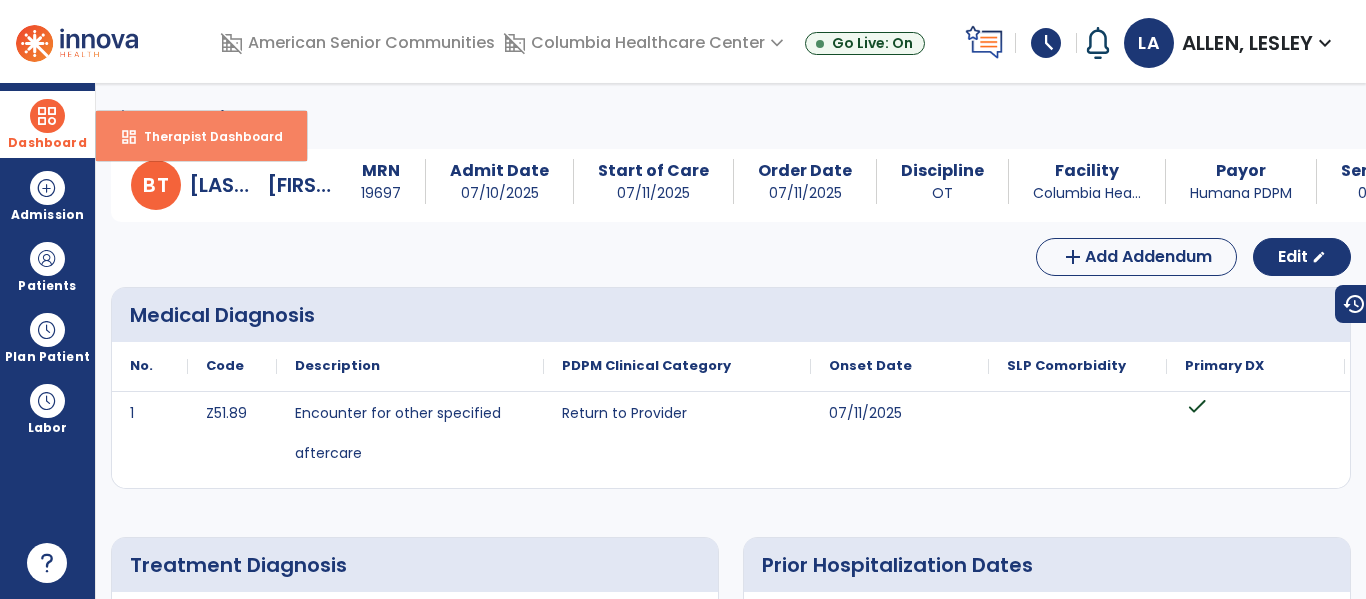 click on "dashboard  Therapist Dashboard" at bounding box center (201, 136) 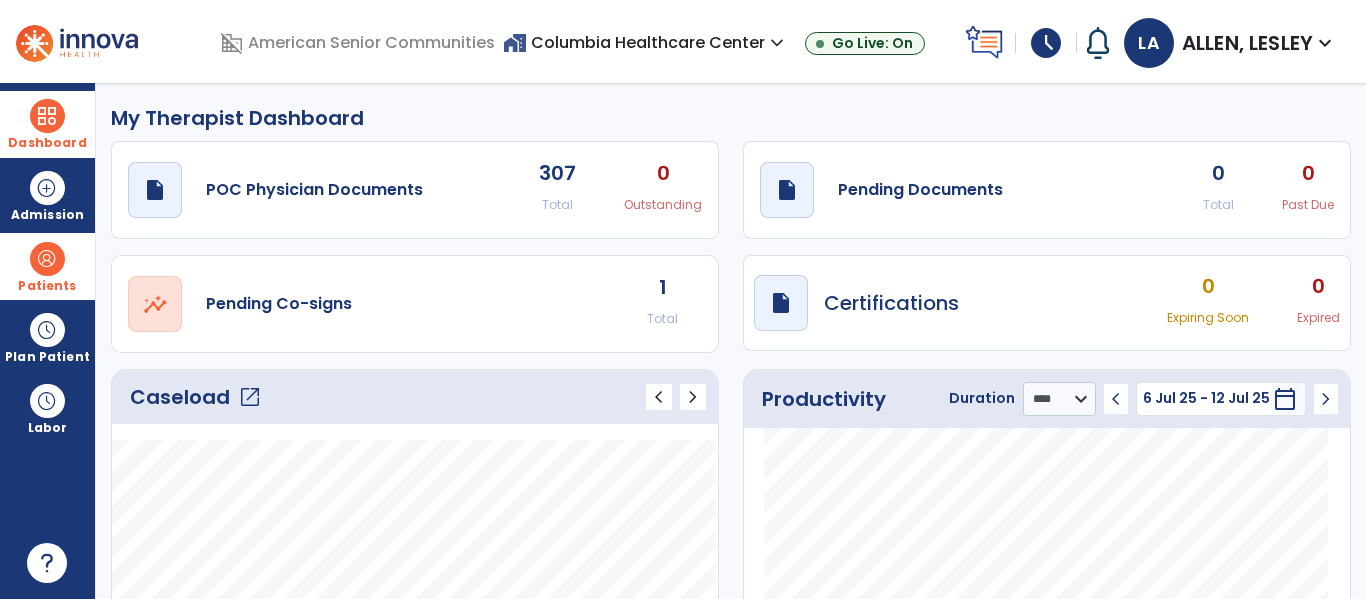 click at bounding box center (47, 259) 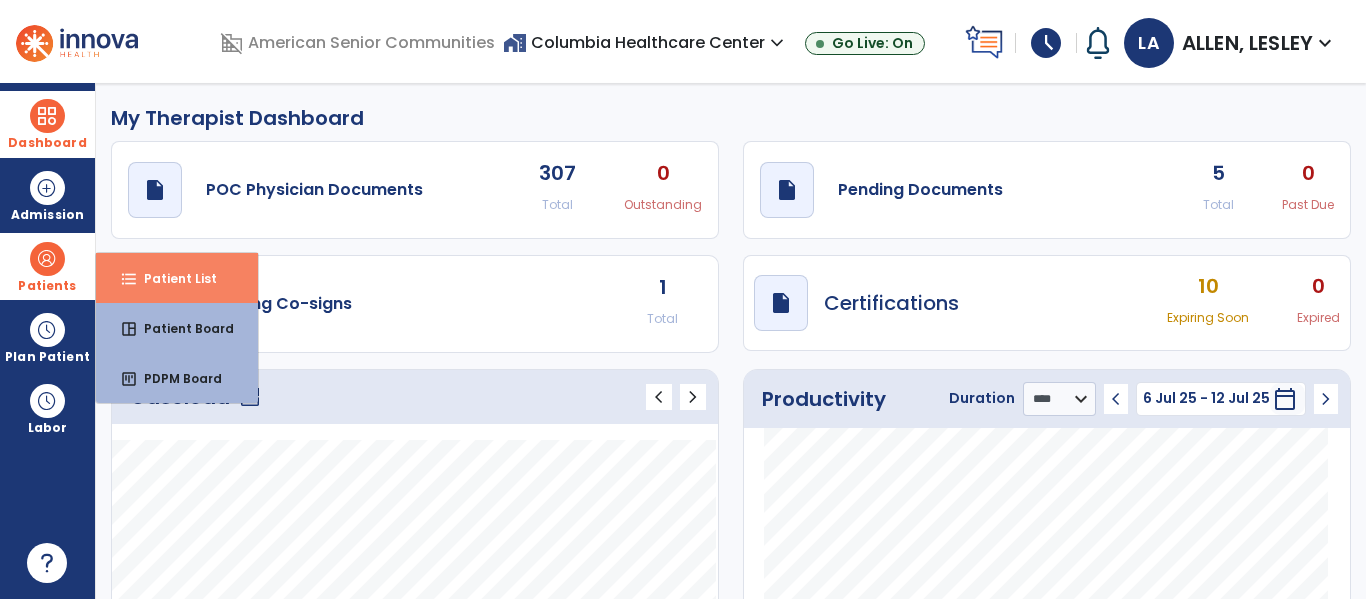 click on "Patient List" at bounding box center (172, 278) 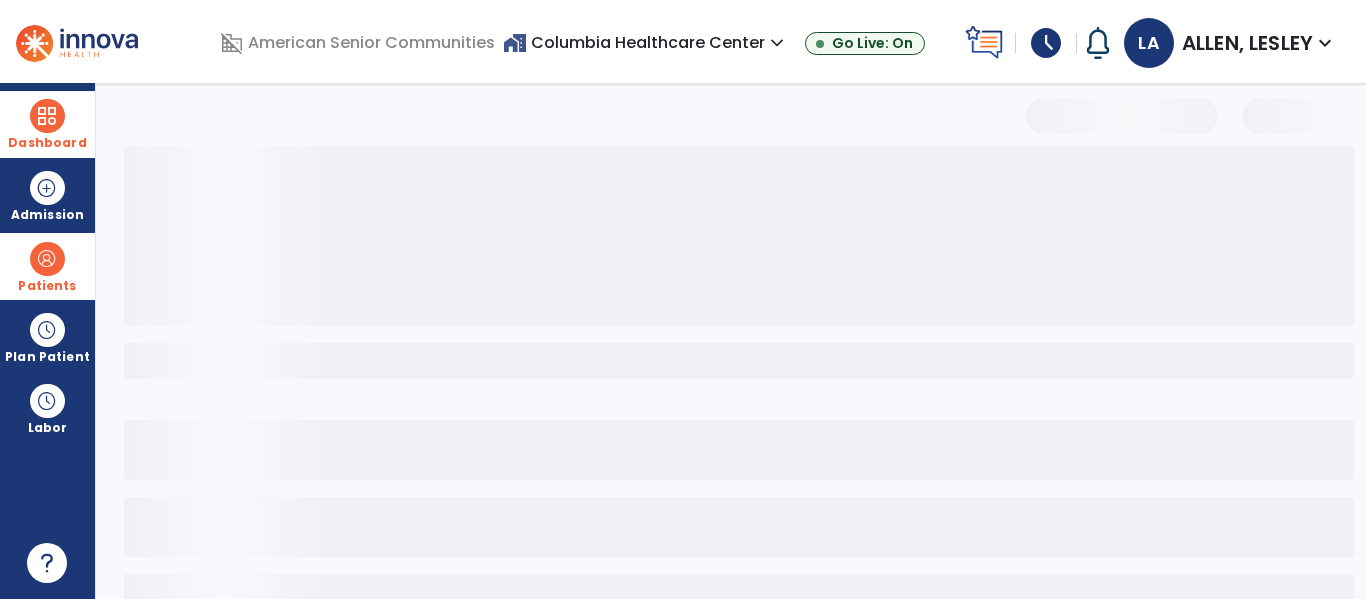 select on "***" 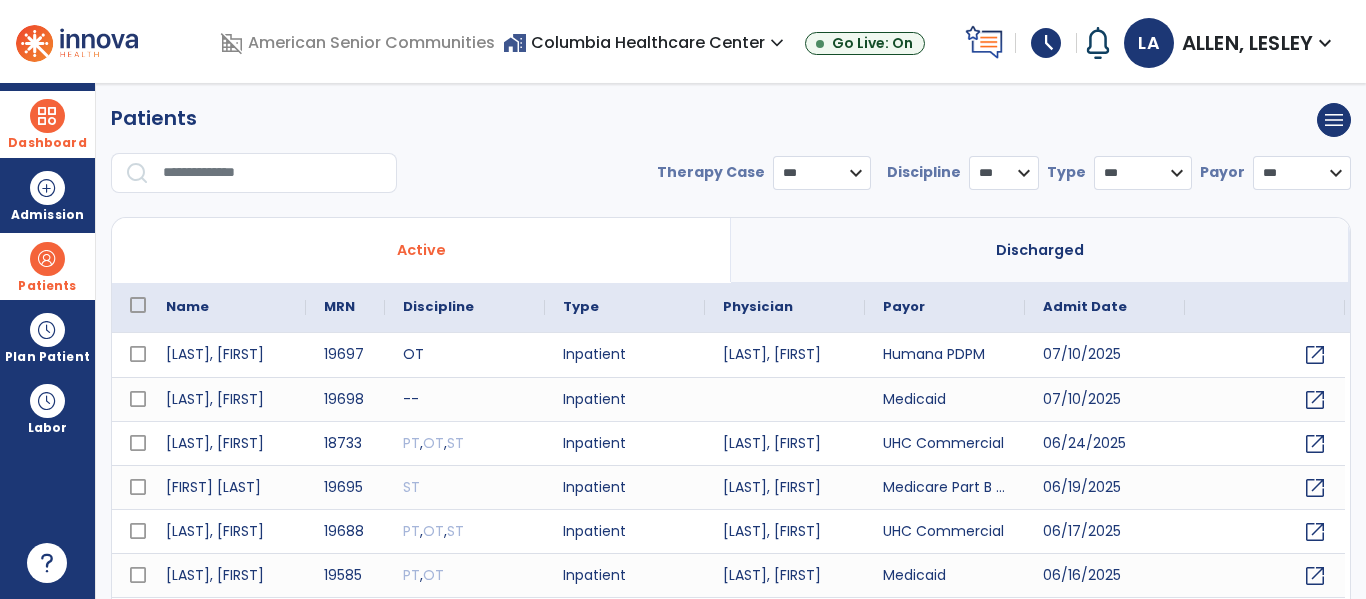 click at bounding box center [273, 173] 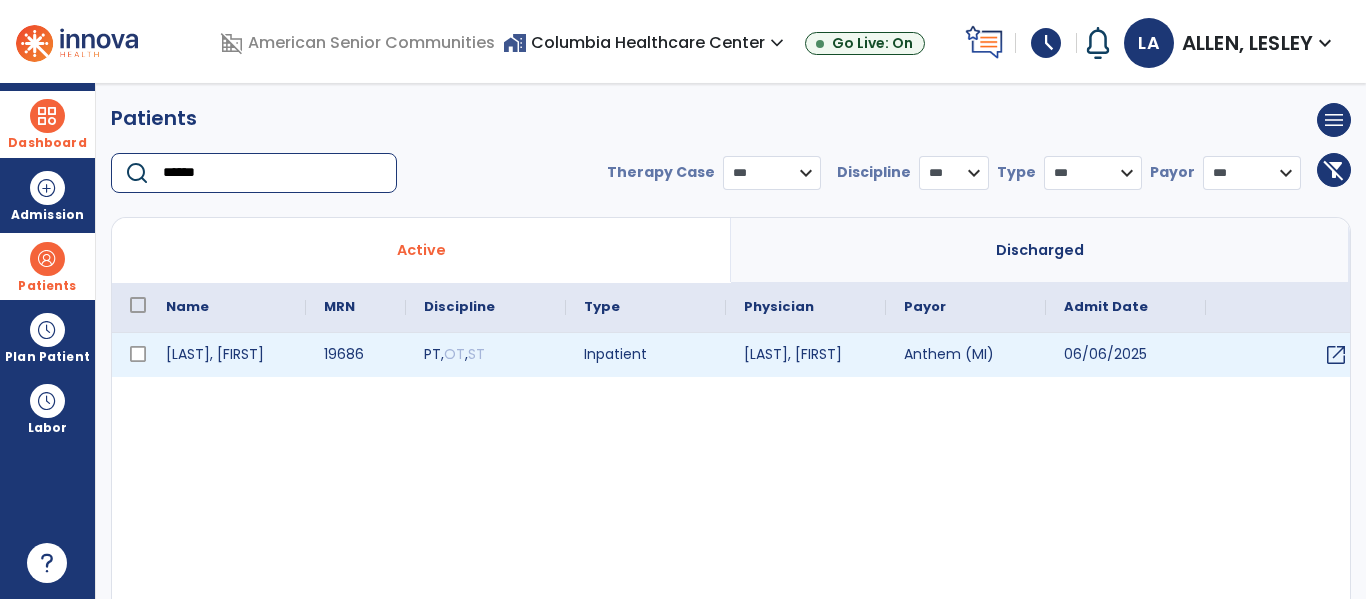 type on "******" 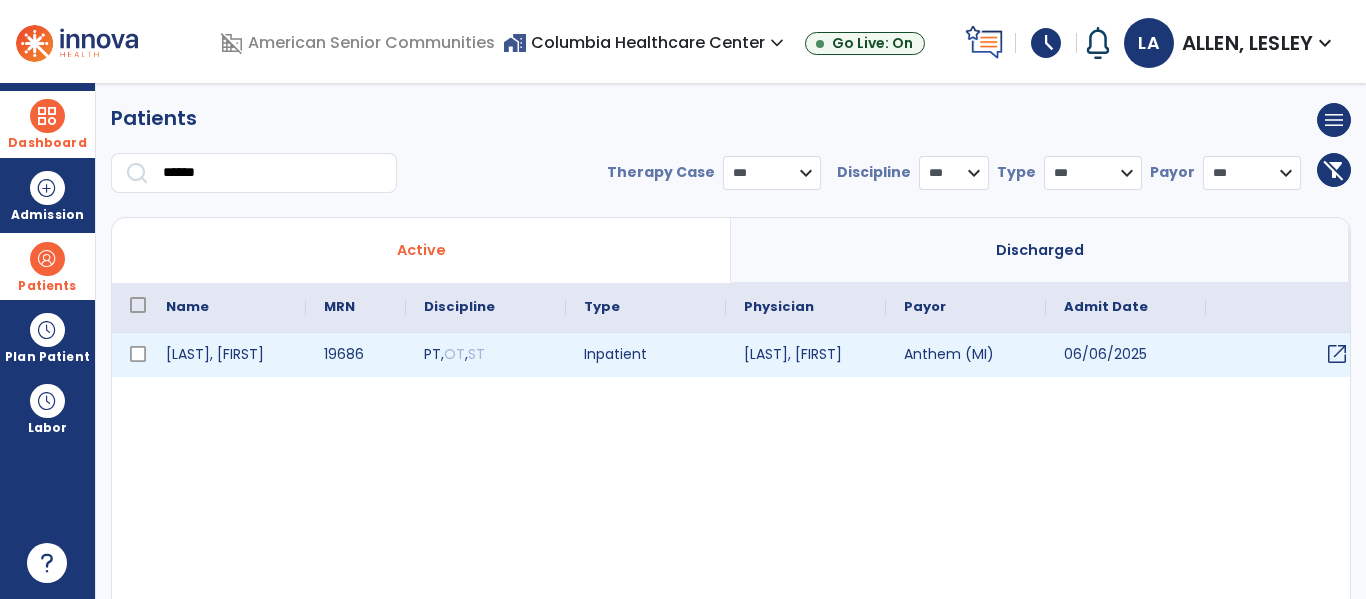 click on "open_in_new" at bounding box center [1337, 354] 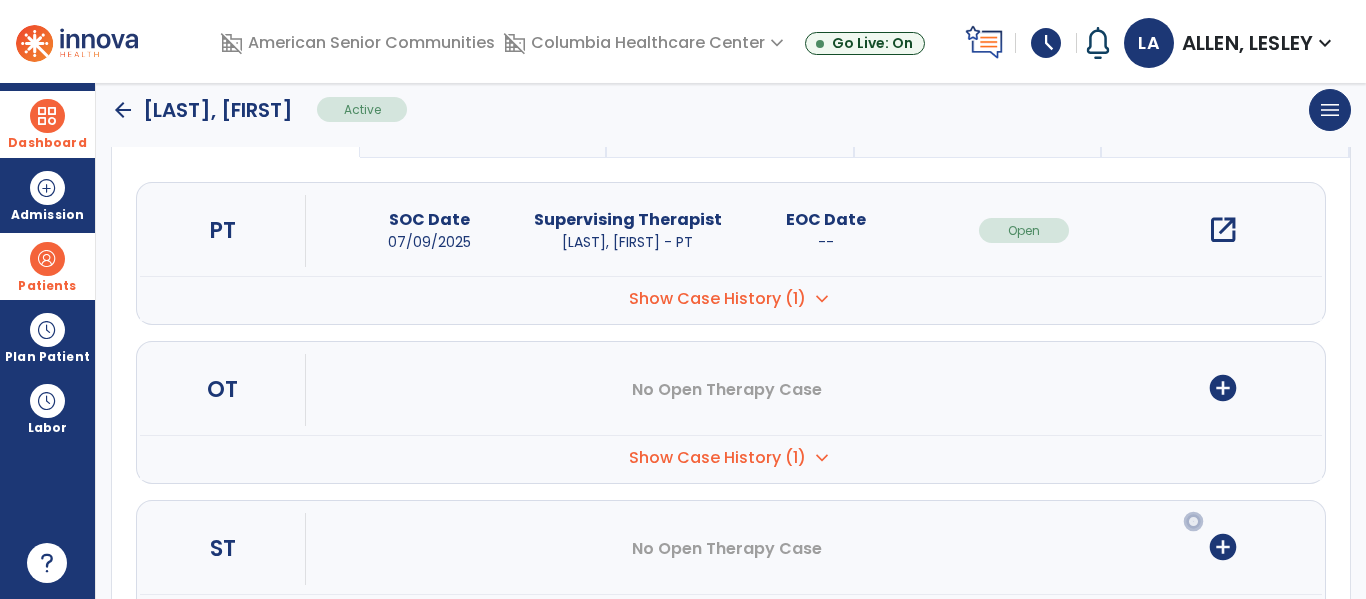 scroll, scrollTop: 222, scrollLeft: 0, axis: vertical 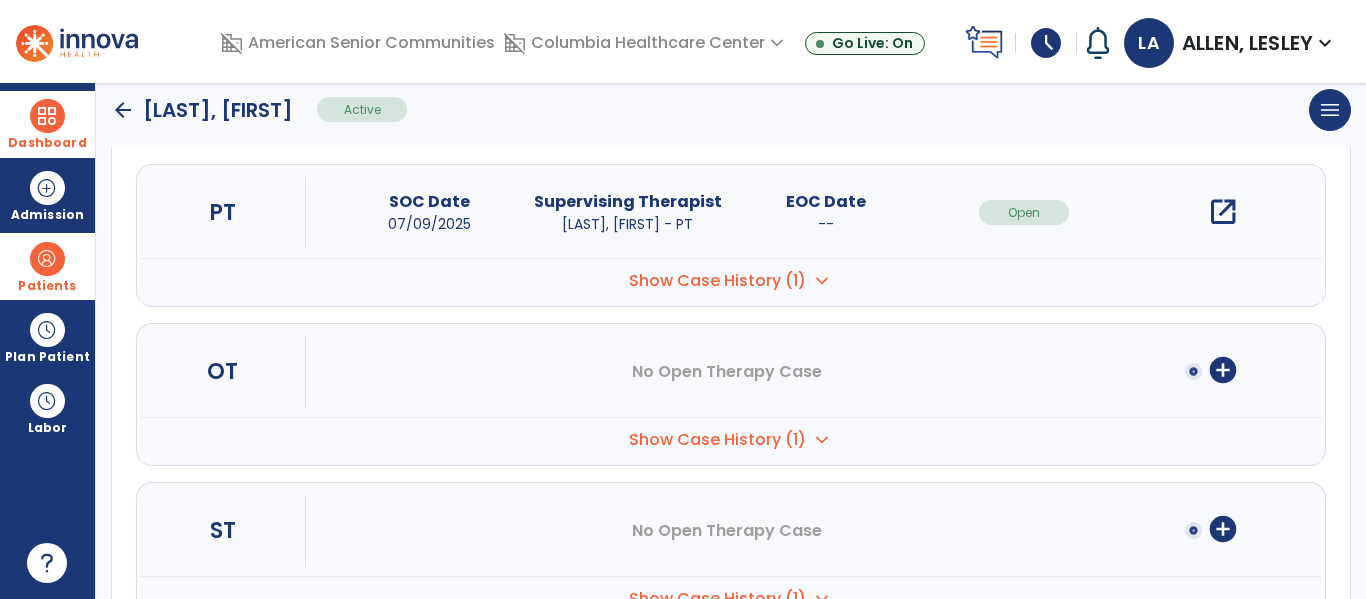 click on "add_circle" at bounding box center (1223, 370) 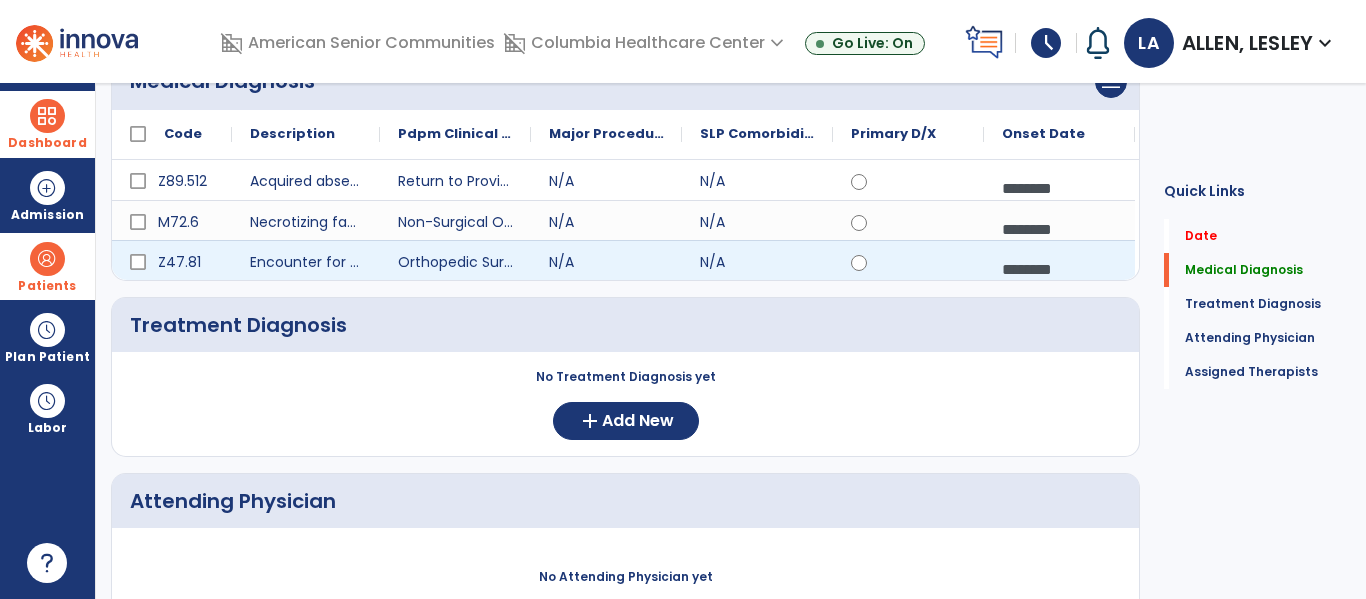scroll, scrollTop: 0, scrollLeft: 0, axis: both 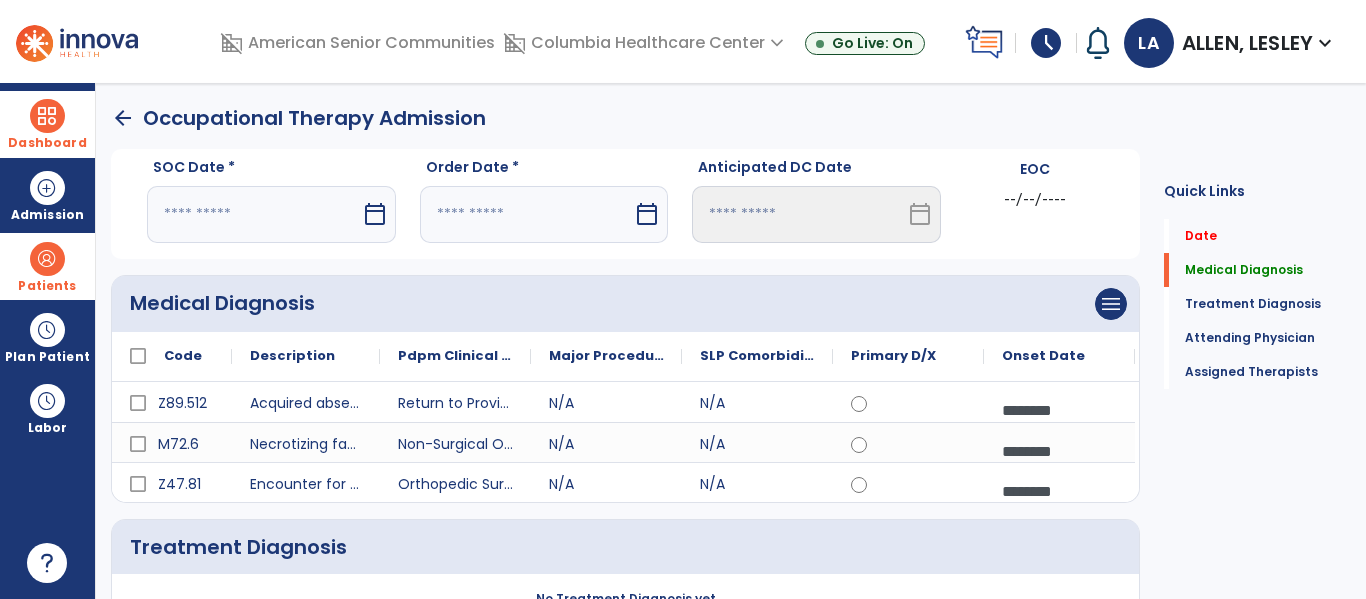 click on "arrow_back" 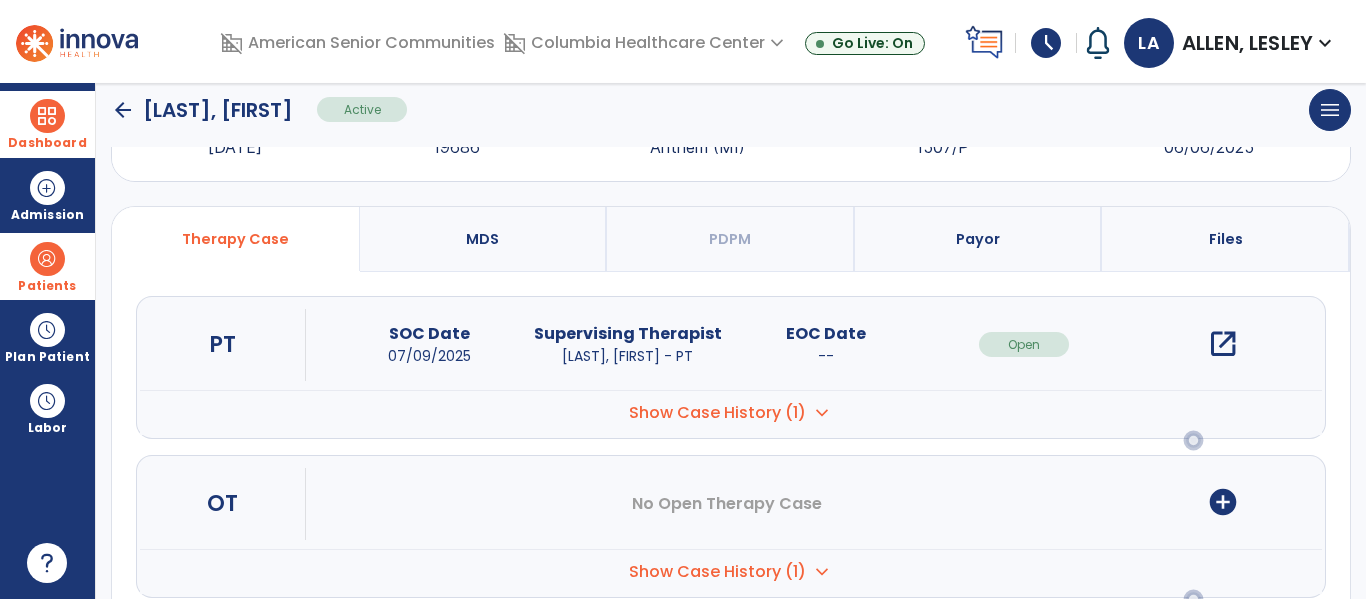 scroll, scrollTop: 161, scrollLeft: 0, axis: vertical 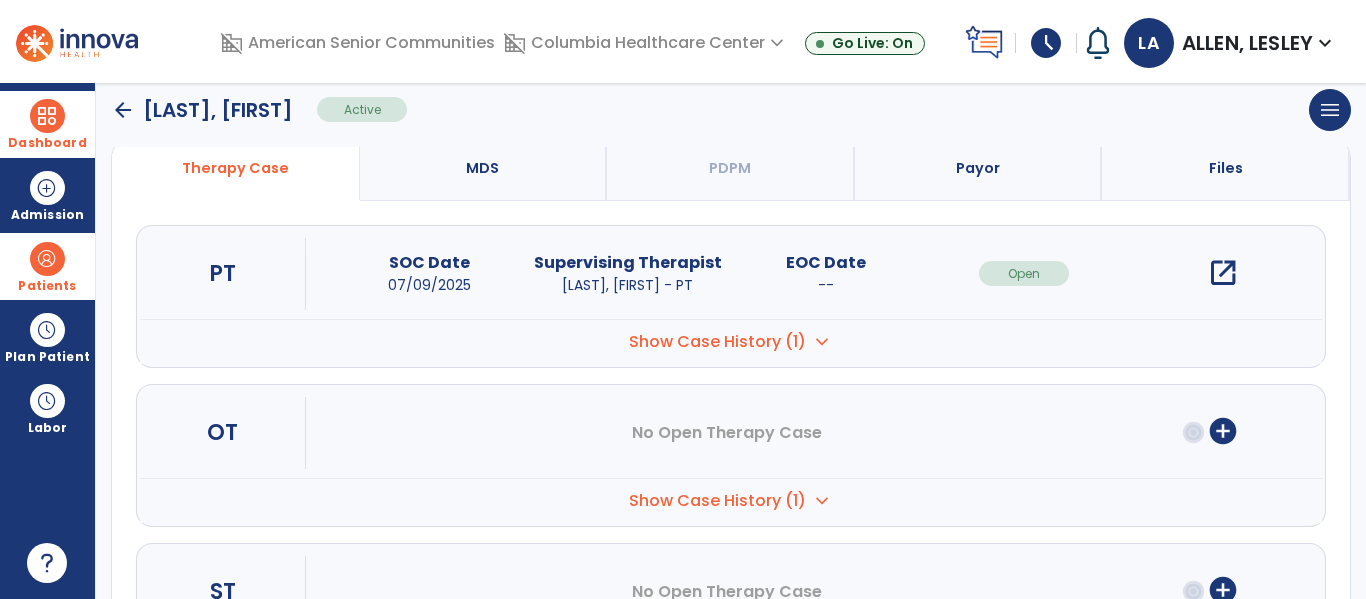 click on "Show Case History (1)" at bounding box center [717, 342] 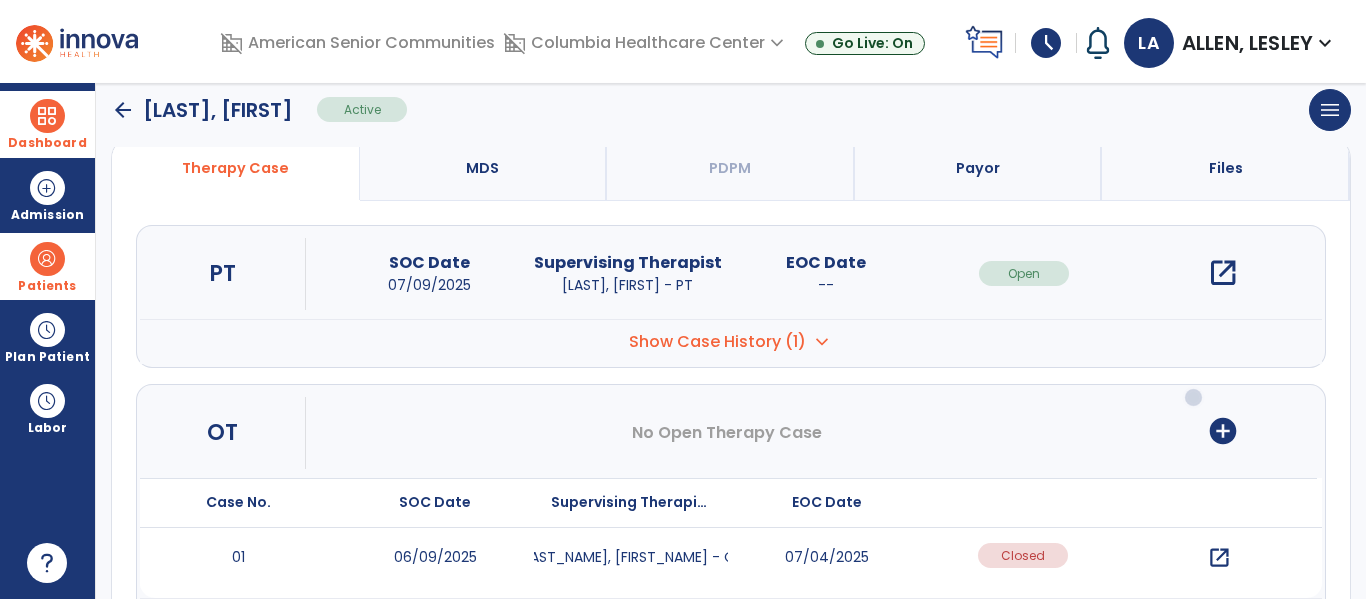 scroll, scrollTop: 388, scrollLeft: 0, axis: vertical 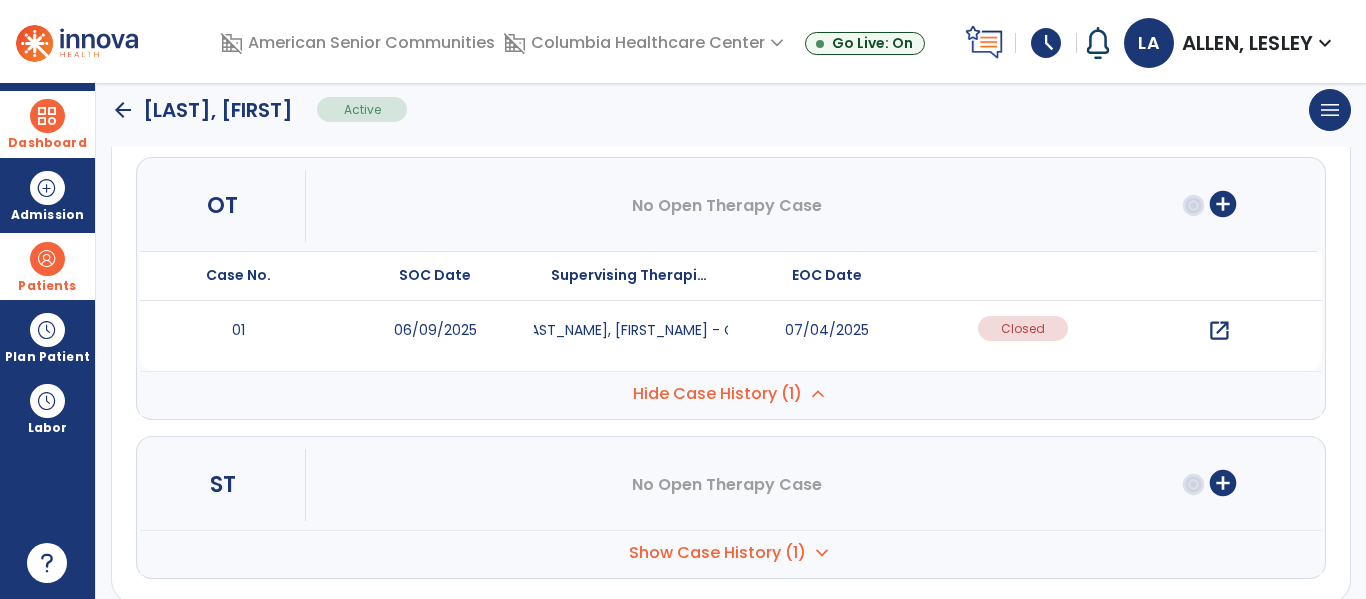 click on "open_in_new" at bounding box center (1219, 331) 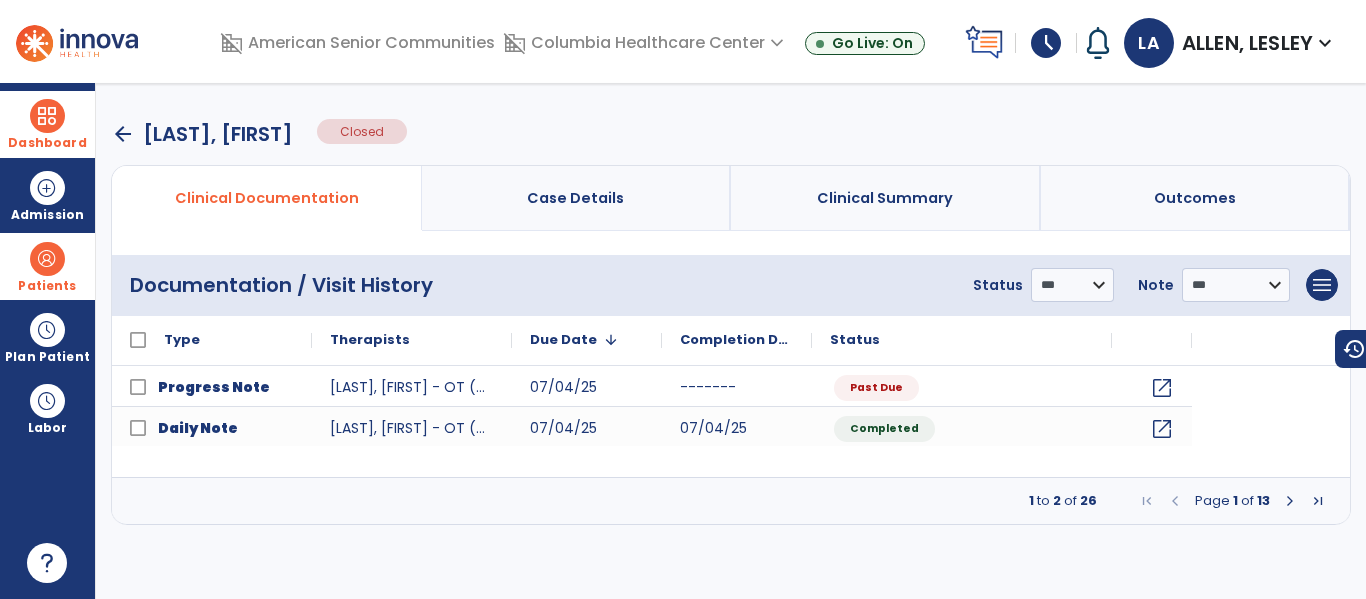 scroll, scrollTop: 0, scrollLeft: 0, axis: both 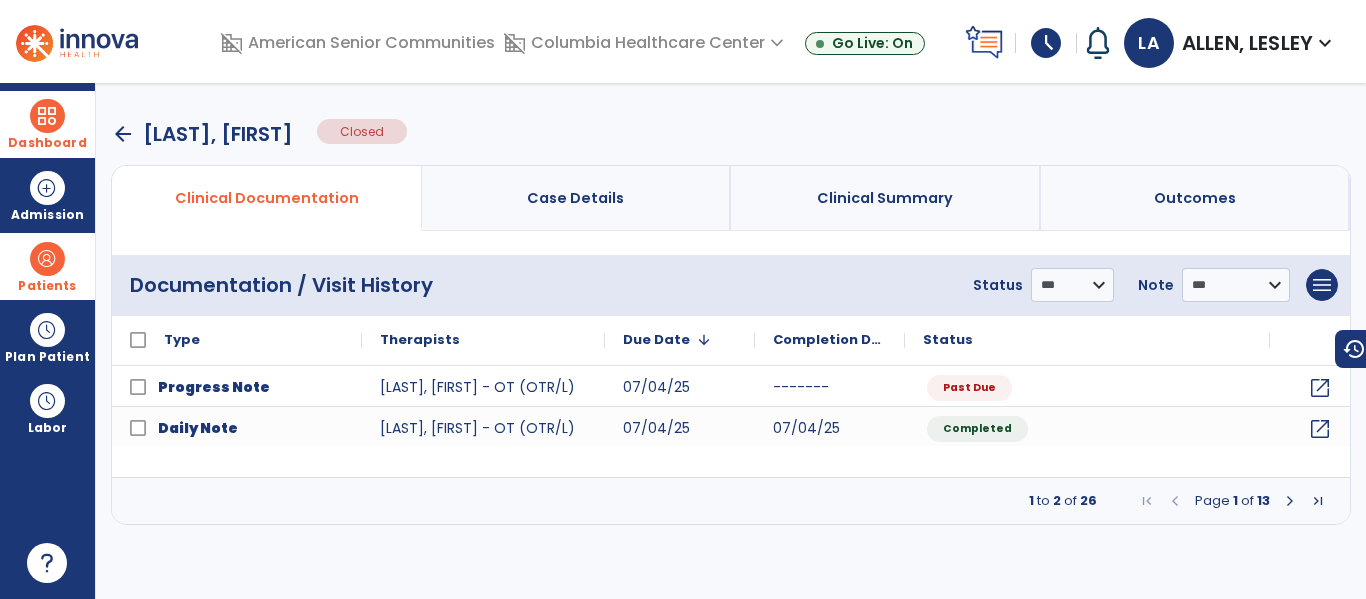 click at bounding box center [1290, 501] 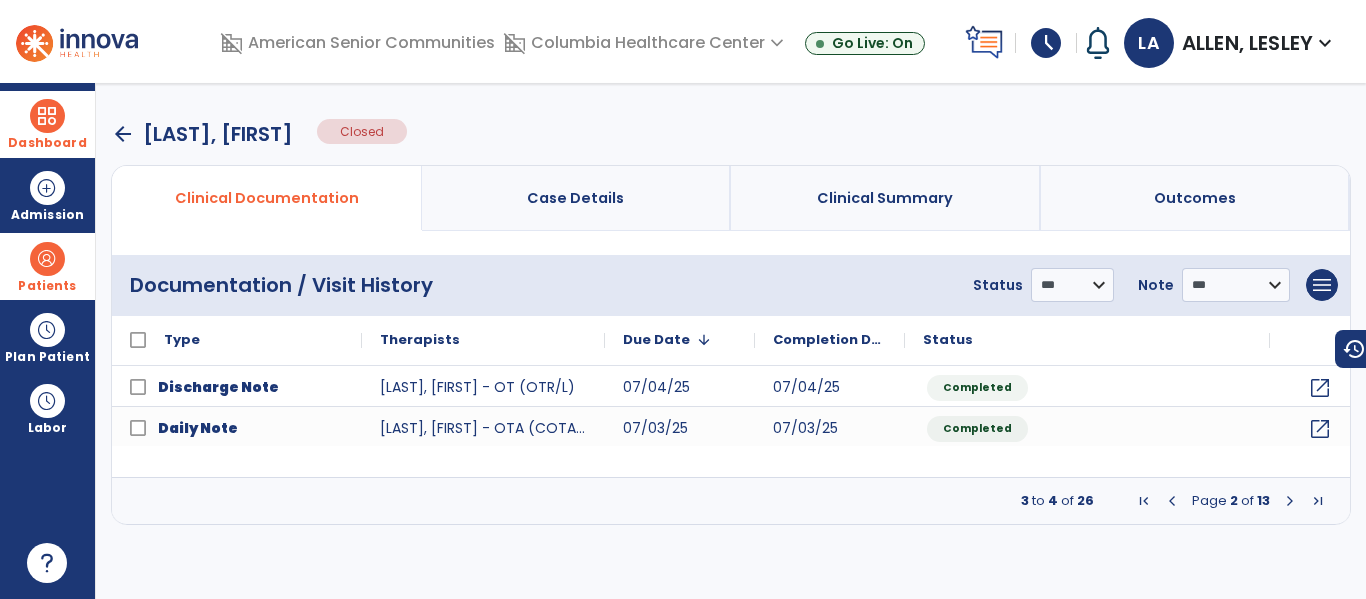 click at bounding box center [1290, 501] 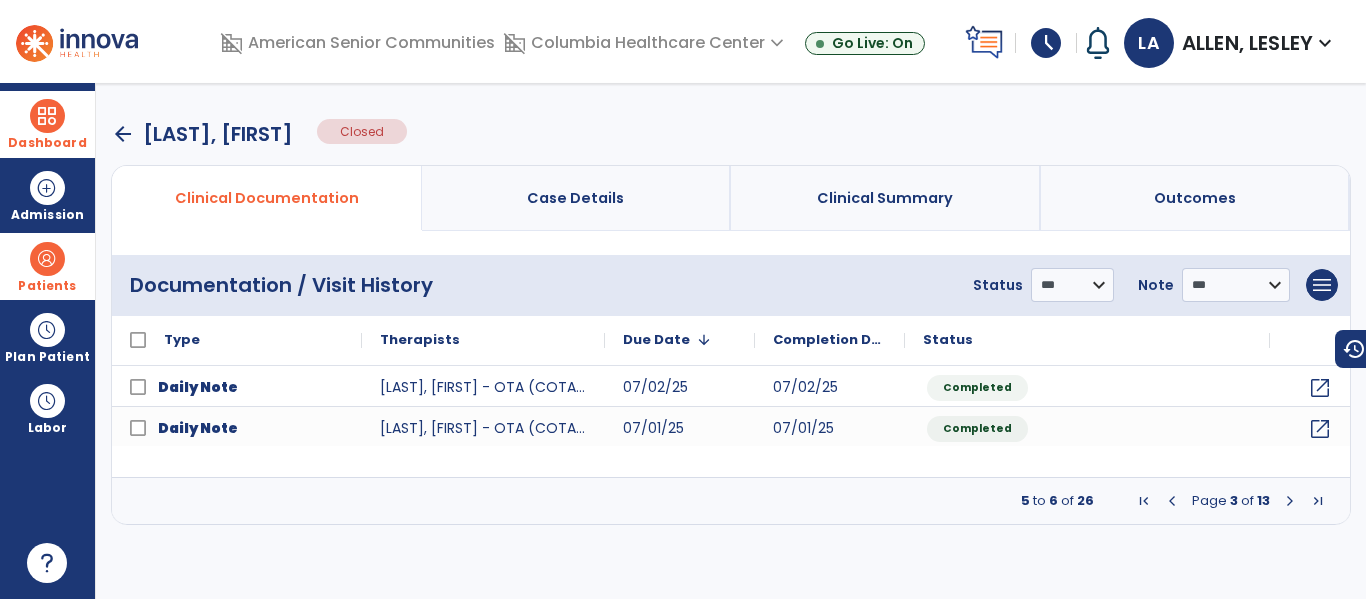 click at bounding box center [1290, 501] 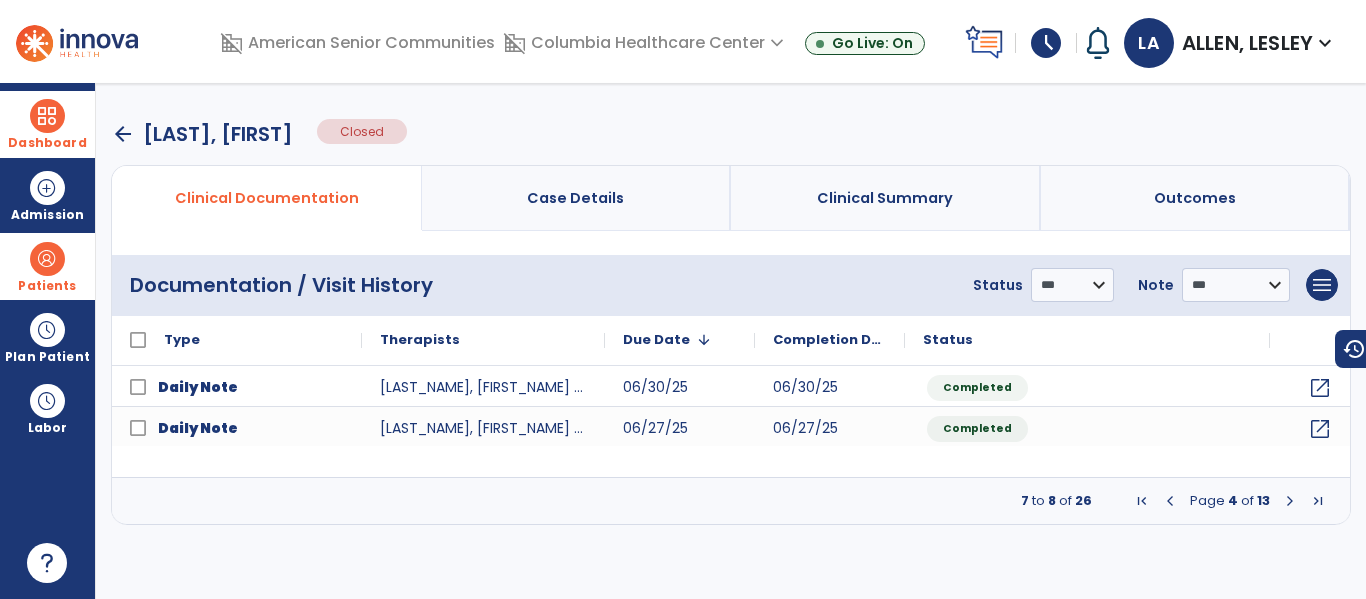 click at bounding box center (1290, 501) 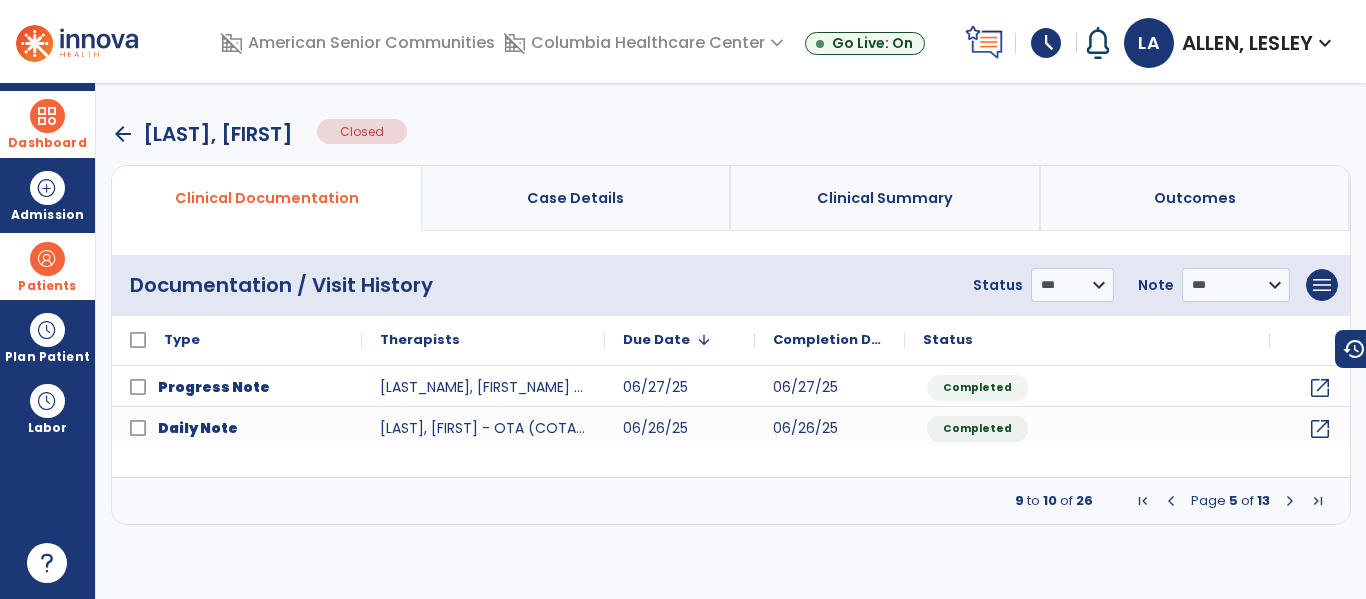 click at bounding box center [1290, 501] 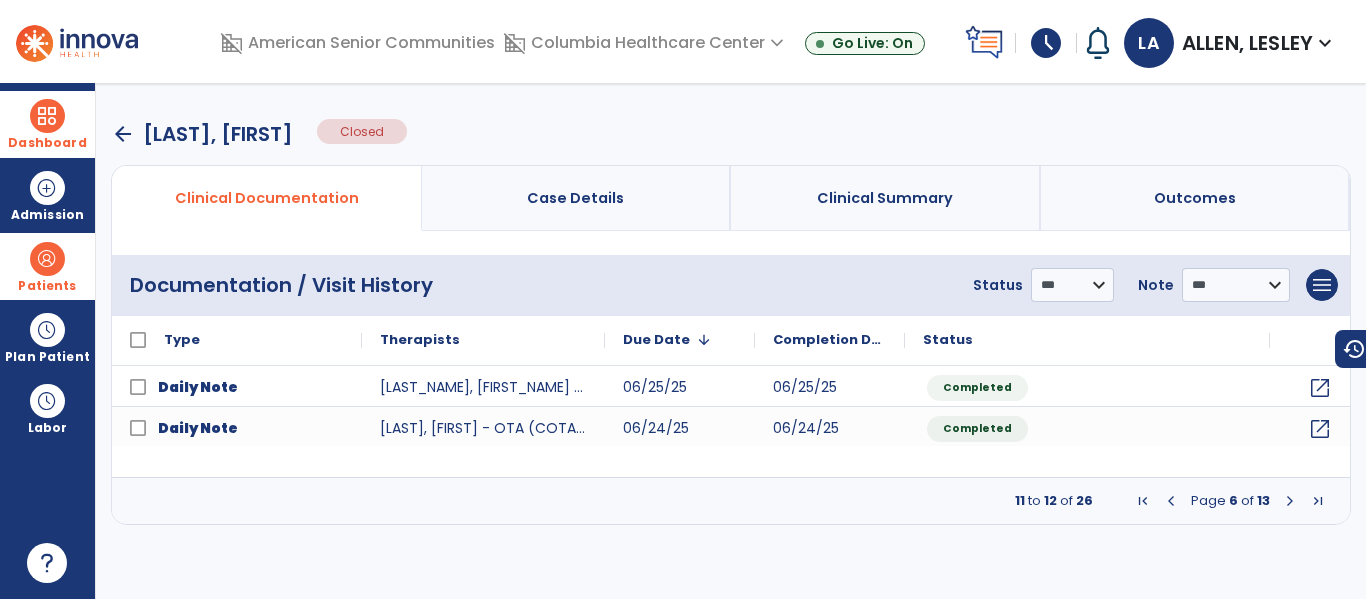 click at bounding box center (1290, 501) 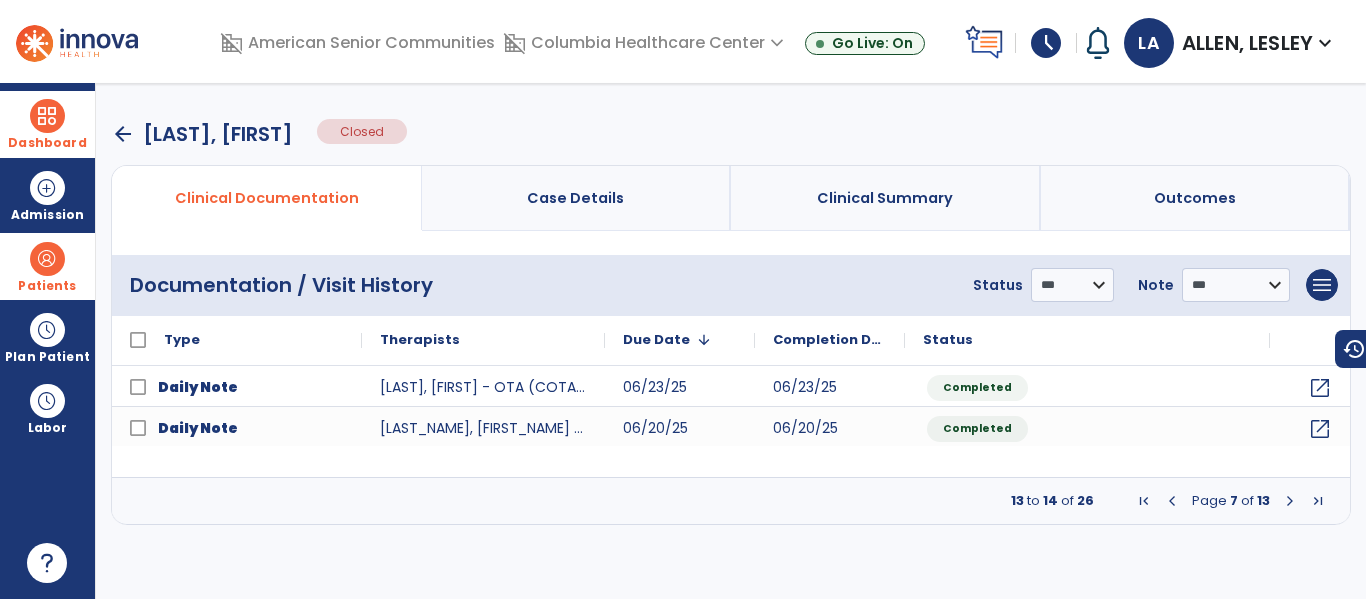 click at bounding box center (1290, 501) 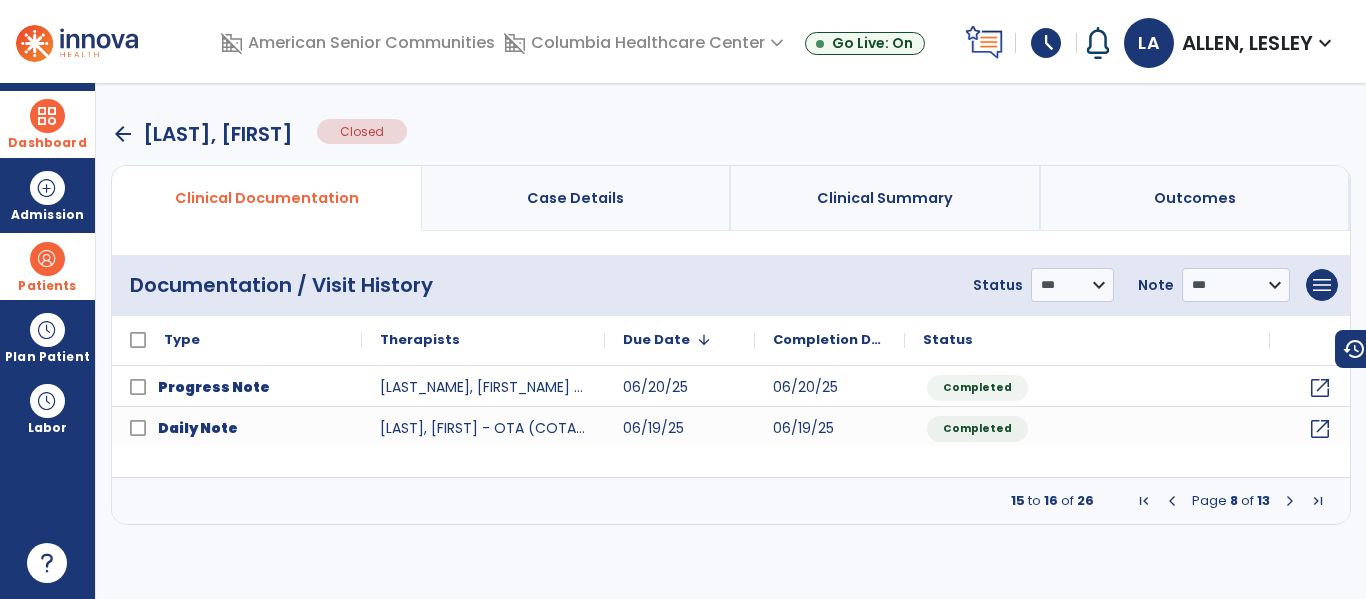 click at bounding box center (1290, 501) 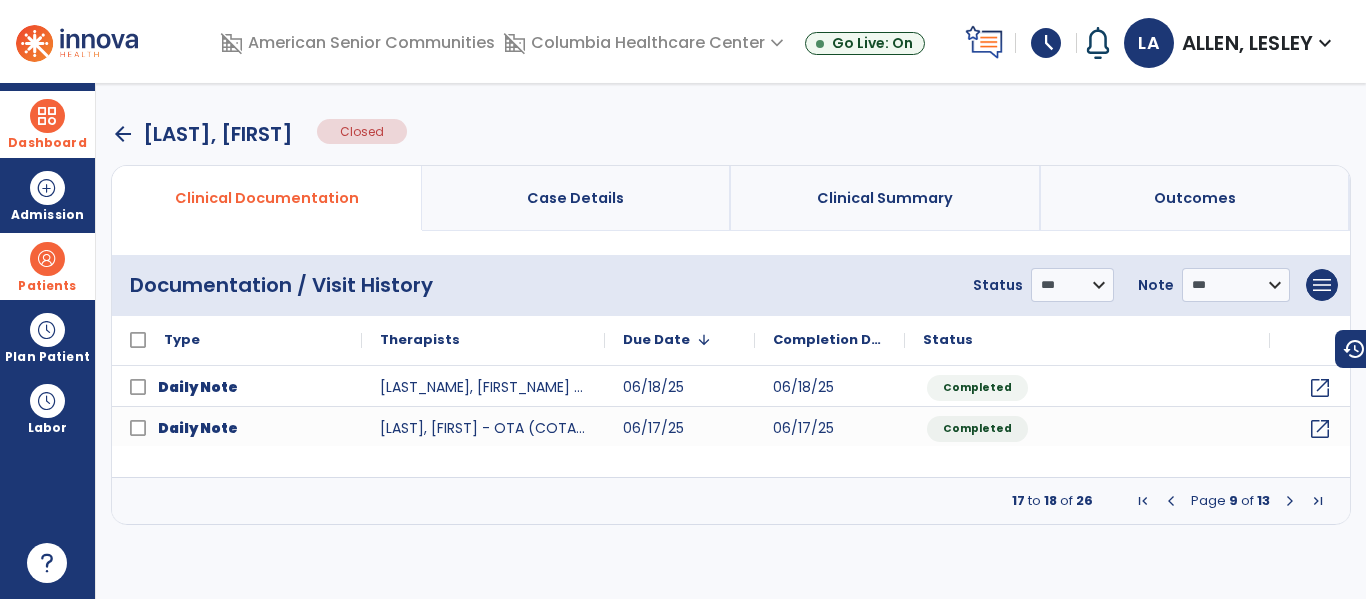 click at bounding box center (1290, 501) 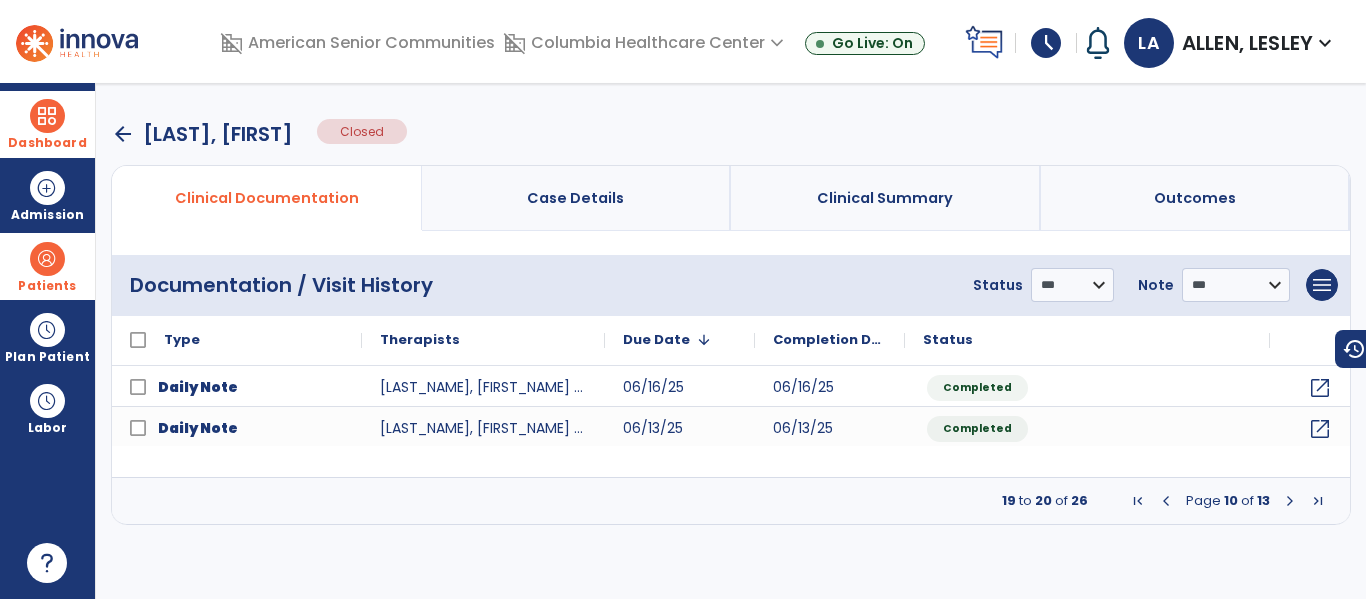 click at bounding box center (1290, 501) 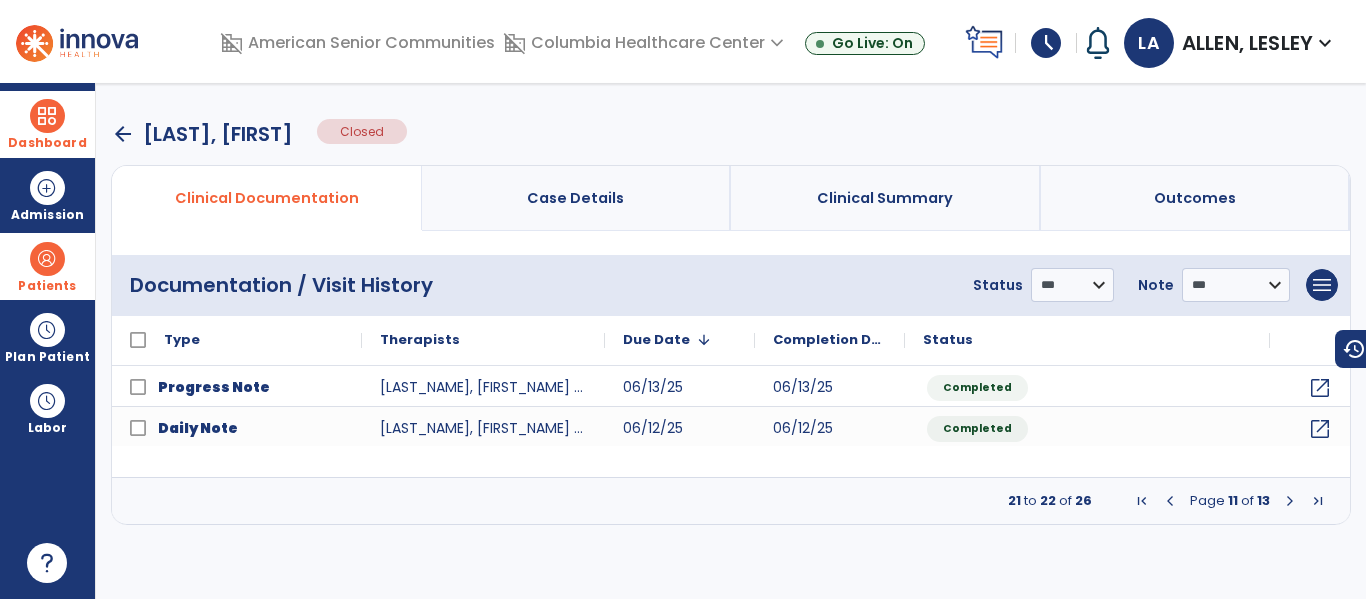 click at bounding box center (1290, 501) 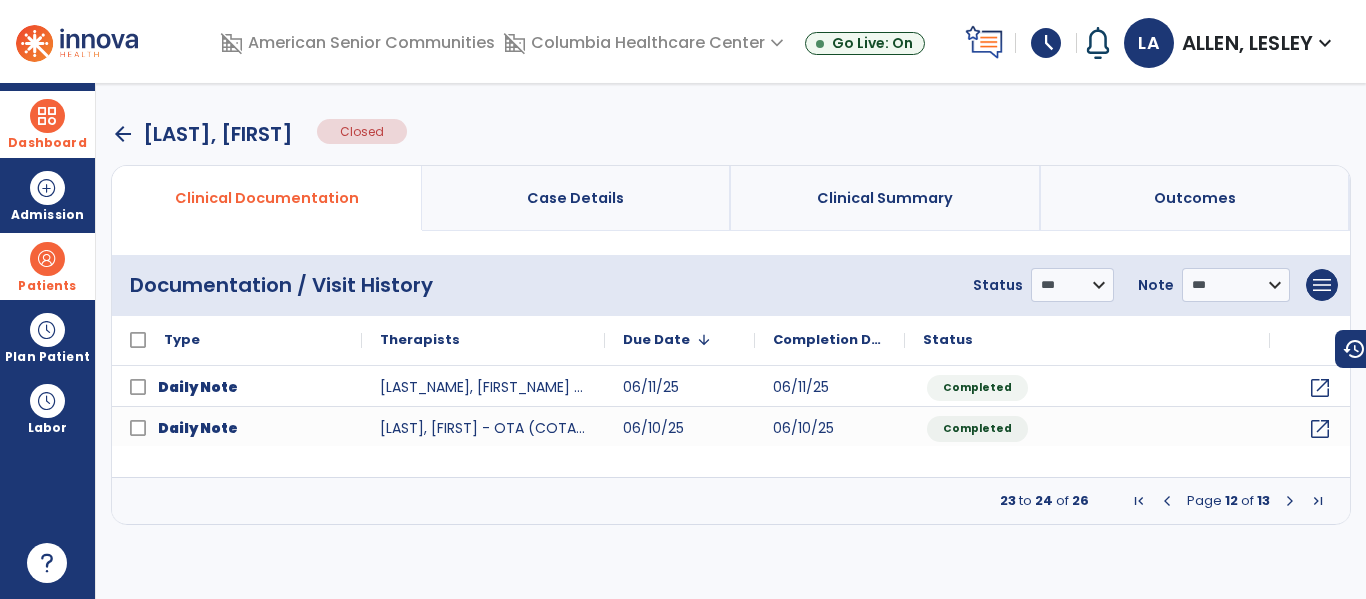 click at bounding box center [1290, 501] 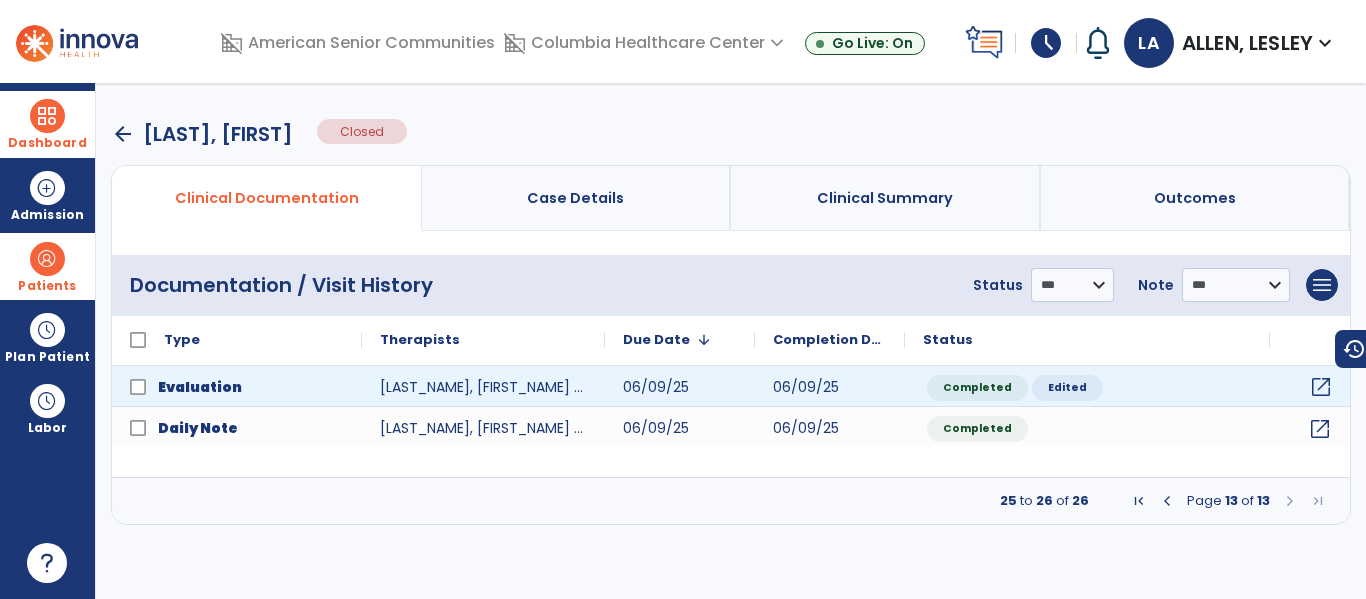 click on "open_in_new" 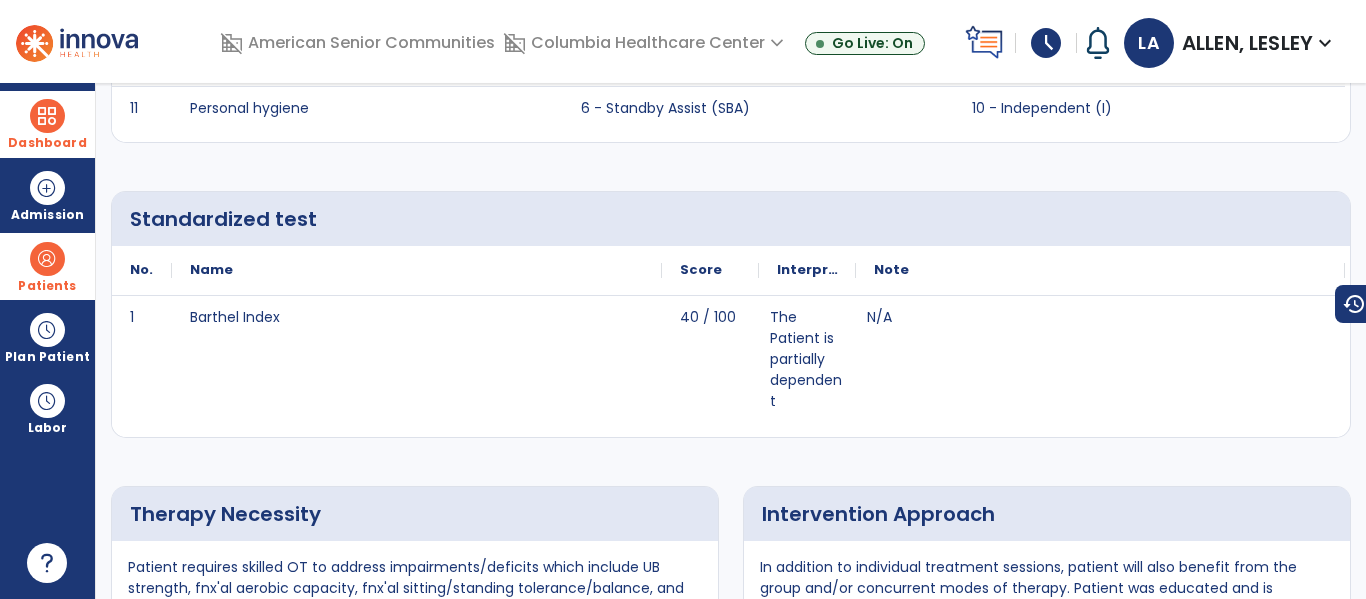 scroll, scrollTop: 0, scrollLeft: 0, axis: both 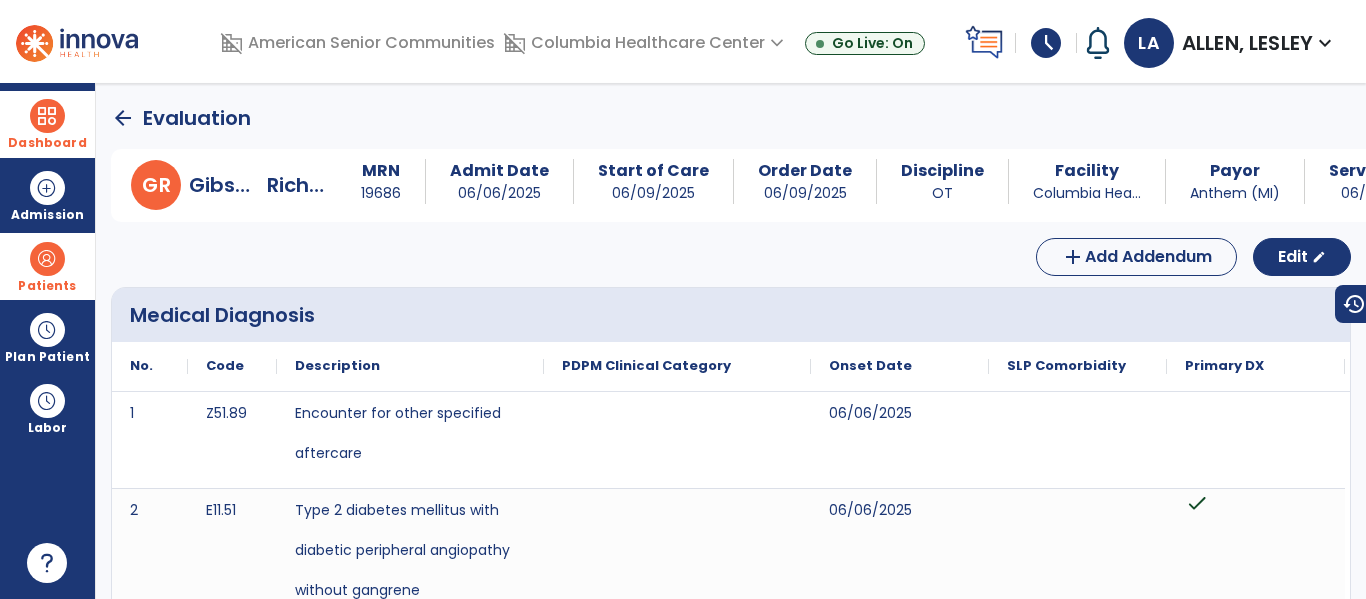 click at bounding box center [47, 259] 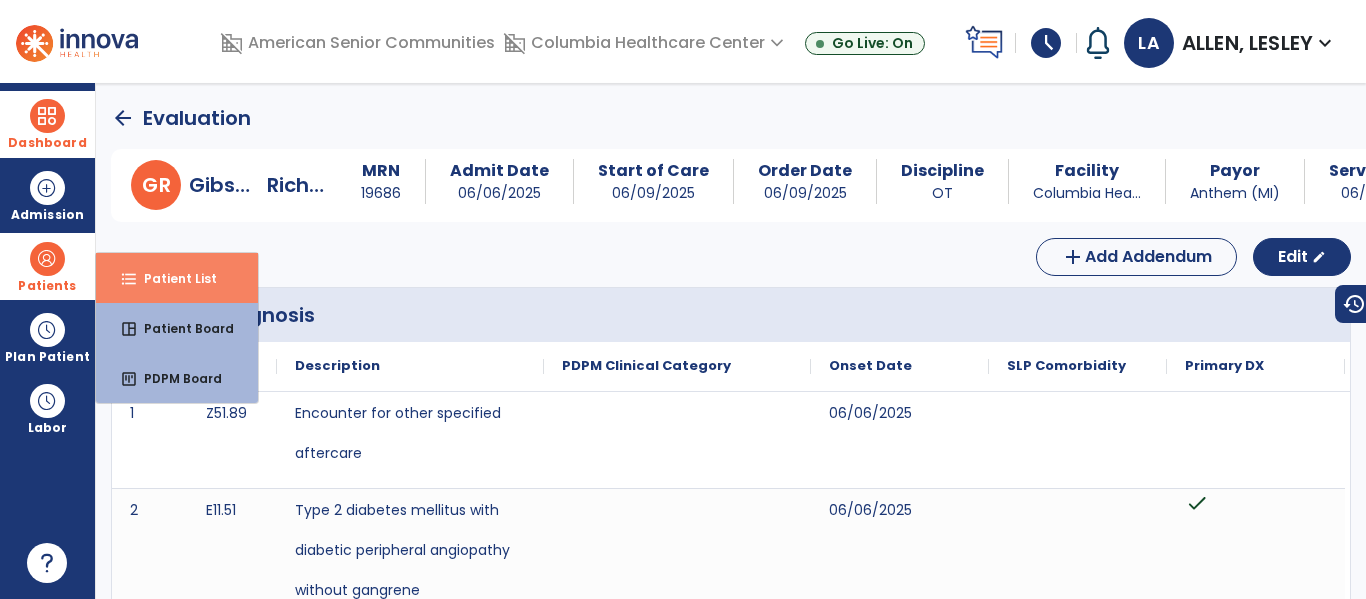click on "Patient List" at bounding box center (172, 278) 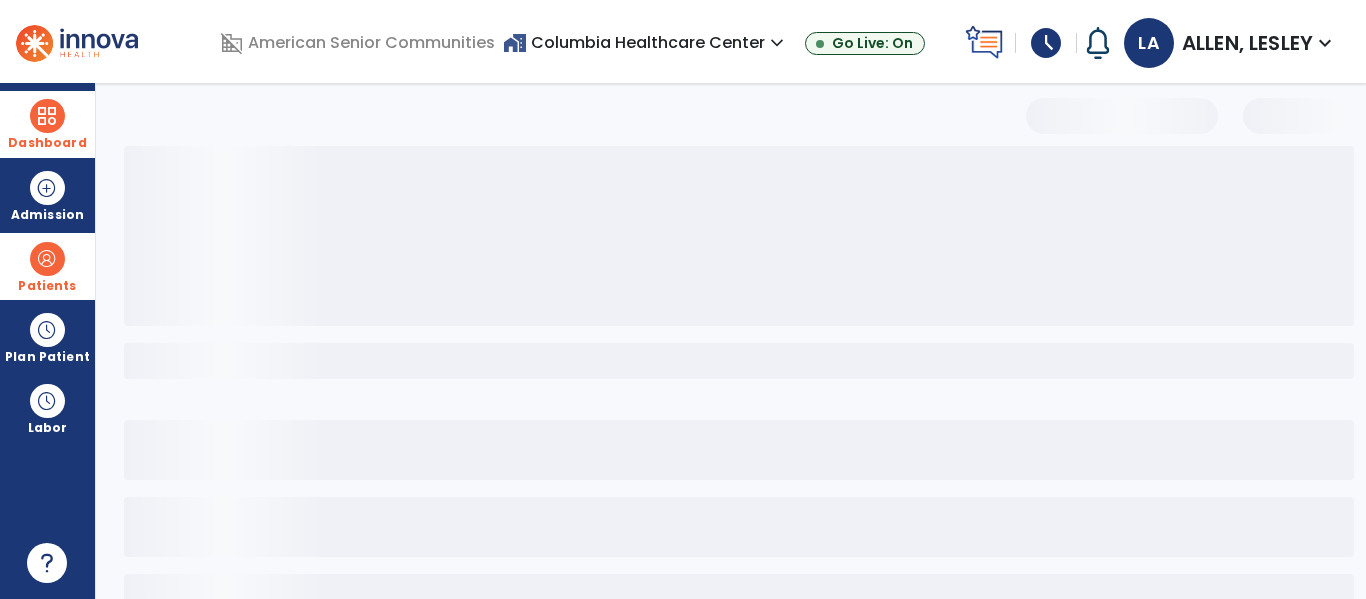select on "***" 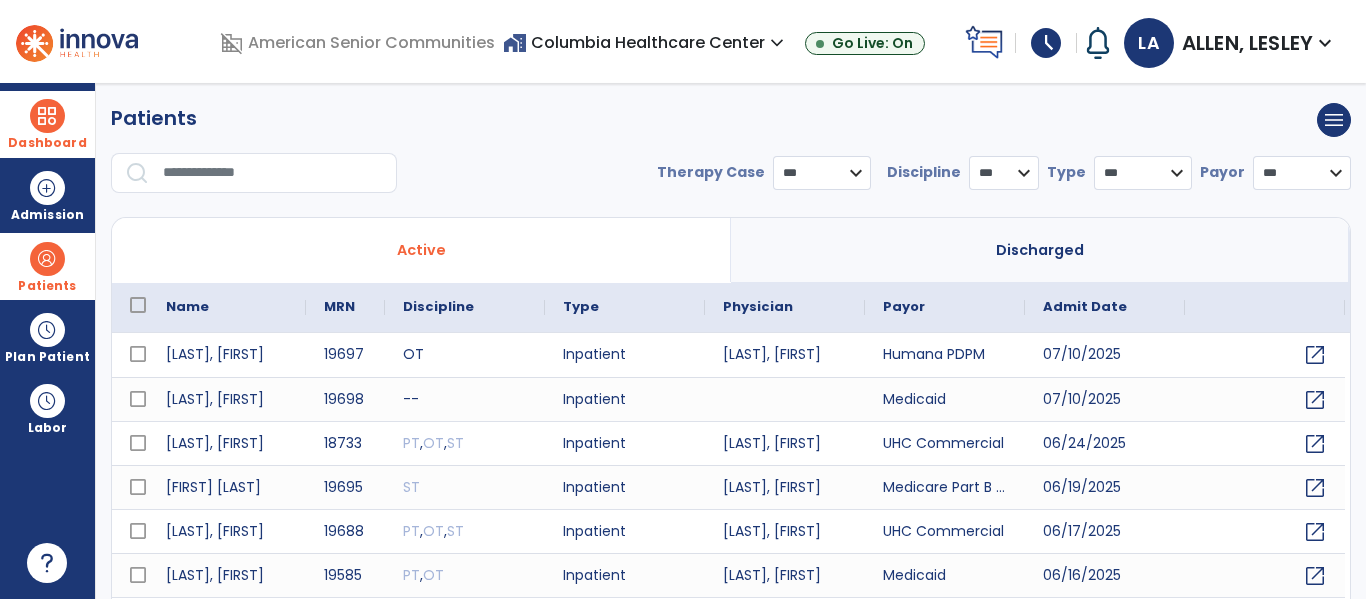 click at bounding box center [273, 173] 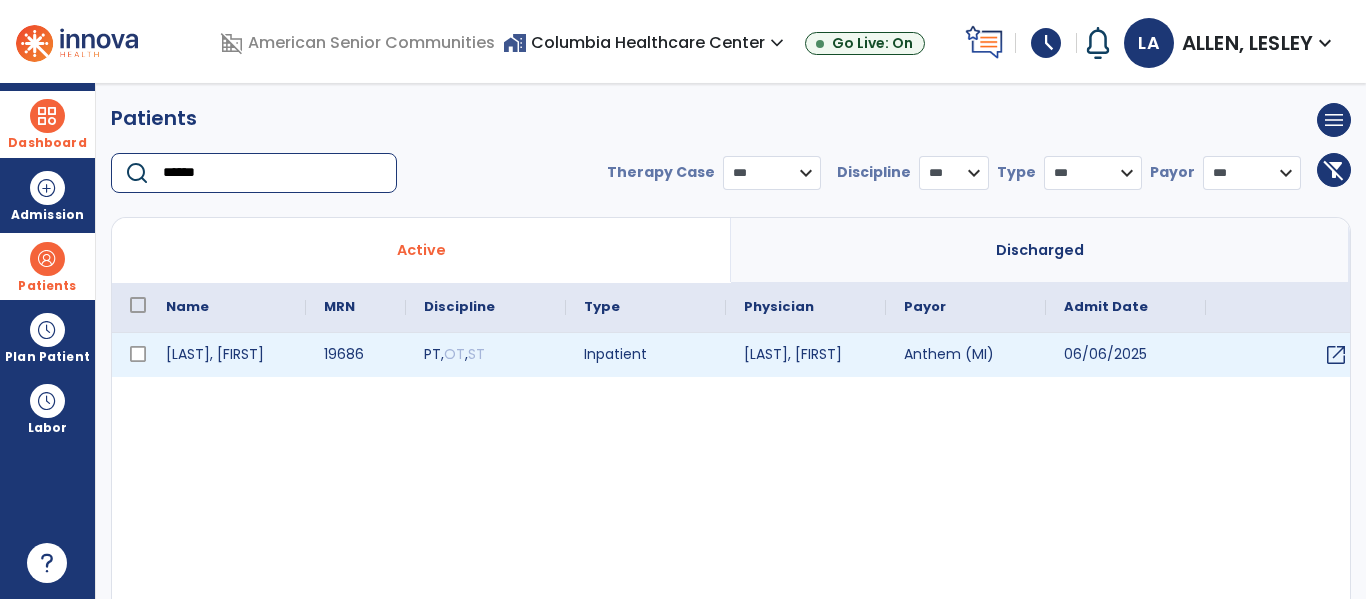 type on "******" 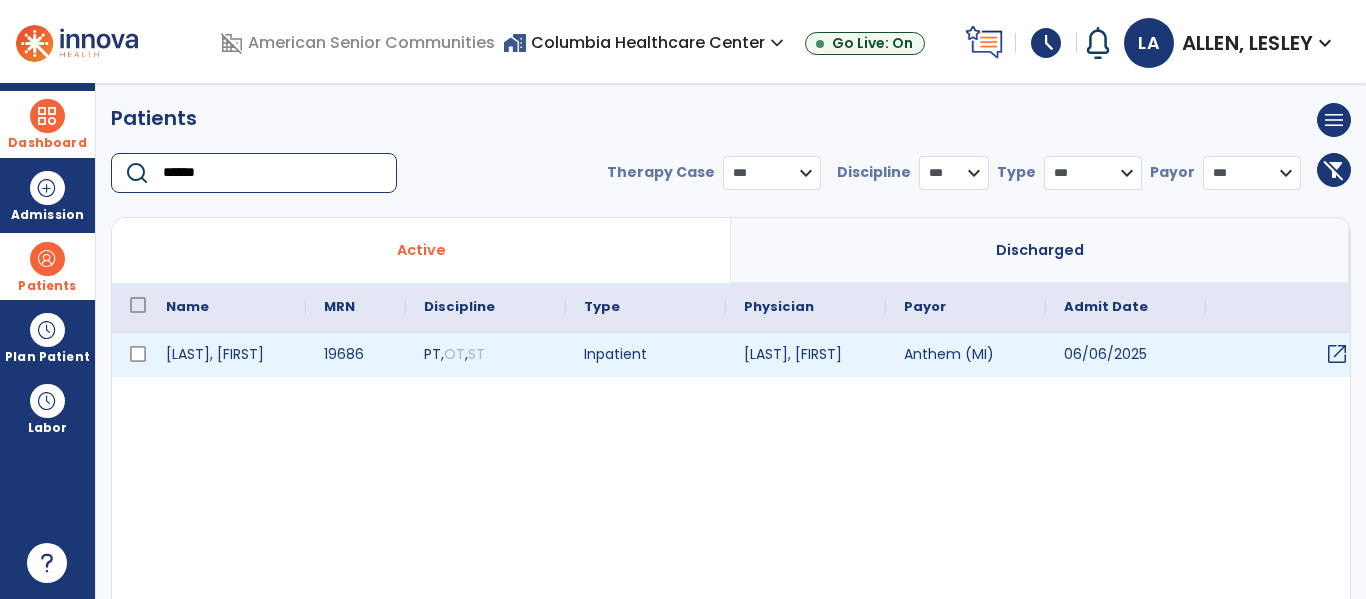 click on "open_in_new" at bounding box center (1337, 354) 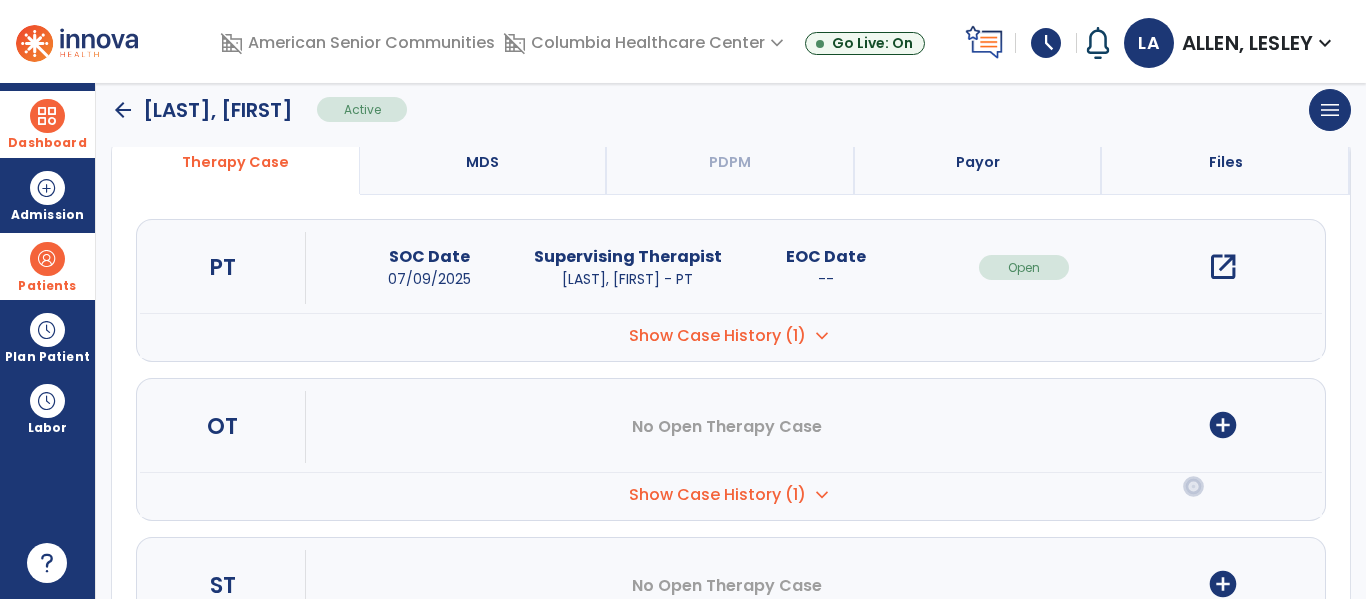 scroll, scrollTop: 170, scrollLeft: 0, axis: vertical 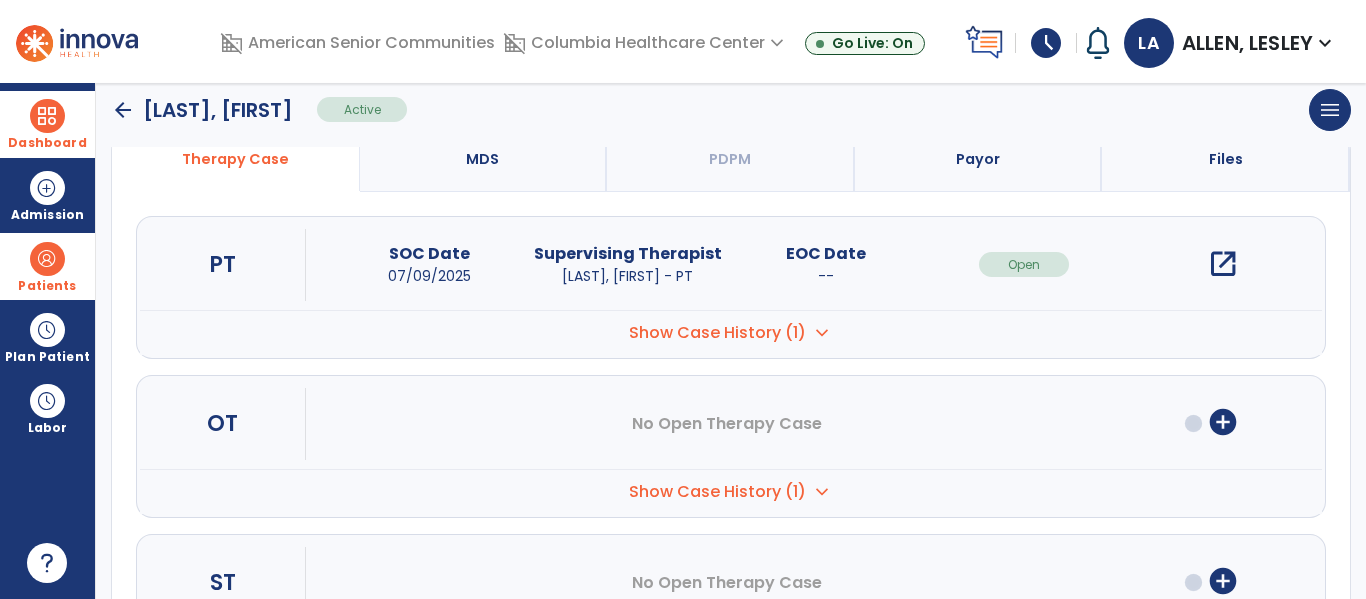 click on "add_circle" at bounding box center (1223, 422) 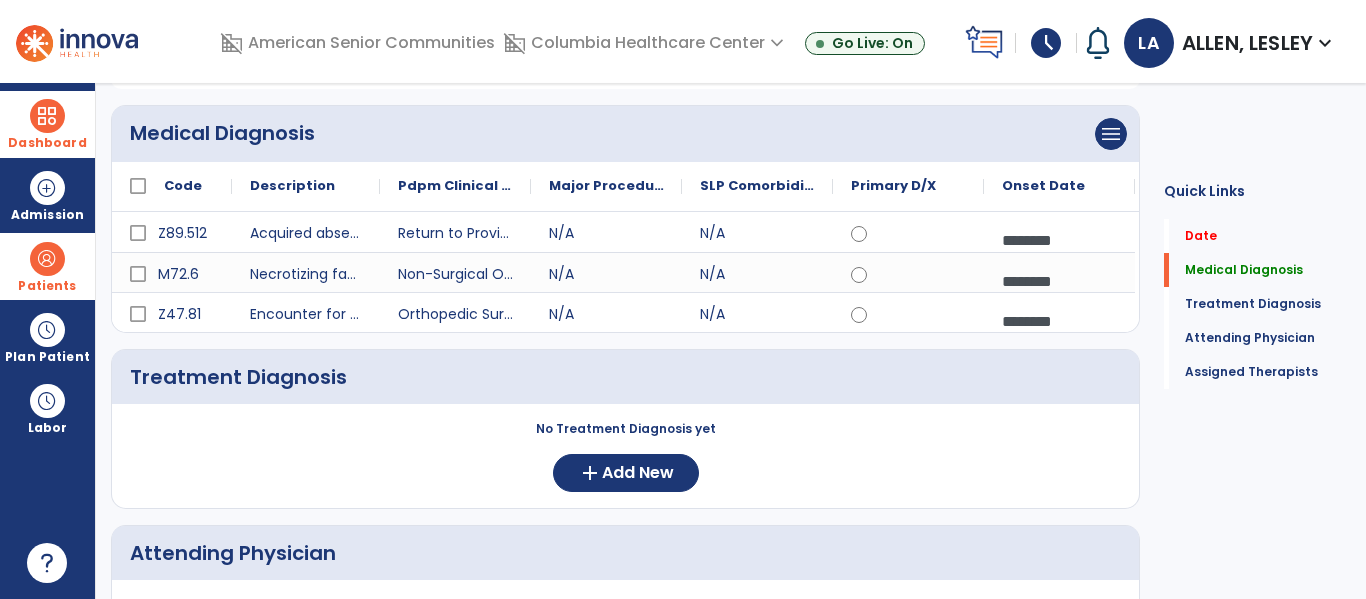 scroll, scrollTop: 0, scrollLeft: 0, axis: both 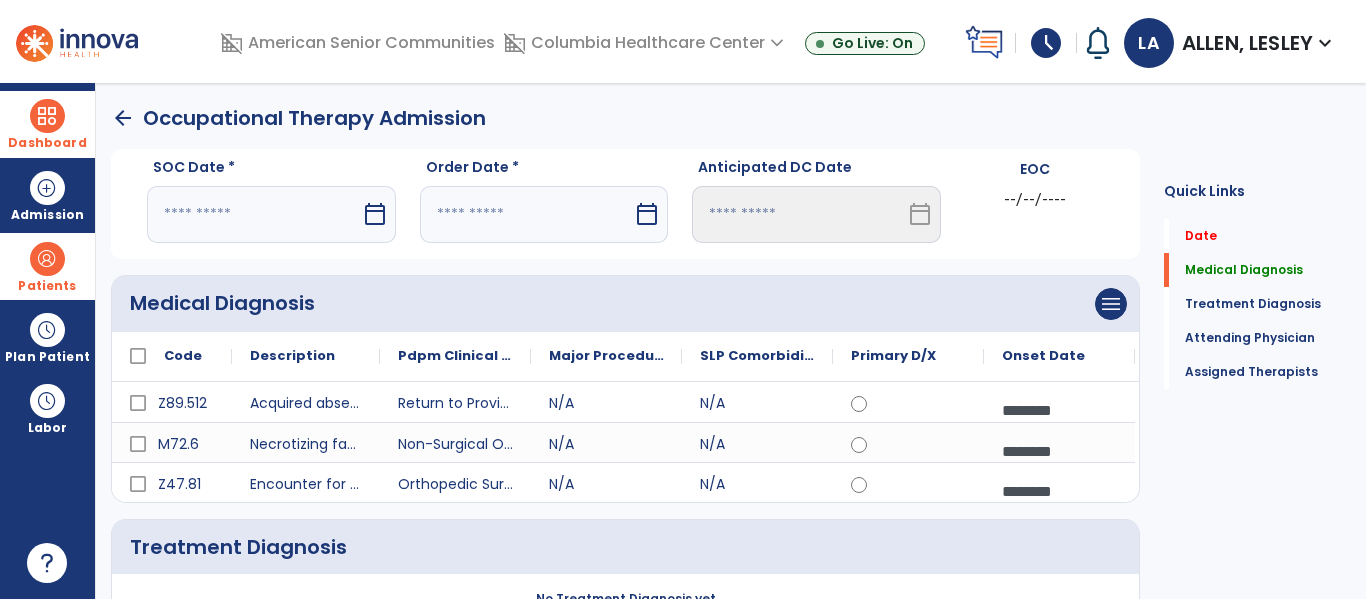 click on "calendar_today" at bounding box center (375, 214) 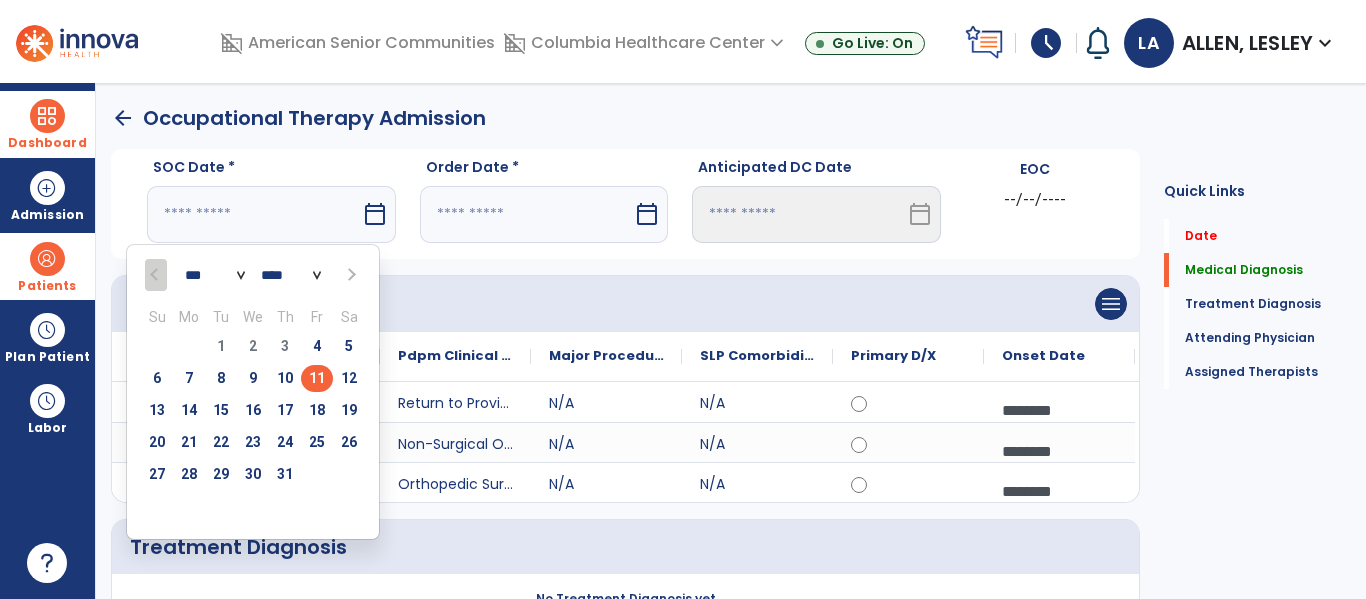 click on "11" at bounding box center (317, 378) 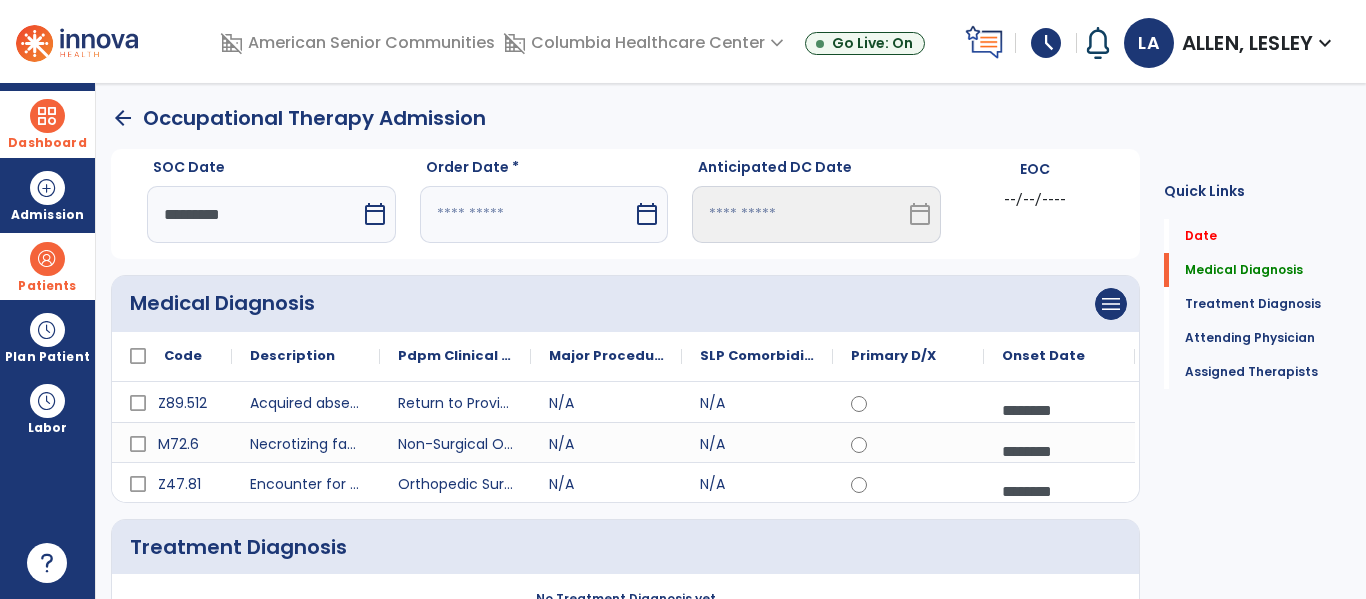 click on "calendar_today" at bounding box center (647, 214) 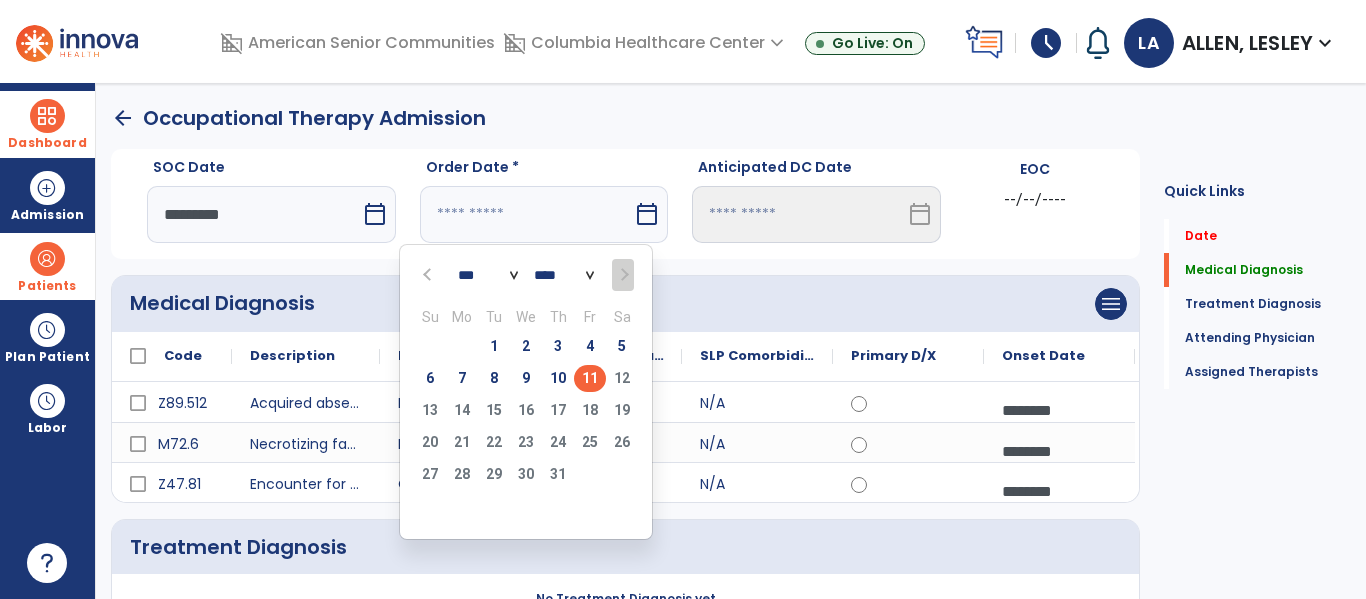 click on "11" at bounding box center [590, 378] 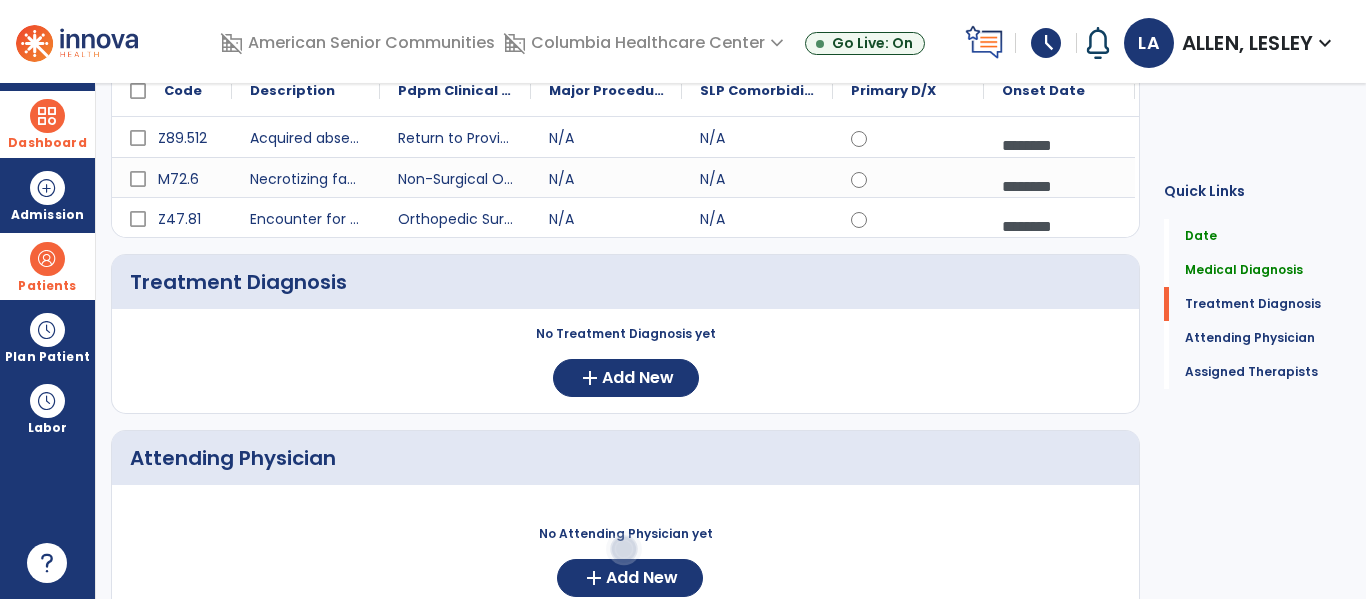 scroll, scrollTop: 278, scrollLeft: 0, axis: vertical 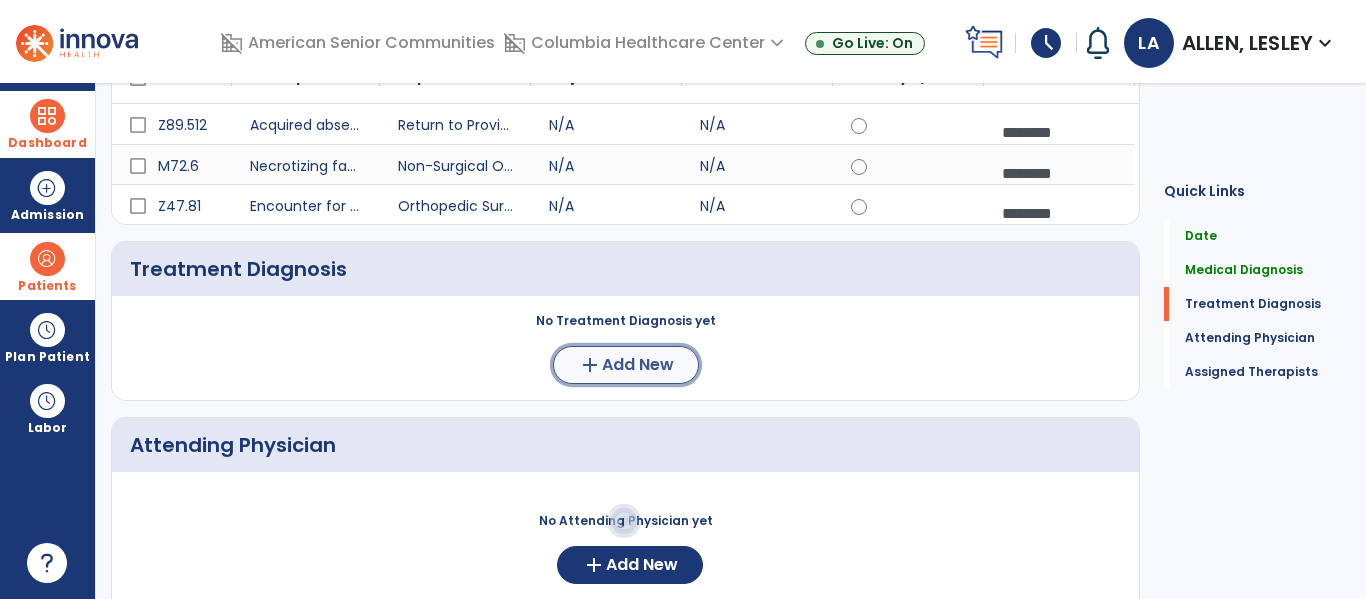 click on "add  Add New" 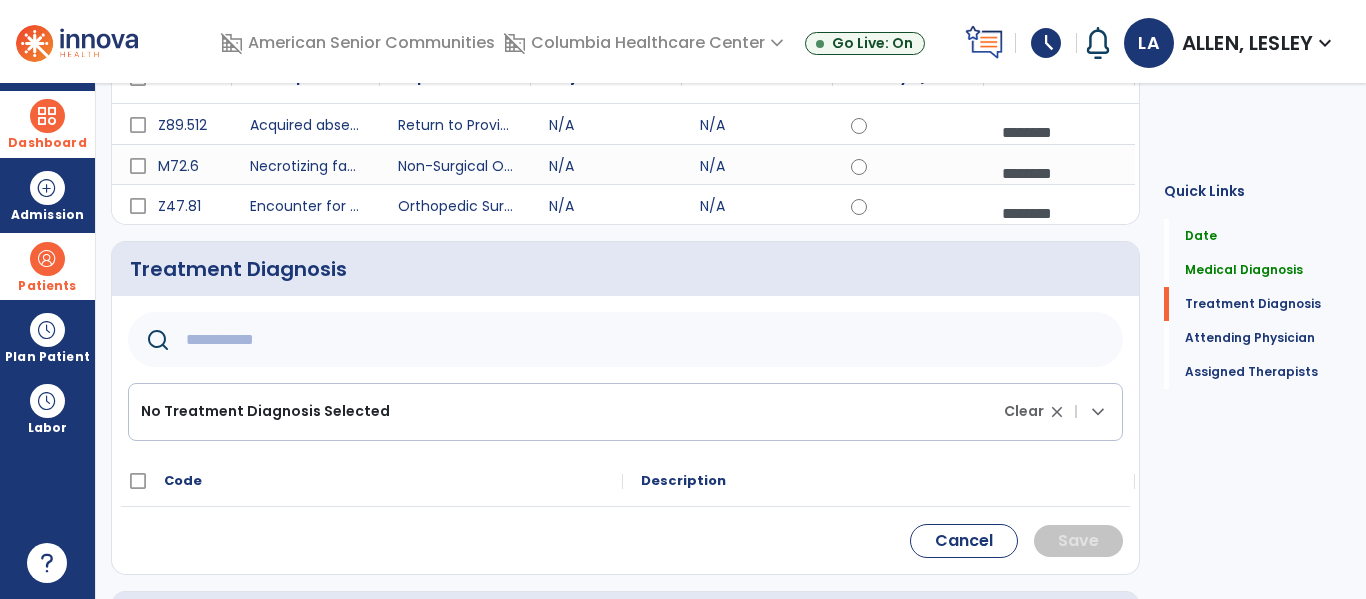 click 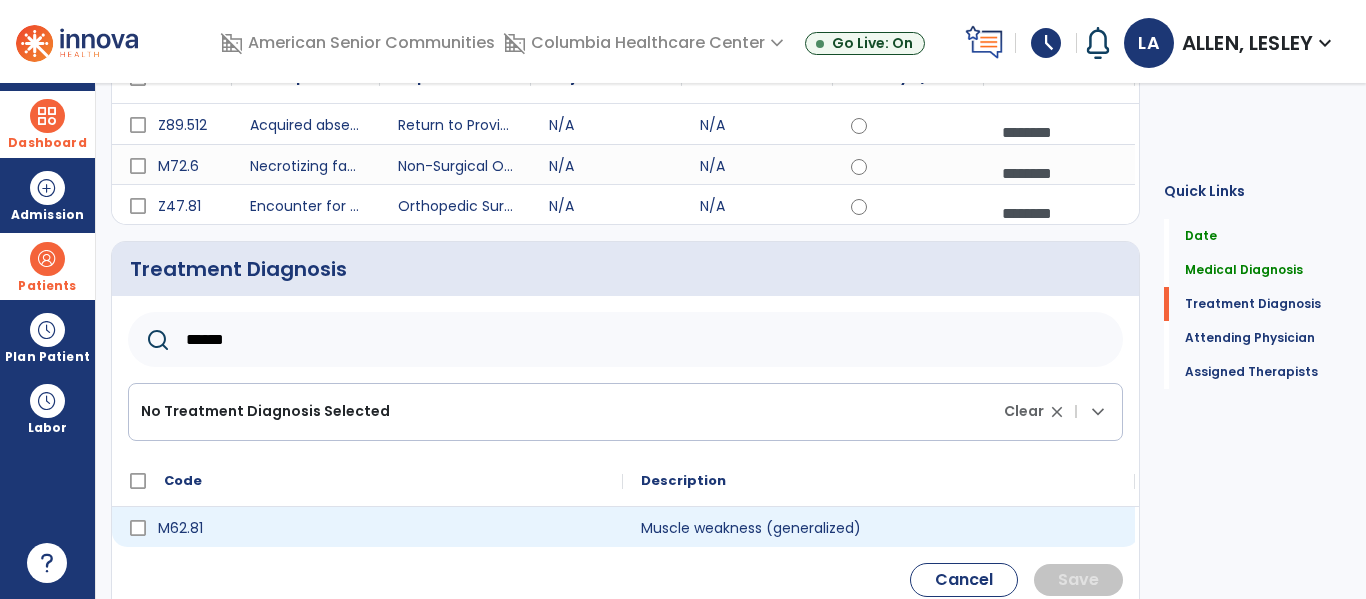 type on "******" 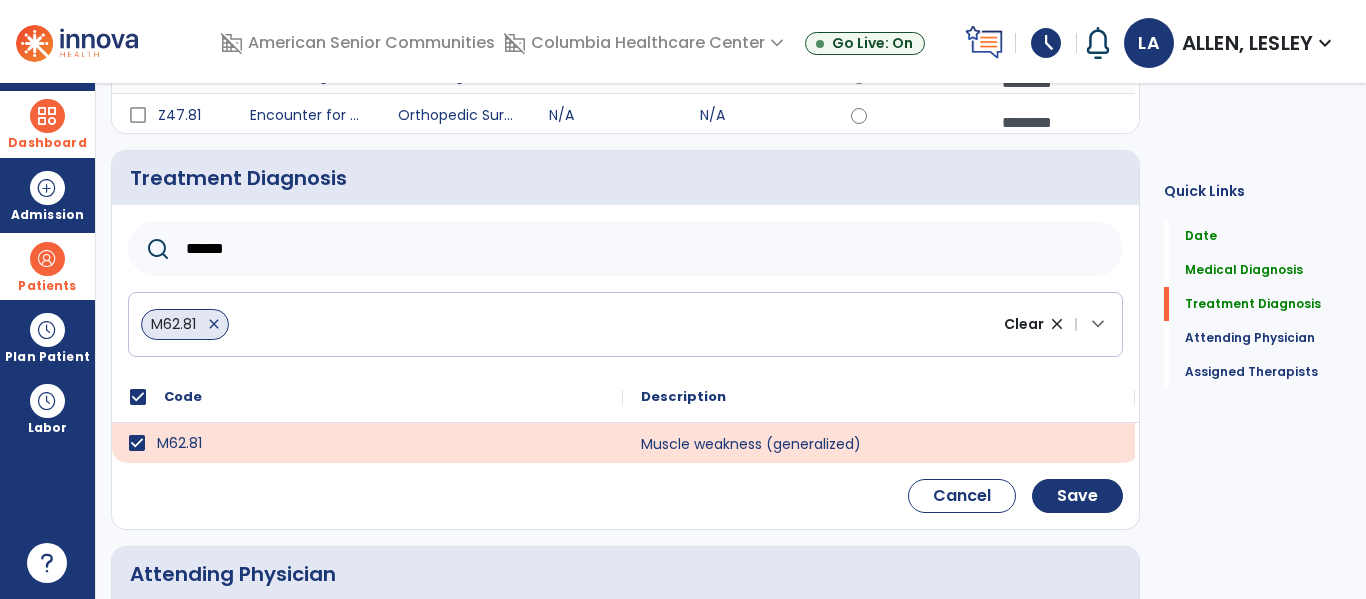 scroll, scrollTop: 383, scrollLeft: 0, axis: vertical 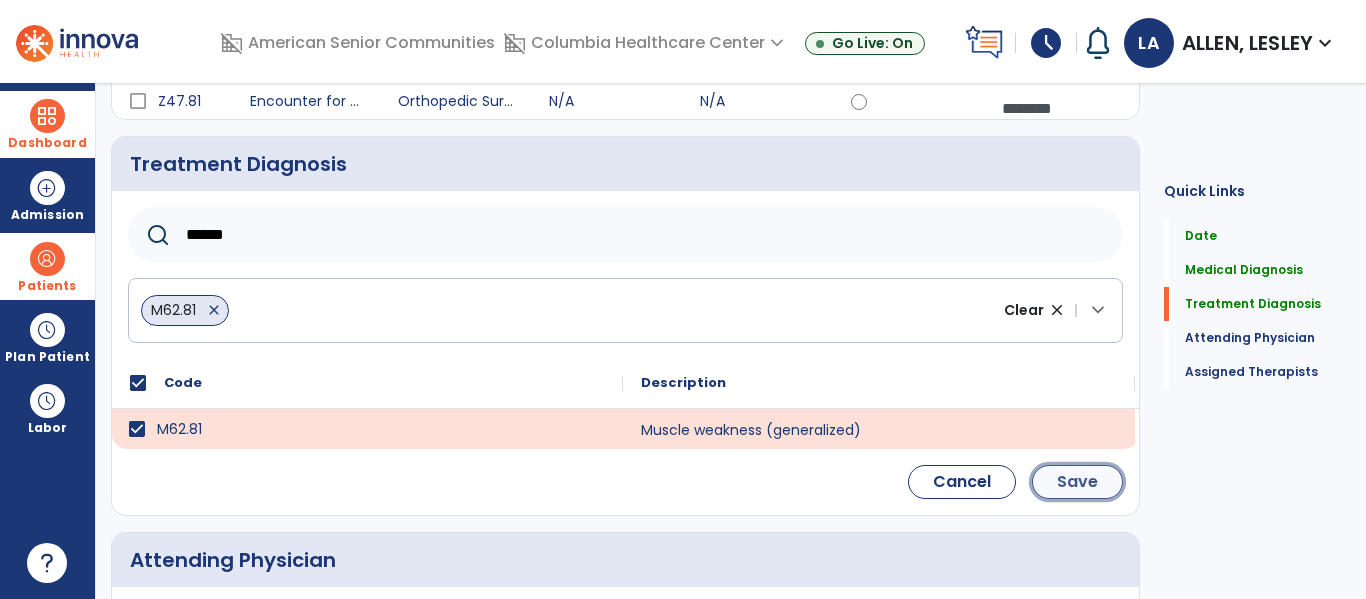 click on "Save" 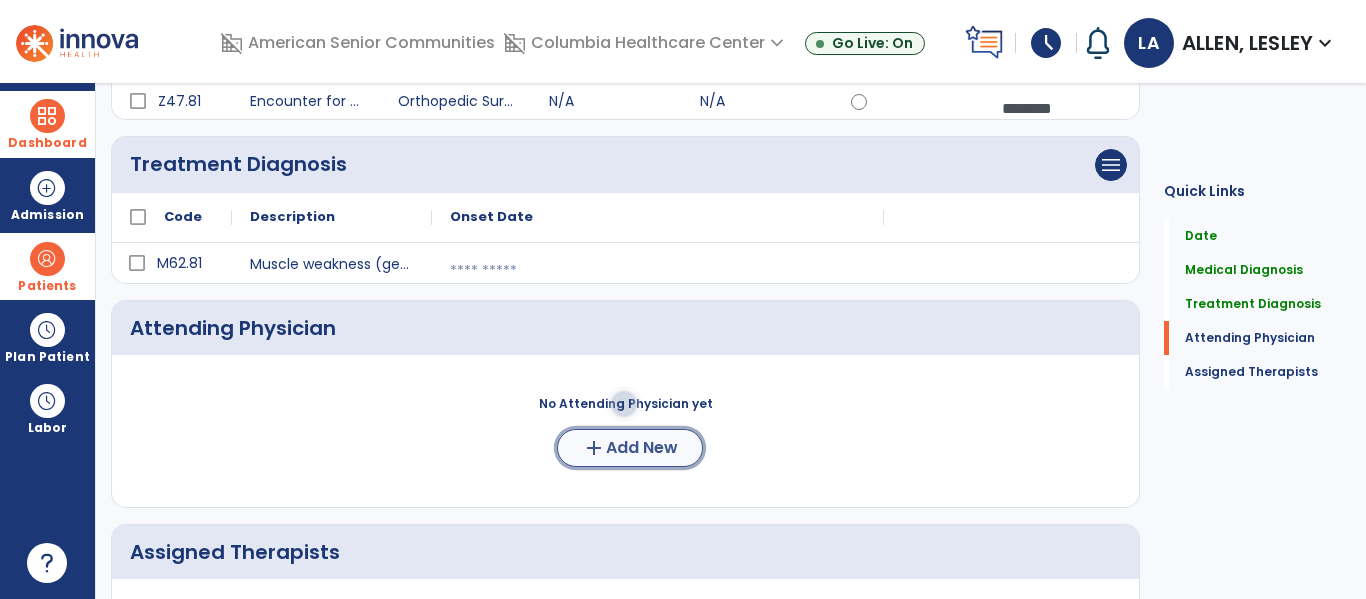 click on "Add New" 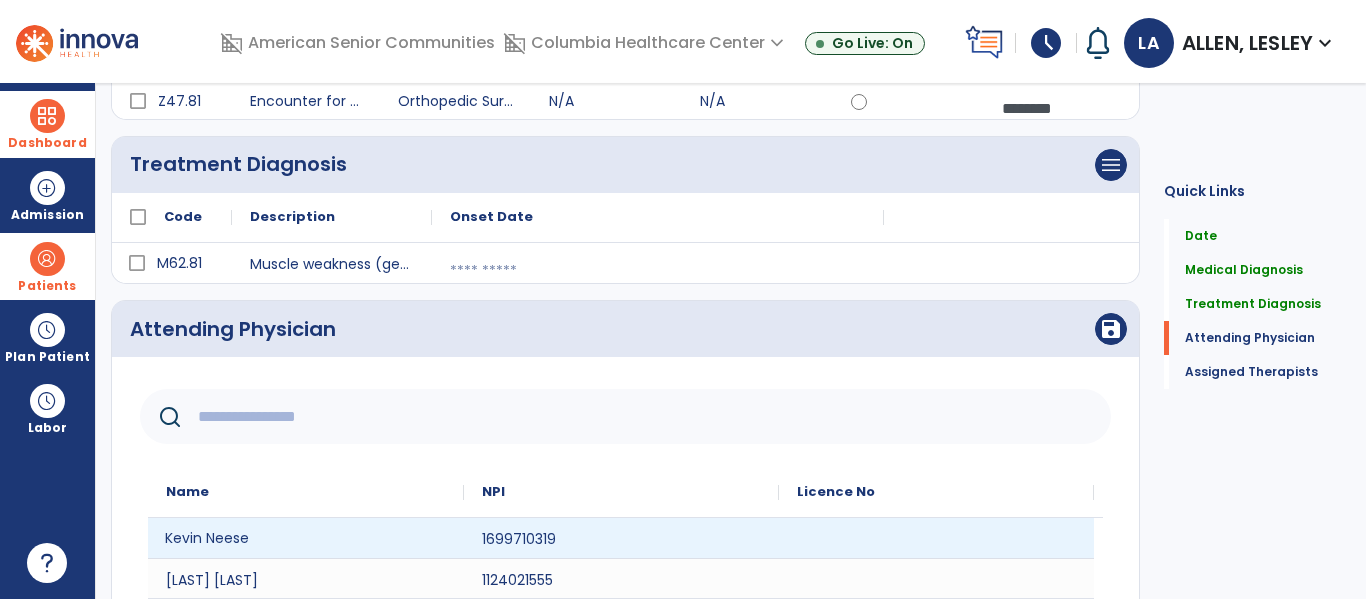 click on "Kevin Neese" 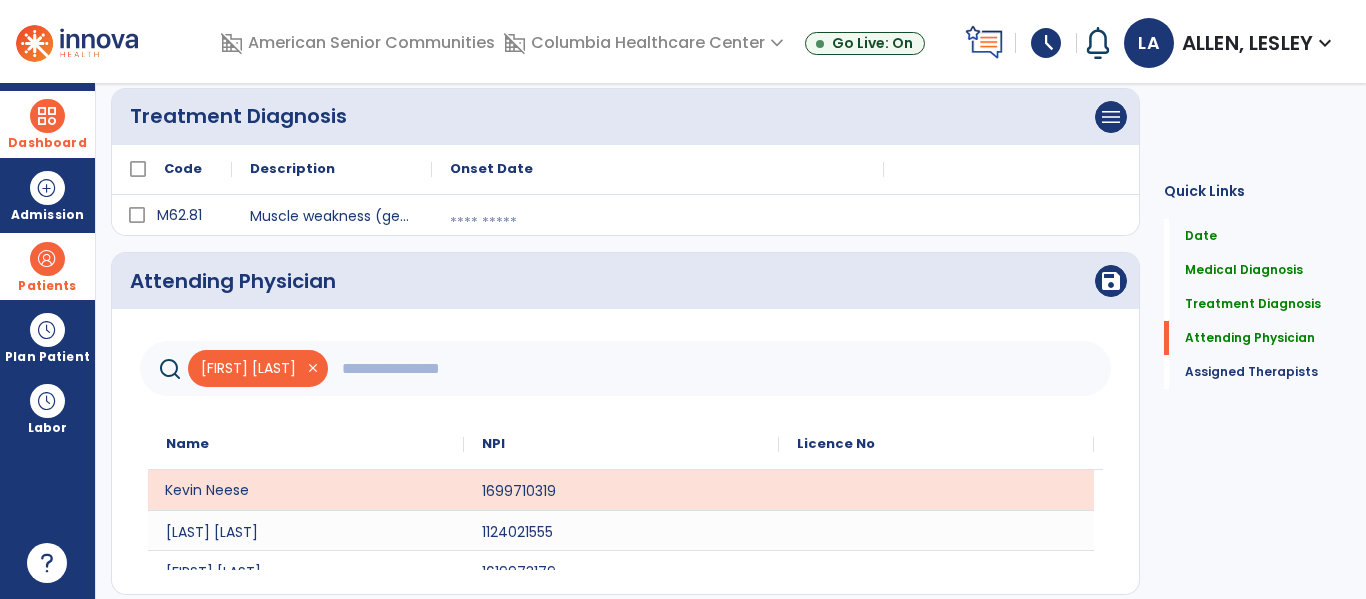 scroll, scrollTop: 446, scrollLeft: 0, axis: vertical 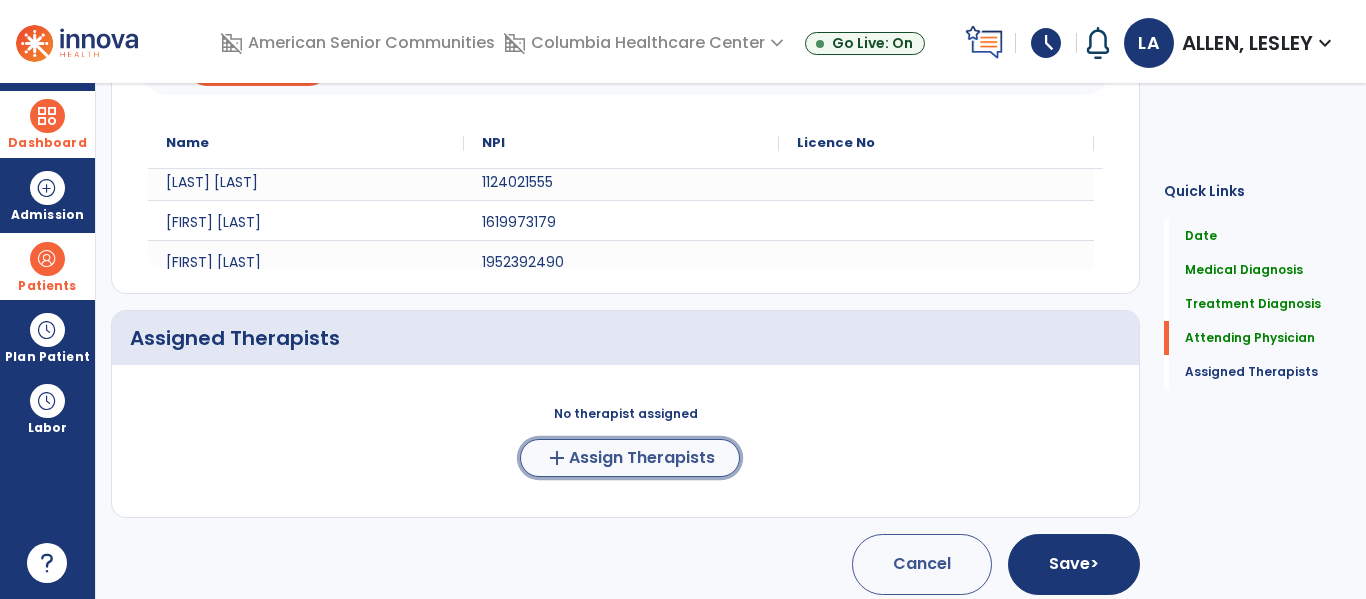 click on "Assign Therapists" 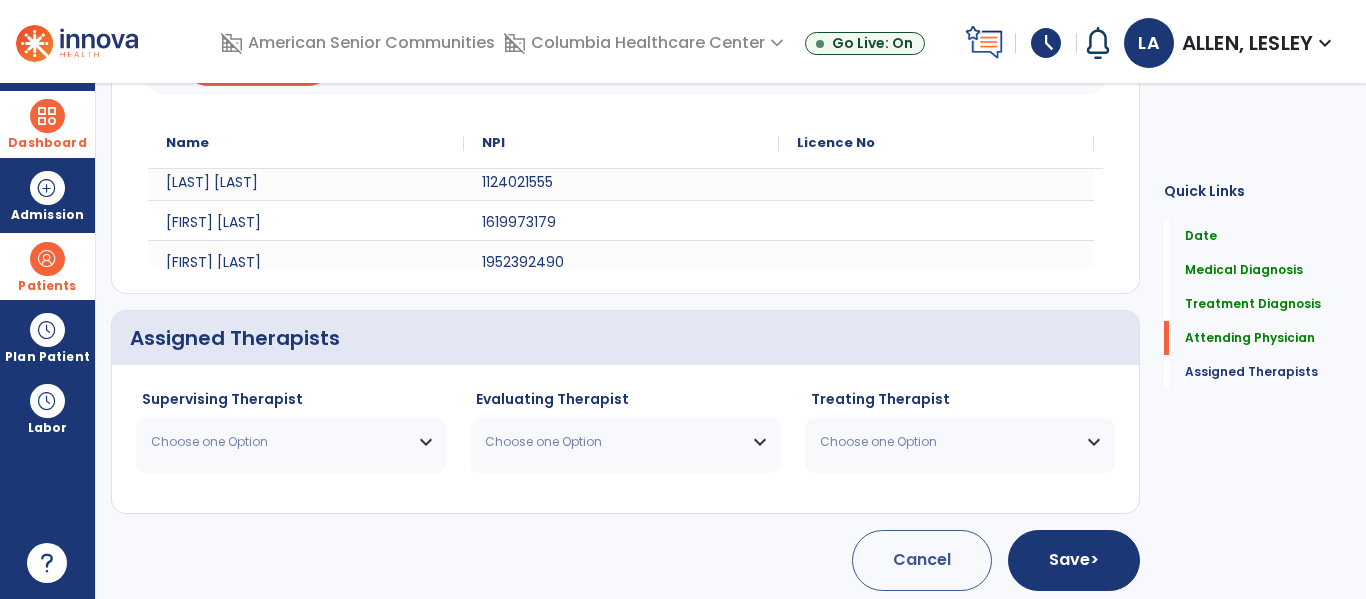 click on "Choose one Option" at bounding box center [291, 442] 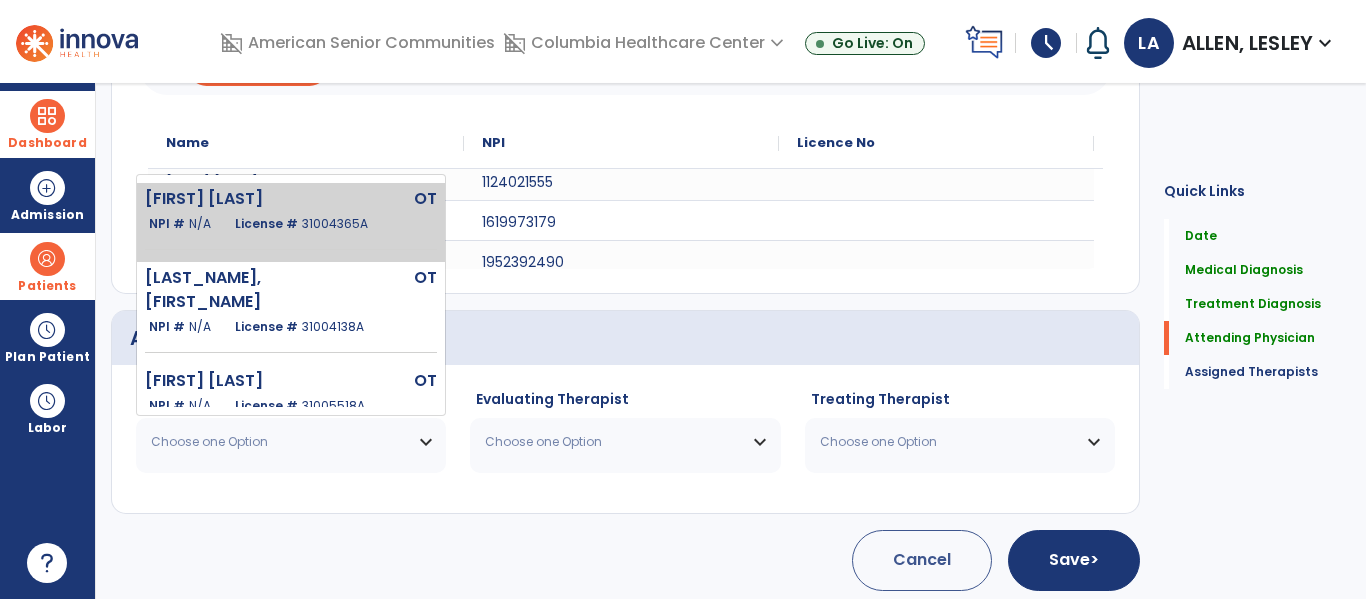 click on "[FIRST] [LAST]   NPI #  N/A   License #  31004365A" 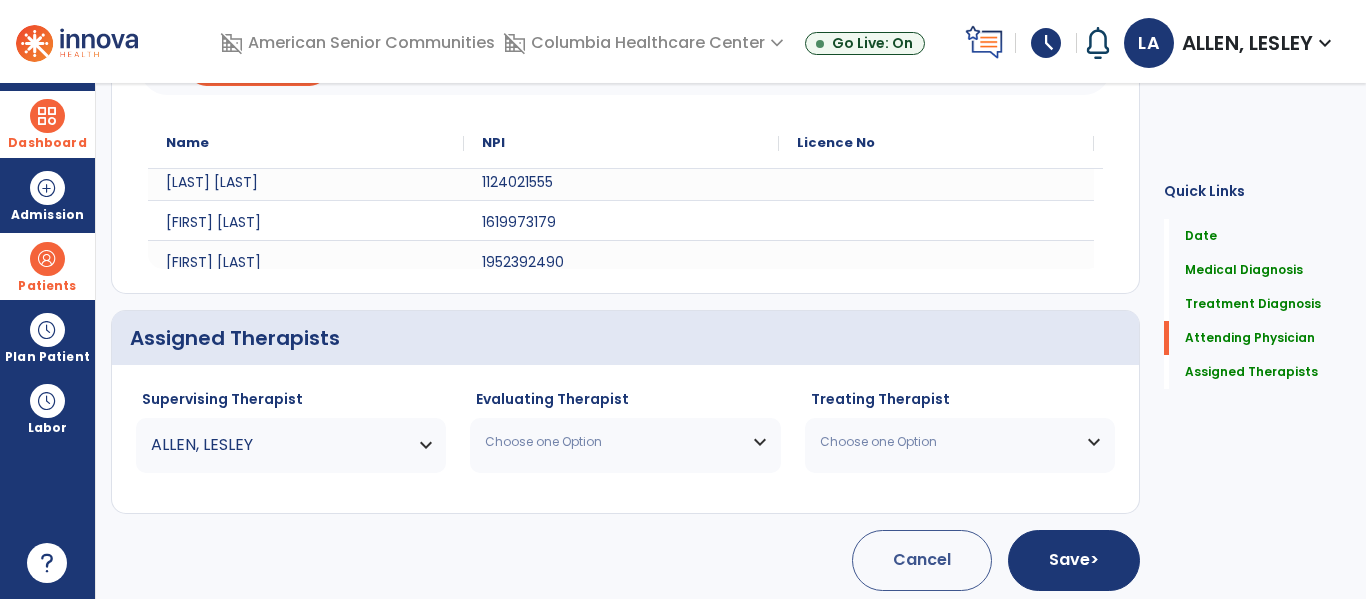 click on "Choose one Option Allen Lesley  OT   NPI #  N/A   License #  31004365A Chandler Melissa  OT   NPI #  N/A   License #  31004138A White Haley  OT   NPI #  N/A   License #  31005518A" 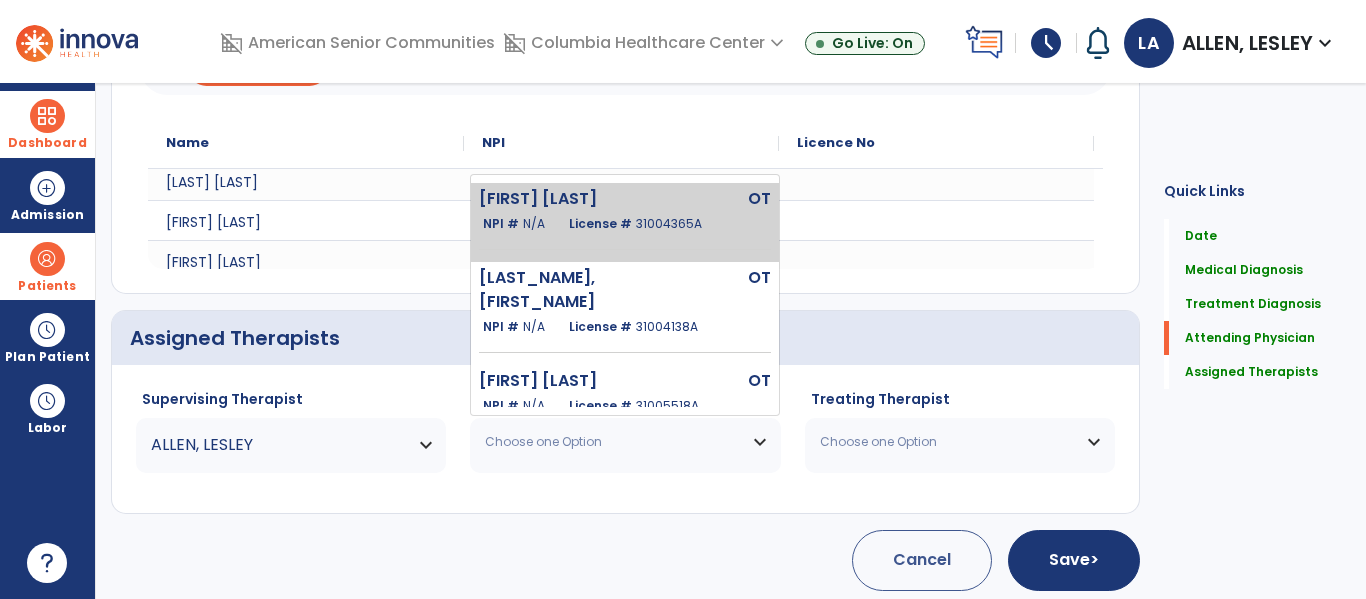 click on "[FIRST] [LAST]" 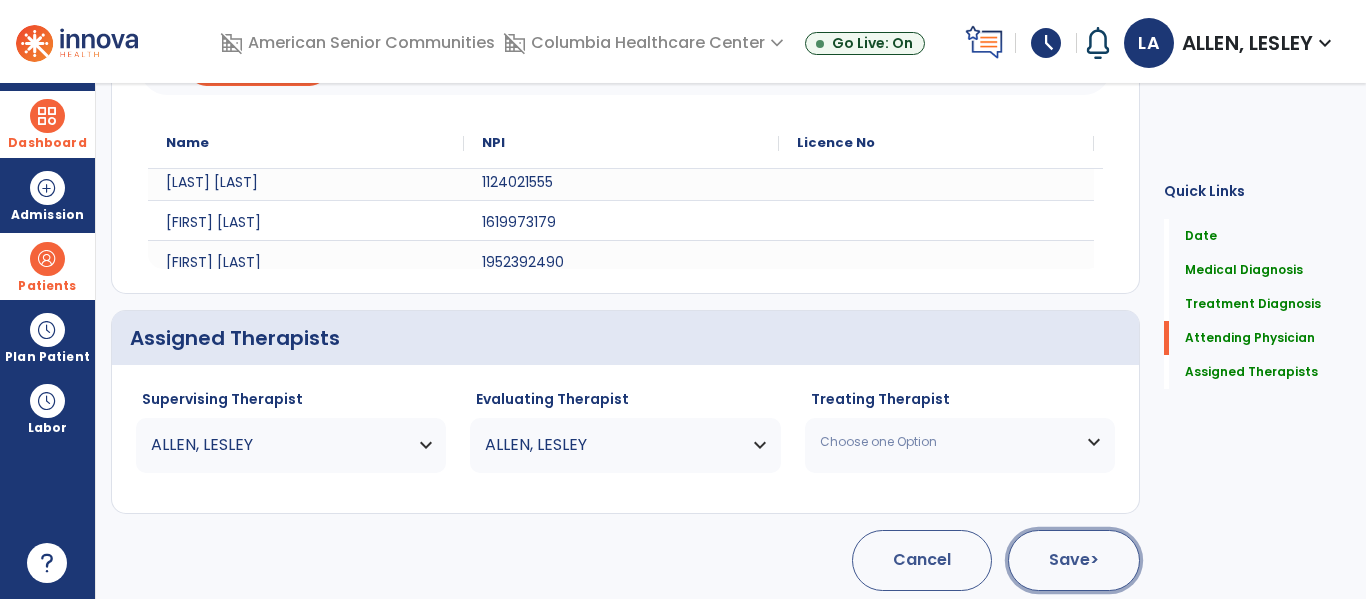 click on "Save  >" 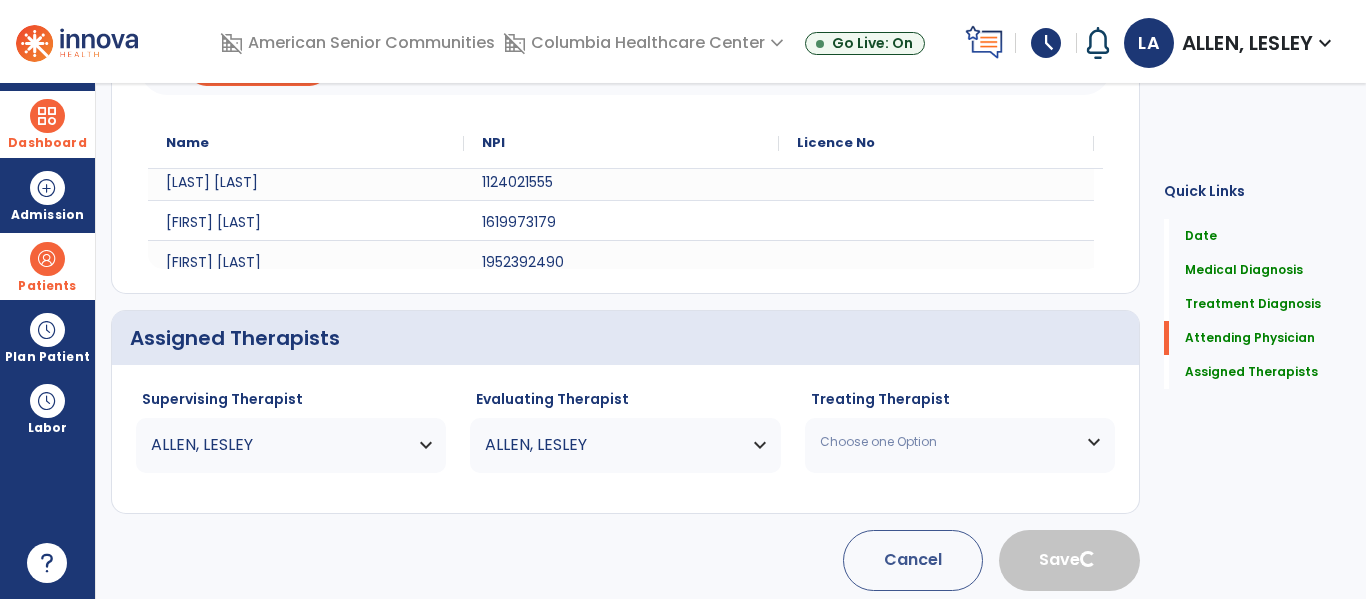 type 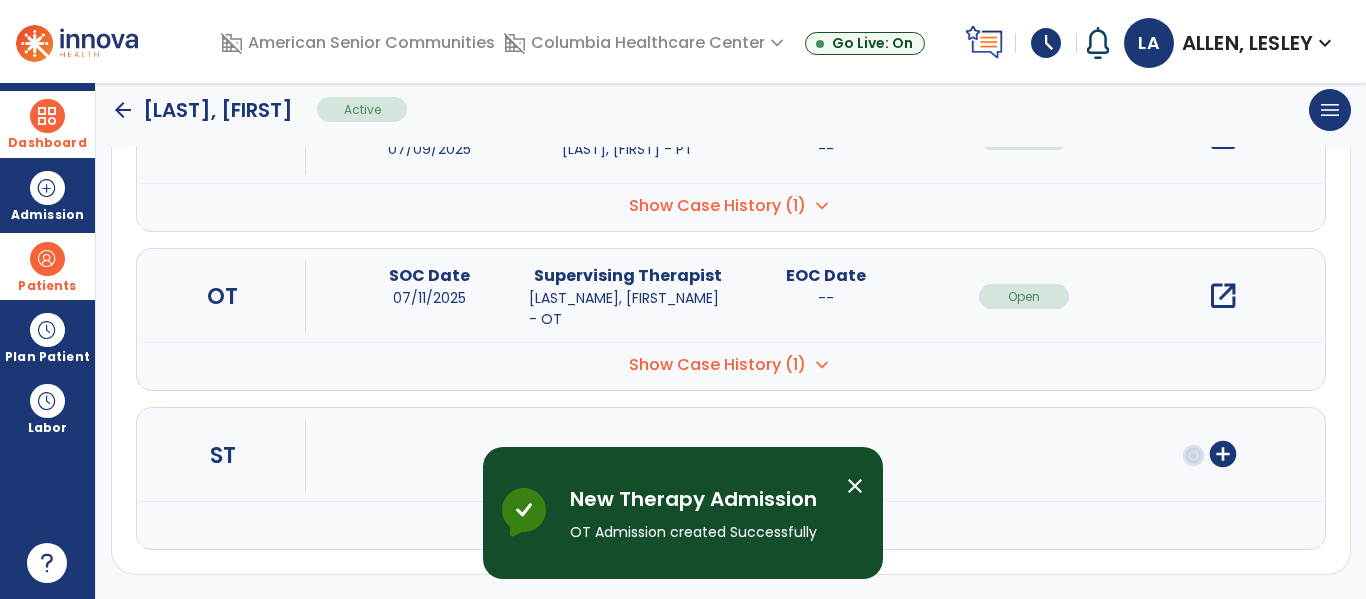 scroll, scrollTop: 297, scrollLeft: 0, axis: vertical 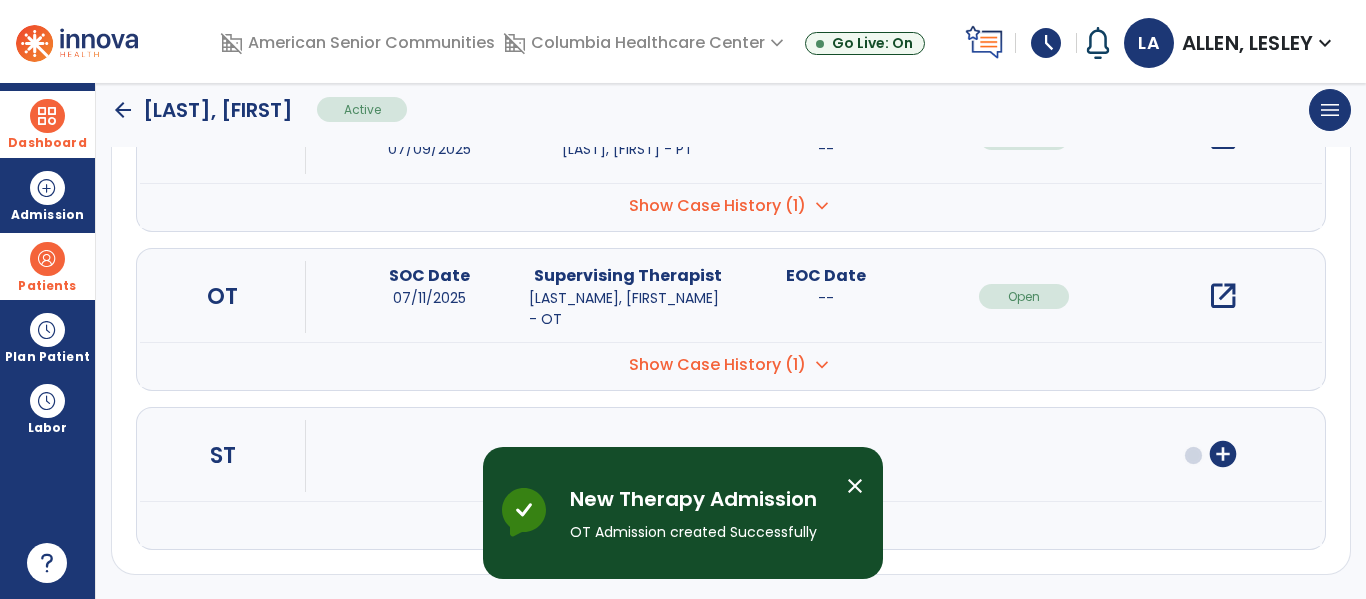 click on "open_in_new" at bounding box center [1223, 296] 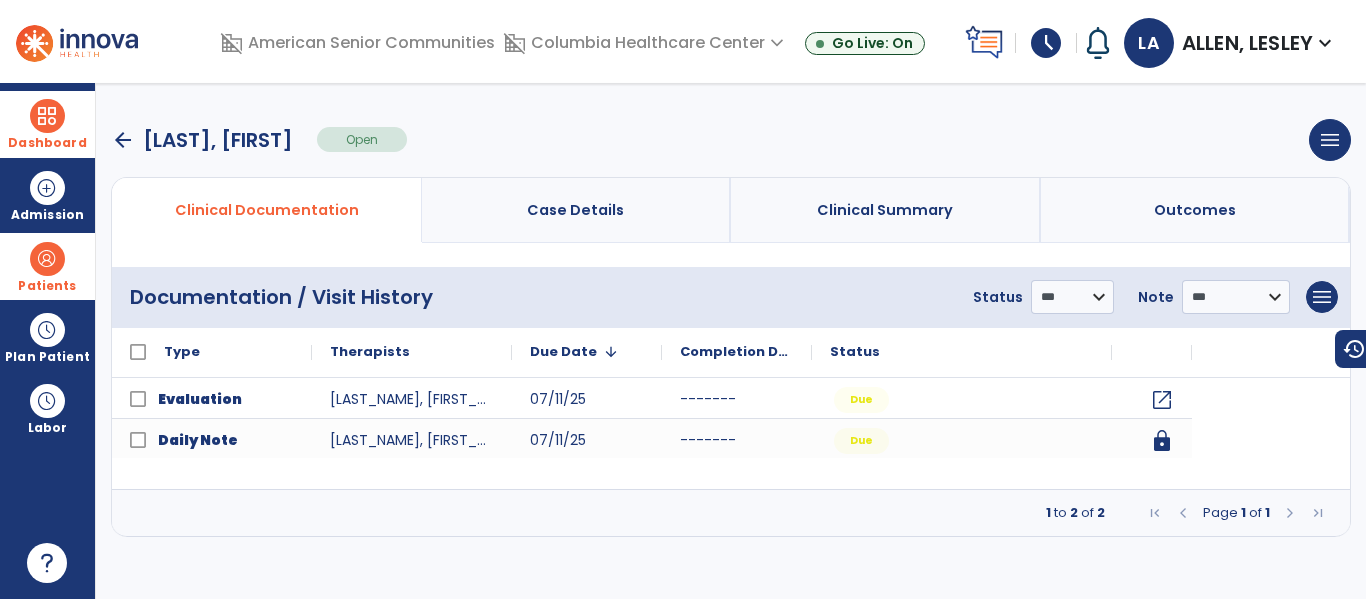 scroll, scrollTop: 0, scrollLeft: 0, axis: both 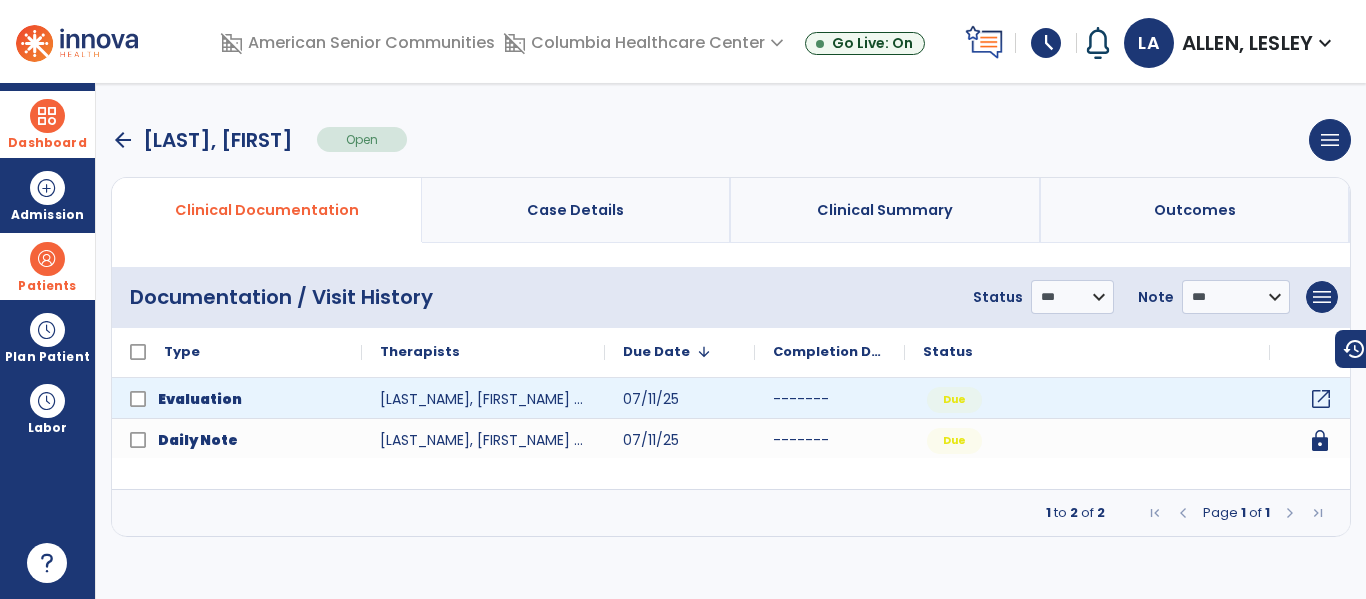 click on "open_in_new" 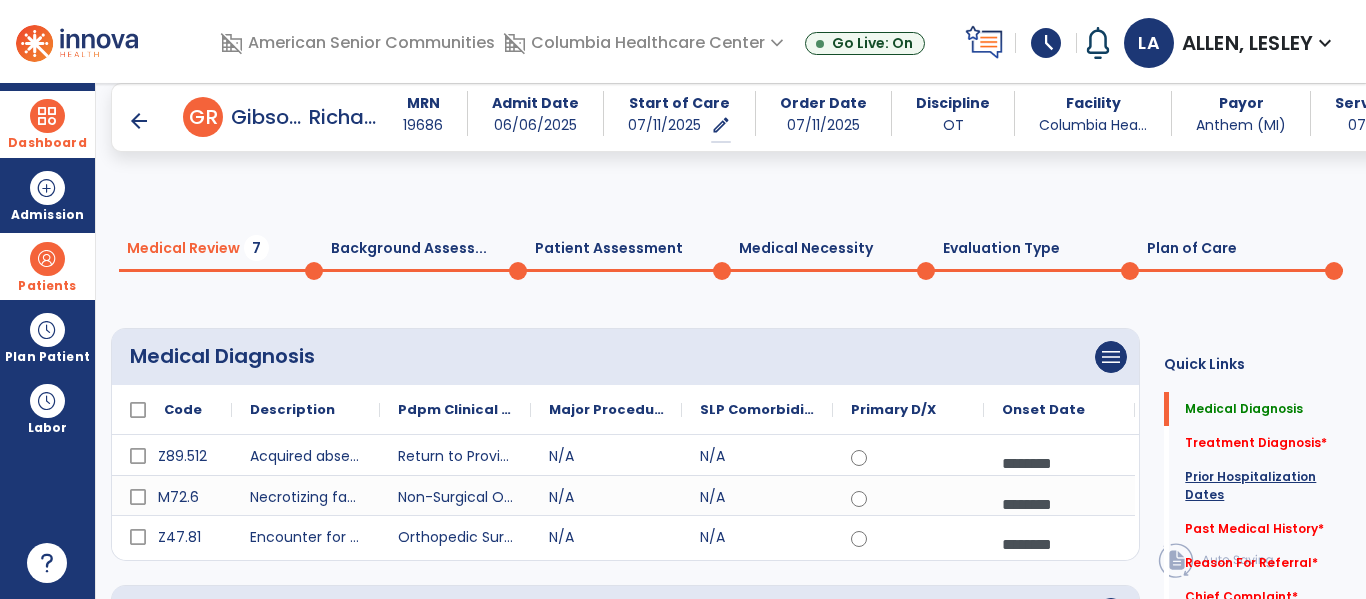 scroll, scrollTop: 115, scrollLeft: 0, axis: vertical 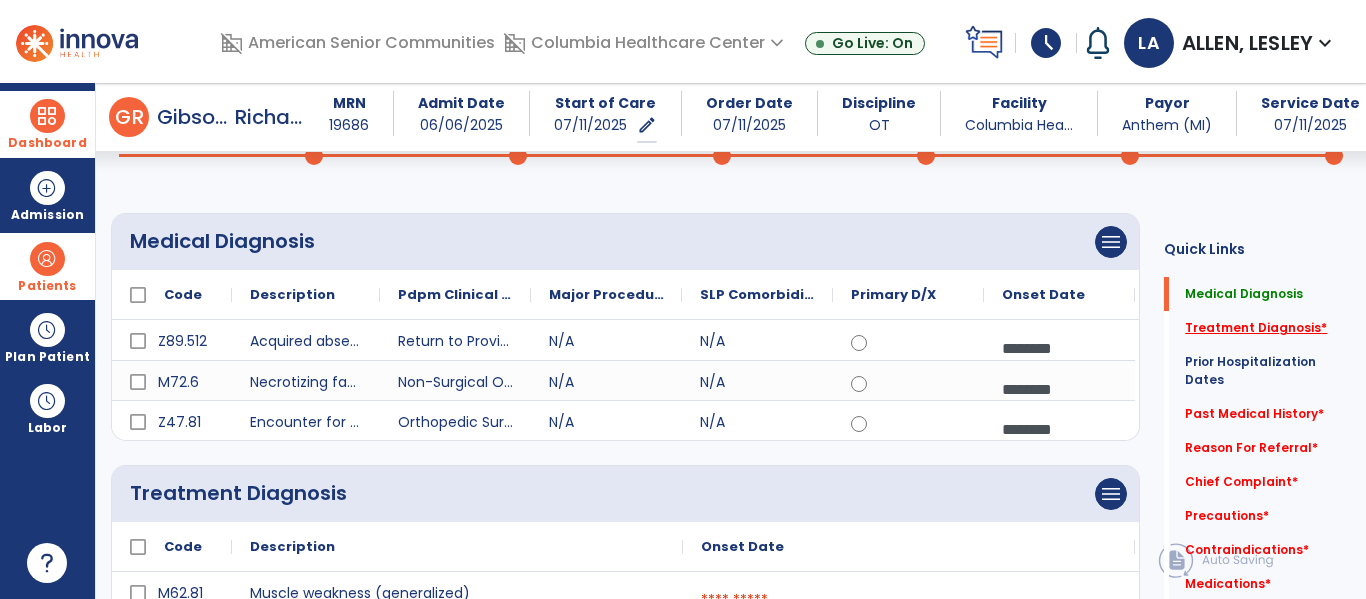 click on "Treatment Diagnosis   *" 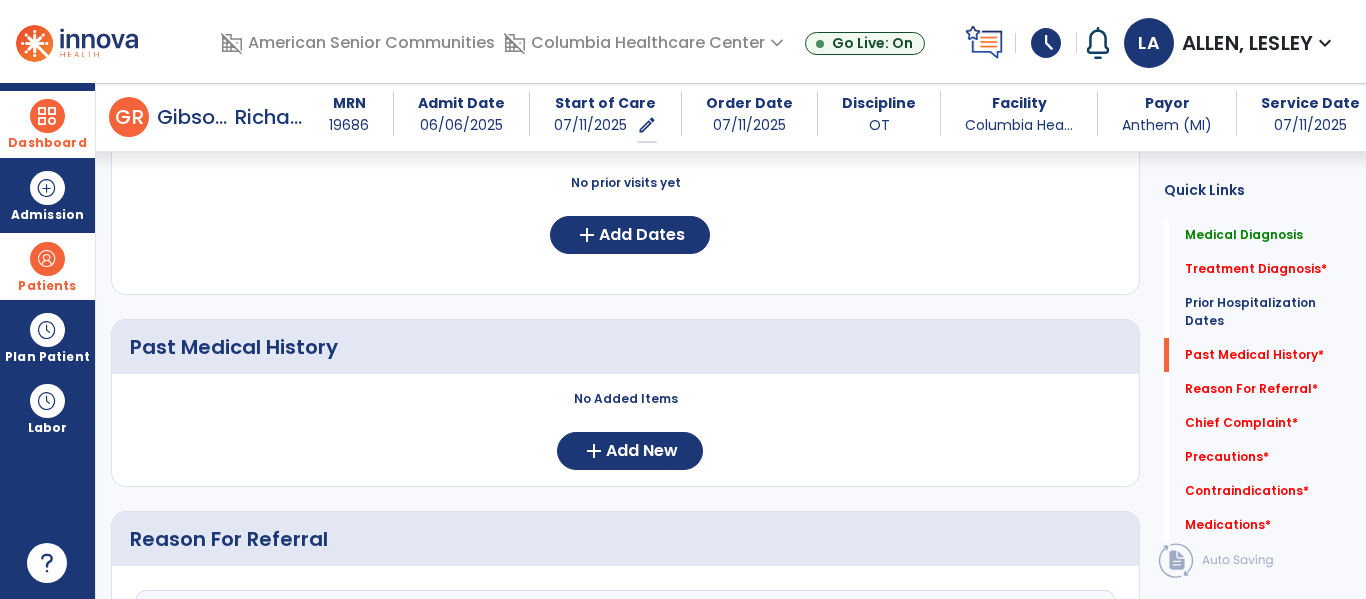 scroll, scrollTop: 686, scrollLeft: 0, axis: vertical 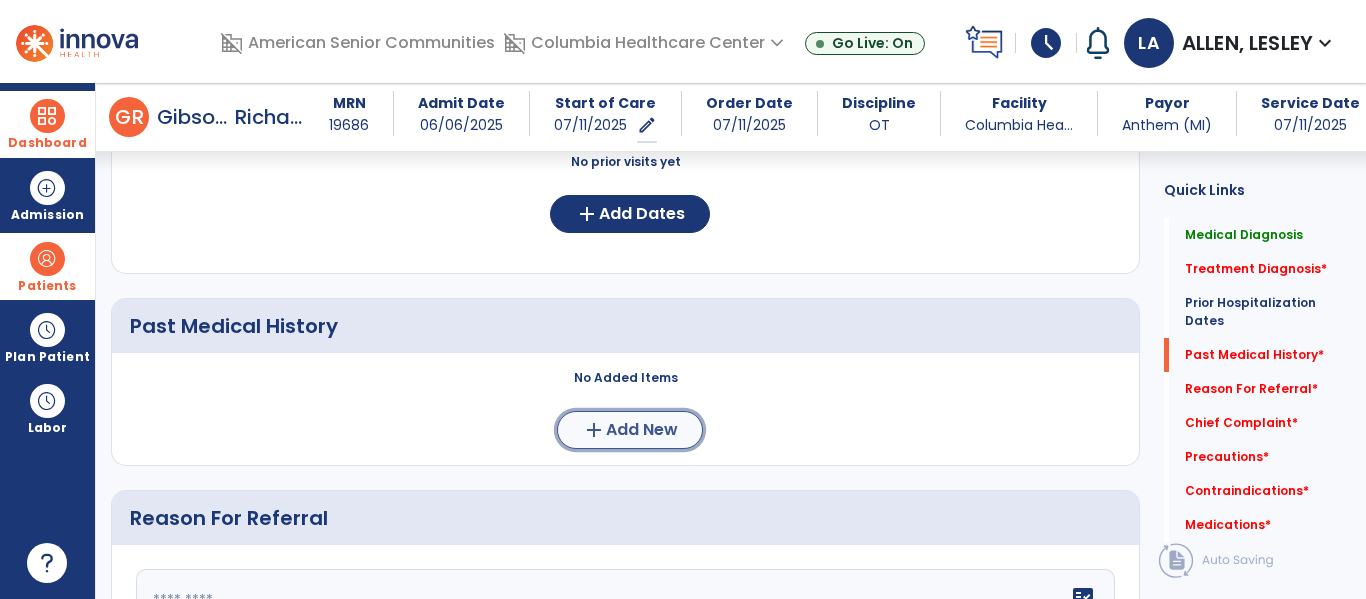 click on "Add New" 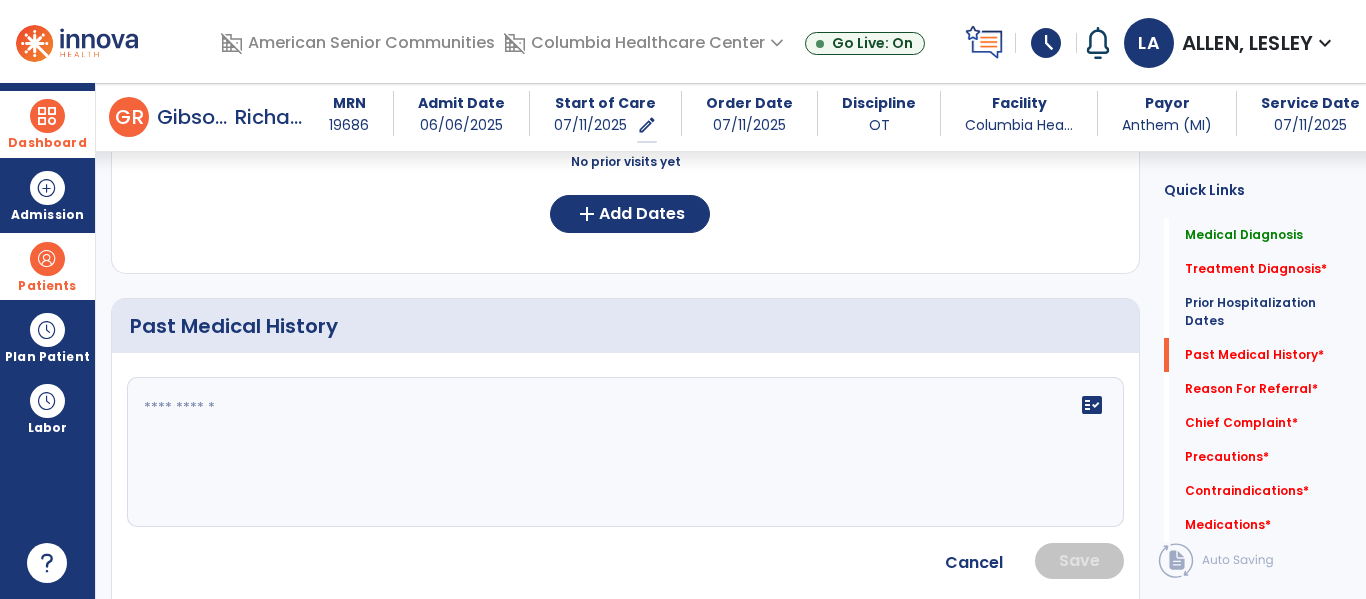 click on "fact_check" 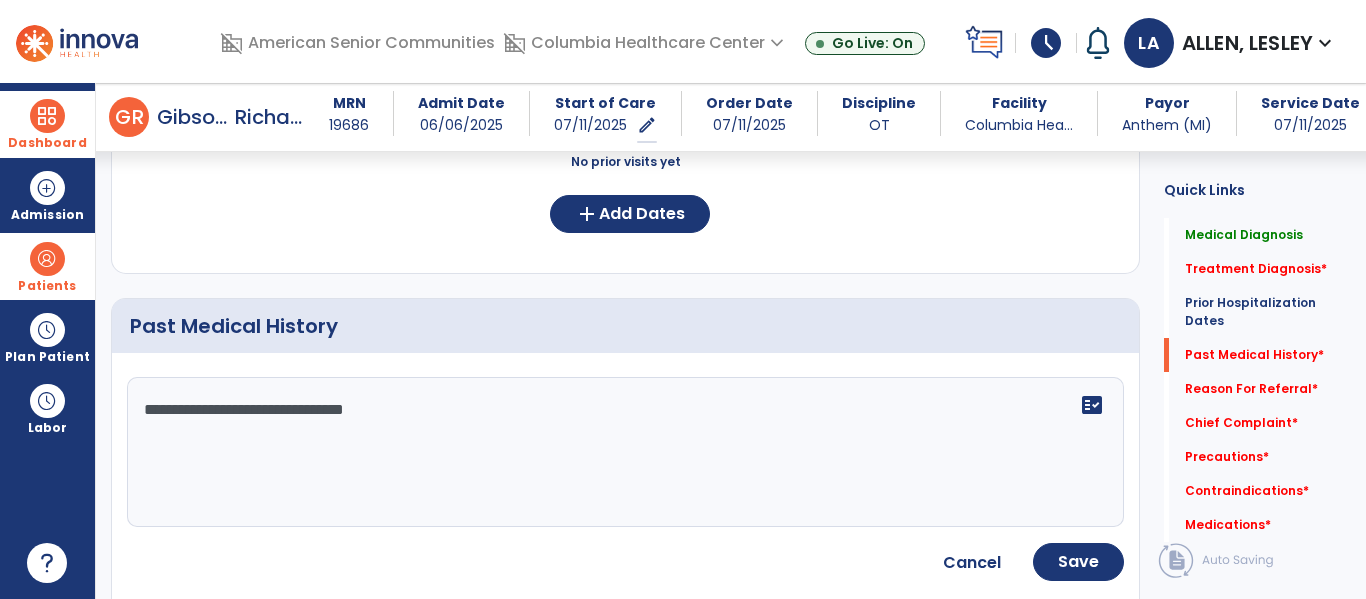type on "**********" 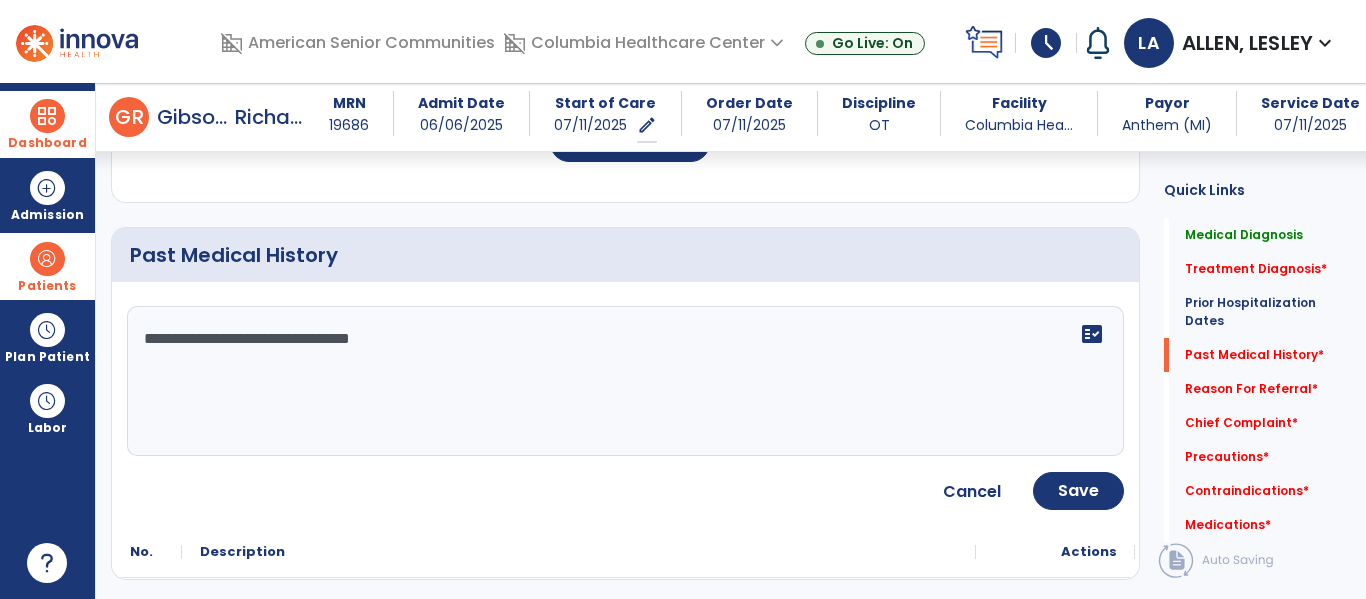 scroll, scrollTop: 758, scrollLeft: 0, axis: vertical 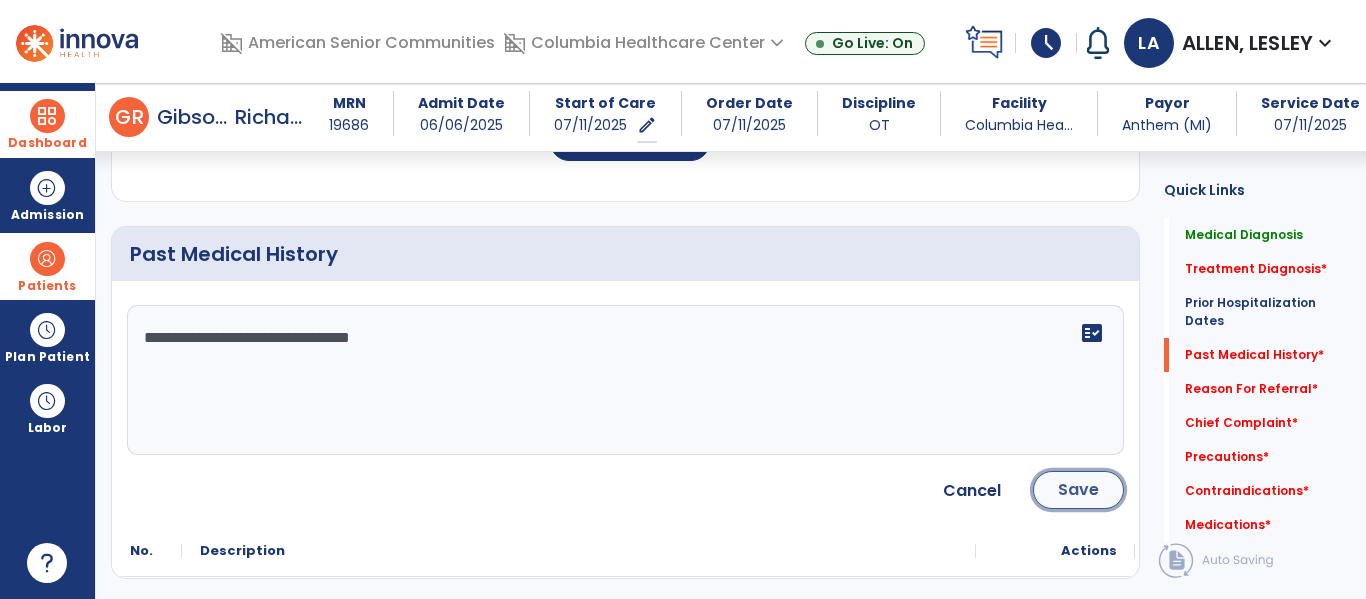 click on "Save" 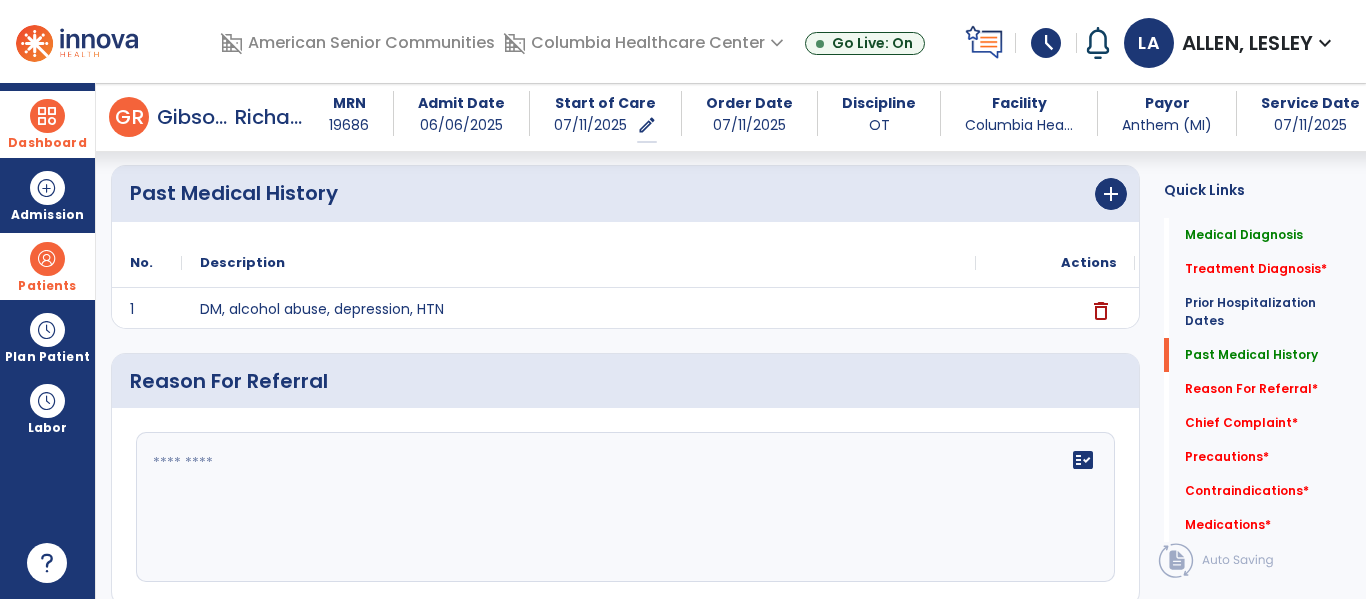 scroll, scrollTop: 838, scrollLeft: 0, axis: vertical 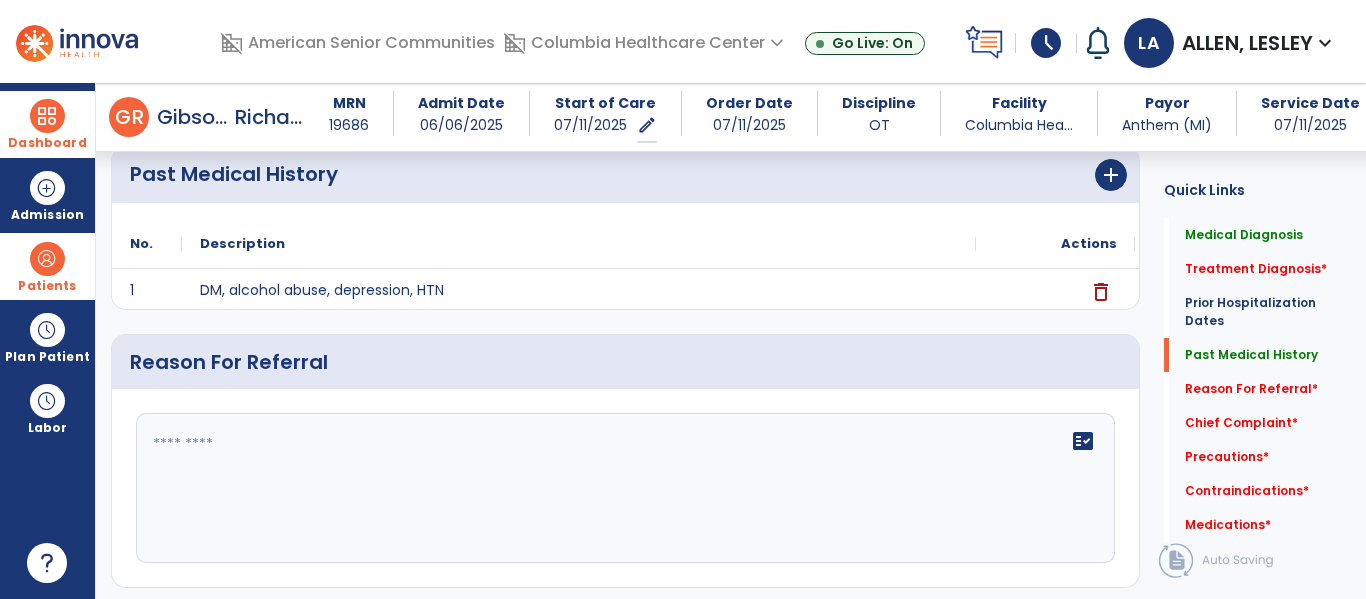click on "Treatment Diagnosis   *  Treatment Diagnosis   *" 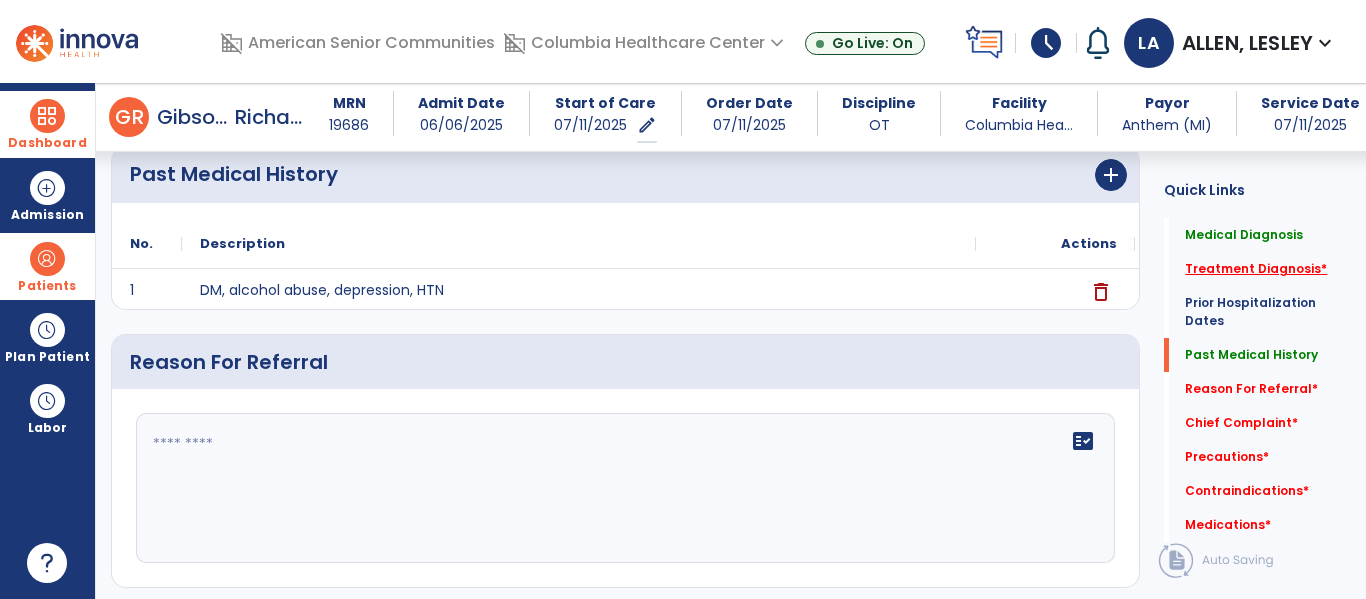 click on "Treatment Diagnosis   *" 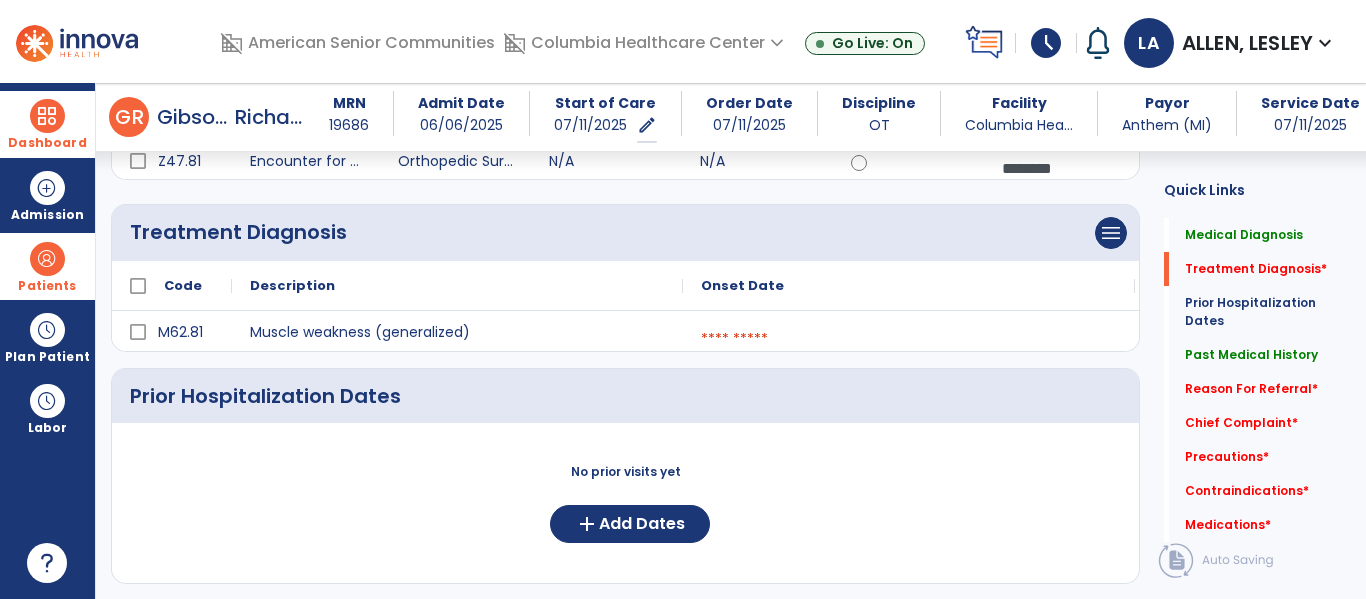 scroll, scrollTop: 366, scrollLeft: 0, axis: vertical 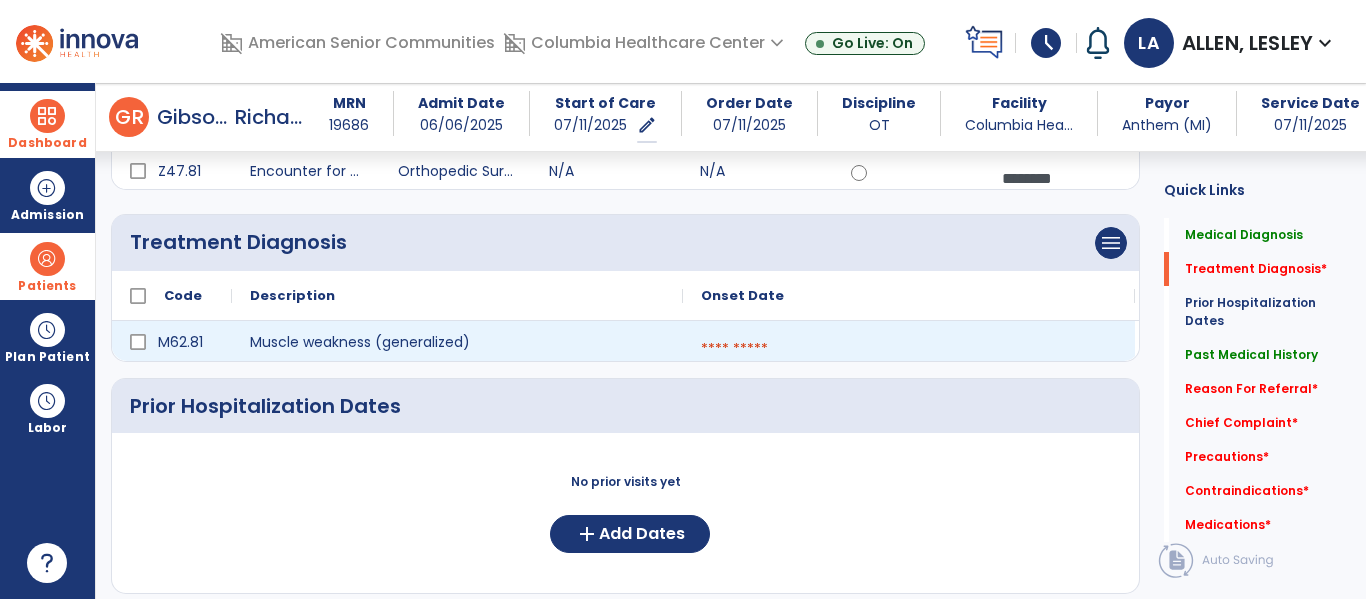 click at bounding box center [909, 349] 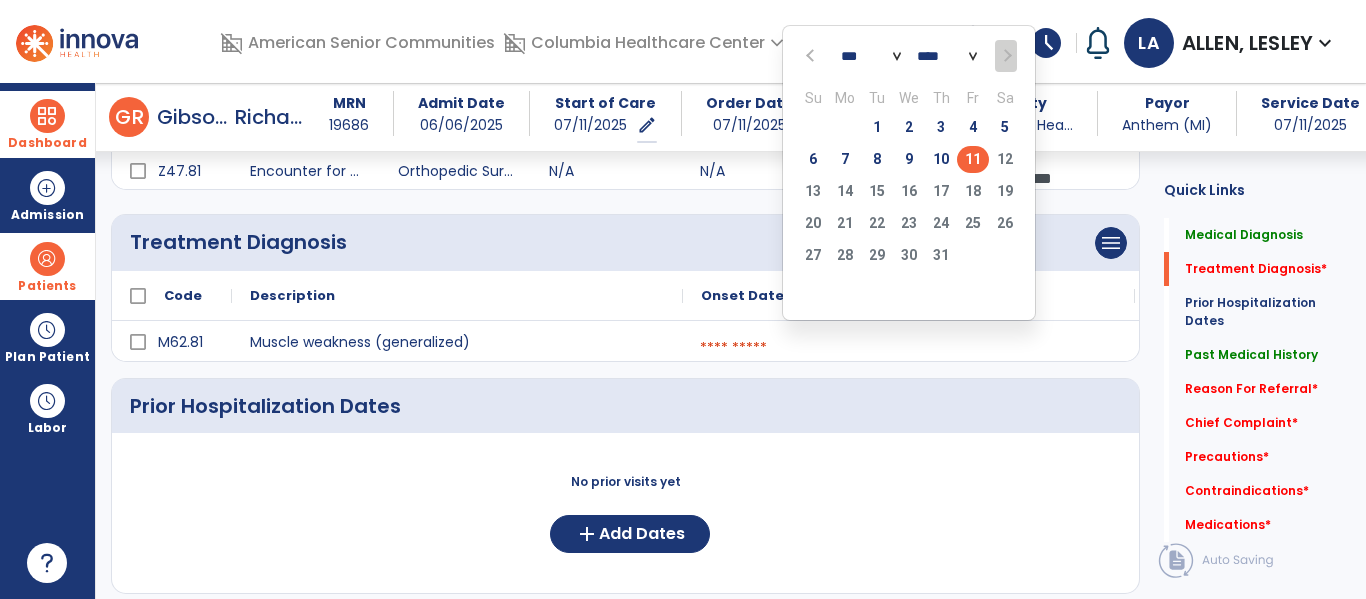 click on "11" 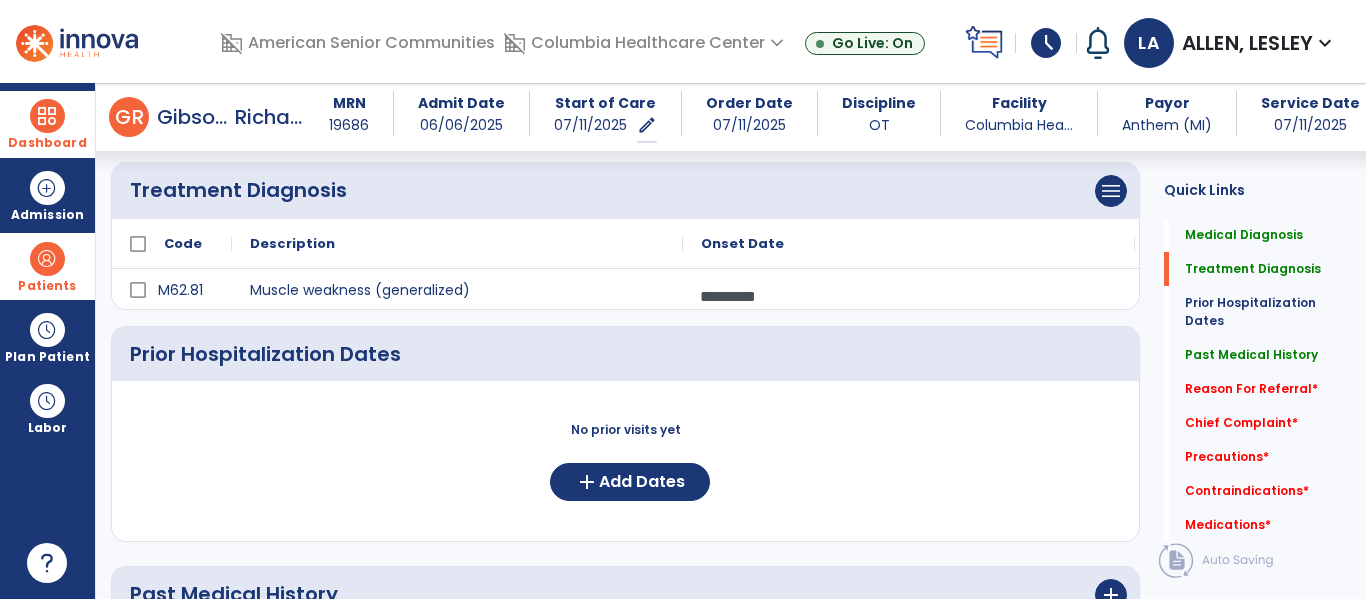 scroll, scrollTop: 432, scrollLeft: 0, axis: vertical 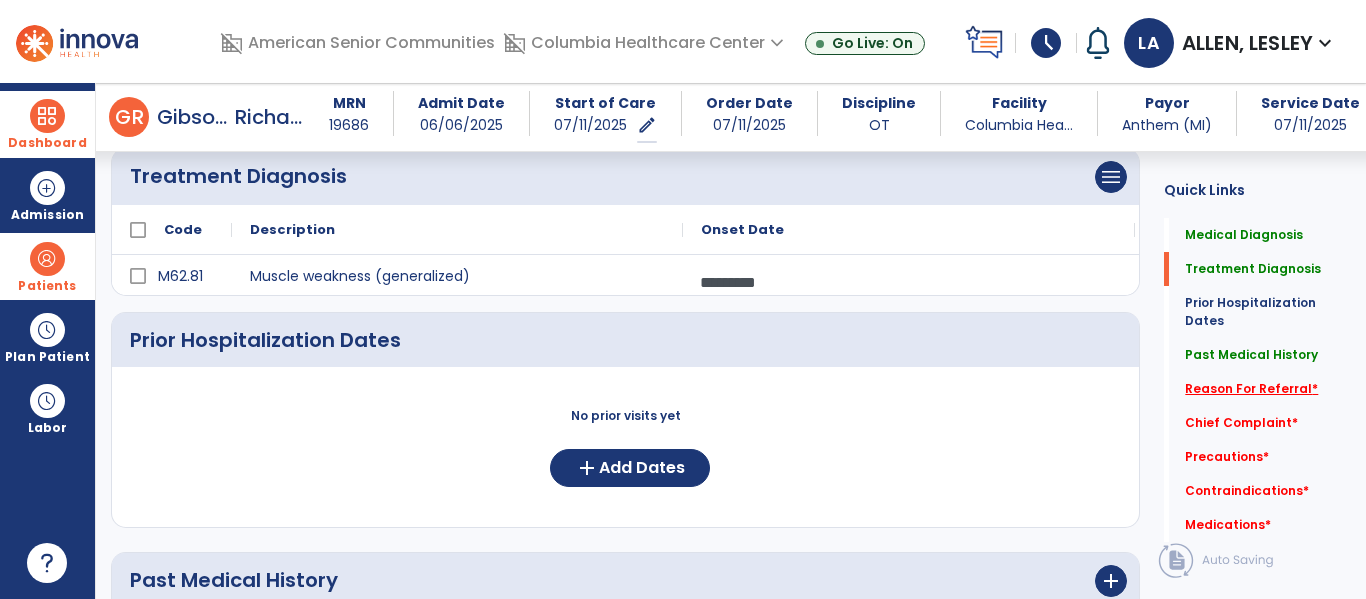 click on "Reason For Referral   *" 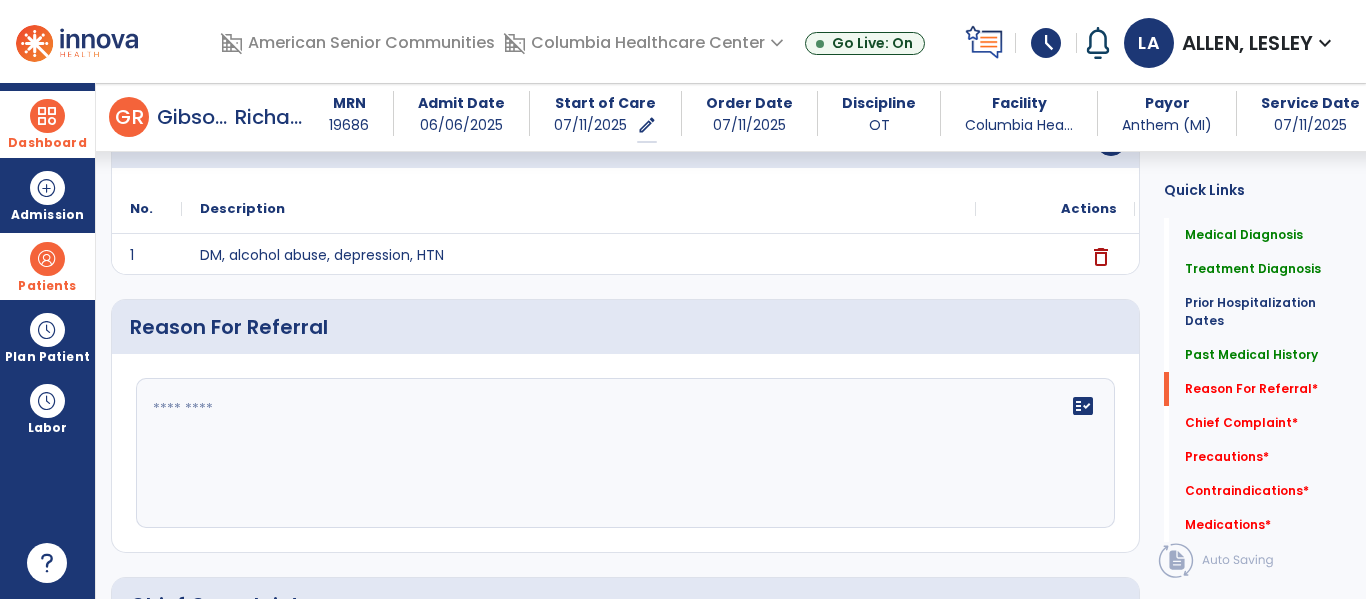scroll, scrollTop: 887, scrollLeft: 0, axis: vertical 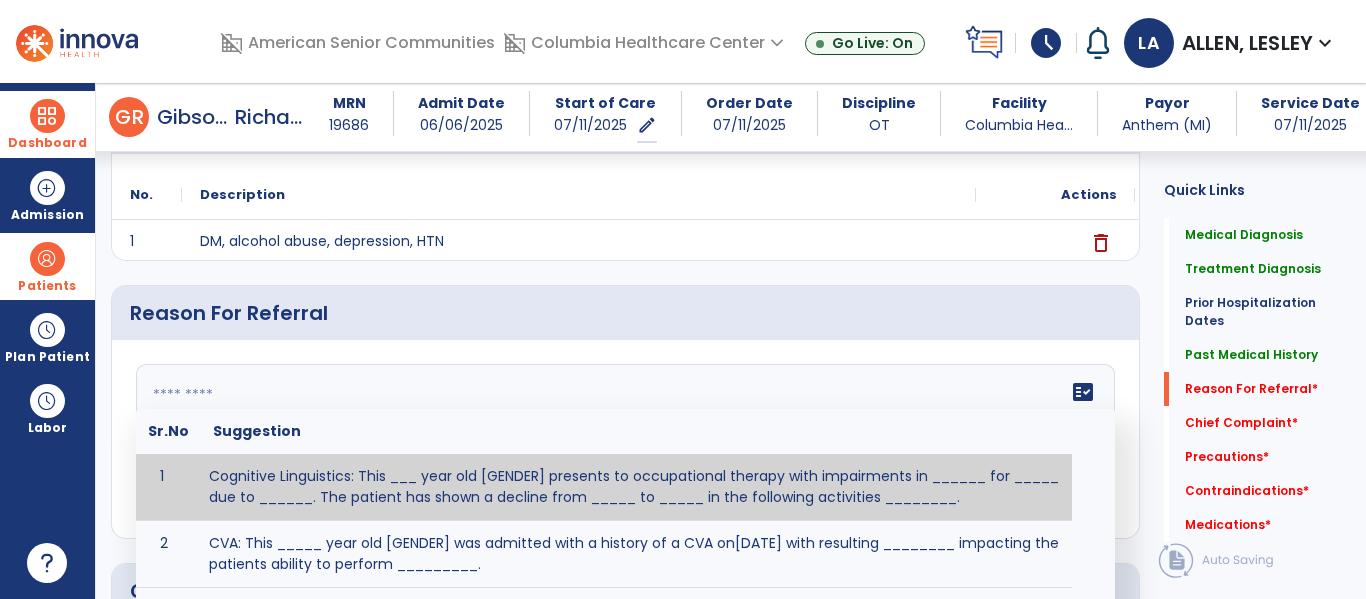click on "fact_check  Sr.No Suggestion 1 Cognitive Linguistics: This ___ year old [GENDER] presents to occupational therapy with impairments in ______ for _____ due to ______.  The patient has shown a decline from _____ to _____ in the following activities ________. 2 CVA: This _____ year old [GENDER] was admitted with a history of a CVA on[DATE] with resulting ________ impacting the patients ability to perform _________. 3 Fall: This _____ year old [GENDER] presents to therapy due to a fall on [DATE] as a result of _______ resulting in _______.  Patient has complaints of _________ with resulting impairments in _________. 4 5 Fall at Home: This _____ year old [GENDER] fell at home, resulting  in ________.  This has impacted this patient's _______.  As a result of these noted limitations in functional activities, this patient is unable to safely return to home.  This patient requires skilled therapy in order to improve safety and function. 6 7 8 9 10 11" 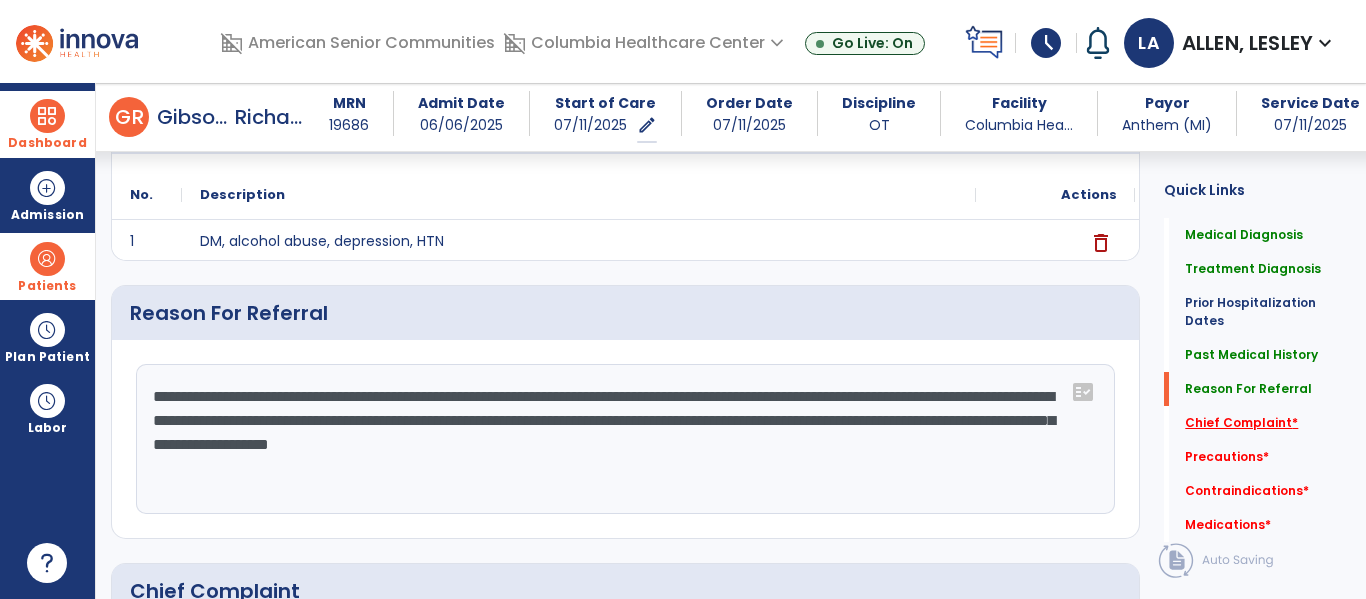 type on "**********" 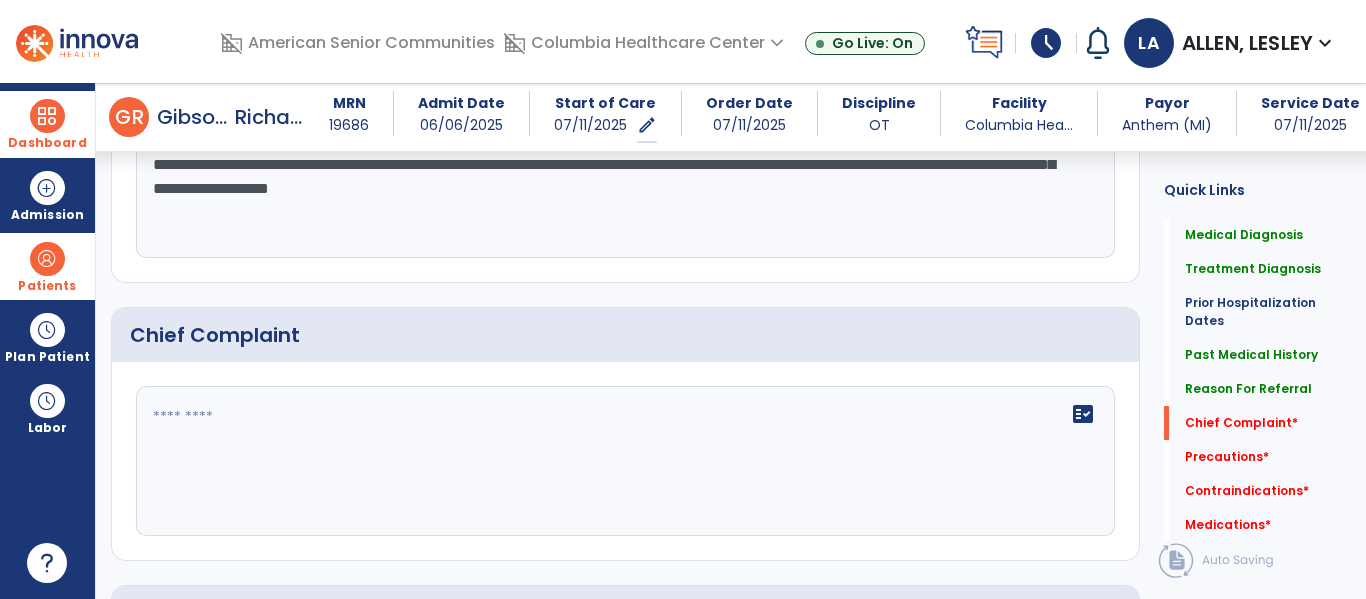 scroll, scrollTop: 1237, scrollLeft: 0, axis: vertical 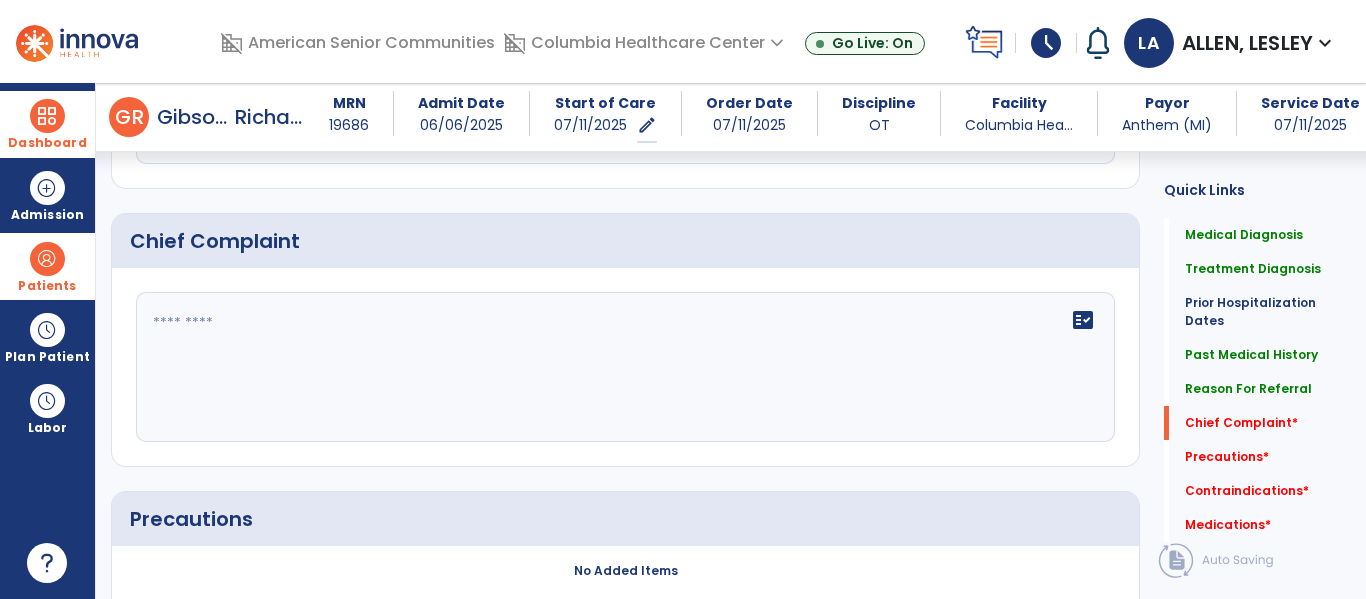 click 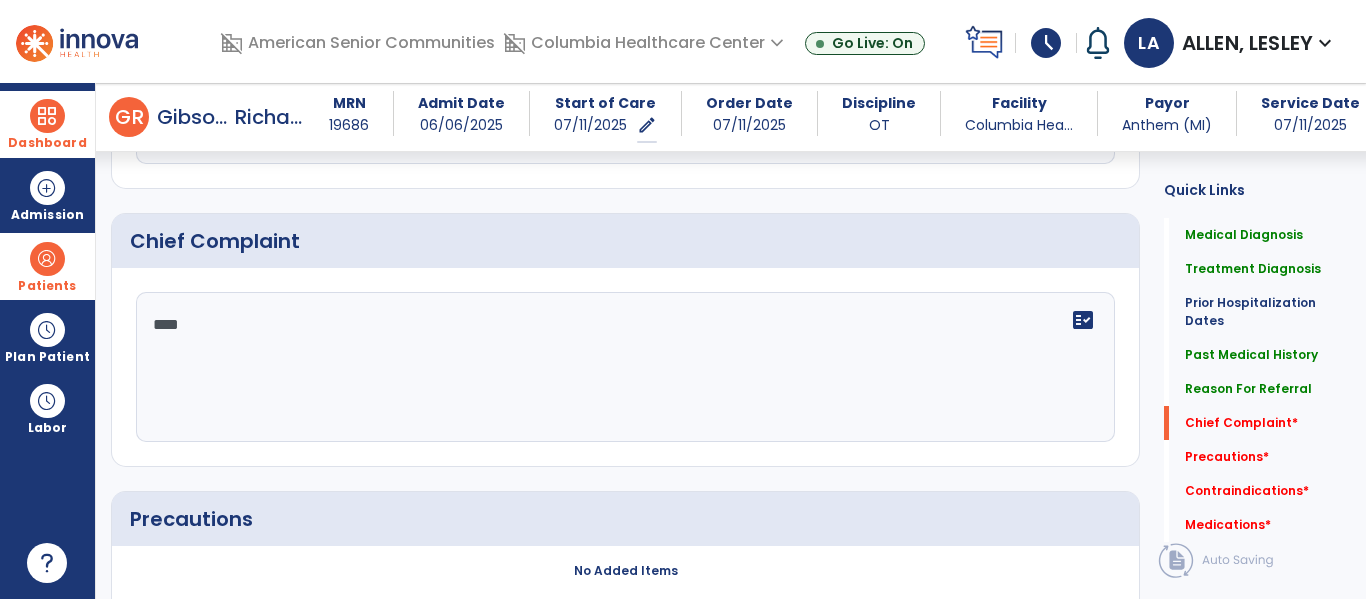 scroll, scrollTop: 1353, scrollLeft: 0, axis: vertical 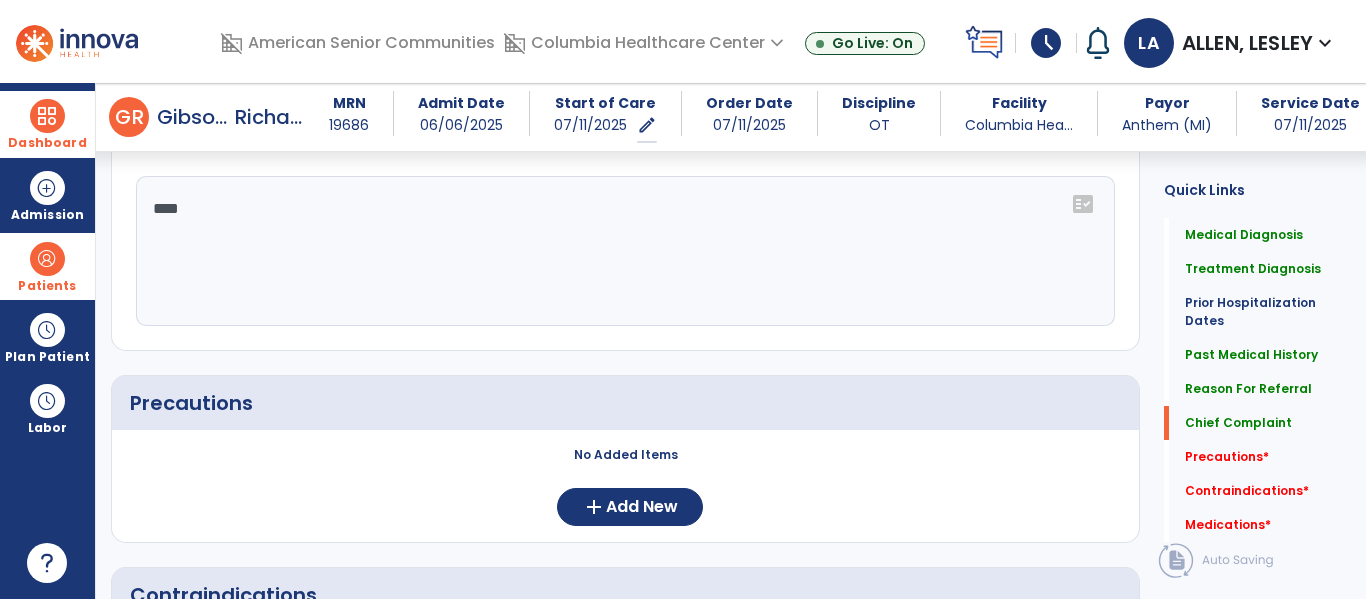 type on "****" 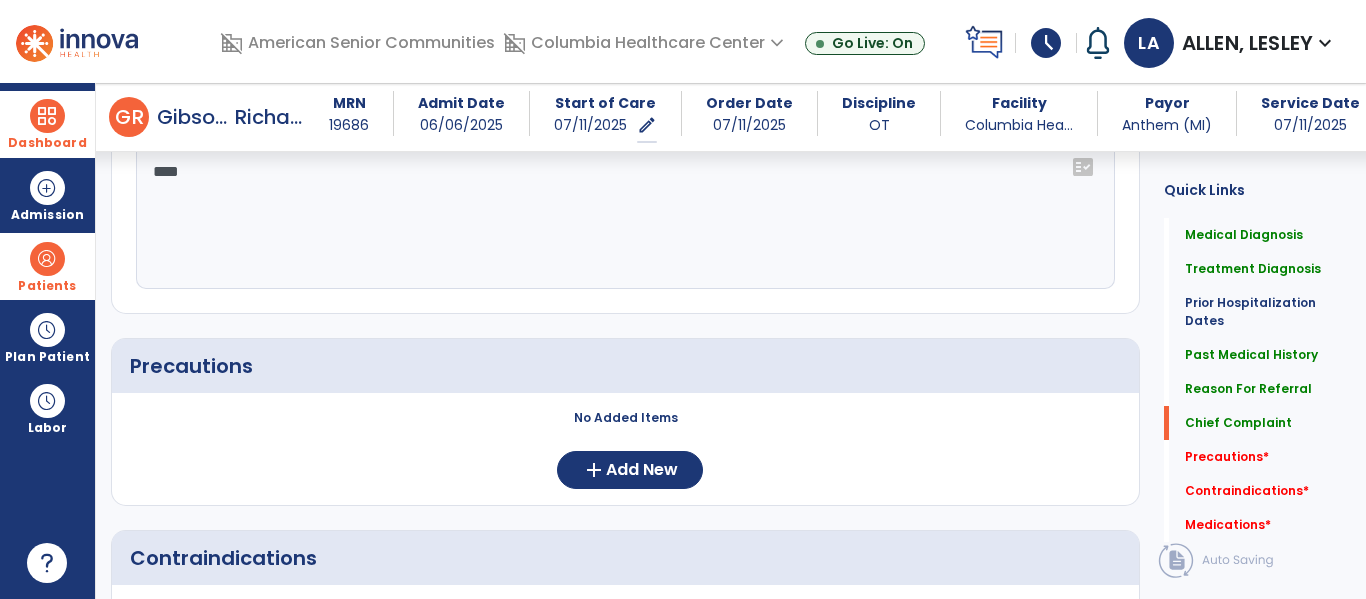 scroll, scrollTop: 1410, scrollLeft: 0, axis: vertical 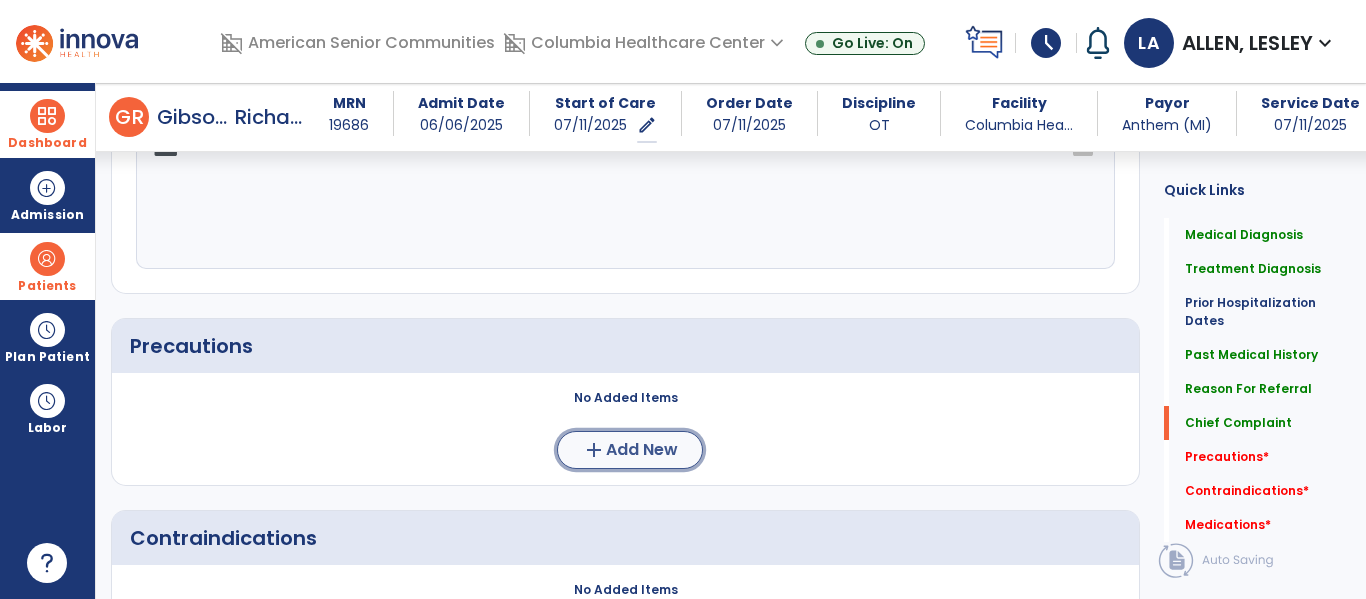click on "add" 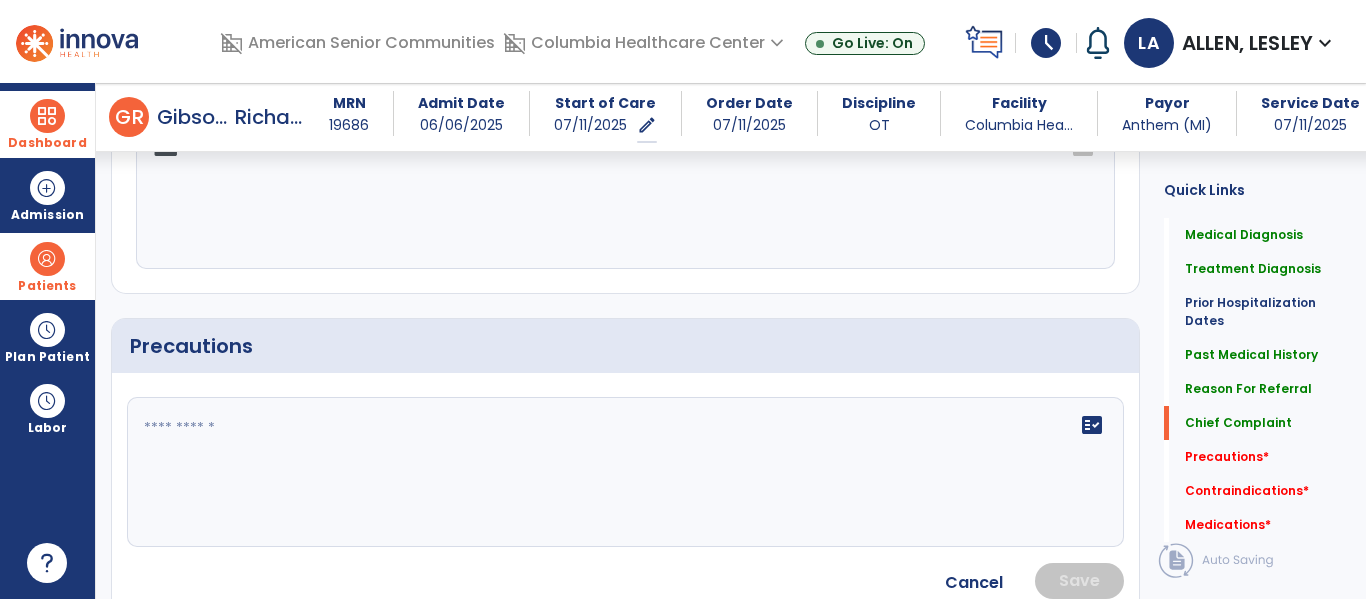 click on "fact_check" 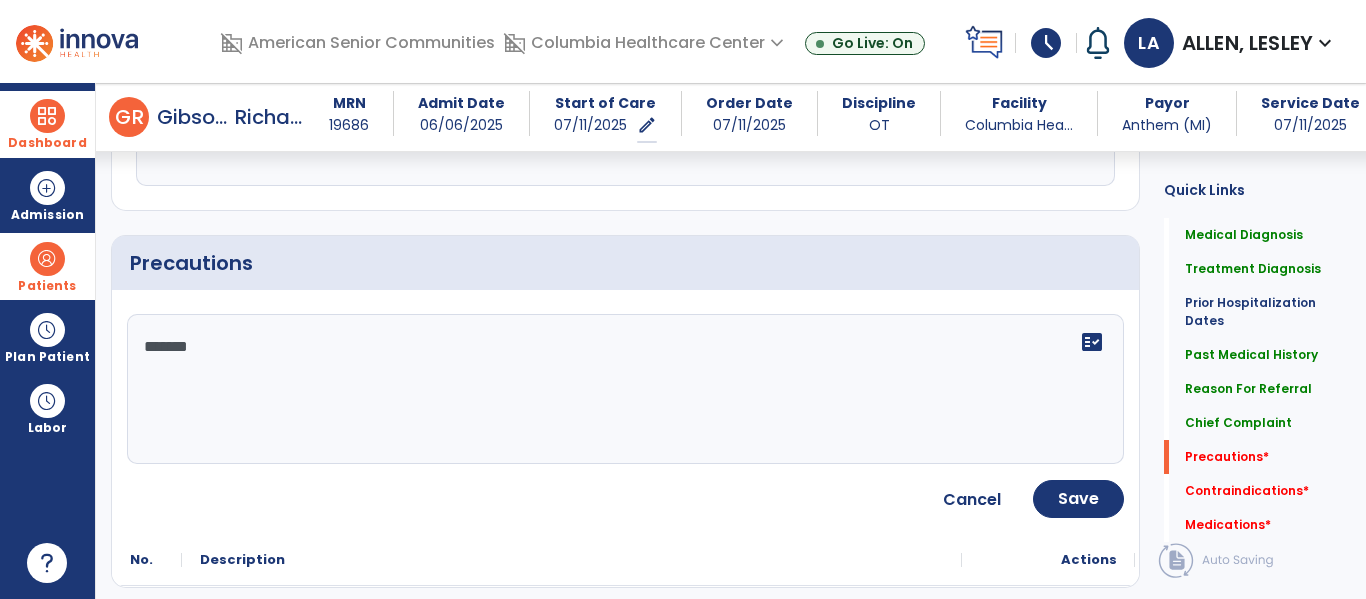 scroll, scrollTop: 1497, scrollLeft: 0, axis: vertical 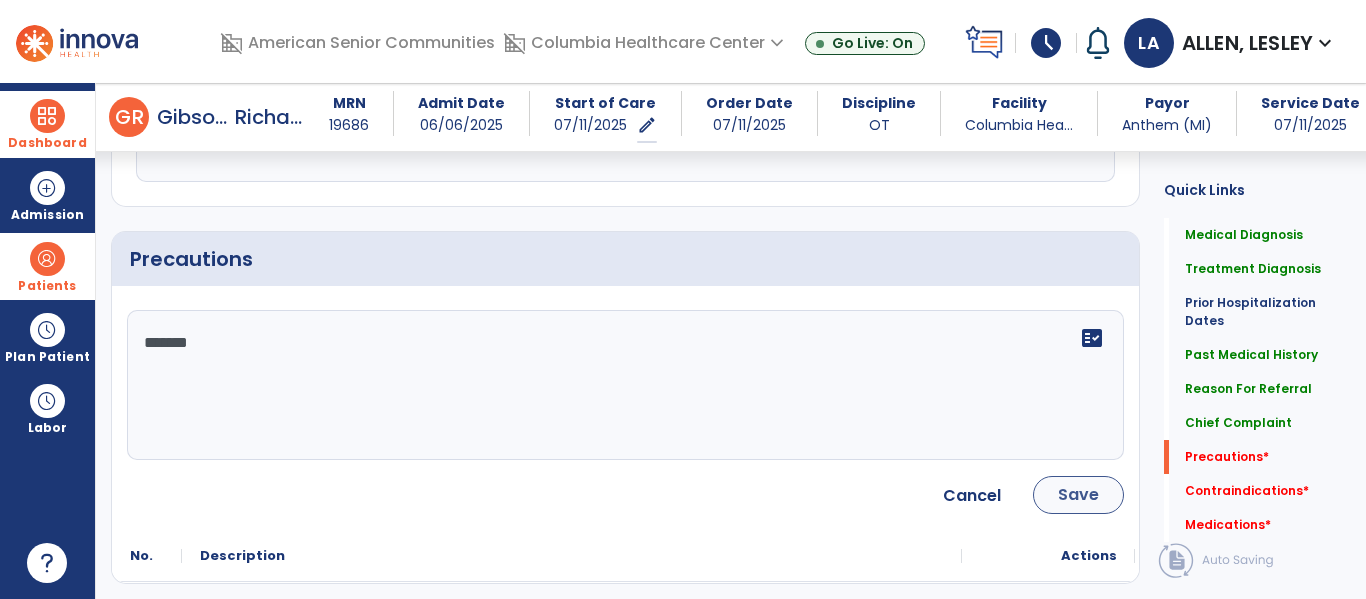type on "*******" 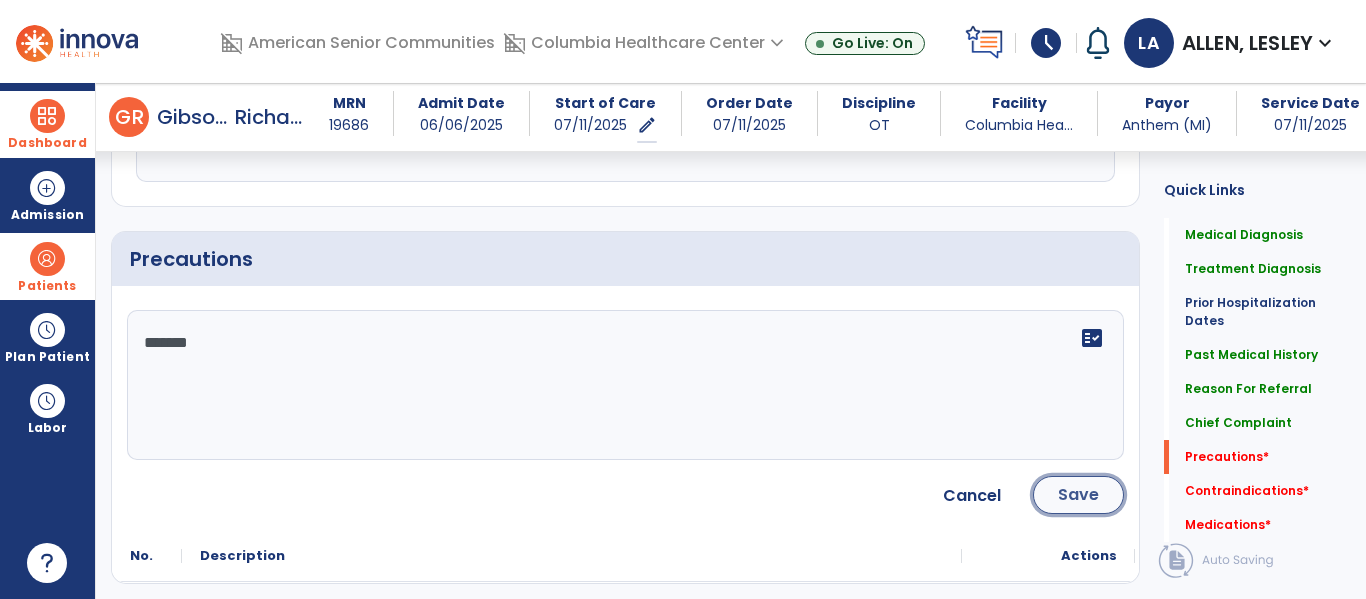 click on "Save" 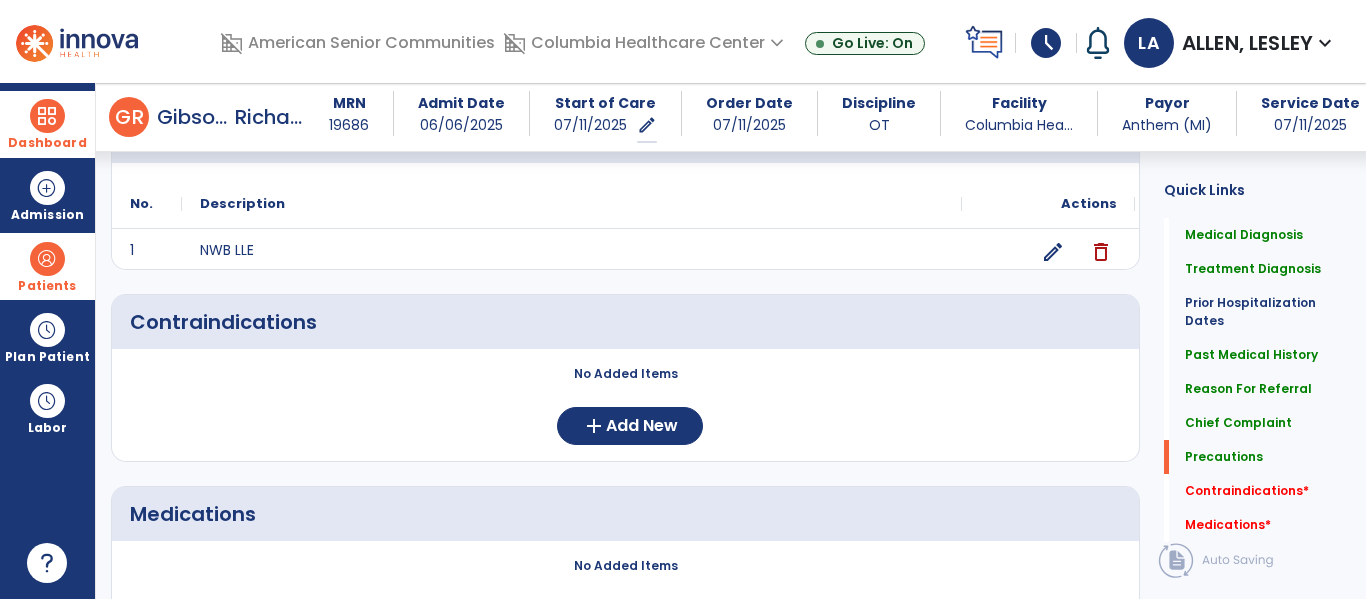 scroll, scrollTop: 1694, scrollLeft: 0, axis: vertical 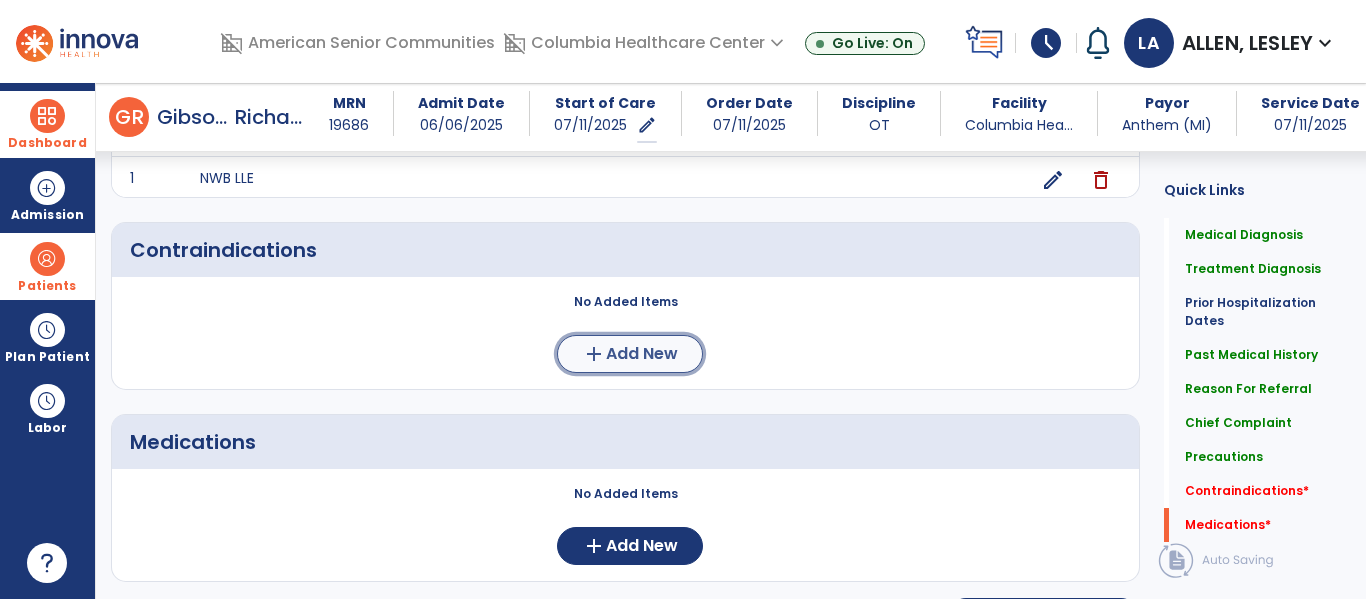 click on "Add New" 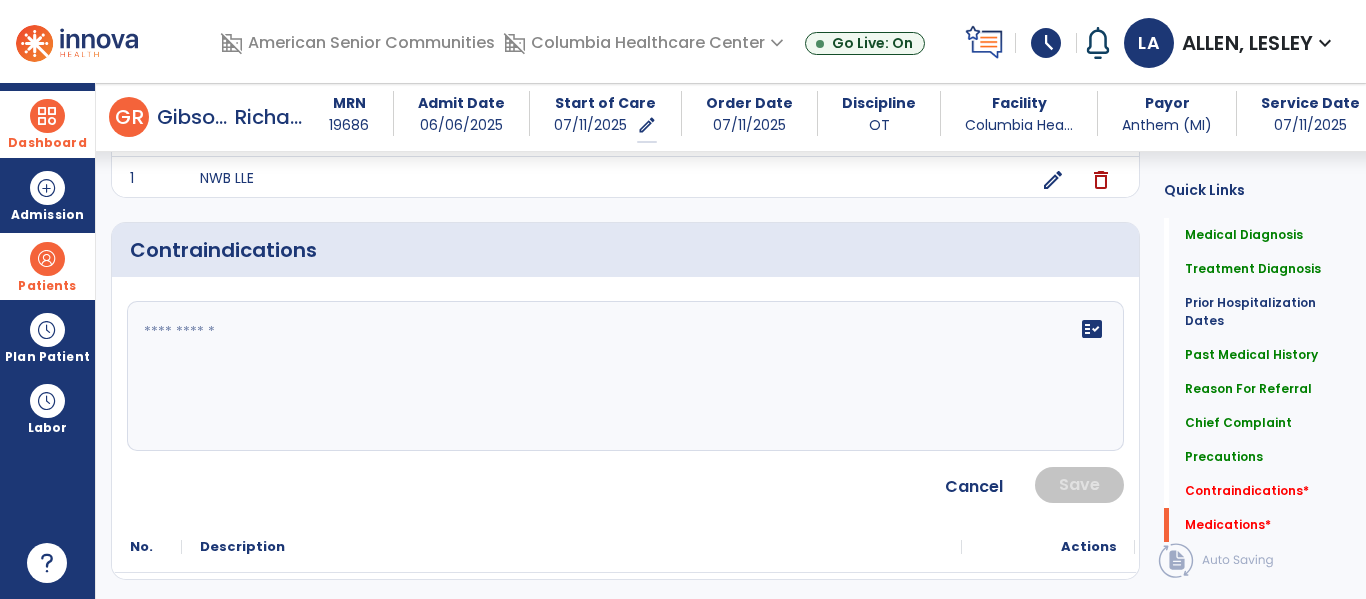click 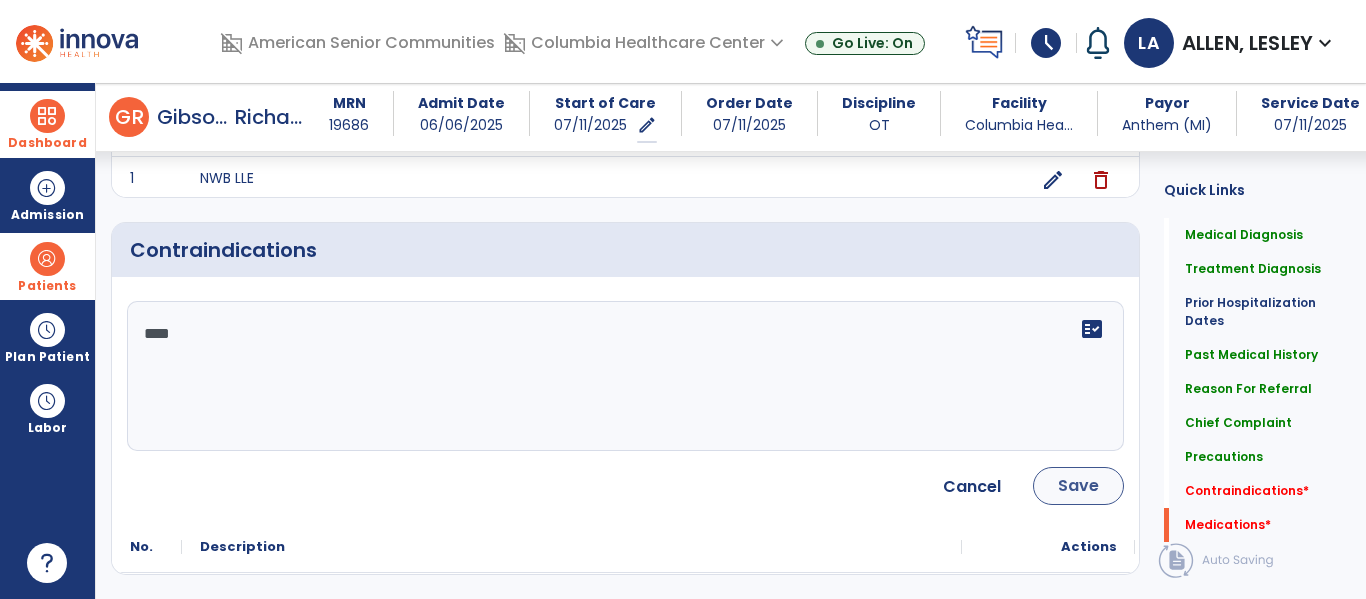 type on "****" 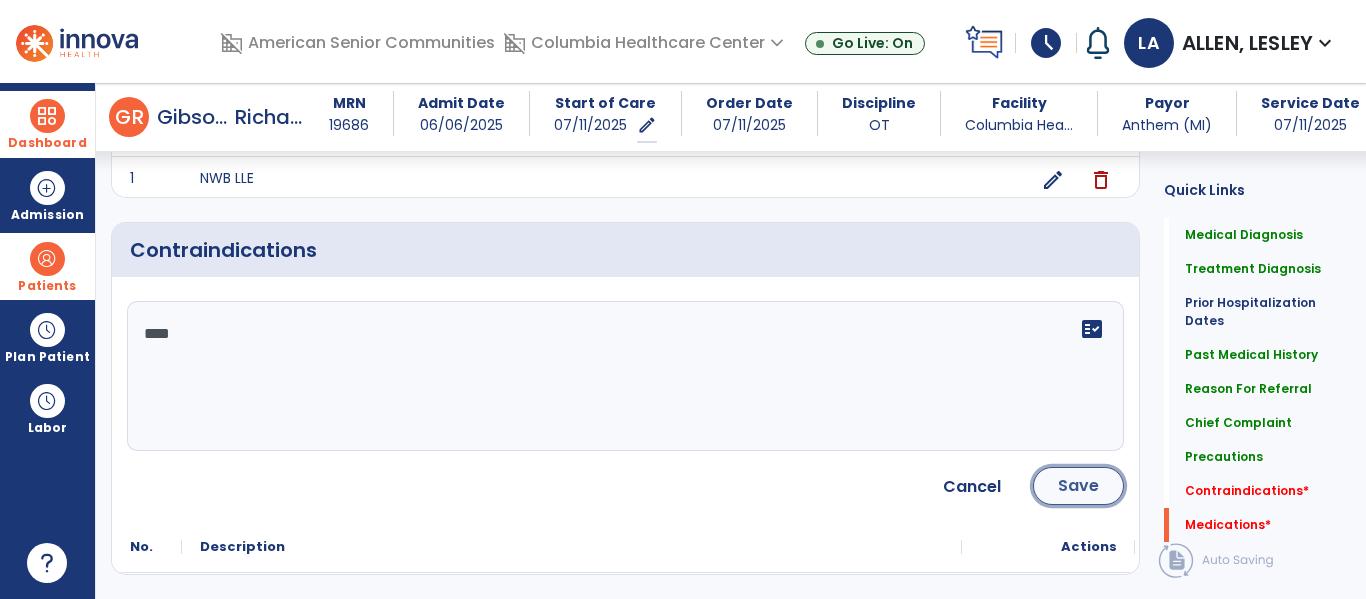 click on "Save" 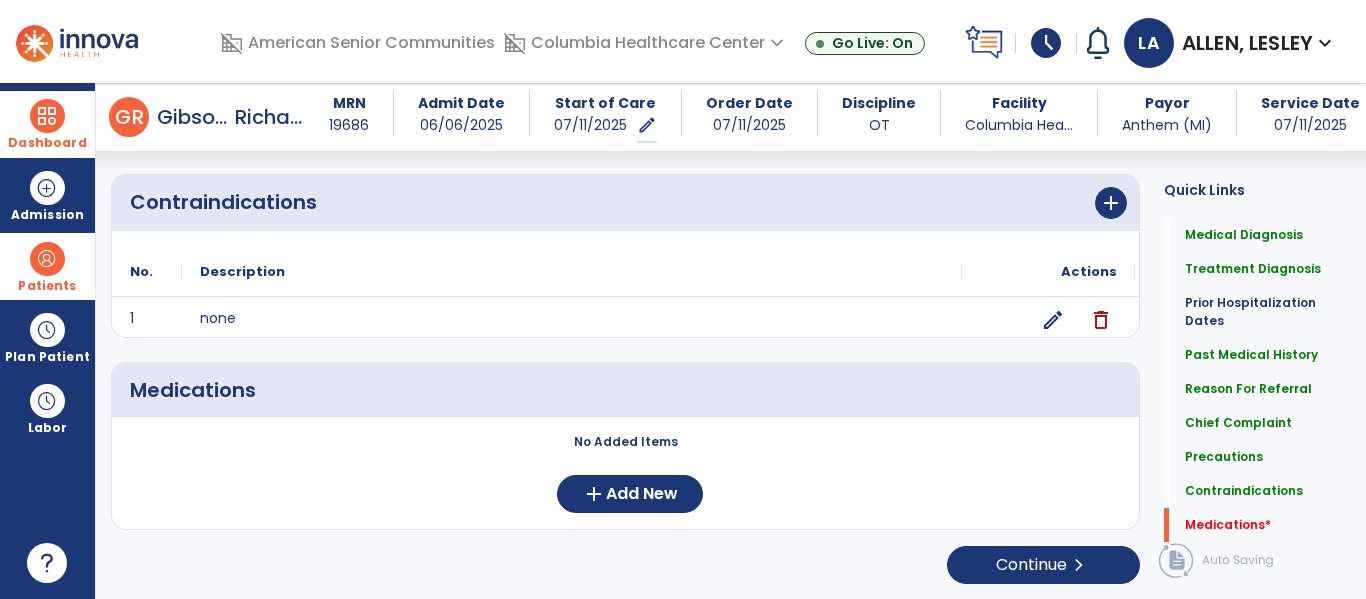 scroll, scrollTop: 1743, scrollLeft: 0, axis: vertical 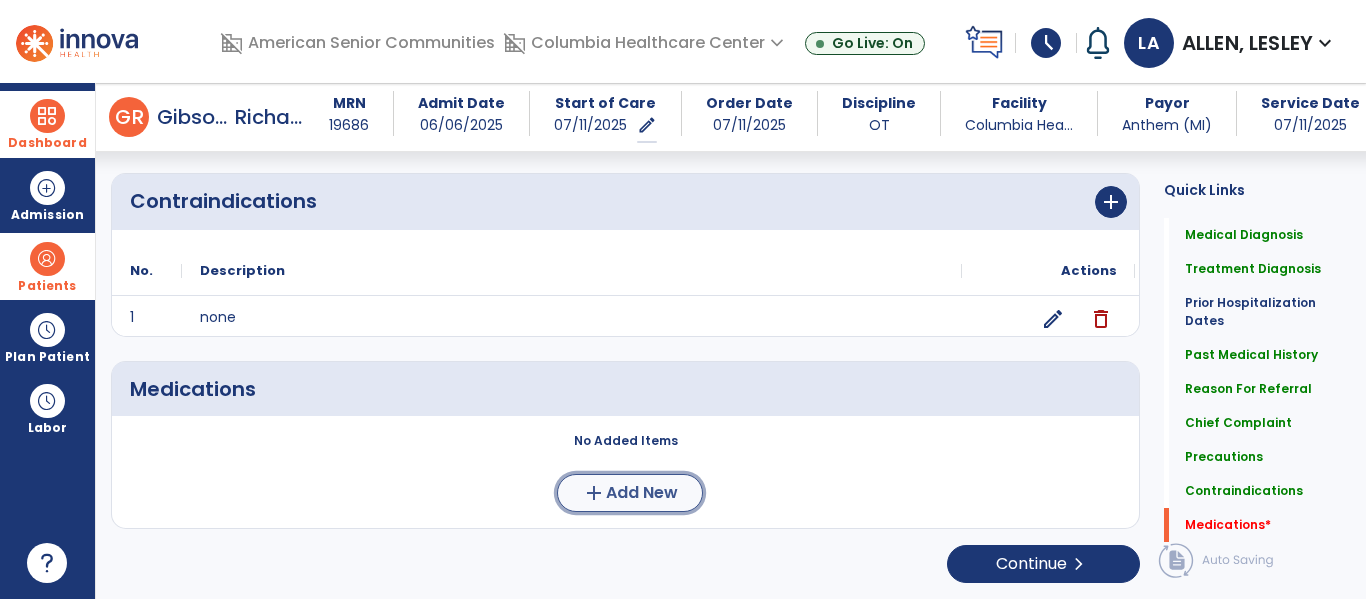 click on "Add New" 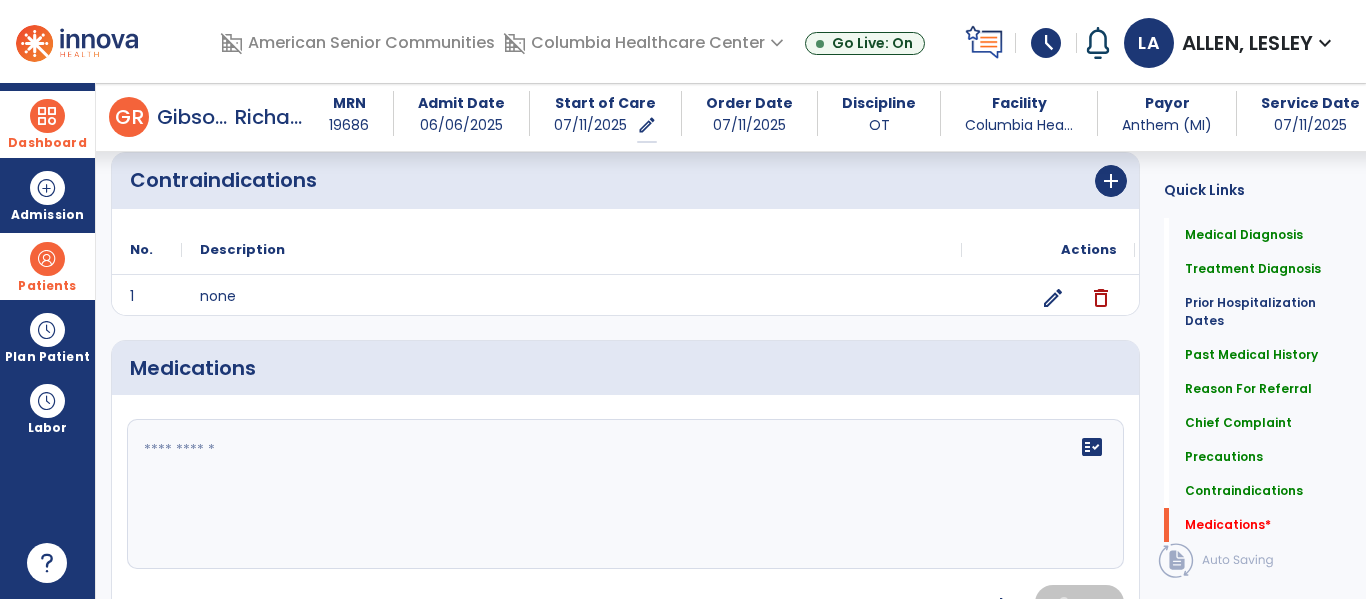 scroll, scrollTop: 1765, scrollLeft: 0, axis: vertical 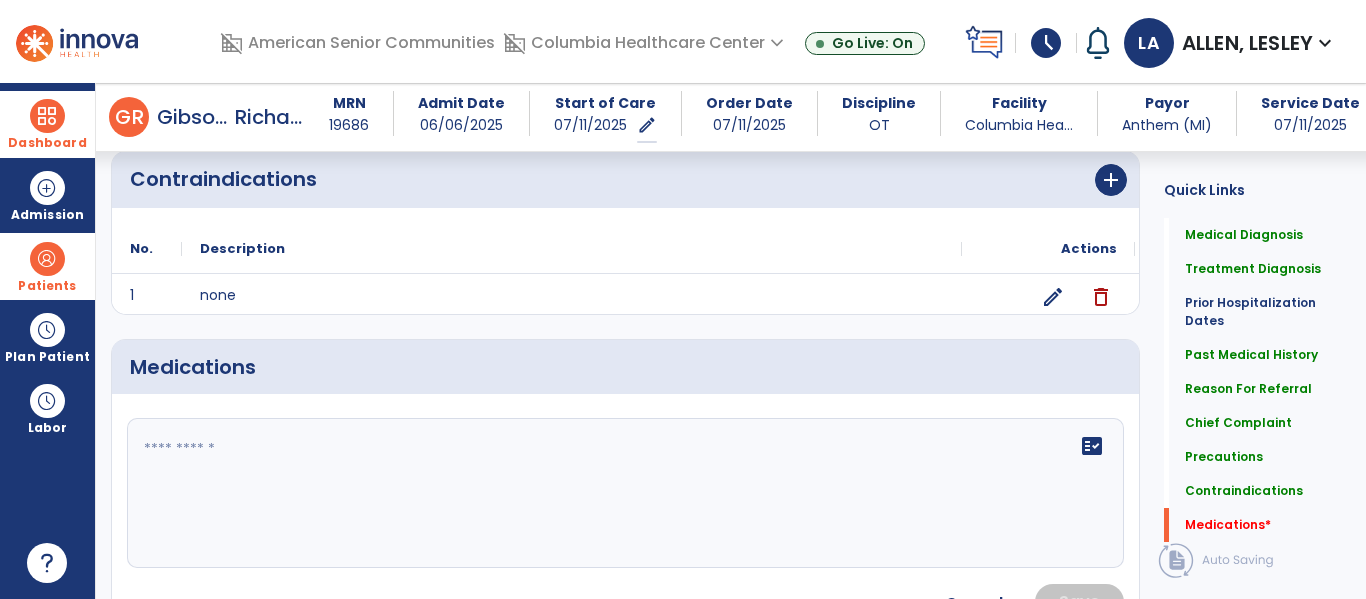 click 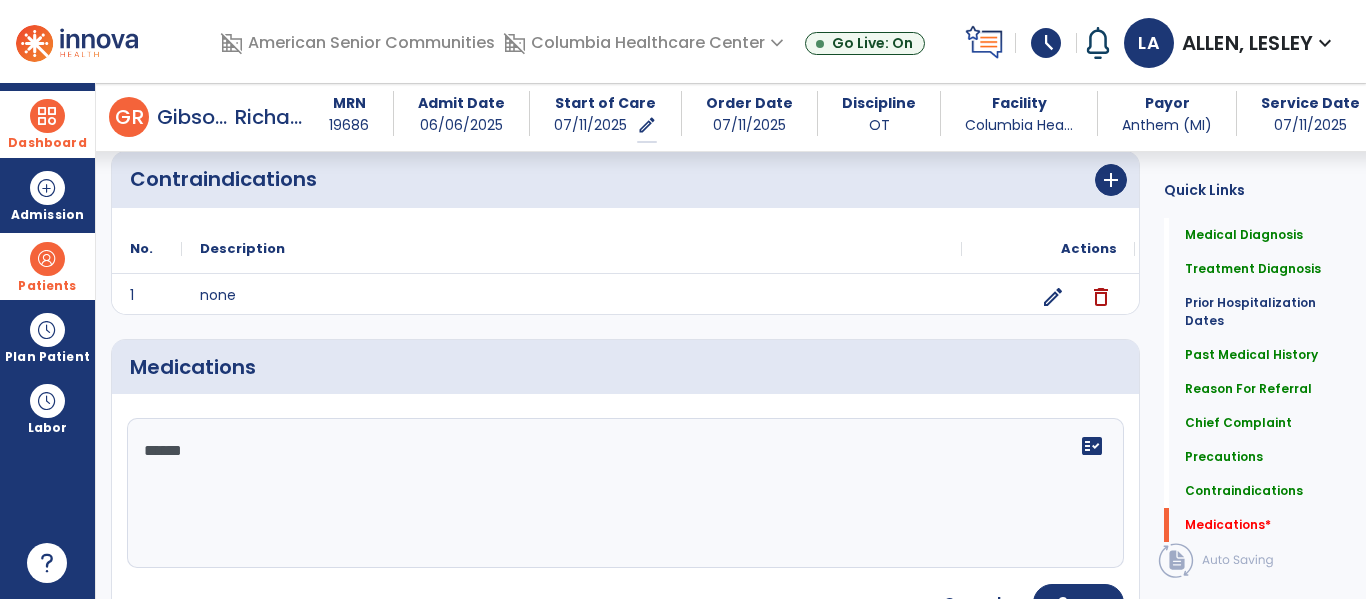 type on "*******" 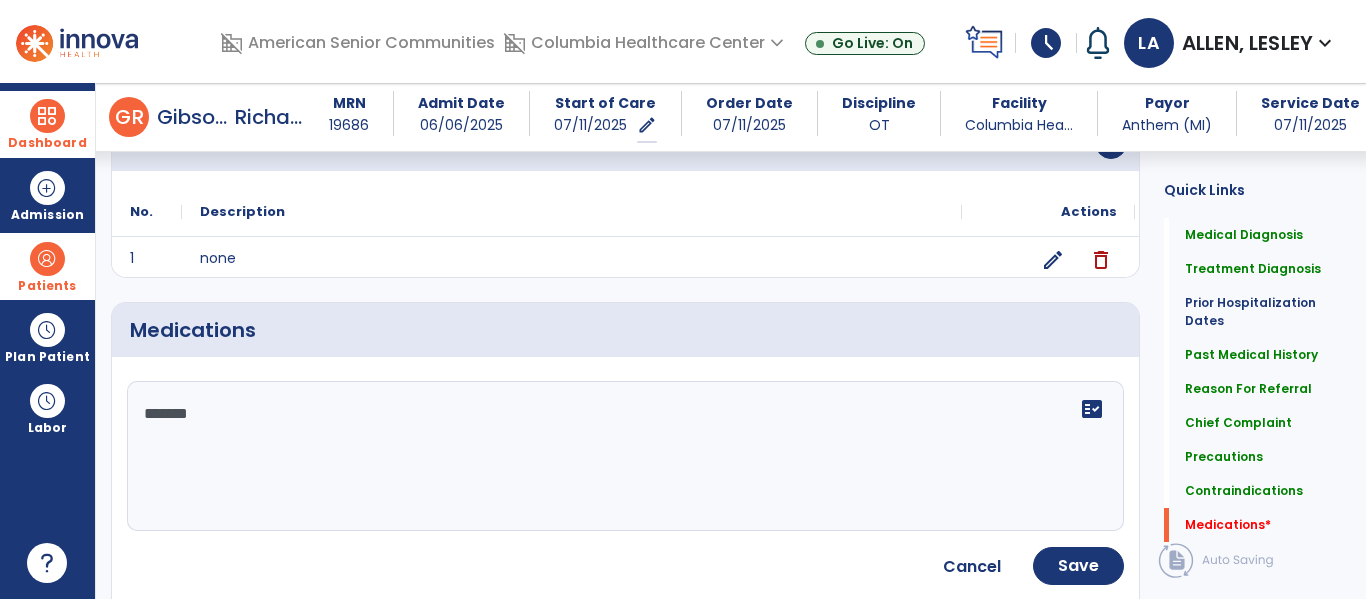 scroll, scrollTop: 1928, scrollLeft: 0, axis: vertical 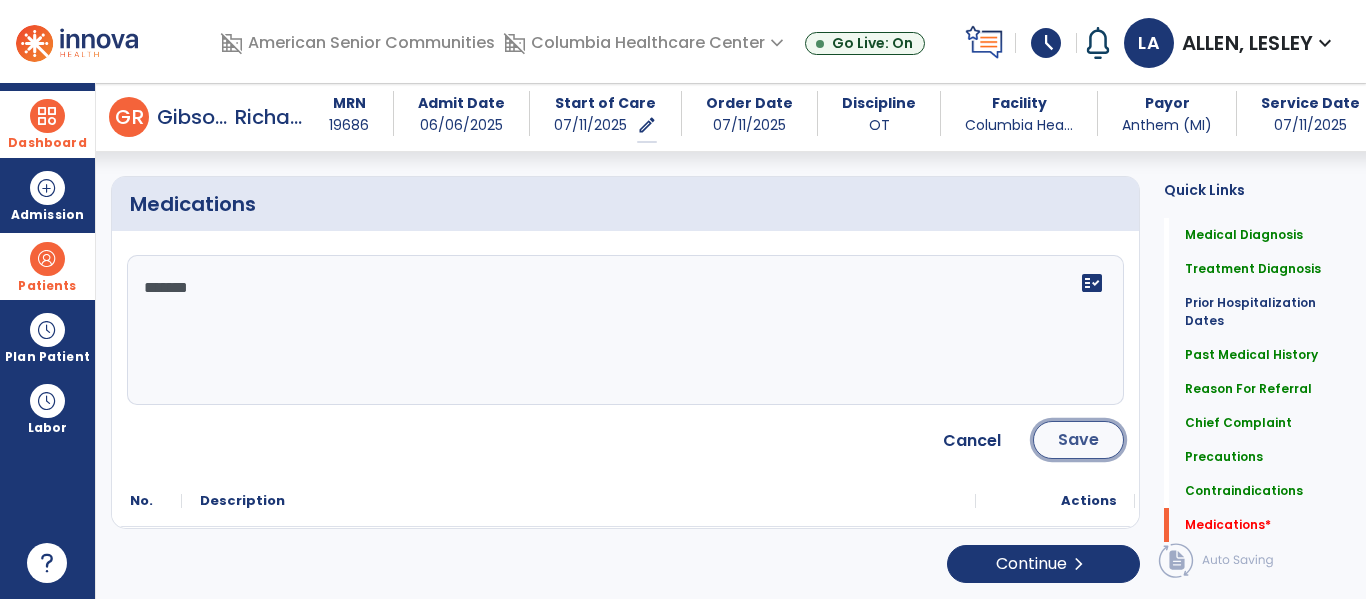 click on "Save" 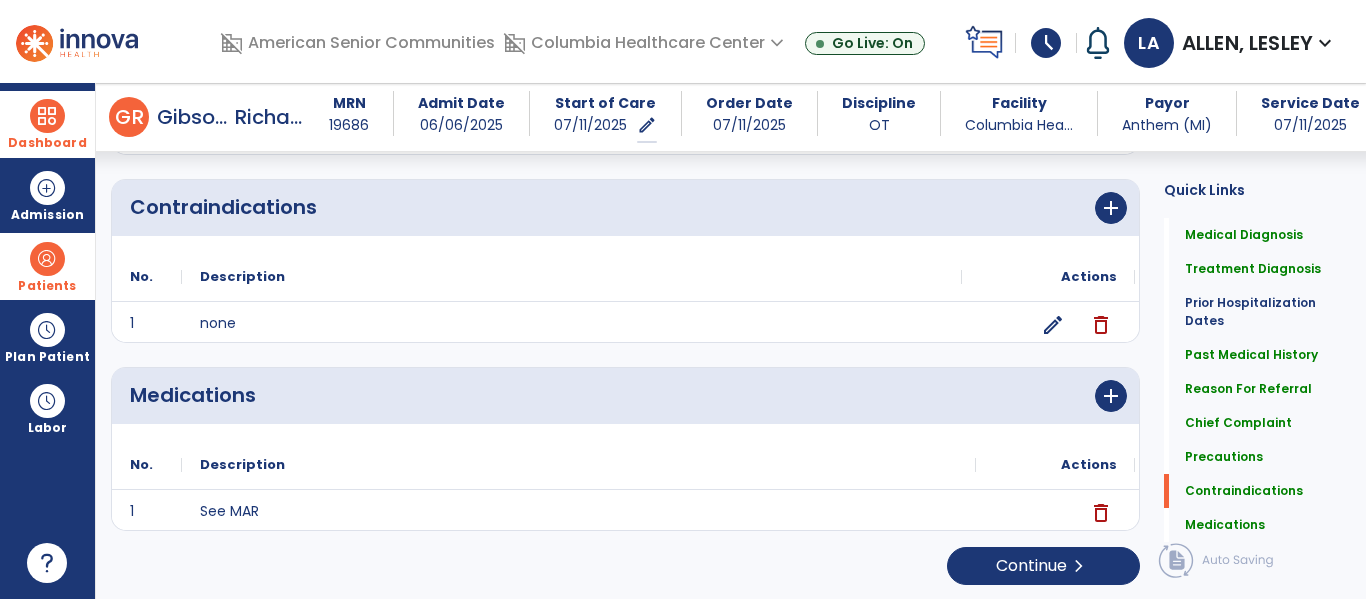 scroll, scrollTop: 1739, scrollLeft: 0, axis: vertical 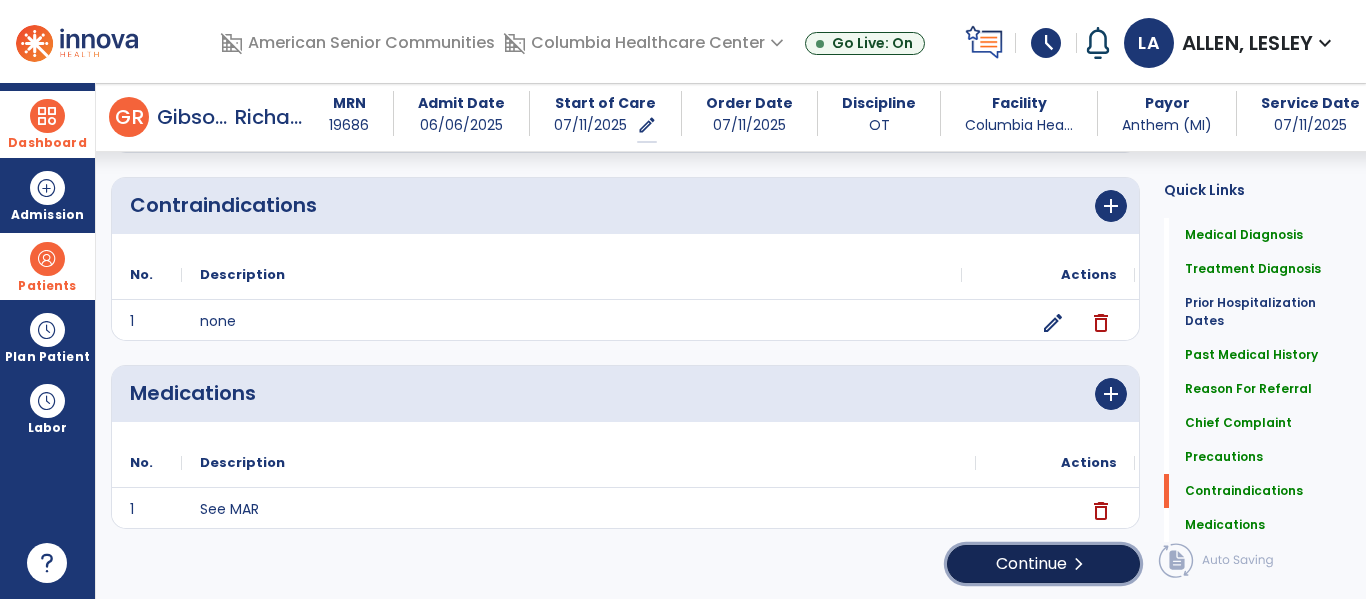 click on "Continue  chevron_right" 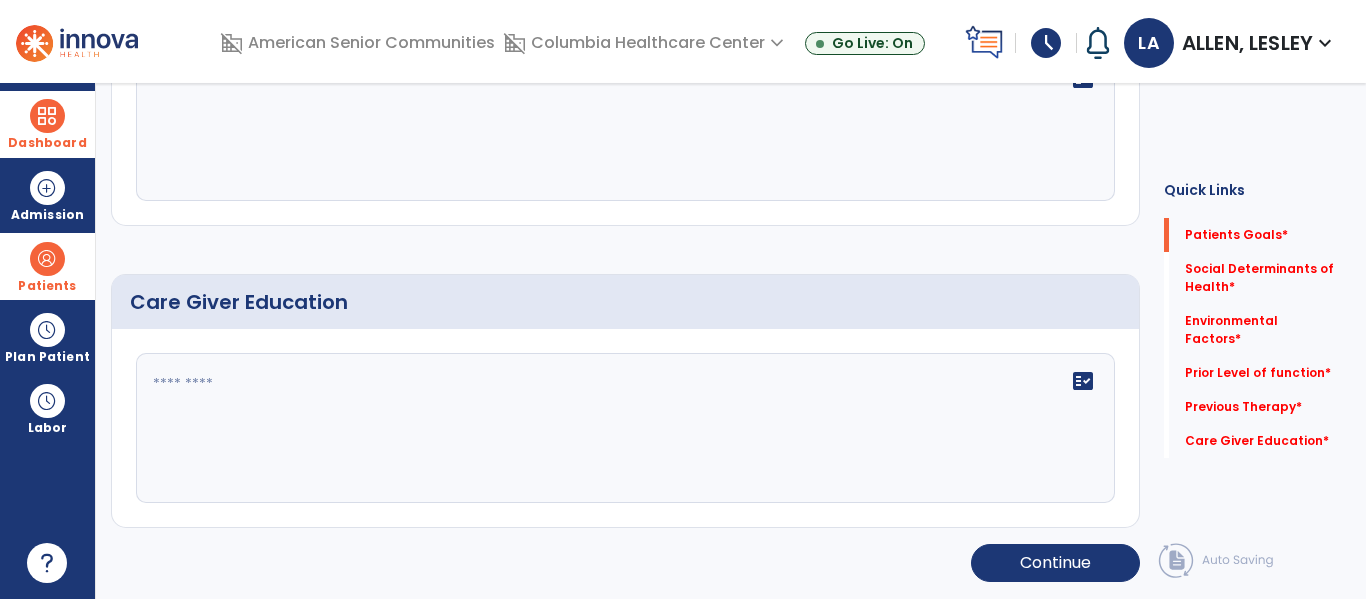 scroll, scrollTop: 0, scrollLeft: 0, axis: both 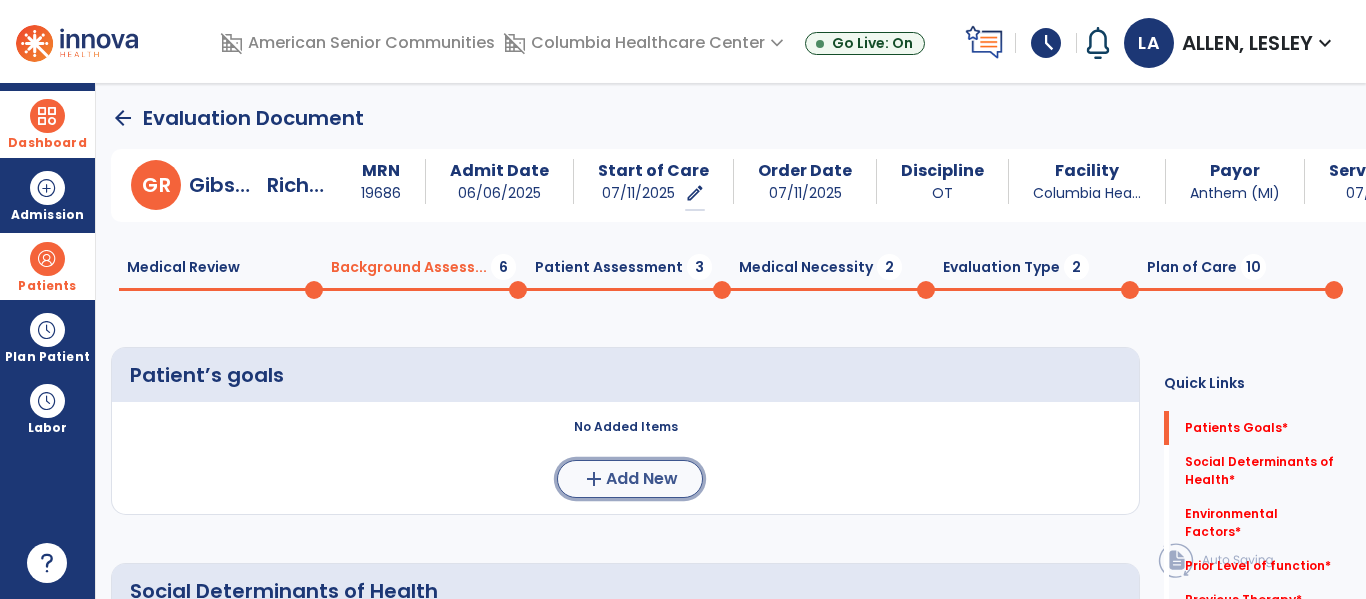 click on "Add New" 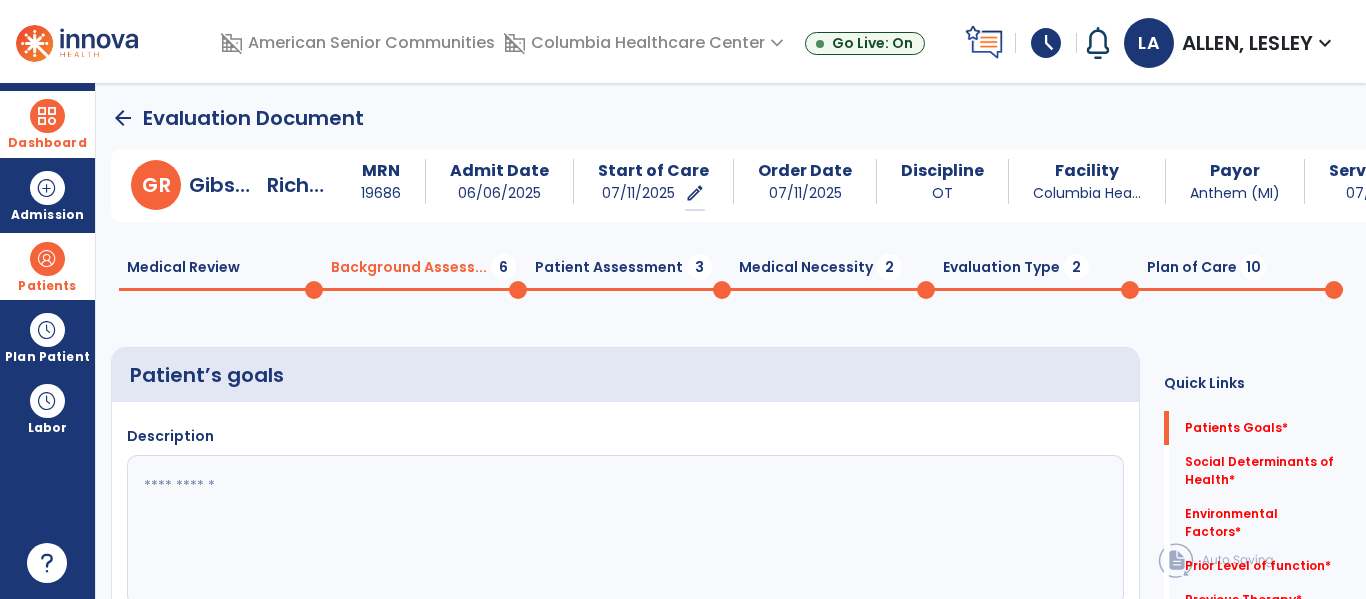 click 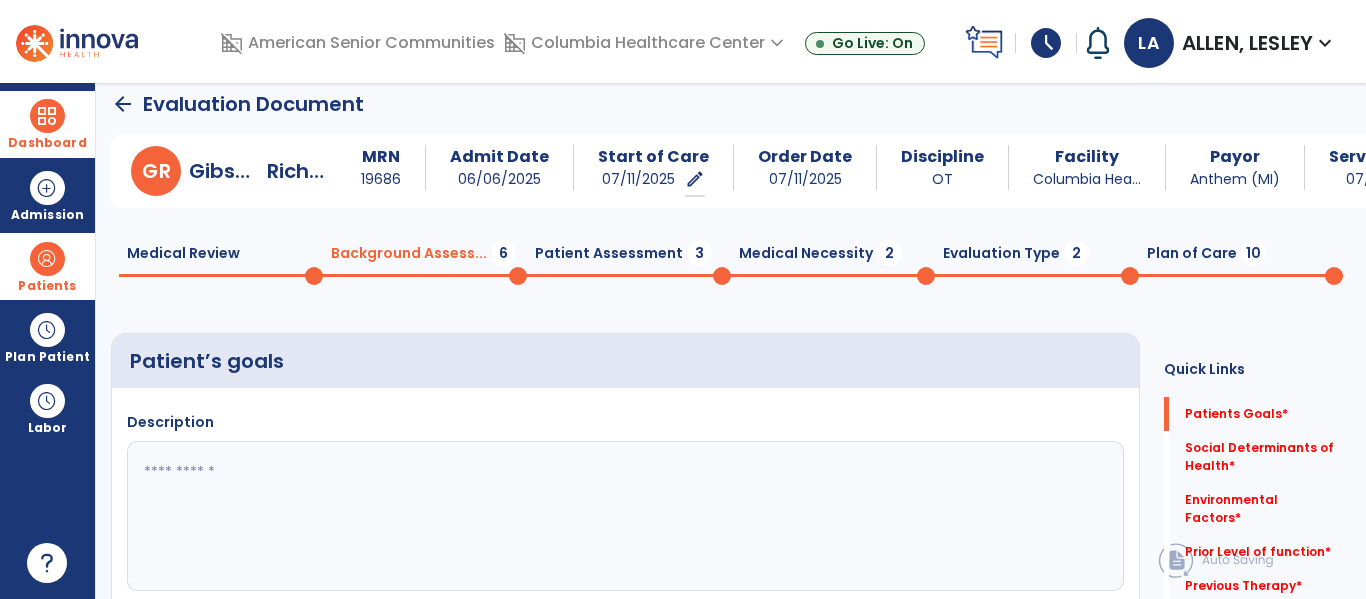 scroll, scrollTop: 21, scrollLeft: 0, axis: vertical 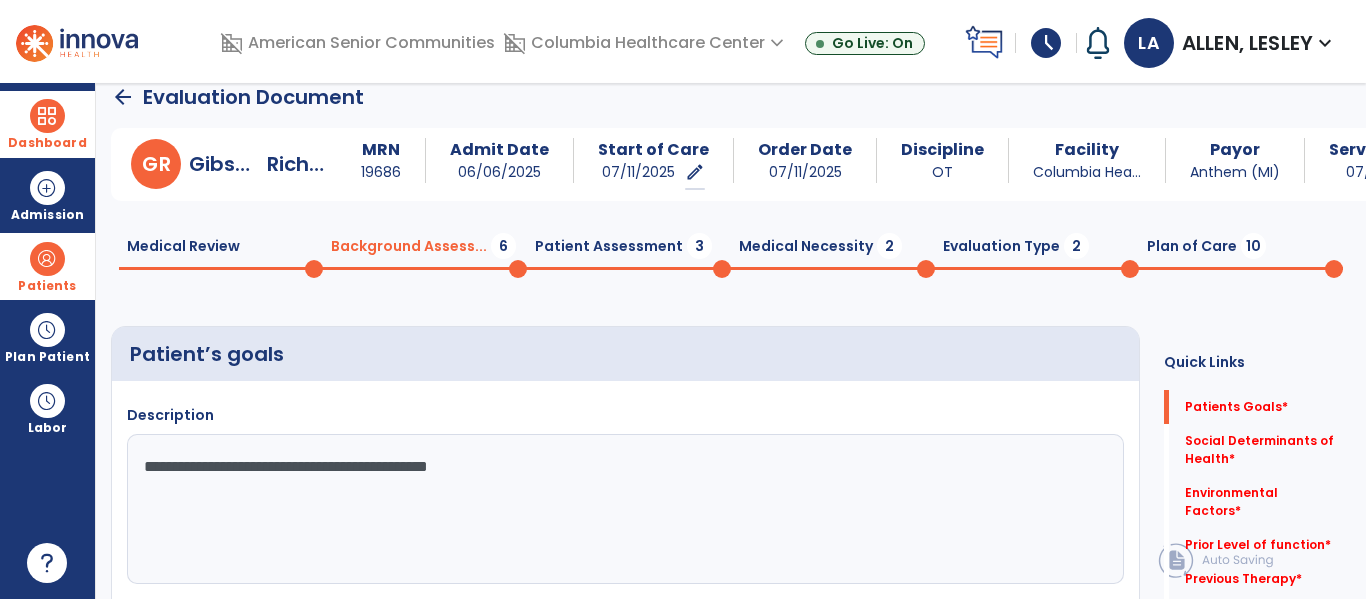type on "**********" 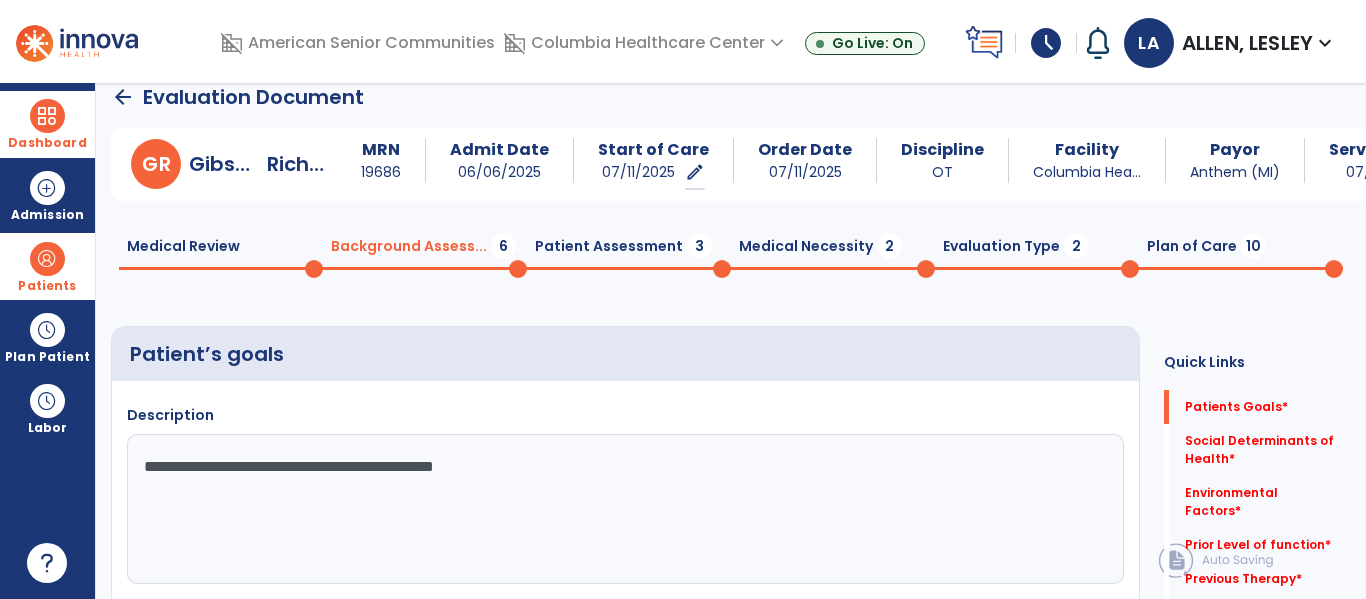 scroll, scrollTop: 203, scrollLeft: 0, axis: vertical 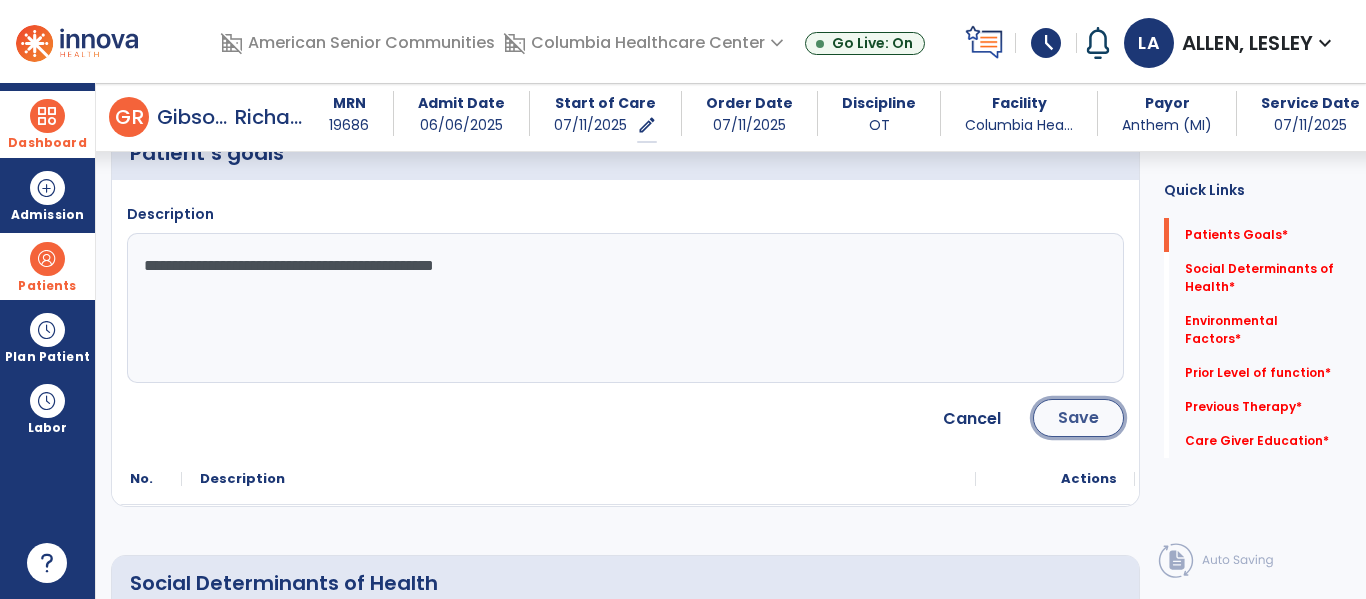 click on "Save" 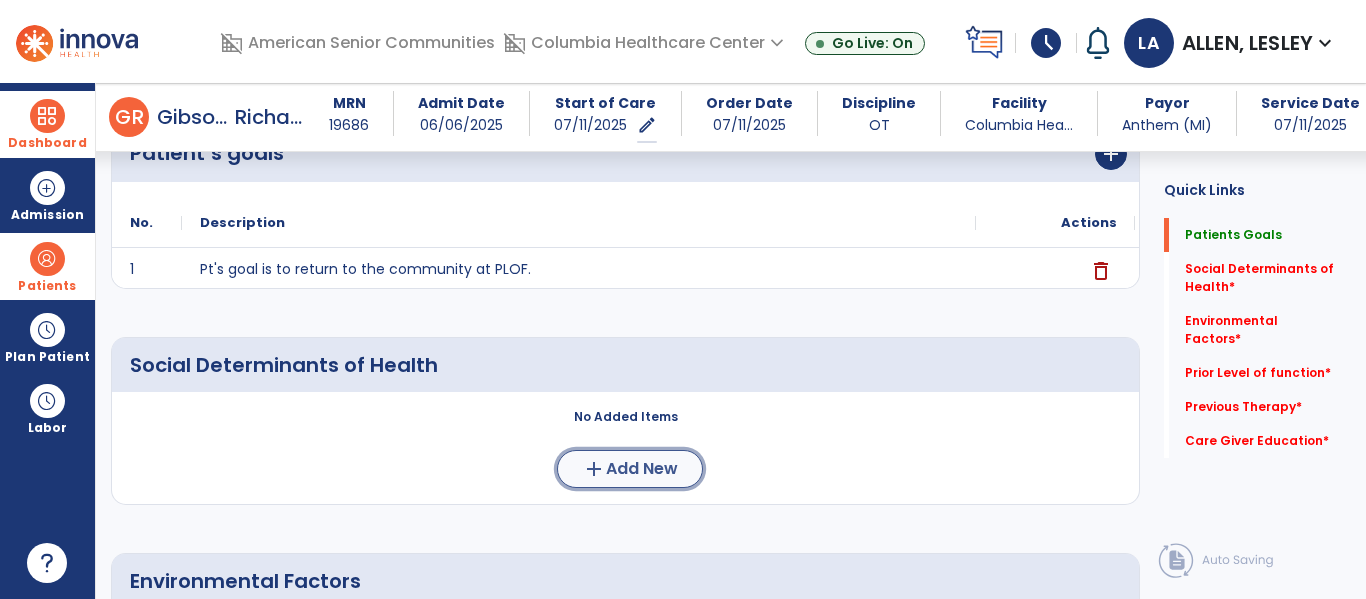 click on "Add New" 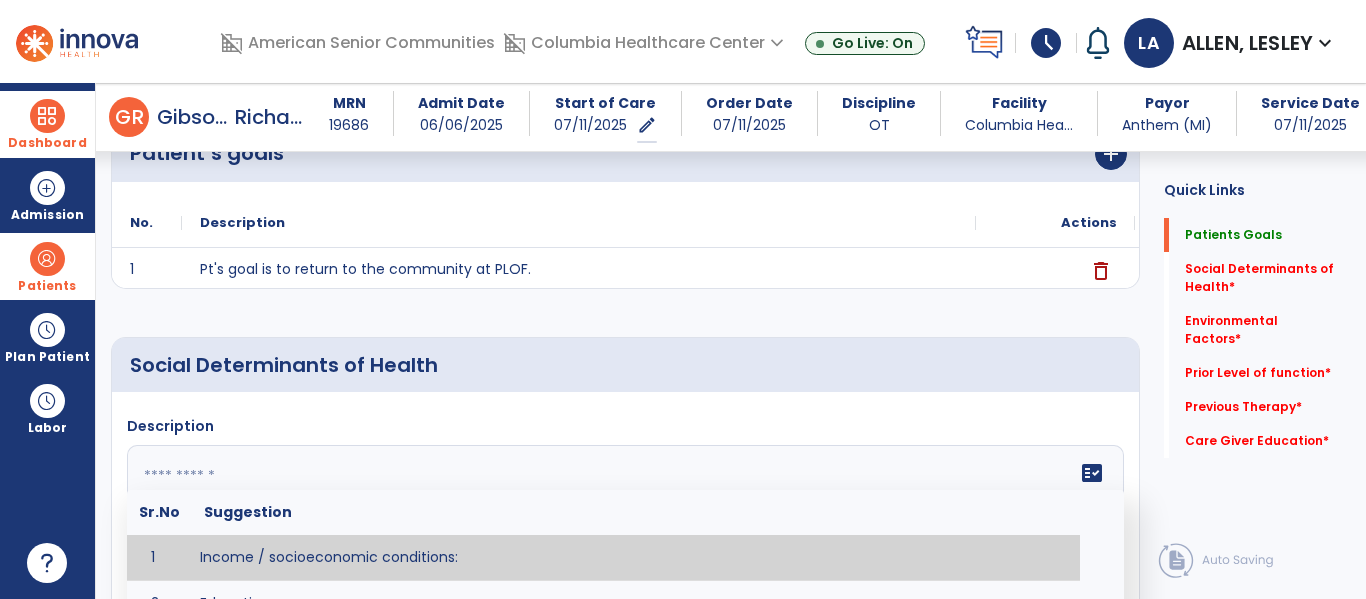 click on "fact_check  Sr.No Suggestion 1 Income / socioeconomic conditions:  2 Education:  3 Unemployment and job insecurity:  4 Working life conditions:  5 Food insecurity:  6 Housing, basic amenities and the environment:  7 Early childhood development:  8 Social inclusion and non-discrimination: 9 Structural conflict: 10 Access to affordable health services of decent quality:" 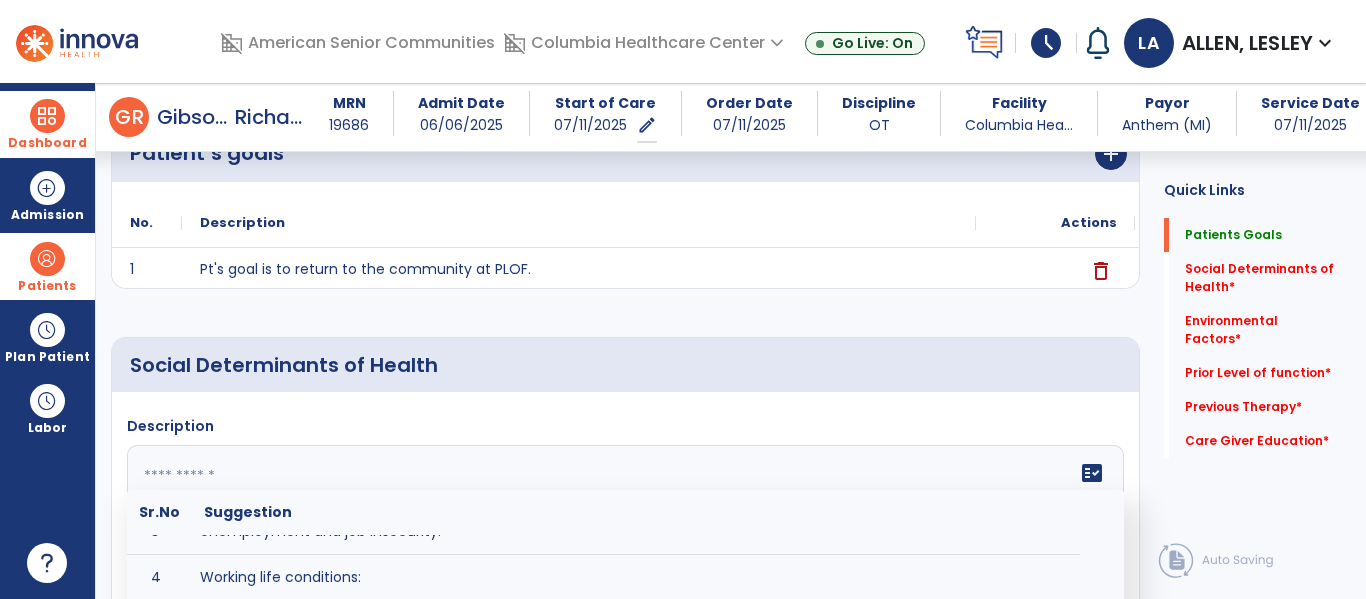 scroll, scrollTop: 210, scrollLeft: 0, axis: vertical 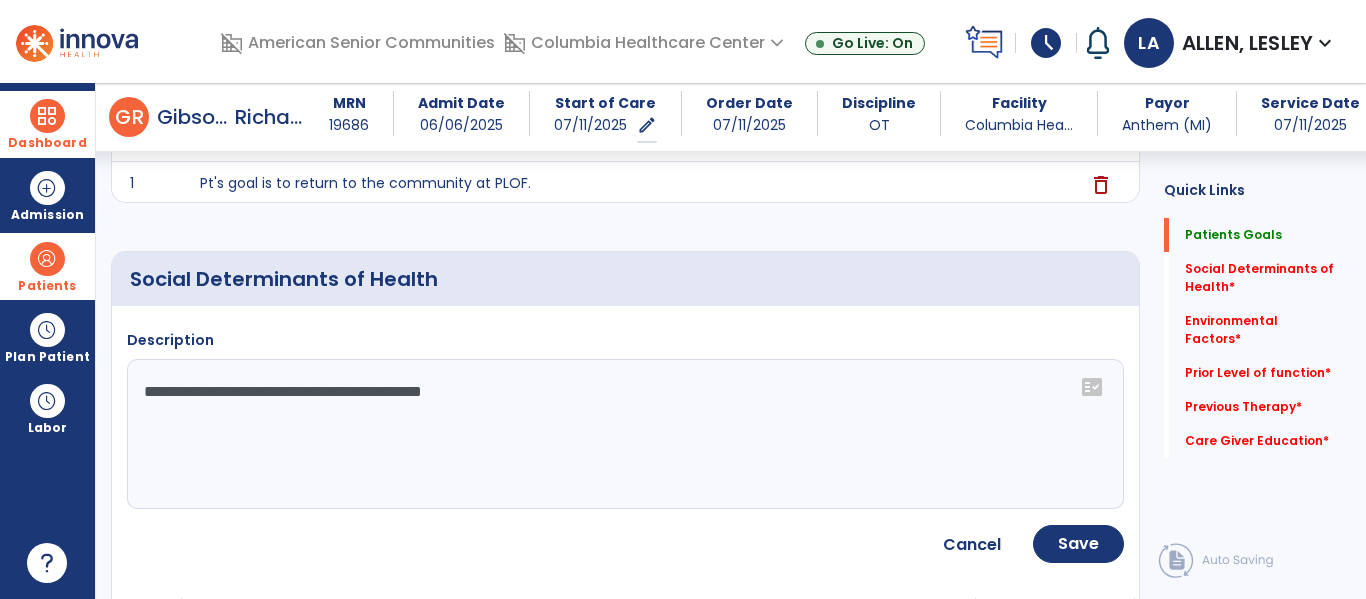 click on "**********" 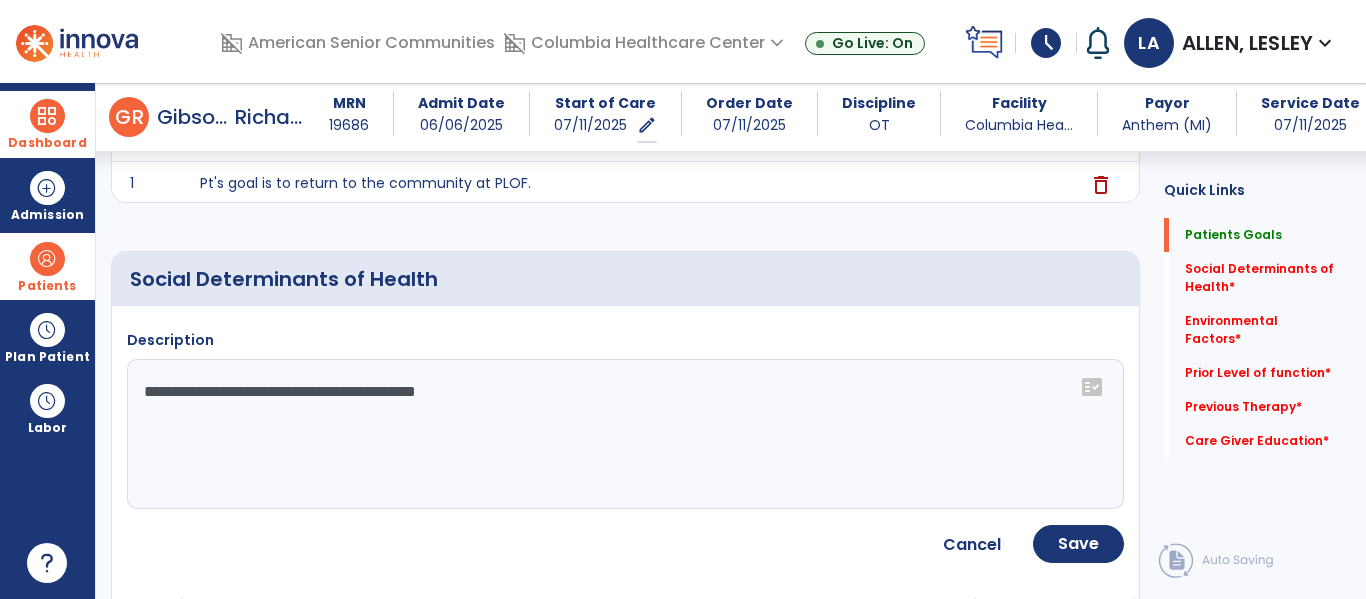 type on "**********" 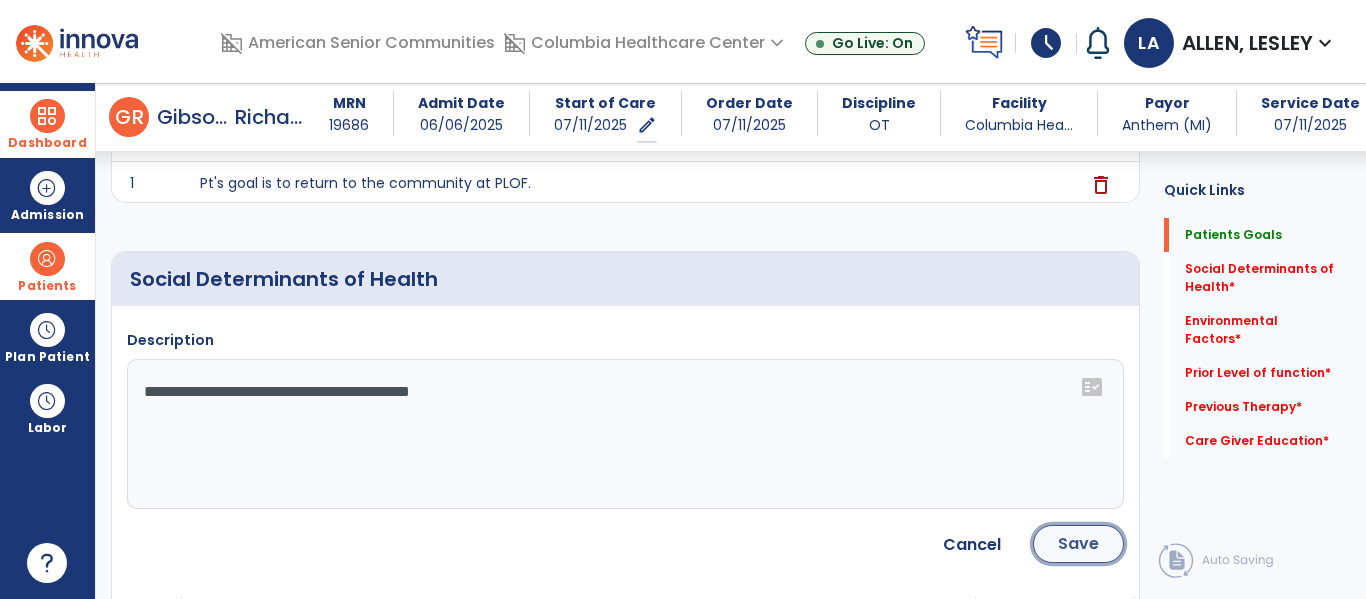 click on "Save" 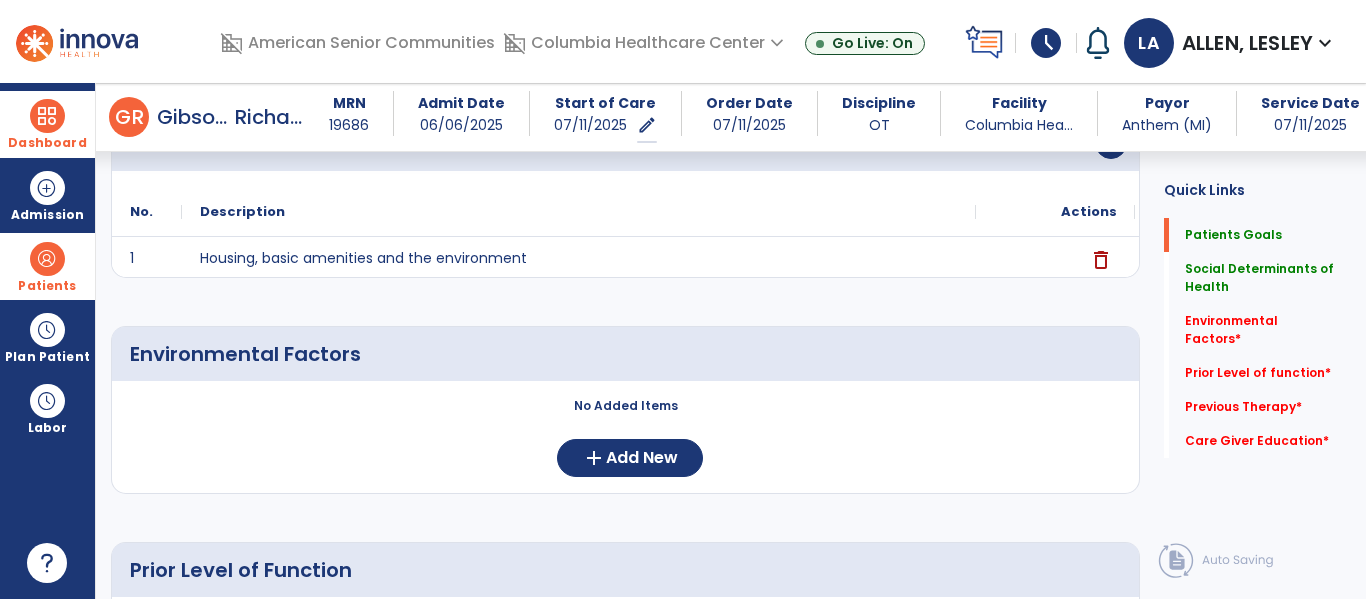 scroll, scrollTop: 427, scrollLeft: 0, axis: vertical 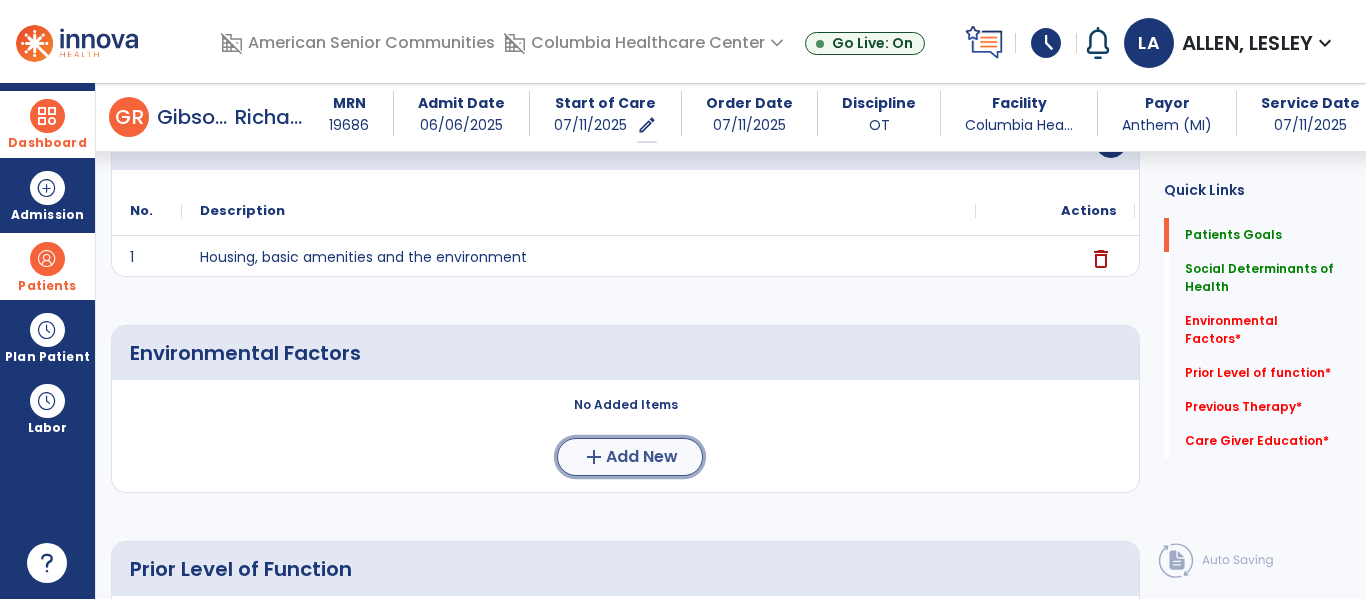 click on "Add New" 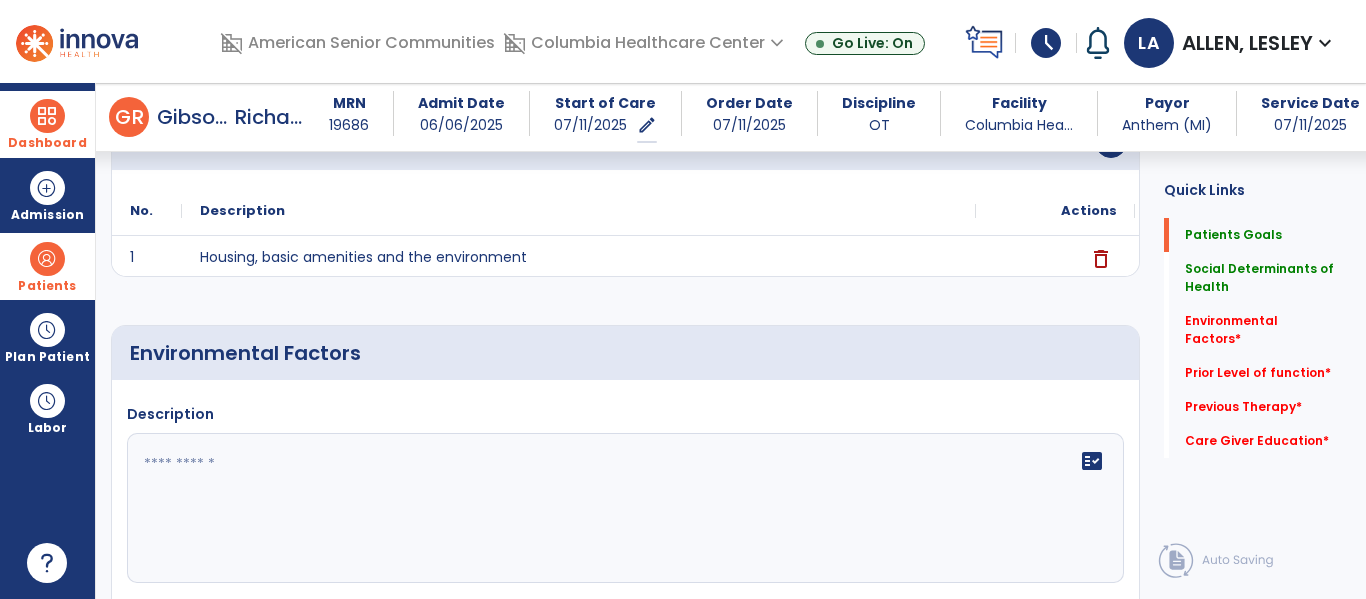 click 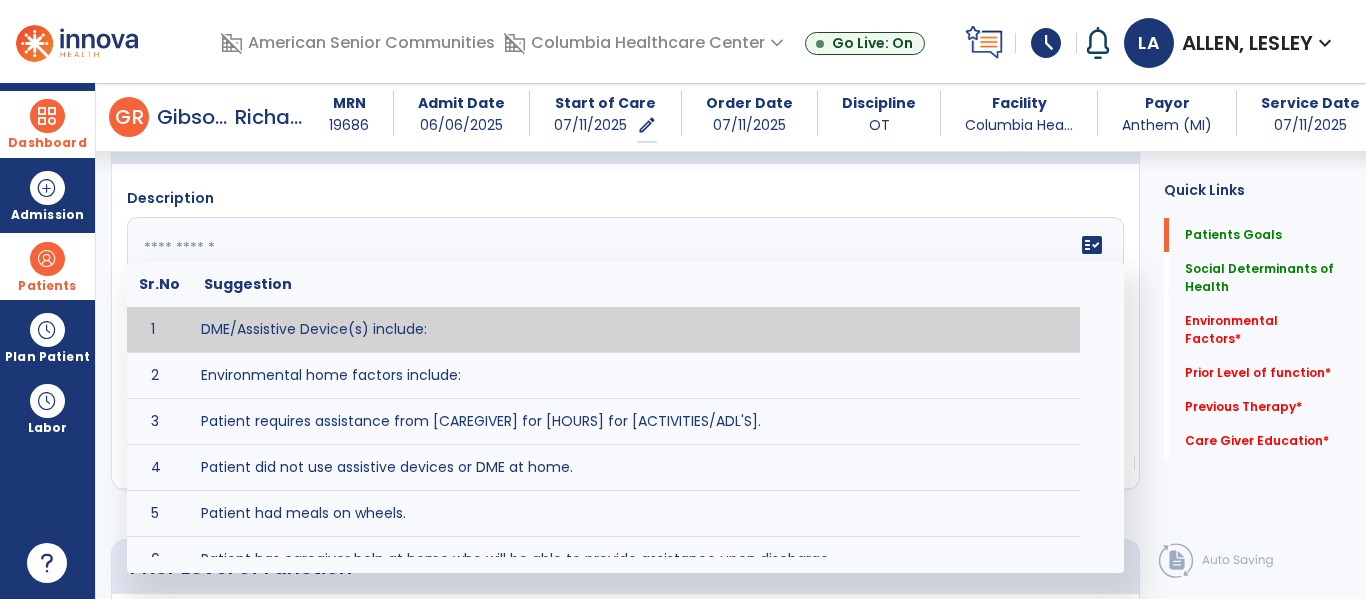 scroll, scrollTop: 645, scrollLeft: 0, axis: vertical 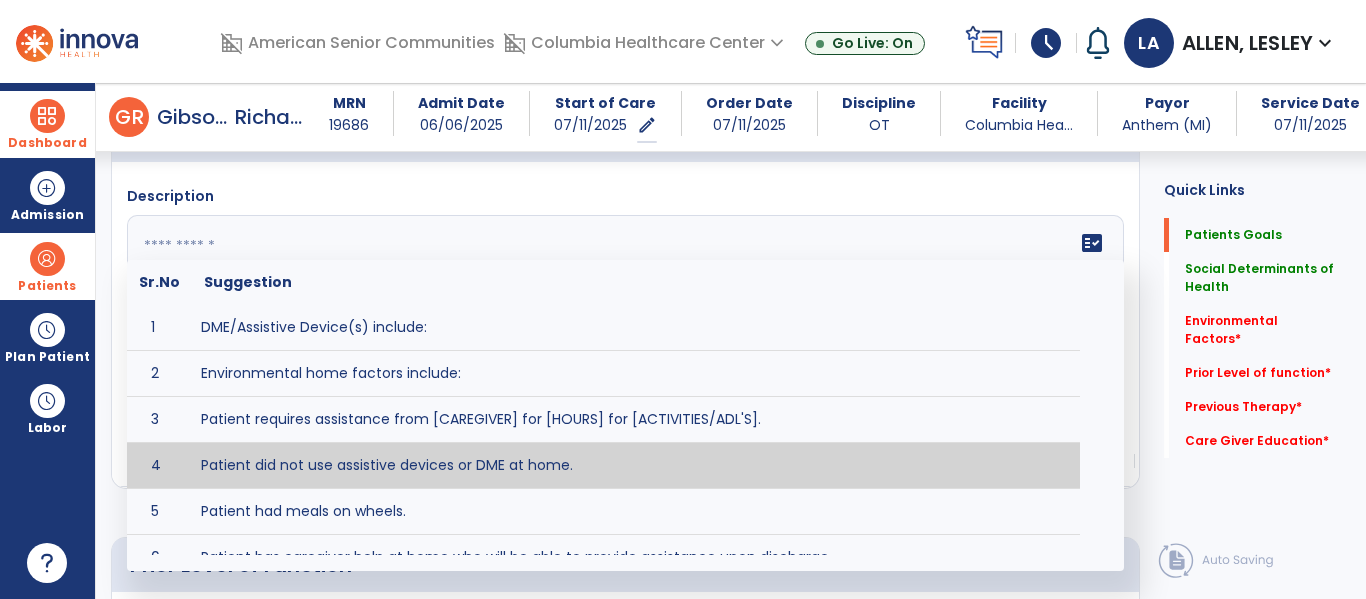 type on "**********" 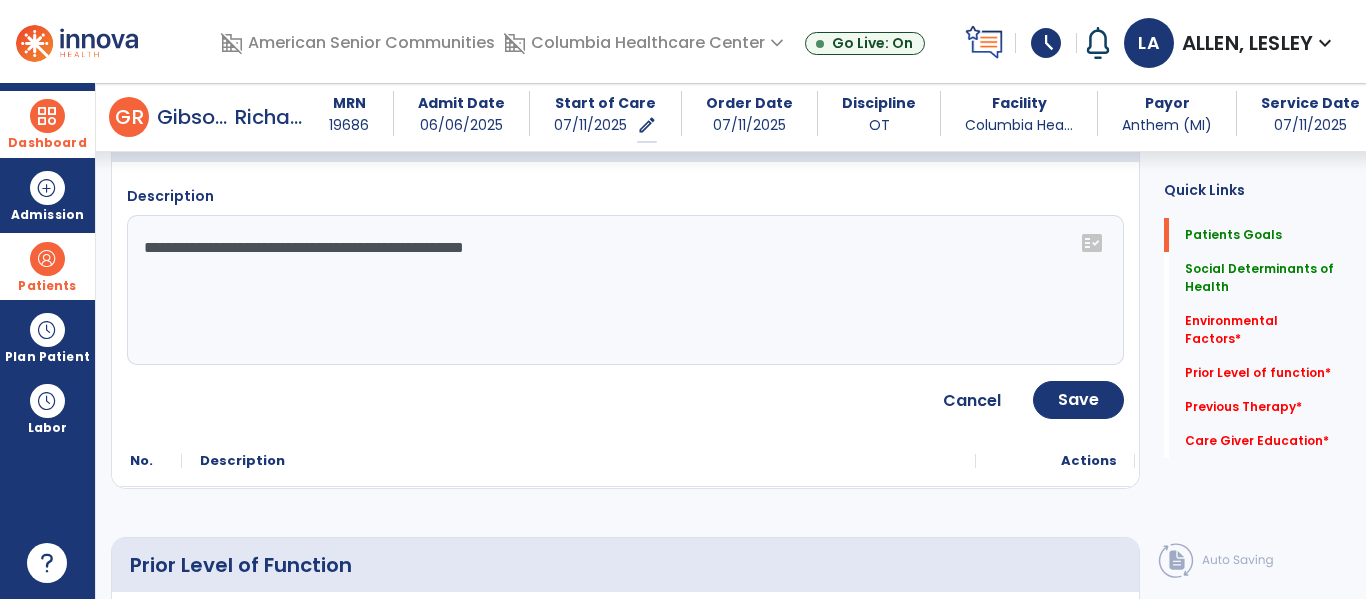 click on "**********" 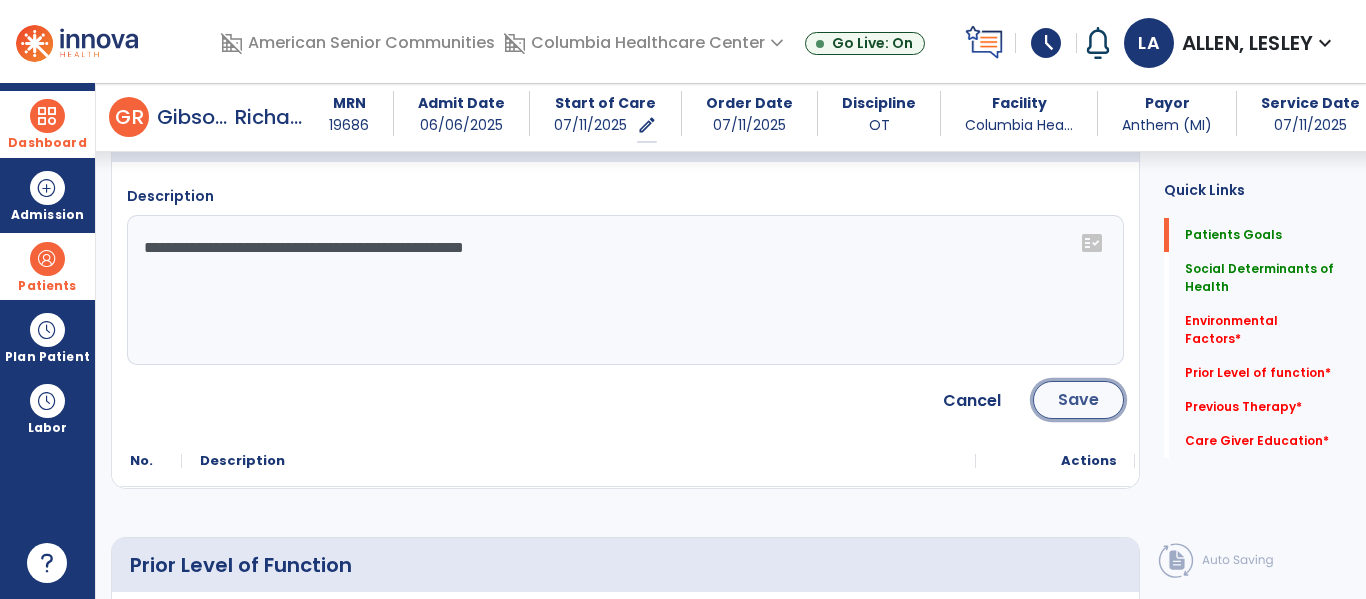 click on "Save" 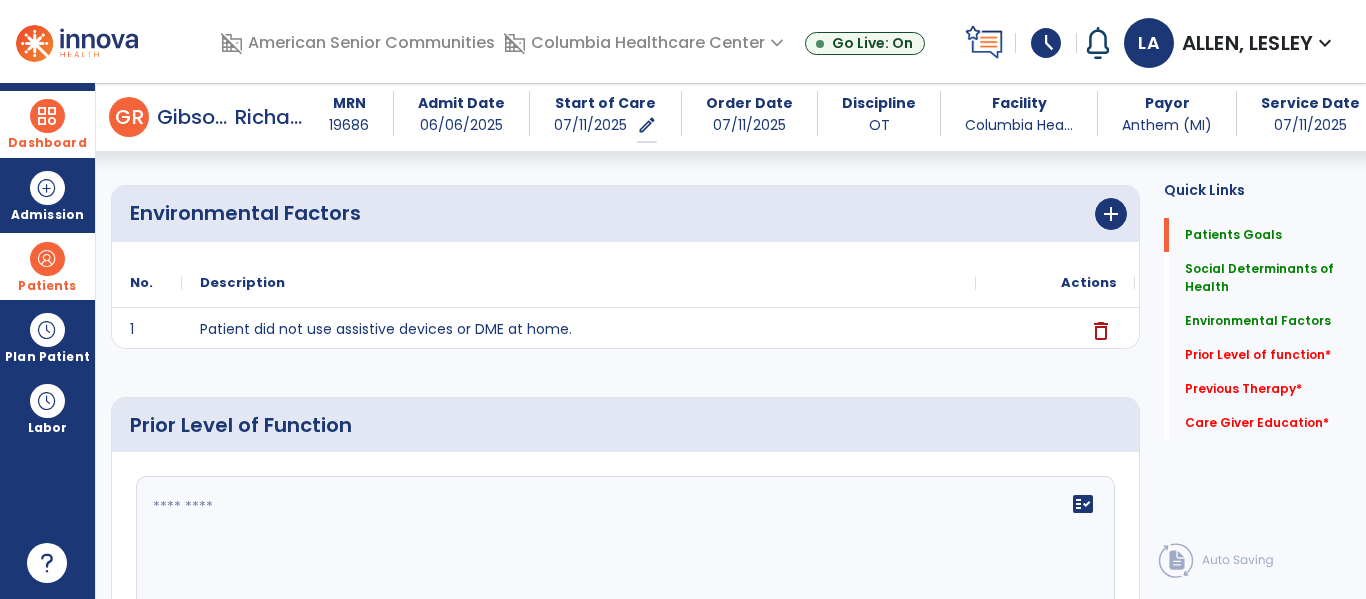 scroll, scrollTop: 566, scrollLeft: 0, axis: vertical 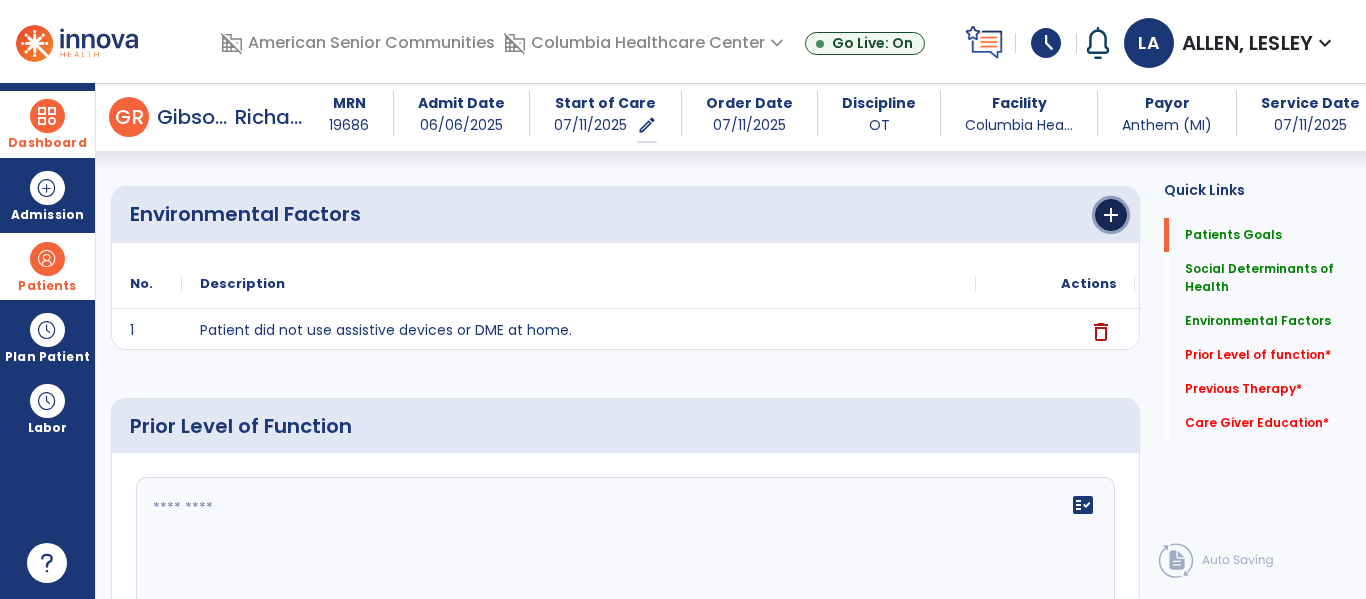 click on "add" 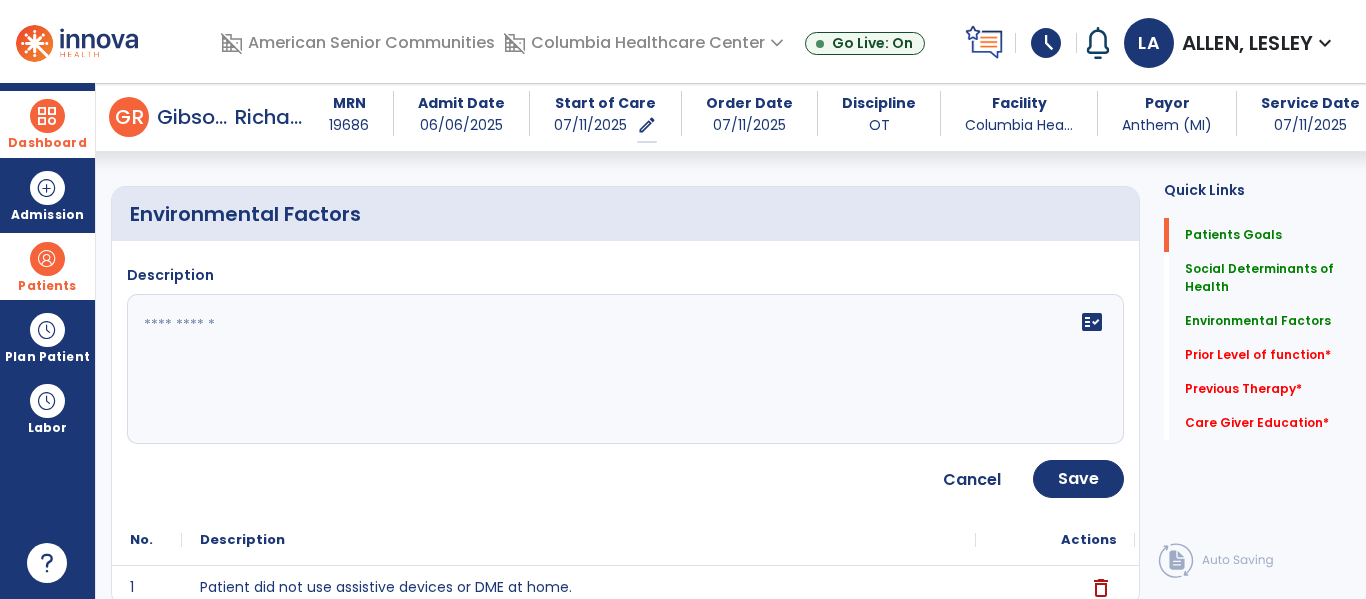 click on "fact_check" 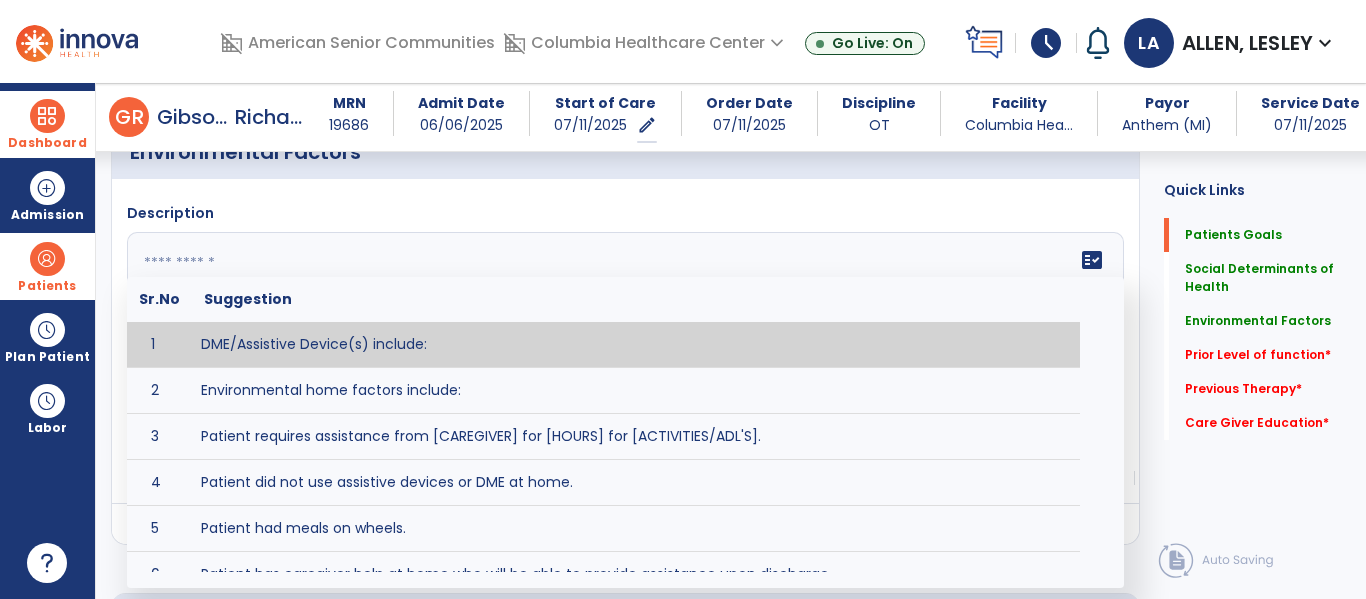 scroll, scrollTop: 673, scrollLeft: 0, axis: vertical 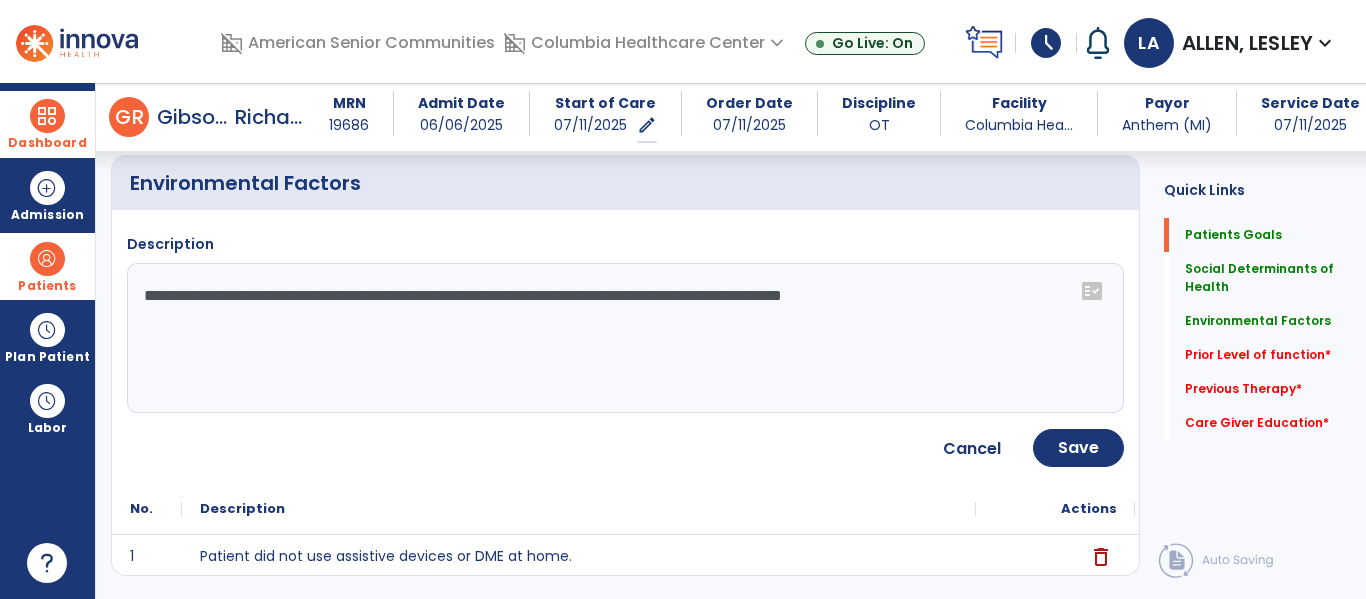 drag, startPoint x: 609, startPoint y: 292, endPoint x: 365, endPoint y: 306, distance: 244.4013 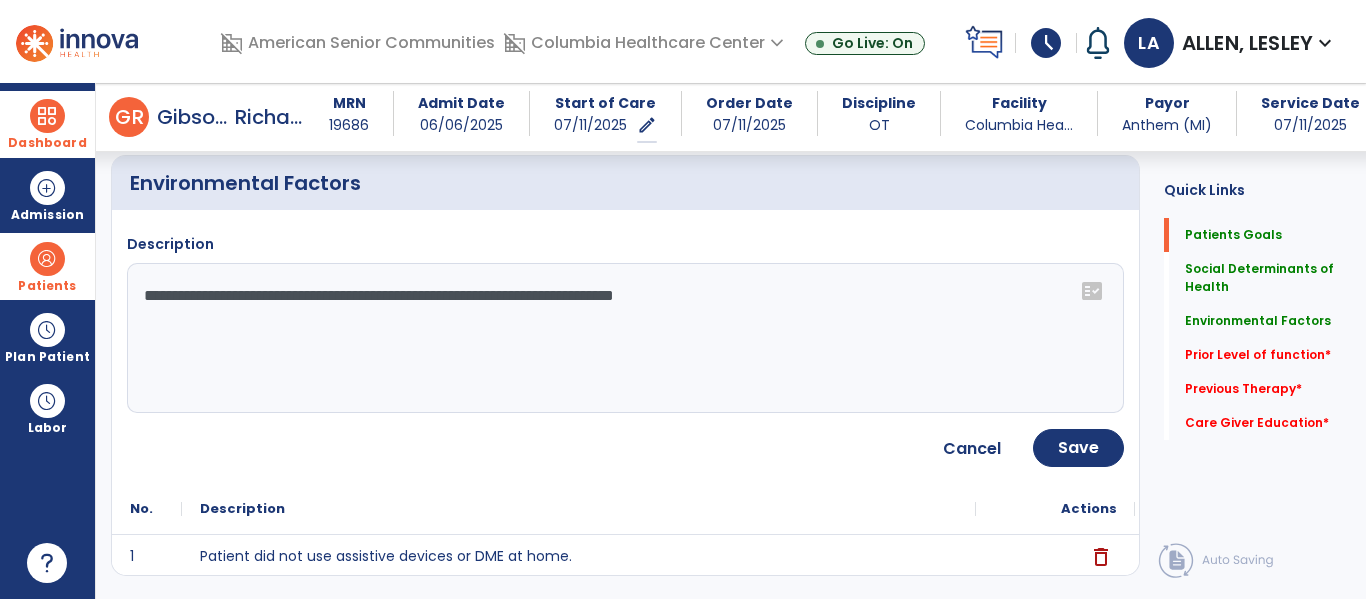 type on "**********" 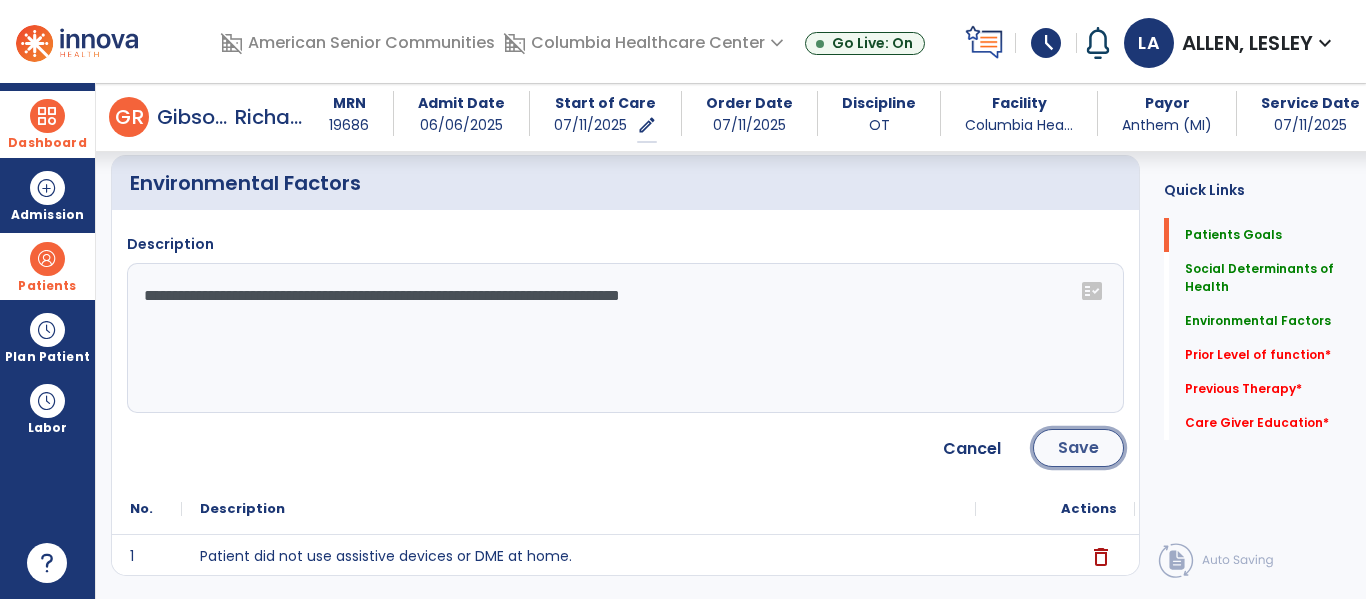 click on "Save" 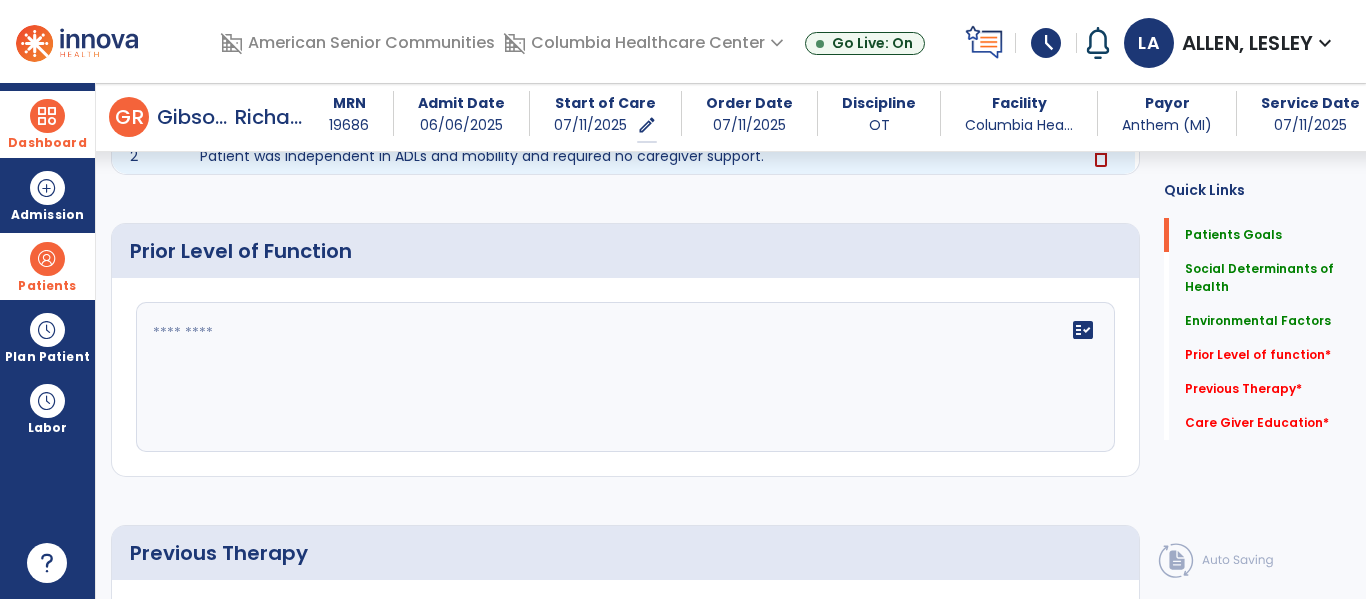 scroll, scrollTop: 786, scrollLeft: 0, axis: vertical 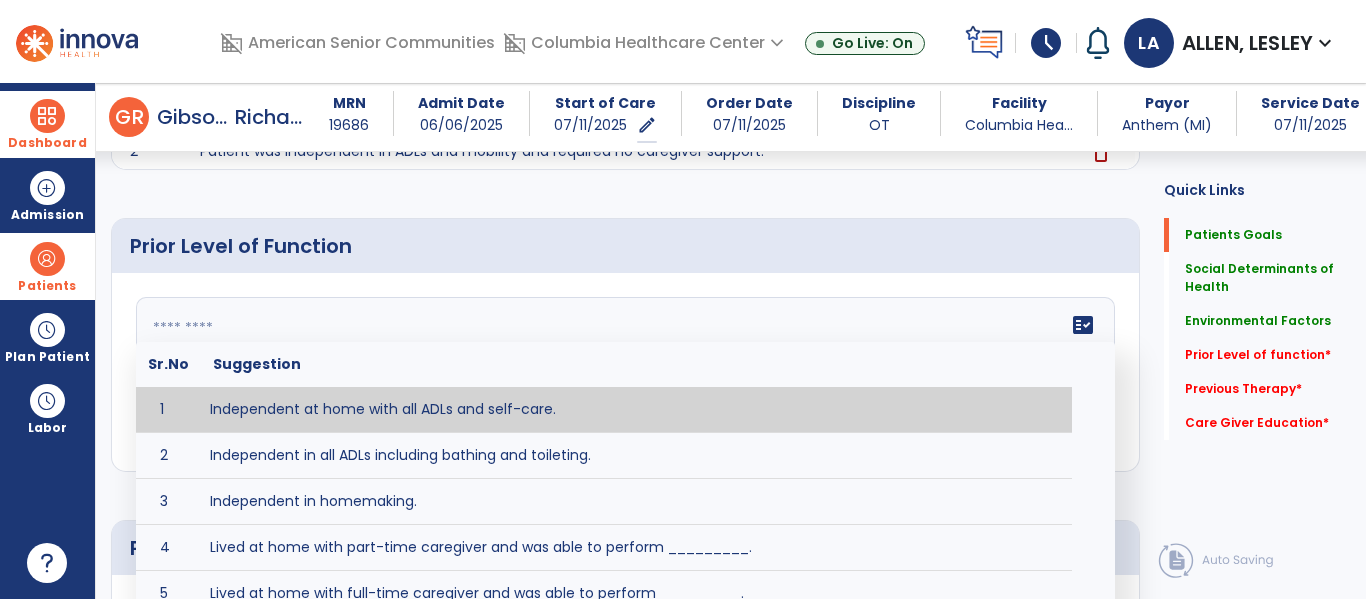 click on "fact_check  Sr.No Suggestion 1 Independent at home with all ADLs and self-care. 2 Independent in all ADLs including bathing and toileting. 3 Independent in homemaking. 4 Lived at home with part-time caregiver and was able to perform _________. 5 Lived at home with full-time caregiver and was able to perform _________. 6 Lived at home with home health assistant for ________. 7 Lived at SNF and able to _______. 8 Lived at SNF and required ______ assist for ________. 9 Lived in assisted living facility and able to _______. 10 Lived in home with ______ stairs and able to navigate with_________ assistance and _______ device. 11 Lived in single story home and did not have to navigate stairs or steps. 12 Lived in SNF and began to develop increase in risk for ______. 13 Lived in SNF and skin was intact without pressure sores or wounds 14 Lived in SNF and was independent with the following ADL's ________. 15 Lived independently at home with _________ and able to __________. 16 17 Worked as a __________." 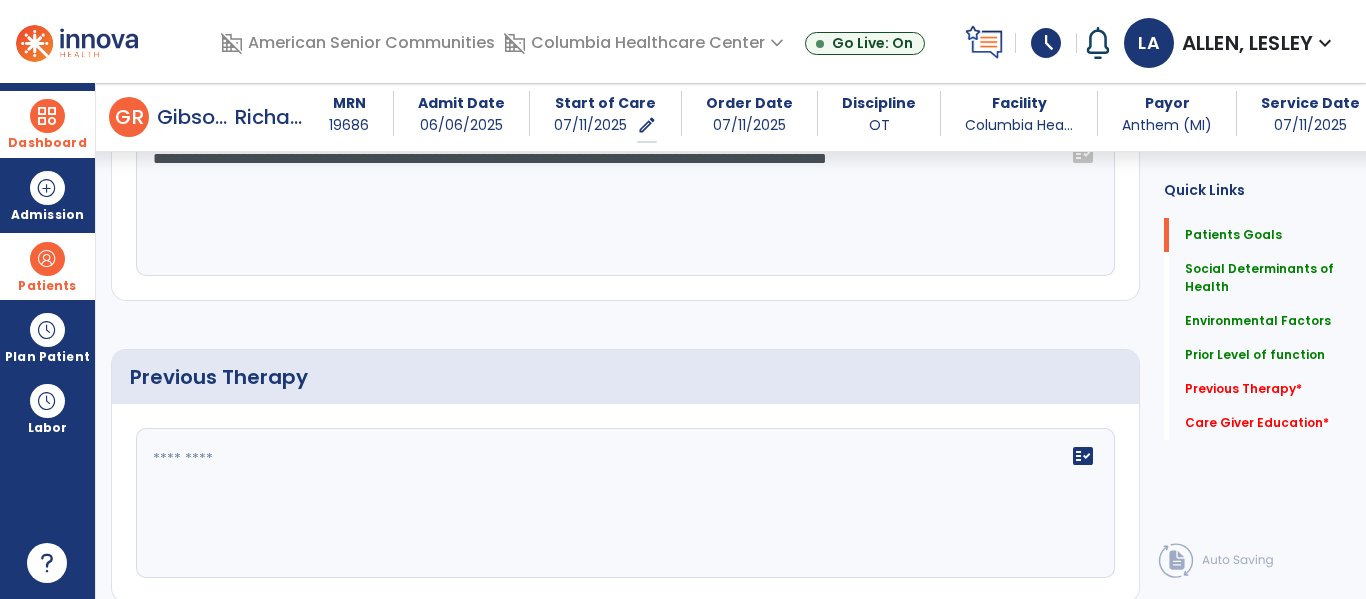 scroll, scrollTop: 966, scrollLeft: 0, axis: vertical 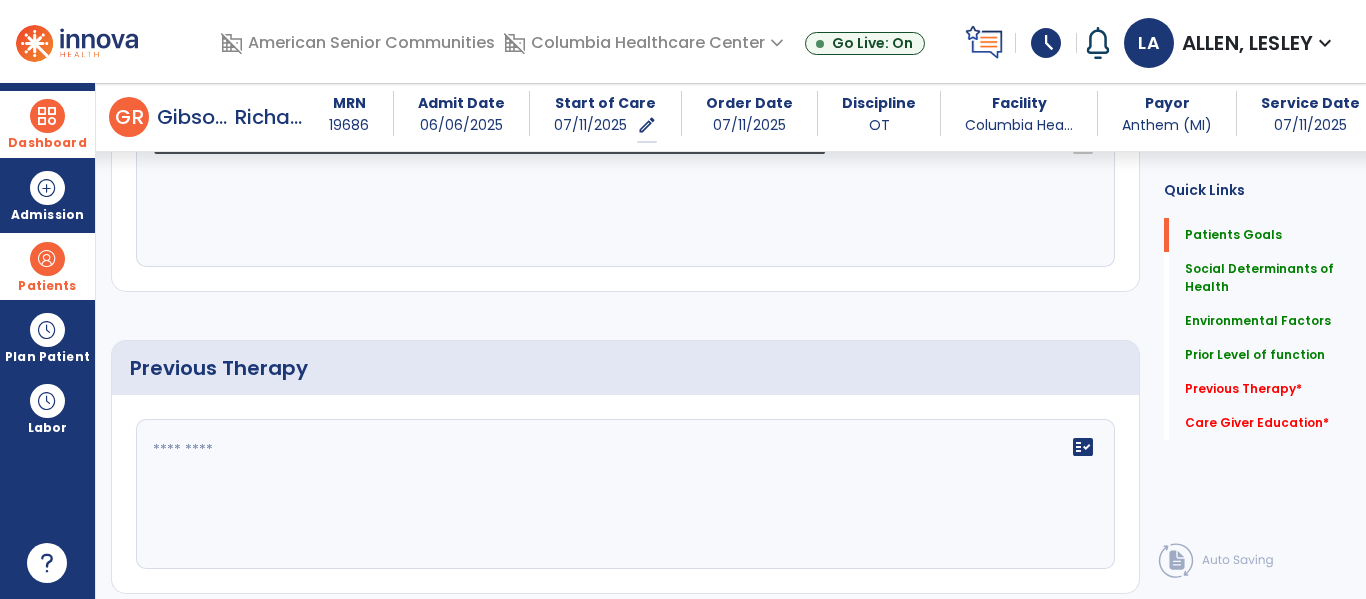 type on "**********" 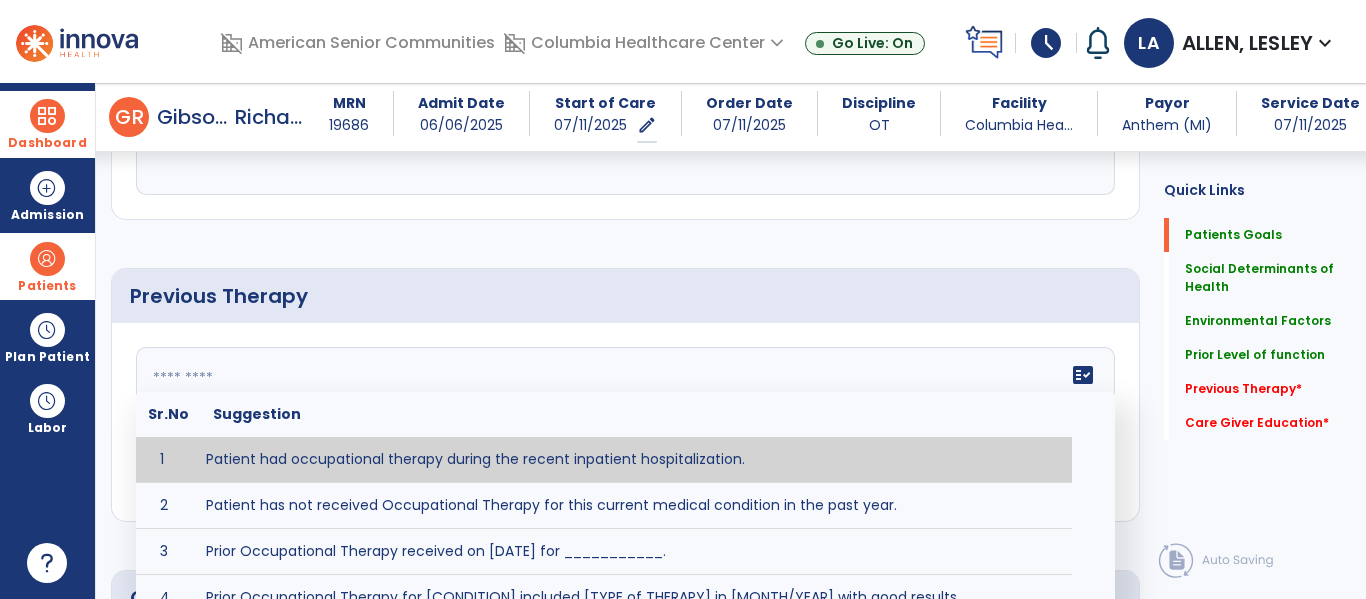 scroll, scrollTop: 1099, scrollLeft: 0, axis: vertical 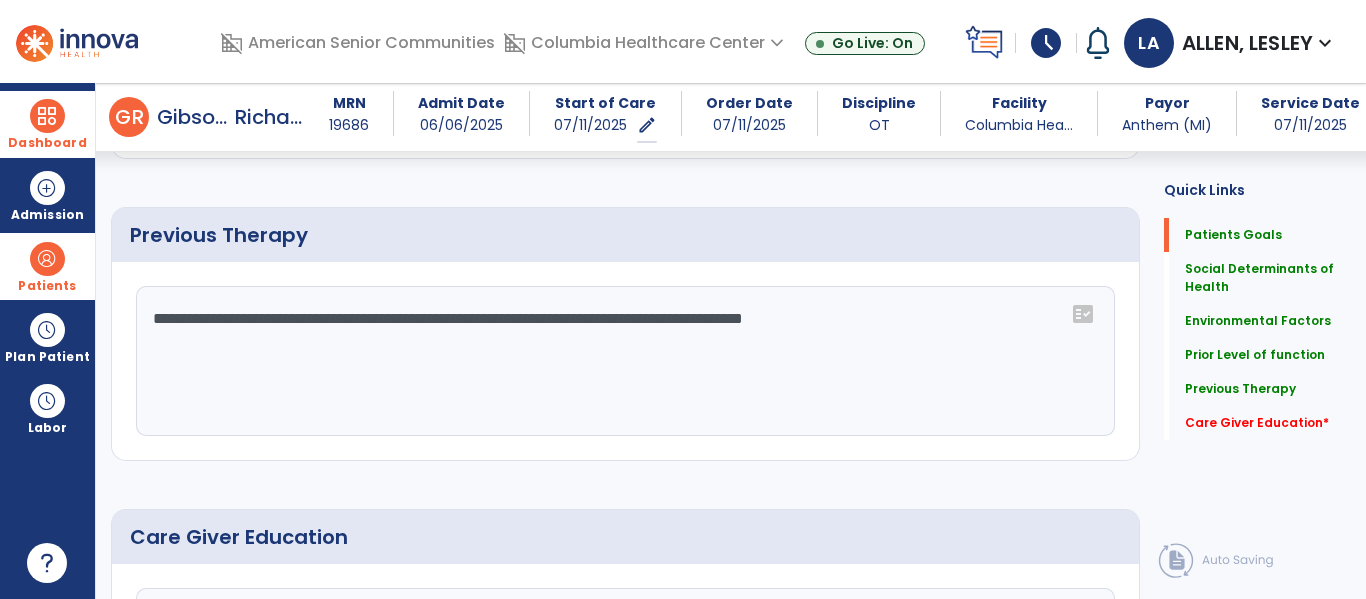 click on "**********" 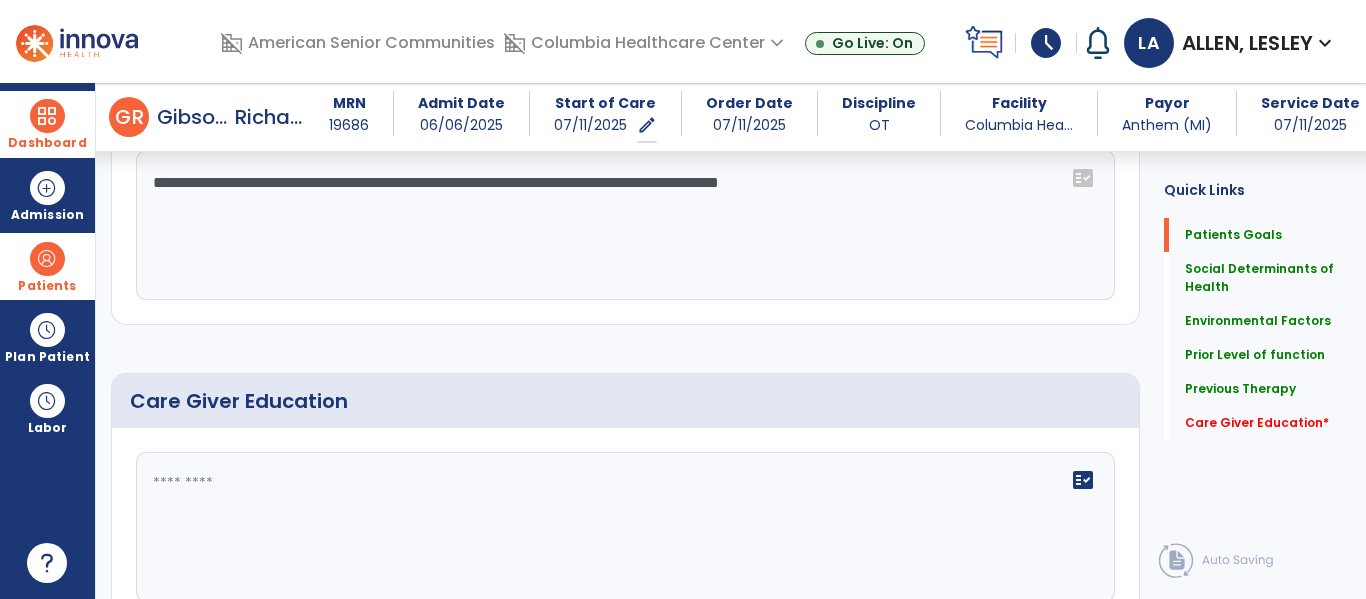 scroll, scrollTop: 1281, scrollLeft: 0, axis: vertical 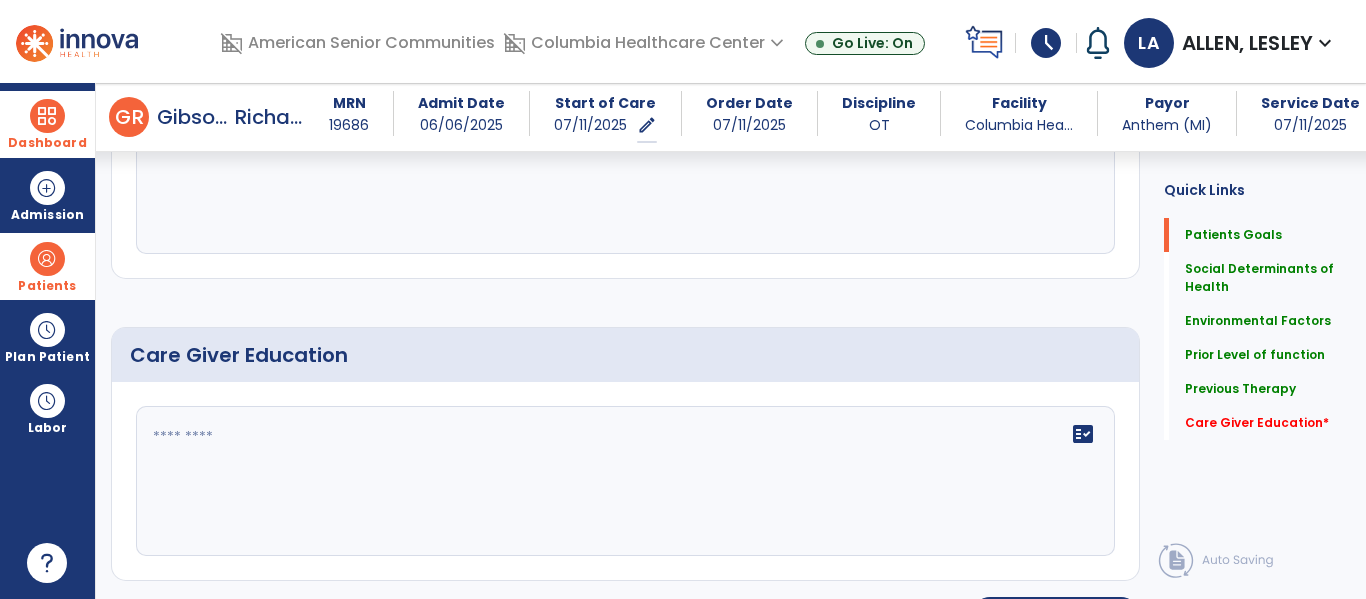 type on "**********" 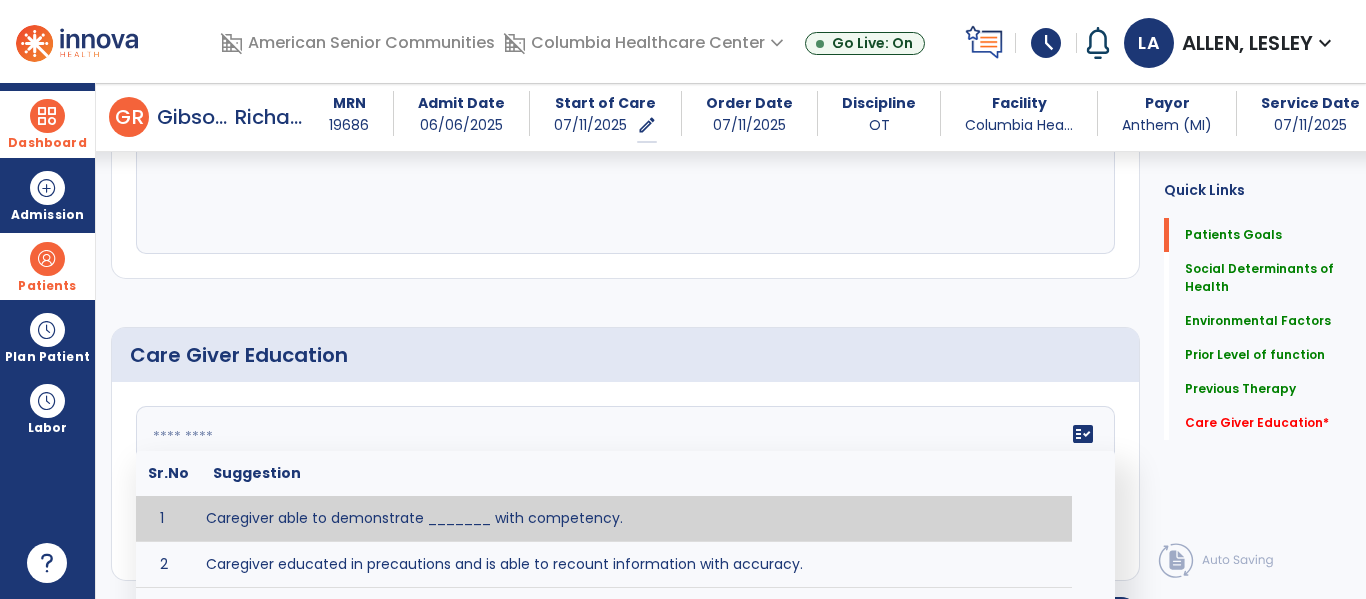 click on "fact_check  Sr.No Suggestion 1 Caregiver able to demonstrate _______ with competency. 2 Caregiver educated in precautions and is able to recount information with accuracy. 3 Caregiver education initiated with _______ focusing on the following tasks/activities __________. 4 Home exercise program initiated with caregiver focusing on __________. 5 Patient educated in precautions and is able to recount information with [VALUE]% accuracy." 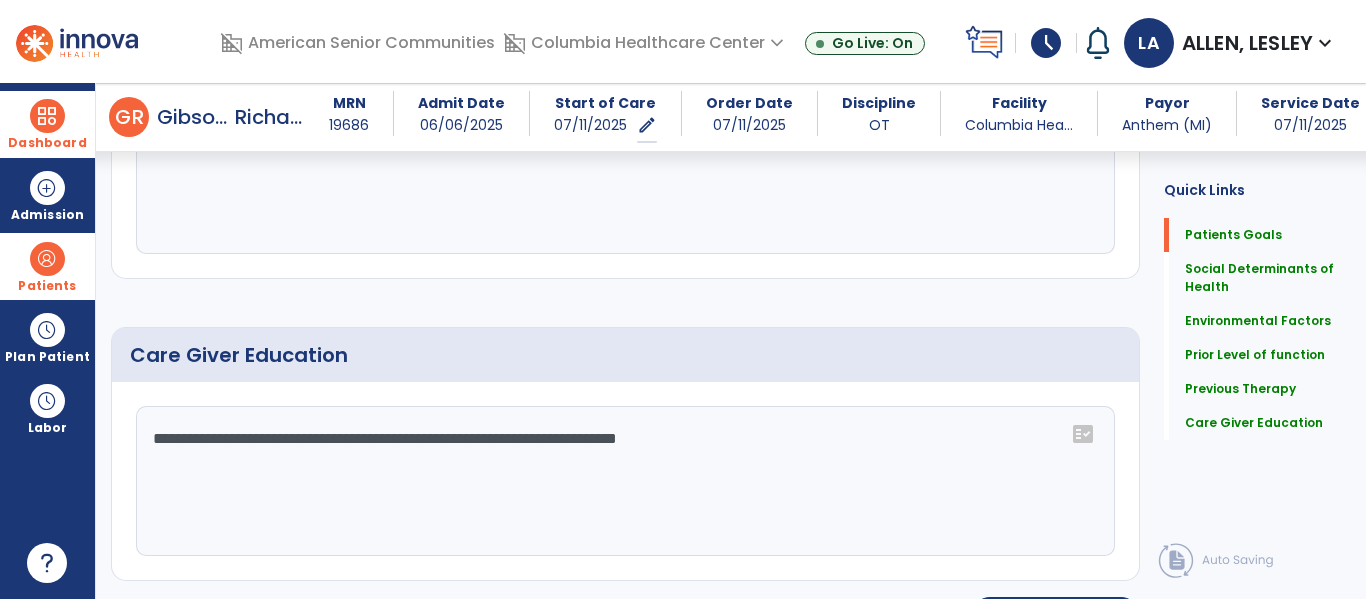 type on "**********" 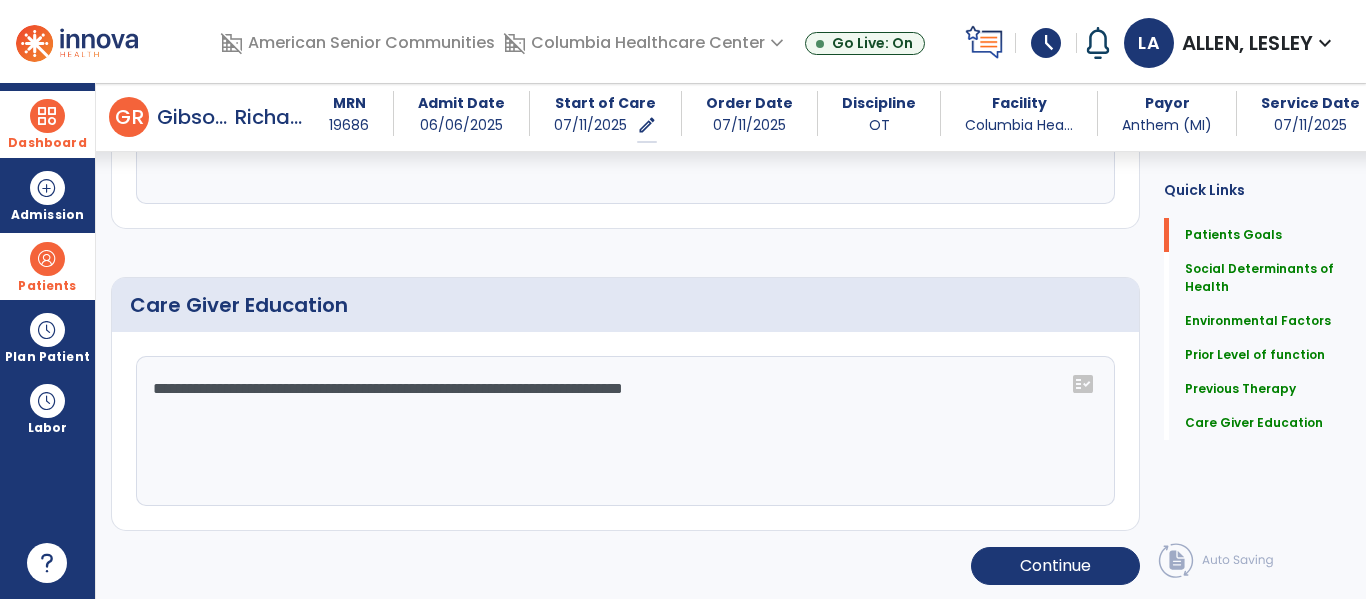 scroll, scrollTop: 1333, scrollLeft: 0, axis: vertical 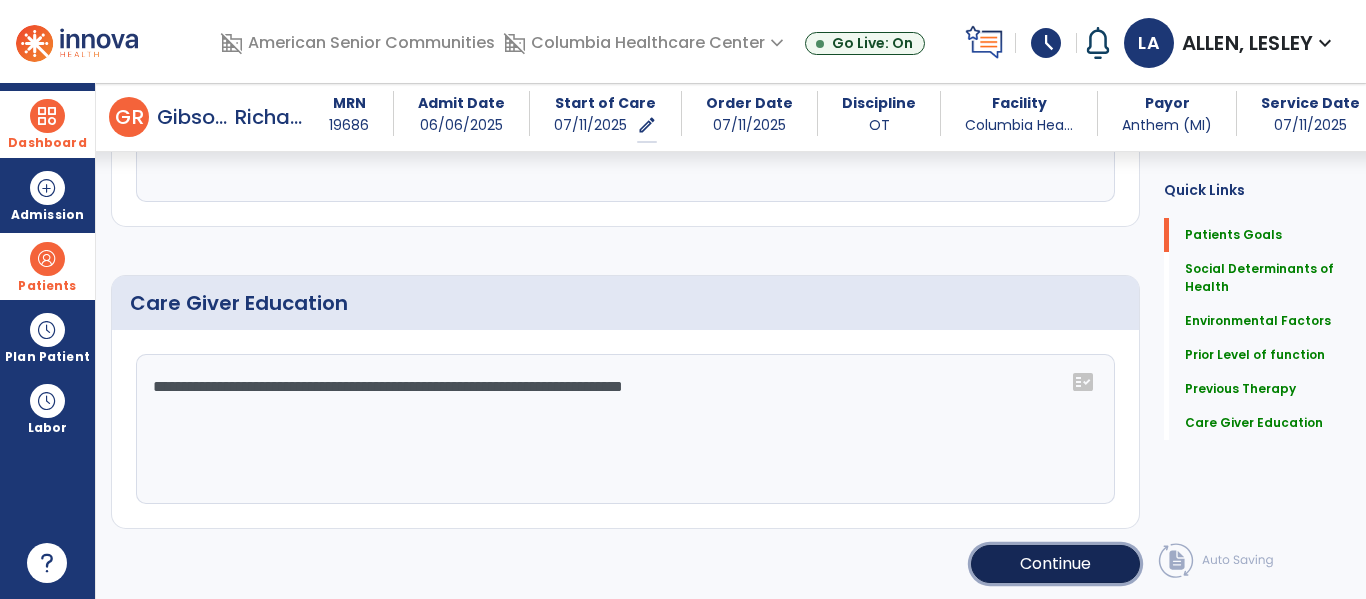 click on "Continue" 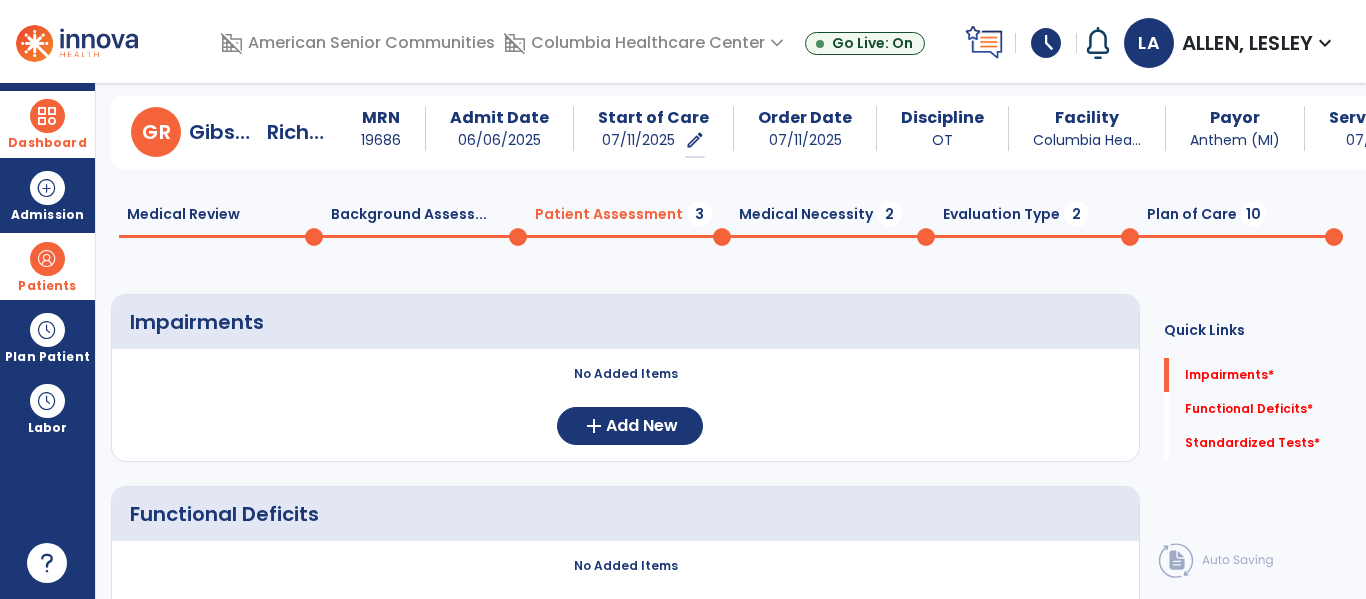 scroll, scrollTop: 46, scrollLeft: 0, axis: vertical 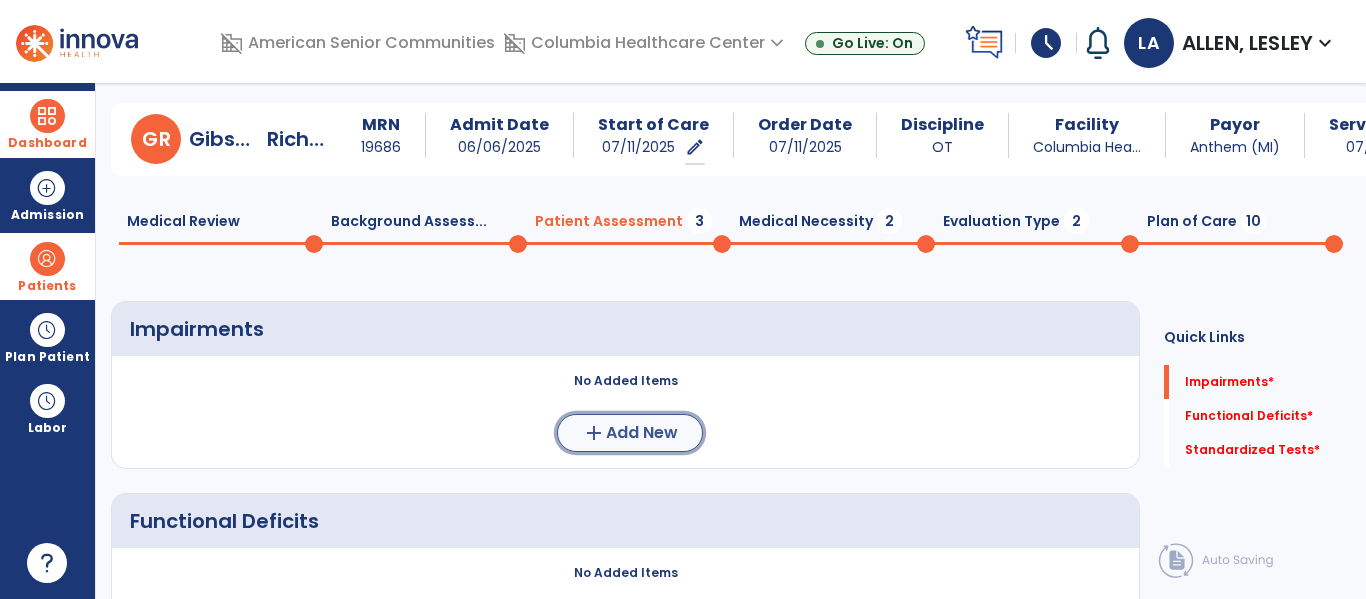 click on "Add New" 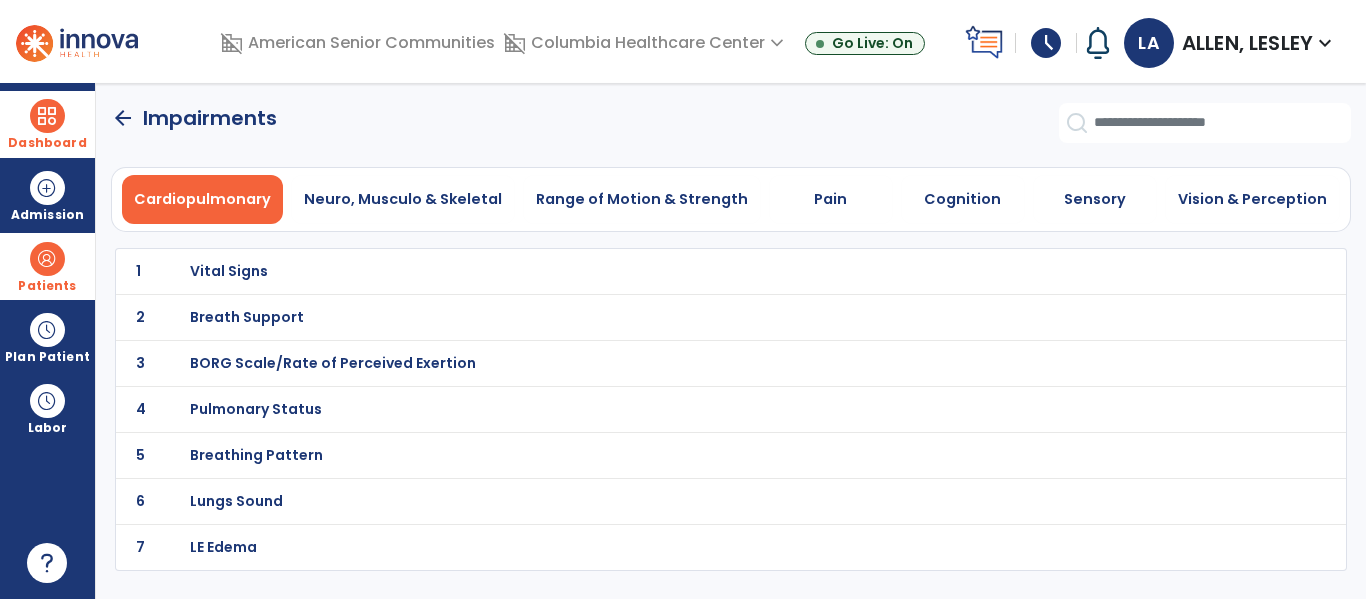 scroll, scrollTop: 0, scrollLeft: 0, axis: both 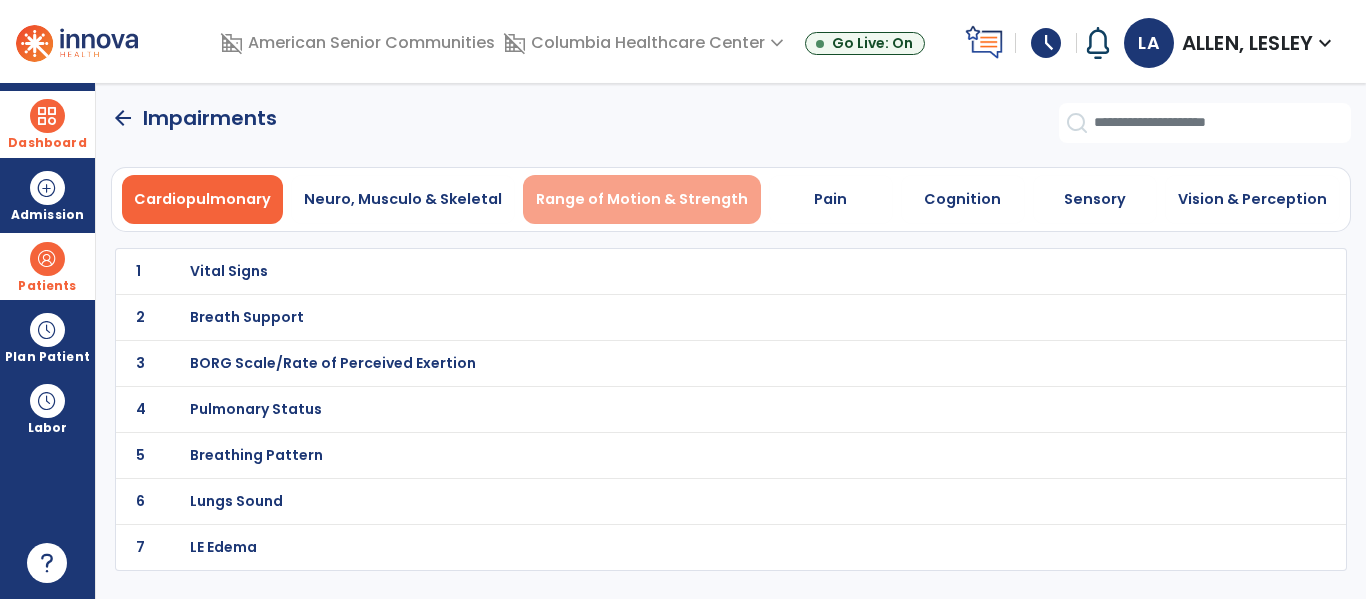 click on "Range of Motion & Strength" at bounding box center (642, 199) 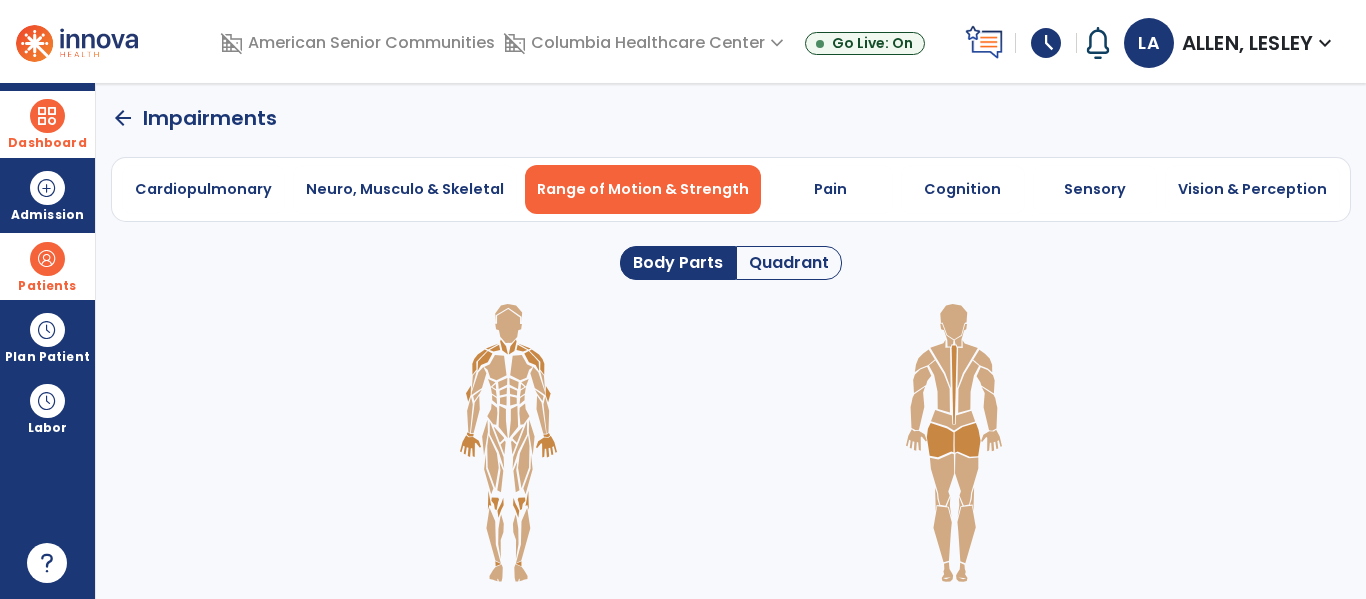 click on "Quadrant" 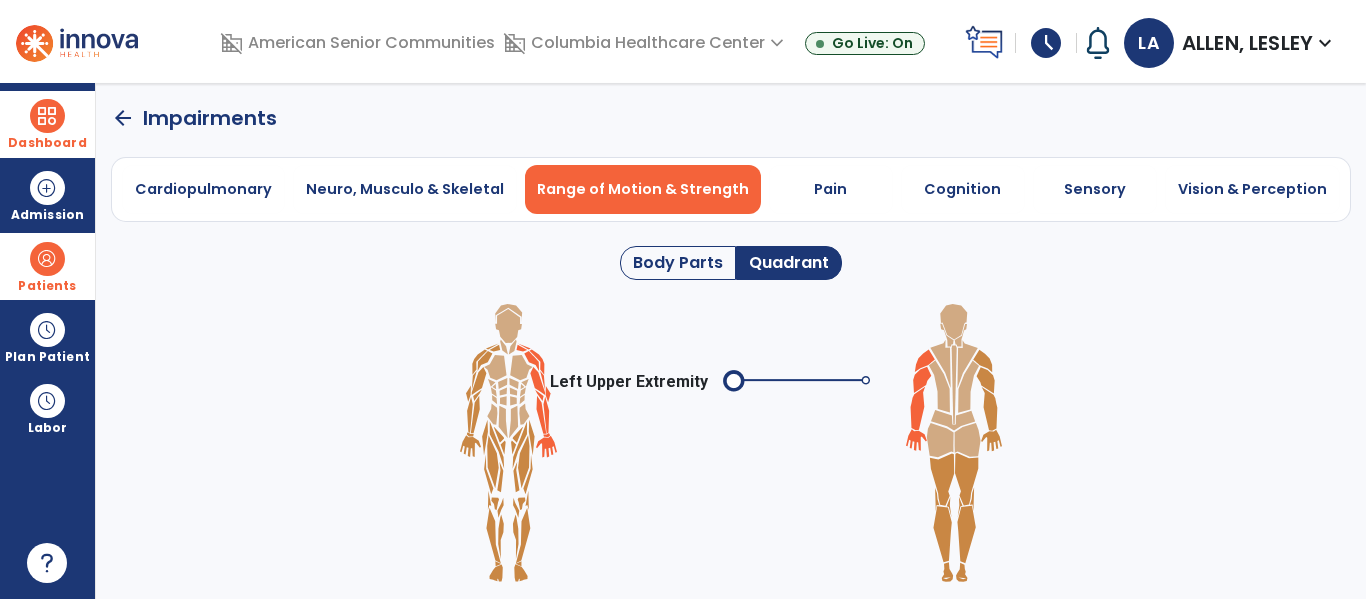 click 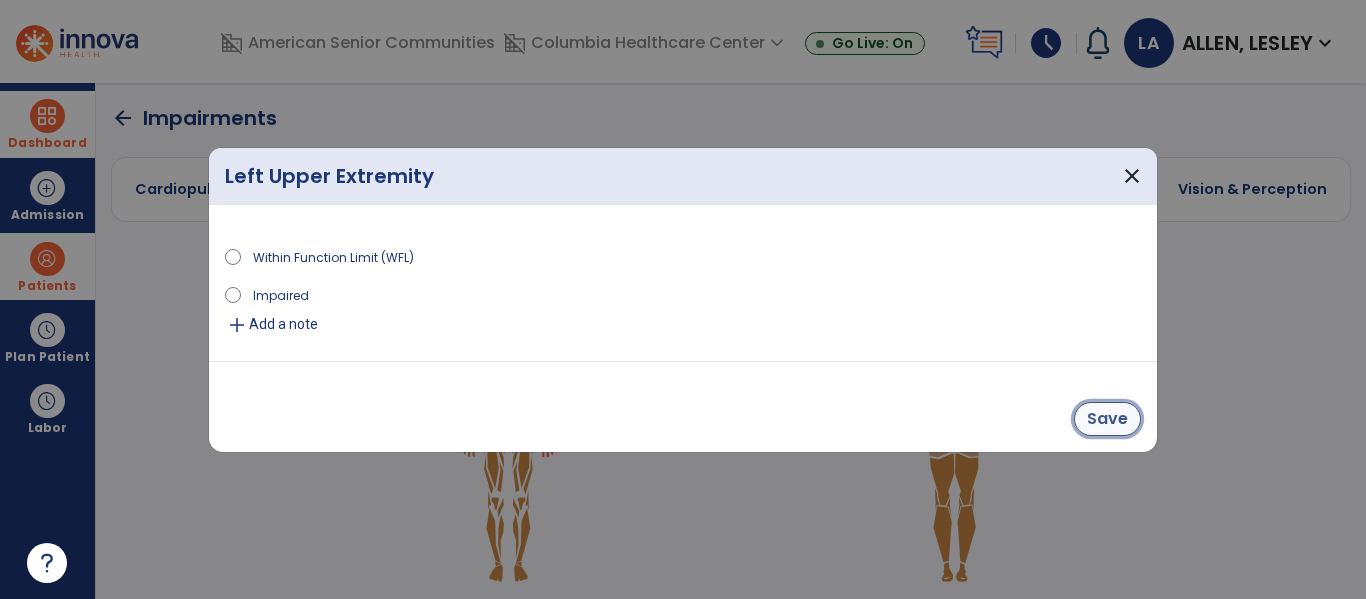 click on "Save" at bounding box center (1107, 419) 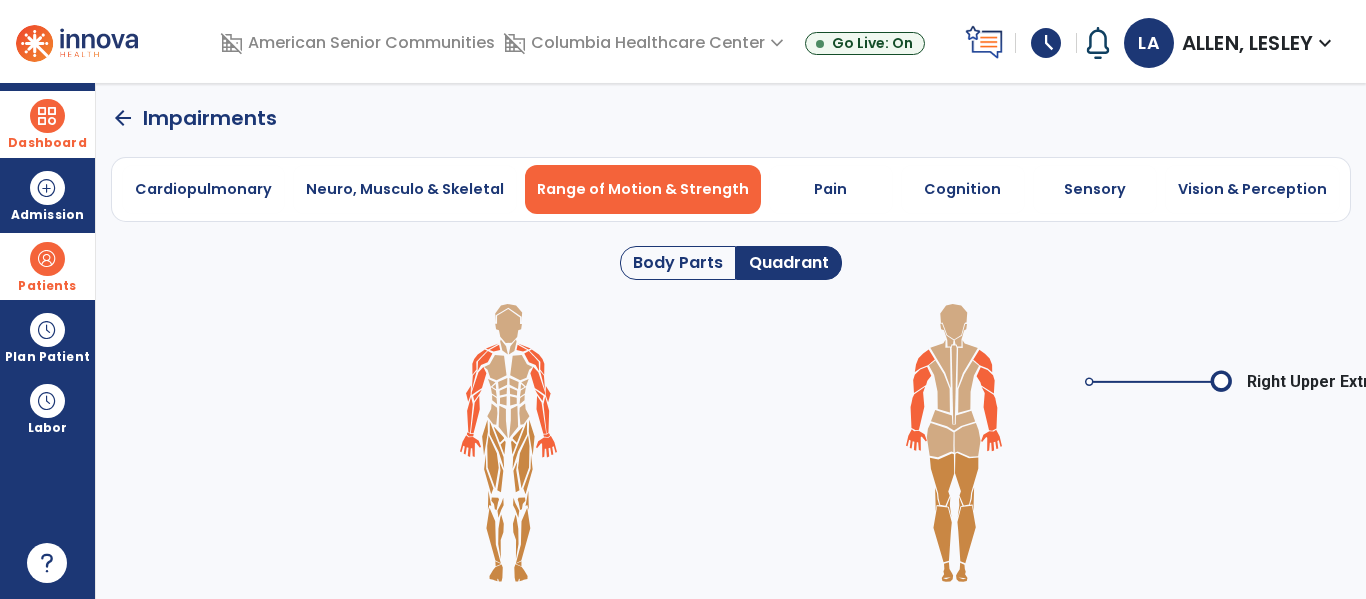 click 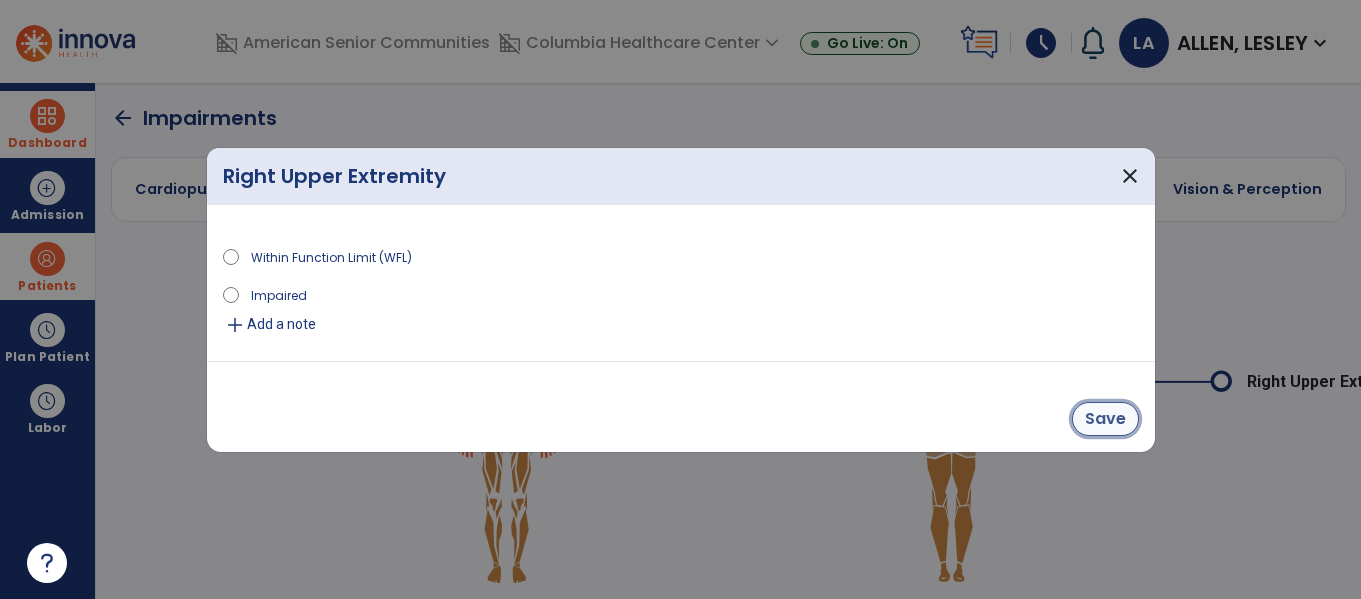 click on "Save" at bounding box center (1105, 419) 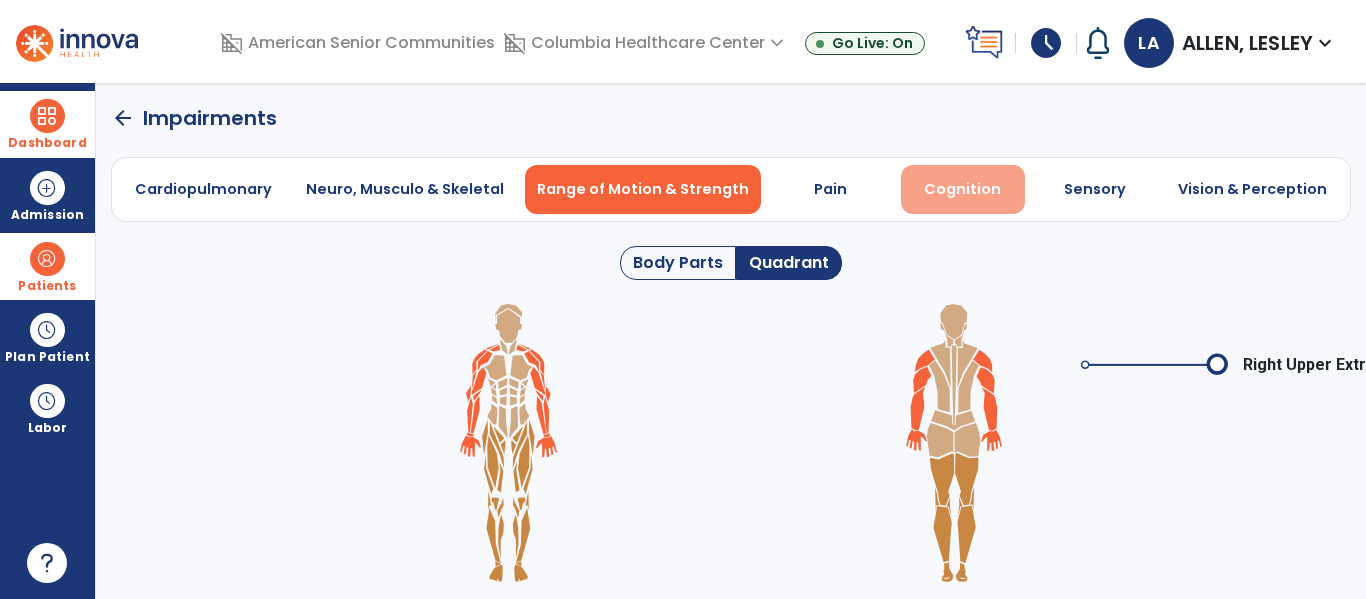 click on "Cognition" at bounding box center (962, 189) 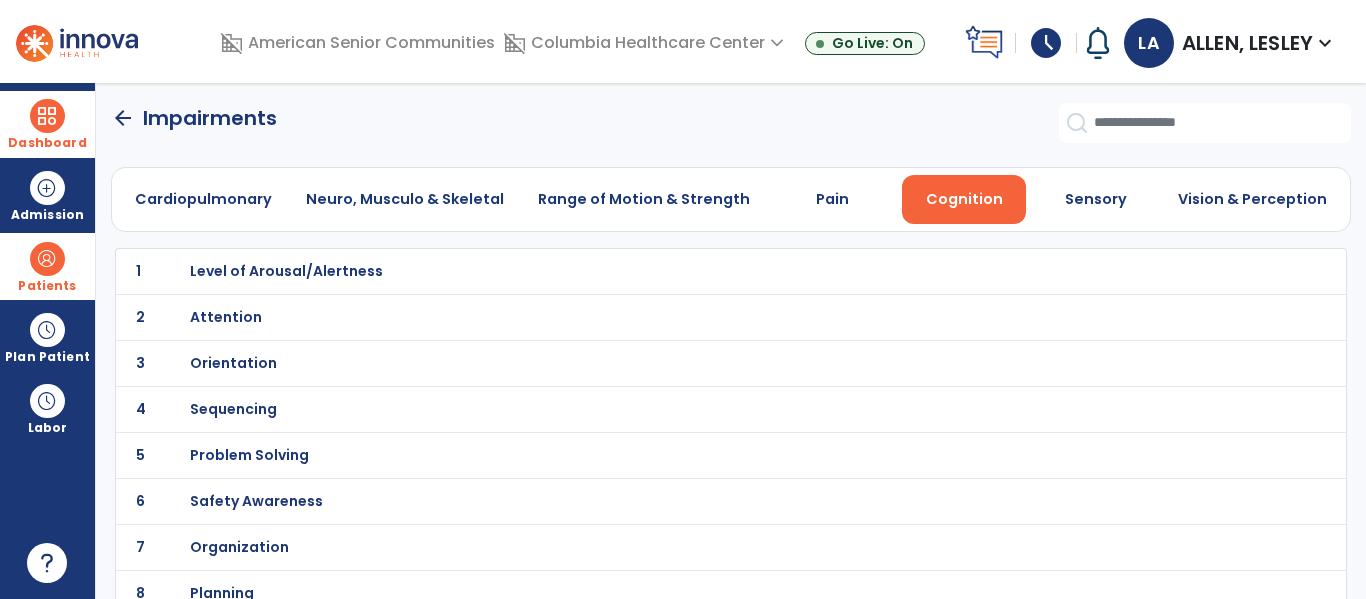 click on "Level of Arousal/Alertness" at bounding box center (286, 271) 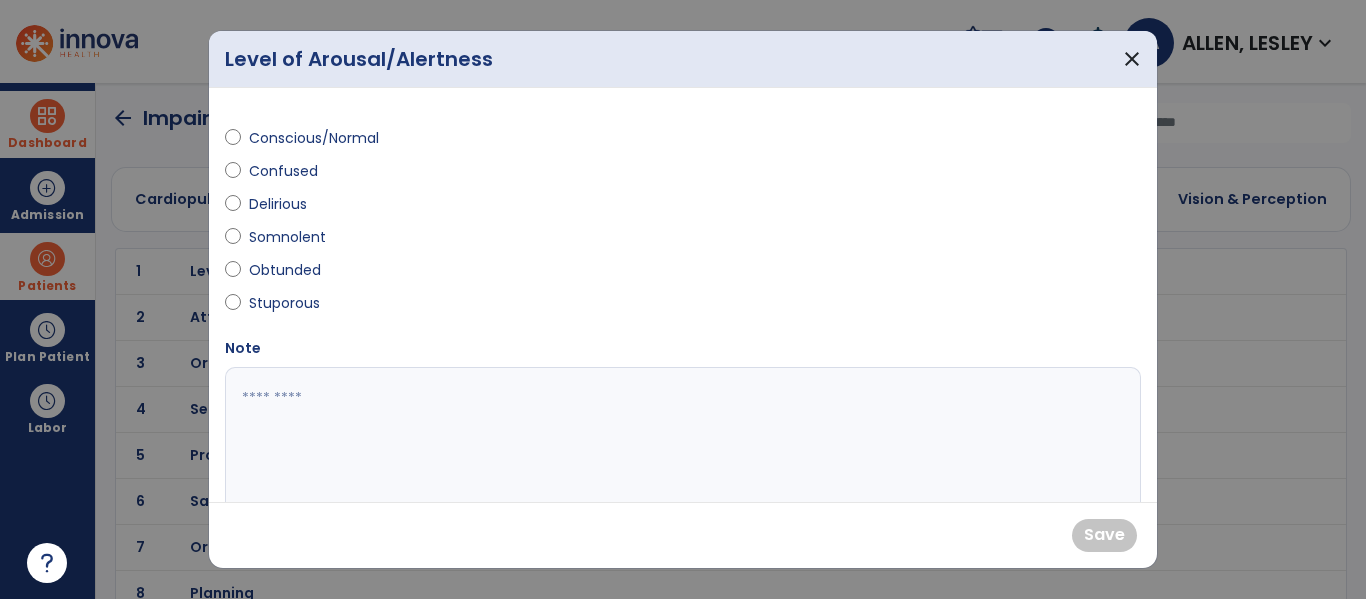 click on "Conscious/Normal" at bounding box center [314, 138] 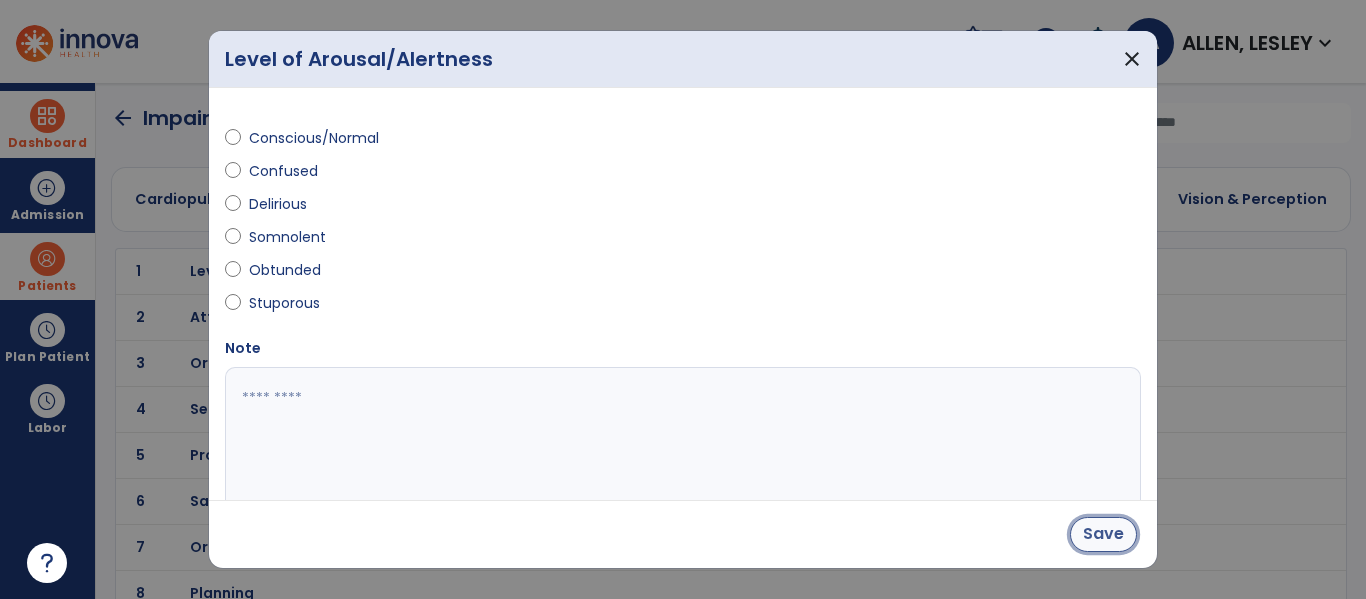 click on "Save" at bounding box center [1103, 534] 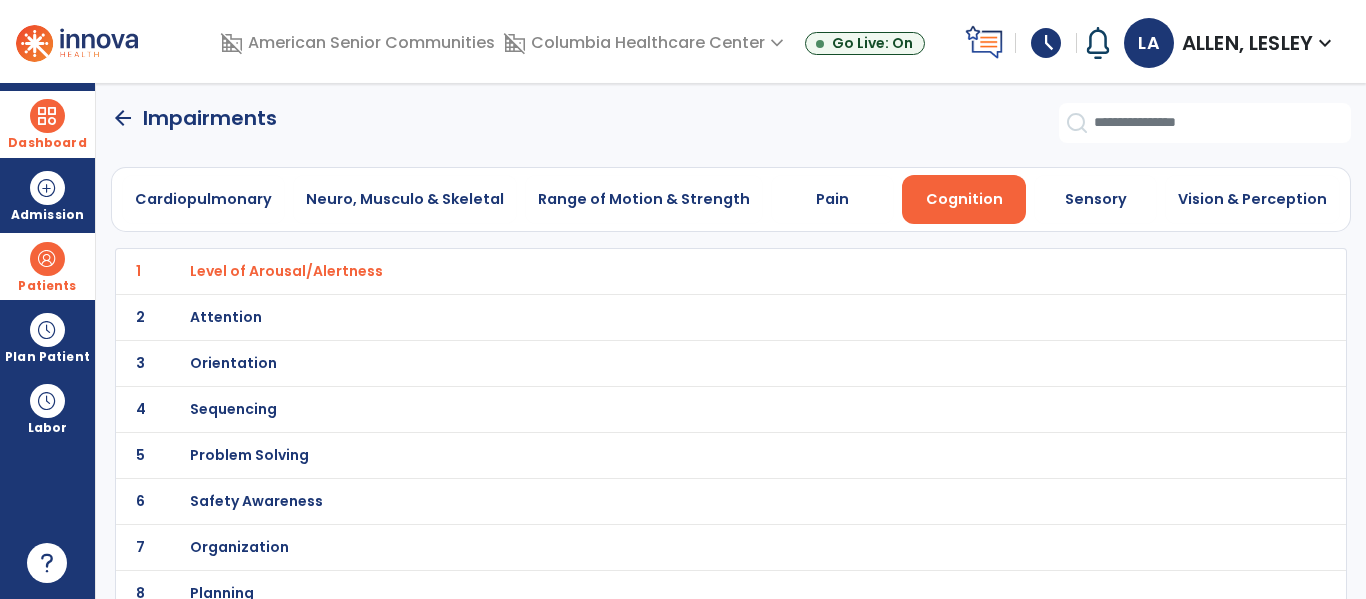 click on "Orientation" at bounding box center [286, 271] 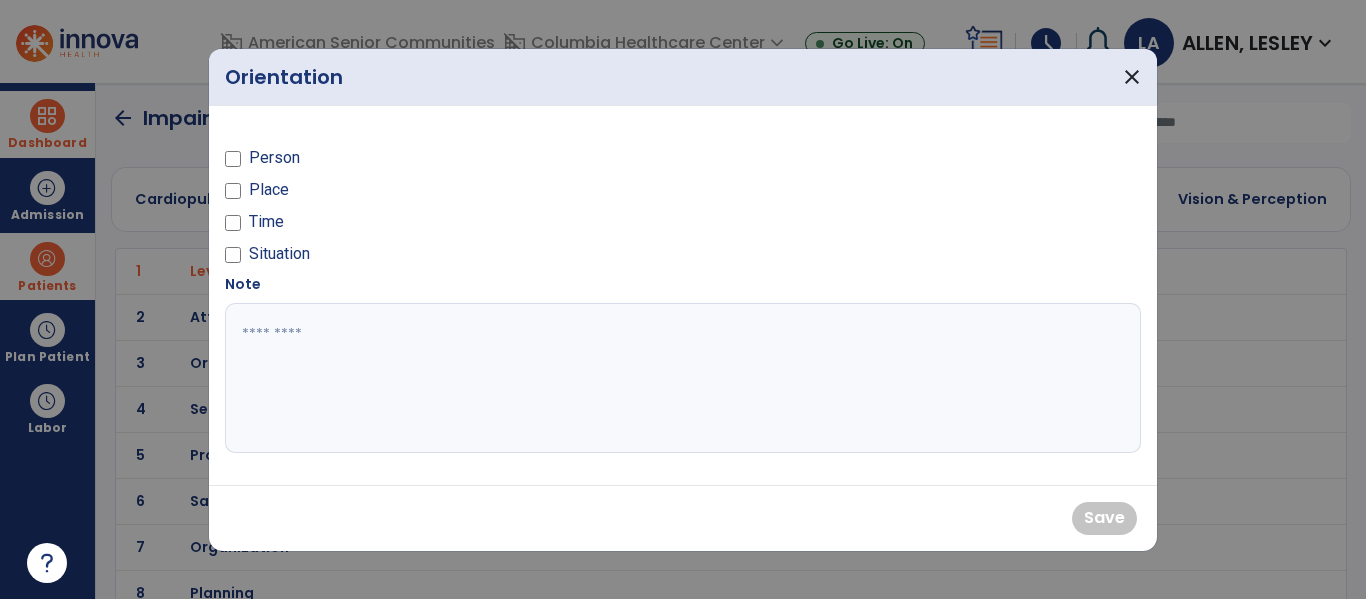 click on "Person" at bounding box center (274, 158) 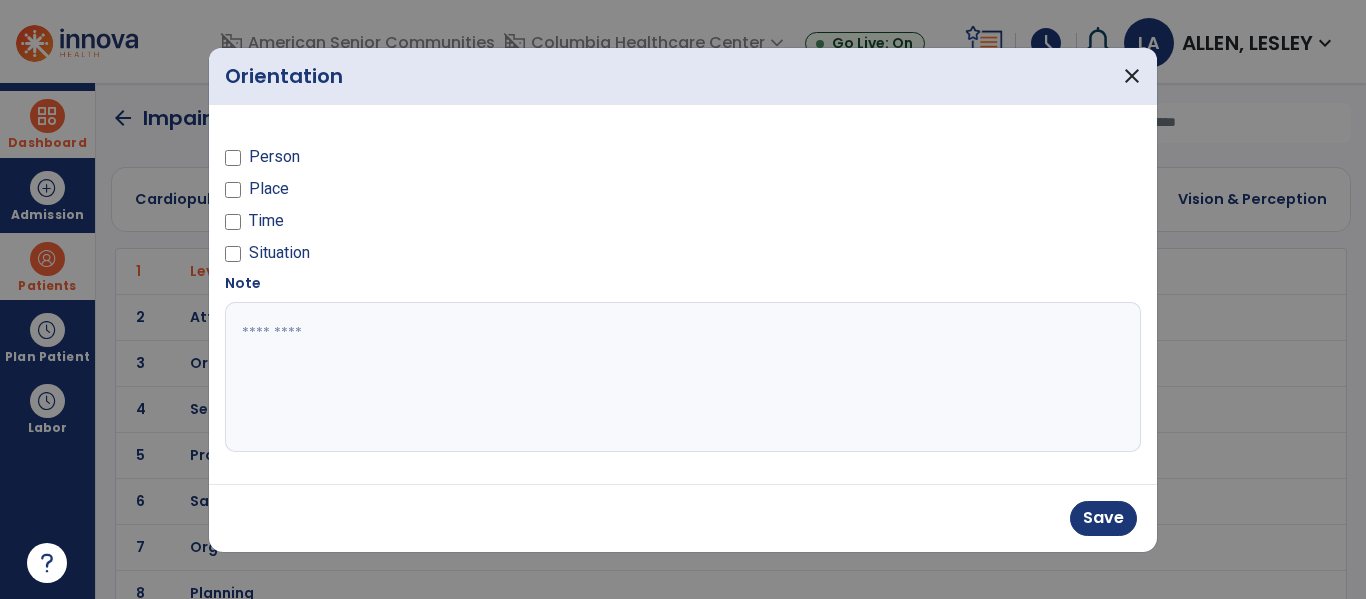 click on "Place" at bounding box center (269, 189) 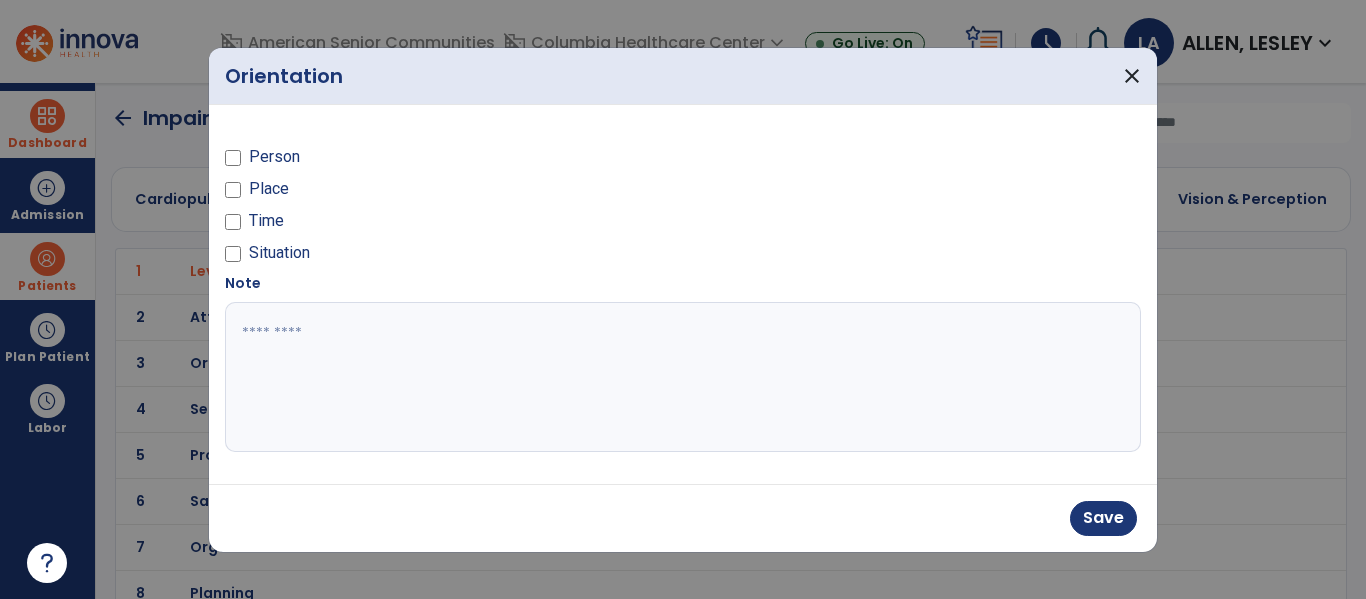 click on "Time" at bounding box center [266, 221] 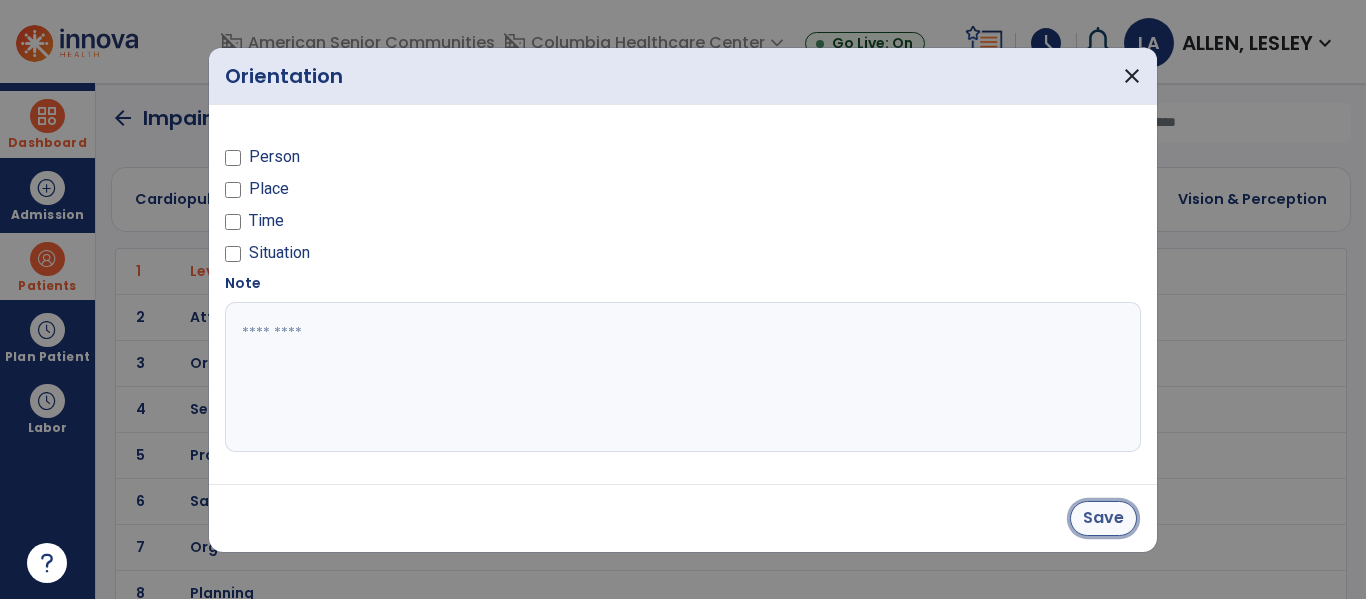 click on "Save" at bounding box center (1103, 518) 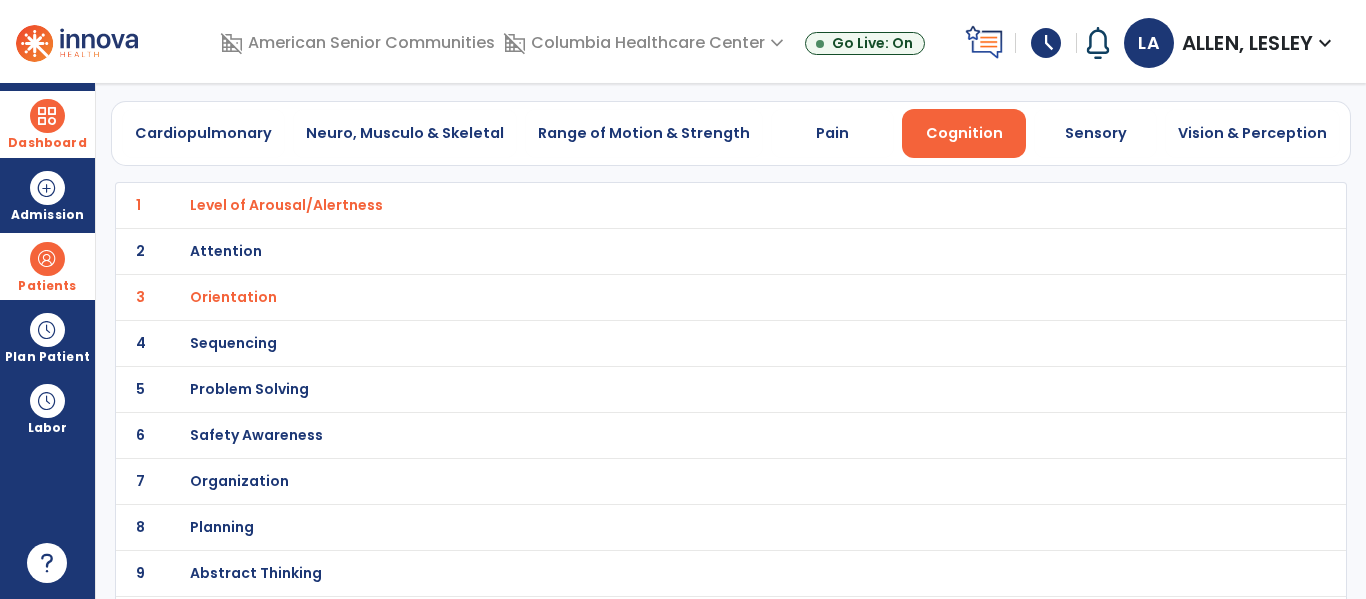 scroll, scrollTop: 72, scrollLeft: 0, axis: vertical 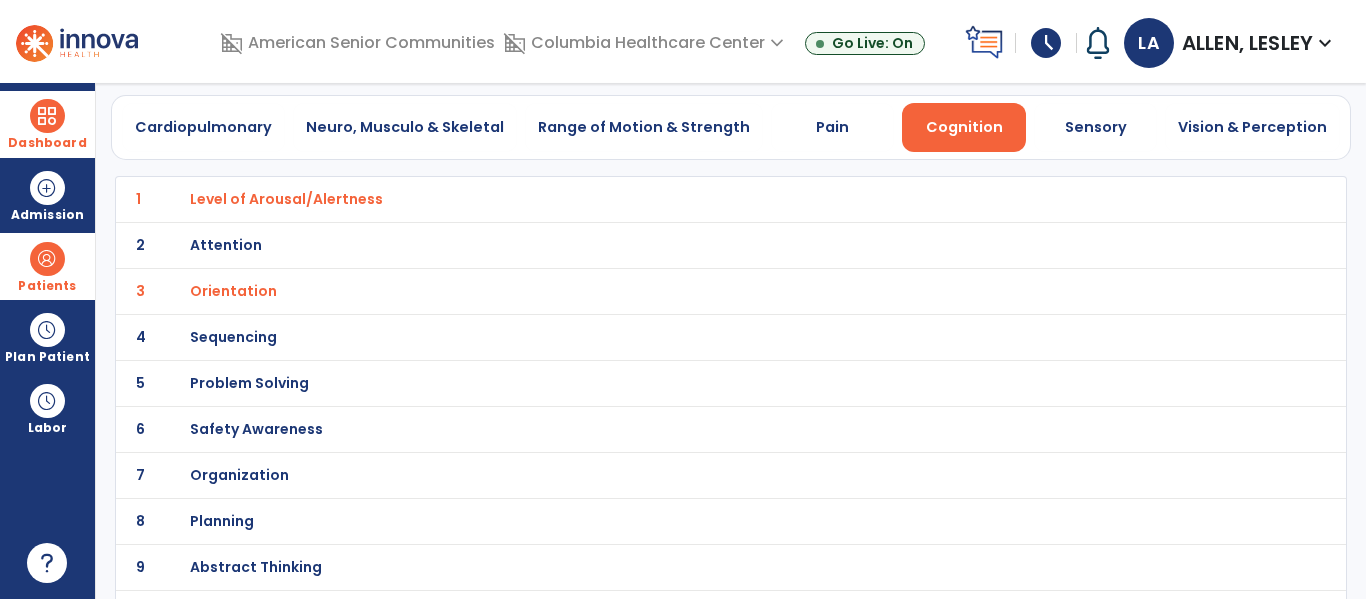 click on "Problem Solving" at bounding box center [286, 199] 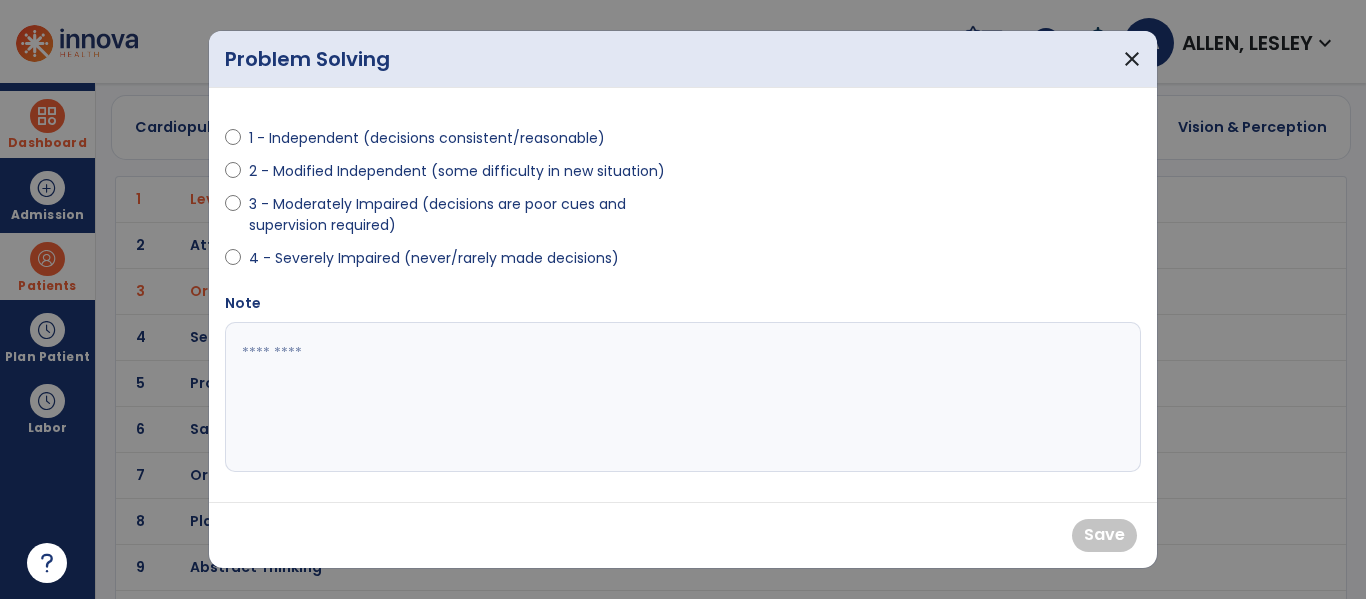 click on "3 - Moderately Impaired (decisions are poor cues and supervision required)" at bounding box center (460, 215) 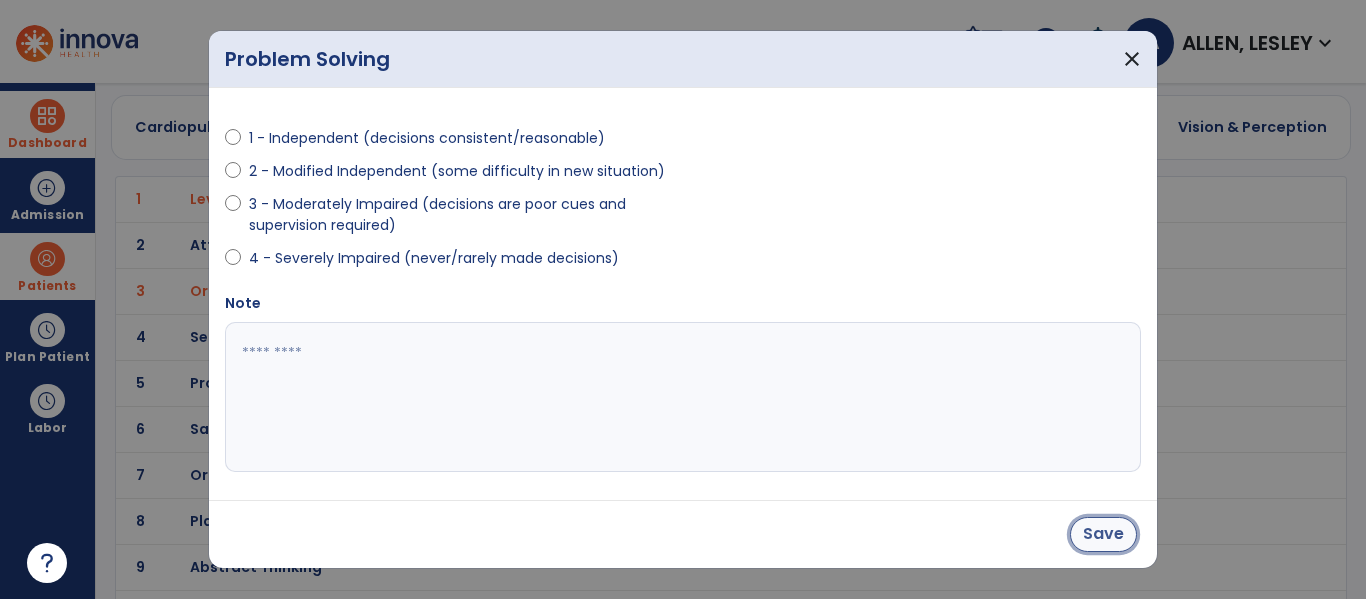 click on "Save" at bounding box center (1103, 534) 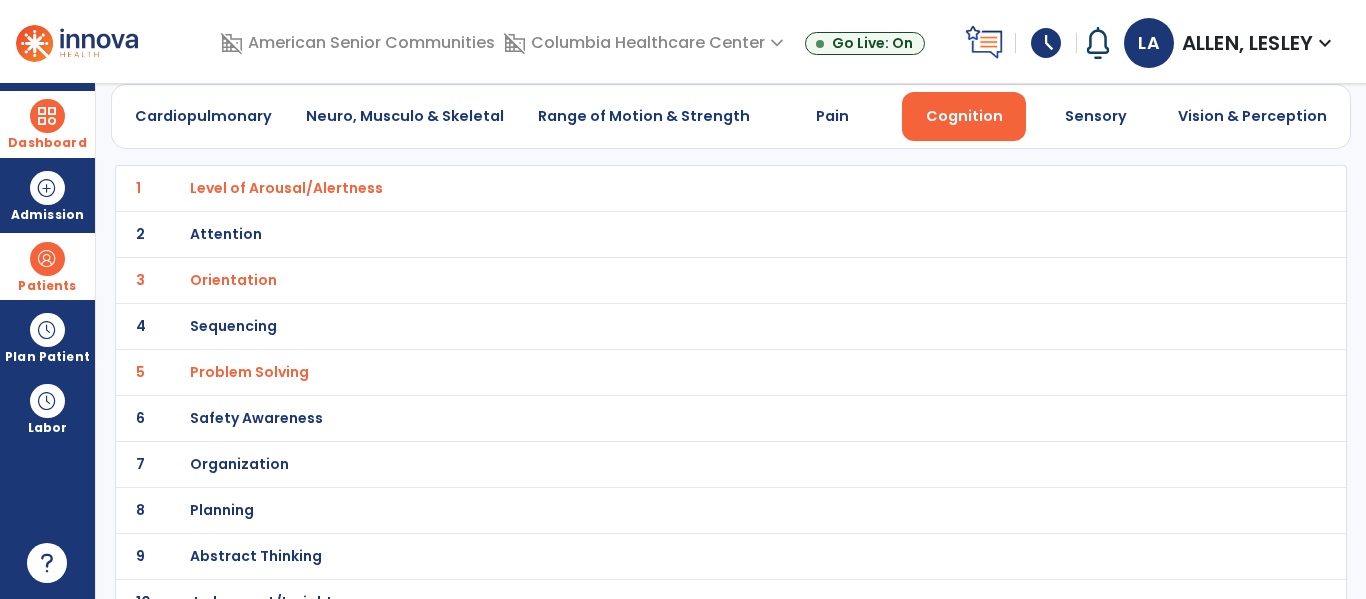scroll, scrollTop: 131, scrollLeft: 0, axis: vertical 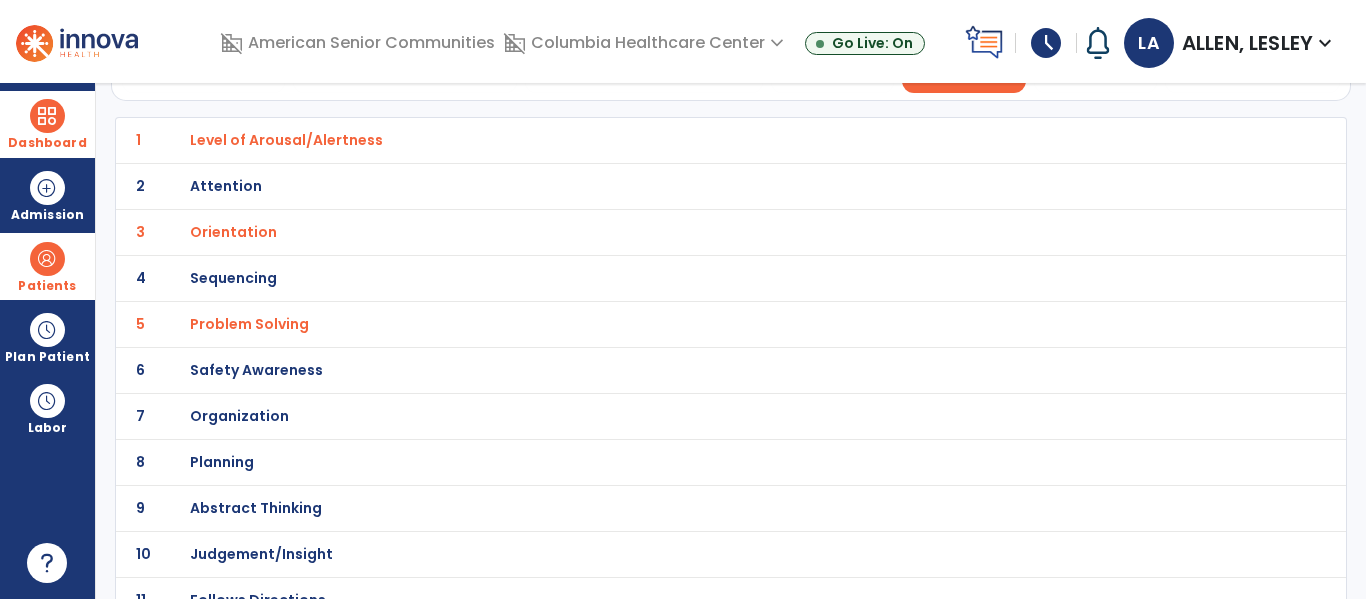 click on "Safety Awareness" at bounding box center (286, 140) 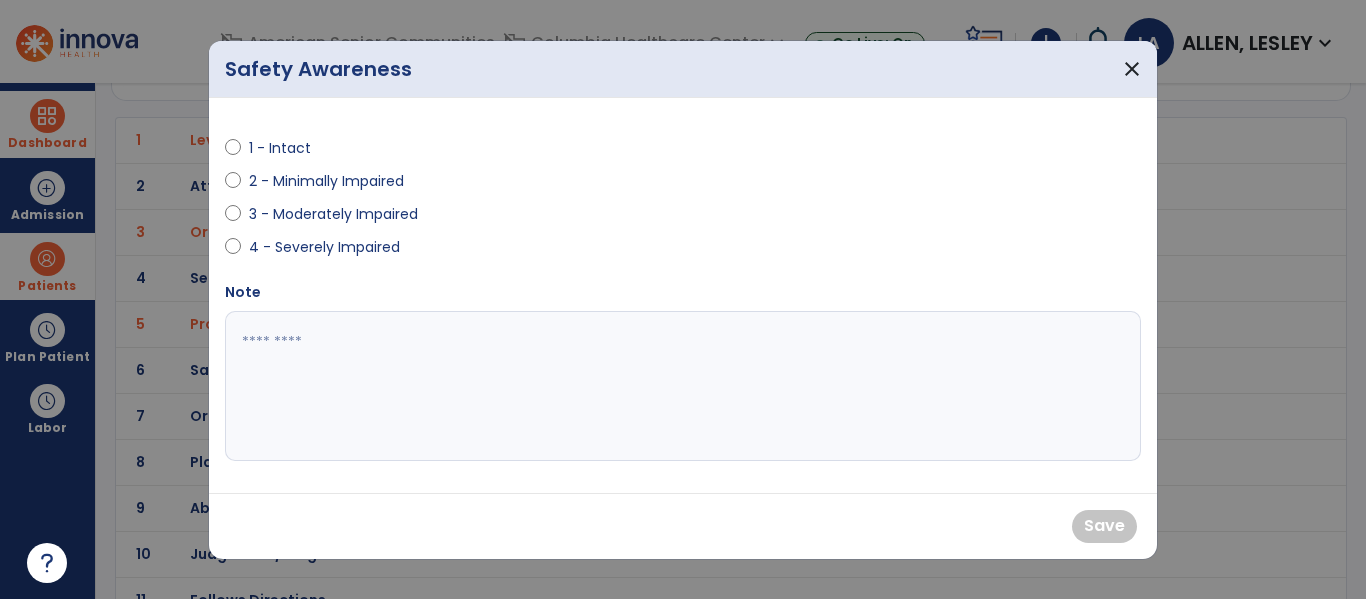 click on "3 - Moderately Impaired" at bounding box center [333, 214] 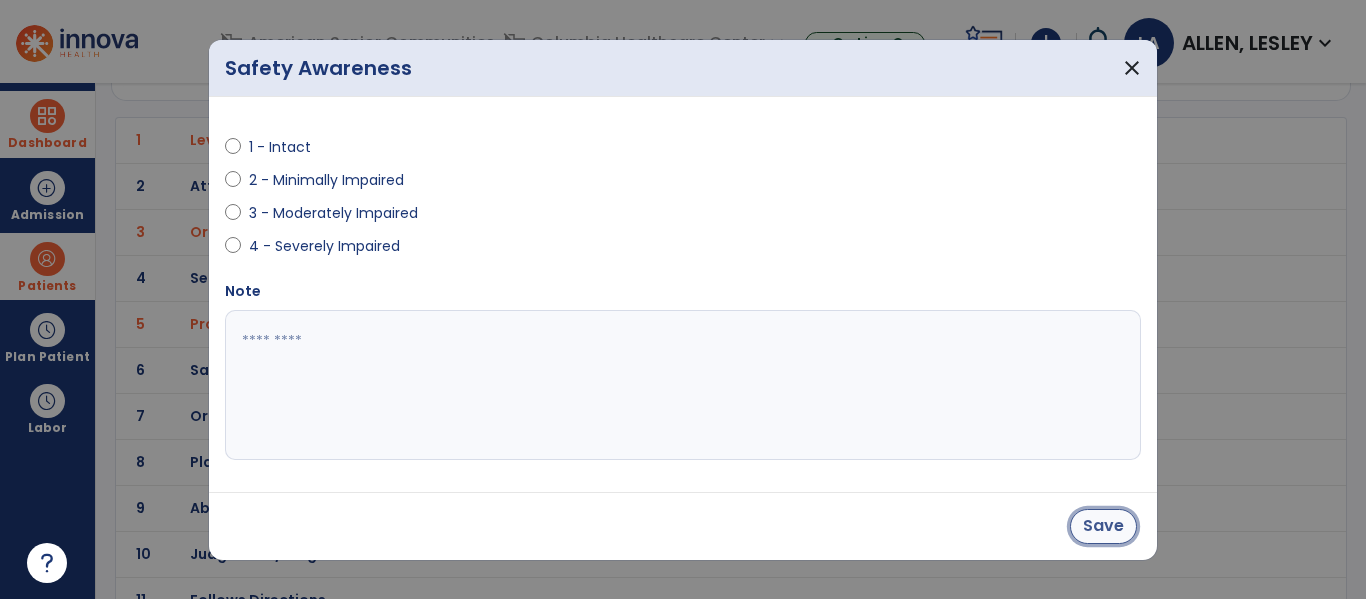 click on "Save" at bounding box center [1103, 526] 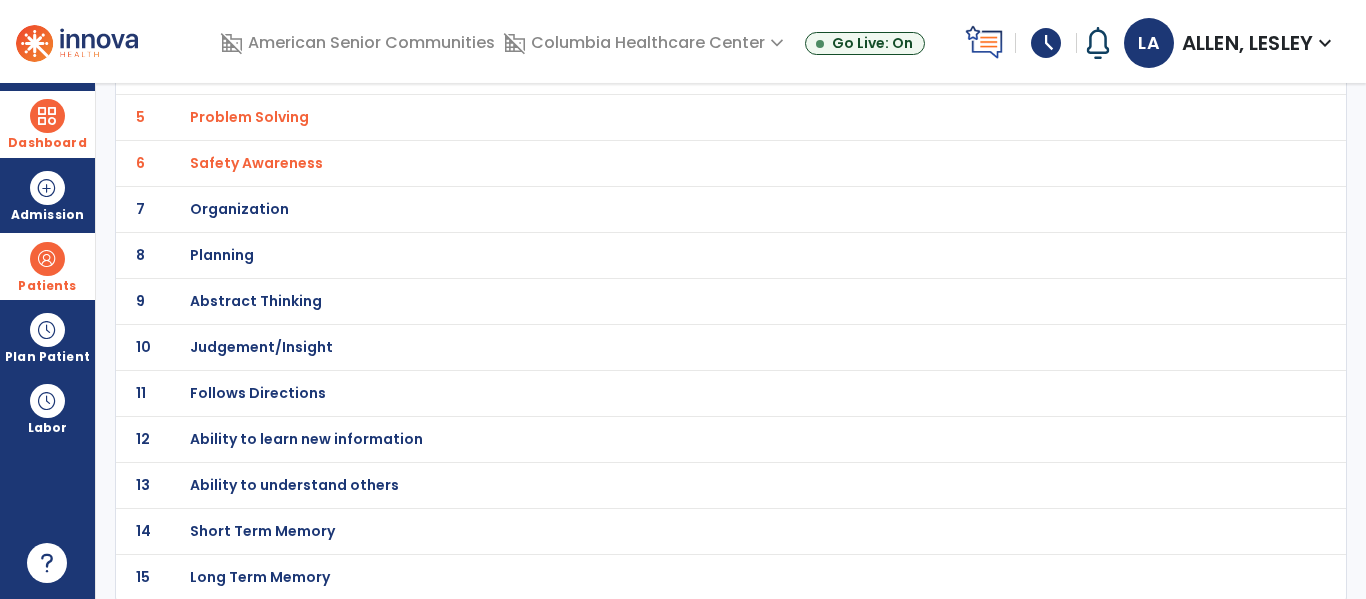 scroll, scrollTop: 340, scrollLeft: 0, axis: vertical 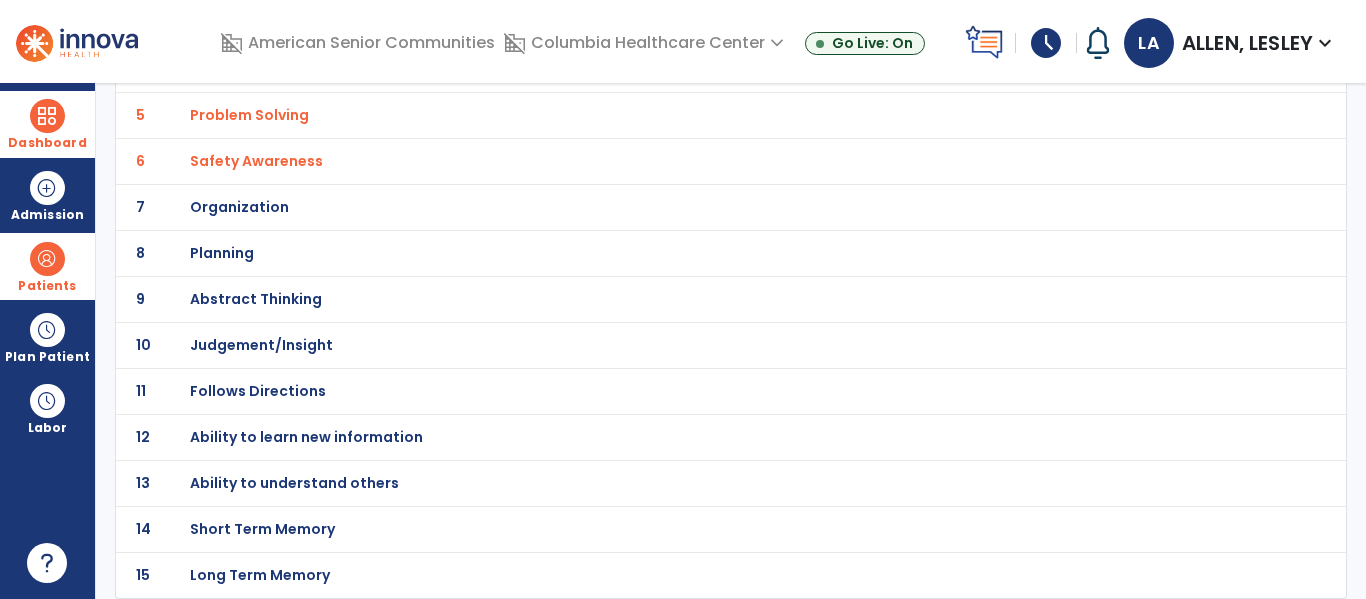 click on "Judgement/Insight" at bounding box center (286, -69) 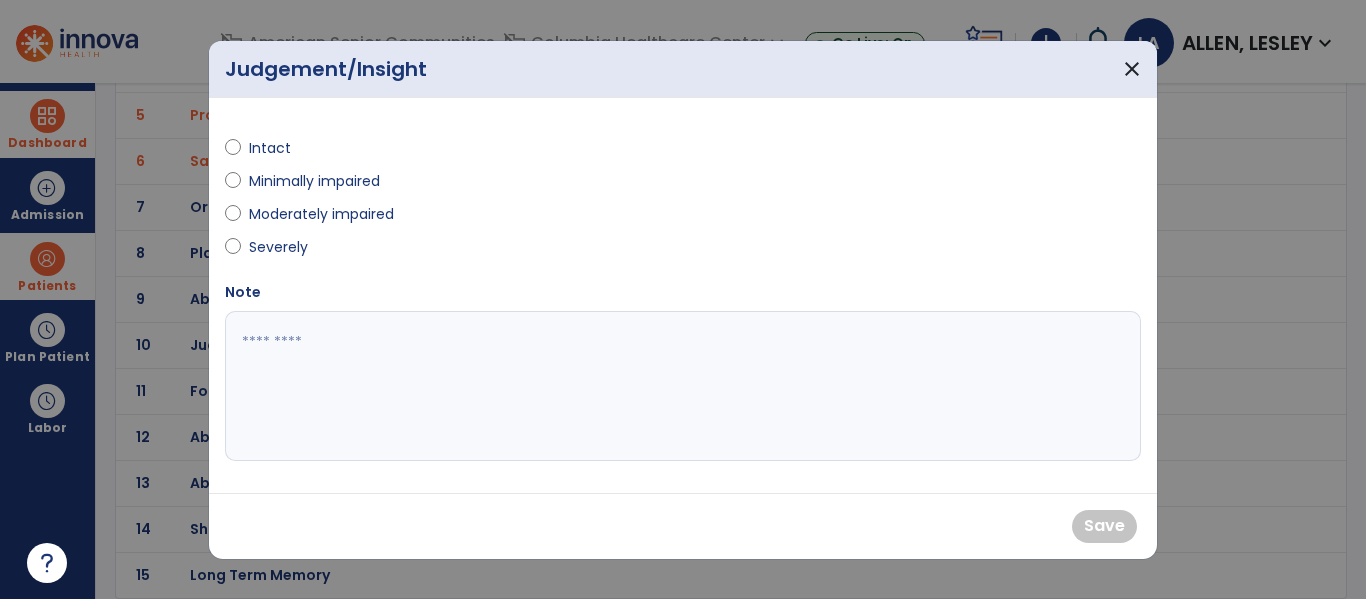 click on "Moderately impaired" at bounding box center [321, 214] 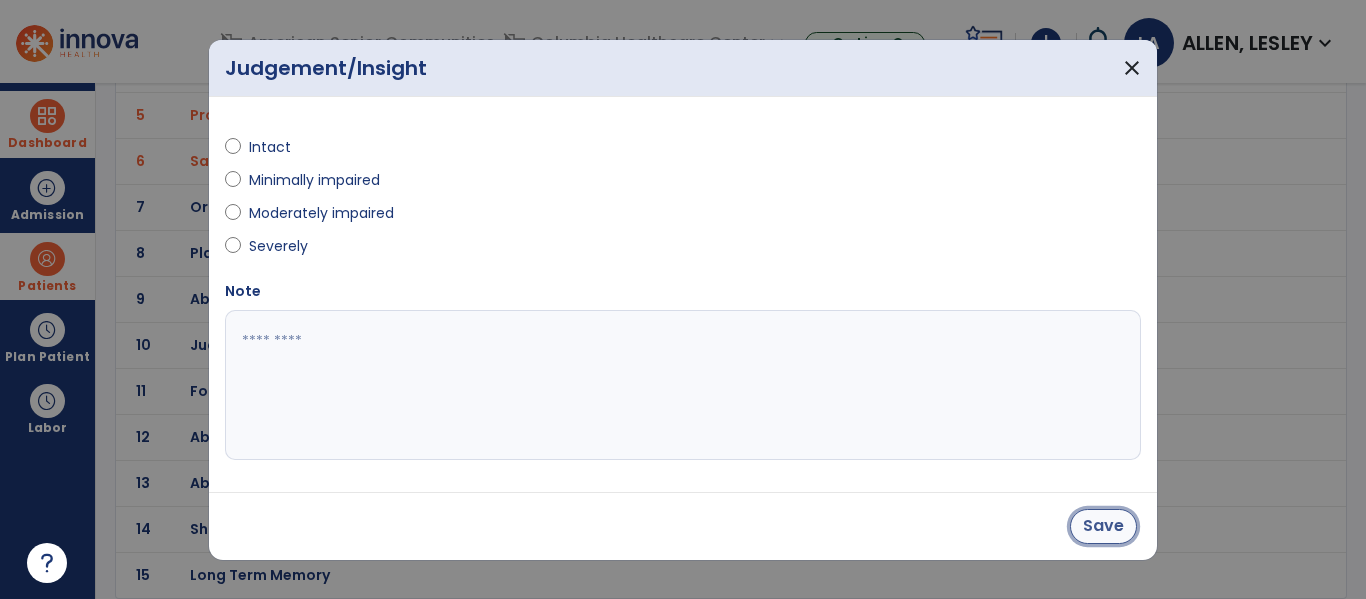 click on "Save" at bounding box center [1103, 526] 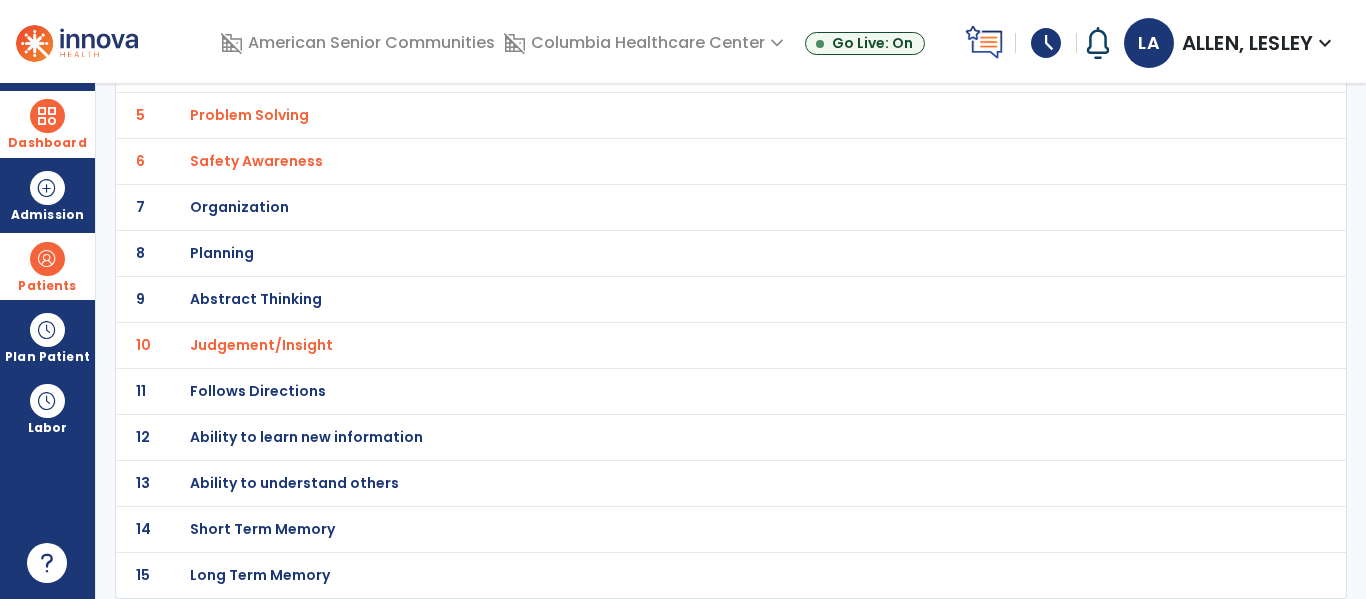 click on "Follows Directions" at bounding box center [286, -69] 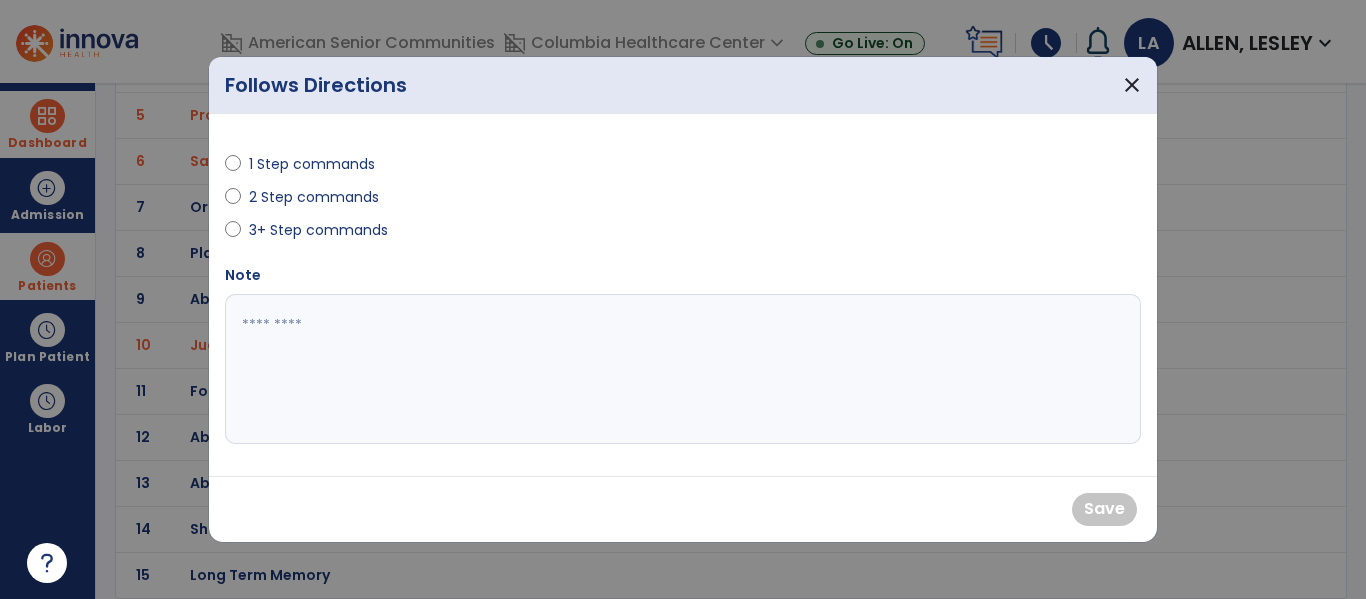 click on "2 Step commands" at bounding box center (314, 197) 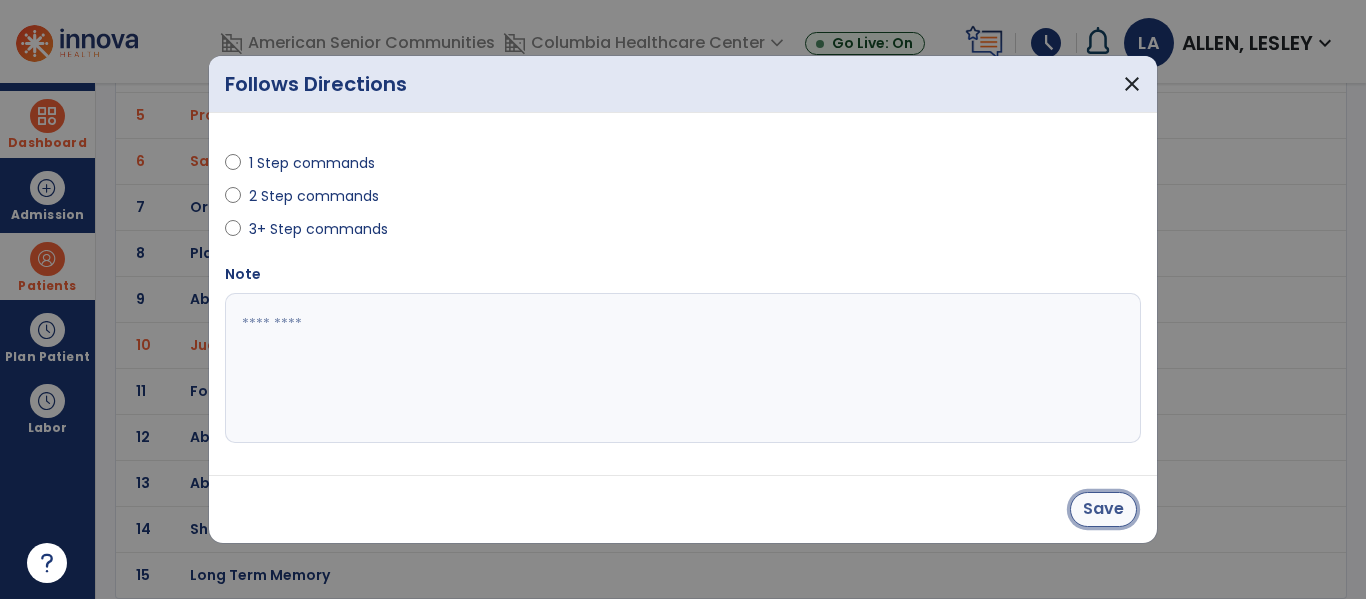click on "Save" at bounding box center [1103, 509] 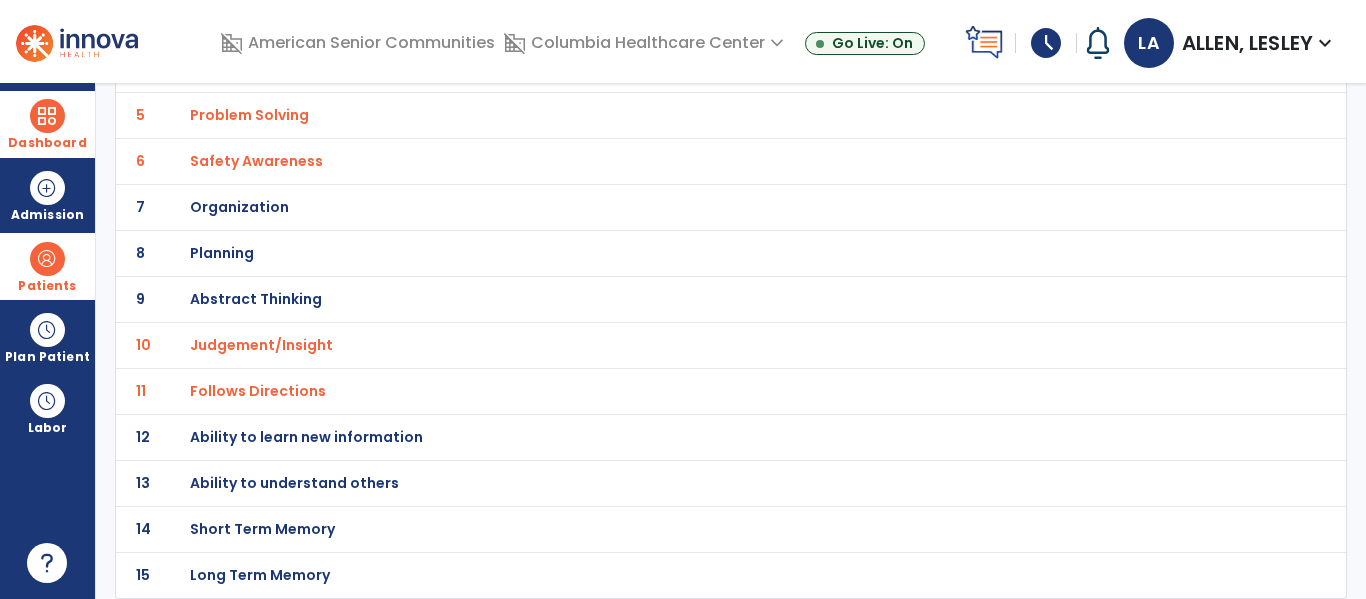 click on "Follows Directions" at bounding box center (286, -69) 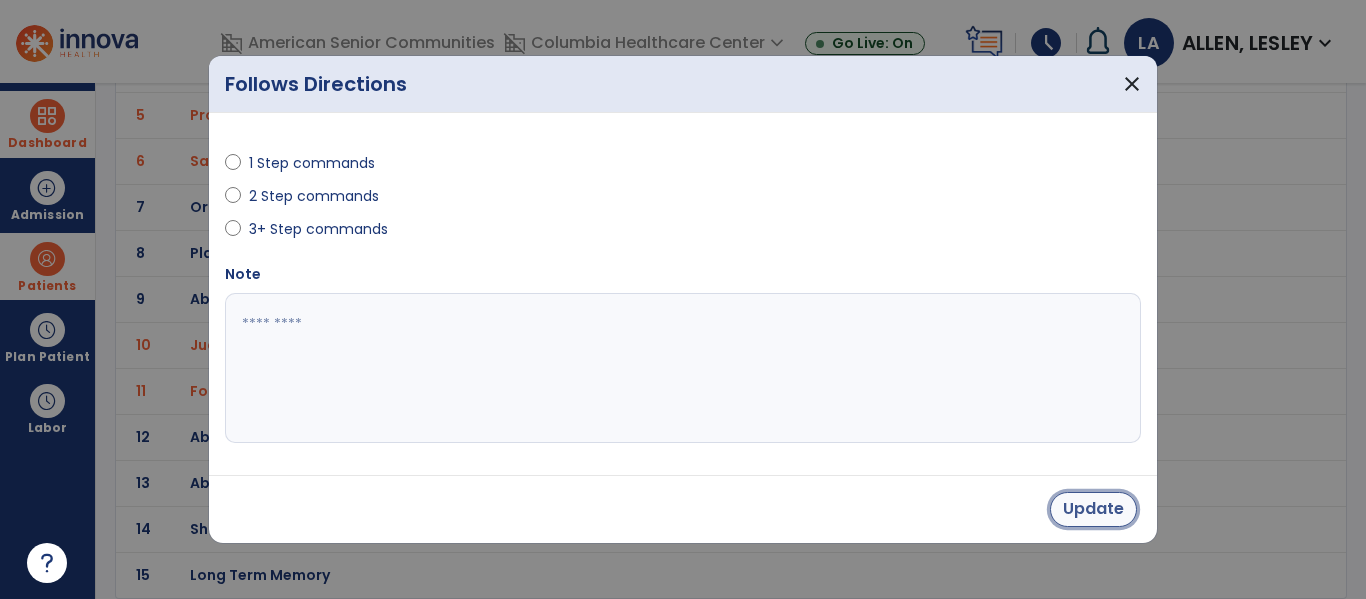 click on "Update" at bounding box center (1093, 509) 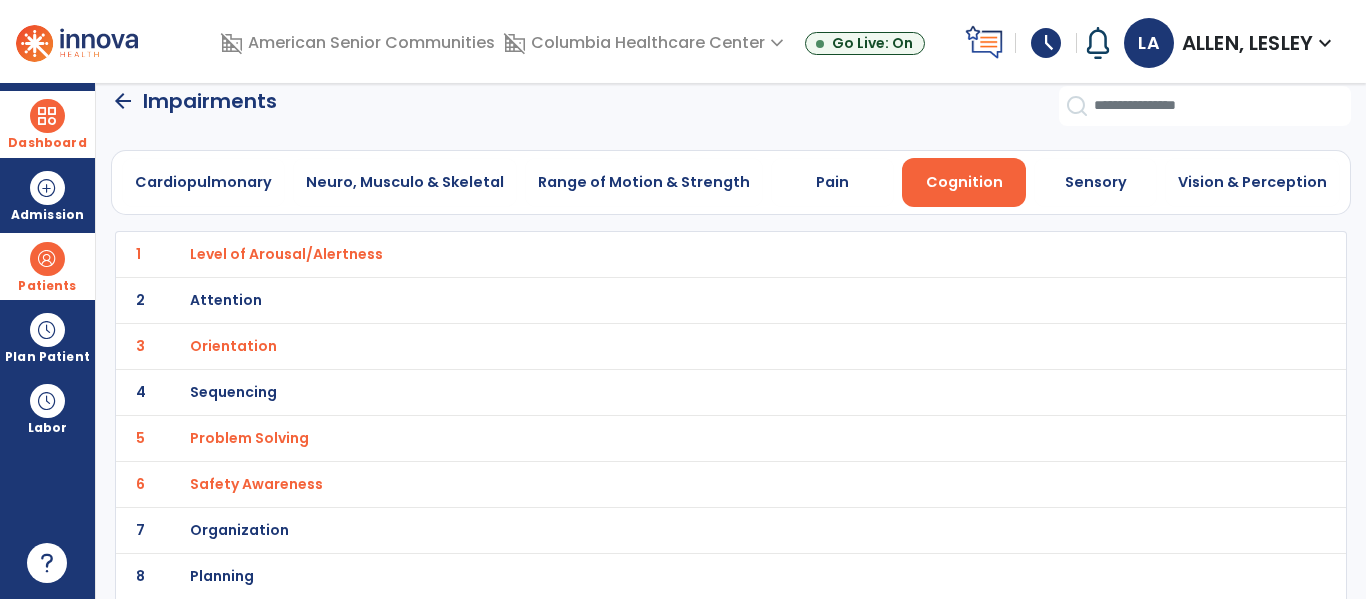 scroll, scrollTop: 0, scrollLeft: 0, axis: both 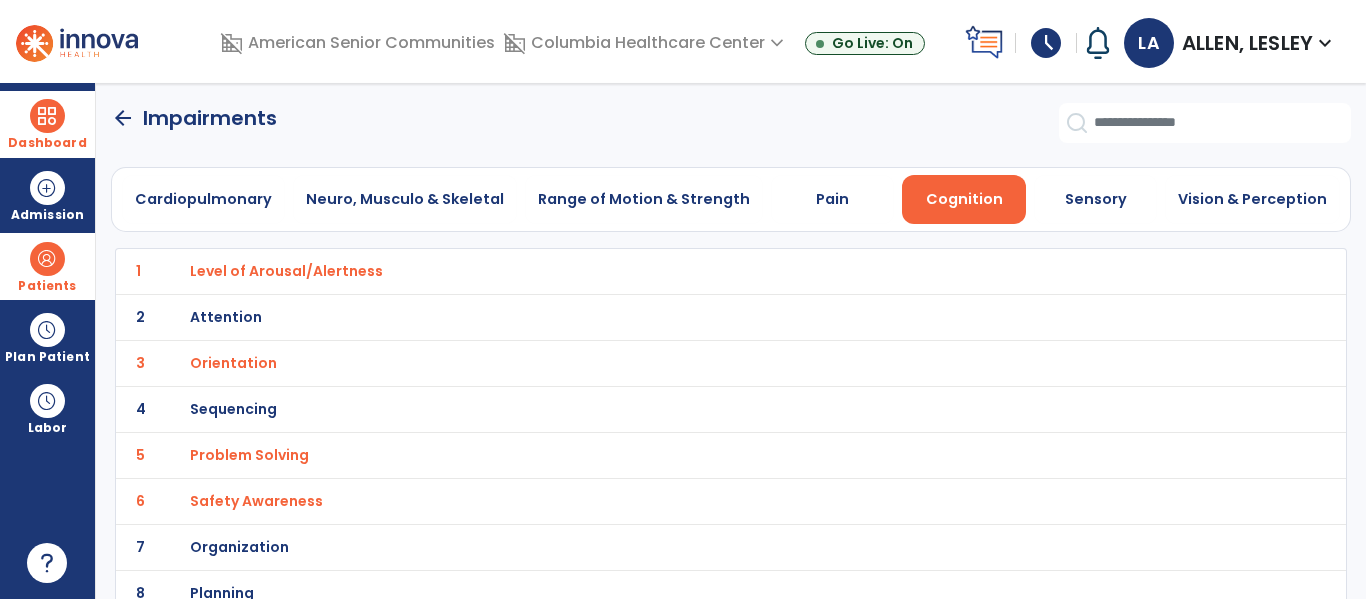 click on "arrow_back" 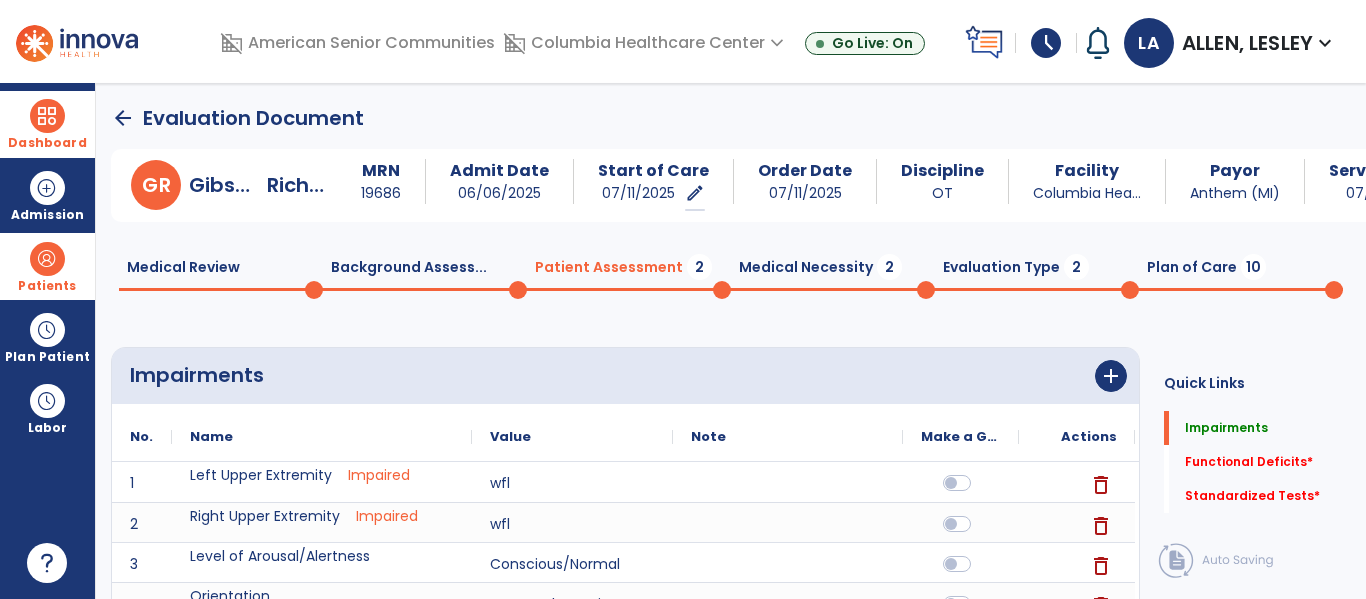 scroll, scrollTop: 10, scrollLeft: 0, axis: vertical 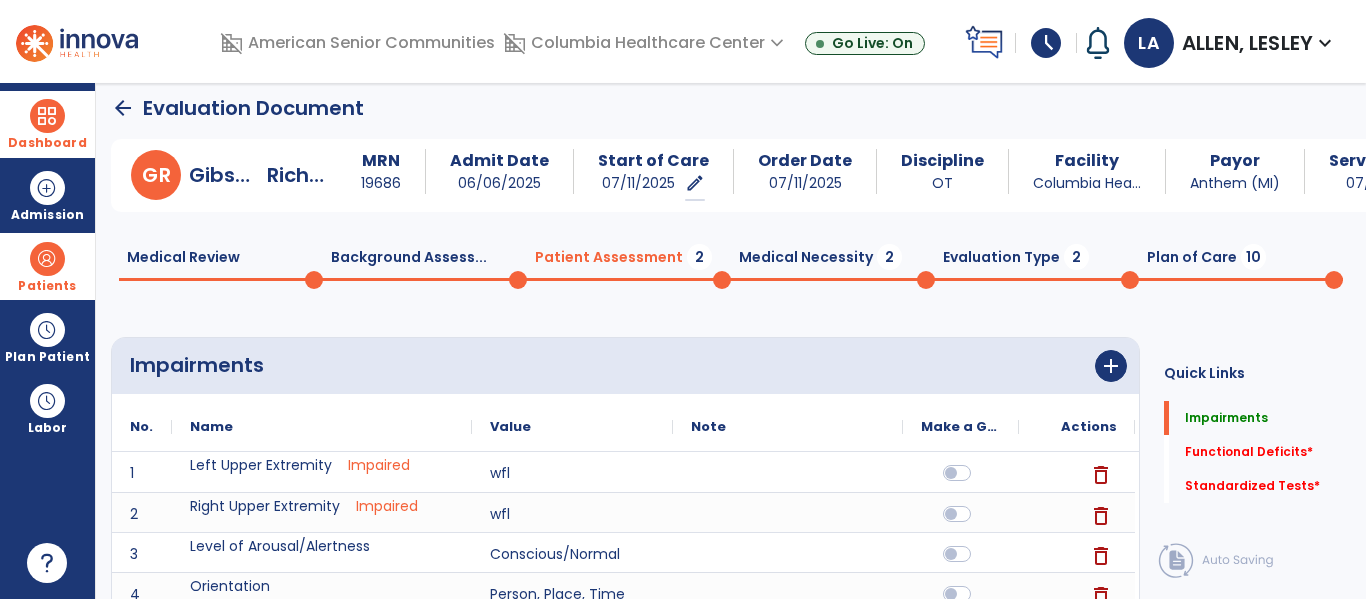 click on "Functional Deficits   *" 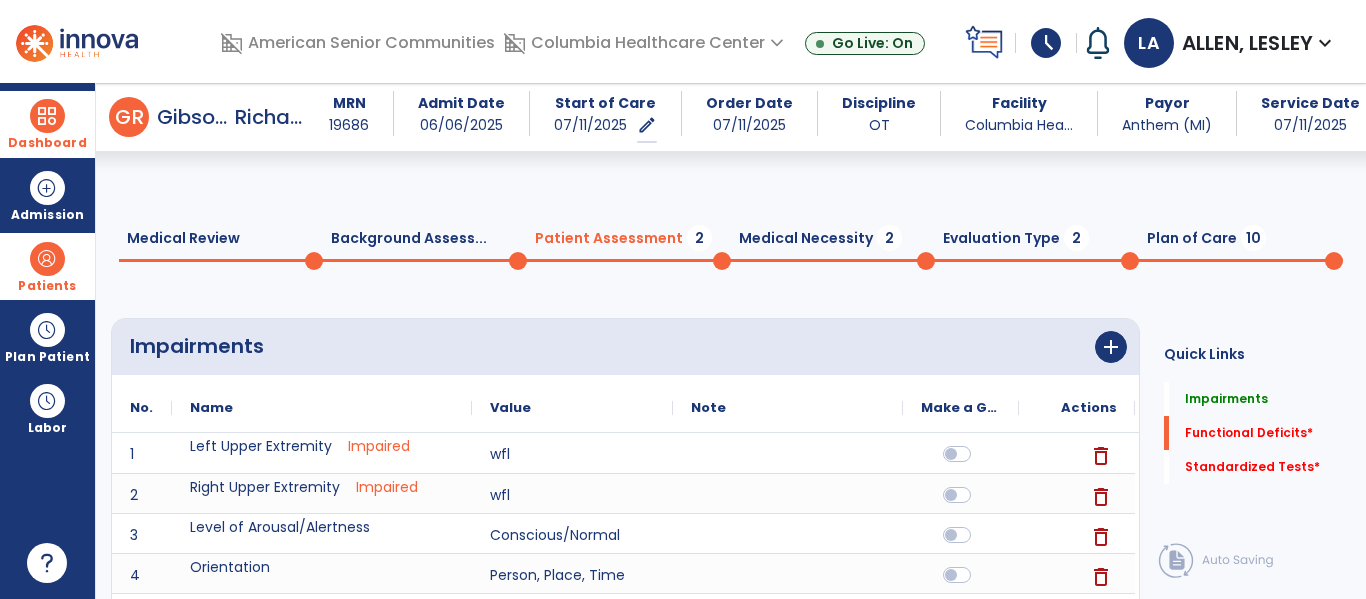 scroll, scrollTop: 711, scrollLeft: 0, axis: vertical 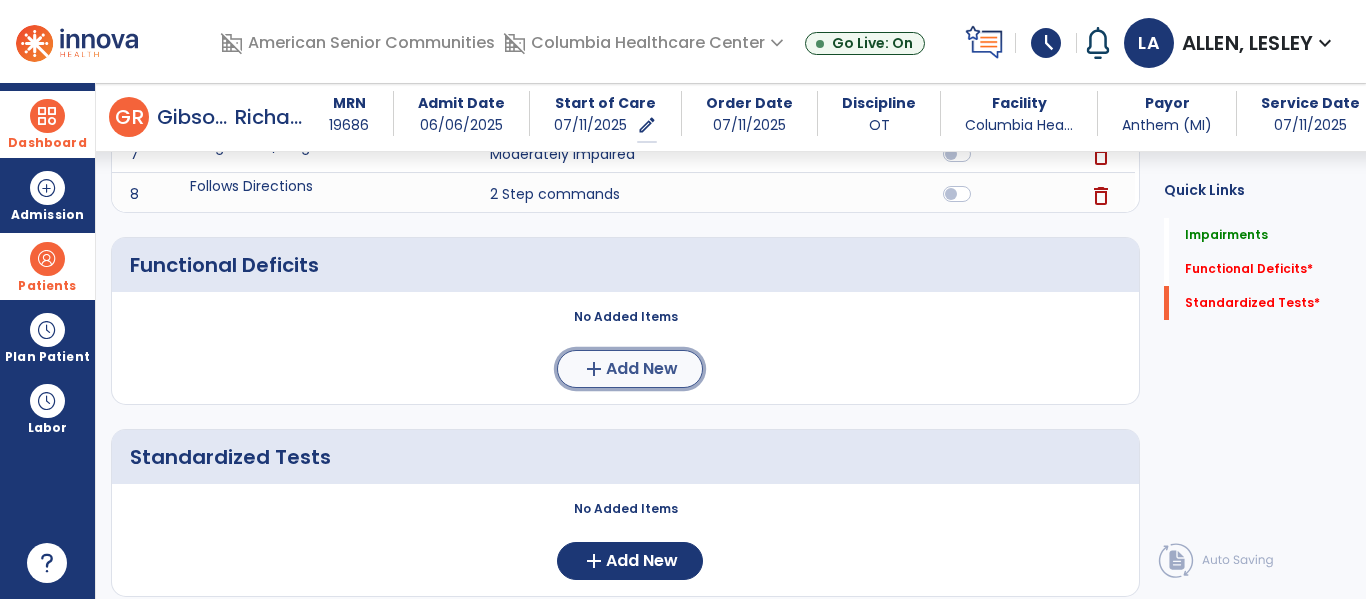 click on "Add New" 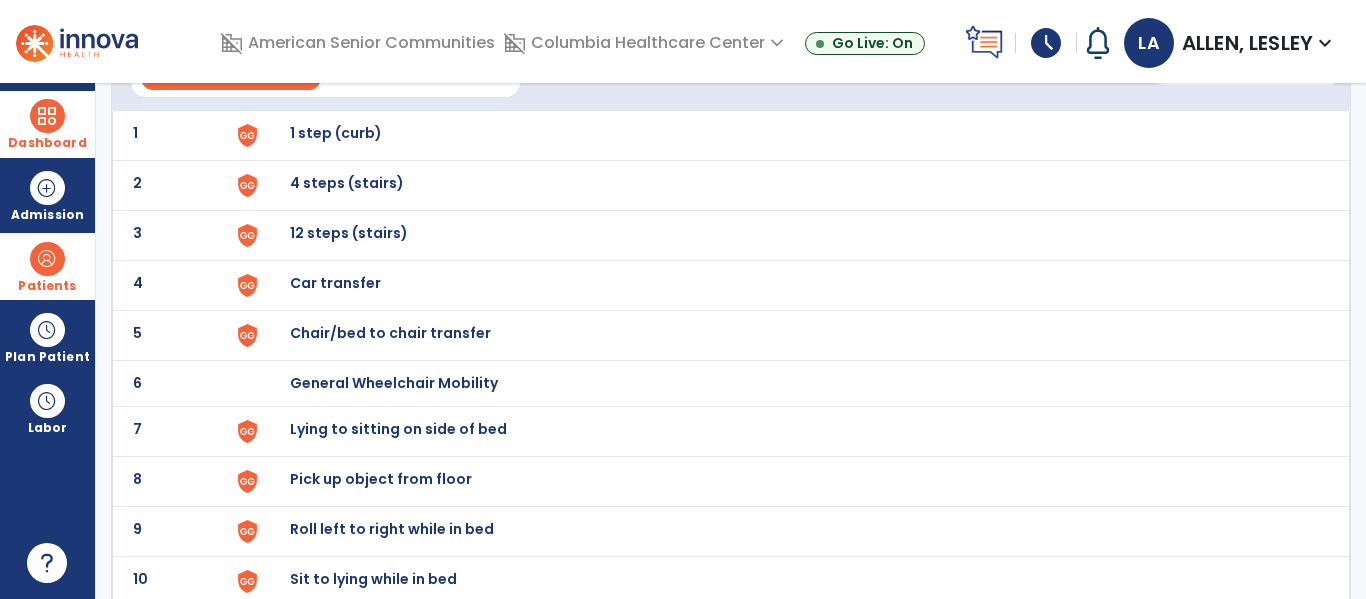 scroll, scrollTop: 278, scrollLeft: 0, axis: vertical 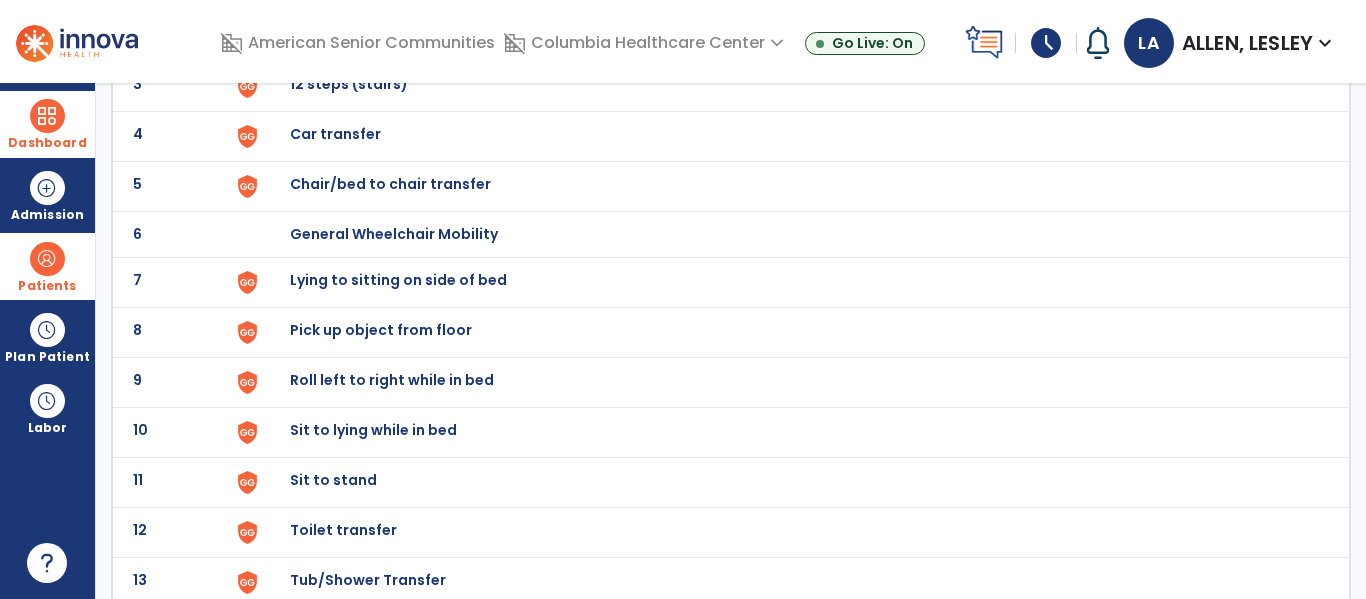 click on "Lying to sitting on side of bed" at bounding box center (336, -16) 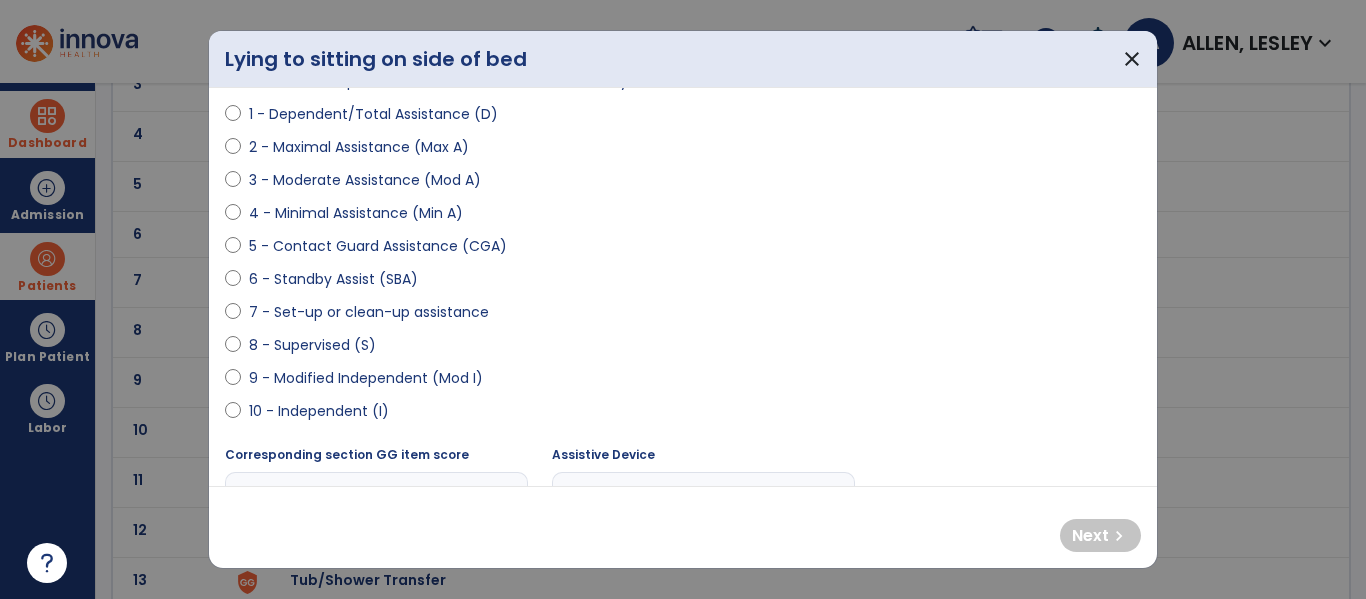 scroll, scrollTop: 234, scrollLeft: 0, axis: vertical 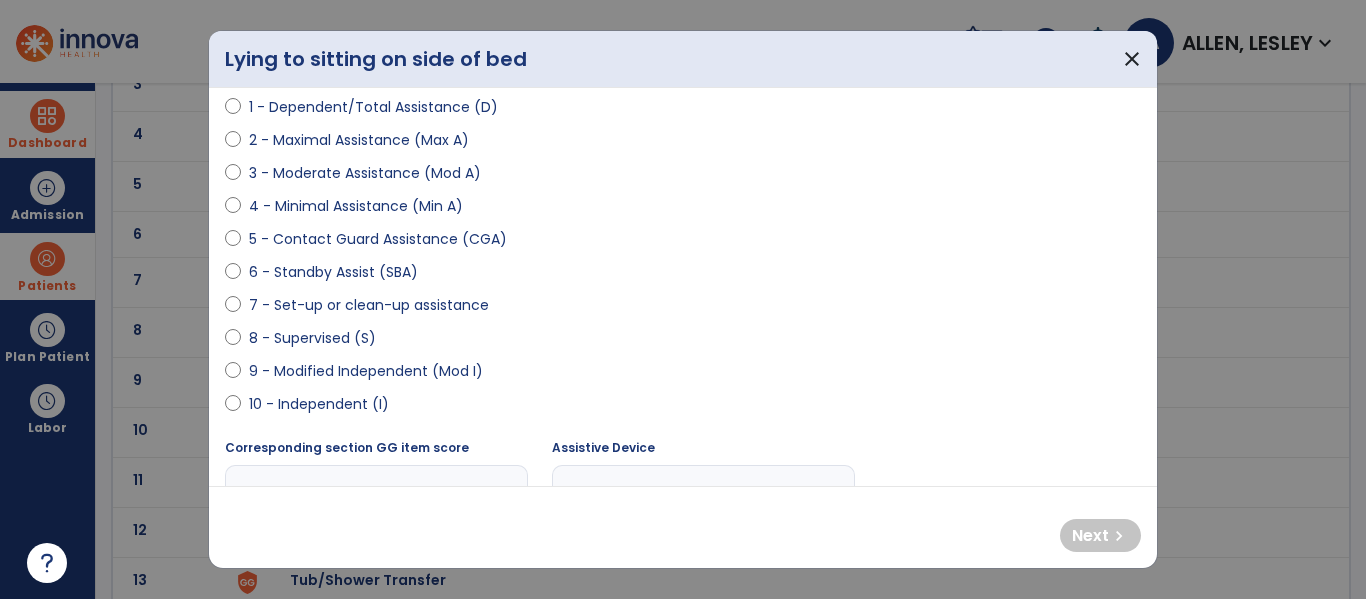 click on "9 - Modified Independent (Mod I)" at bounding box center (366, 371) 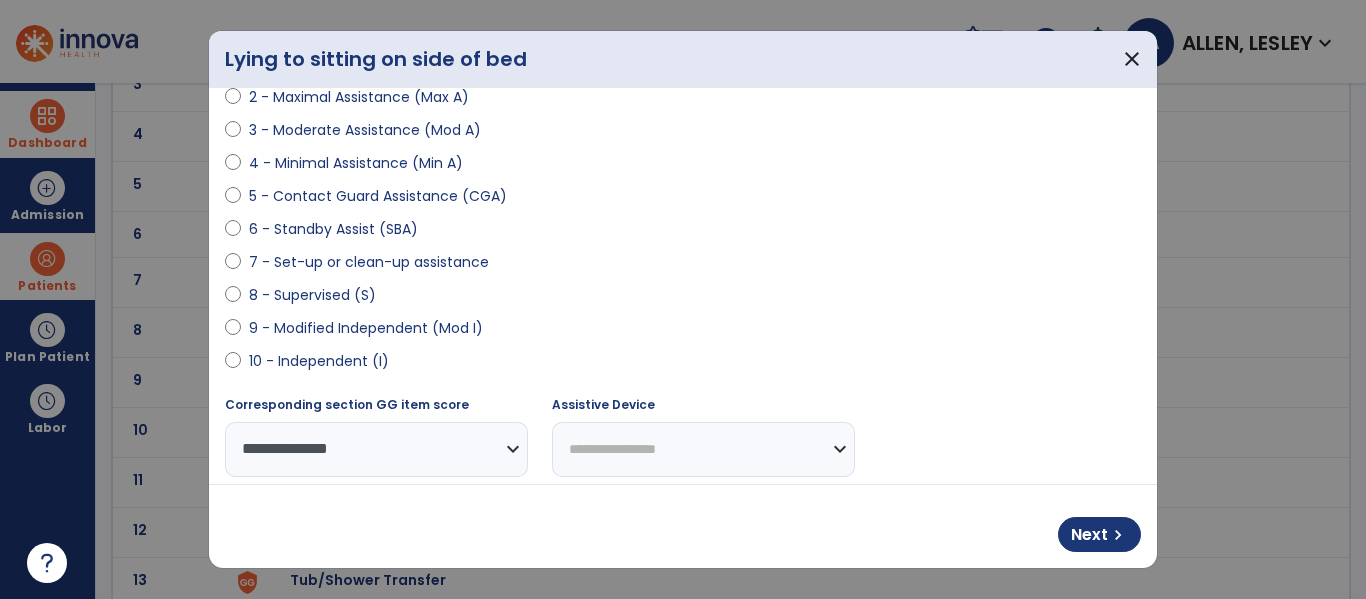 scroll, scrollTop: 284, scrollLeft: 0, axis: vertical 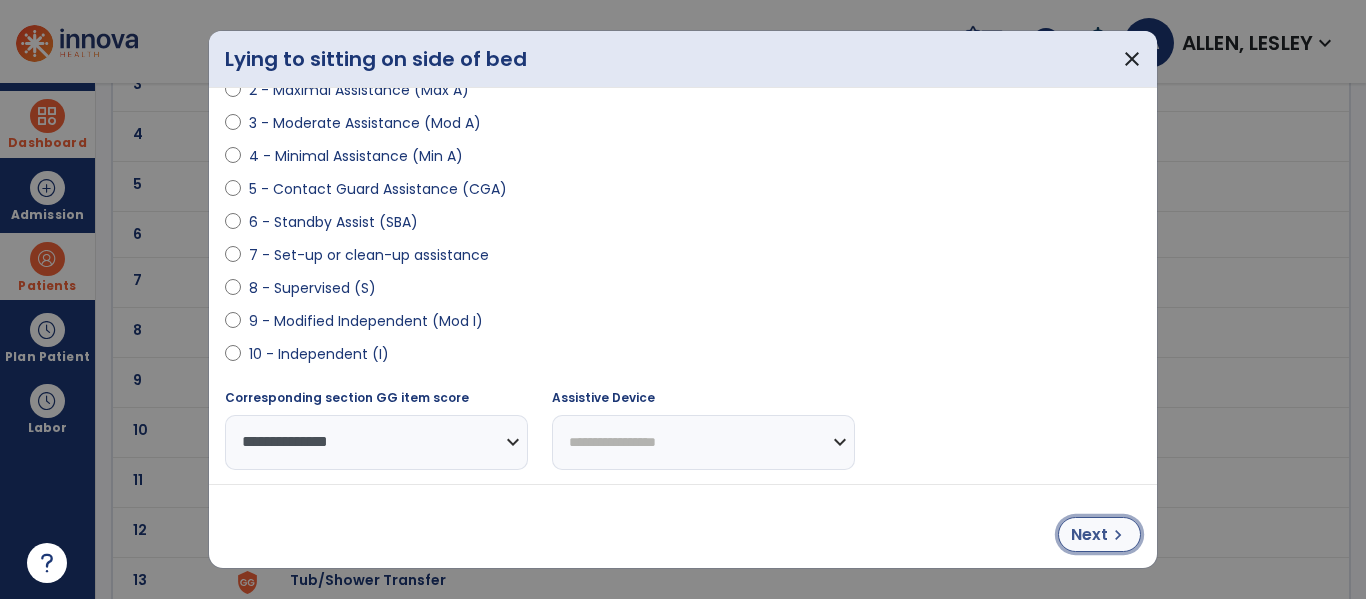 click on "Next" at bounding box center [1089, 535] 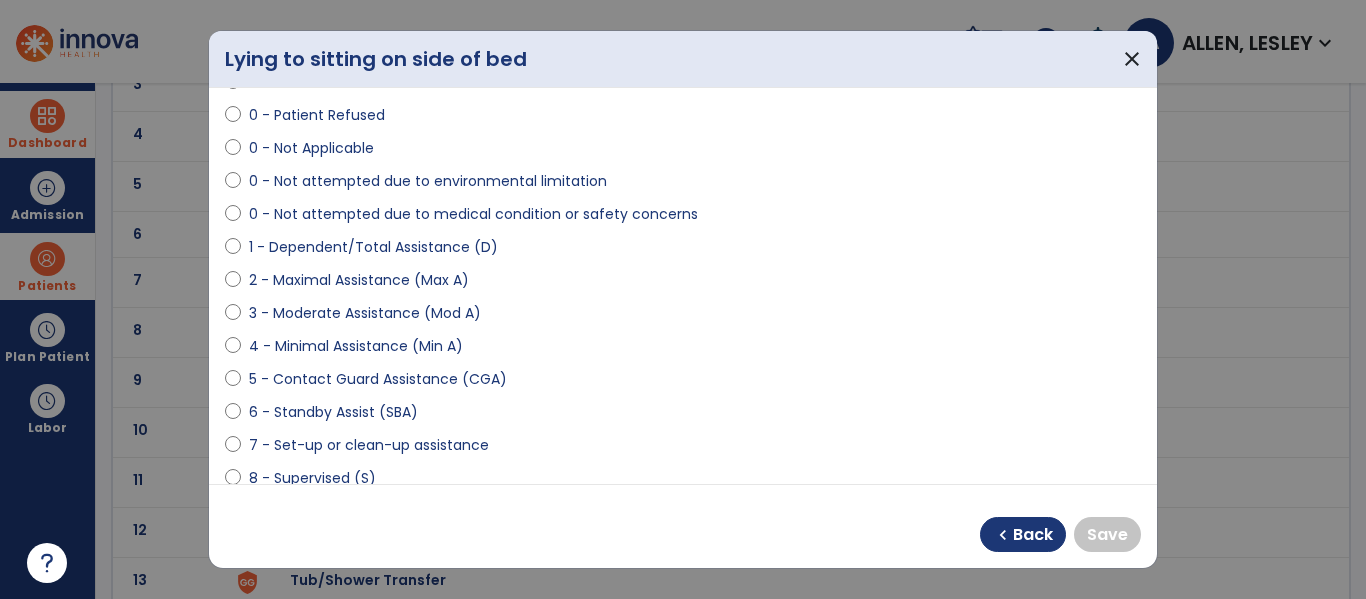 scroll, scrollTop: 95, scrollLeft: 0, axis: vertical 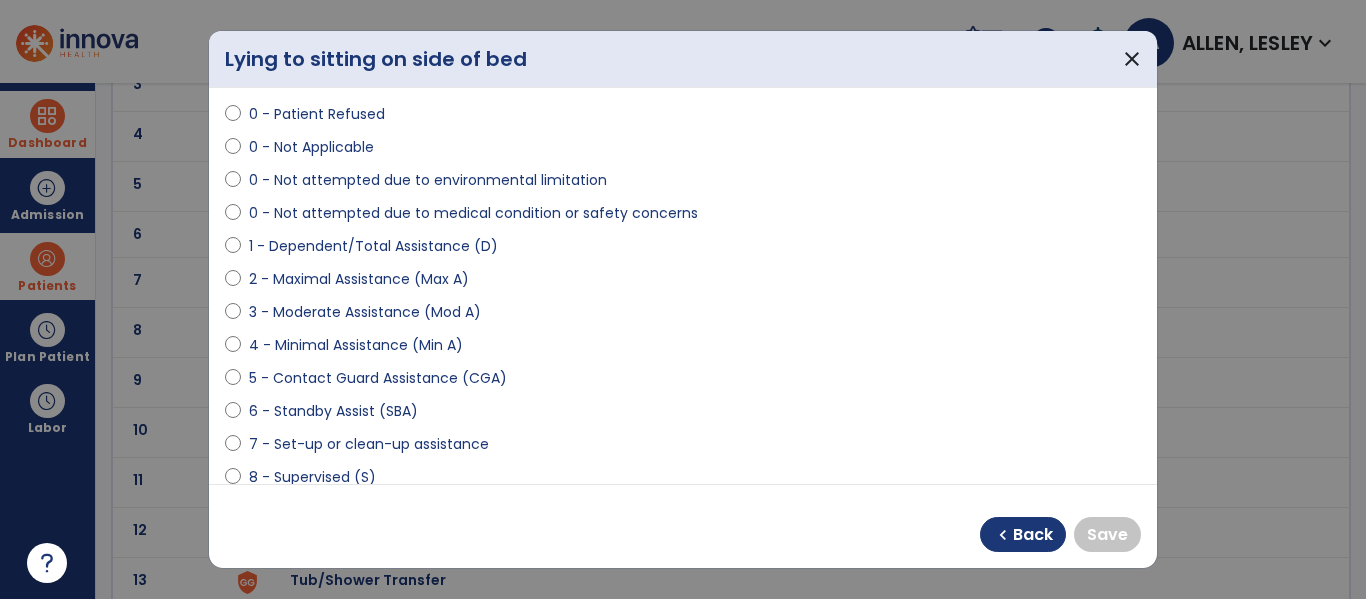 click on "4 - Minimal Assistance (Min A)" at bounding box center (356, 345) 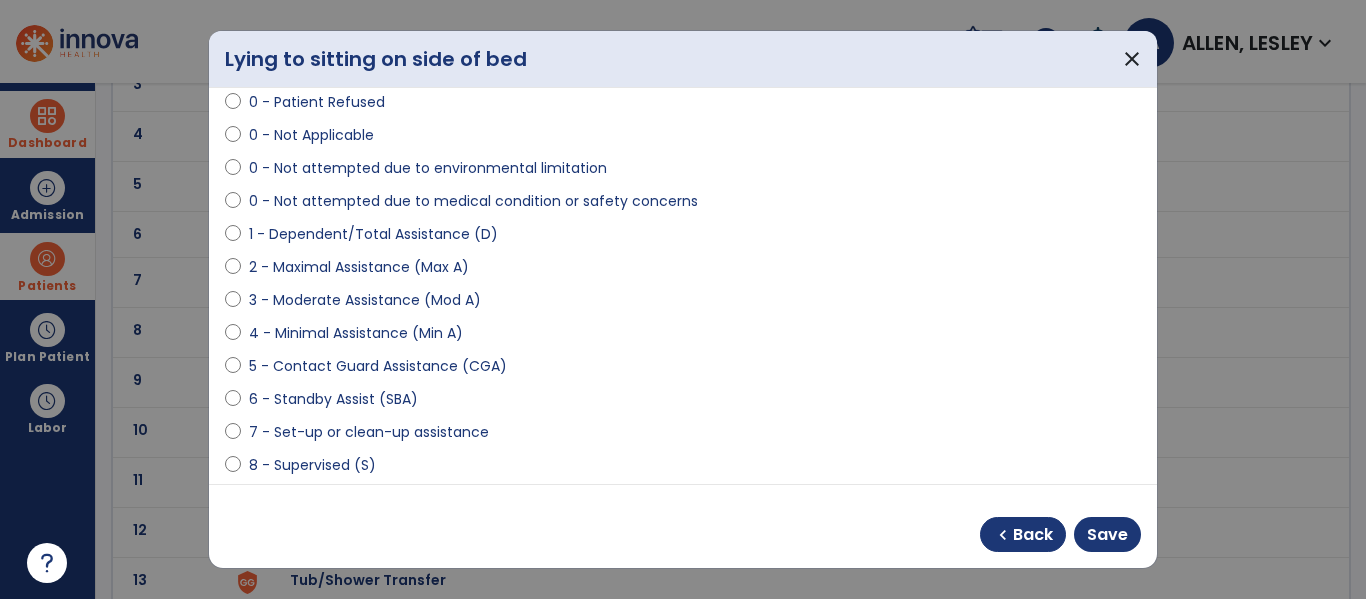 scroll, scrollTop: 142, scrollLeft: 0, axis: vertical 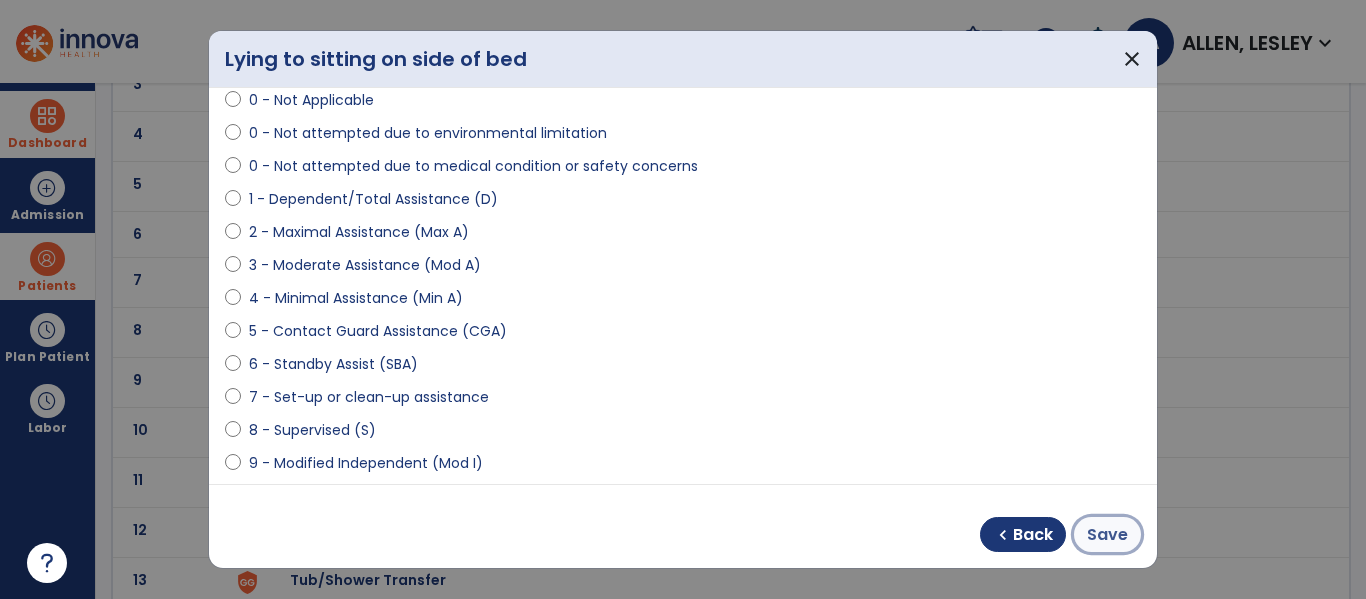click on "Save" at bounding box center (1107, 535) 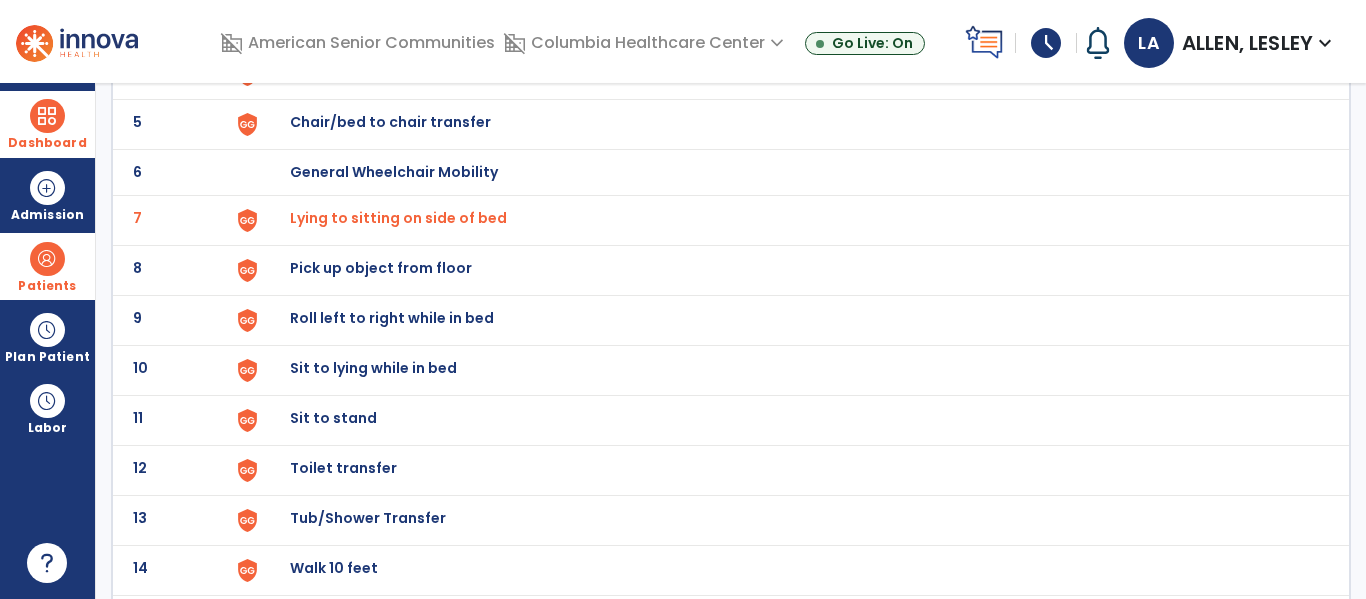 scroll, scrollTop: 350, scrollLeft: 0, axis: vertical 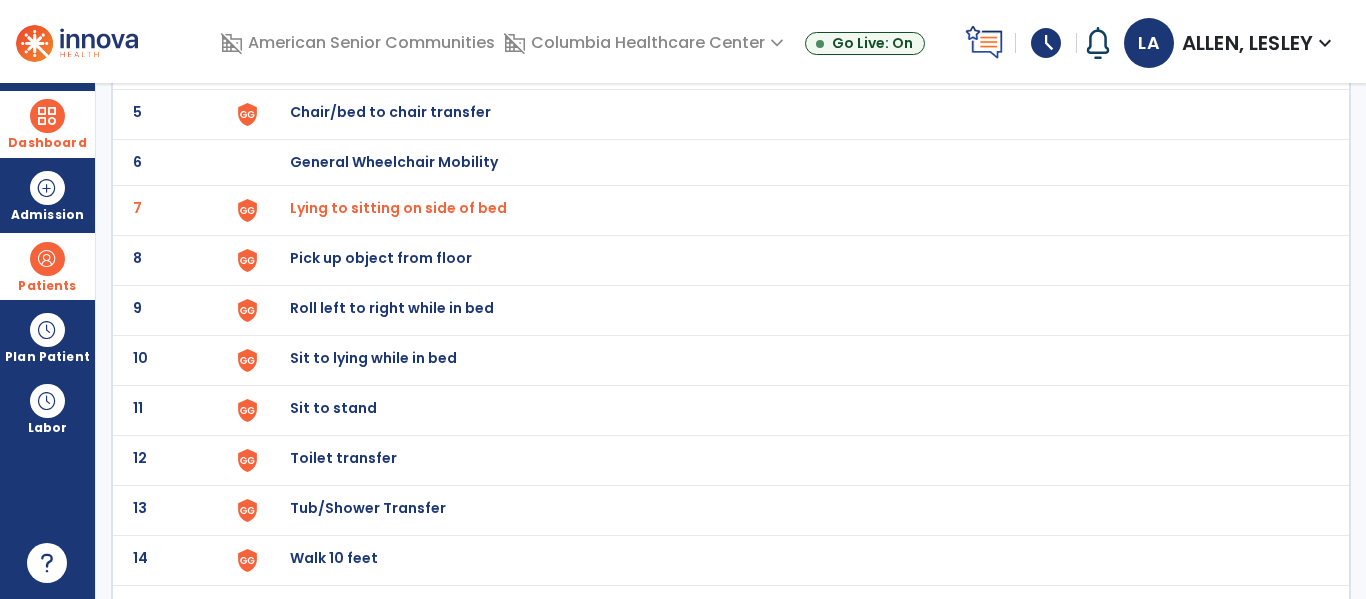 click on "Sit to lying while in bed" at bounding box center (336, -88) 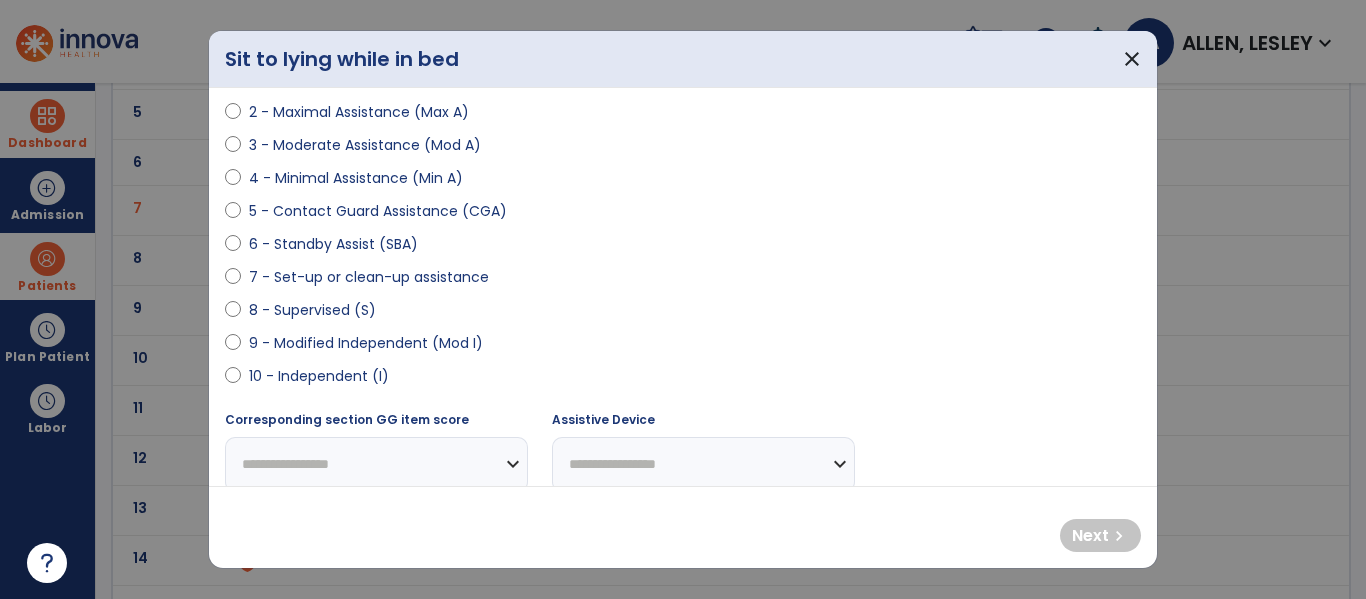 scroll, scrollTop: 265, scrollLeft: 0, axis: vertical 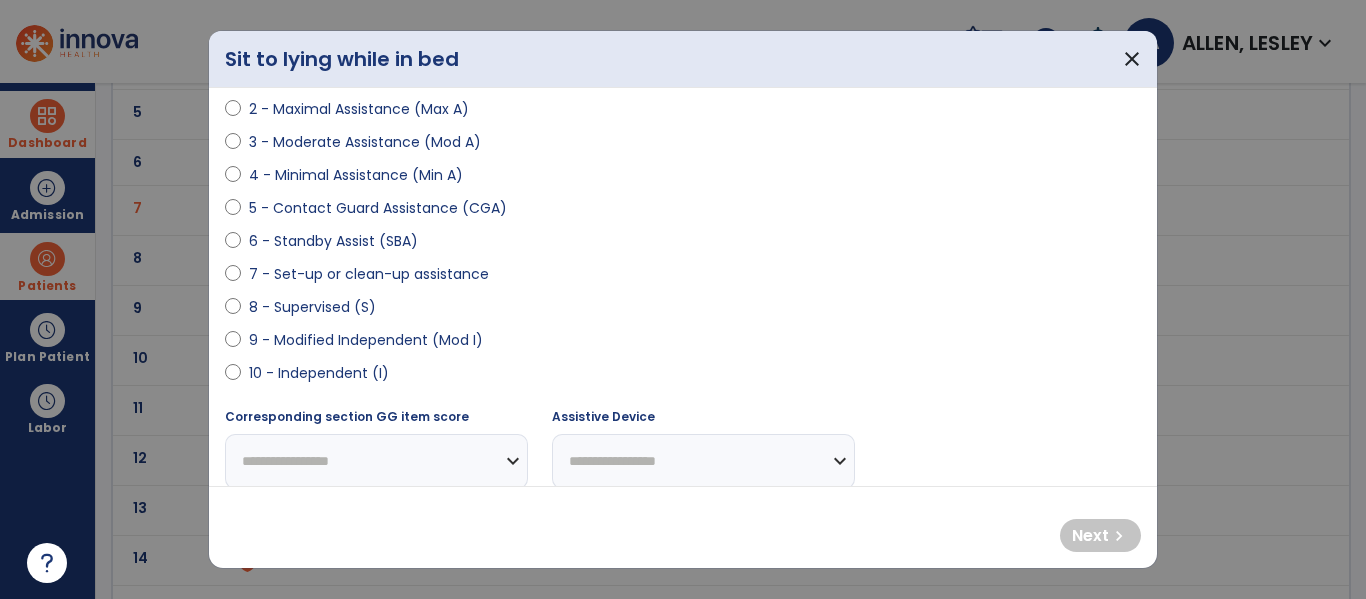click on "9 - Modified Independent (Mod I)" at bounding box center (366, 340) 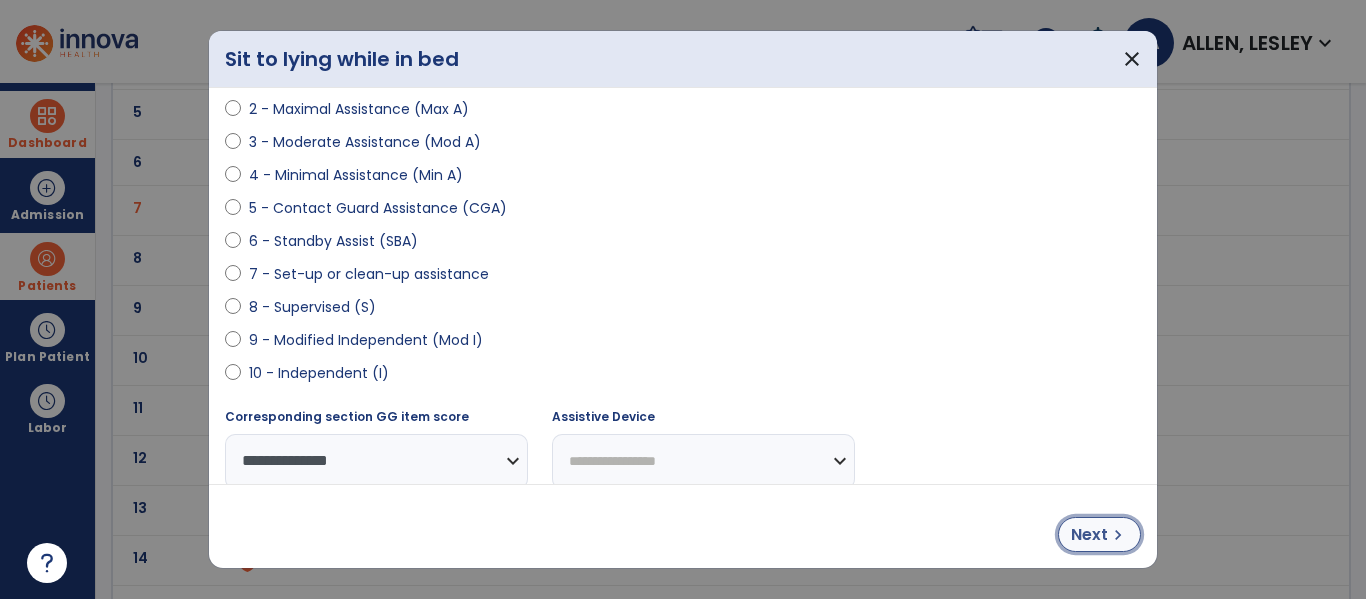 click on "chevron_right" at bounding box center (1118, 535) 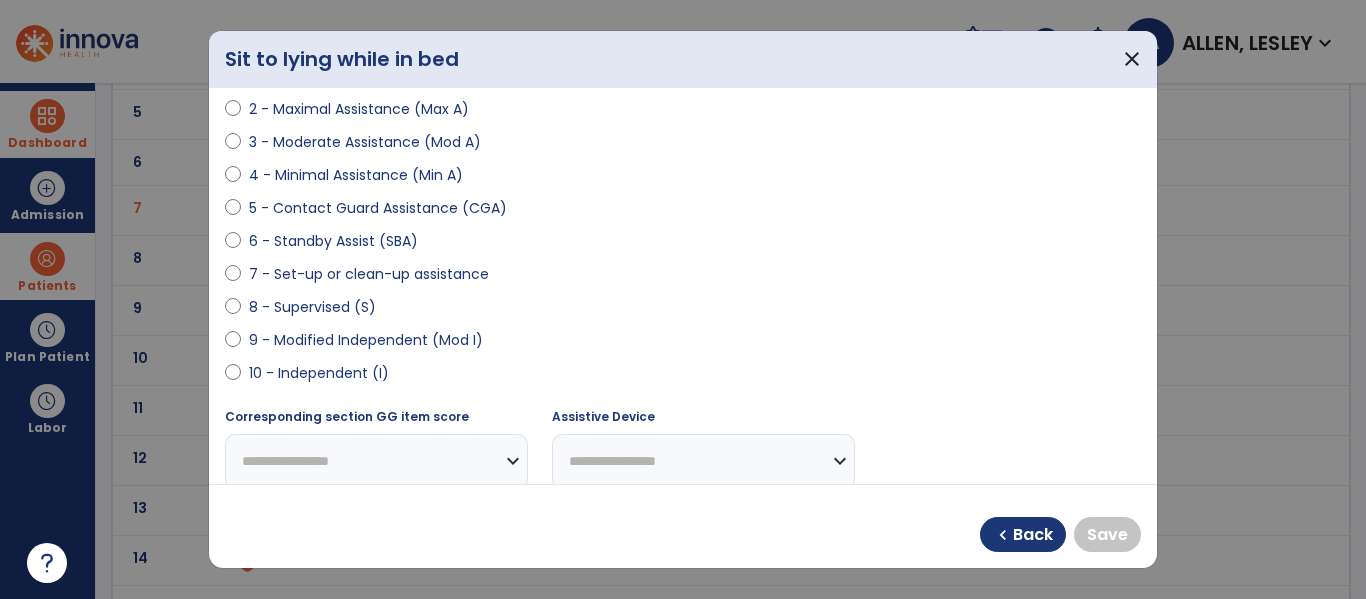 click on "4 - Minimal Assistance (Min A)" at bounding box center (356, 175) 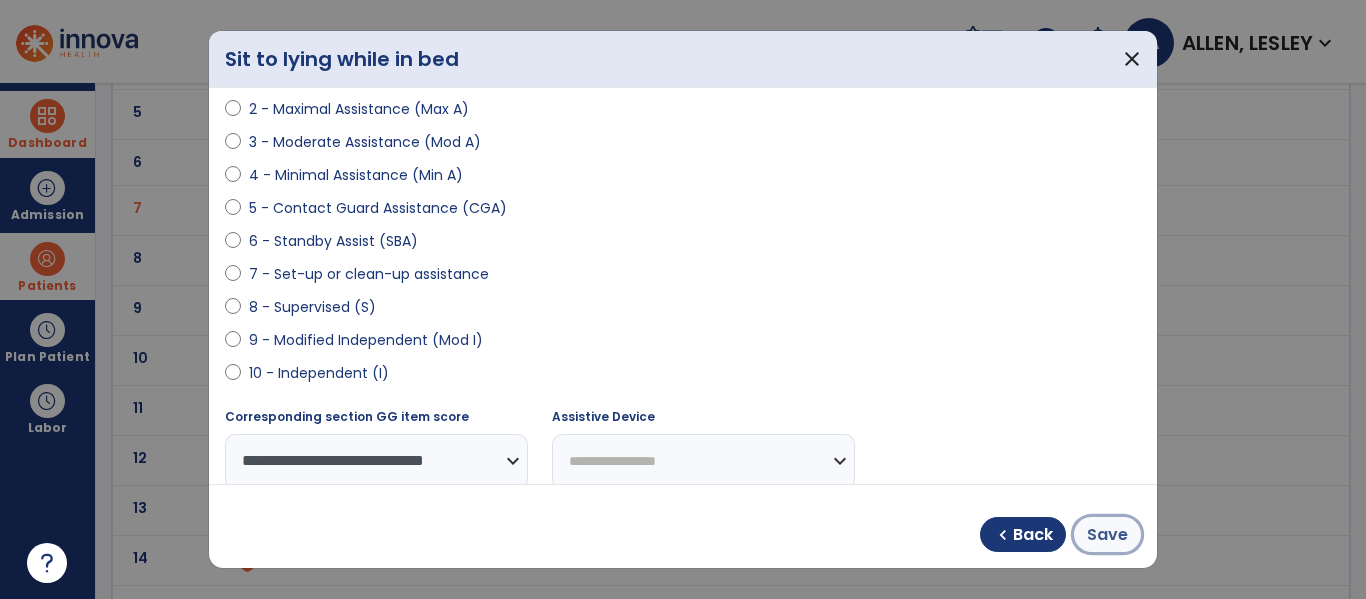 click on "Save" at bounding box center (1107, 535) 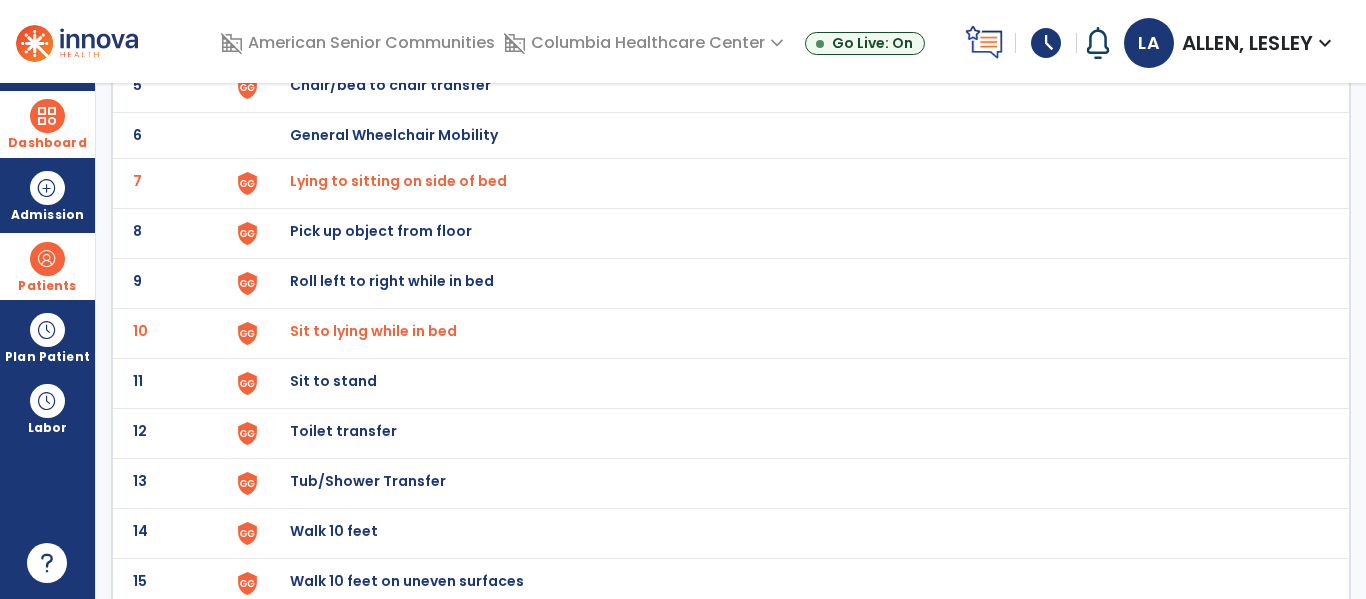 scroll, scrollTop: 432, scrollLeft: 0, axis: vertical 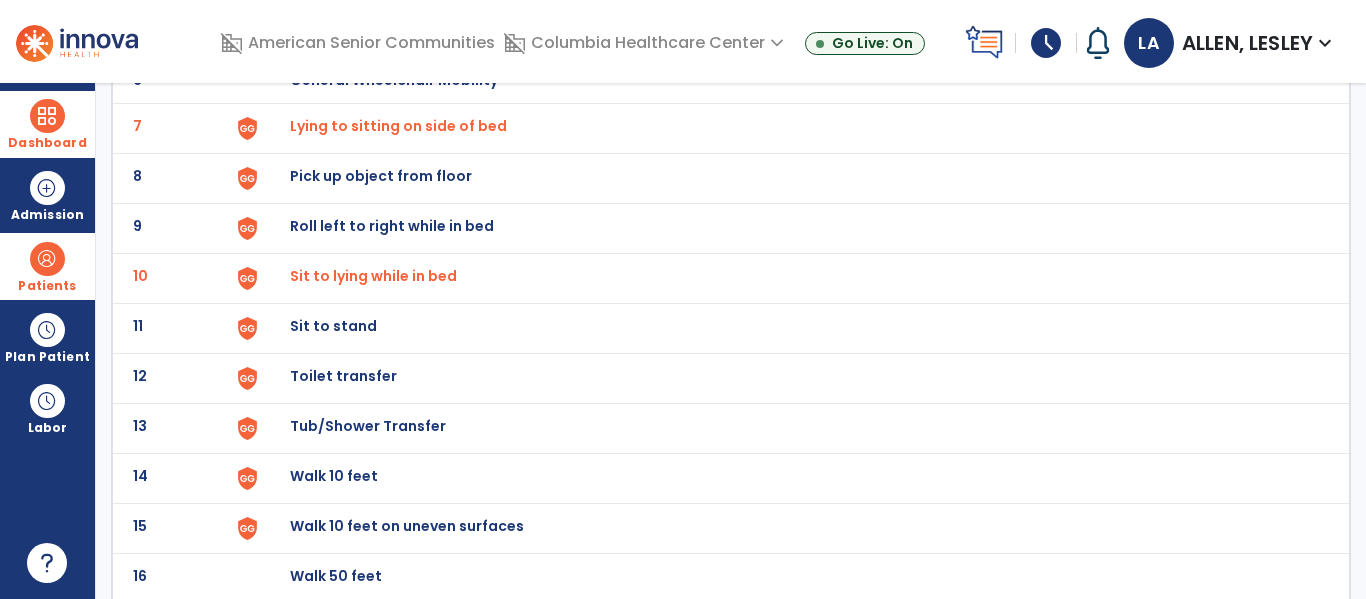 click on "Toilet transfer" at bounding box center [336, -170] 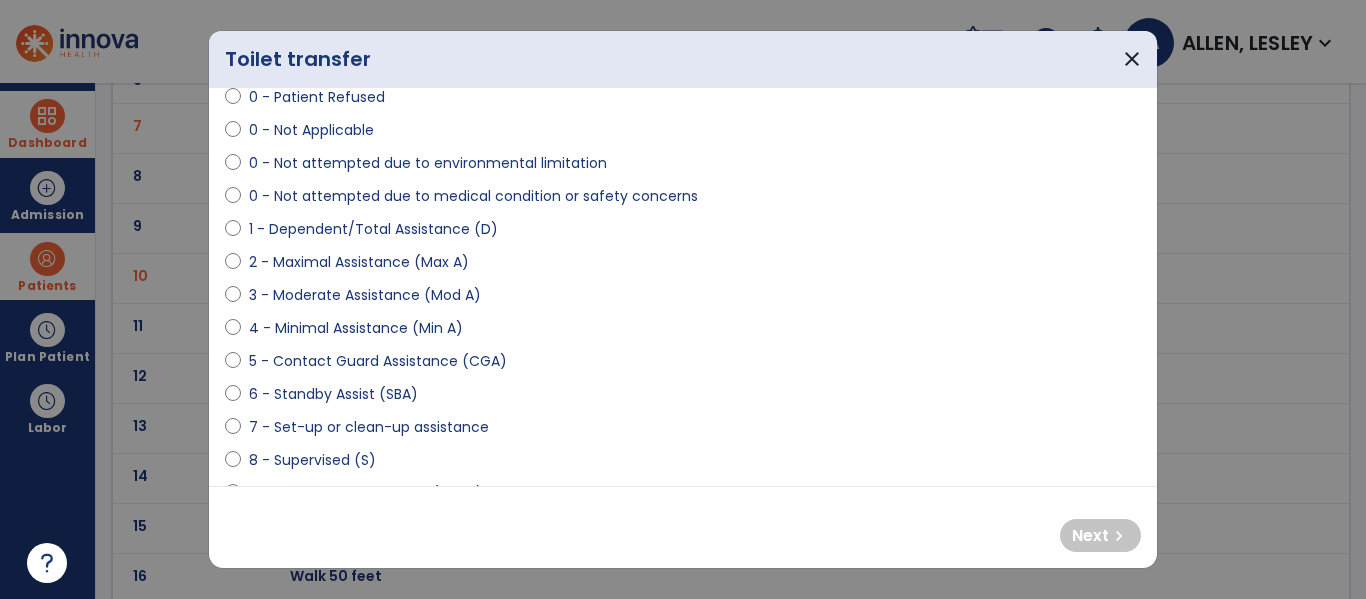 scroll, scrollTop: 114, scrollLeft: 0, axis: vertical 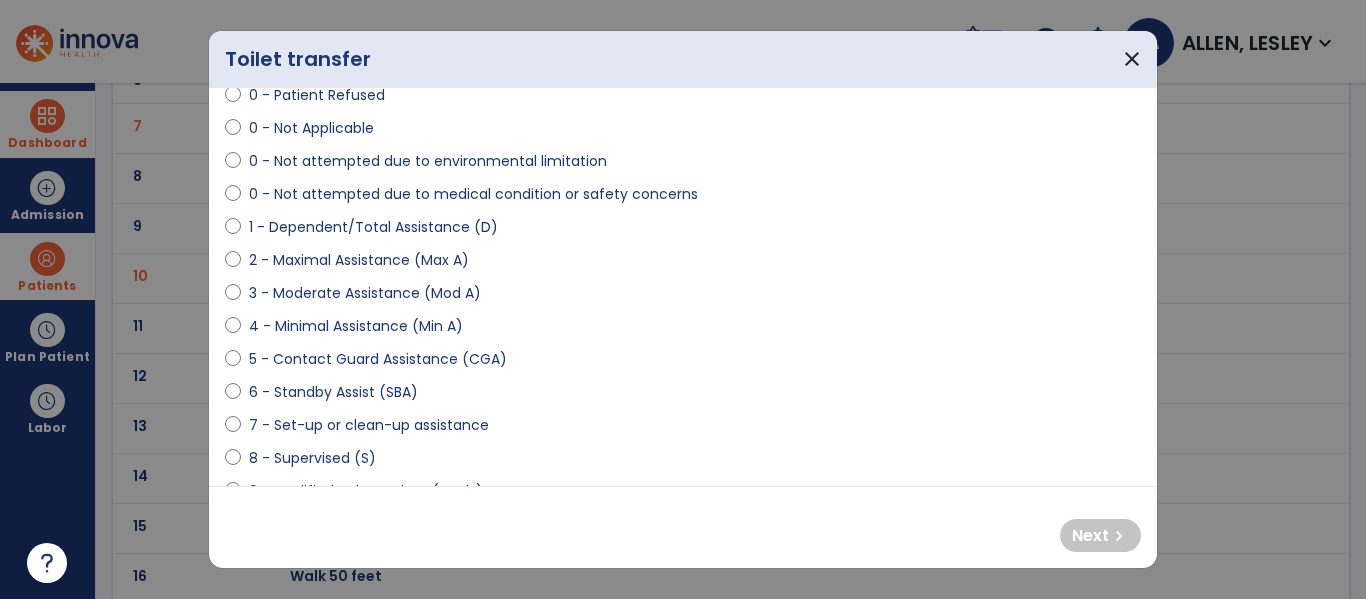 click on "6 - Standby Assist (SBA)" at bounding box center [333, 392] 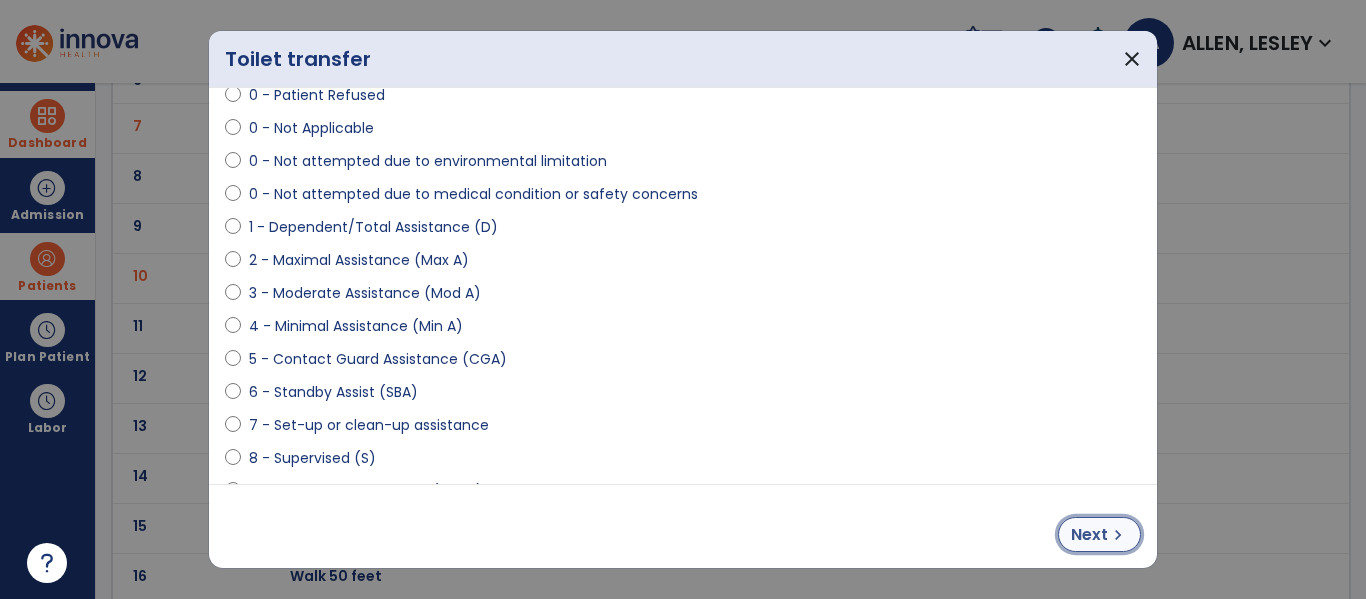 click on "Next" at bounding box center [1089, 535] 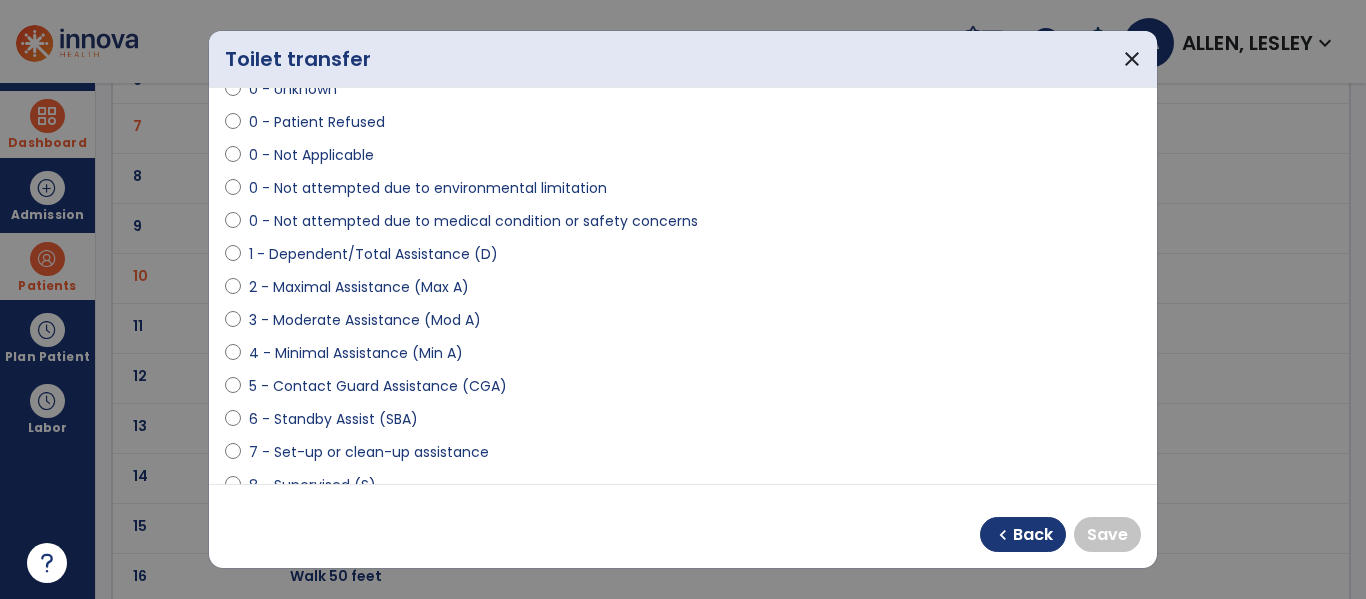 scroll, scrollTop: 83, scrollLeft: 0, axis: vertical 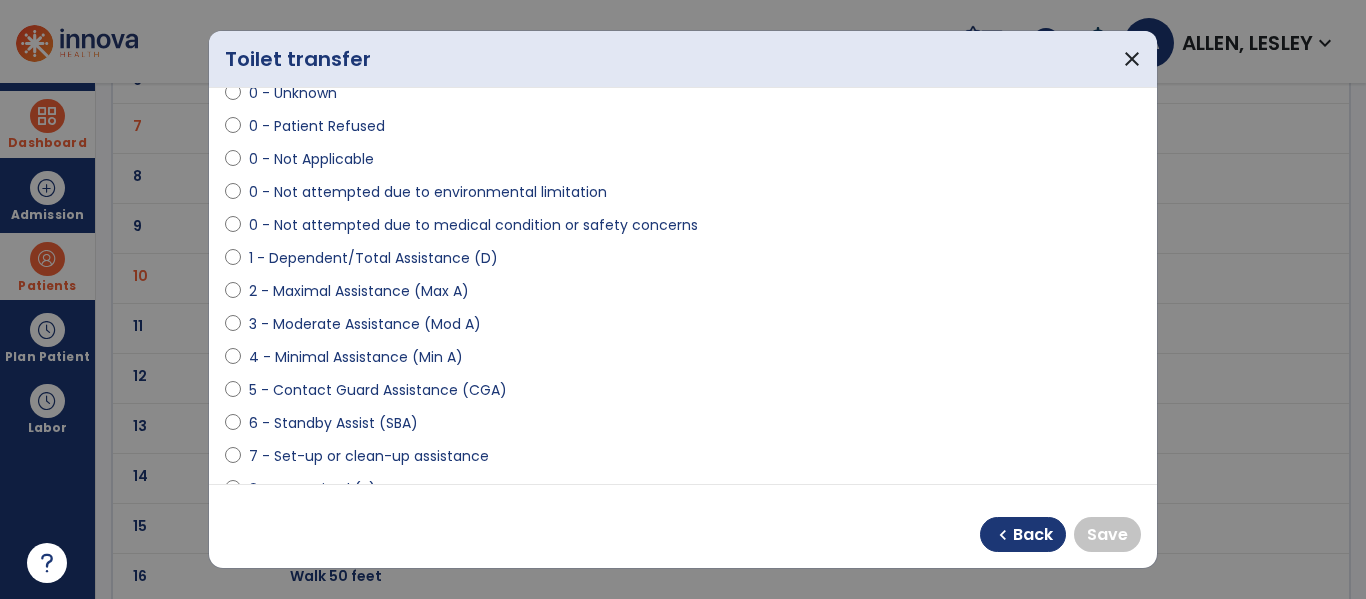 click on "2 - Maximal Assistance (Max A)" at bounding box center [359, 291] 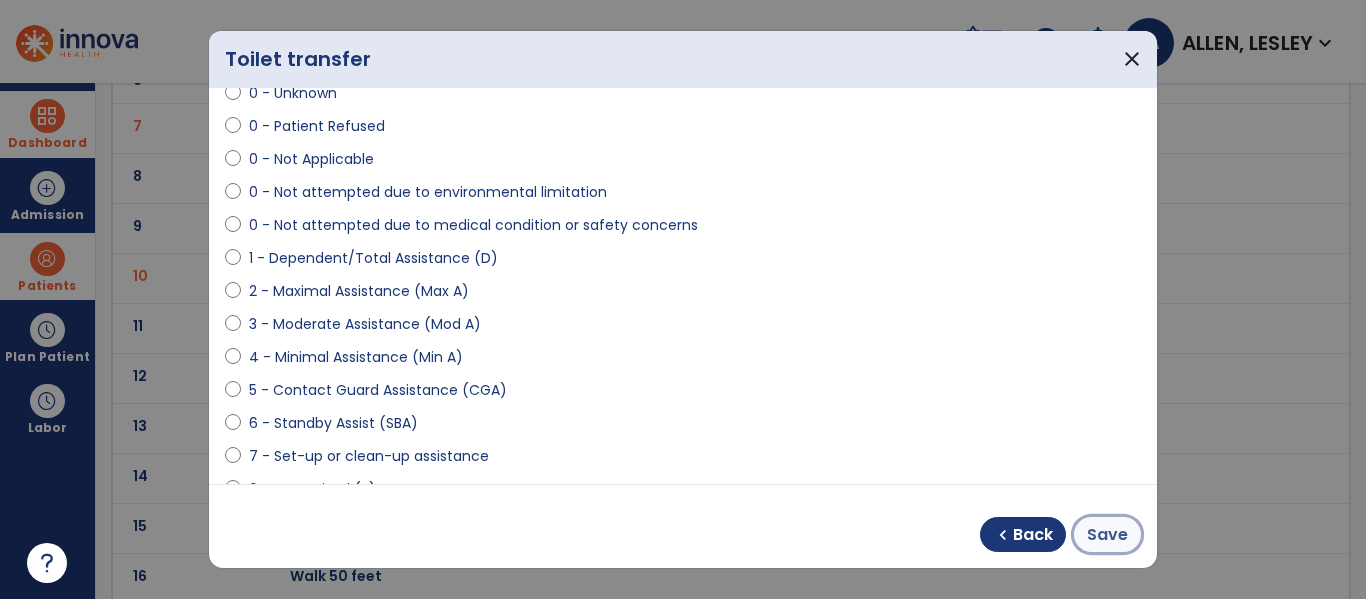 click on "Save" at bounding box center [1107, 534] 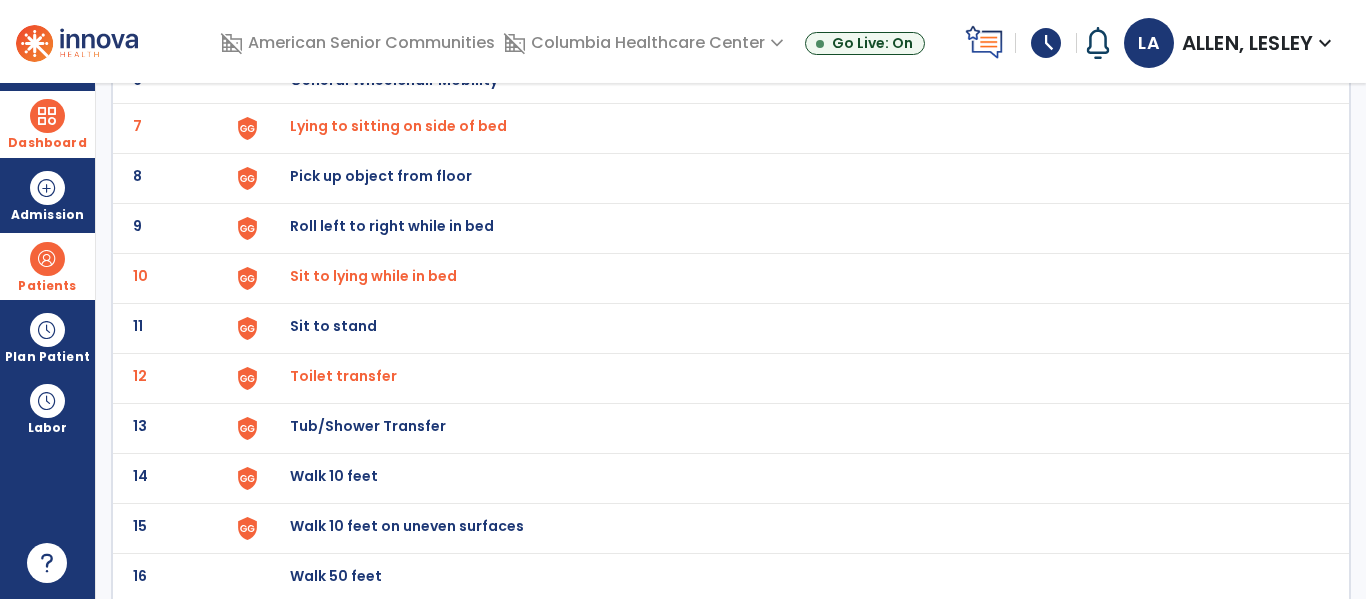 click on "Toilet transfer" at bounding box center (398, 126) 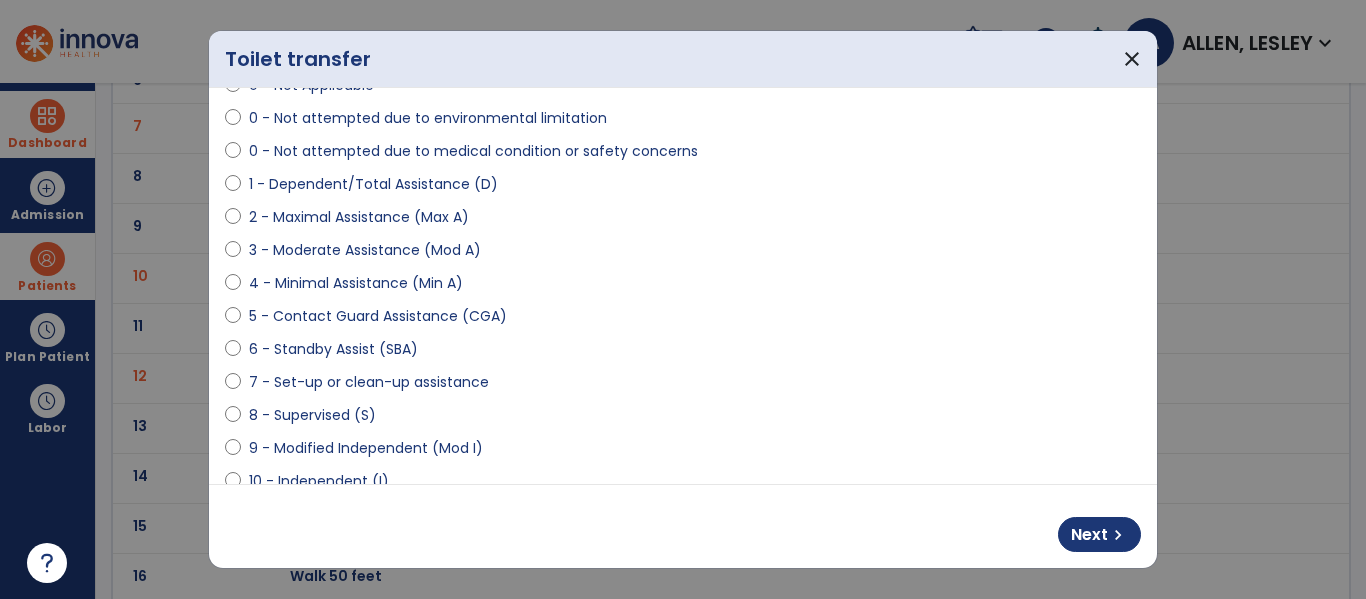 scroll, scrollTop: 160, scrollLeft: 0, axis: vertical 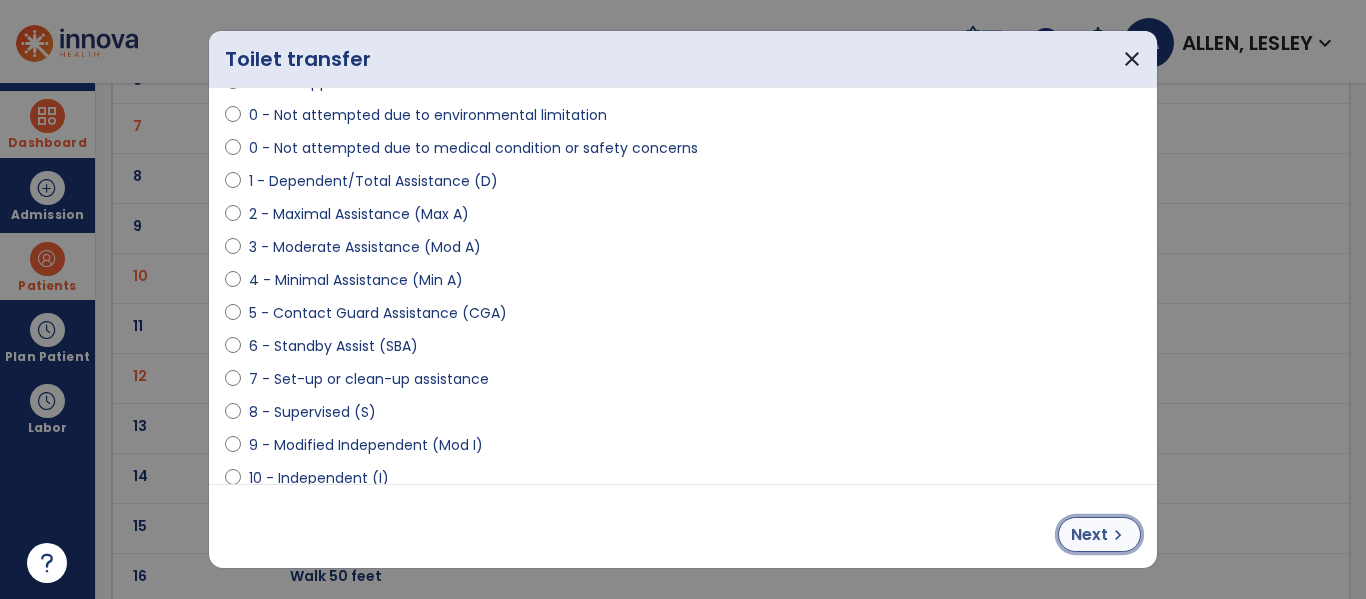 click on "Next" at bounding box center [1089, 535] 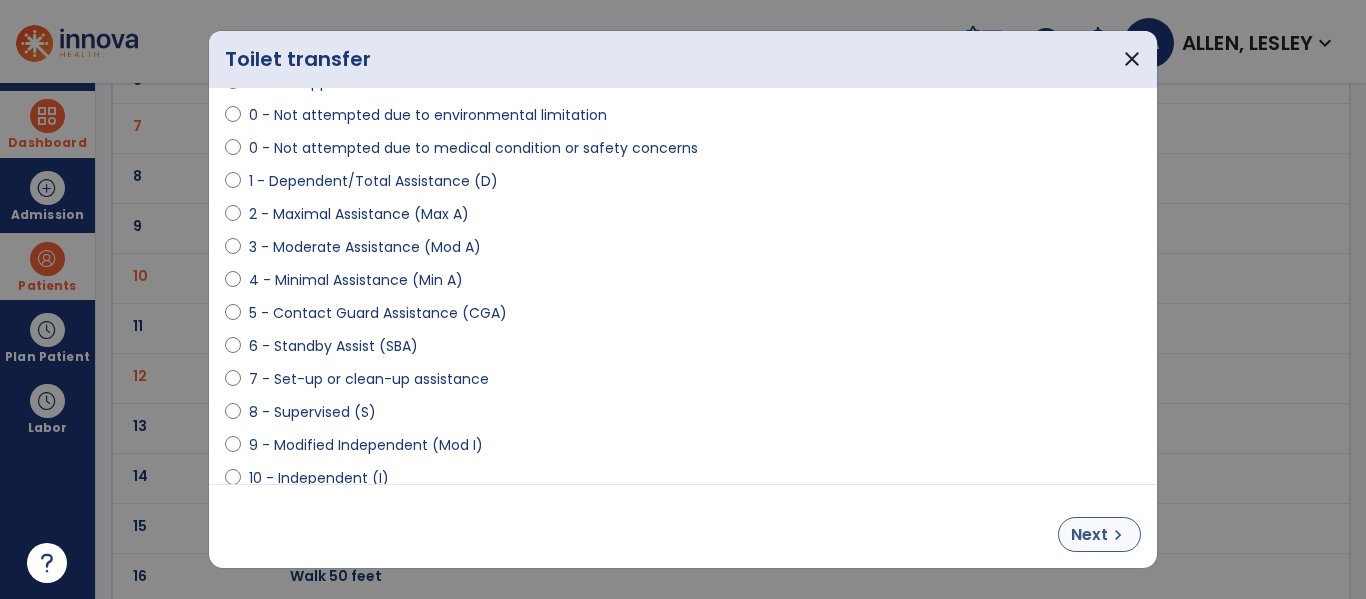 select on "**********" 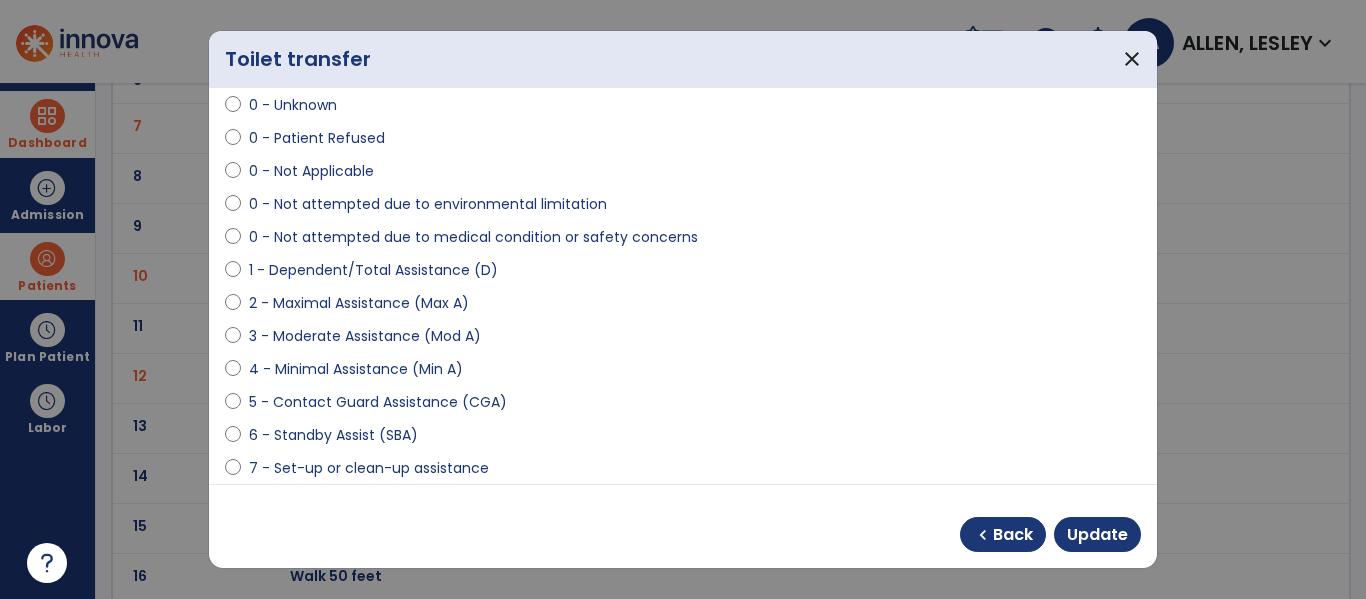 scroll, scrollTop: 0, scrollLeft: 0, axis: both 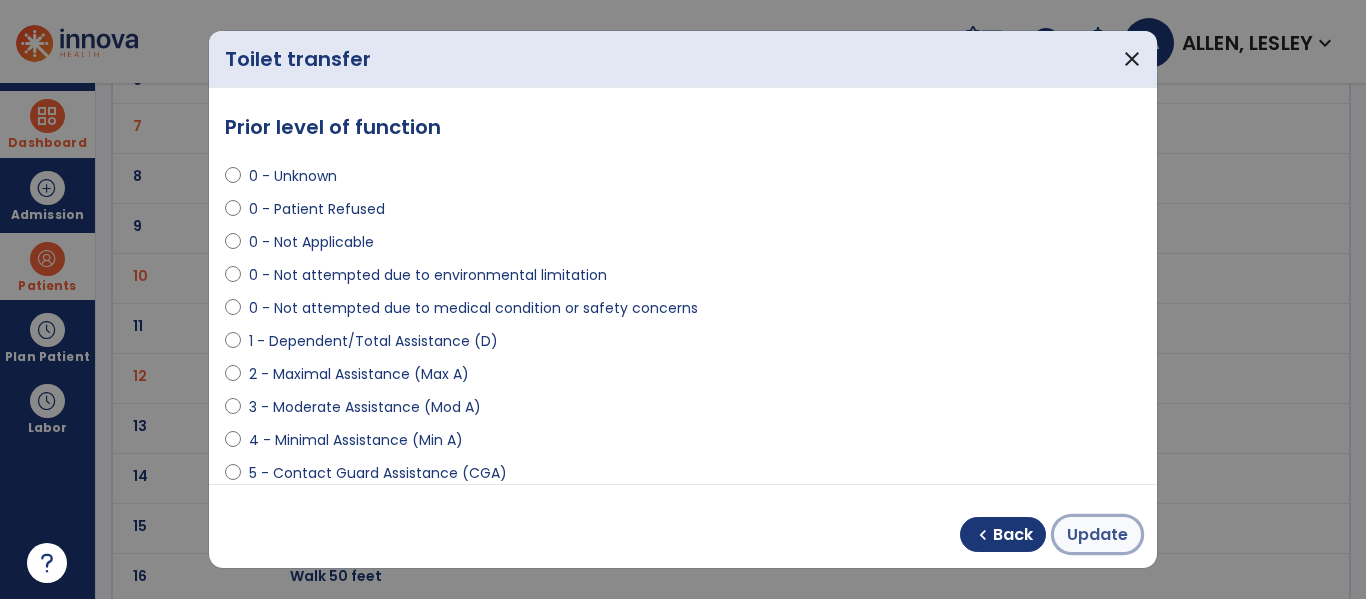 click on "Update" at bounding box center (1097, 535) 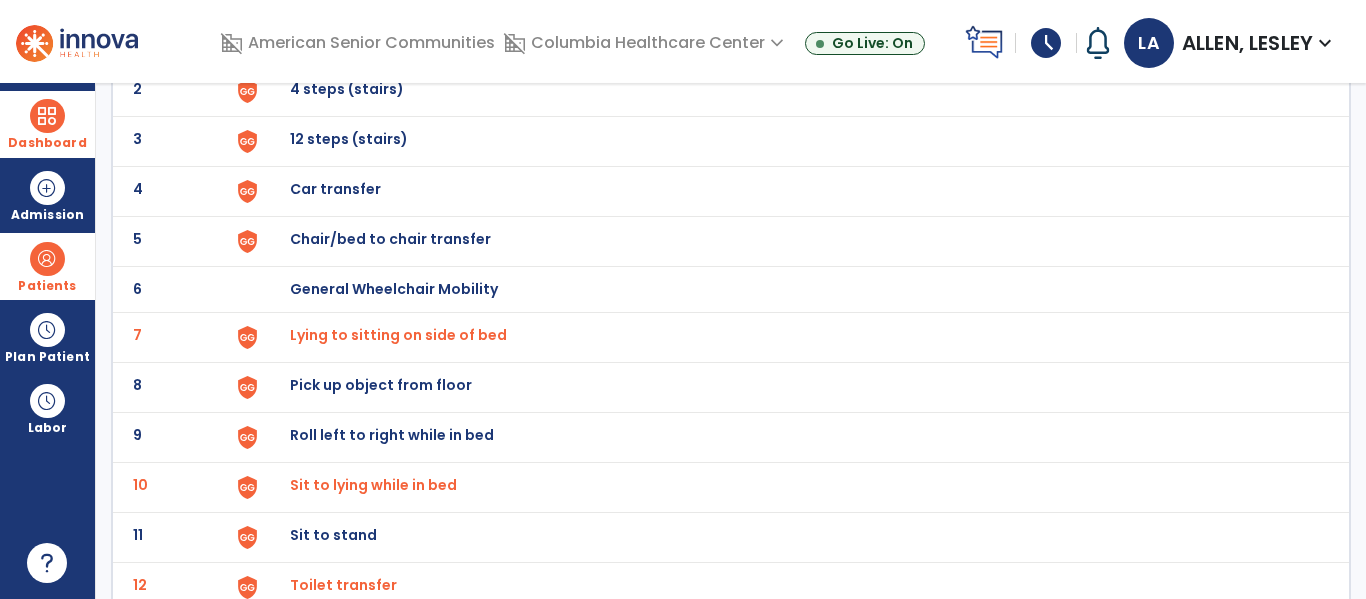 scroll, scrollTop: 0, scrollLeft: 0, axis: both 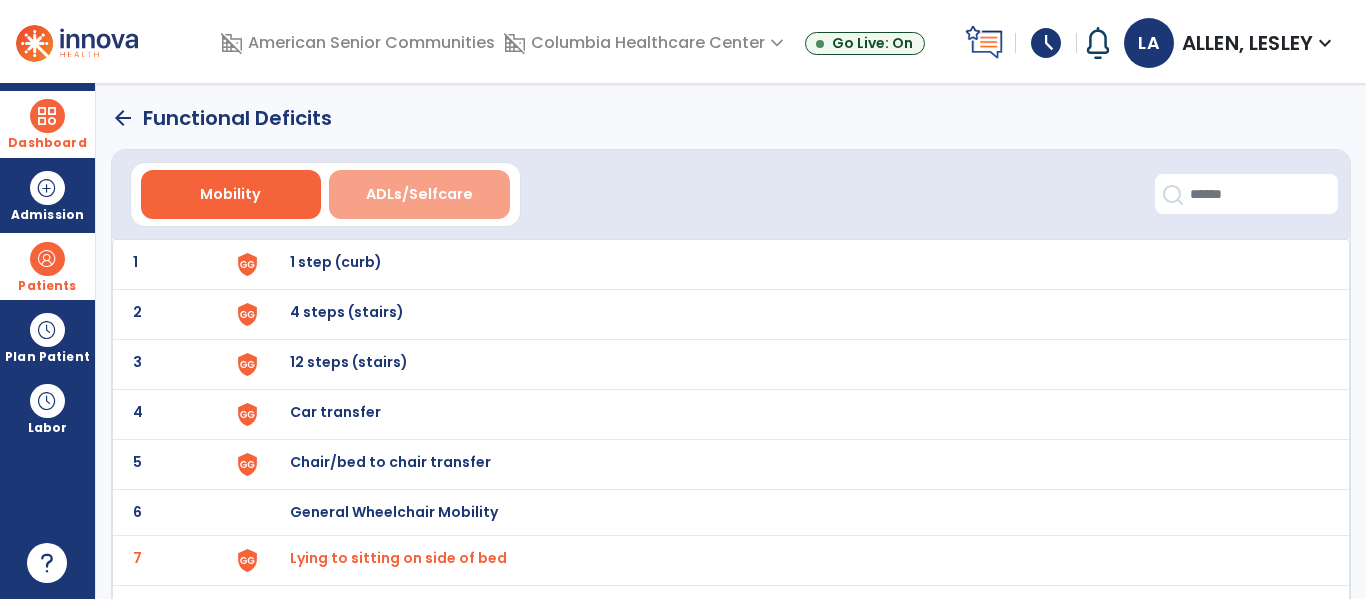 click on "ADLs/Selfcare" at bounding box center (419, 194) 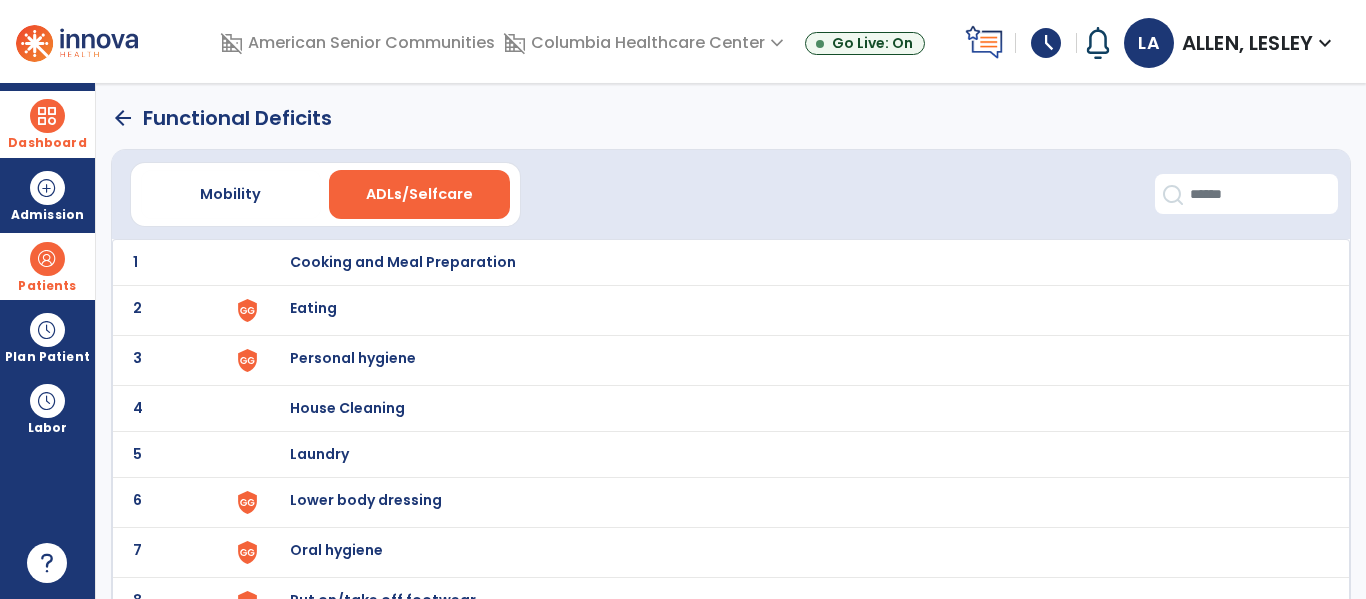 click on "Eating" at bounding box center (403, 262) 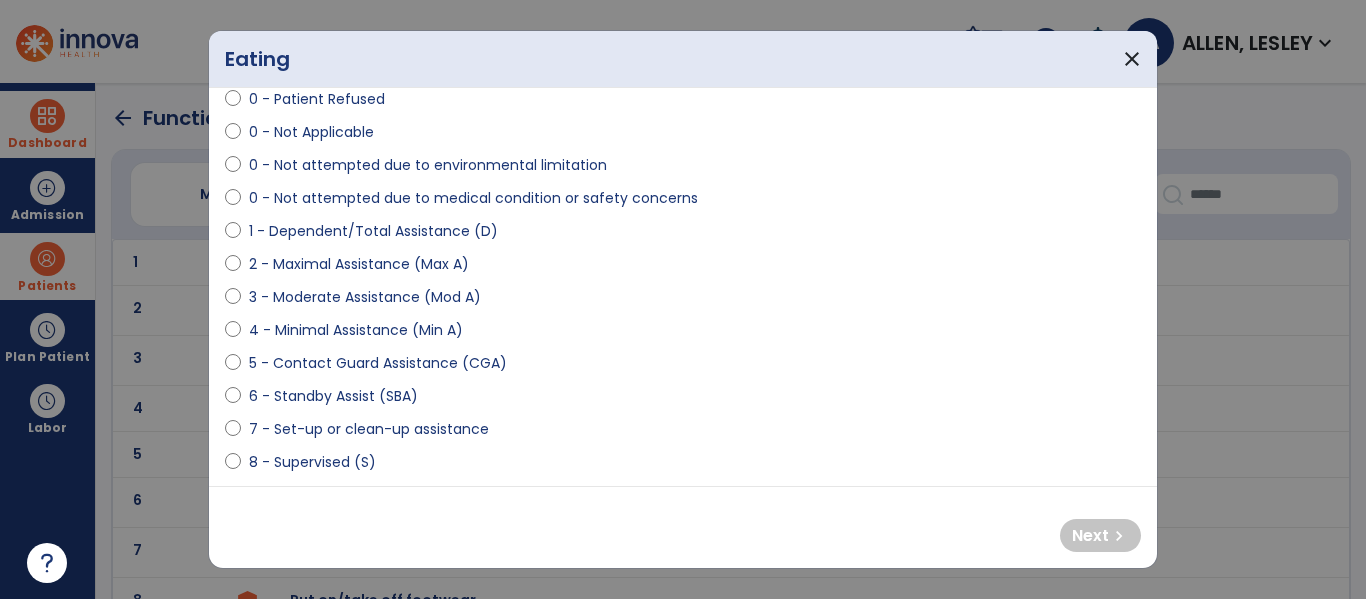 scroll, scrollTop: 210, scrollLeft: 0, axis: vertical 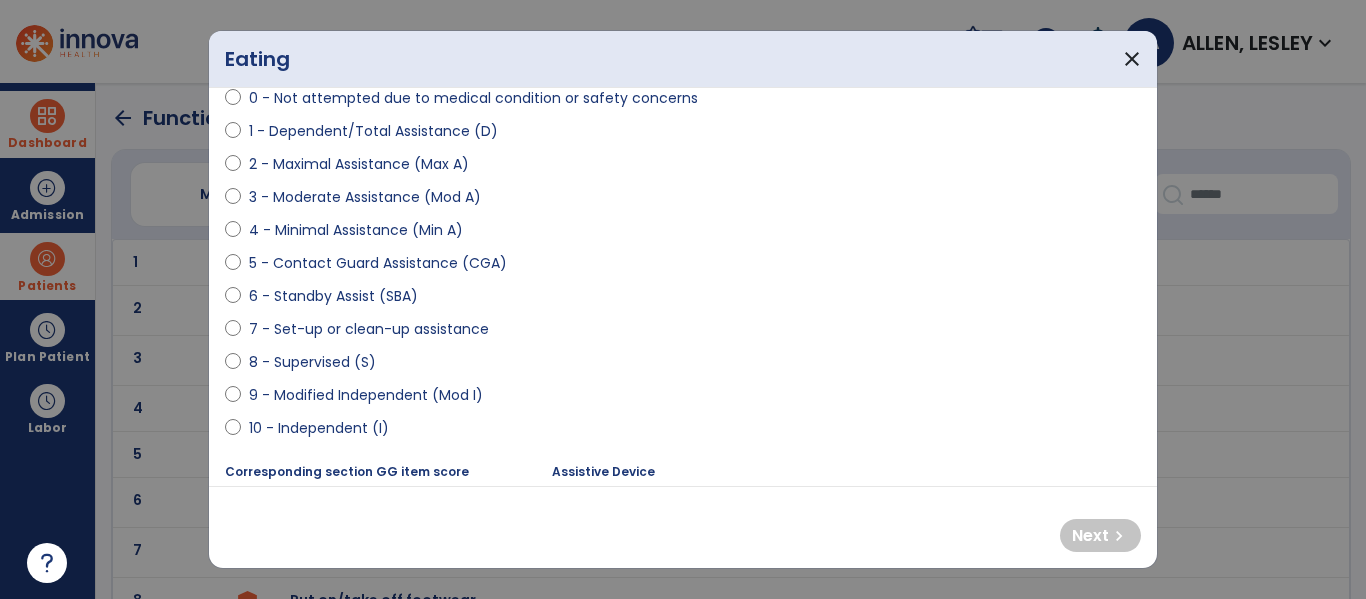 click on "10 - Independent (I)" at bounding box center [319, 428] 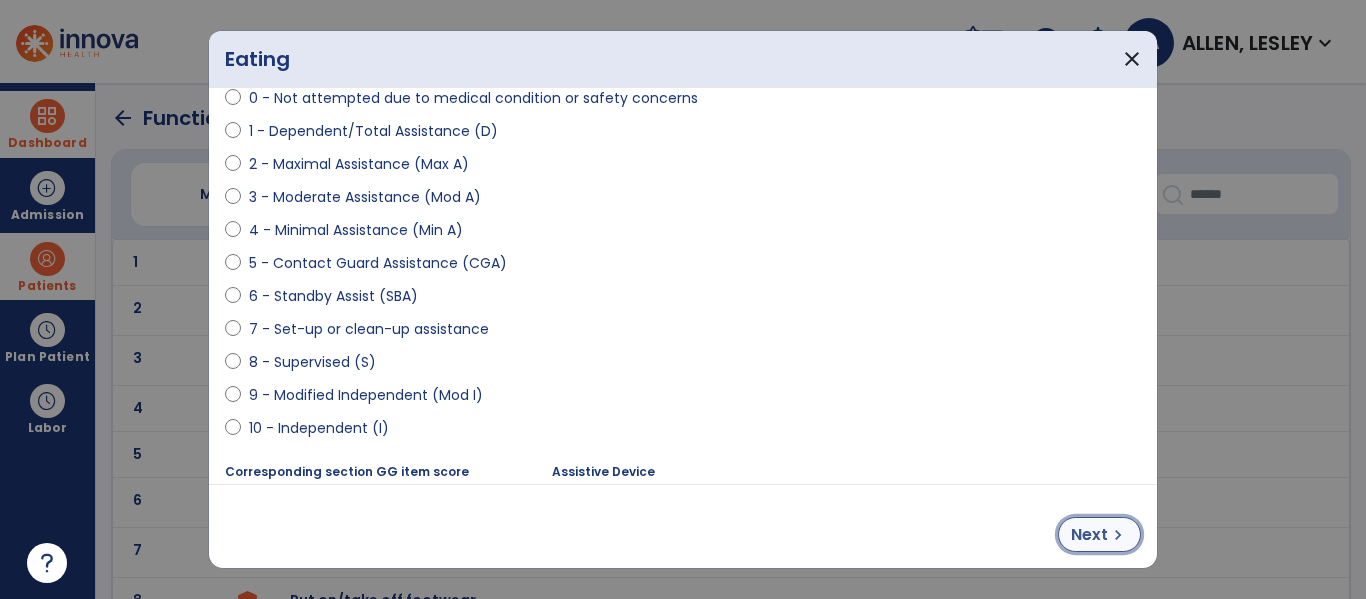 click on "Next" at bounding box center (1089, 535) 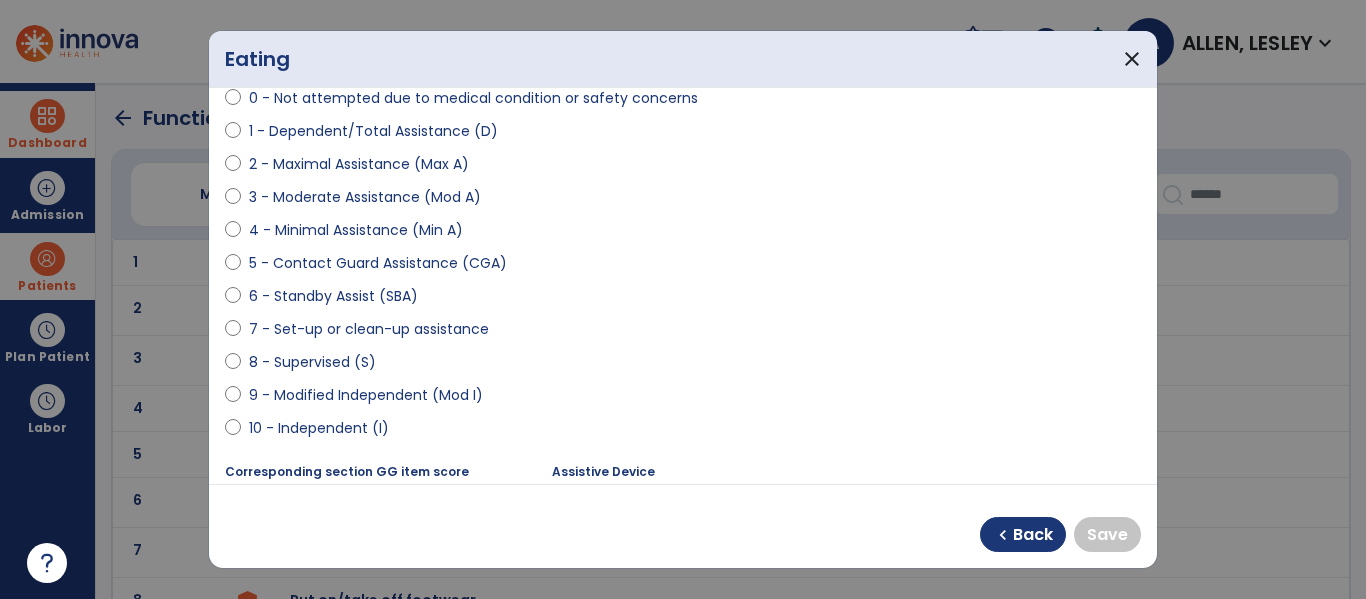 click on "10 - Independent (I)" at bounding box center [319, 428] 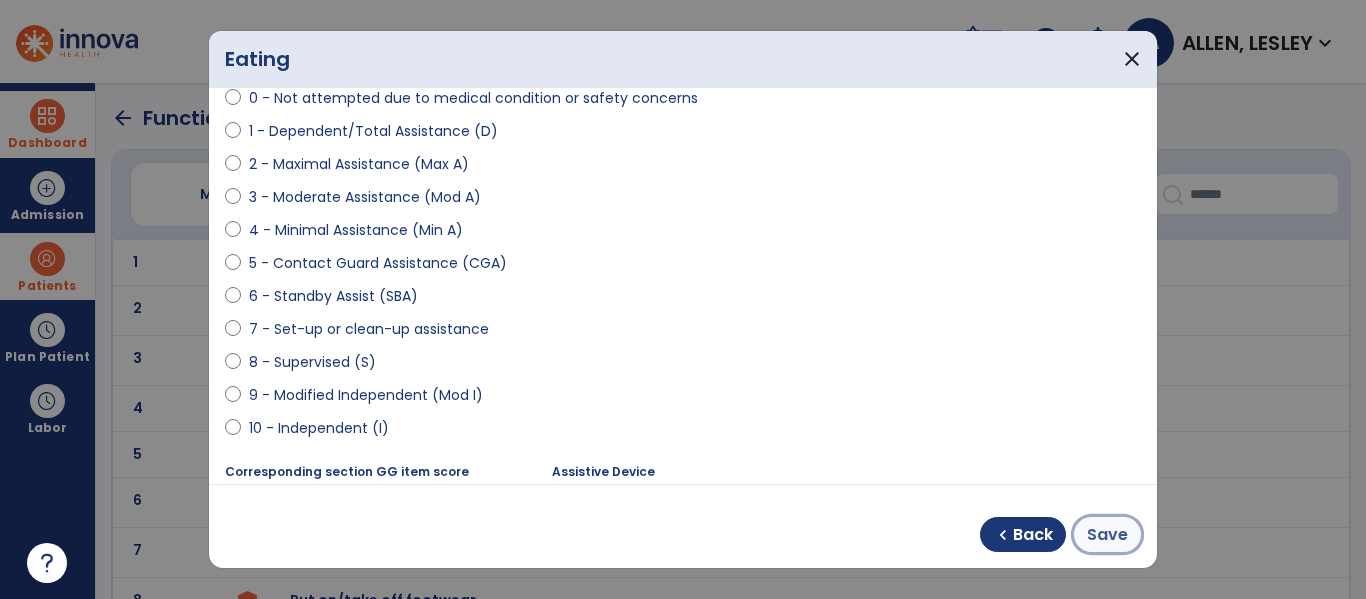 click on "Save" at bounding box center (1107, 535) 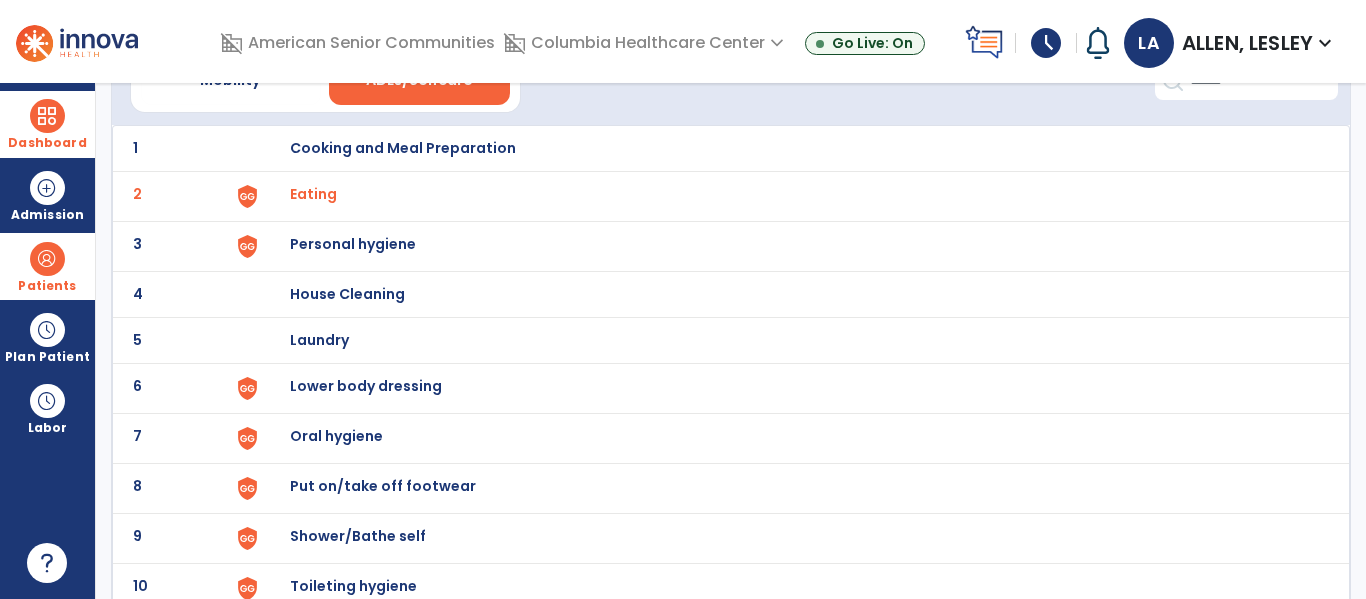 scroll, scrollTop: 132, scrollLeft: 0, axis: vertical 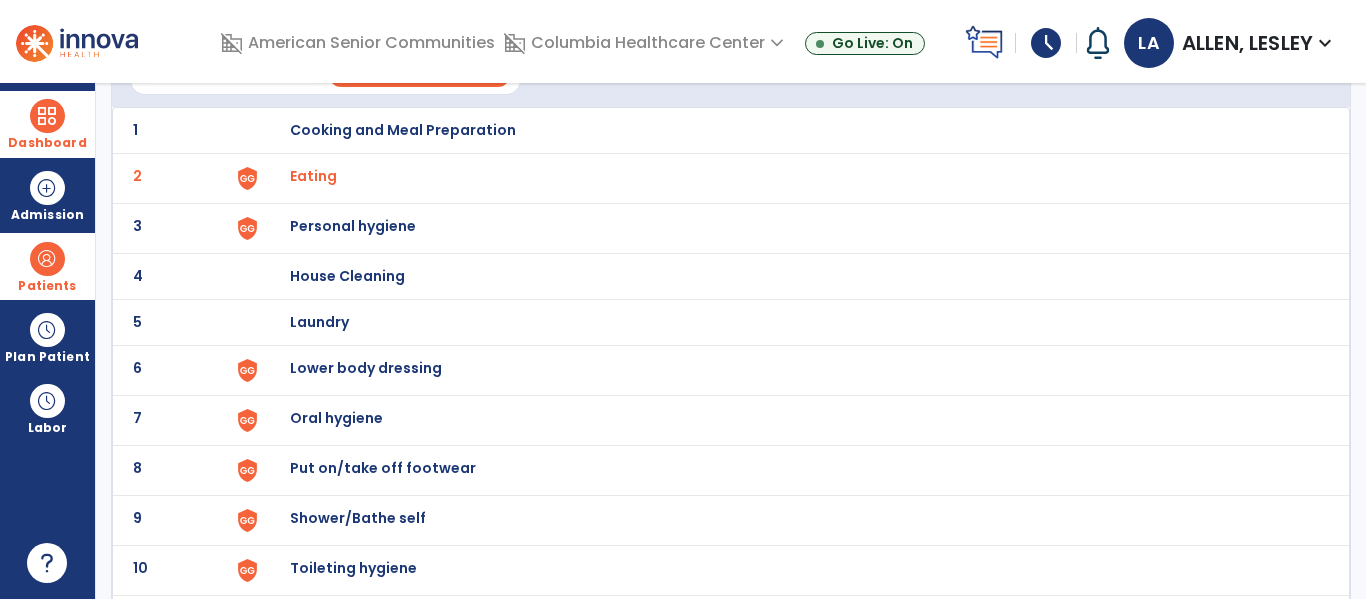 click on "Personal hygiene" at bounding box center [403, 130] 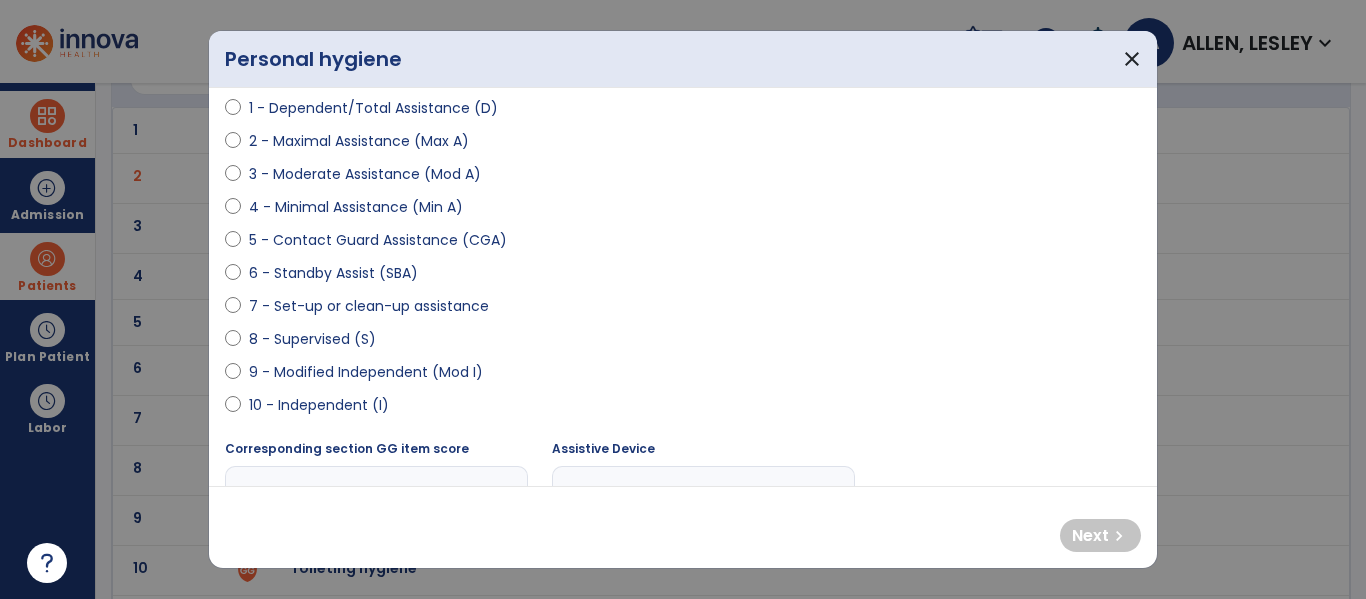 scroll, scrollTop: 252, scrollLeft: 0, axis: vertical 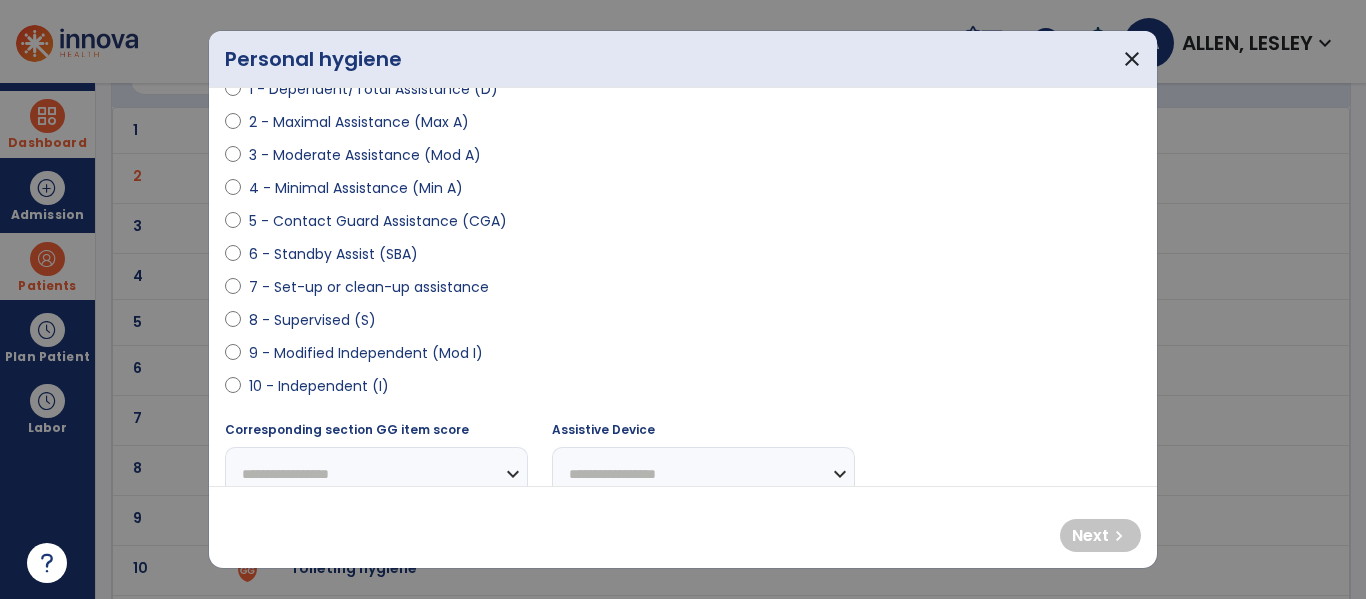 click on "9 - Modified Independent (Mod I)" at bounding box center [366, 353] 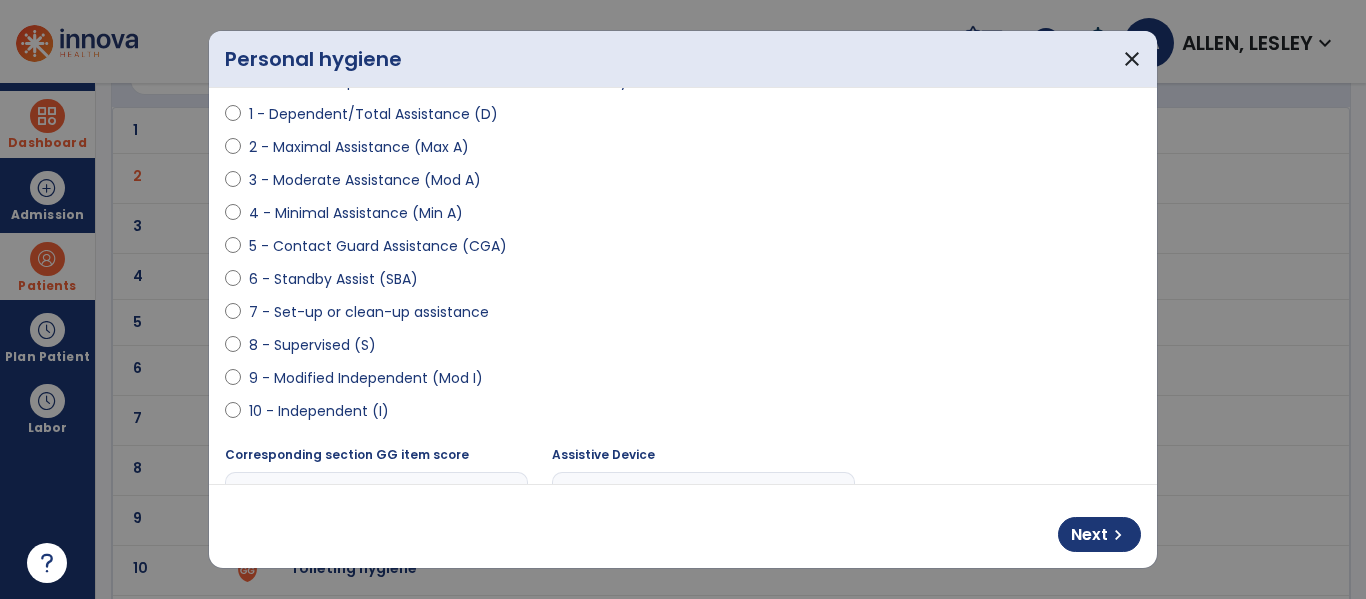 scroll, scrollTop: 221, scrollLeft: 0, axis: vertical 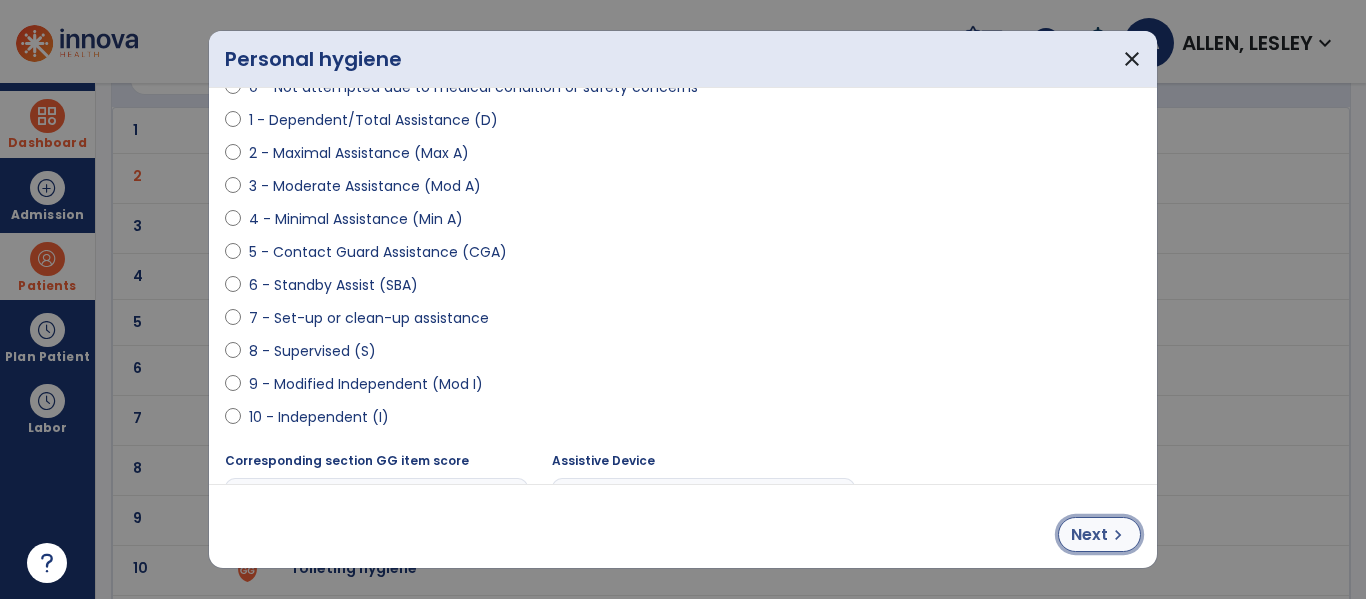 click on "Next" at bounding box center [1089, 535] 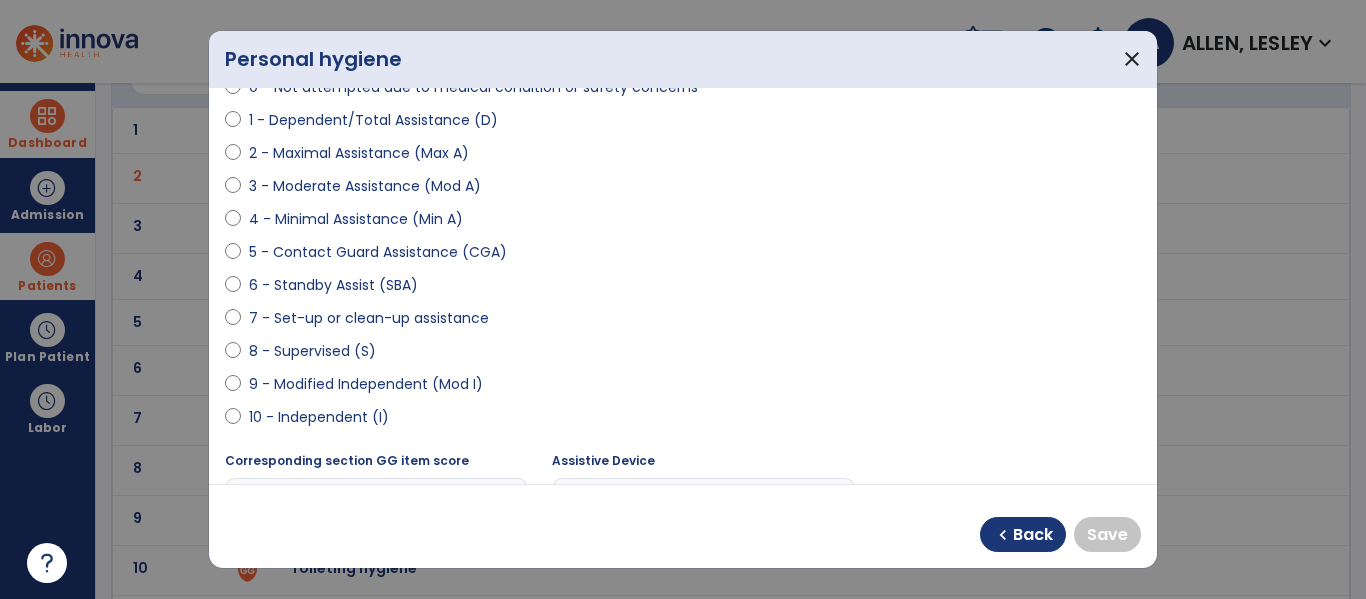 click on "6 - Standby Assist (SBA)" at bounding box center (333, 285) 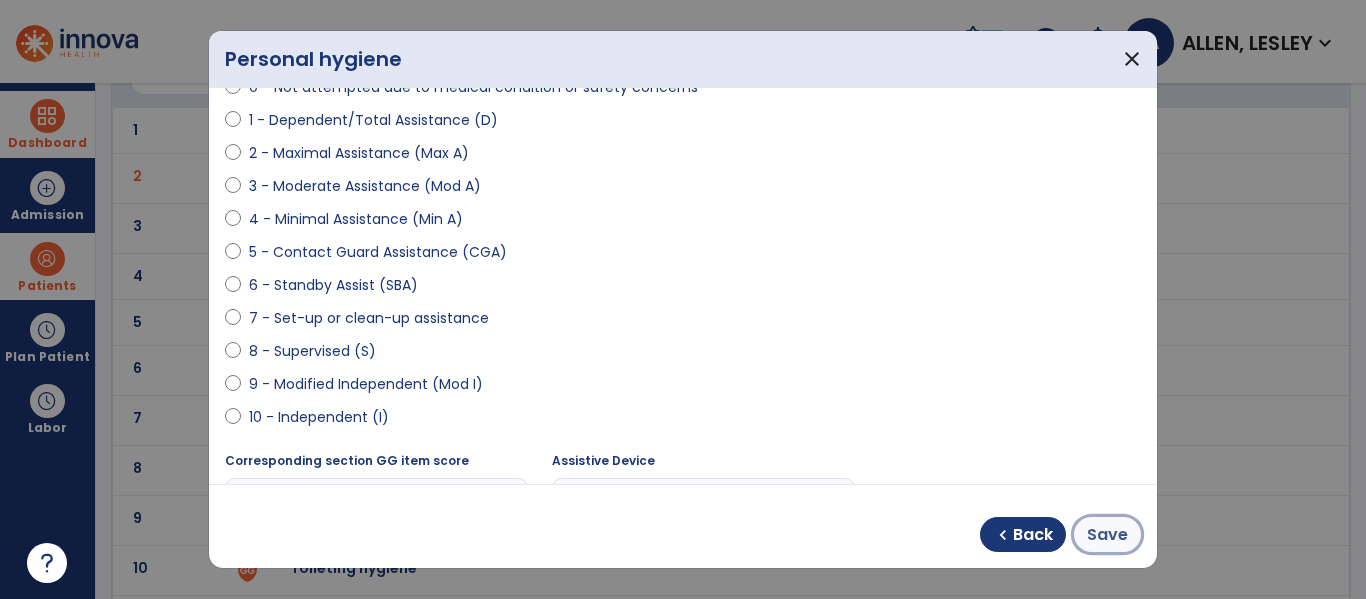 click on "Save" at bounding box center (1107, 535) 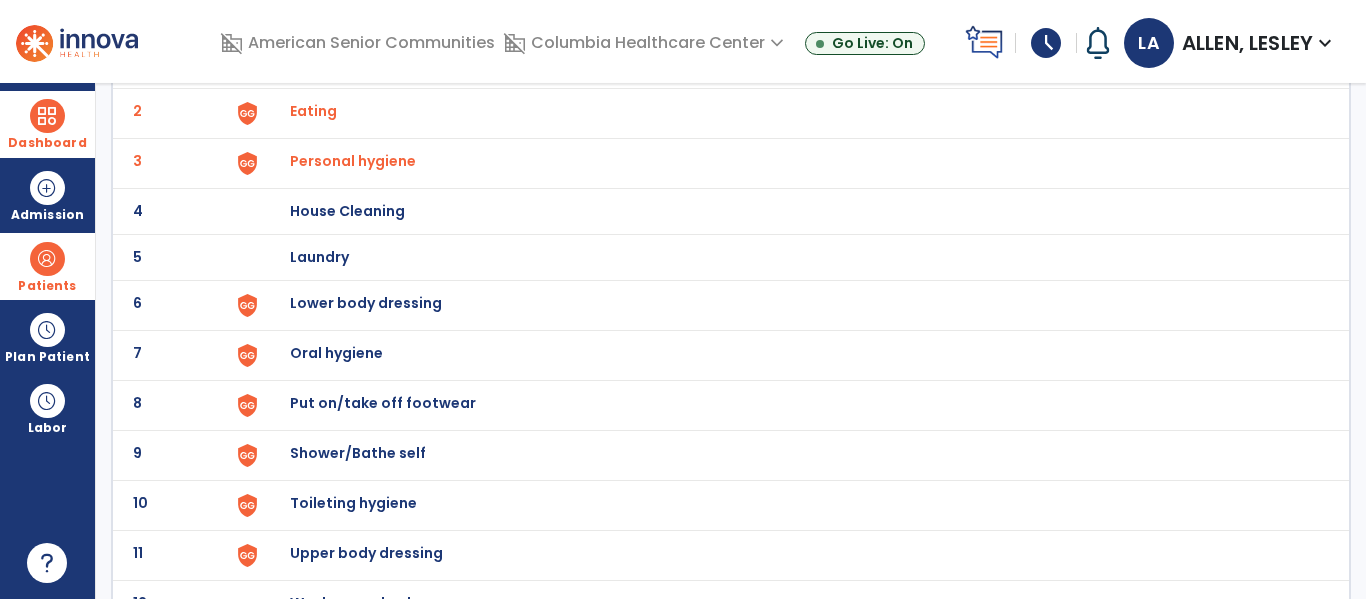 scroll, scrollTop: 208, scrollLeft: 0, axis: vertical 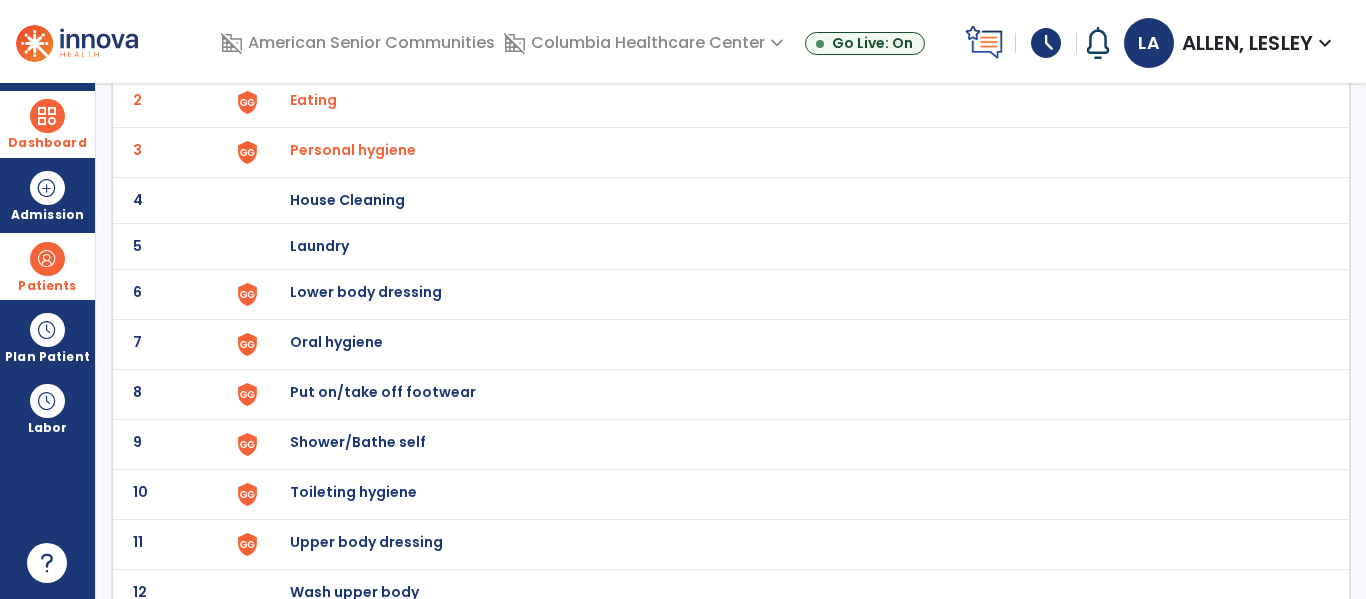 click on "Lower body dressing" at bounding box center [403, 54] 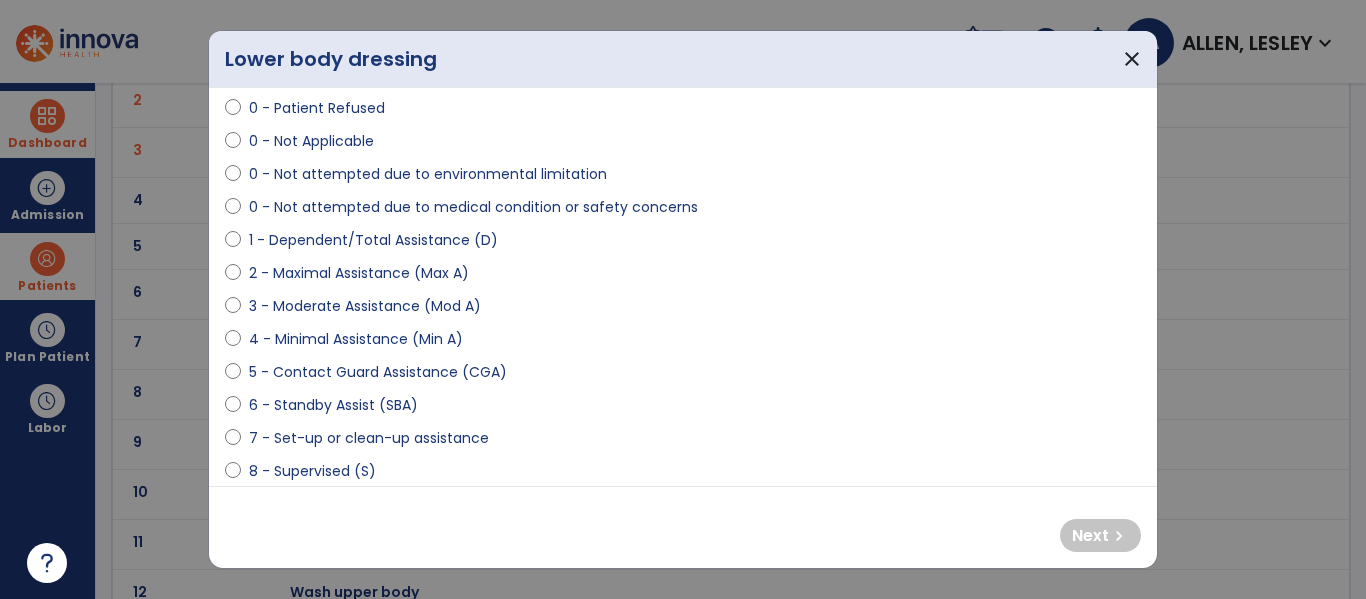 scroll, scrollTop: 104, scrollLeft: 0, axis: vertical 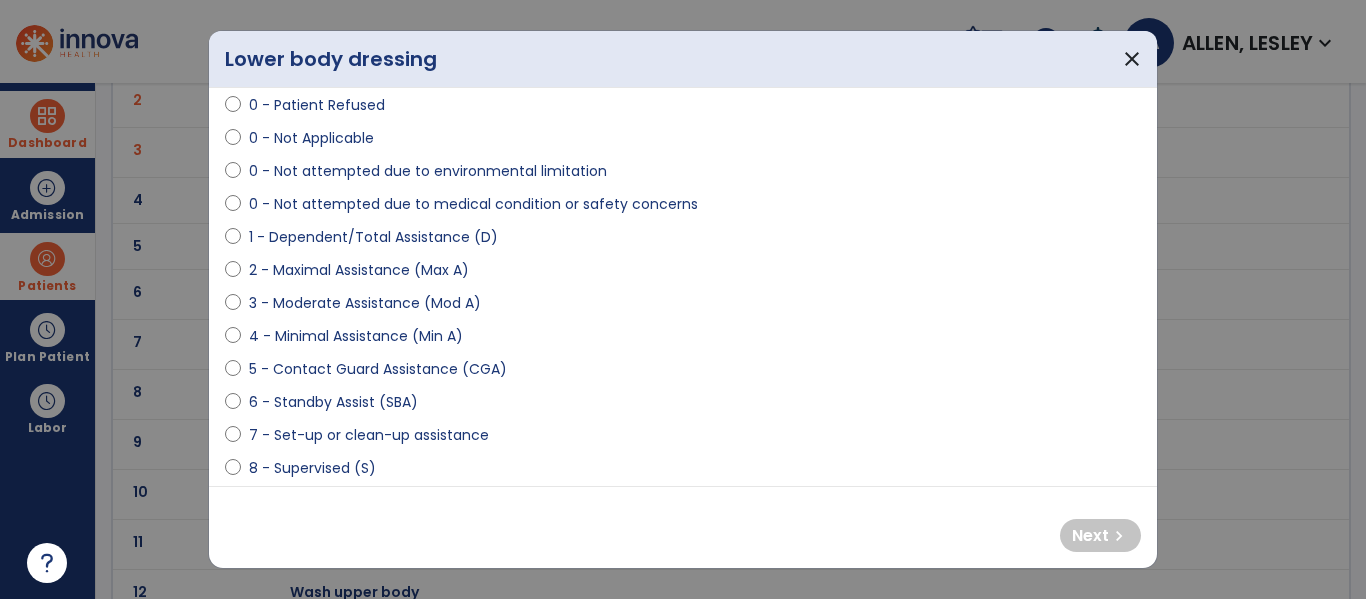 click on "6 - Standby Assist (SBA)" at bounding box center [333, 402] 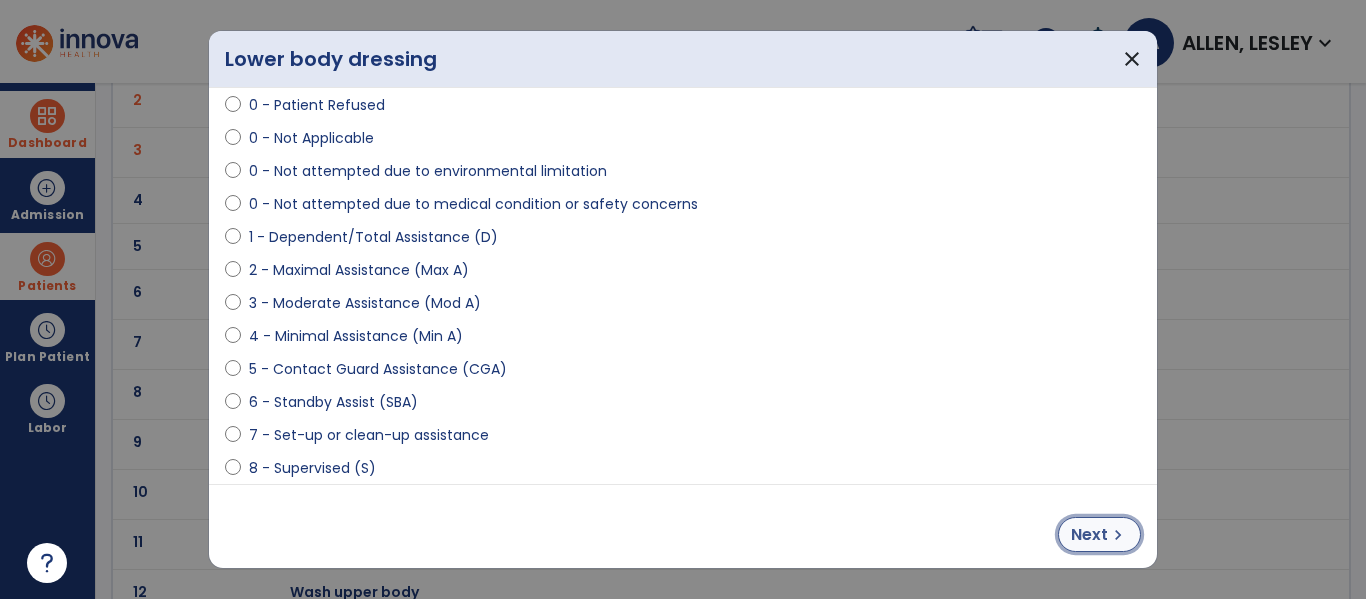 click on "Next" at bounding box center [1089, 535] 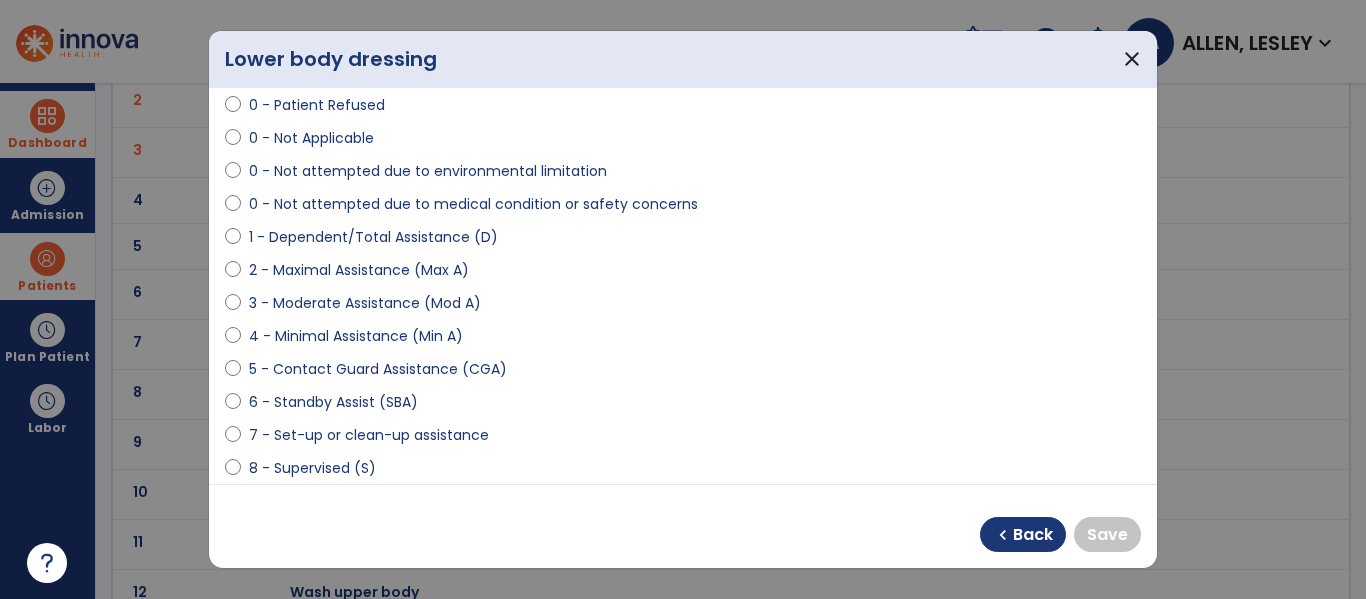 click on "2 - Maximal Assistance (Max A)" at bounding box center [359, 270] 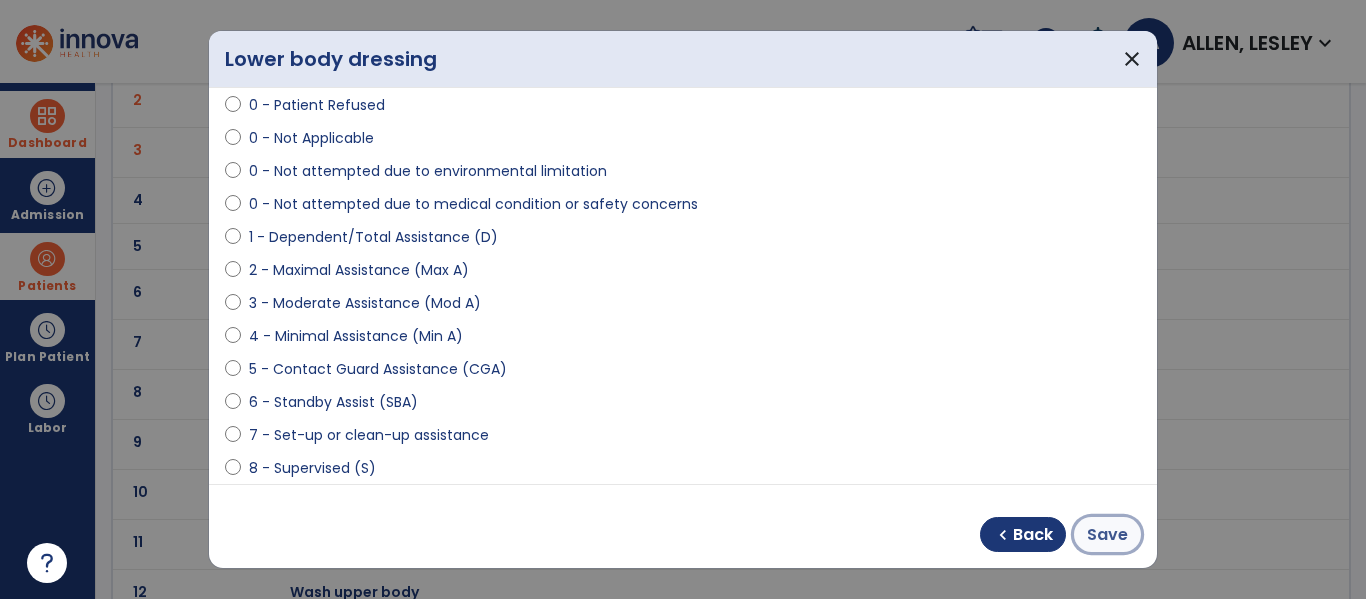 click on "Save" at bounding box center [1107, 535] 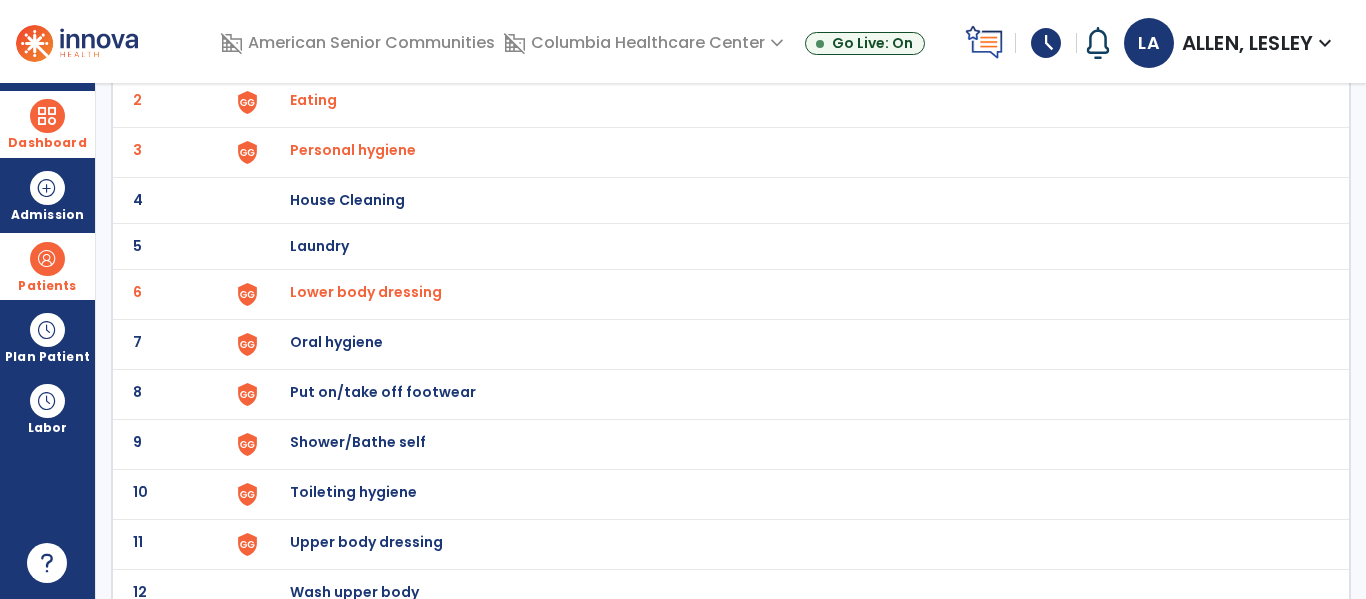 click on "Oral hygiene" at bounding box center (403, 54) 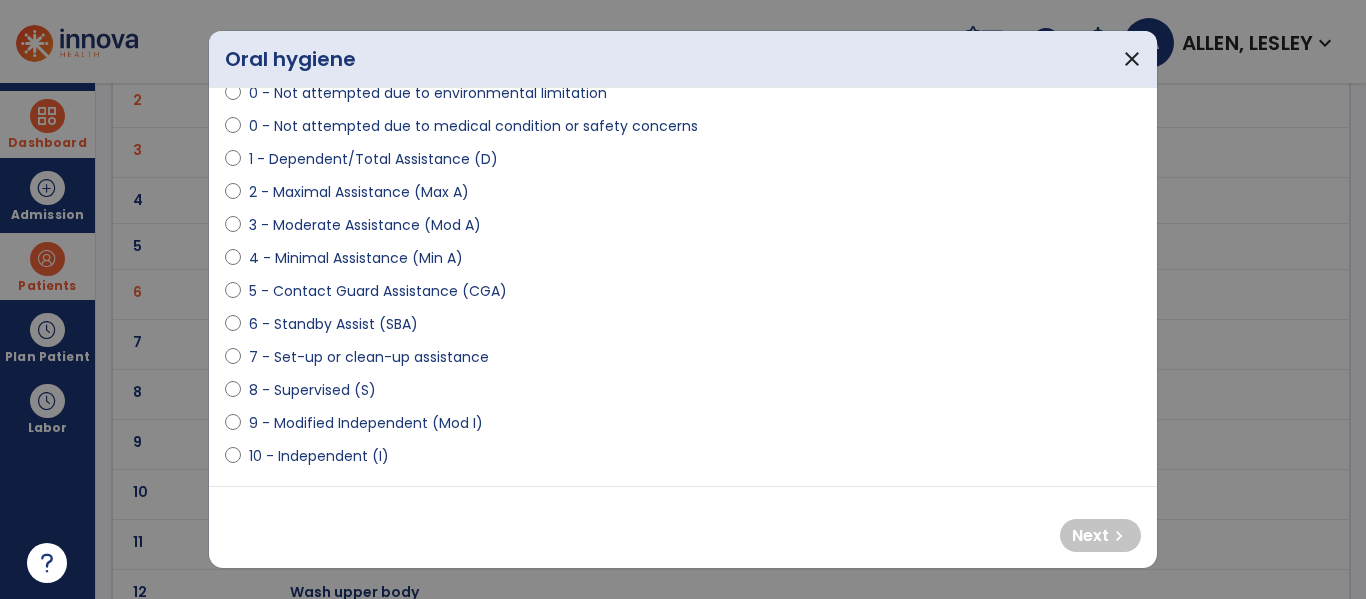 scroll, scrollTop: 209, scrollLeft: 0, axis: vertical 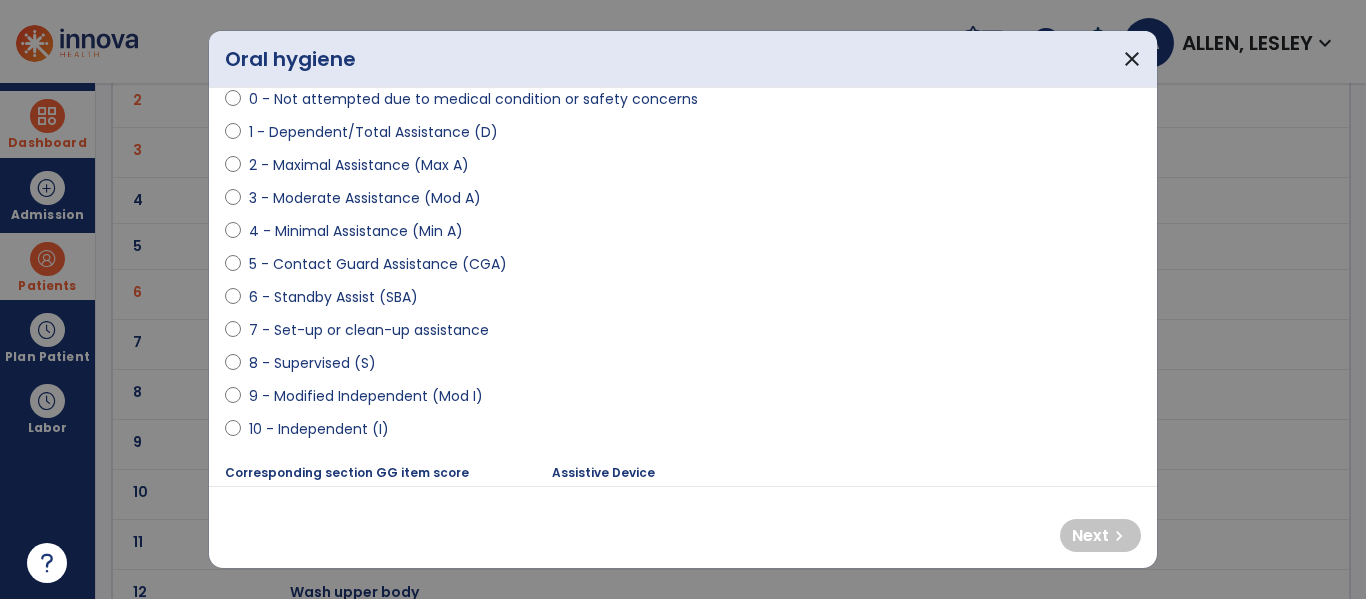 click on "10 - Independent (I)" at bounding box center (319, 429) 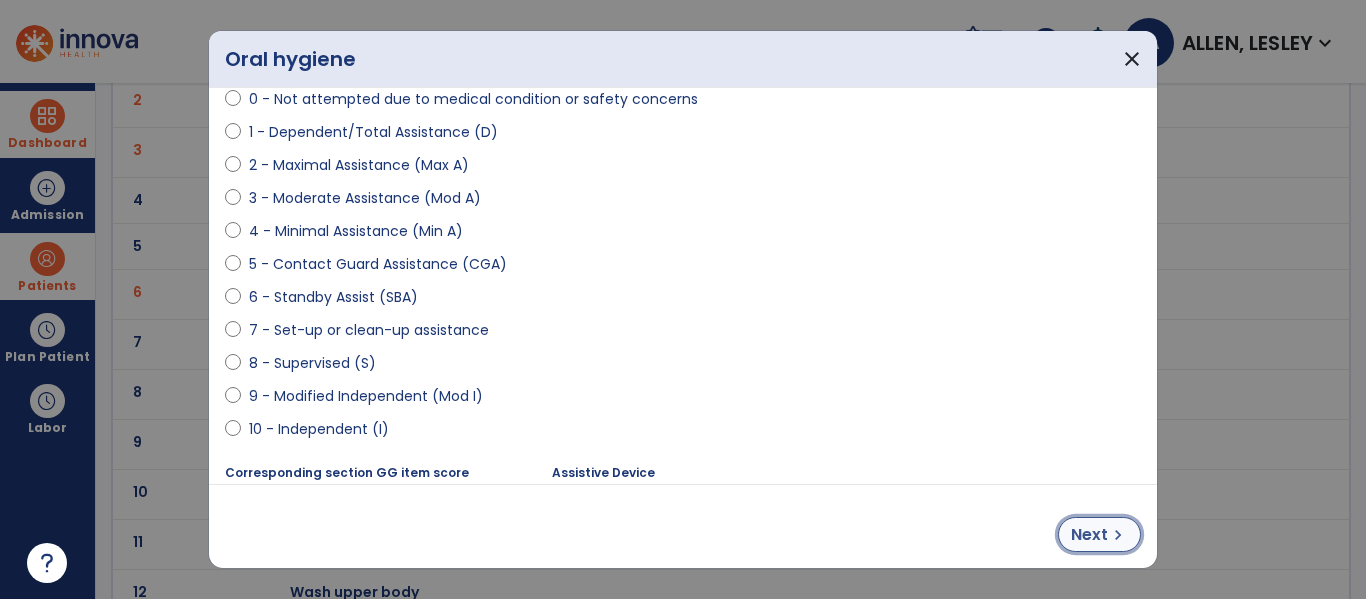 click on "Next" at bounding box center [1089, 535] 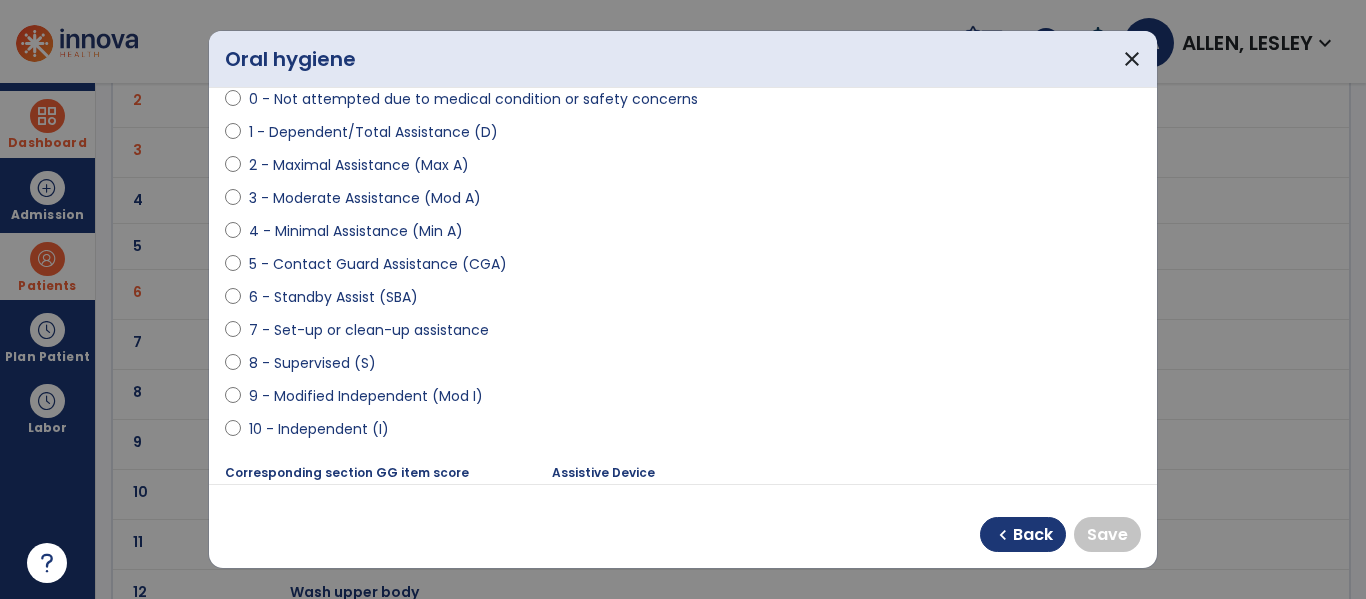 click on "10 - Independent (I)" at bounding box center (319, 429) 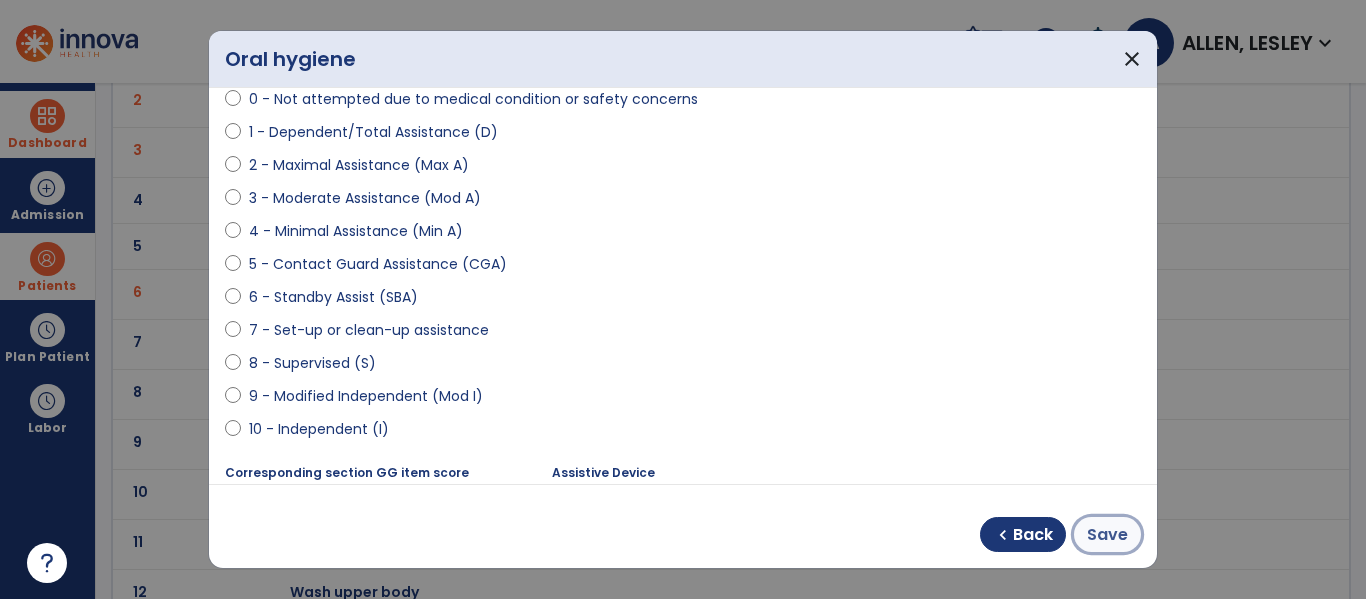 click on "Save" at bounding box center (1107, 534) 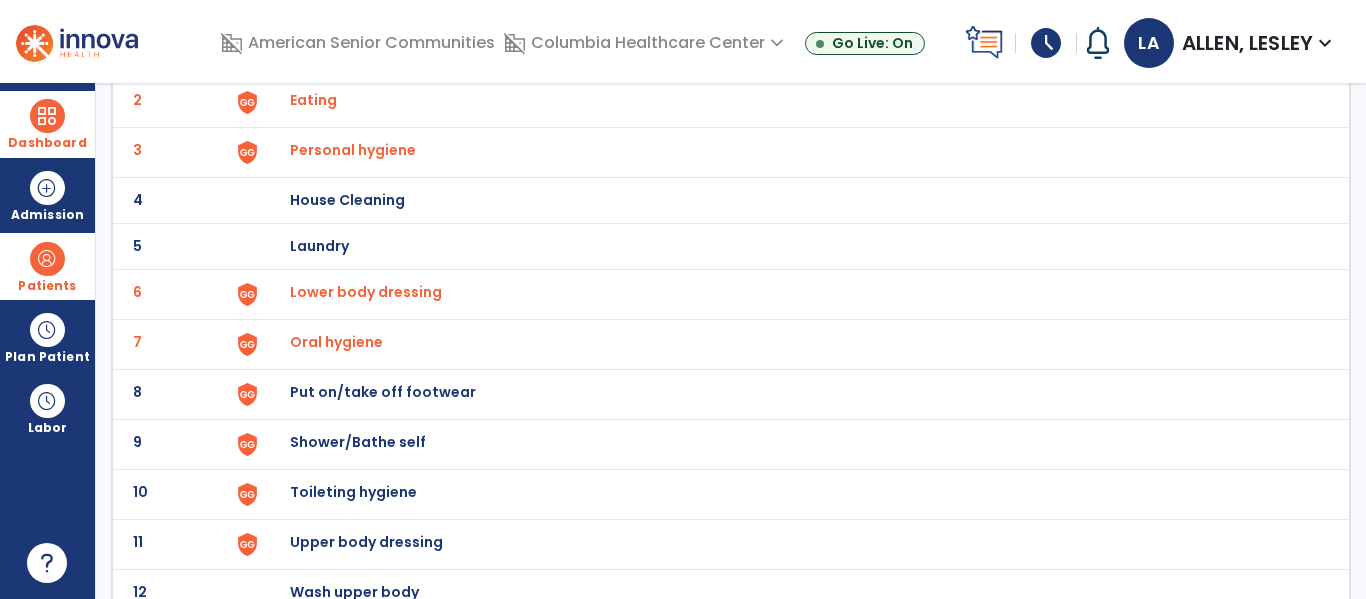 click on "Put on/take off footwear" at bounding box center (403, 54) 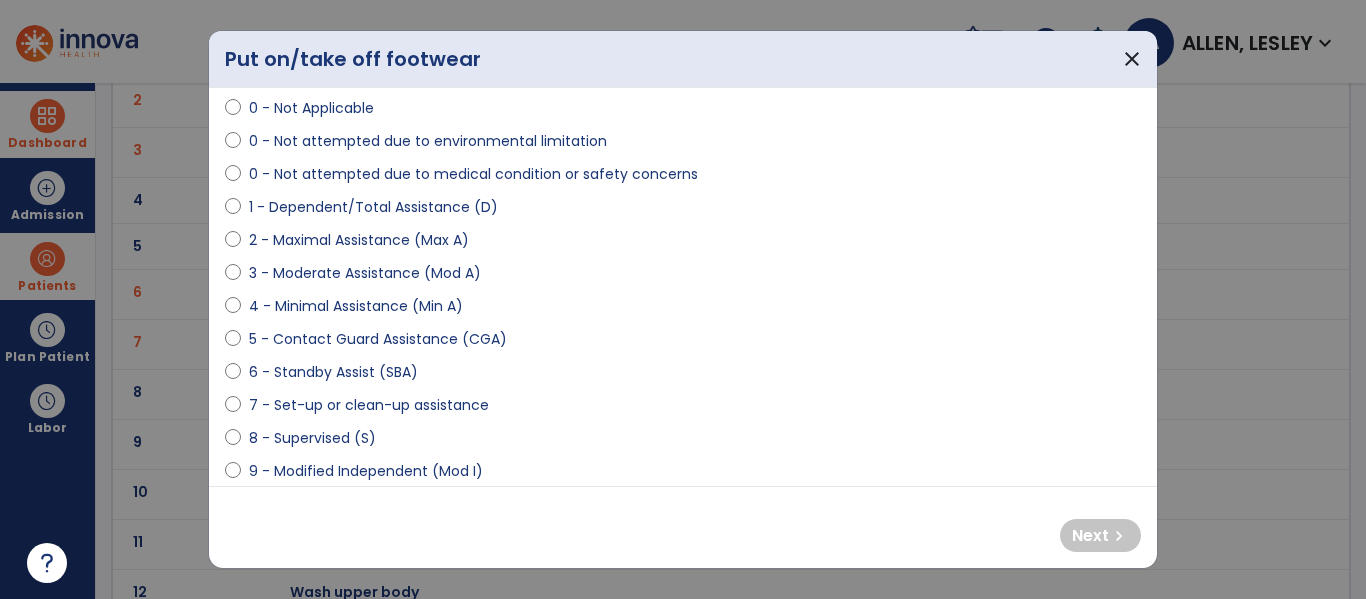 scroll, scrollTop: 138, scrollLeft: 0, axis: vertical 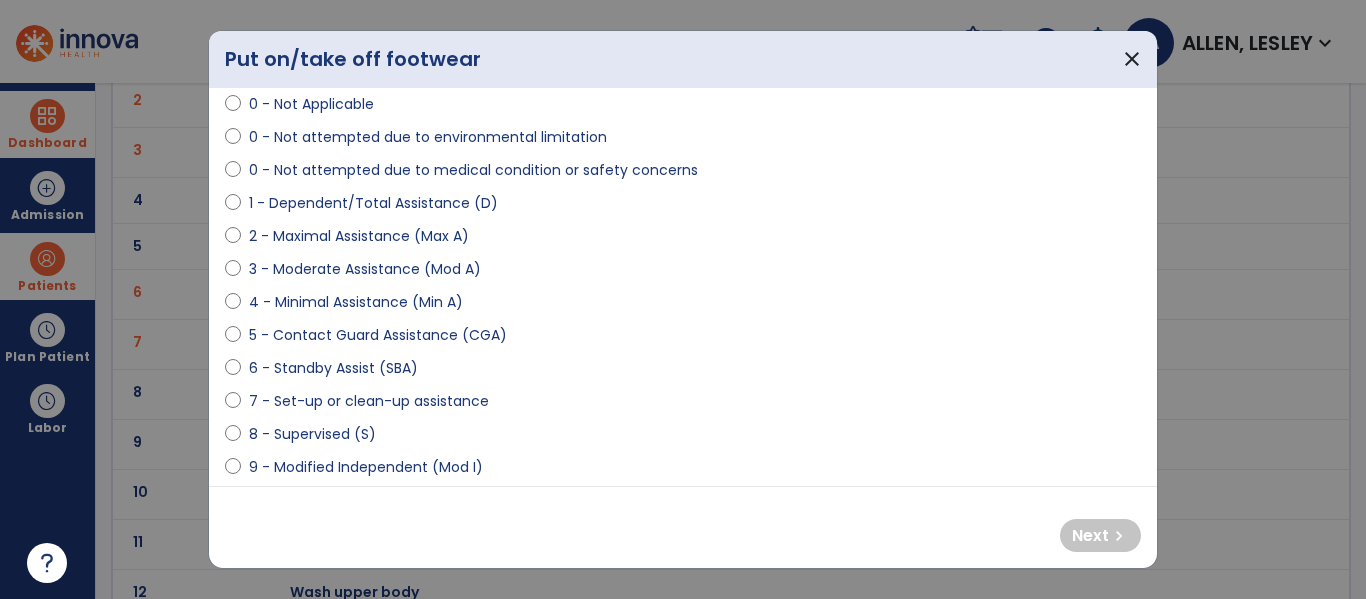 click on "8 - Supervised (S)" at bounding box center [312, 434] 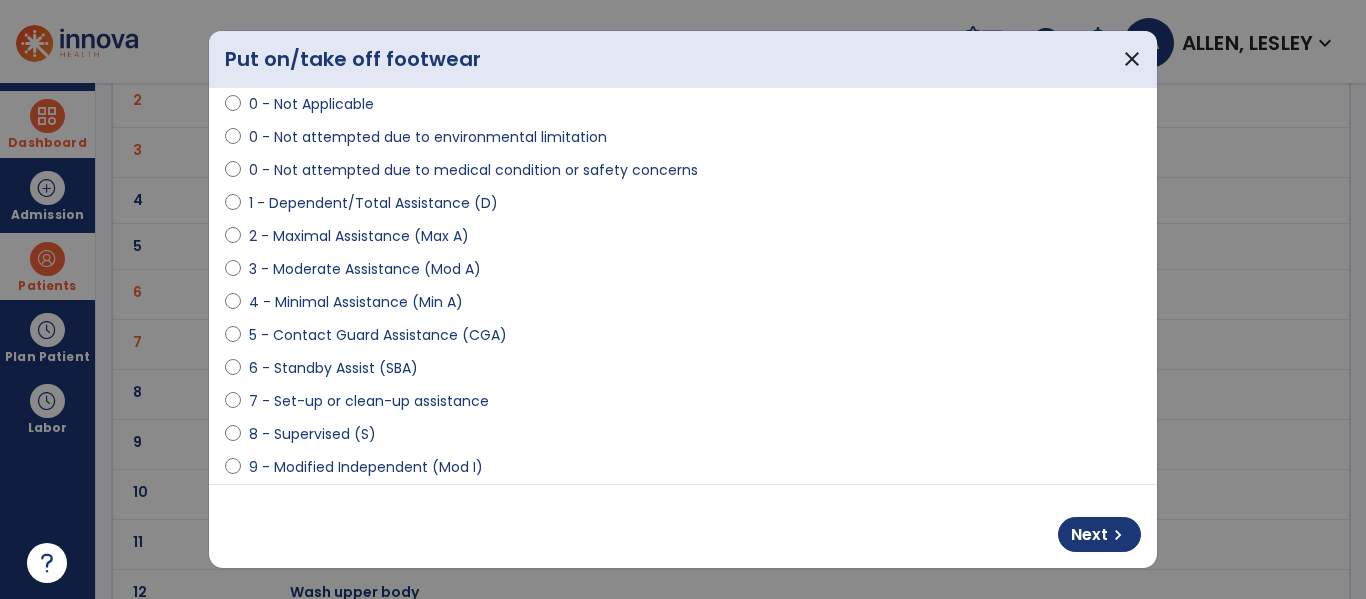 click on "9 - Modified Independent (Mod I)" at bounding box center [366, 467] 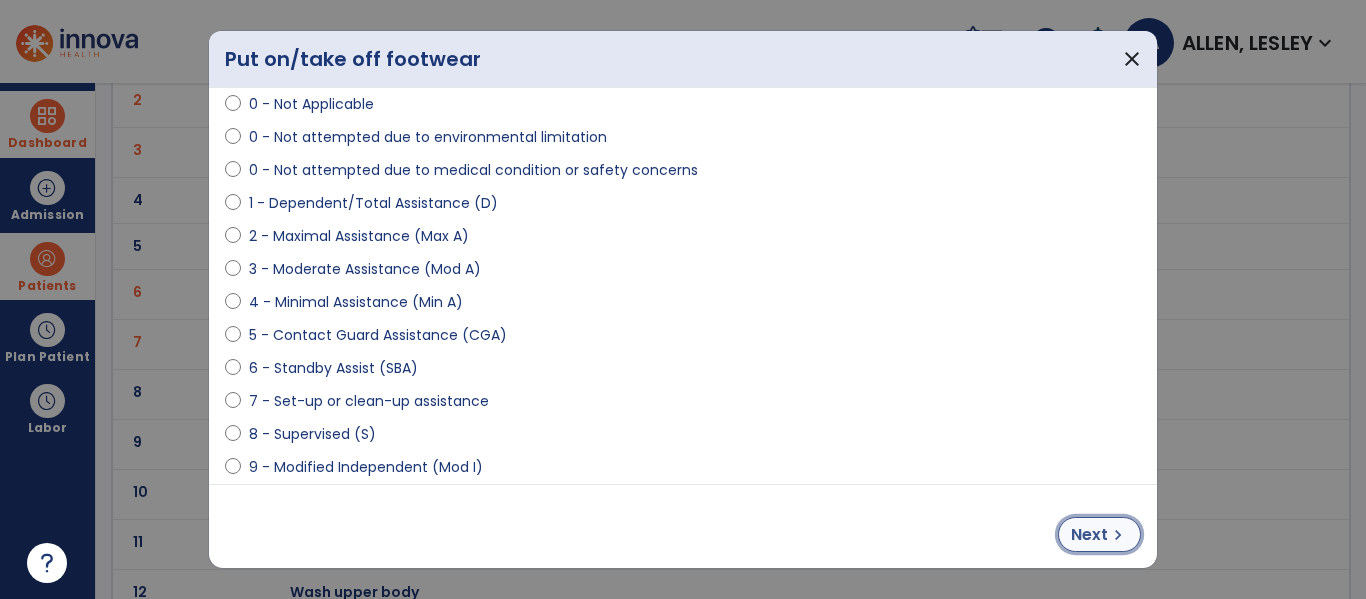 click on "Next" at bounding box center (1089, 535) 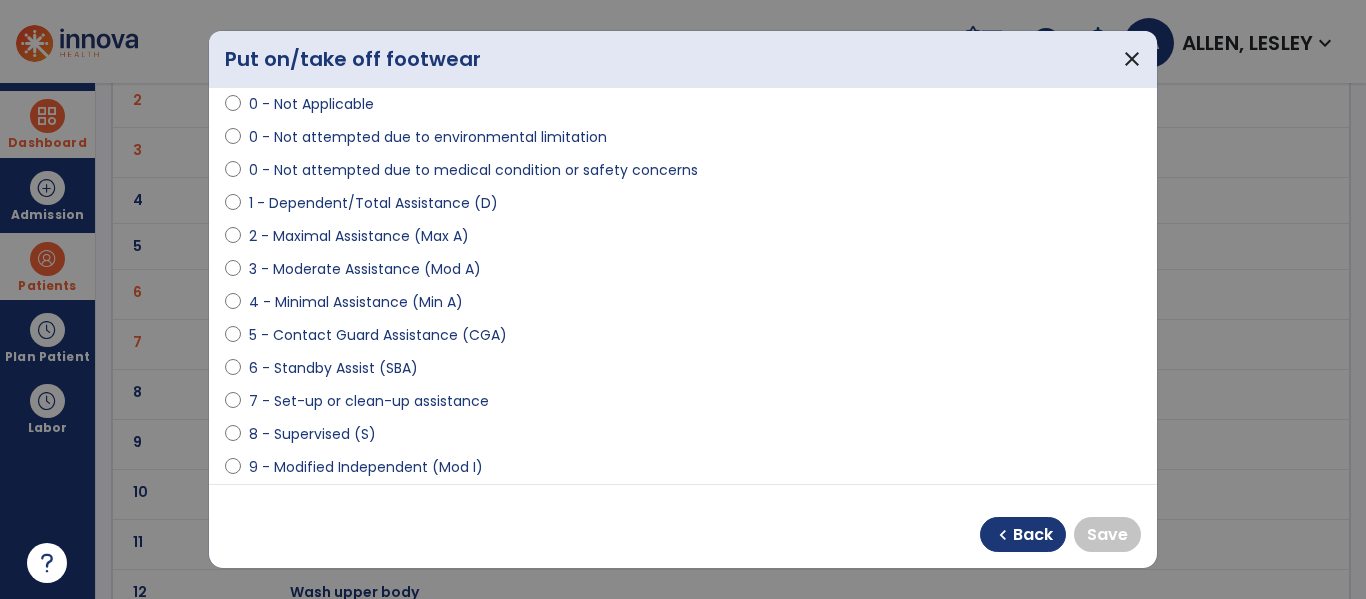 click on "1 - Dependent/Total Assistance (D)" at bounding box center [373, 203] 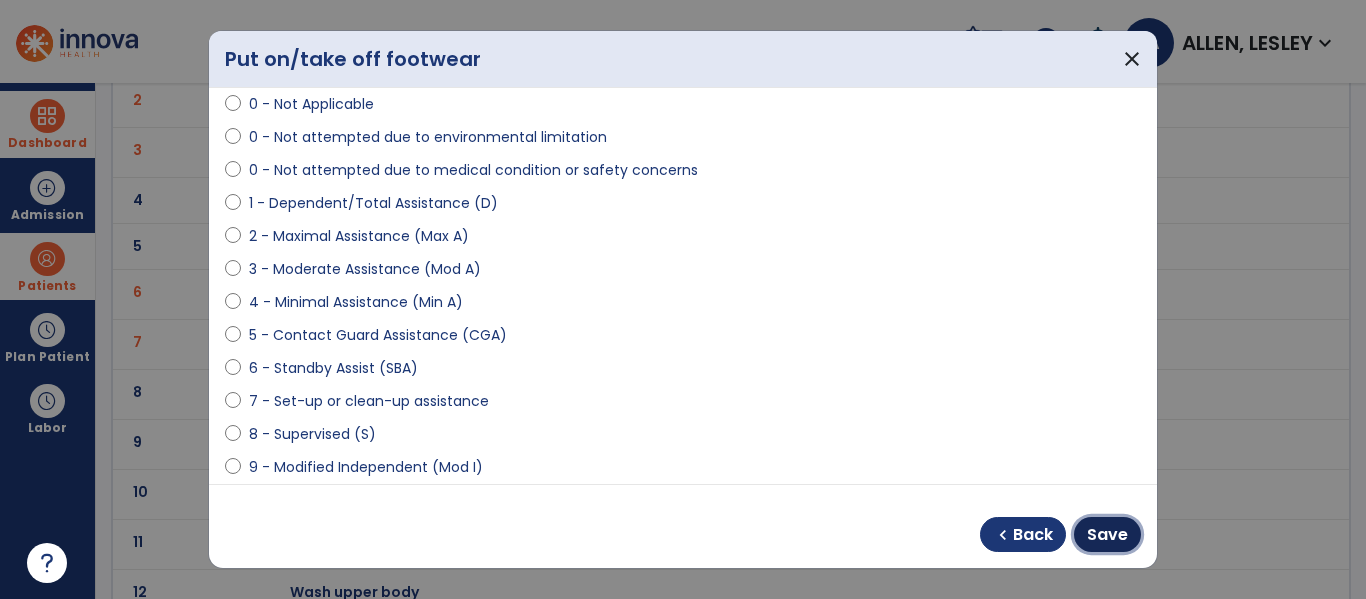 click on "Save" at bounding box center (1107, 535) 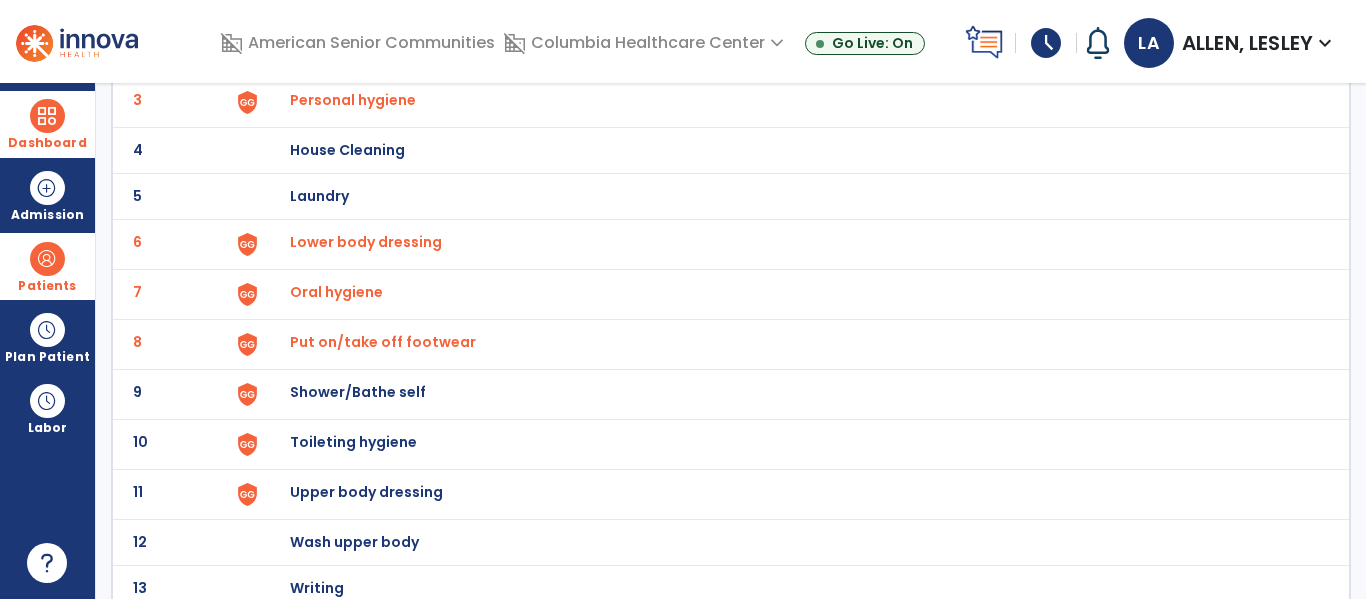 scroll, scrollTop: 272, scrollLeft: 0, axis: vertical 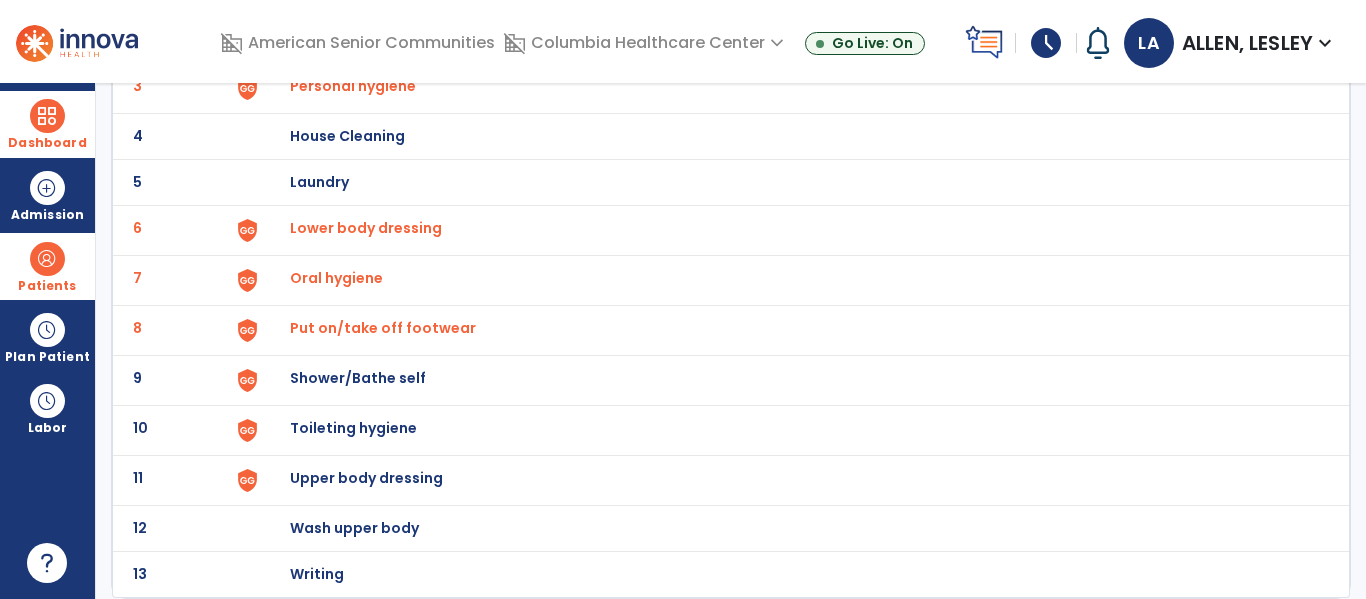 click on "Shower/Bathe self" at bounding box center [403, -10] 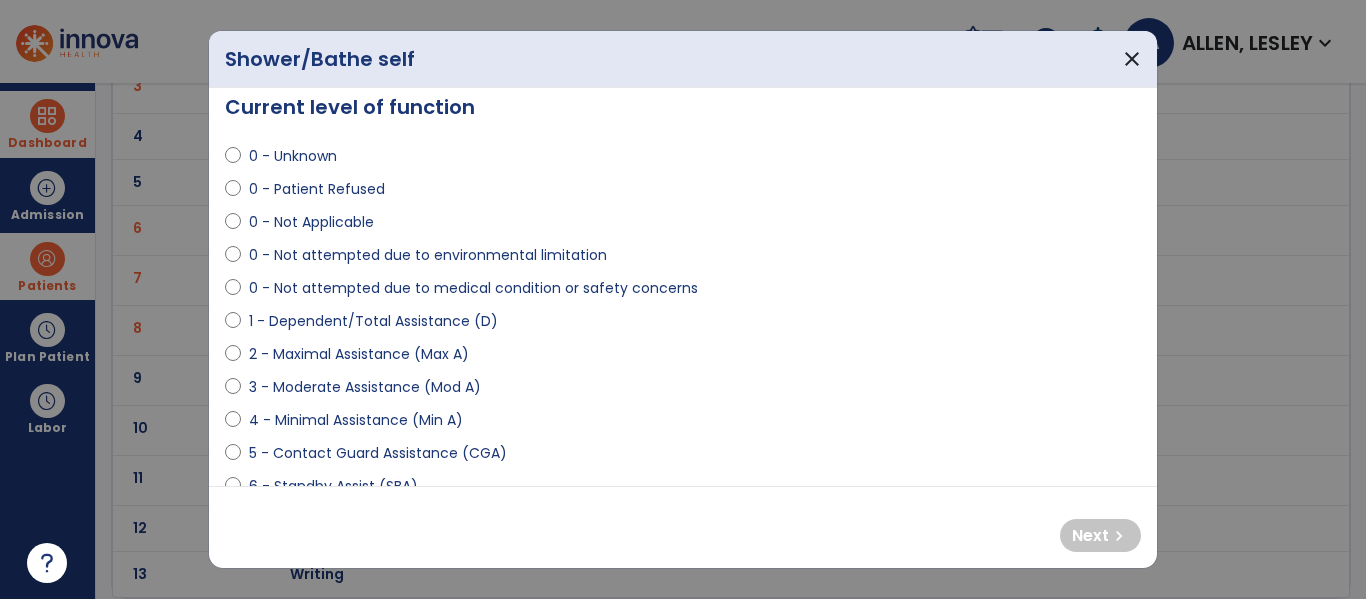 scroll, scrollTop: 32, scrollLeft: 0, axis: vertical 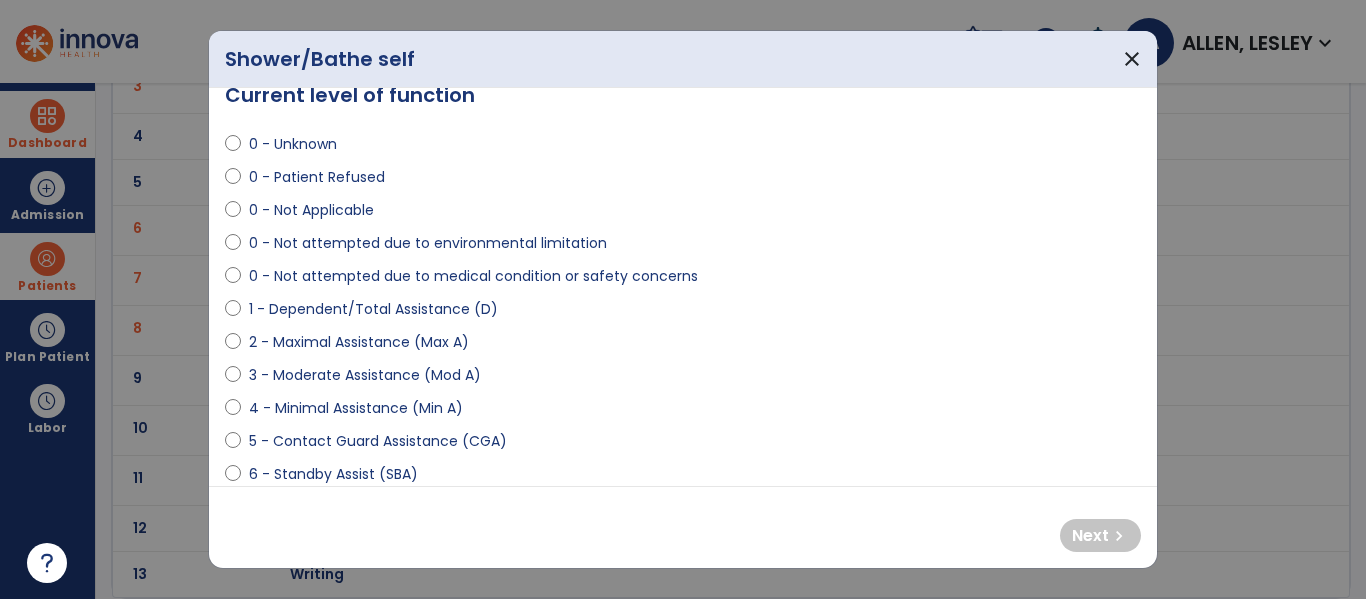 click on "4 - Minimal Assistance (Min A)" at bounding box center [356, 408] 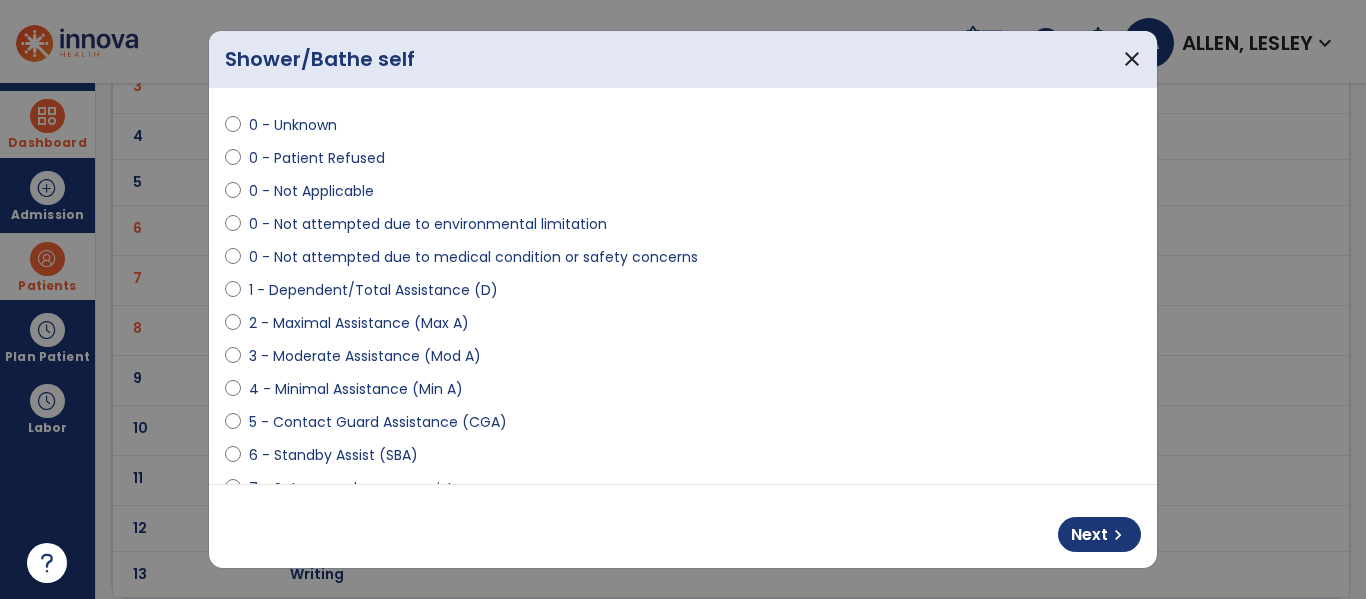 scroll, scrollTop: 63, scrollLeft: 0, axis: vertical 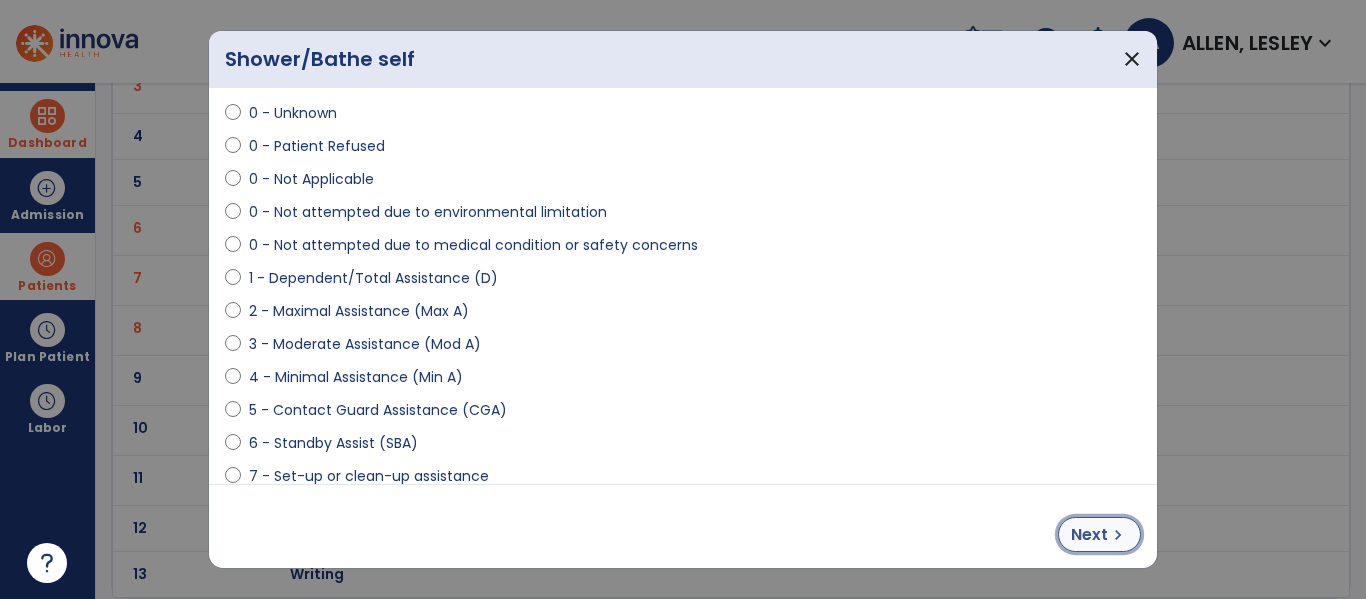 click on "Next" at bounding box center [1089, 535] 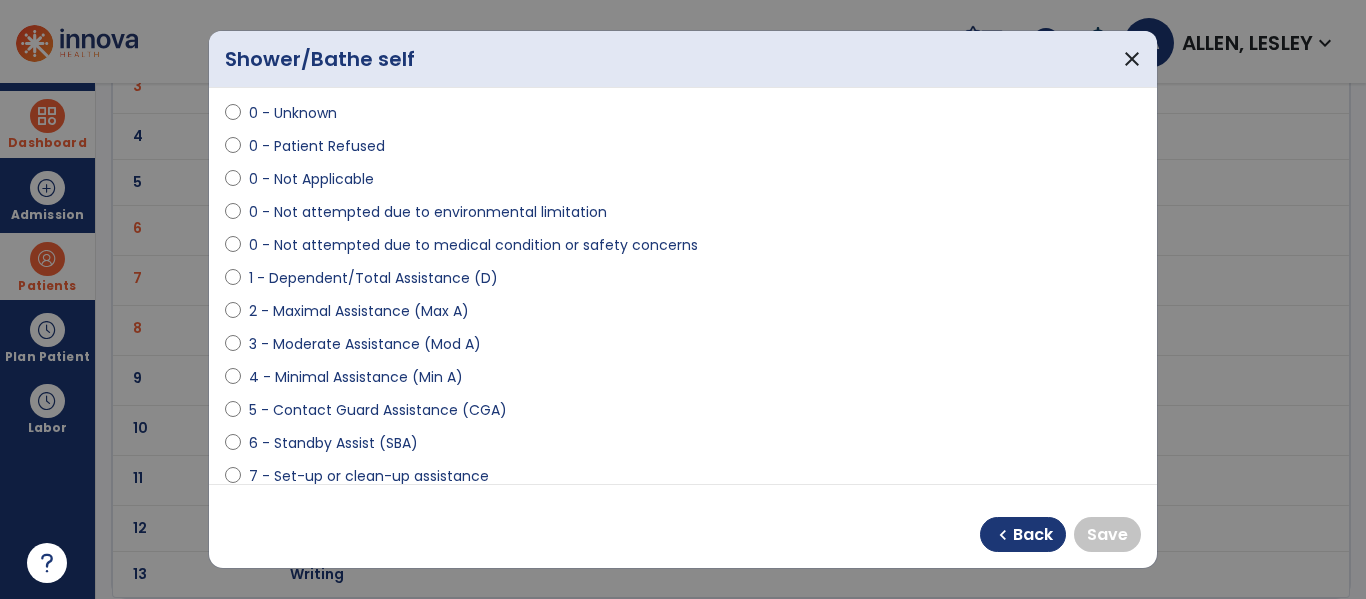 scroll, scrollTop: 73, scrollLeft: 0, axis: vertical 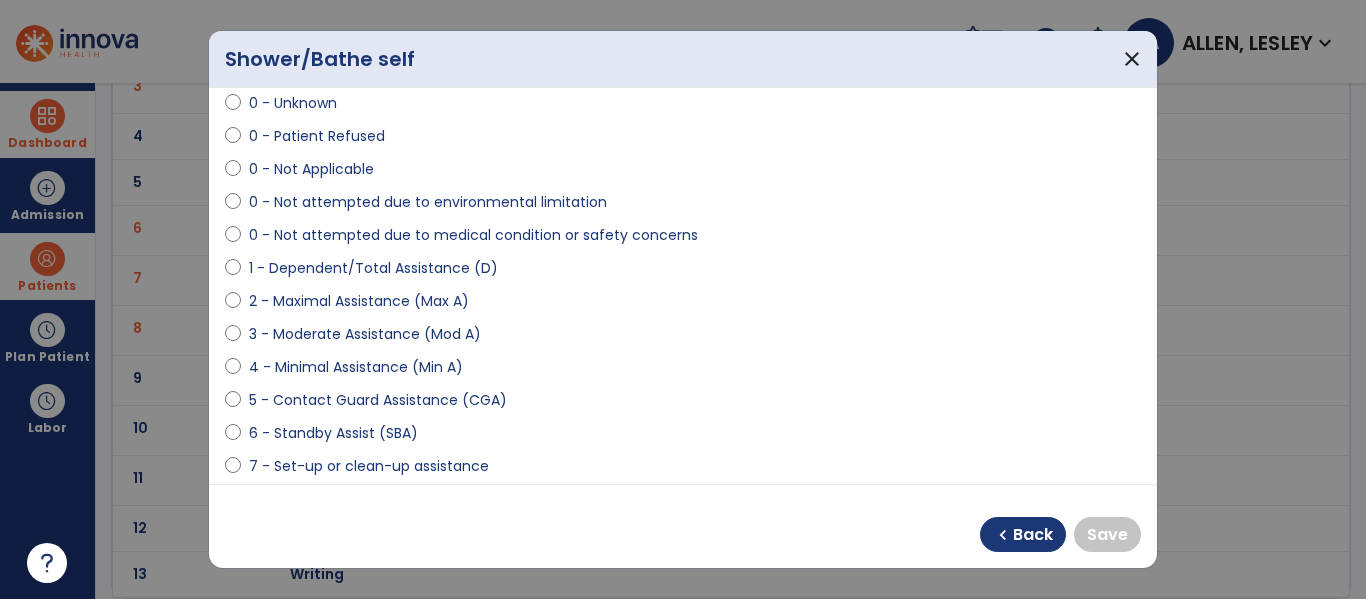 click on "2 - Maximal Assistance (Max A)" at bounding box center (359, 301) 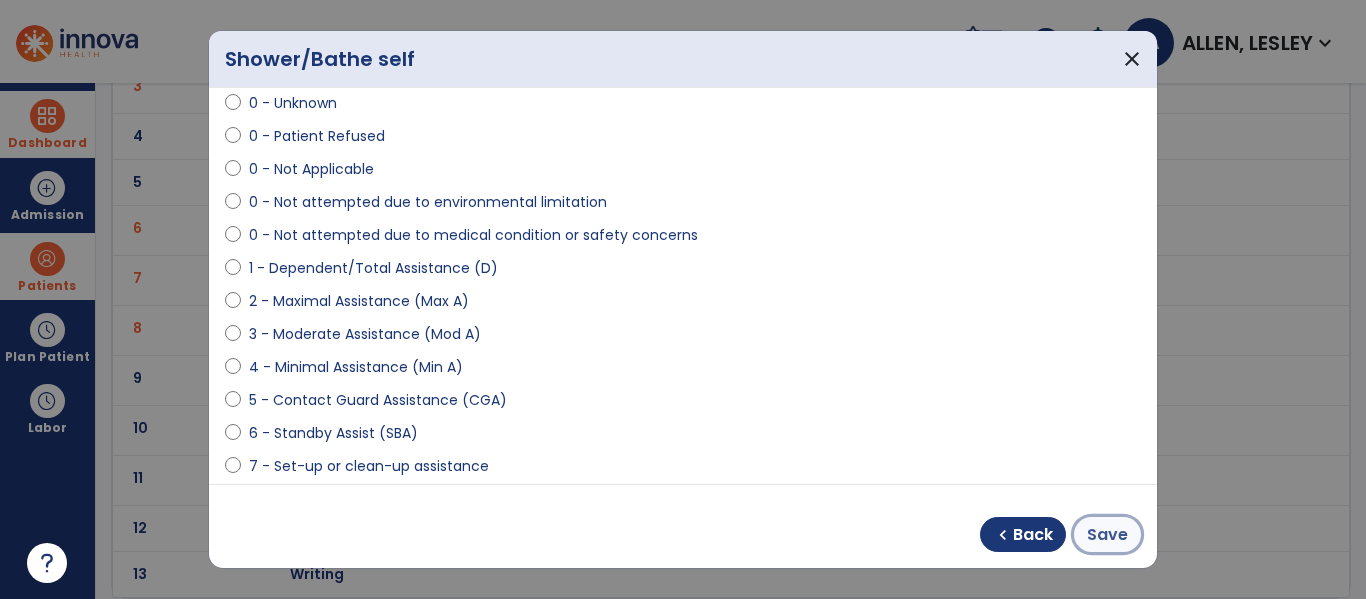 click on "Save" at bounding box center [1107, 534] 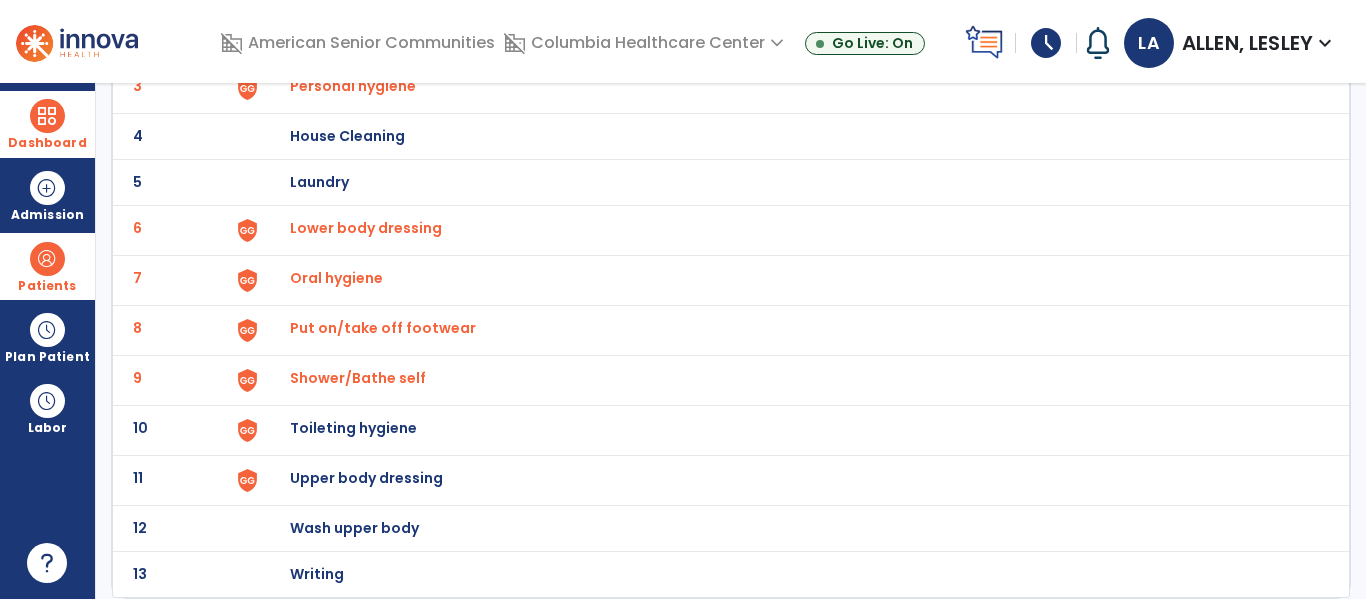 click on "Toileting hygiene" at bounding box center [403, -10] 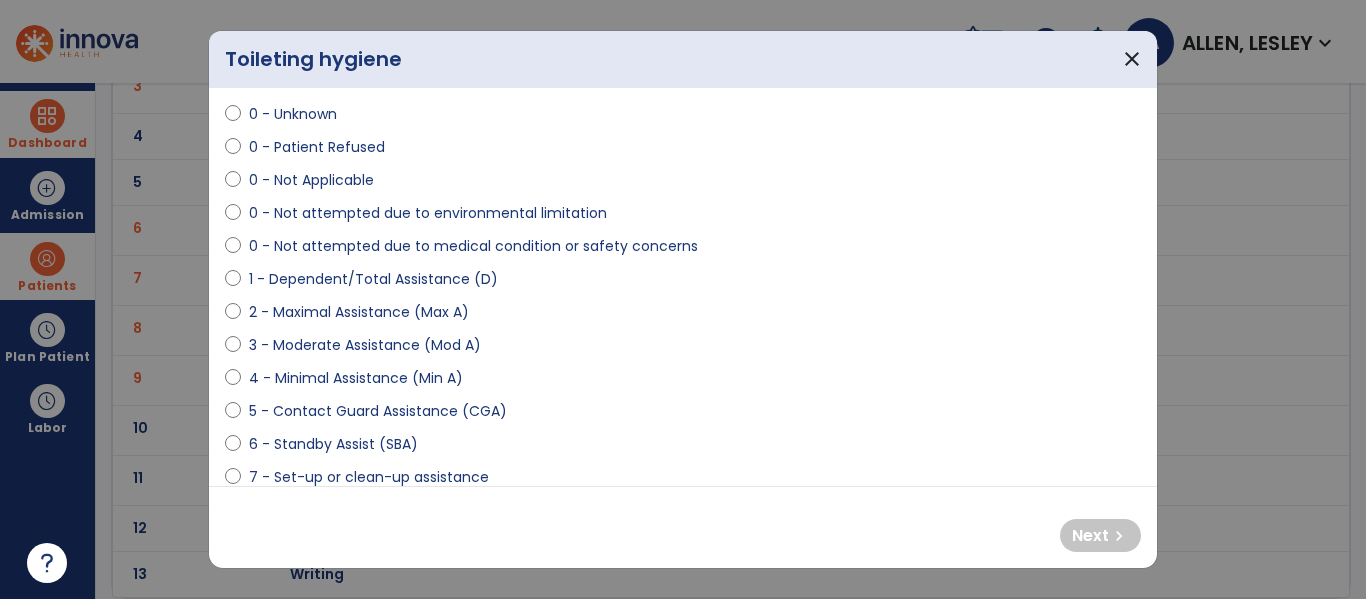 scroll, scrollTop: 67, scrollLeft: 0, axis: vertical 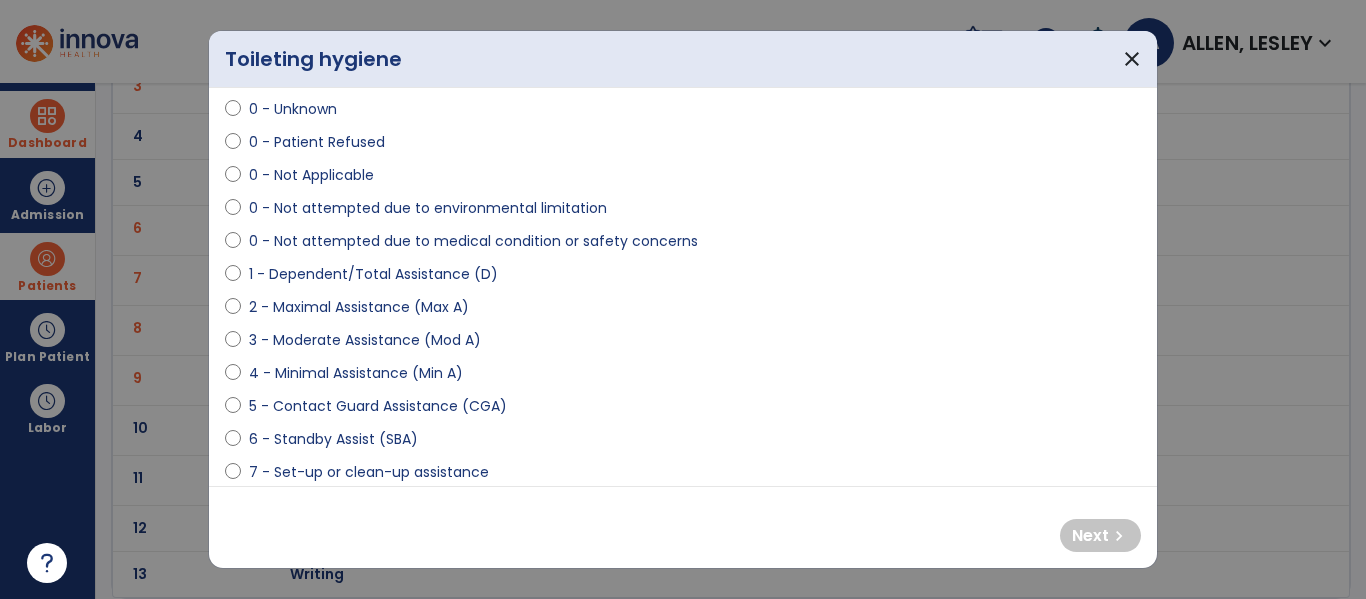 click on "6 - Standby Assist (SBA)" at bounding box center [333, 439] 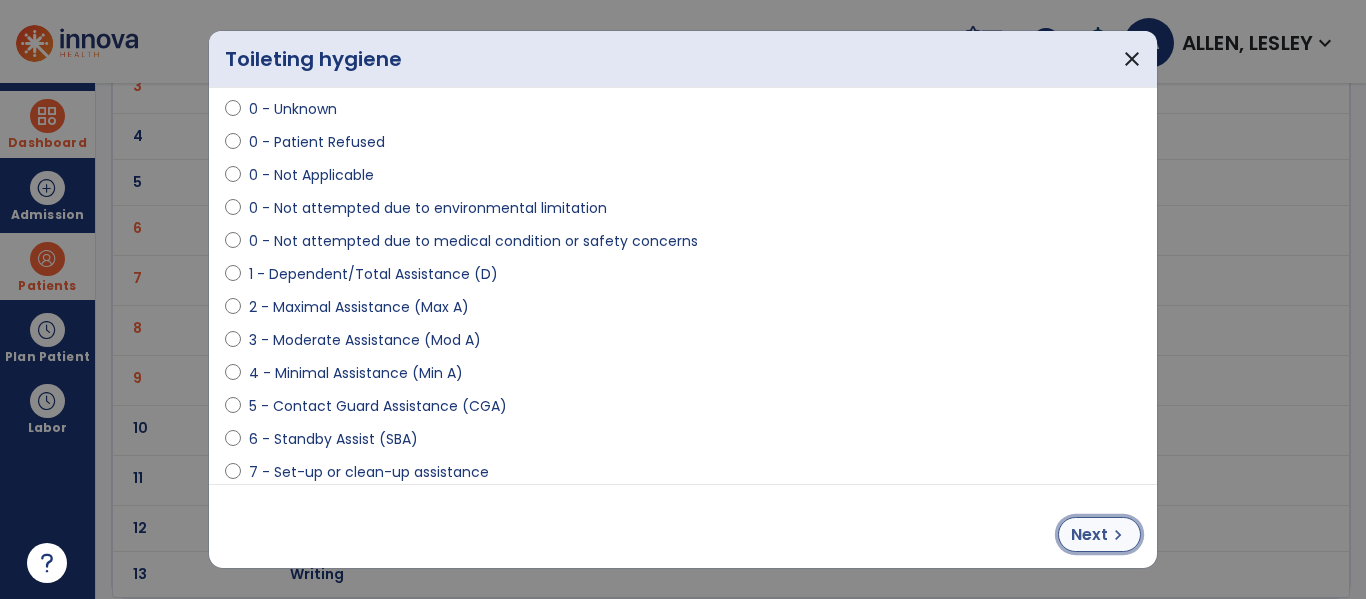 click on "Next" at bounding box center (1089, 535) 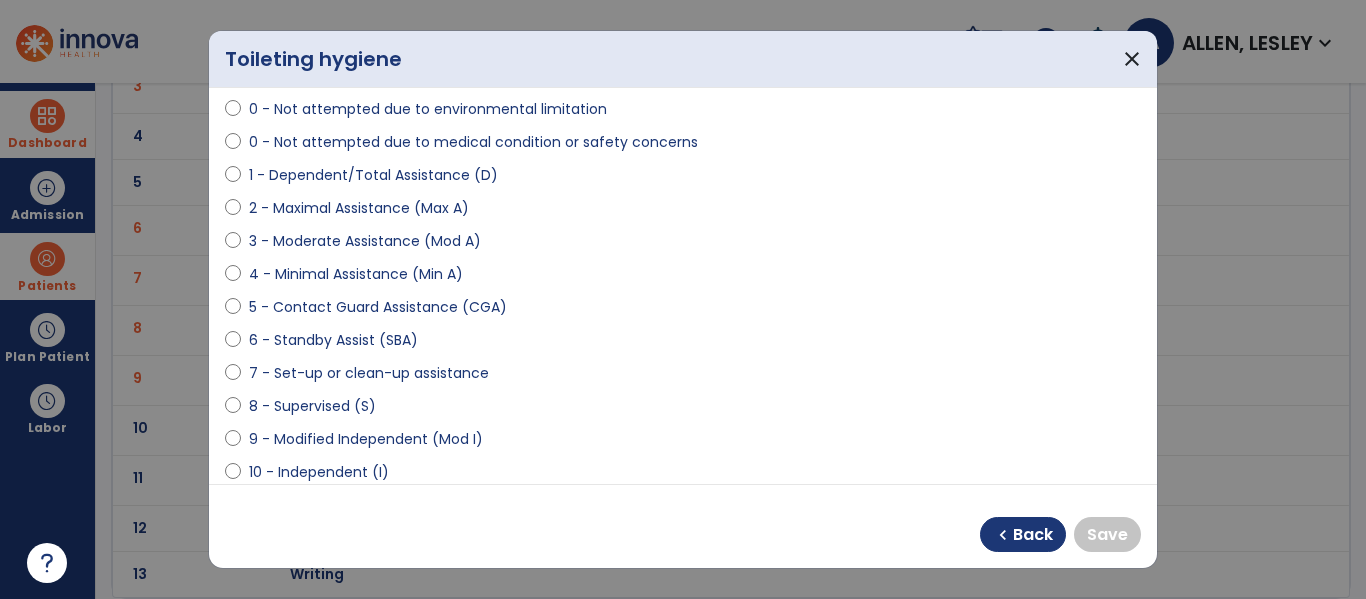 scroll, scrollTop: 69, scrollLeft: 0, axis: vertical 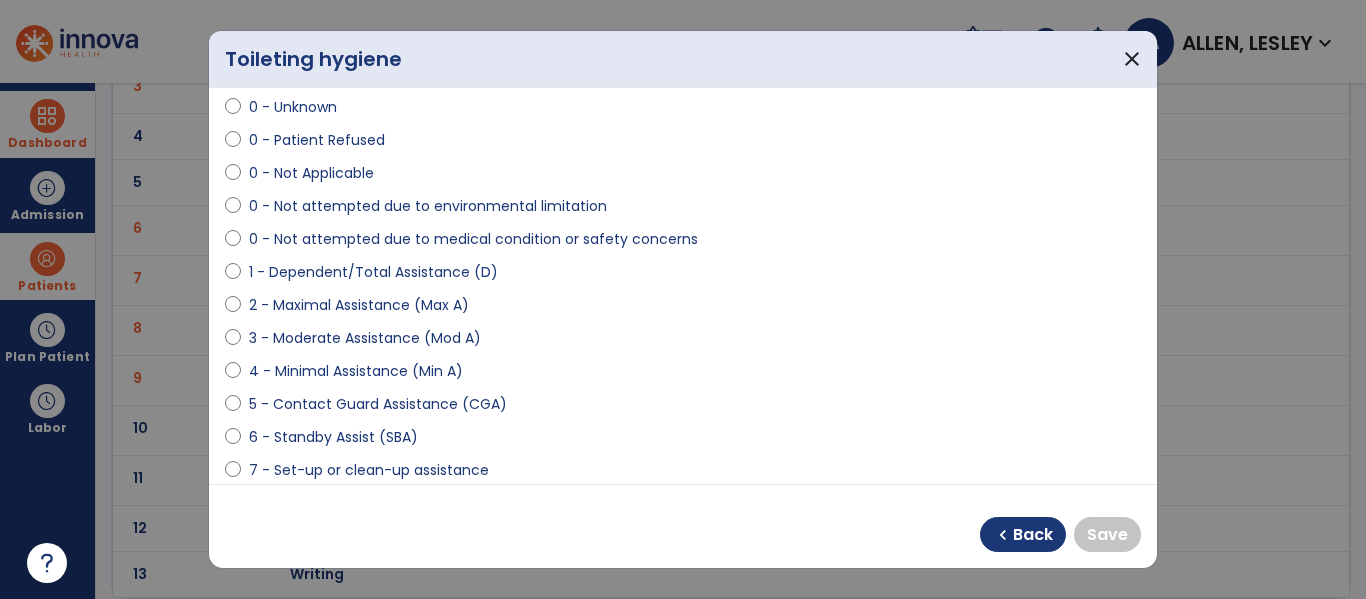 click on "2 - Maximal Assistance (Max A)" at bounding box center [359, 305] 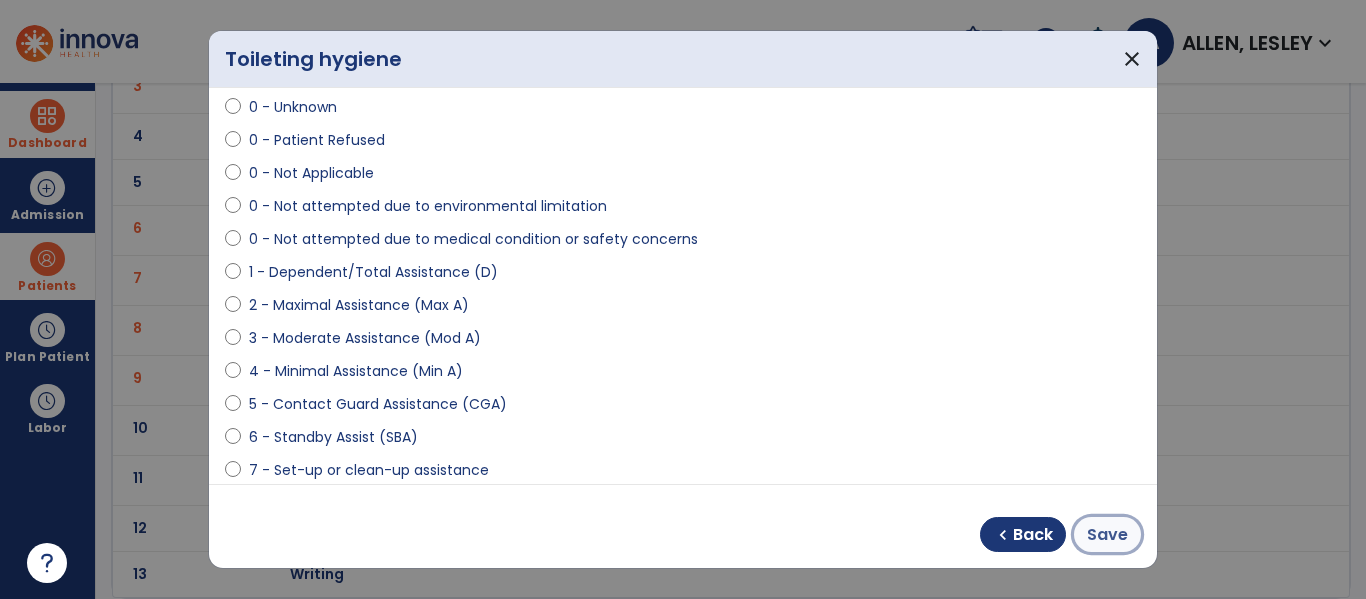 click on "Save" at bounding box center (1107, 535) 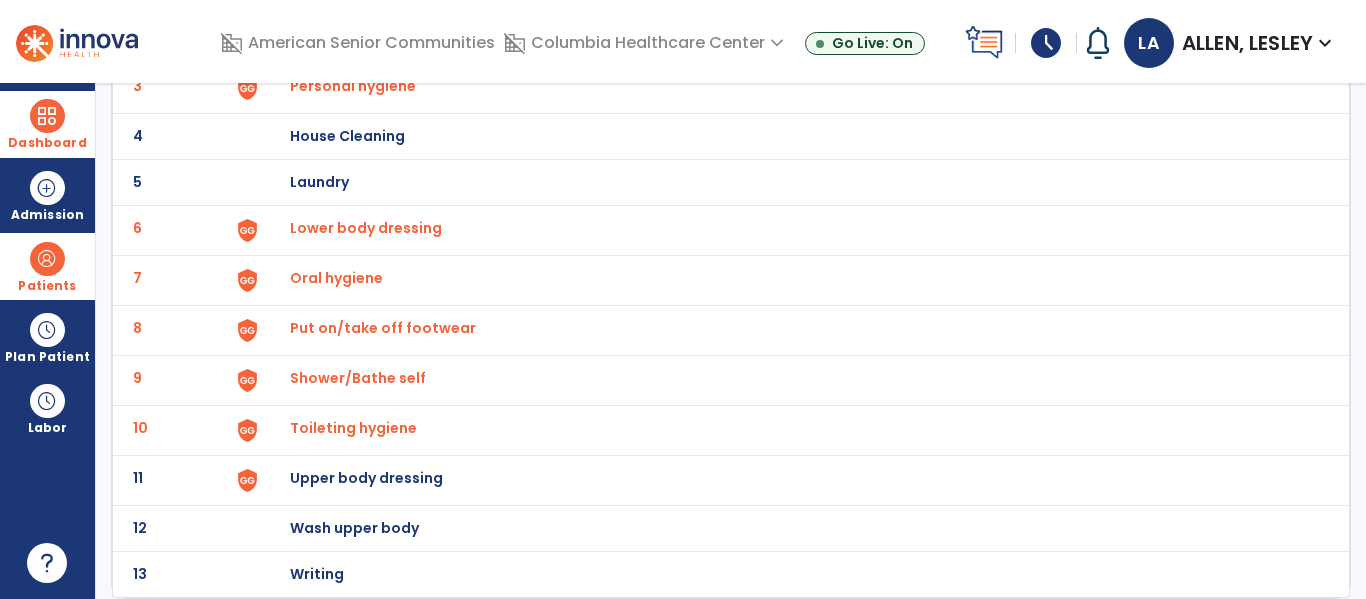 click on "Upper body dressing" at bounding box center (403, -10) 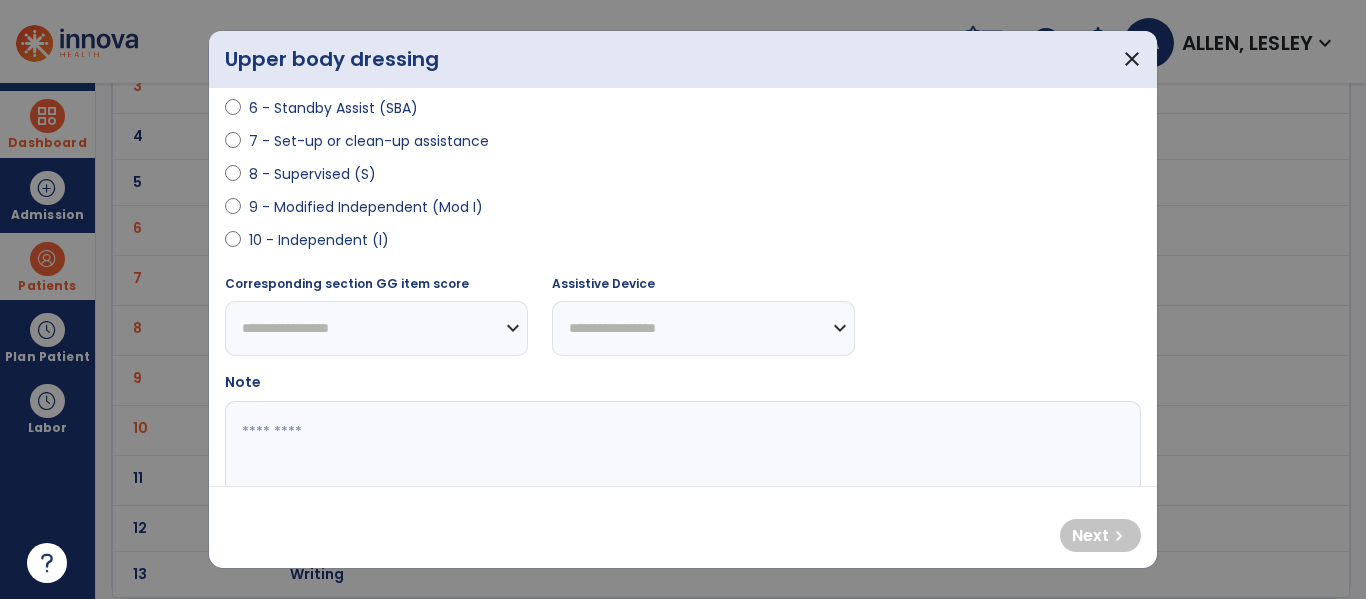 scroll, scrollTop: 411, scrollLeft: 0, axis: vertical 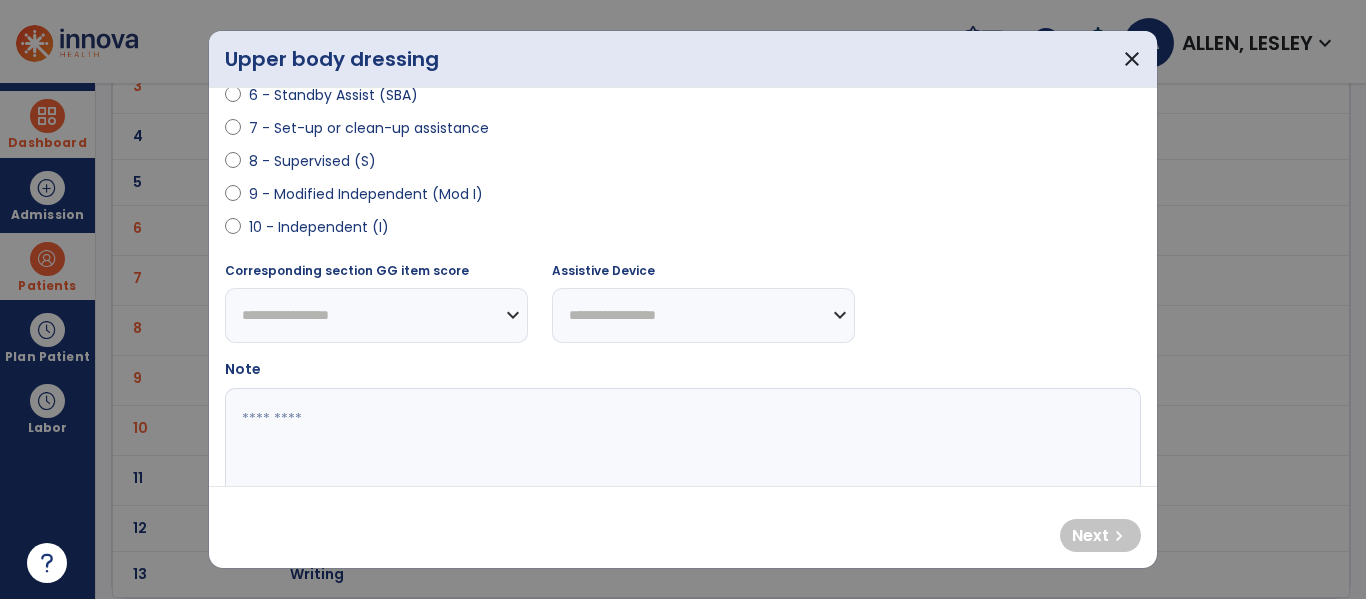 click on "9 - Modified Independent (Mod I)" at bounding box center (366, 194) 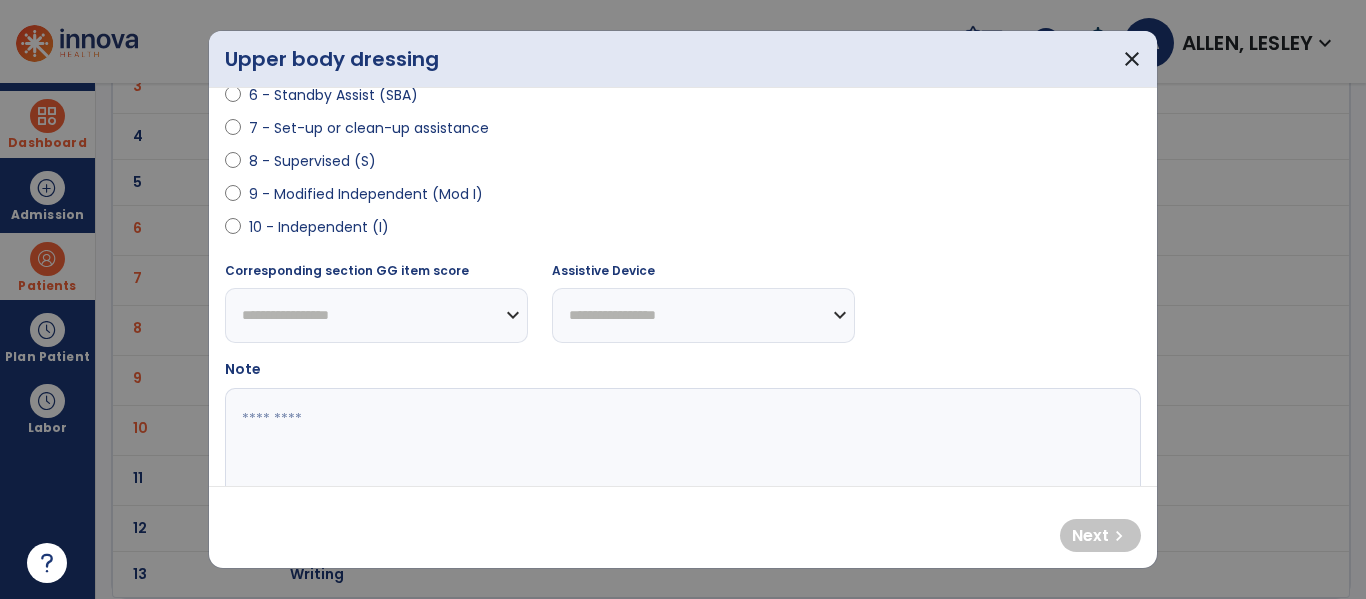 select on "**********" 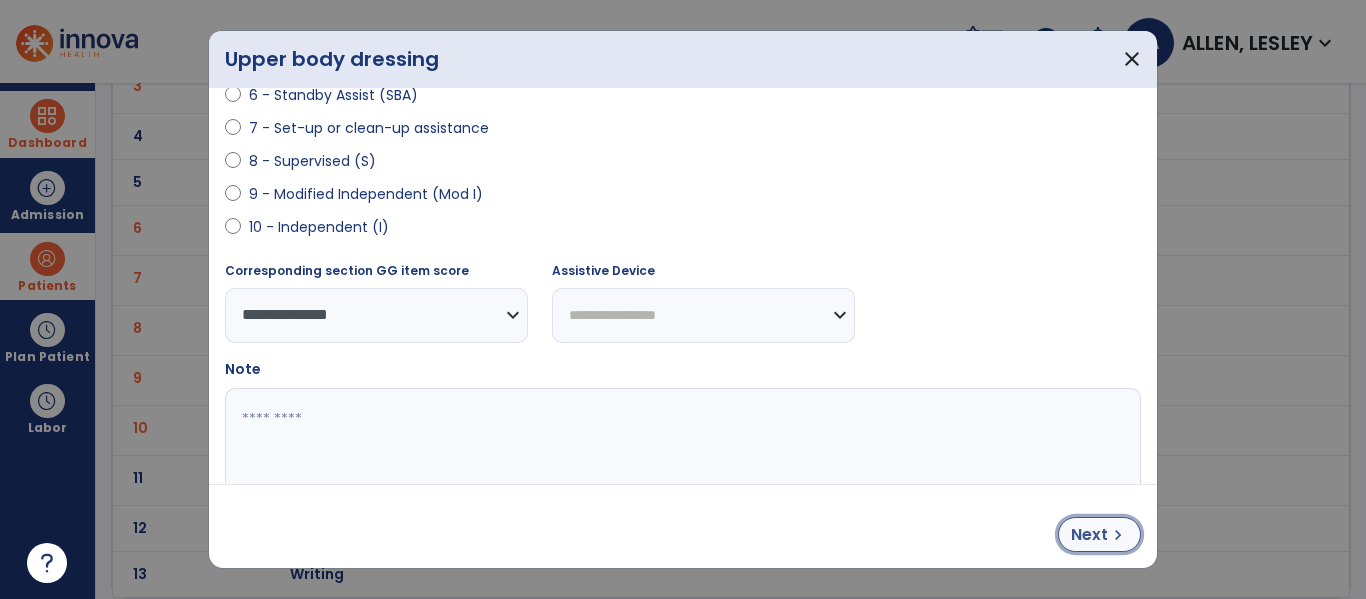 click on "Next" at bounding box center (1089, 535) 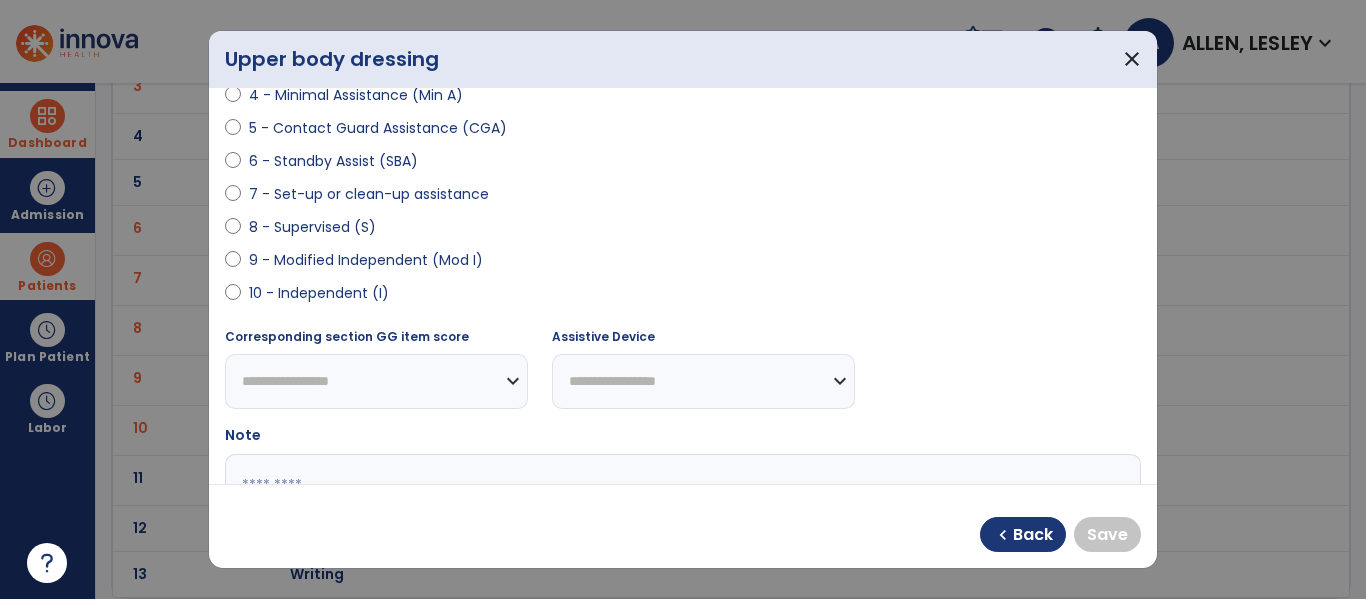 scroll, scrollTop: 343, scrollLeft: 0, axis: vertical 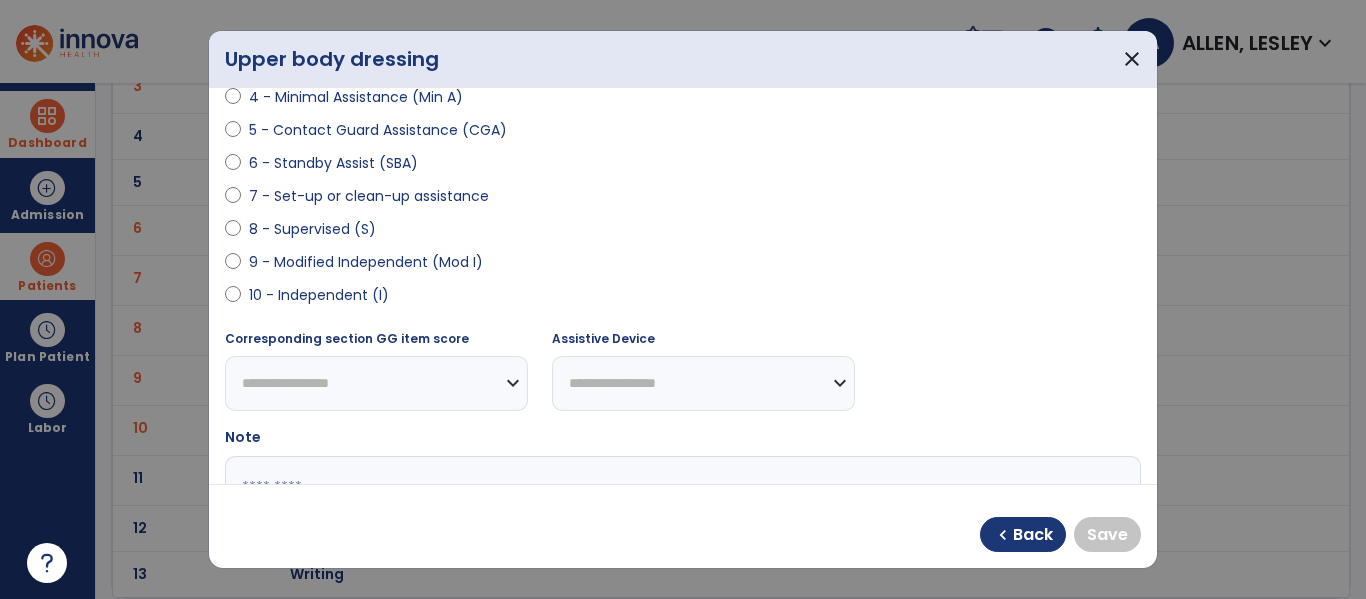 click on "6 - Standby Assist (SBA)" at bounding box center (333, 163) 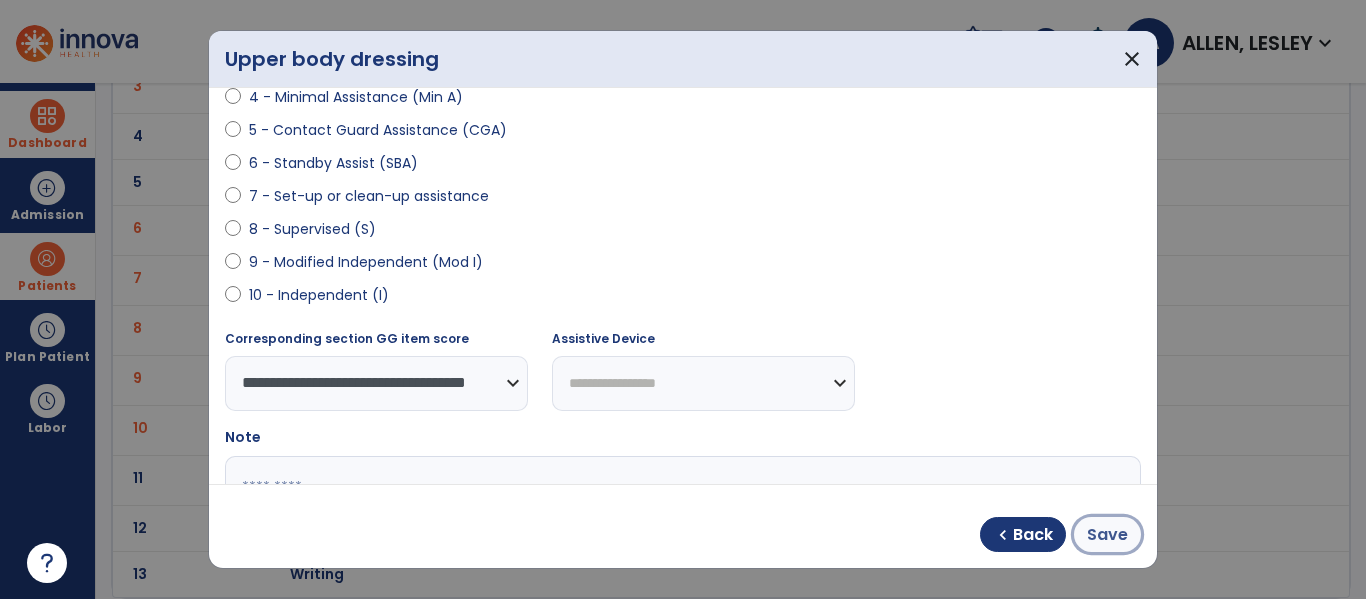 click on "Save" at bounding box center [1107, 535] 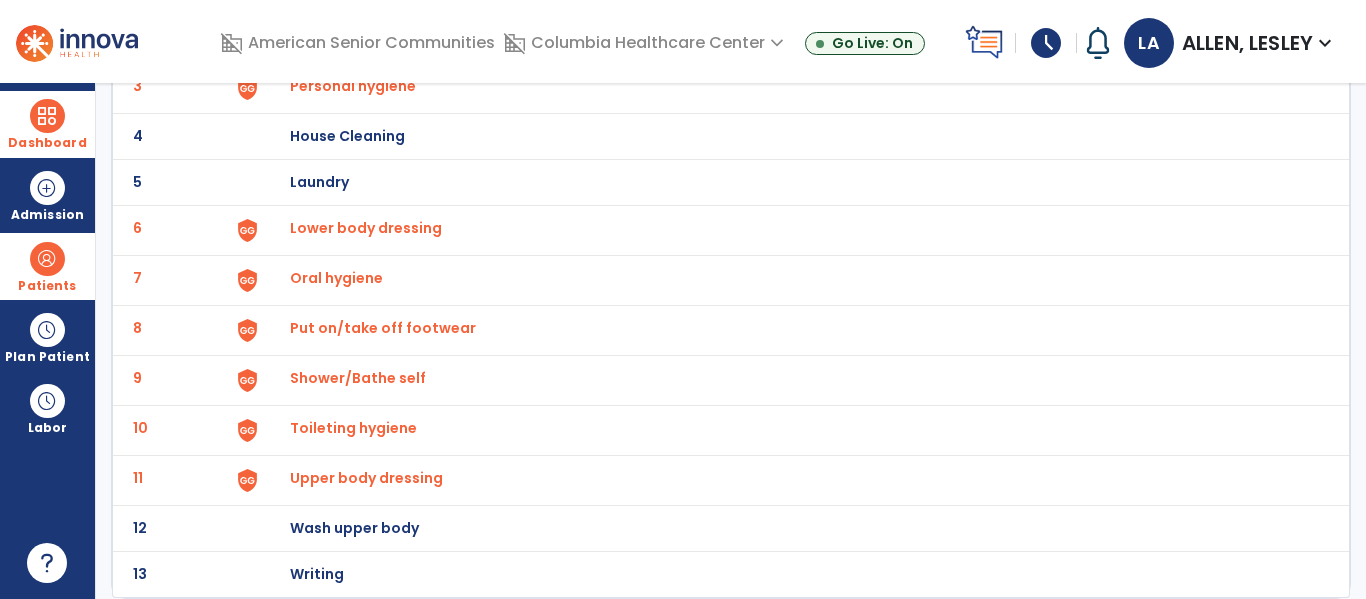scroll, scrollTop: 0, scrollLeft: 0, axis: both 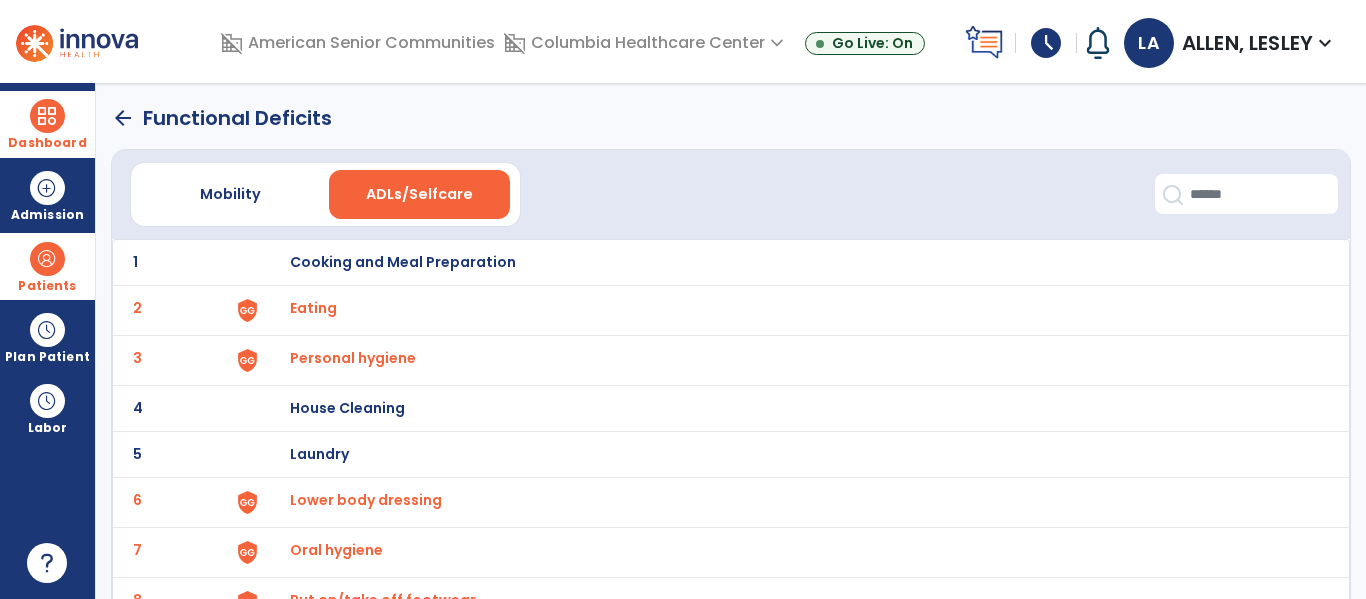 click on "arrow_back" 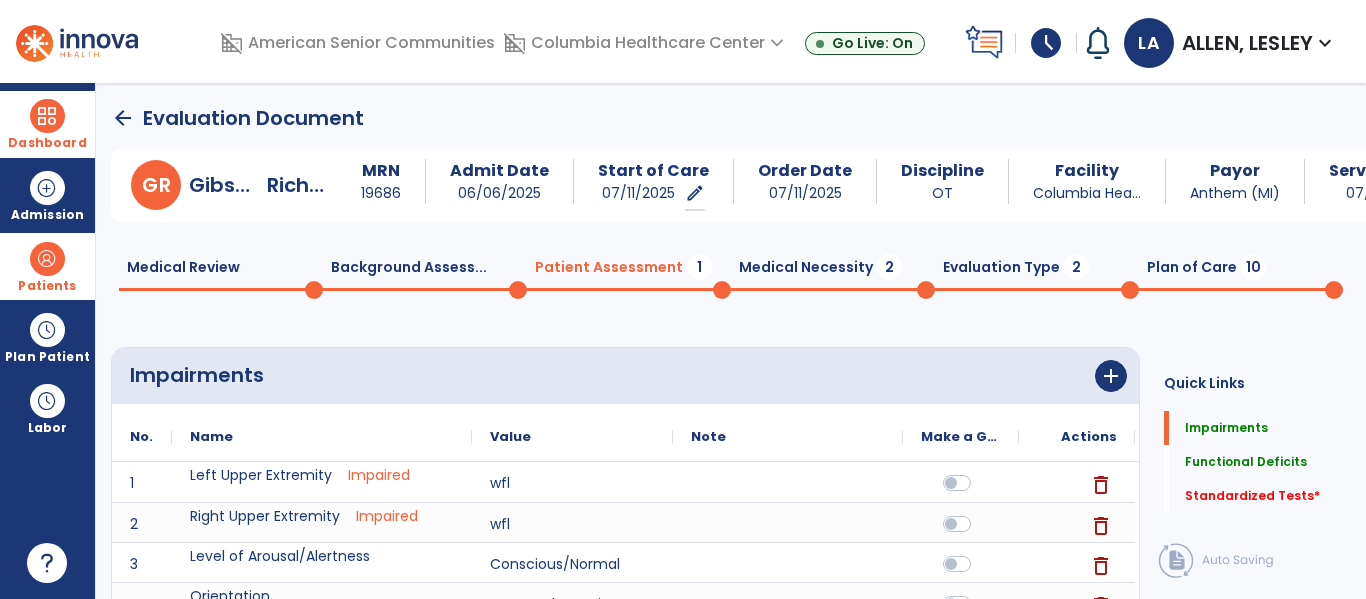 scroll, scrollTop: 20, scrollLeft: 0, axis: vertical 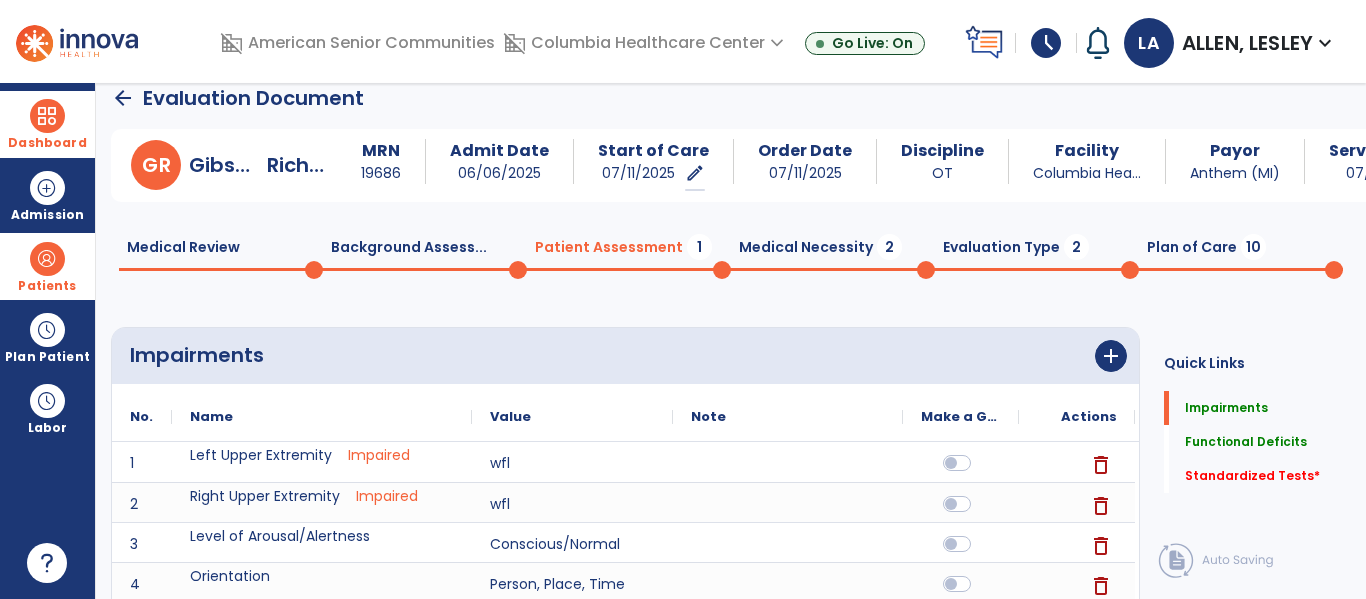 click on "Standardized Tests   *  Standardized Tests   *" 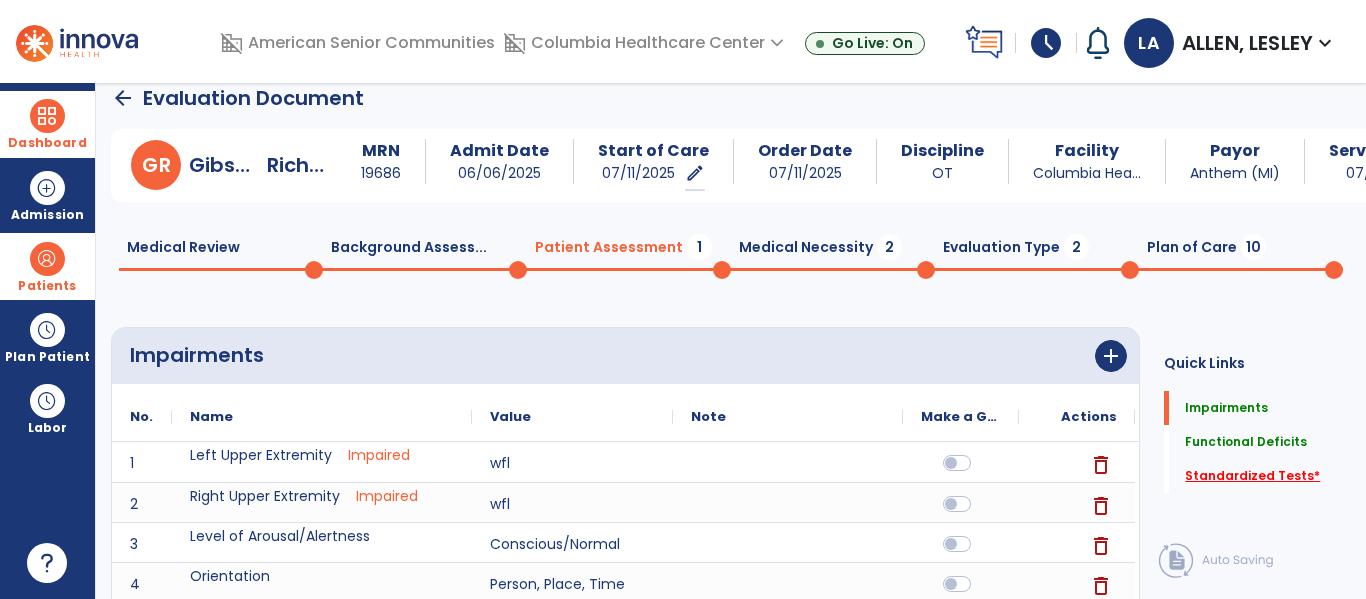 click on "Standardized Tests   *" 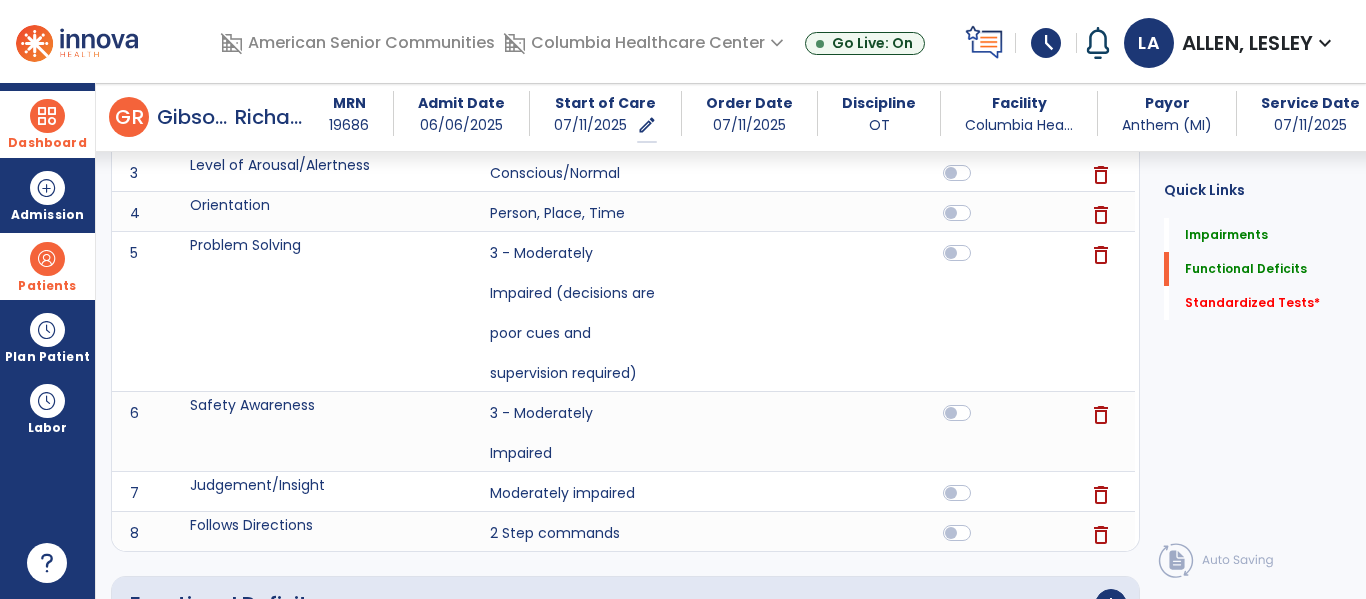 scroll, scrollTop: 1527, scrollLeft: 0, axis: vertical 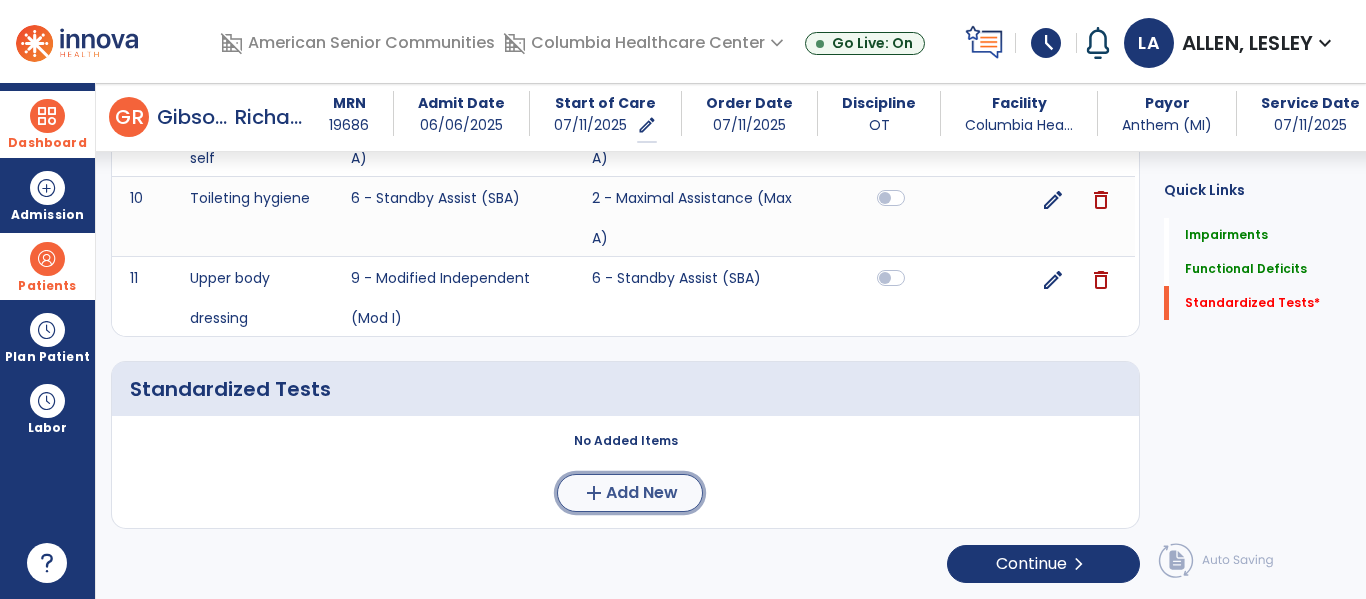 click on "Add New" 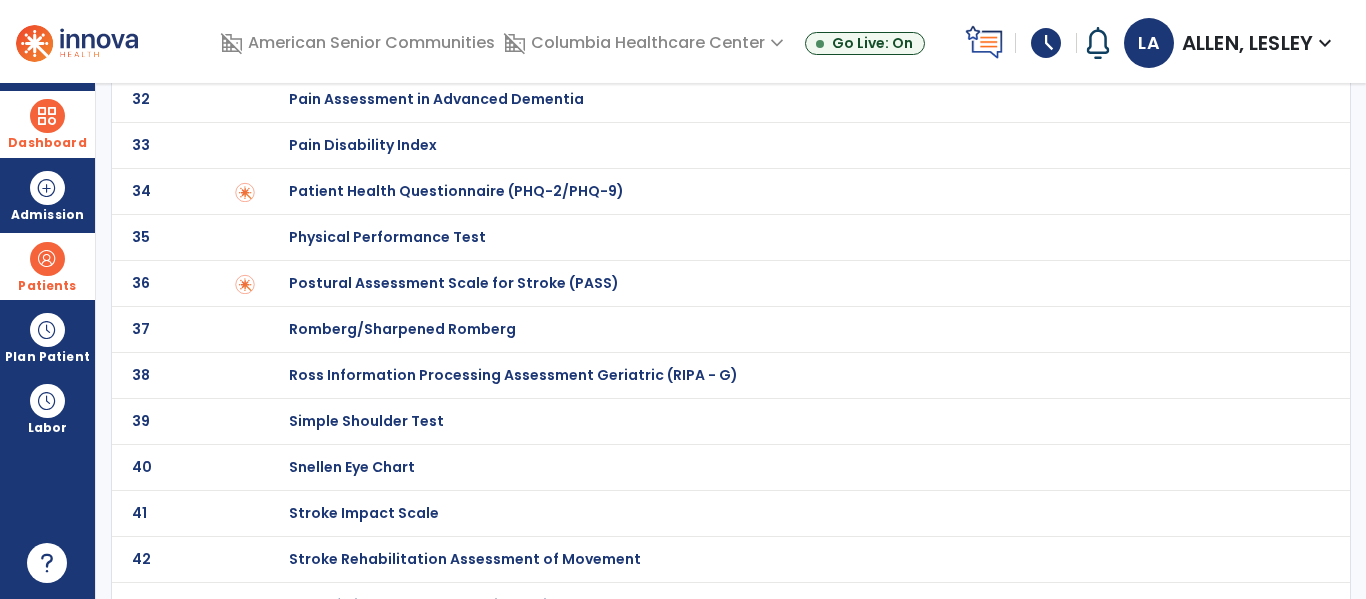 scroll, scrollTop: 0, scrollLeft: 0, axis: both 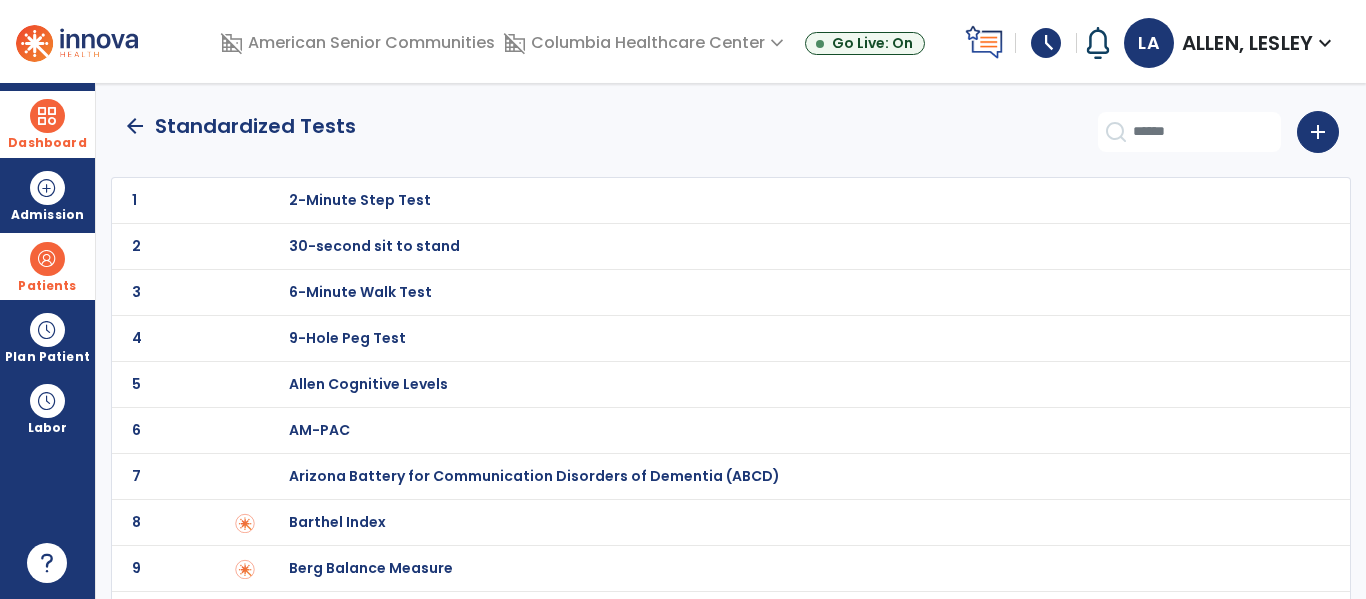 click on "Barthel Index" at bounding box center [360, 200] 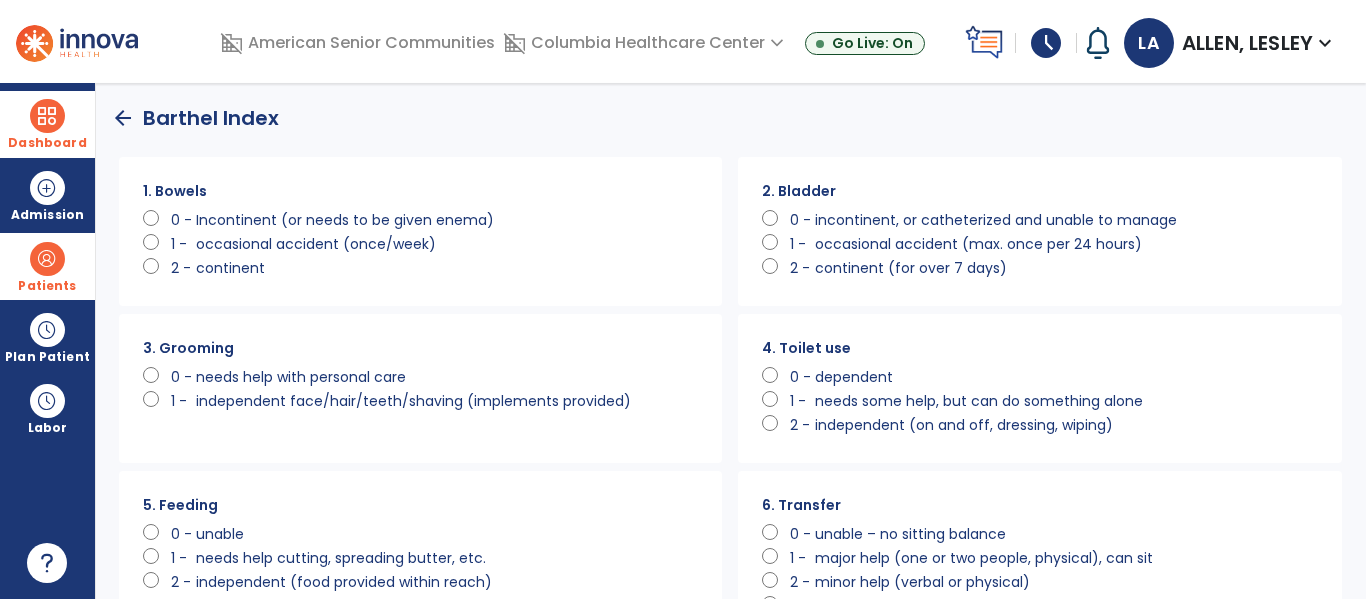 scroll, scrollTop: 0, scrollLeft: 0, axis: both 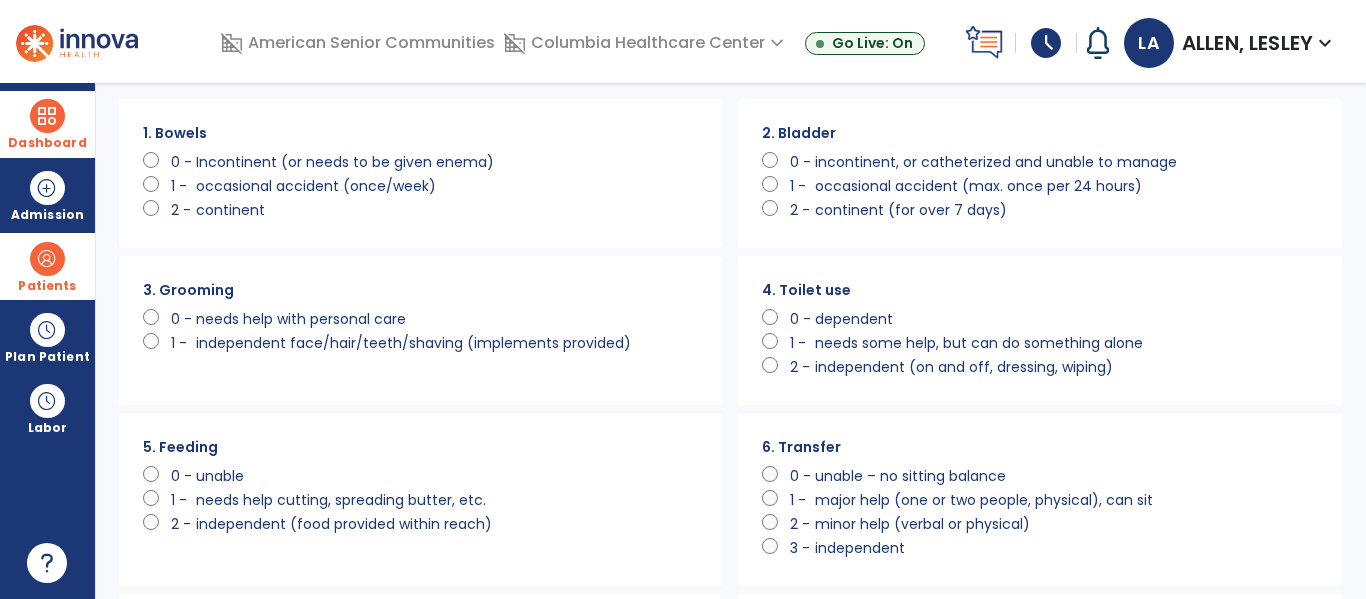 click on "independent face/hair/teeth/shaving (implements provided)" 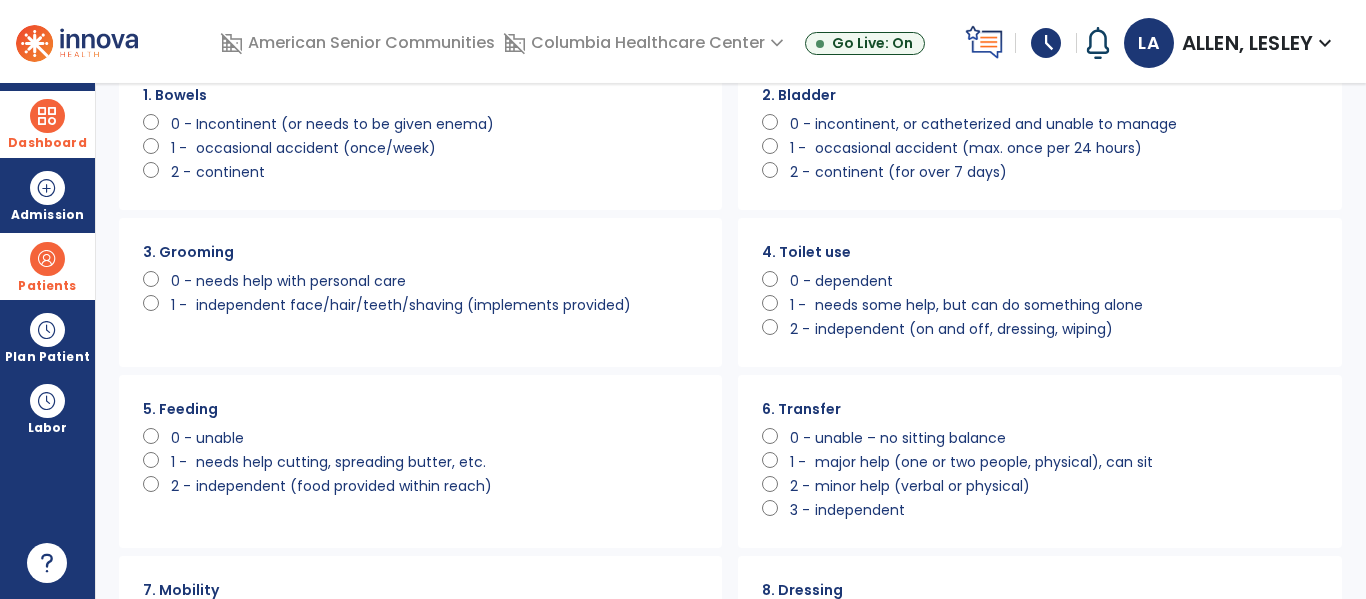 scroll, scrollTop: 111, scrollLeft: 0, axis: vertical 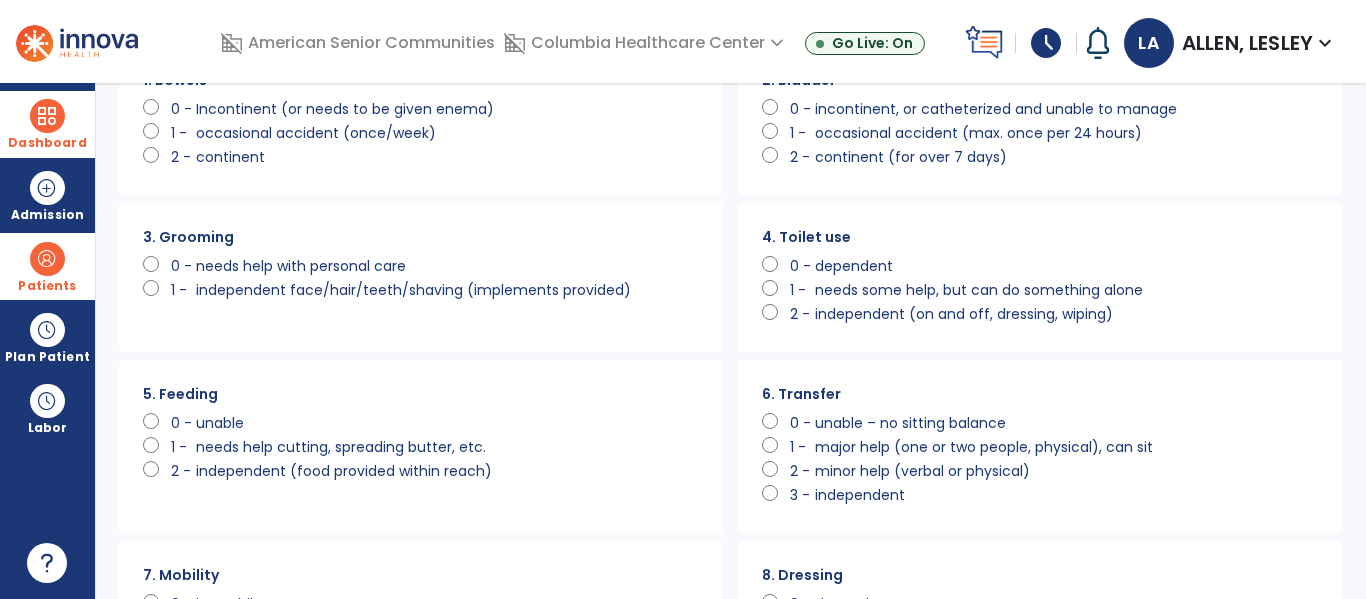 click on "needs some help, but can do something alone" 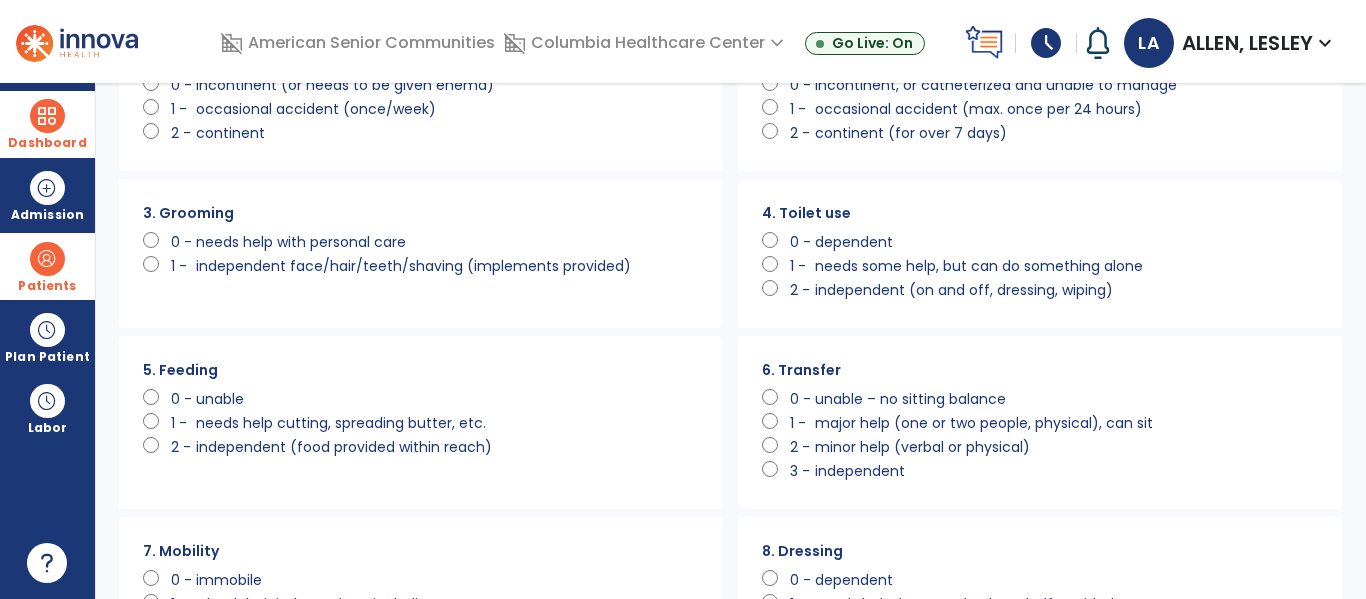 scroll, scrollTop: 234, scrollLeft: 0, axis: vertical 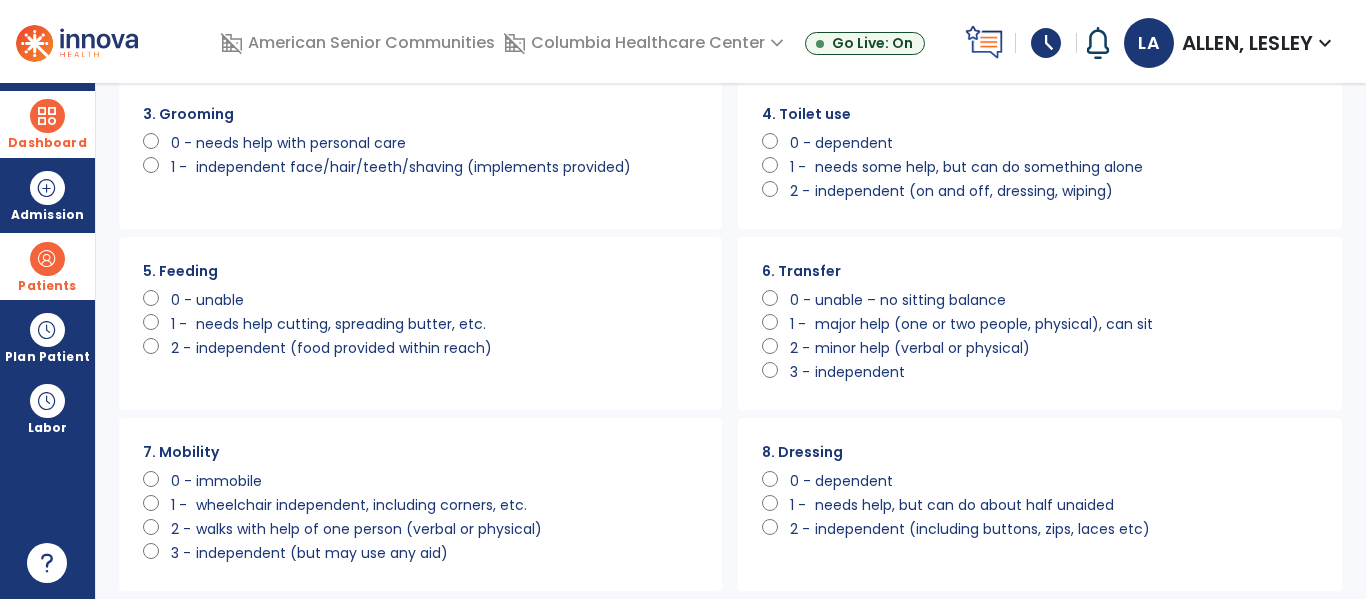 click on "independent (food provided within reach)" 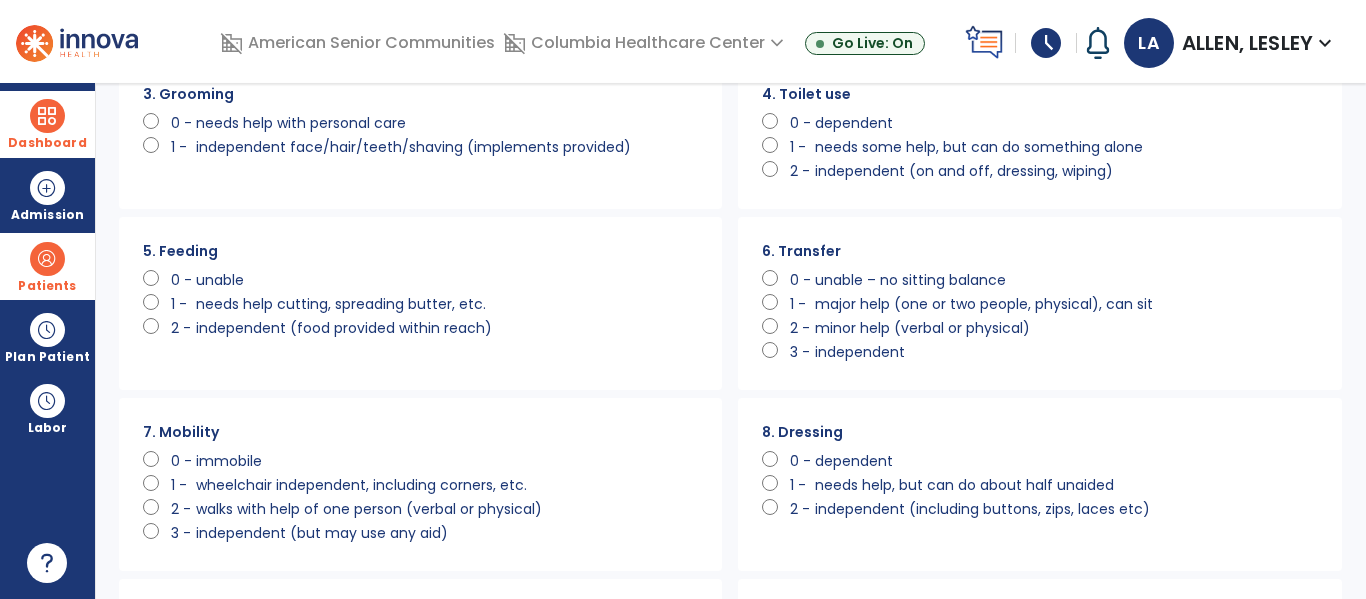 scroll, scrollTop: 266, scrollLeft: 0, axis: vertical 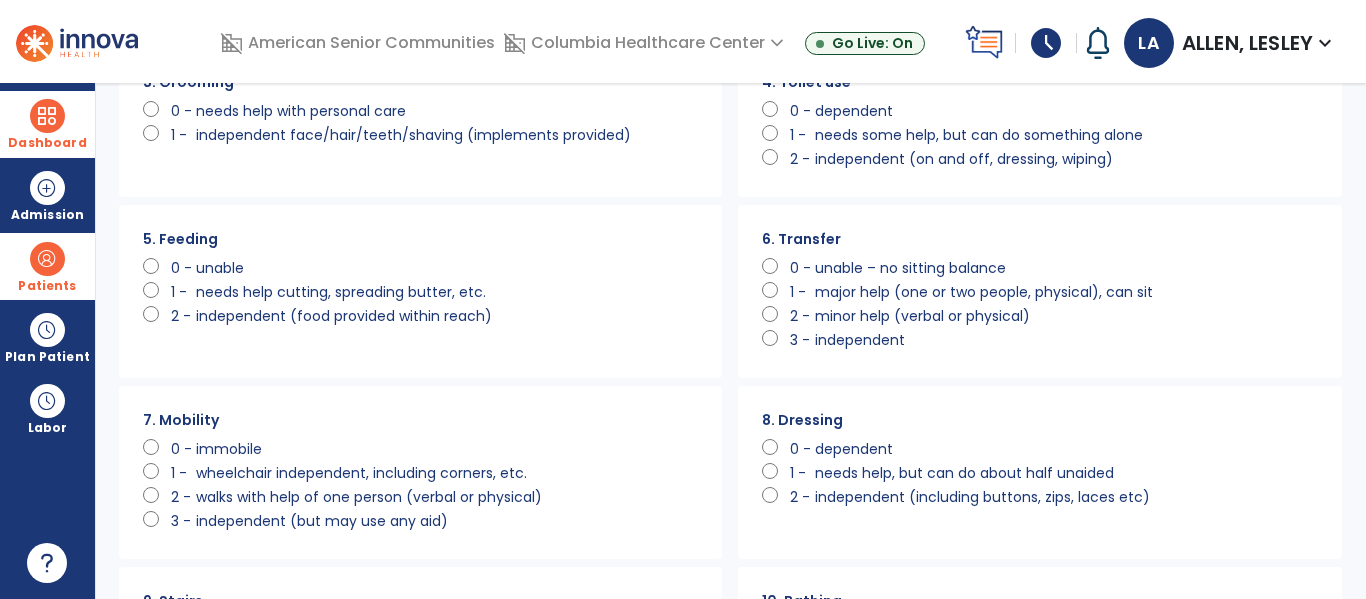 click on "minor help (verbal or physical)" 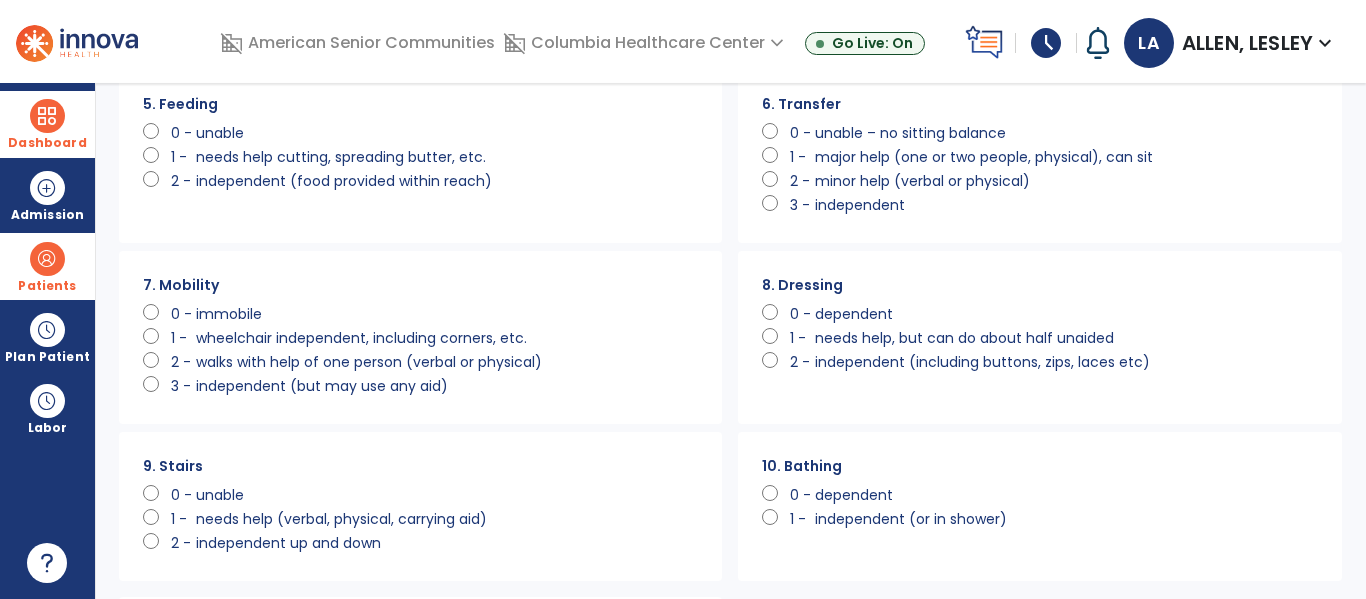 scroll, scrollTop: 428, scrollLeft: 0, axis: vertical 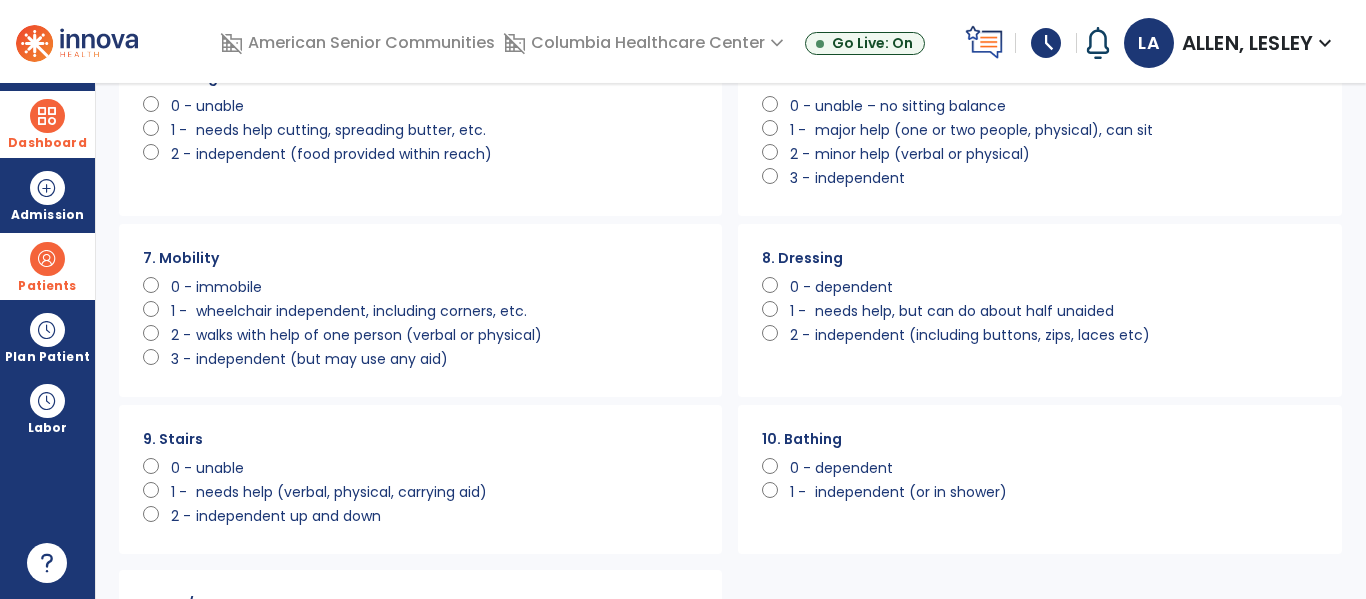 click on "needs help, but can do about half unaided" 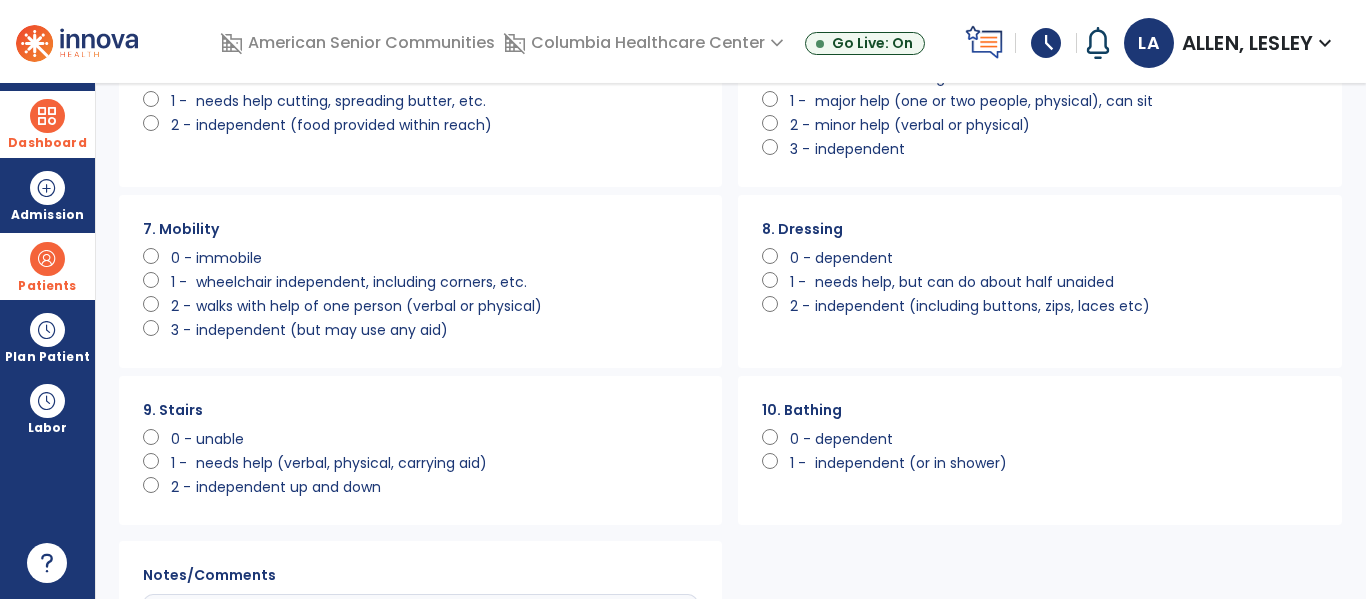 scroll, scrollTop: 460, scrollLeft: 0, axis: vertical 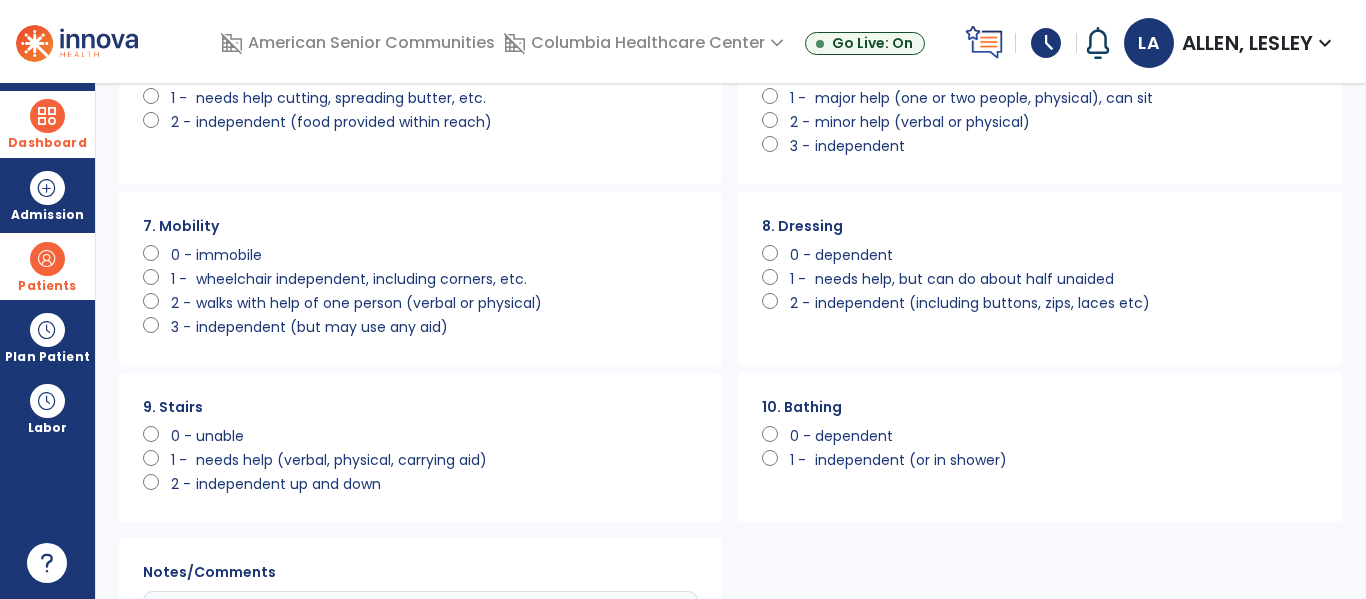 click on "wheelchair independent, including corners, etc." 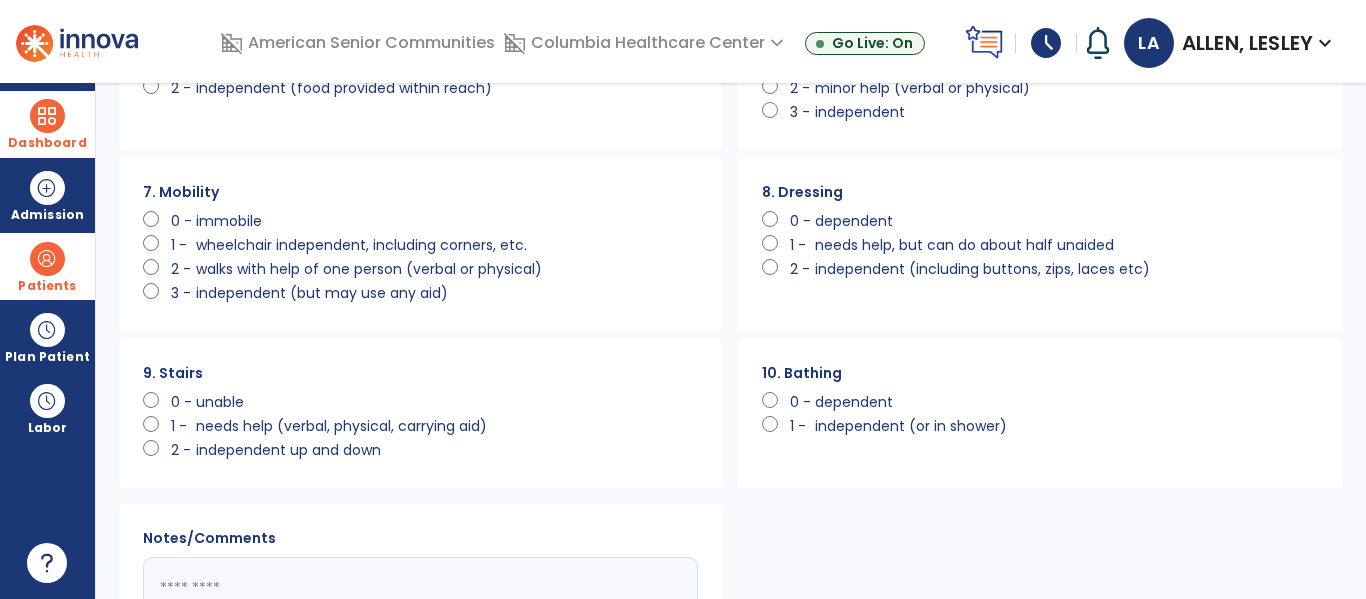 scroll, scrollTop: 519, scrollLeft: 0, axis: vertical 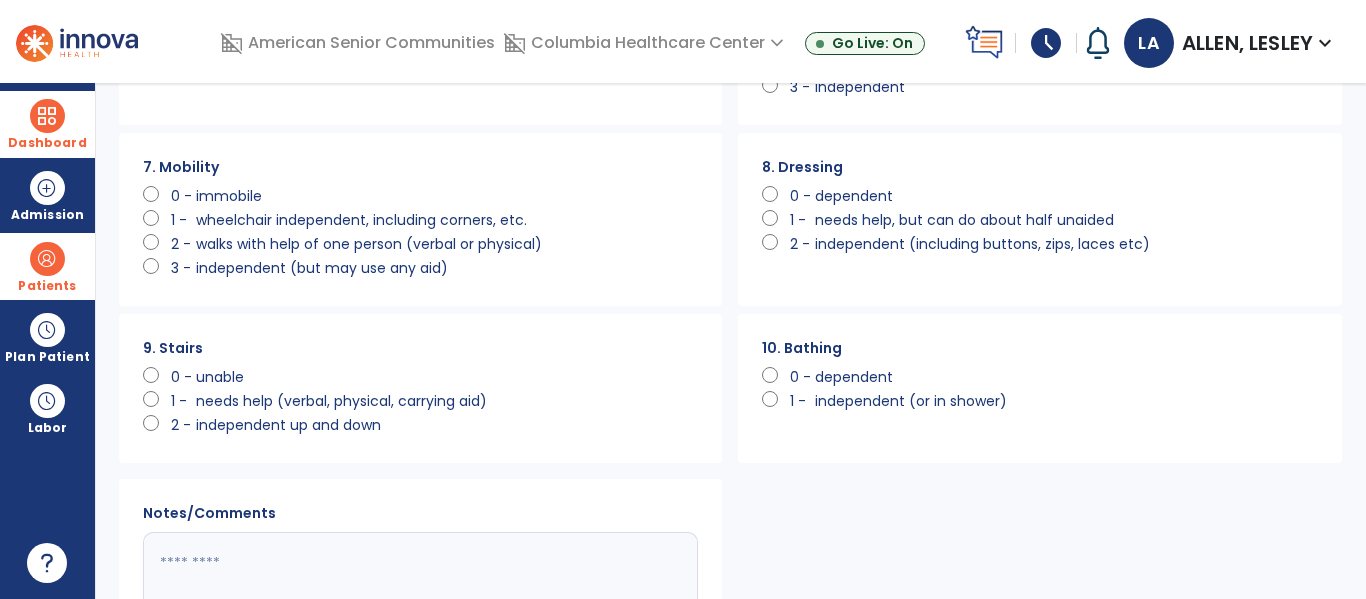 click on "unable" 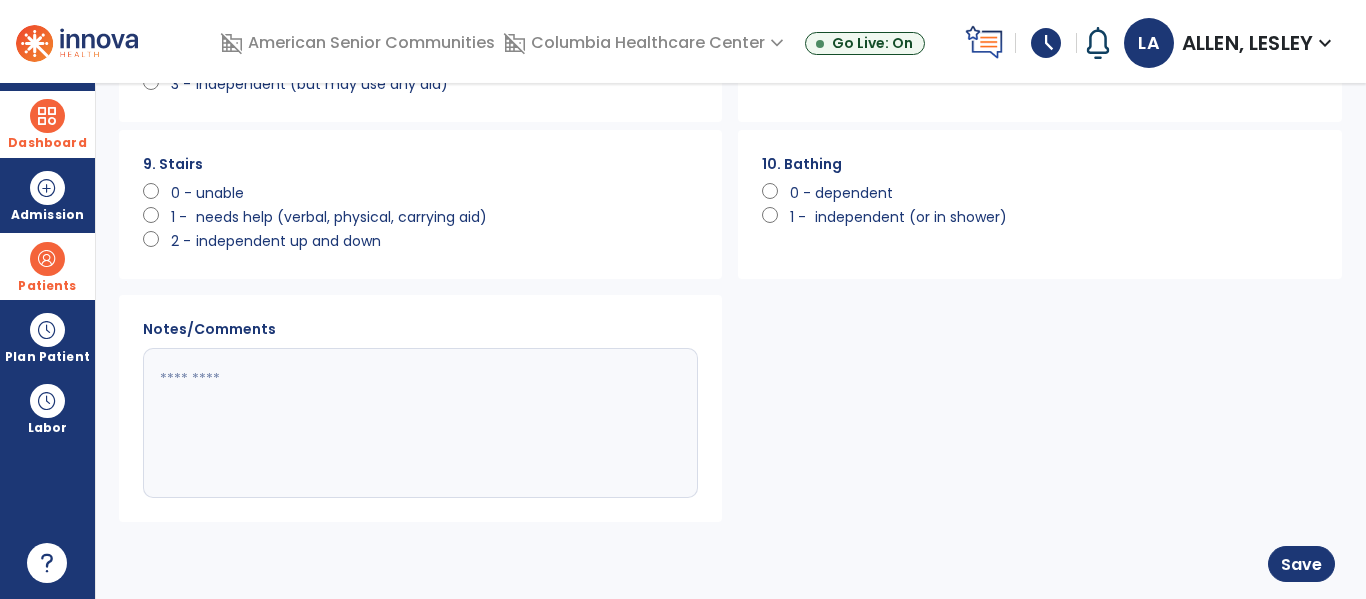 scroll, scrollTop: 710, scrollLeft: 0, axis: vertical 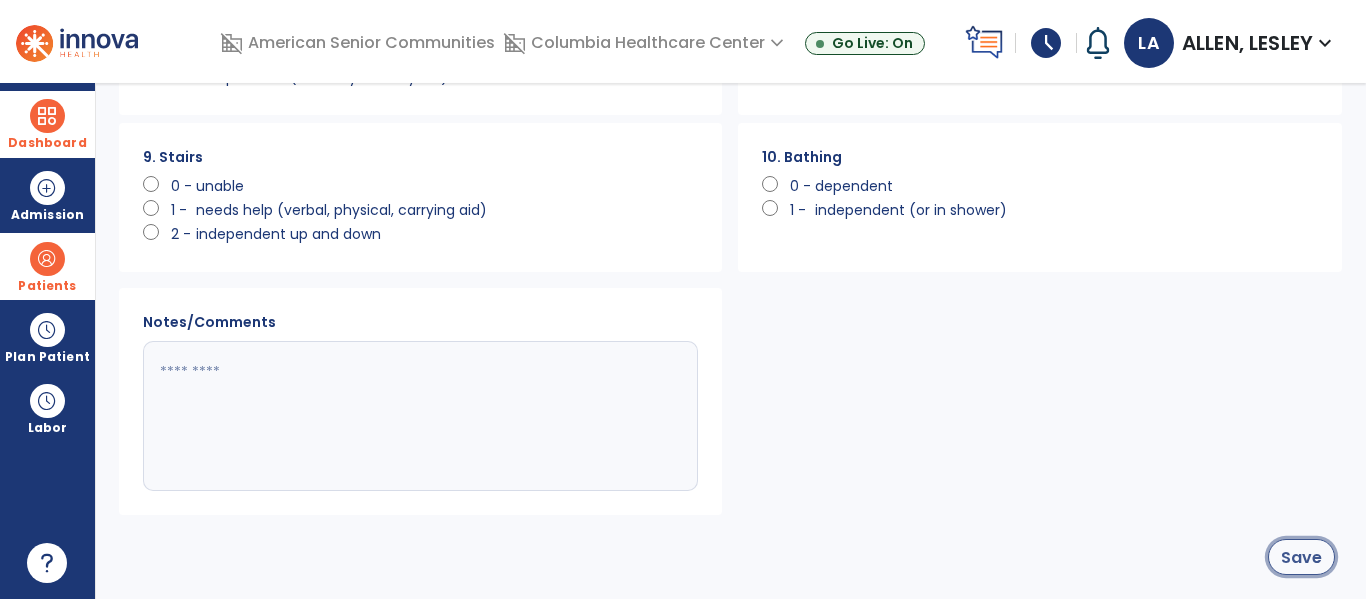 click on "Save" 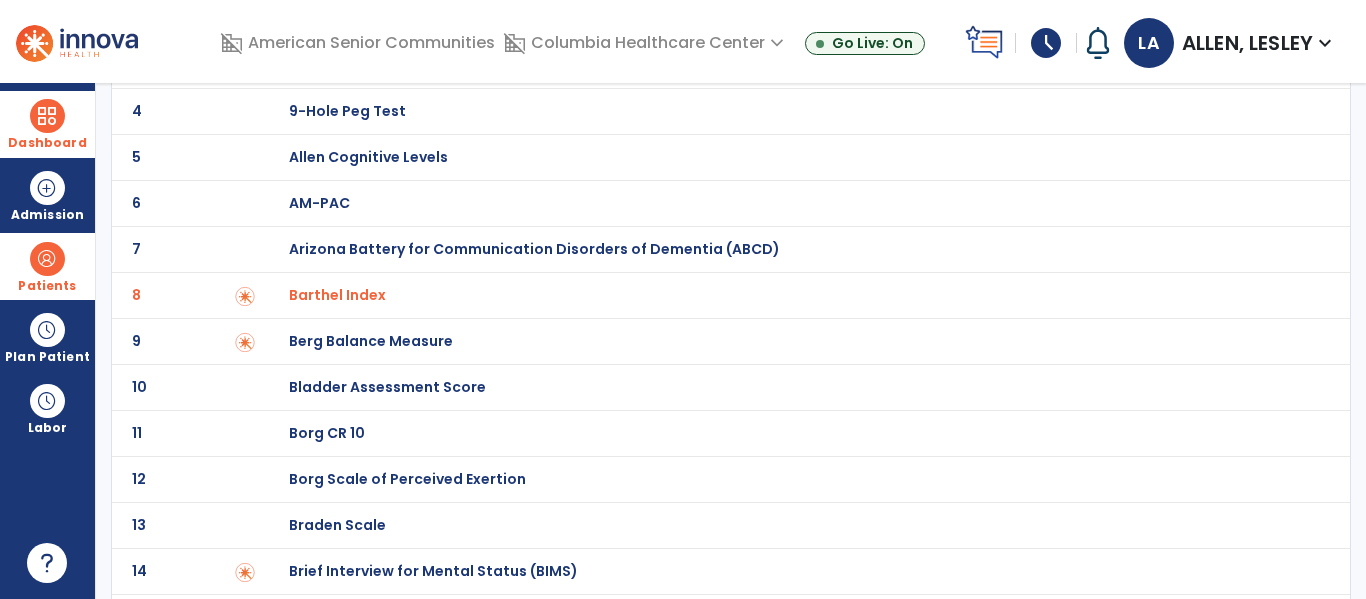 scroll, scrollTop: 0, scrollLeft: 0, axis: both 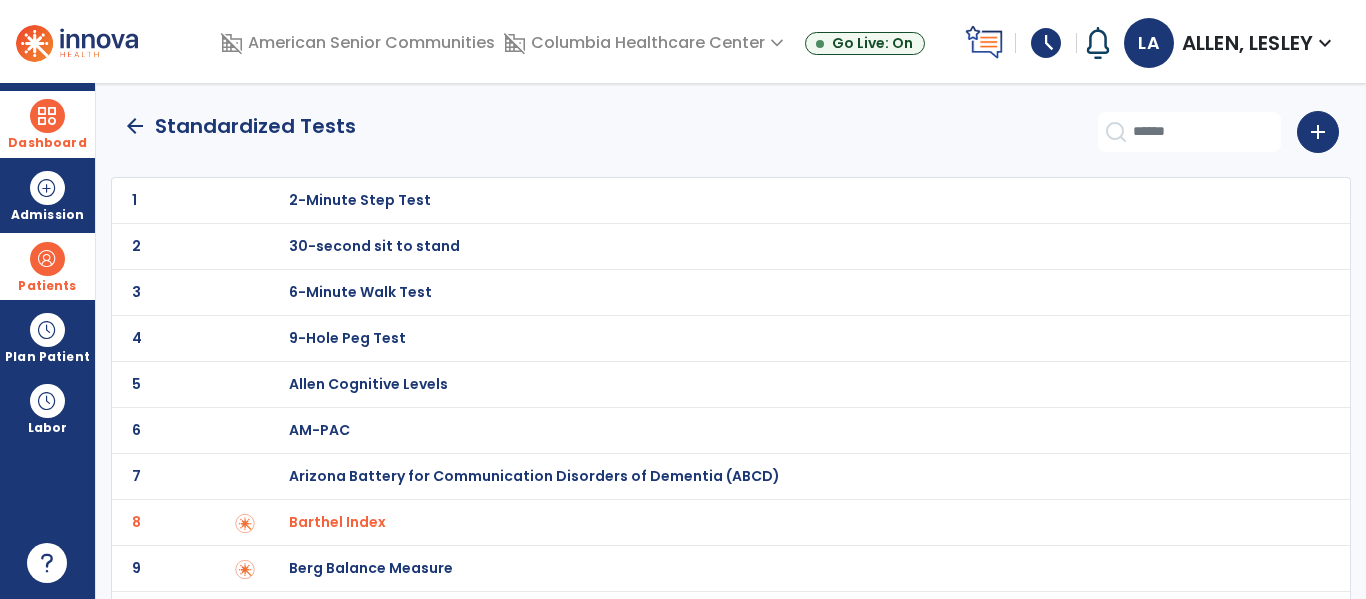 click on "arrow_back" 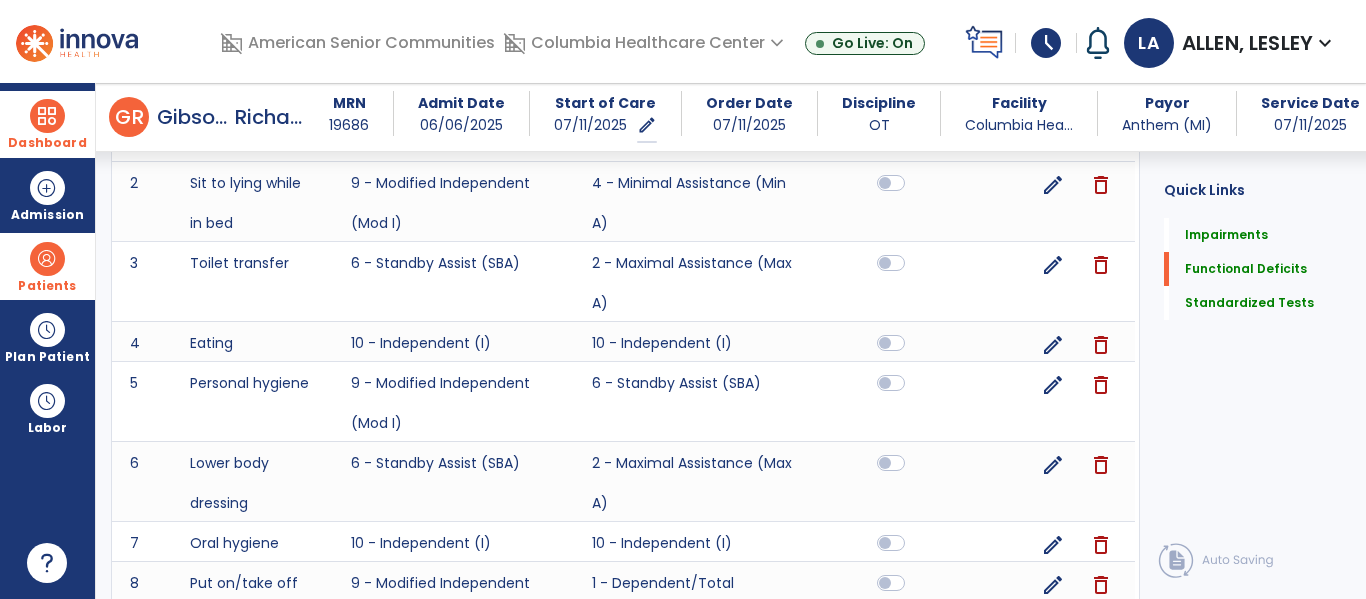 scroll, scrollTop: 1555, scrollLeft: 0, axis: vertical 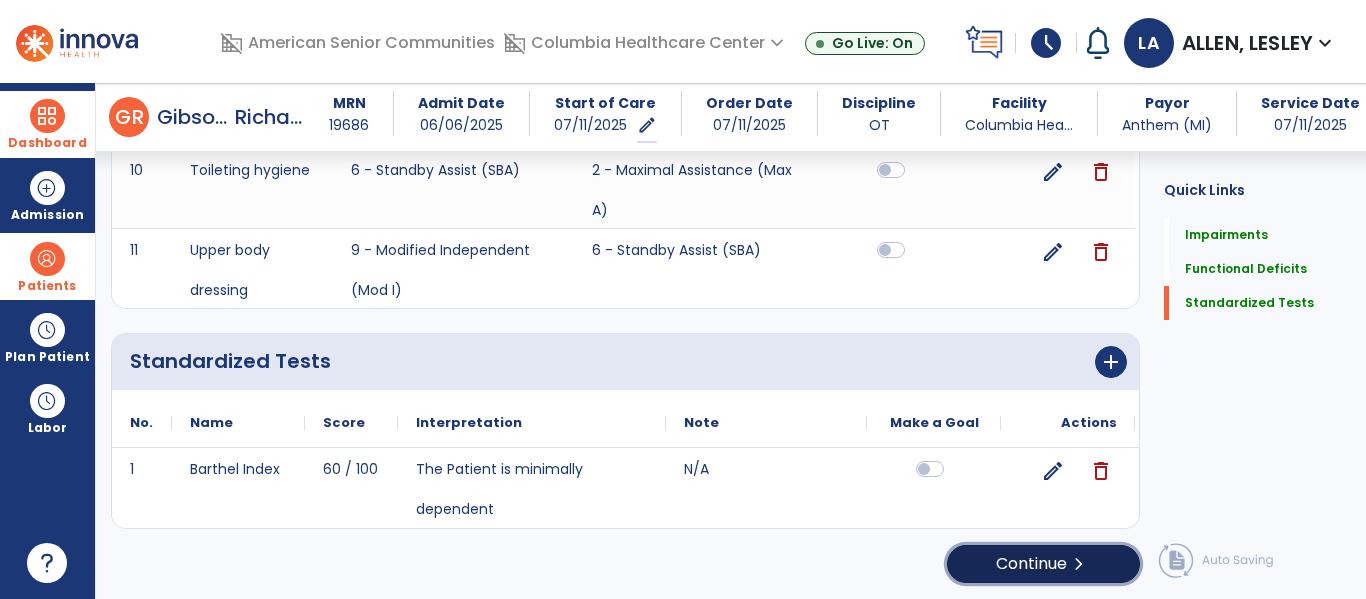 click on "Continue  chevron_right" 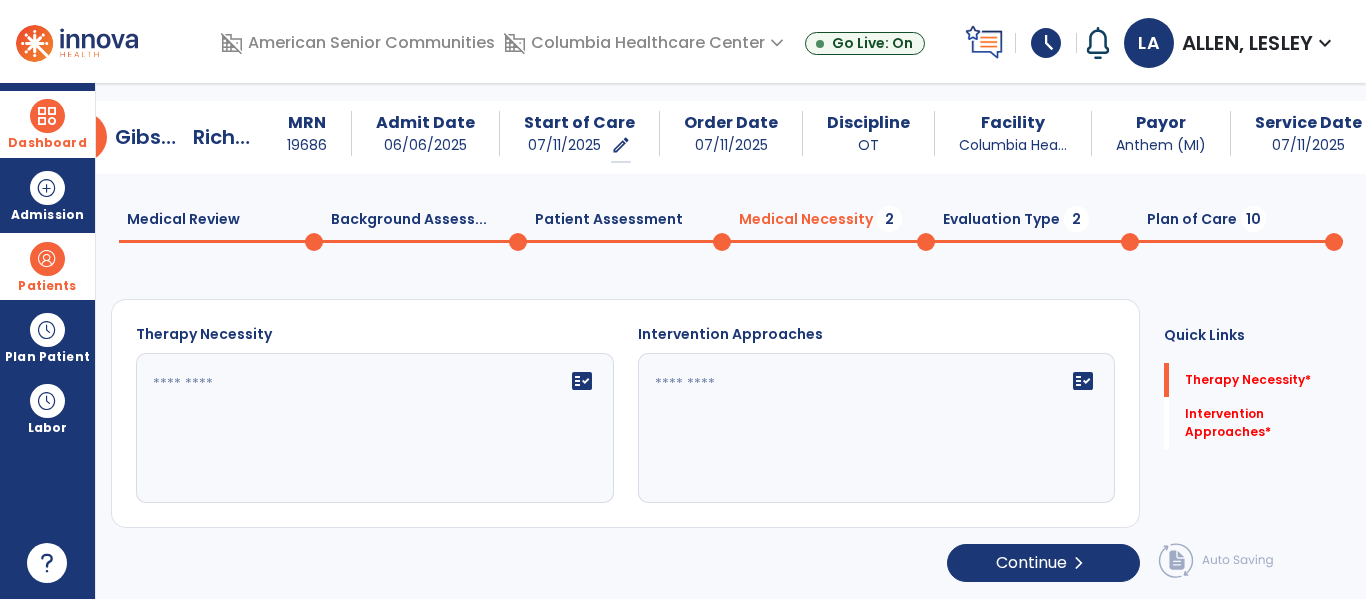 scroll, scrollTop: 29, scrollLeft: 0, axis: vertical 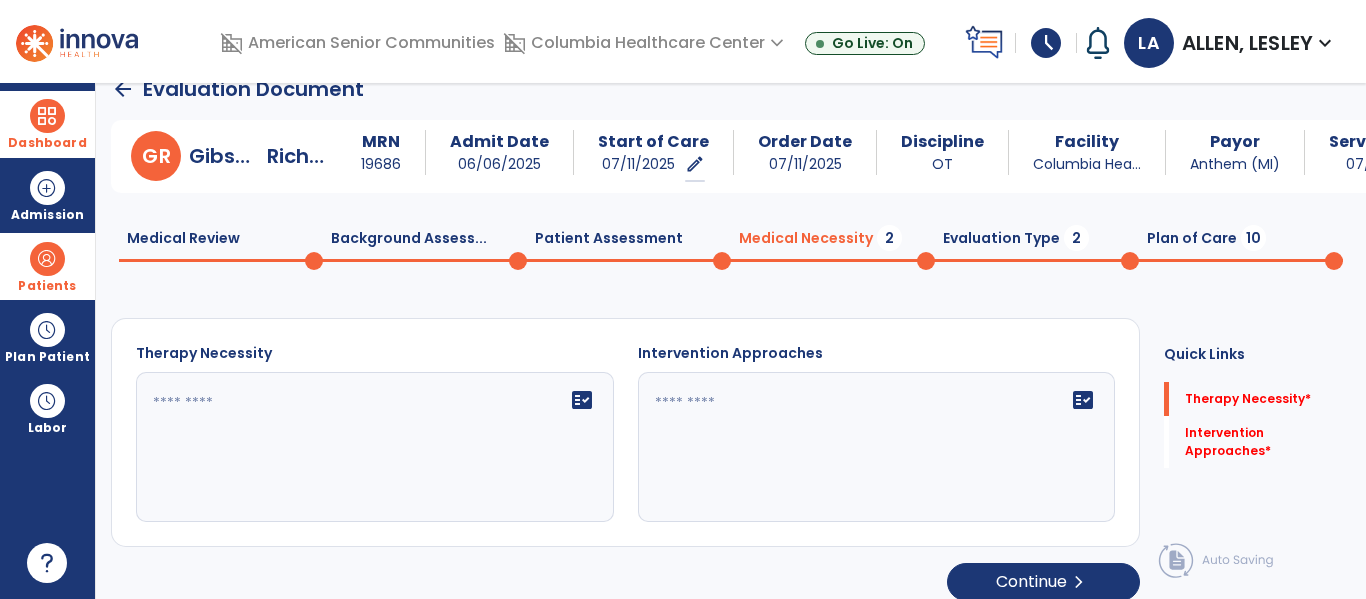 click 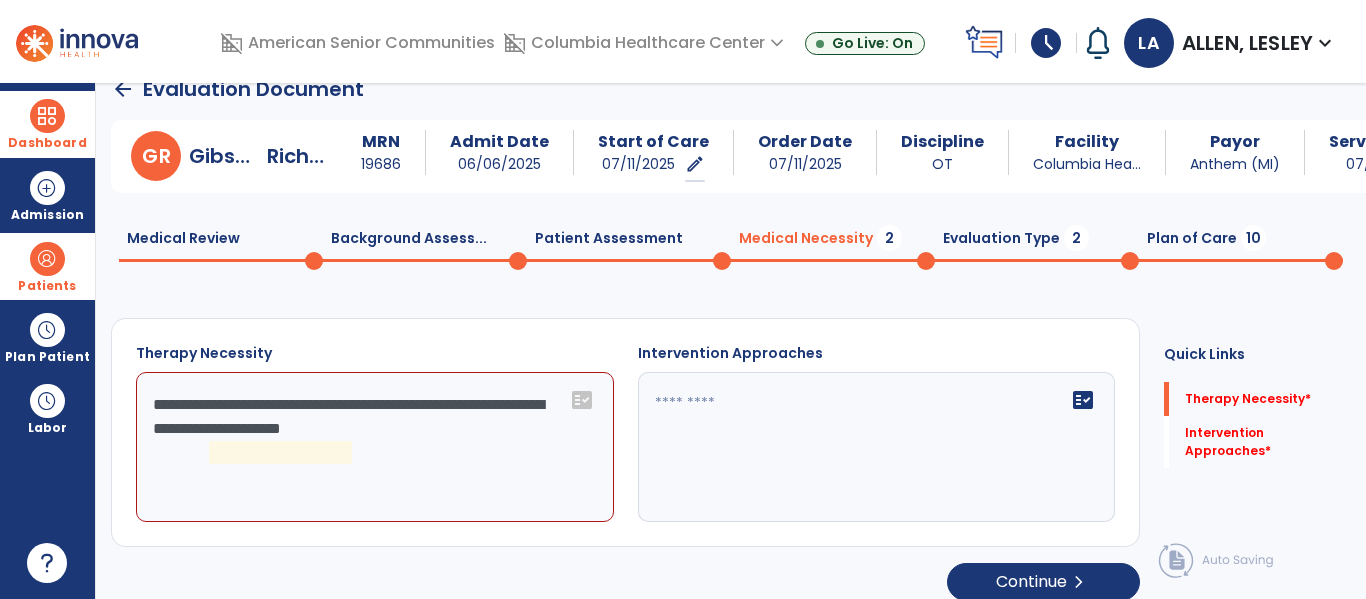 click on "**********" 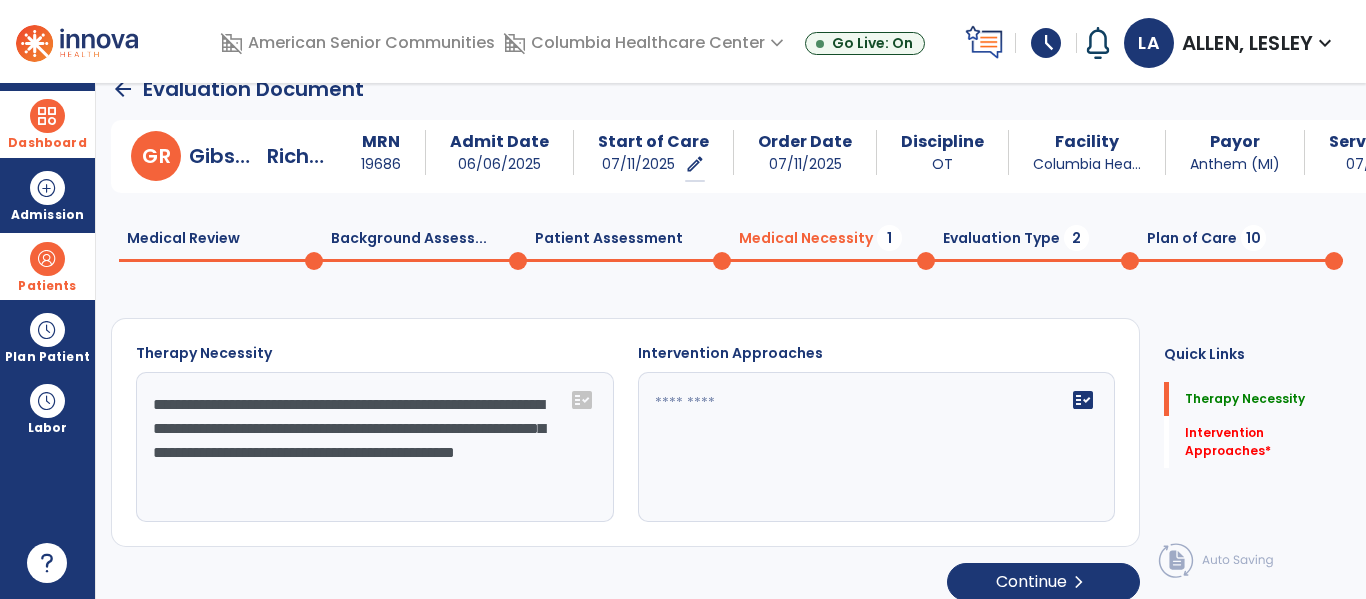 type on "**********" 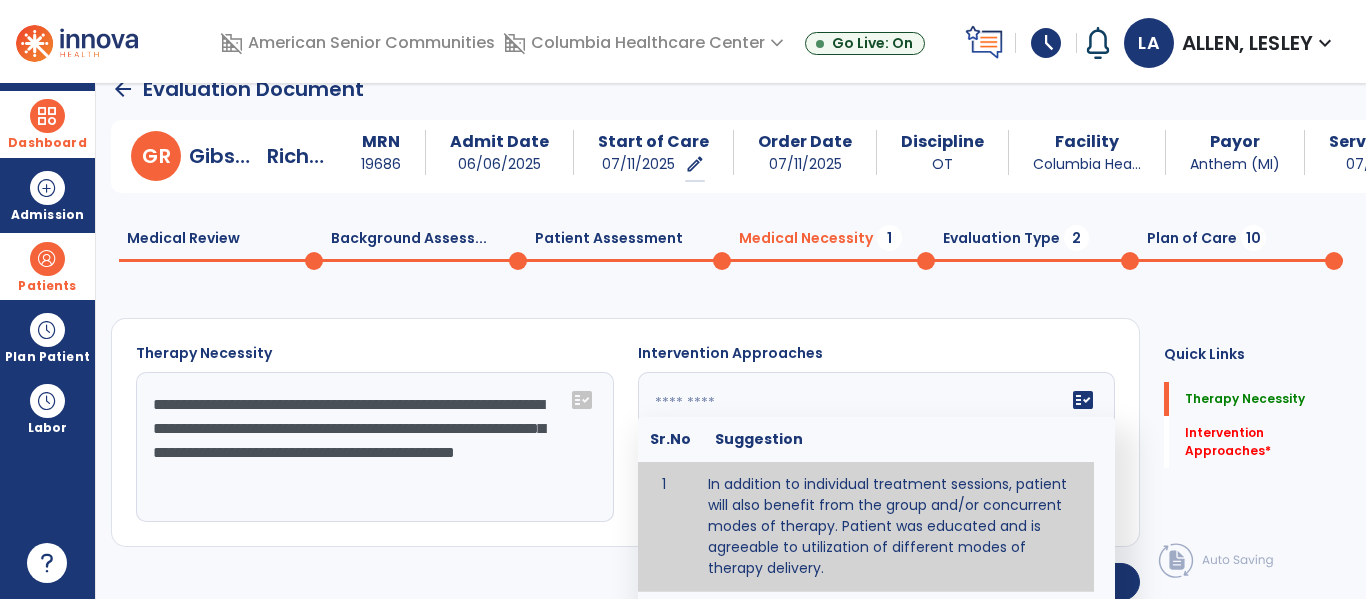 type on "**********" 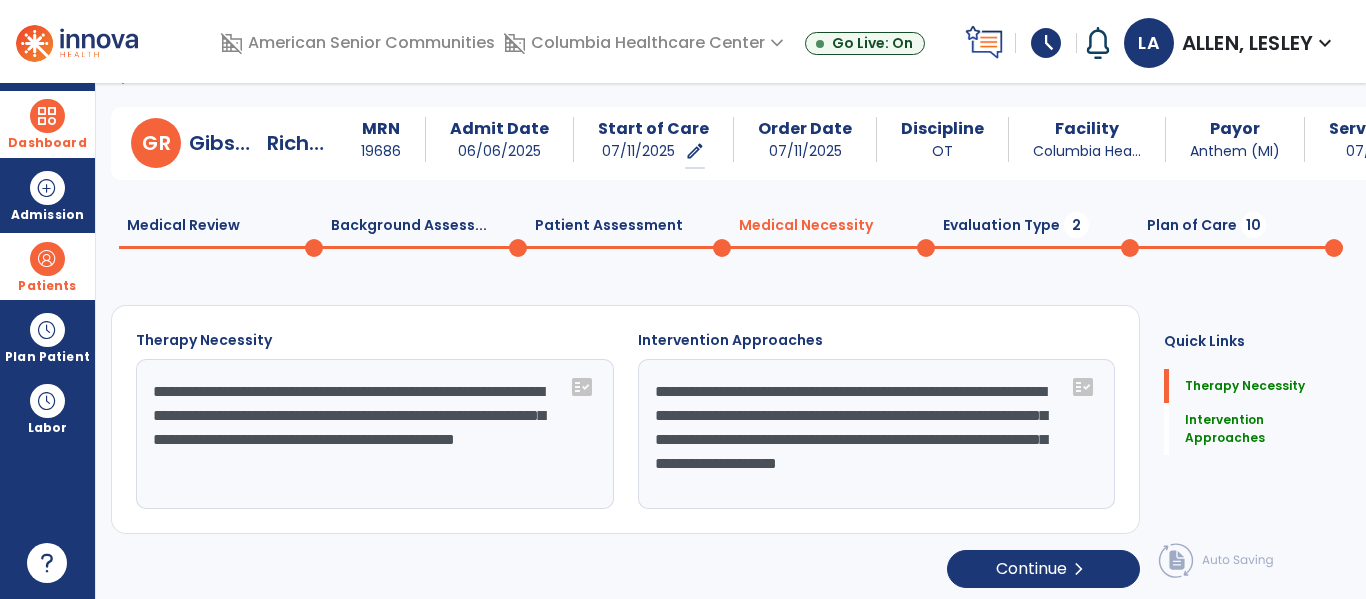 scroll, scrollTop: 47, scrollLeft: 0, axis: vertical 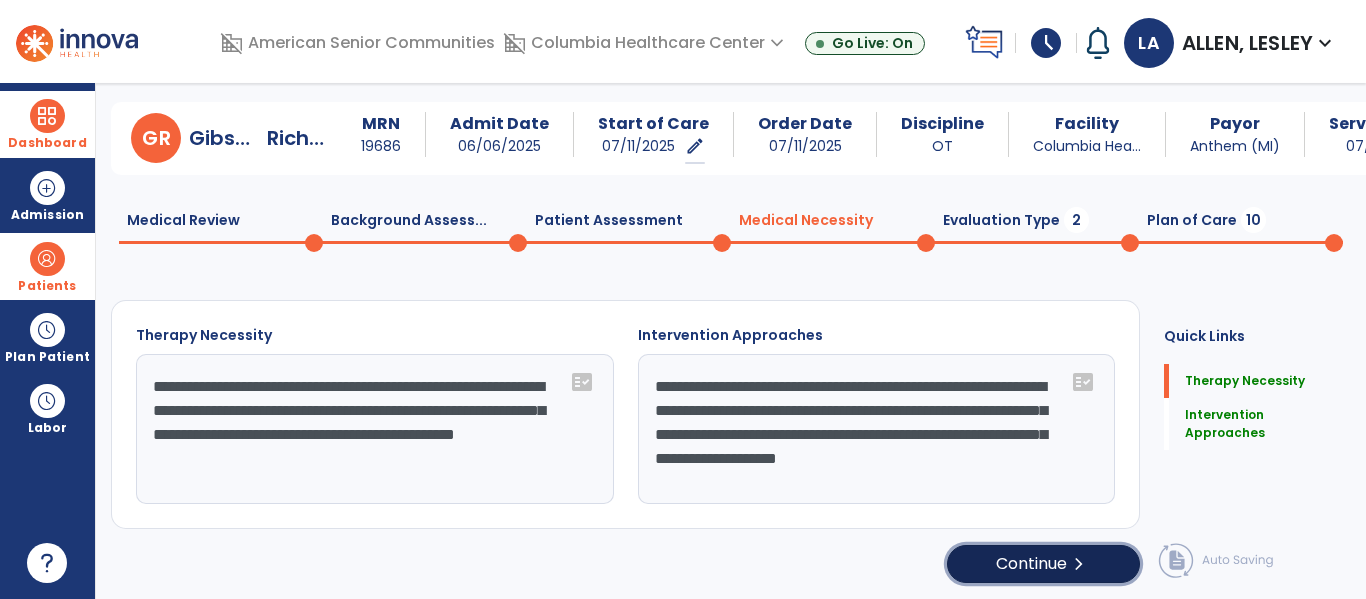 click on "Continue  chevron_right" 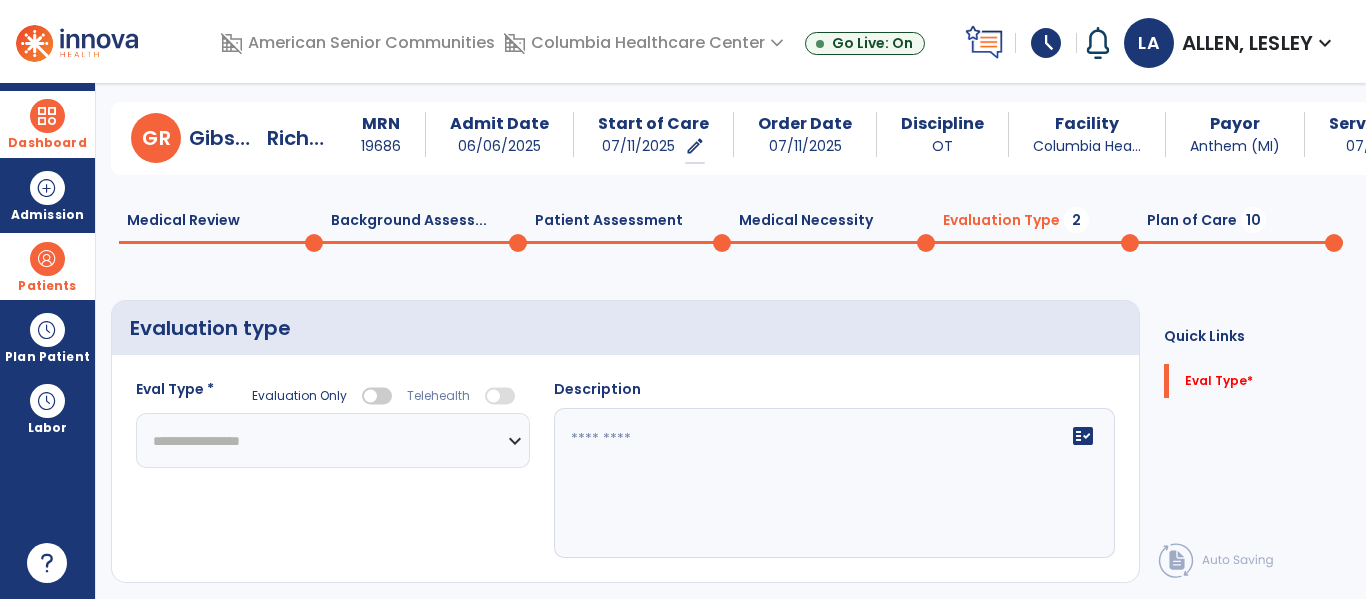 click on "**********" 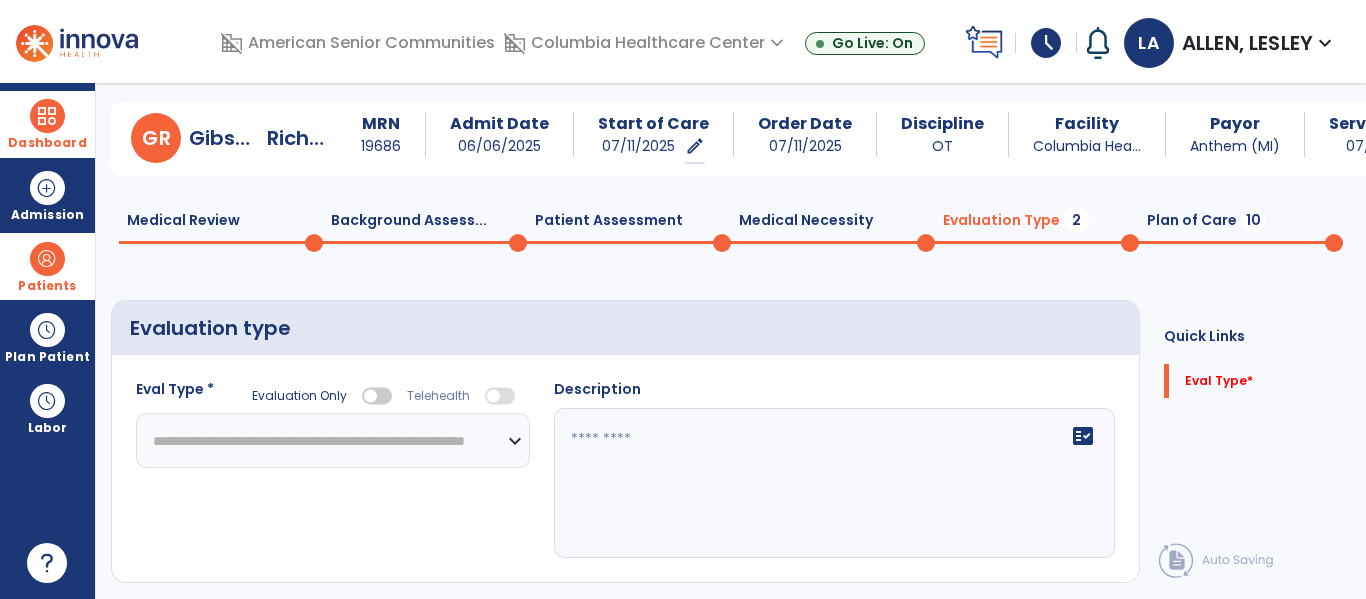 click on "**********" 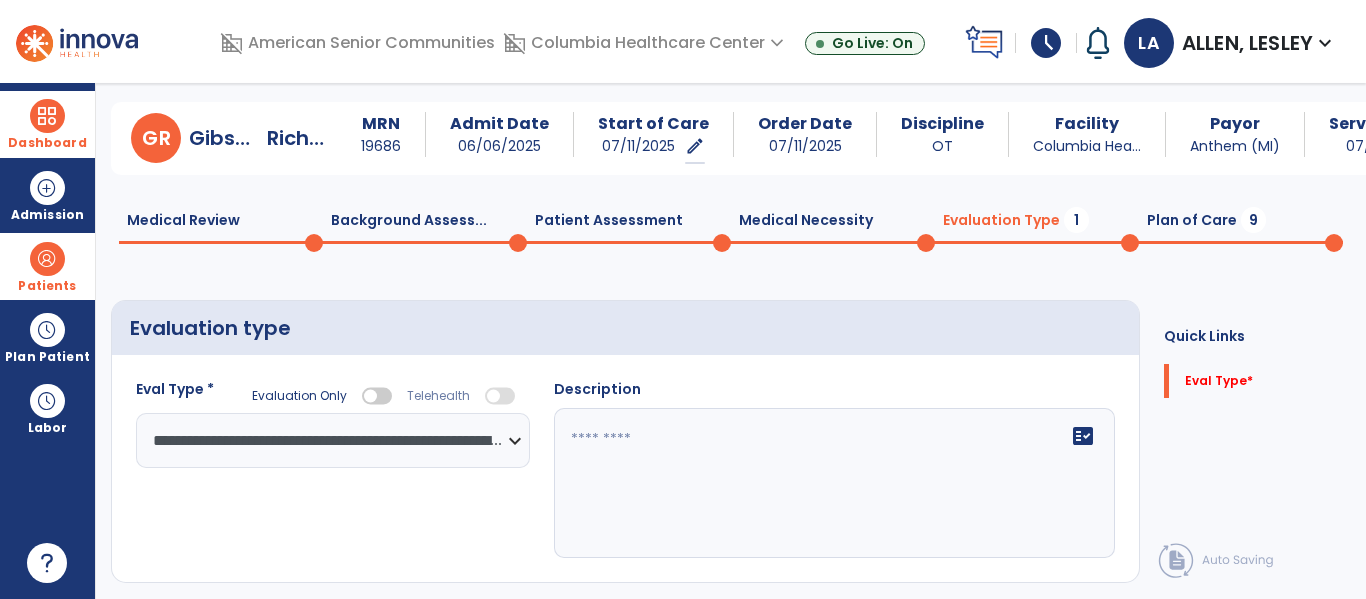 click 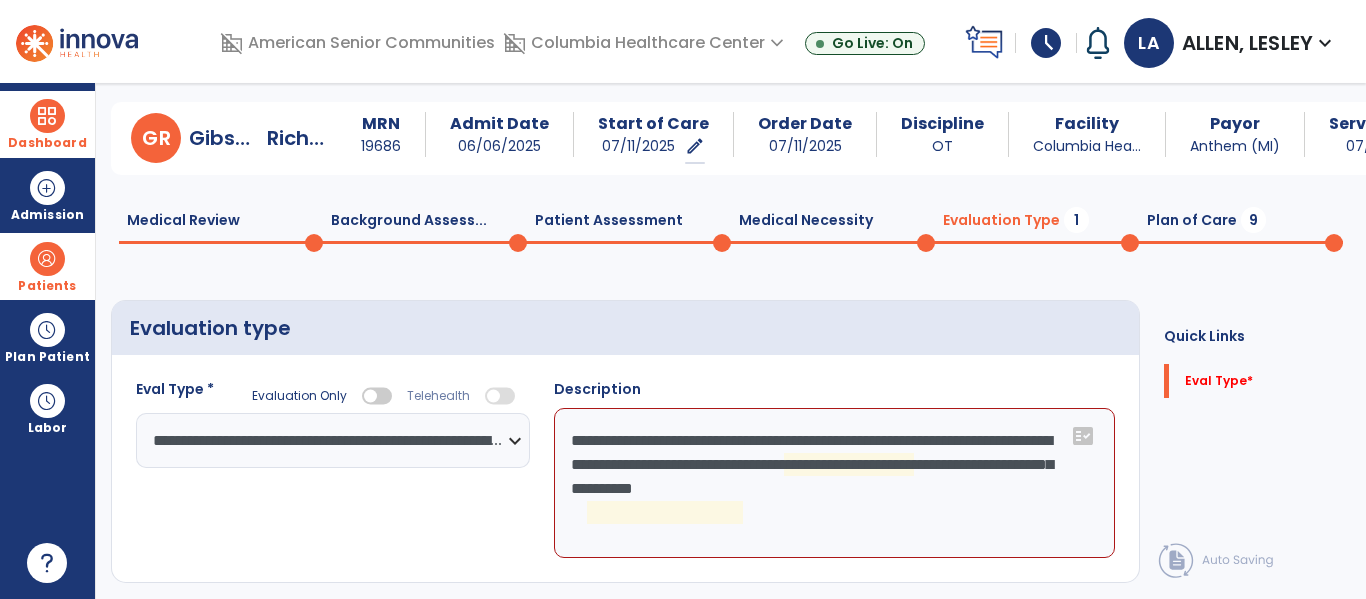 click on "**********" 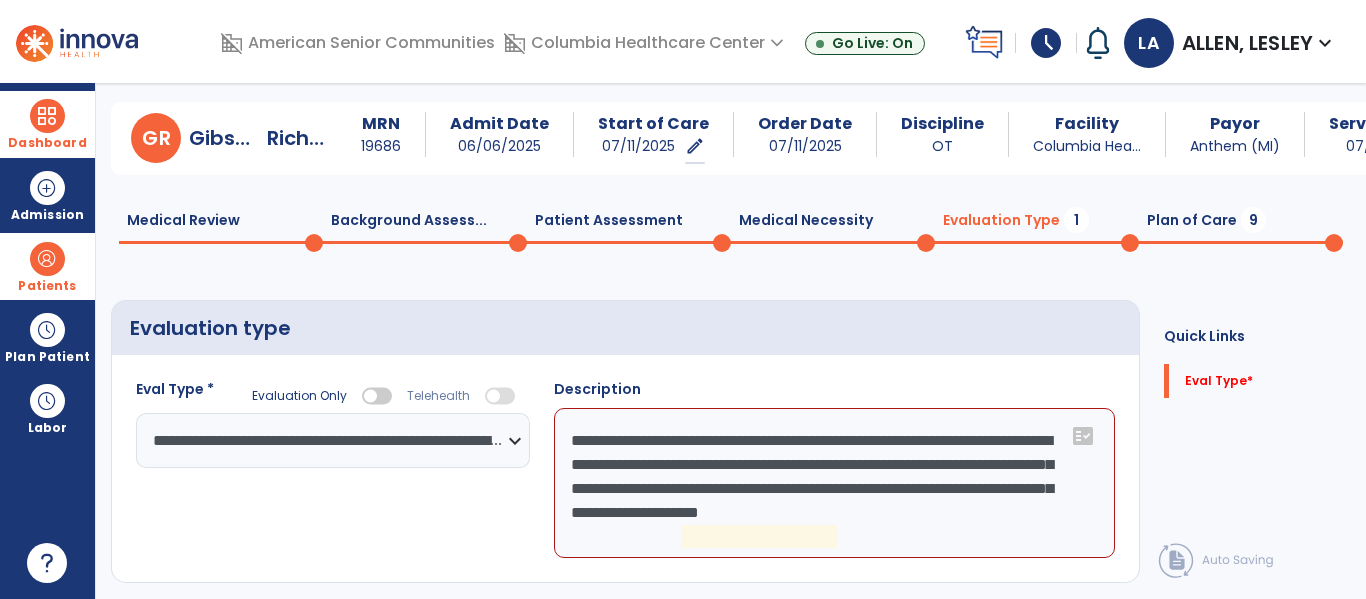 click on "**********" 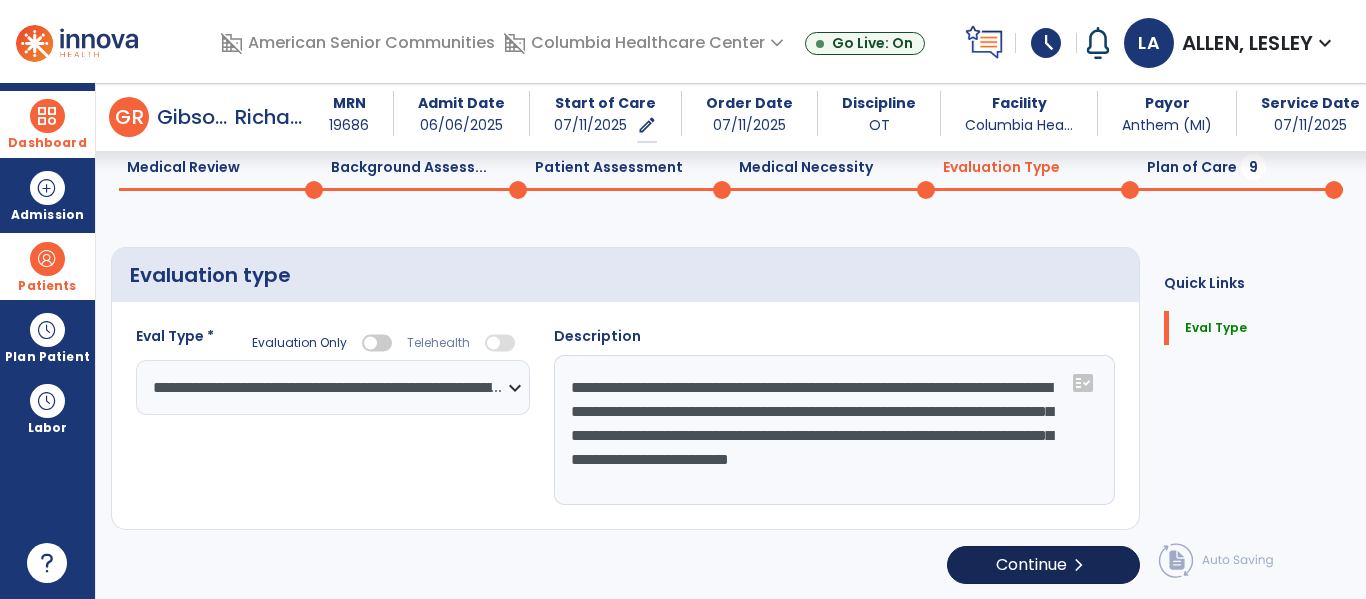 scroll, scrollTop: 82, scrollLeft: 0, axis: vertical 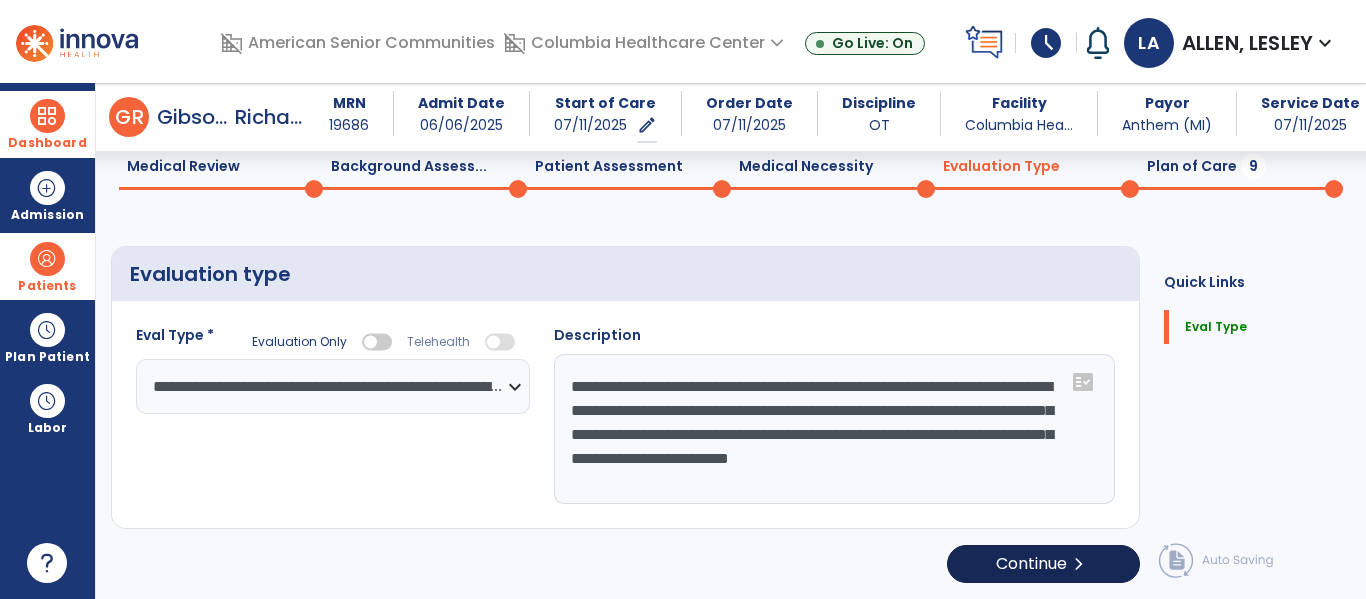 type on "**********" 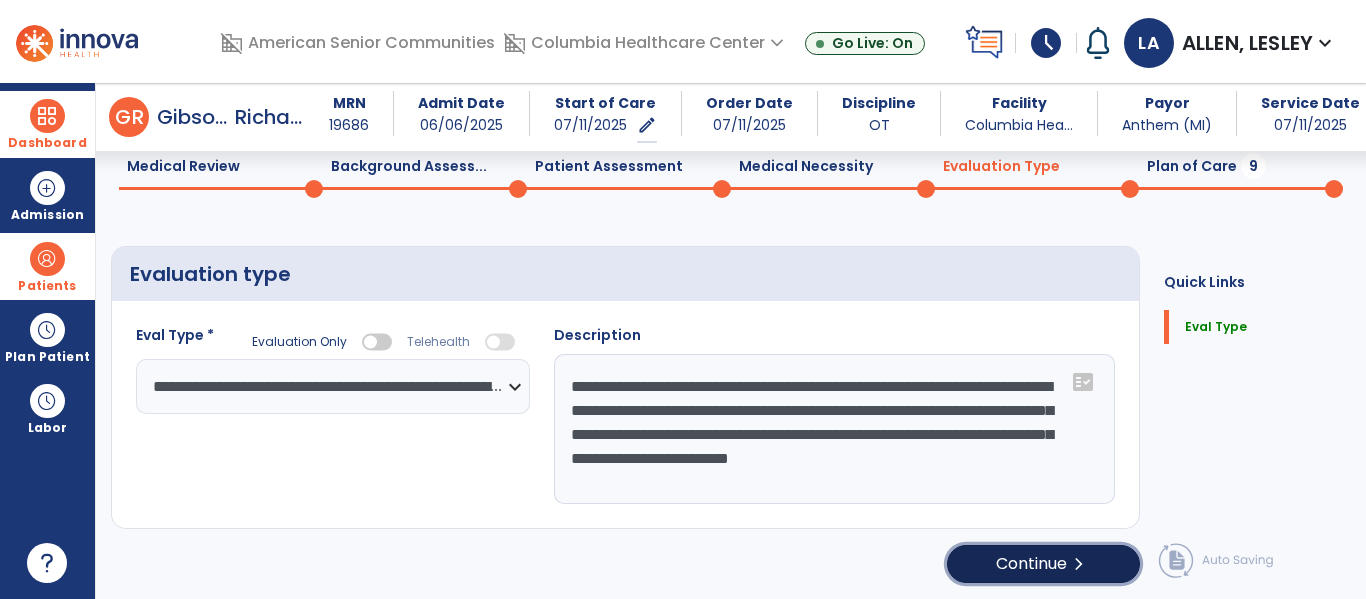 click on "Continue  chevron_right" 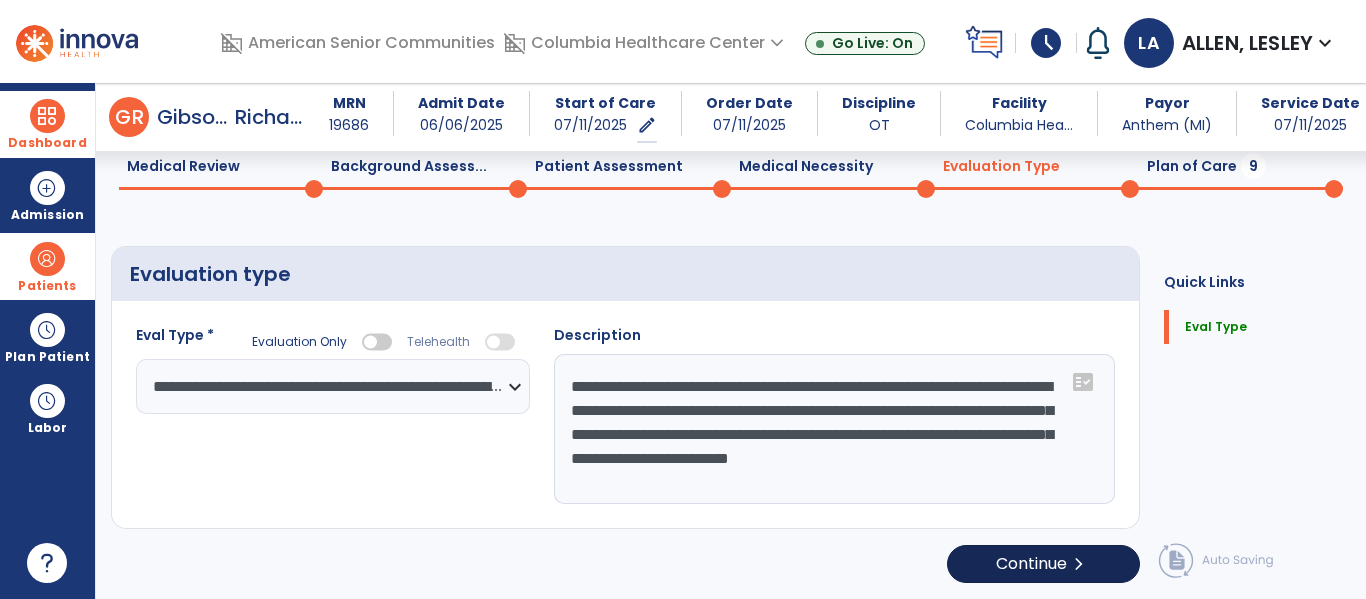 select on "*****" 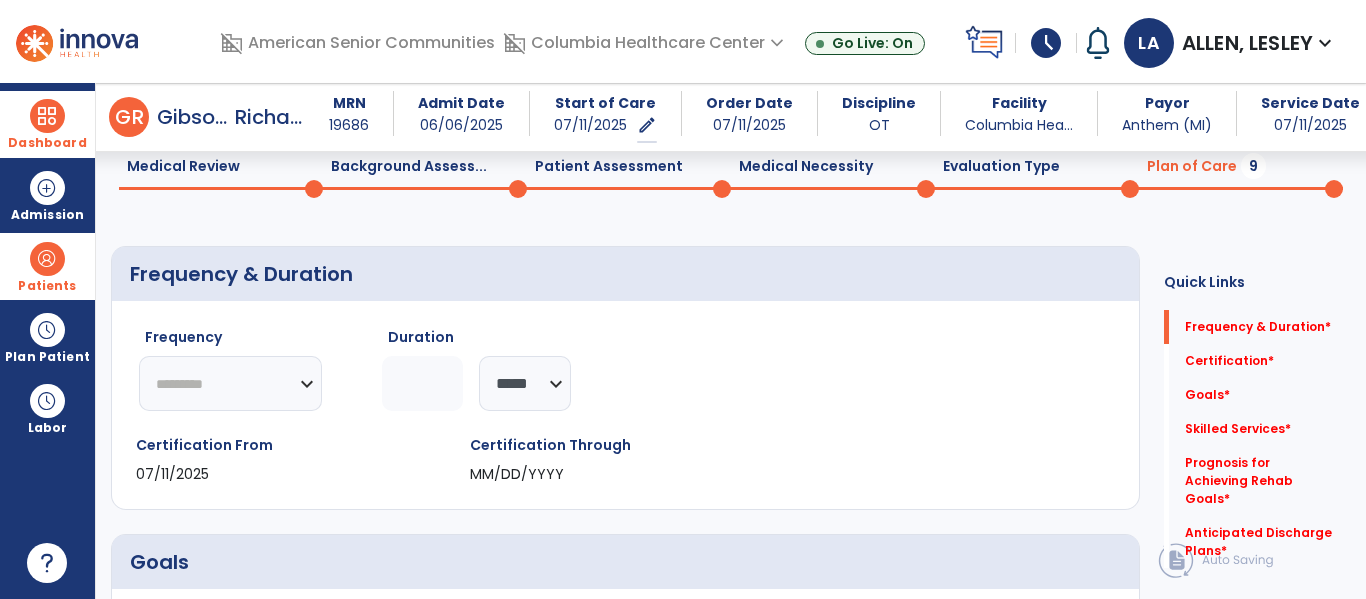 click on "********* ** ** ** ** ** ** **" 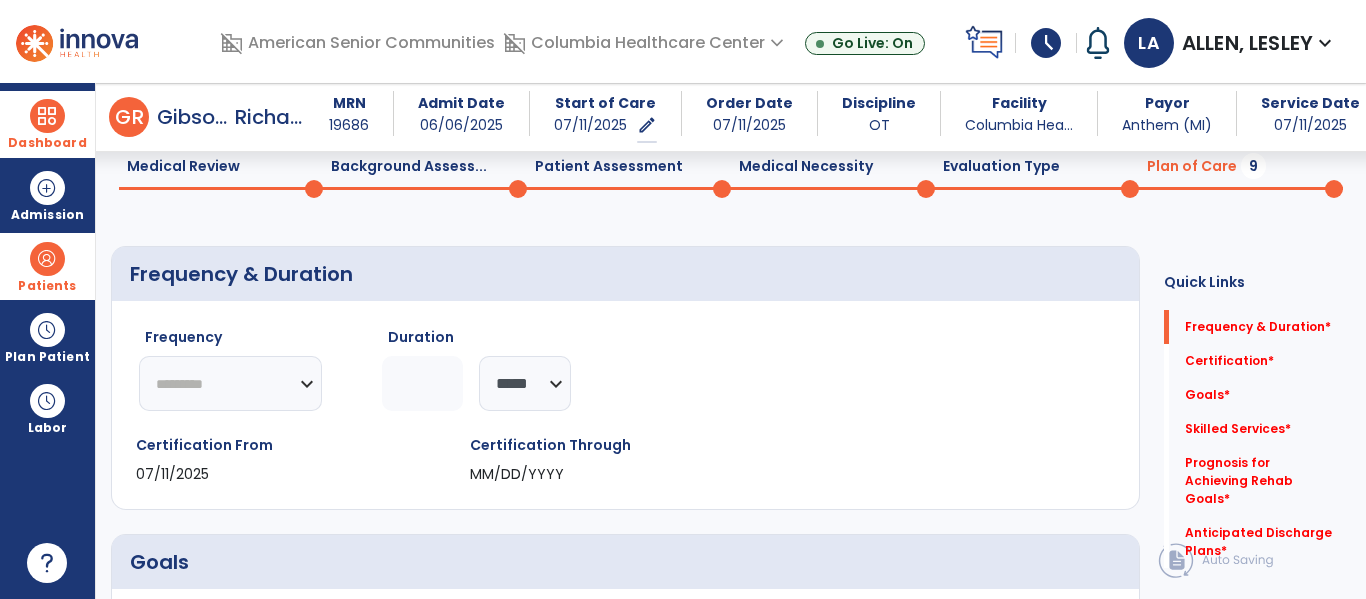 select on "**" 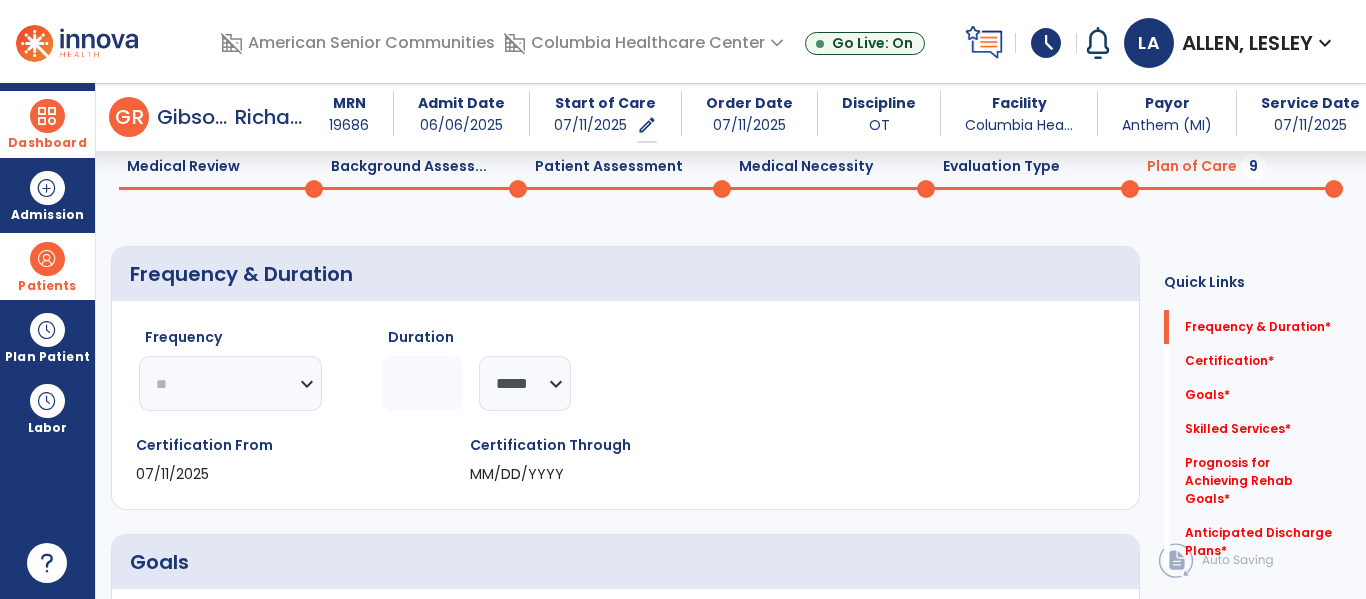 click on "********* ** ** ** ** ** ** **" 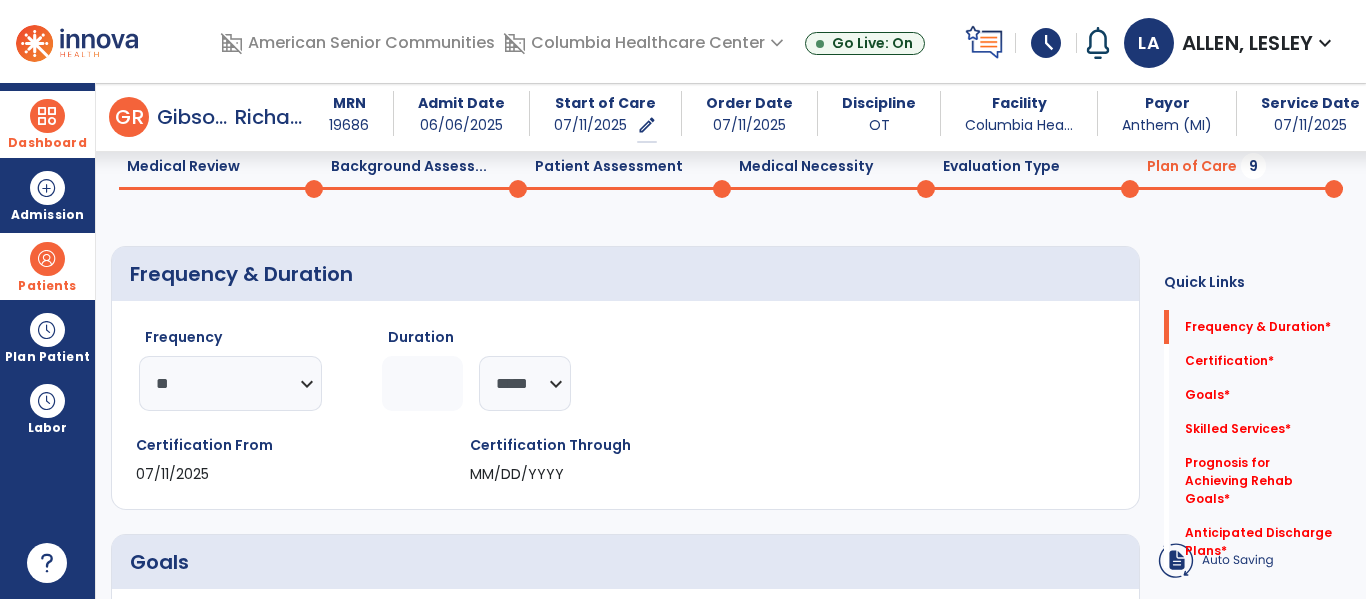 click 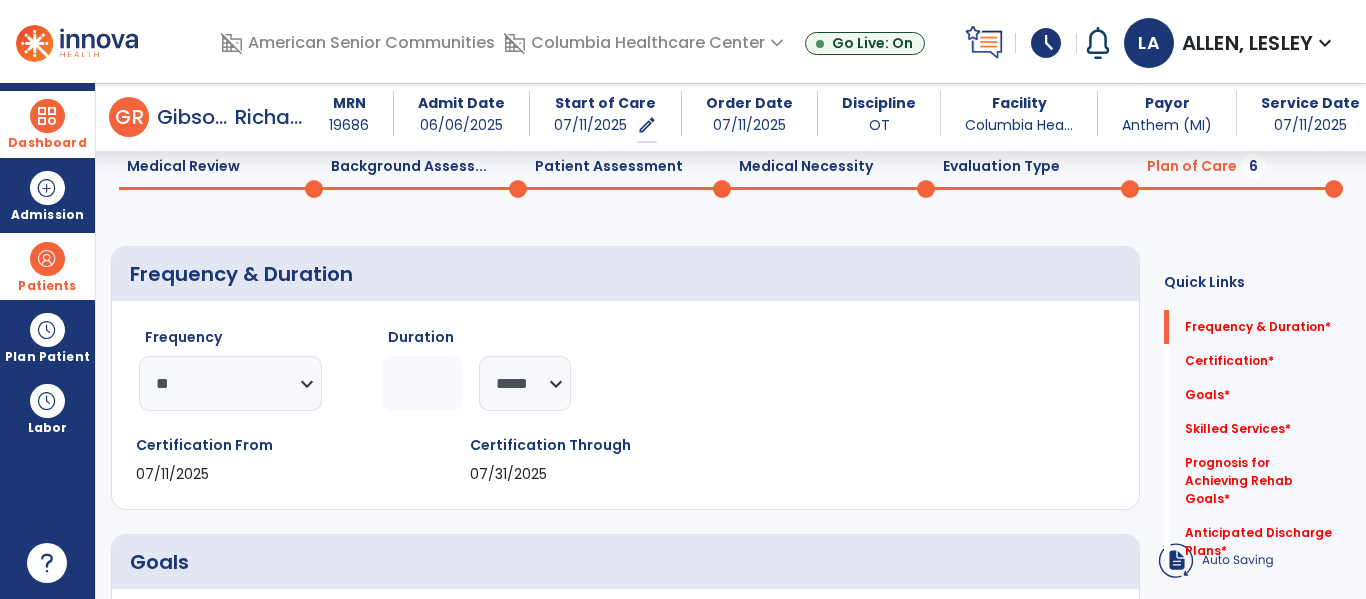type on "*" 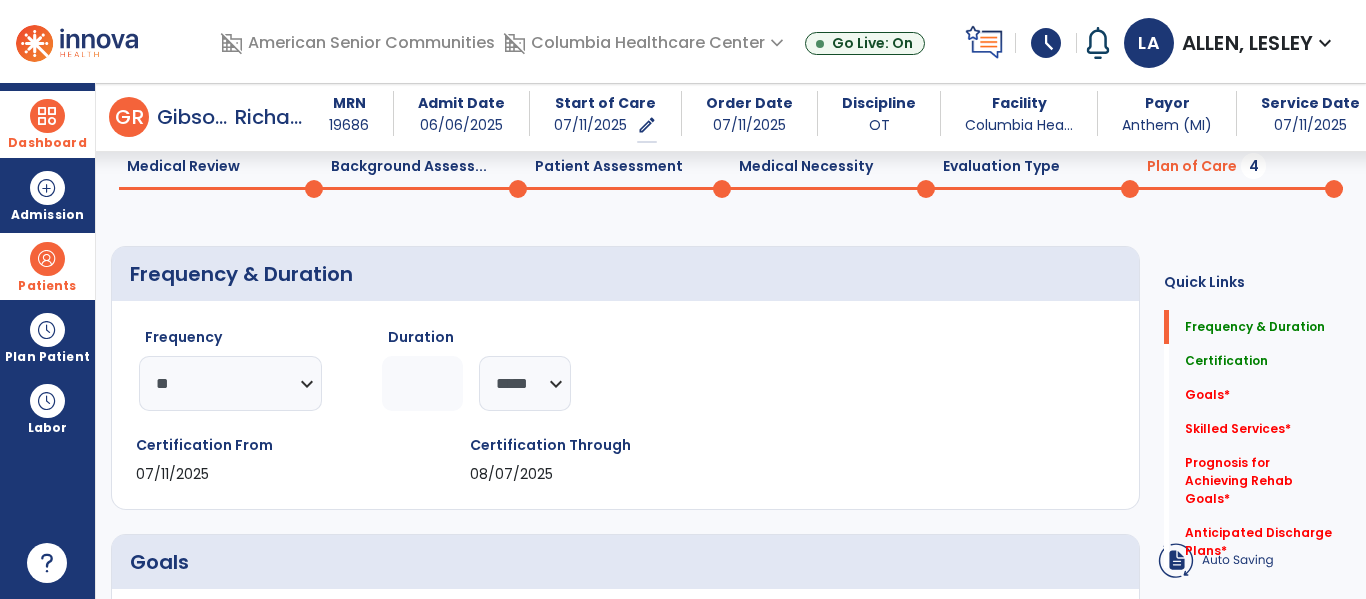 type on "*" 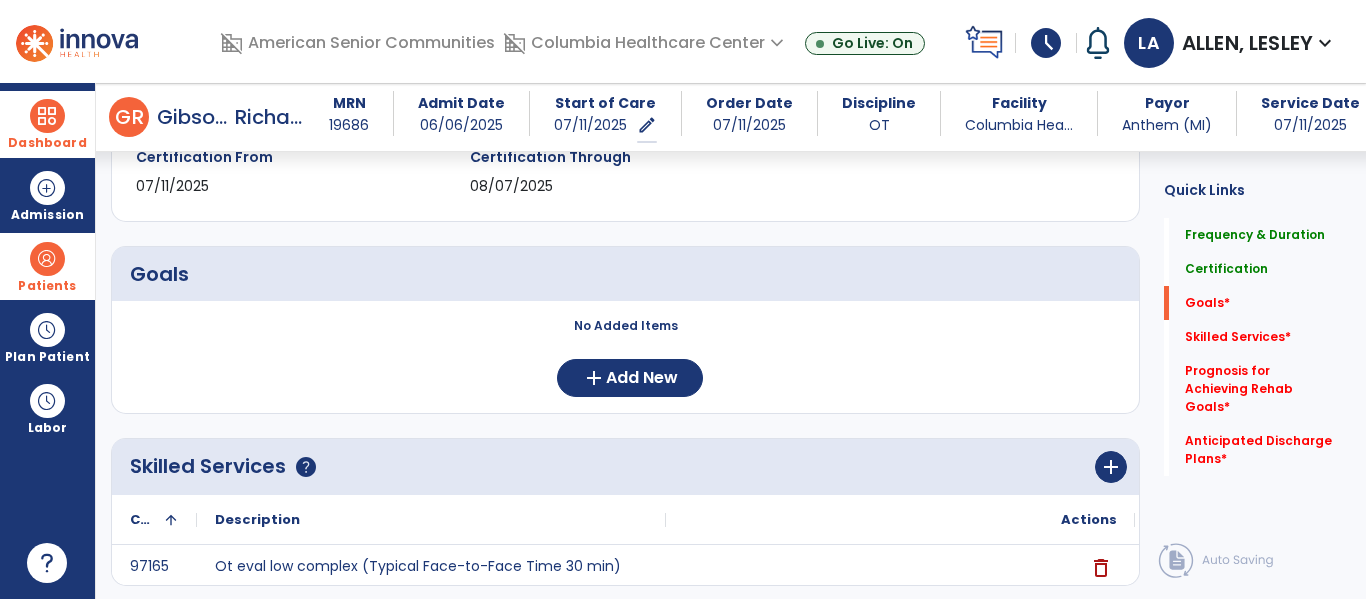 scroll, scrollTop: 360, scrollLeft: 0, axis: vertical 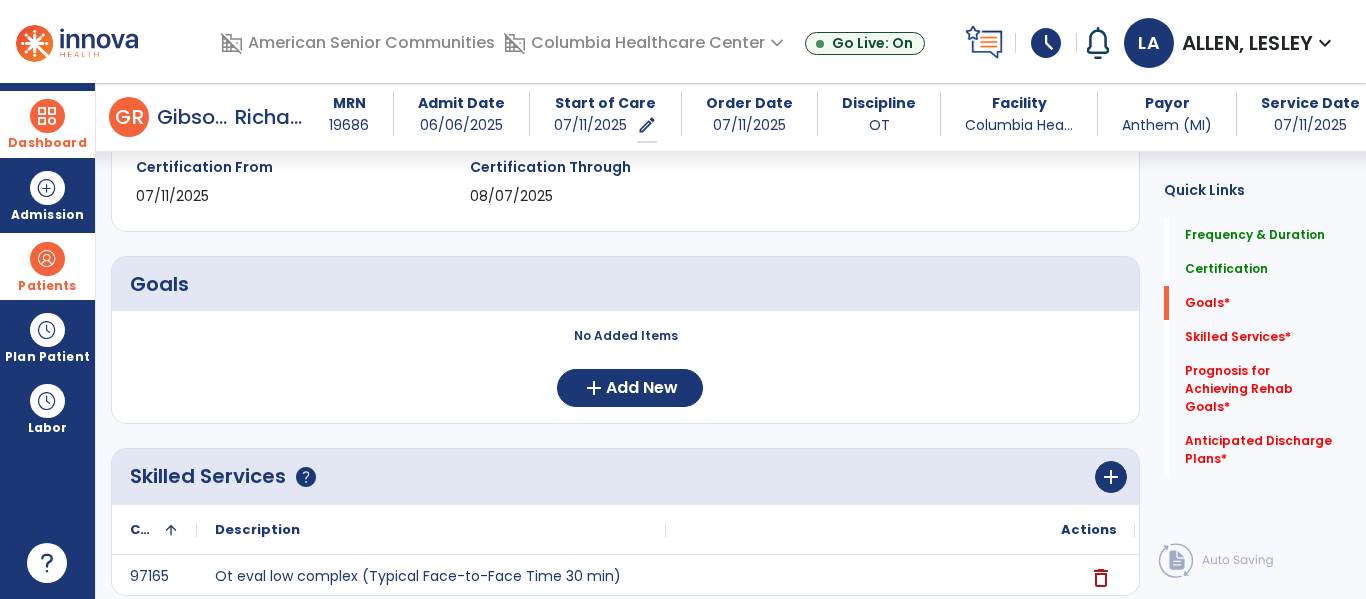 click on "No Added Items  add  Add New" at bounding box center (625, 367) 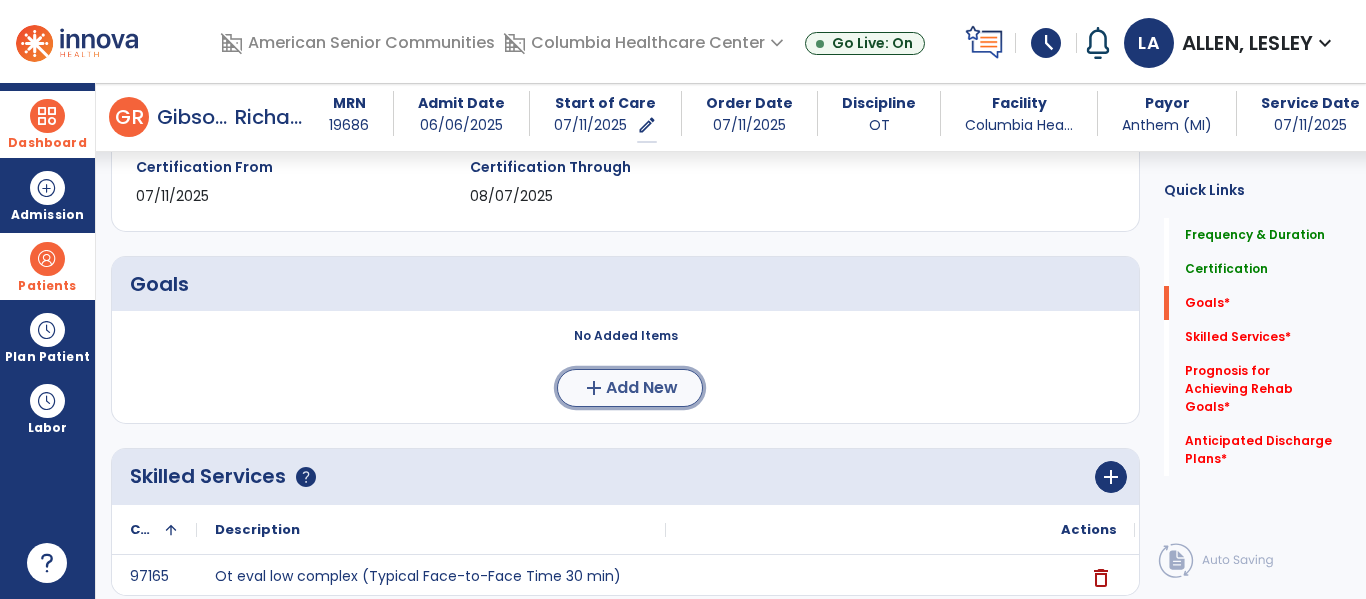 click on "Add New" at bounding box center (642, 388) 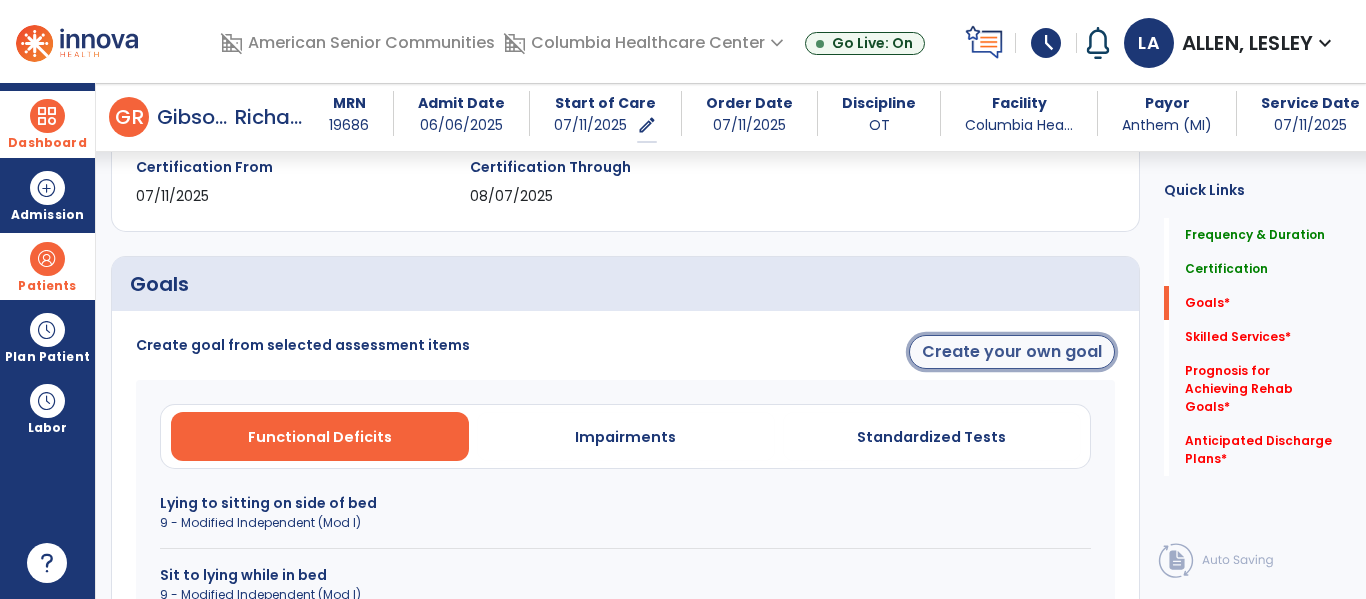 click on "Create your own goal" at bounding box center (1012, 352) 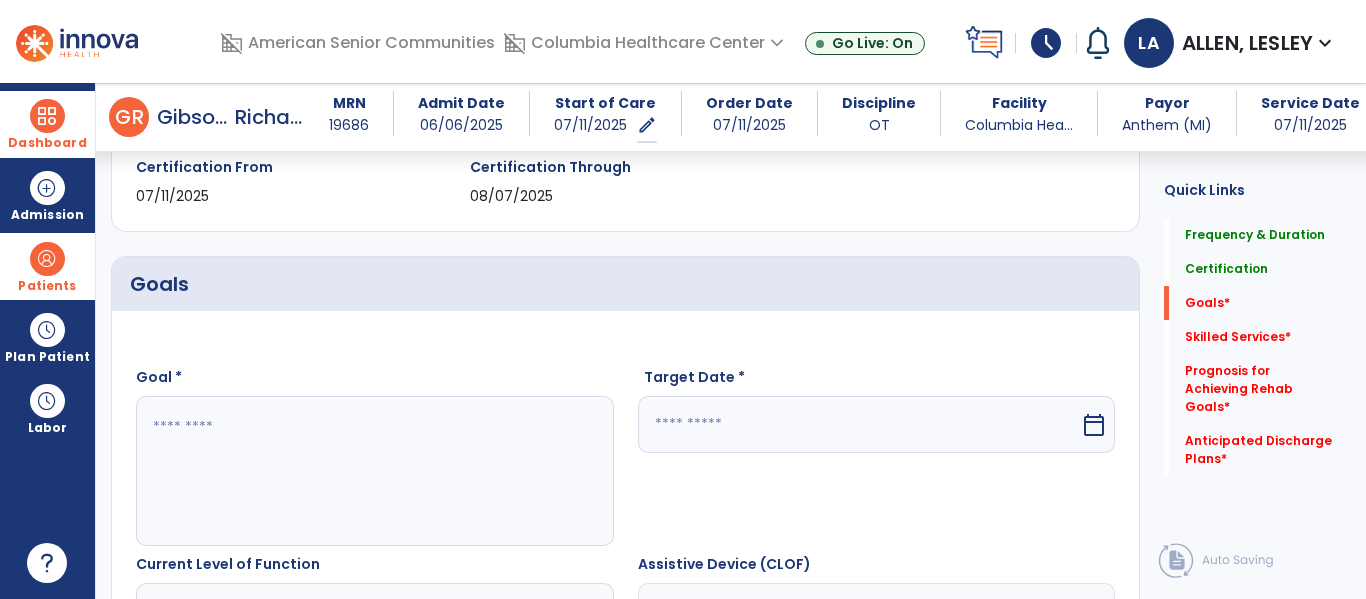 click at bounding box center [374, 471] 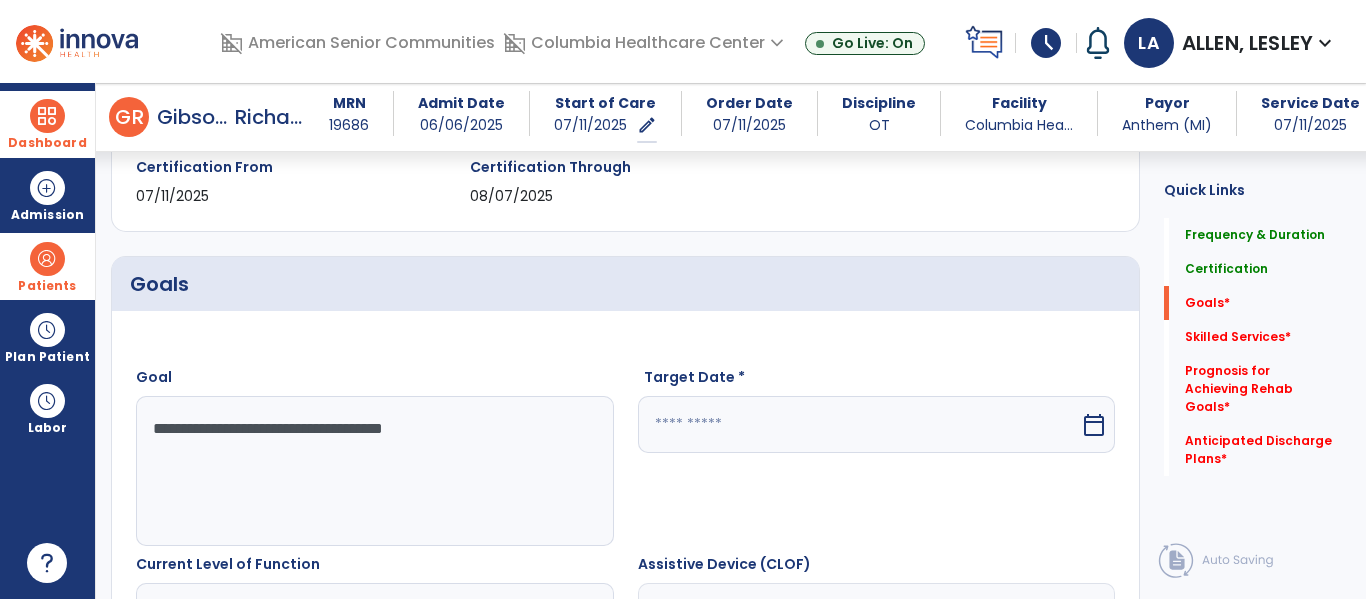 type on "**********" 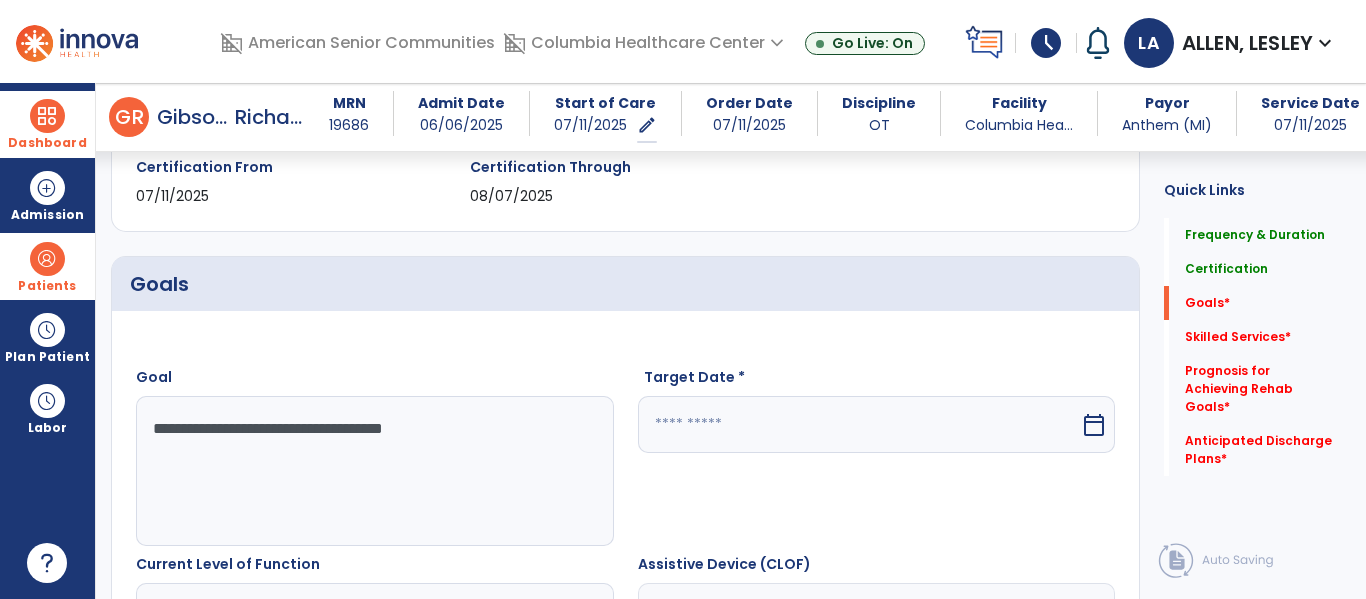 click on "calendar_today" at bounding box center [1096, 424] 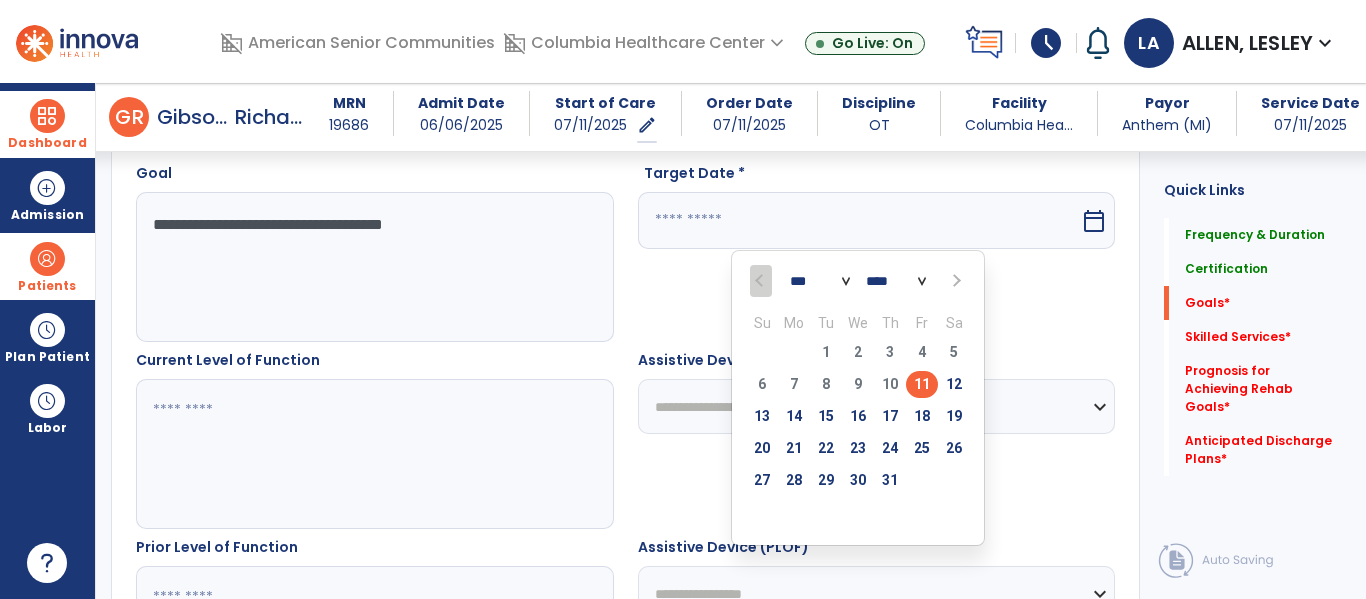 scroll, scrollTop: 595, scrollLeft: 0, axis: vertical 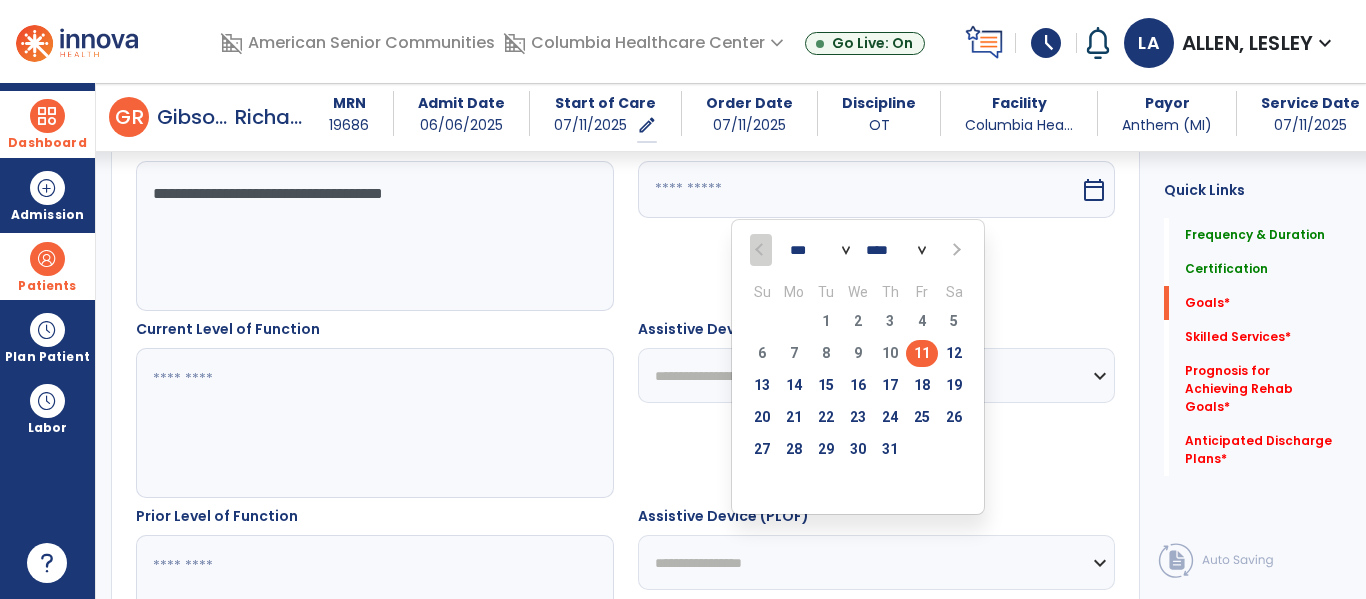 click at bounding box center (954, 250) 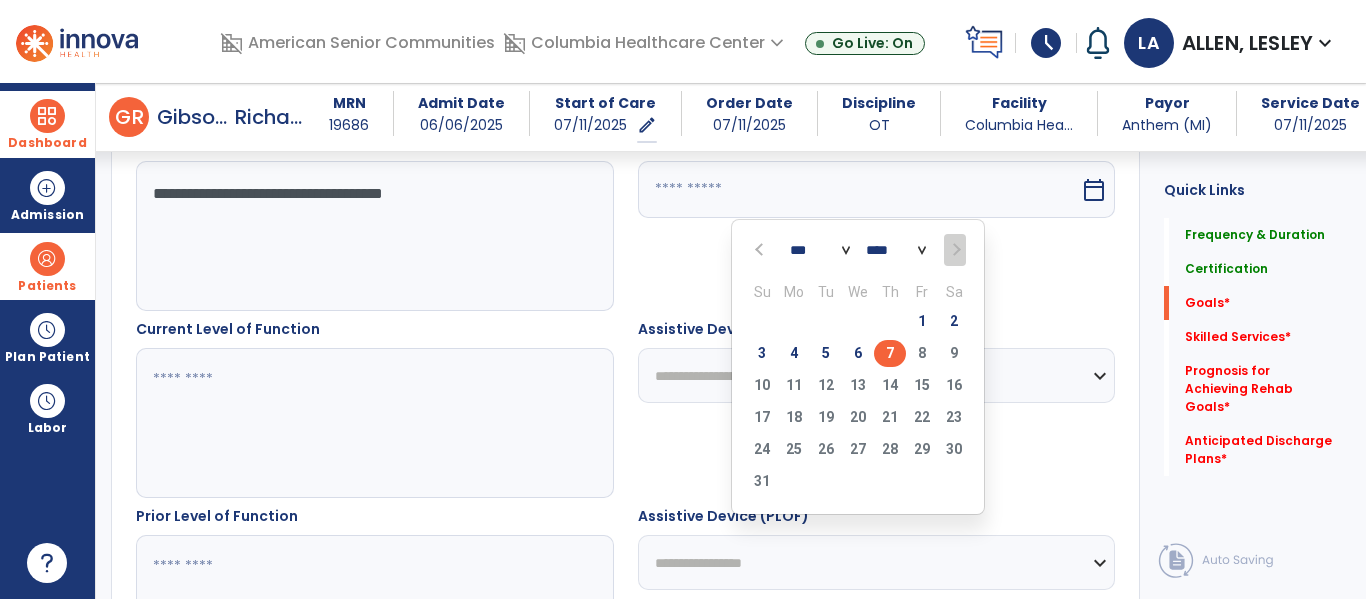 click on "7" at bounding box center (890, 353) 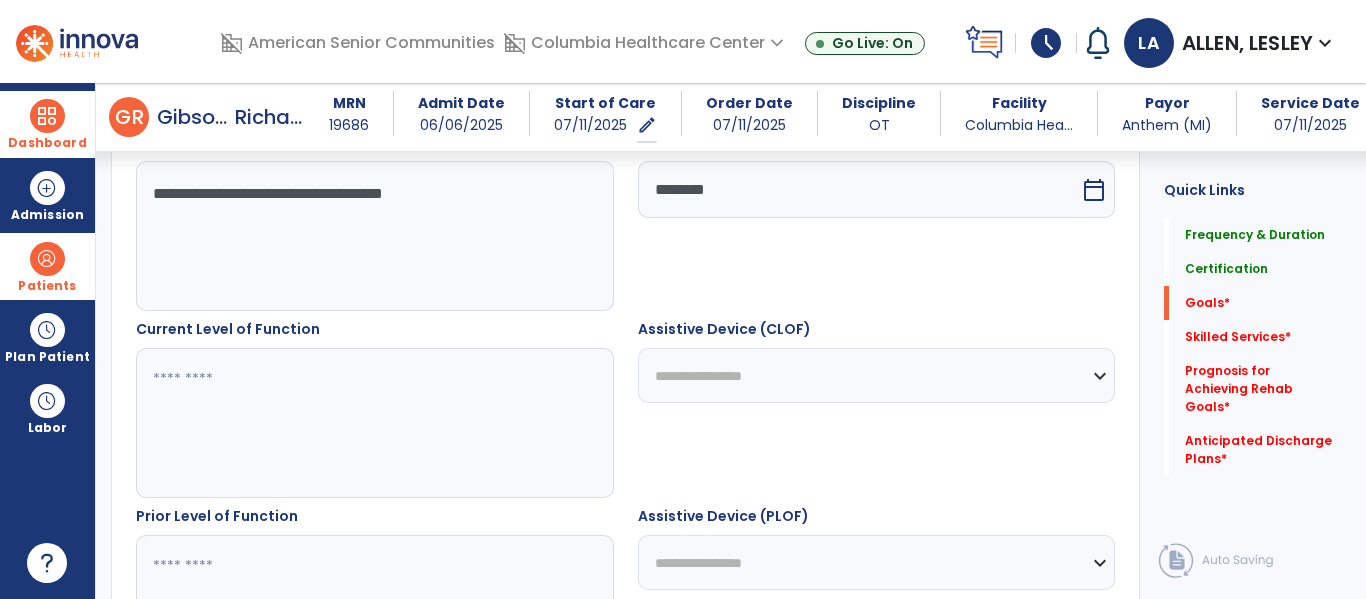 click at bounding box center (374, 423) 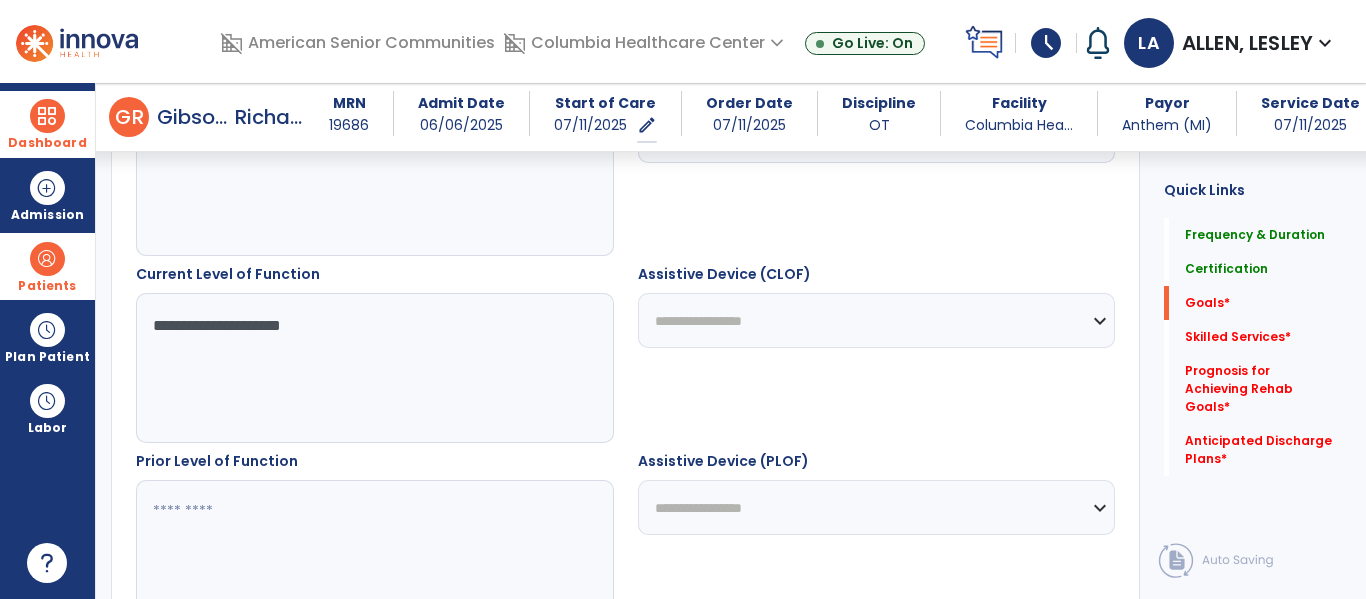scroll, scrollTop: 756, scrollLeft: 0, axis: vertical 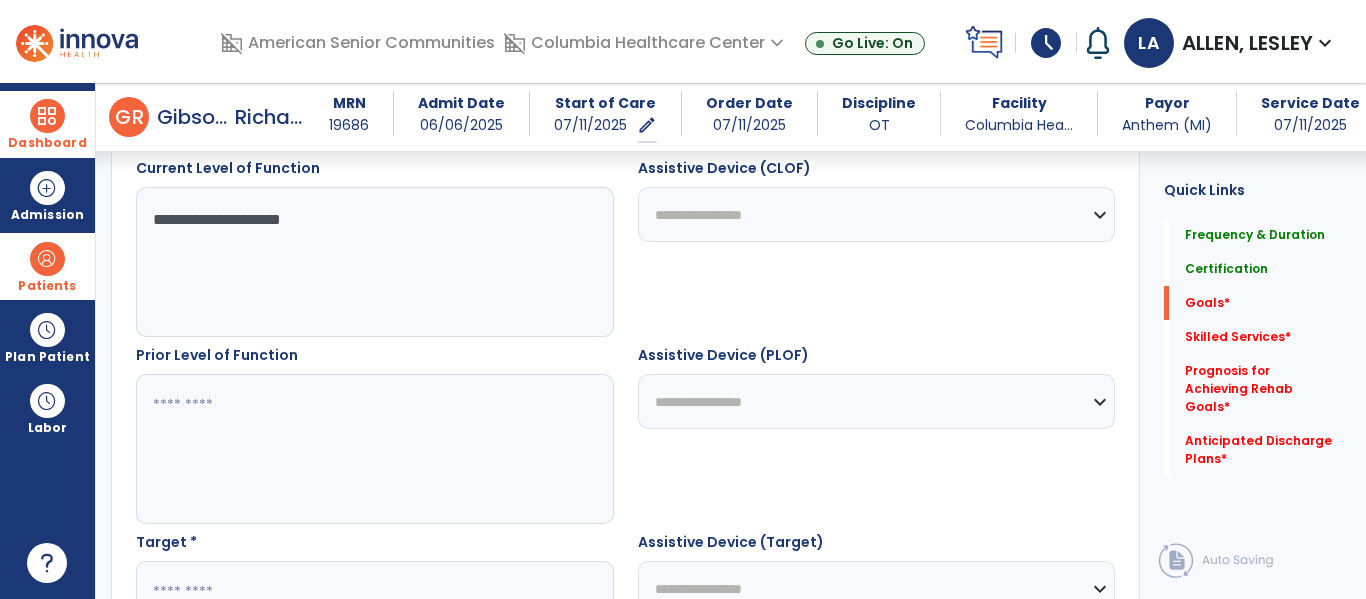 type on "**********" 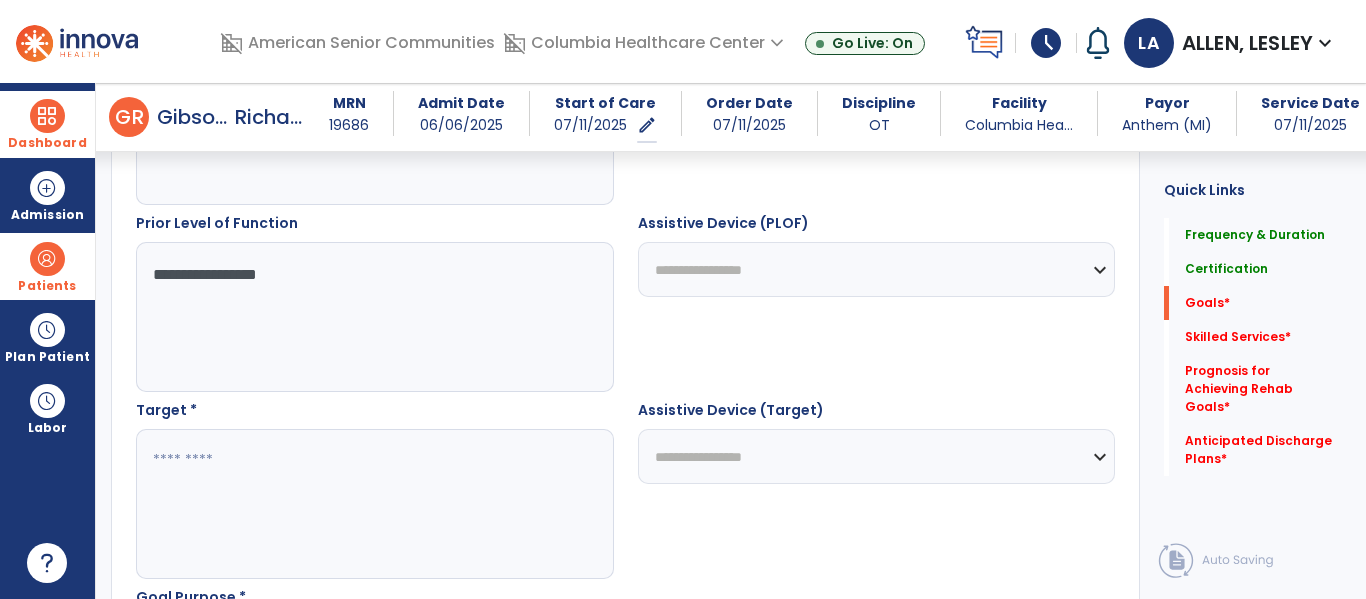 type on "**********" 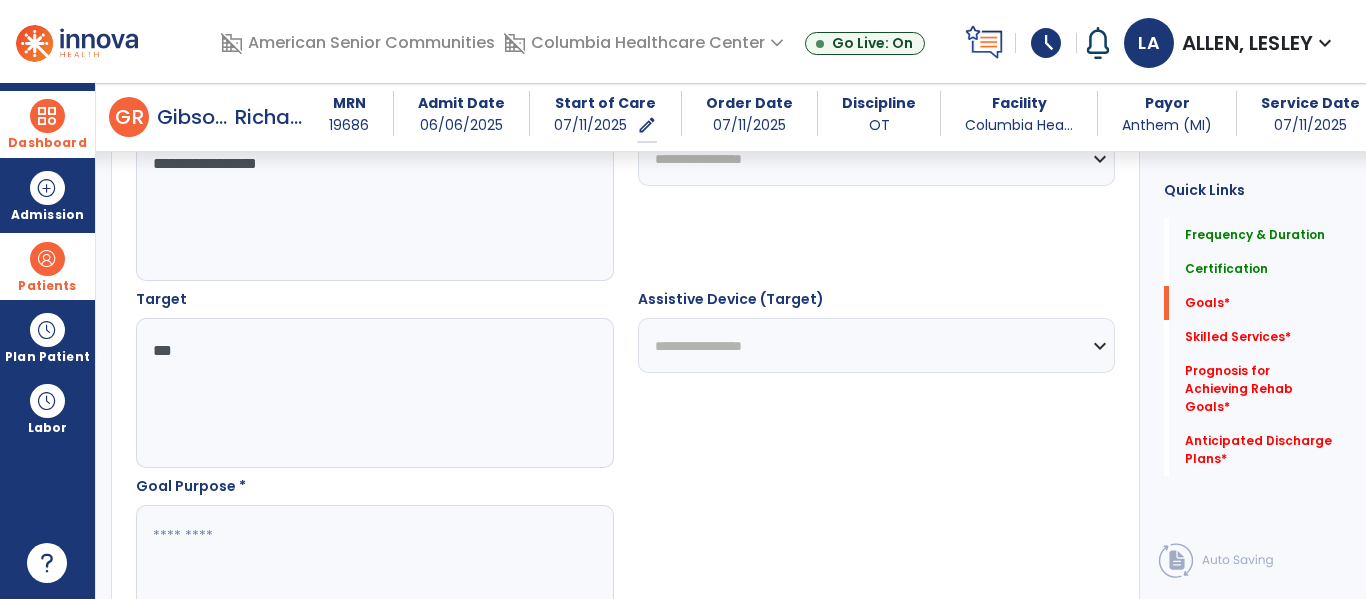 scroll, scrollTop: 1087, scrollLeft: 0, axis: vertical 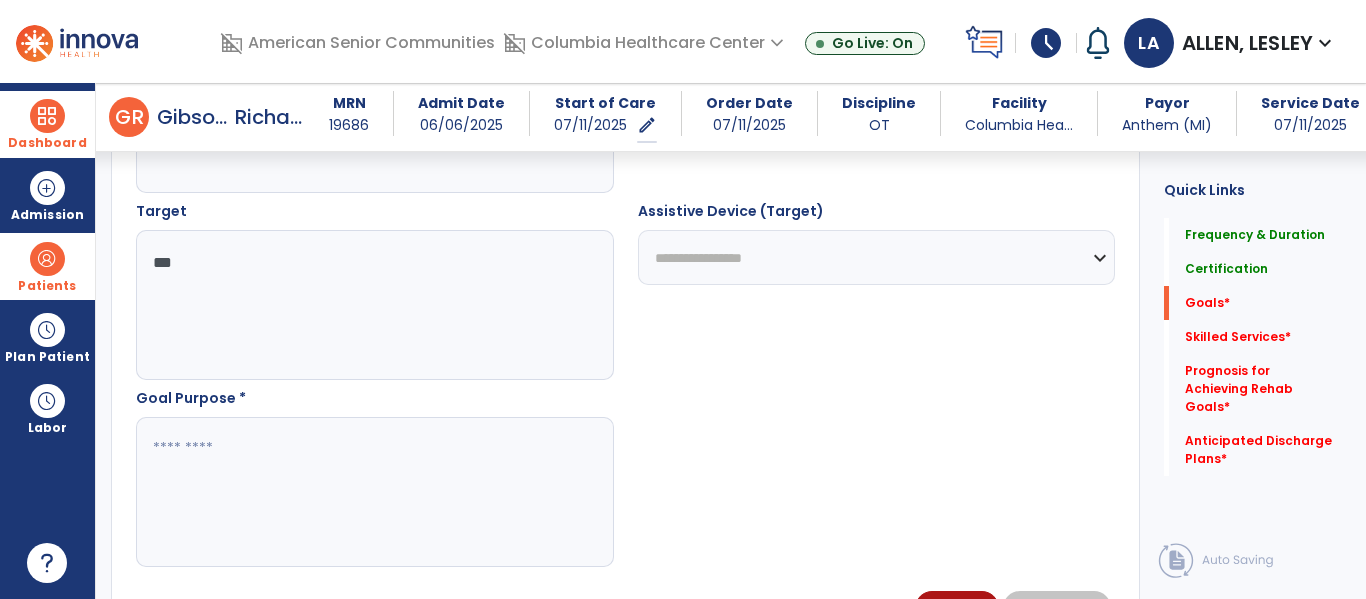 type on "***" 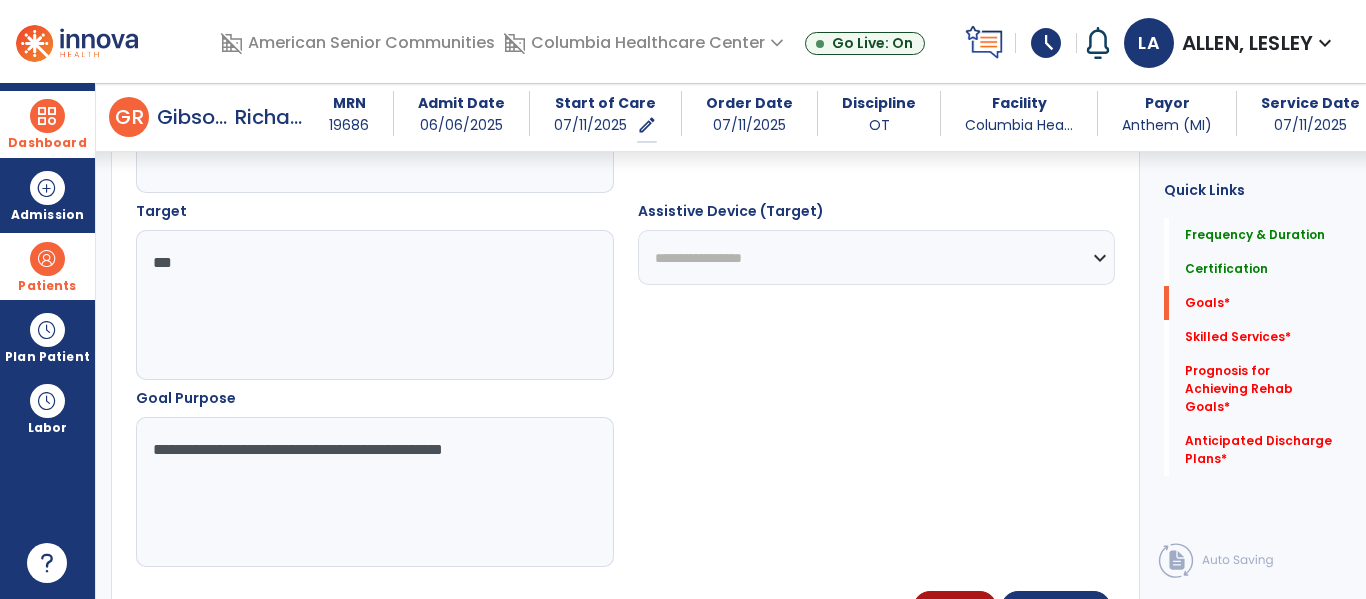 type on "**********" 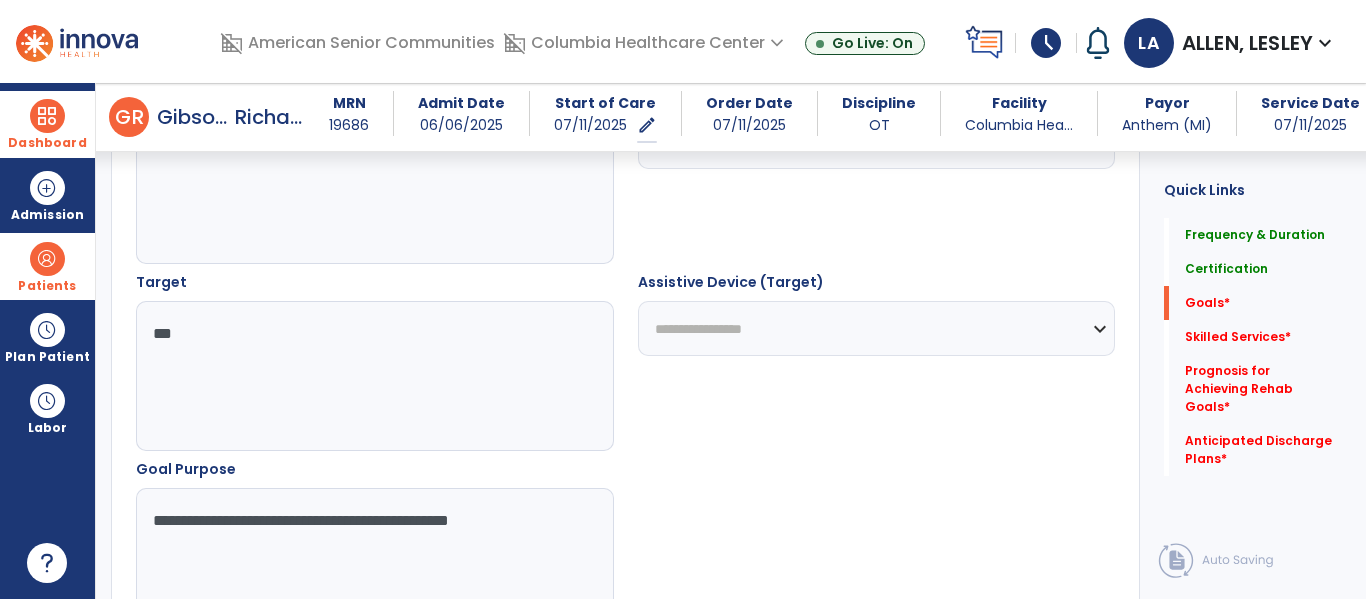 scroll, scrollTop: 1242, scrollLeft: 0, axis: vertical 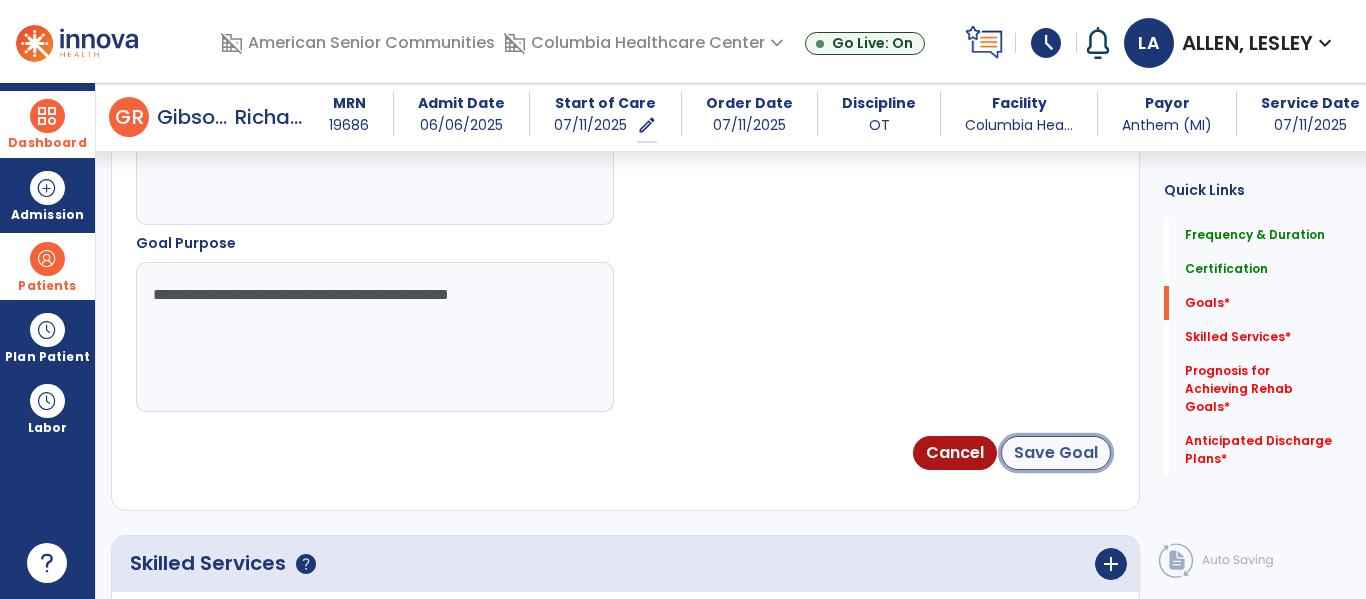 click on "Save Goal" at bounding box center [1056, 453] 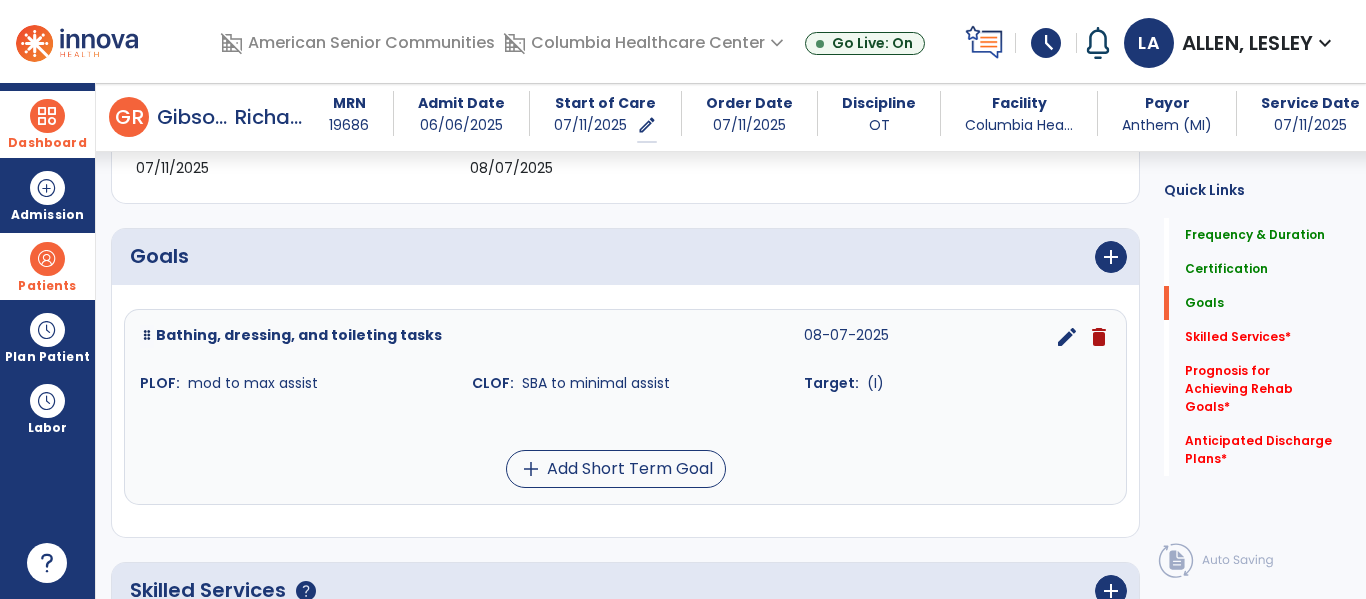 scroll, scrollTop: 407, scrollLeft: 0, axis: vertical 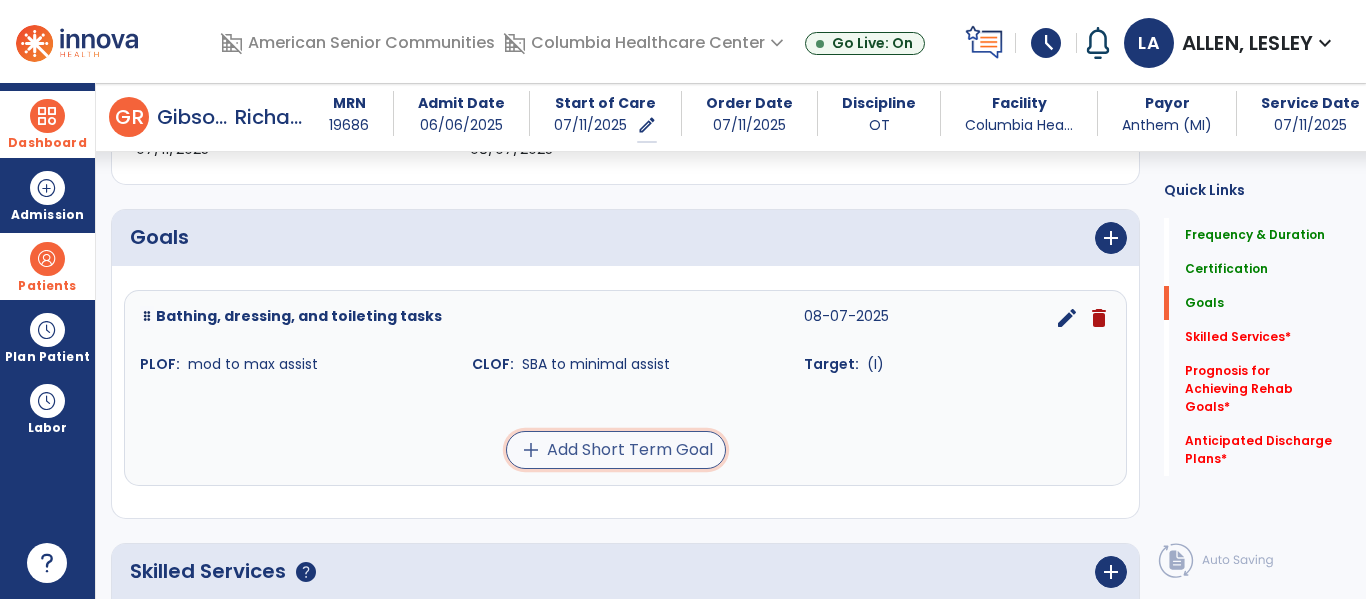 click on "add  Add Short Term Goal" at bounding box center (616, 450) 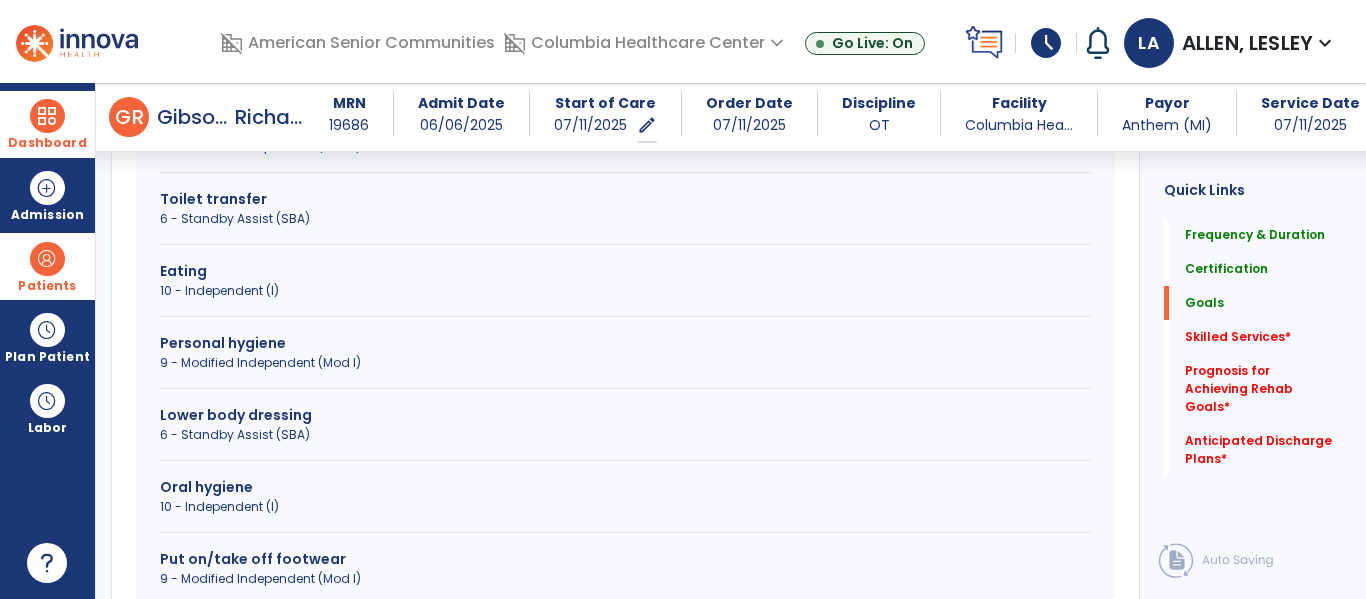 scroll, scrollTop: 809, scrollLeft: 0, axis: vertical 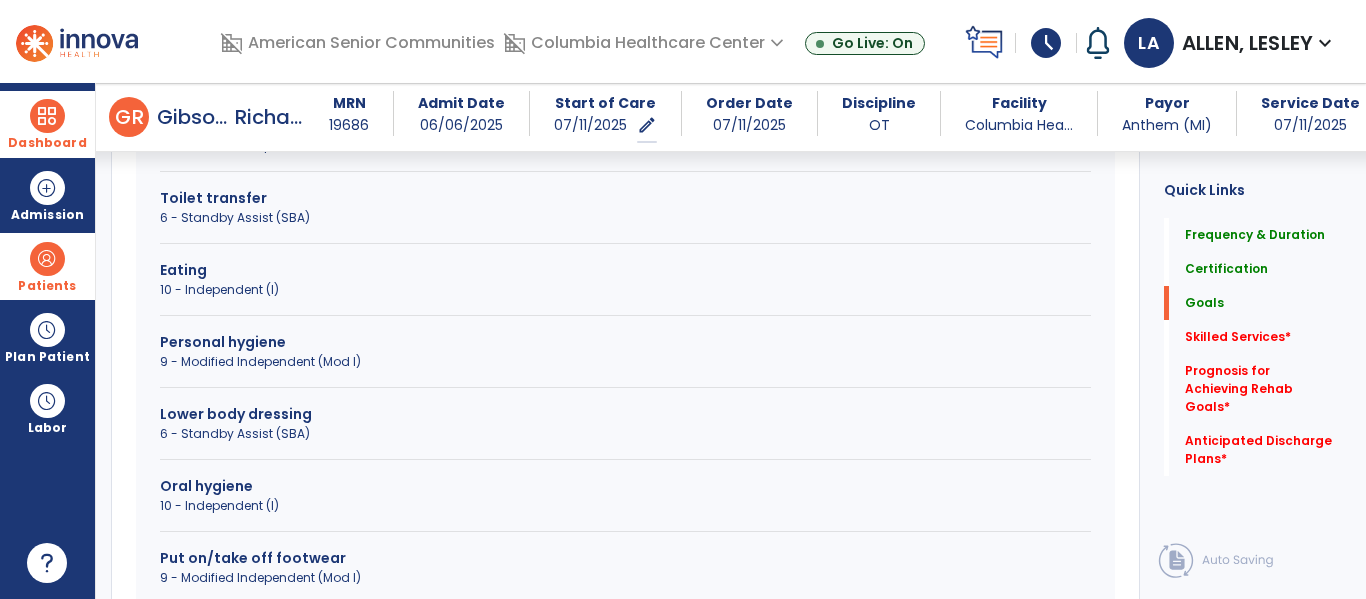 click on "Lower body dressing 6 - Standby Assist (SBA)" at bounding box center [625, 432] 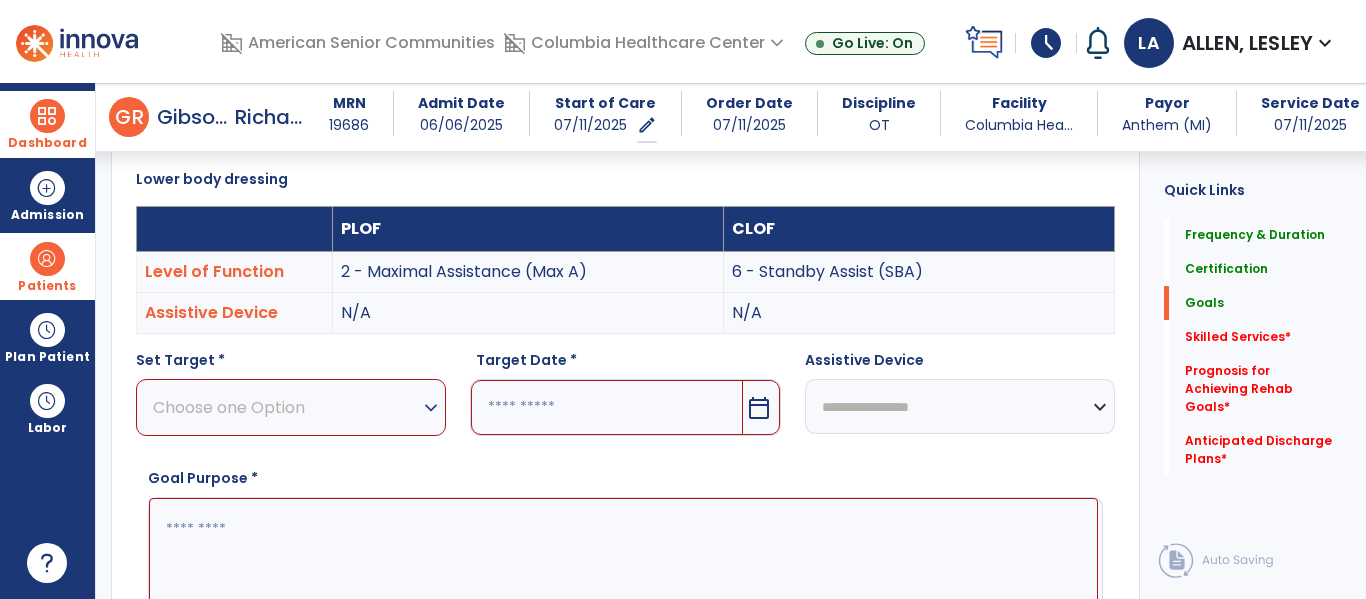 scroll, scrollTop: 525, scrollLeft: 0, axis: vertical 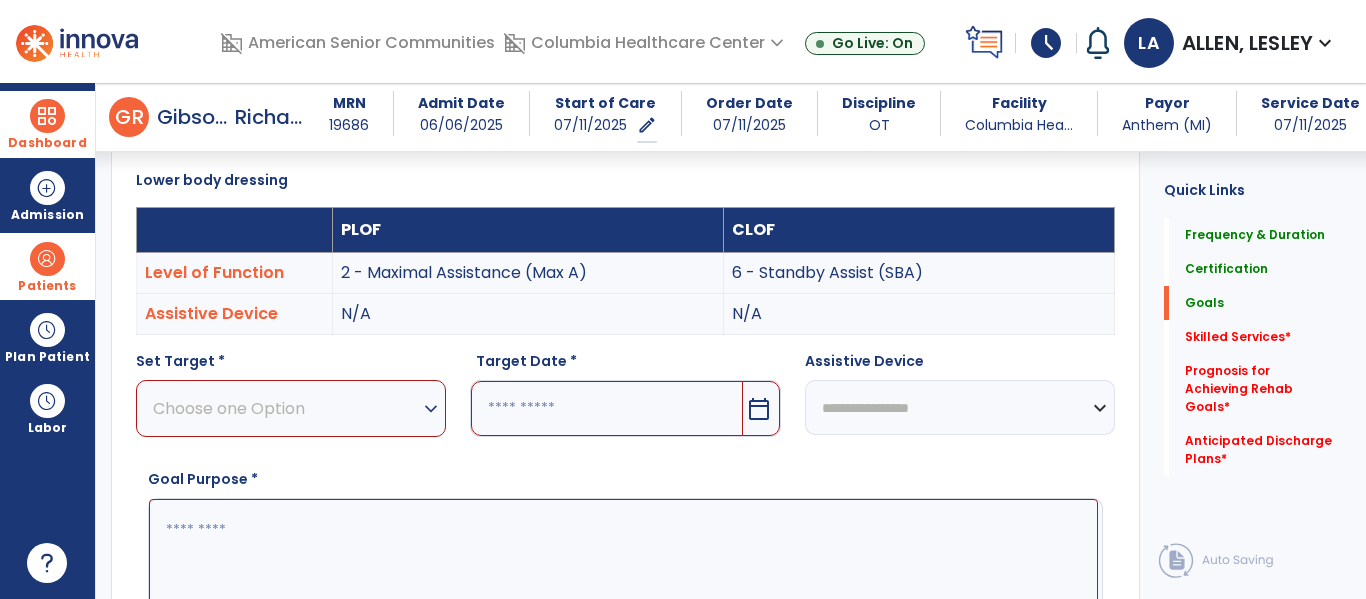 click on "expand_more" at bounding box center [431, 409] 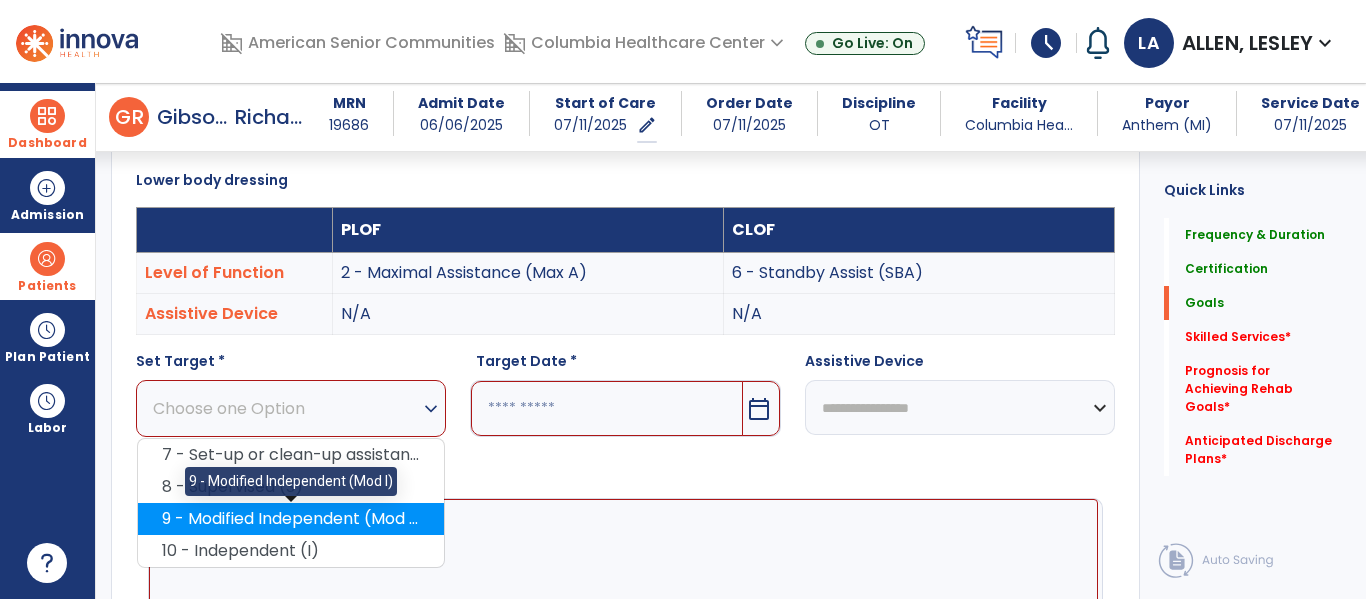 click on "9 - Modified Independent (Mod I)" at bounding box center [291, 519] 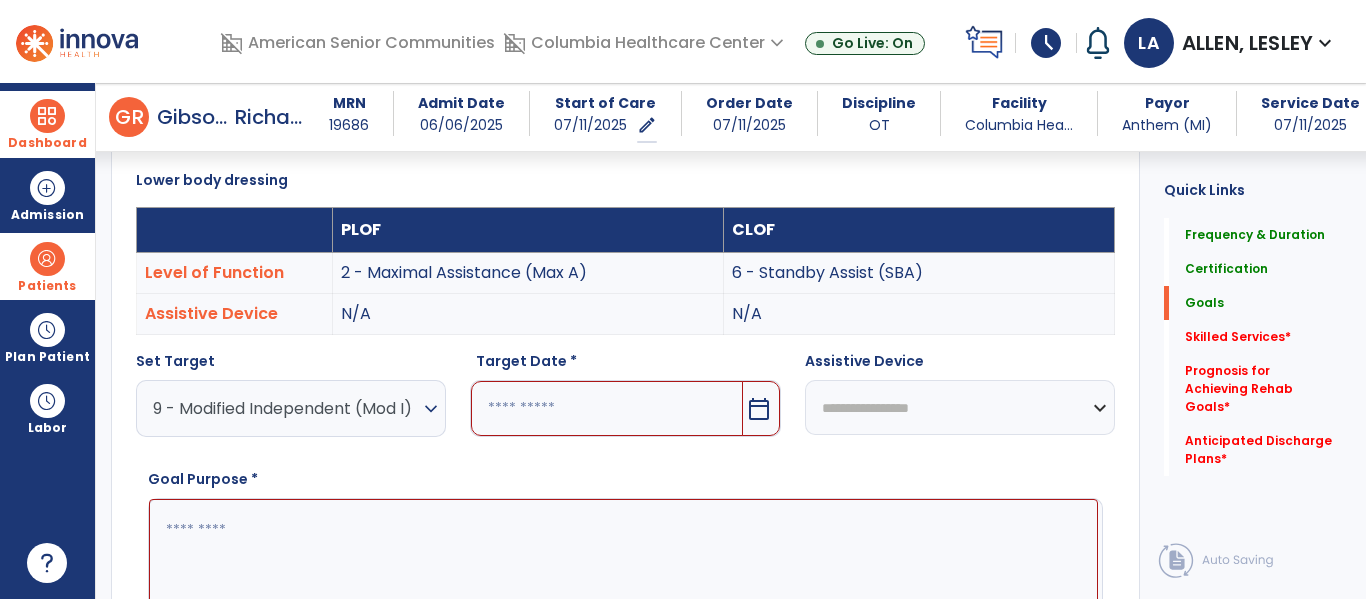 click on "calendar_today" at bounding box center [759, 409] 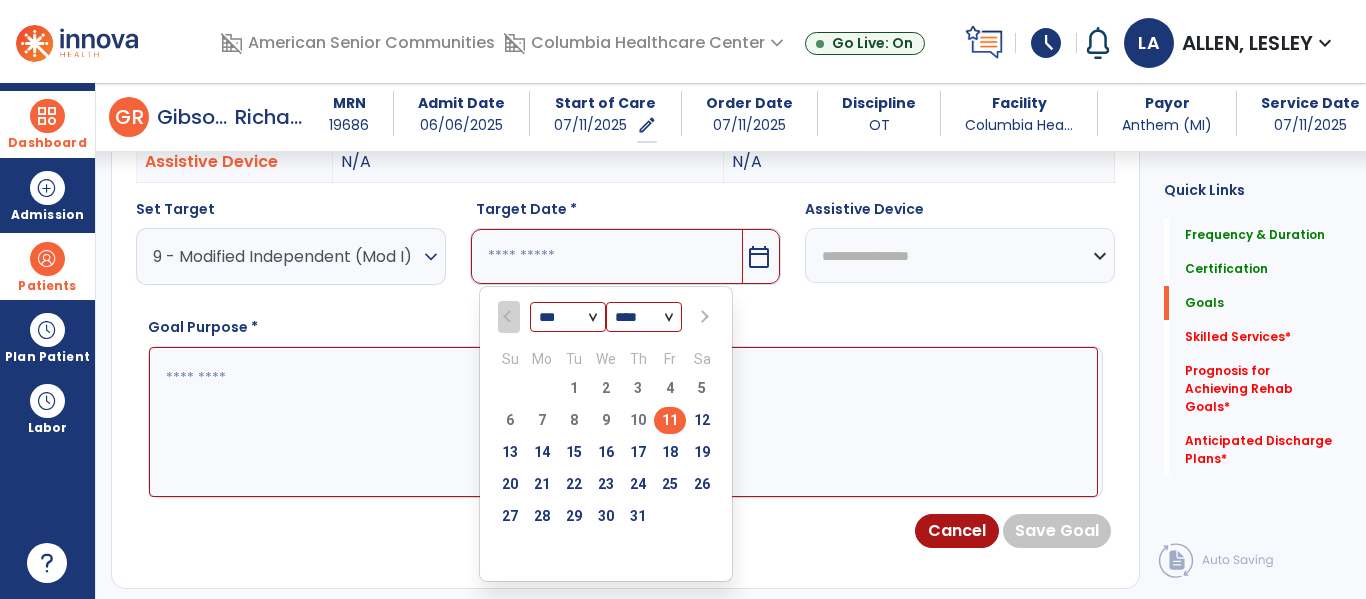 scroll, scrollTop: 685, scrollLeft: 0, axis: vertical 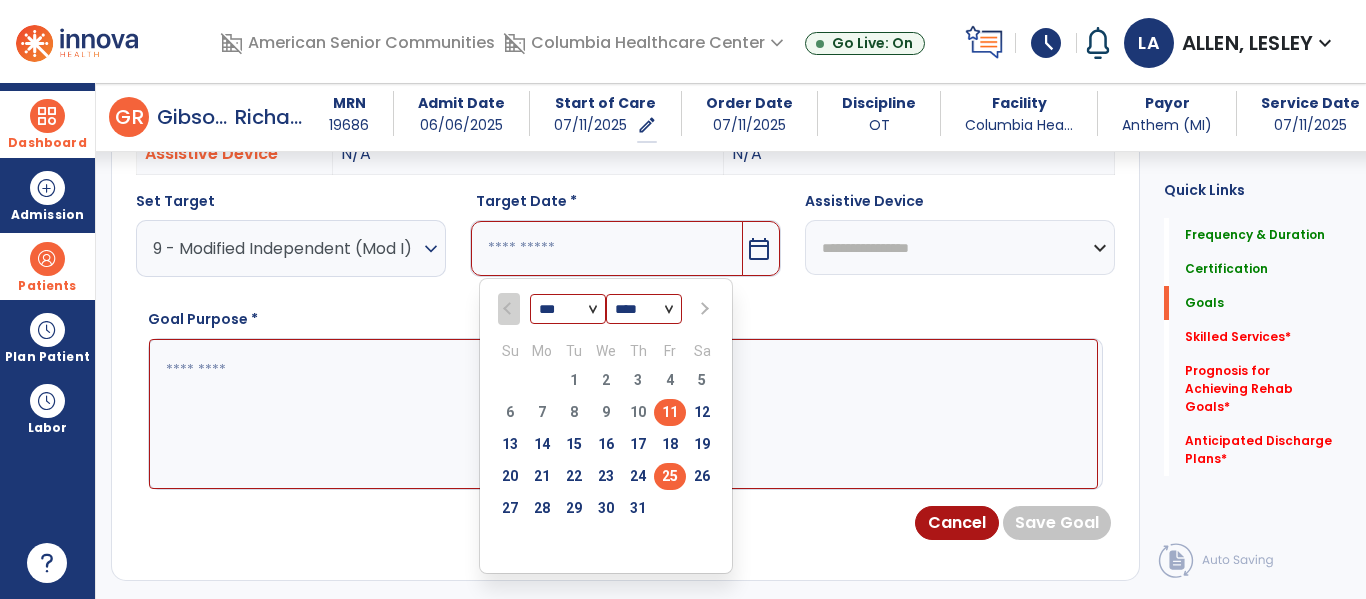 click on "25" at bounding box center [670, 476] 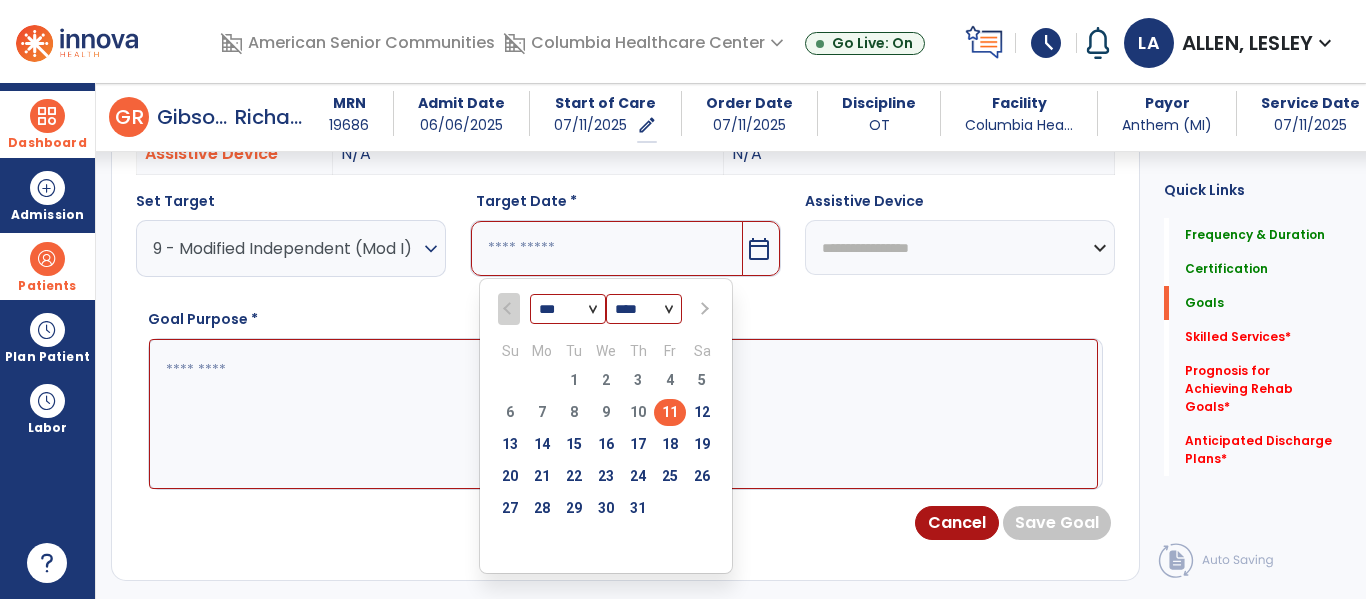 type on "*********" 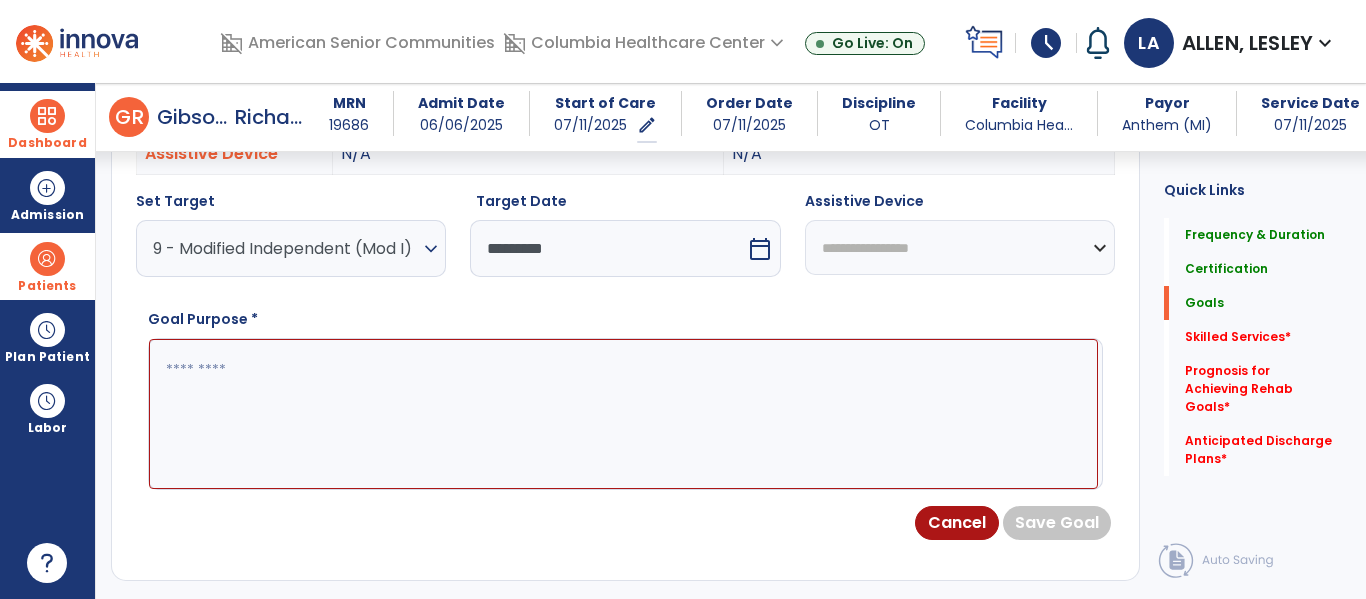 click at bounding box center [623, 414] 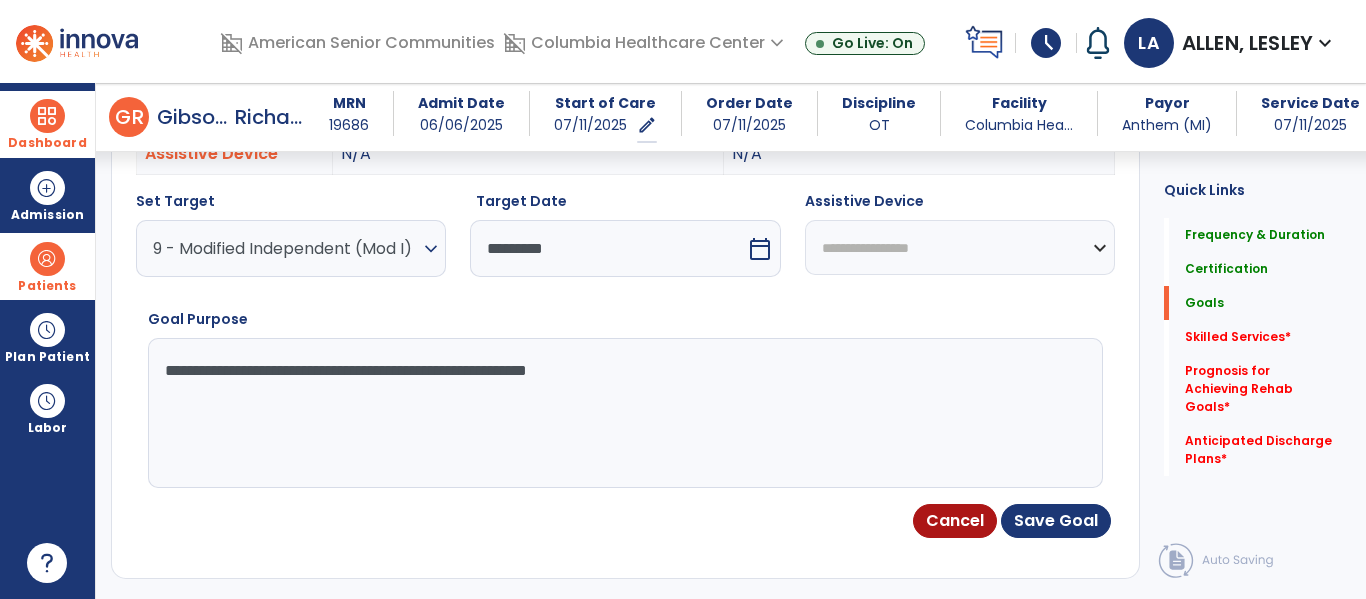 drag, startPoint x: 640, startPoint y: 369, endPoint x: 133, endPoint y: 362, distance: 507.0483 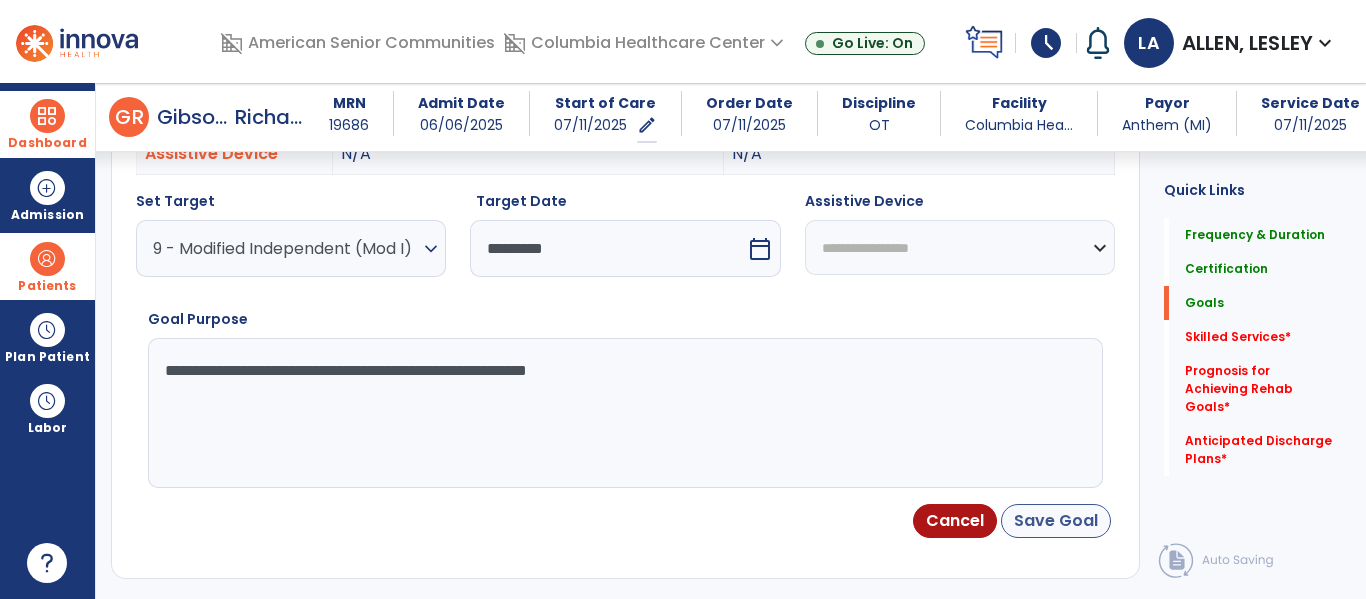 type on "**********" 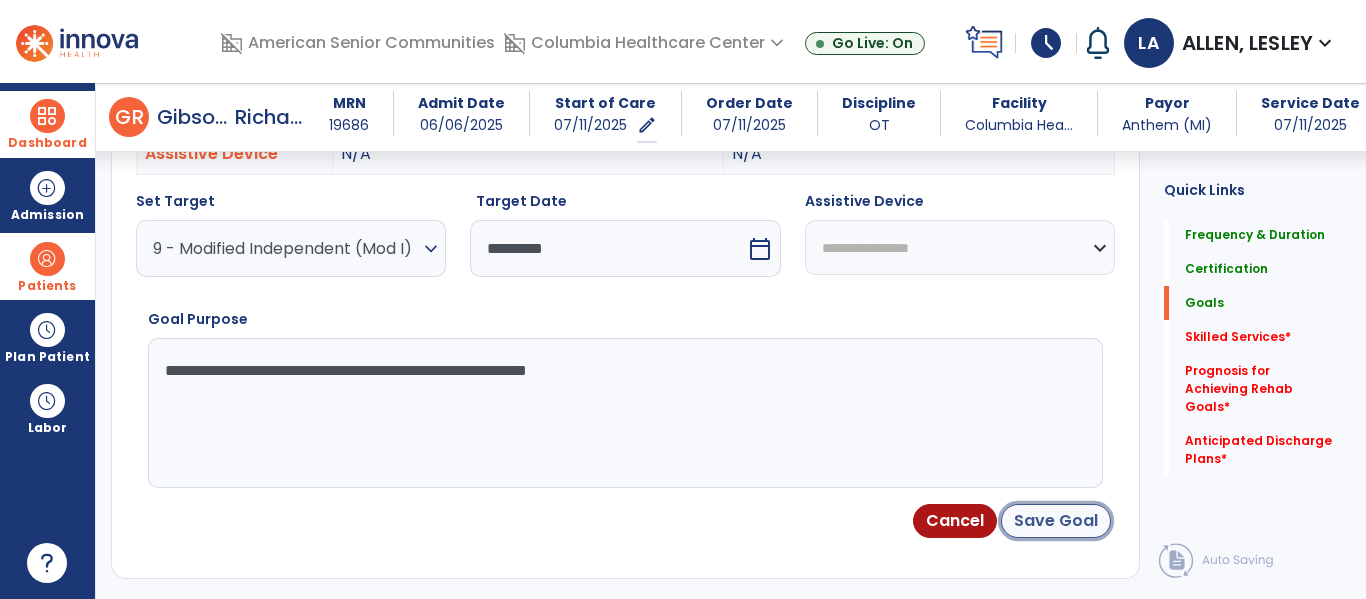 click on "Save Goal" at bounding box center (1056, 521) 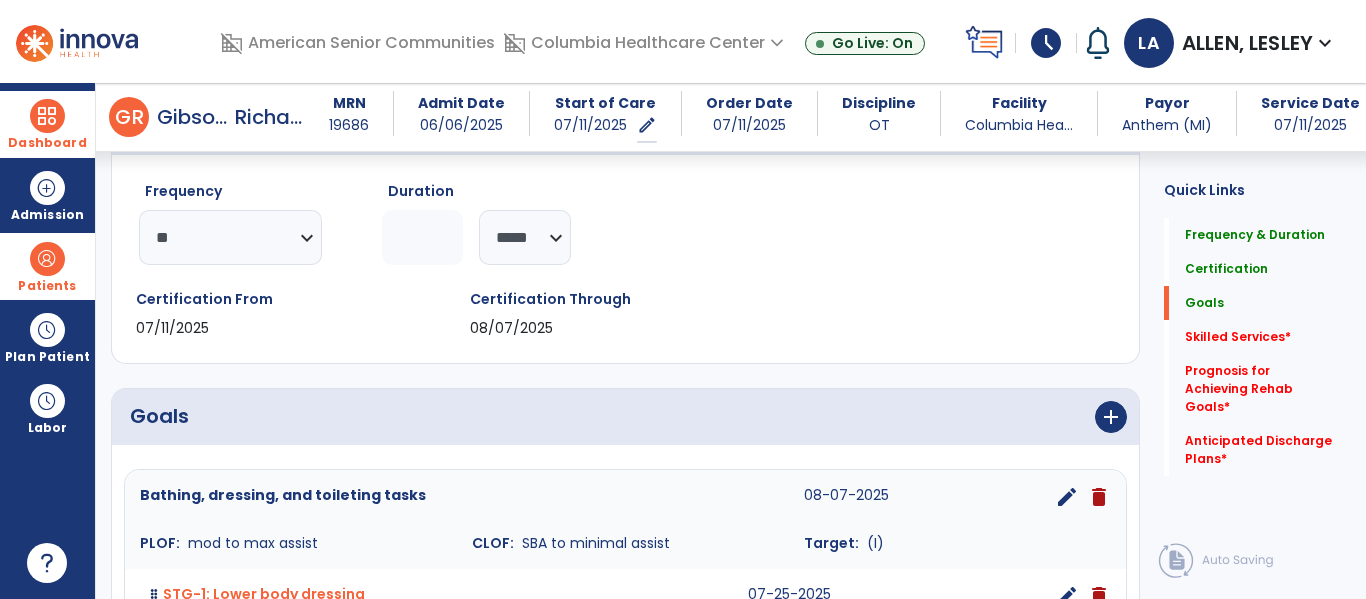scroll, scrollTop: 450, scrollLeft: 0, axis: vertical 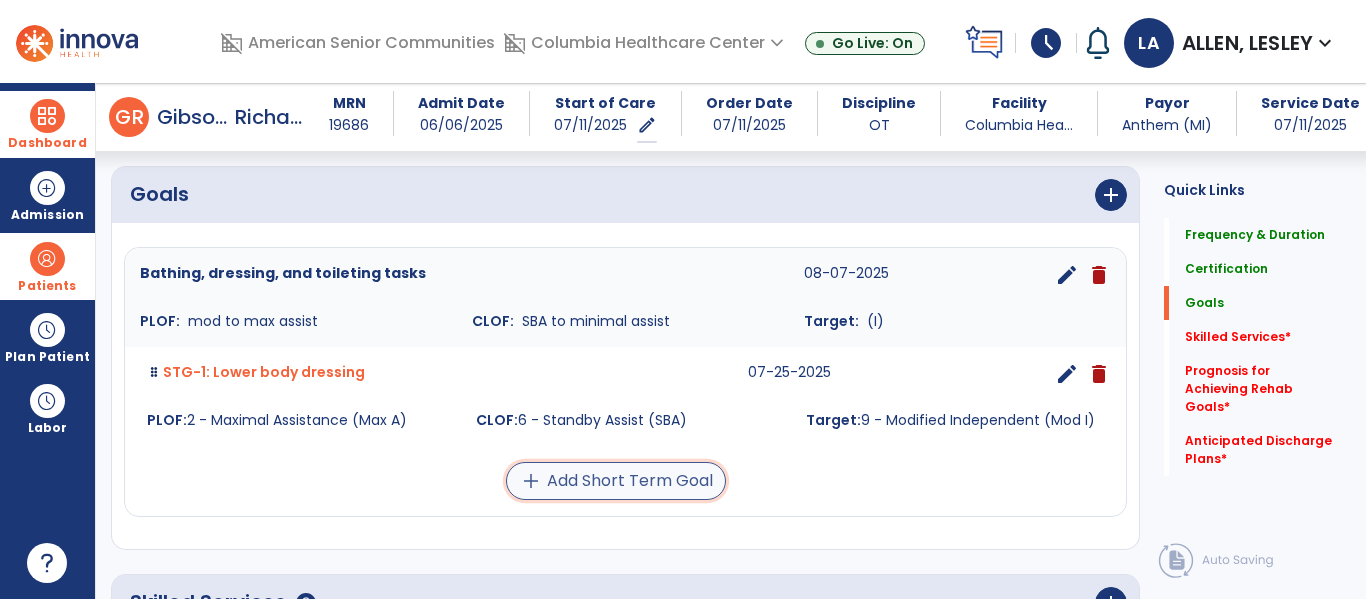click on "add  Add Short Term Goal" at bounding box center (616, 481) 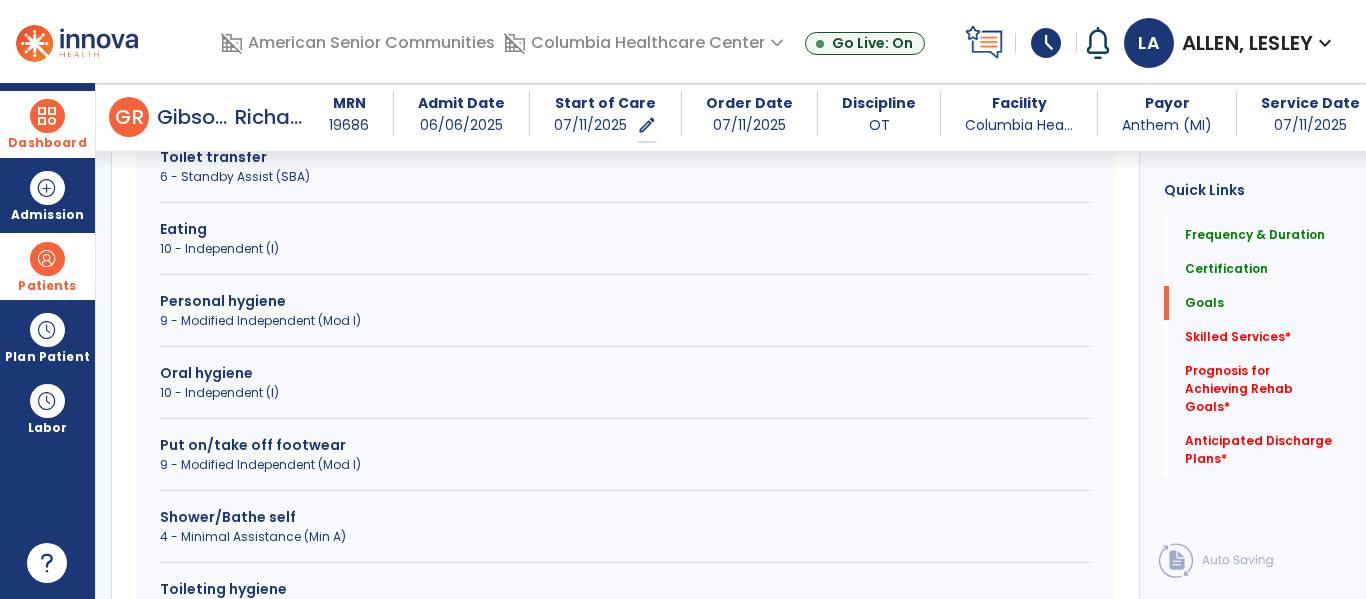 scroll, scrollTop: 891, scrollLeft: 0, axis: vertical 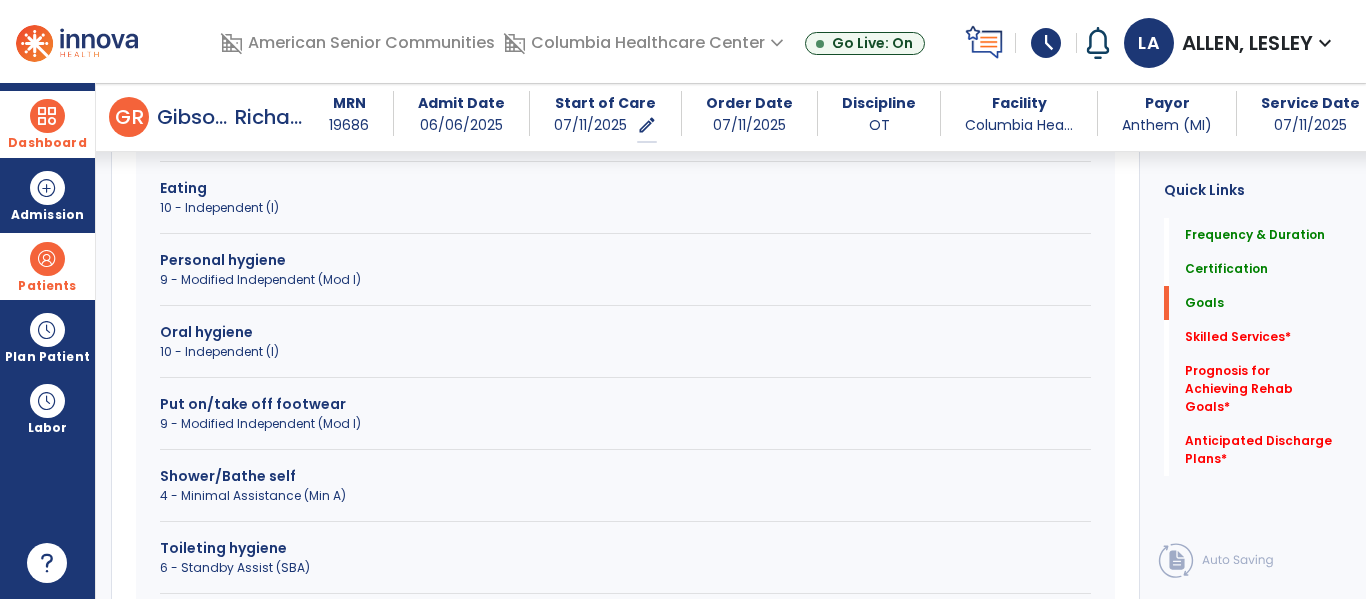 click on "Shower/Bathe self" at bounding box center [625, 476] 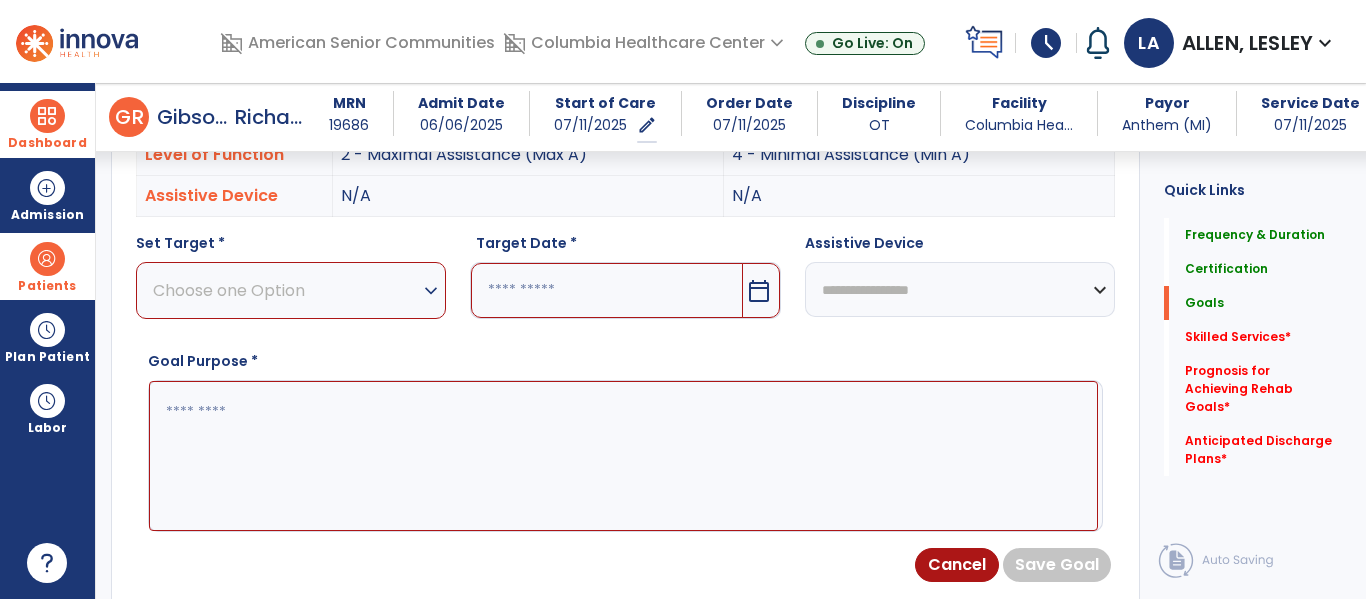scroll, scrollTop: 512, scrollLeft: 0, axis: vertical 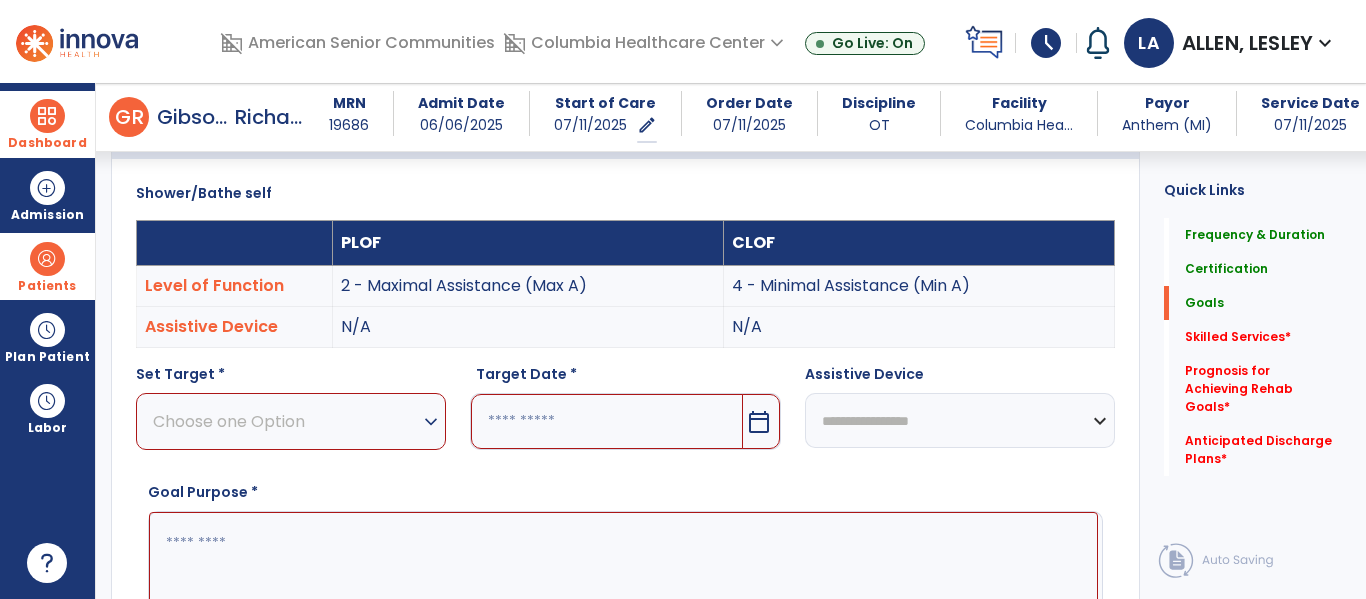 click on "expand_more" at bounding box center [431, 422] 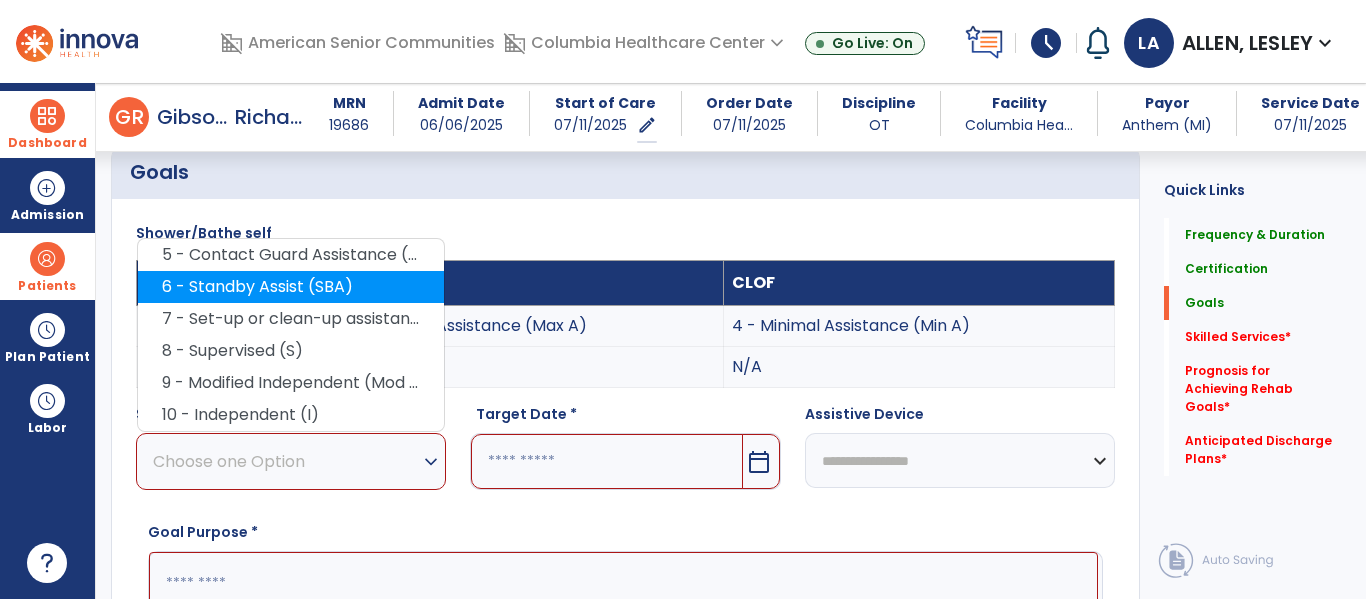 scroll, scrollTop: 452, scrollLeft: 0, axis: vertical 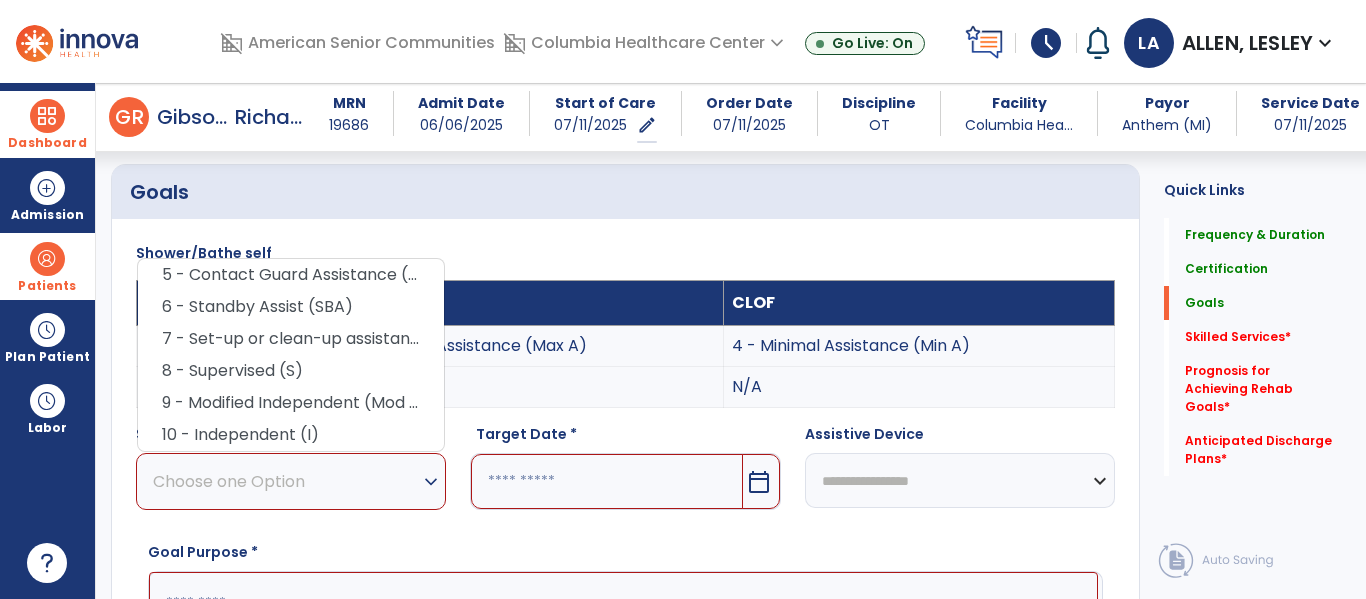 drag, startPoint x: 328, startPoint y: 298, endPoint x: 825, endPoint y: 474, distance: 527.2428 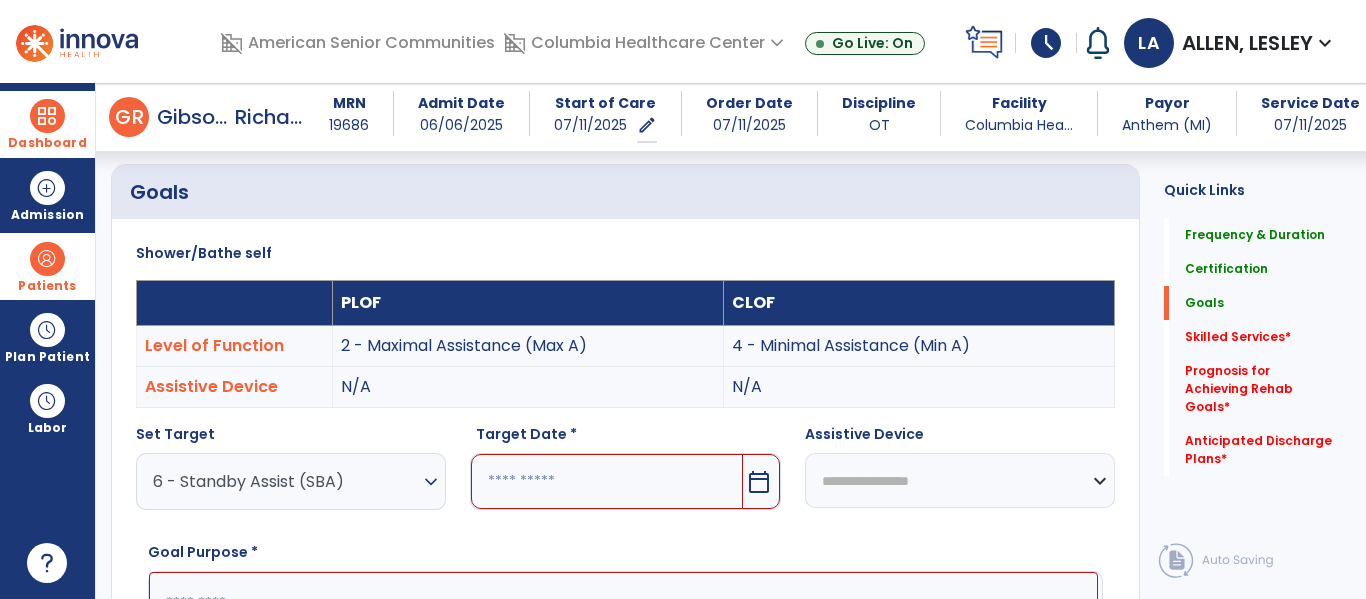 click on "calendar_today" at bounding box center [759, 482] 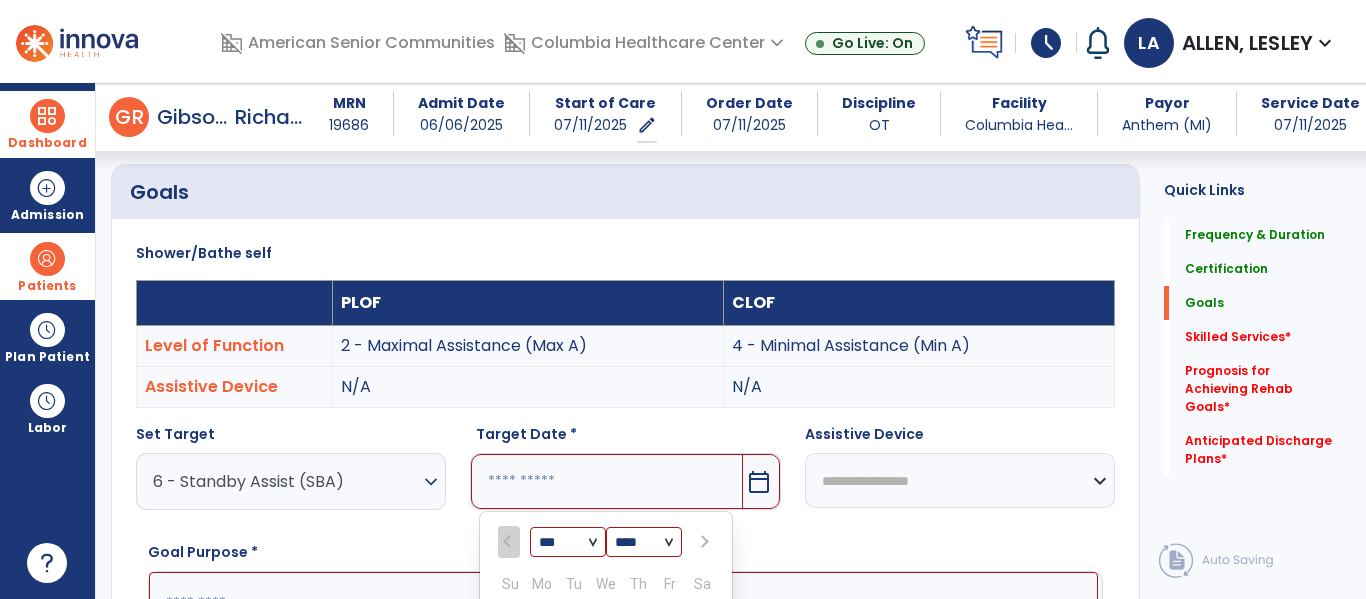 scroll, scrollTop: 760, scrollLeft: 0, axis: vertical 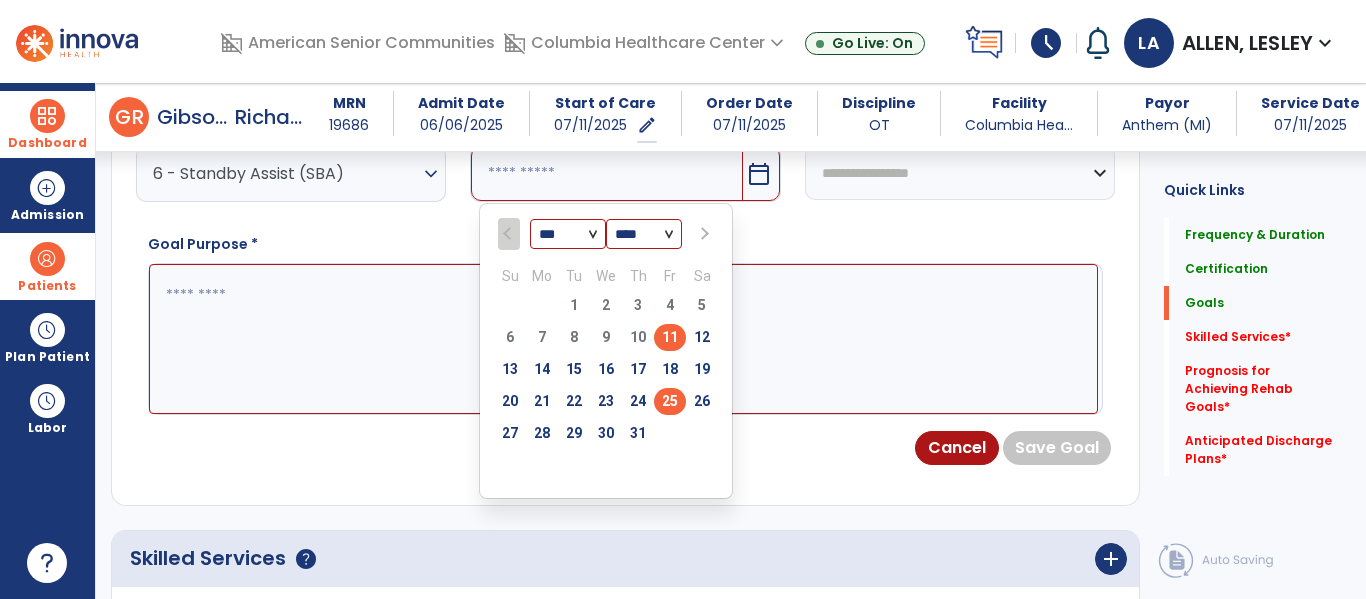click on "25" at bounding box center [670, 401] 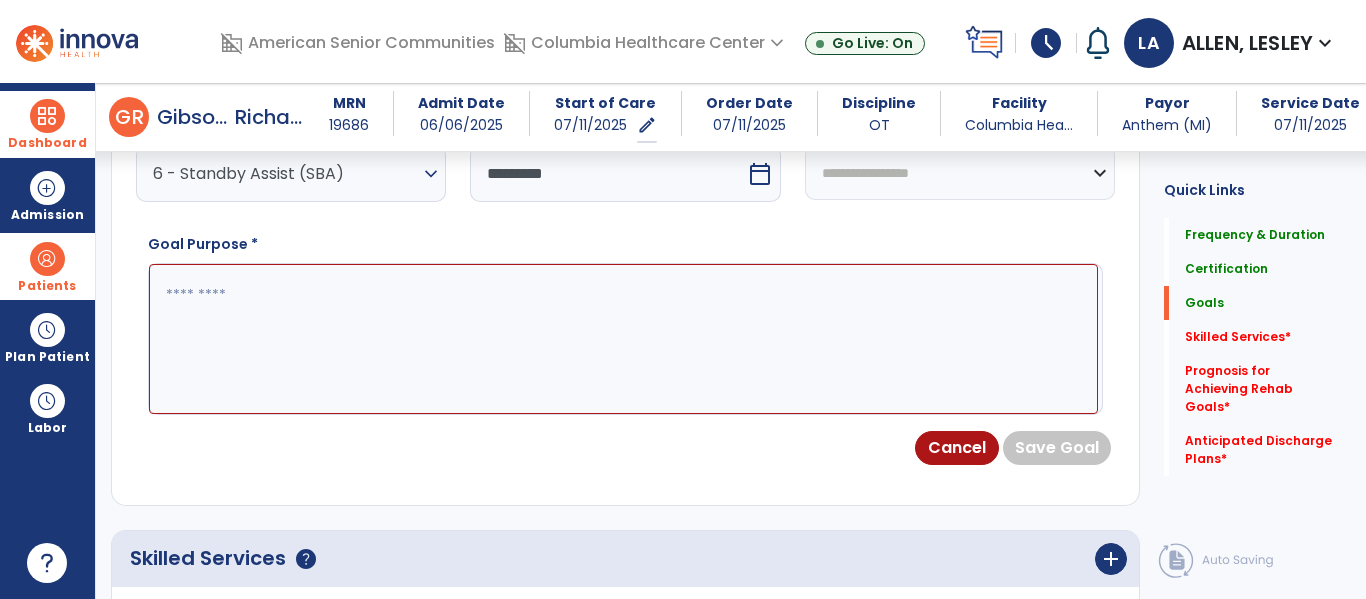 click at bounding box center [623, 339] 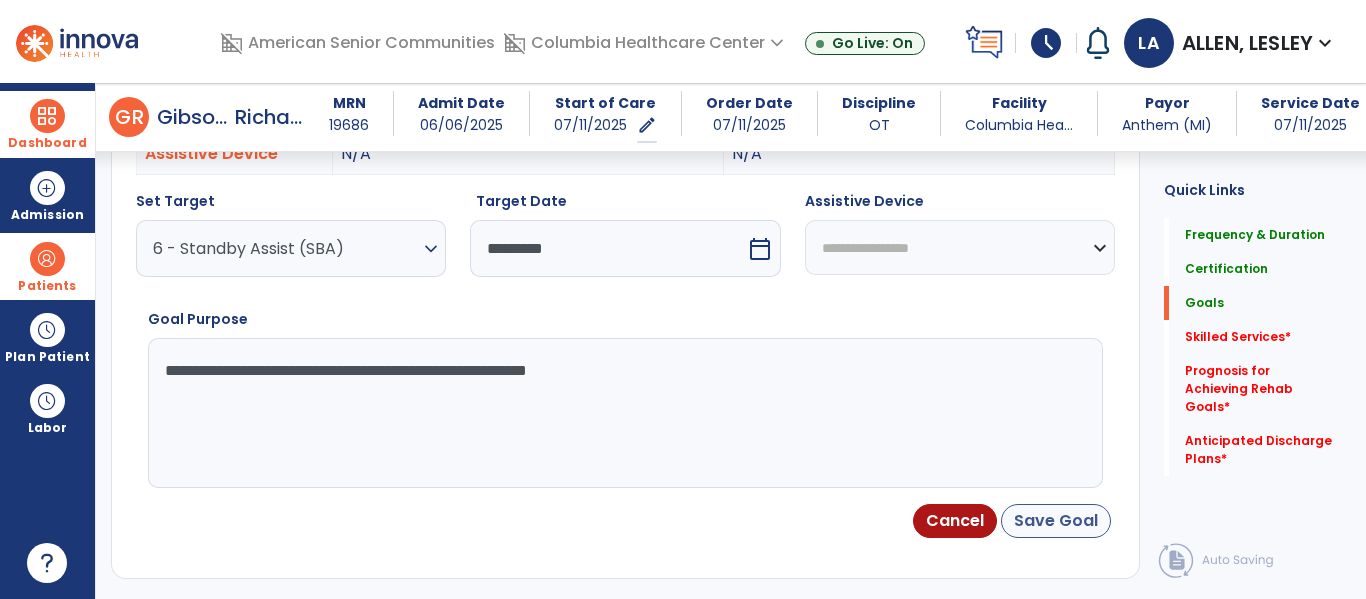 type on "**********" 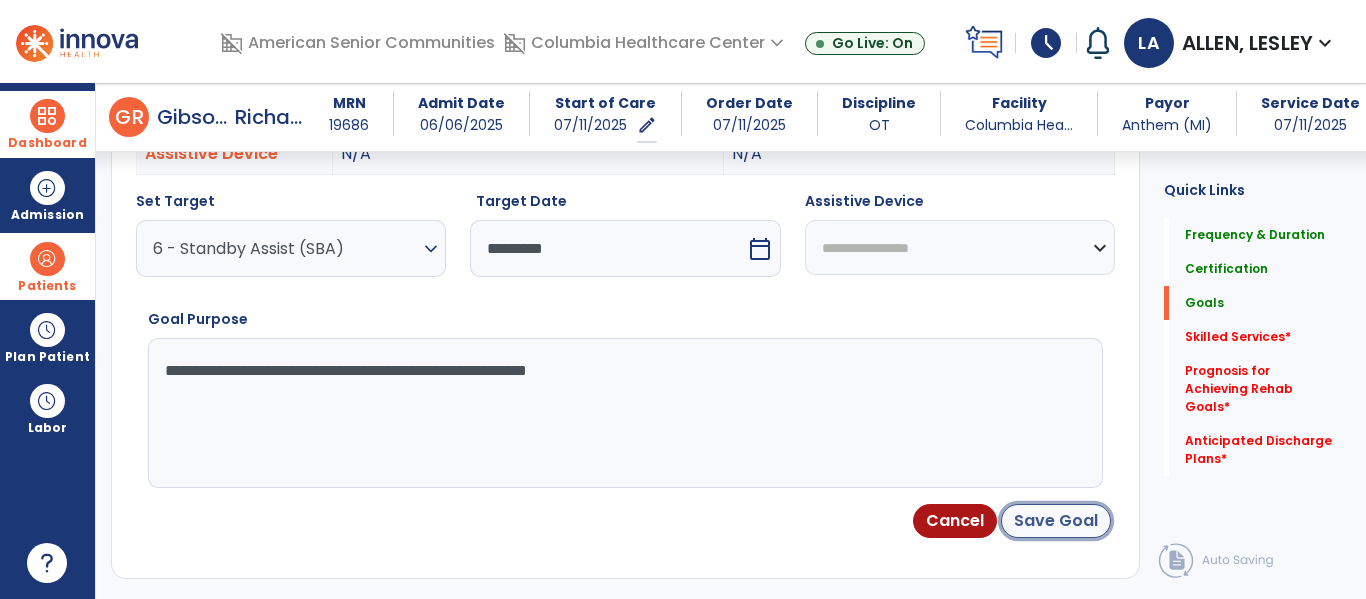click on "Save Goal" at bounding box center (1056, 521) 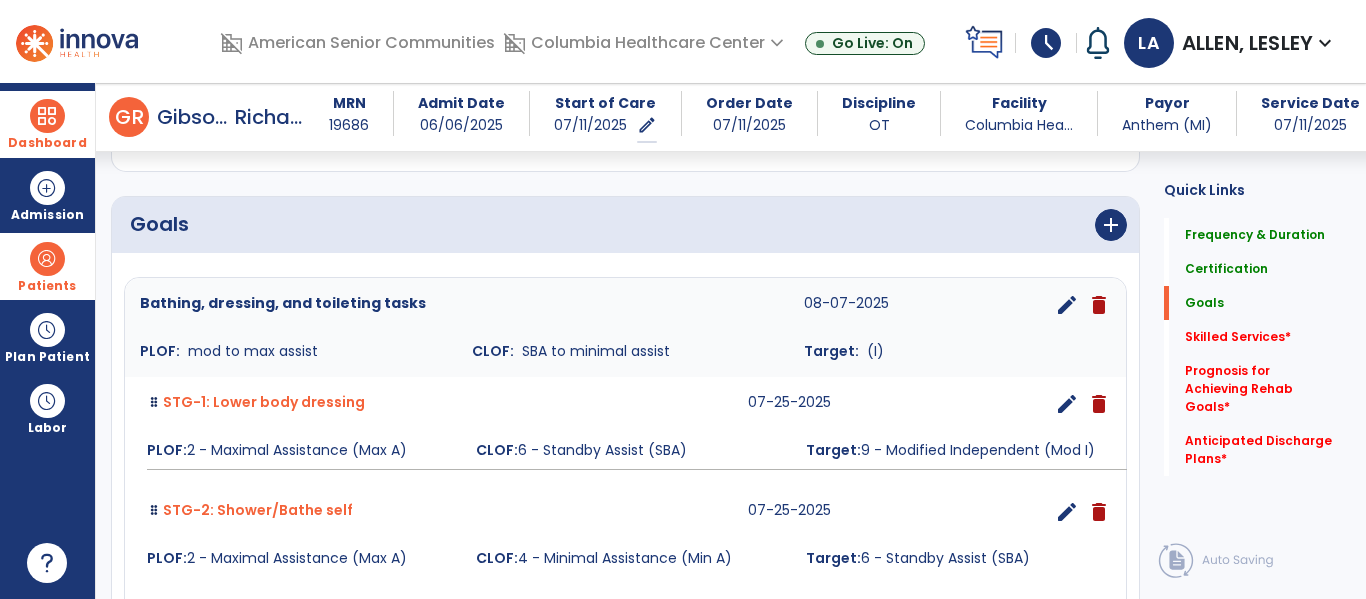 scroll, scrollTop: 545, scrollLeft: 0, axis: vertical 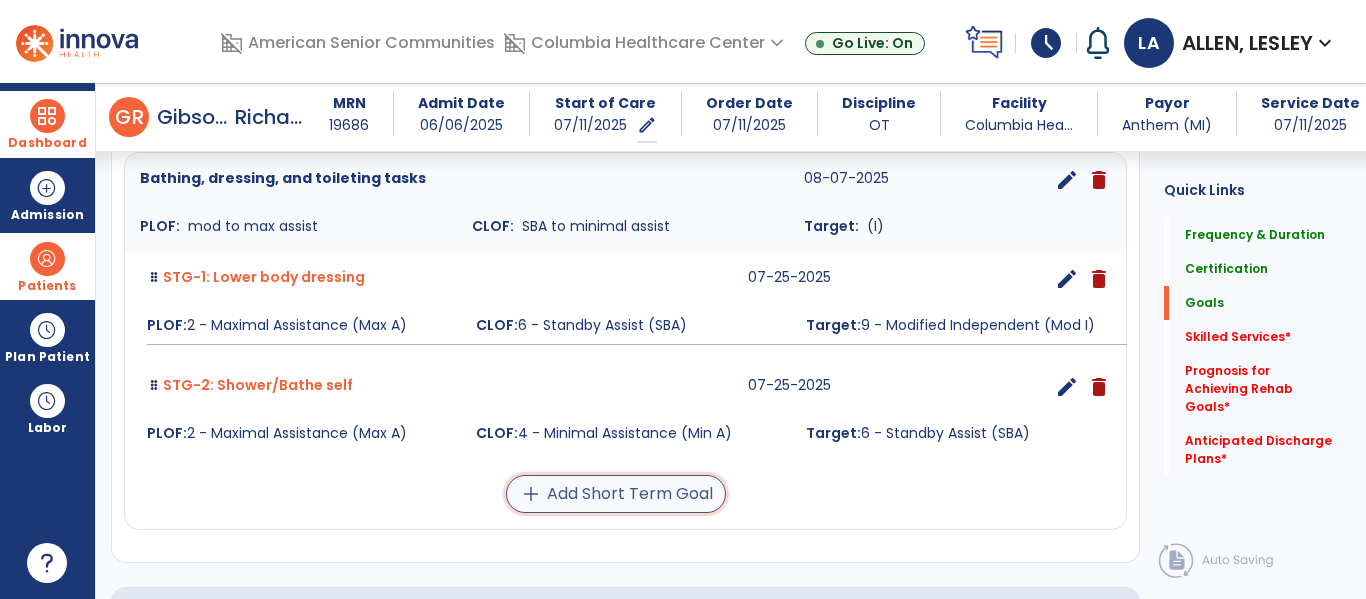 click on "add  Add Short Term Goal" at bounding box center (616, 494) 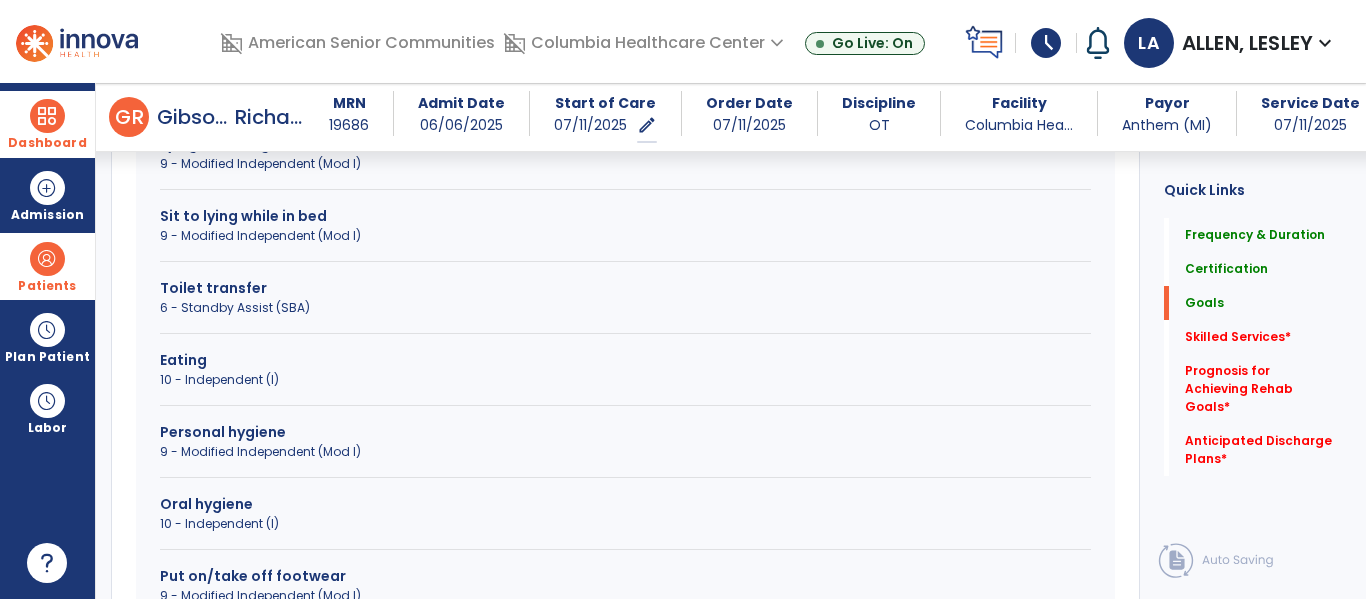 scroll, scrollTop: 722, scrollLeft: 0, axis: vertical 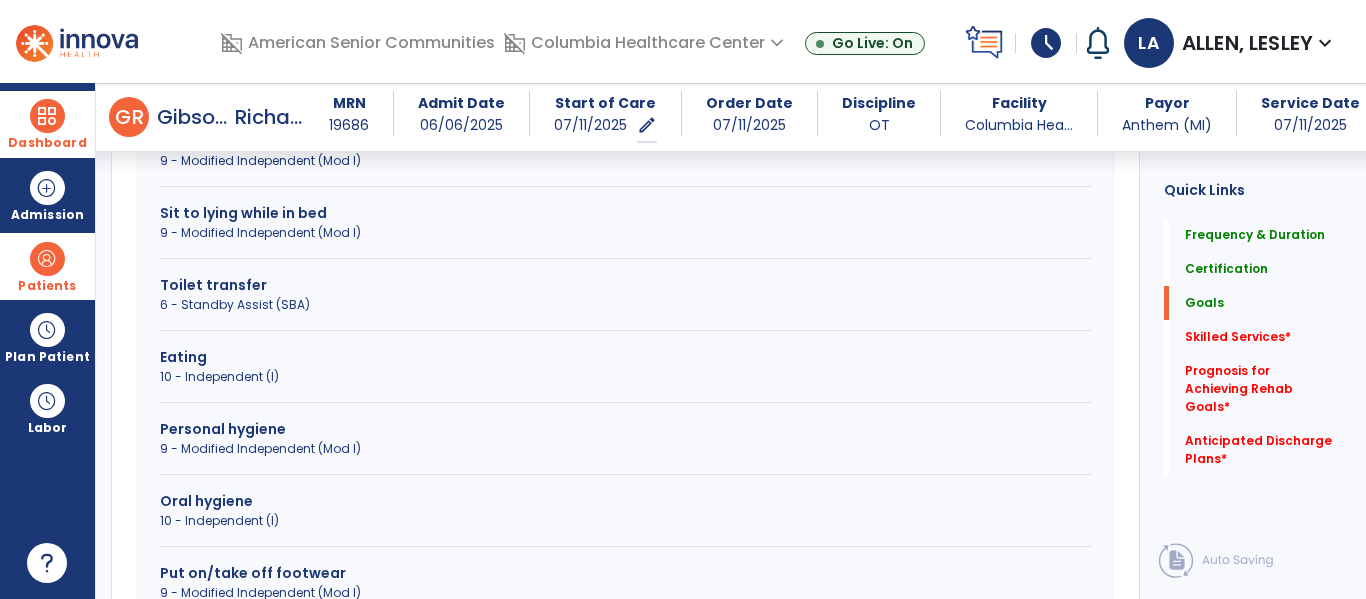 click on "Toilet transfer" at bounding box center (625, 285) 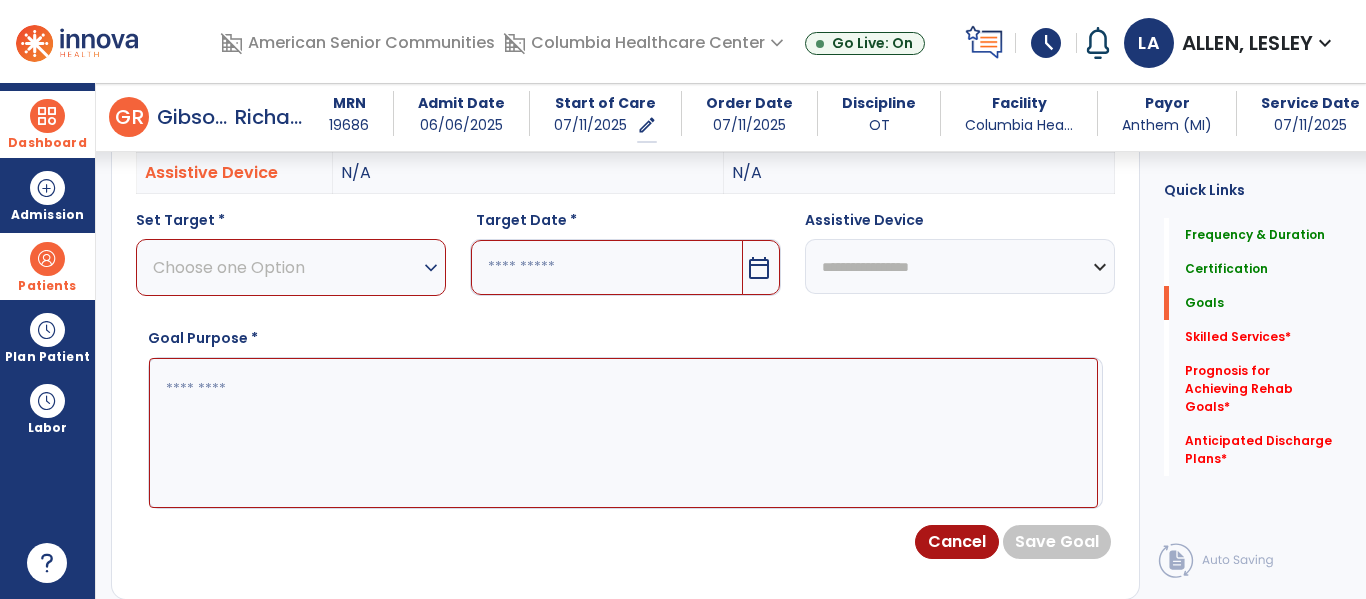 scroll, scrollTop: 577, scrollLeft: 0, axis: vertical 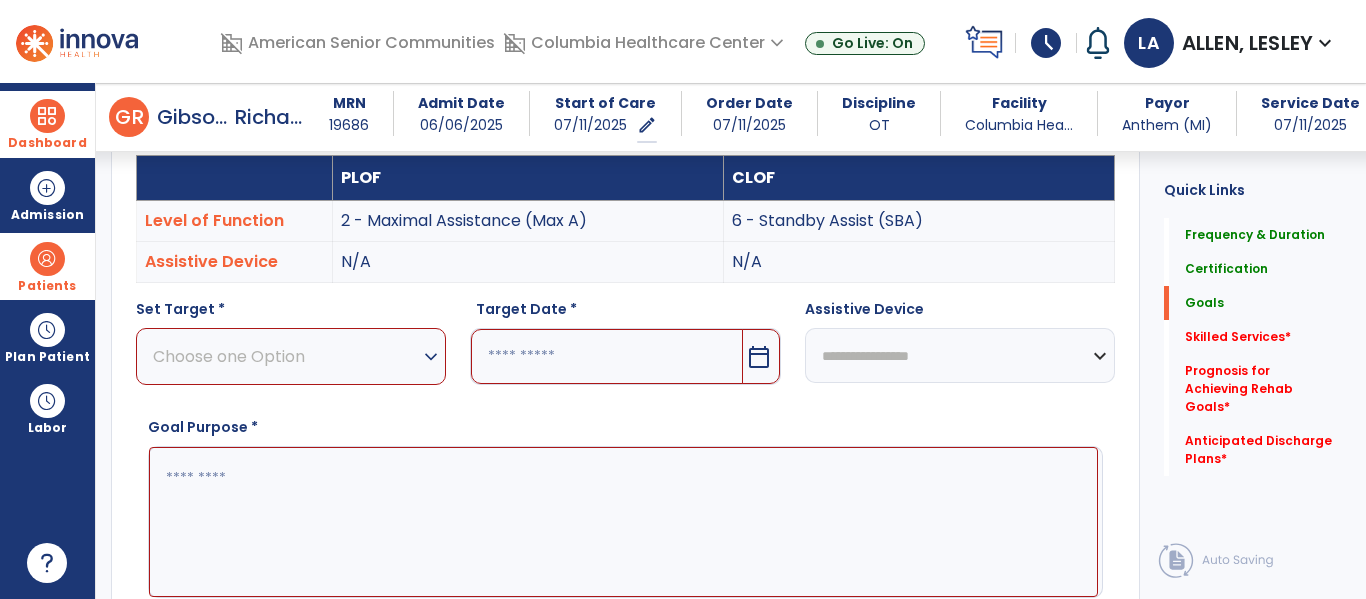 click on "expand_more" at bounding box center (431, 357) 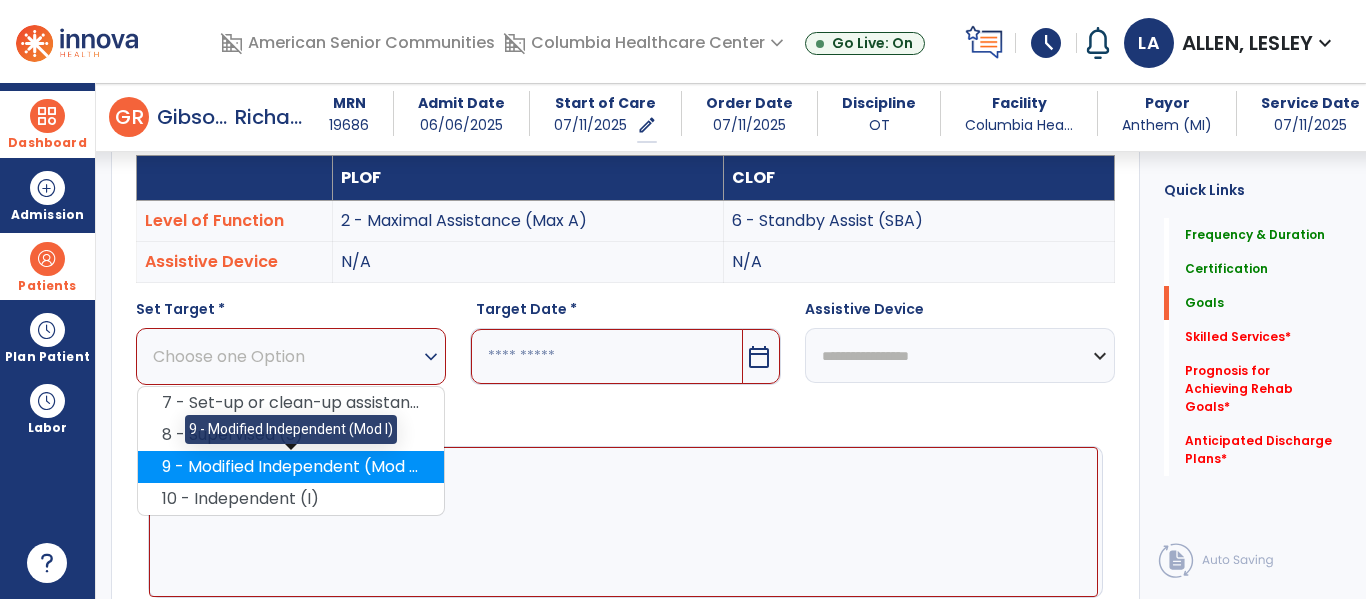 click on "9 - Modified Independent (Mod I)" at bounding box center (291, 467) 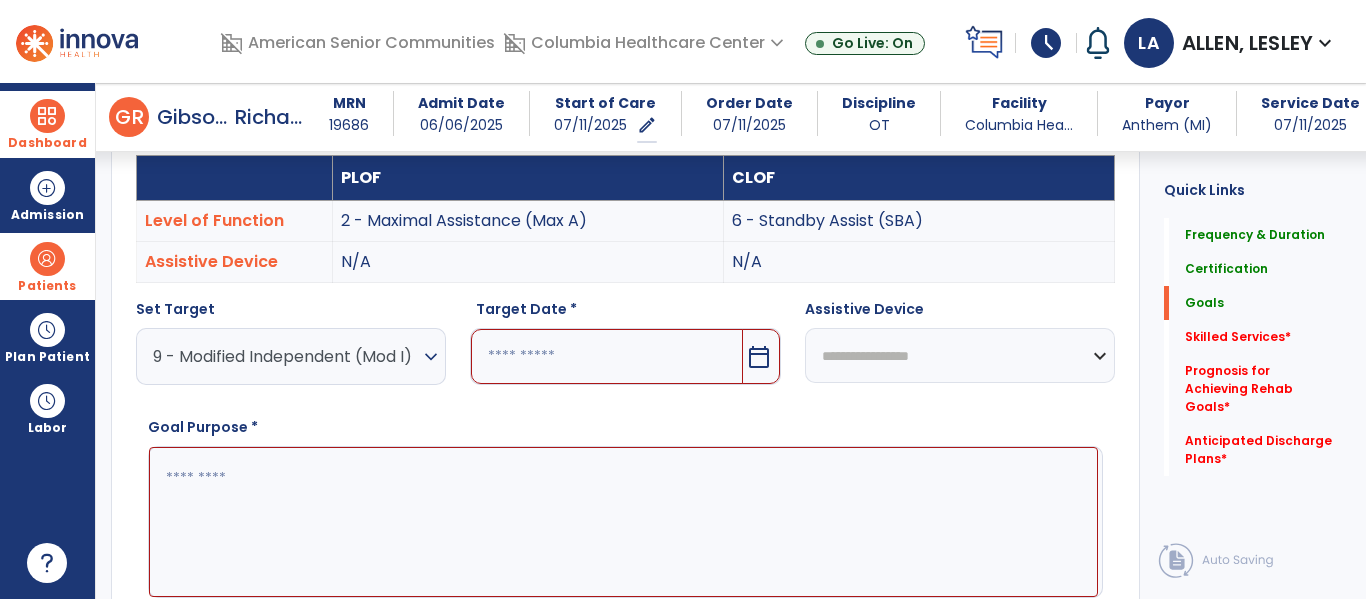 click on "calendar_today" at bounding box center (759, 357) 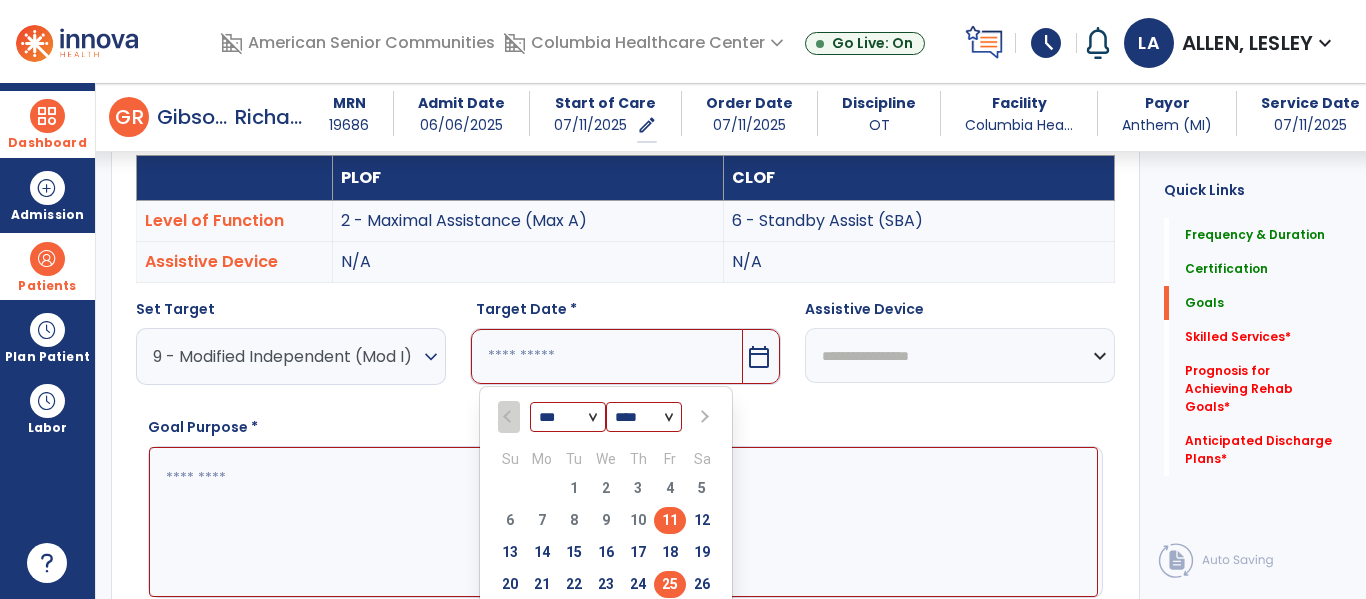 click on "25" at bounding box center (670, 584) 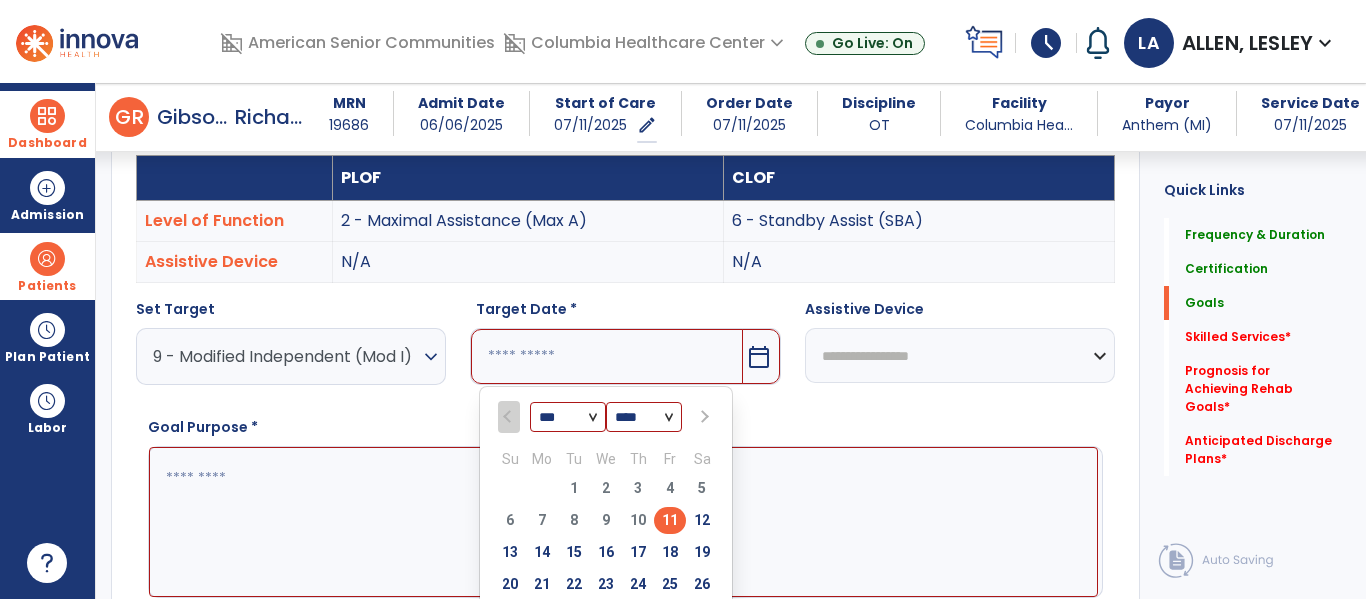 type on "*********" 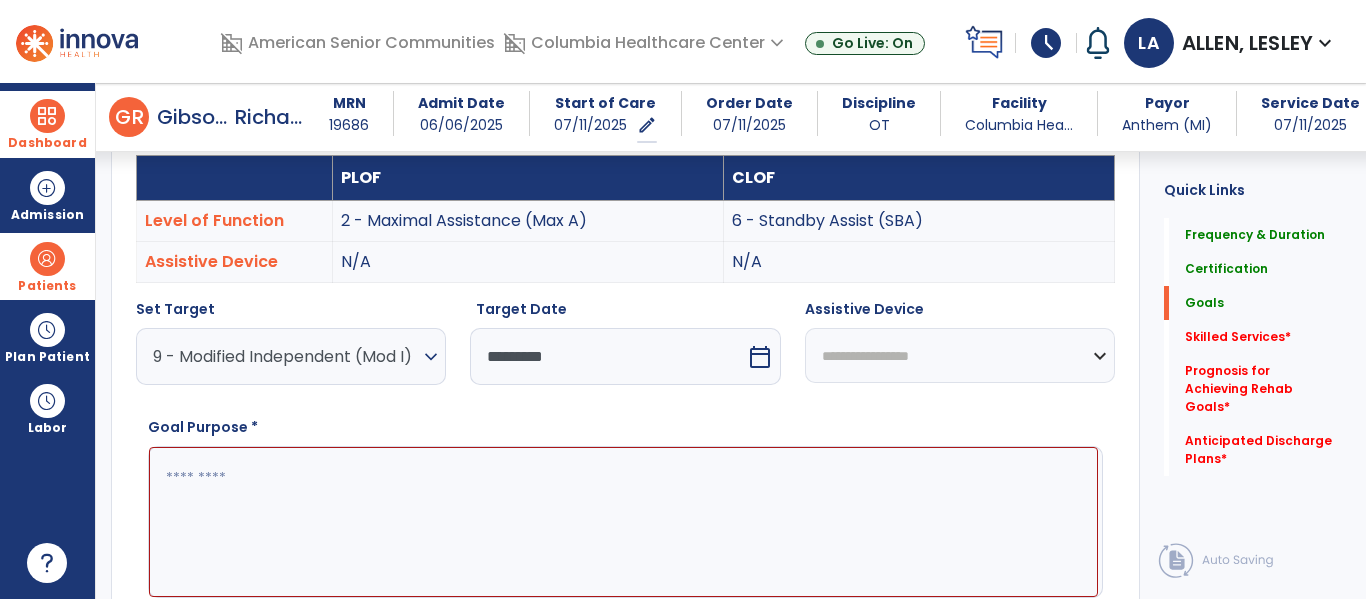 click at bounding box center (623, 522) 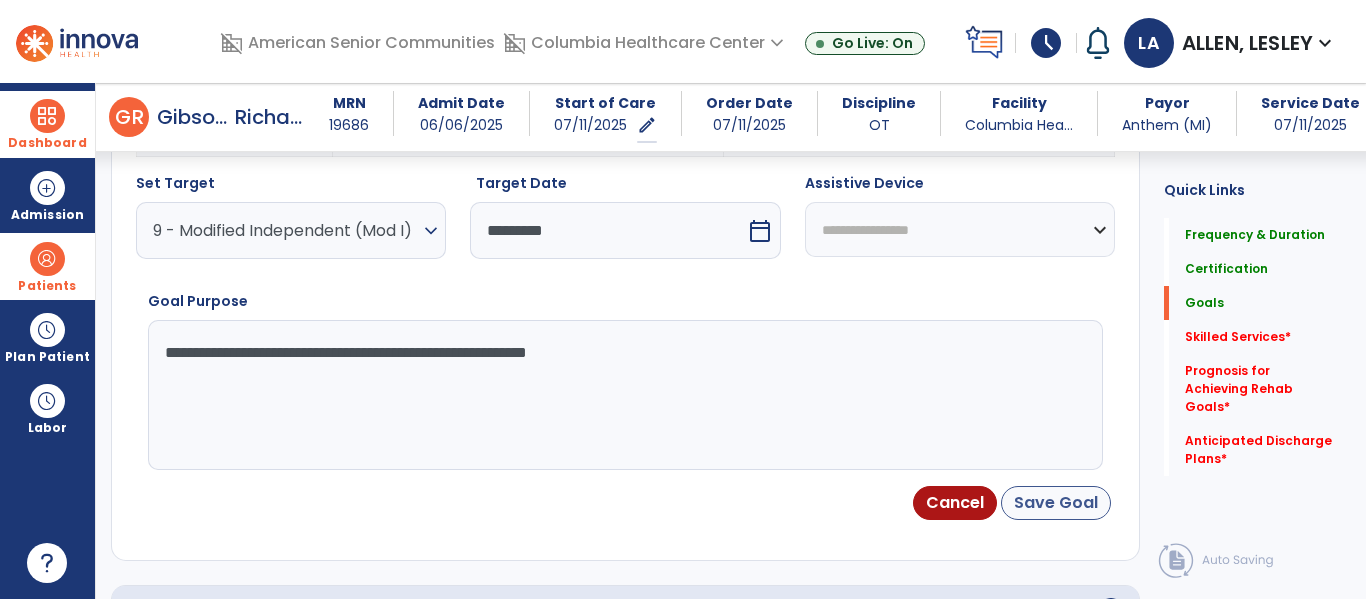 type on "**********" 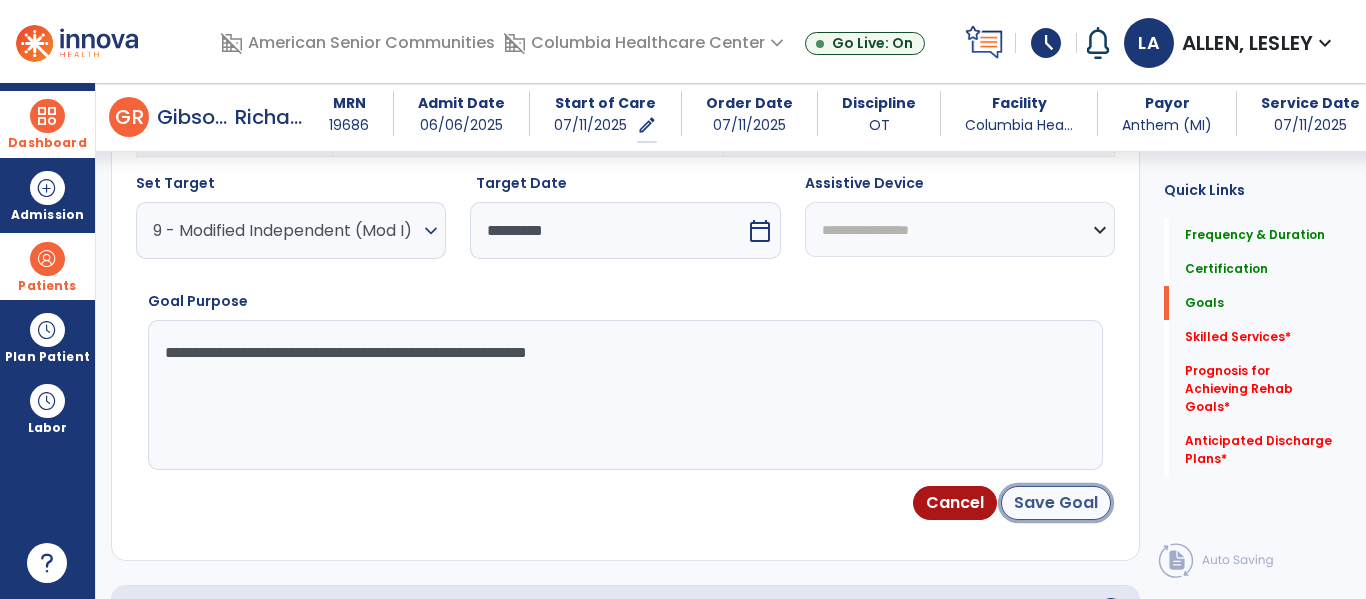 click on "Save Goal" at bounding box center [1056, 503] 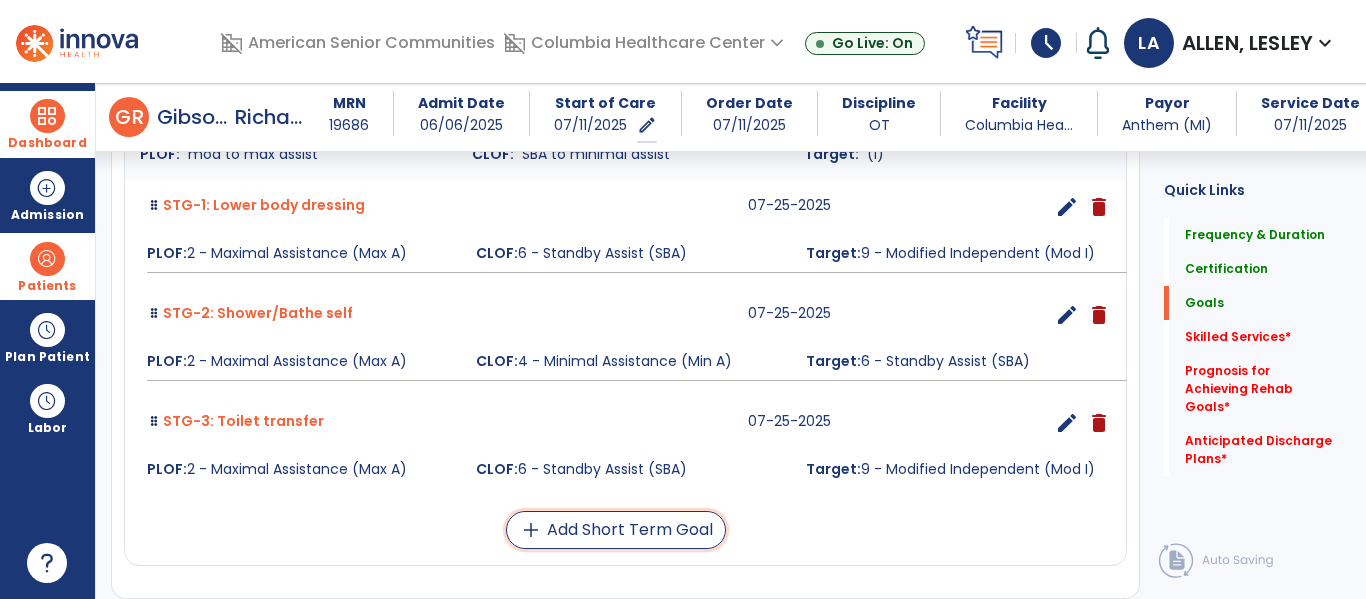 click on "add  Add Short Term Goal" at bounding box center [616, 530] 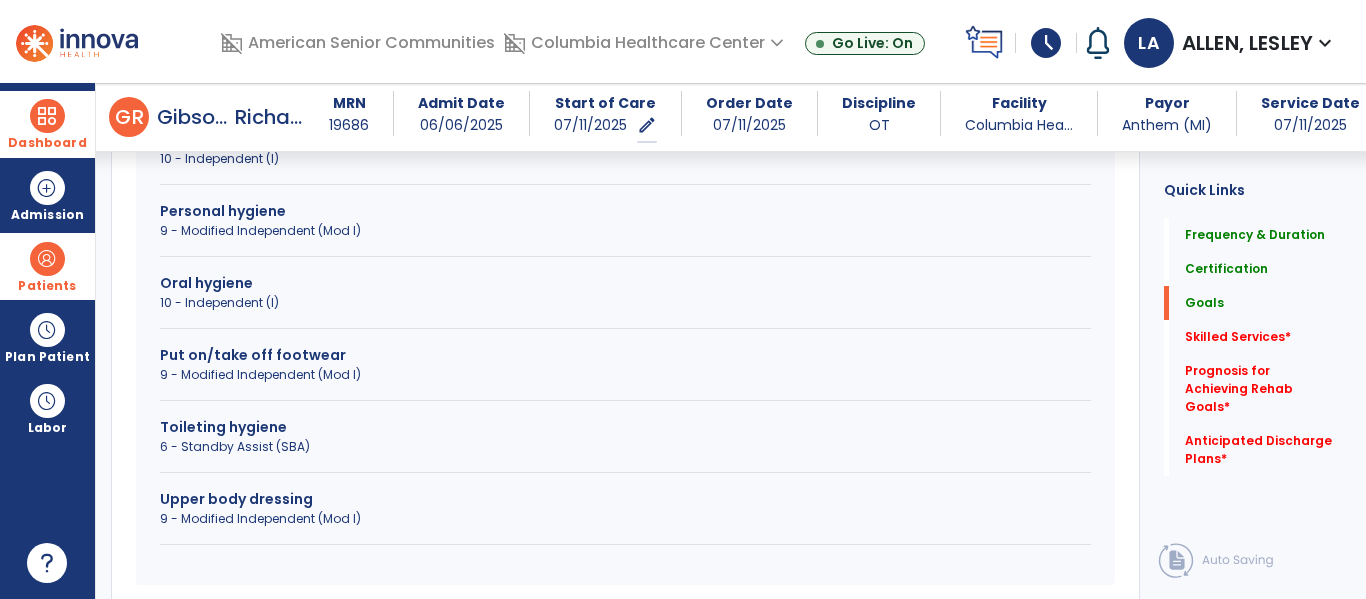 scroll, scrollTop: 877, scrollLeft: 0, axis: vertical 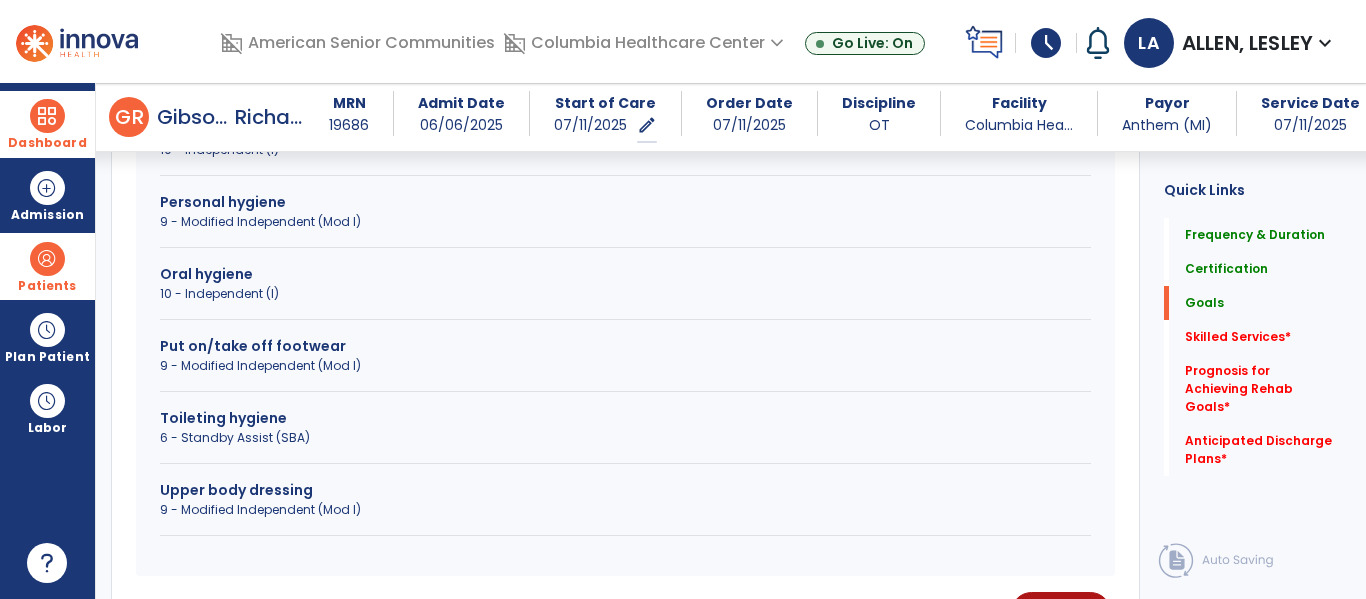 click on "Toileting hygiene 6 - Standby Assist (SBA)" at bounding box center [625, 436] 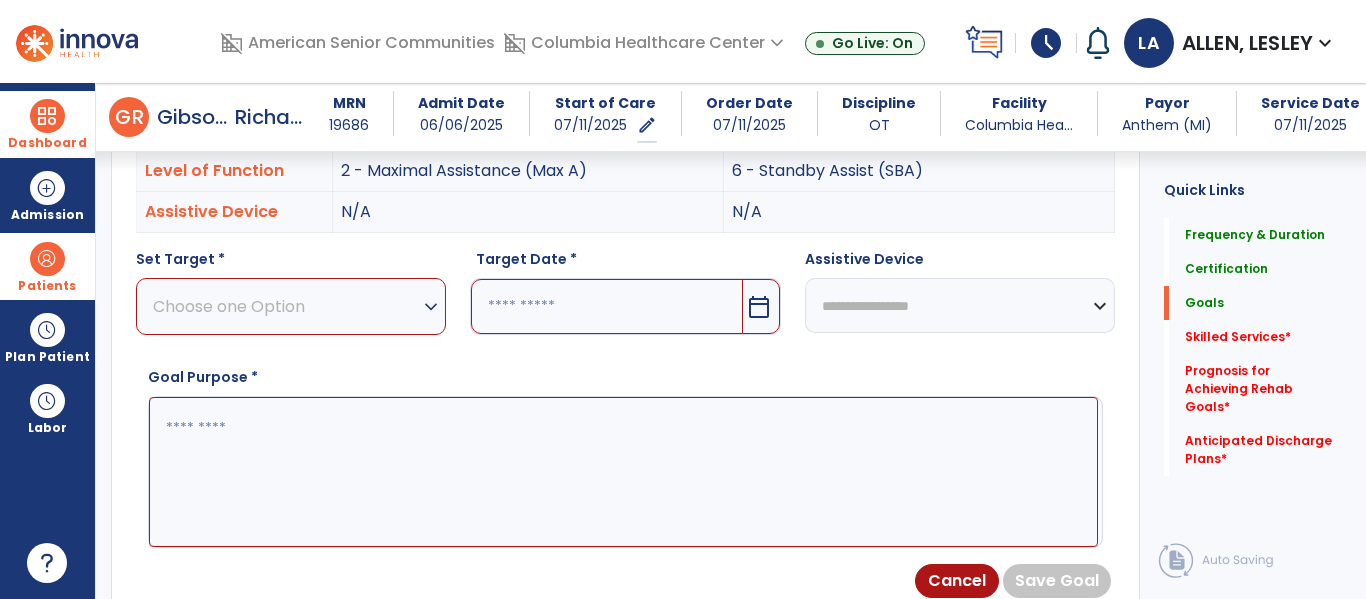 scroll, scrollTop: 562, scrollLeft: 0, axis: vertical 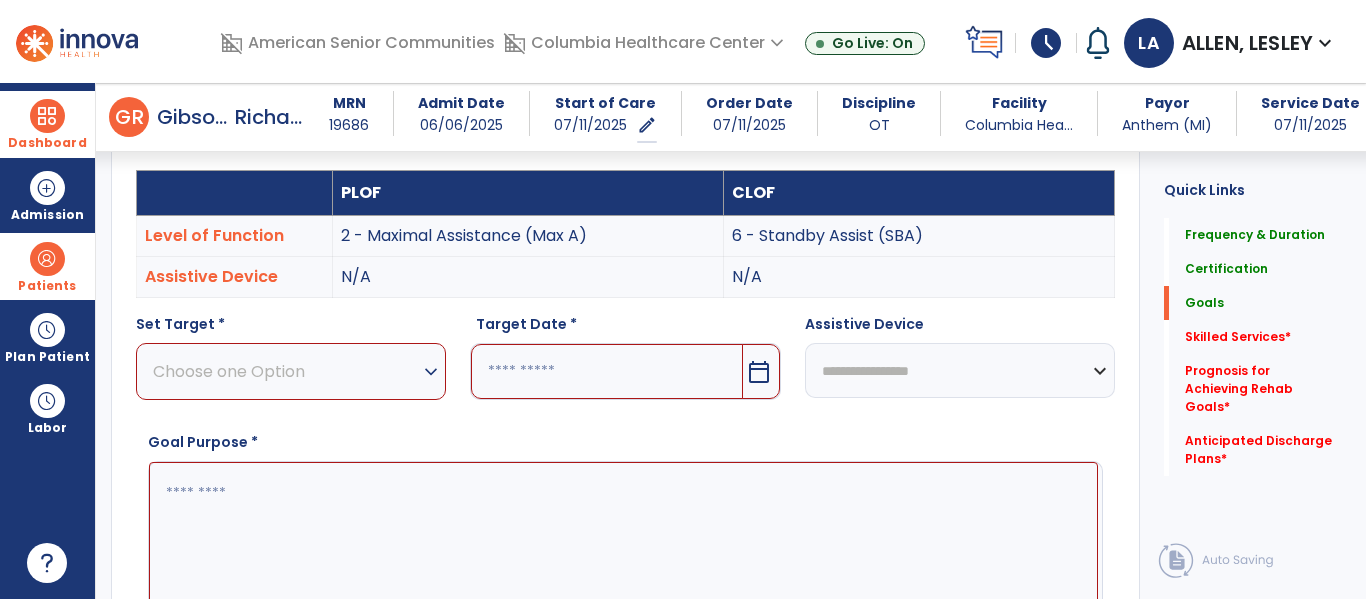 click on "Choose one Option   expand_more" at bounding box center (291, 371) 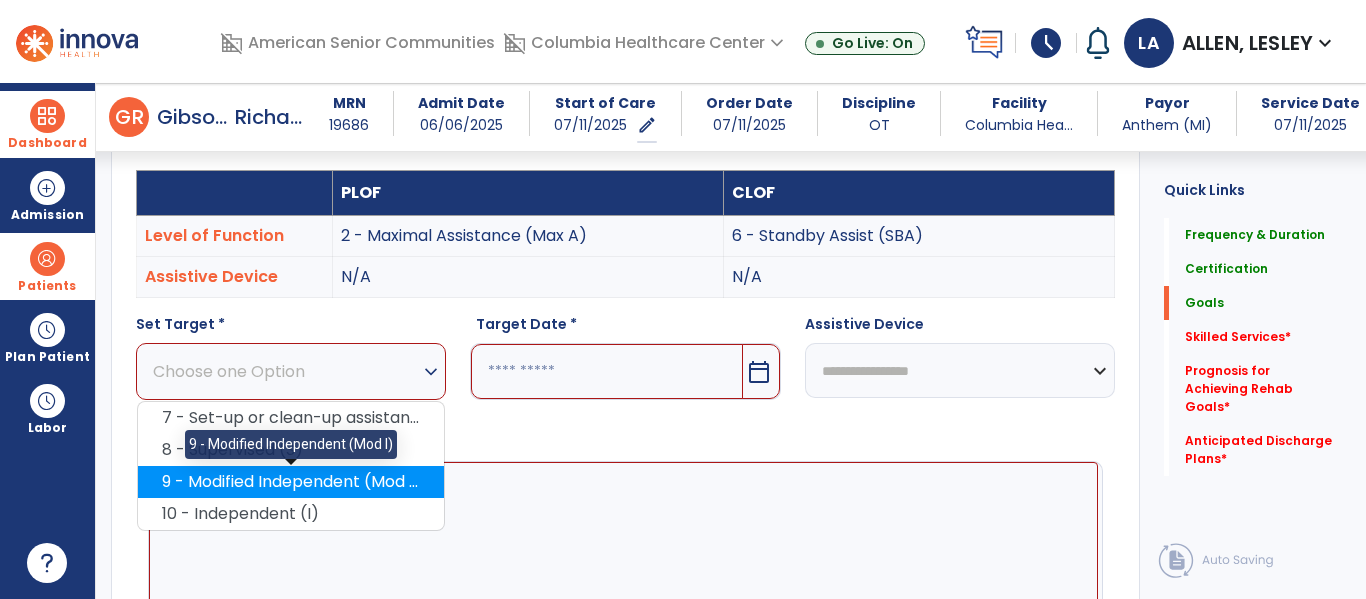 click on "9 - Modified Independent (Mod I)" at bounding box center (291, 482) 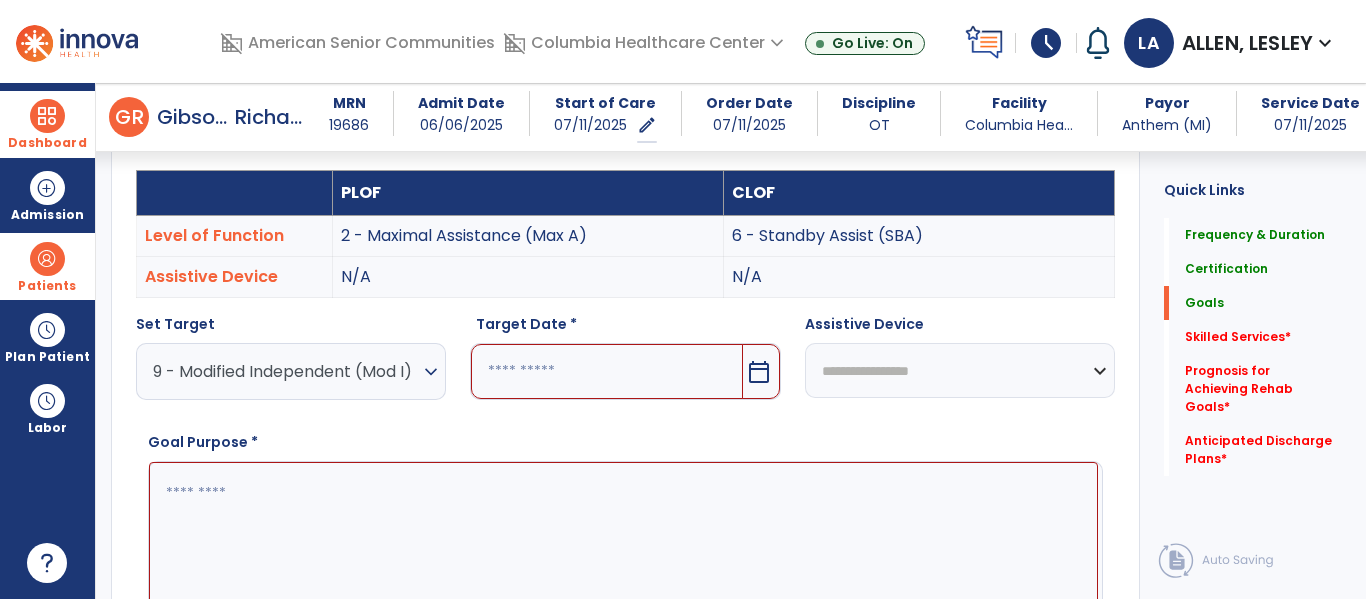 click on "calendar_today" at bounding box center (759, 372) 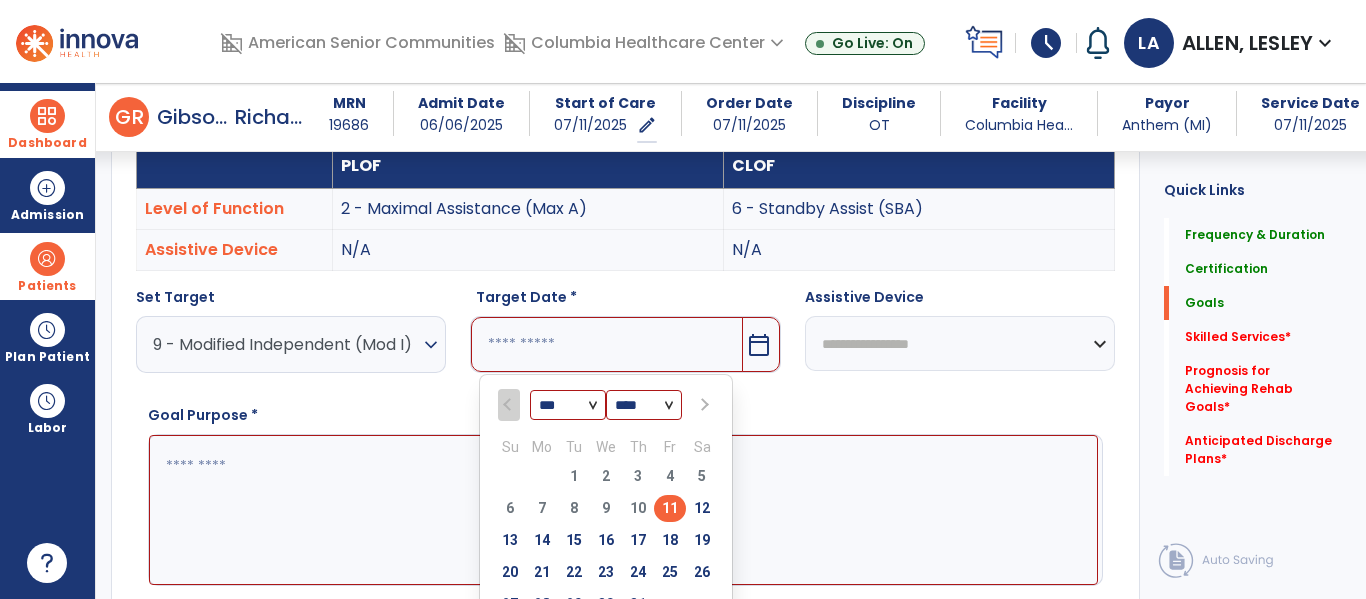 scroll, scrollTop: 643, scrollLeft: 0, axis: vertical 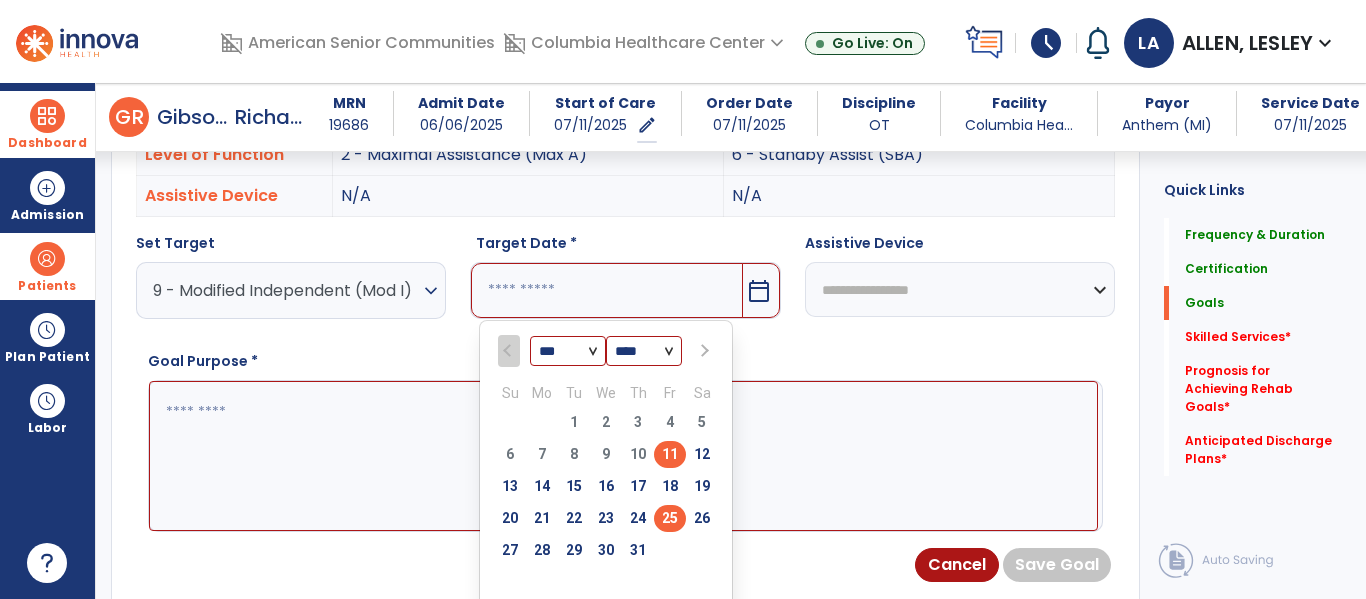 click on "25" at bounding box center (670, 518) 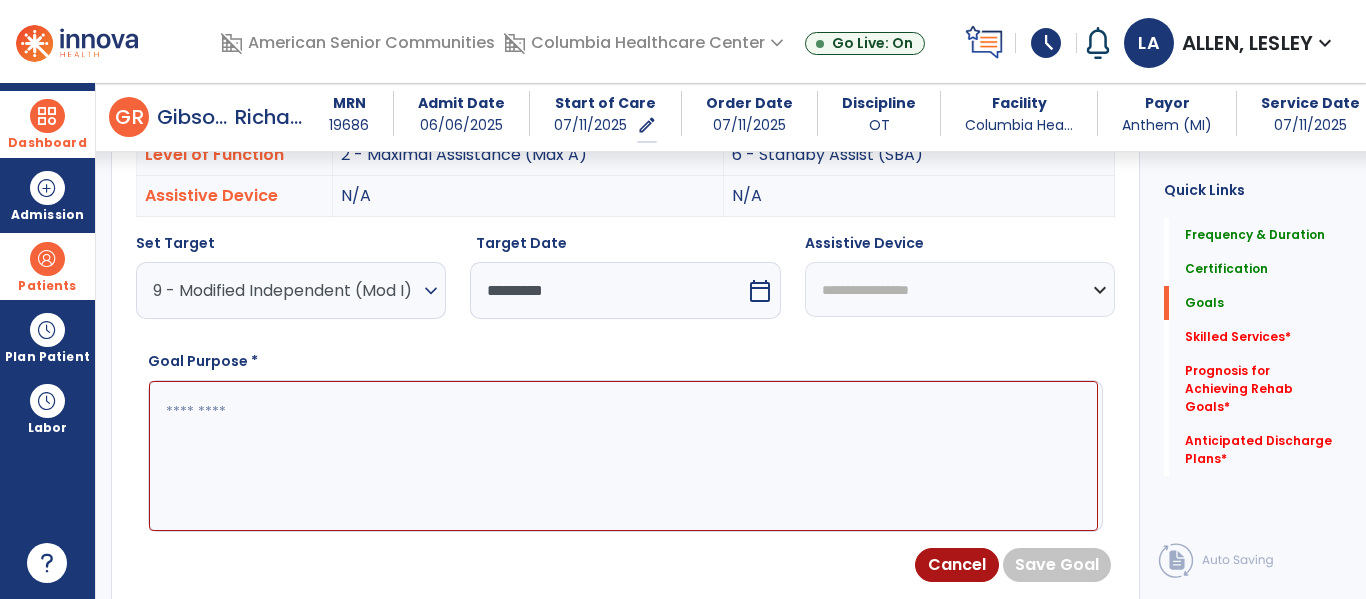 click at bounding box center (623, 456) 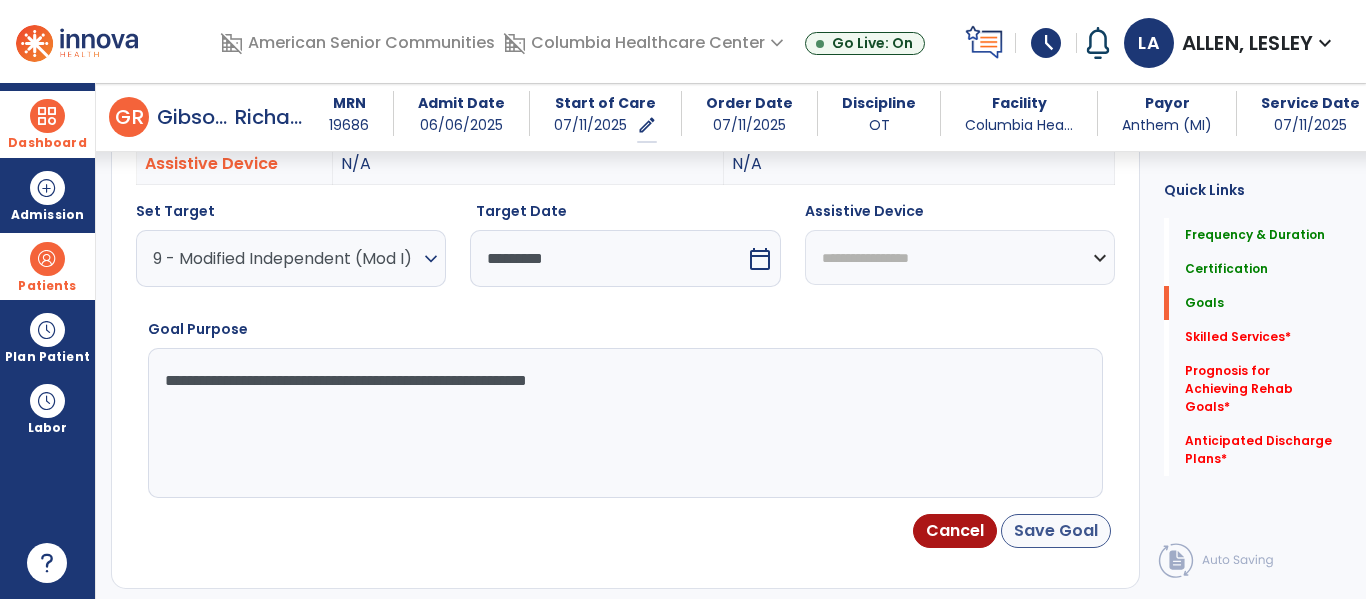 type on "**********" 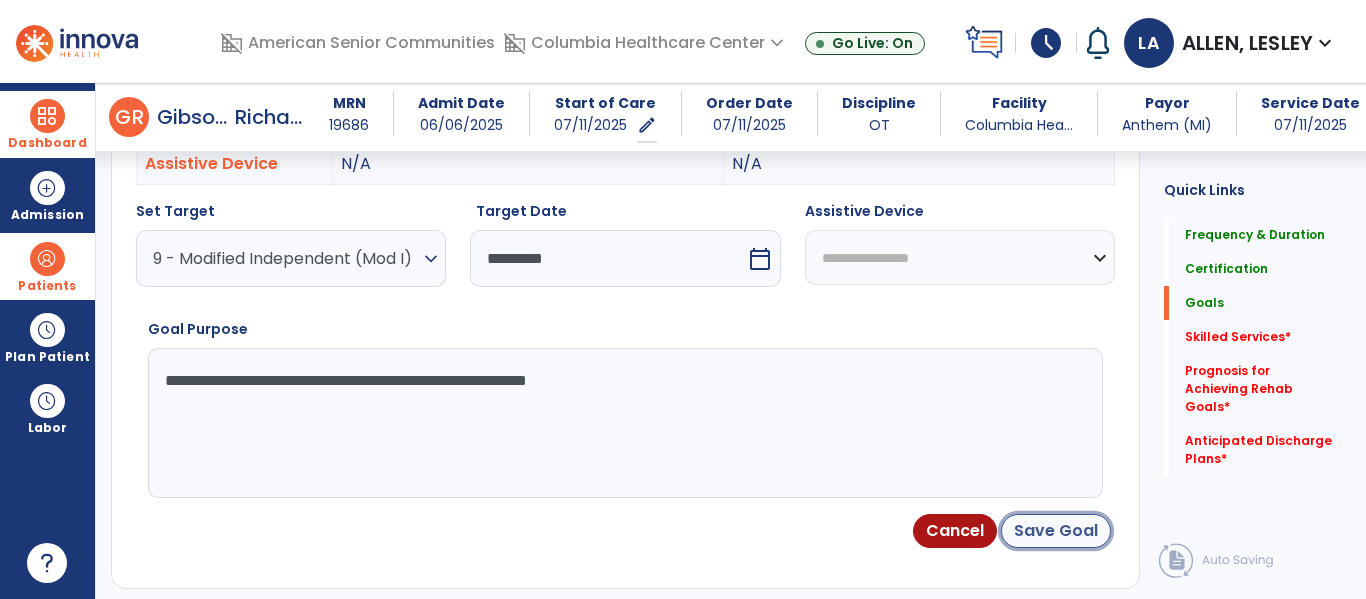 click on "Save Goal" at bounding box center [1056, 531] 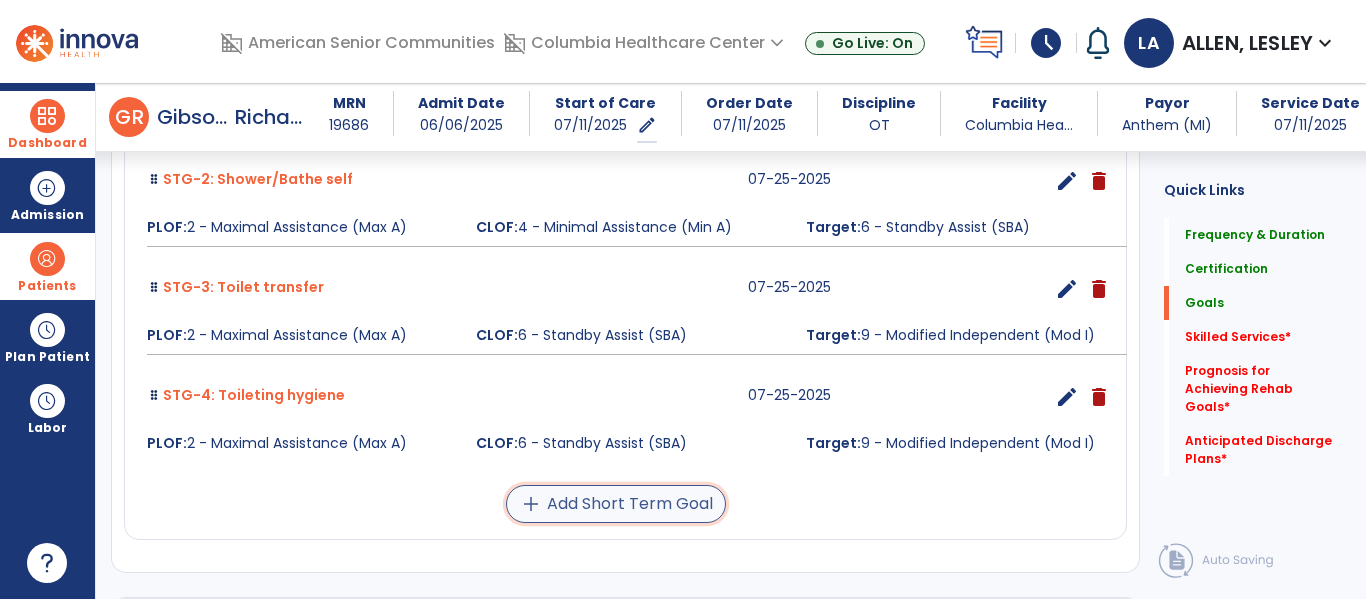 click on "add  Add Short Term Goal" at bounding box center [616, 504] 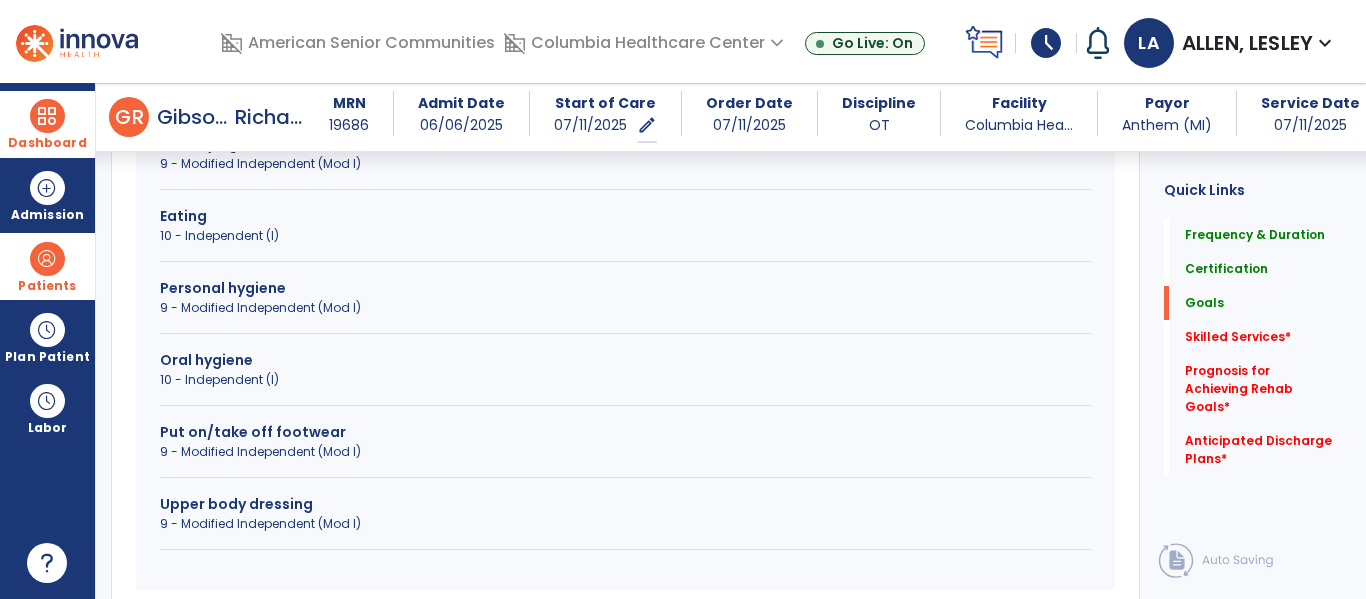 scroll, scrollTop: 739, scrollLeft: 0, axis: vertical 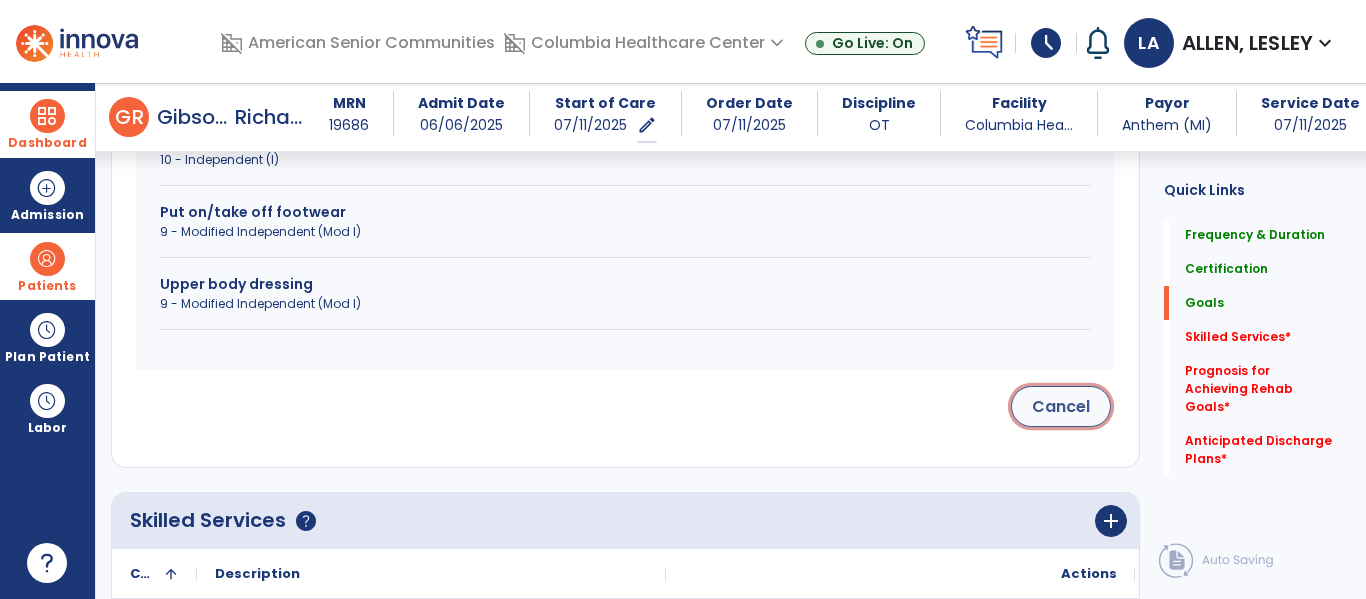 click on "Cancel" at bounding box center [1061, 406] 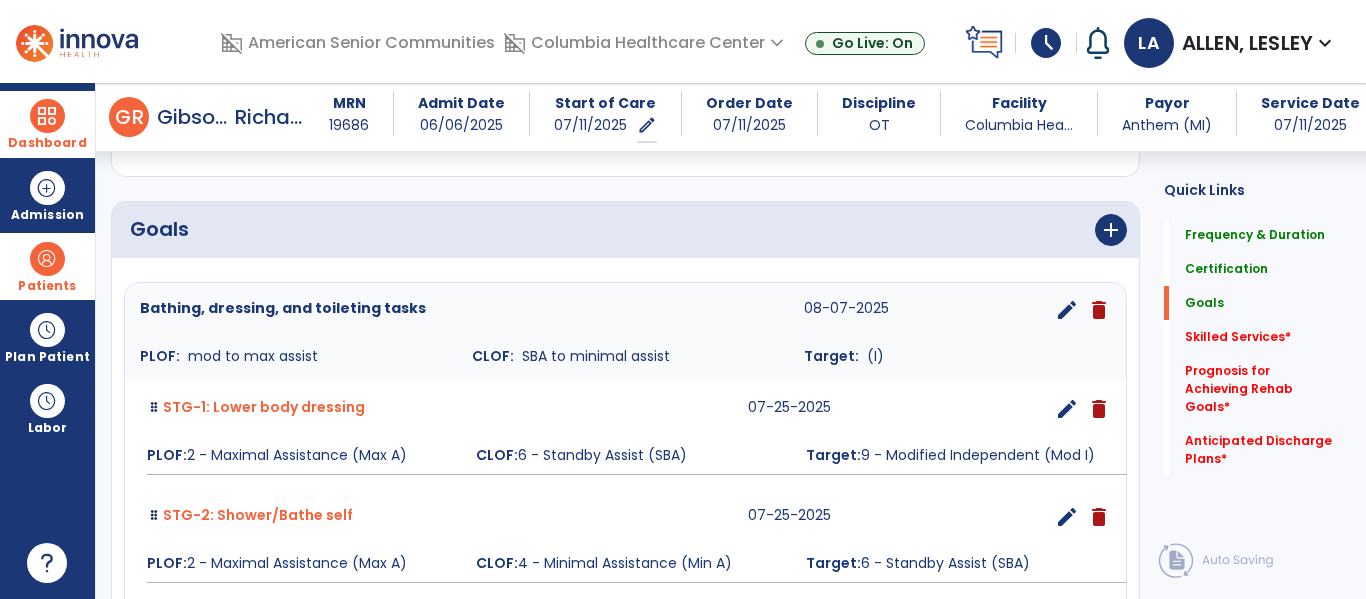 scroll, scrollTop: 413, scrollLeft: 0, axis: vertical 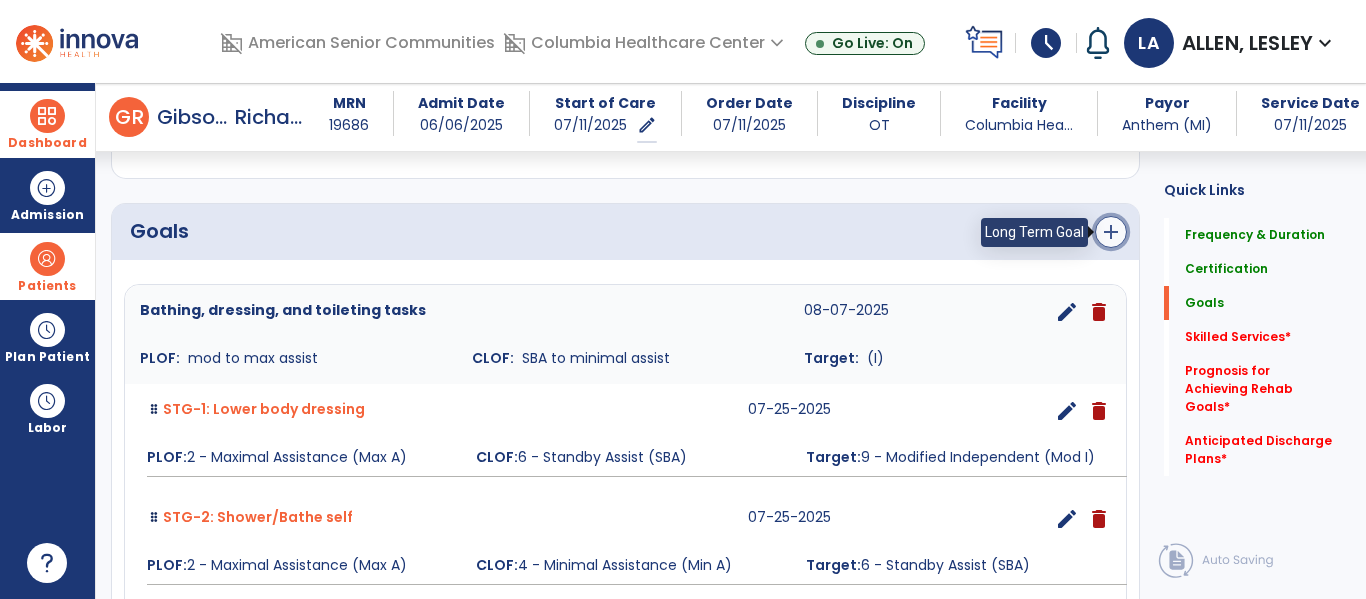 click on "add" at bounding box center (1111, 232) 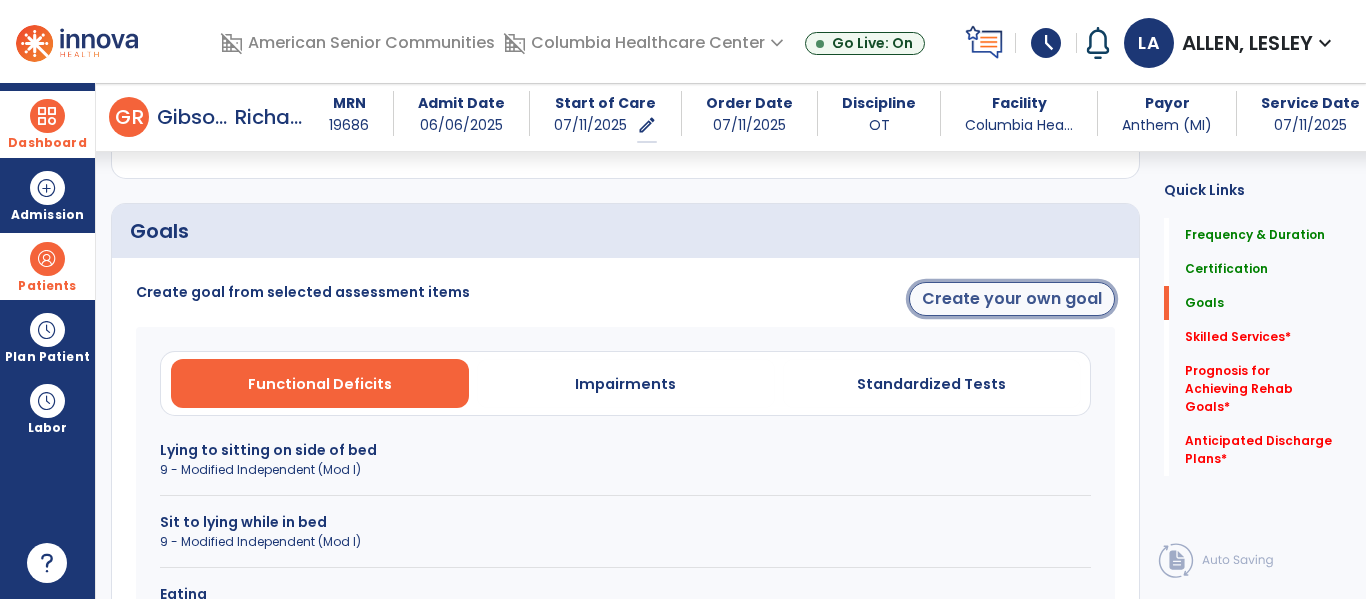 click on "Create your own goal" at bounding box center (1012, 299) 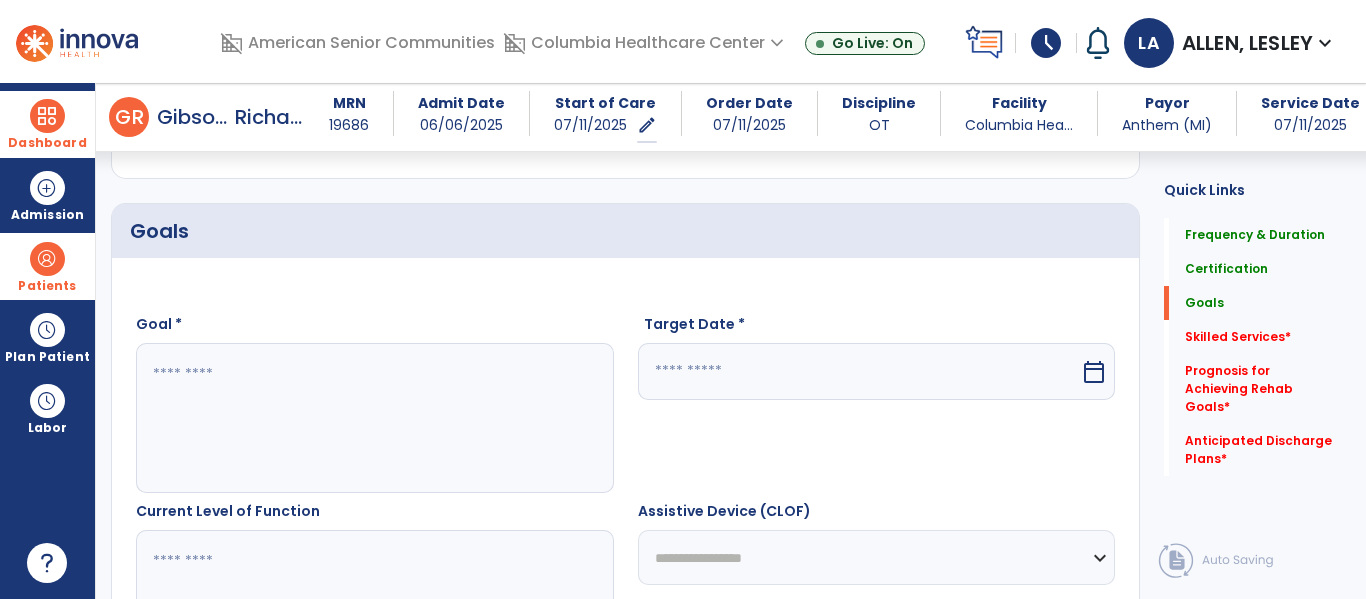 click at bounding box center (374, 418) 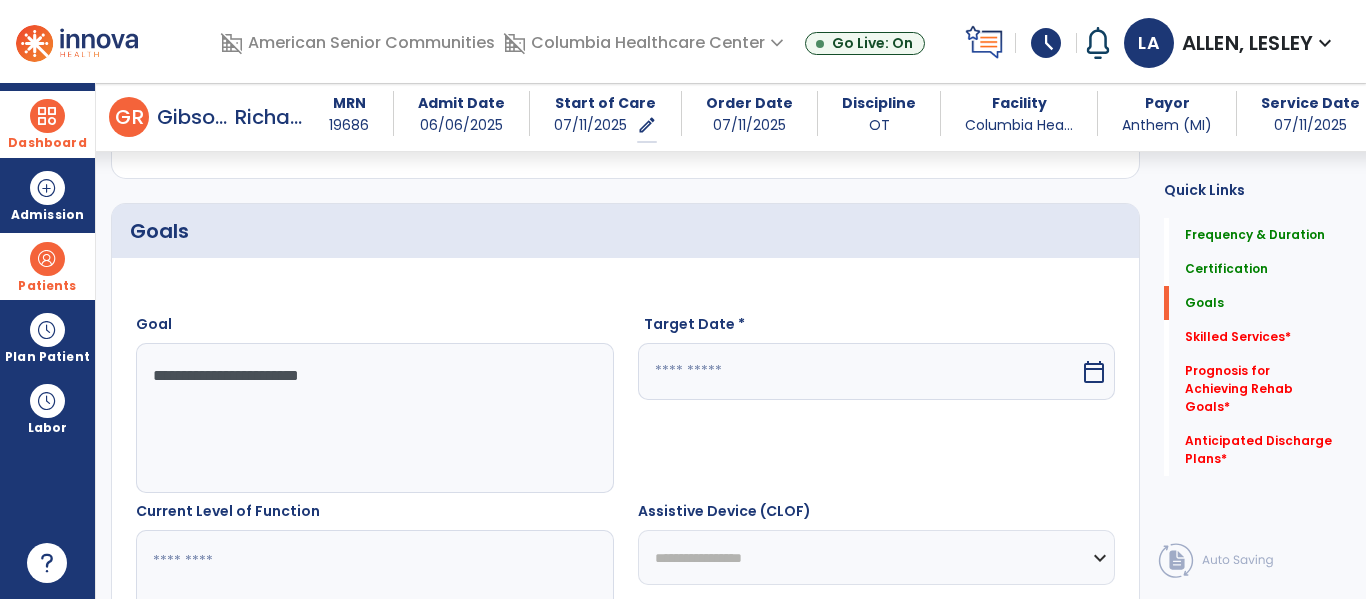 type on "**********" 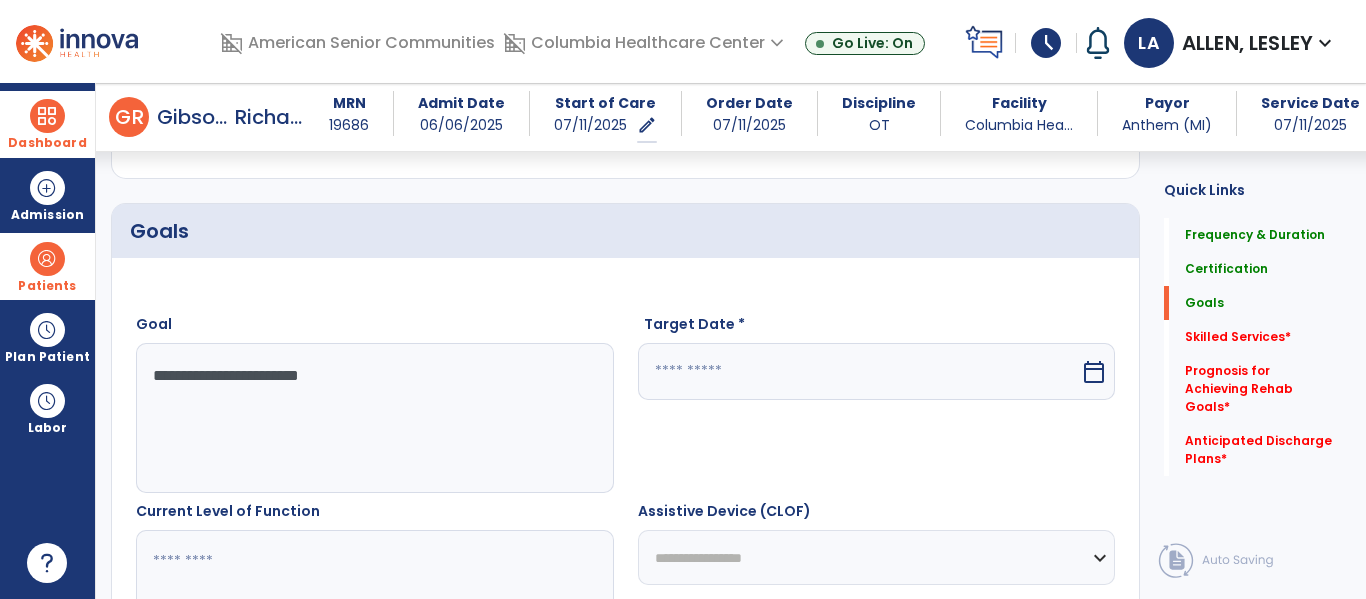click on "calendar_today" at bounding box center (1094, 372) 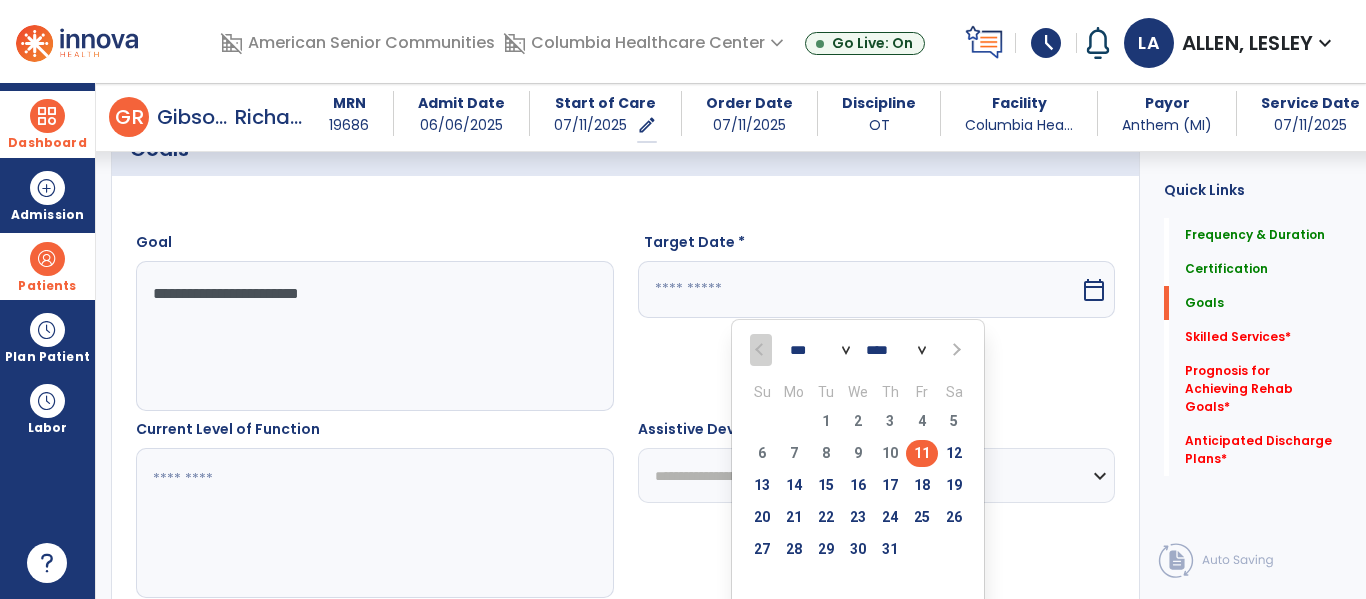 scroll, scrollTop: 520, scrollLeft: 0, axis: vertical 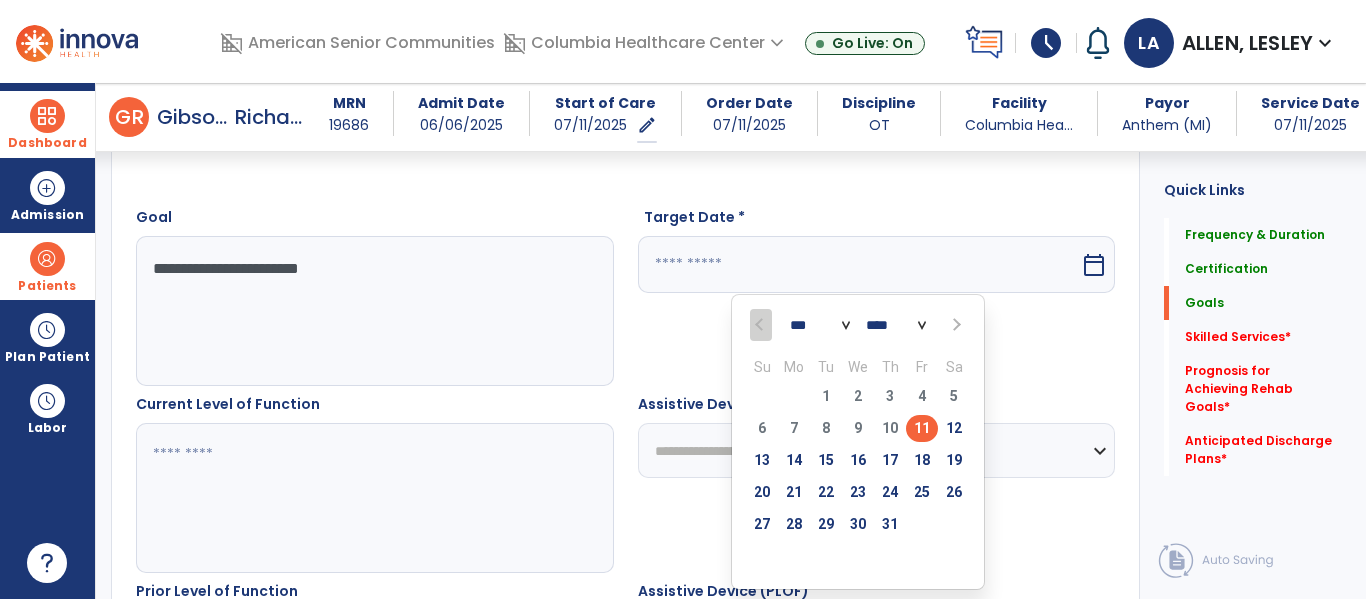 click at bounding box center [955, 325] 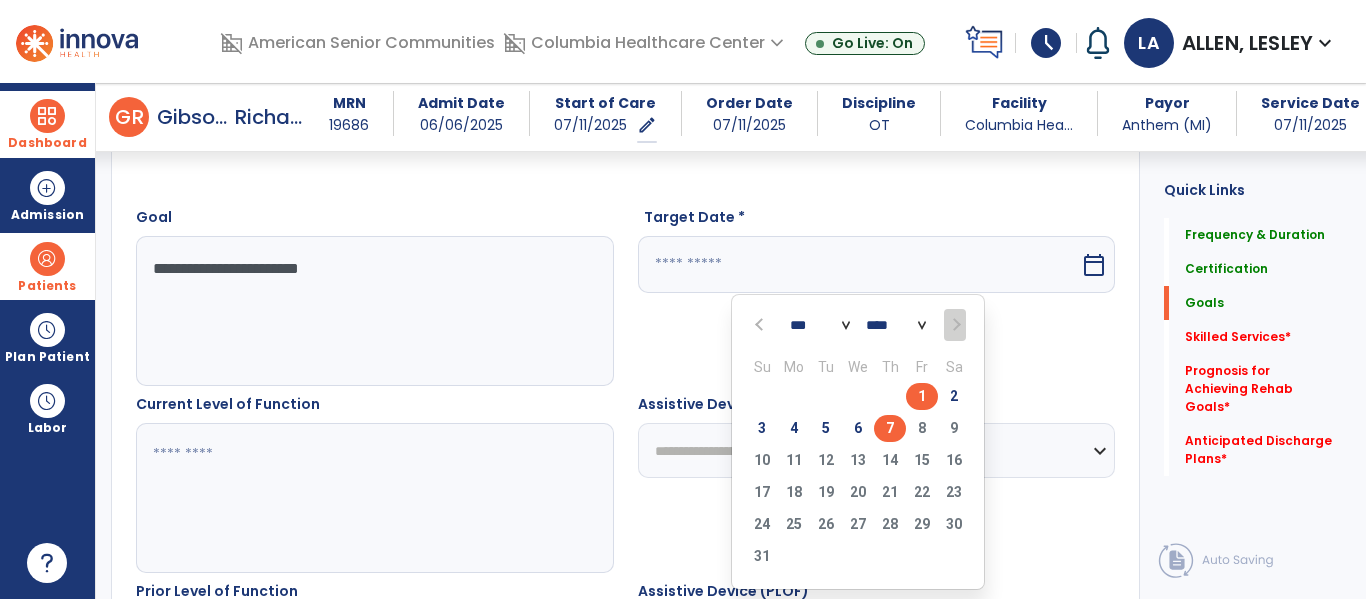 click on "7" at bounding box center [890, 428] 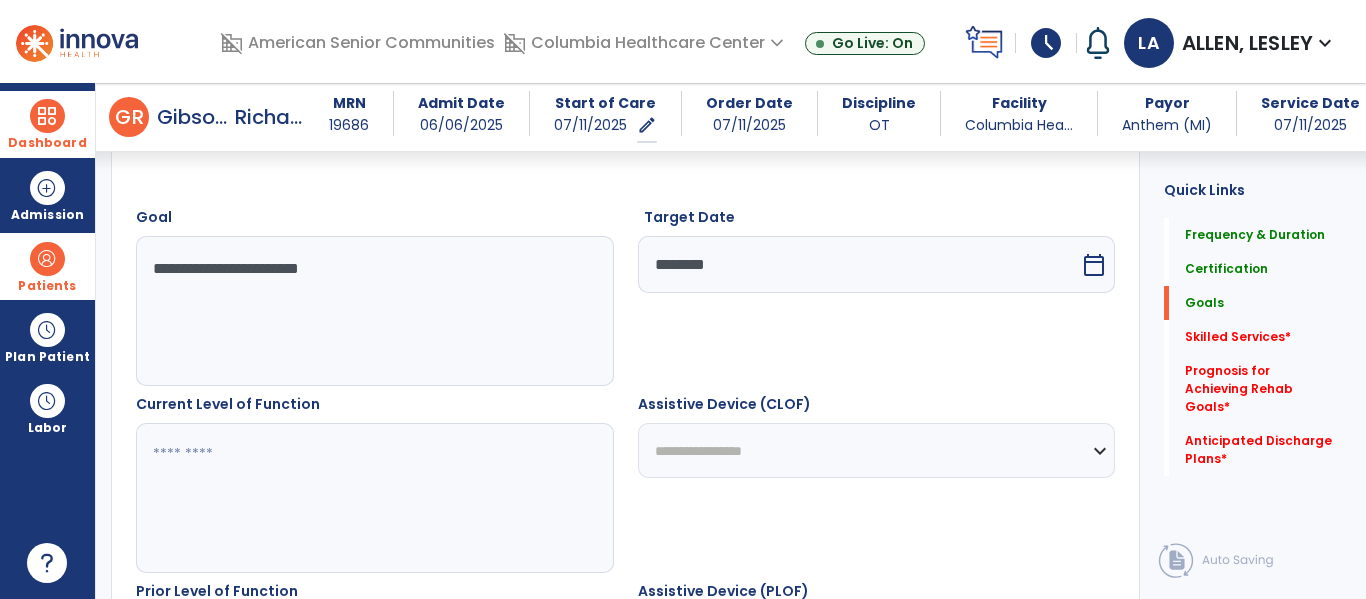 click at bounding box center [374, 498] 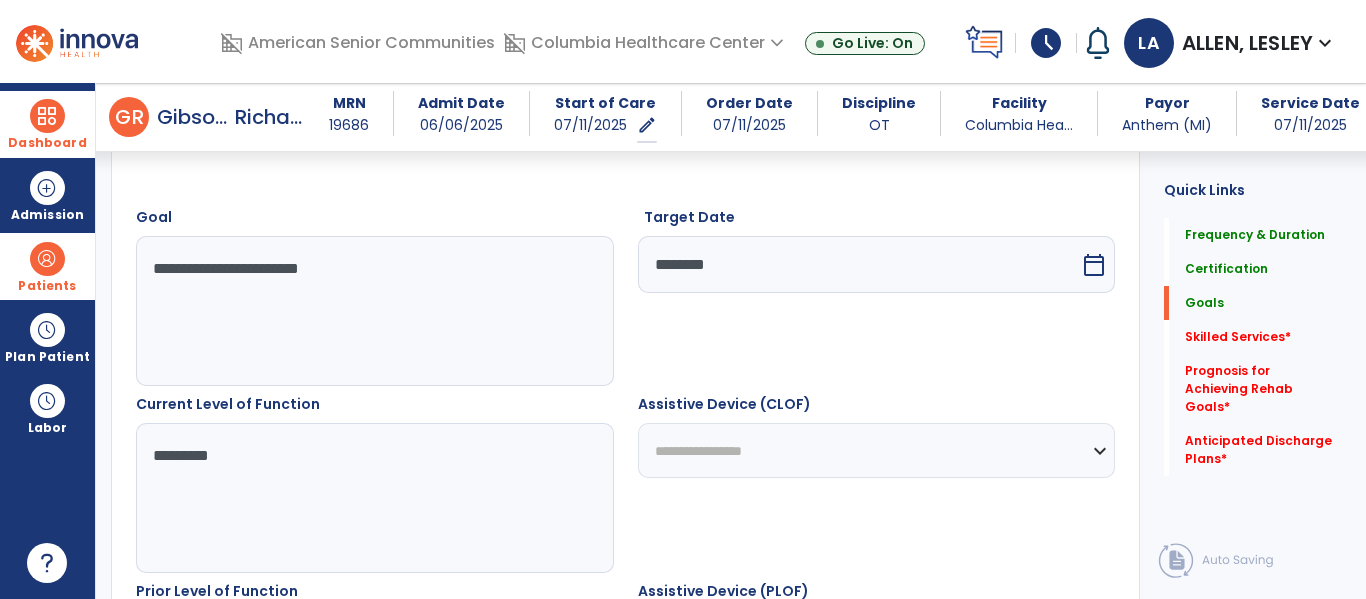 type on "**********" 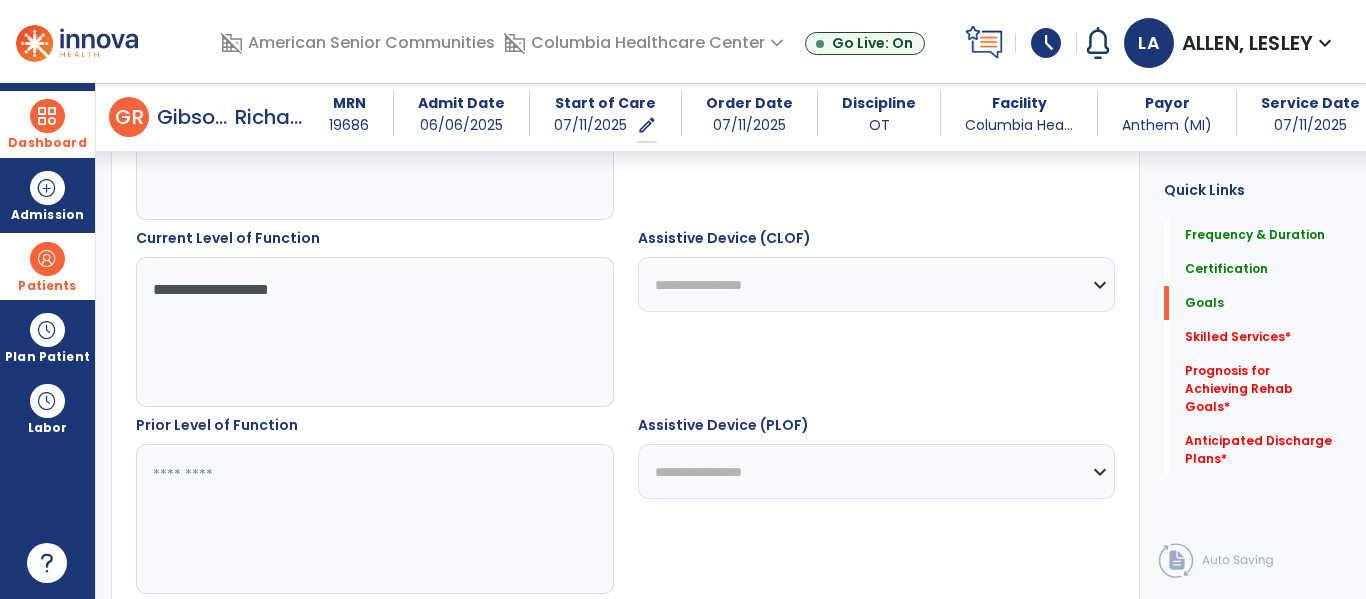 scroll, scrollTop: 692, scrollLeft: 0, axis: vertical 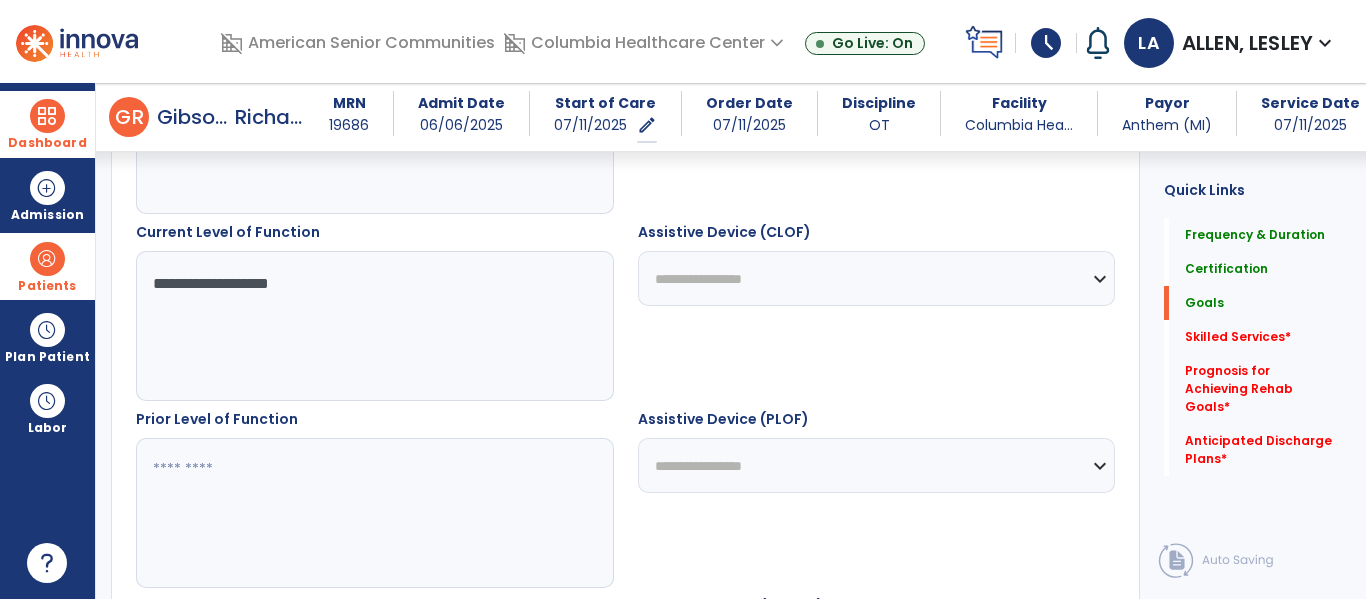 type on "**********" 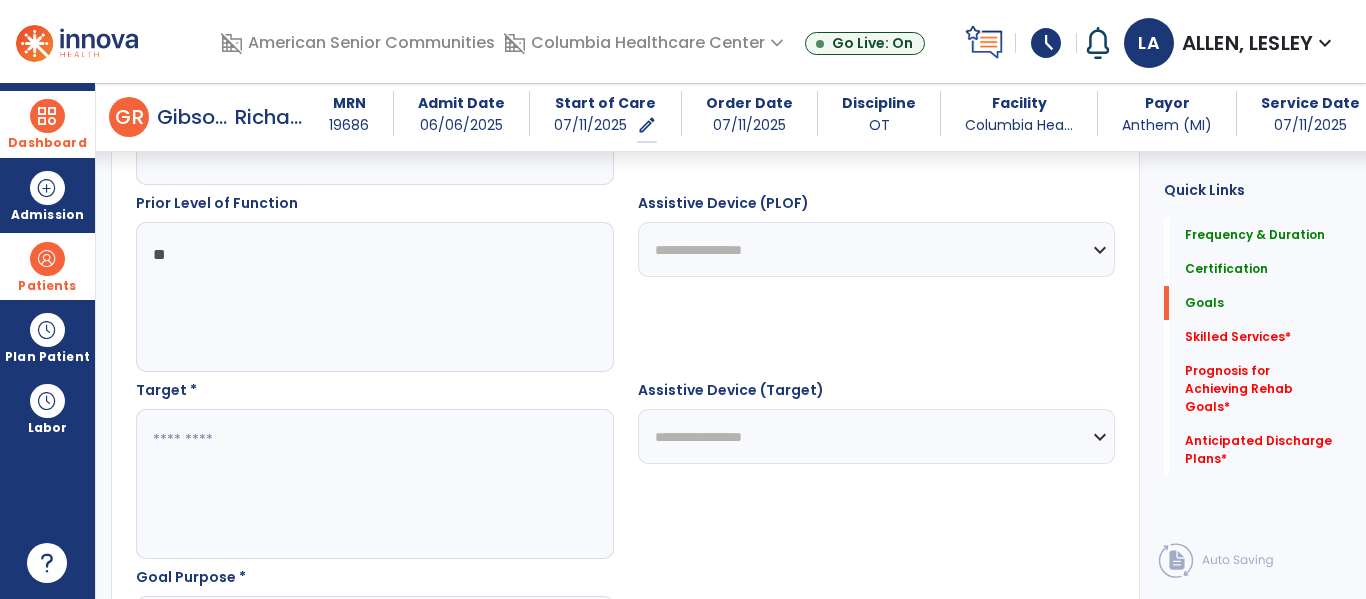 scroll, scrollTop: 917, scrollLeft: 0, axis: vertical 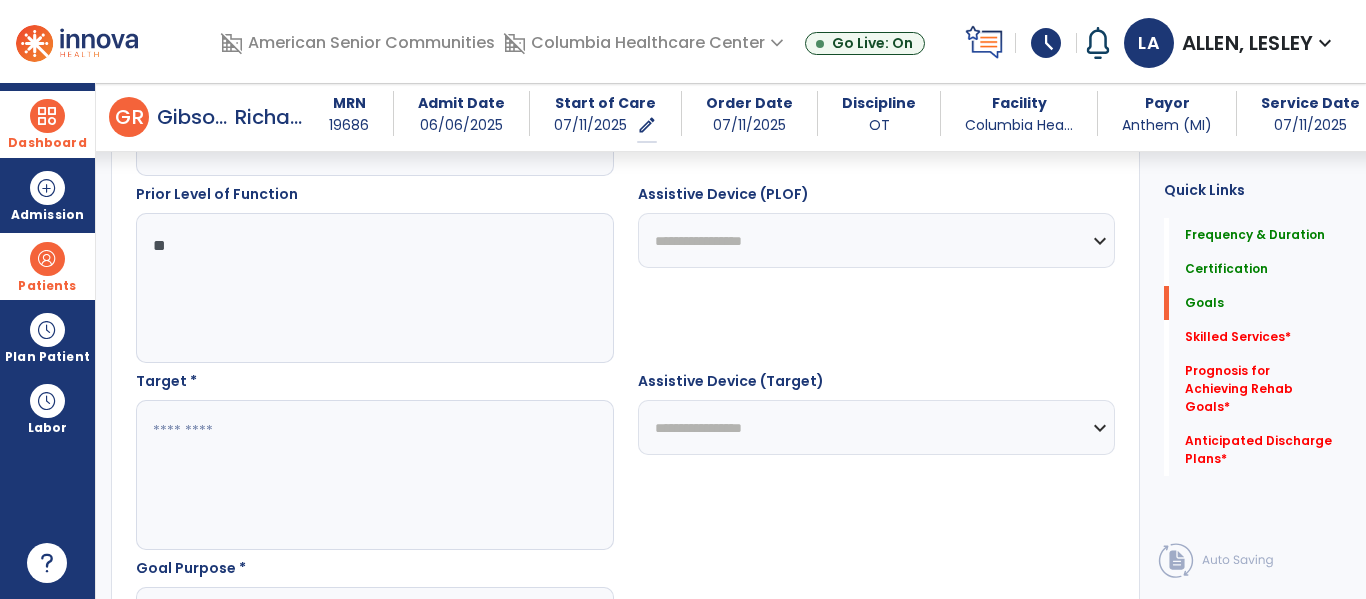 type on "**" 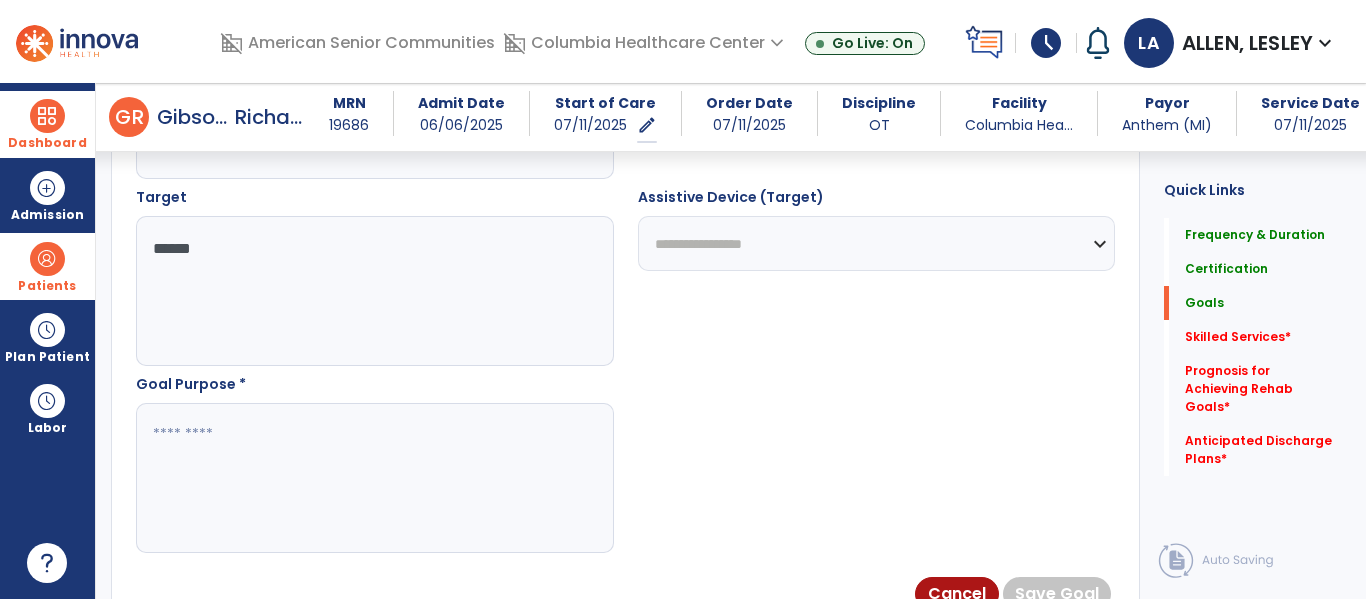 scroll, scrollTop: 1154, scrollLeft: 0, axis: vertical 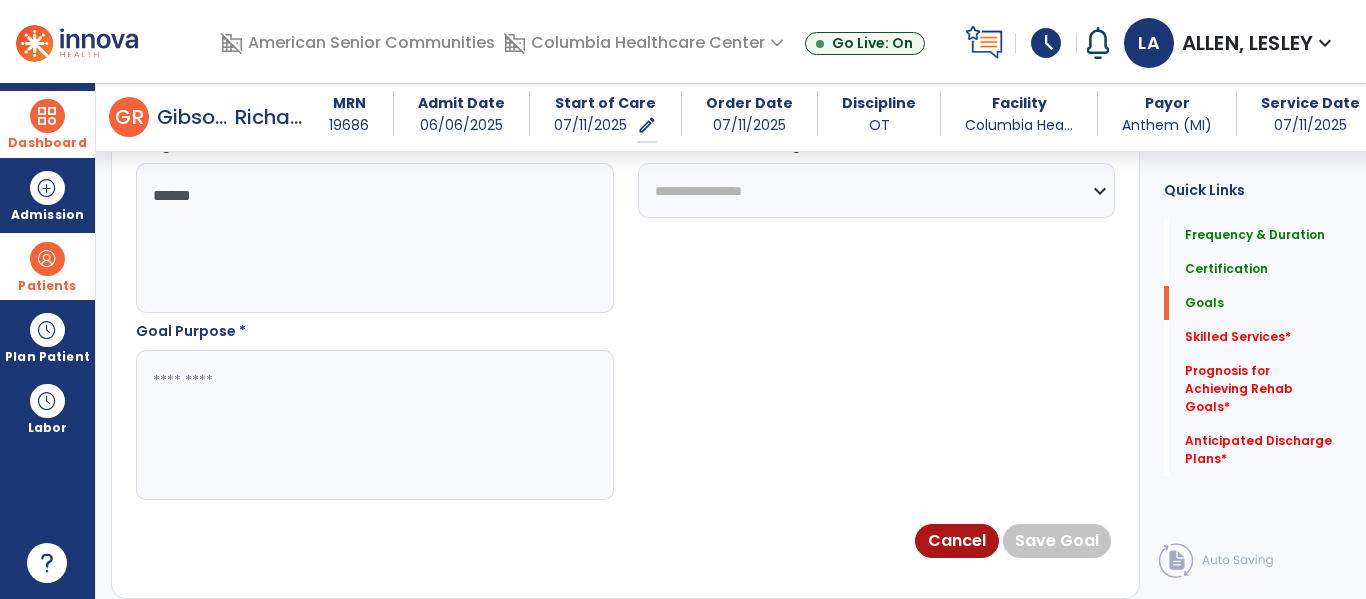 type on "******" 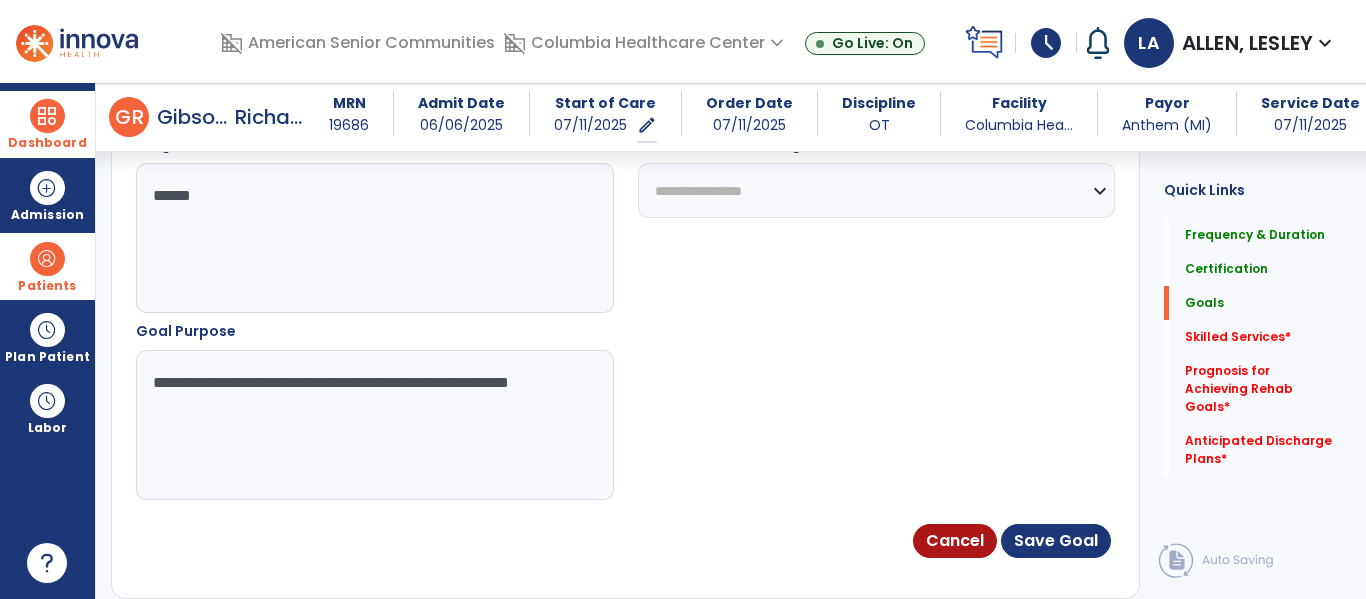 type on "**********" 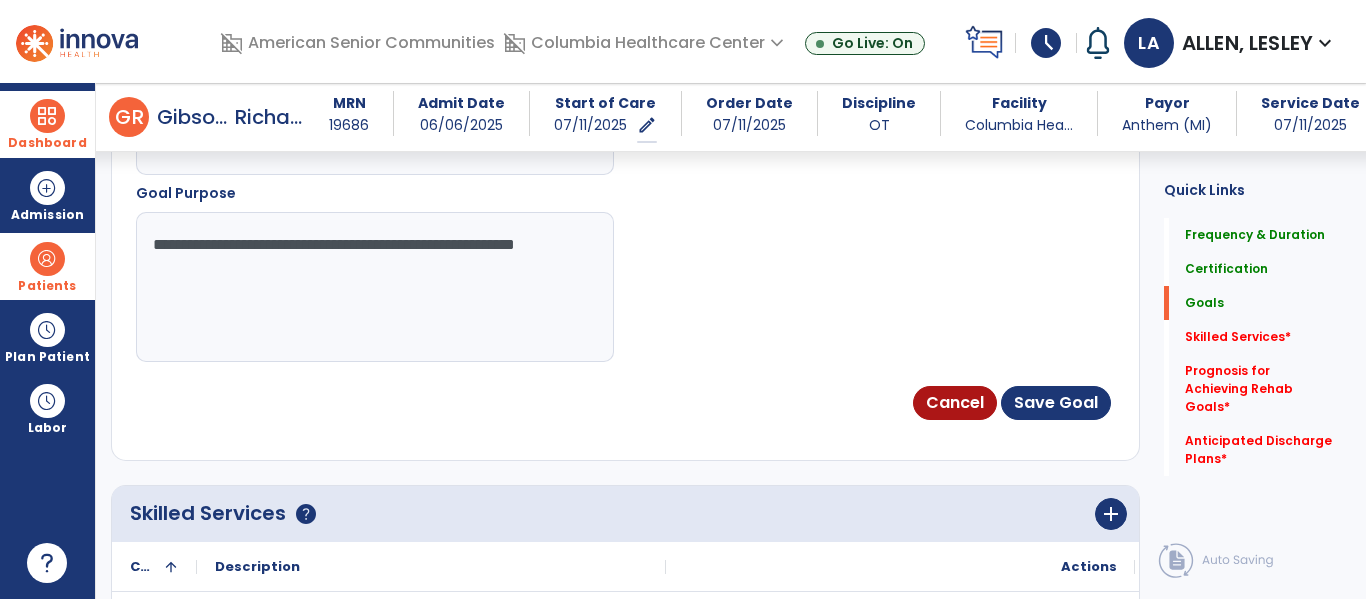 scroll, scrollTop: 1300, scrollLeft: 0, axis: vertical 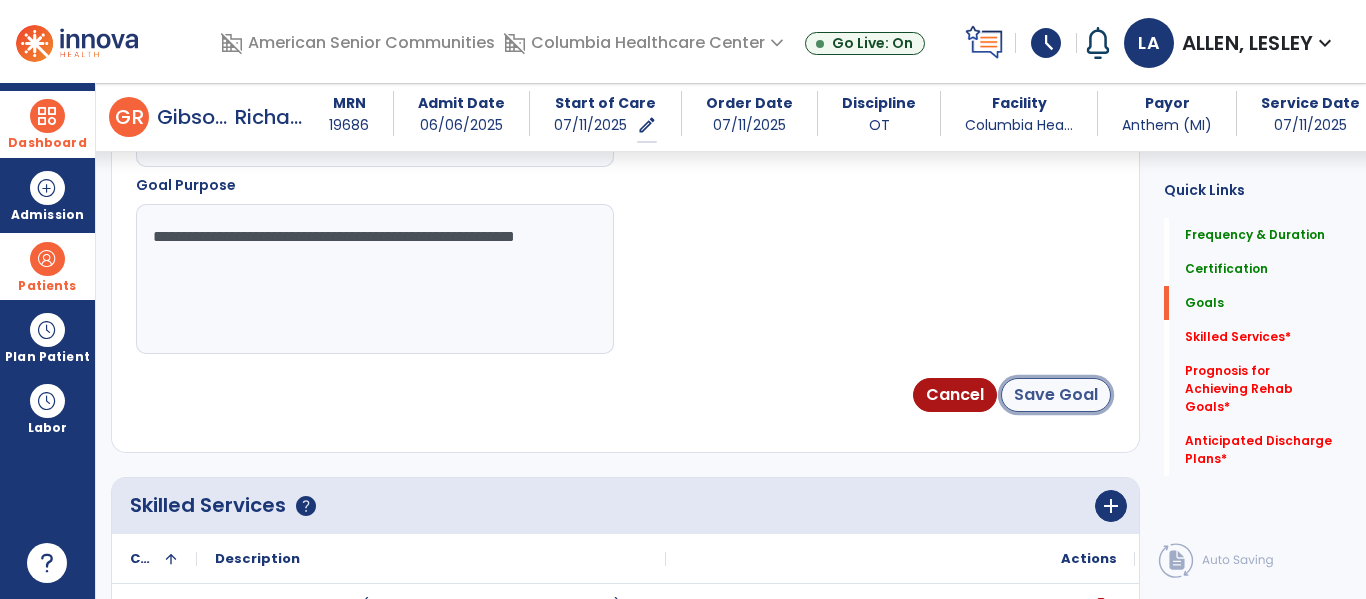 click on "Save Goal" at bounding box center [1056, 395] 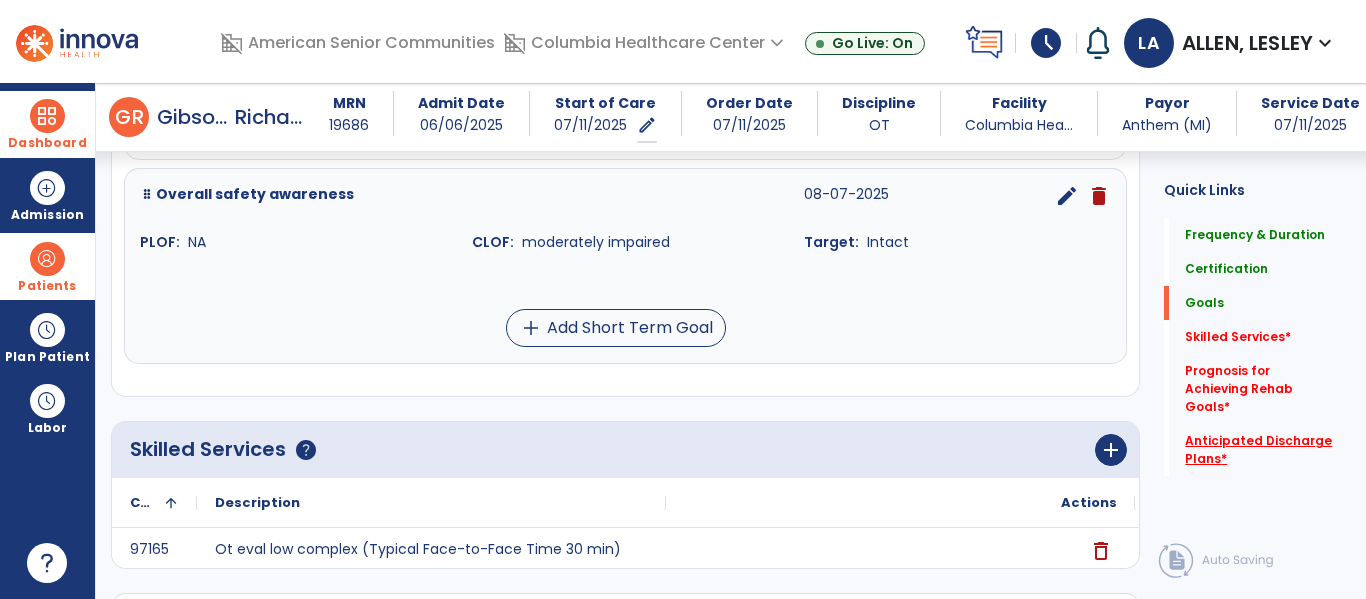 scroll, scrollTop: 1137, scrollLeft: 0, axis: vertical 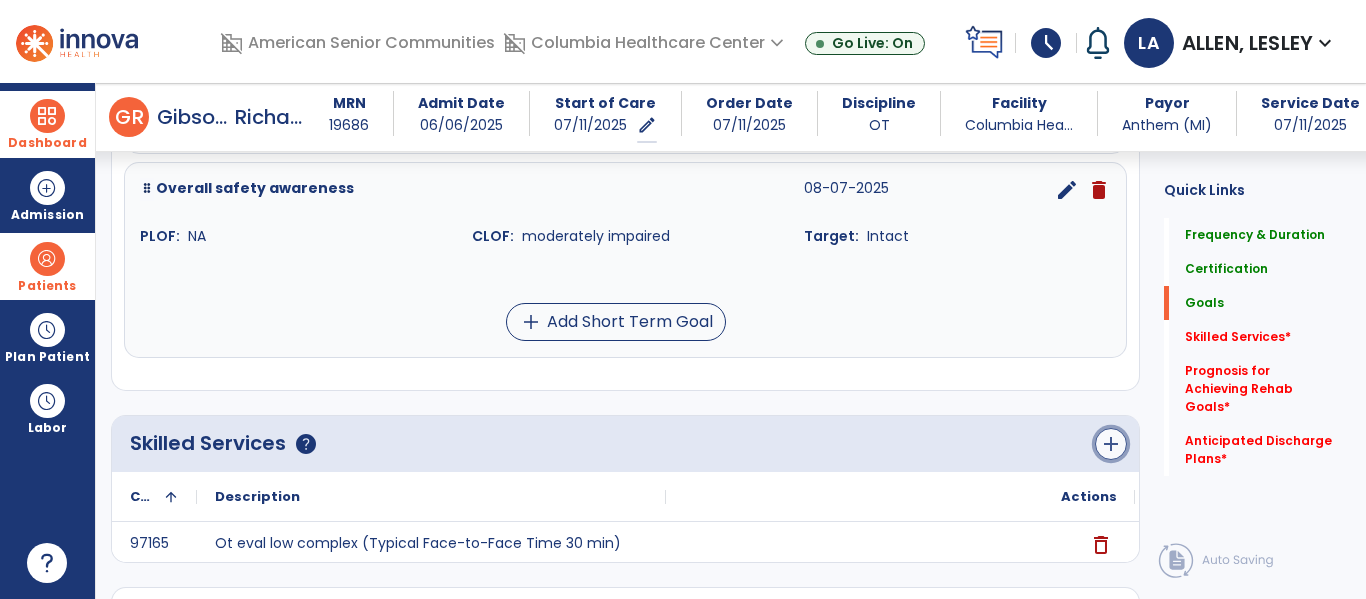 click on "add" 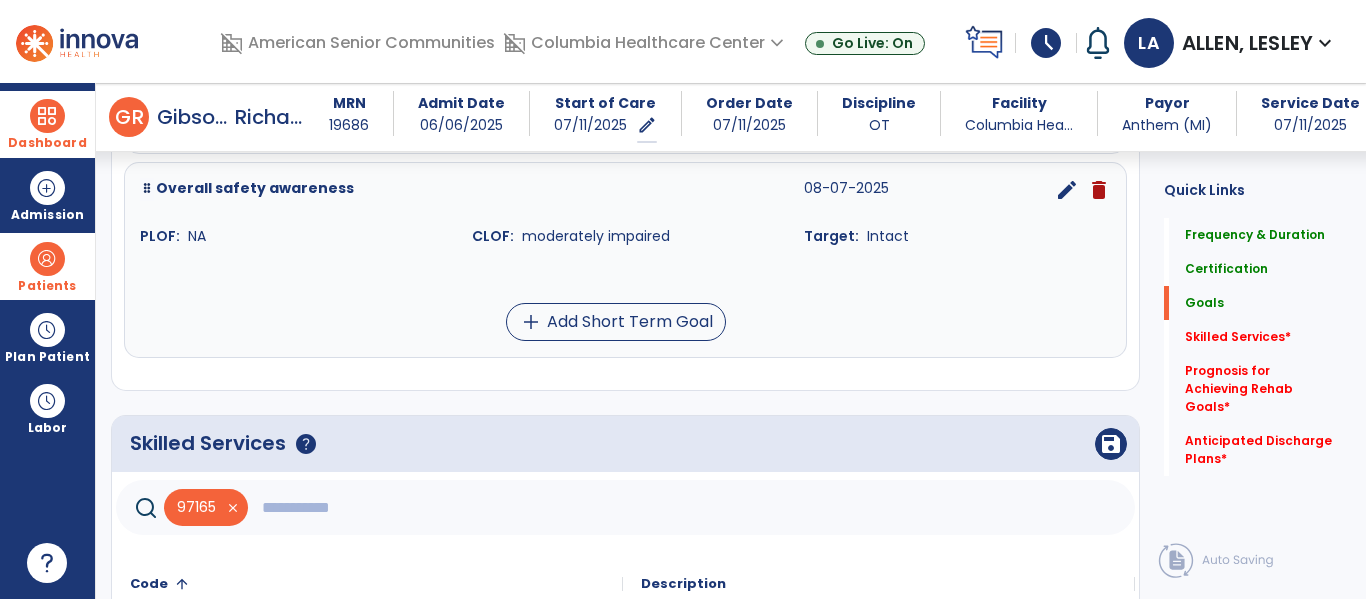 click 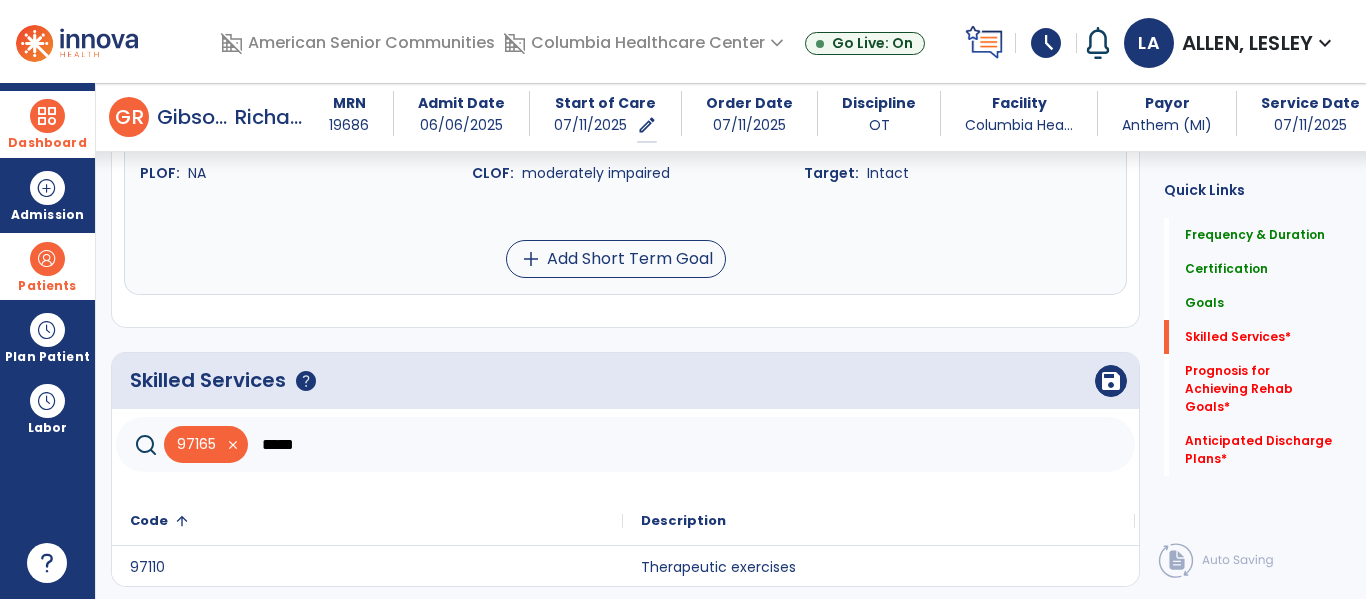 scroll, scrollTop: 1309, scrollLeft: 0, axis: vertical 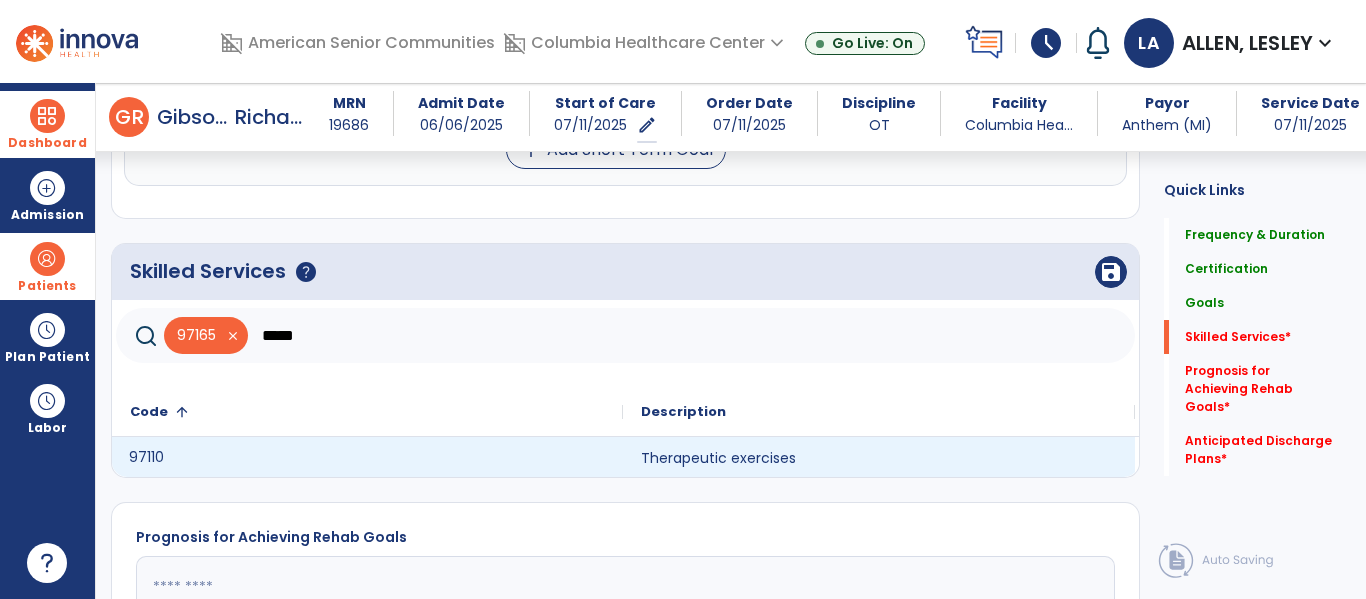 click on "97110" 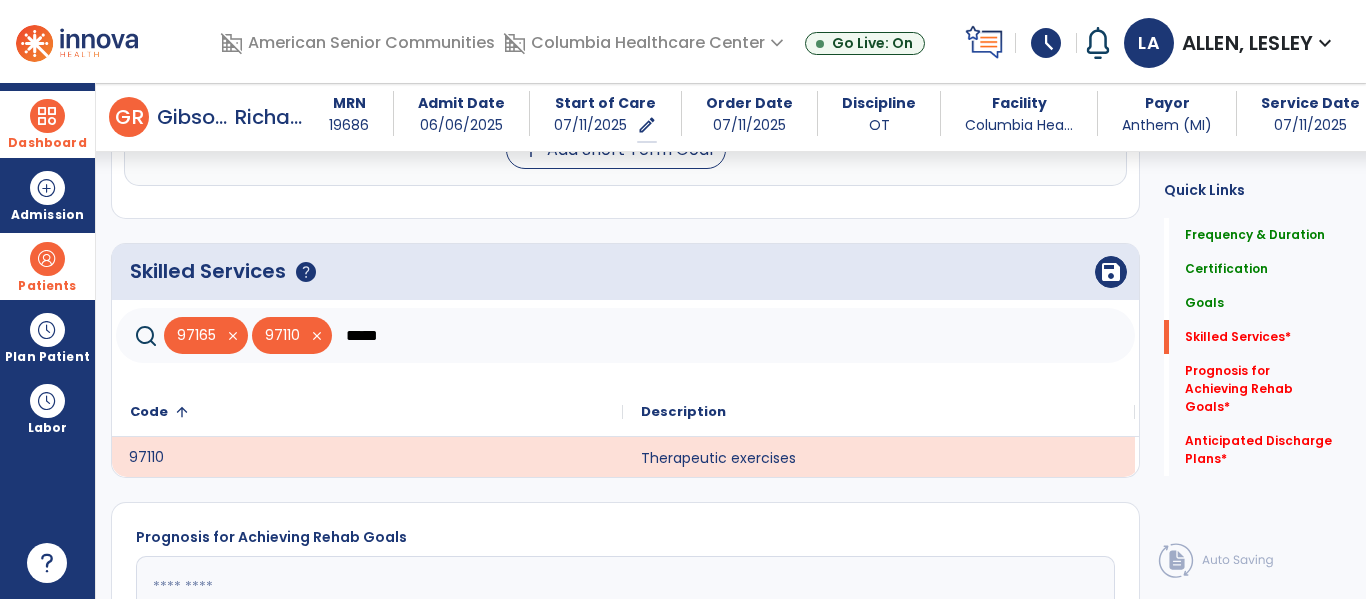 click on "*****" 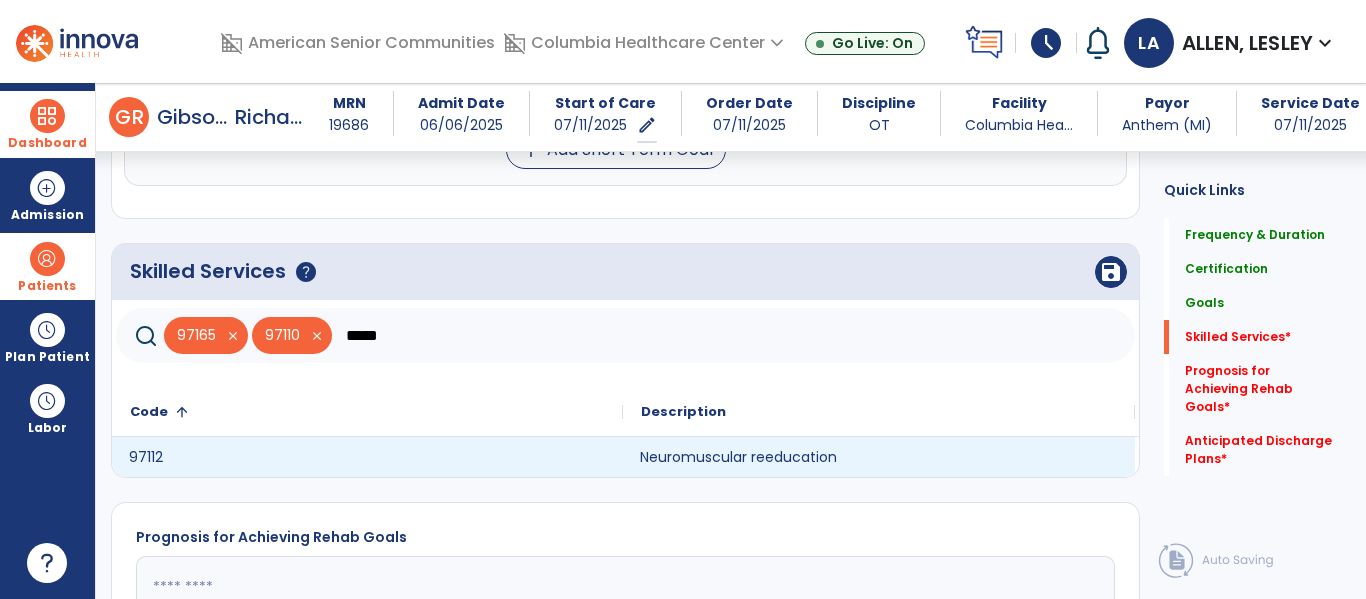 click on "Neuromuscular reeducation" 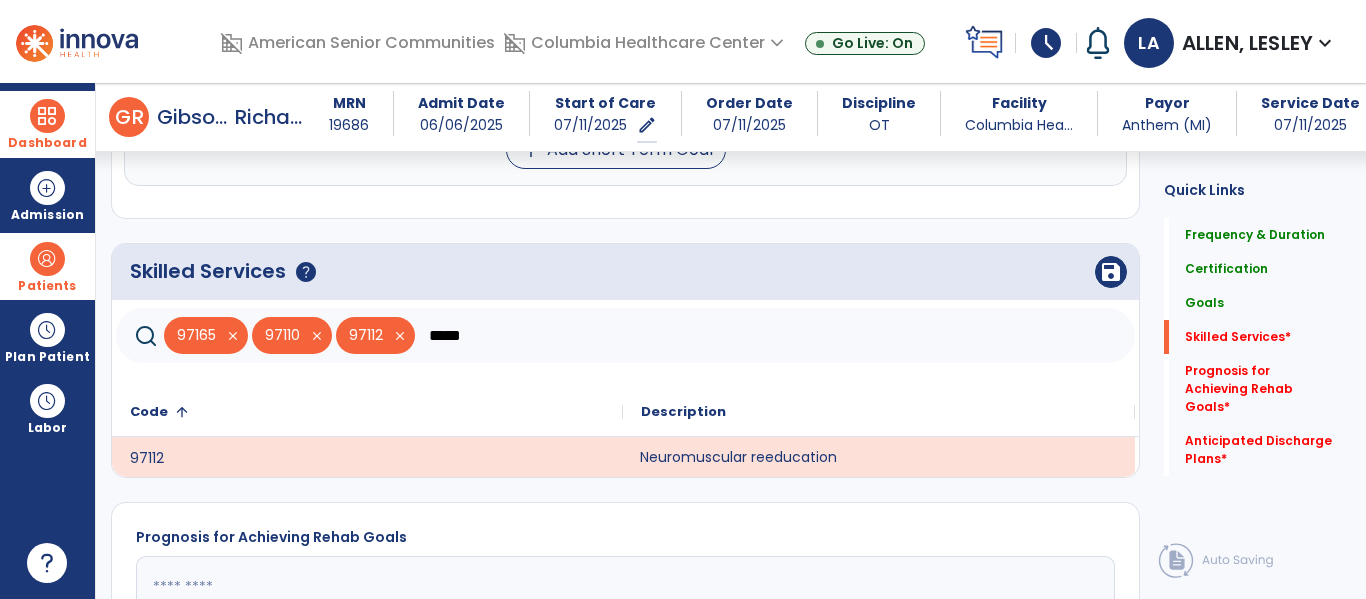 click on "*****" 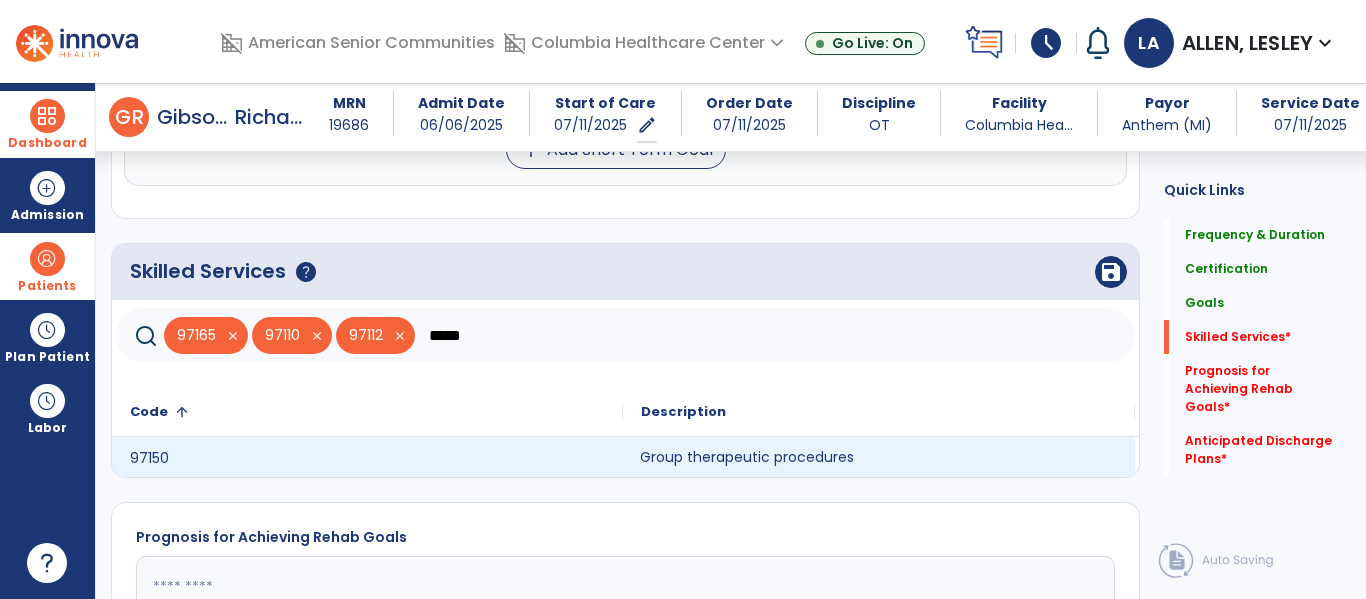 click on "Group therapeutic procedures" 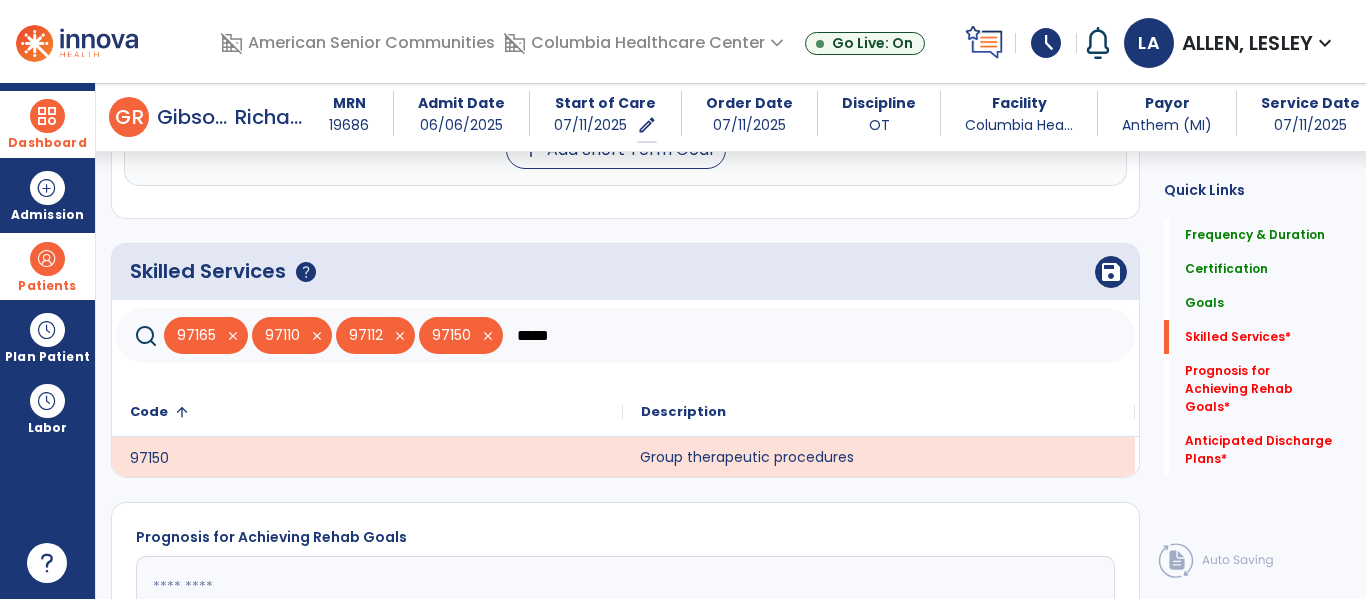 click on "*****" 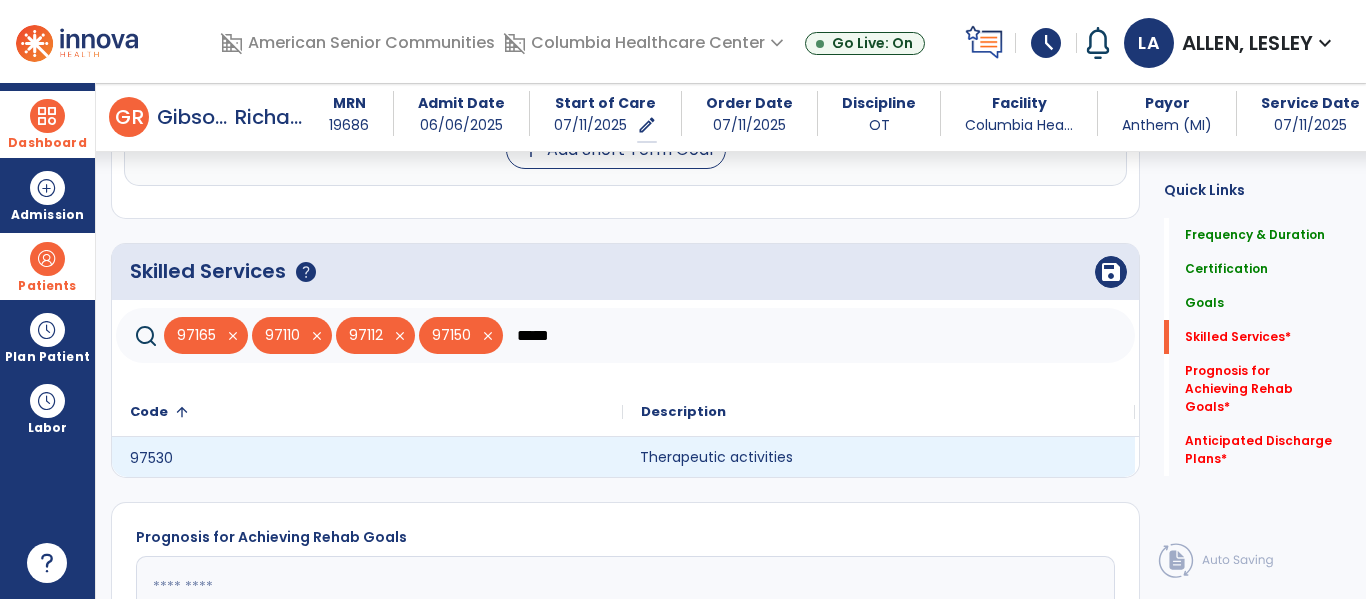 click on "Therapeutic activities" 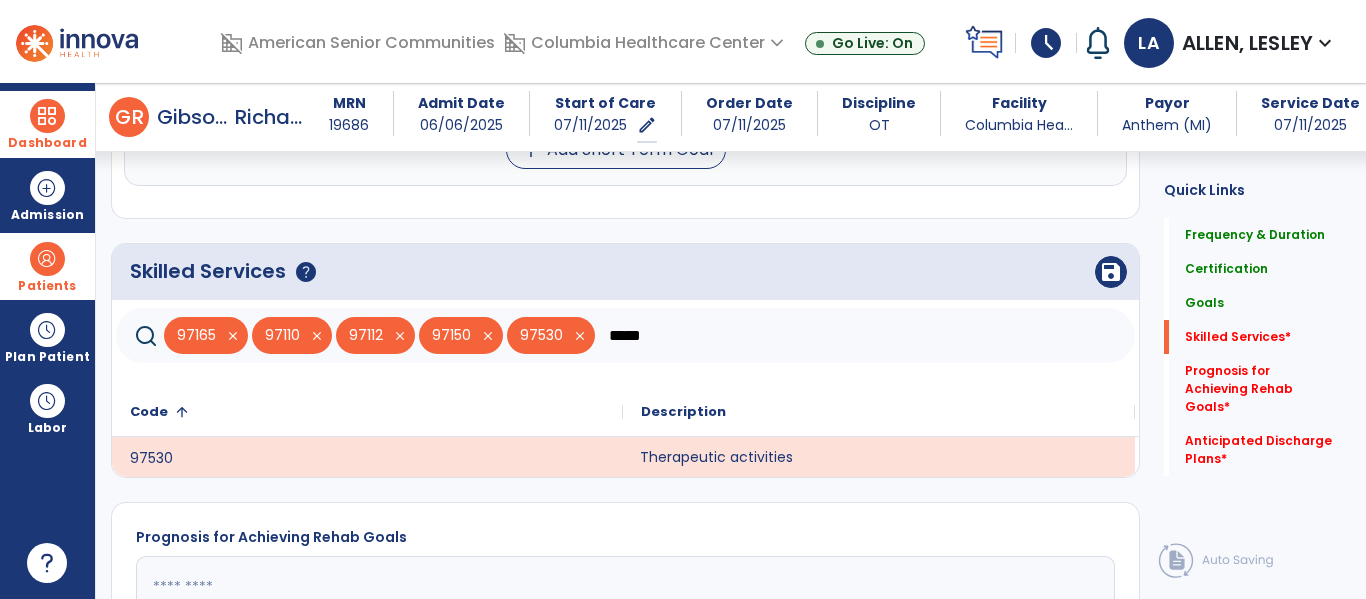click on "*****" 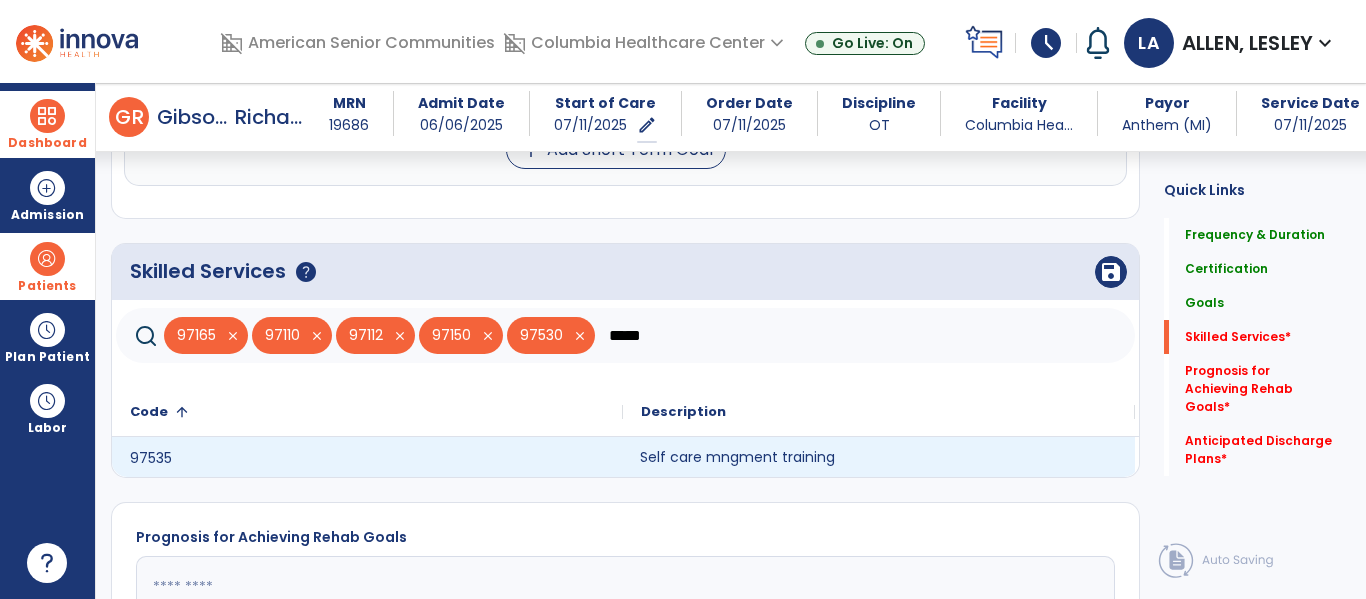 type on "*****" 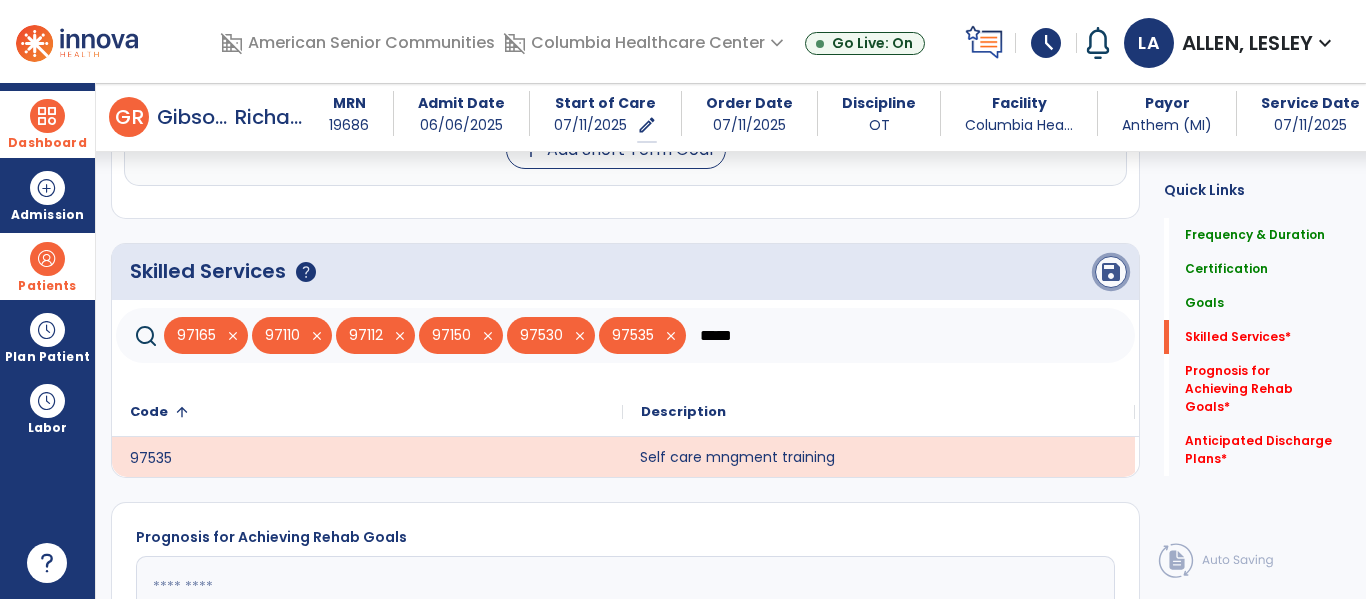 click on "save" 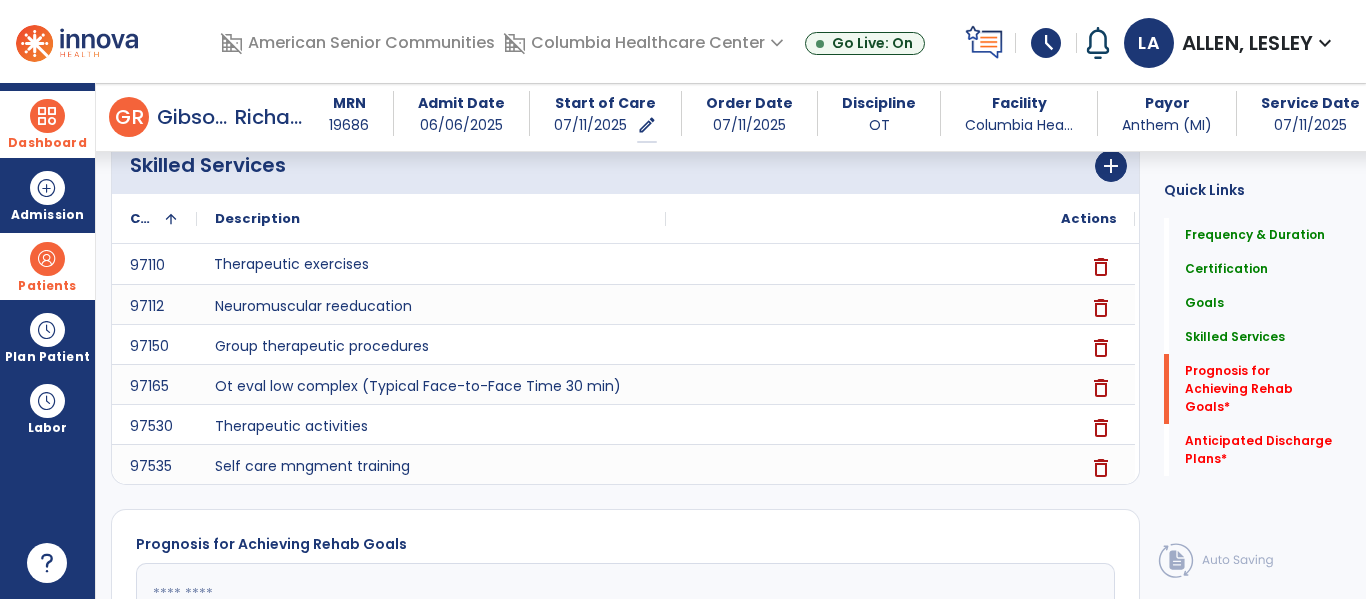 scroll, scrollTop: 1665, scrollLeft: 0, axis: vertical 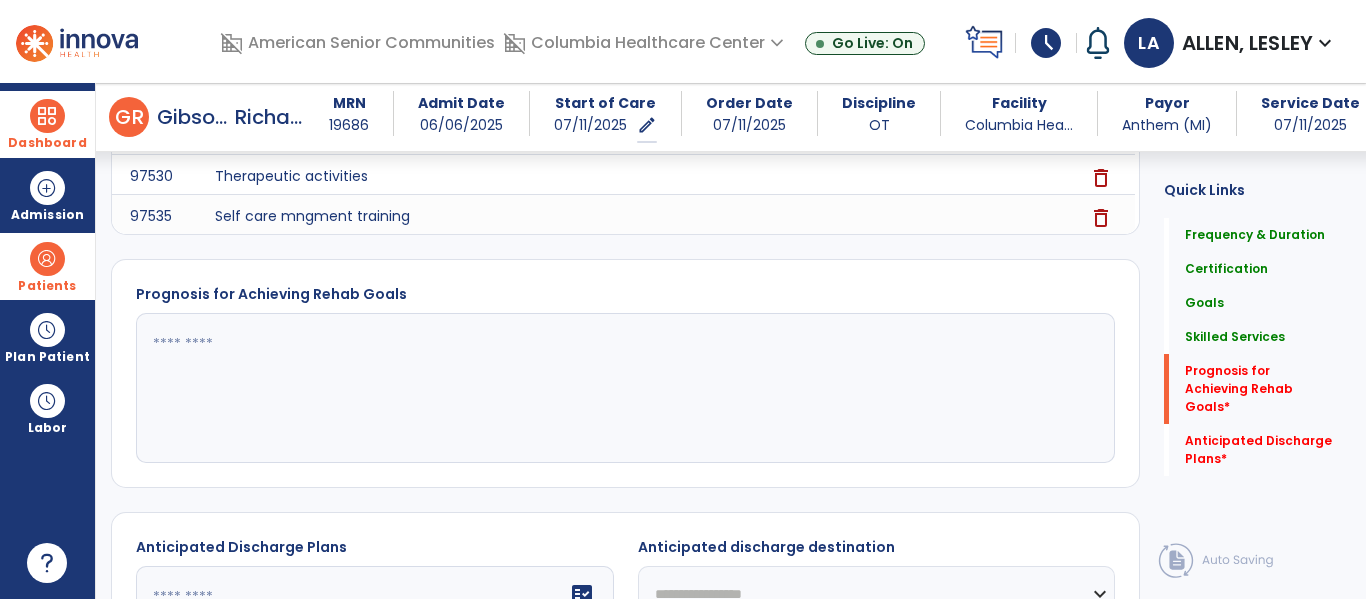 click 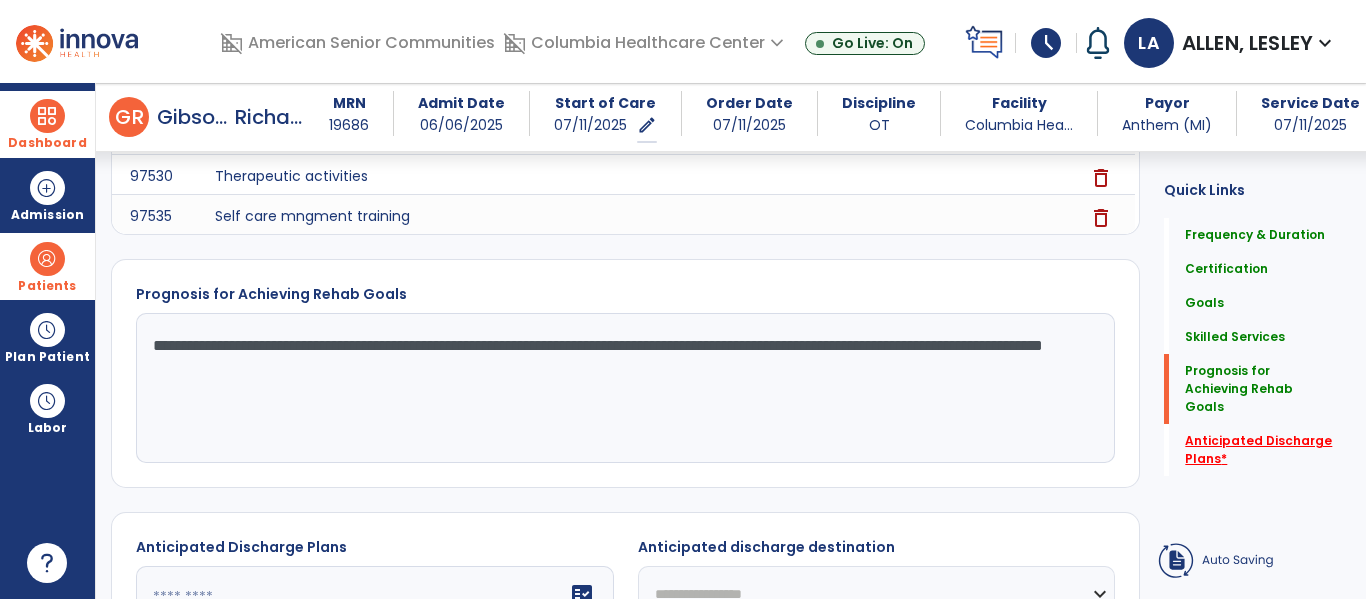 type on "**********" 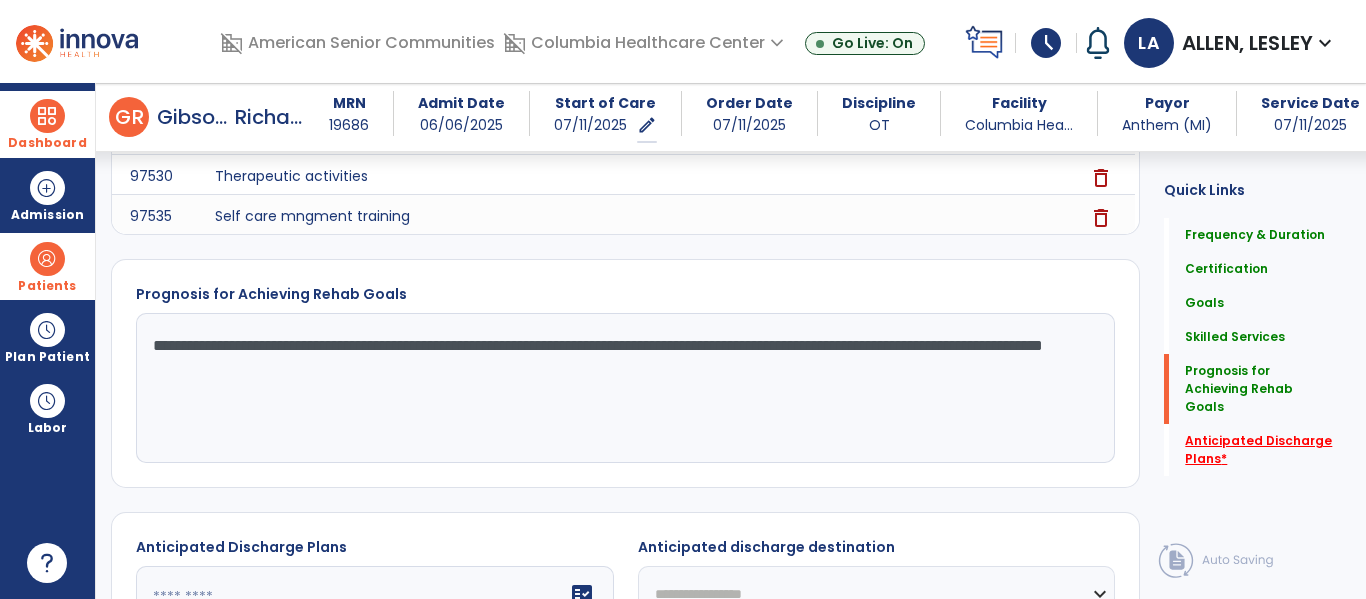 click on "Anticipated Discharge Plans   *" 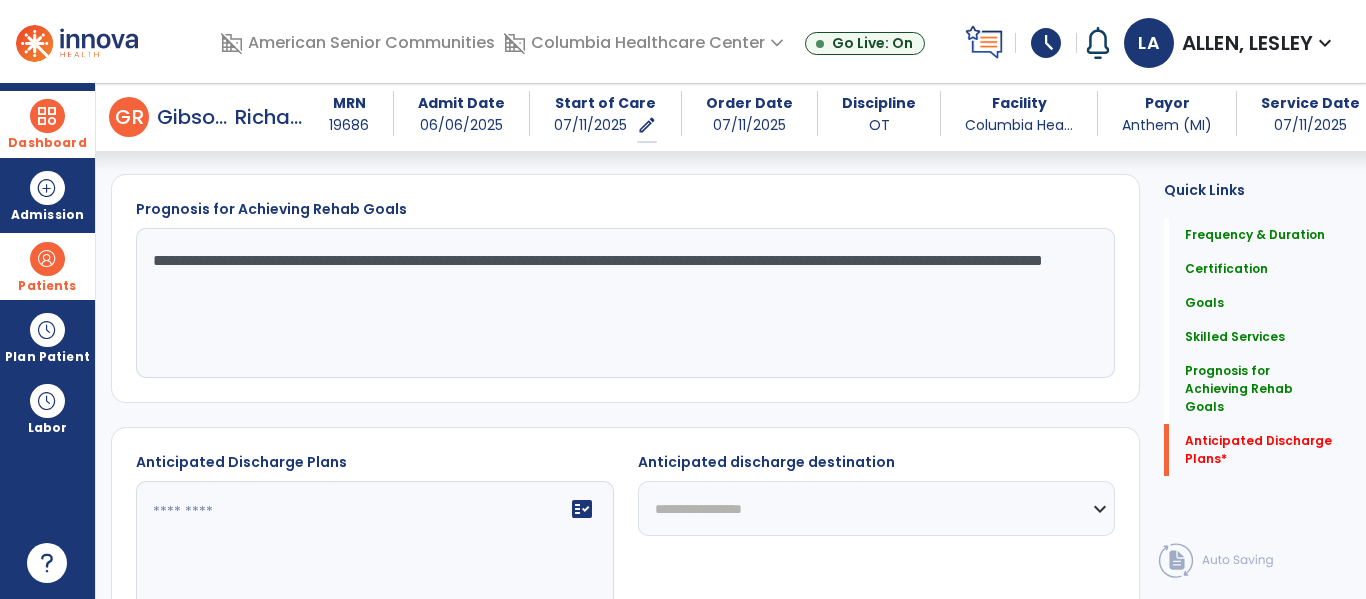 scroll, scrollTop: 1851, scrollLeft: 0, axis: vertical 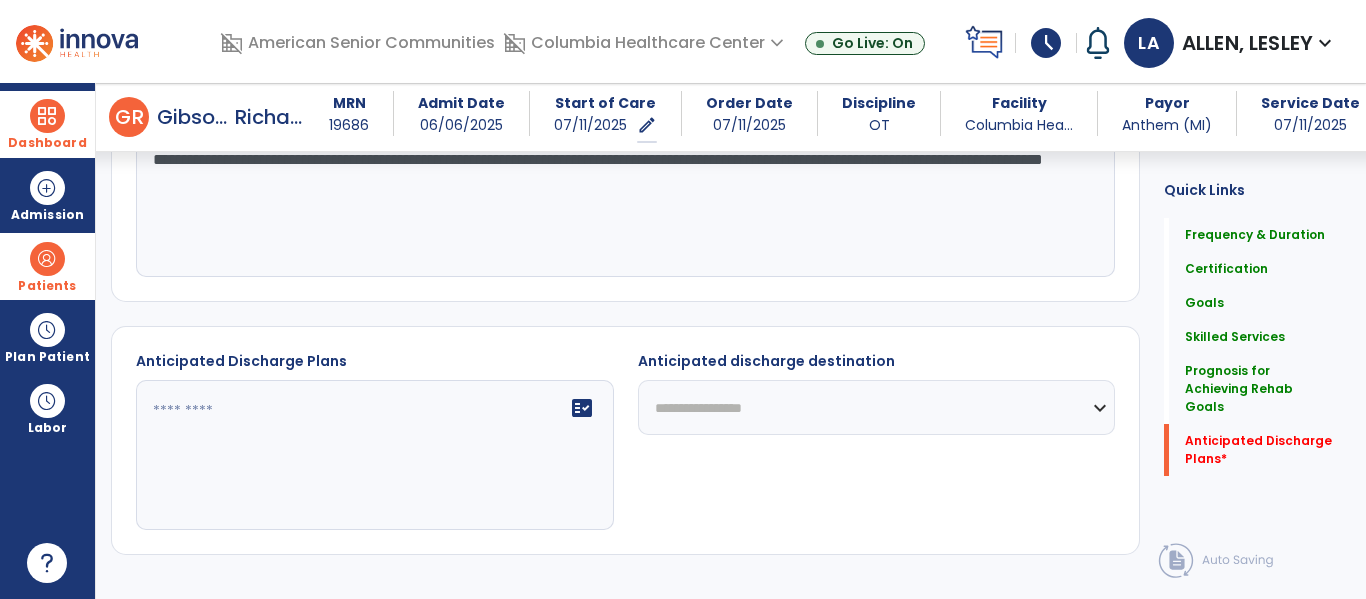 click on "fact_check" 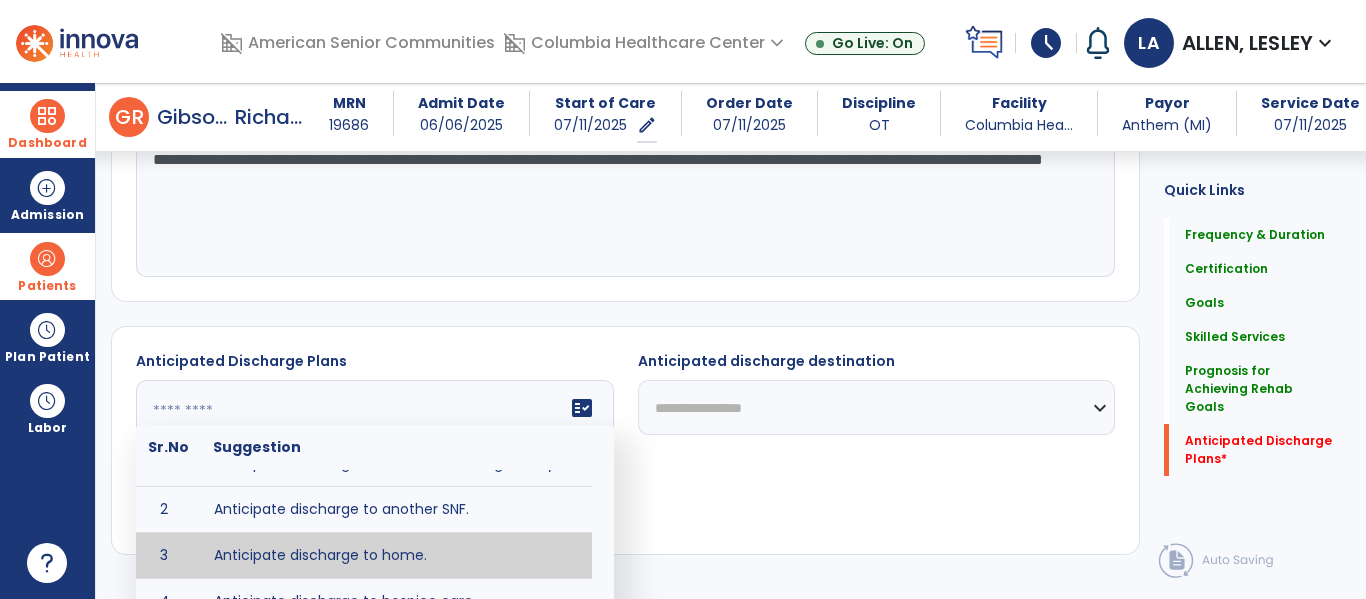 scroll, scrollTop: 56, scrollLeft: 0, axis: vertical 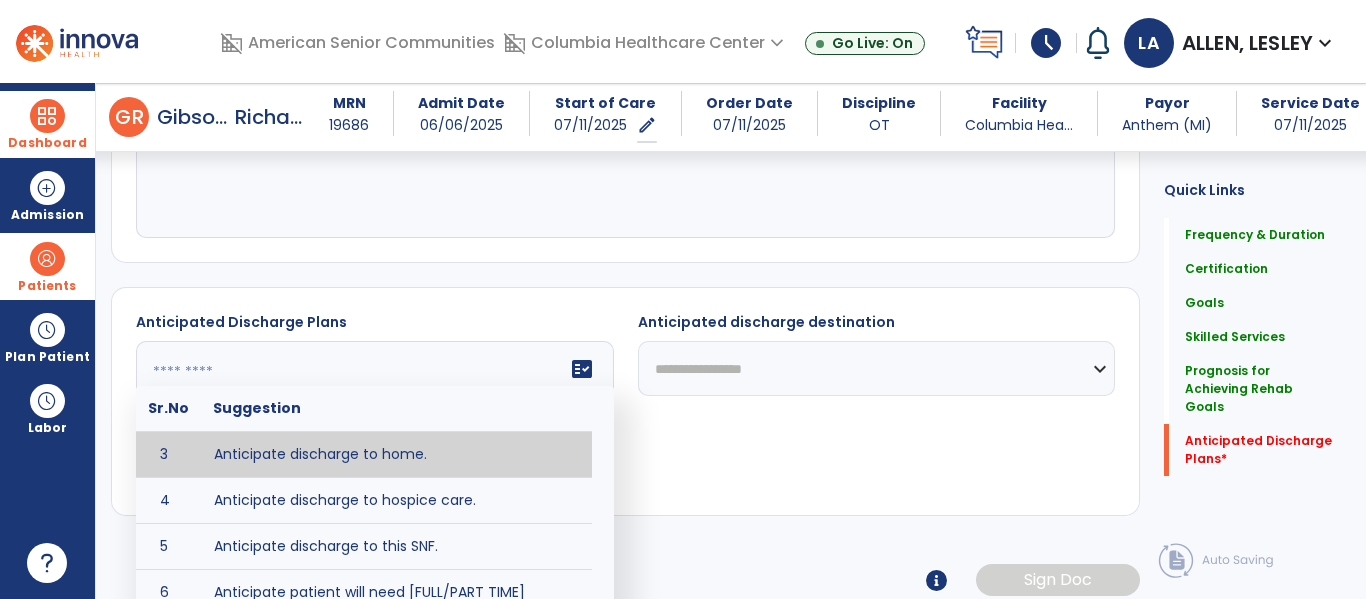 type on "**********" 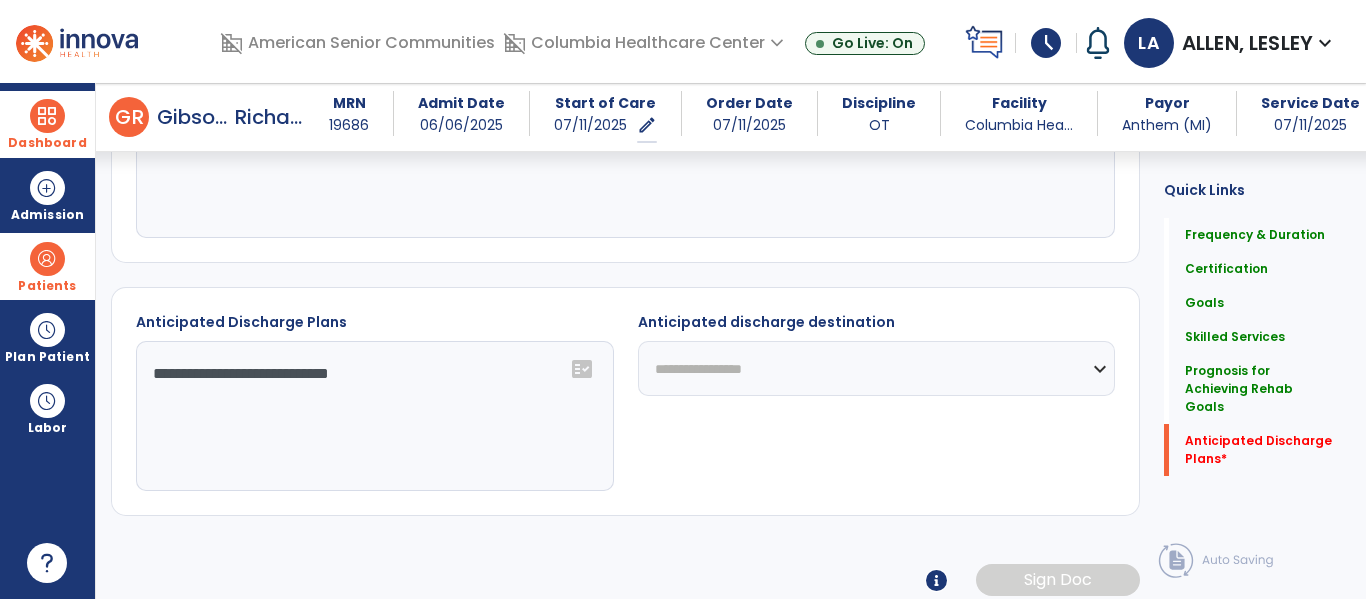 click on "**********" 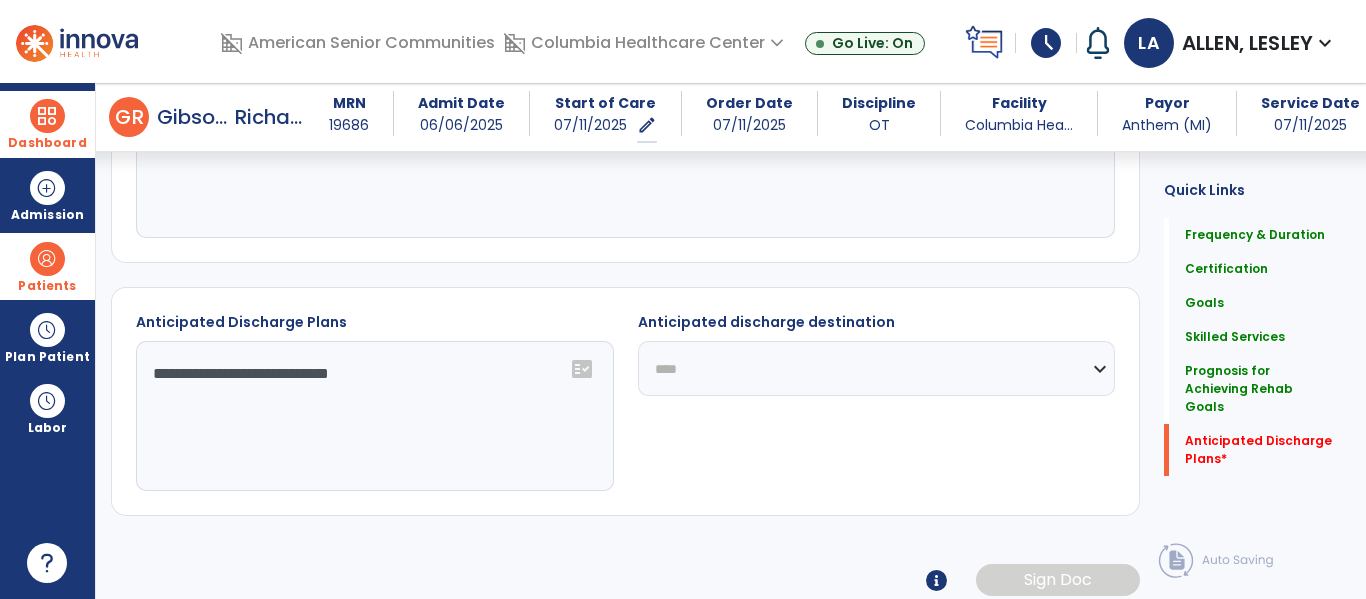 click on "**********" 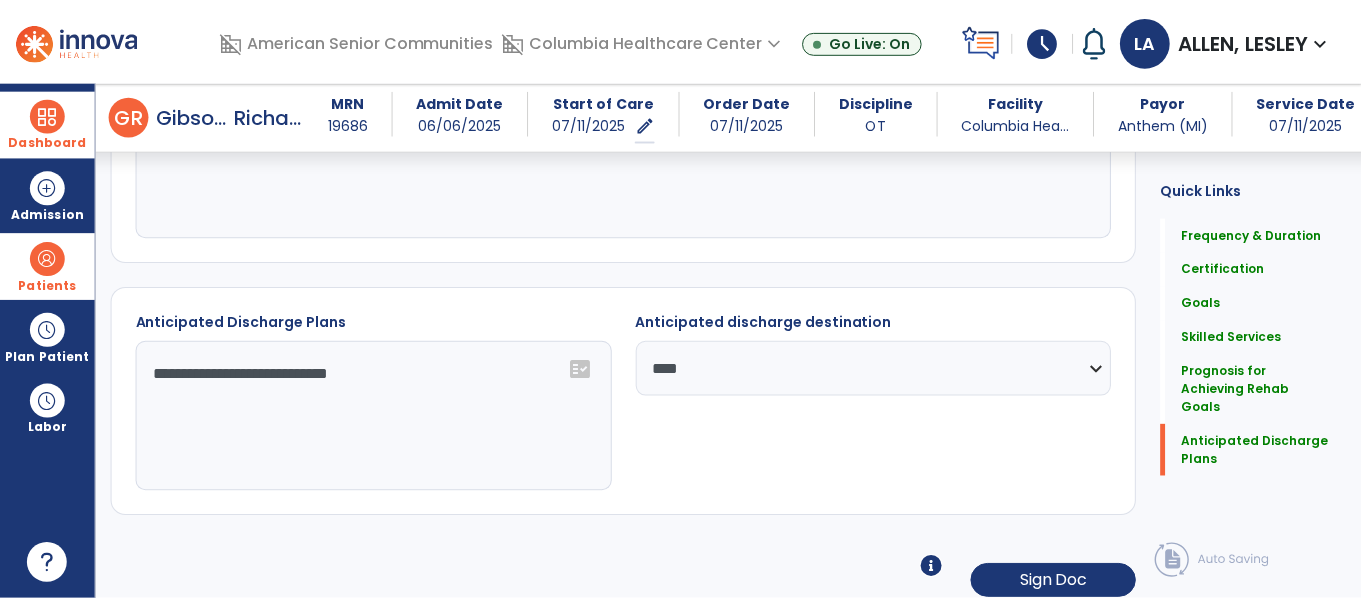 scroll, scrollTop: 1905, scrollLeft: 0, axis: vertical 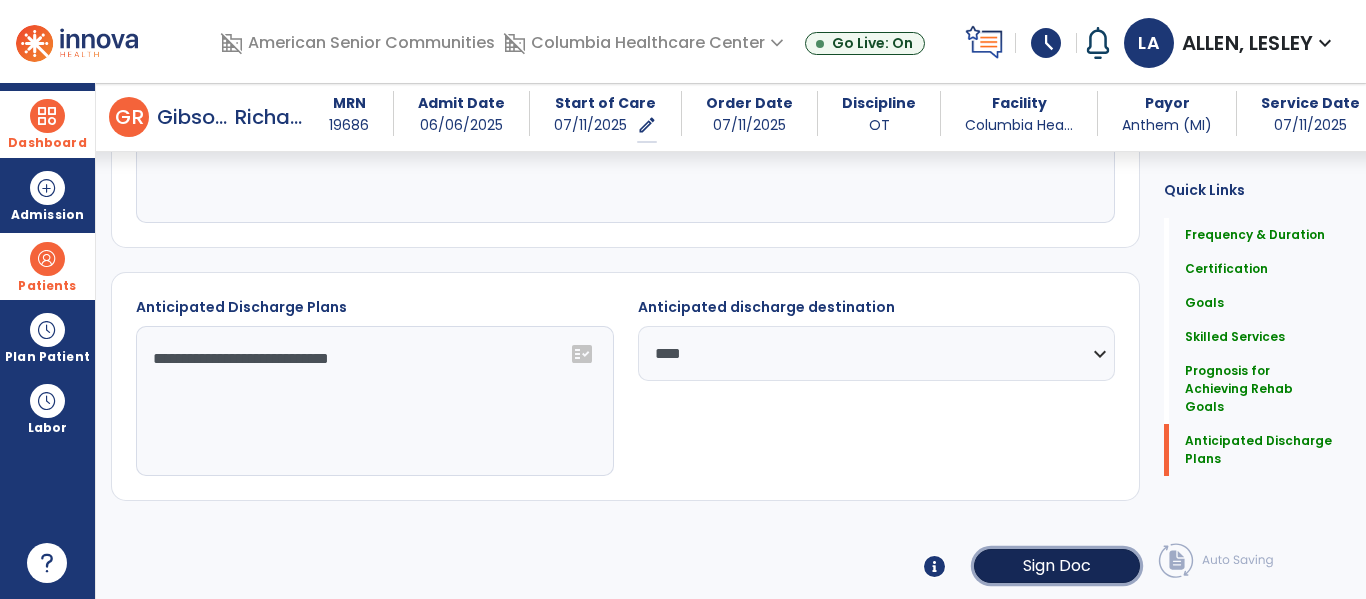 click on "Sign Doc" 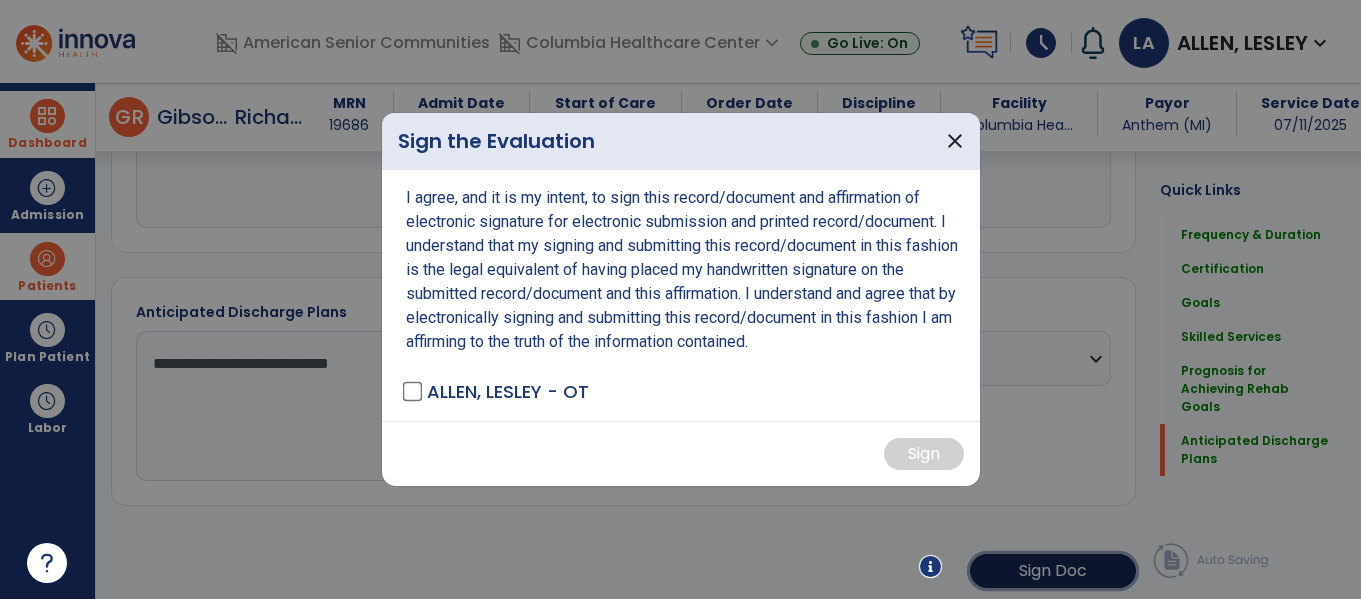scroll, scrollTop: 1905, scrollLeft: 0, axis: vertical 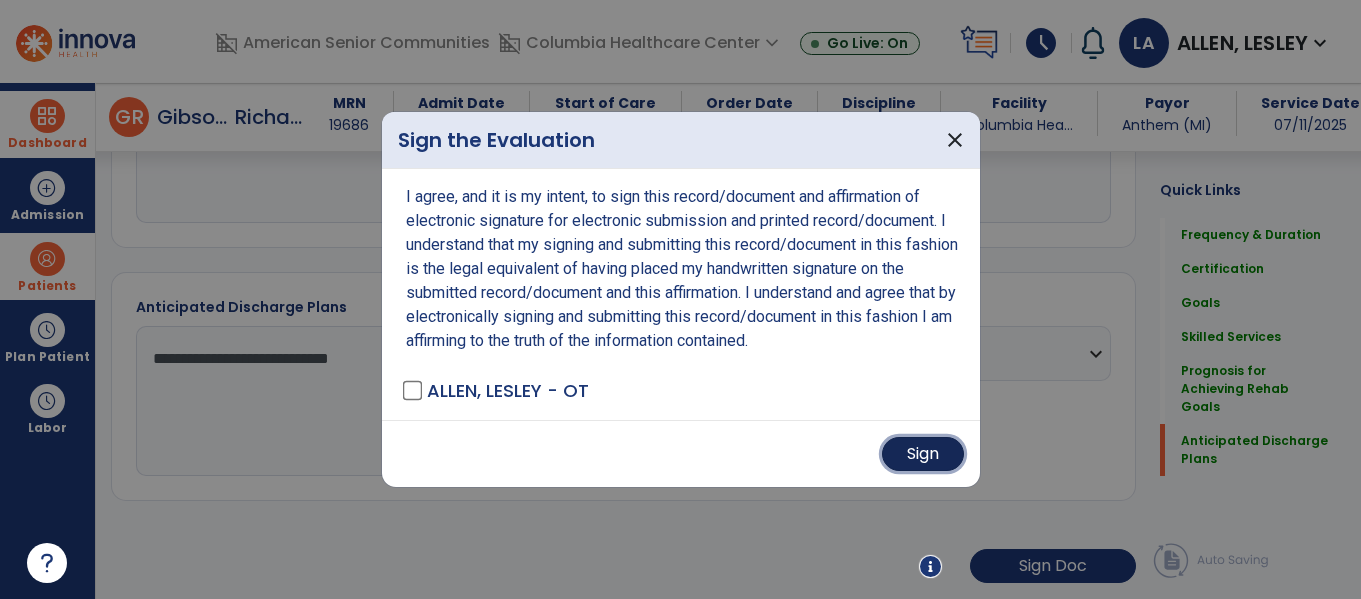 click on "Sign" at bounding box center [923, 454] 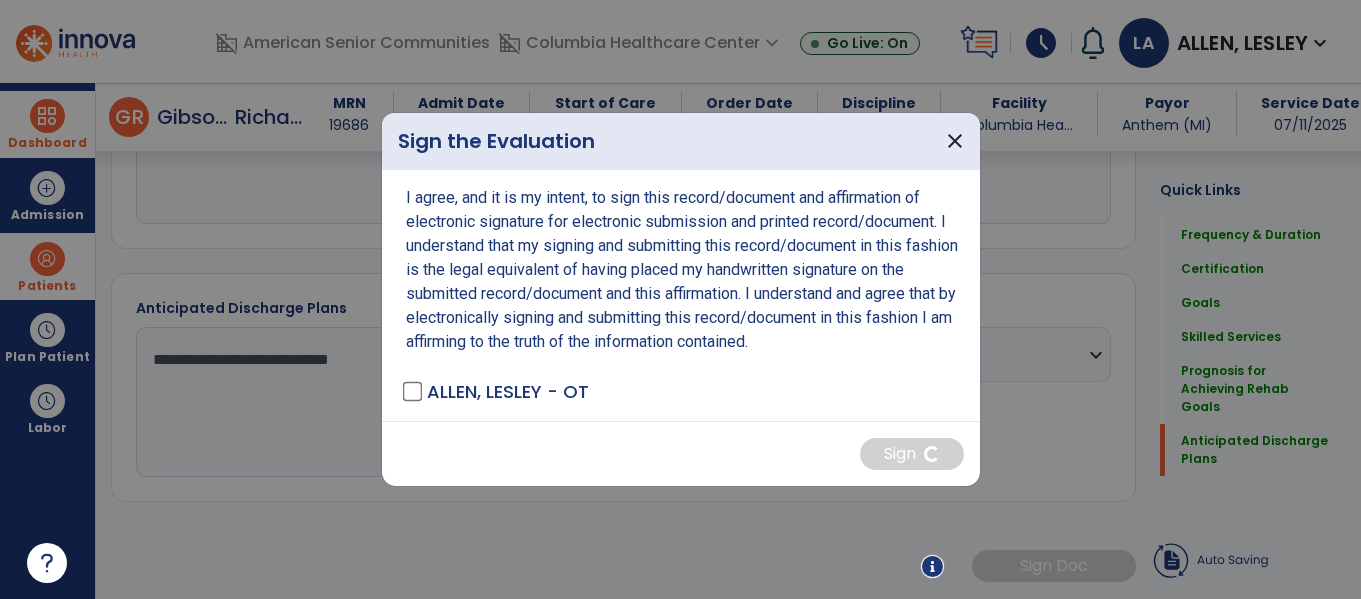 scroll, scrollTop: 1904, scrollLeft: 0, axis: vertical 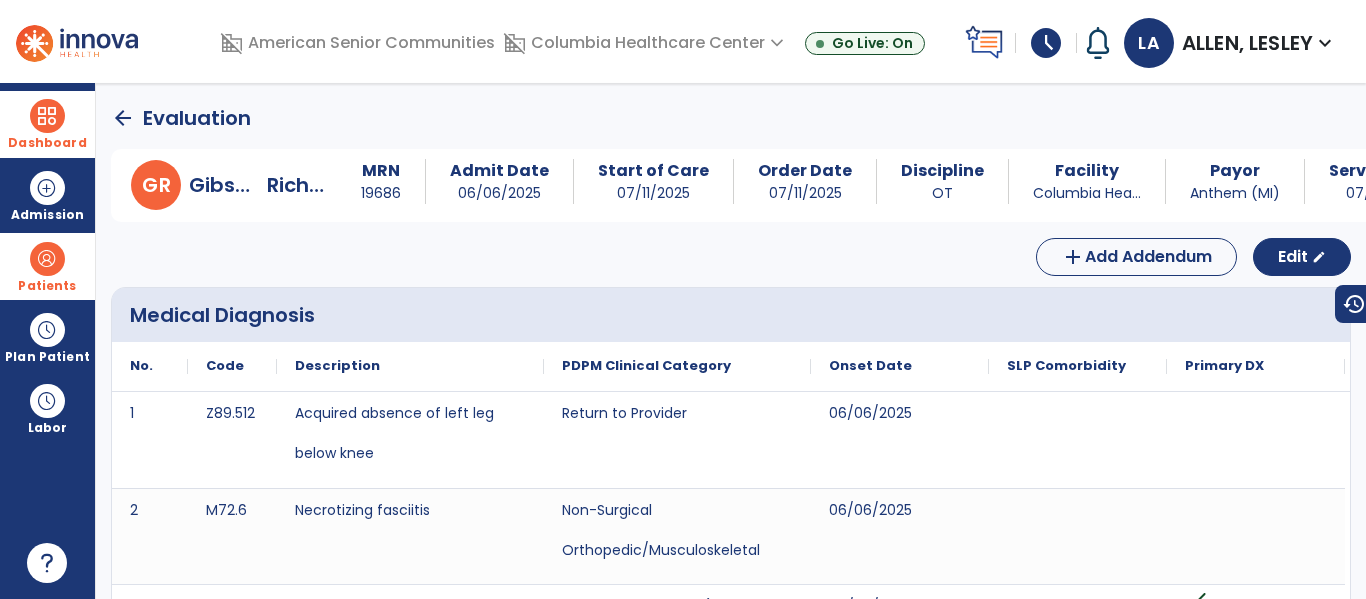 click on "arrow_back" 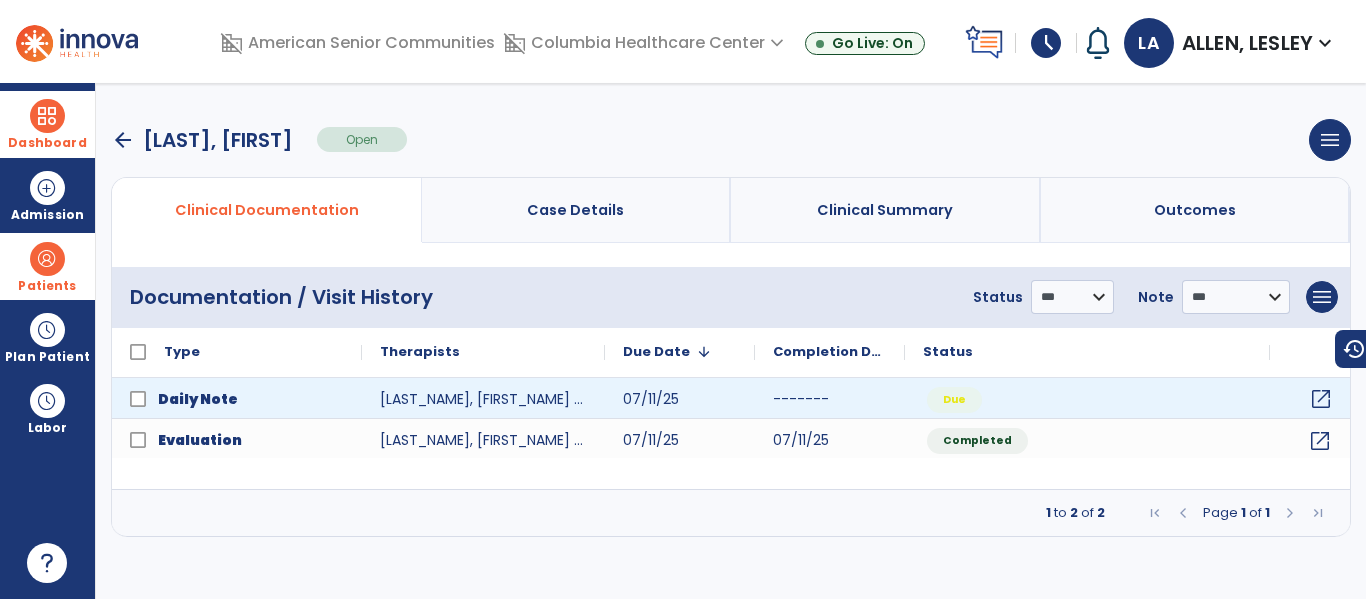 click on "open_in_new" 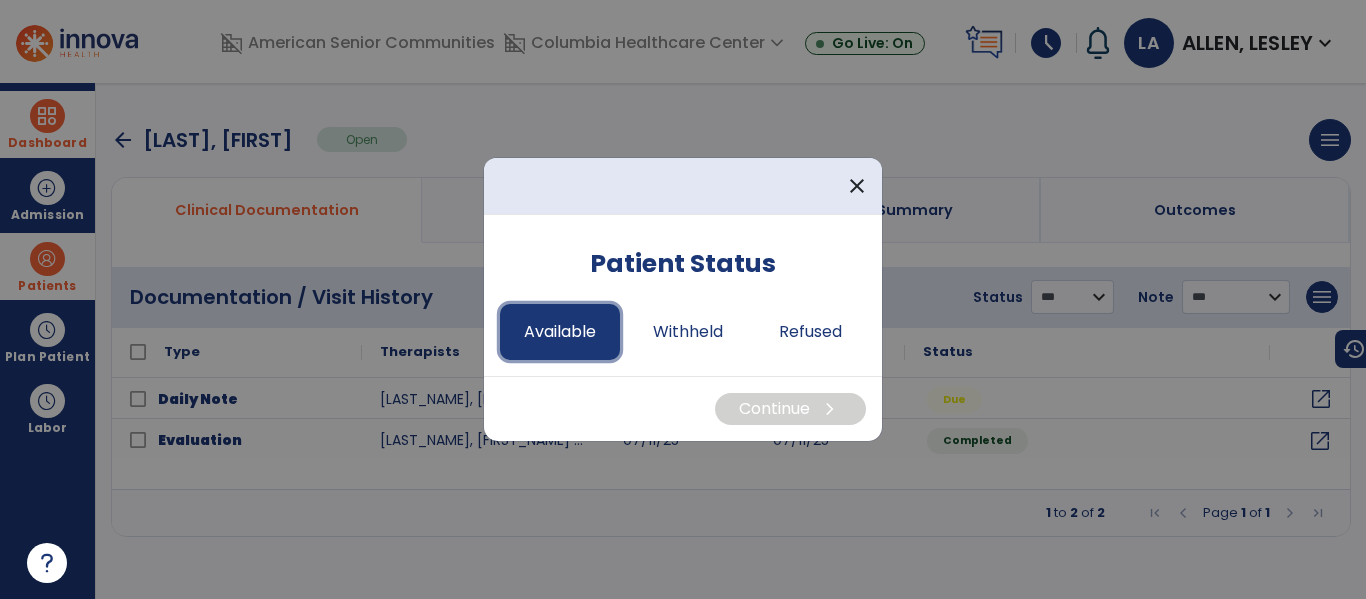 click on "Available" at bounding box center (560, 332) 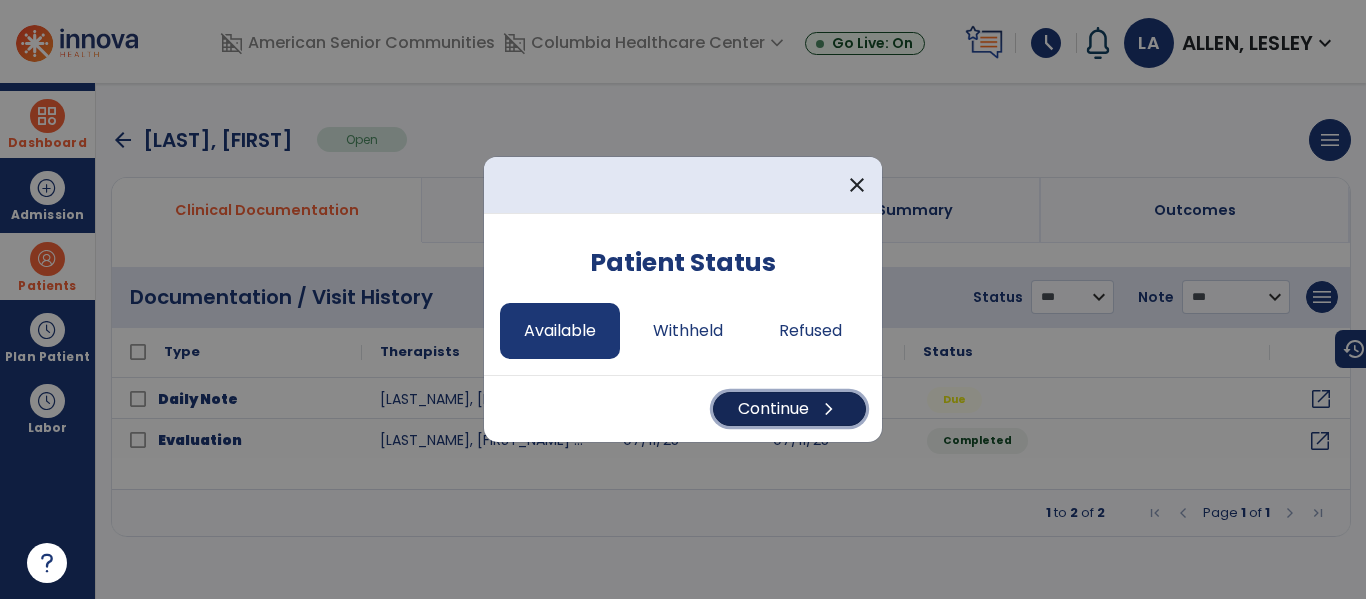 click on "chevron_right" at bounding box center (829, 409) 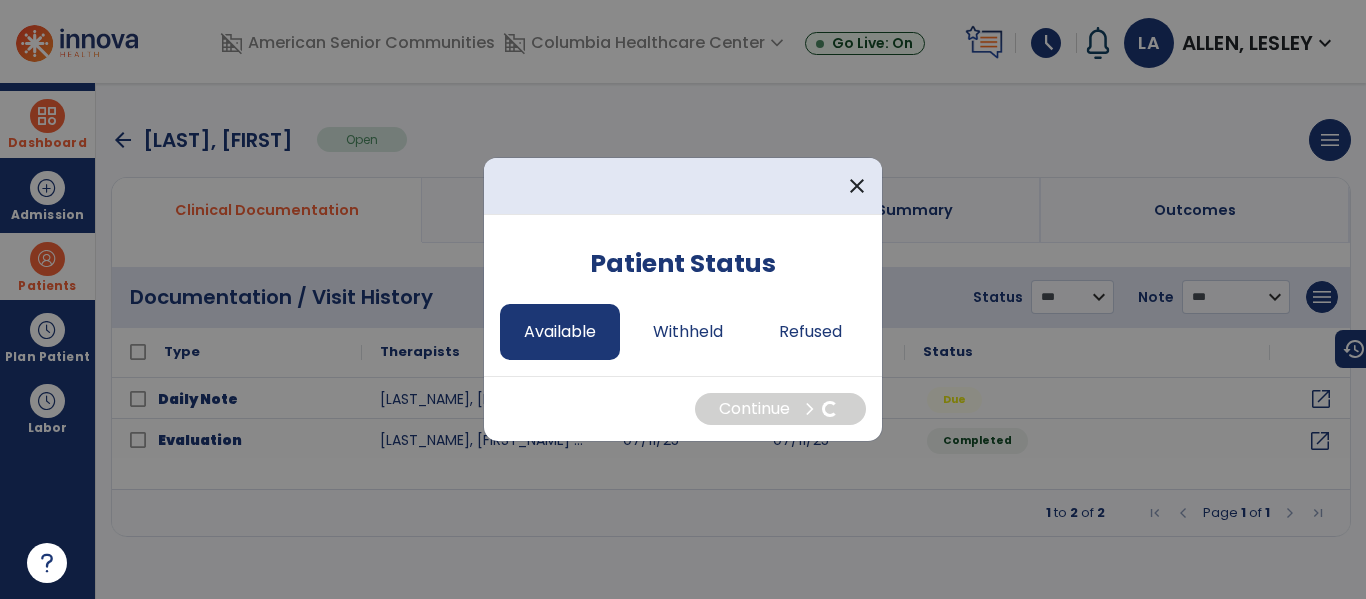 select on "*" 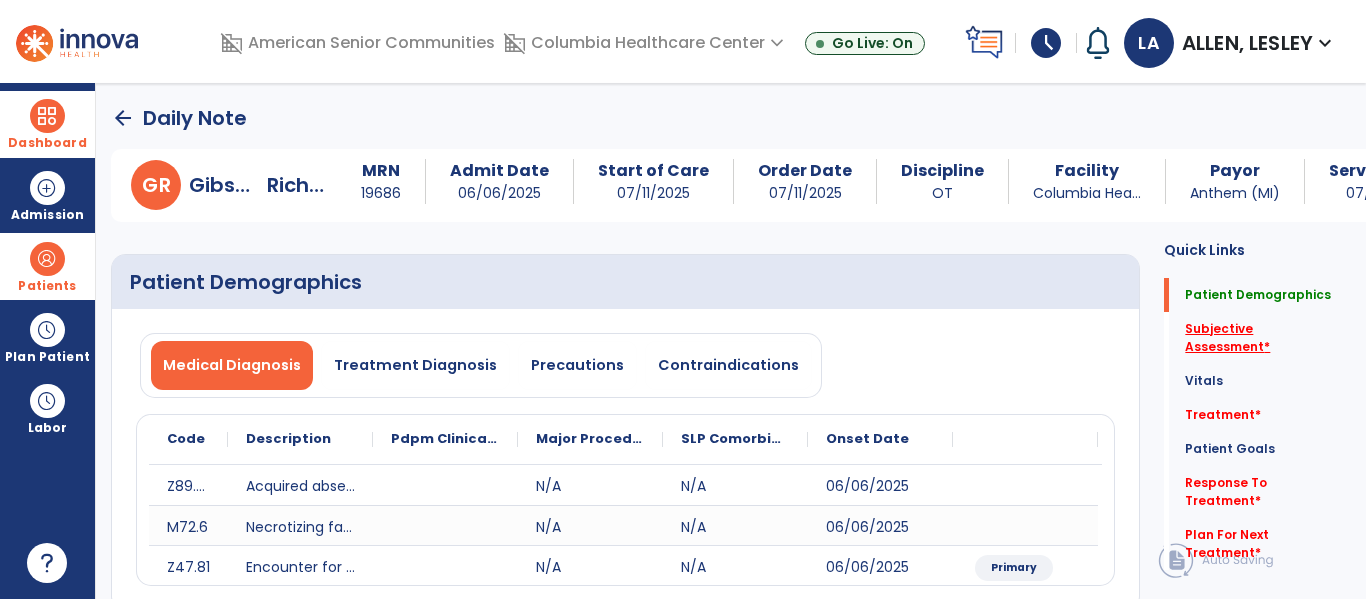 click on "Subjective Assessment   *" 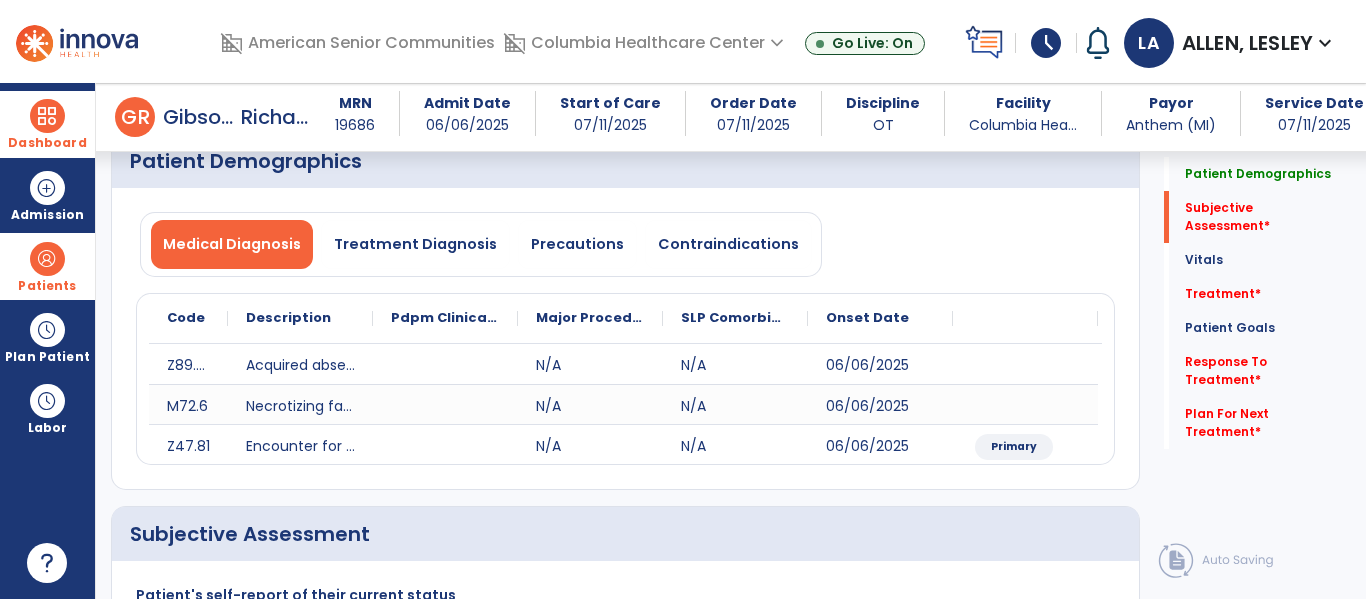 scroll, scrollTop: 427, scrollLeft: 0, axis: vertical 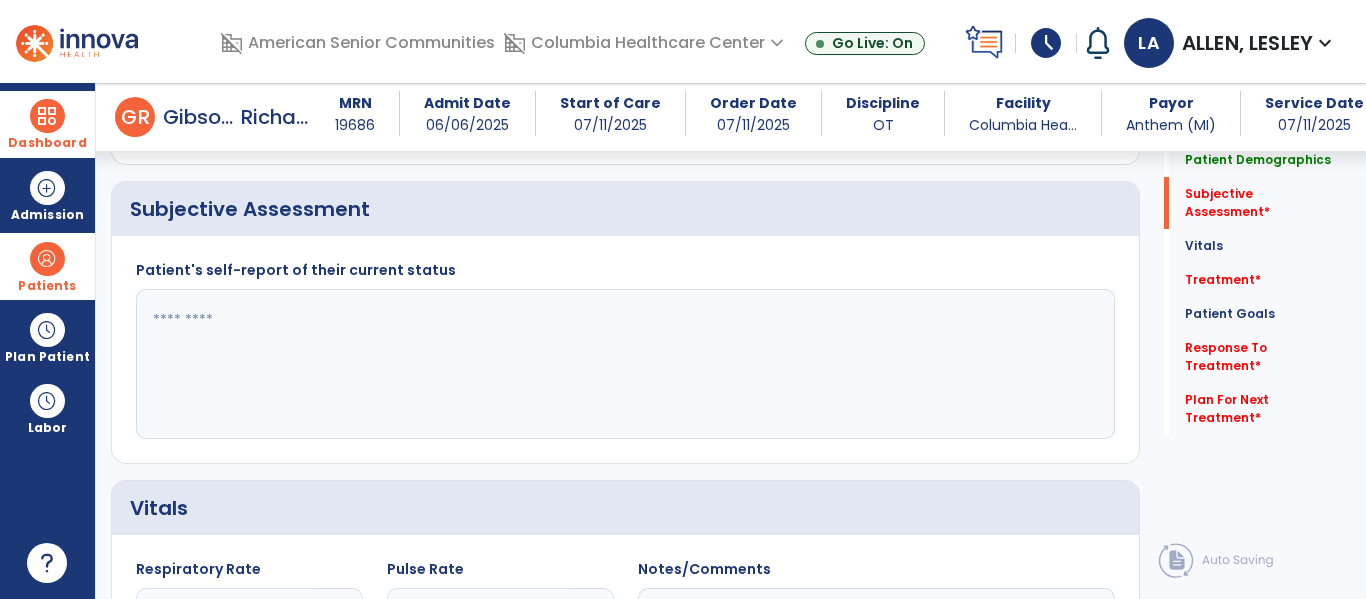 click 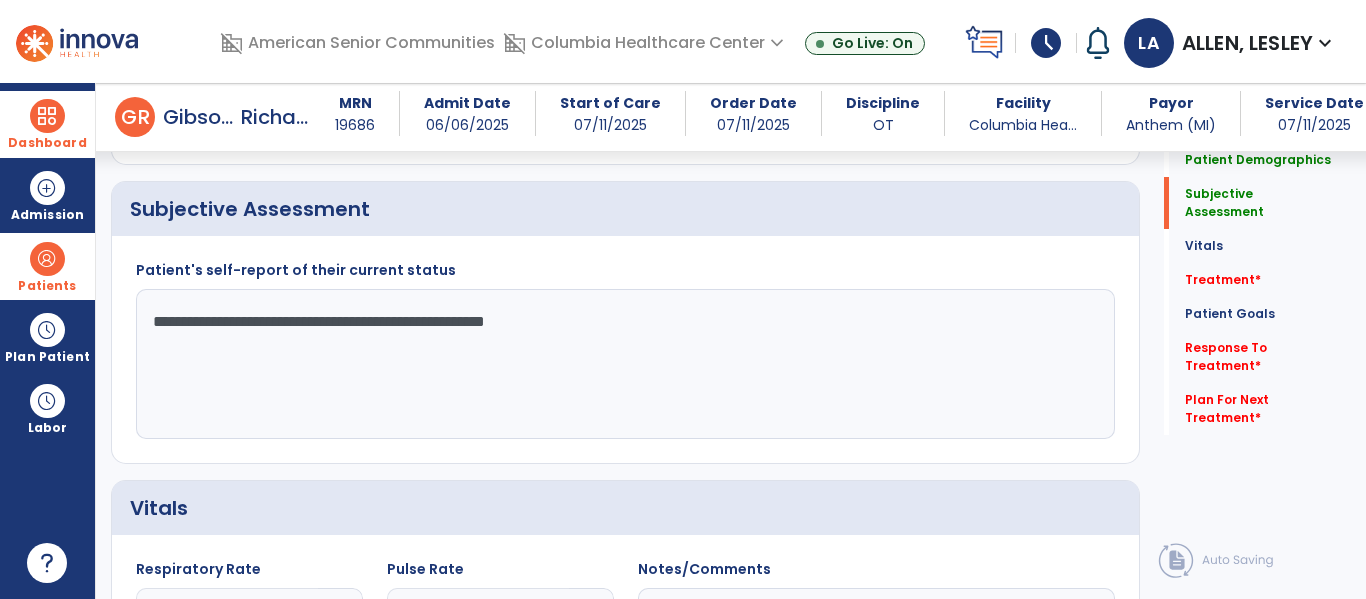 click on "**********" 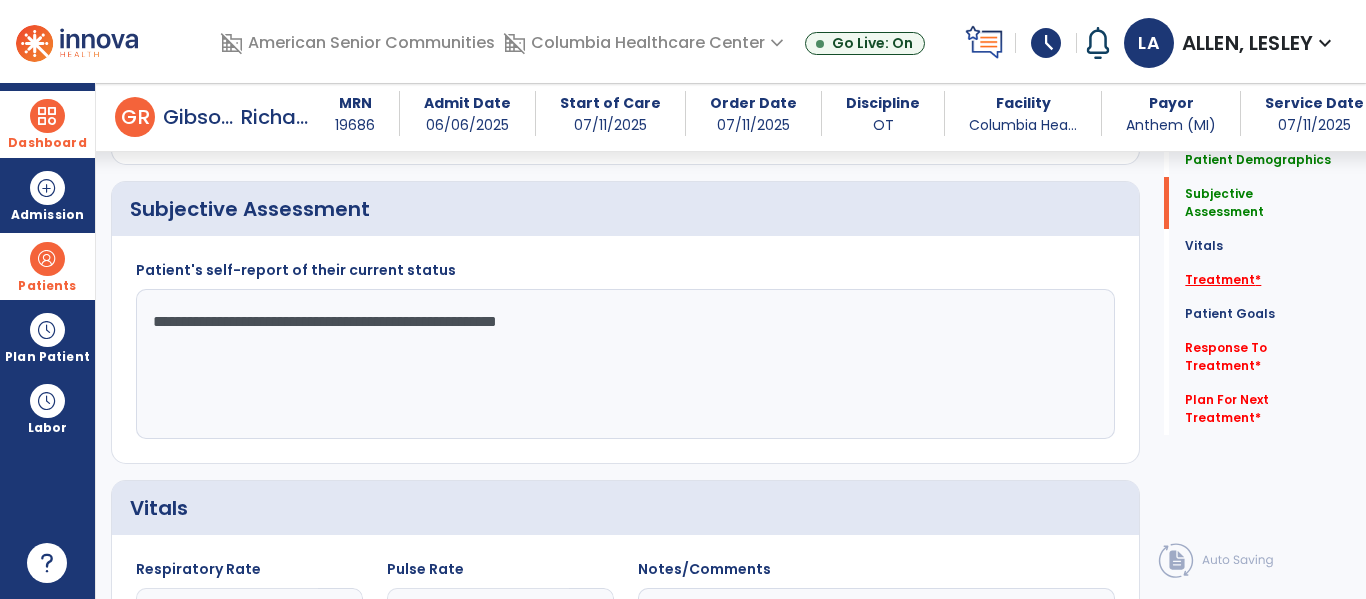 type on "**********" 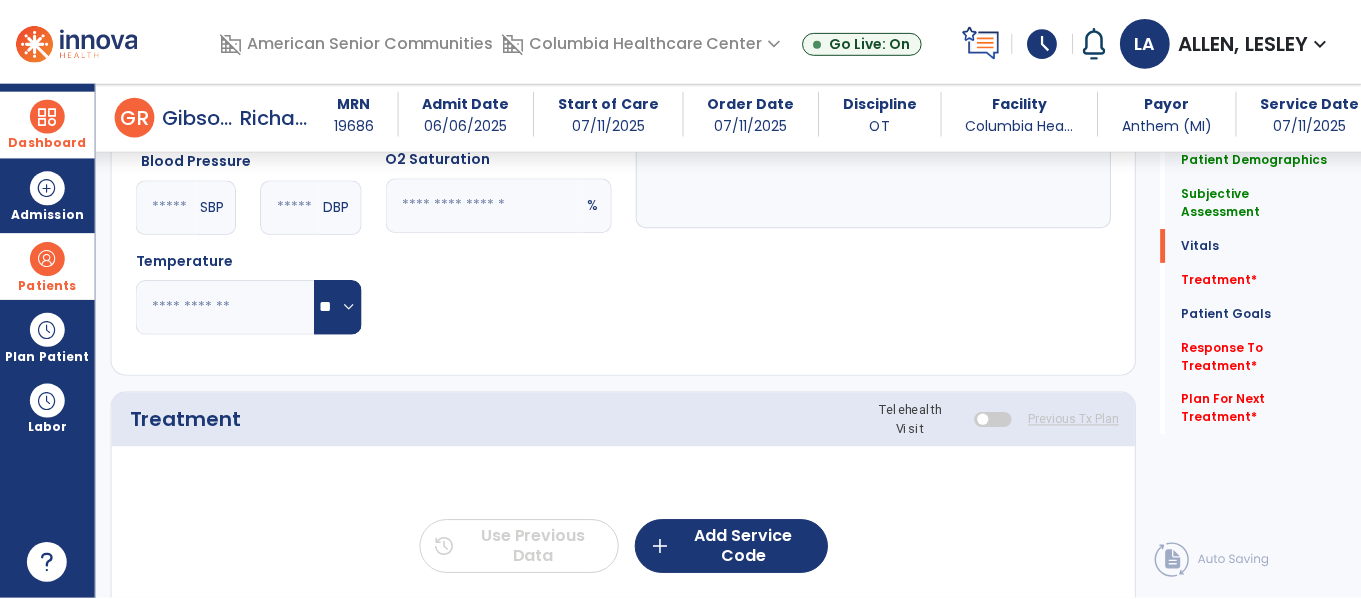 scroll, scrollTop: 1116, scrollLeft: 0, axis: vertical 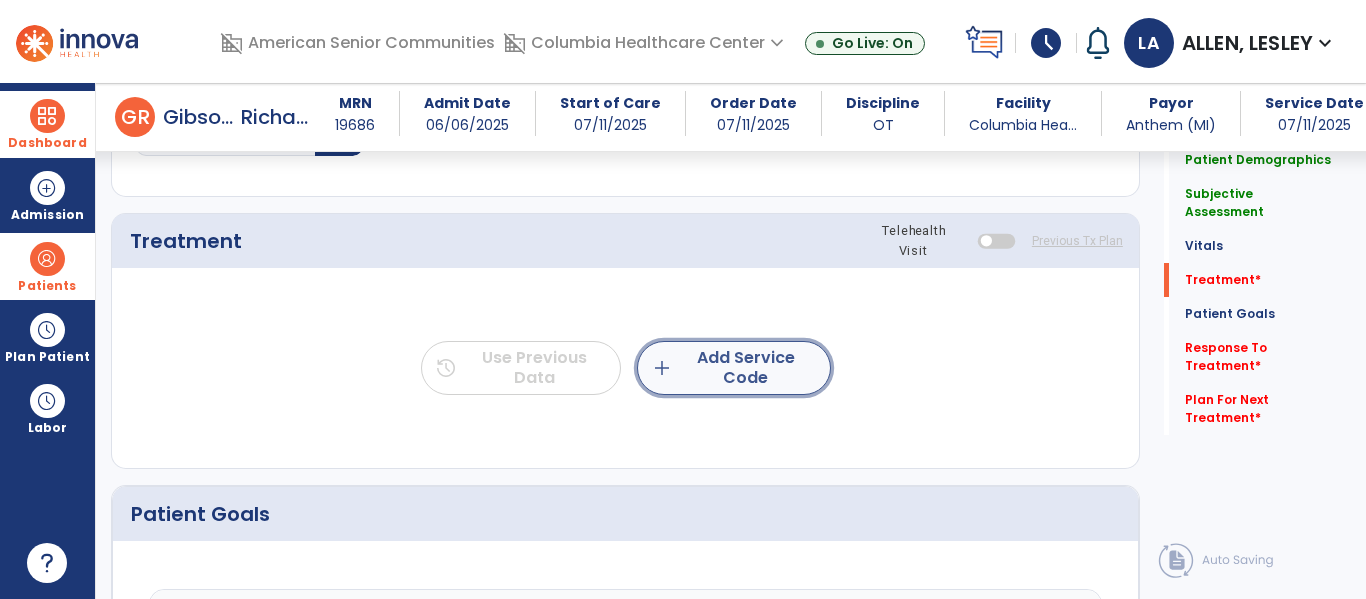 click on "add  Add Service Code" 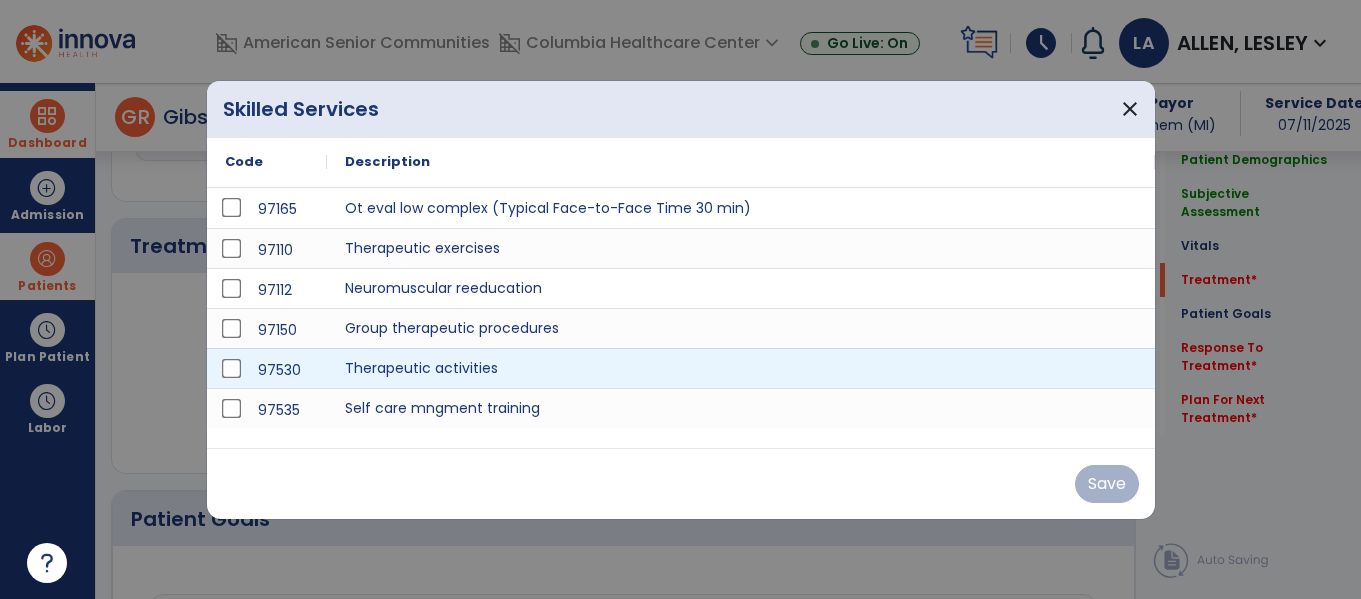 scroll, scrollTop: 1116, scrollLeft: 0, axis: vertical 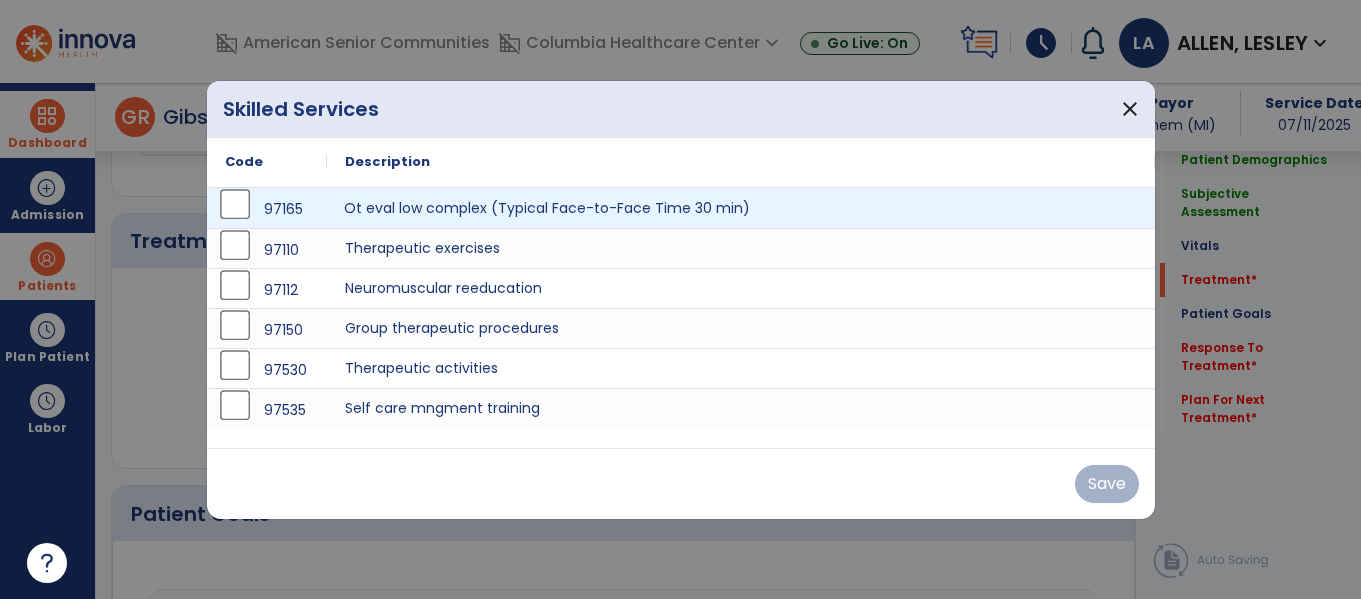 click on "Ot eval low complex (Typical Face-to-Face Time 30 min)" at bounding box center (741, 208) 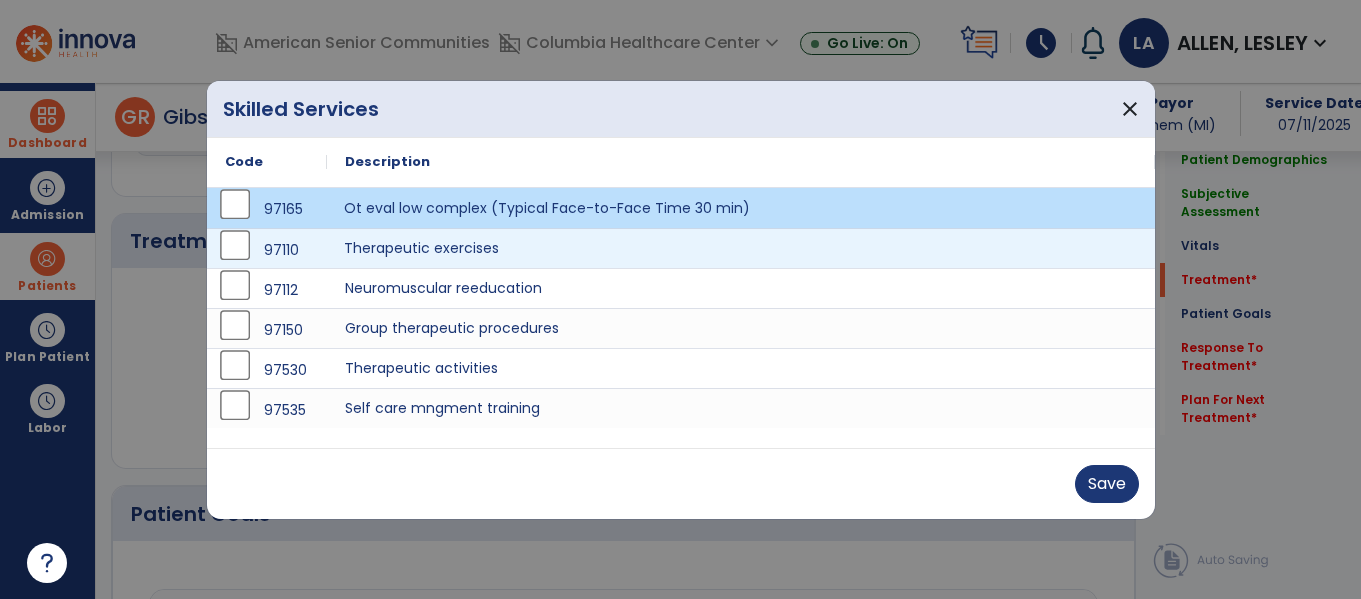click on "Therapeutic exercises" at bounding box center [741, 248] 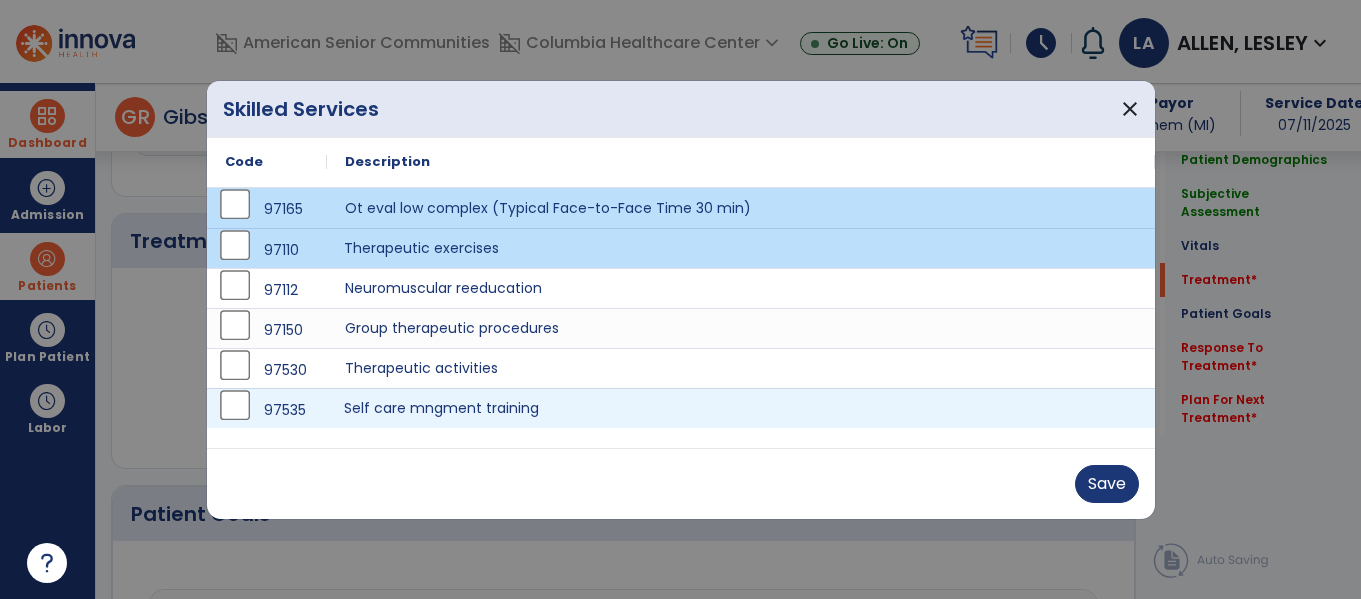 click on "Self care mngment training" at bounding box center [741, 408] 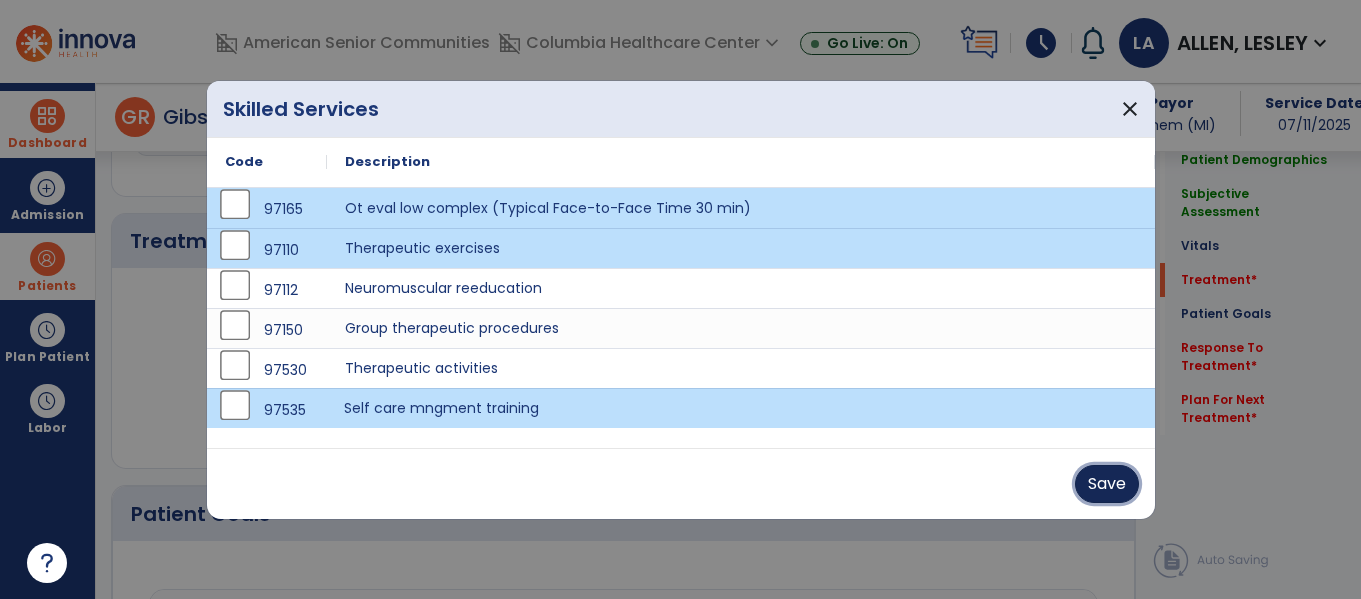 click on "Save" at bounding box center [1107, 484] 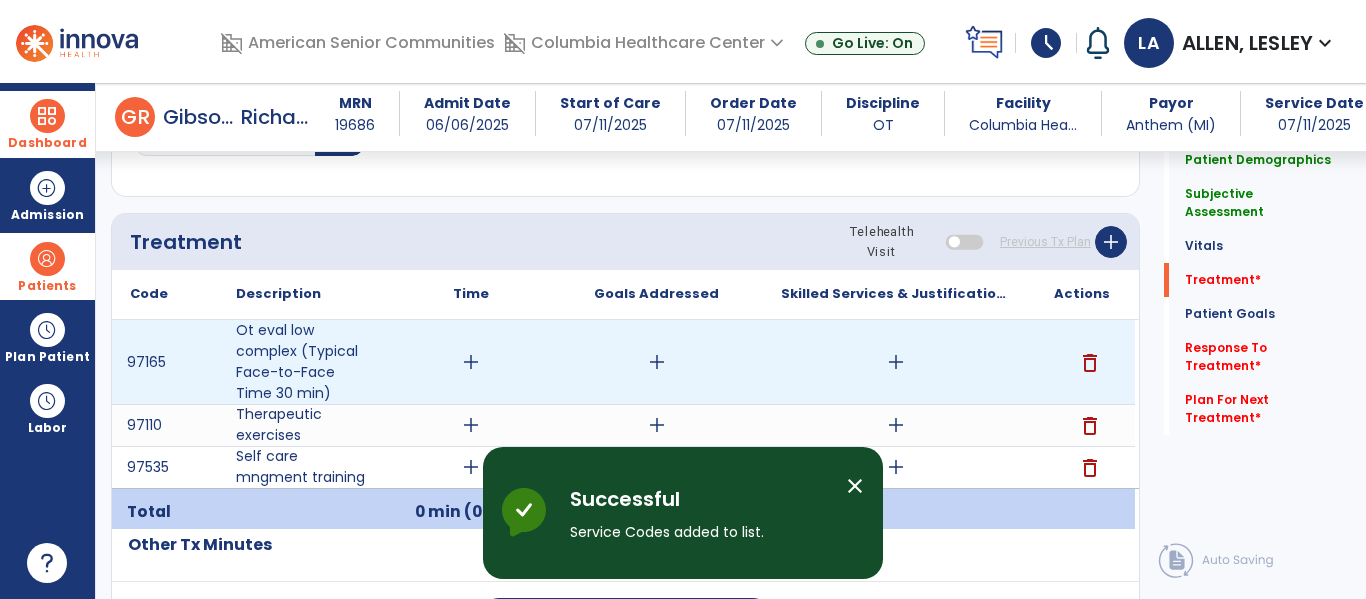 click on "add" at bounding box center [471, 362] 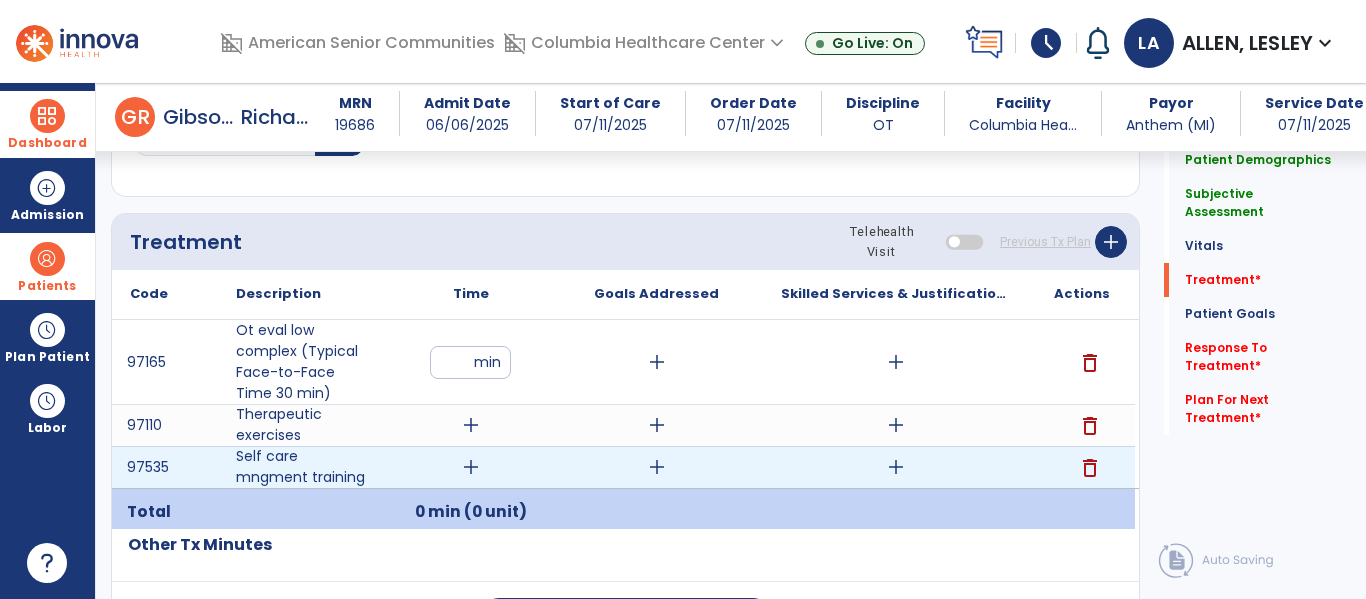 type on "**" 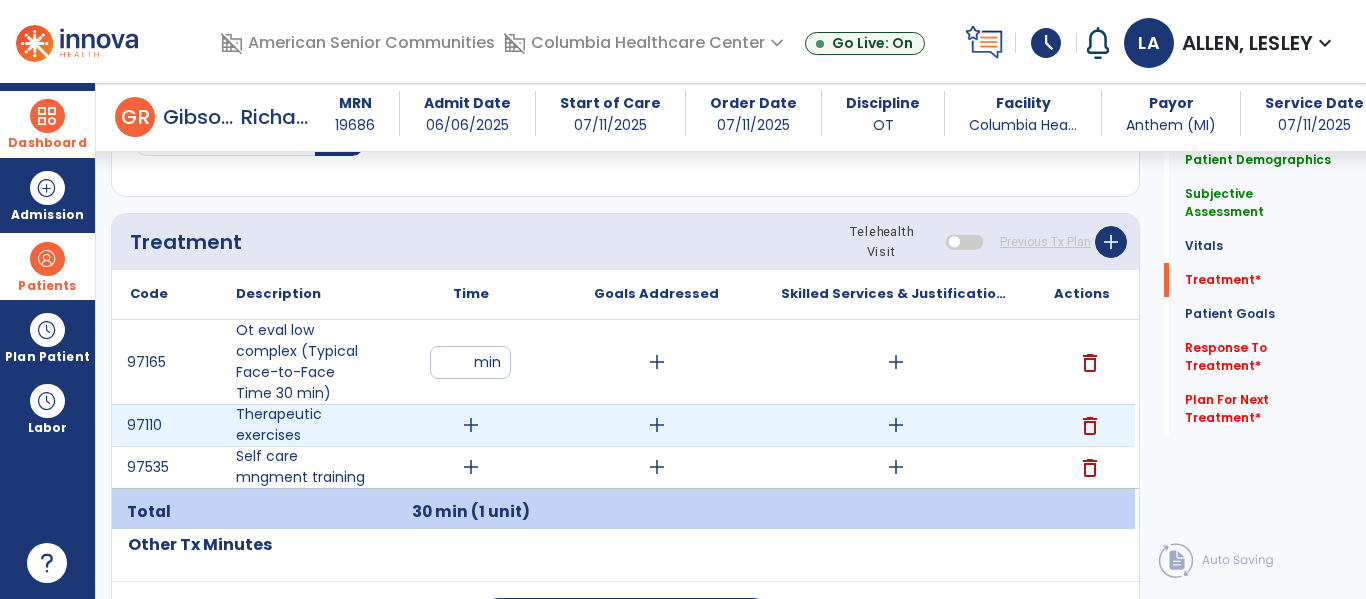 click on "add" at bounding box center [471, 425] 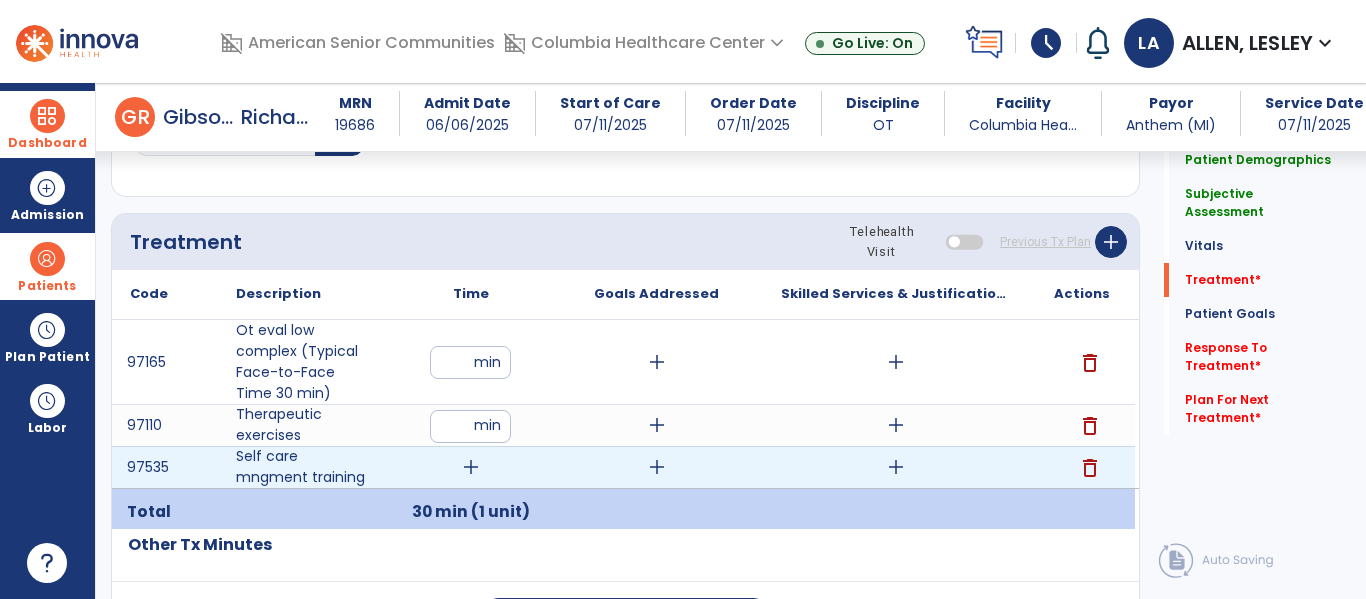 type on "**" 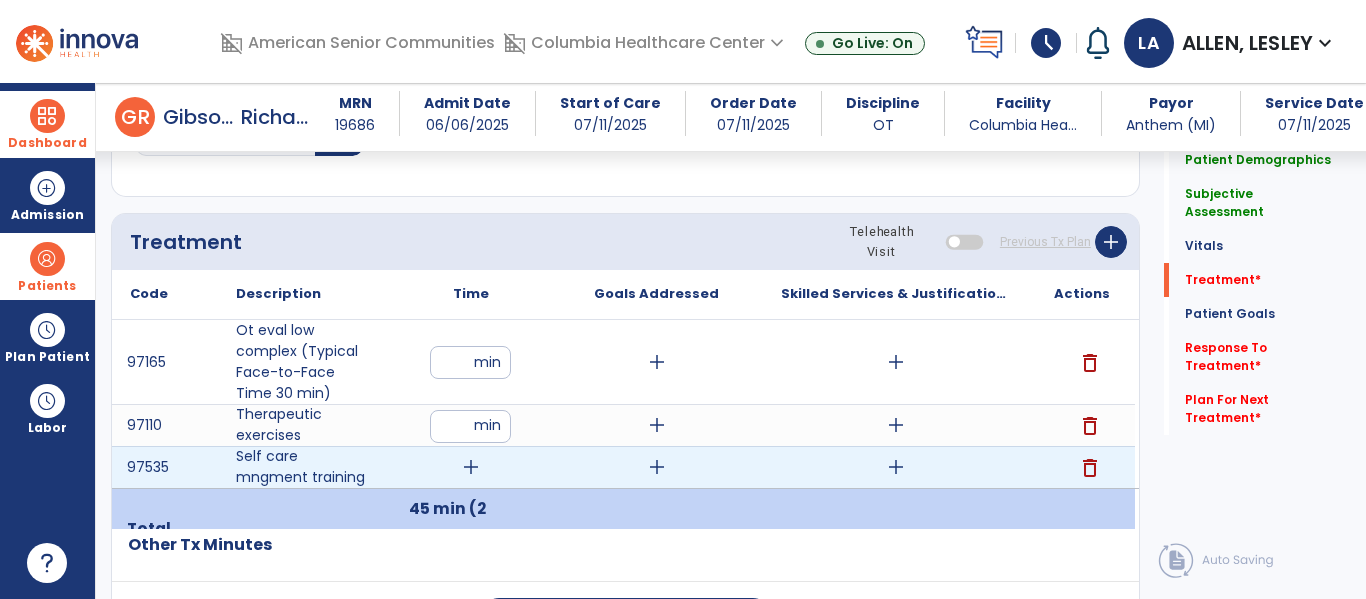 click on "add" at bounding box center (471, 467) 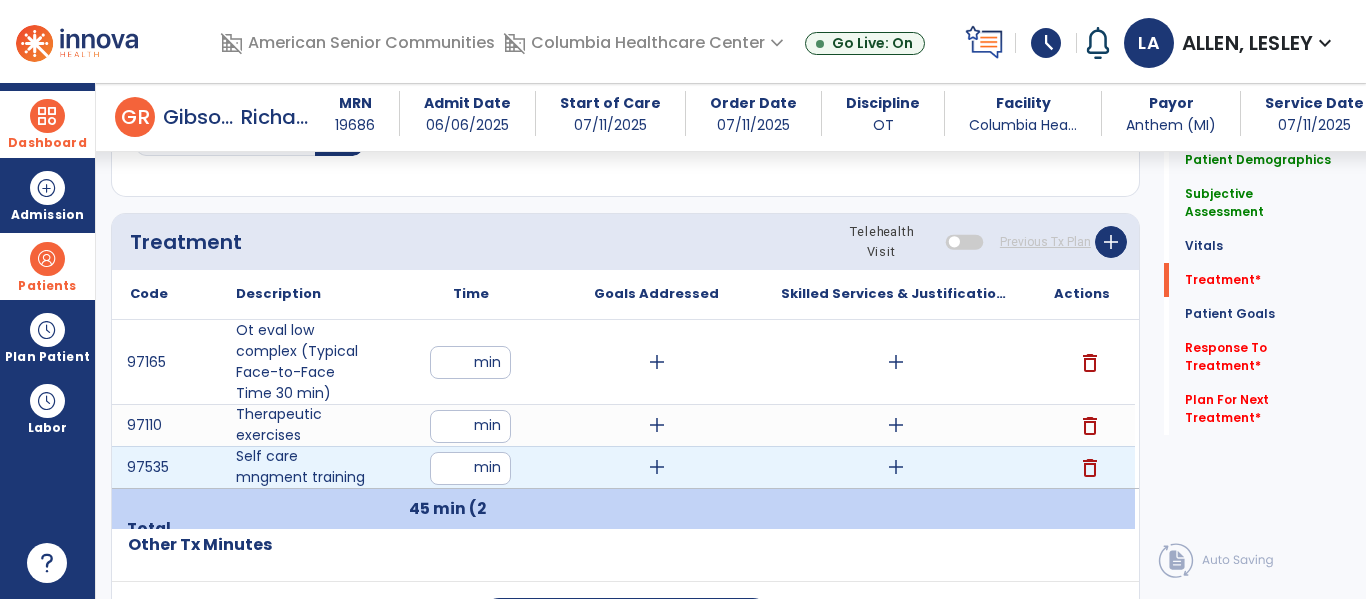 type on "**" 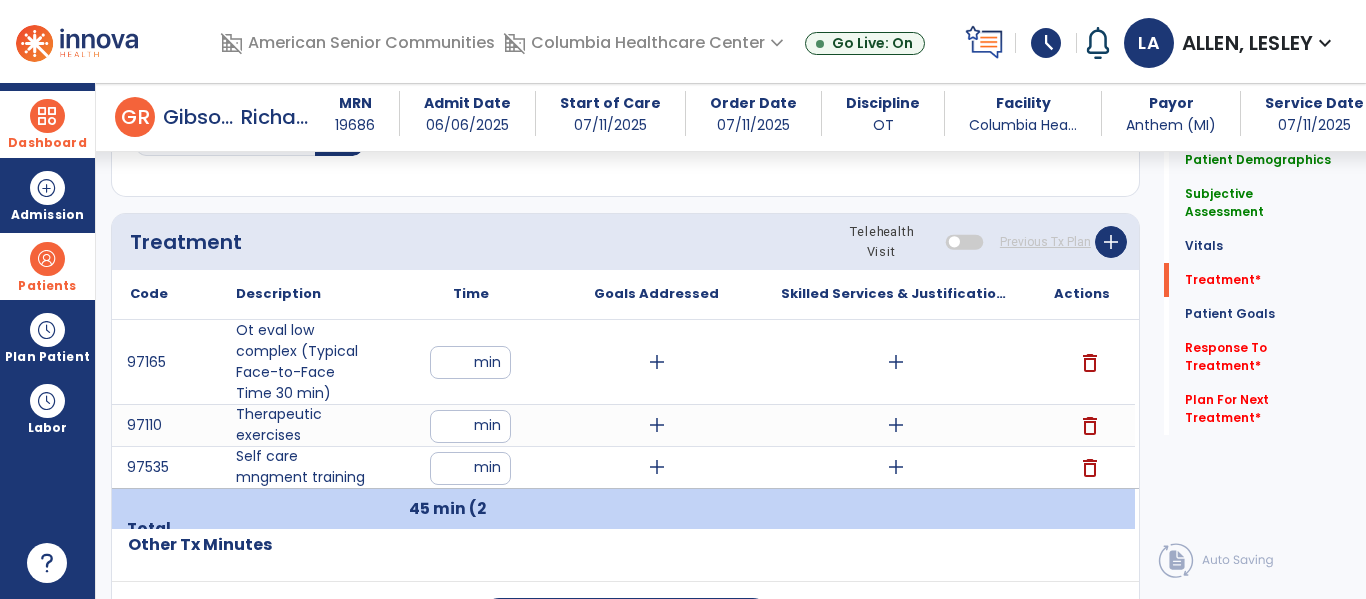 click on "Treatment Telehealth Visit  Previous Tx Plan   add" 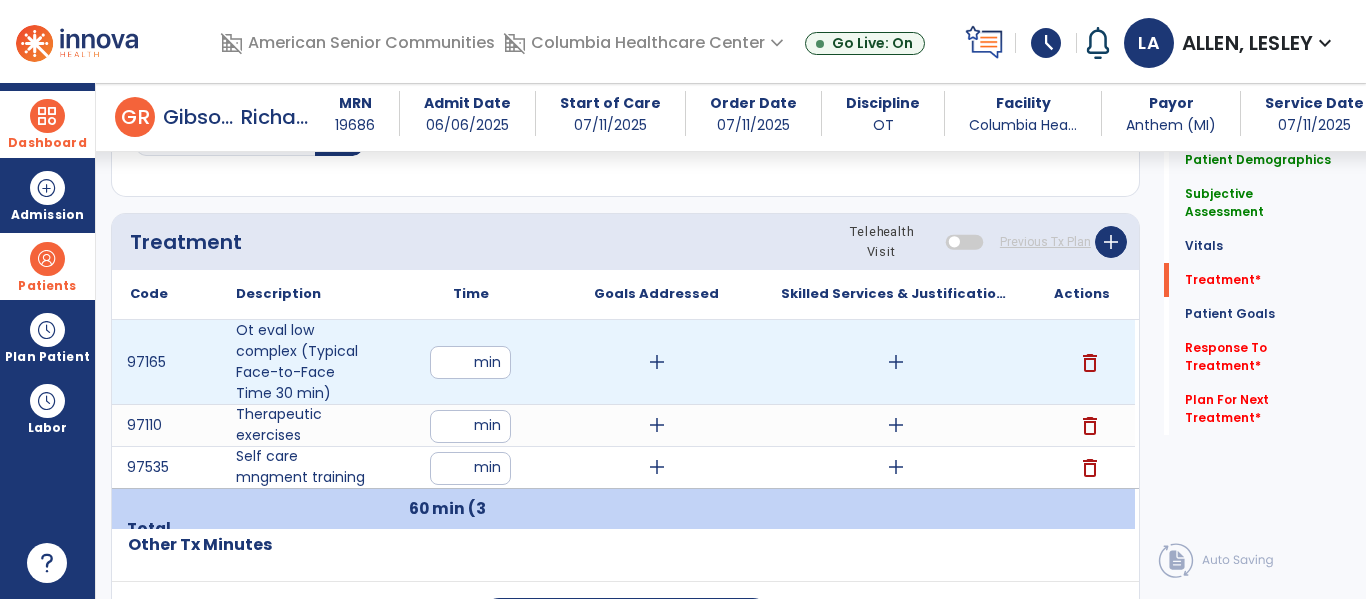 click on "add" at bounding box center (896, 362) 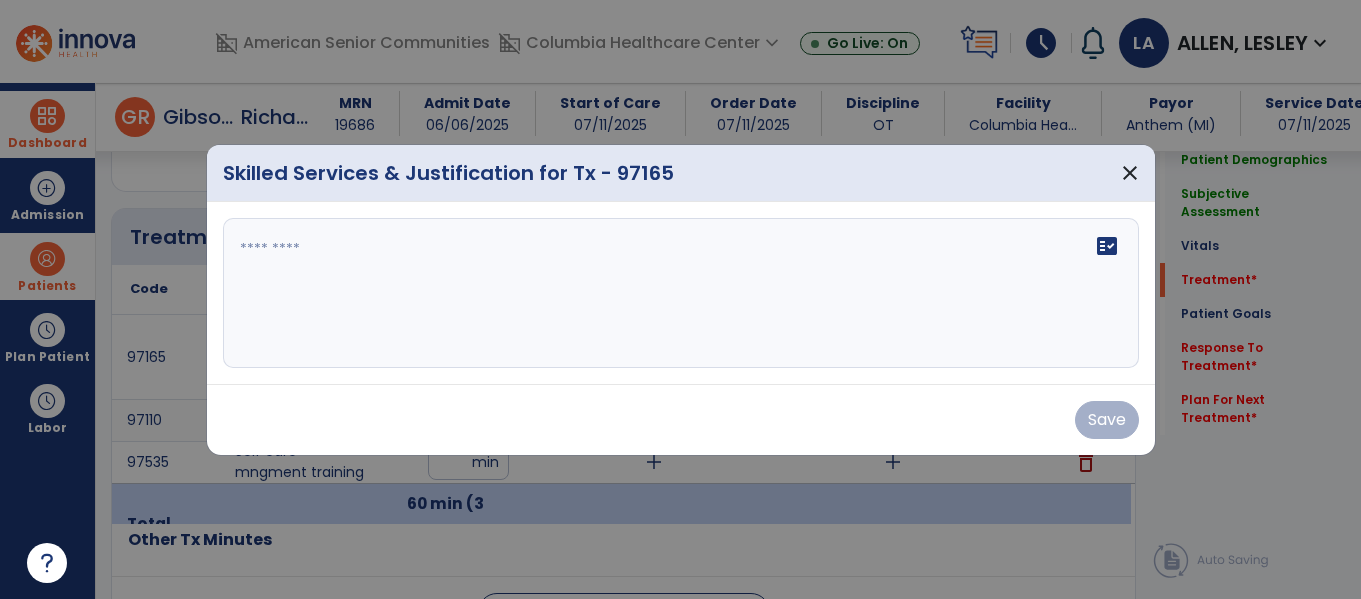 scroll, scrollTop: 1116, scrollLeft: 0, axis: vertical 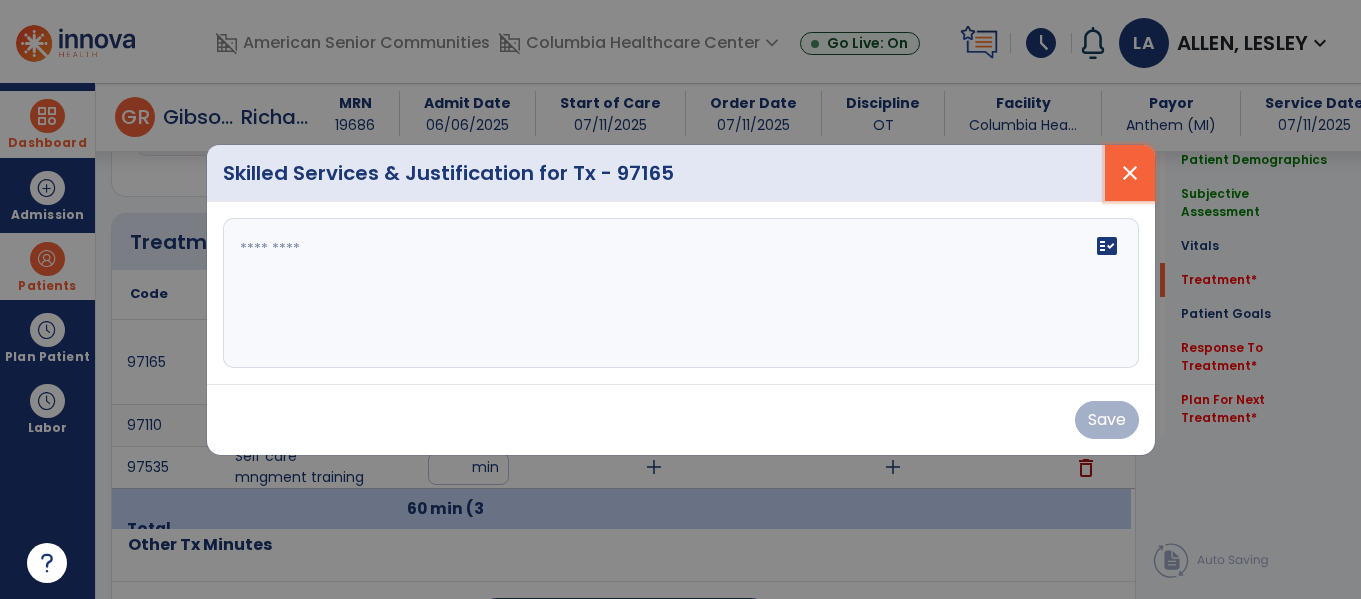 click on "close" at bounding box center (1130, 173) 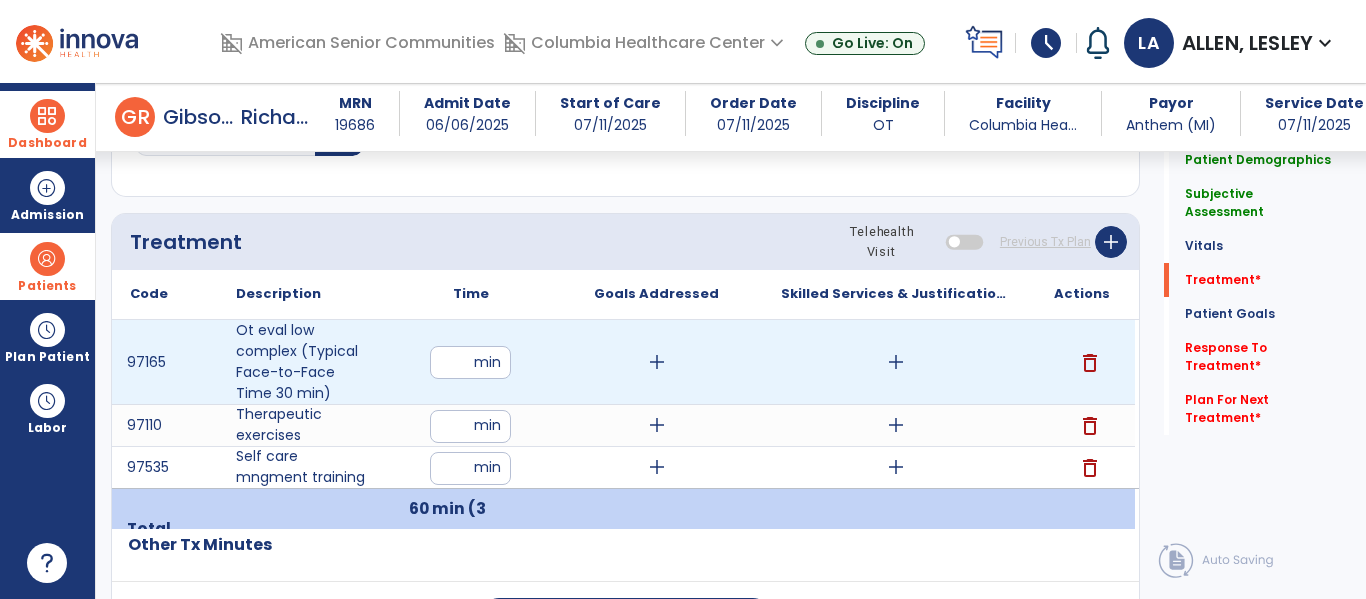 click on "add" at bounding box center [896, 362] 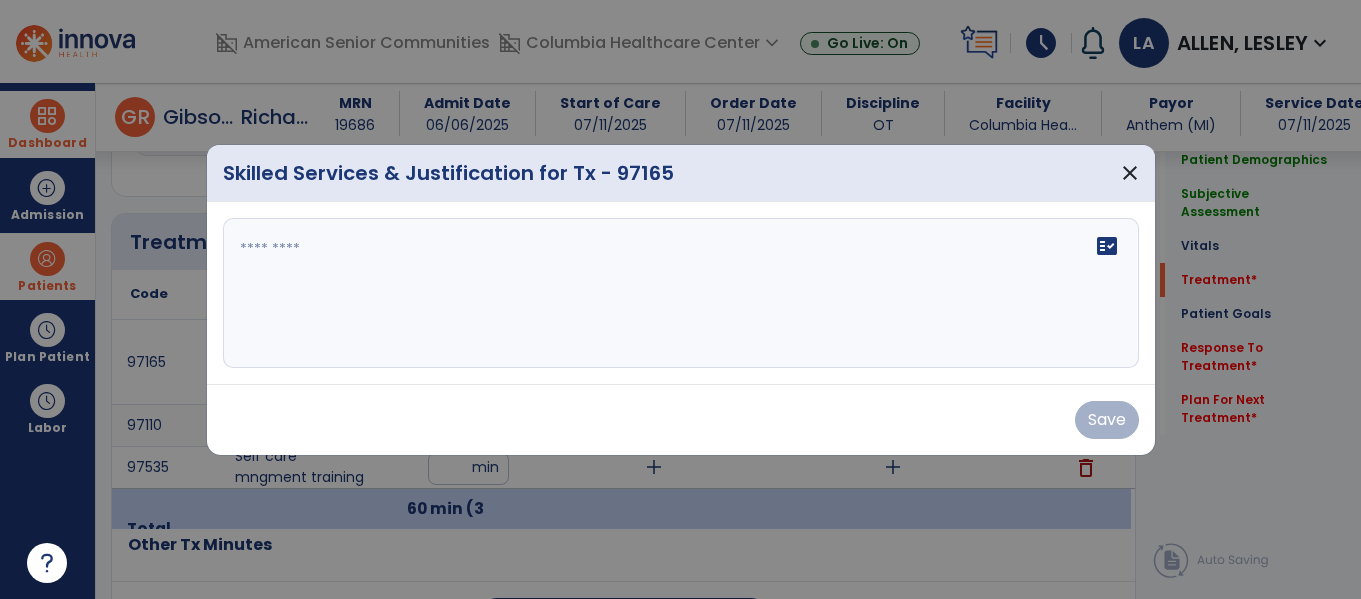 scroll, scrollTop: 1116, scrollLeft: 0, axis: vertical 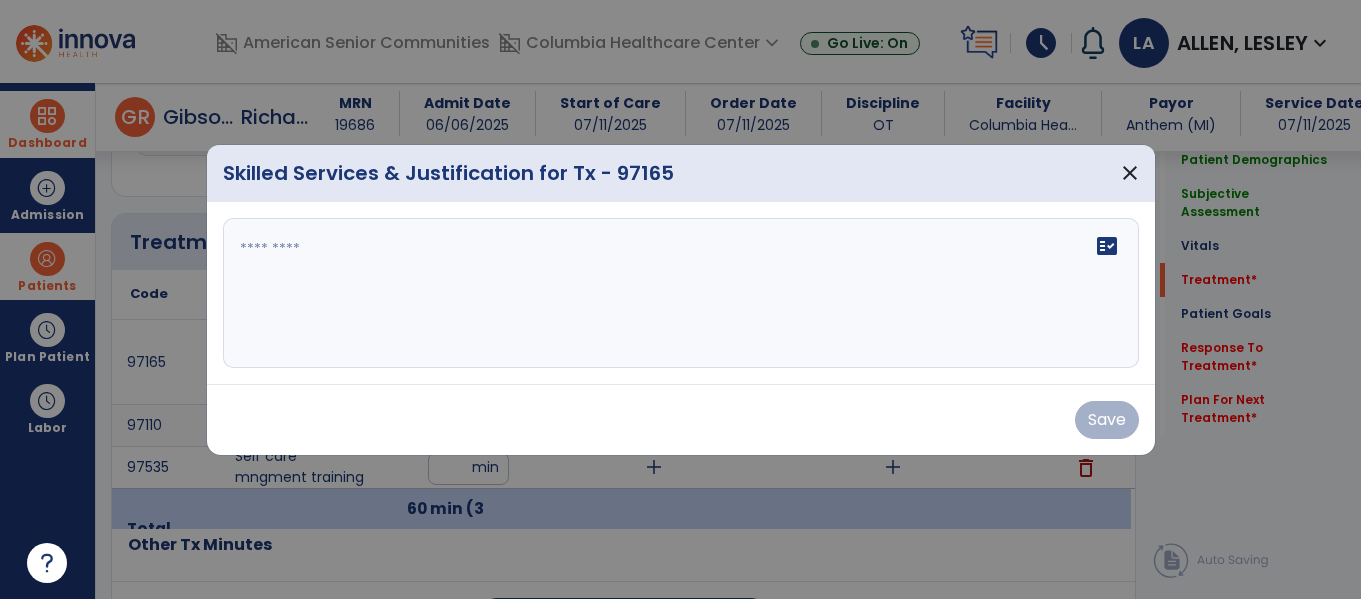 click on "fact_check" at bounding box center (681, 293) 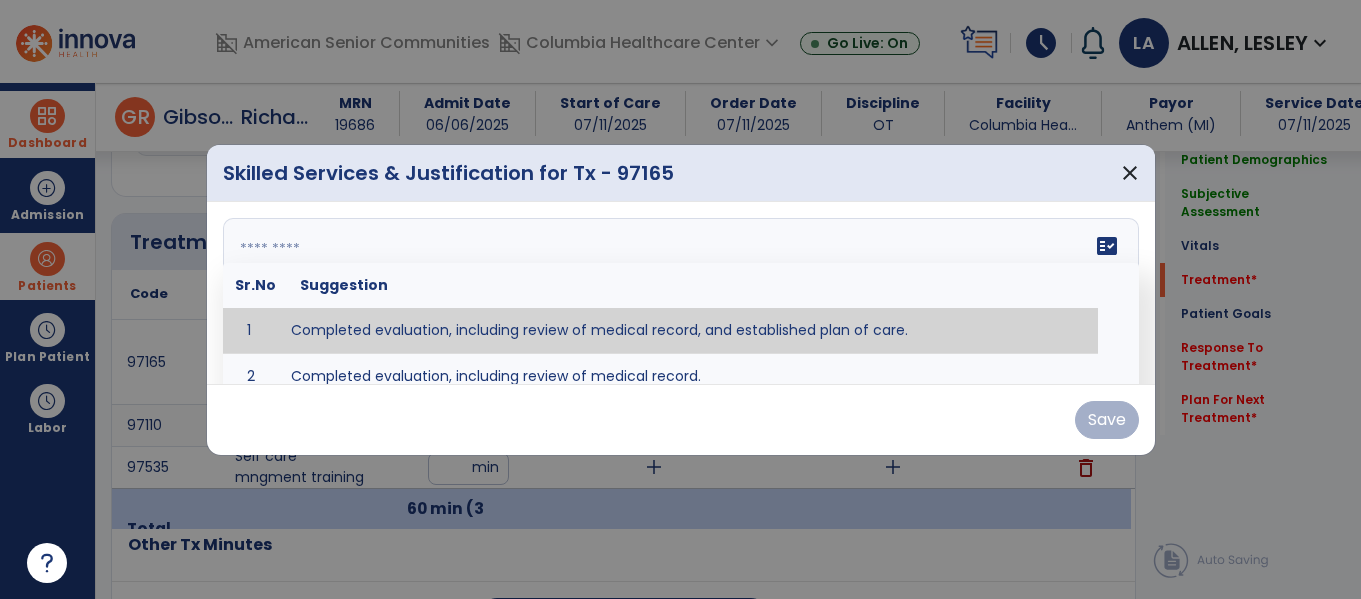 type on "**********" 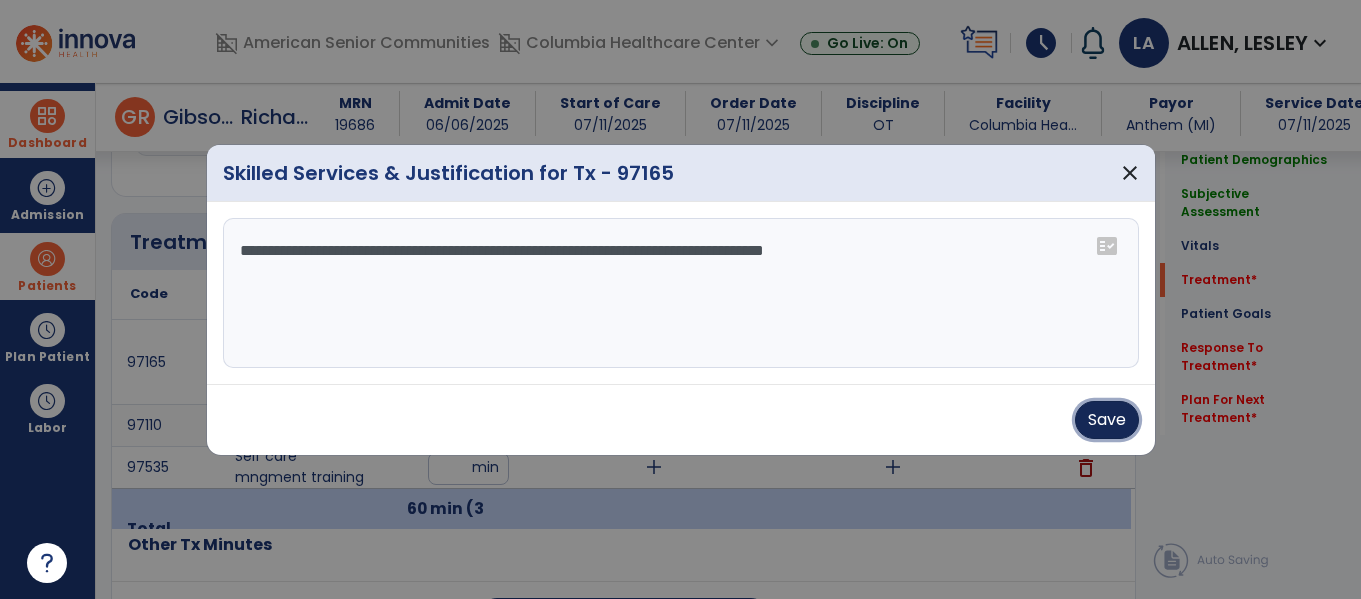 click on "Save" at bounding box center [1107, 420] 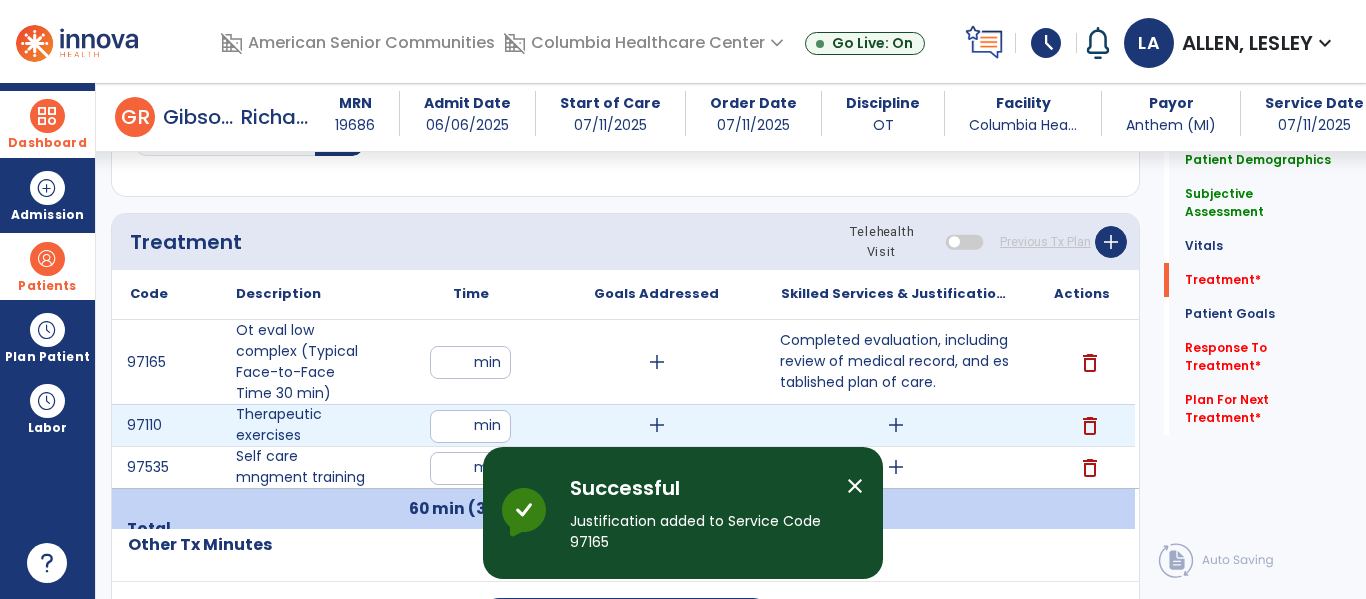 click on "add" at bounding box center [896, 425] 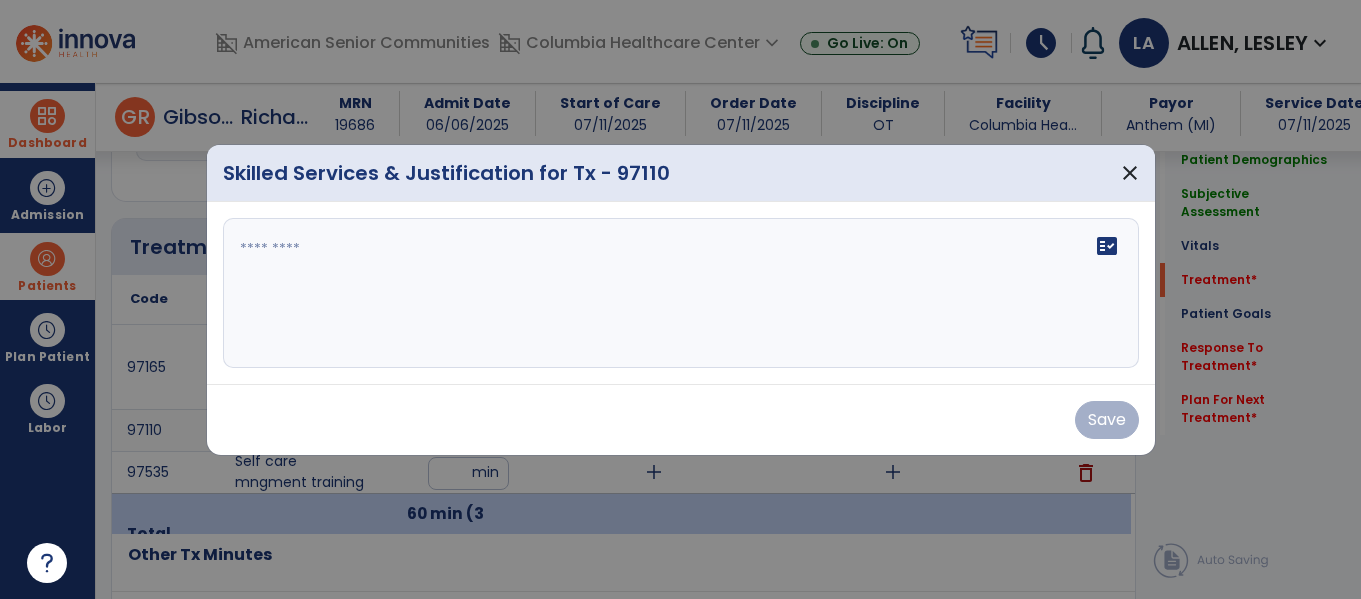 click on "fact_check" at bounding box center (681, 293) 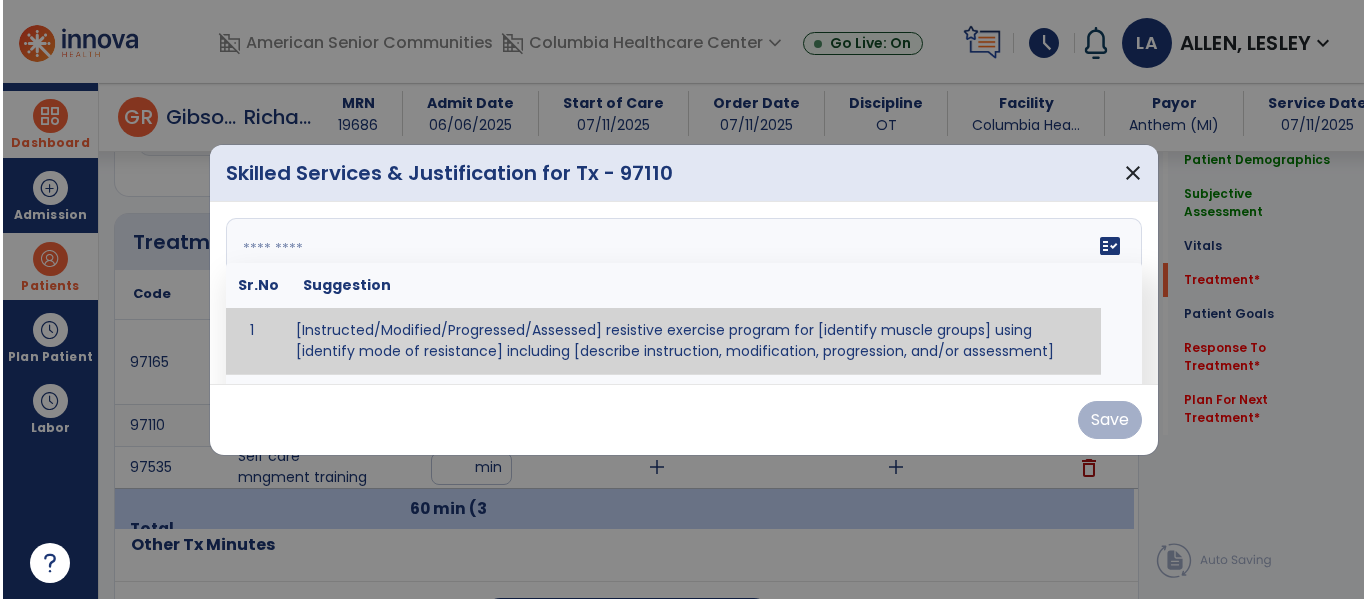 scroll, scrollTop: 1116, scrollLeft: 0, axis: vertical 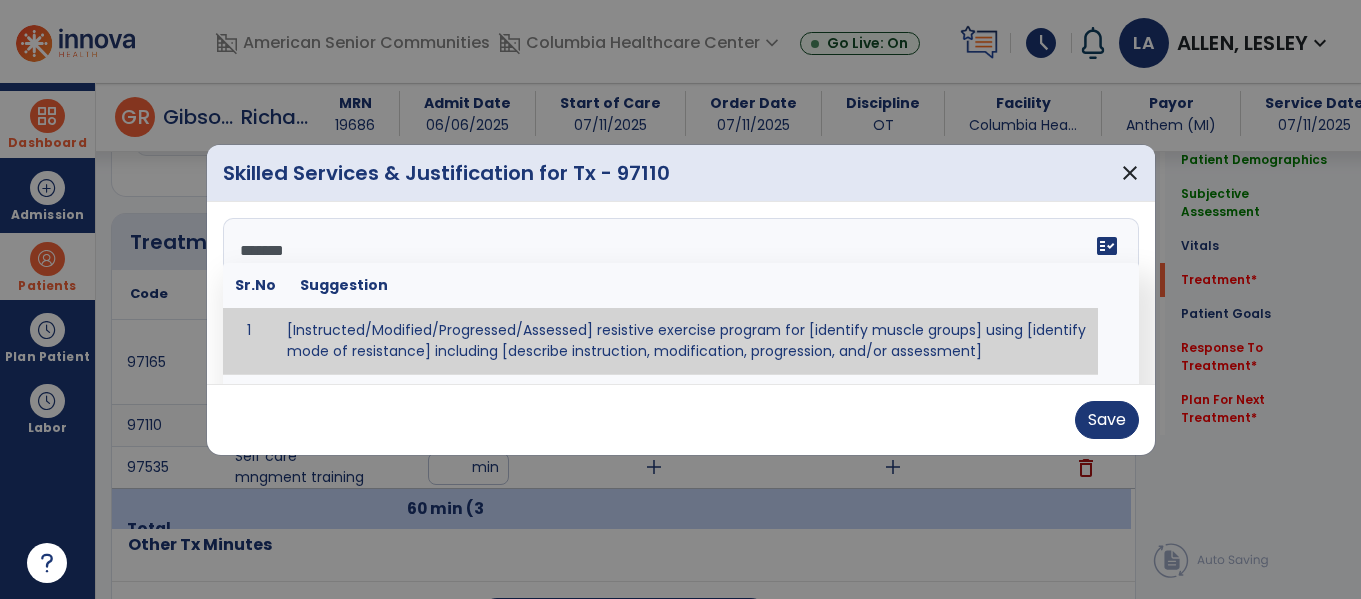 type on "********" 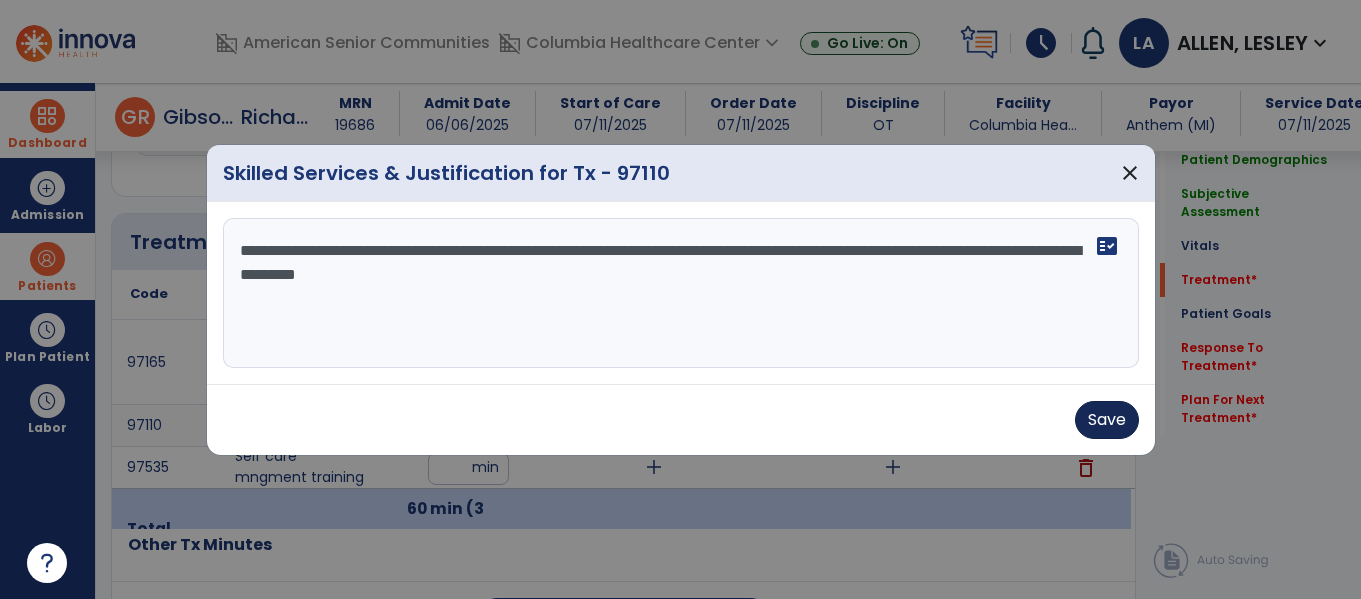 type on "**********" 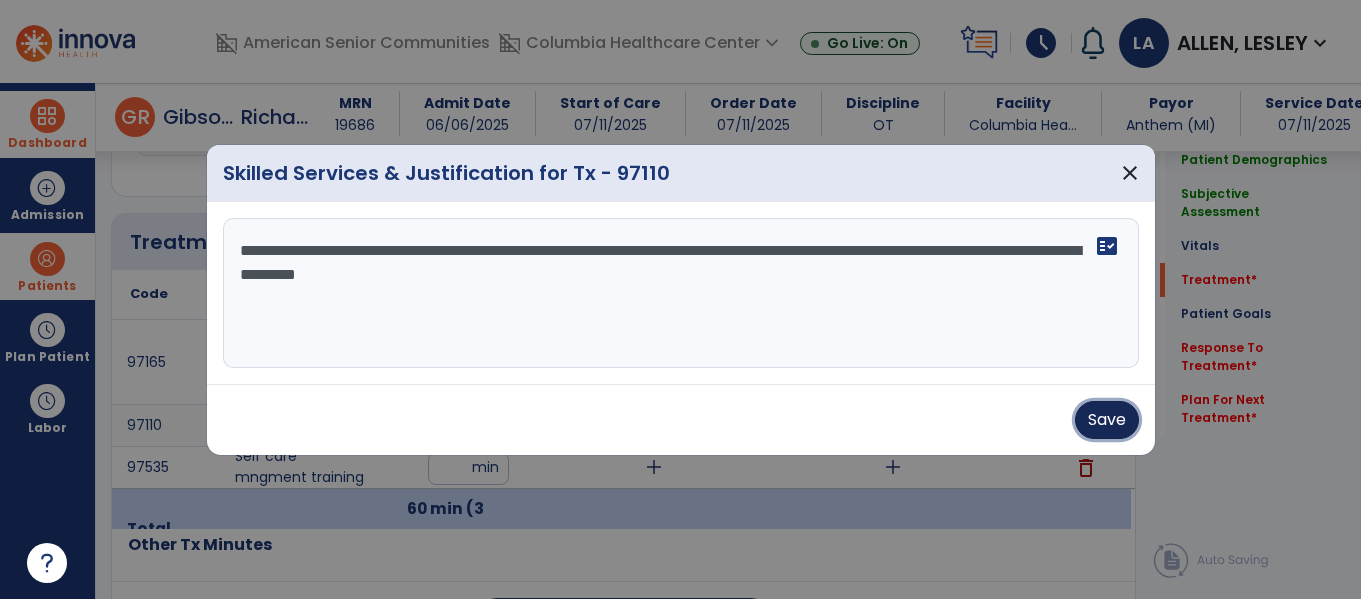 click on "Save" at bounding box center (1107, 420) 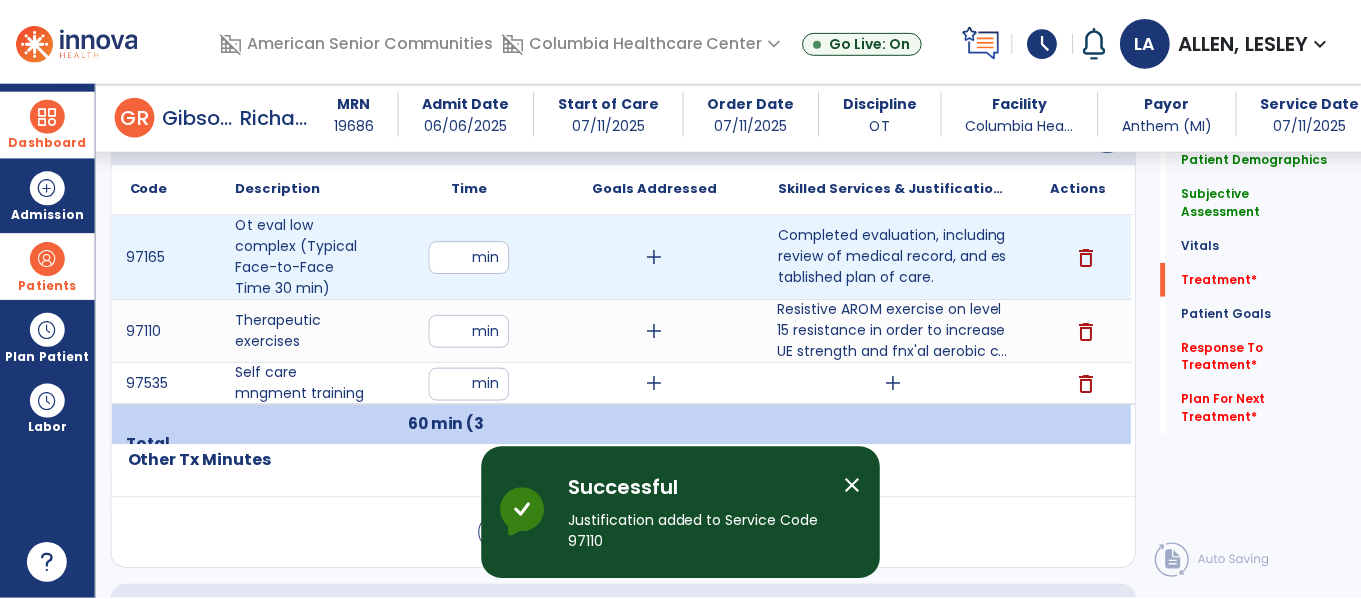 scroll, scrollTop: 1227, scrollLeft: 0, axis: vertical 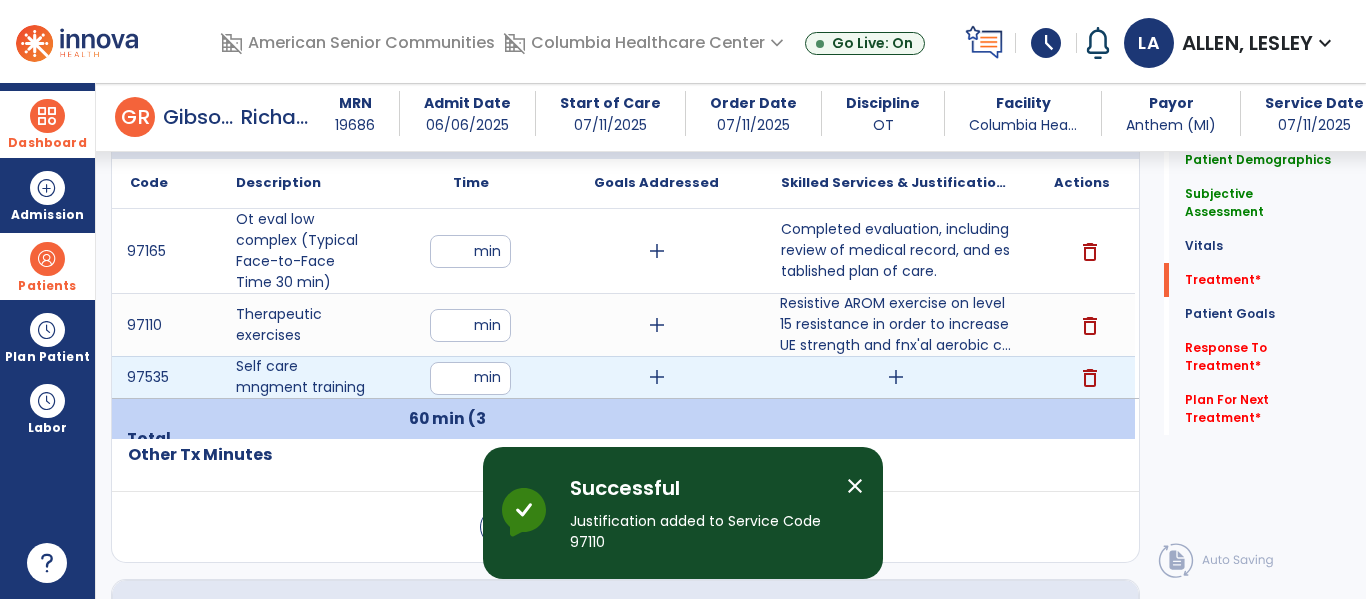 click on "add" at bounding box center (896, 377) 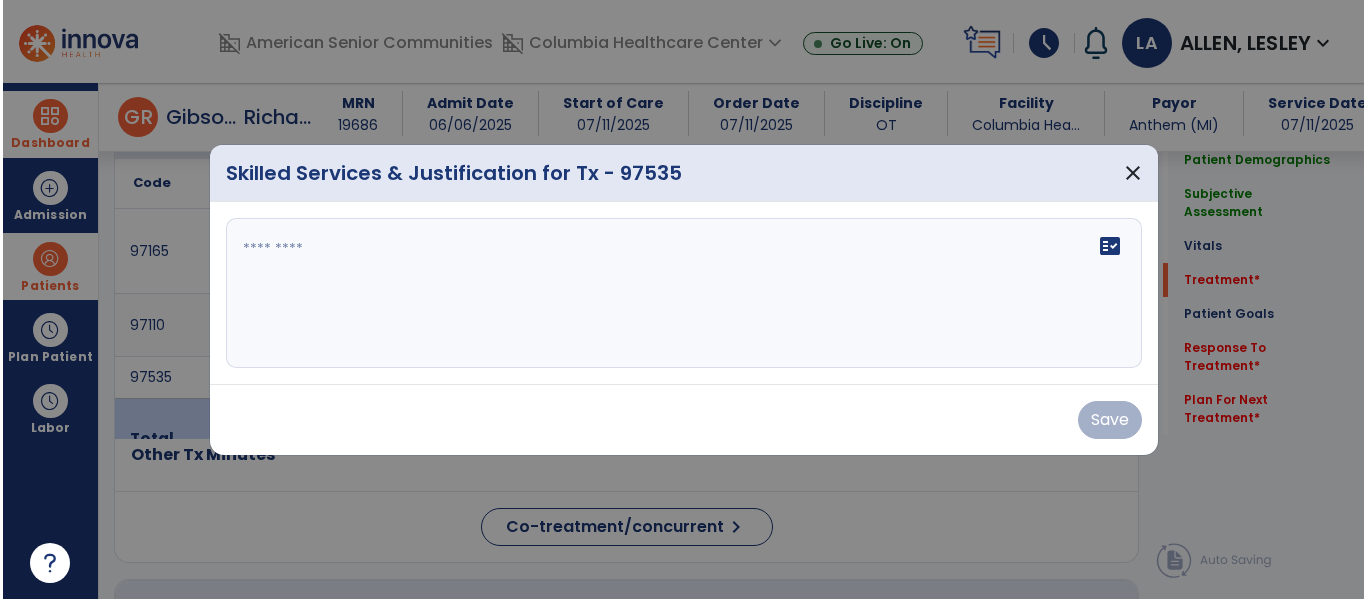 scroll, scrollTop: 1227, scrollLeft: 0, axis: vertical 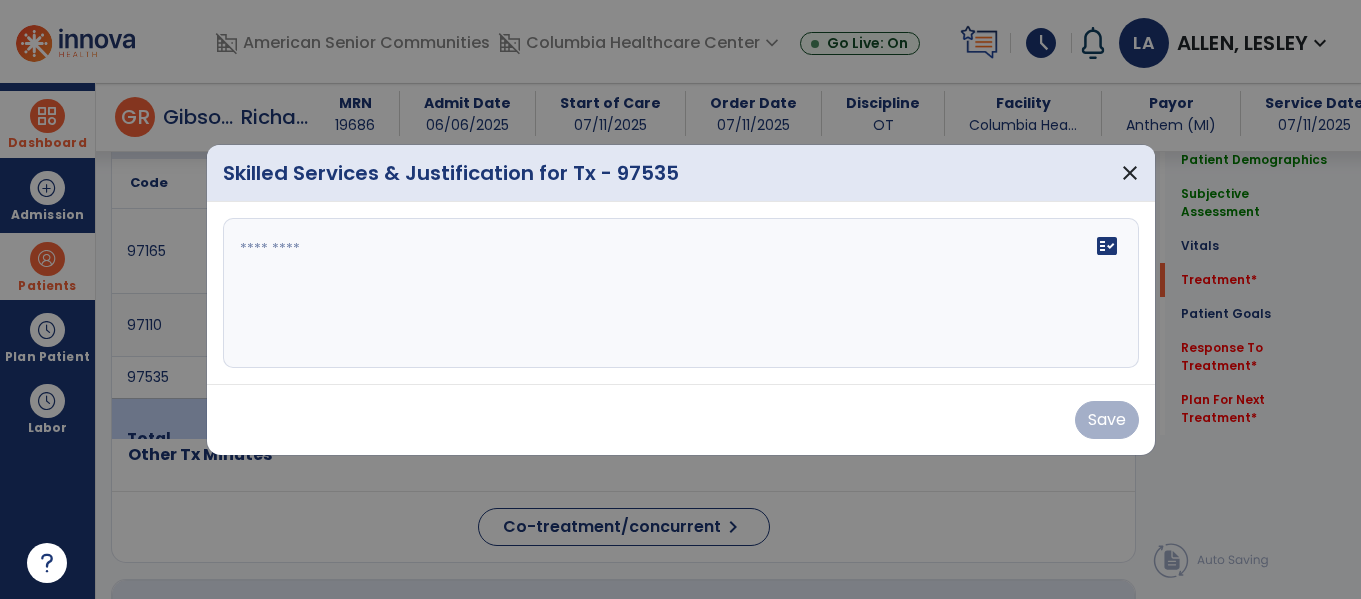 click on "fact_check" at bounding box center (681, 293) 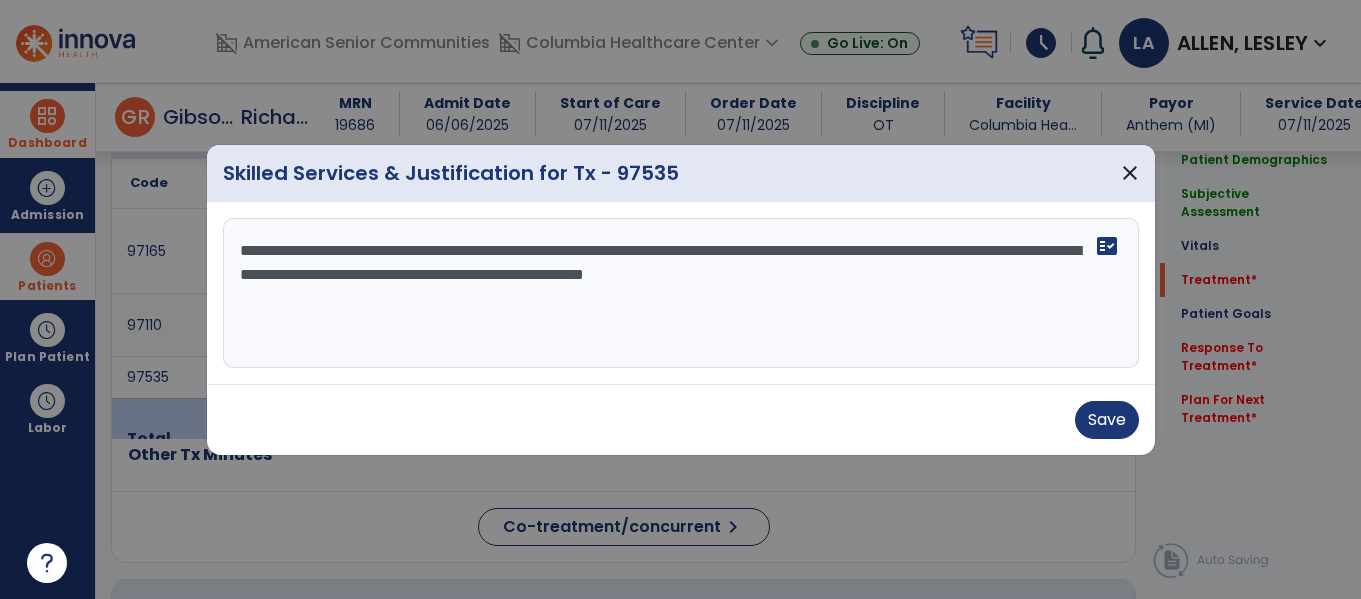 click on "**********" at bounding box center [681, 293] 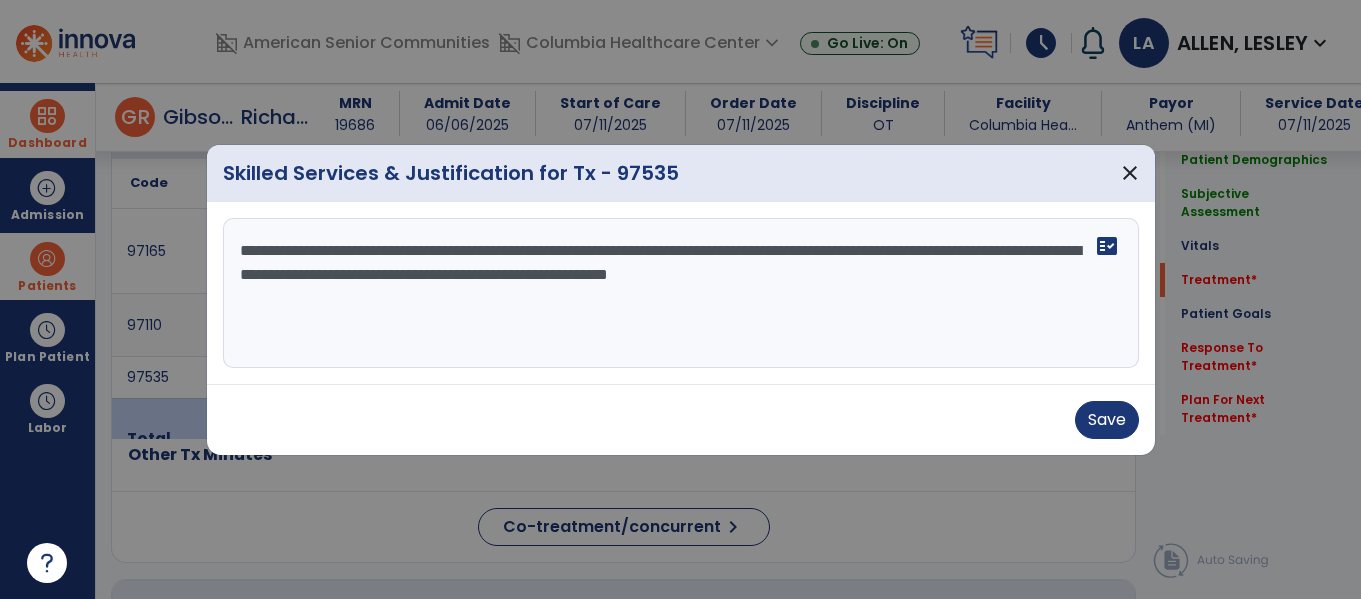 click on "**********" at bounding box center [681, 293] 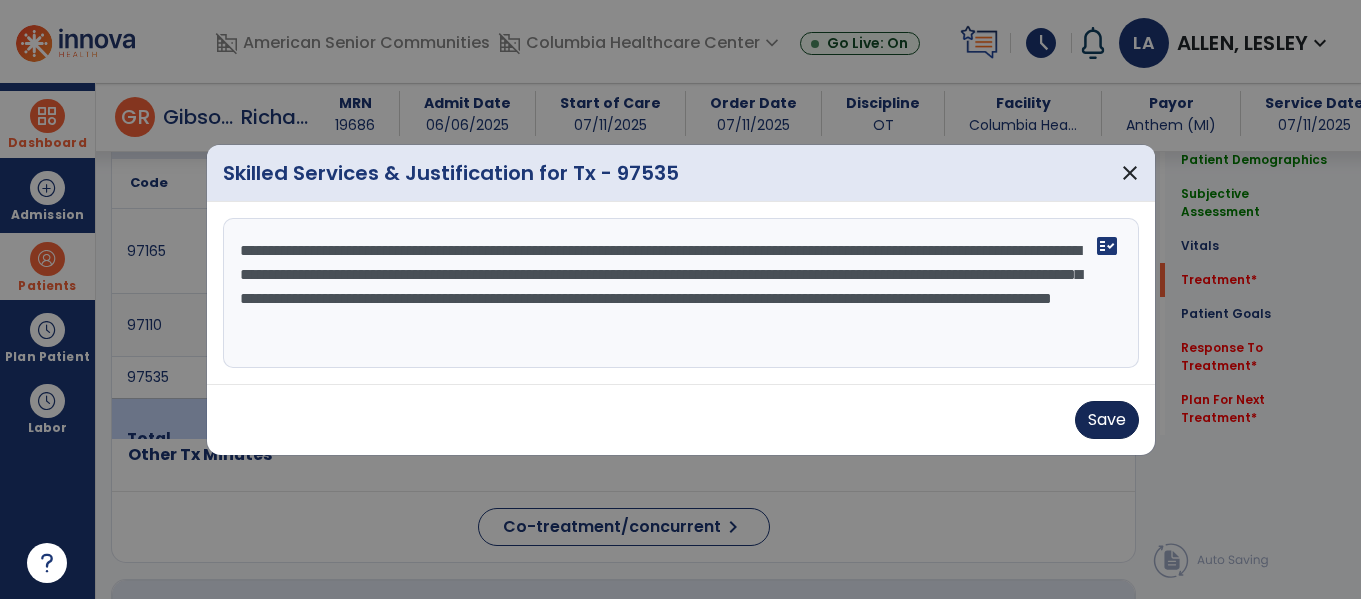 type on "**********" 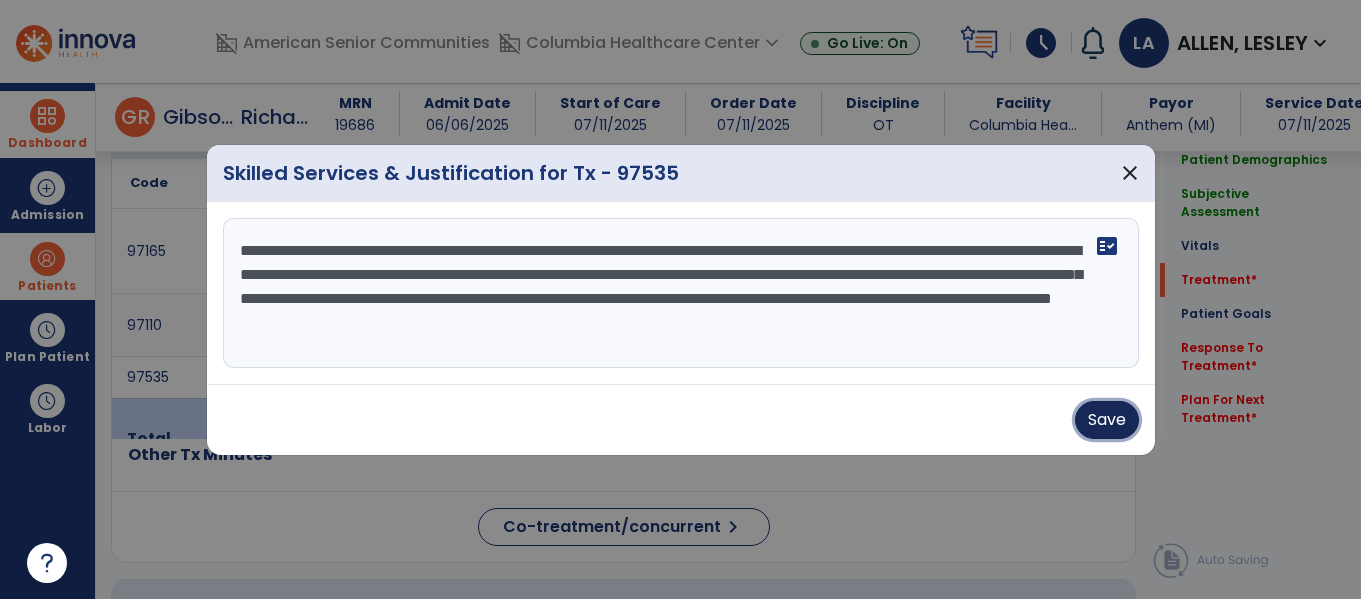 click on "Save" at bounding box center (1107, 420) 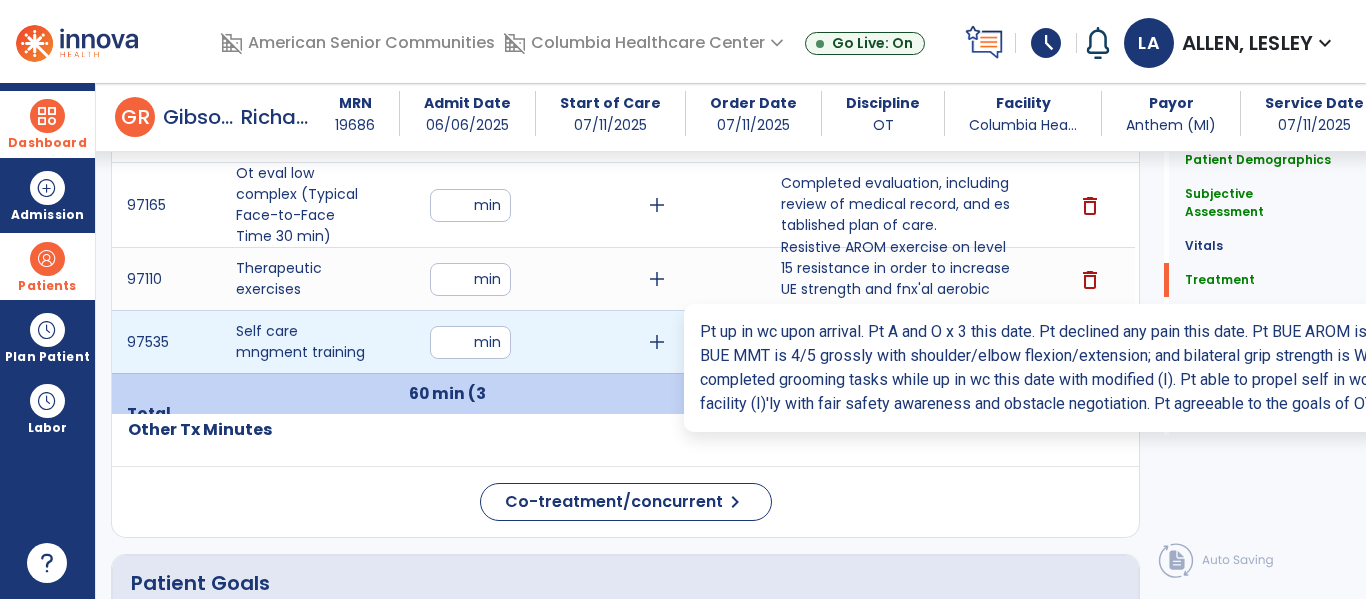 scroll, scrollTop: 1229, scrollLeft: 0, axis: vertical 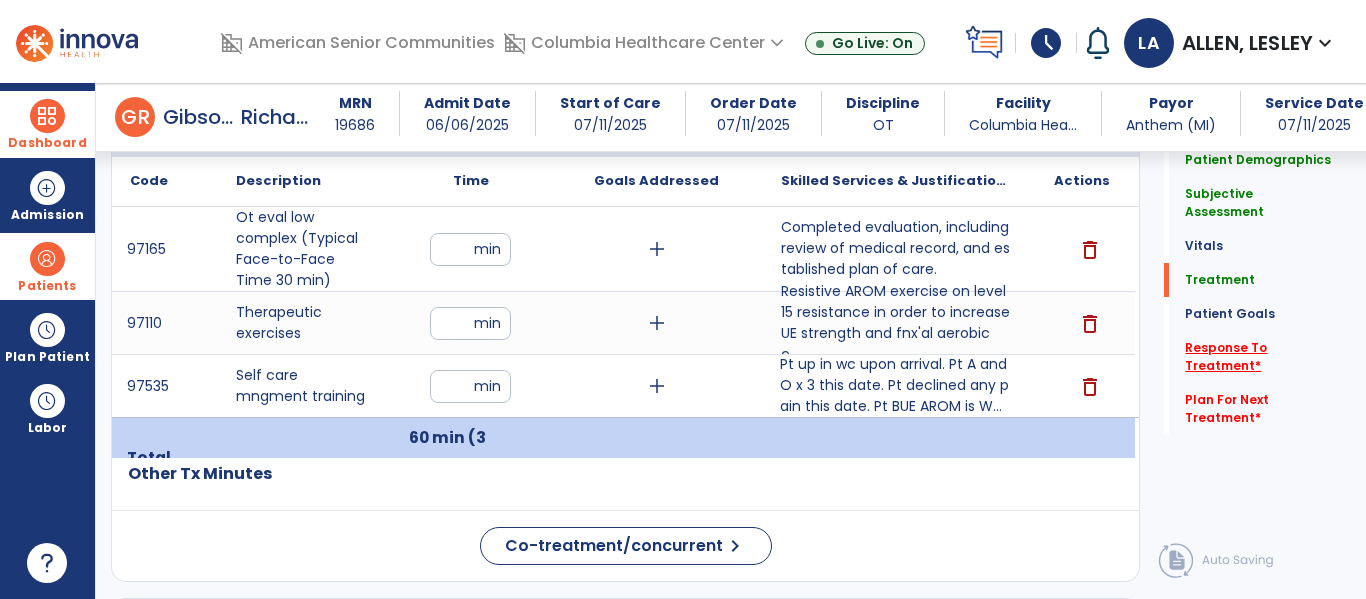 click on "Response To Treatment   *" 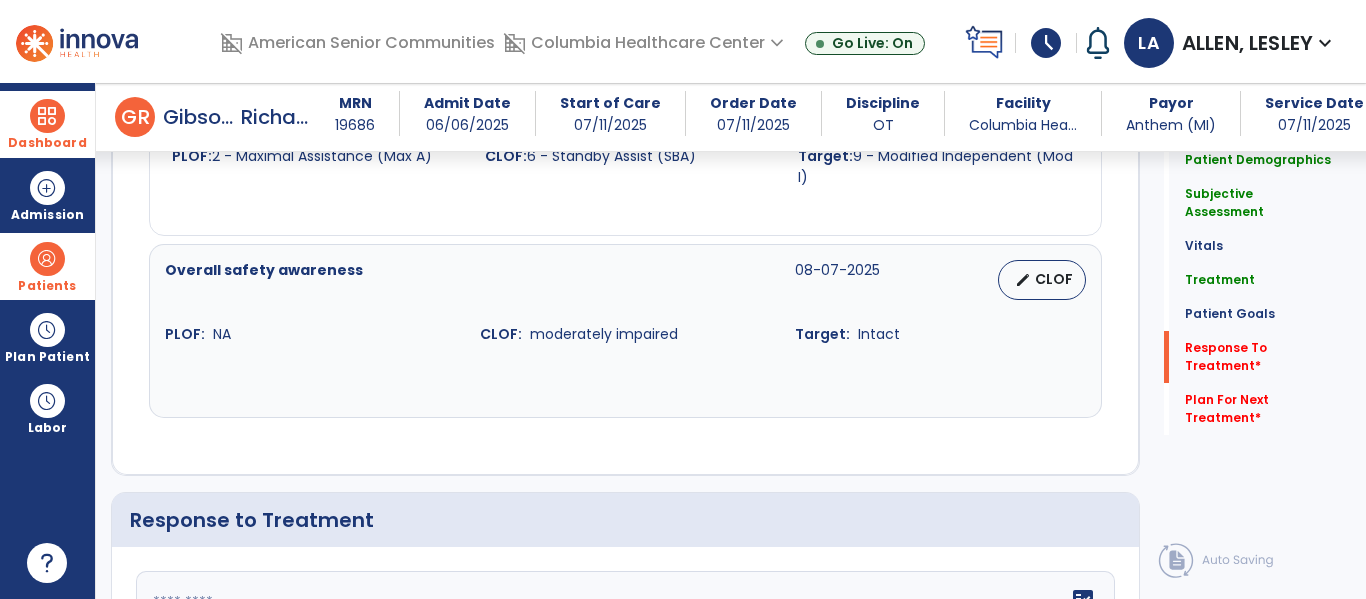 scroll, scrollTop: 2609, scrollLeft: 0, axis: vertical 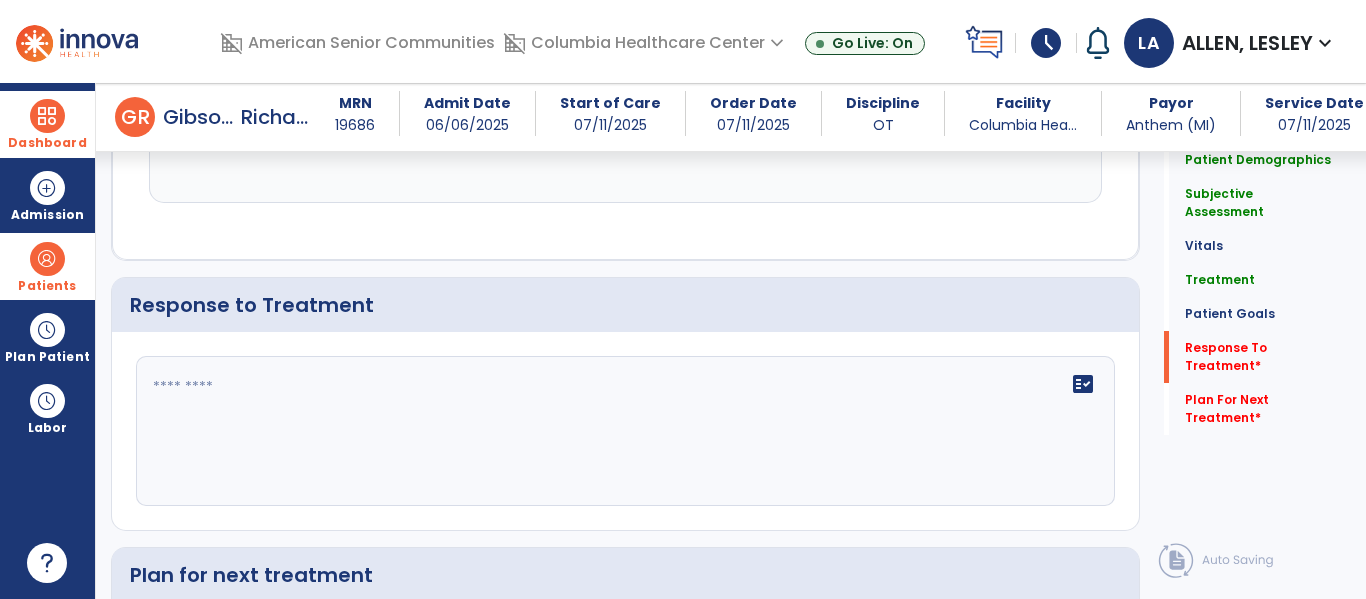 click on "fact_check" 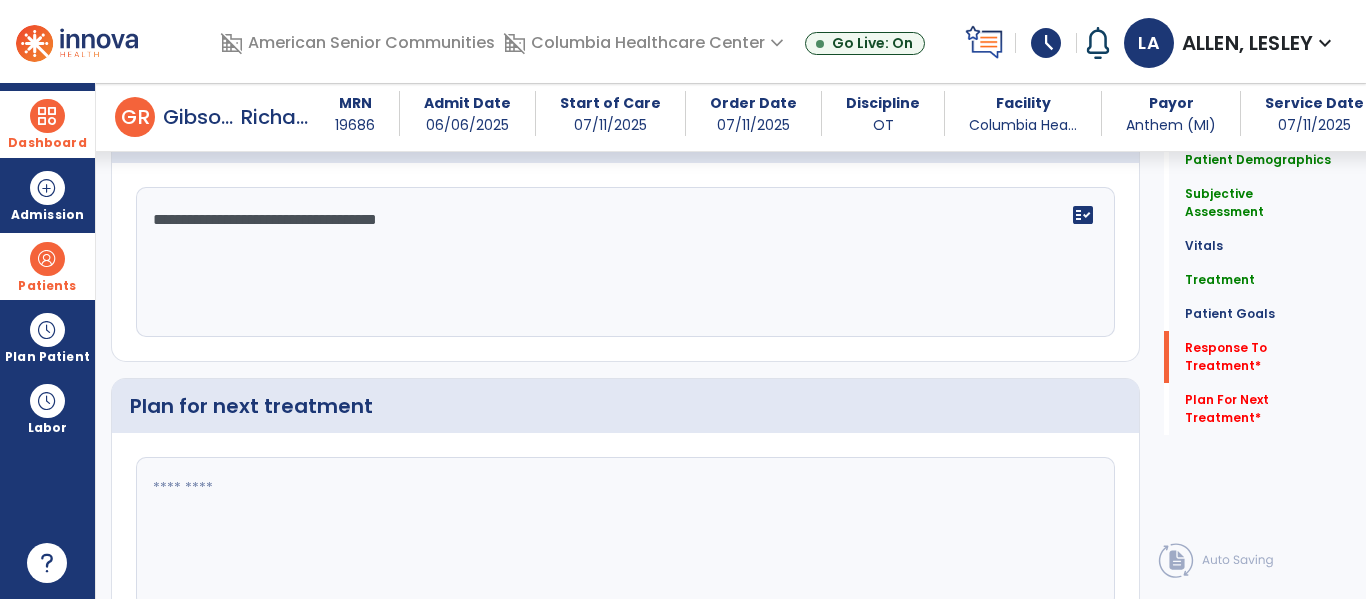 scroll, scrollTop: 2780, scrollLeft: 0, axis: vertical 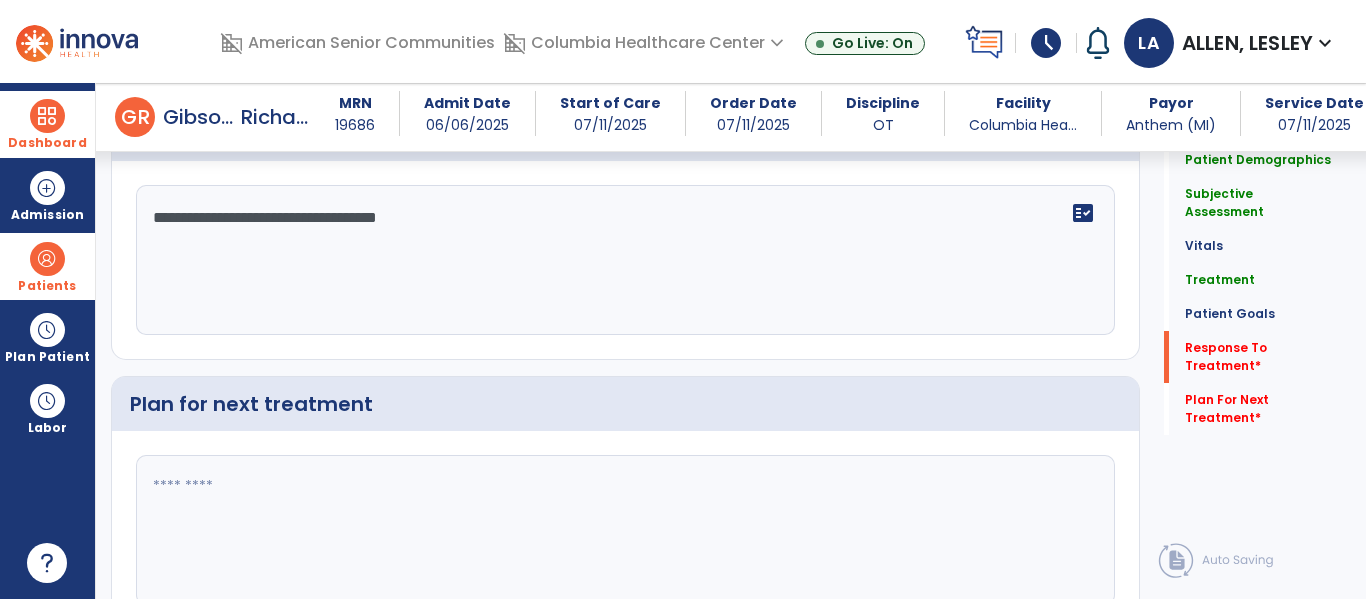 type on "**********" 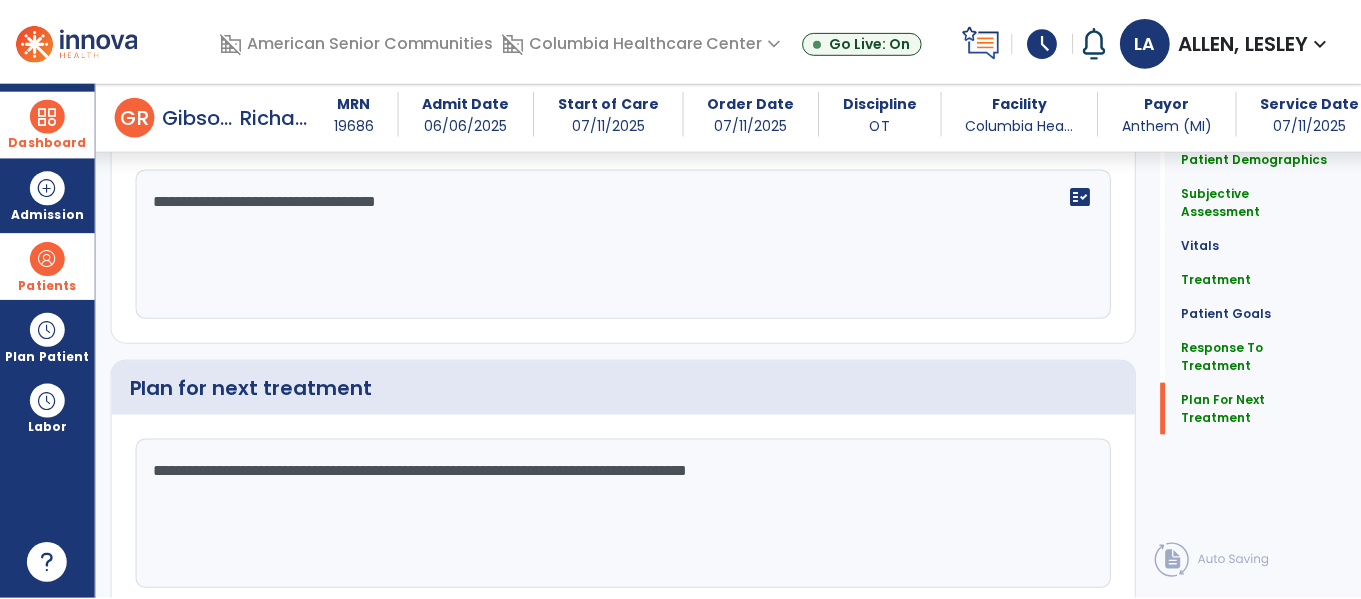 scroll, scrollTop: 2814, scrollLeft: 0, axis: vertical 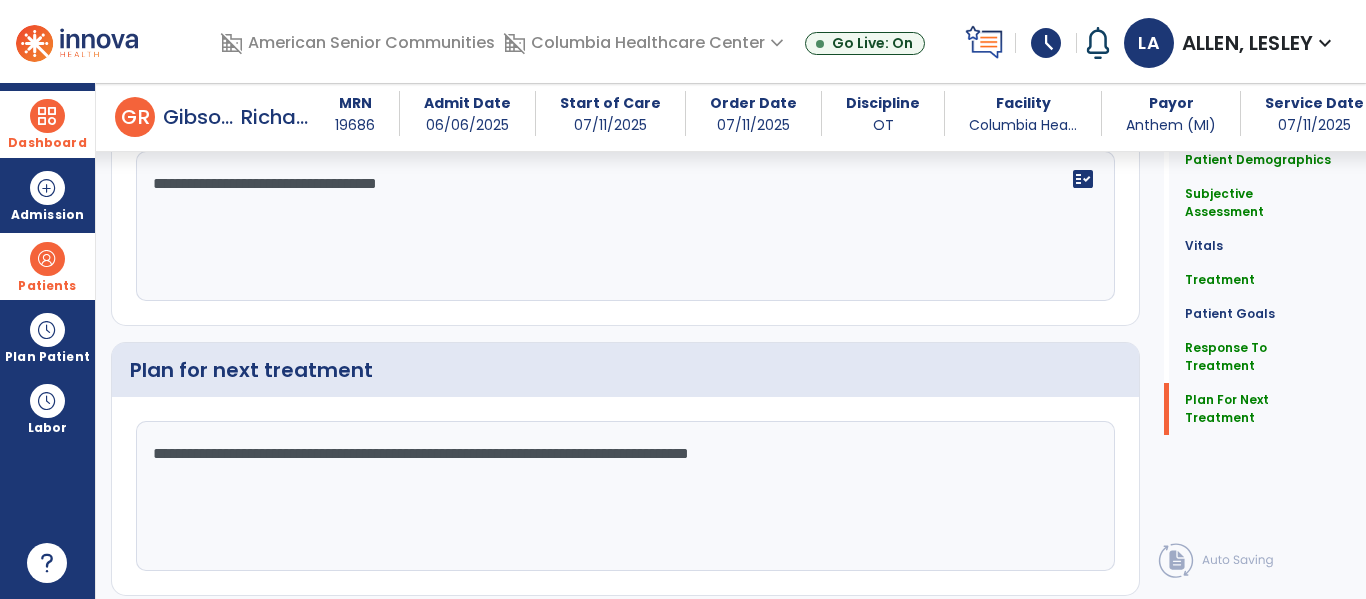 type on "**********" 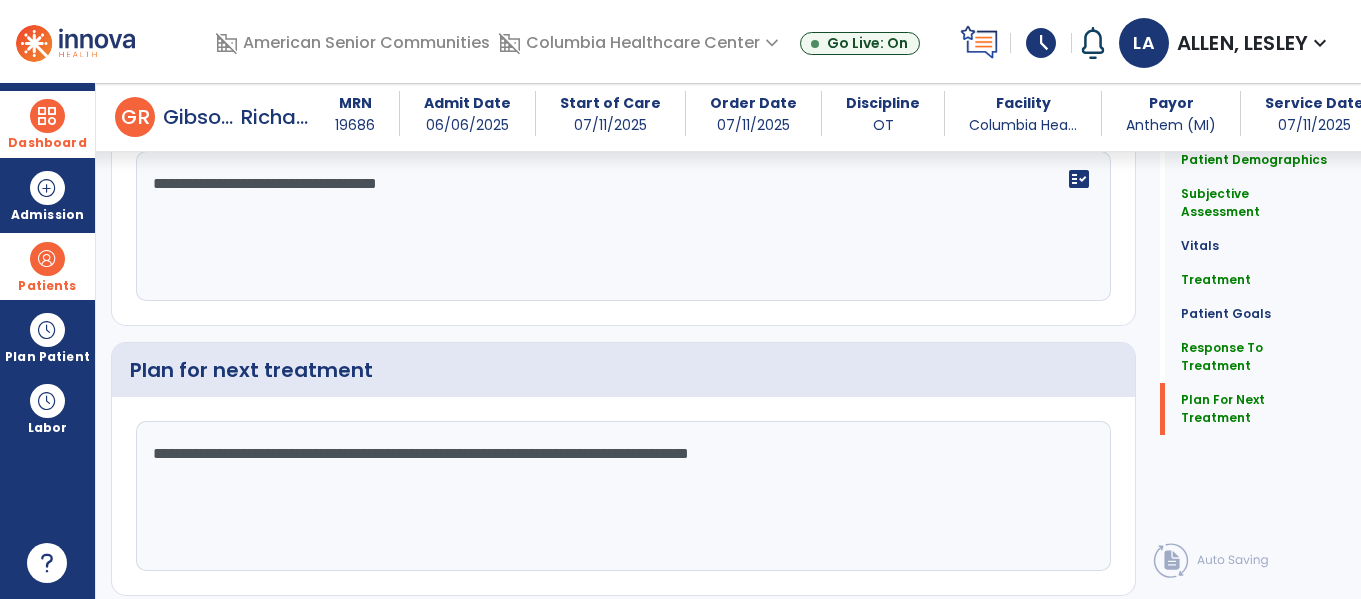 scroll, scrollTop: 2787, scrollLeft: 0, axis: vertical 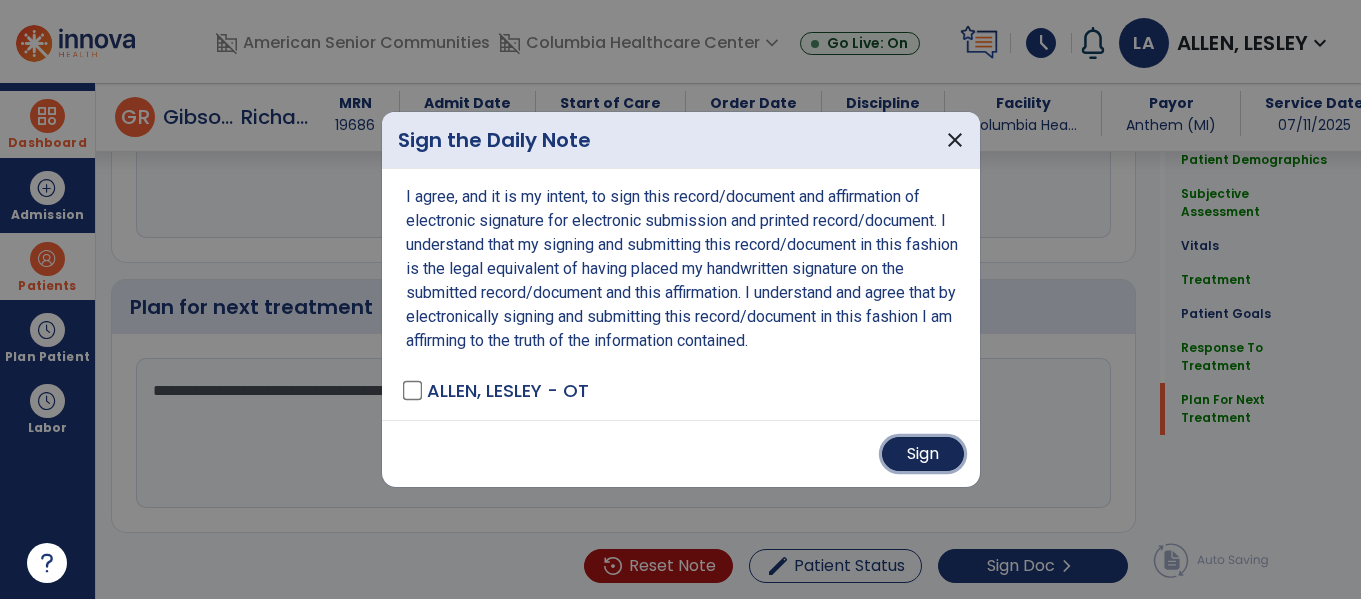 click on "Sign" at bounding box center [923, 454] 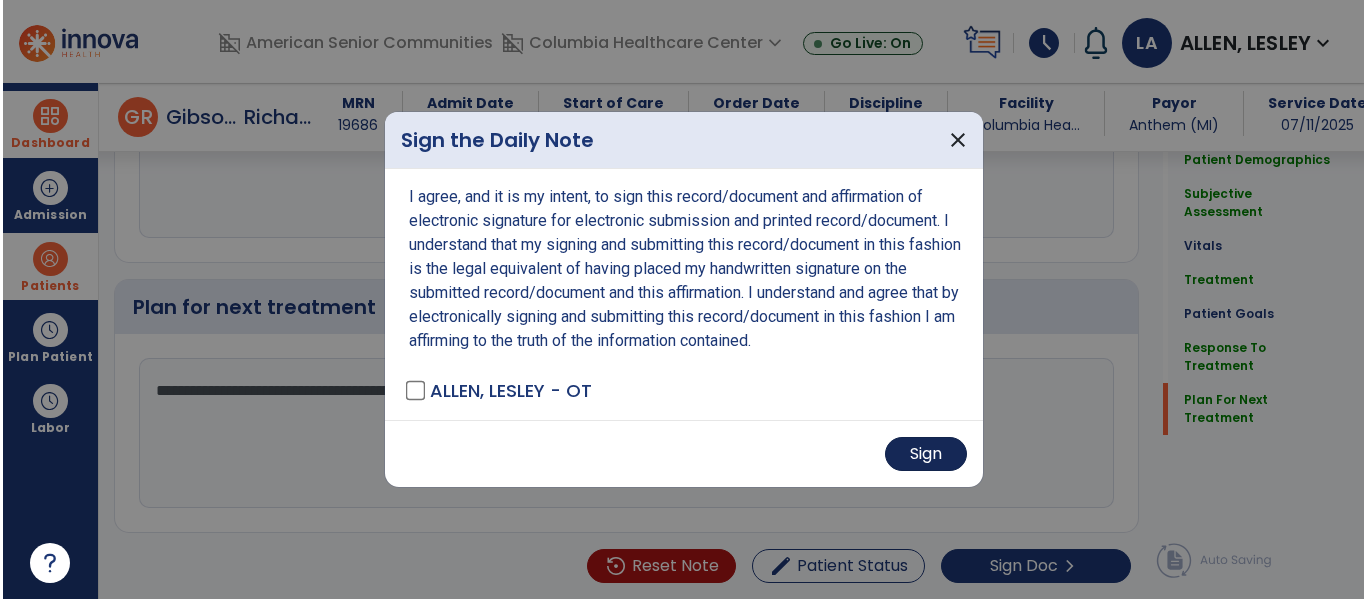 scroll, scrollTop: 2877, scrollLeft: 0, axis: vertical 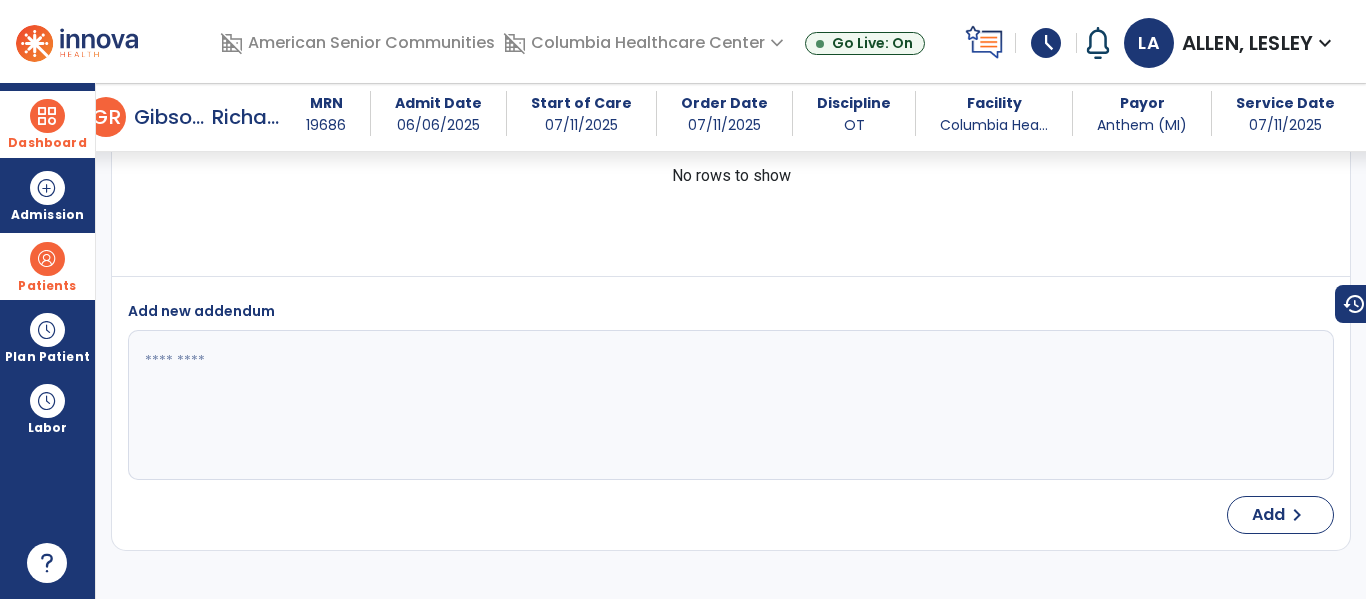 click at bounding box center (47, 116) 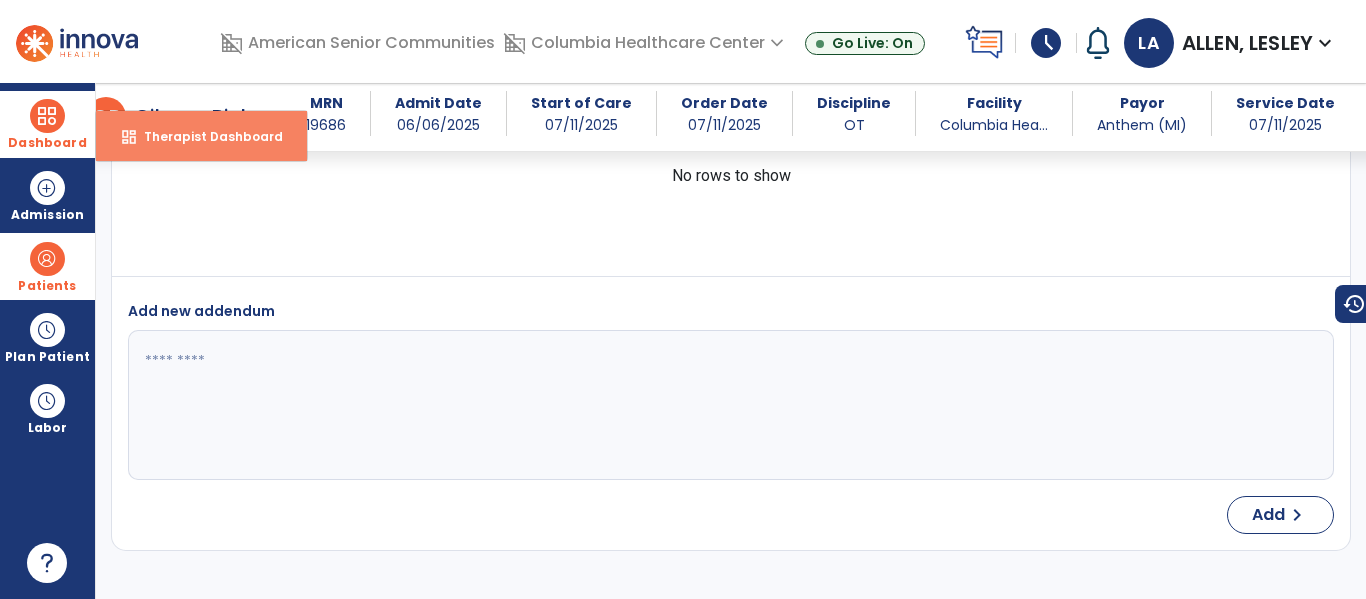 click on "dashboard" at bounding box center (129, 137) 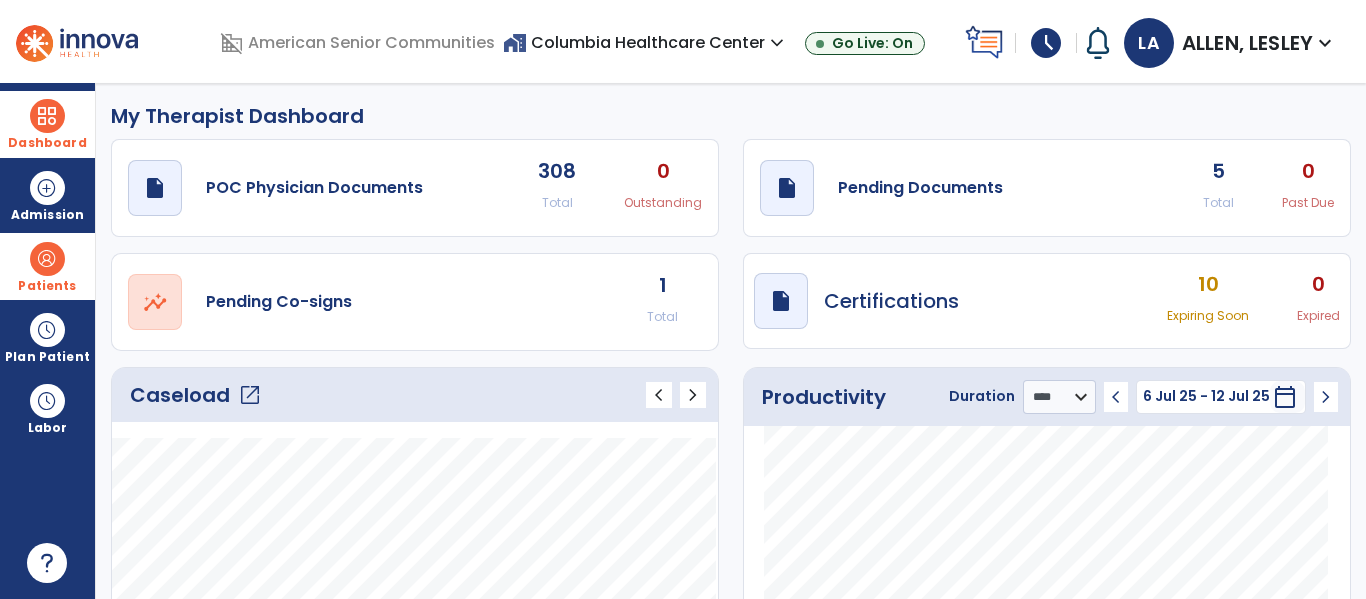 scroll, scrollTop: 0, scrollLeft: 0, axis: both 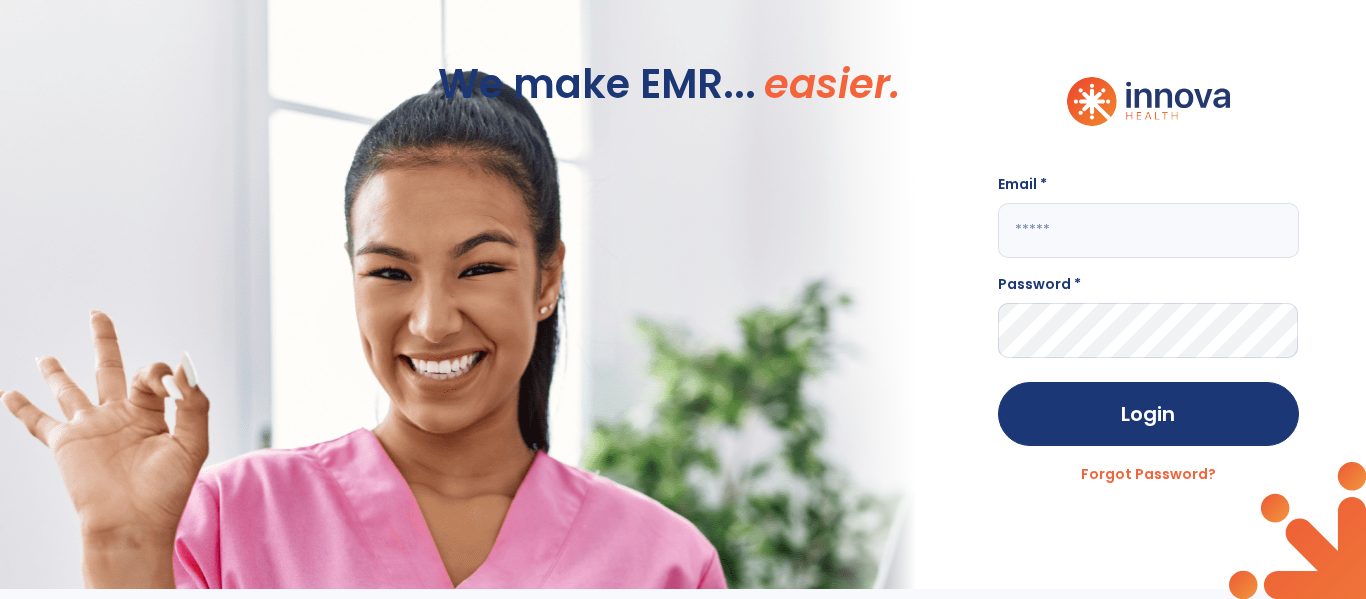 click 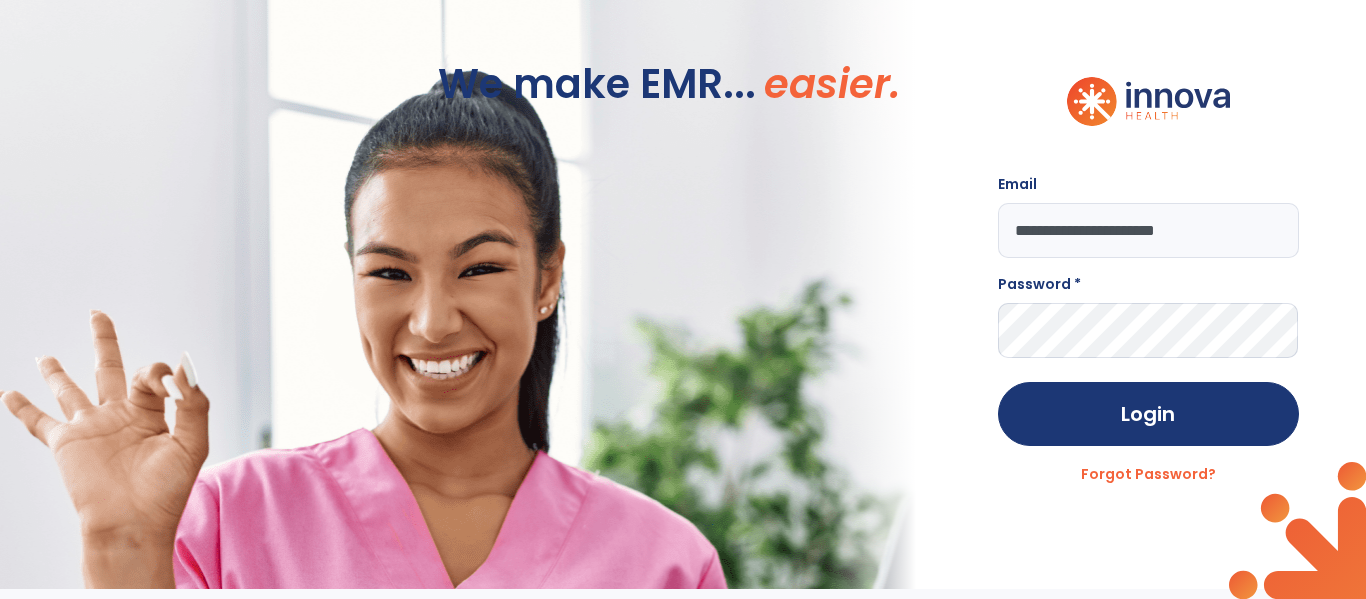type on "**********" 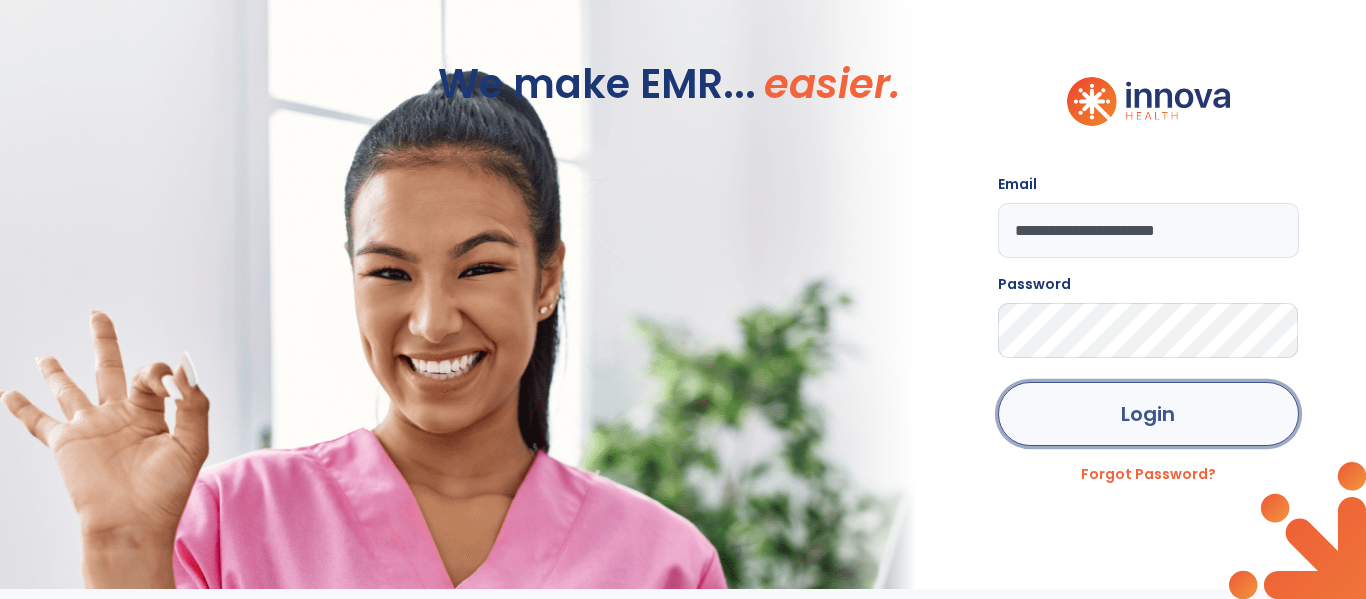 click on "Login" 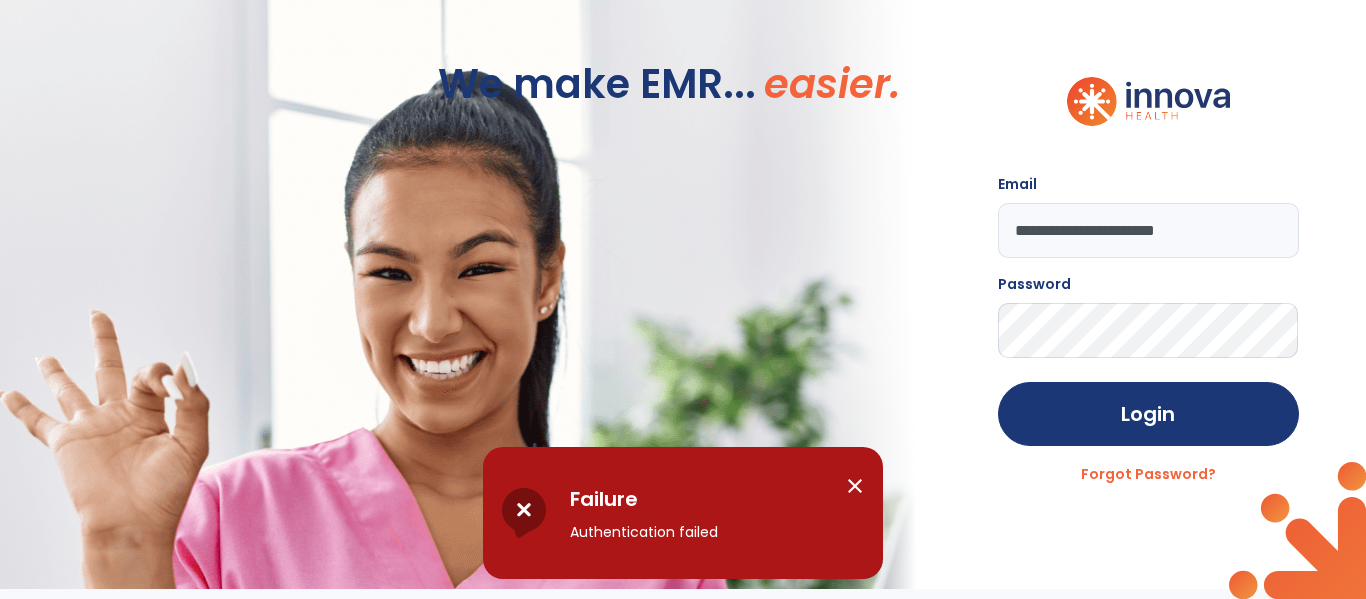 click on "close" at bounding box center (855, 486) 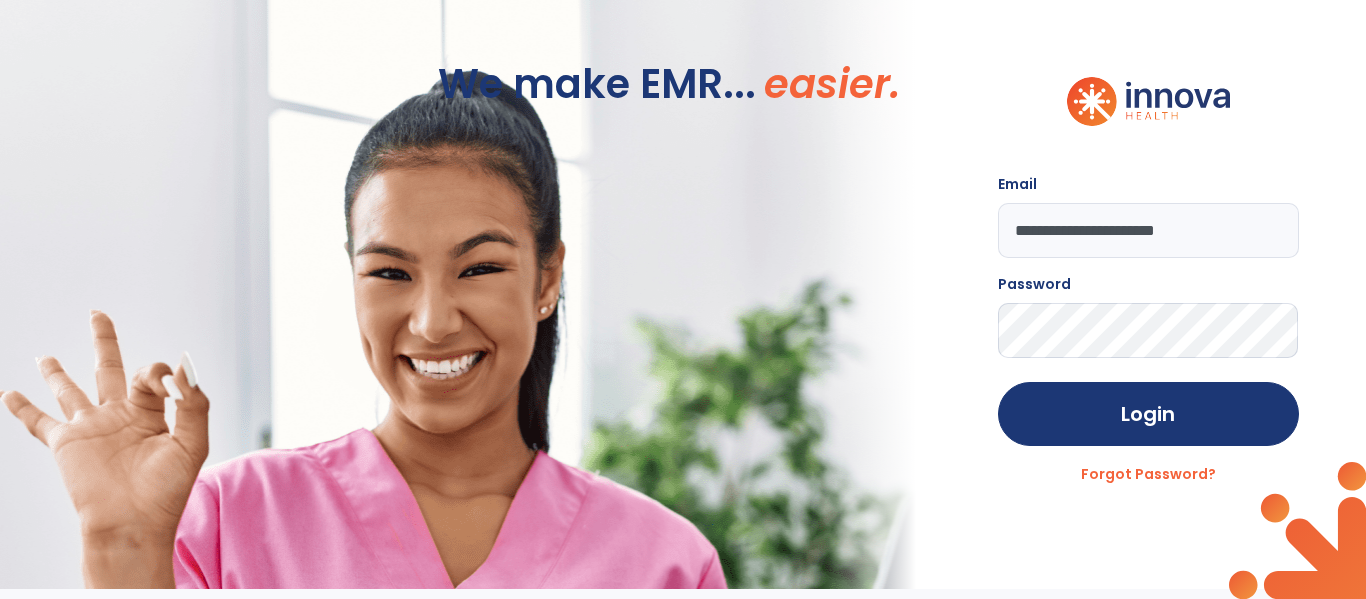 click on "**********" 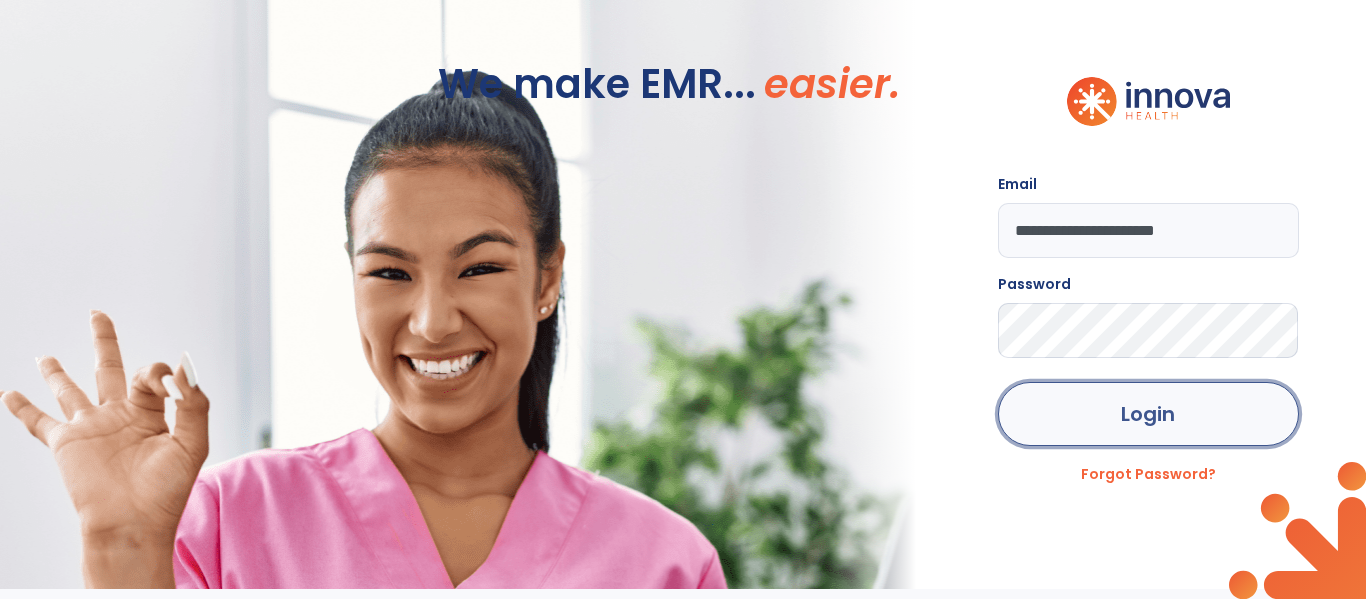 click on "Login" 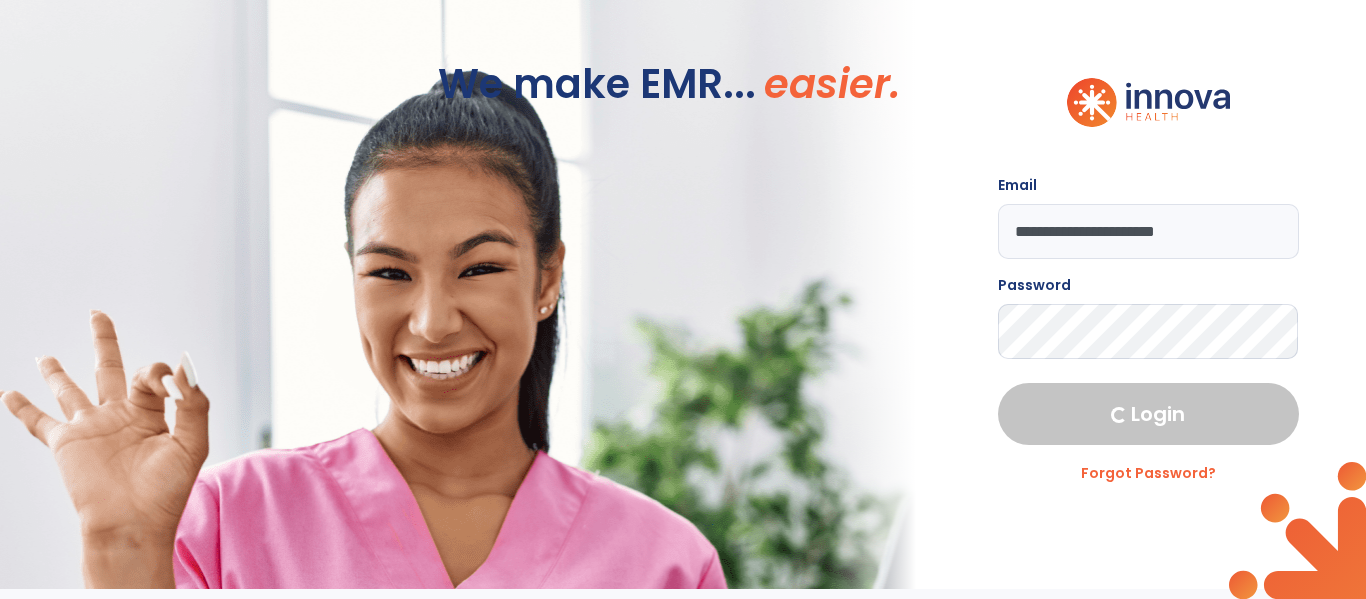 select on "****" 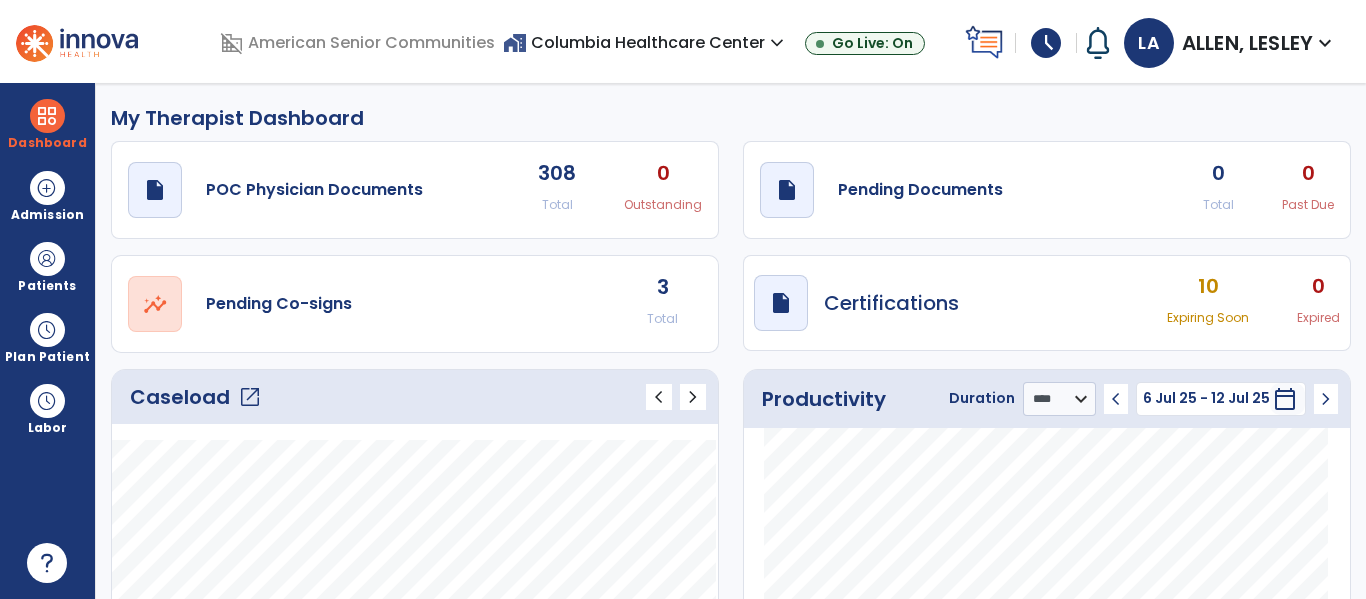click on "open_in_new" 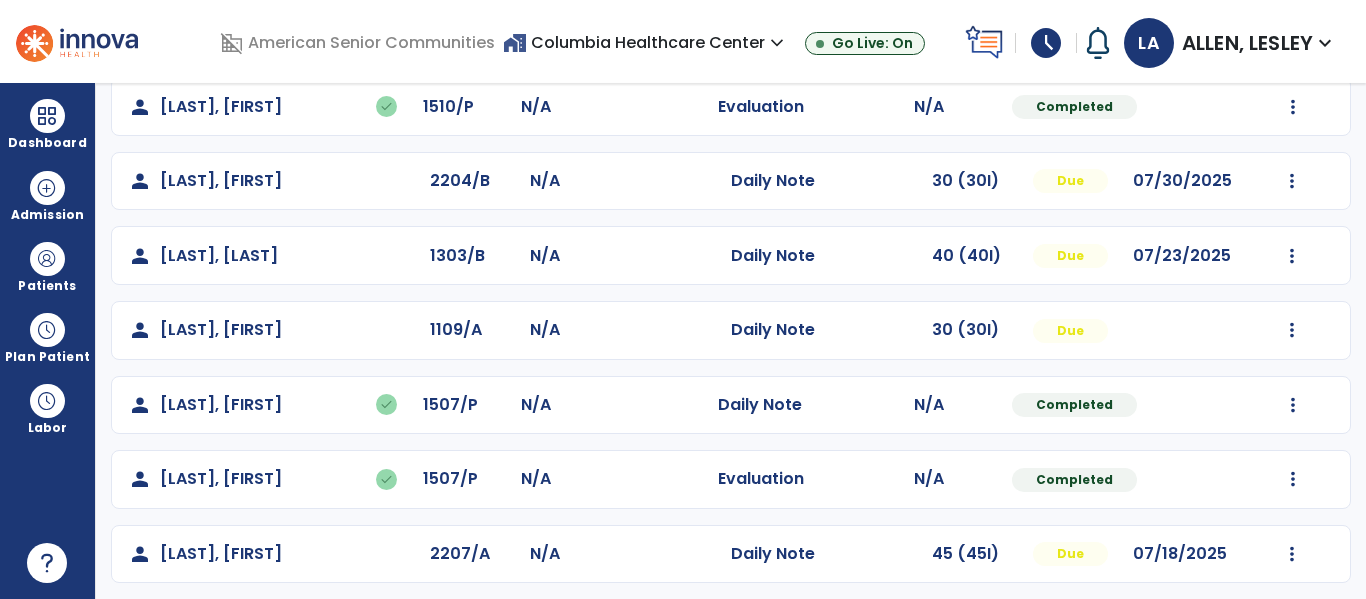 scroll, scrollTop: 364, scrollLeft: 0, axis: vertical 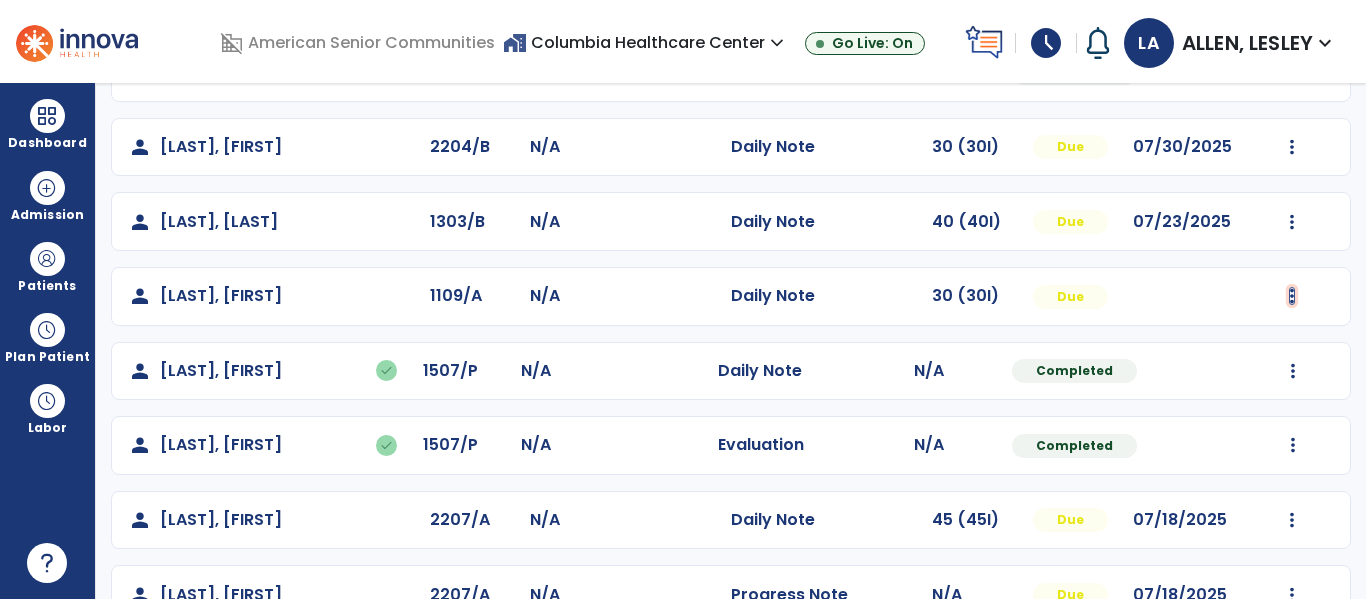 click at bounding box center [1293, -2] 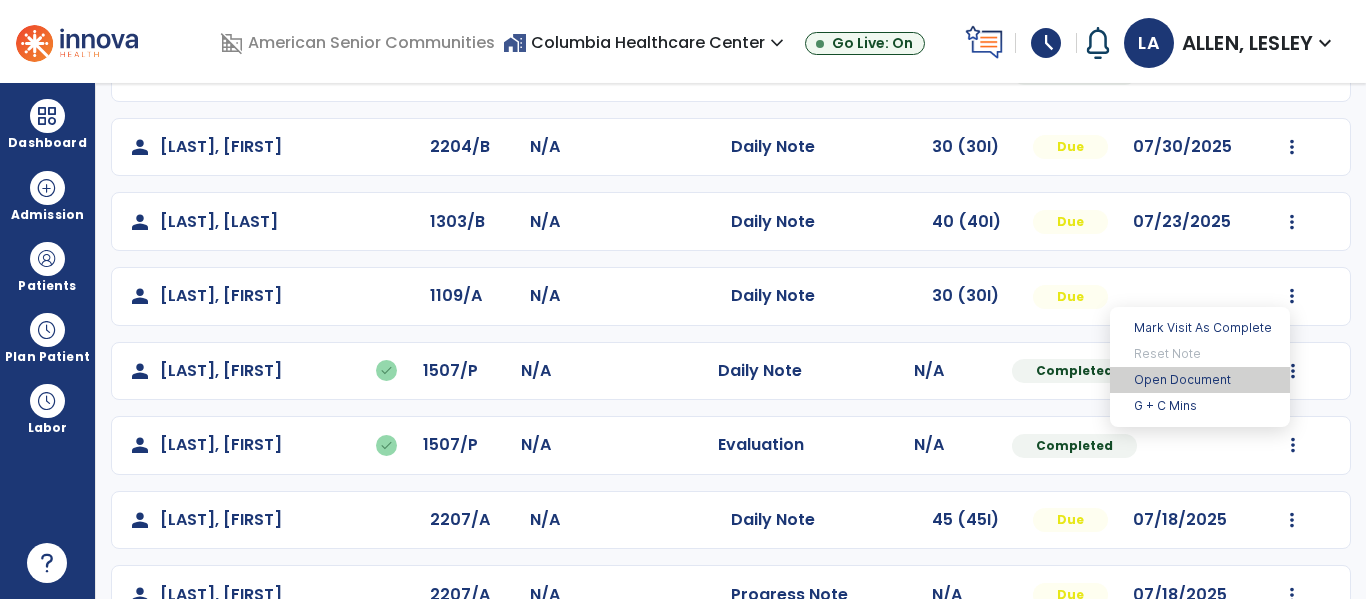 click on "Open Document" at bounding box center [1200, 380] 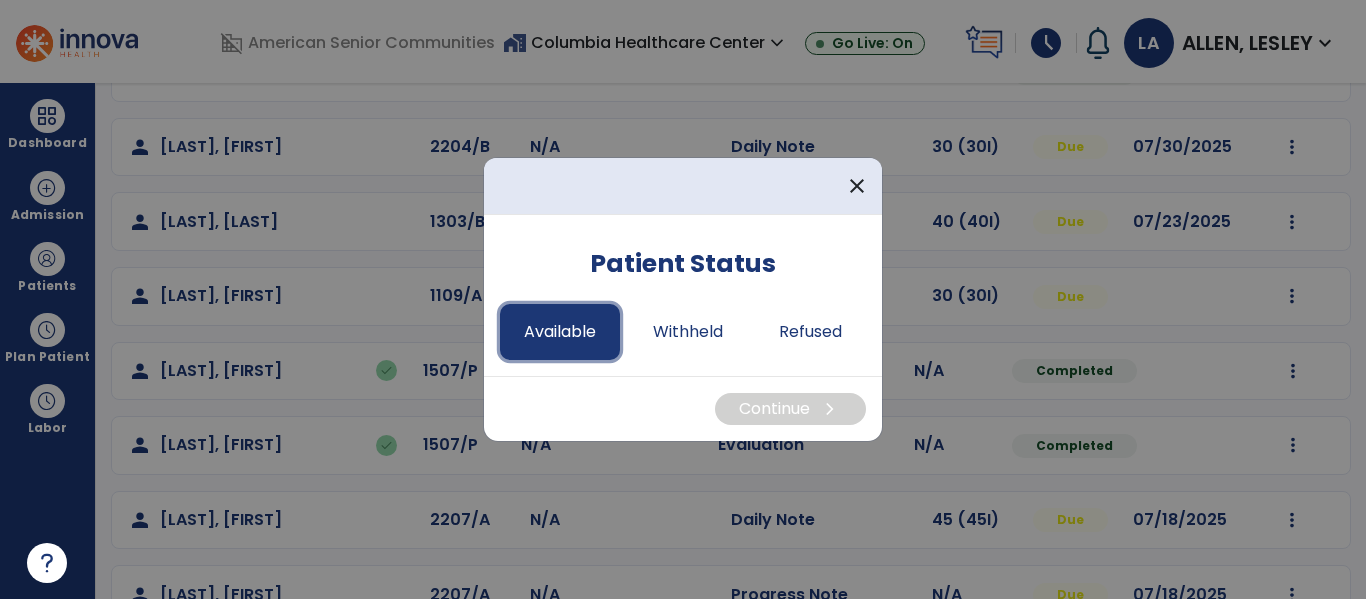 click on "Available" at bounding box center [560, 332] 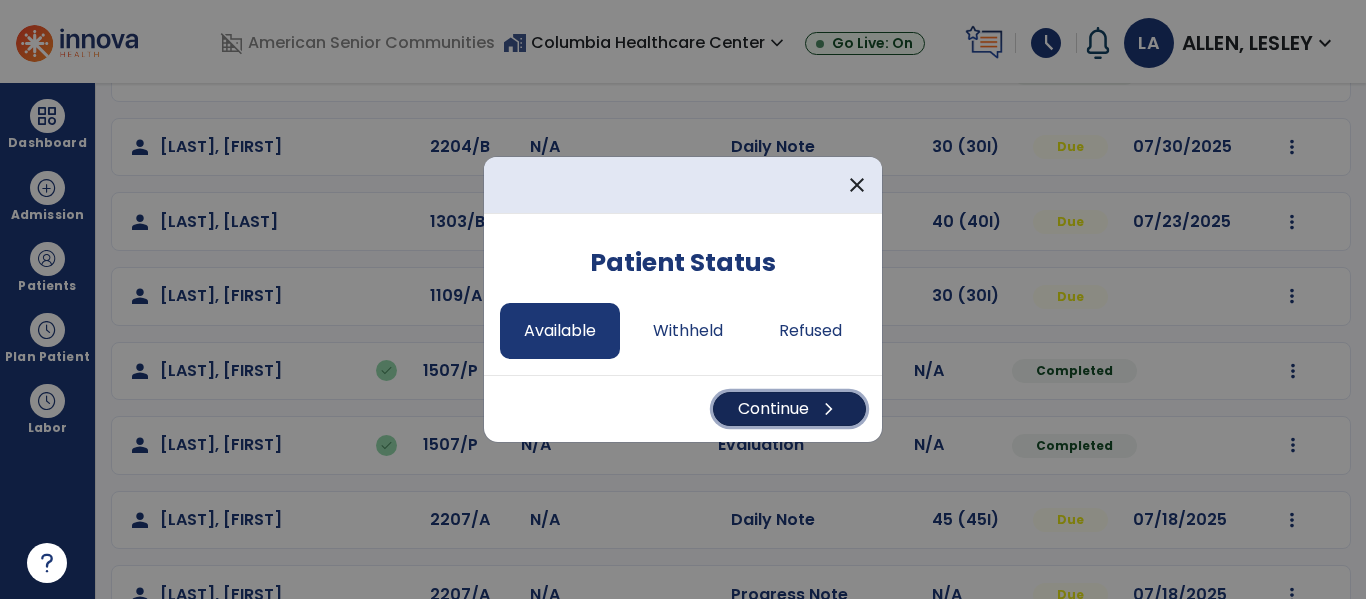 click on "Continue   chevron_right" at bounding box center [789, 409] 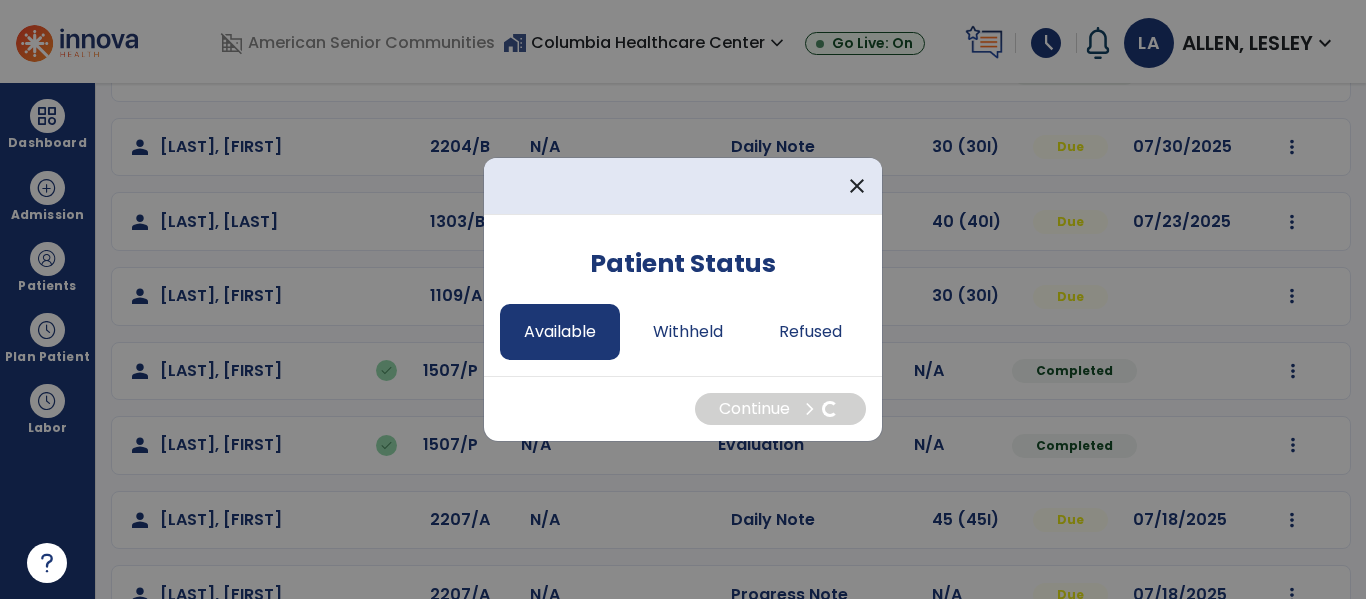 select on "*" 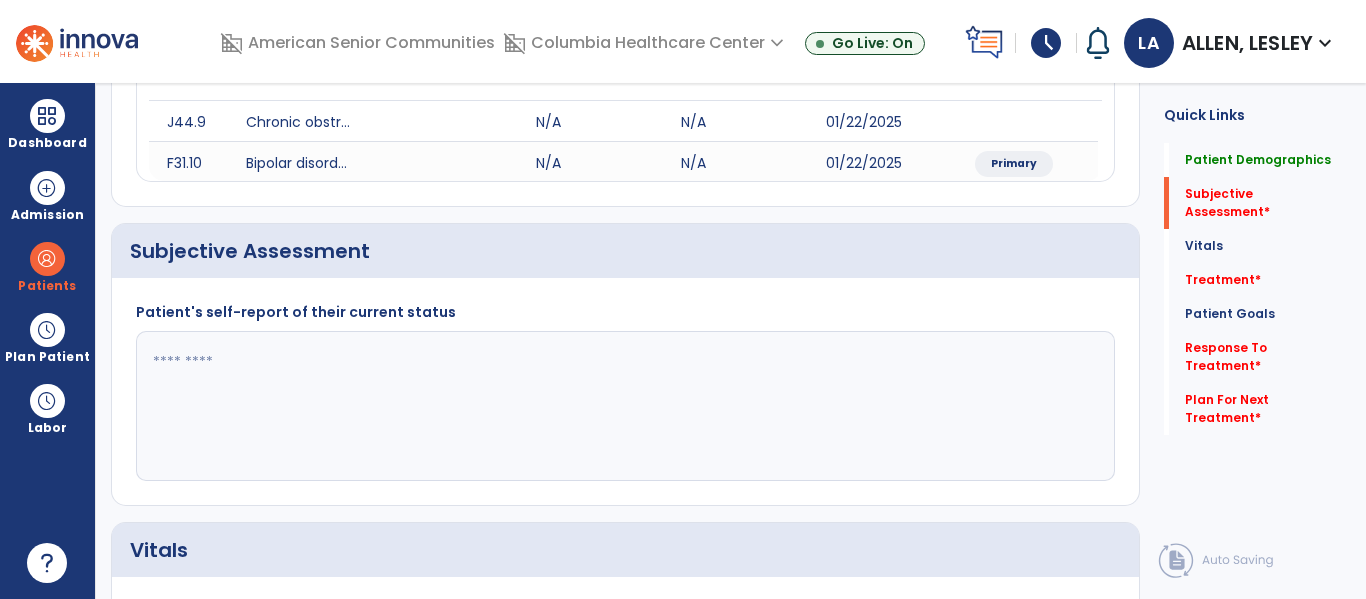 click 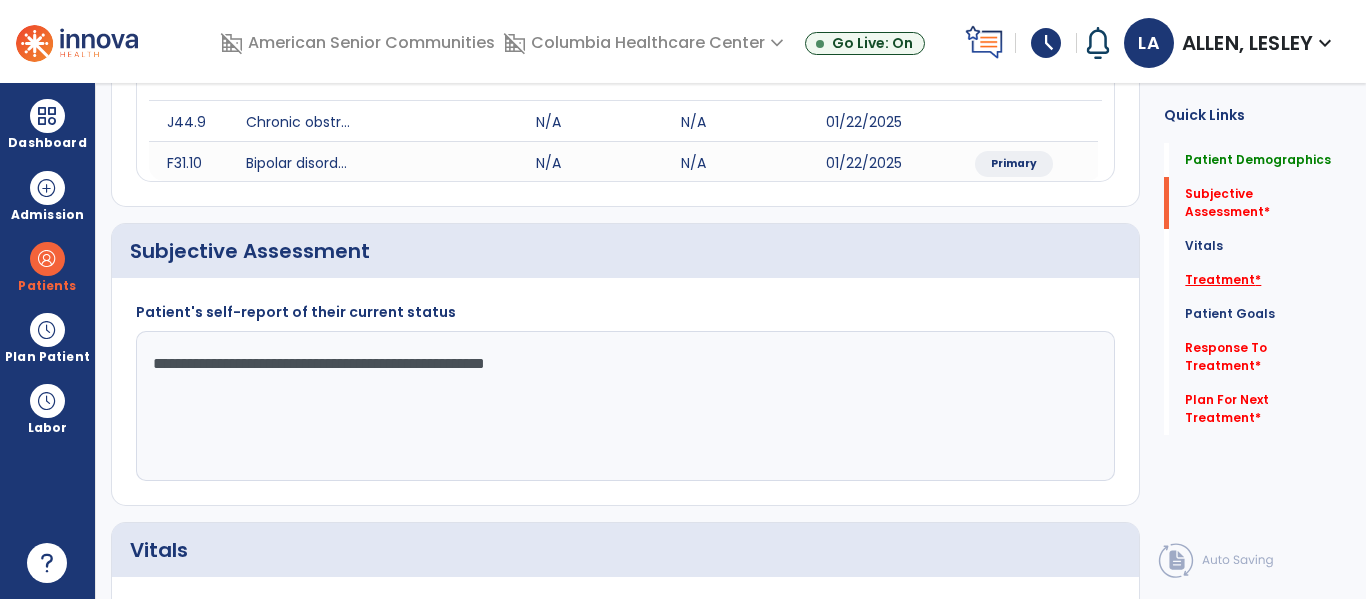 type on "**********" 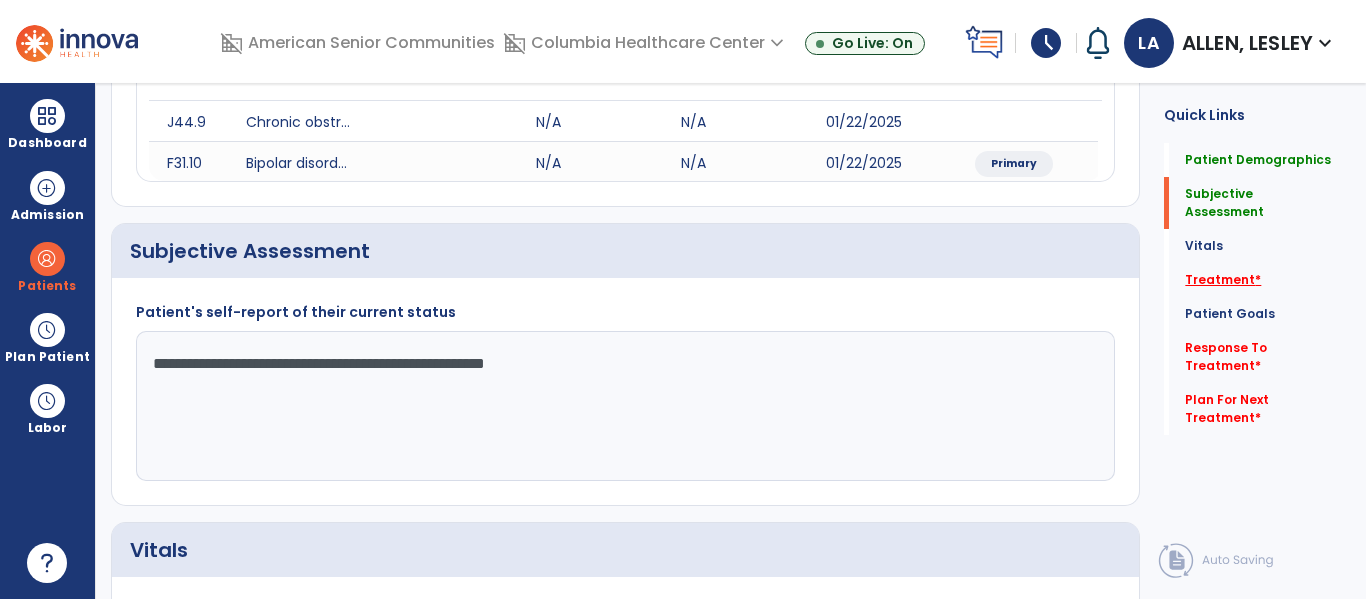 click on "Treatment   *" 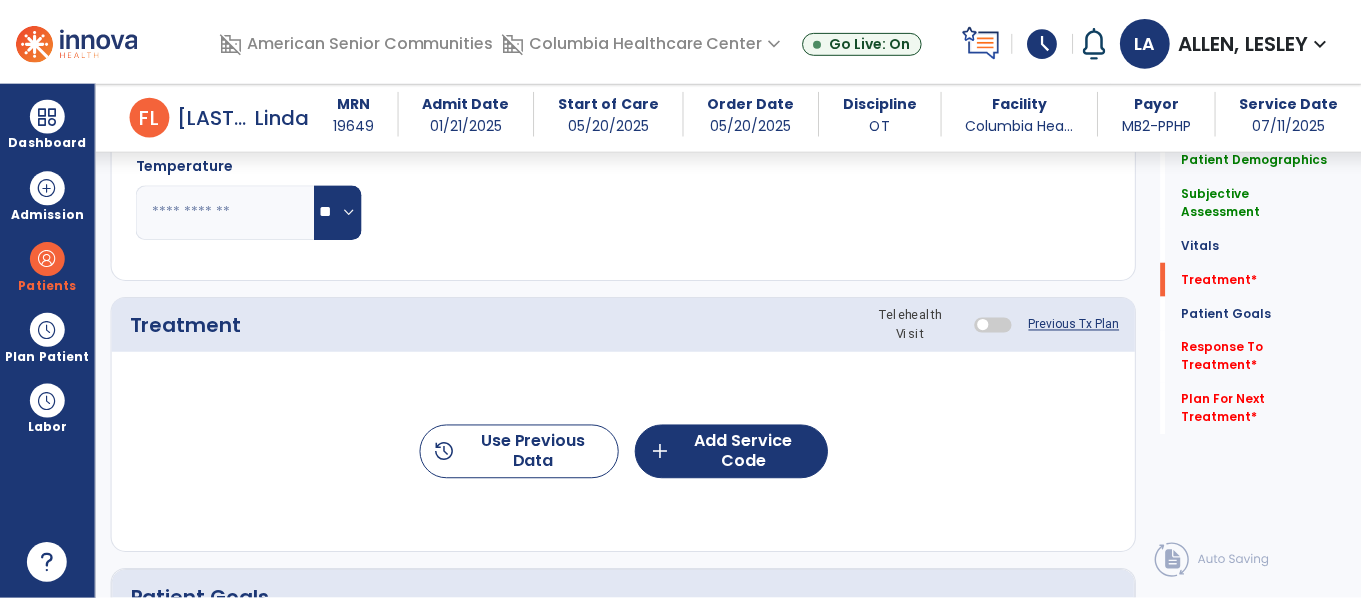scroll, scrollTop: 1095, scrollLeft: 0, axis: vertical 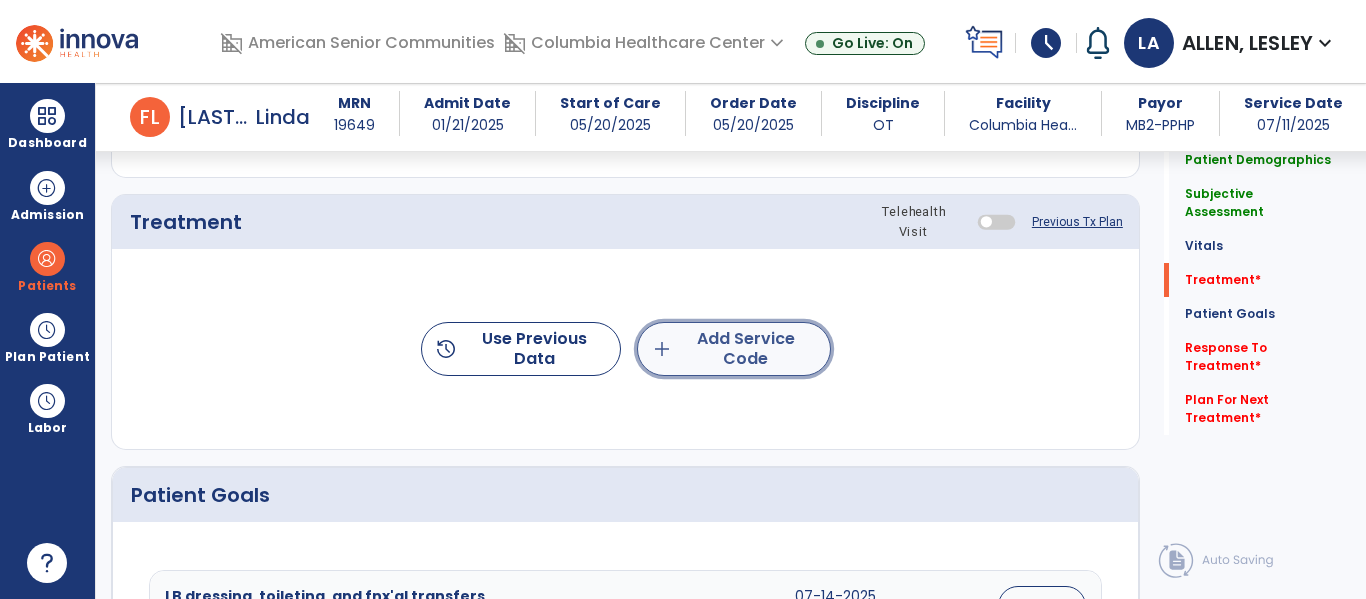 click on "add  Add Service Code" 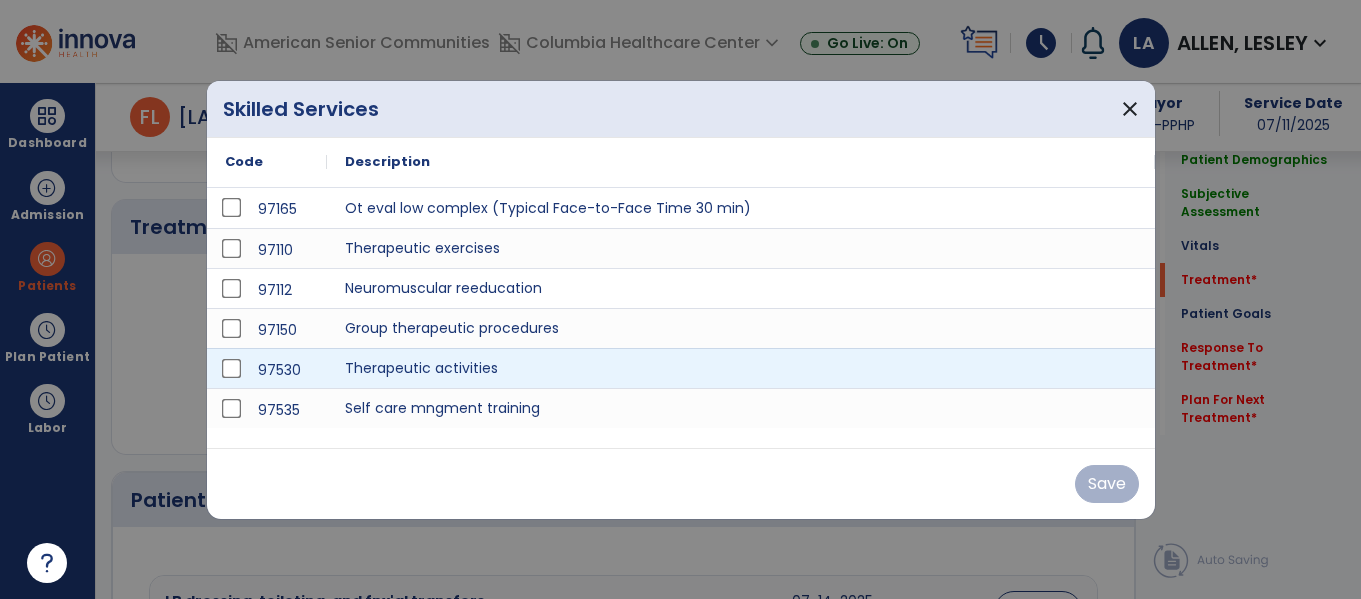 scroll, scrollTop: 1095, scrollLeft: 0, axis: vertical 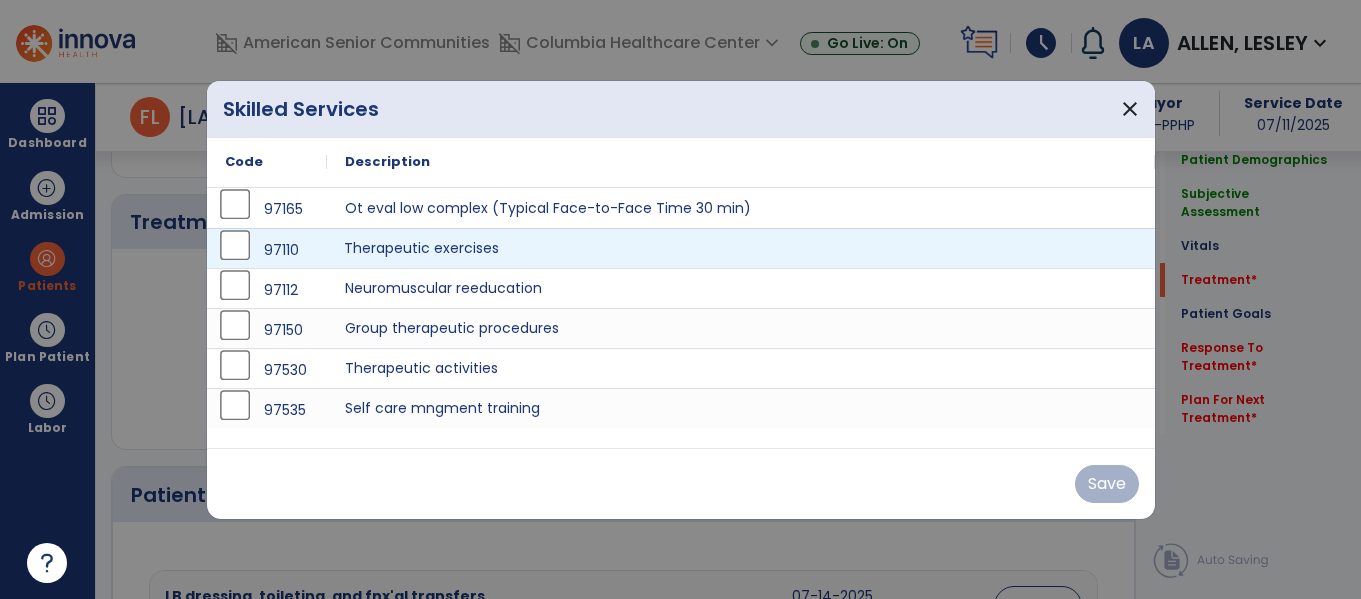 click on "Therapeutic exercises" at bounding box center (741, 248) 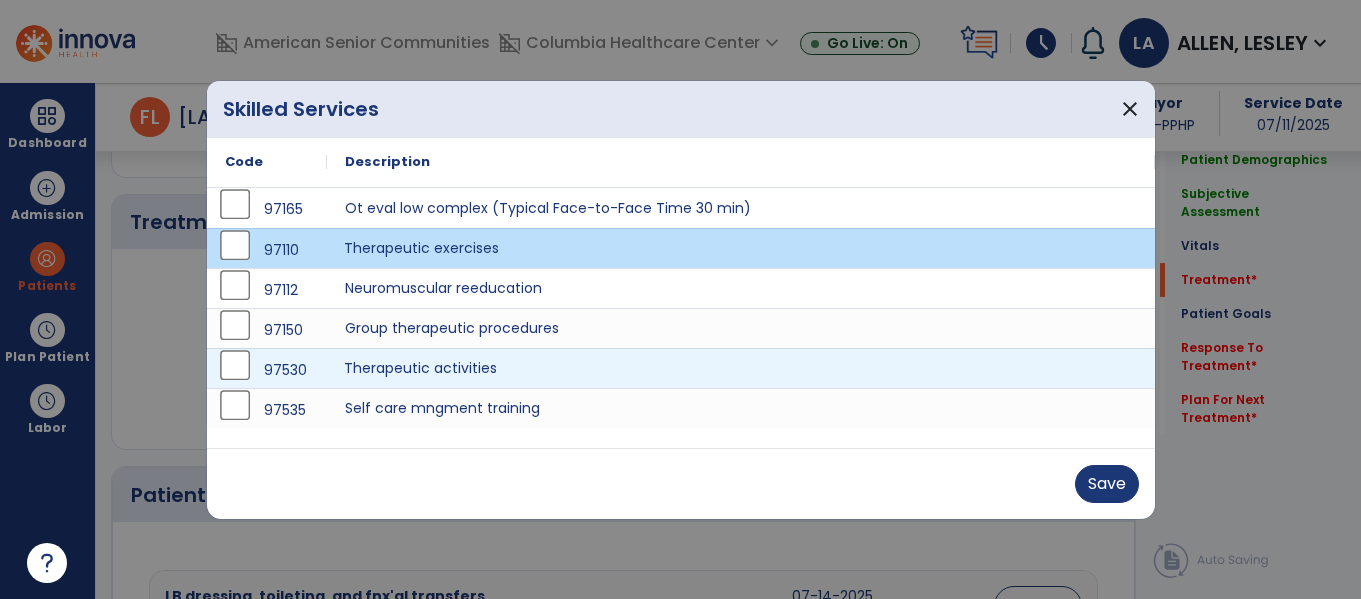 click on "Therapeutic activities" at bounding box center (741, 368) 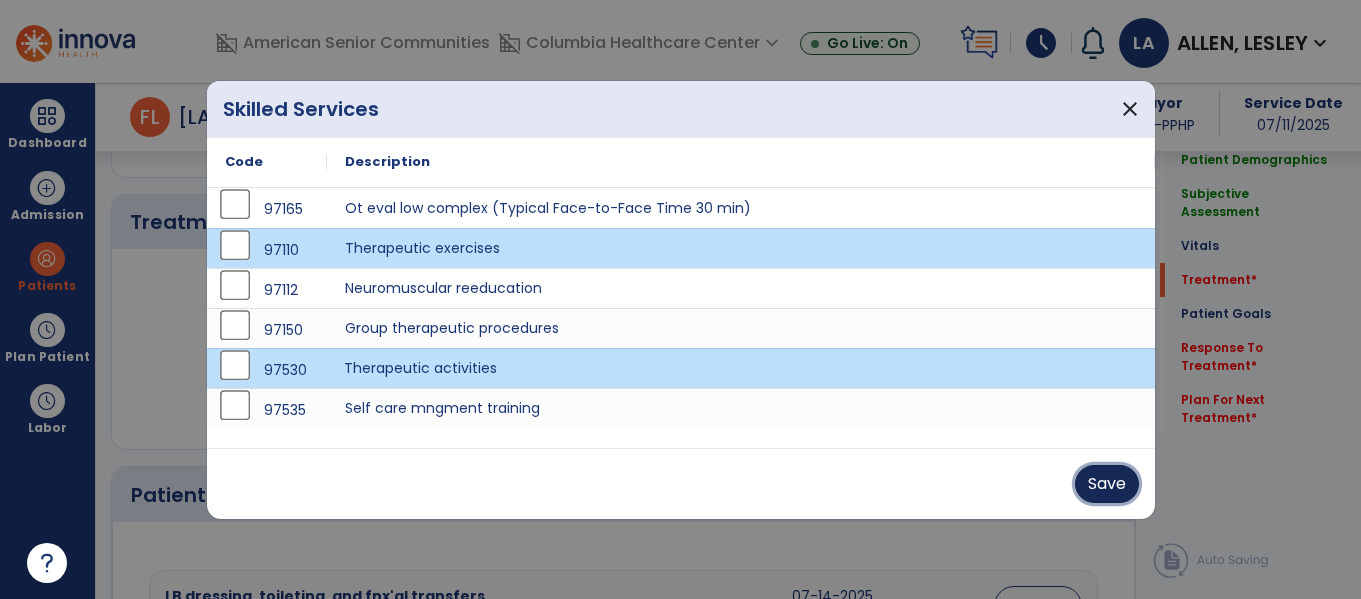 click on "Save" at bounding box center [1107, 484] 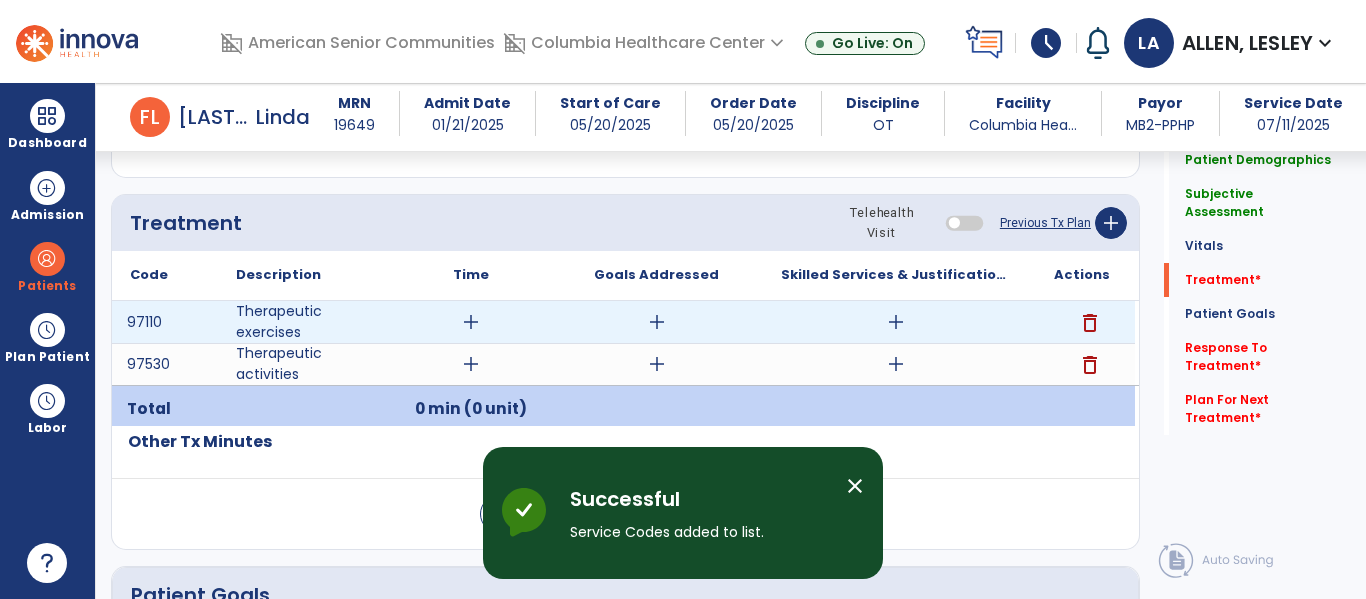 click on "add" at bounding box center (471, 322) 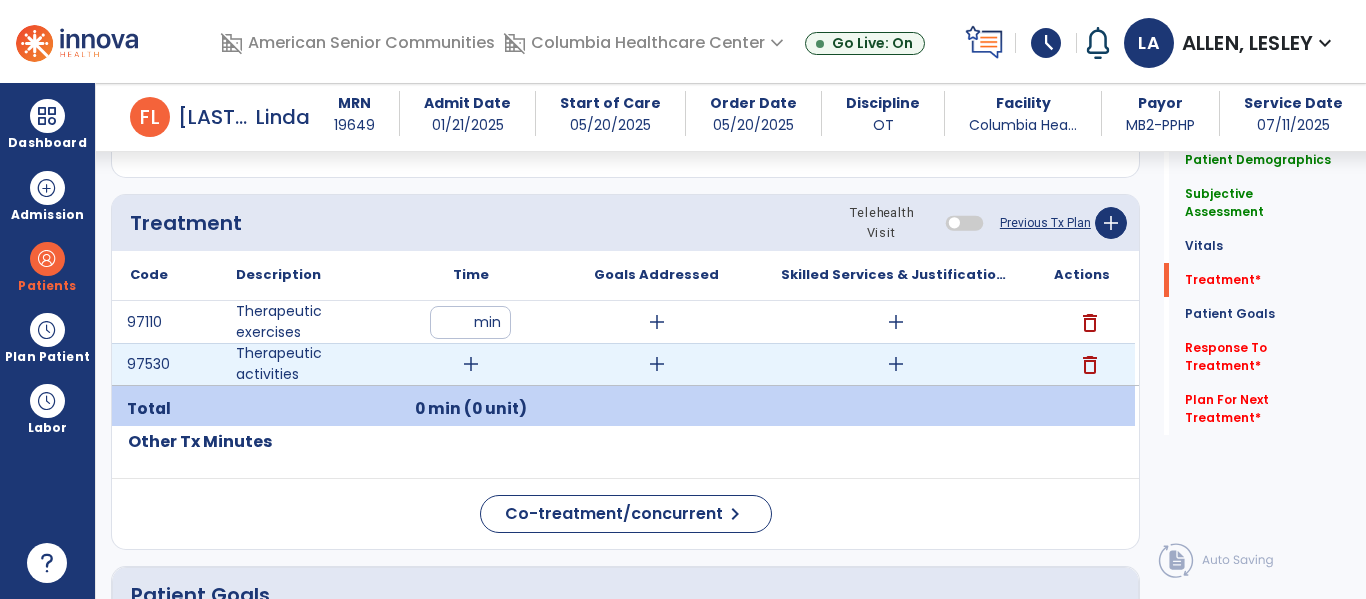 type on "**" 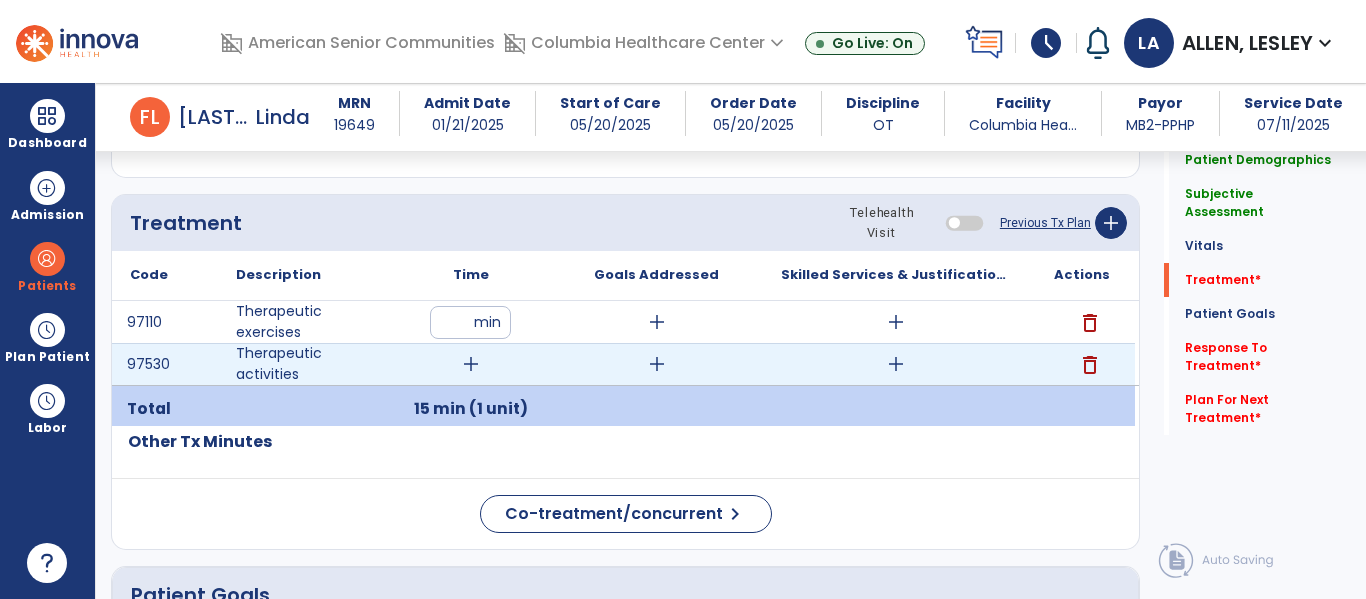 click on "add" at bounding box center [471, 364] 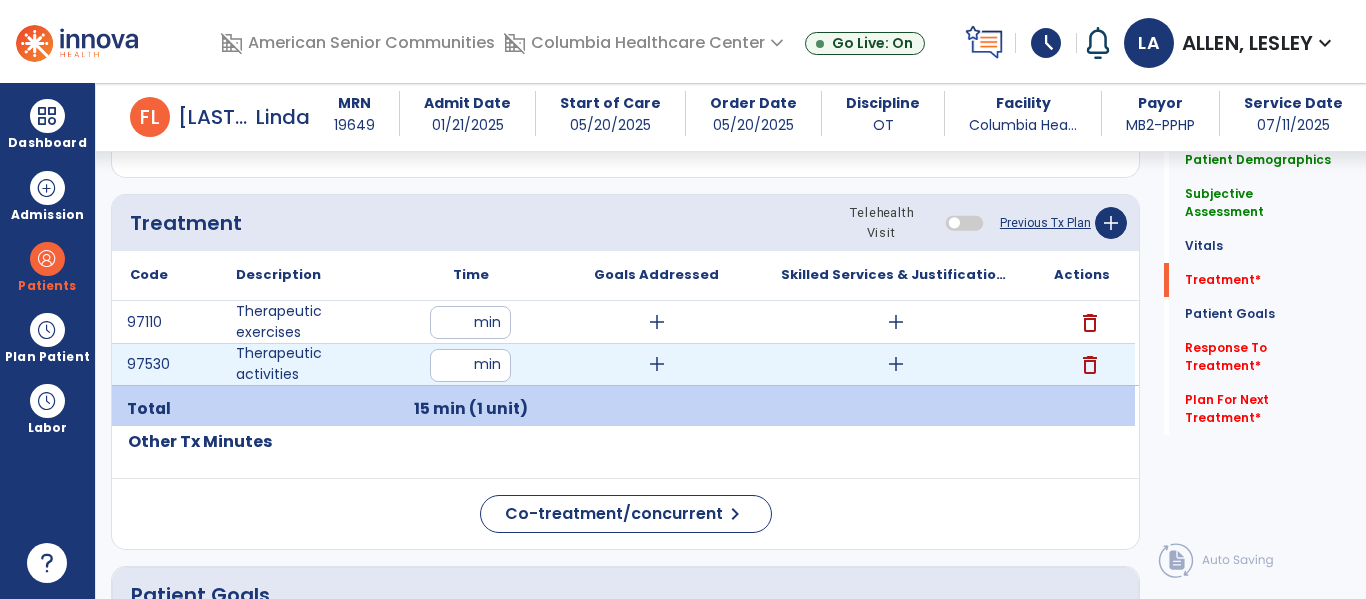 type on "**" 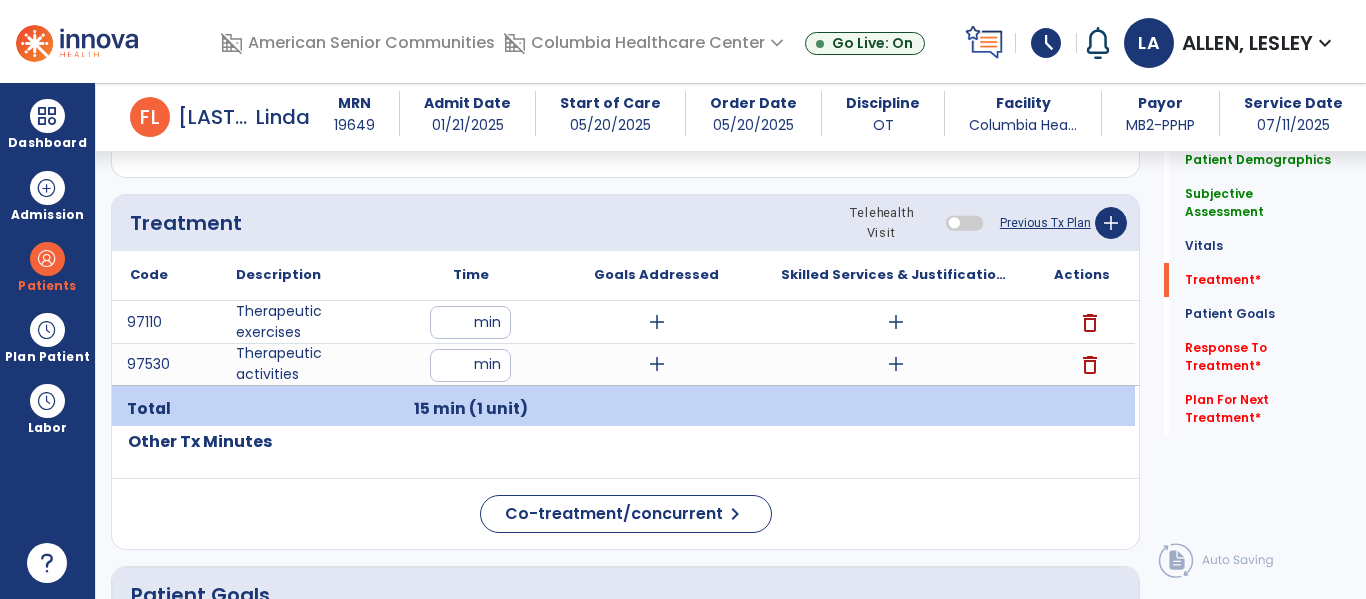click on "Code
Description
Time" 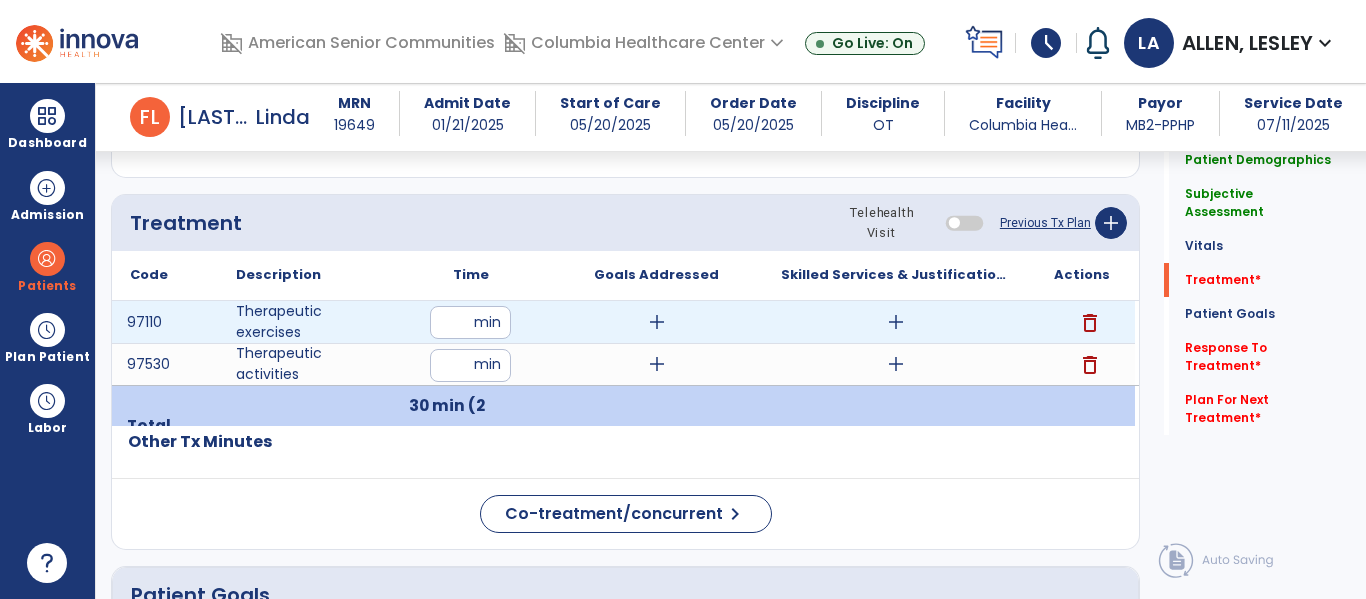 click on "add" at bounding box center [896, 322] 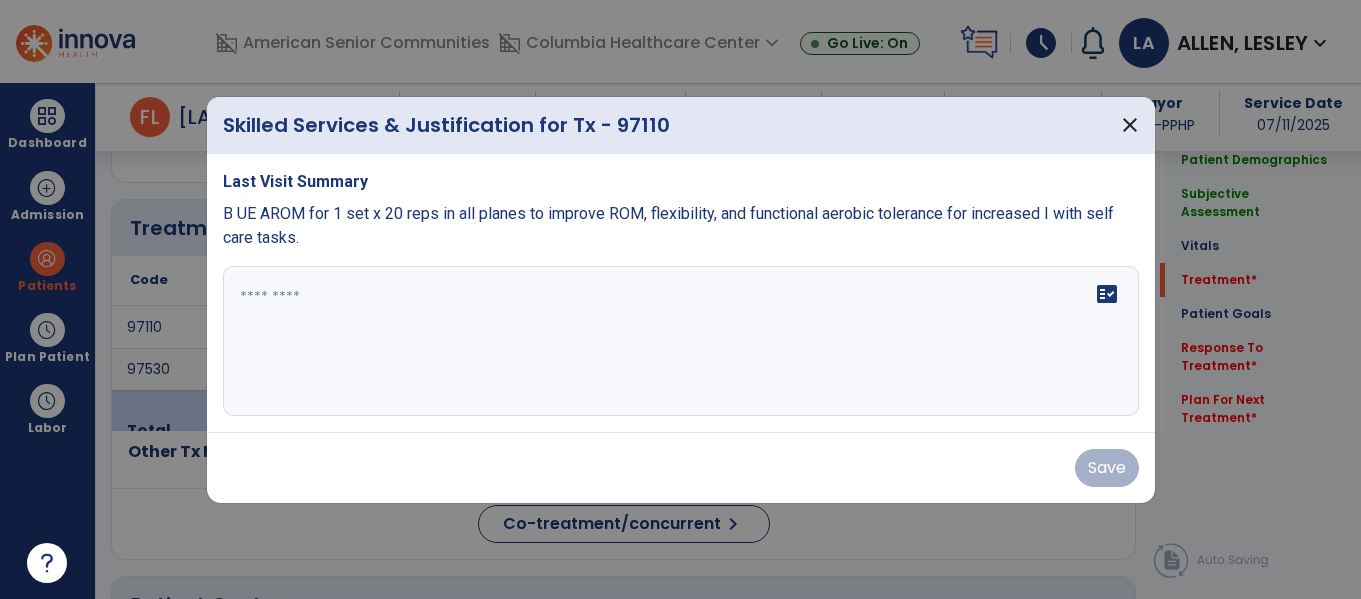scroll, scrollTop: 1095, scrollLeft: 0, axis: vertical 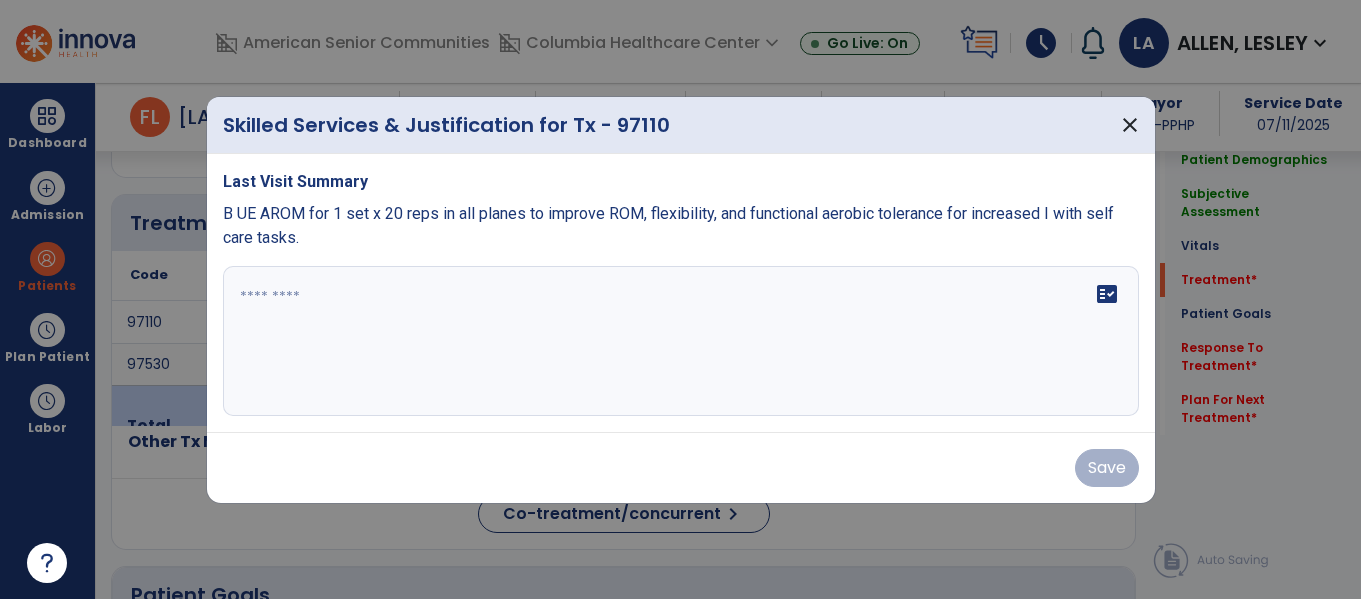 click on "fact_check" at bounding box center (681, 341) 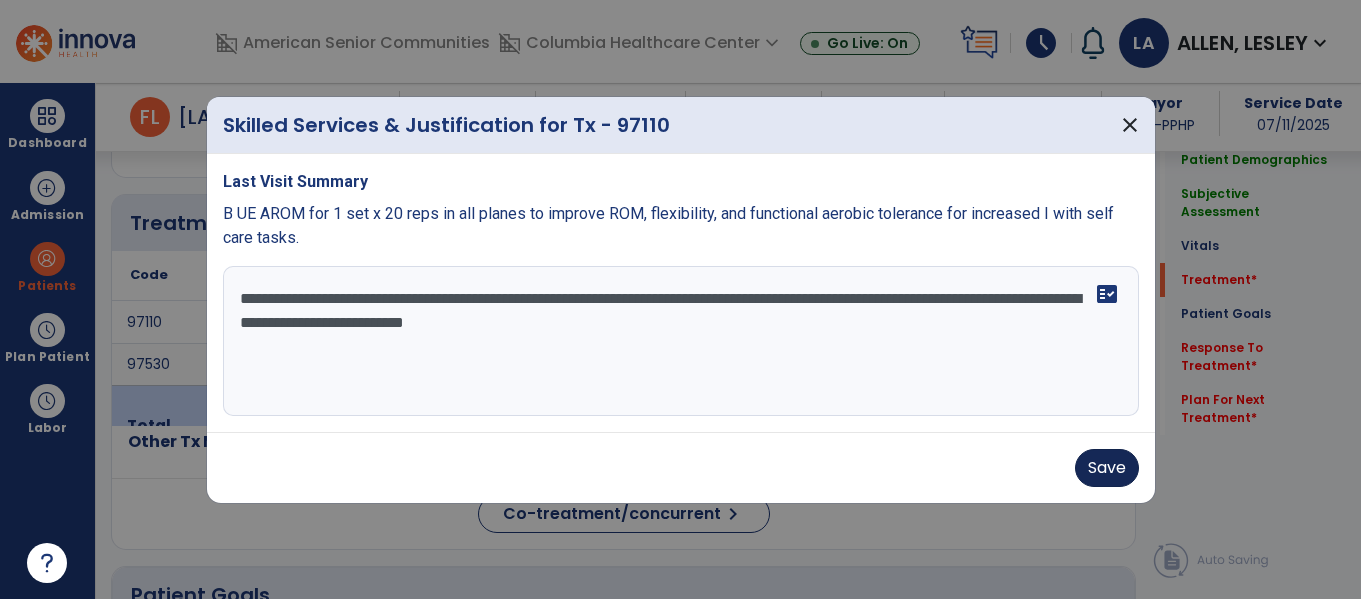 type on "**********" 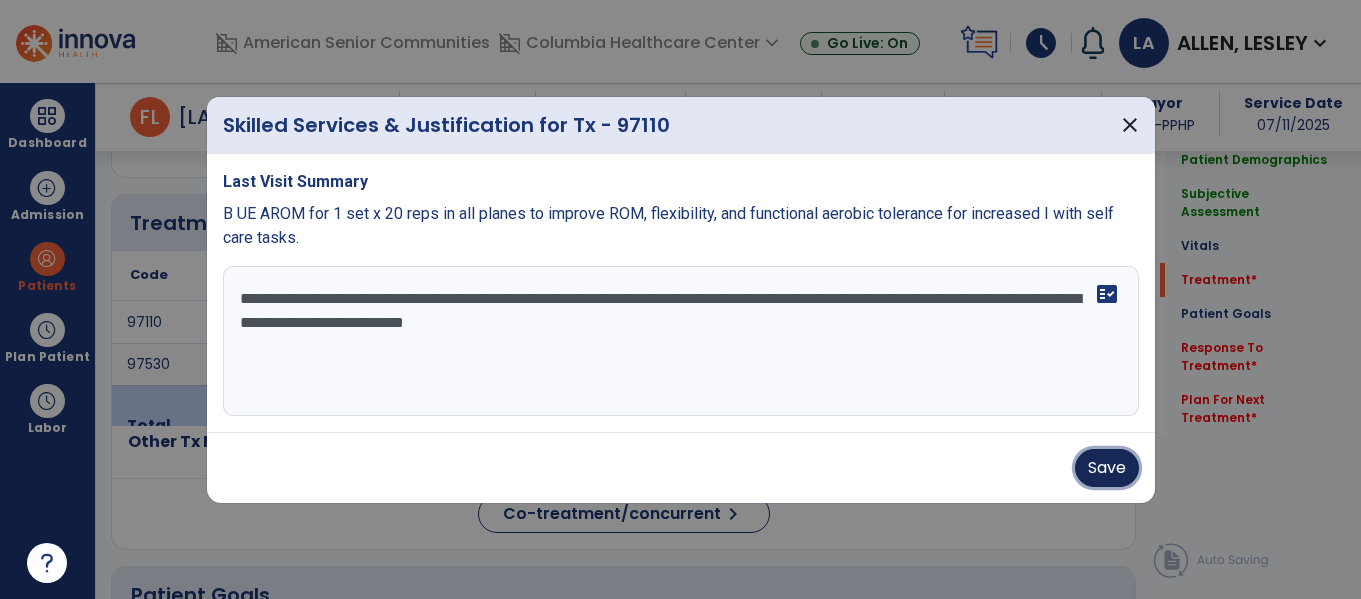 click on "Save" at bounding box center (1107, 468) 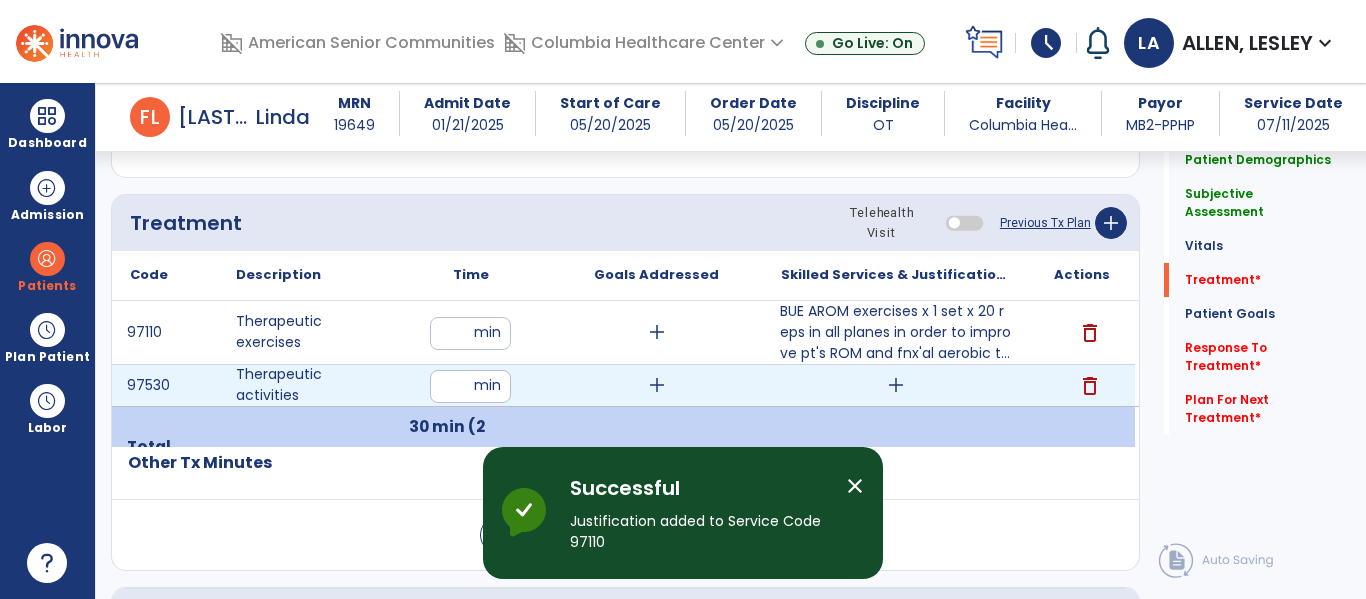 click on "add" at bounding box center (896, 385) 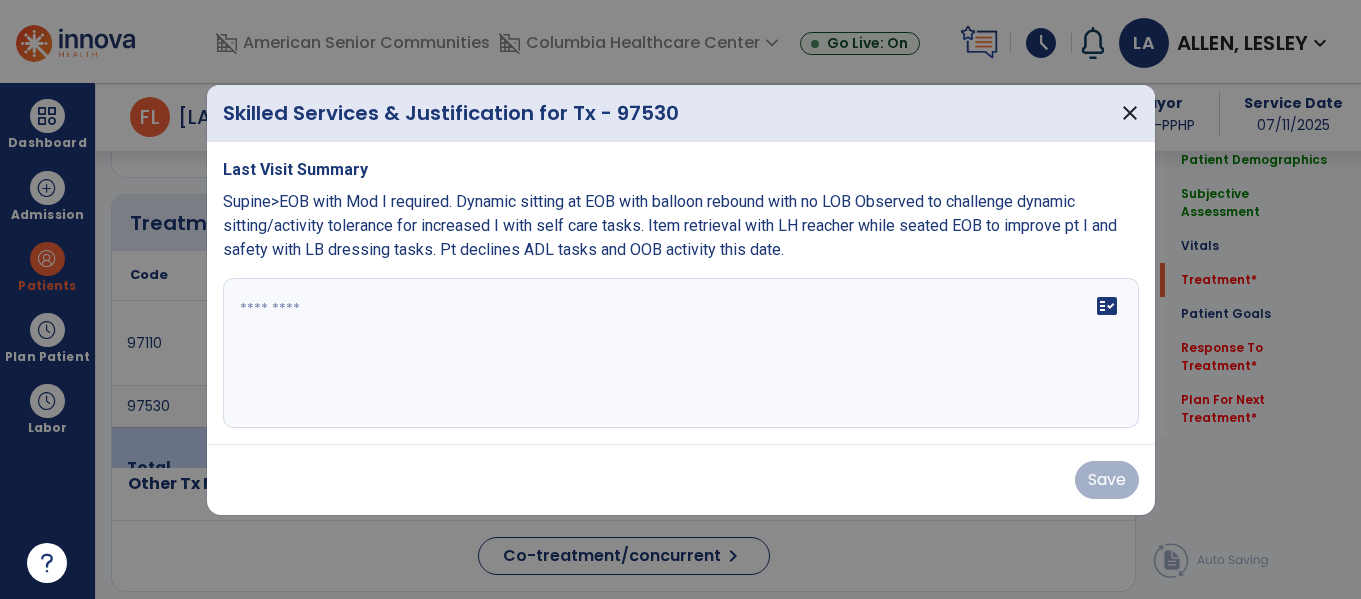 scroll, scrollTop: 1095, scrollLeft: 0, axis: vertical 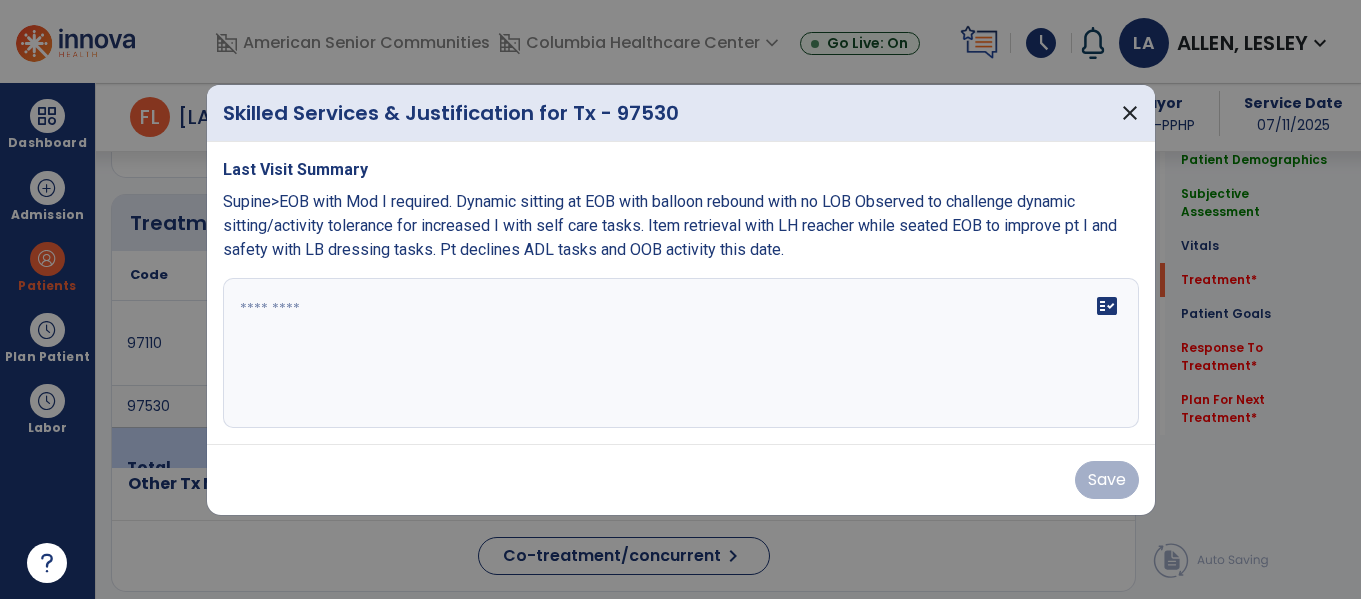 click on "fact_check" at bounding box center [681, 353] 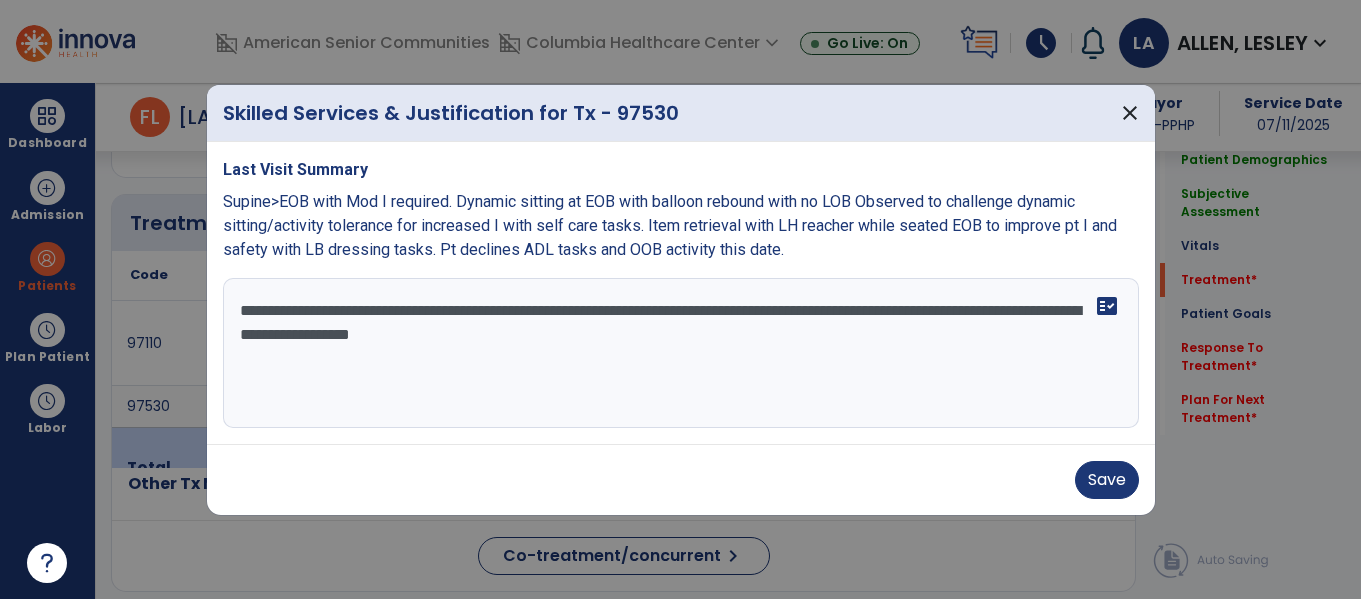 type on "**********" 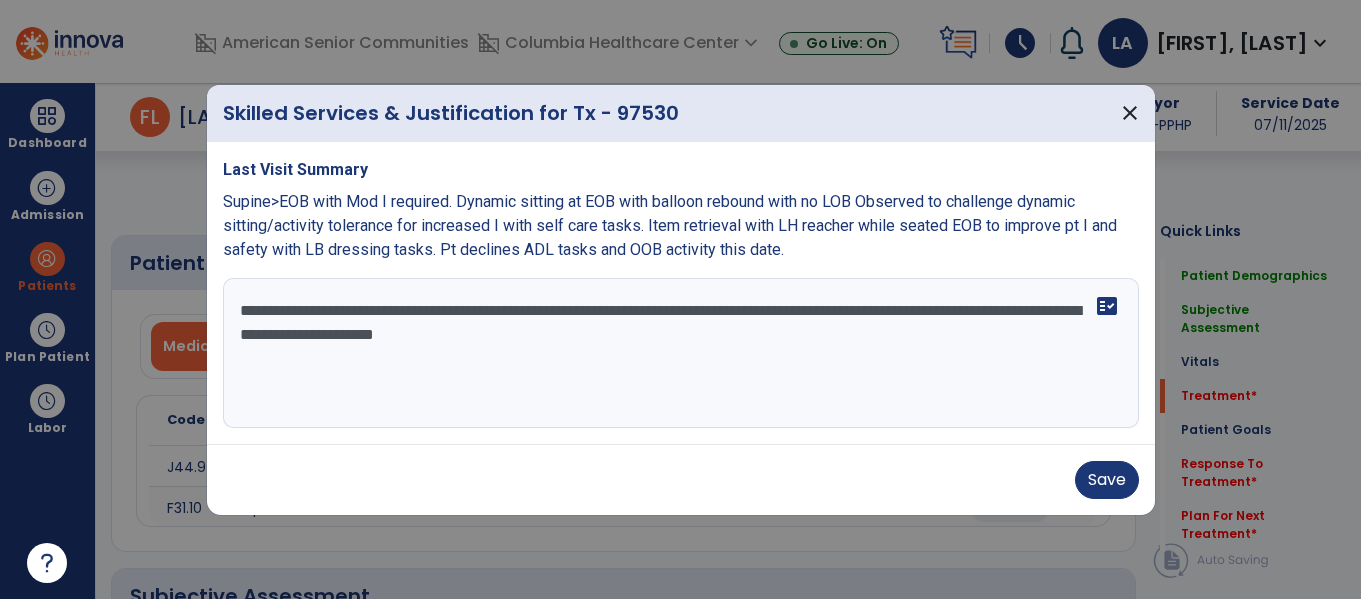 select on "*" 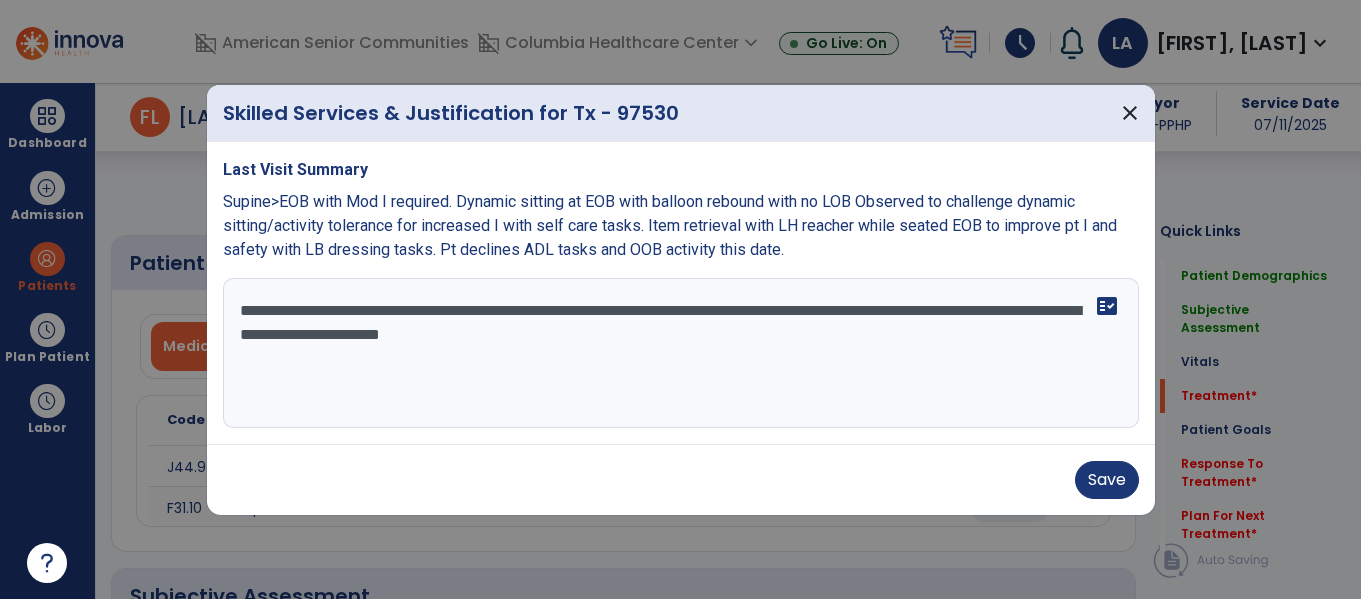 scroll, scrollTop: 0, scrollLeft: 0, axis: both 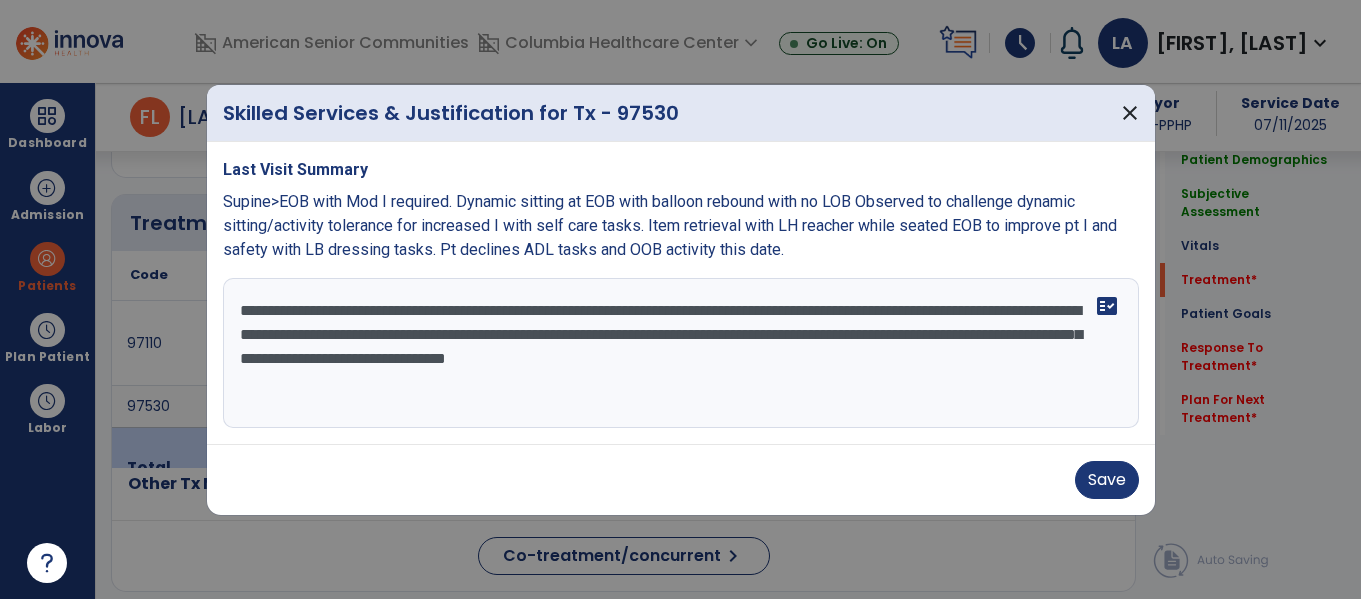 drag, startPoint x: 1011, startPoint y: 353, endPoint x: 327, endPoint y: 359, distance: 684.0263 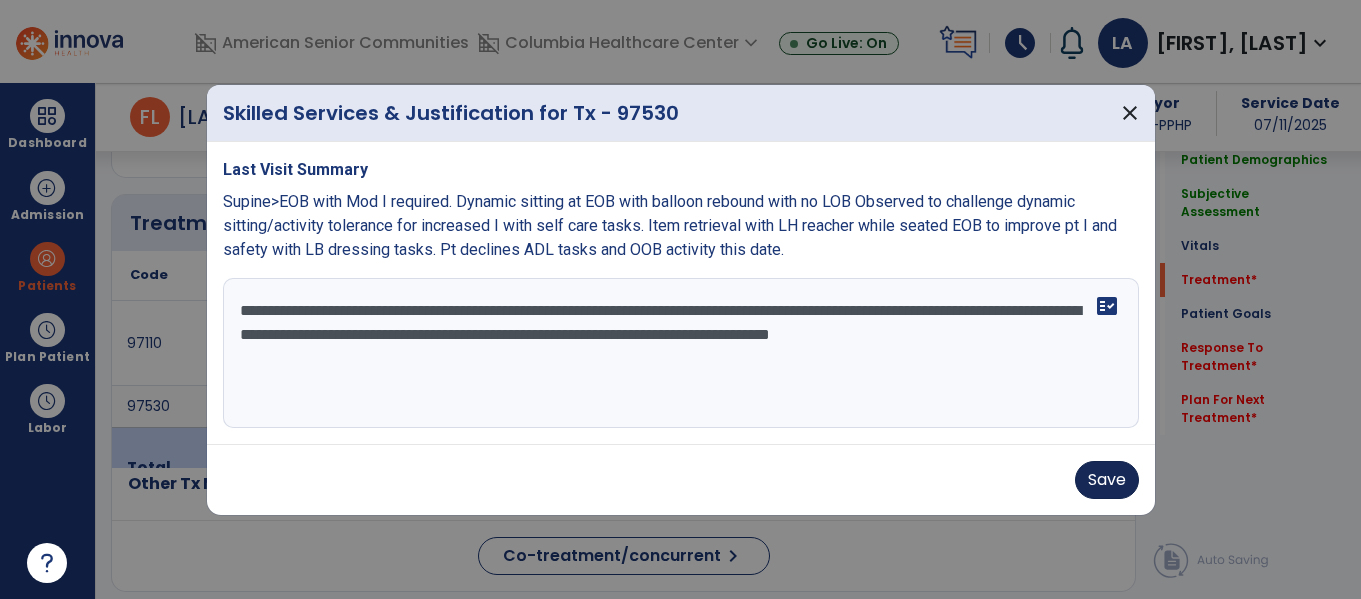 type on "**********" 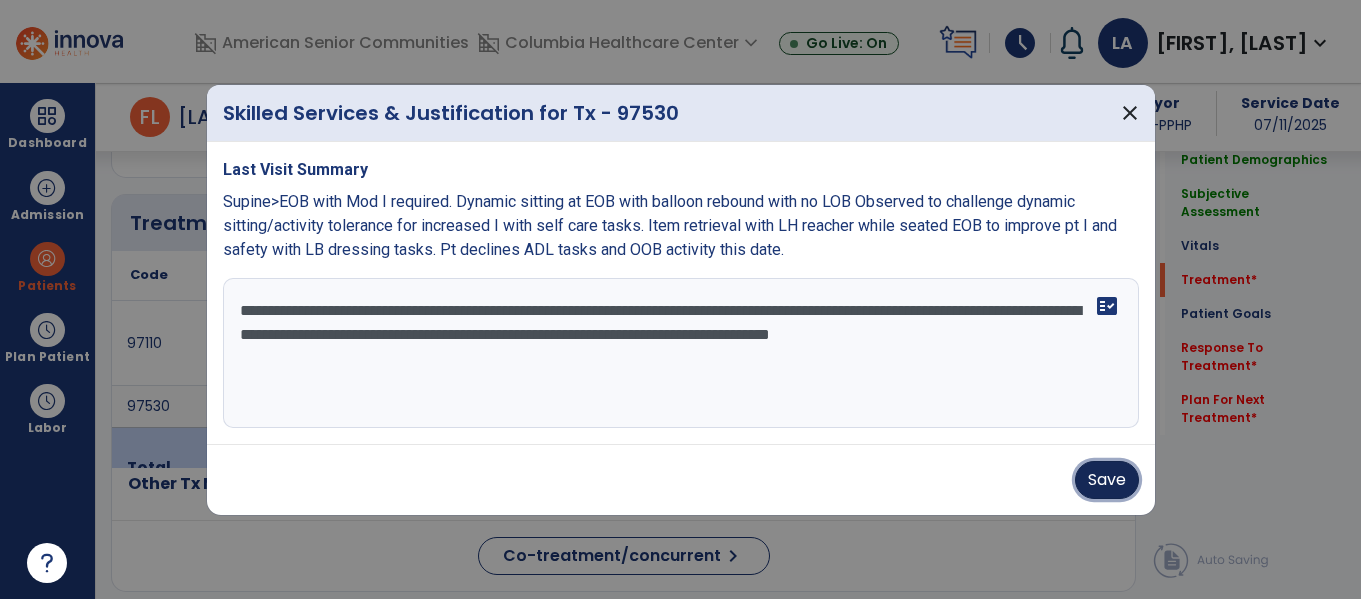 click on "Save" at bounding box center (1107, 480) 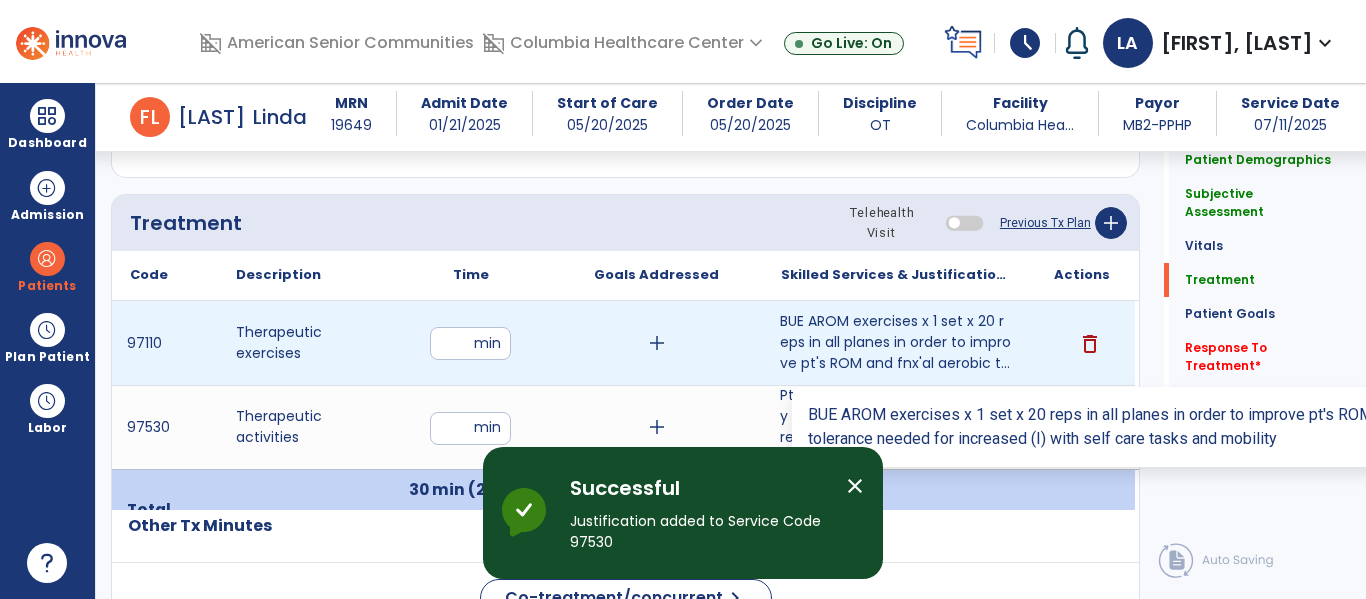 click on "BUE AROM exercises x 1 set x 20 reps in all planes in order to improve pt's ROM and fnx'al aerobic t..." at bounding box center (896, 342) 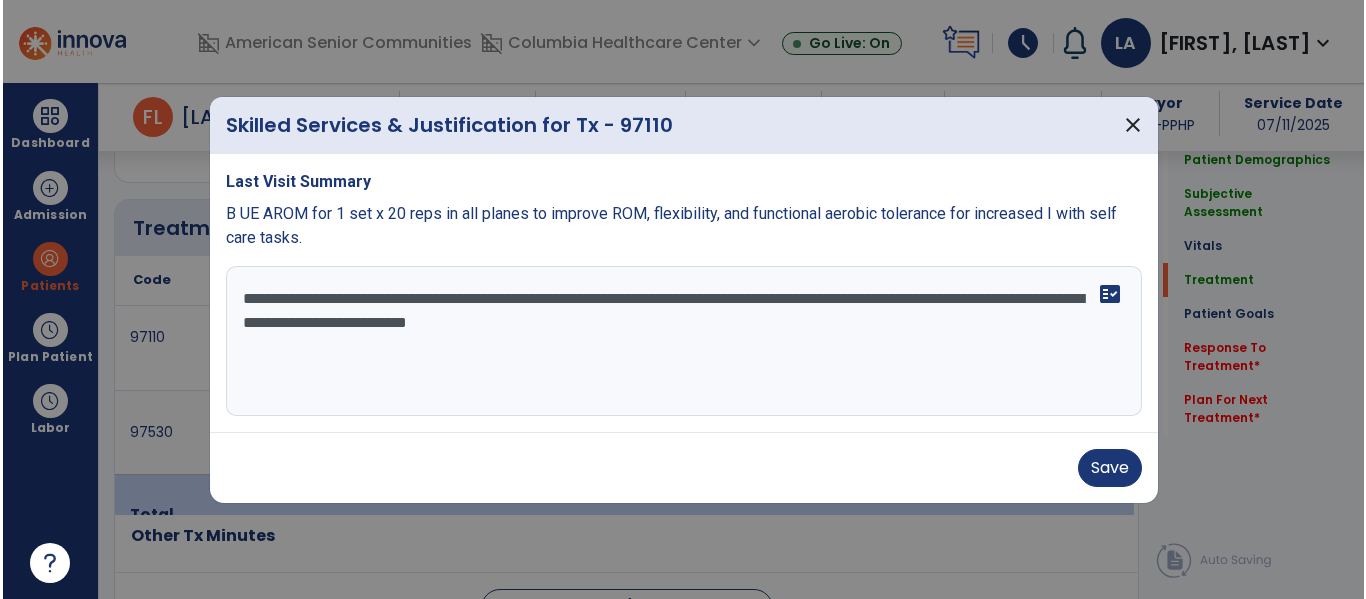 scroll, scrollTop: 1095, scrollLeft: 0, axis: vertical 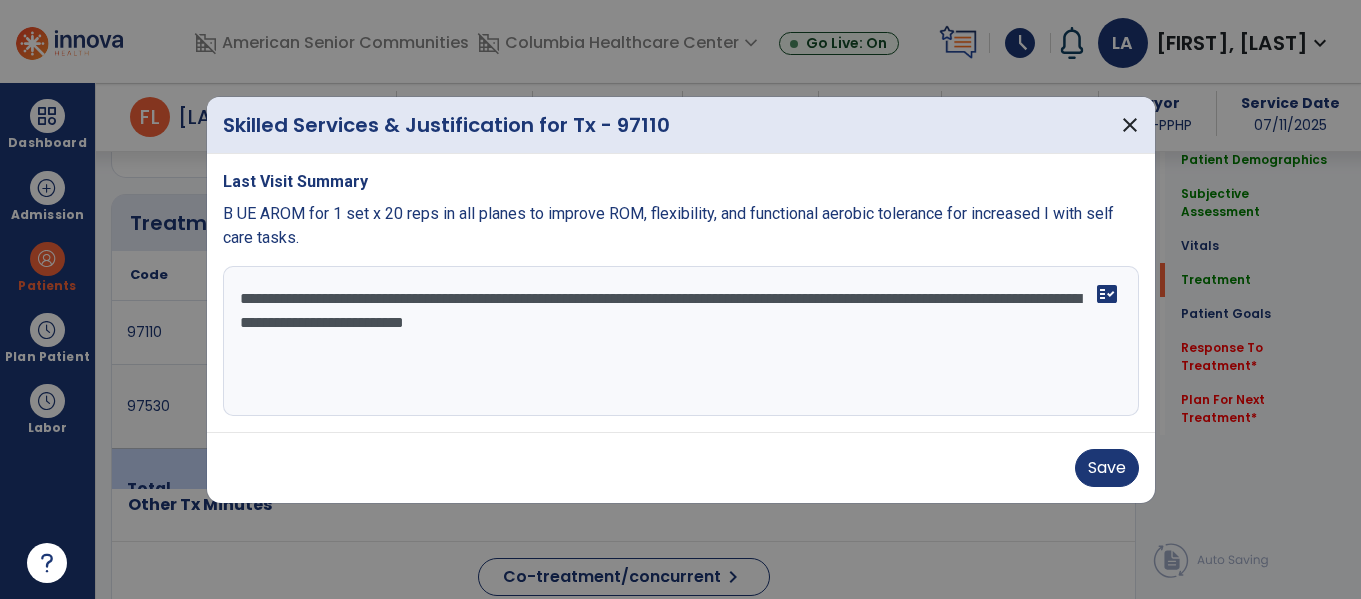 click on "**********" at bounding box center (681, 341) 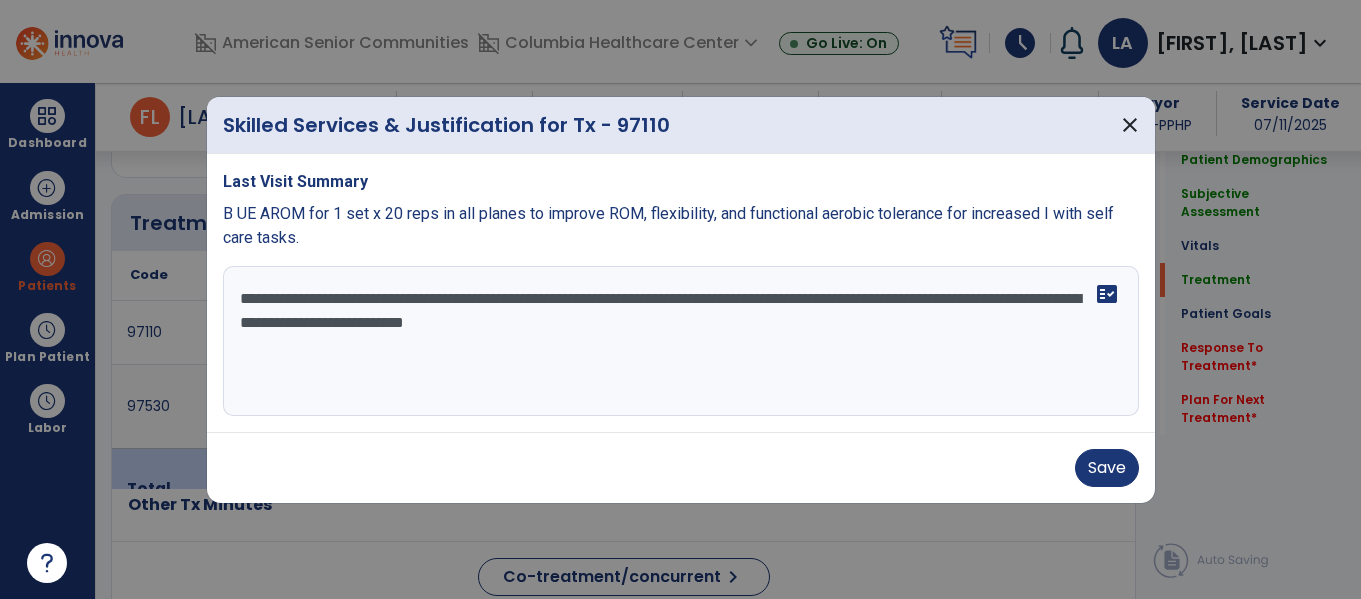 click on "**********" at bounding box center (681, 341) 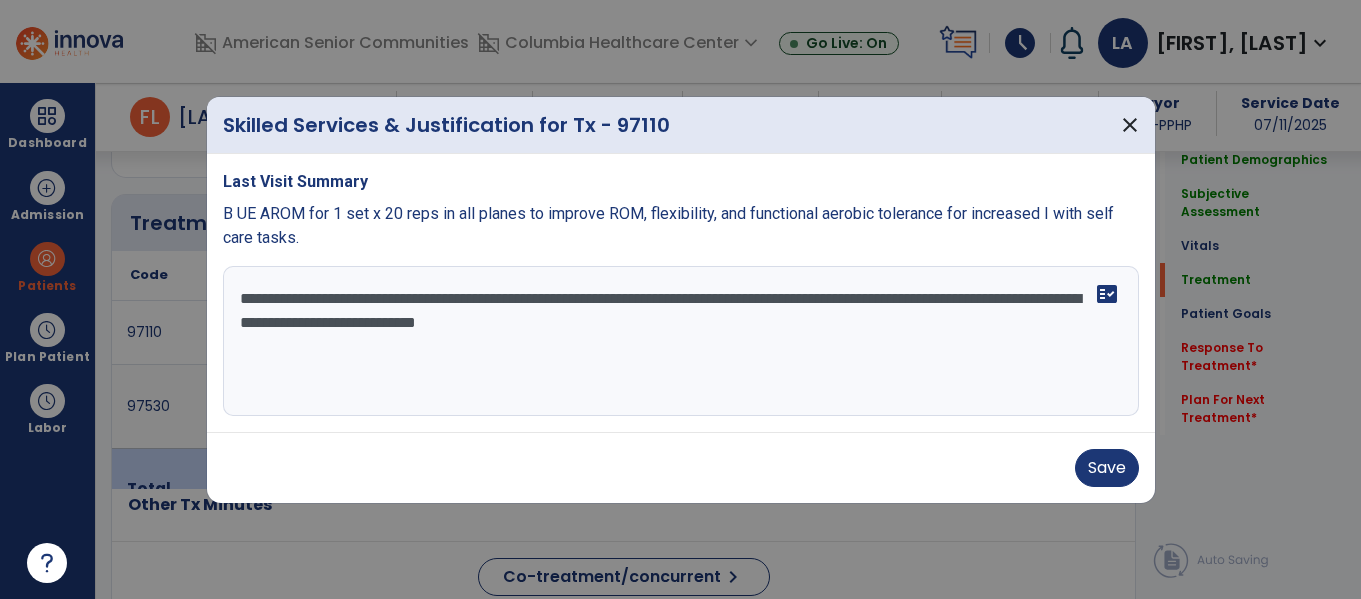 paste on "**********" 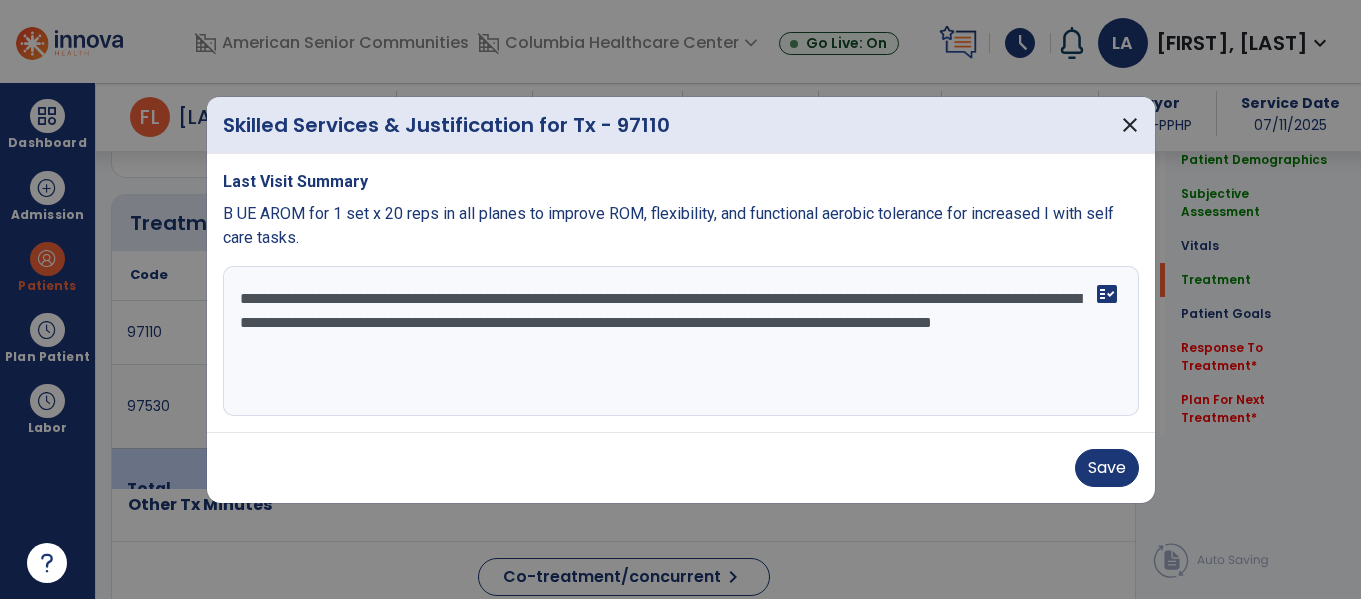 click on "**********" at bounding box center (681, 341) 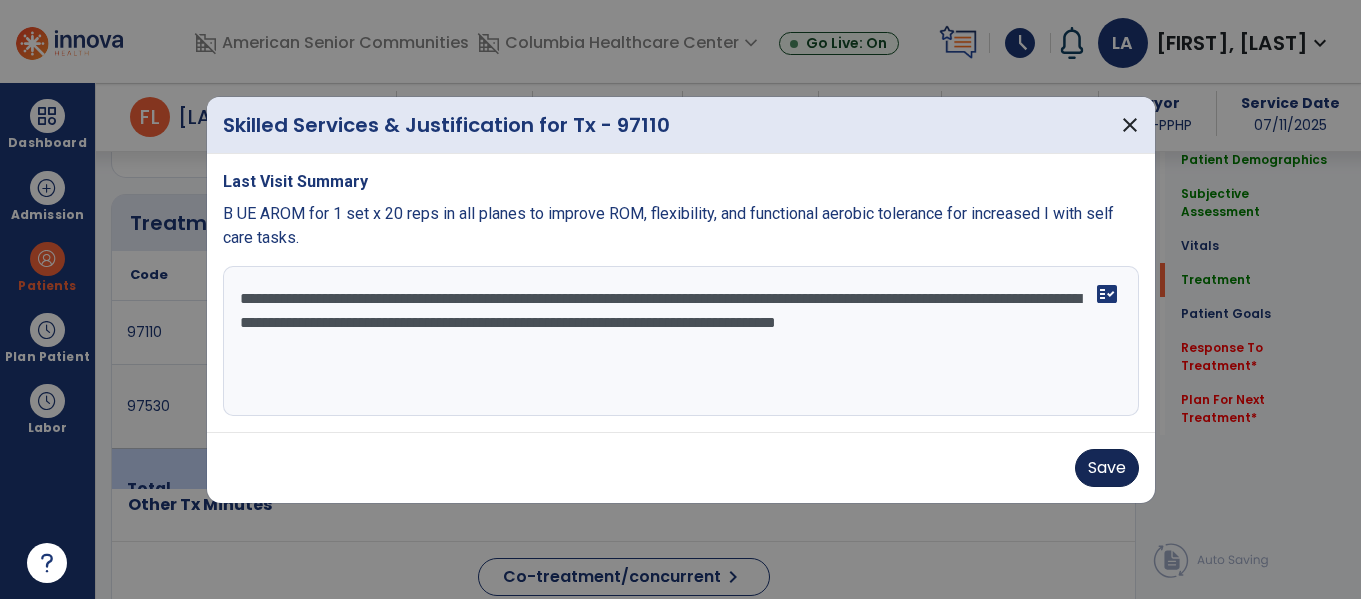 type on "**********" 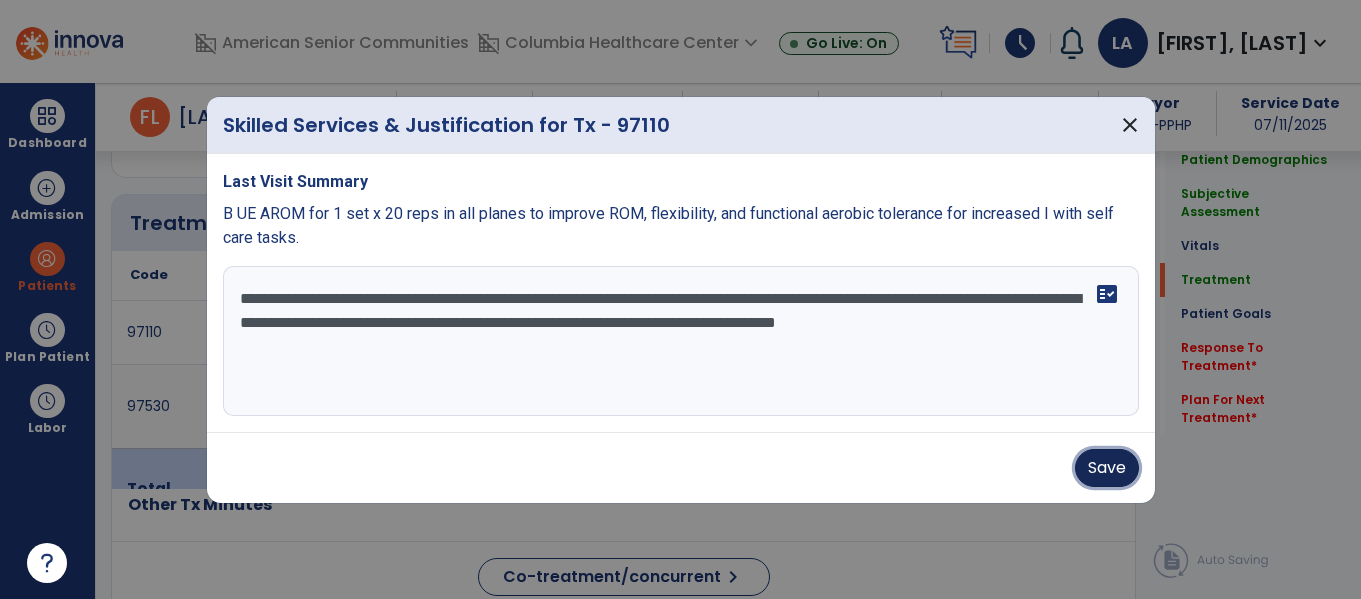 click on "Save" at bounding box center (1107, 468) 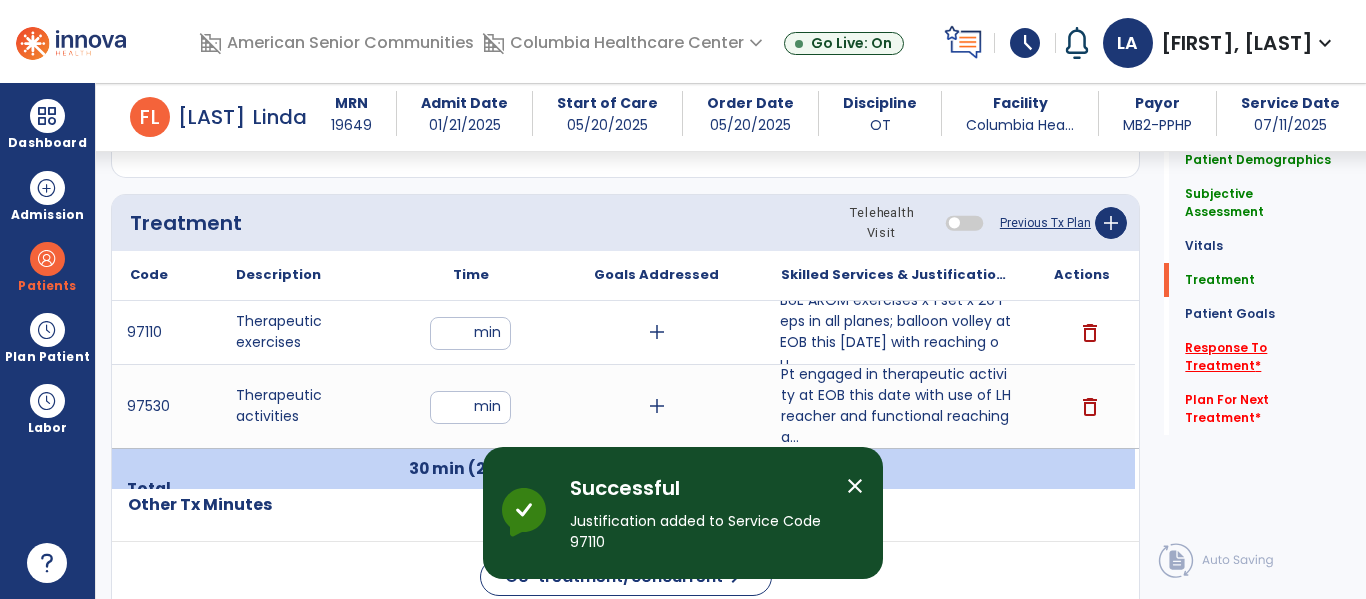 click on "Response To Treatment   *" 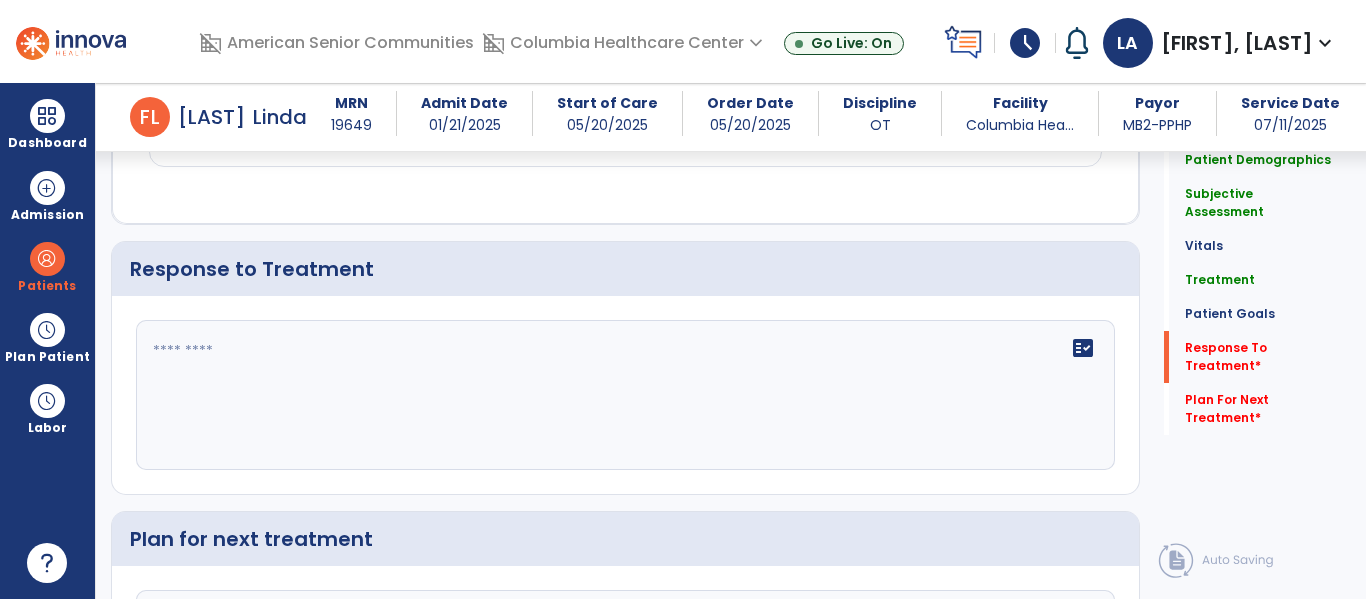 scroll, scrollTop: 2366, scrollLeft: 0, axis: vertical 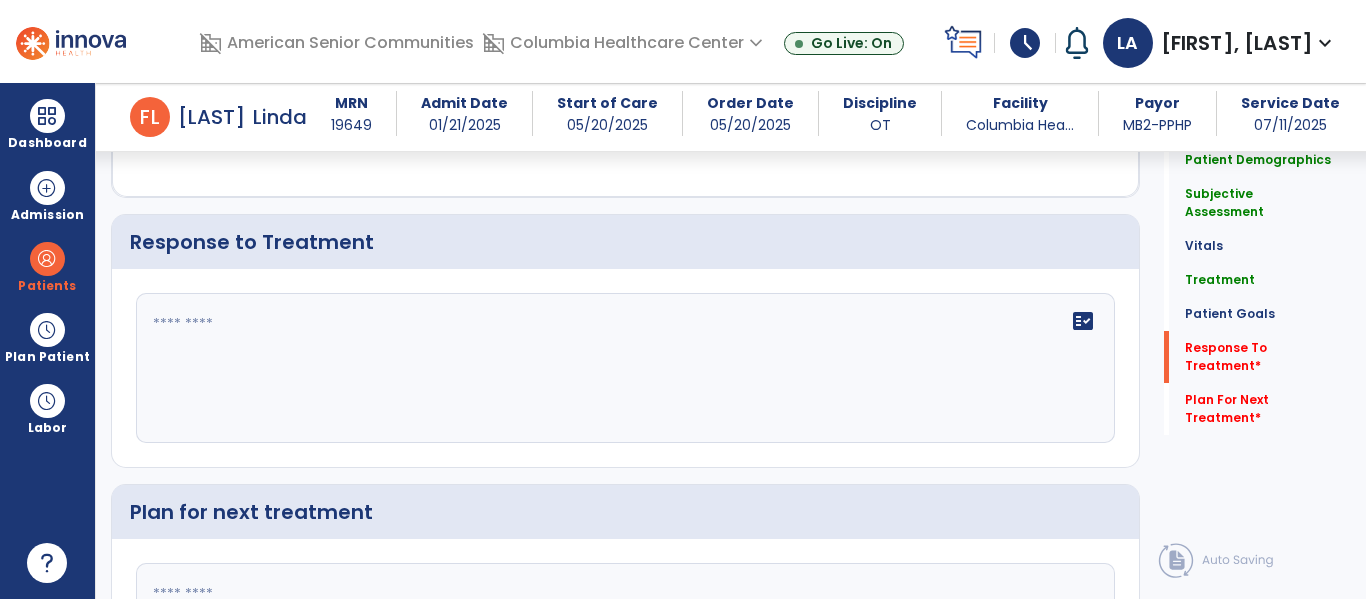 click on "fact_check" 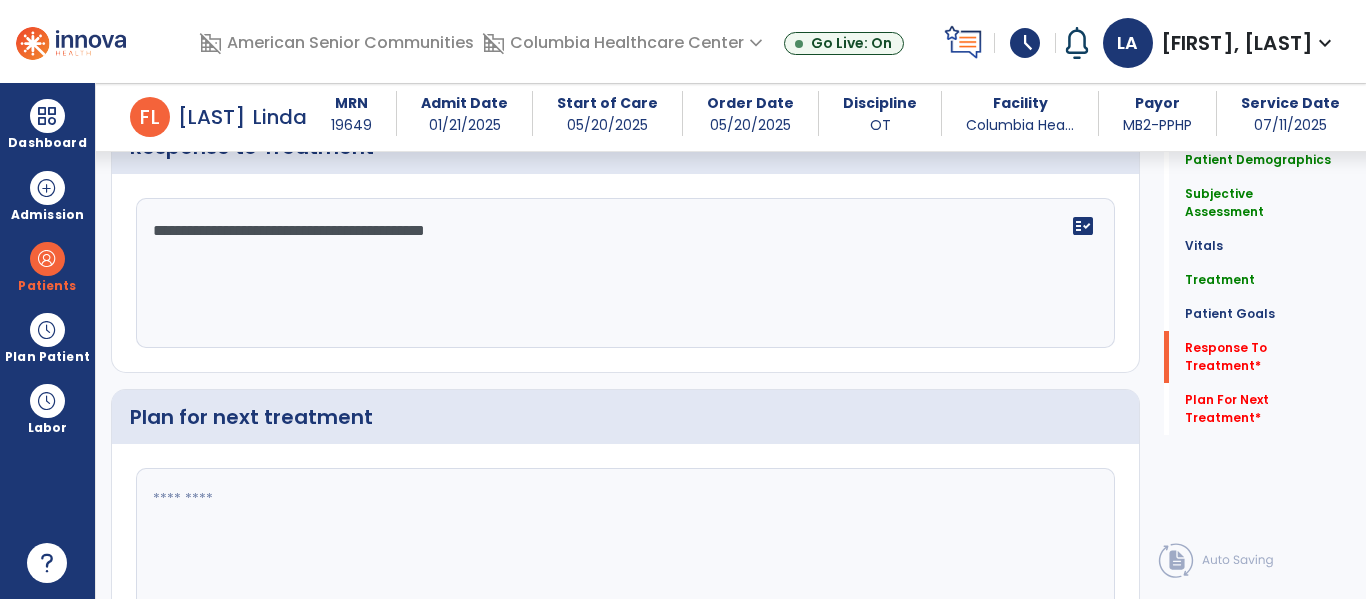 scroll, scrollTop: 2471, scrollLeft: 0, axis: vertical 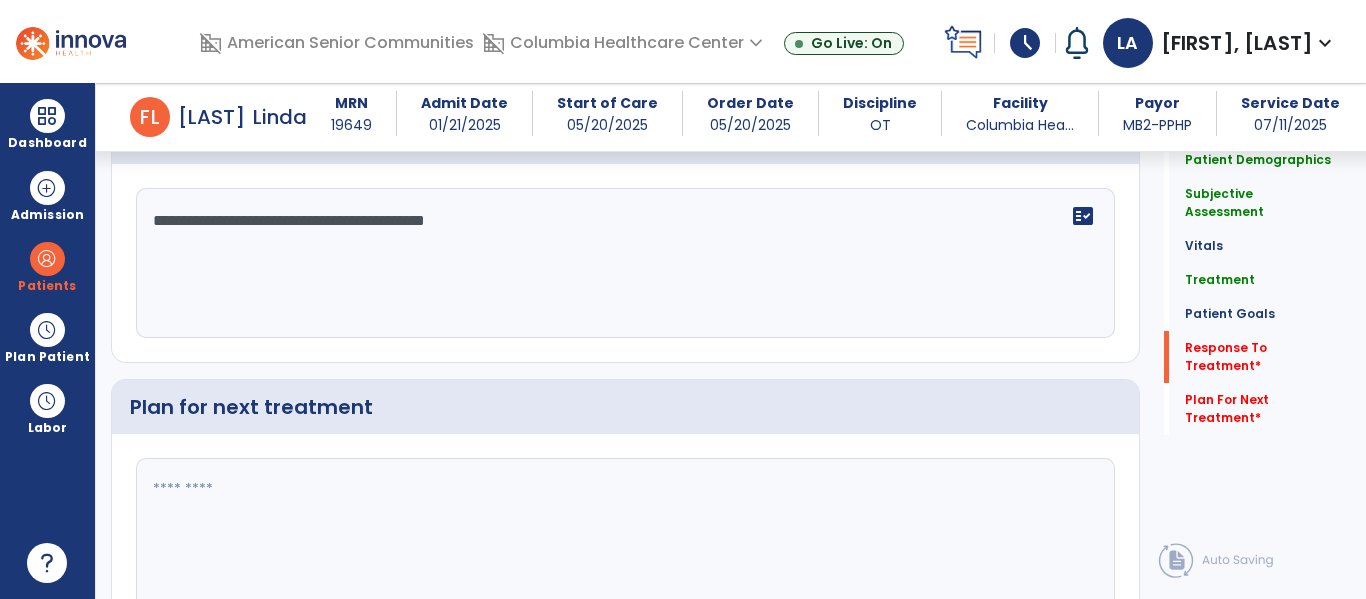 type on "**********" 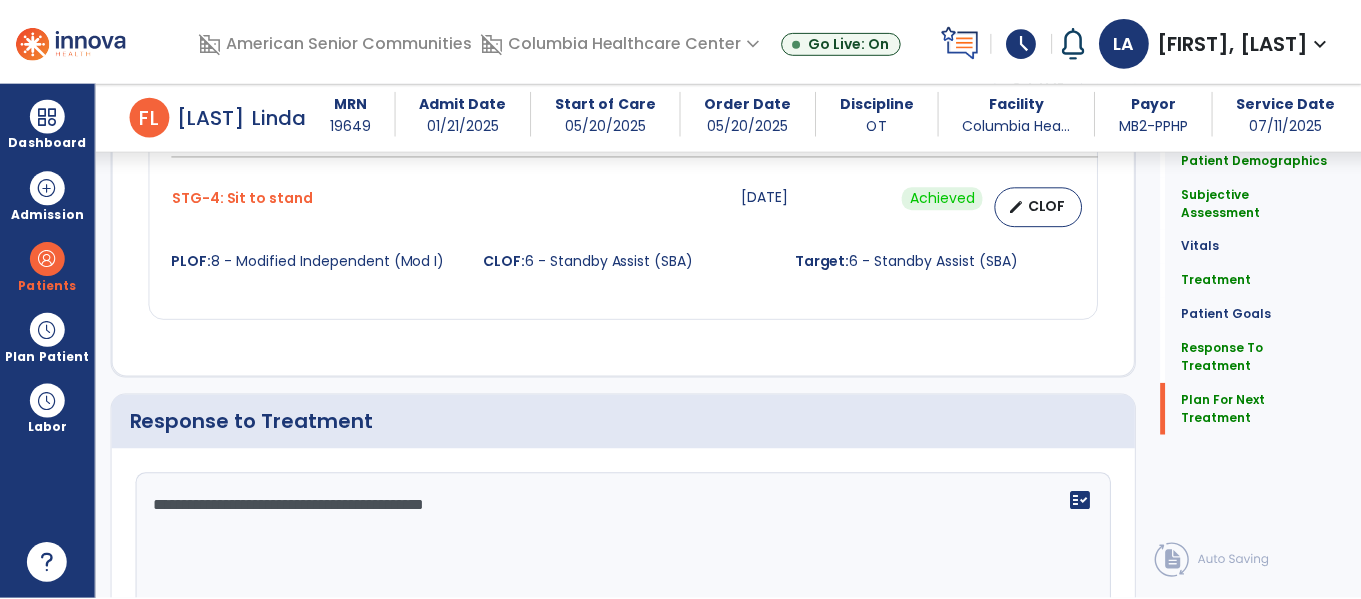 scroll, scrollTop: 2571, scrollLeft: 0, axis: vertical 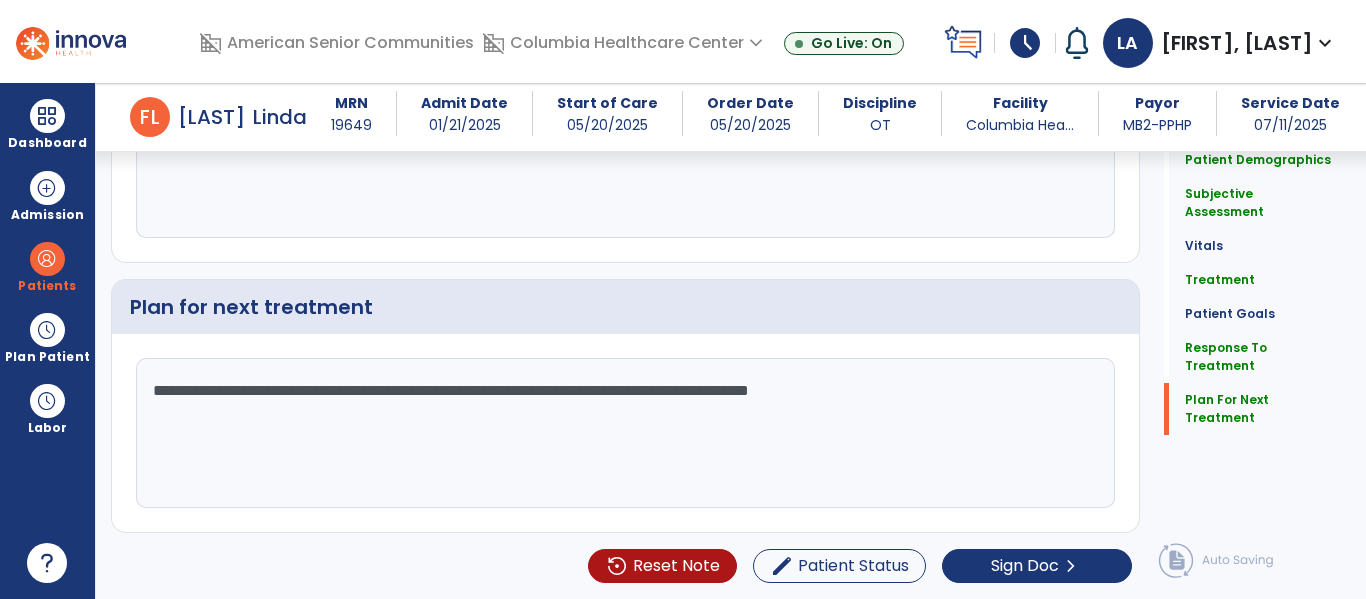 click on "**********" 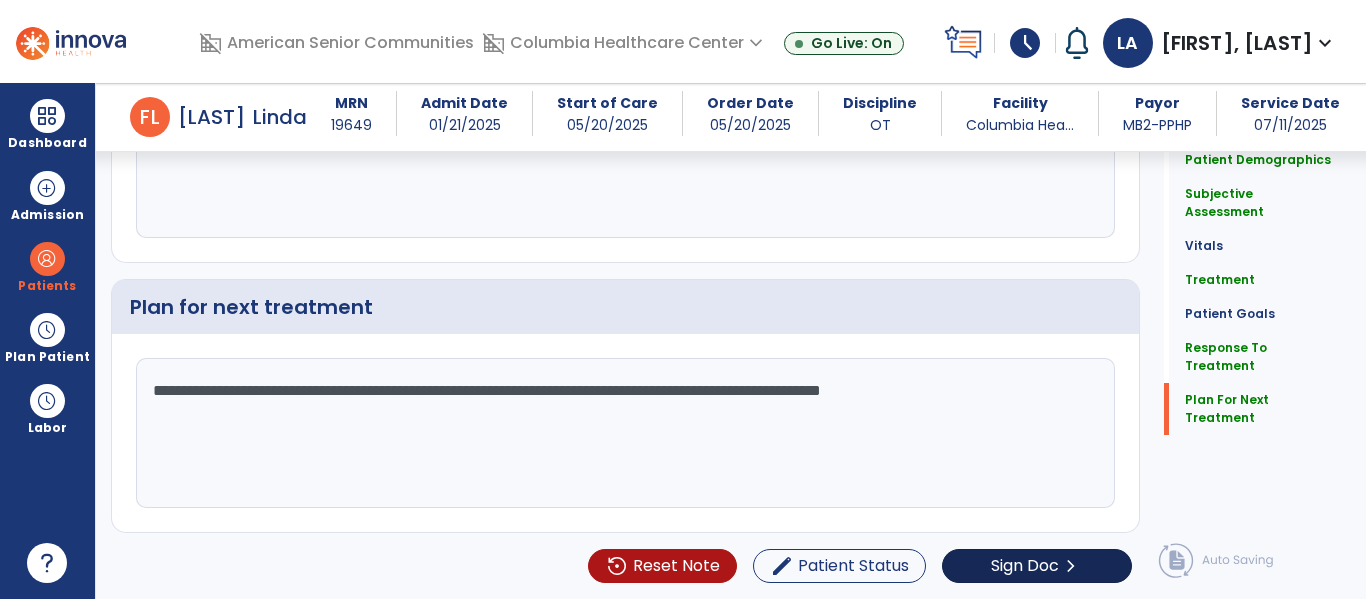 type on "**********" 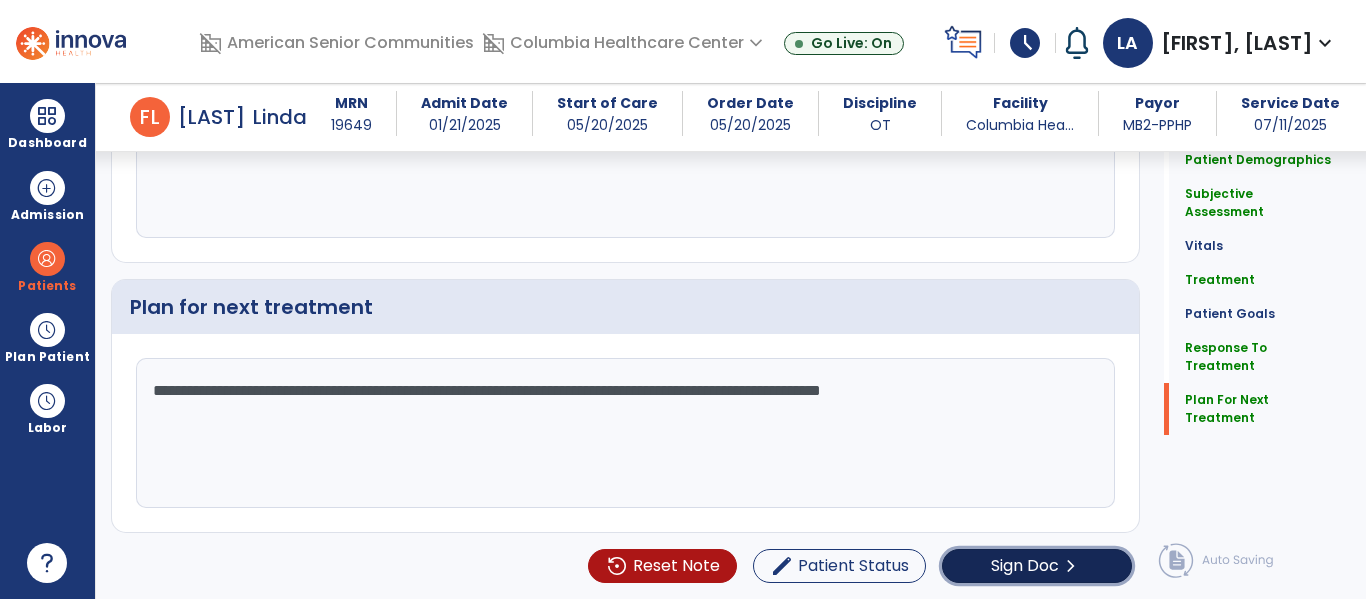 click on "Sign Doc  chevron_right" 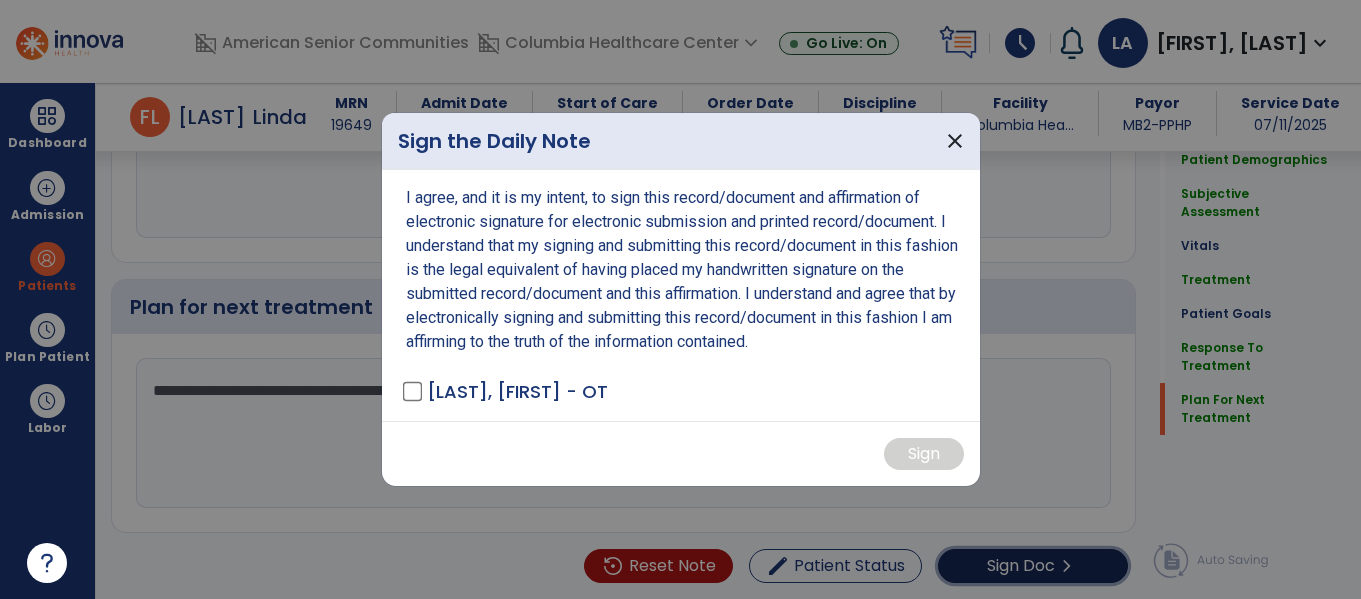 scroll, scrollTop: 2571, scrollLeft: 0, axis: vertical 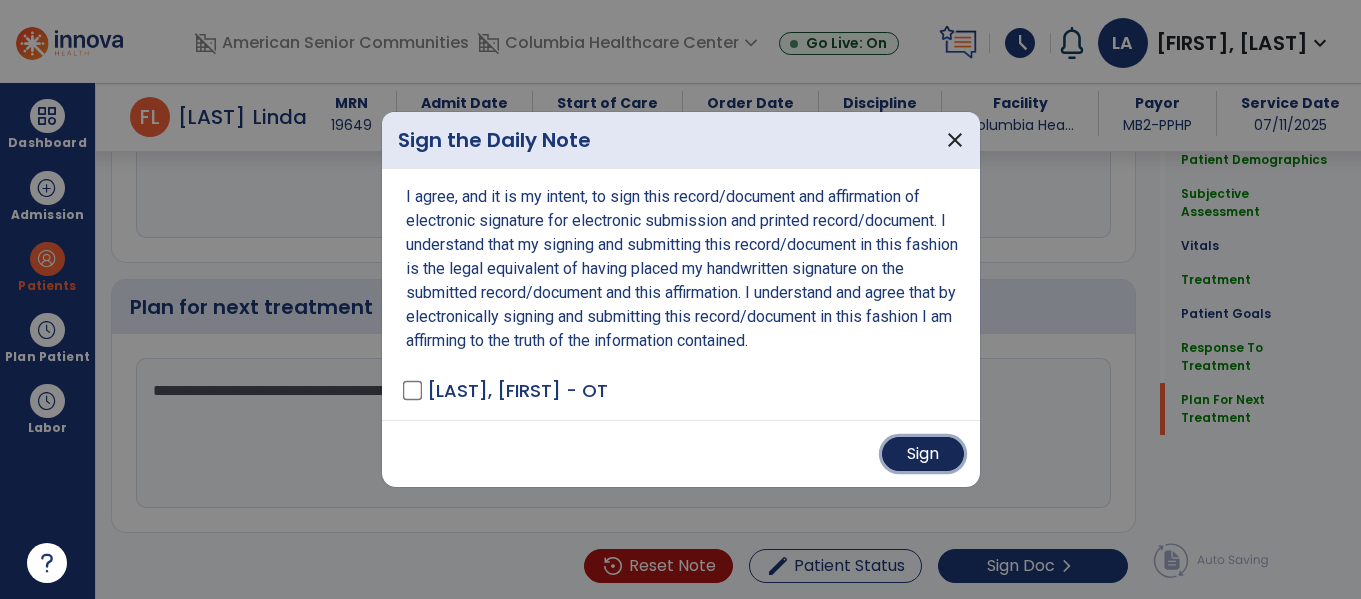 click on "Sign" at bounding box center [923, 454] 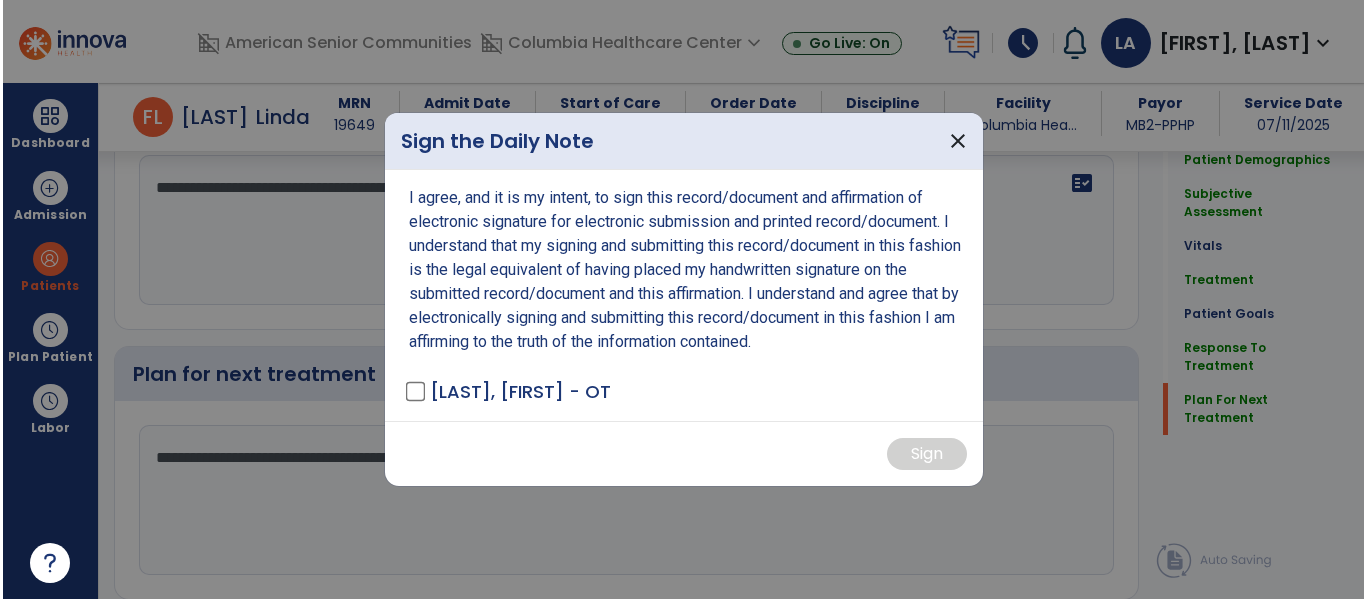 scroll, scrollTop: 2571, scrollLeft: 0, axis: vertical 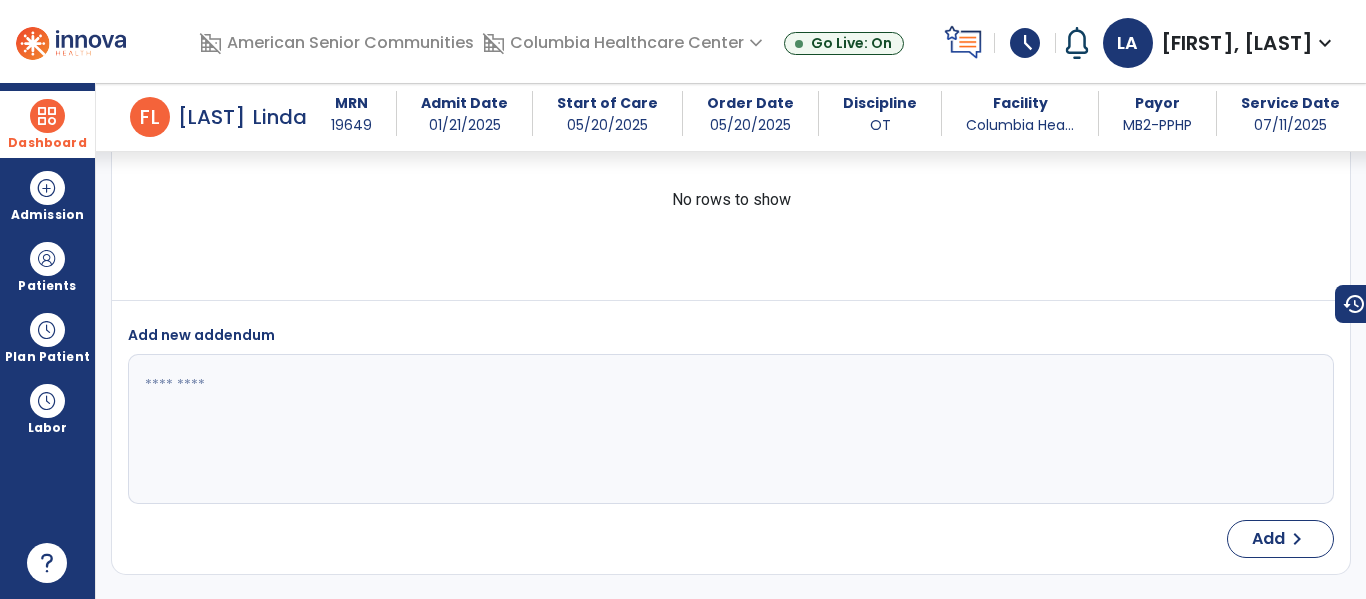 click at bounding box center [47, 116] 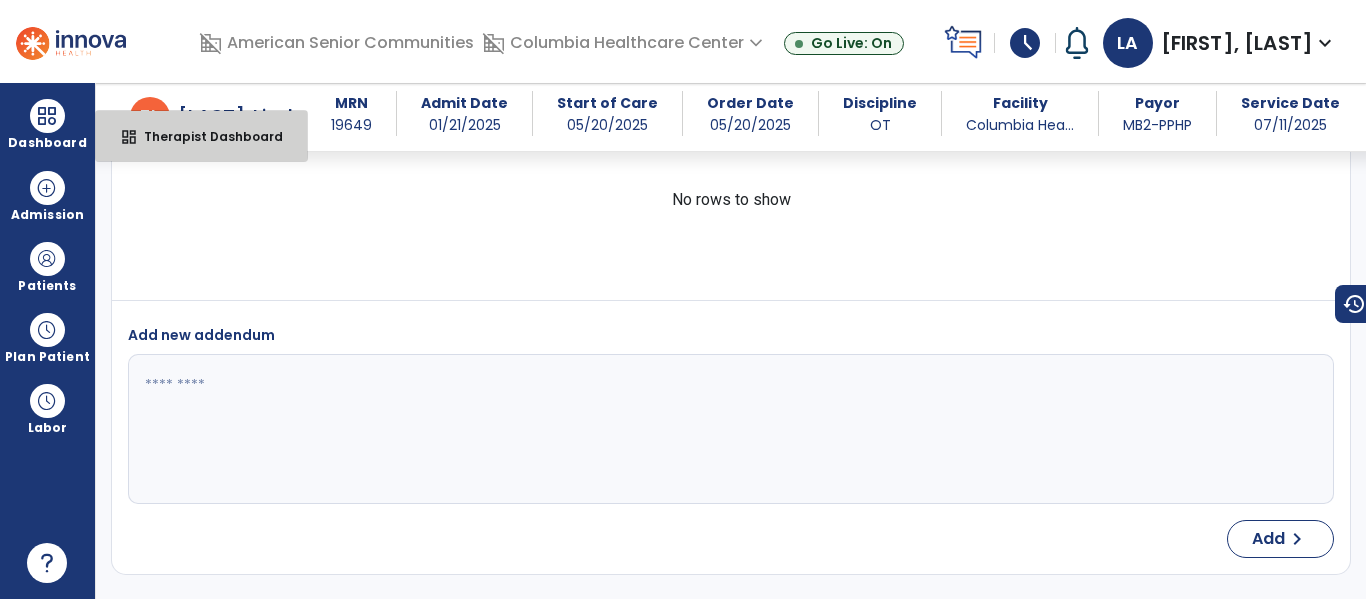 click on "Therapist Dashboard" at bounding box center [205, 136] 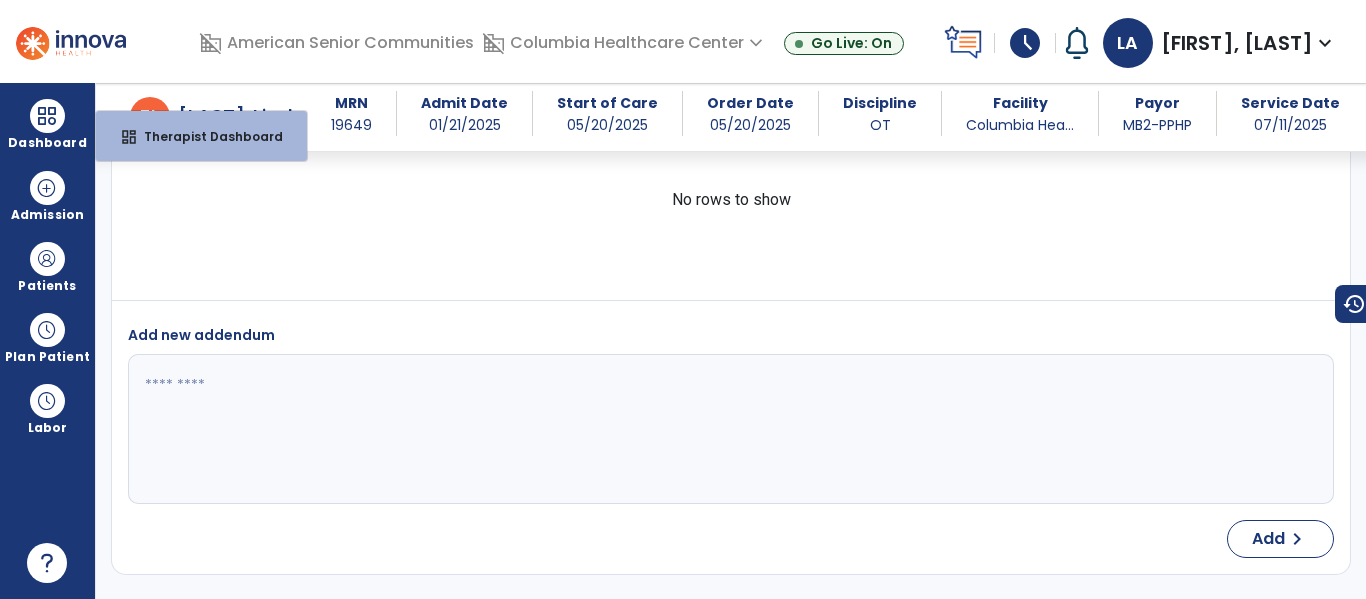 select on "****" 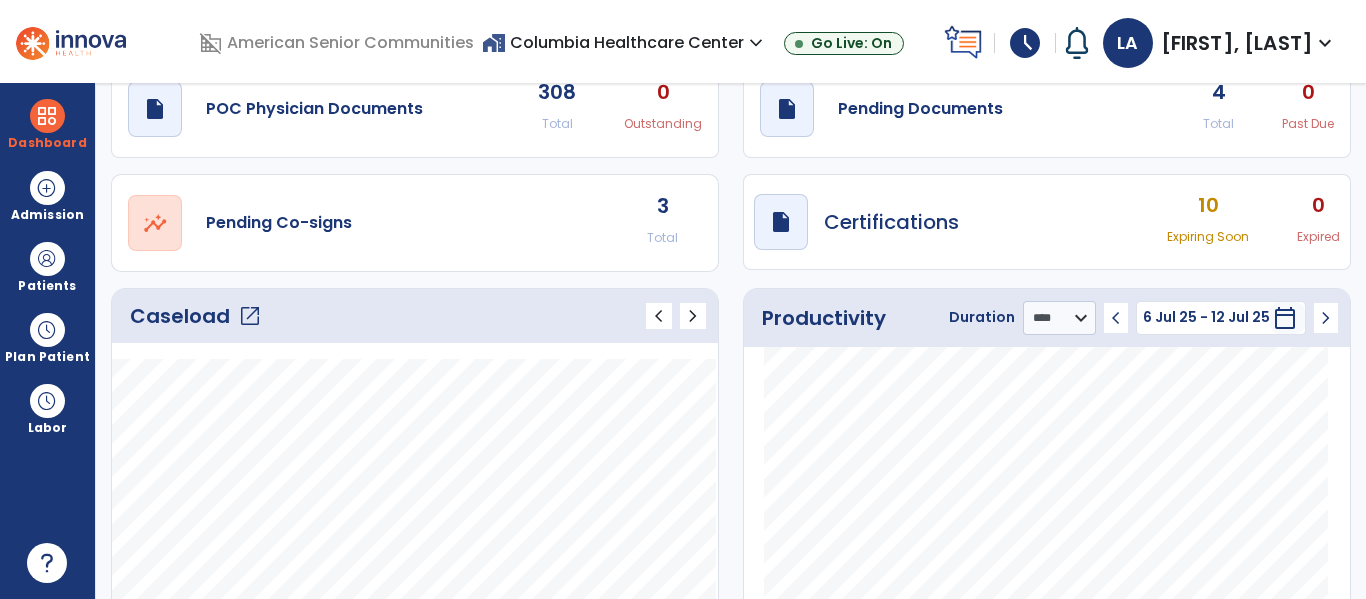 scroll, scrollTop: 117, scrollLeft: 0, axis: vertical 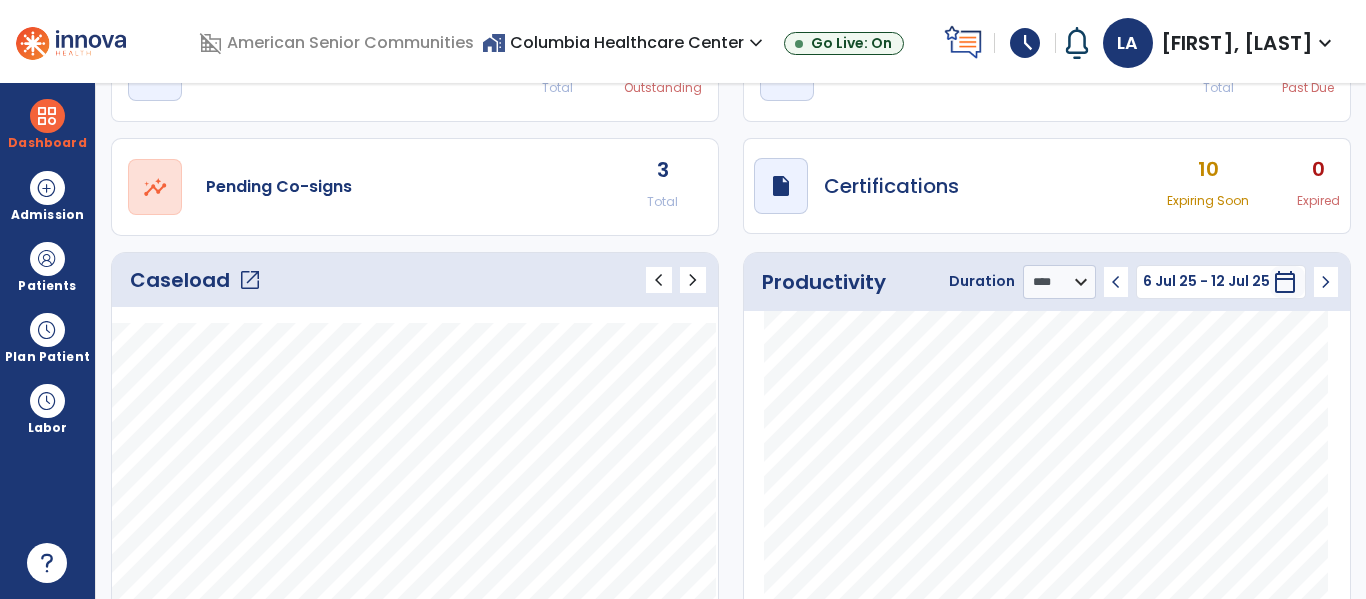 click on "open_in_new" 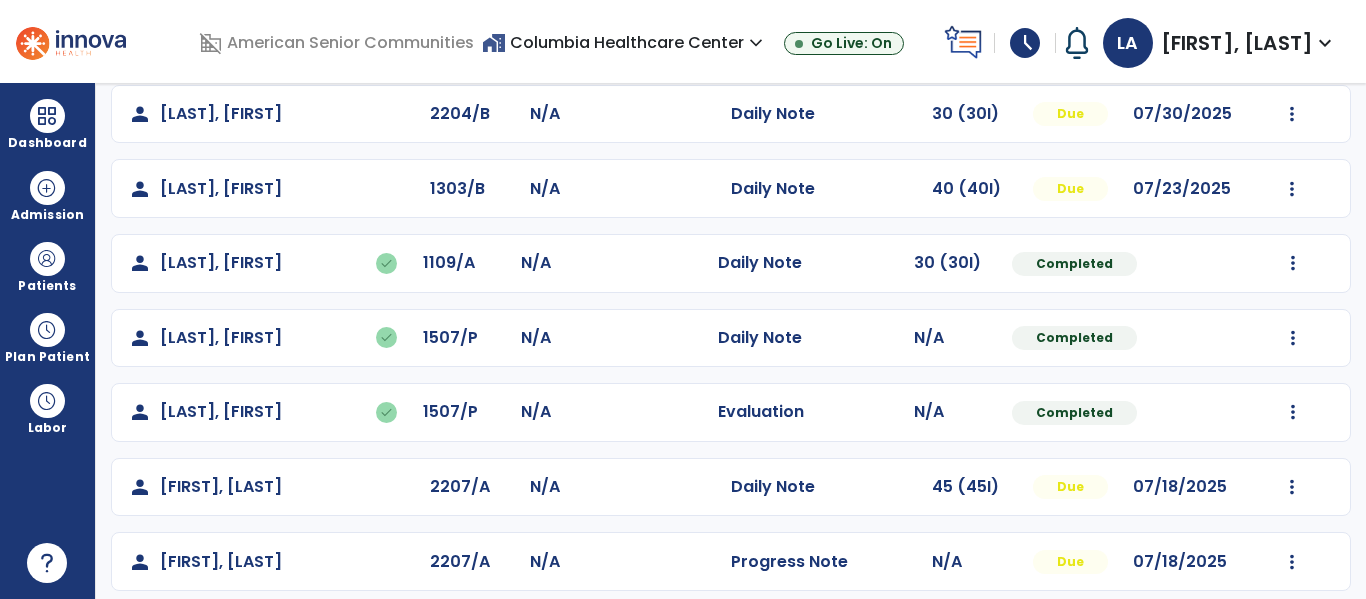 scroll, scrollTop: 413, scrollLeft: 0, axis: vertical 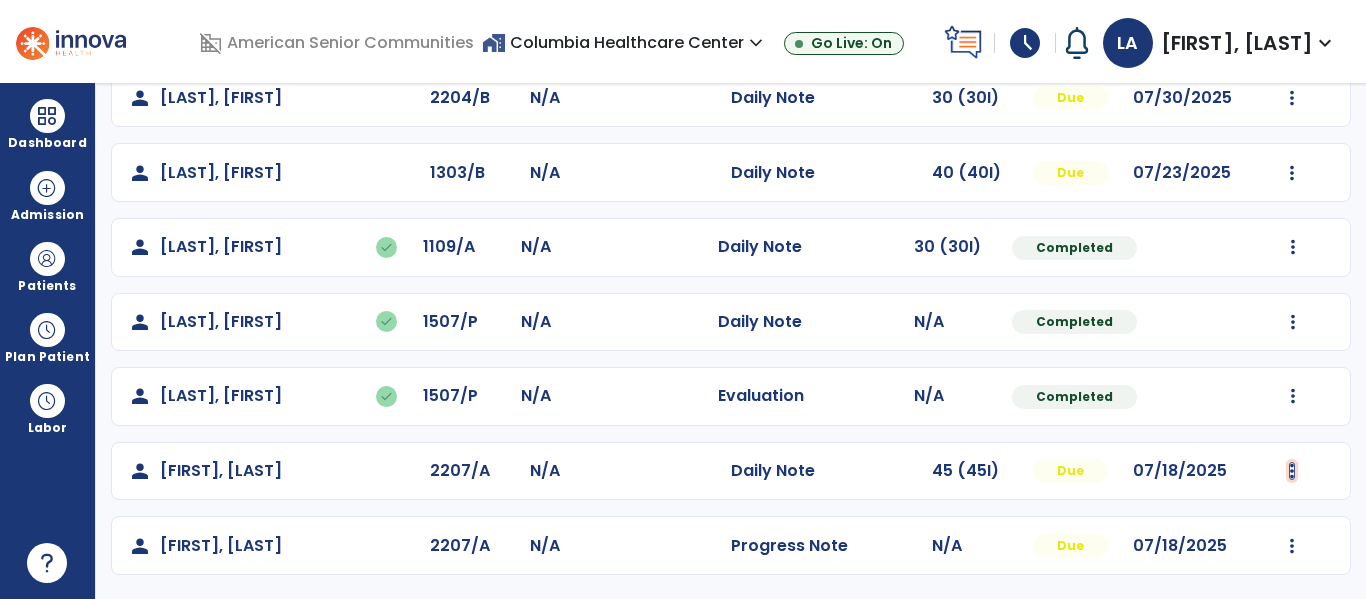 click at bounding box center [1293, -51] 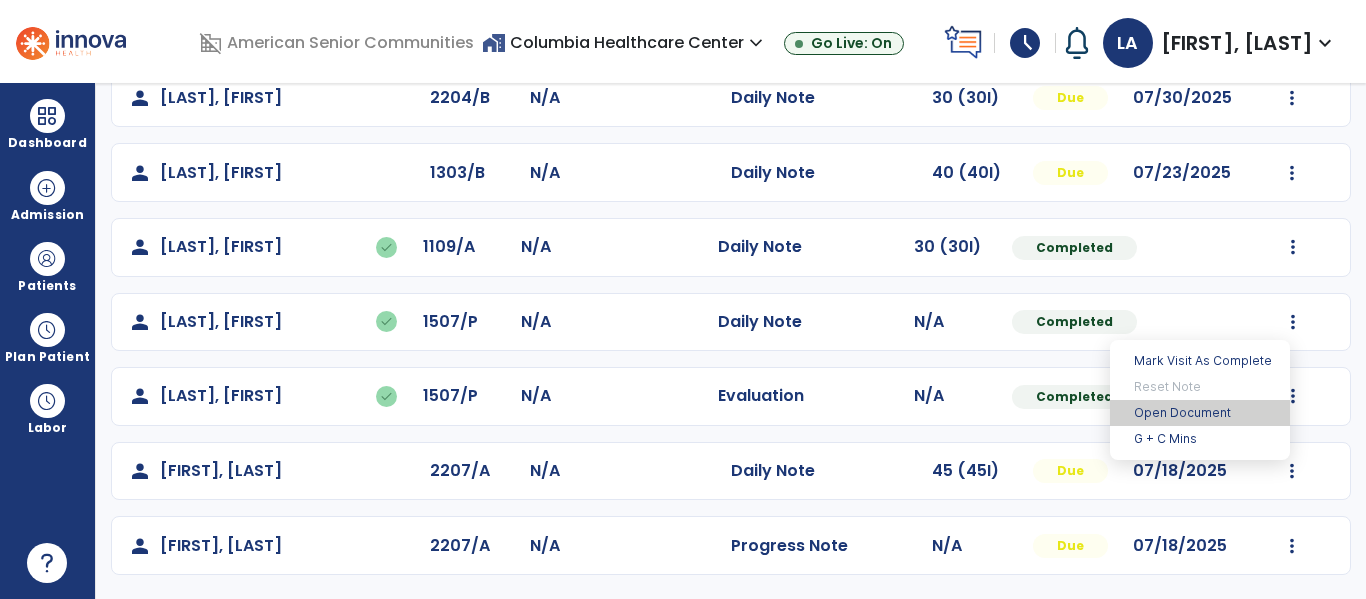 click on "Open Document" at bounding box center (1200, 413) 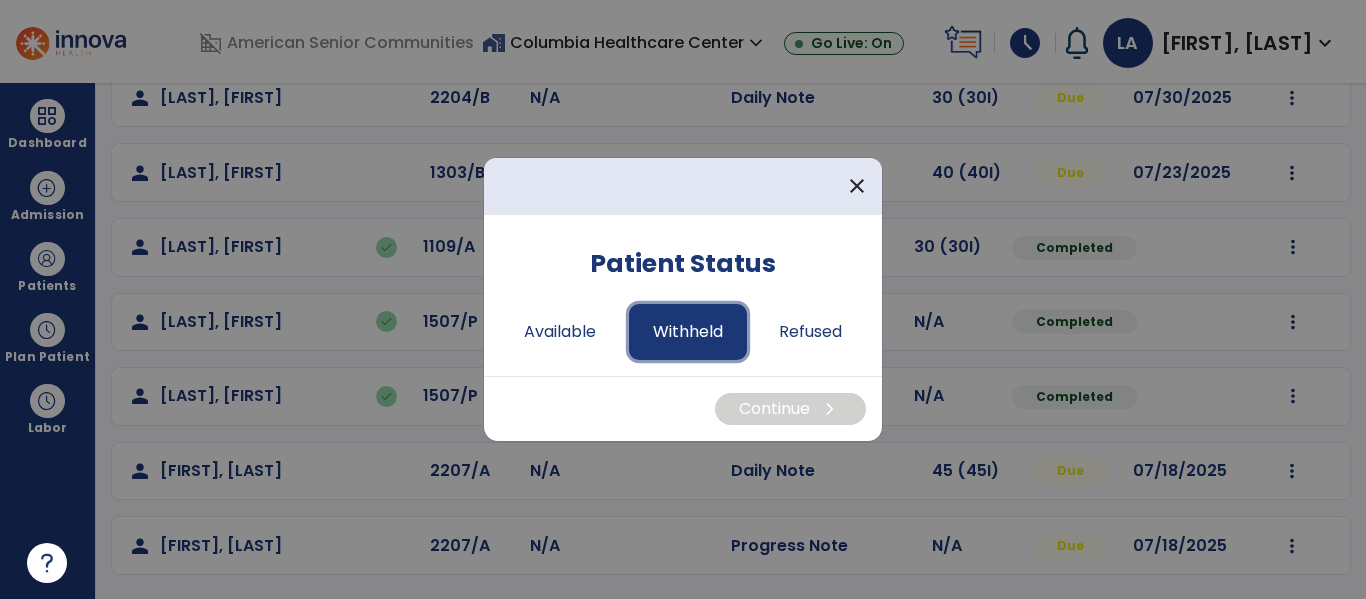 click on "Withheld" at bounding box center [688, 332] 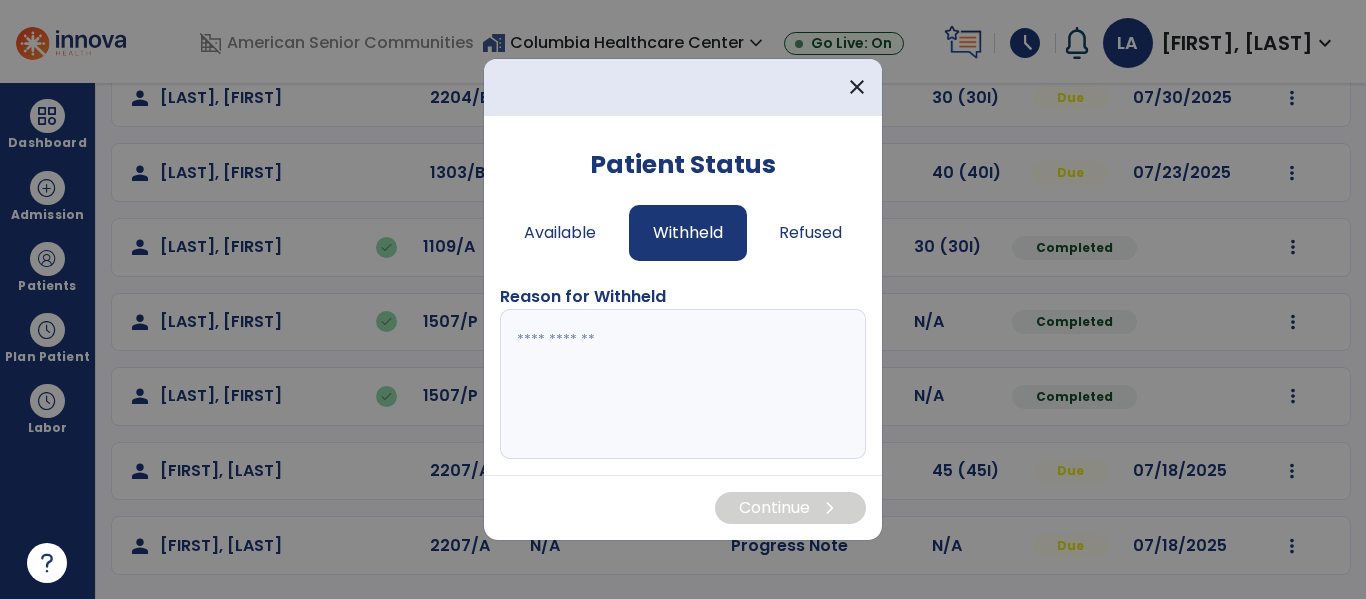 click at bounding box center (683, 384) 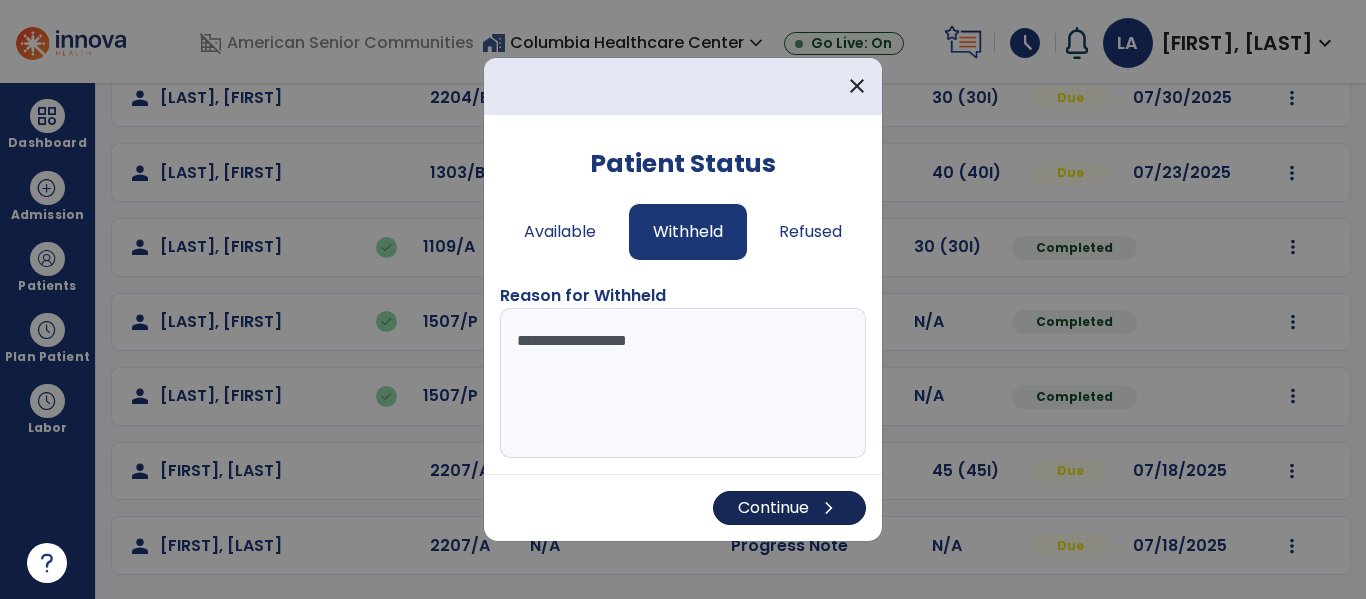 type on "**********" 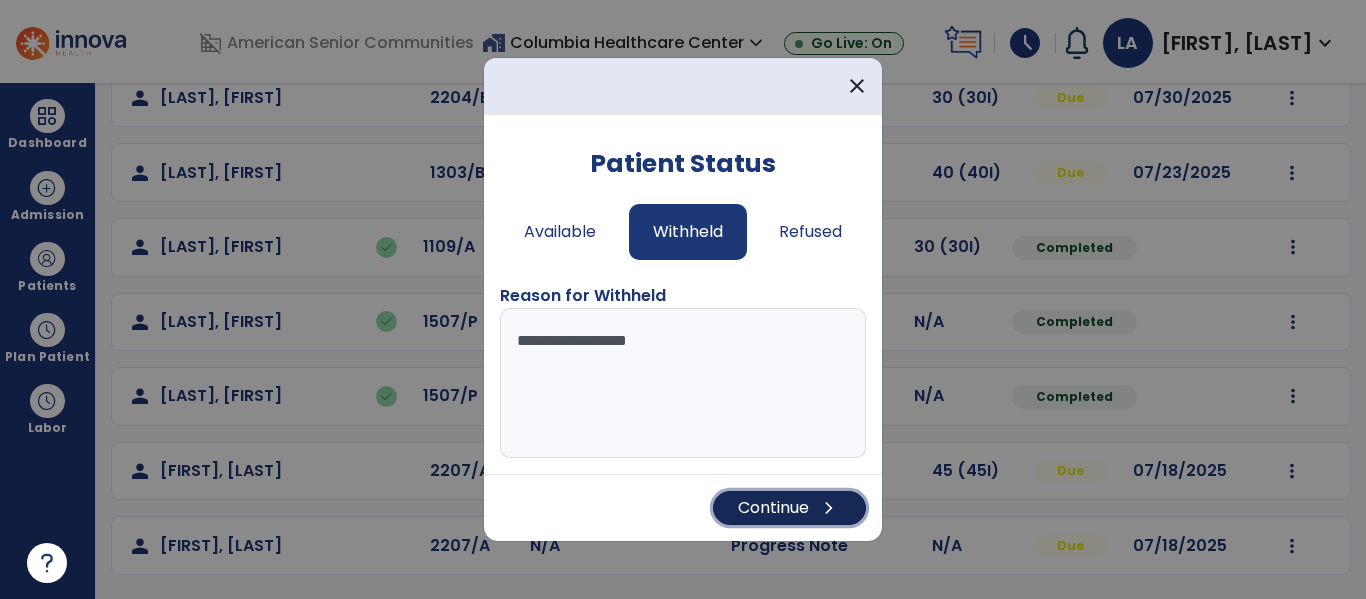 click on "Continue   chevron_right" at bounding box center [789, 508] 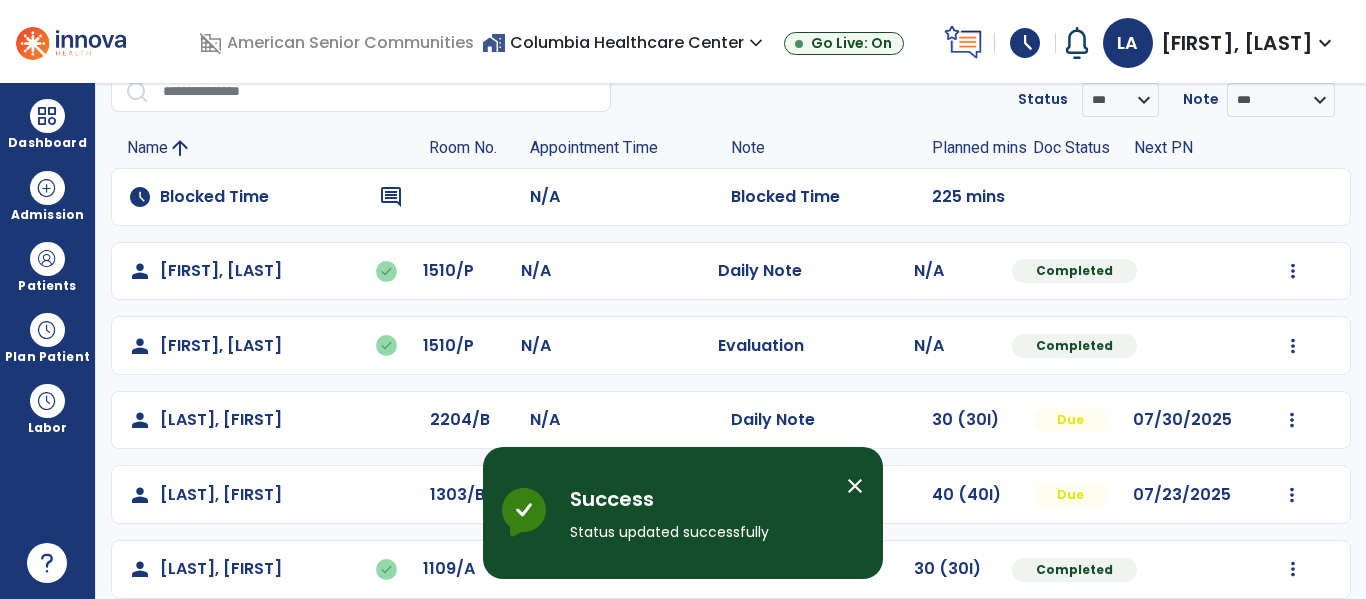 scroll, scrollTop: 0, scrollLeft: 0, axis: both 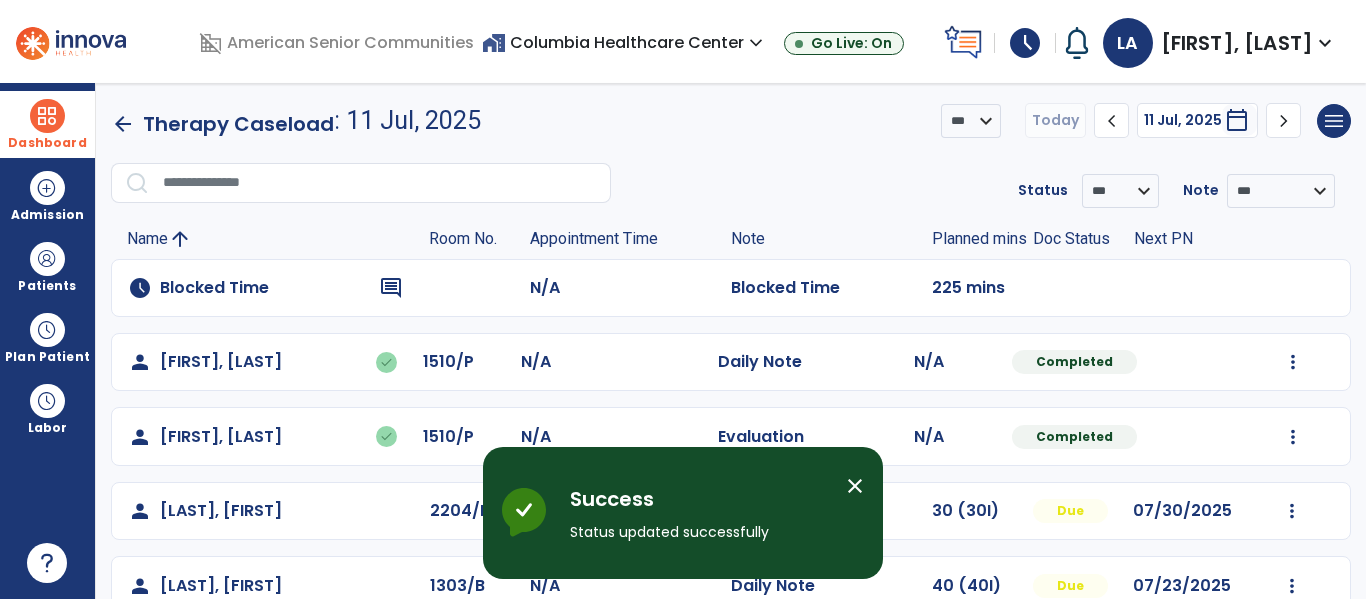 click at bounding box center (47, 116) 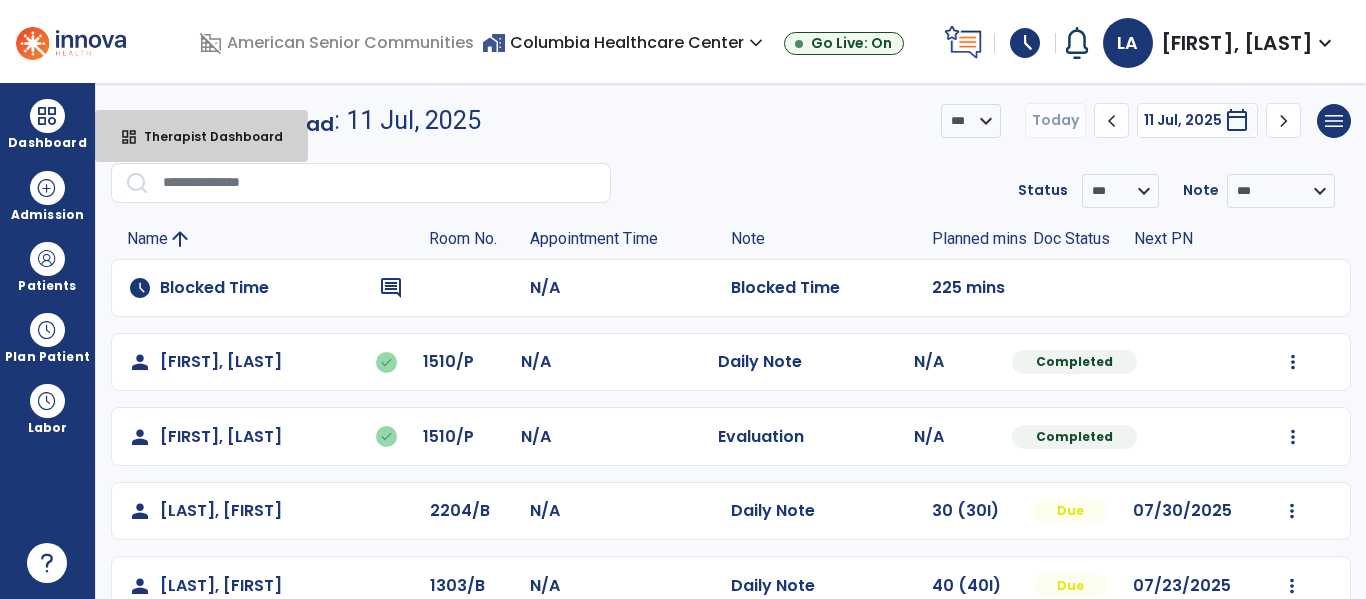 click on "dashboard" at bounding box center [129, 137] 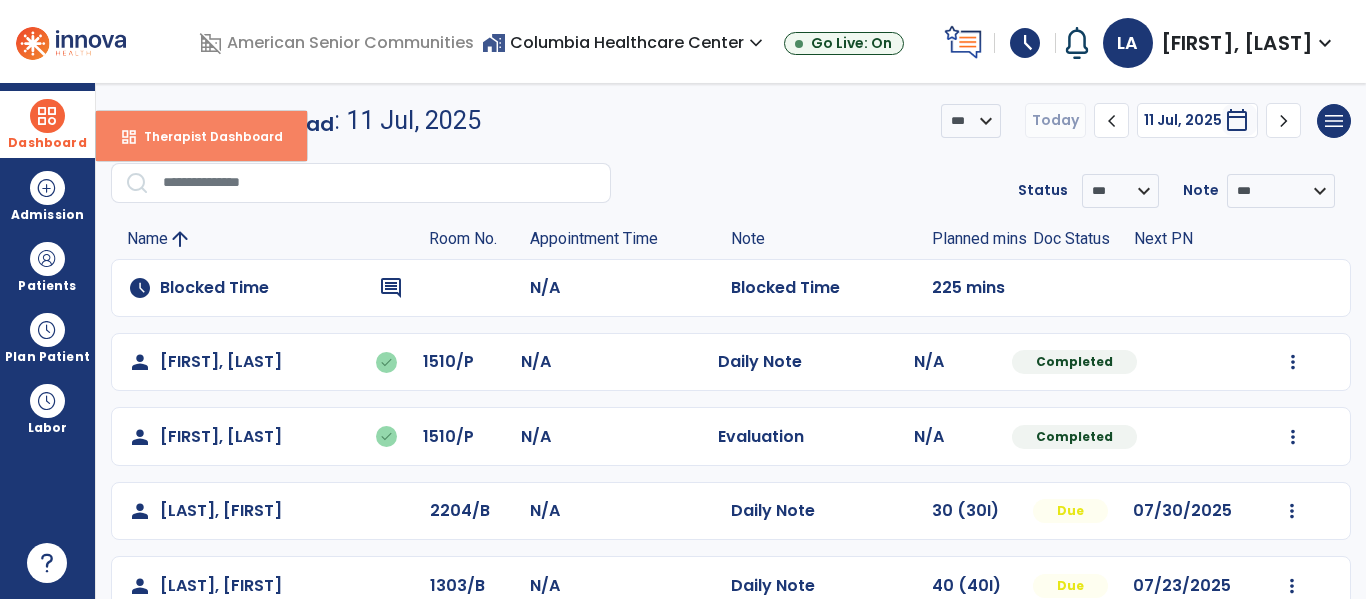 select on "****" 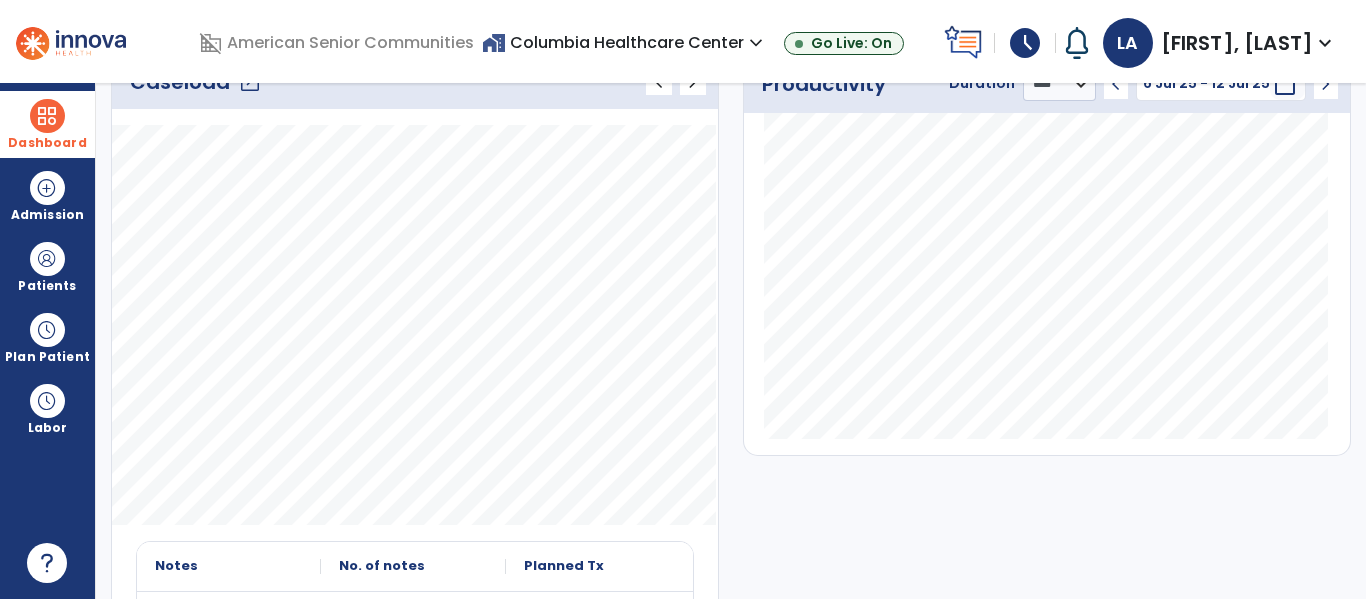 scroll, scrollTop: 0, scrollLeft: 0, axis: both 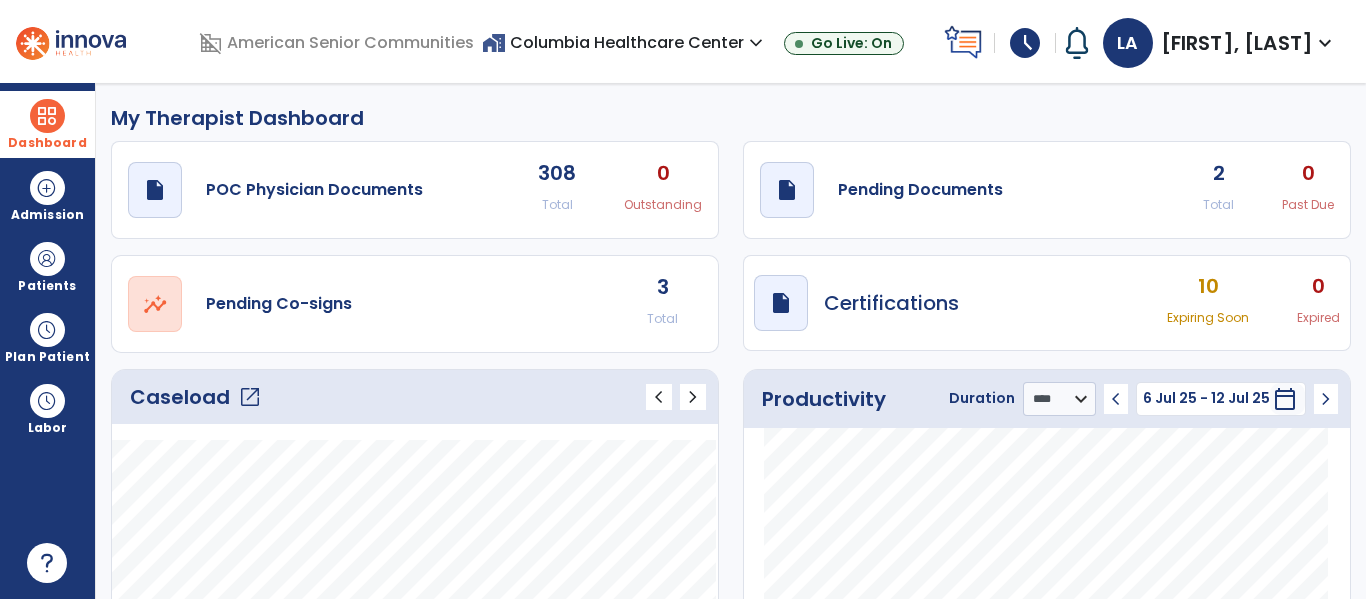 click on "3 Total" 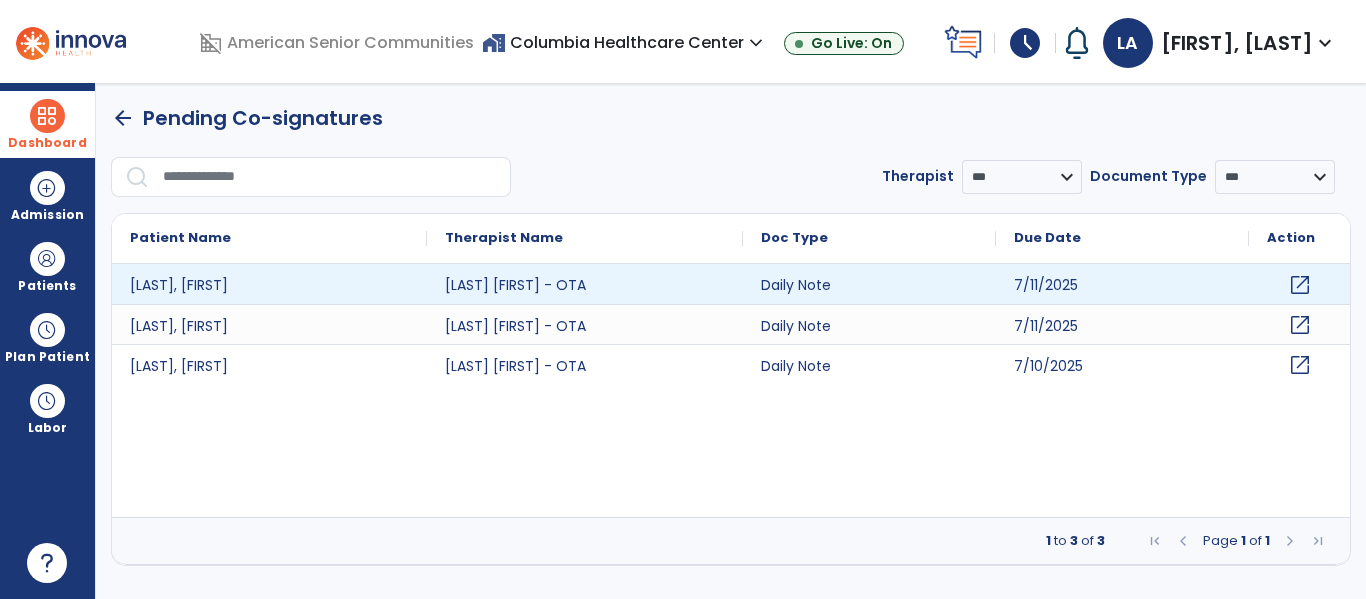 click on "open_in_new" 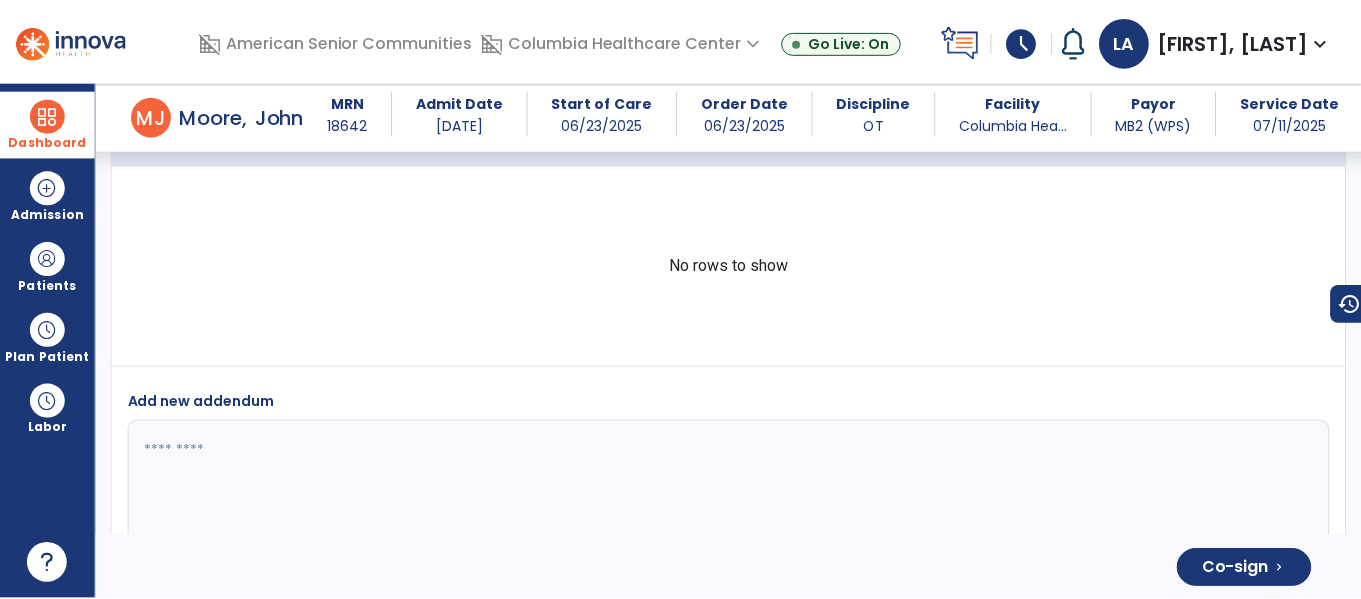 scroll, scrollTop: 3733, scrollLeft: 0, axis: vertical 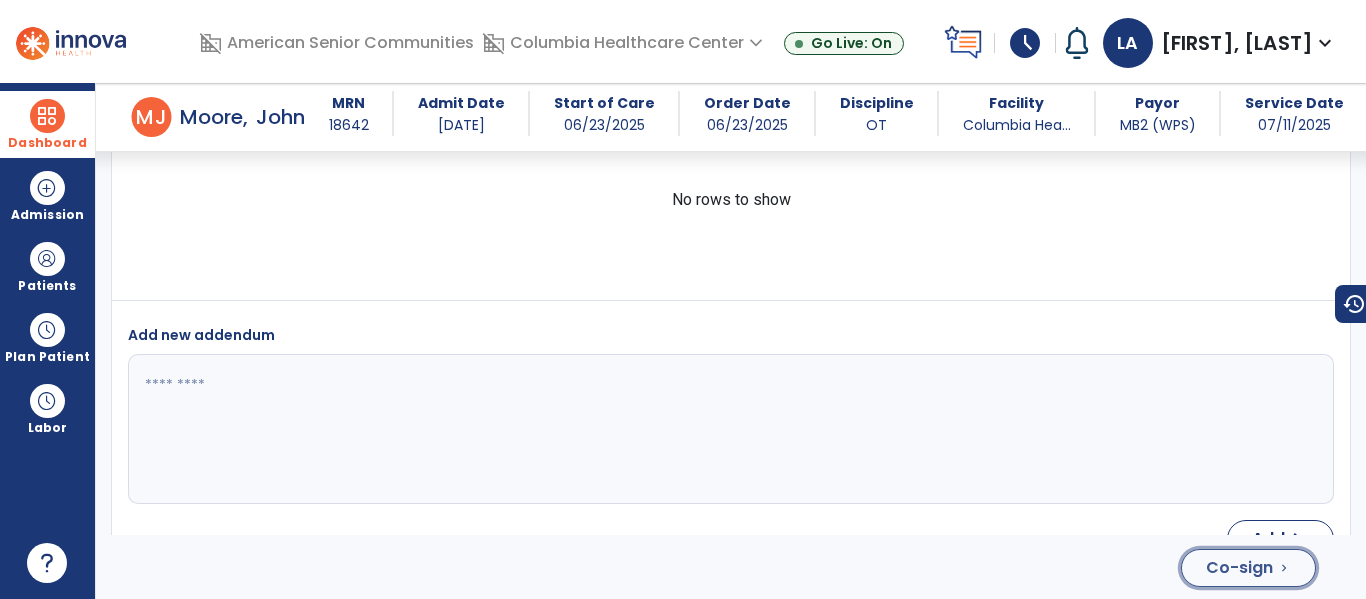 click on "Co-sign  chevron_right" 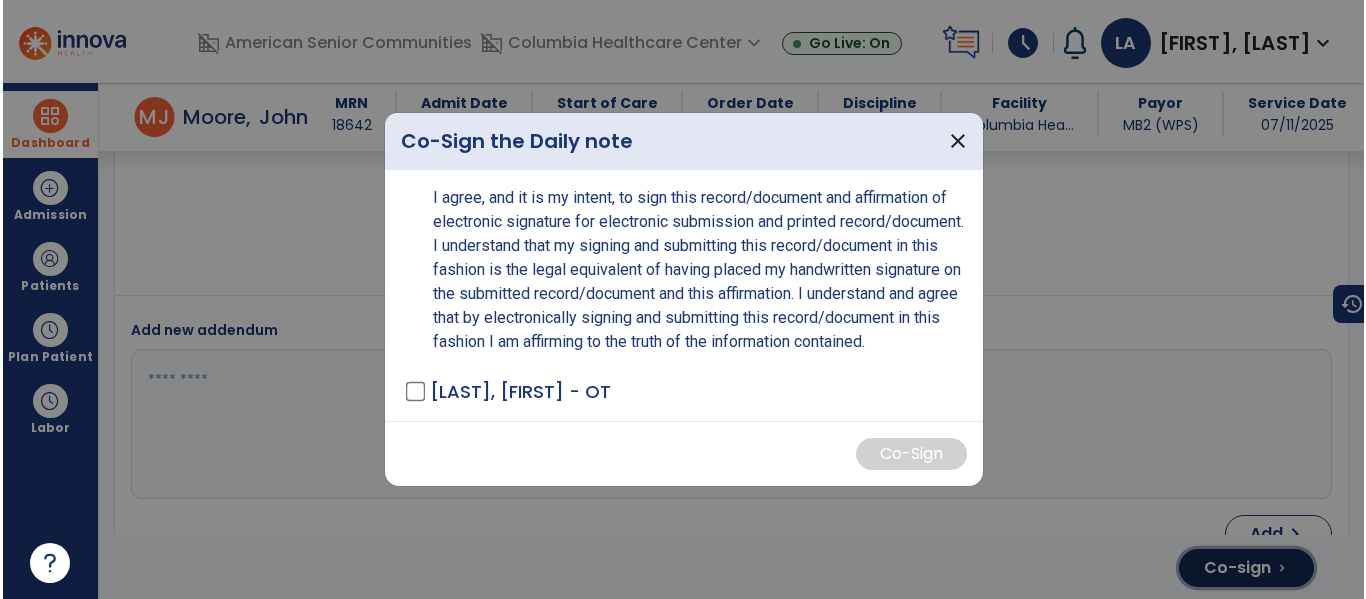scroll, scrollTop: 3733, scrollLeft: 0, axis: vertical 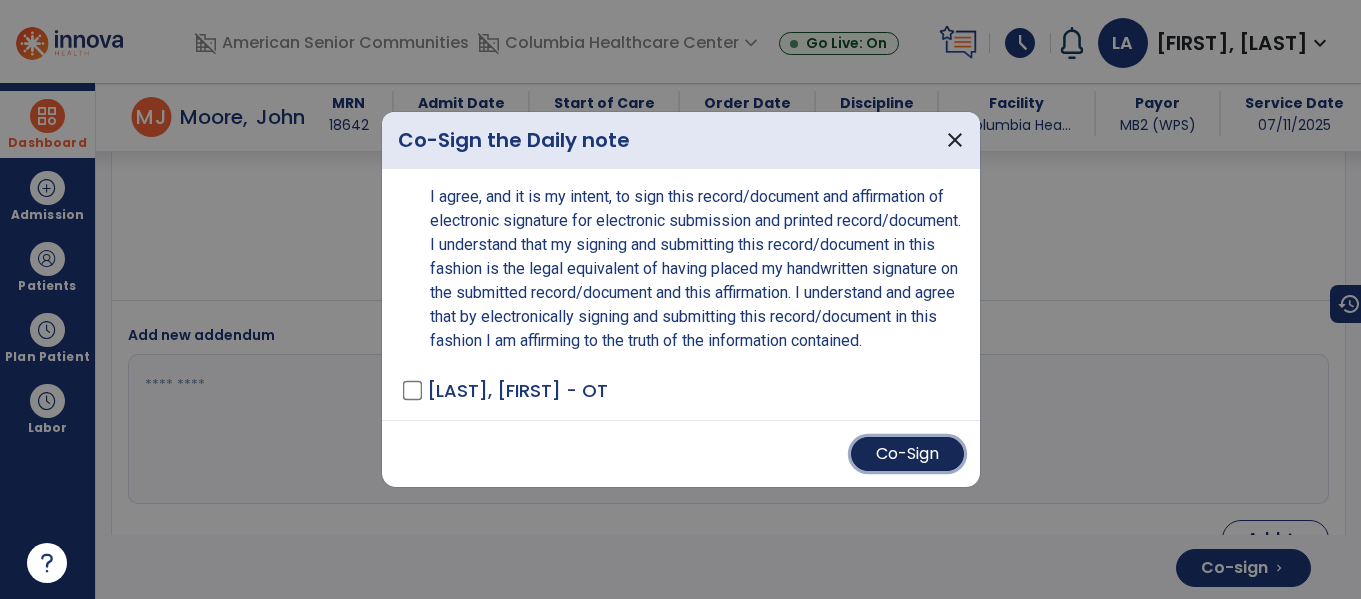 click on "Co-Sign" at bounding box center (907, 454) 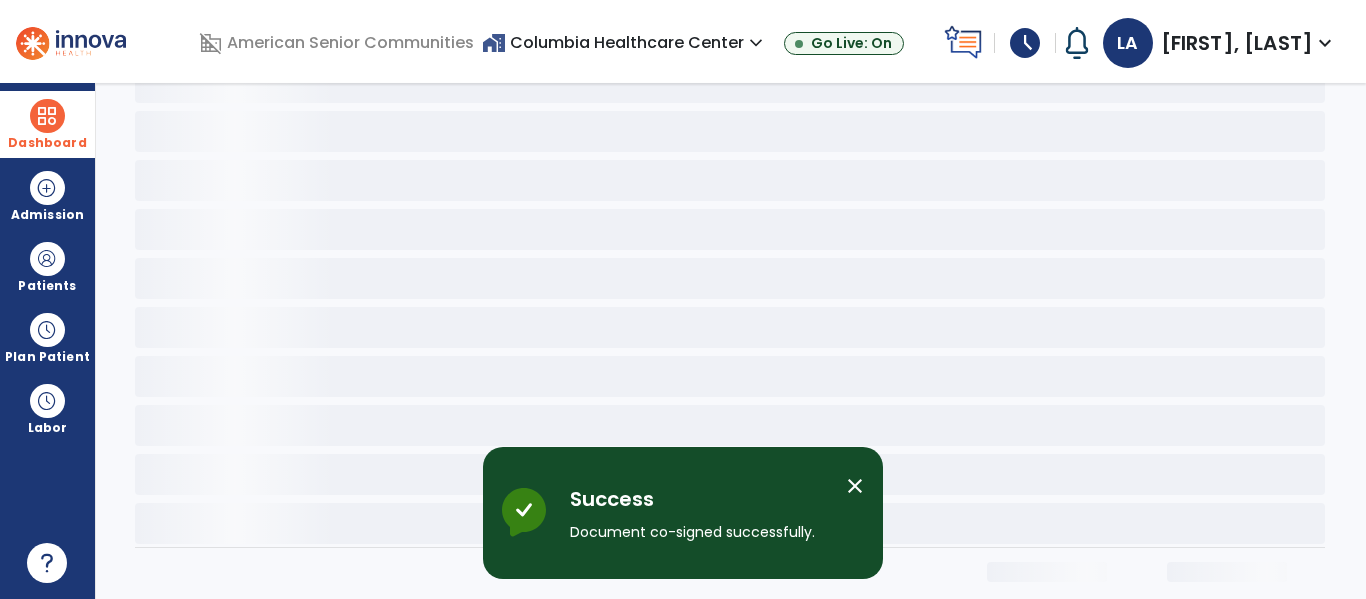 scroll, scrollTop: 114, scrollLeft: 0, axis: vertical 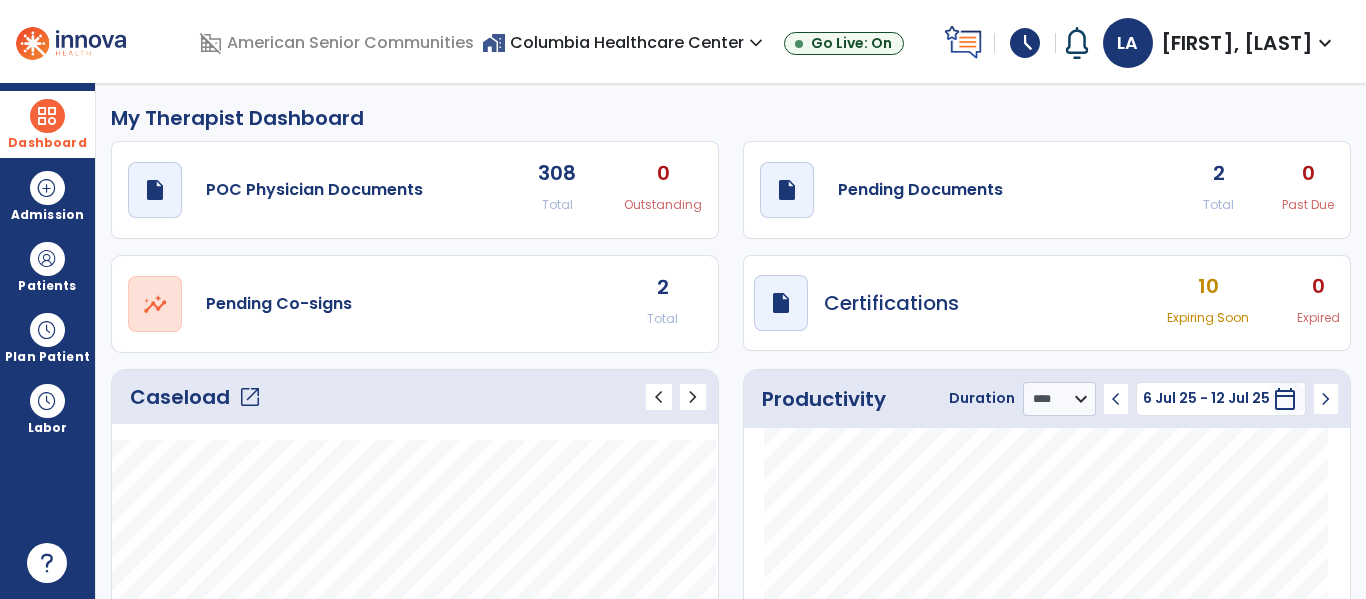 click on "2" 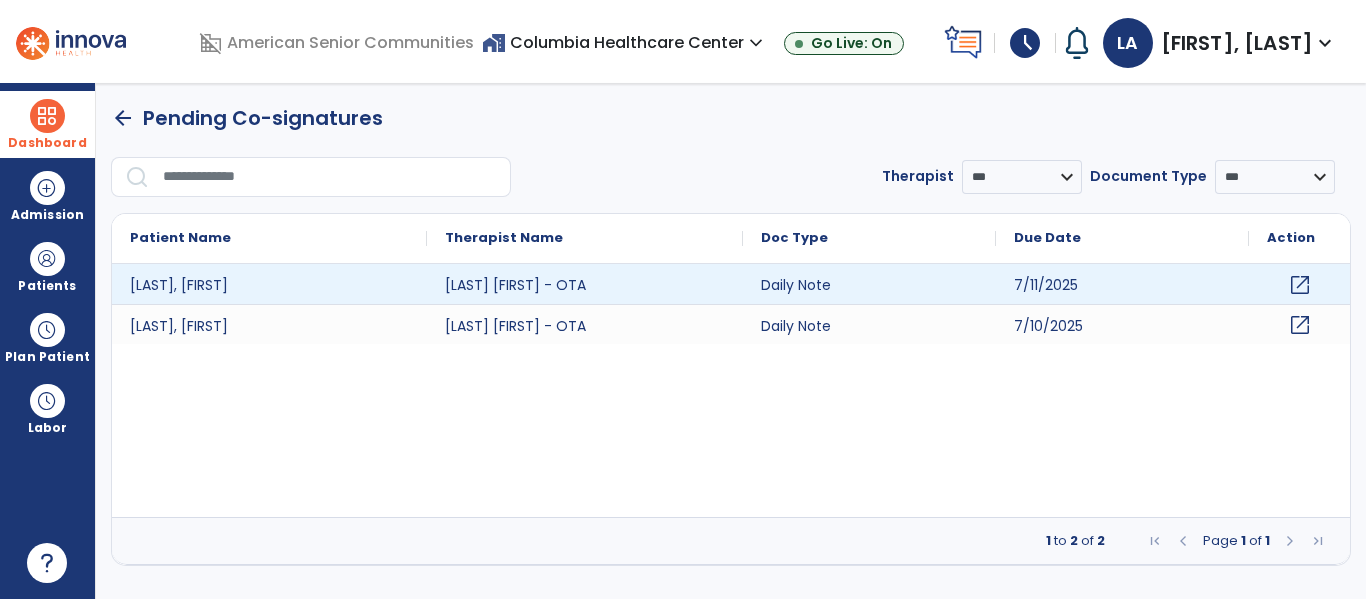 click on "open_in_new" 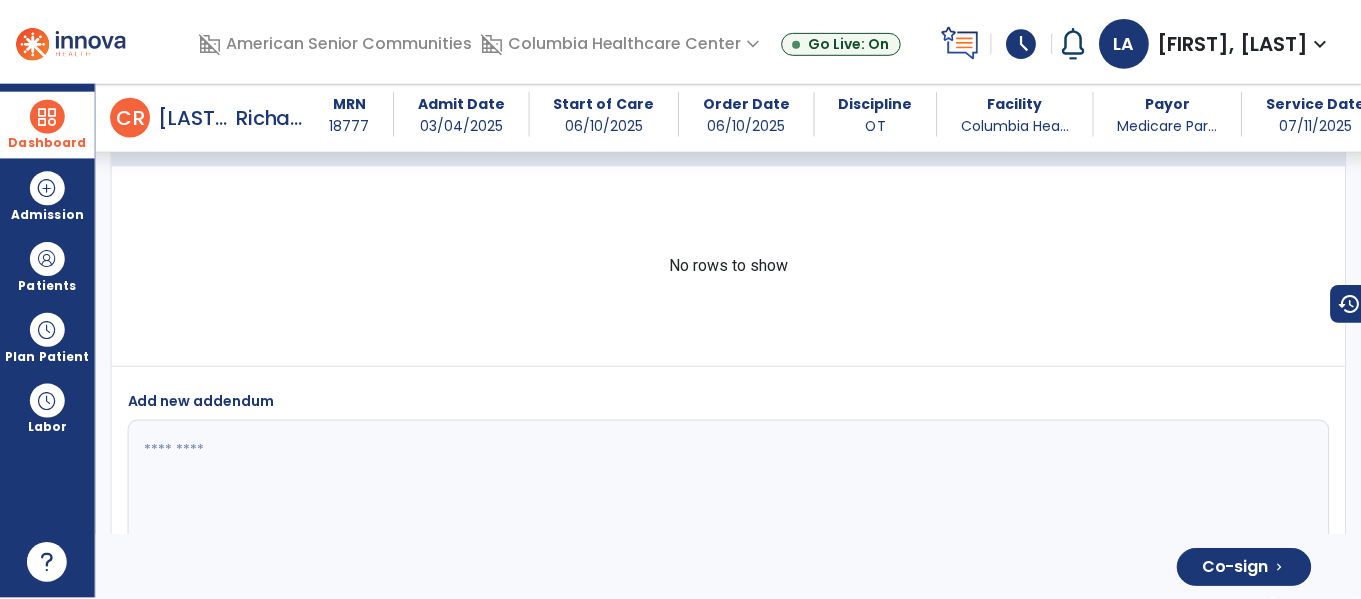 scroll, scrollTop: 4414, scrollLeft: 0, axis: vertical 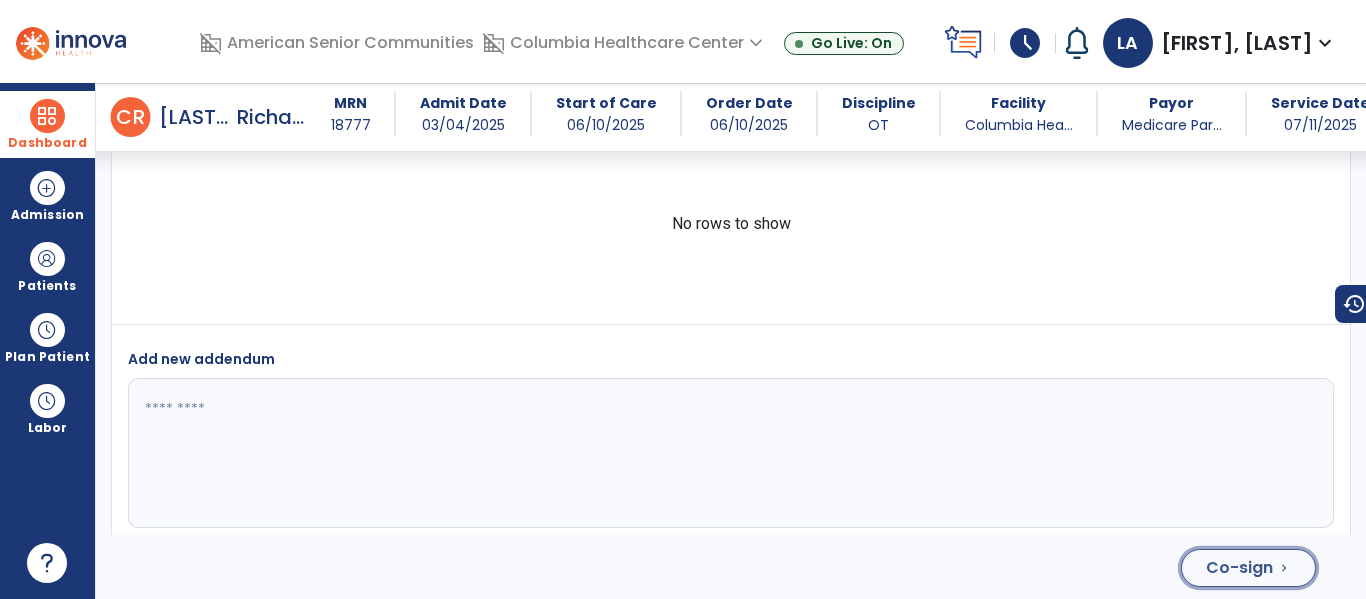 click on "Co-sign" 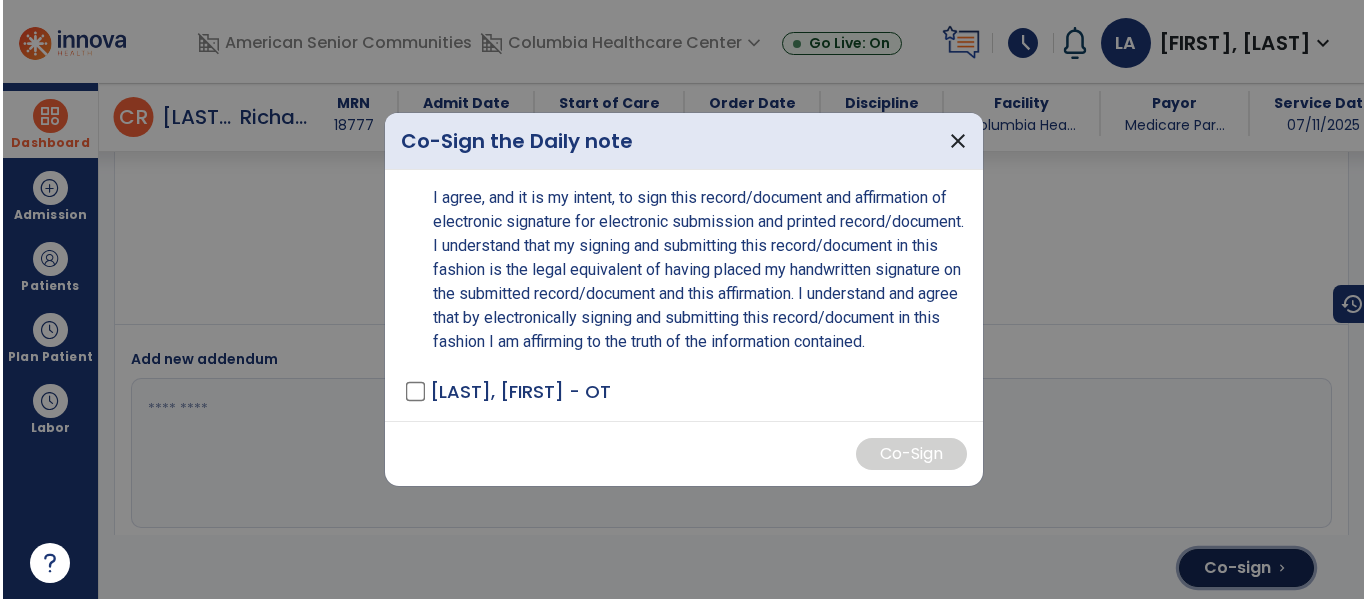 scroll, scrollTop: 4414, scrollLeft: 0, axis: vertical 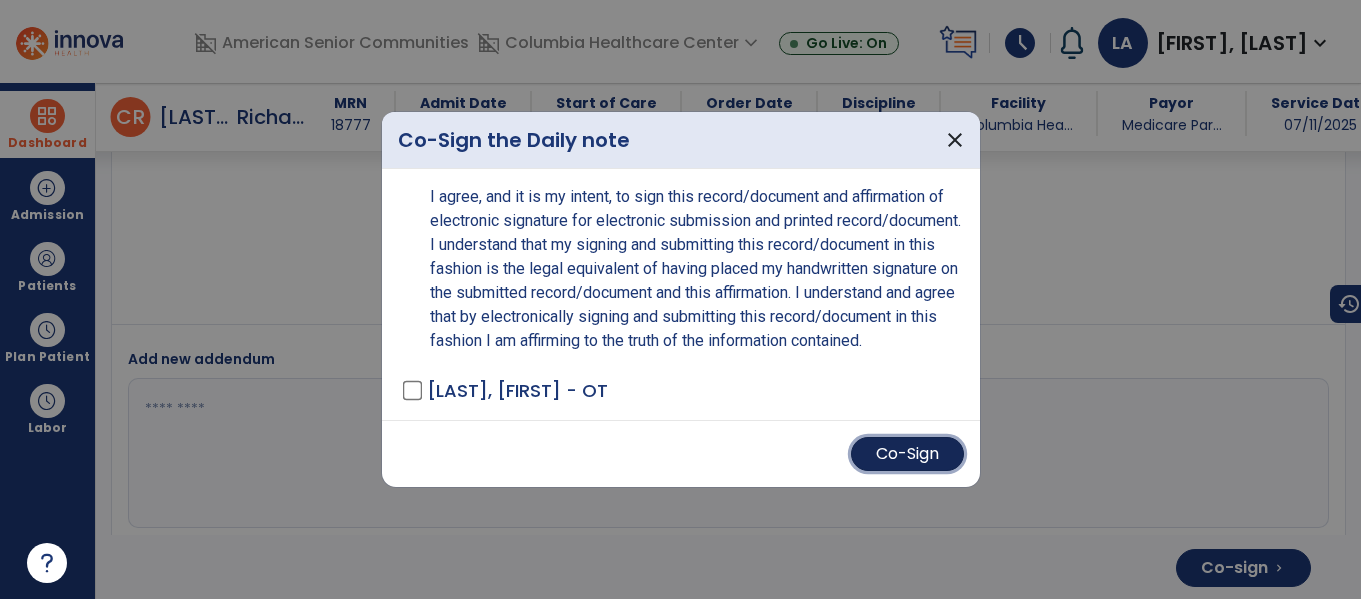 click on "Co-Sign" at bounding box center (907, 454) 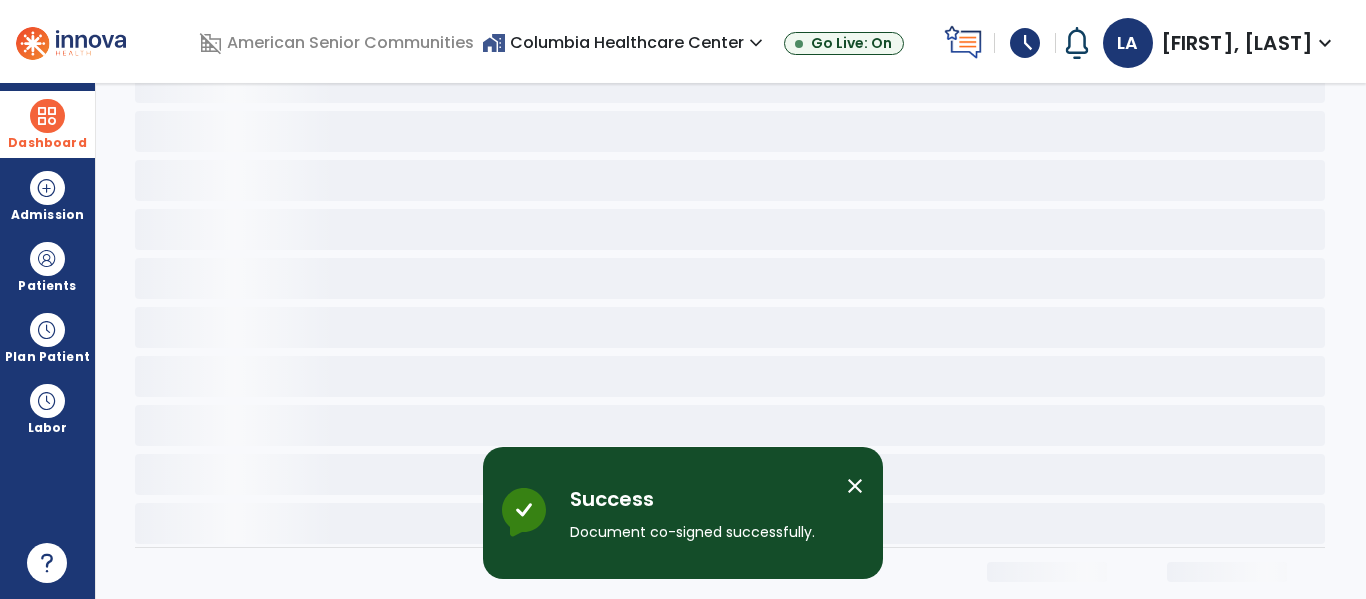 scroll, scrollTop: 0, scrollLeft: 0, axis: both 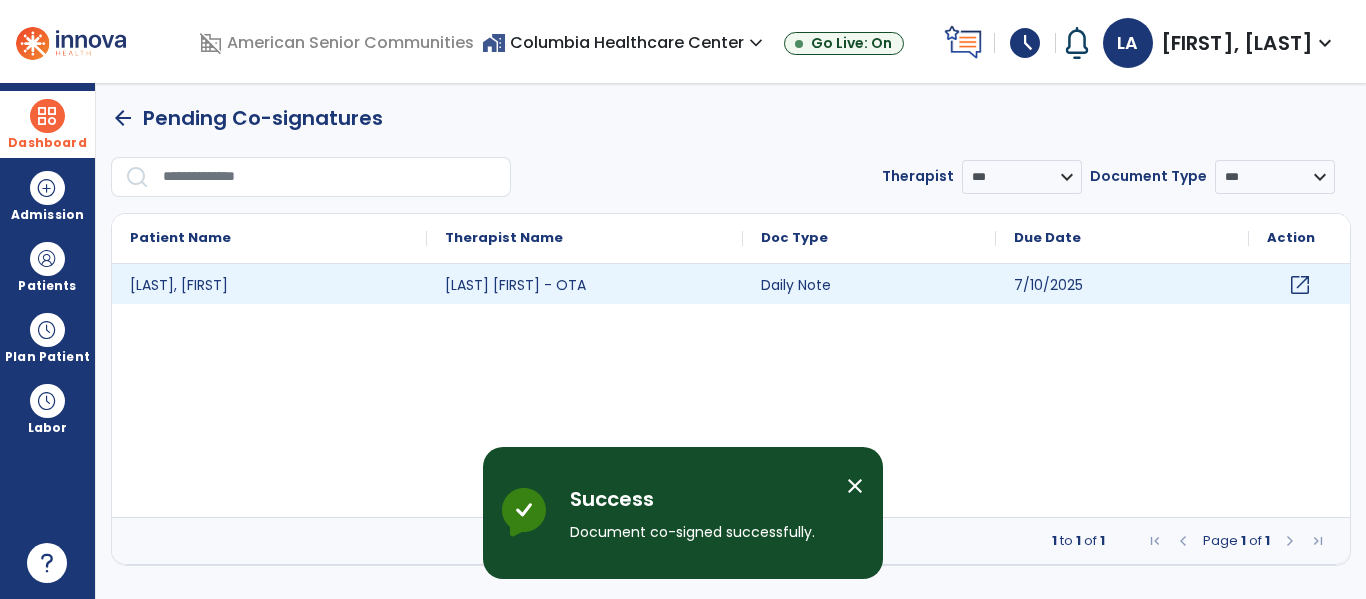 click on "open_in_new" 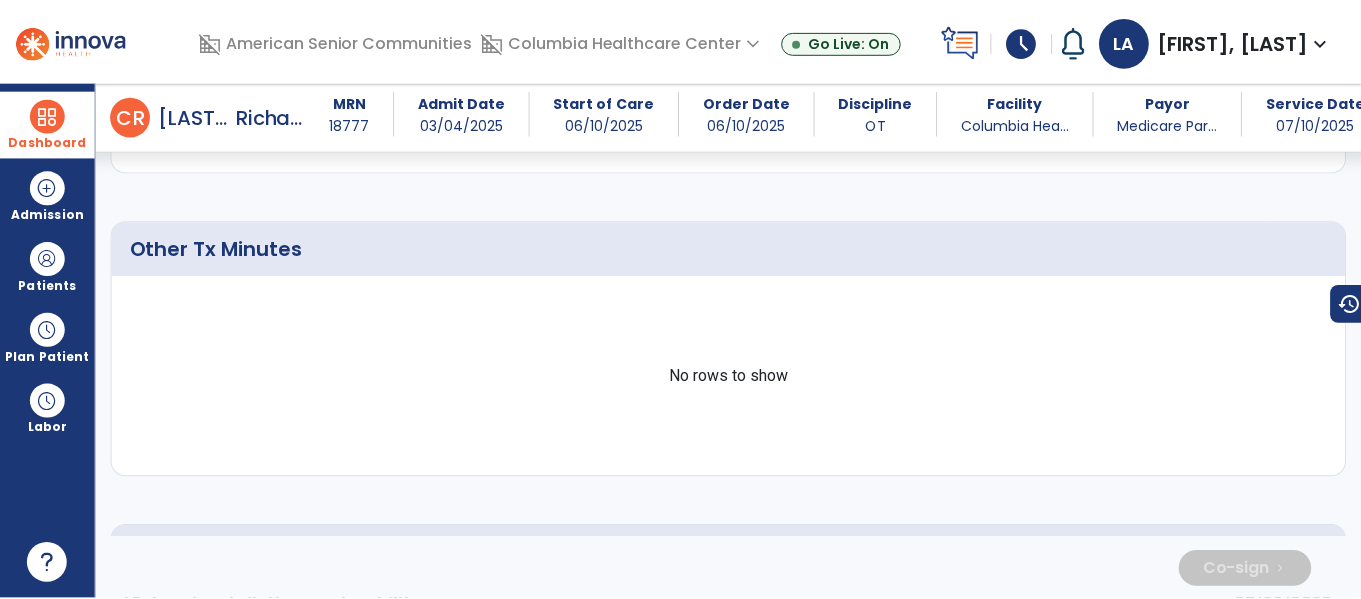 scroll, scrollTop: 4399, scrollLeft: 0, axis: vertical 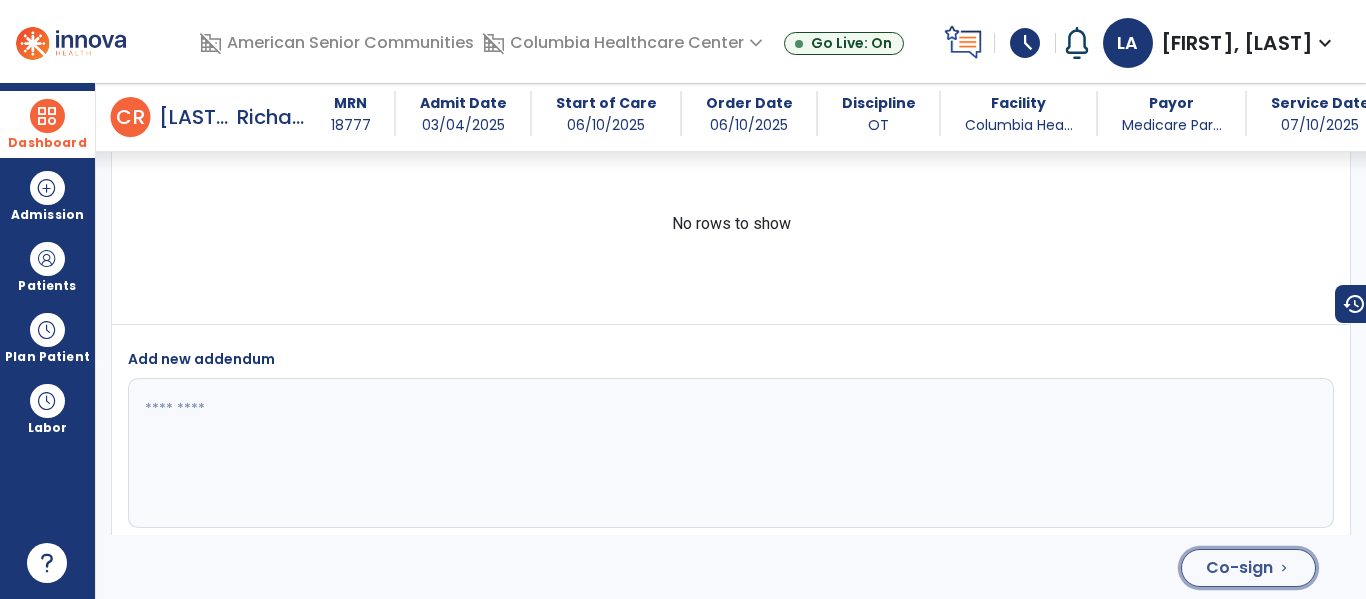 click on "Co-sign  chevron_right" 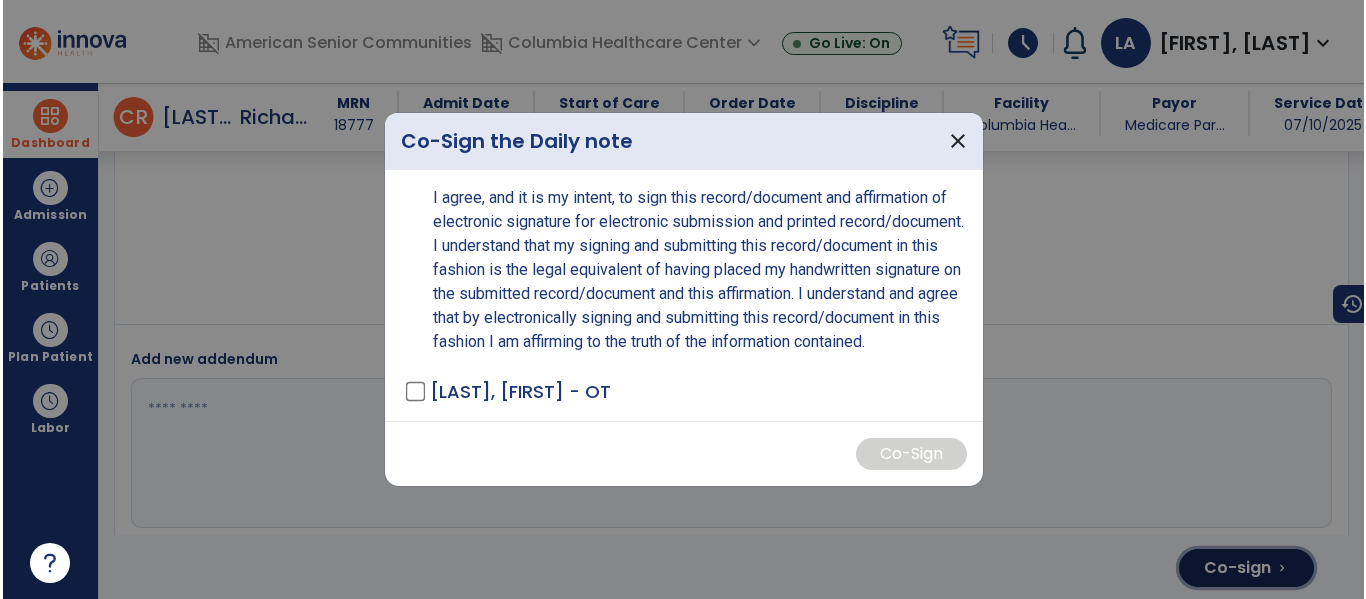 scroll, scrollTop: 4399, scrollLeft: 0, axis: vertical 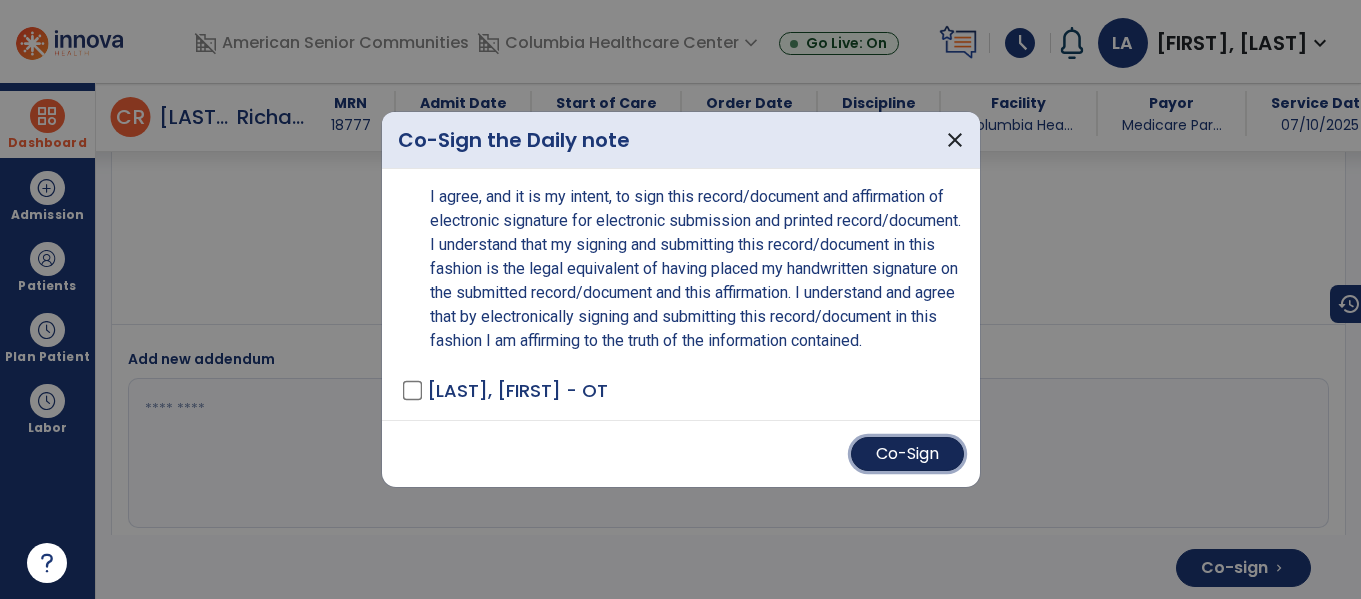 click on "Co-Sign" at bounding box center [907, 454] 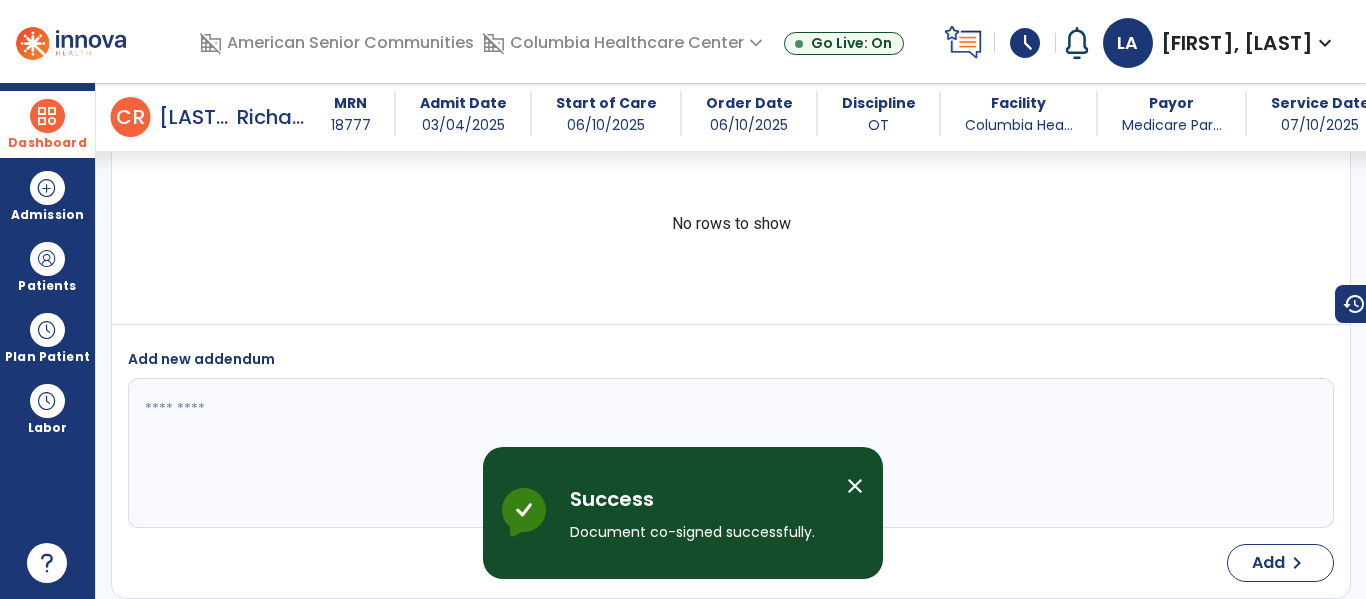 drag, startPoint x: 21, startPoint y: 107, endPoint x: 123, endPoint y: 126, distance: 103.75452 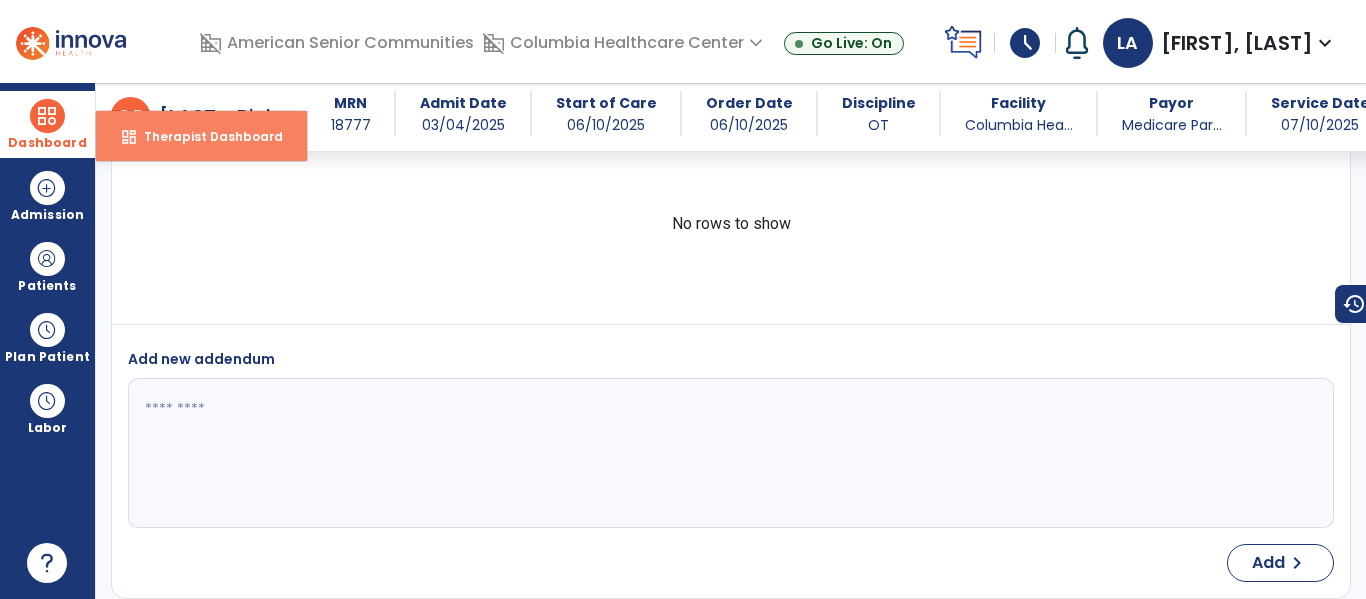 click on "dashboard  Therapist Dashboard" at bounding box center (201, 136) 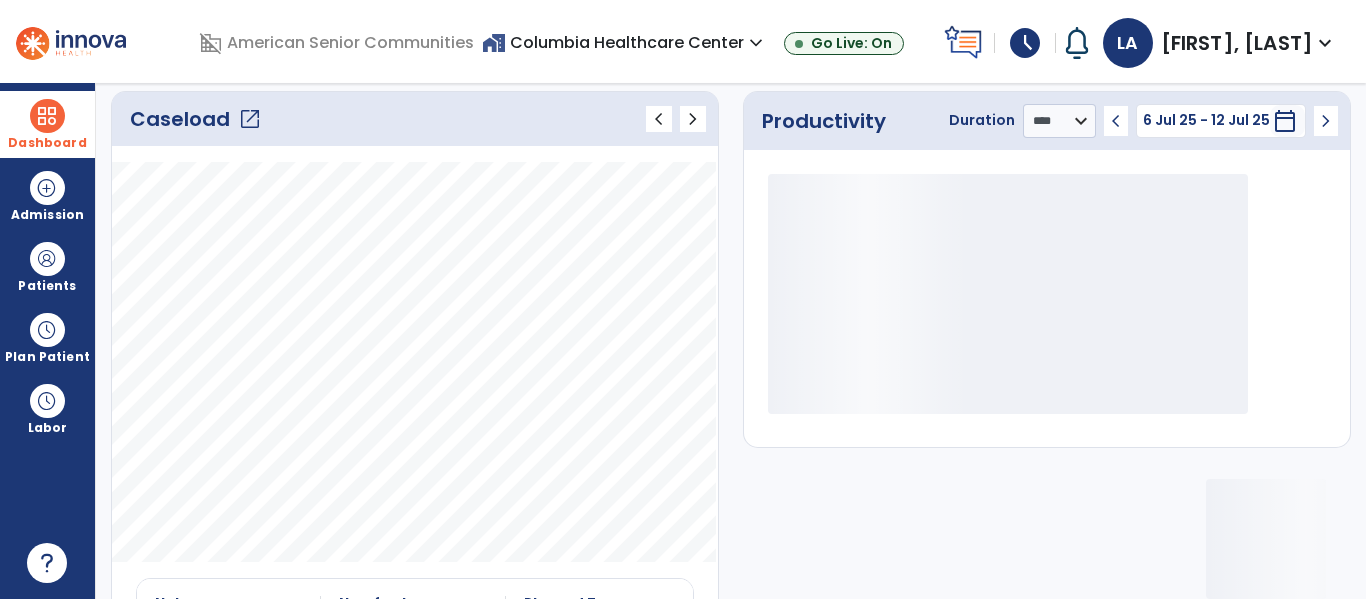 scroll, scrollTop: 0, scrollLeft: 0, axis: both 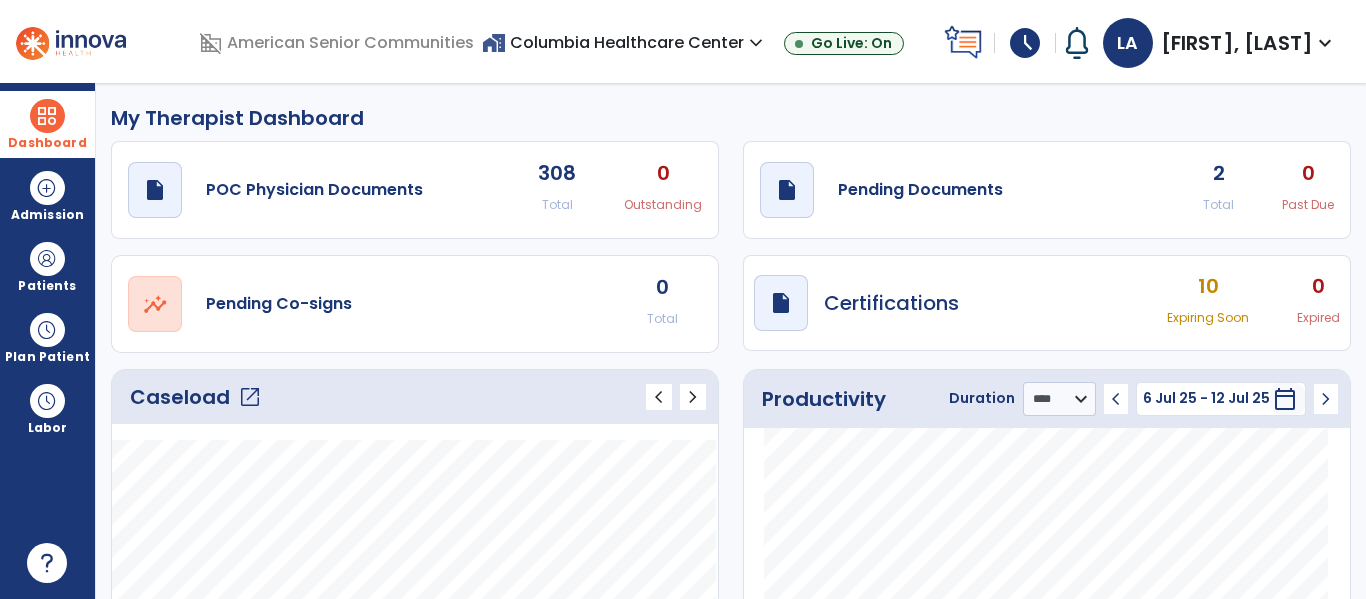 click on "open_in_new" 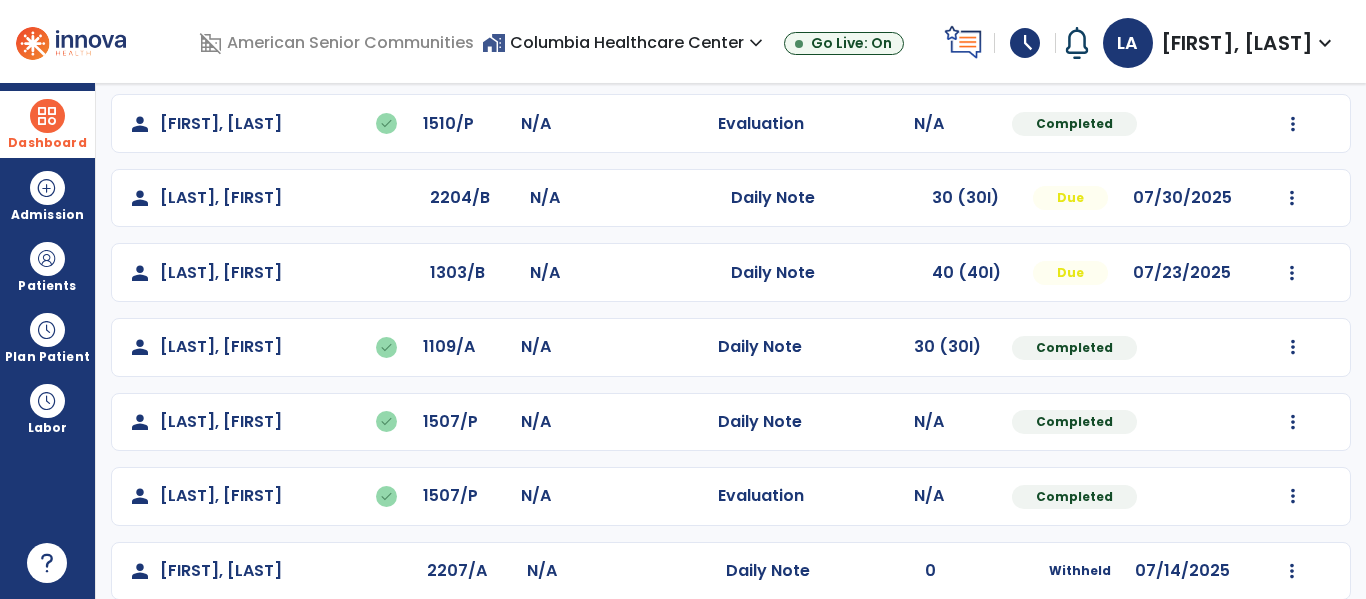 scroll, scrollTop: 338, scrollLeft: 0, axis: vertical 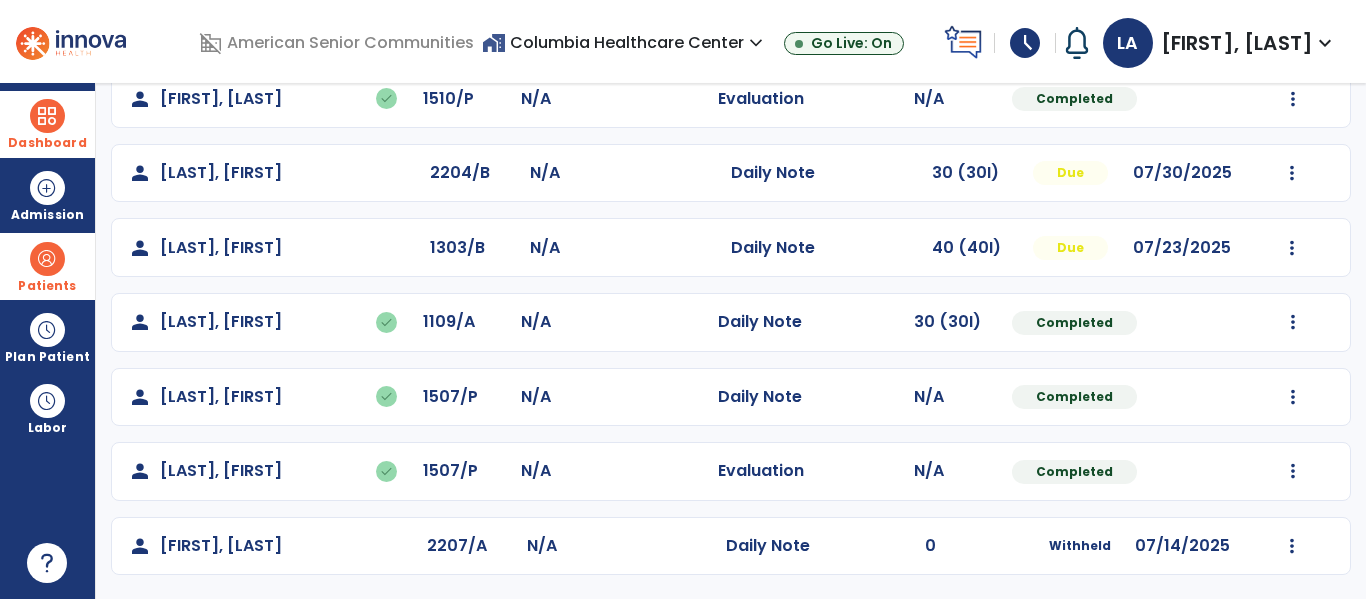 click at bounding box center [47, 259] 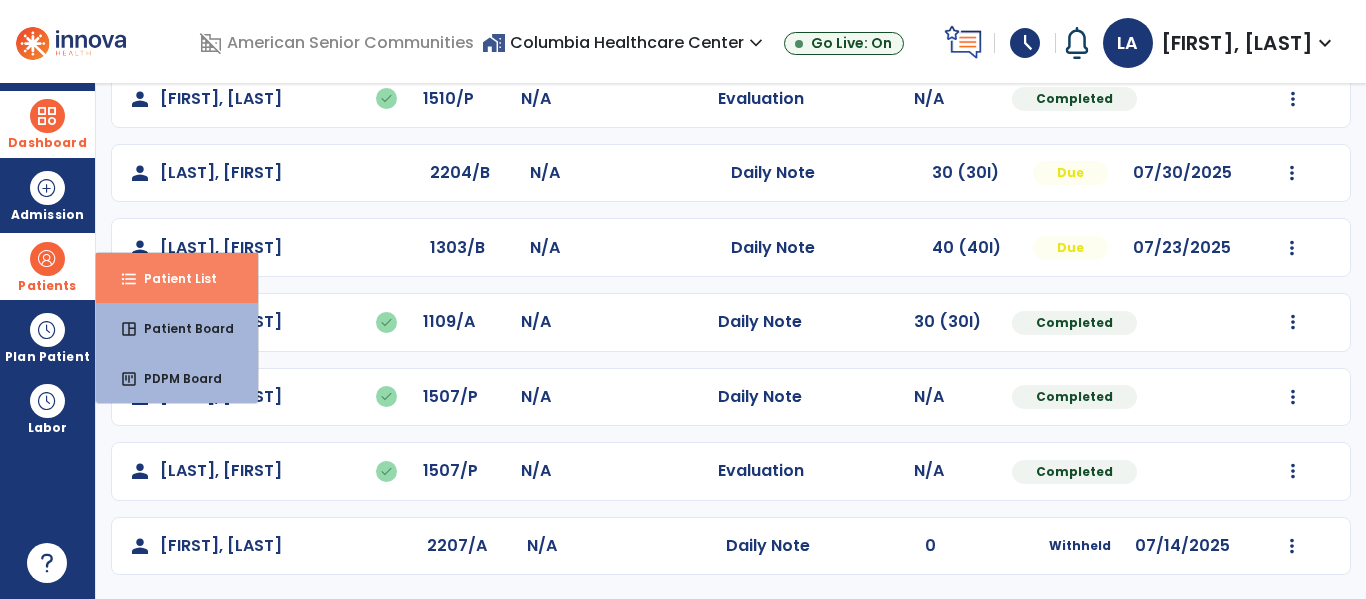 click on "format_list_bulleted  Patient List" at bounding box center (177, 278) 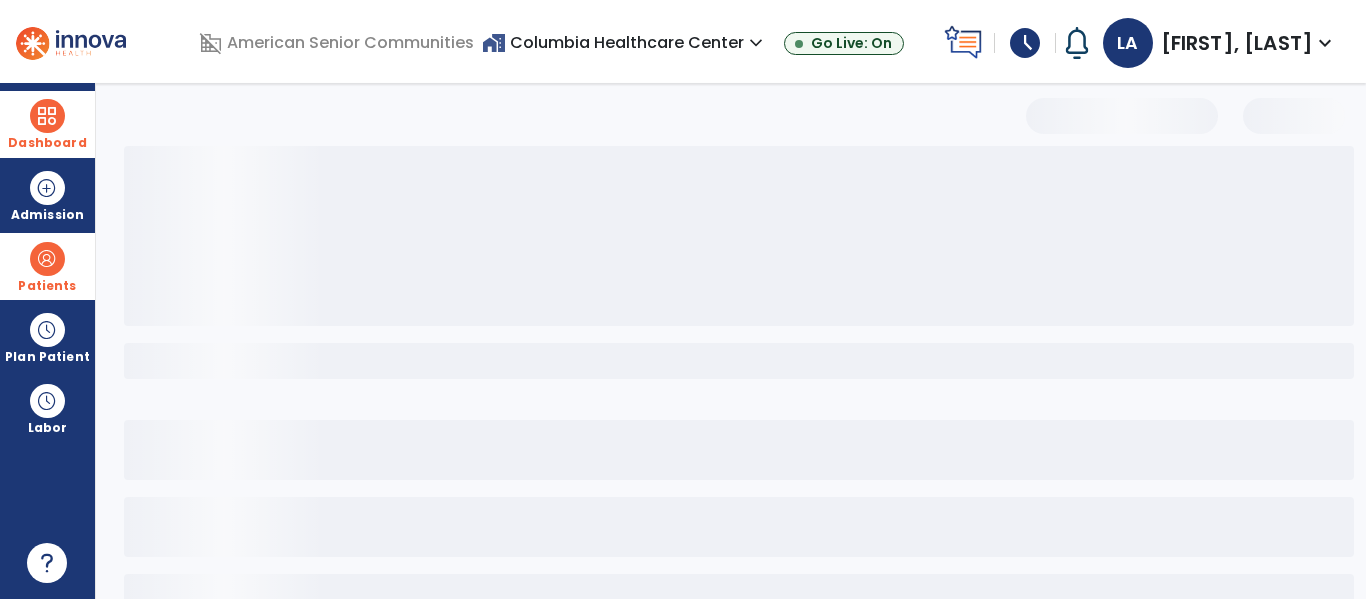 scroll, scrollTop: 144, scrollLeft: 0, axis: vertical 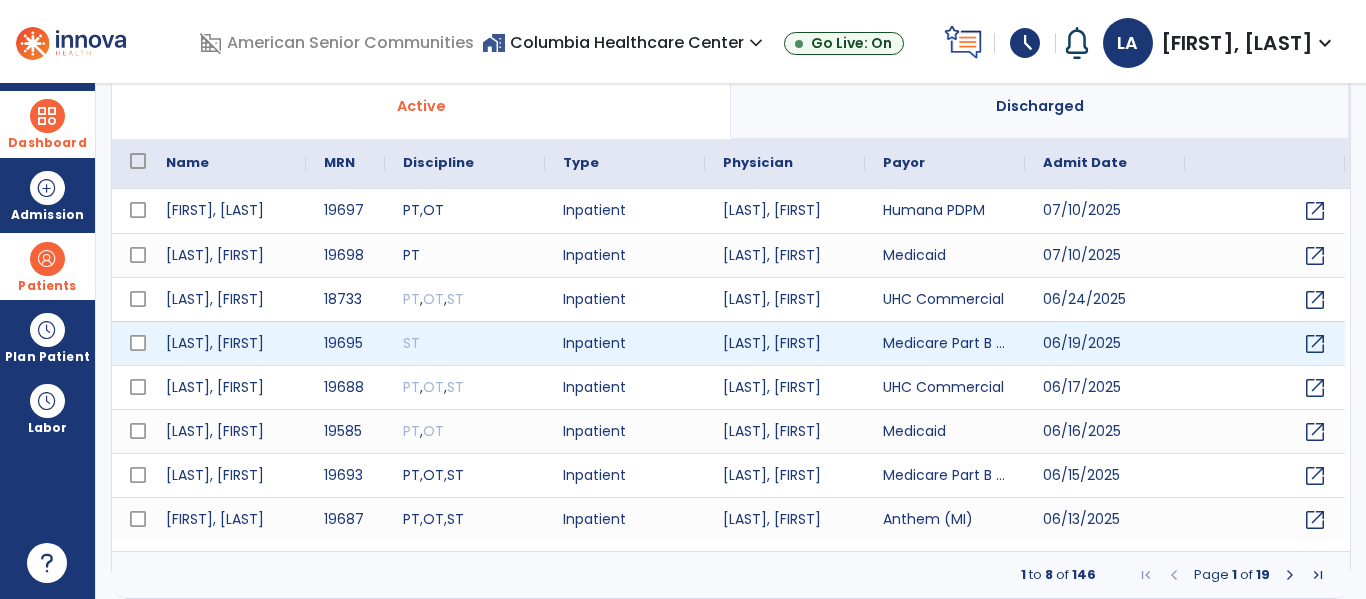 select on "***" 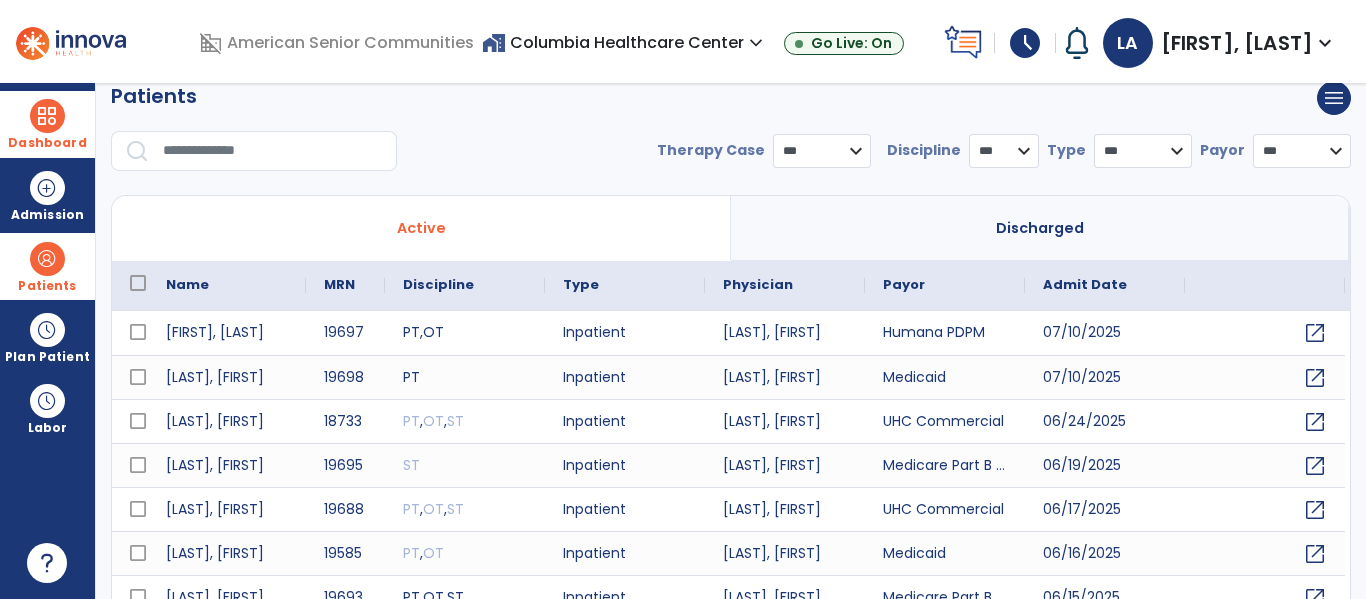 scroll, scrollTop: 0, scrollLeft: 0, axis: both 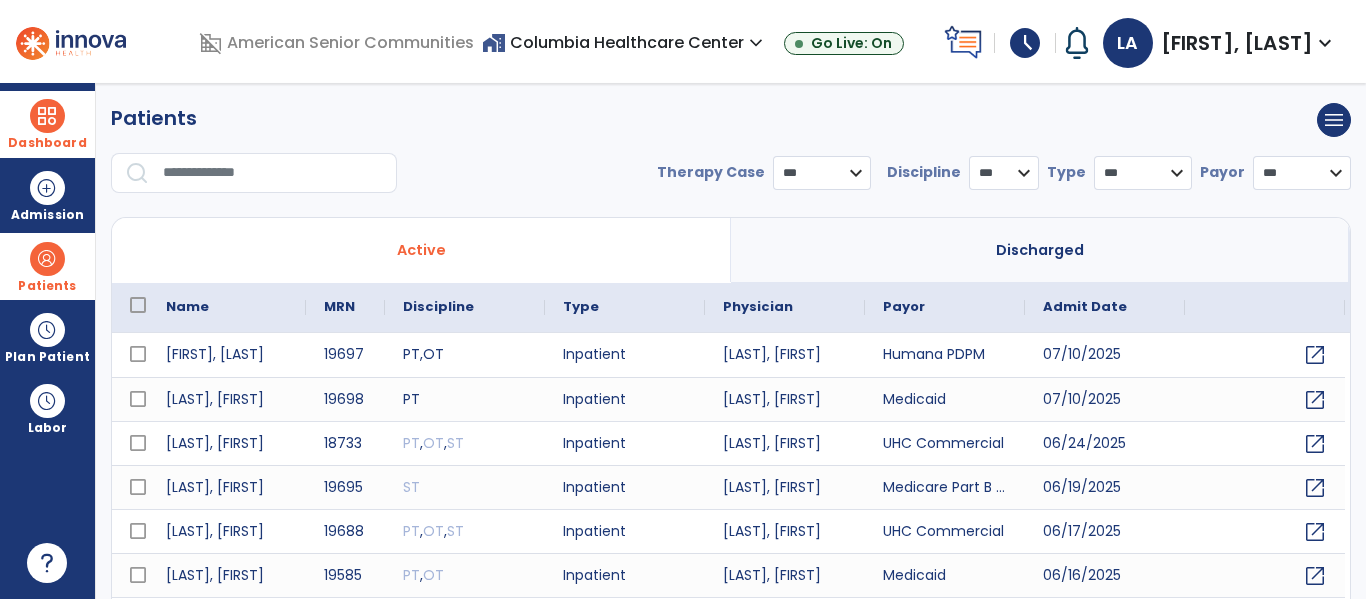 click at bounding box center [273, 173] 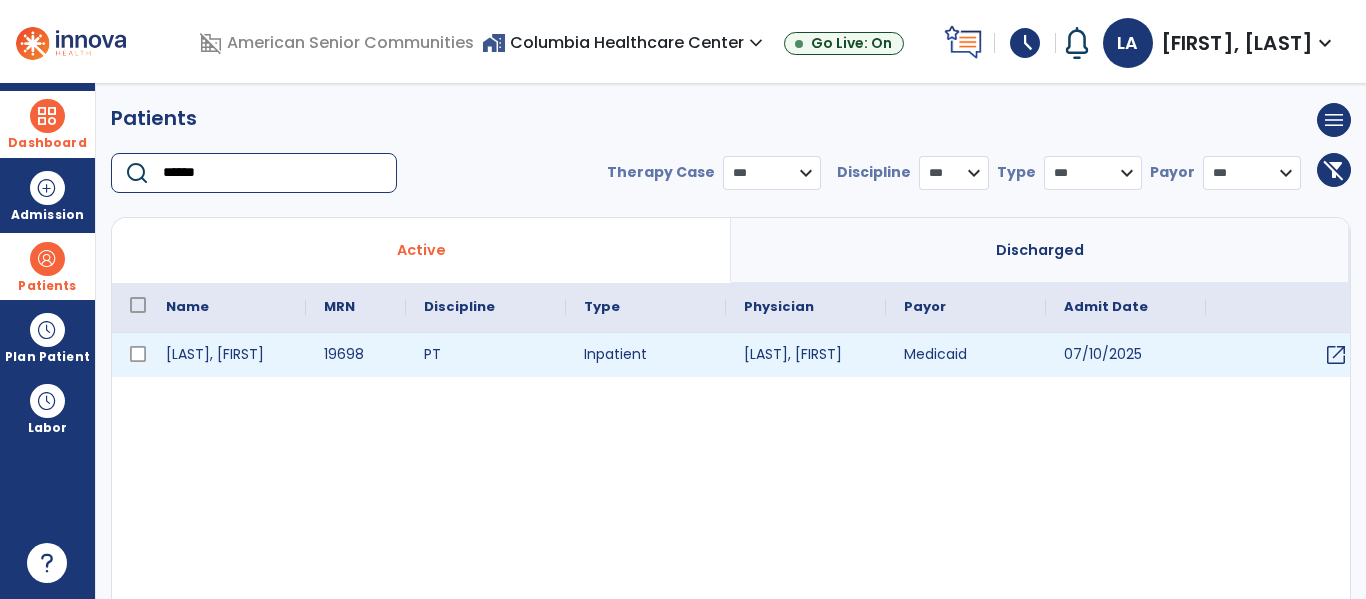 type on "******" 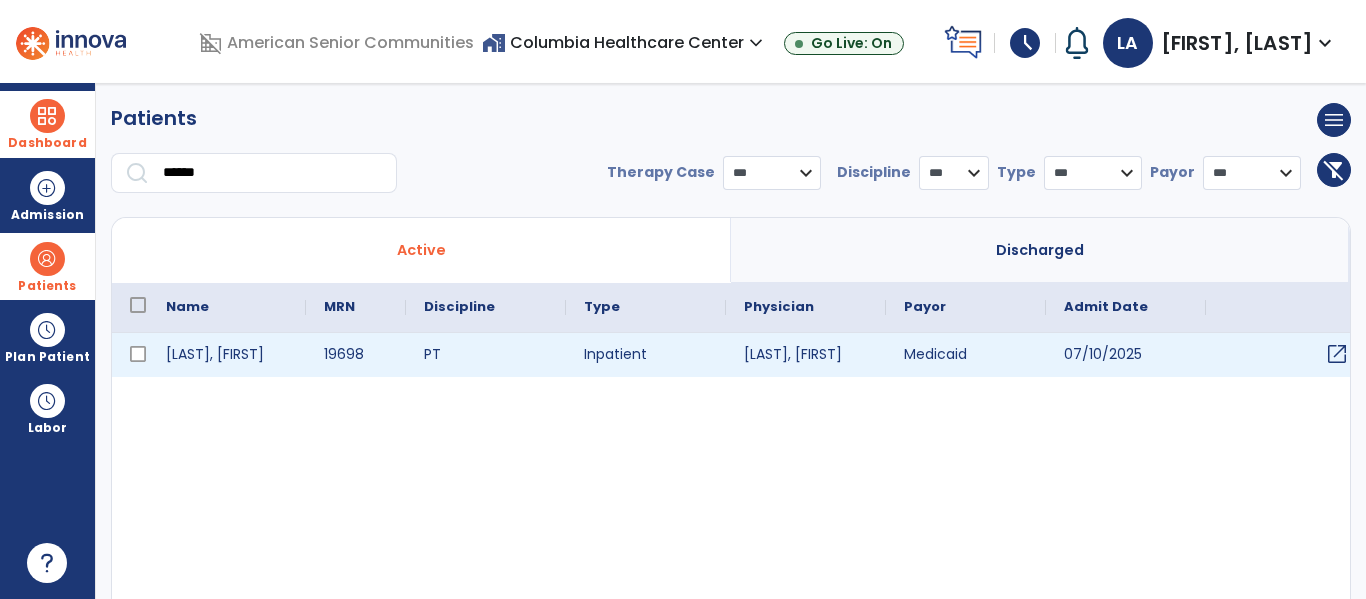 click on "open_in_new" at bounding box center [1337, 354] 